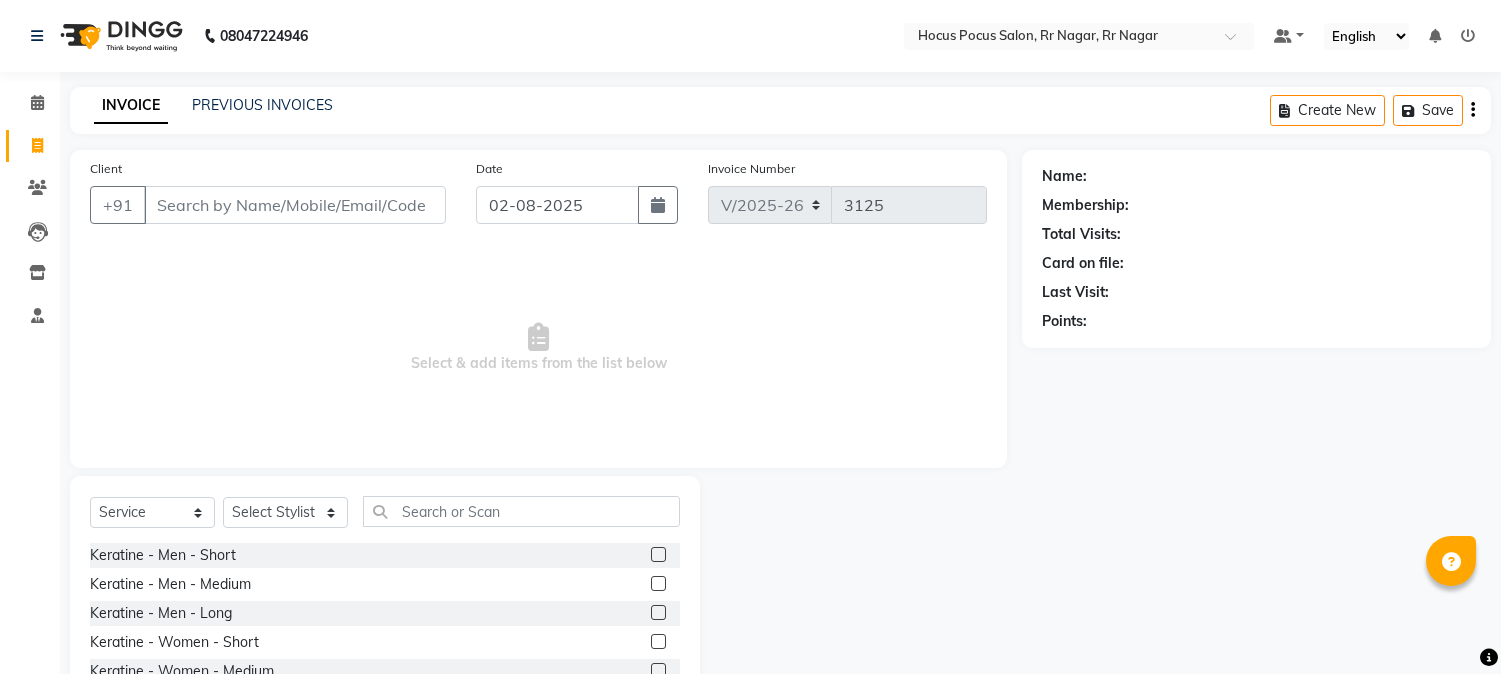 select on "5019" 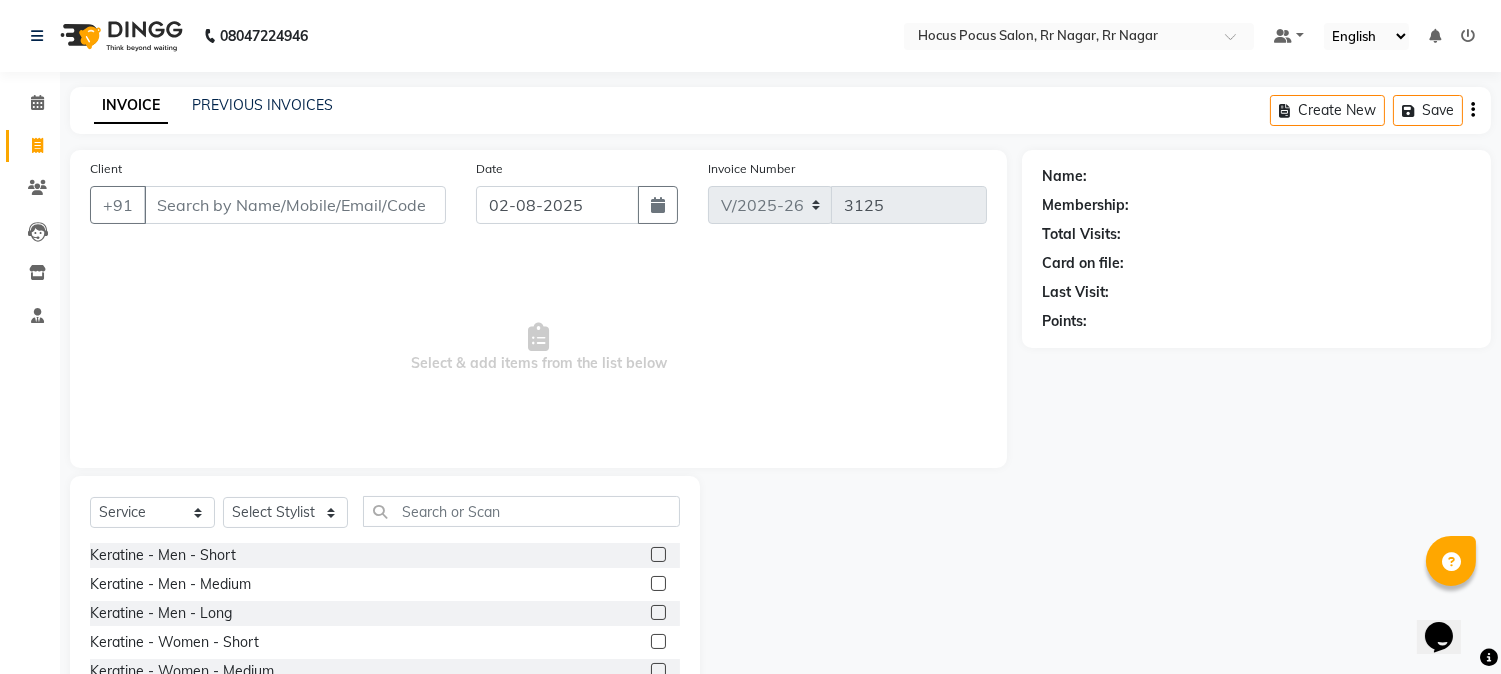 scroll, scrollTop: 0, scrollLeft: 0, axis: both 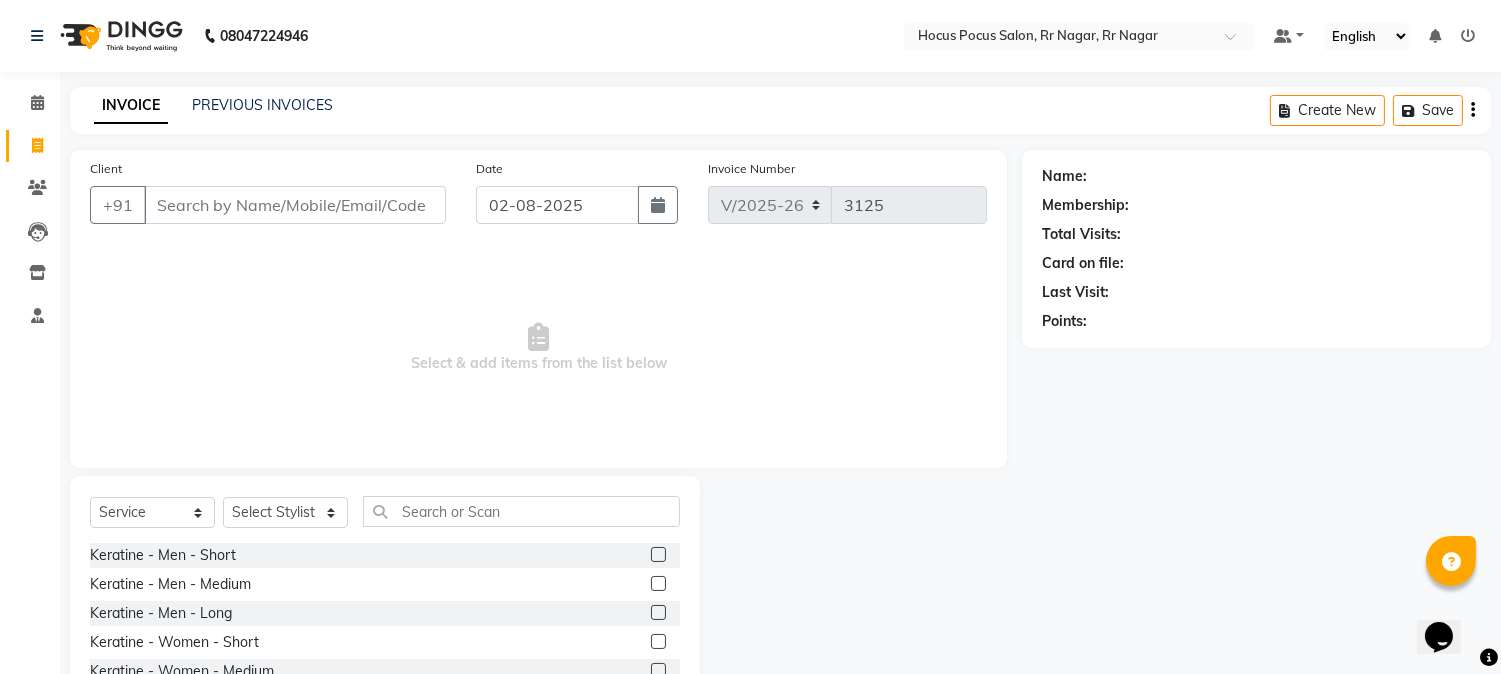 click on "Client" at bounding box center [295, 205] 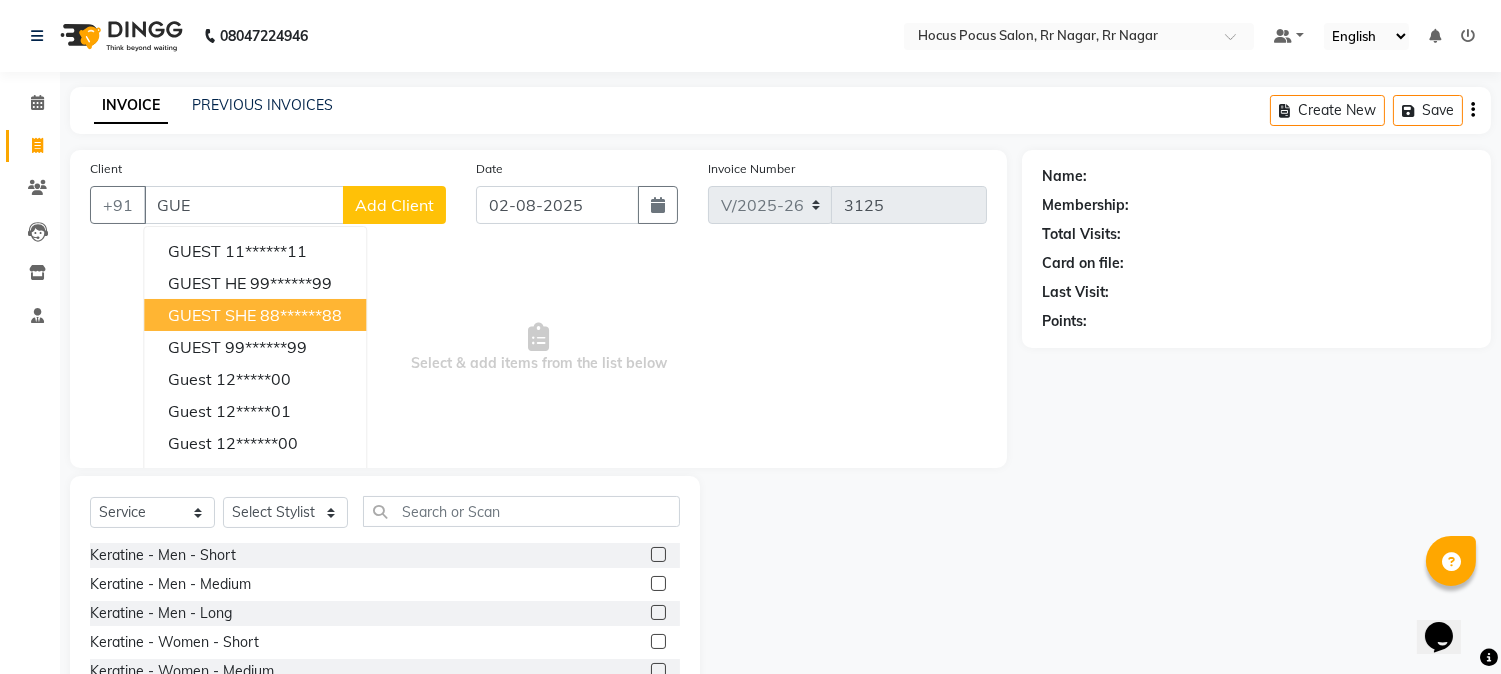 click on "88******88" at bounding box center (301, 315) 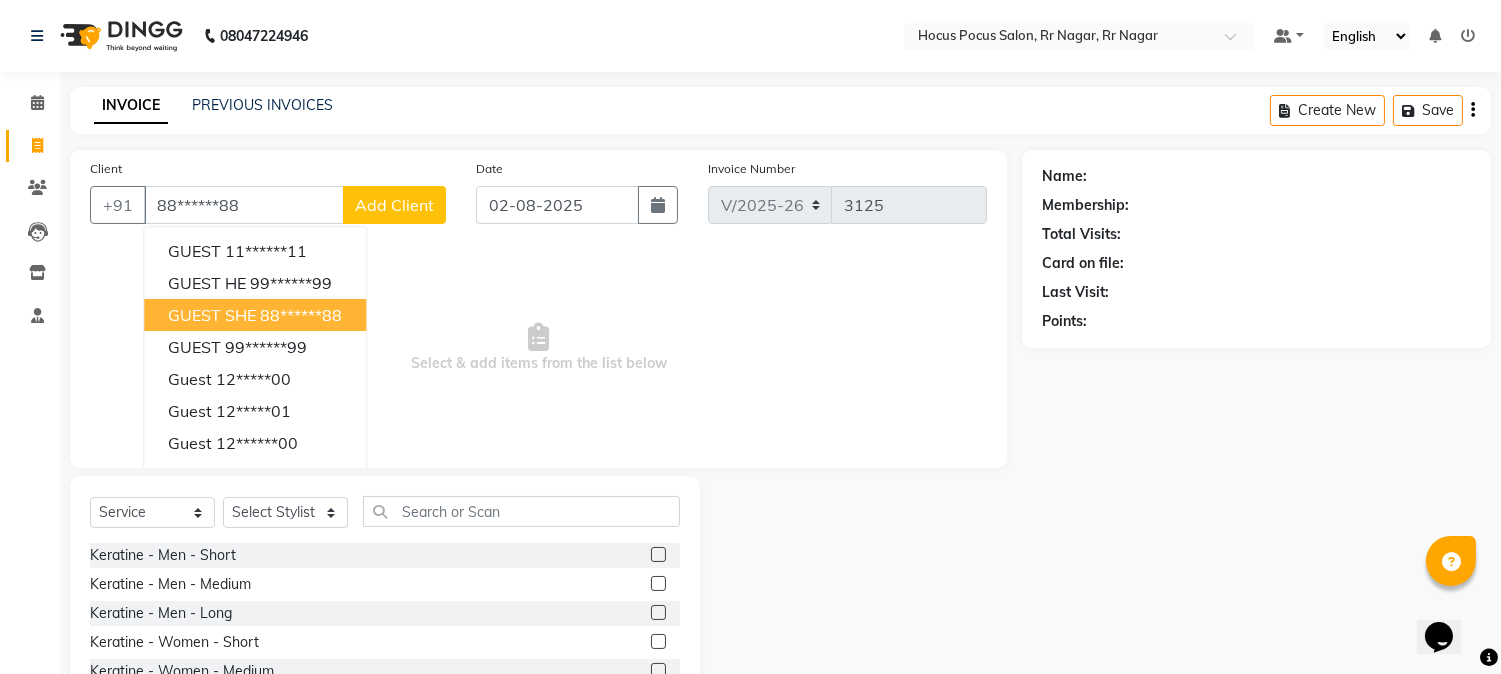 type on "88******88" 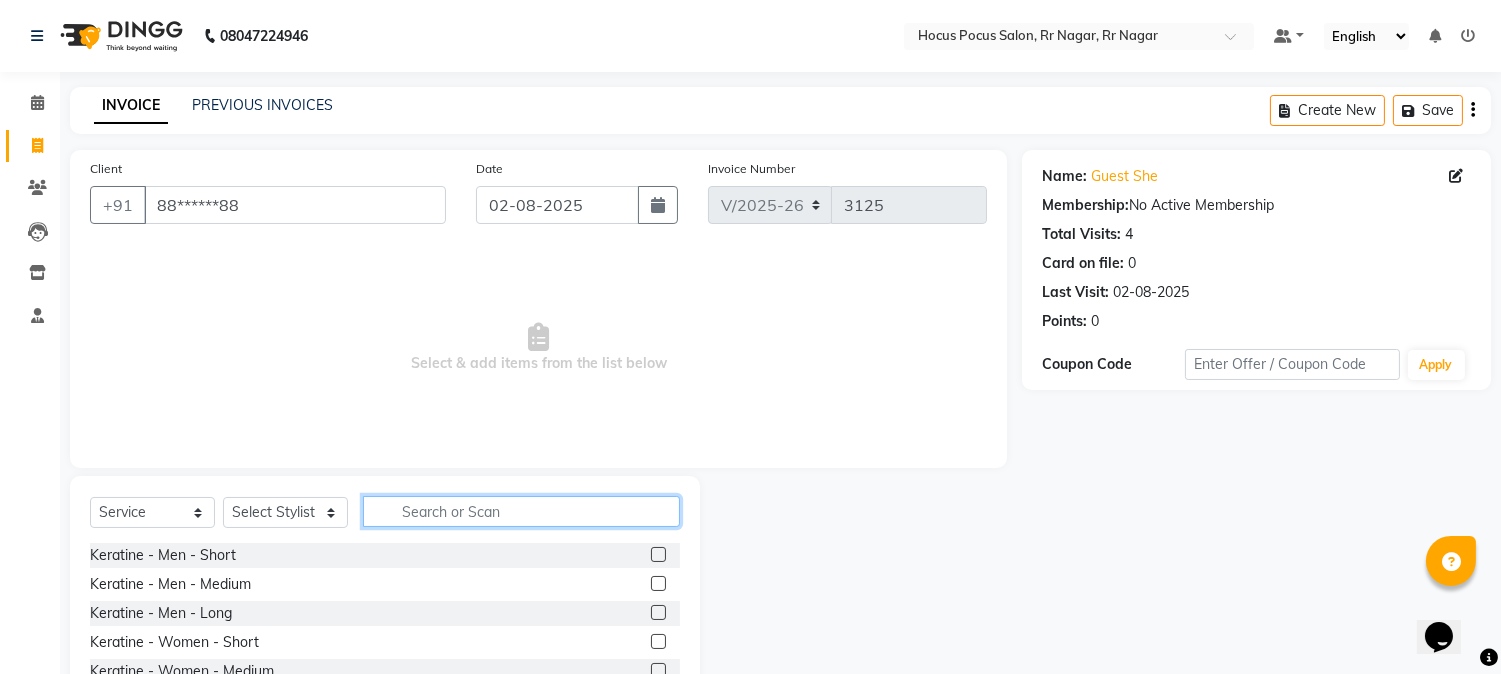click 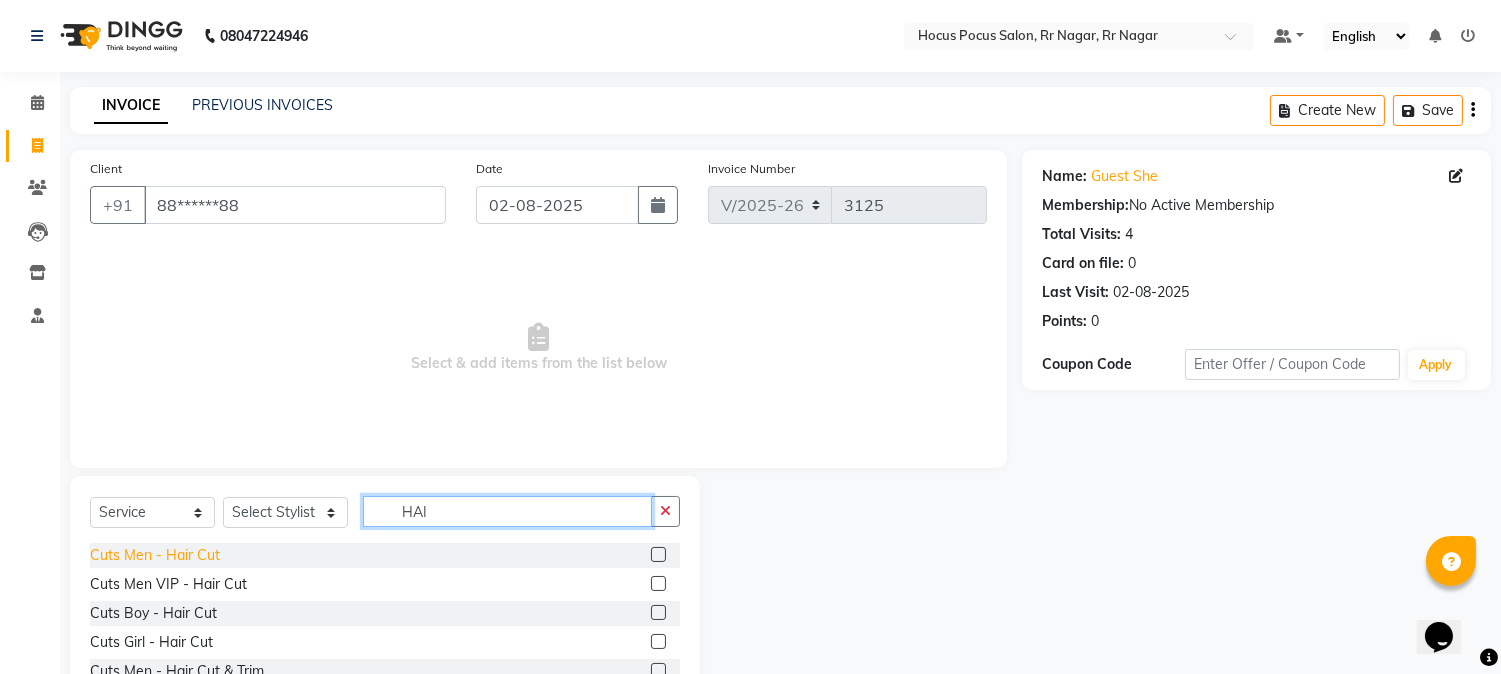 type on "HAI" 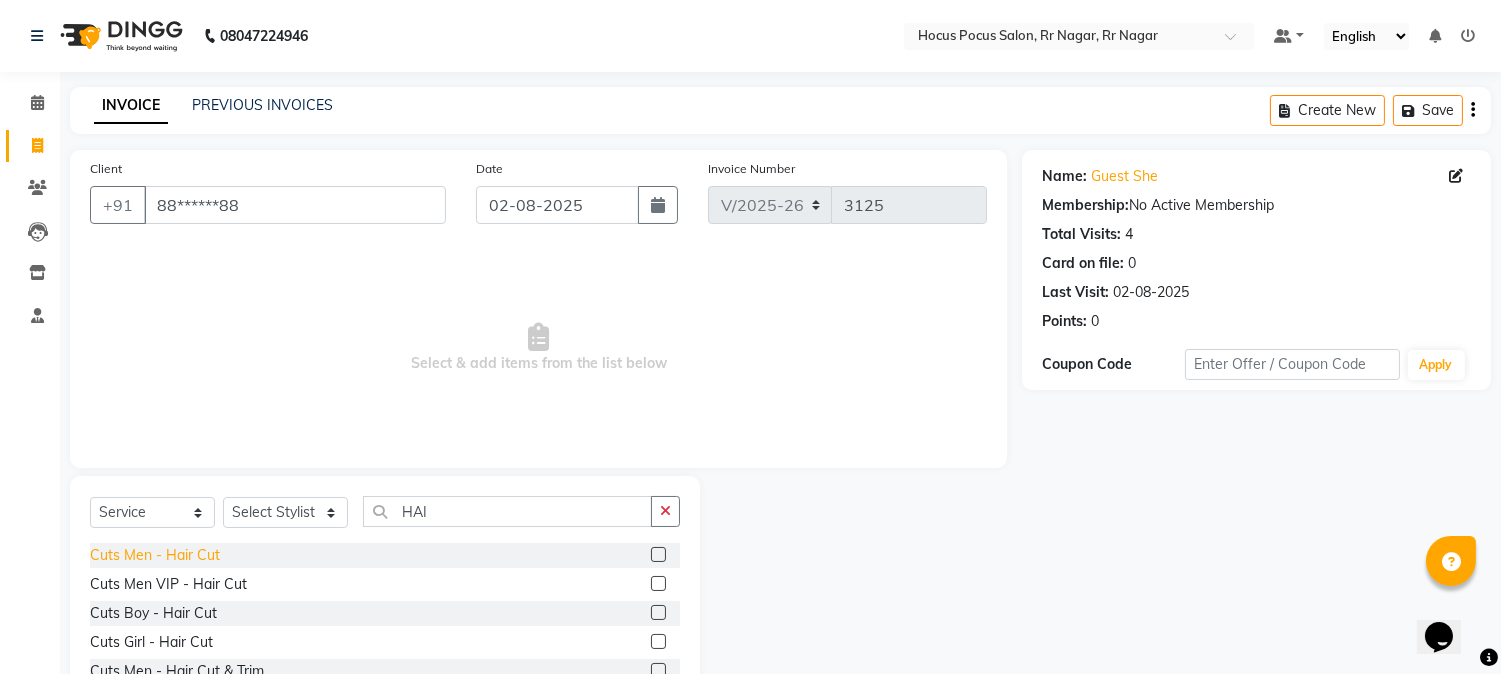 click on "Cuts Men - Hair Cut" 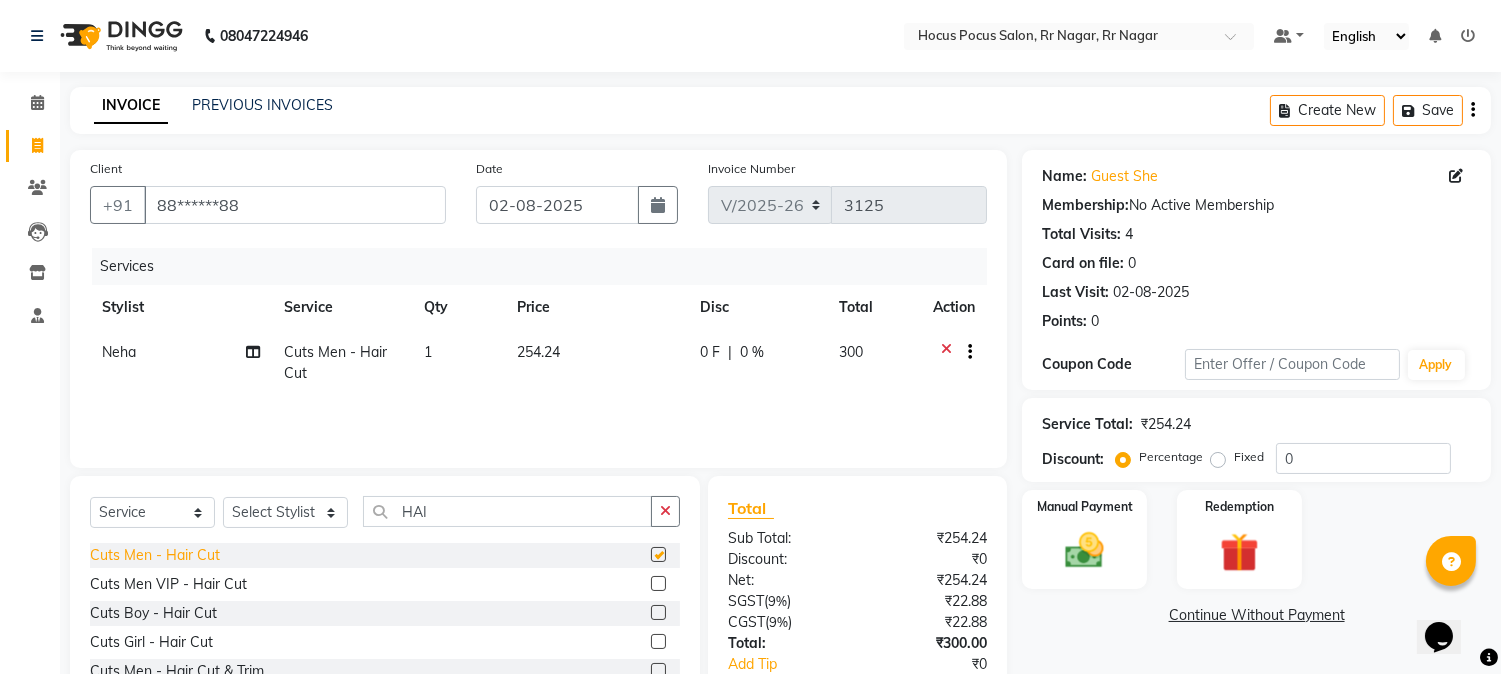 checkbox on "false" 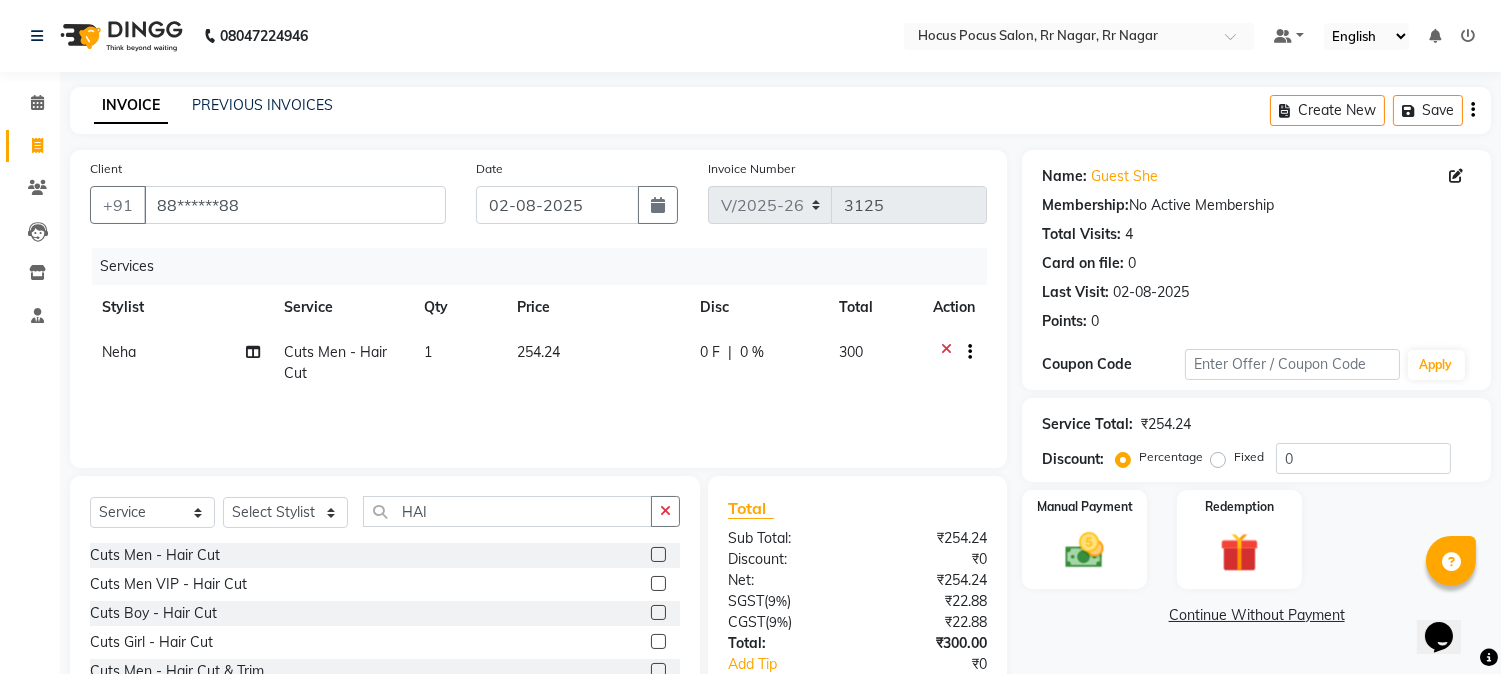 click on "Neha" 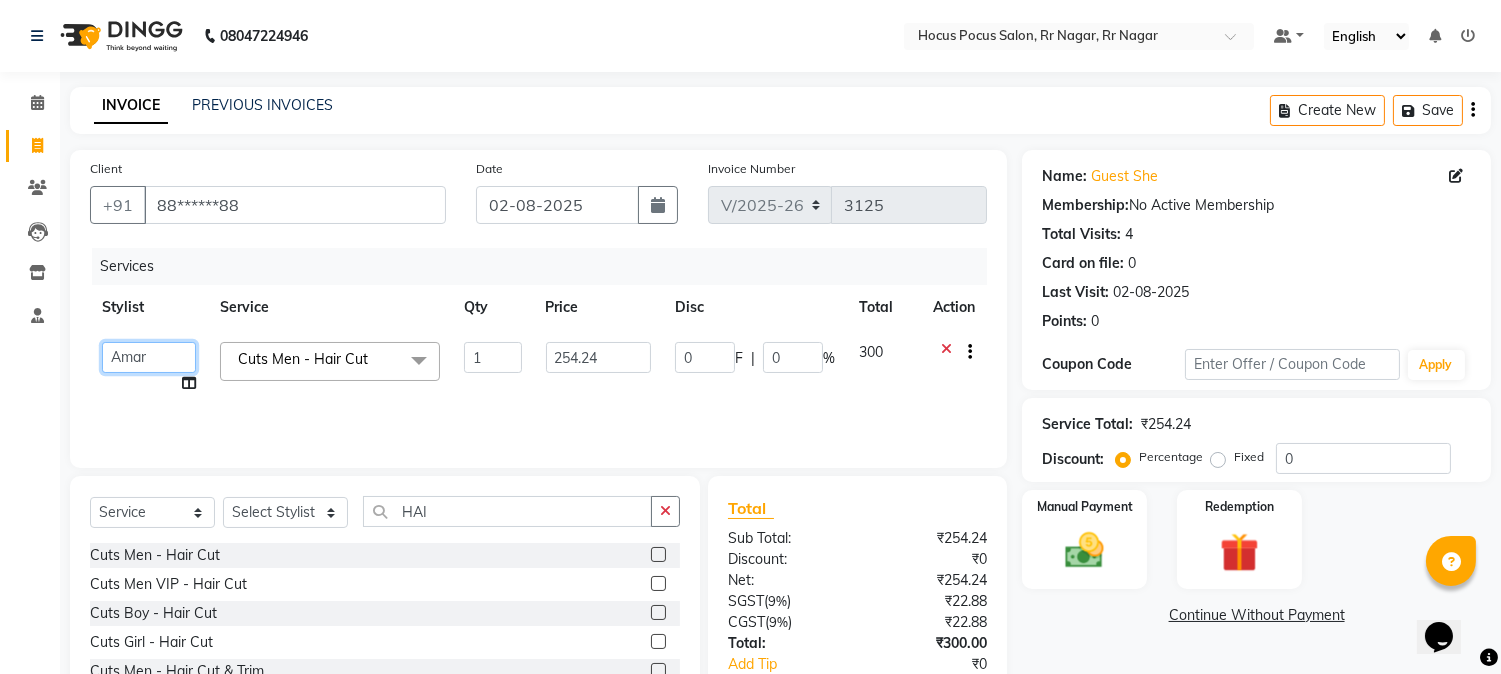 click on "Amar    Arjun   Eliza   hocus pocus   Jonathan   Maya   Mona   Neha   Ravi   Salima   Sonam" 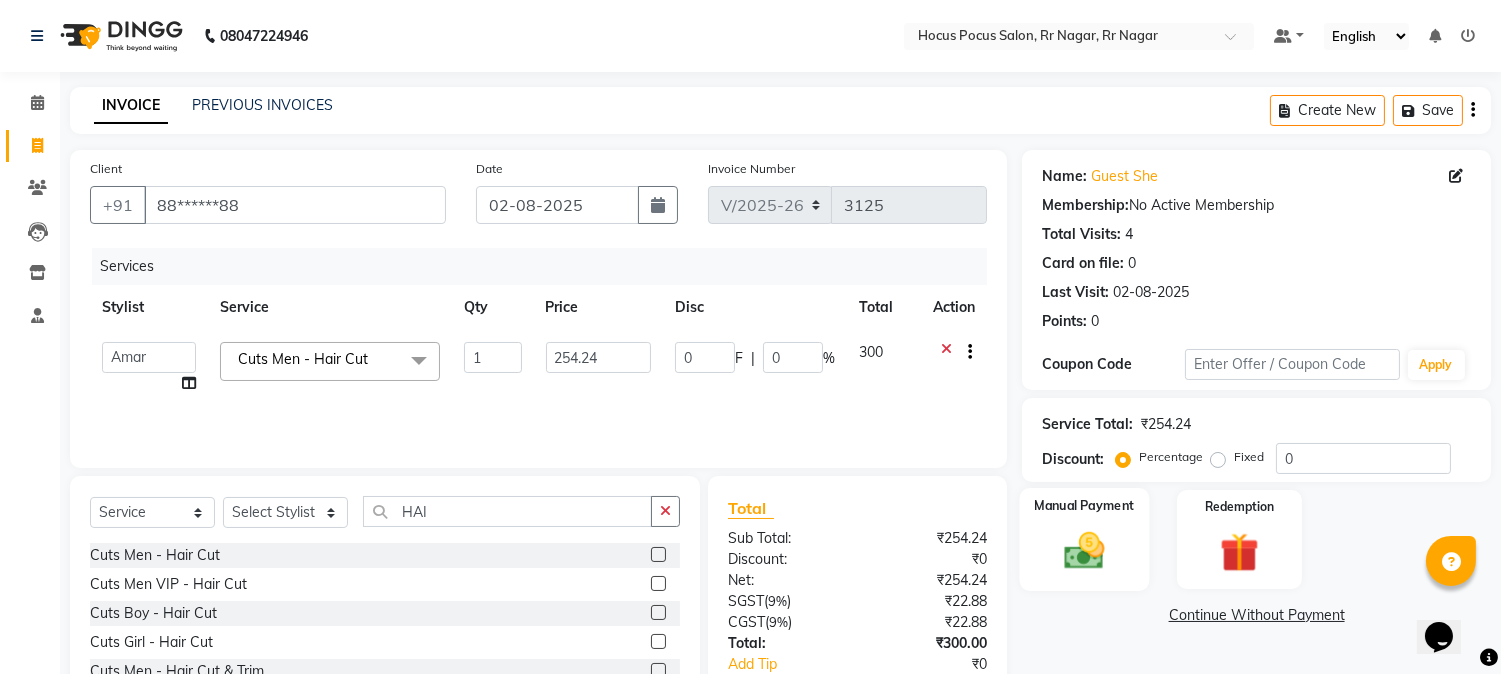 click 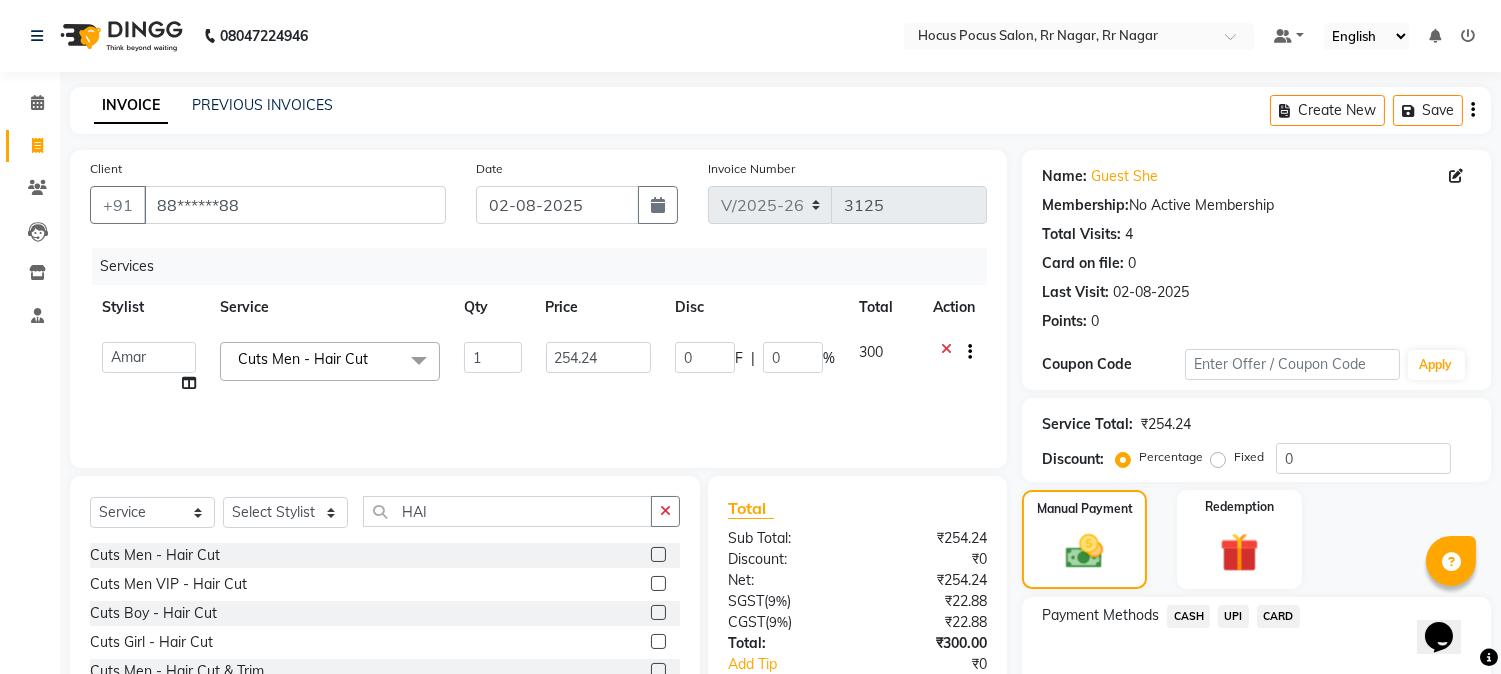 click on "CASH" 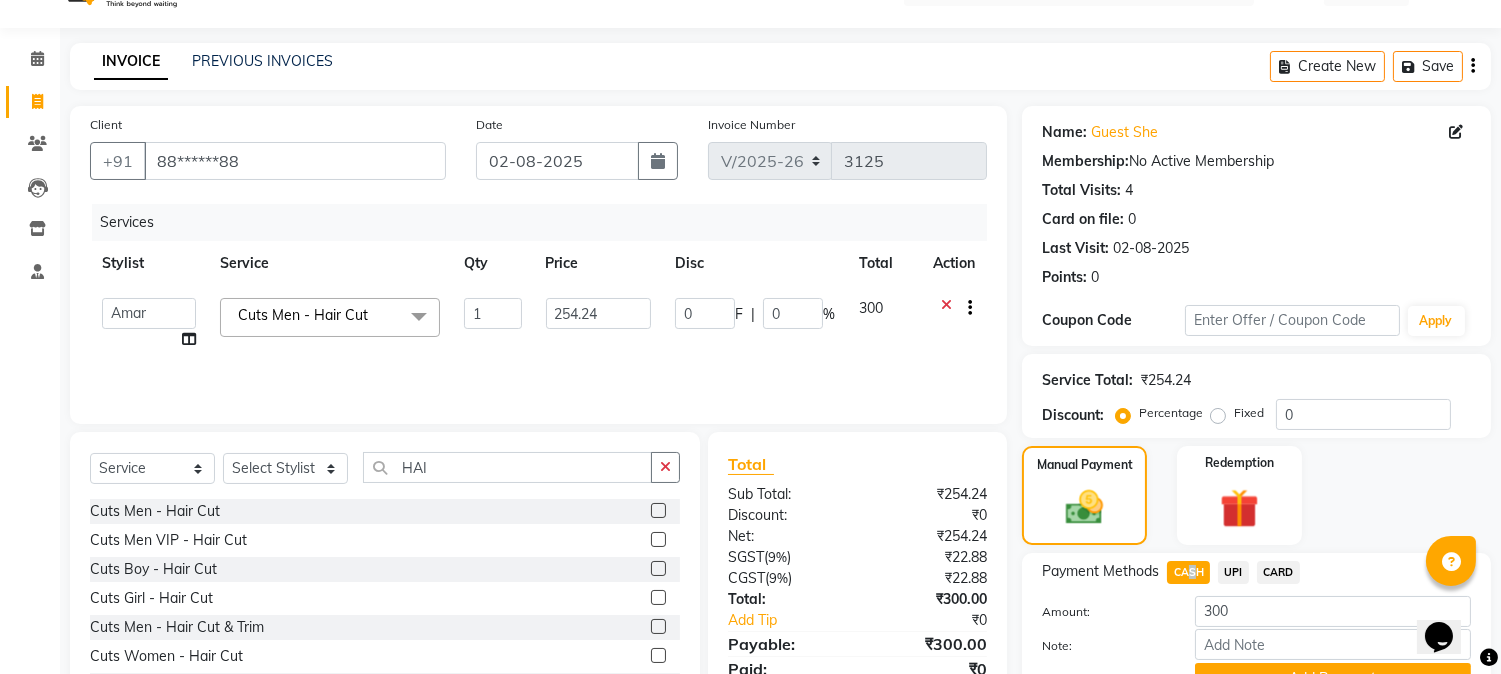 scroll, scrollTop: 142, scrollLeft: 0, axis: vertical 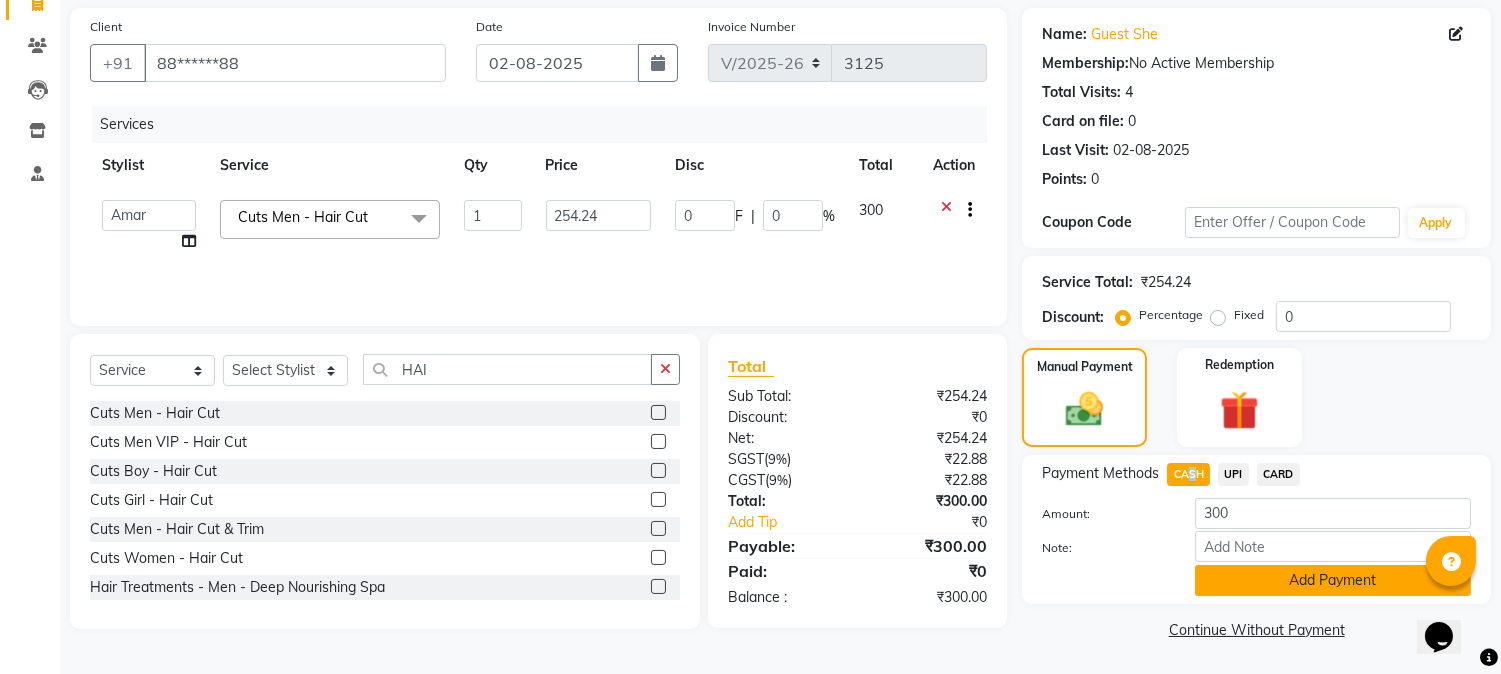 click on "Add Payment" 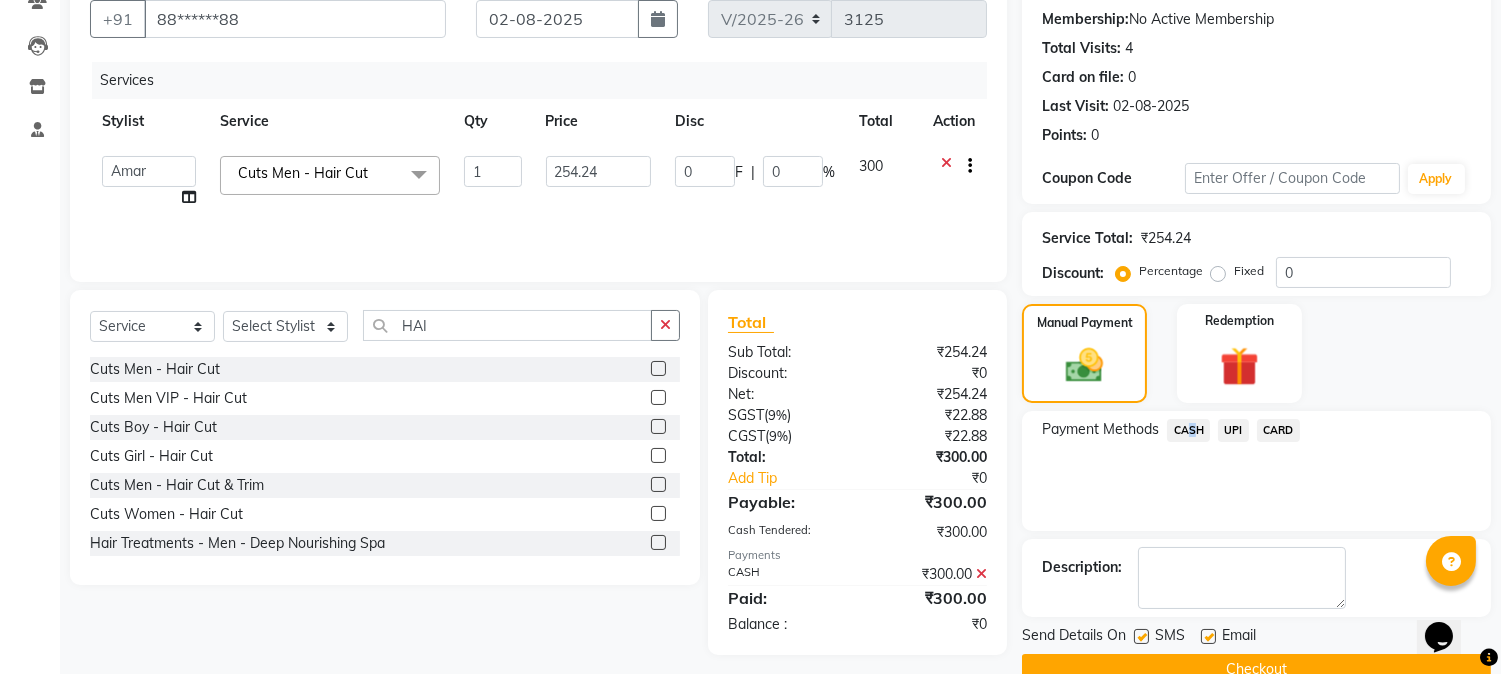 scroll, scrollTop: 225, scrollLeft: 0, axis: vertical 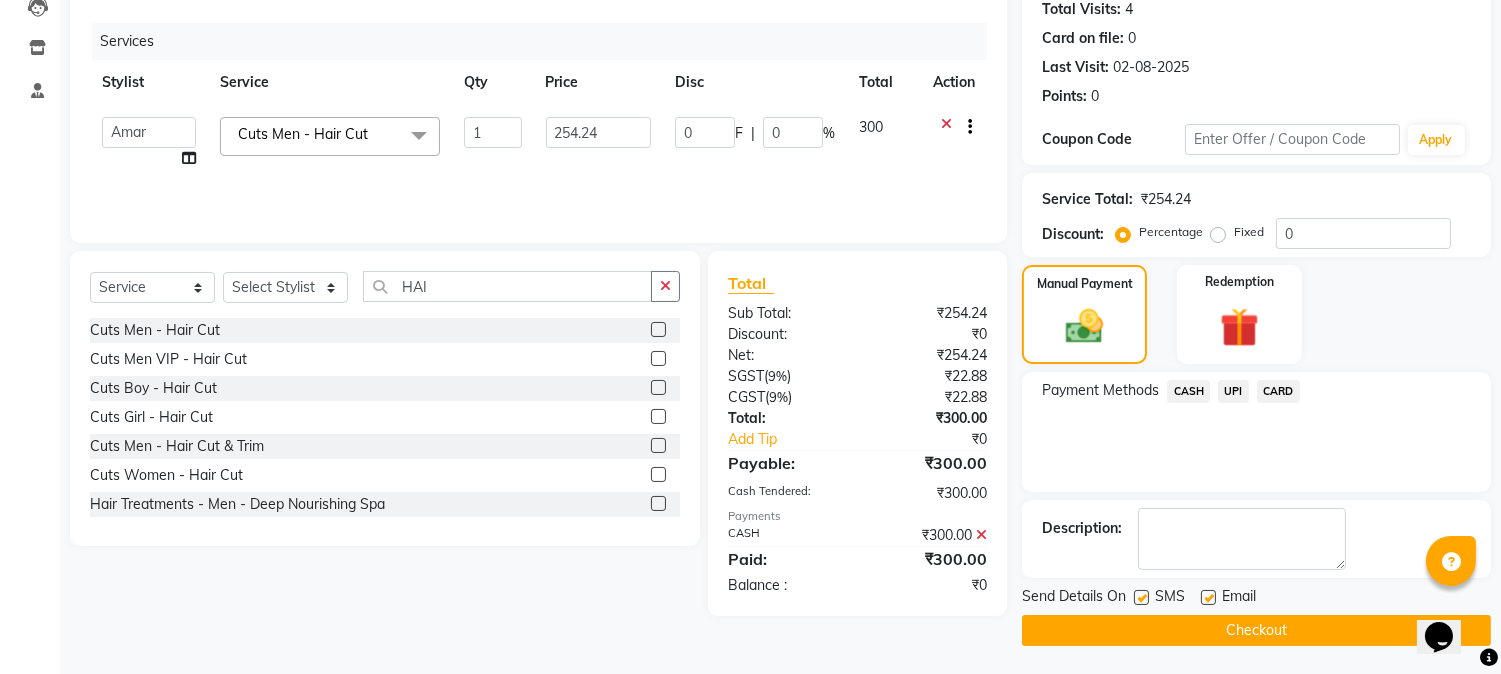 click 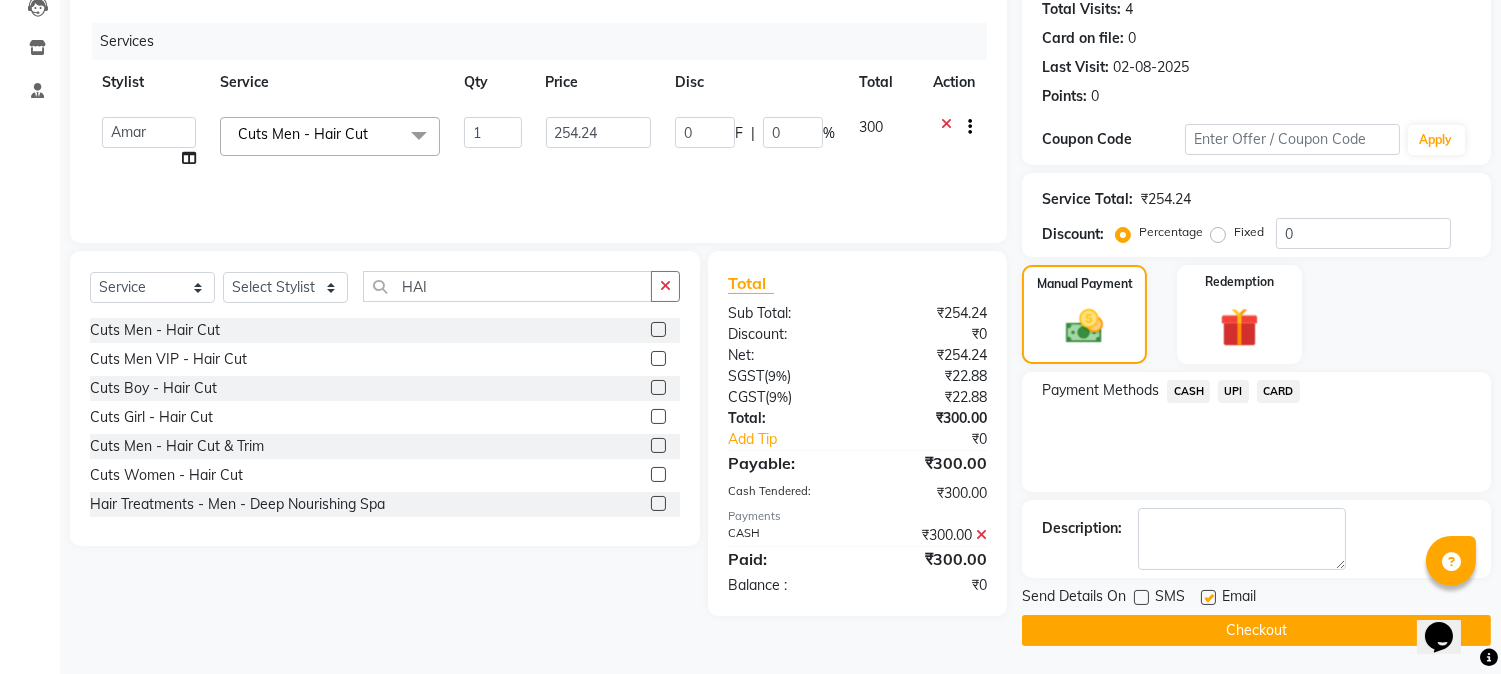 click on "Checkout" 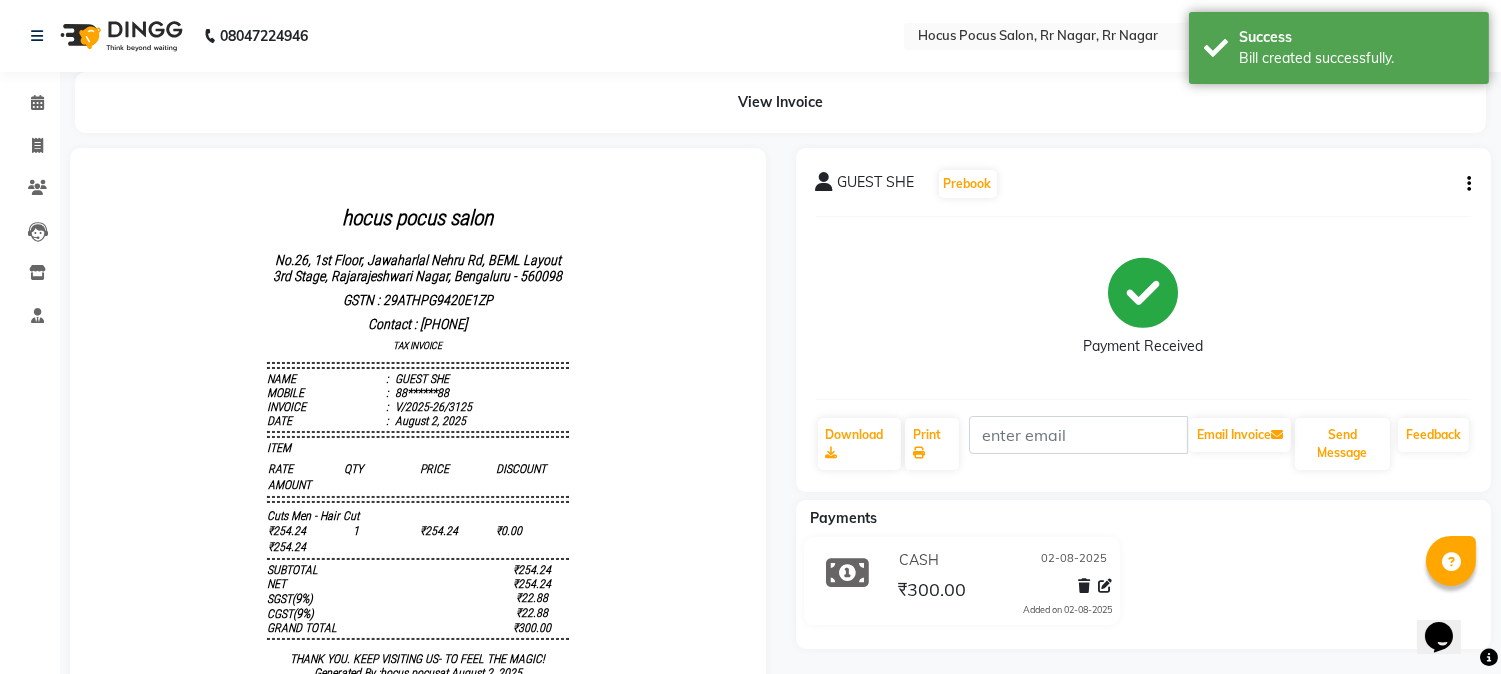scroll, scrollTop: 0, scrollLeft: 0, axis: both 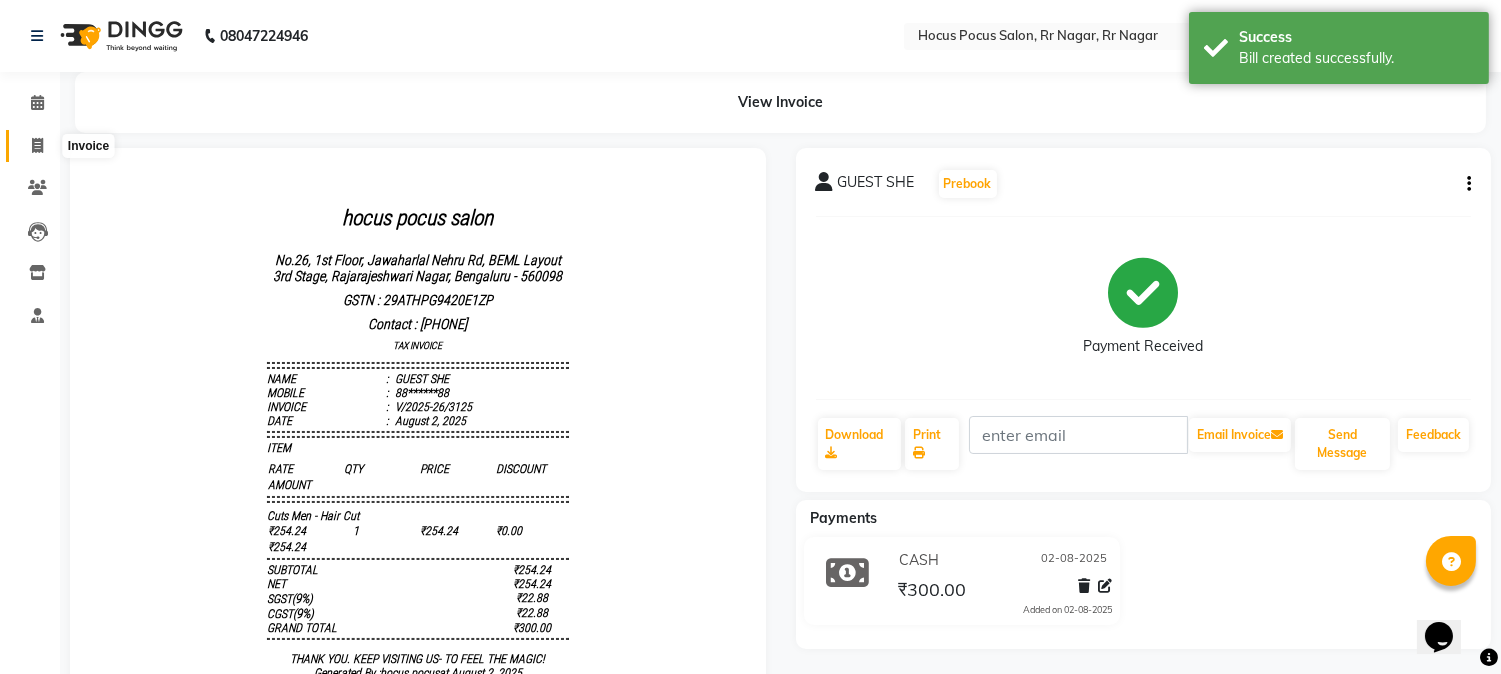 click 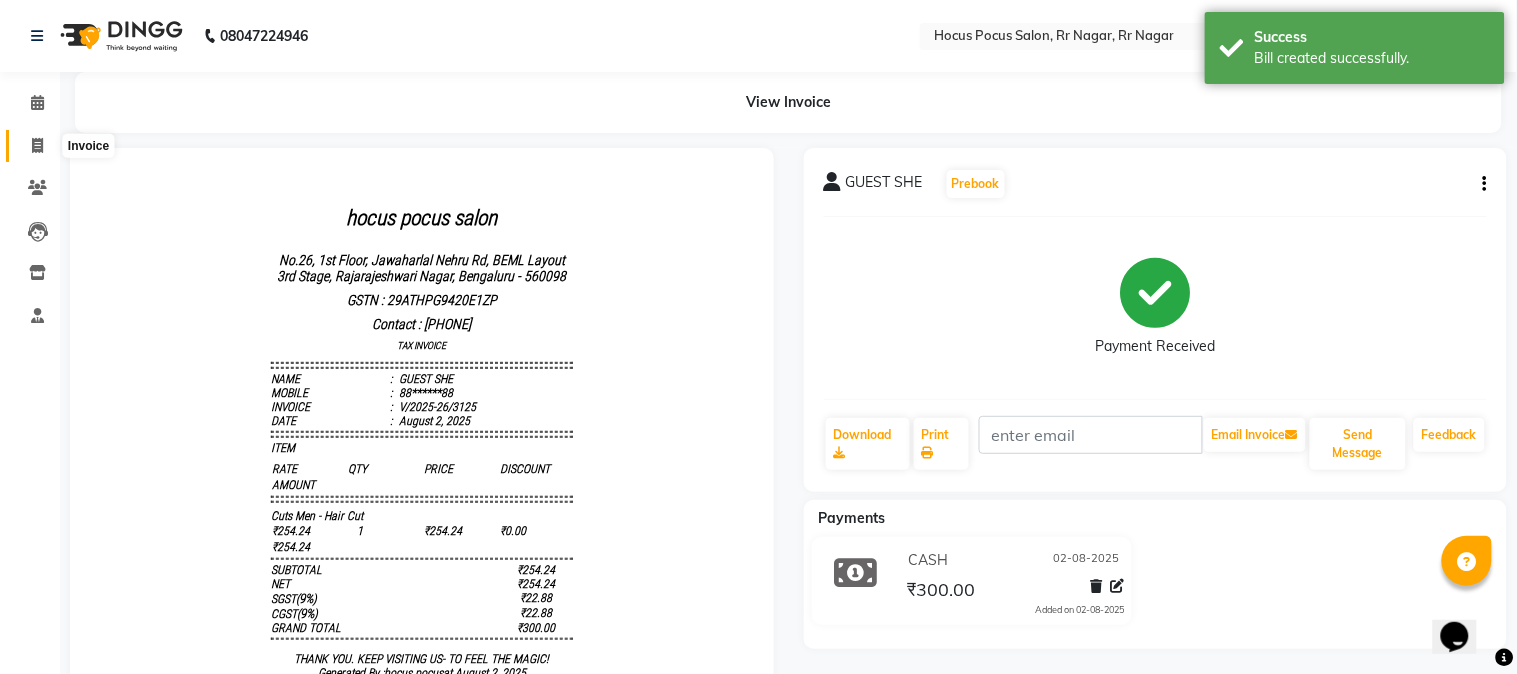 select on "5019" 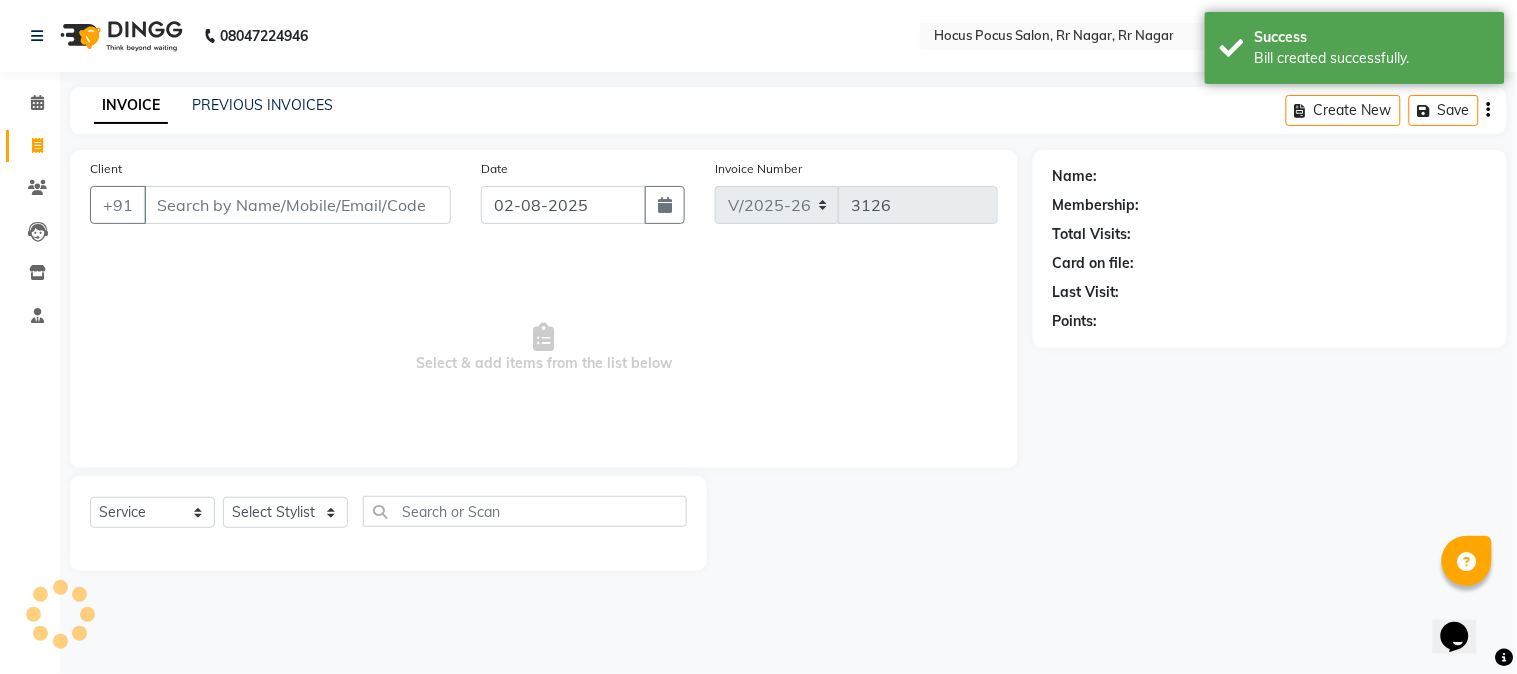 click on "Client +91" 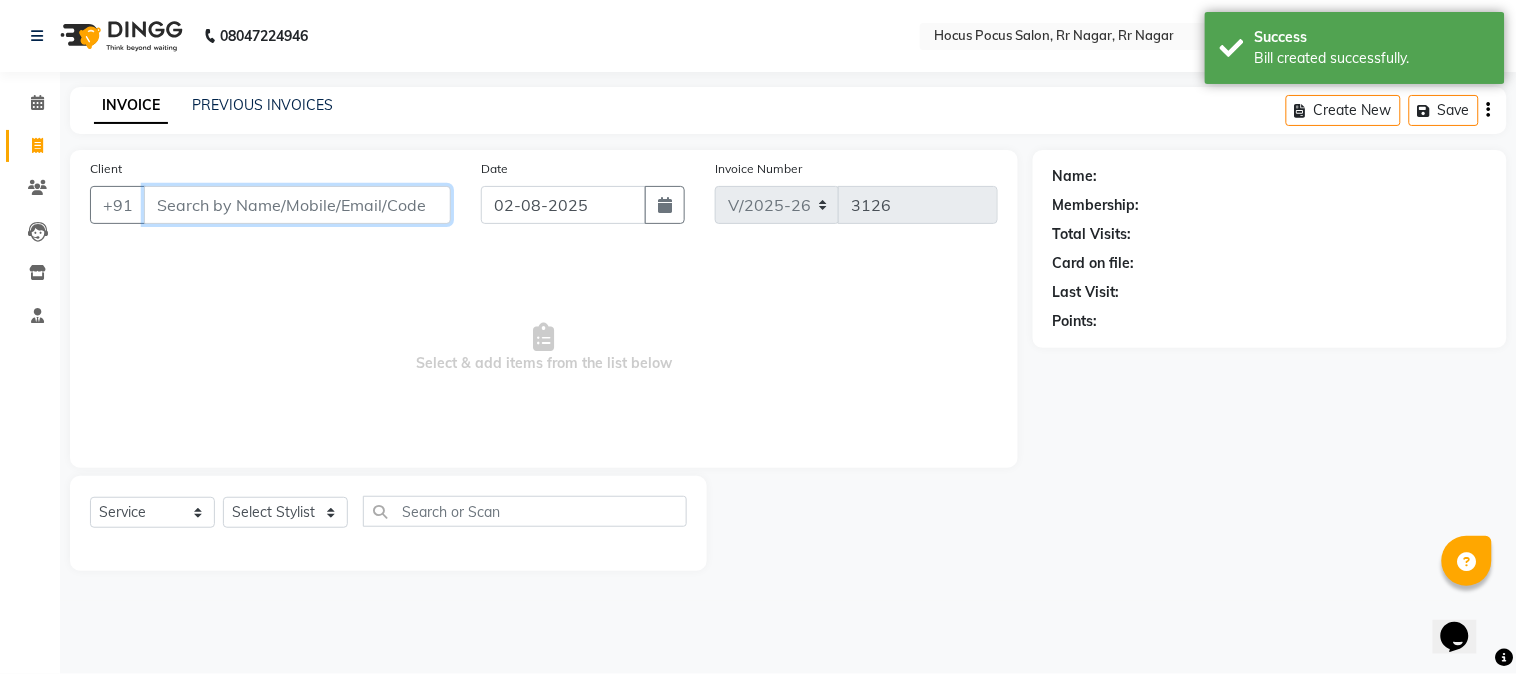 click on "Client" at bounding box center [297, 205] 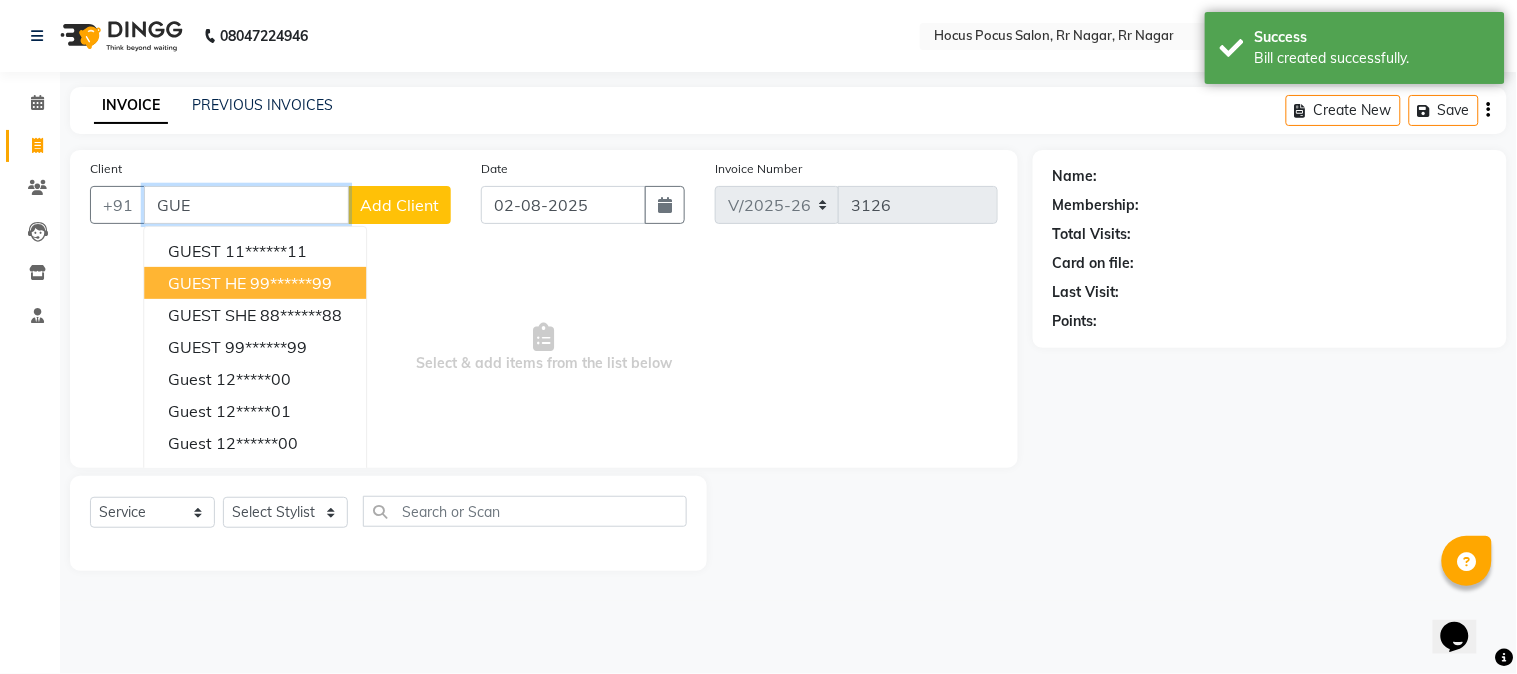 click on "GUEST HE" at bounding box center [207, 283] 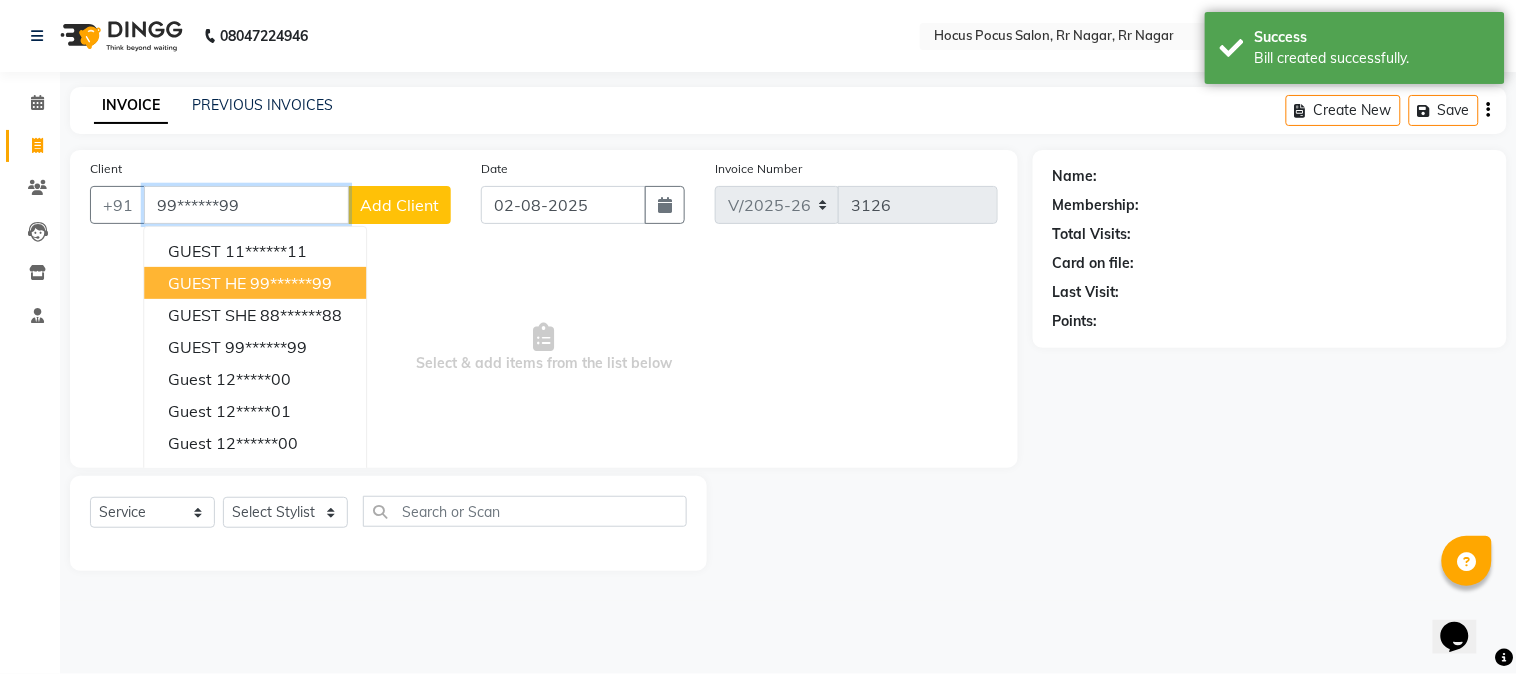 type on "99******99" 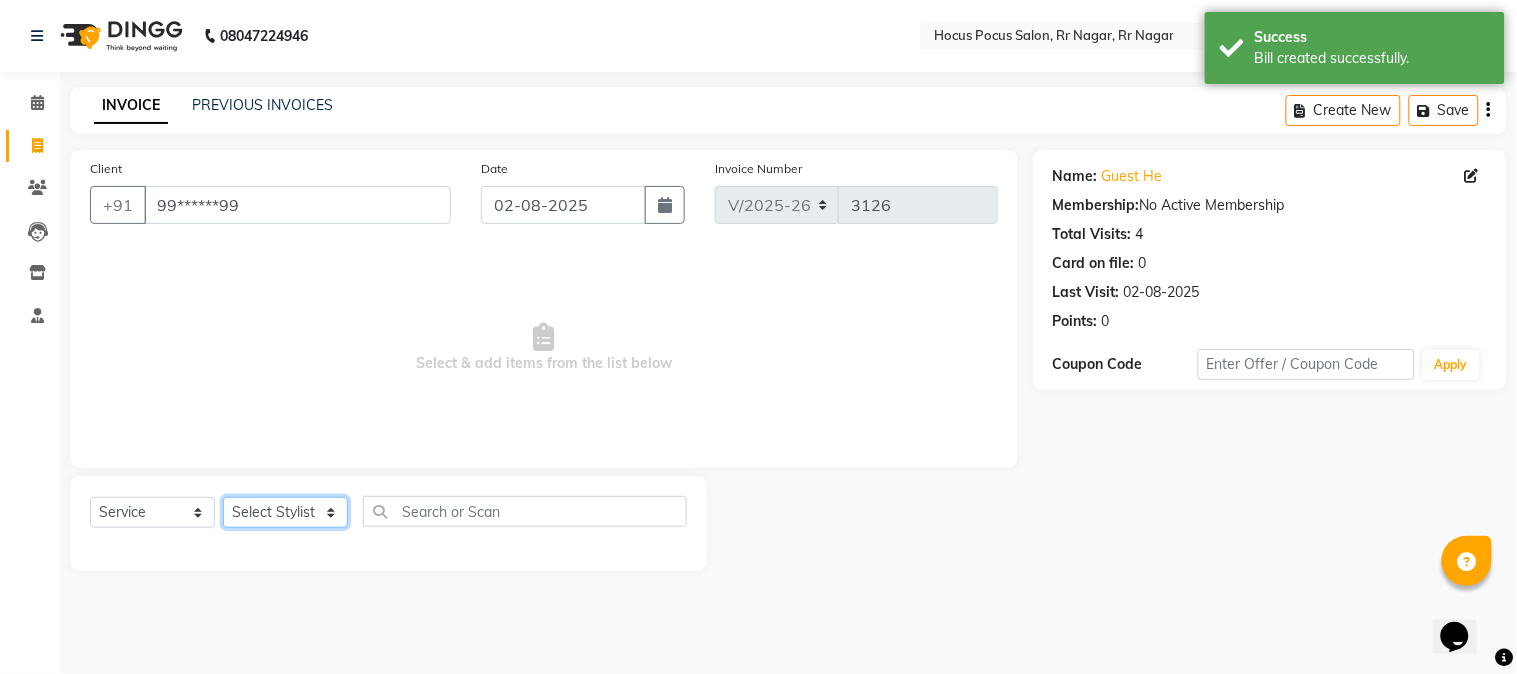click on "Select Stylist Amar  Arjun Eliza hocus pocus Jonathan Maya Mona Neha Ravi Salima Sonam" 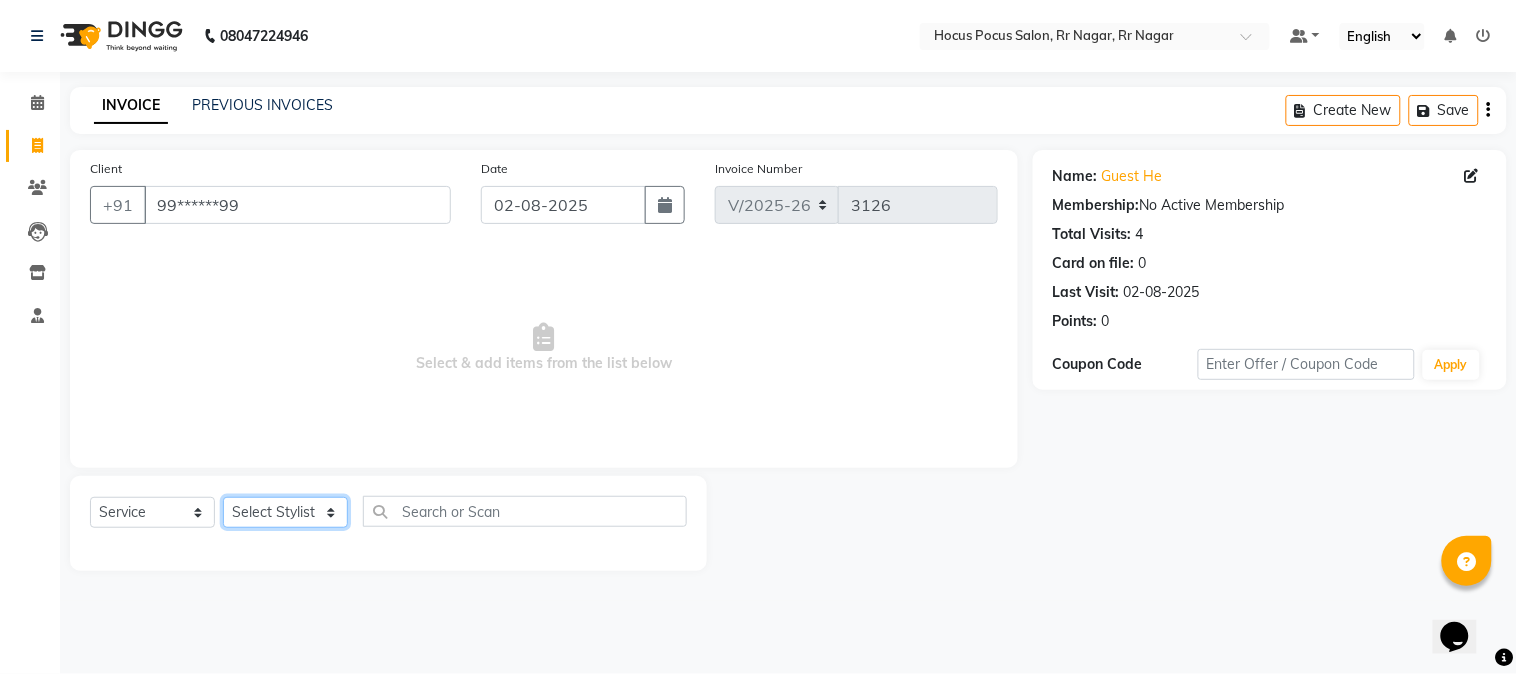 select on "85060" 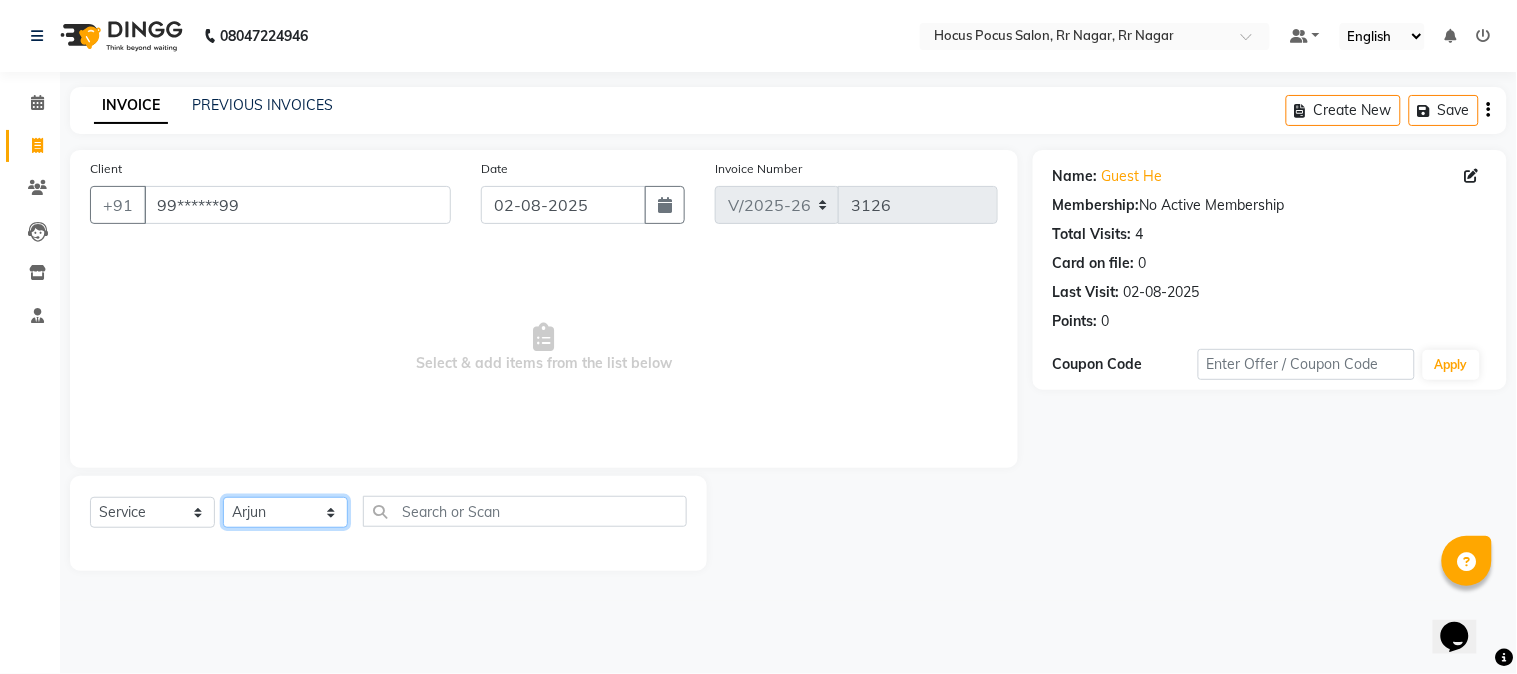 click on "Select Stylist Amar  Arjun Eliza hocus pocus Jonathan Maya Mona Neha Ravi Salima Sonam" 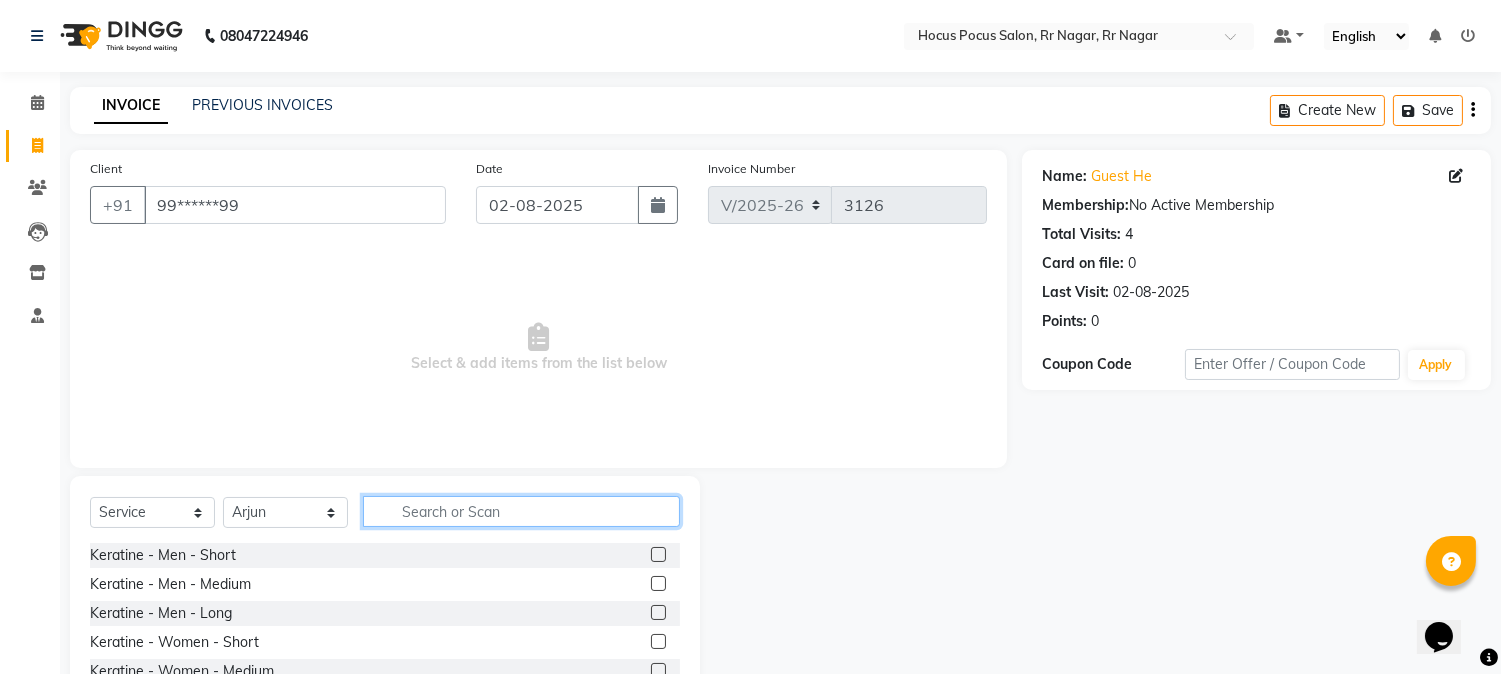click 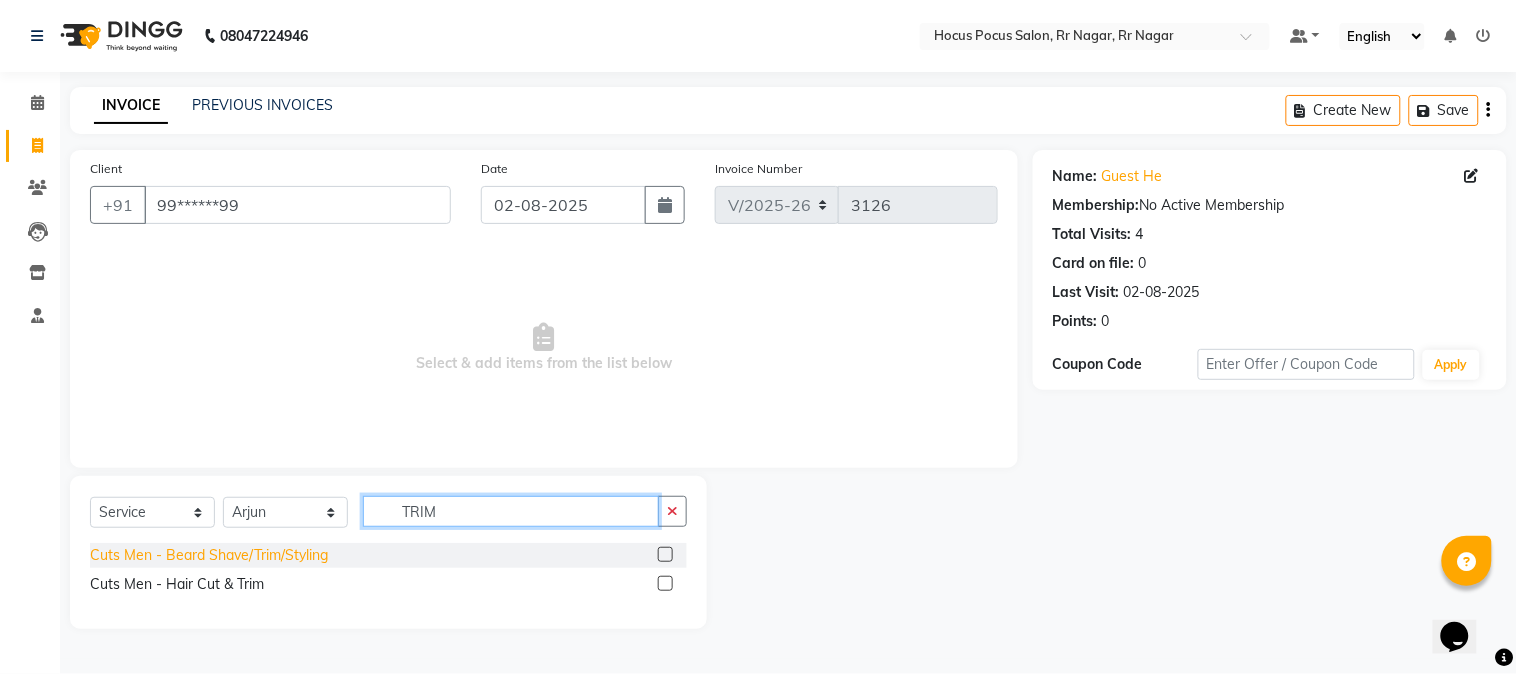 type on "TRIM" 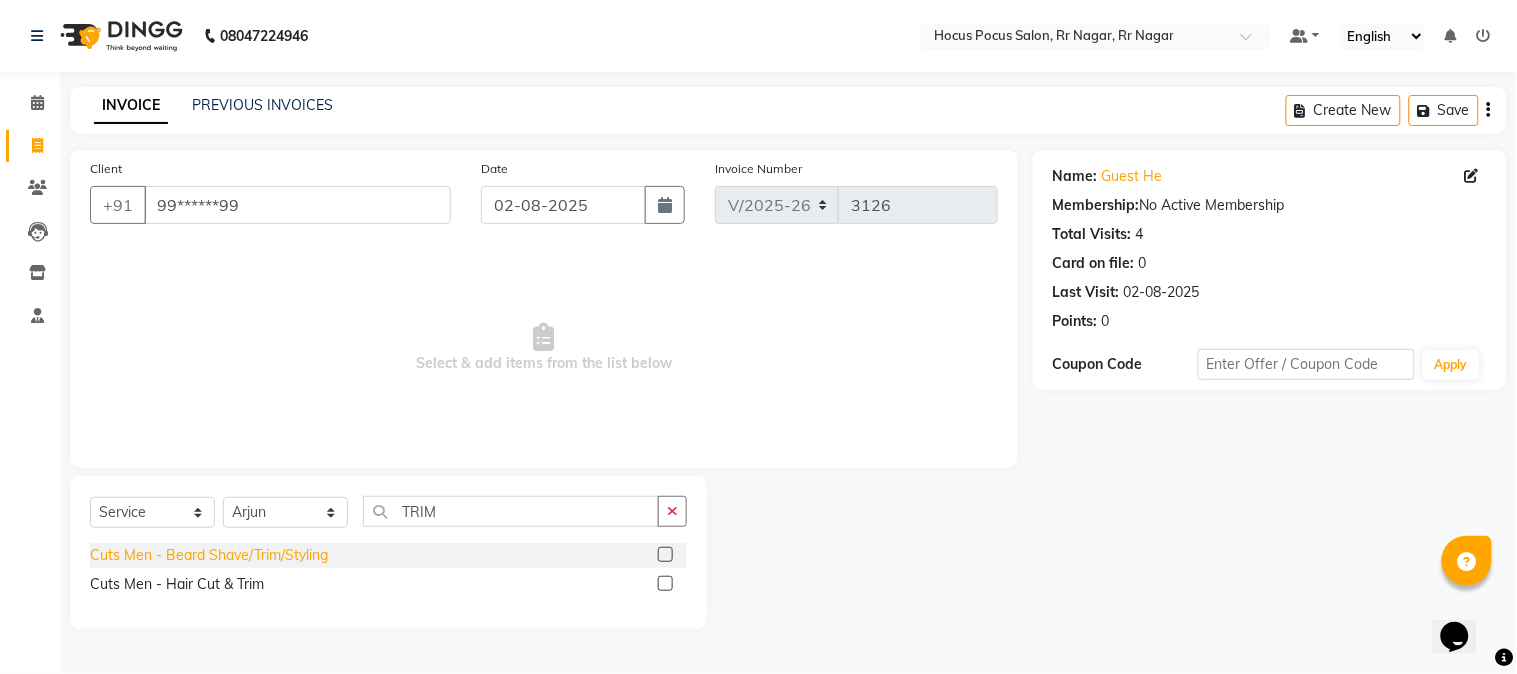 click on "Cuts Men - Beard Shave/Trim/Styling" 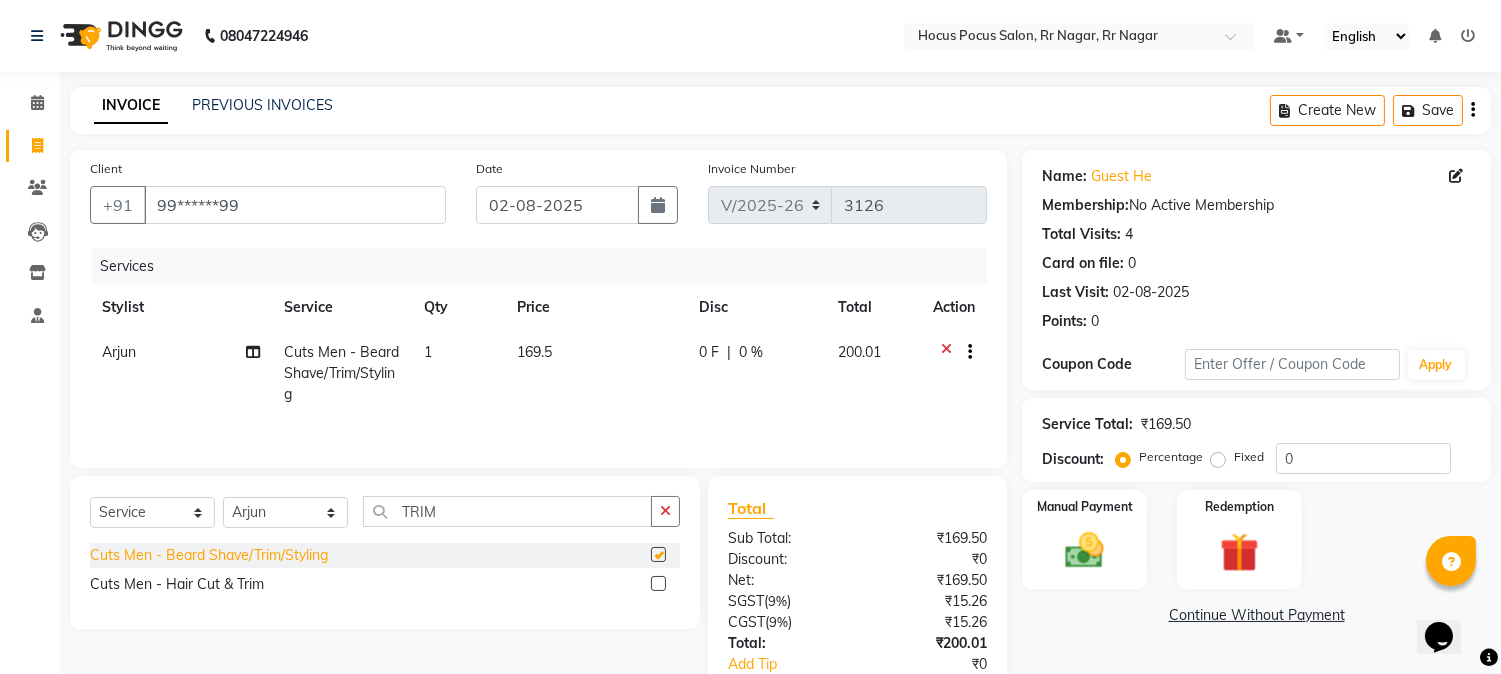 checkbox on "false" 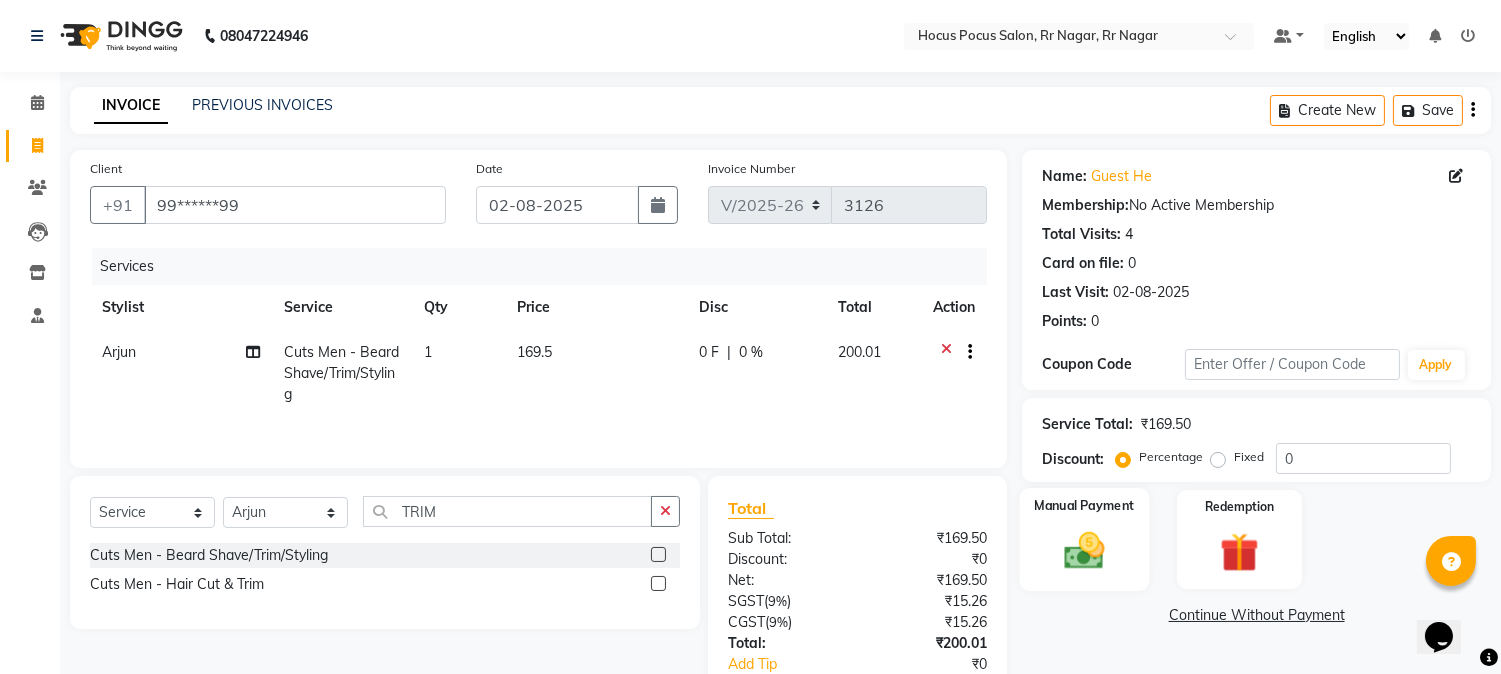 click 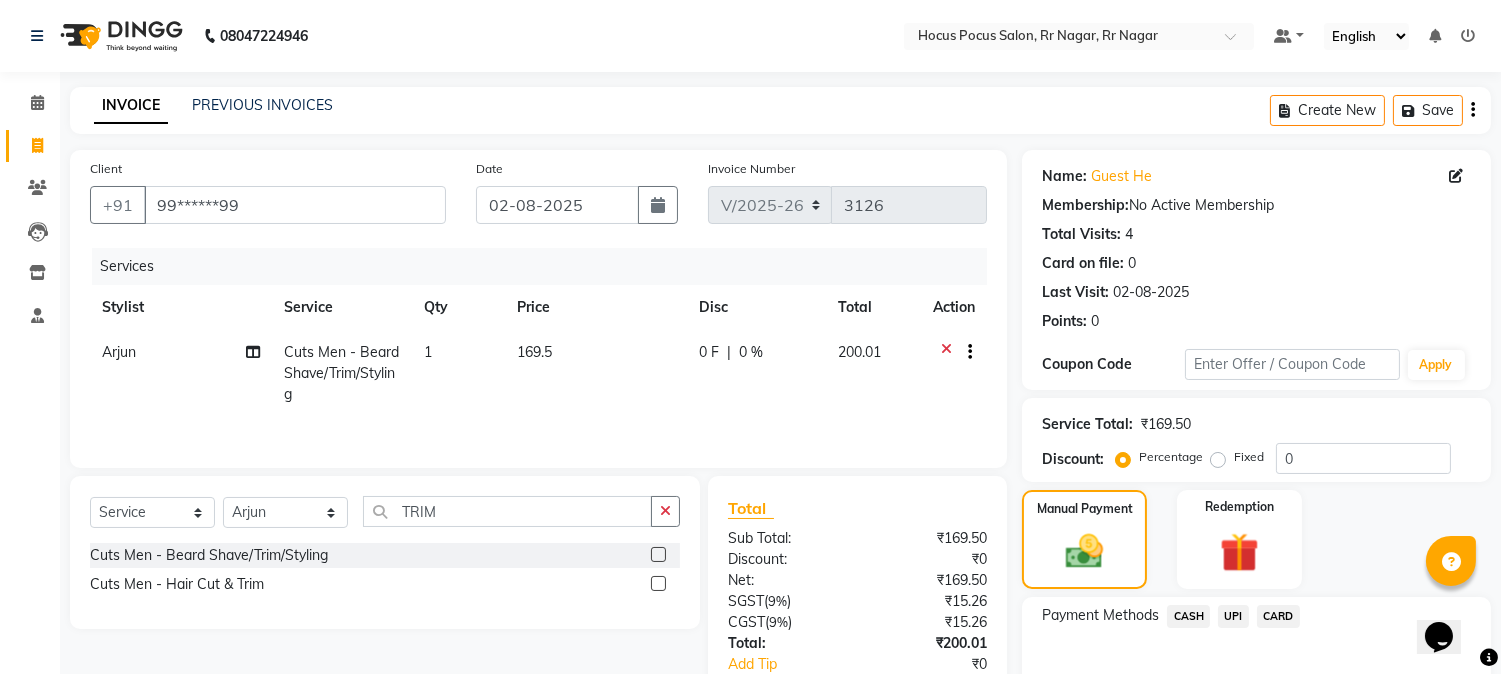 click on "CASH" 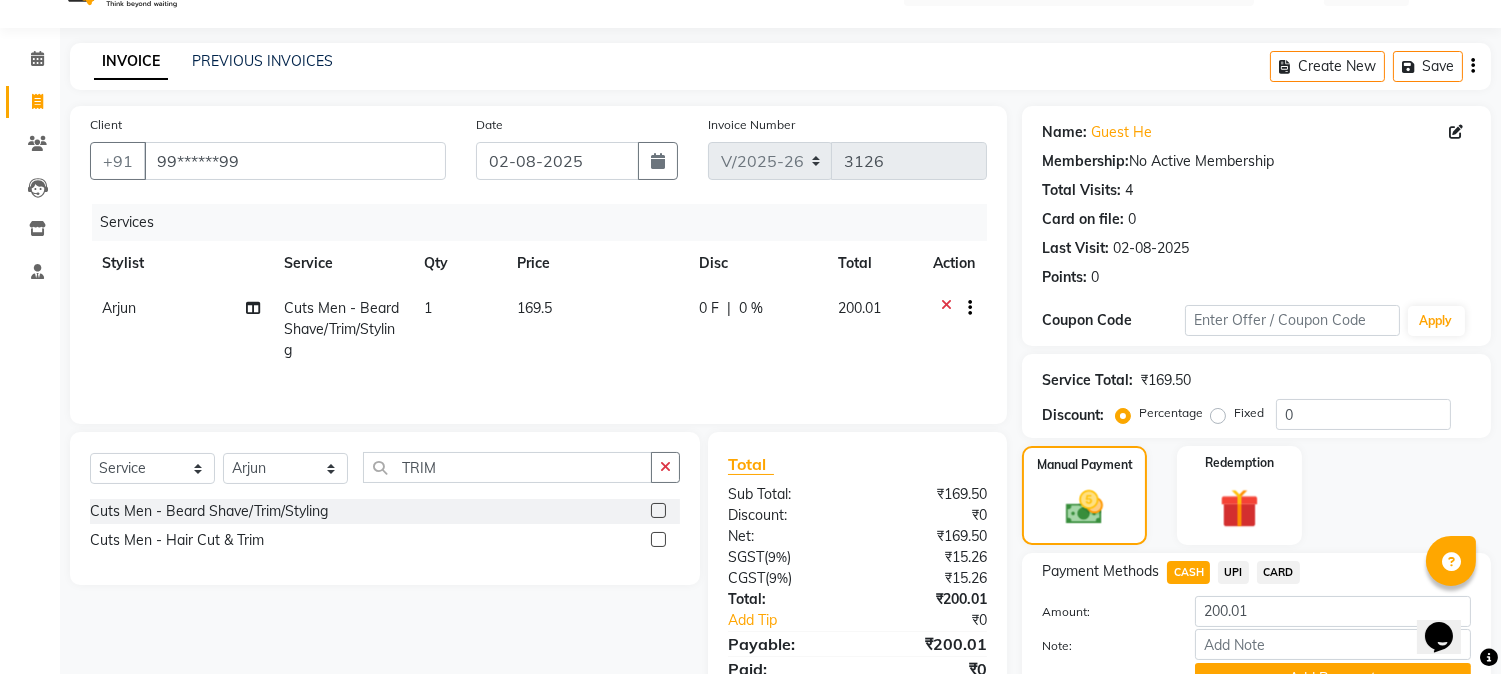 scroll, scrollTop: 142, scrollLeft: 0, axis: vertical 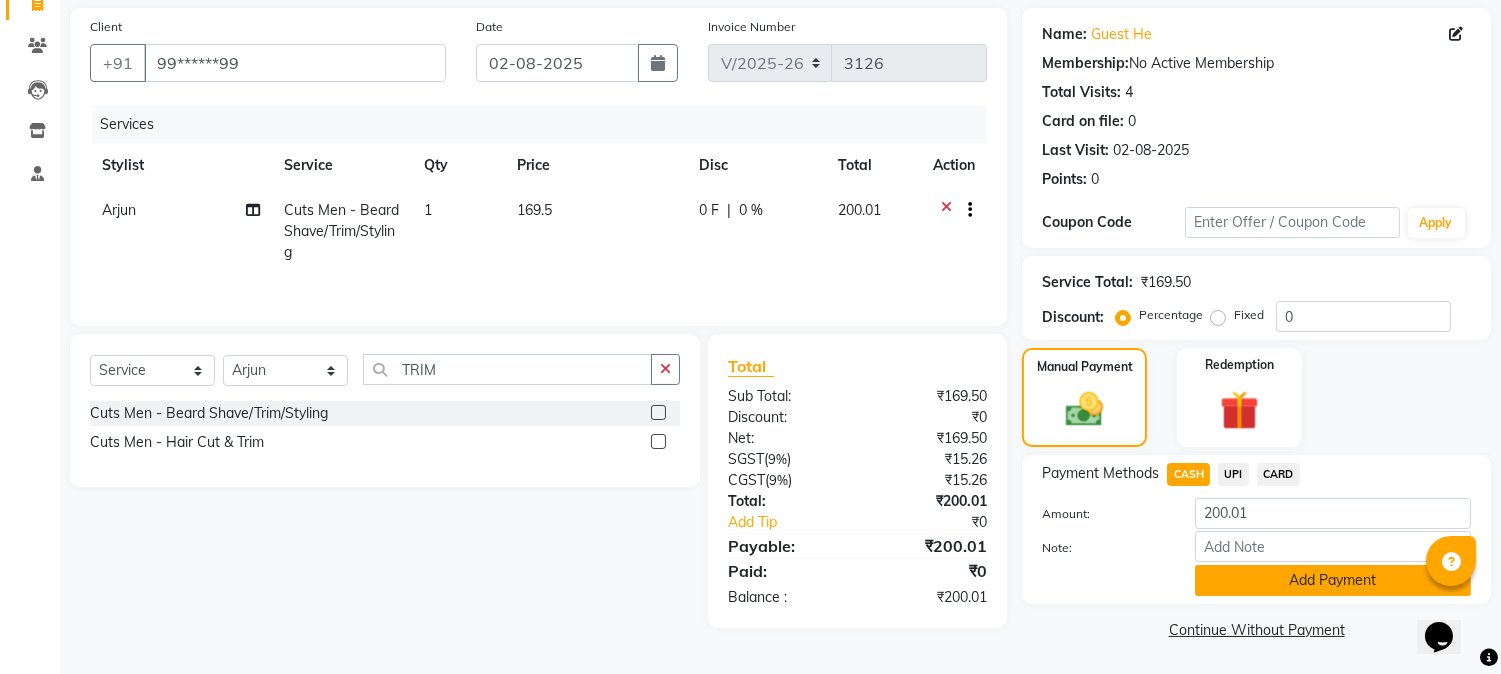 click on "Add Payment" 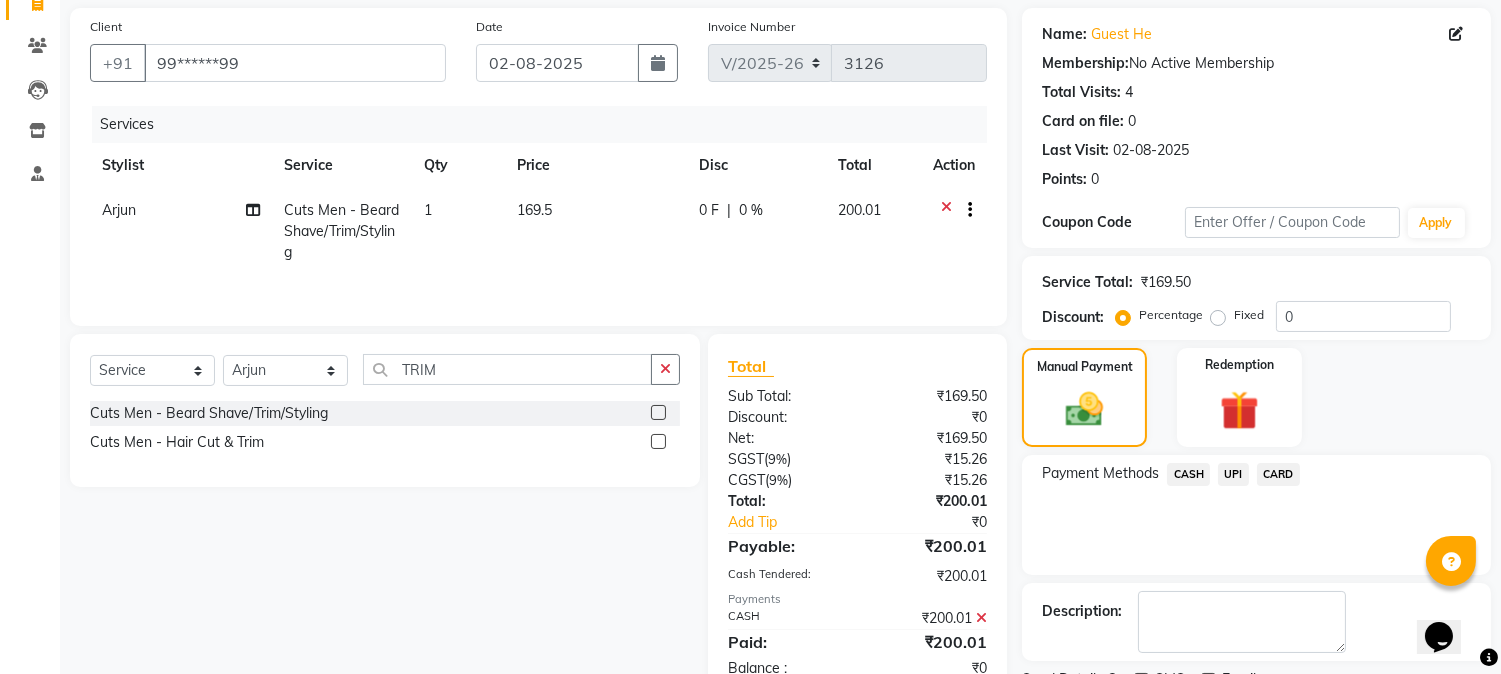 click on "UPI" 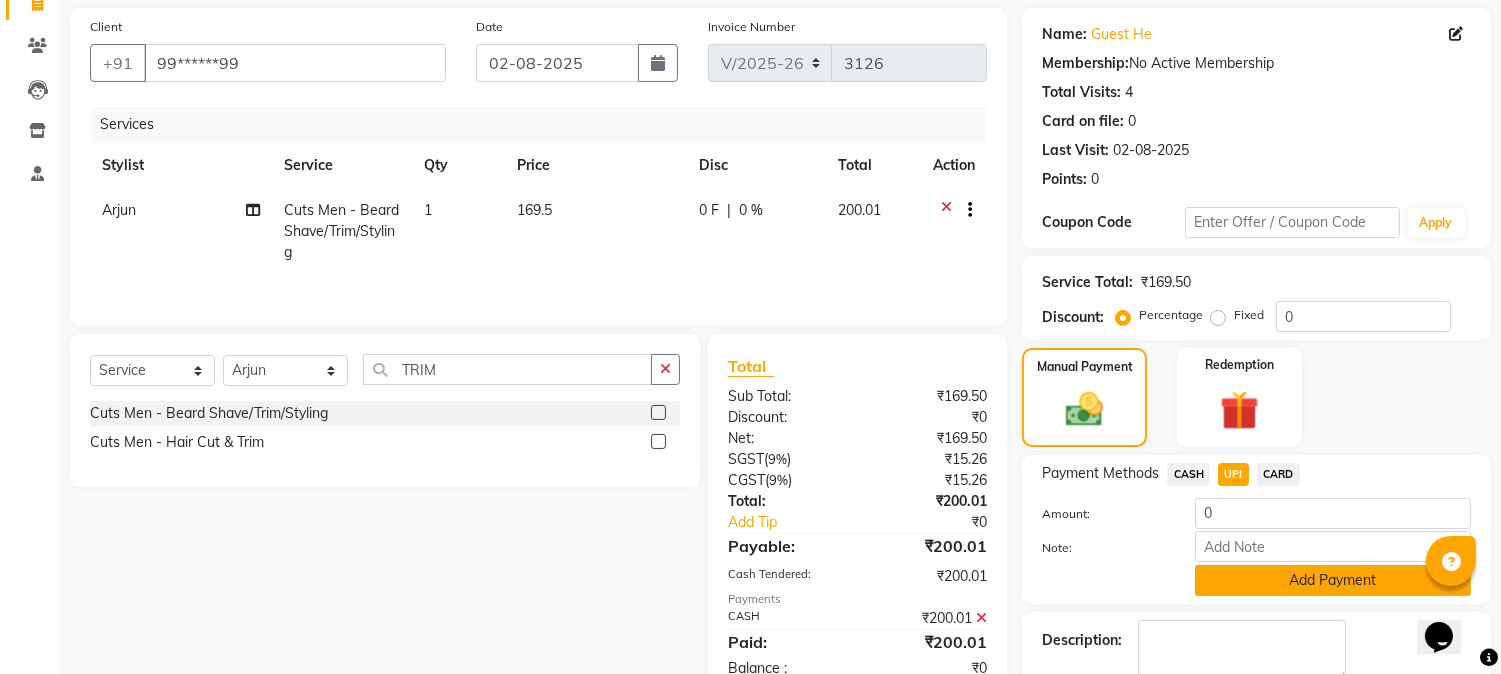 click on "Add Payment" 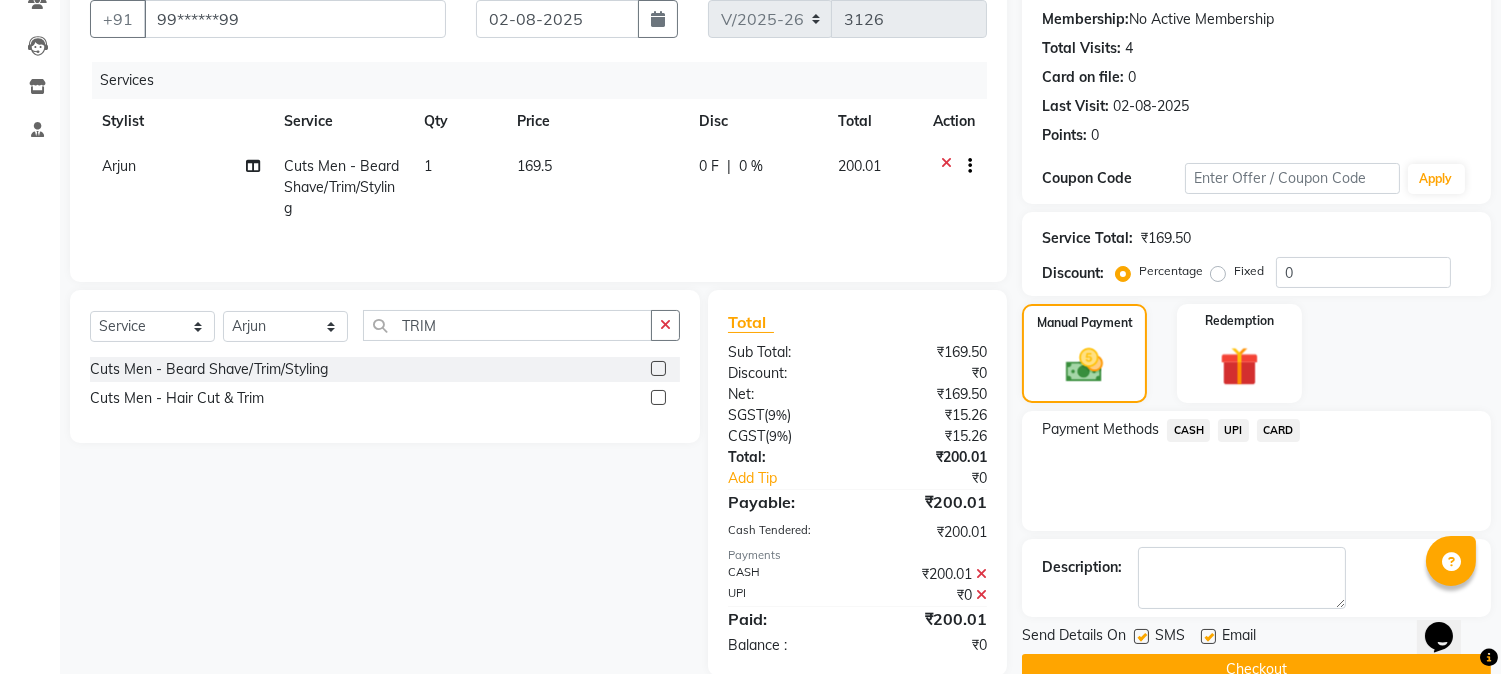 scroll, scrollTop: 225, scrollLeft: 0, axis: vertical 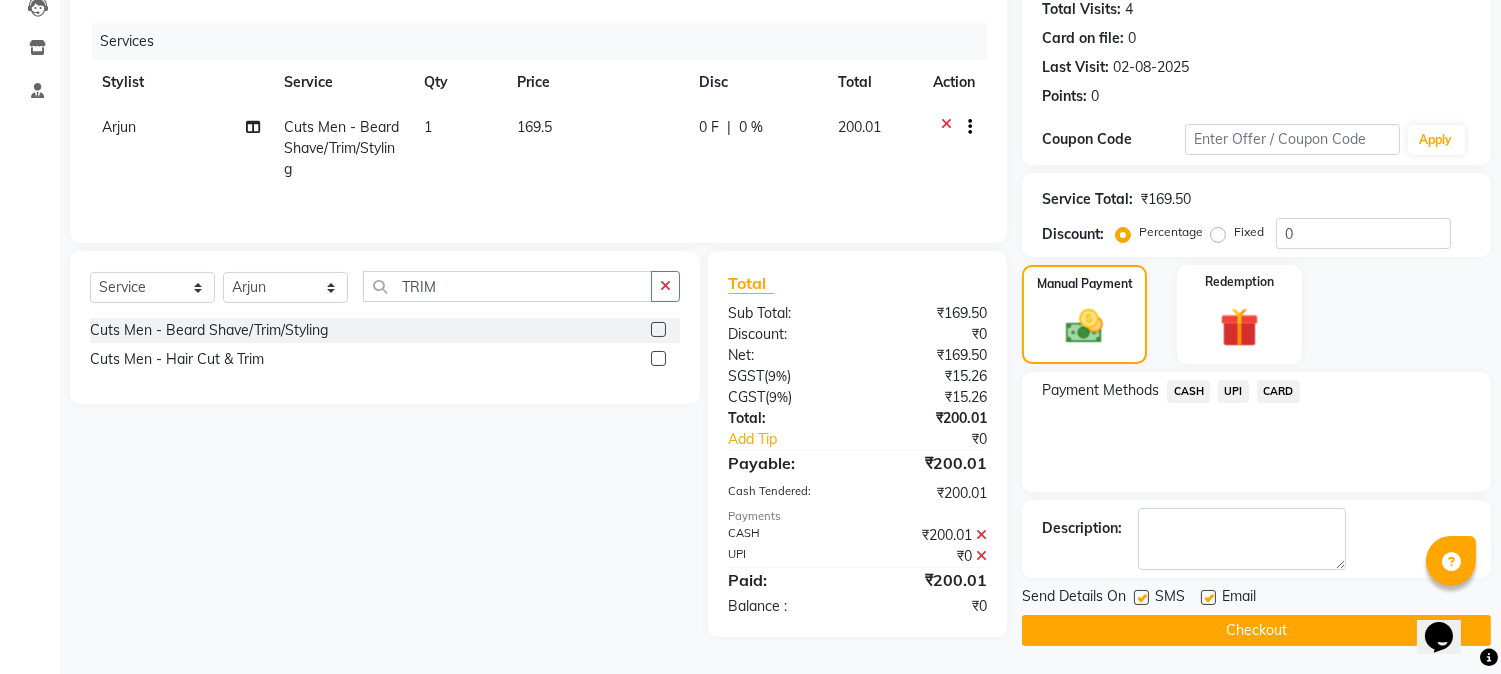 click 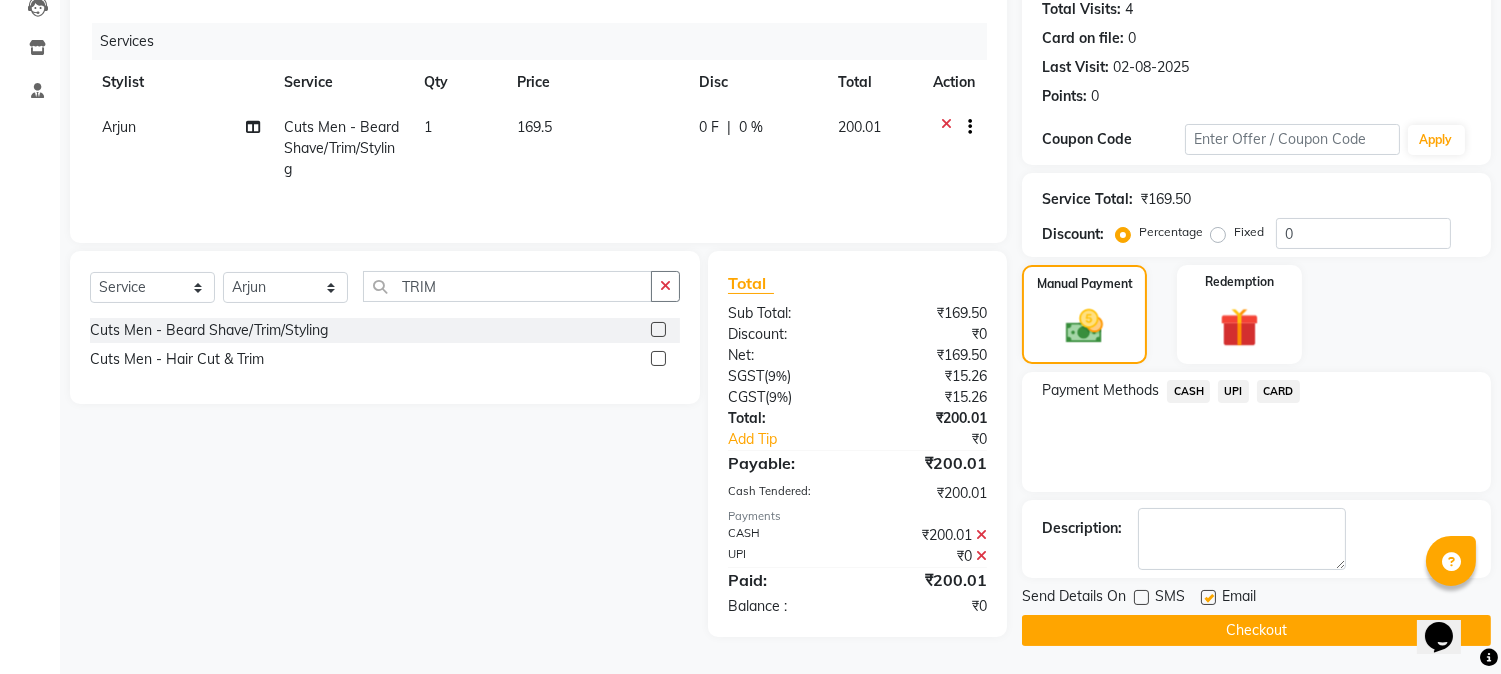click on "Checkout" 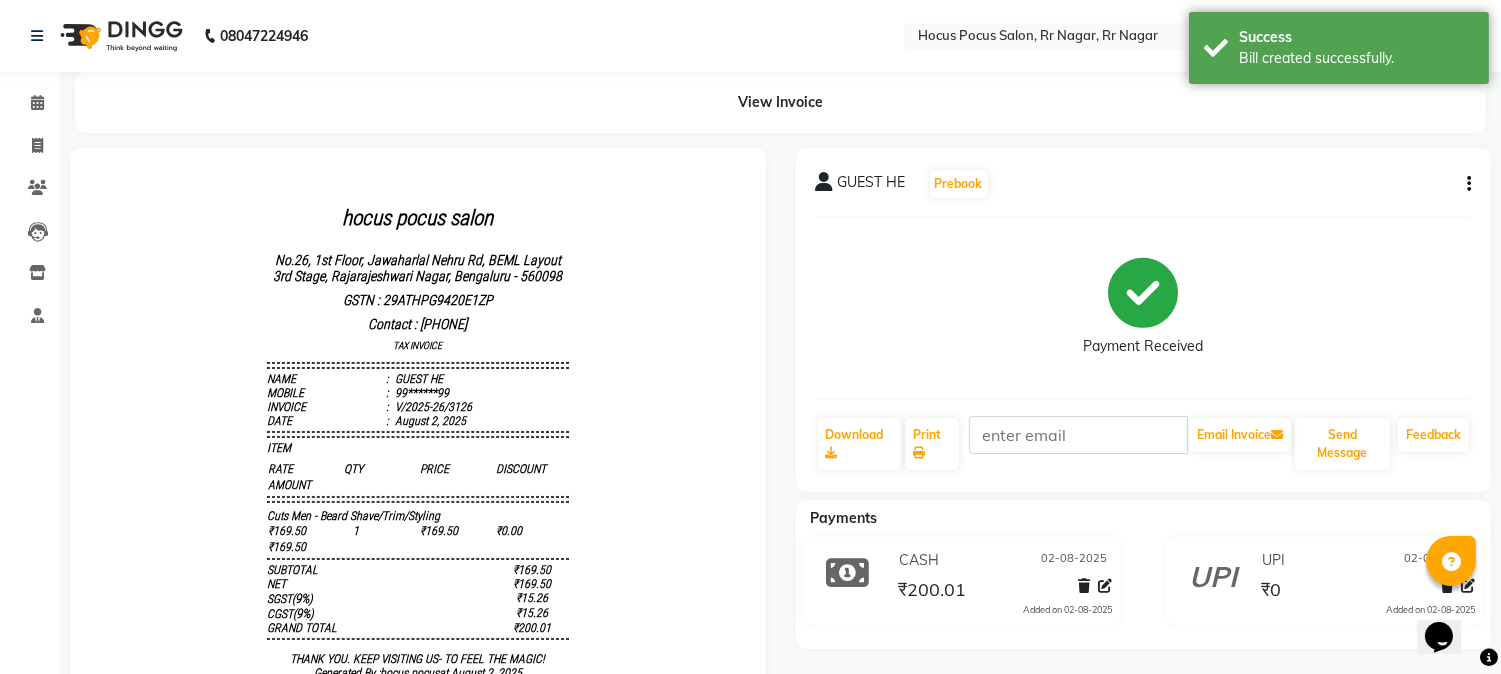 scroll, scrollTop: 0, scrollLeft: 0, axis: both 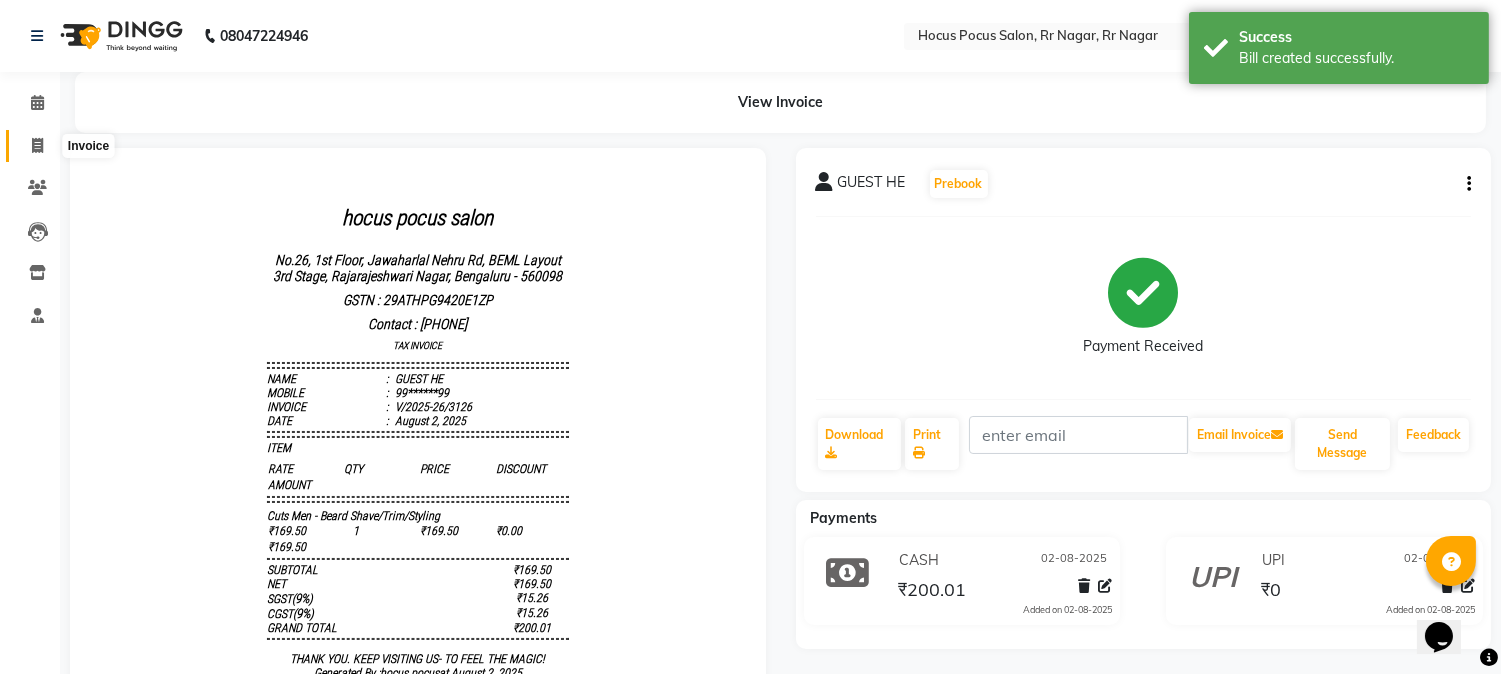 click 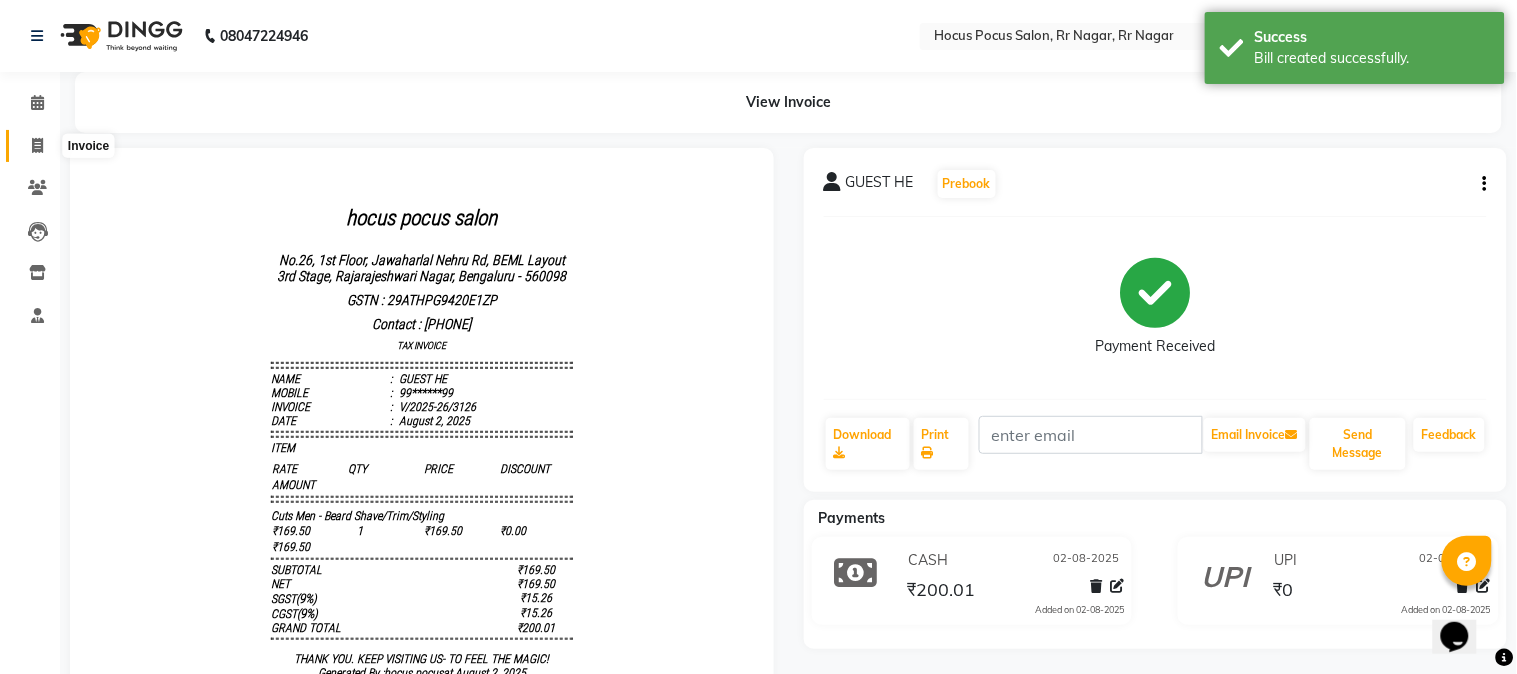 select on "service" 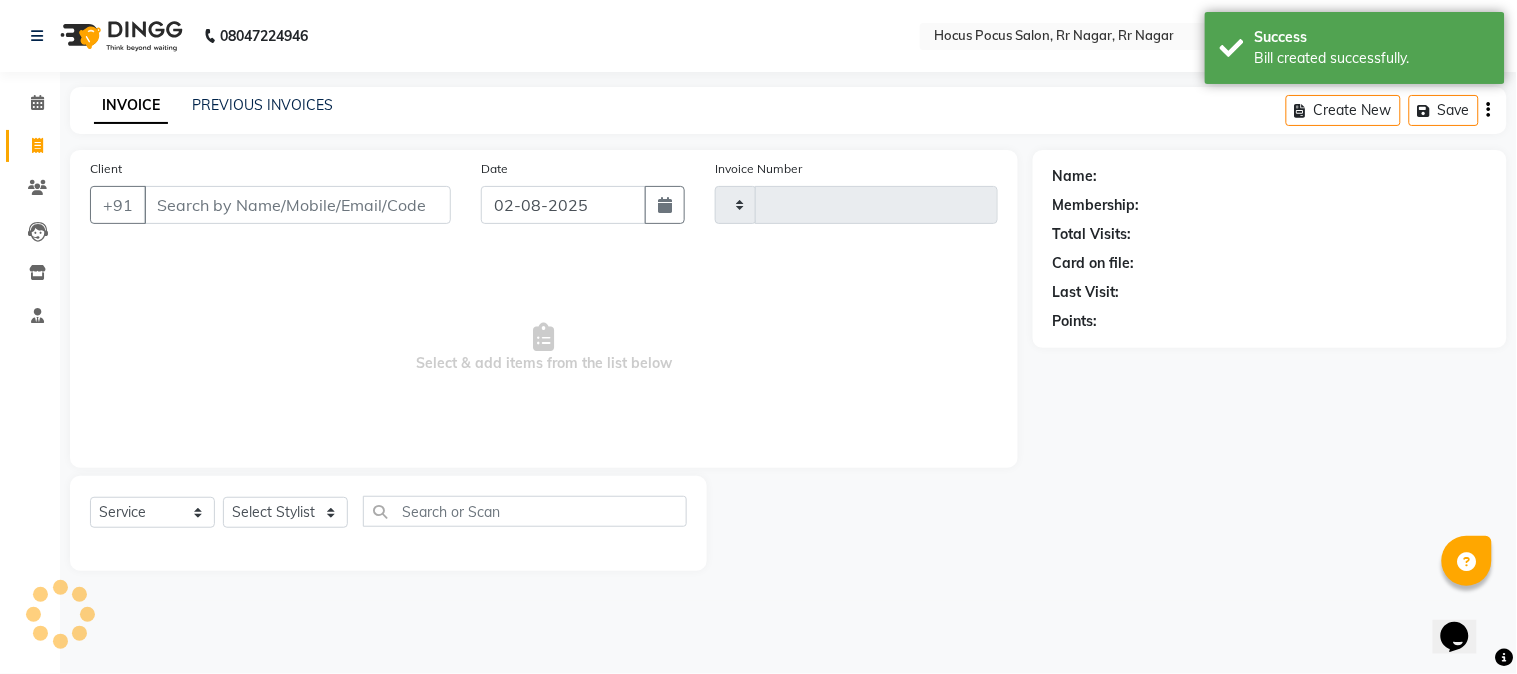 type on "3127" 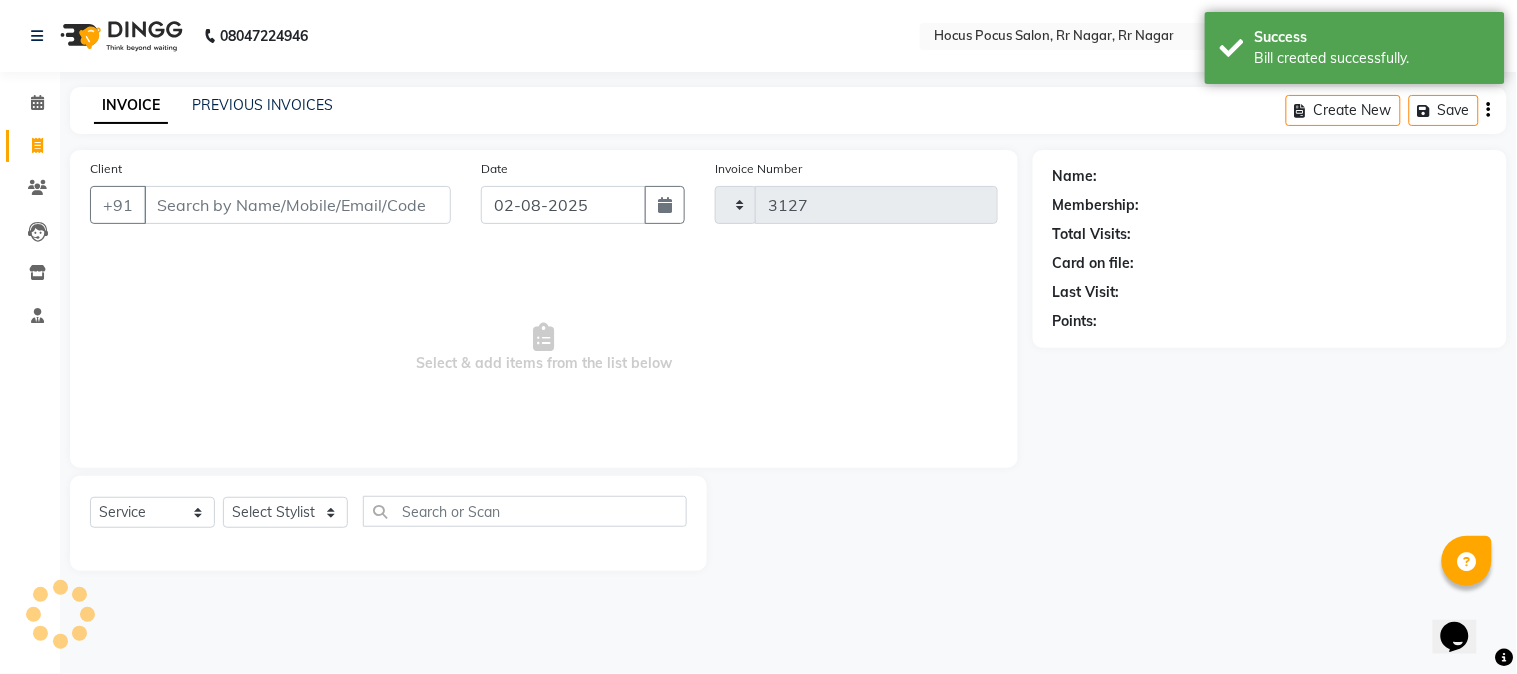 select on "5019" 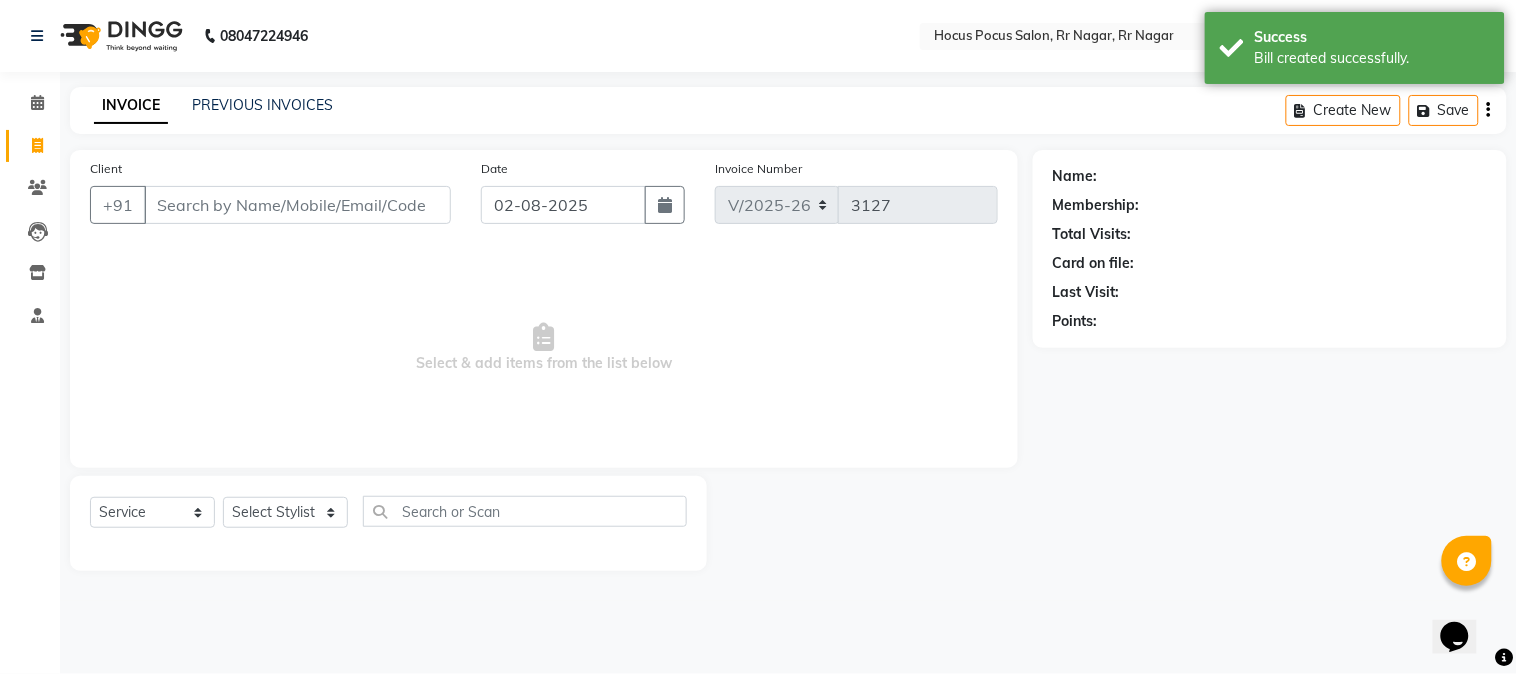 click on "Client" at bounding box center [297, 205] 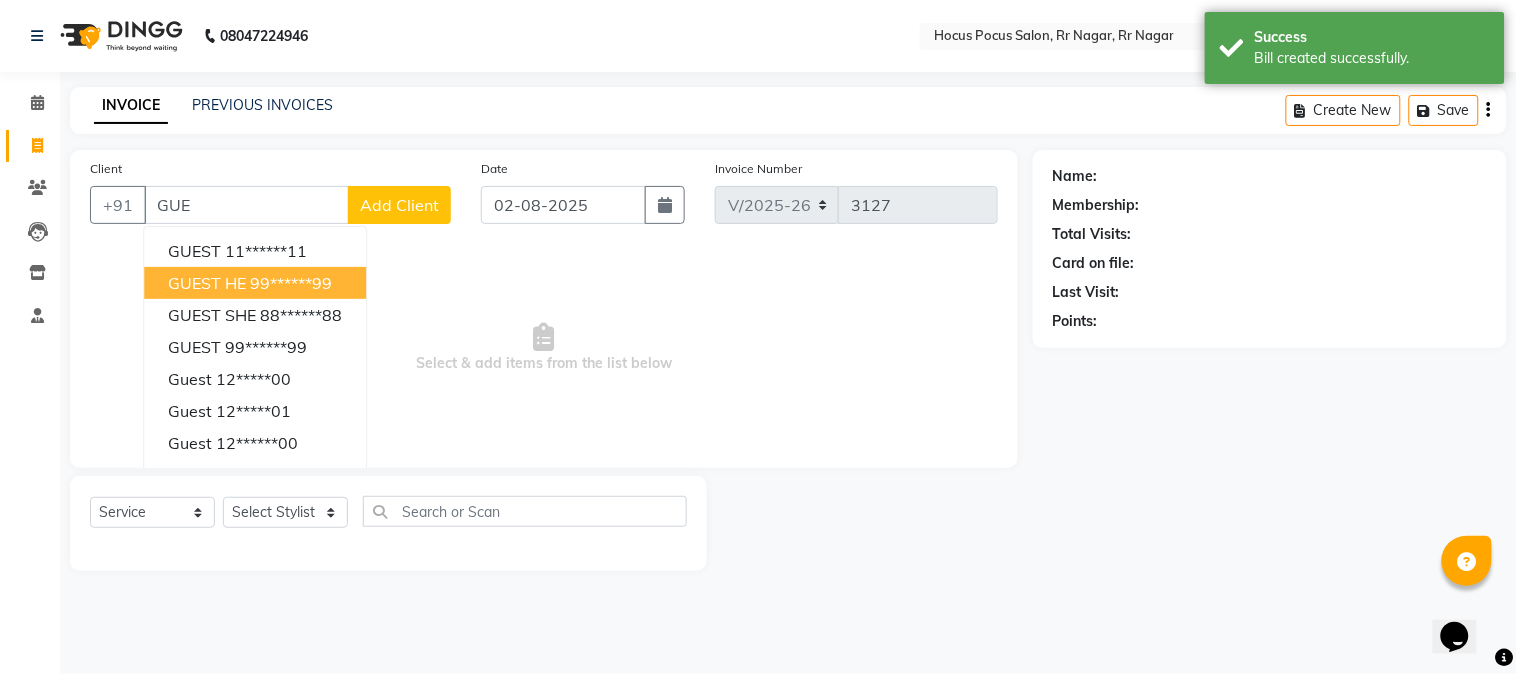 click on "GUEST HE" at bounding box center (207, 283) 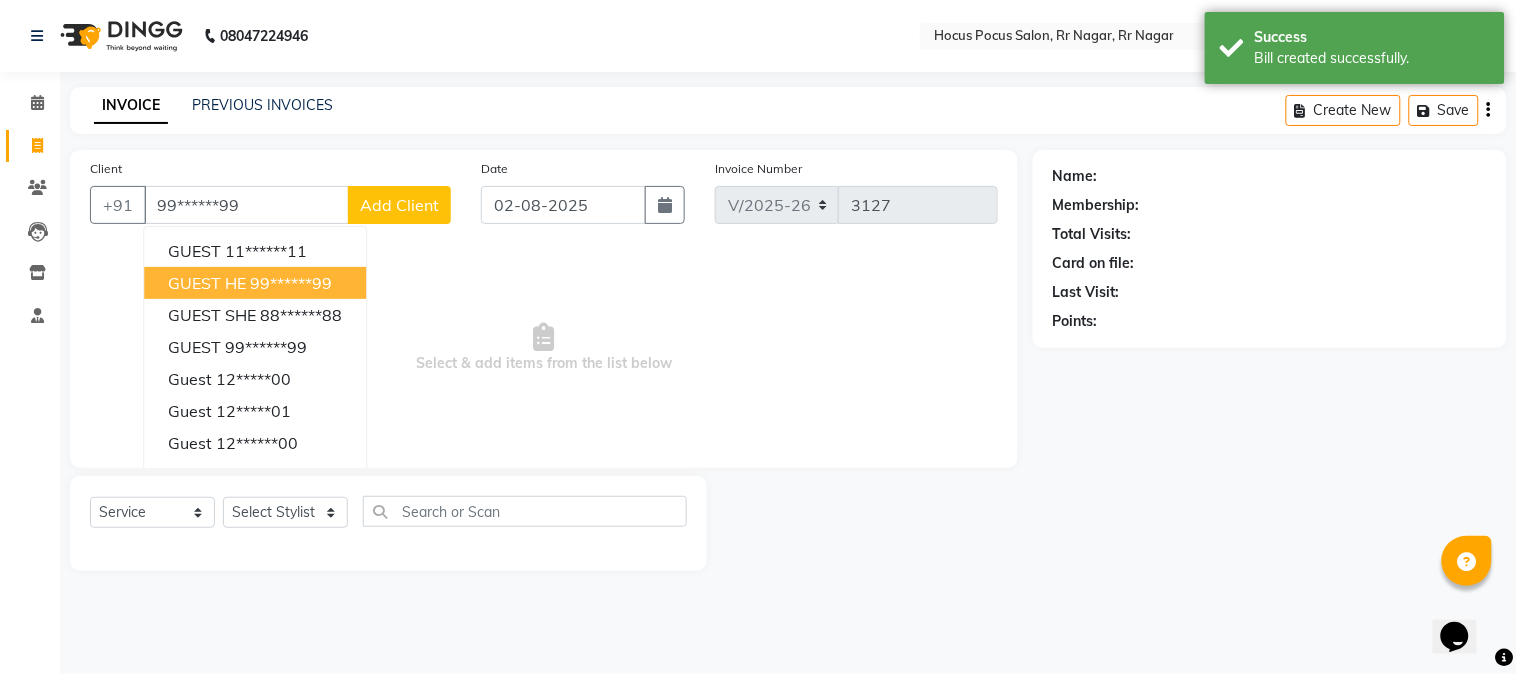 type on "99******99" 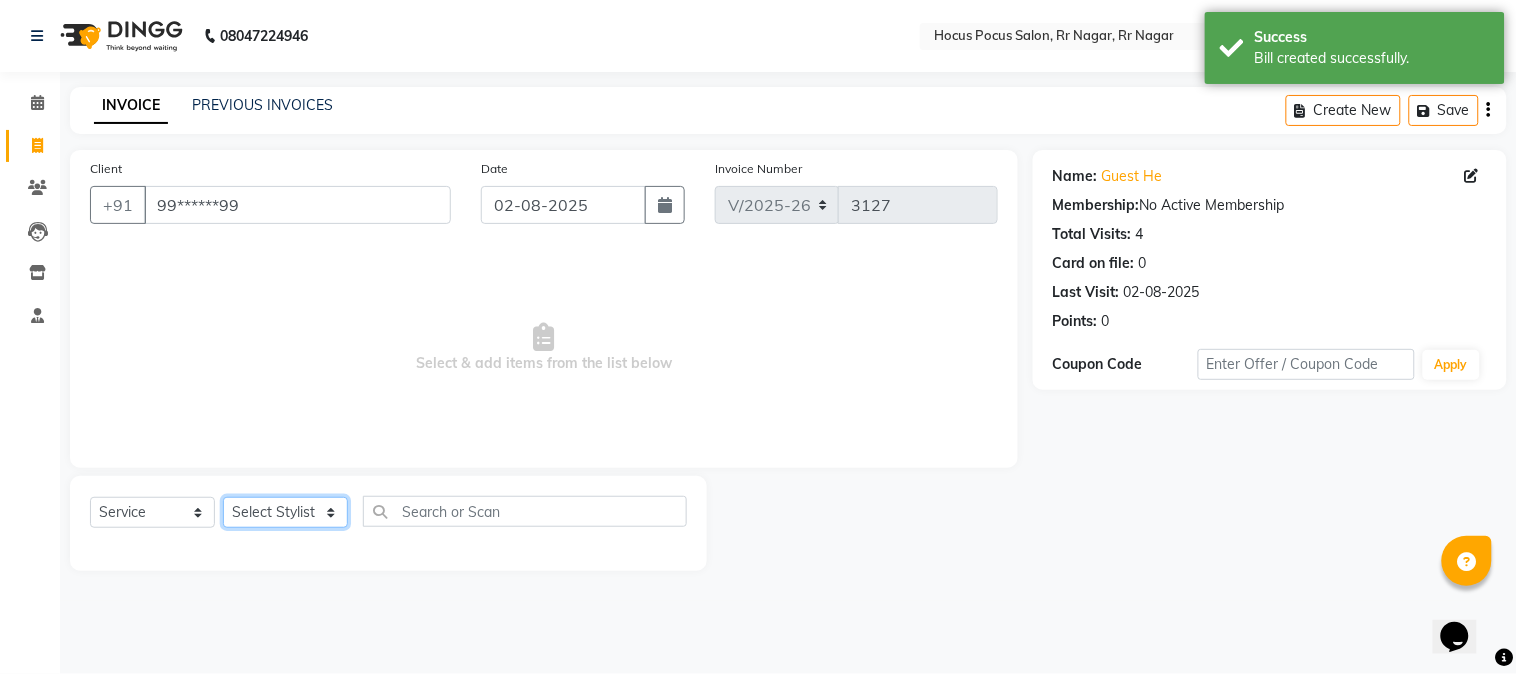 click on "Select Stylist Amar  Arjun Eliza hocus pocus Jonathan Maya Mona Neha Ravi Salima Sonam" 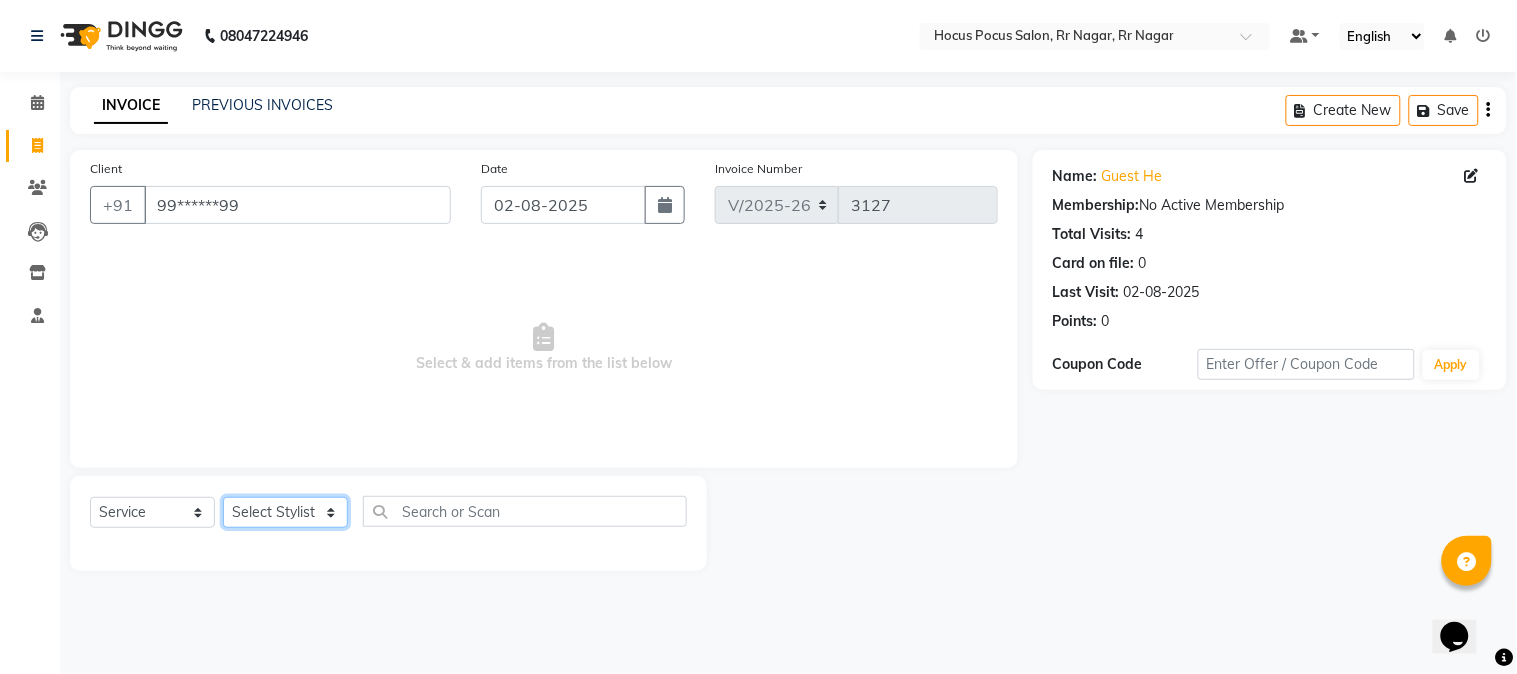select on "86623" 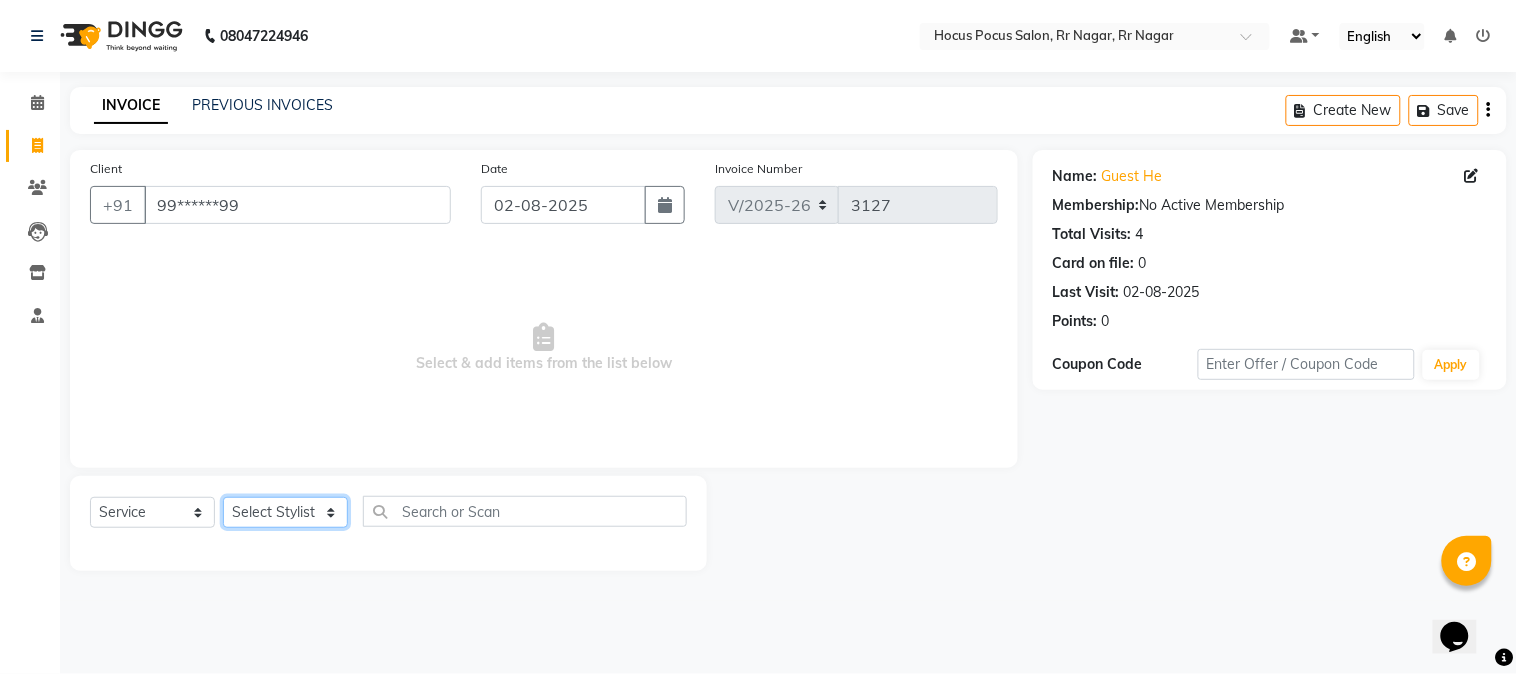 click on "Select Stylist Amar  Arjun Eliza hocus pocus Jonathan Maya Mona Neha Ravi Salima Sonam" 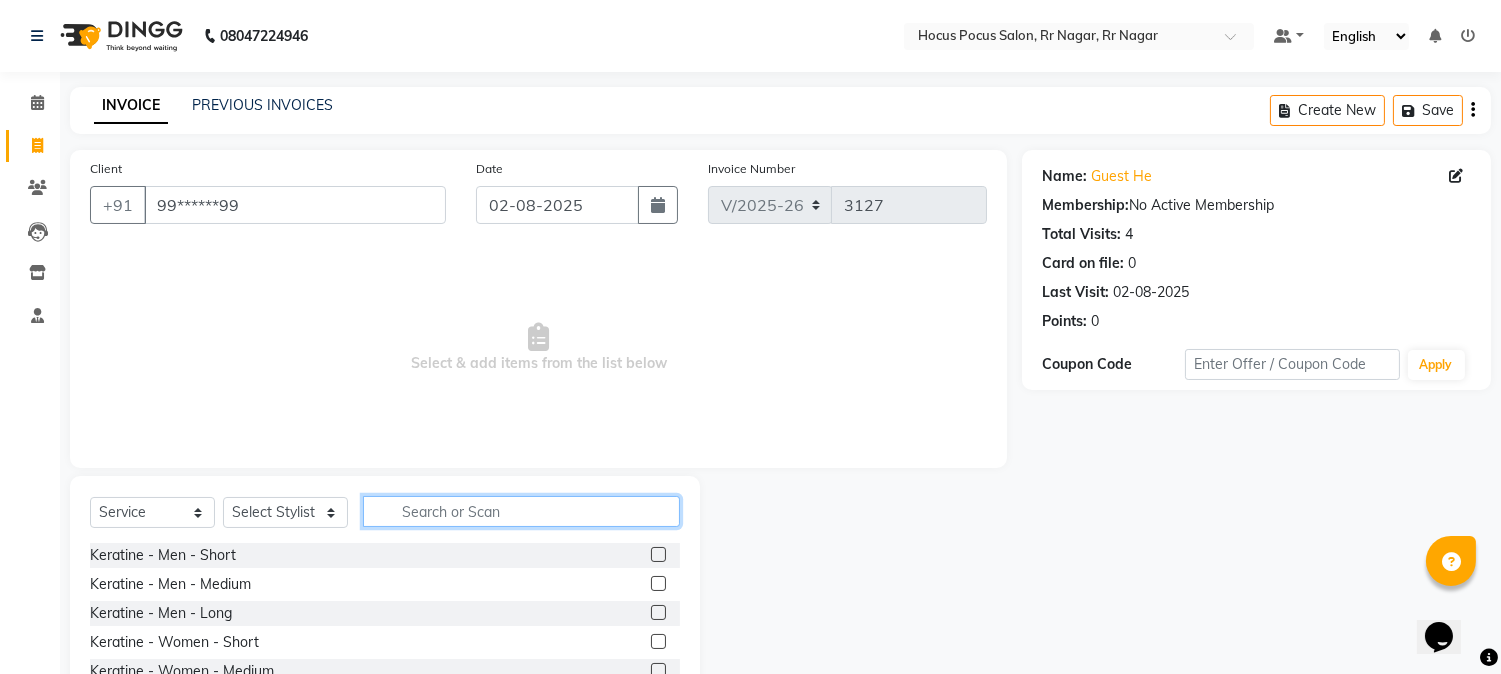 click 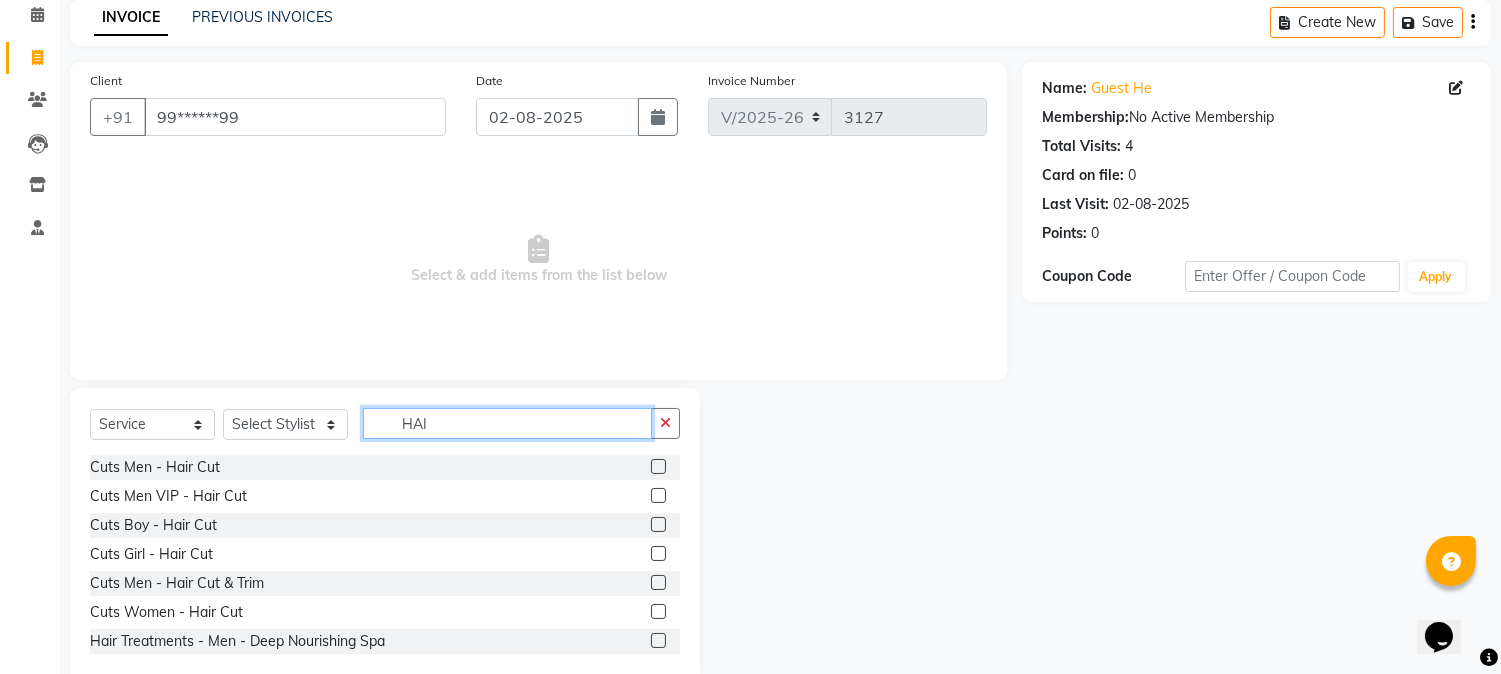 scroll, scrollTop: 126, scrollLeft: 0, axis: vertical 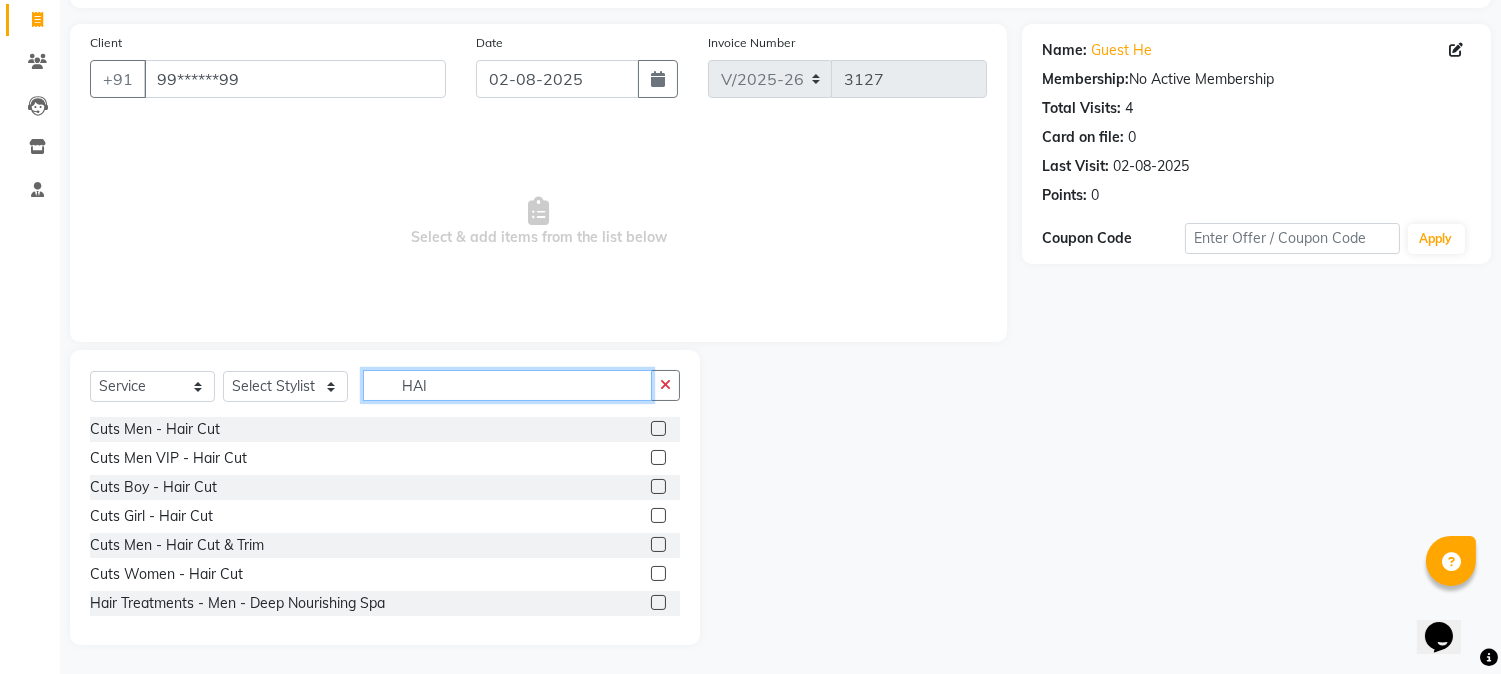 drag, startPoint x: 1508, startPoint y: 667, endPoint x: 42, endPoint y: 52, distance: 1589.7739 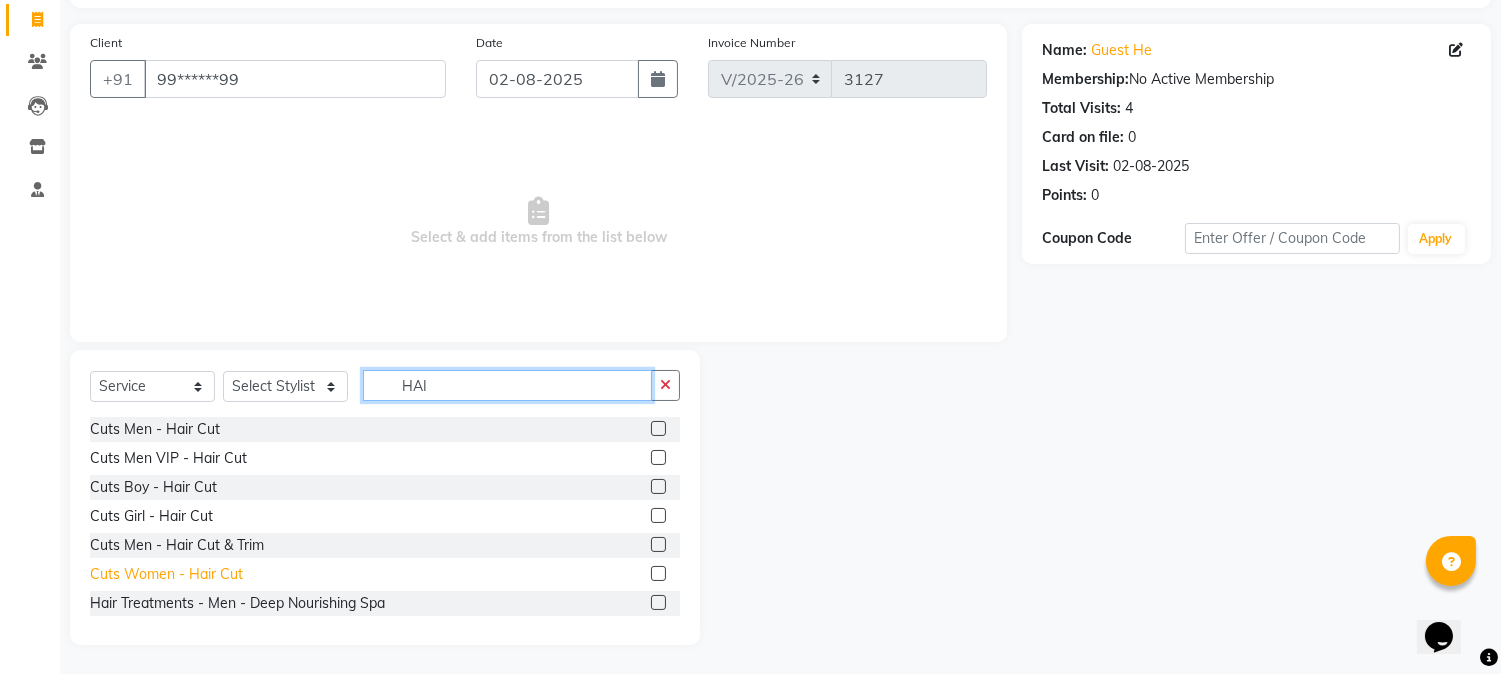 type on "HAI" 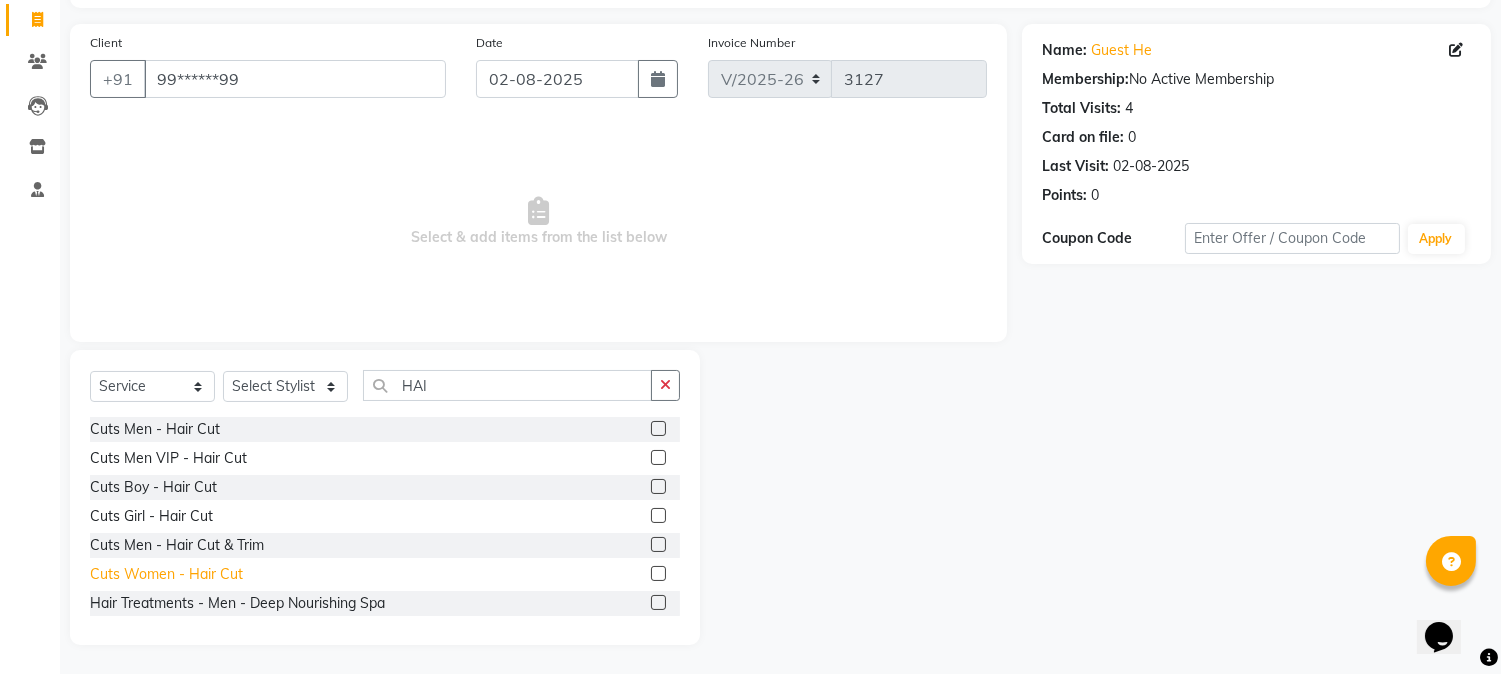 click on "Cuts Women  - Hair Cut" 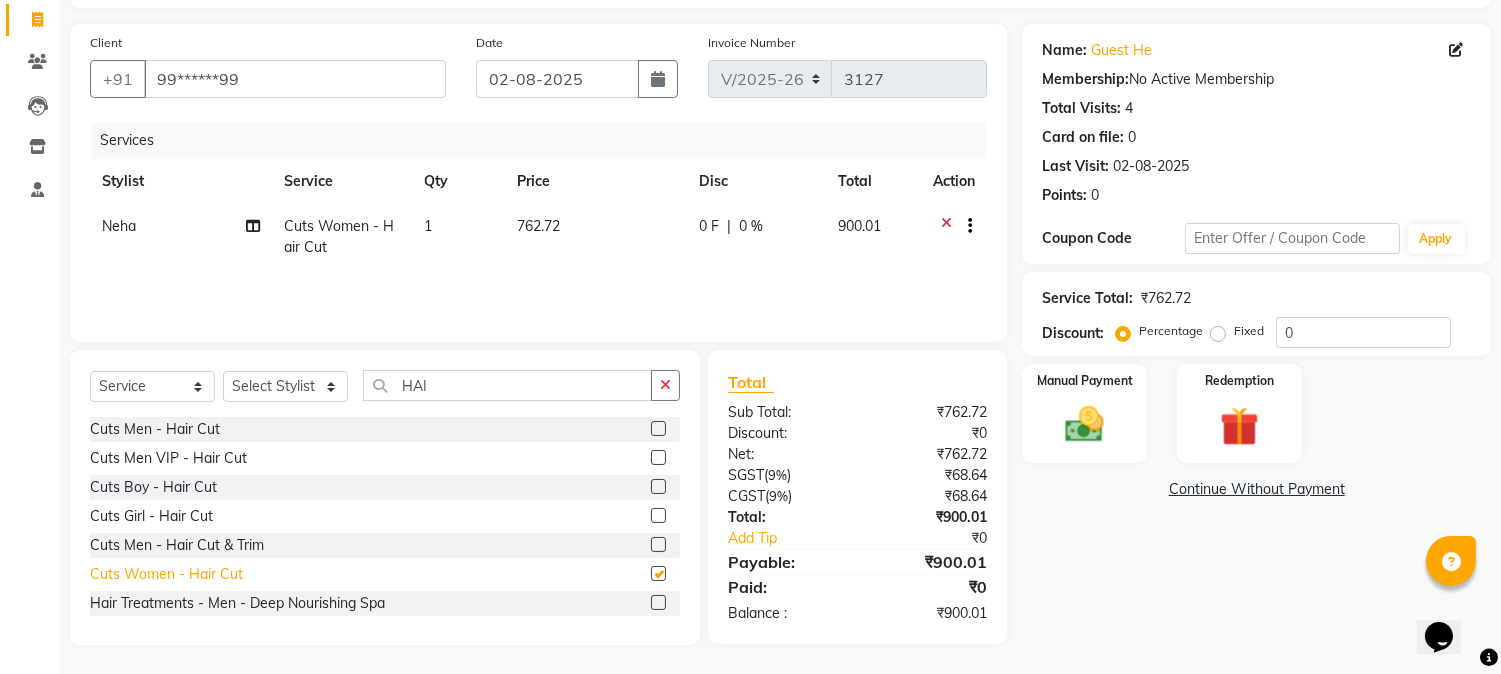 checkbox on "false" 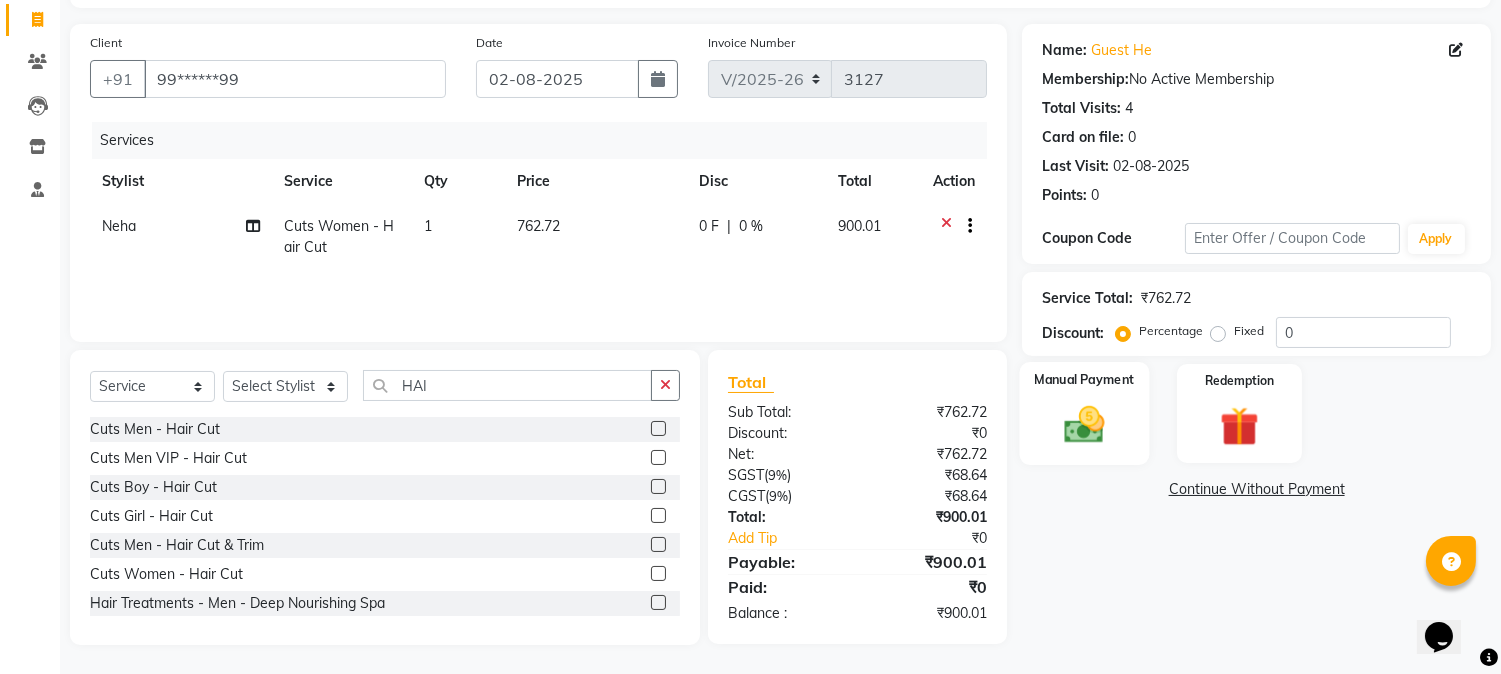 click 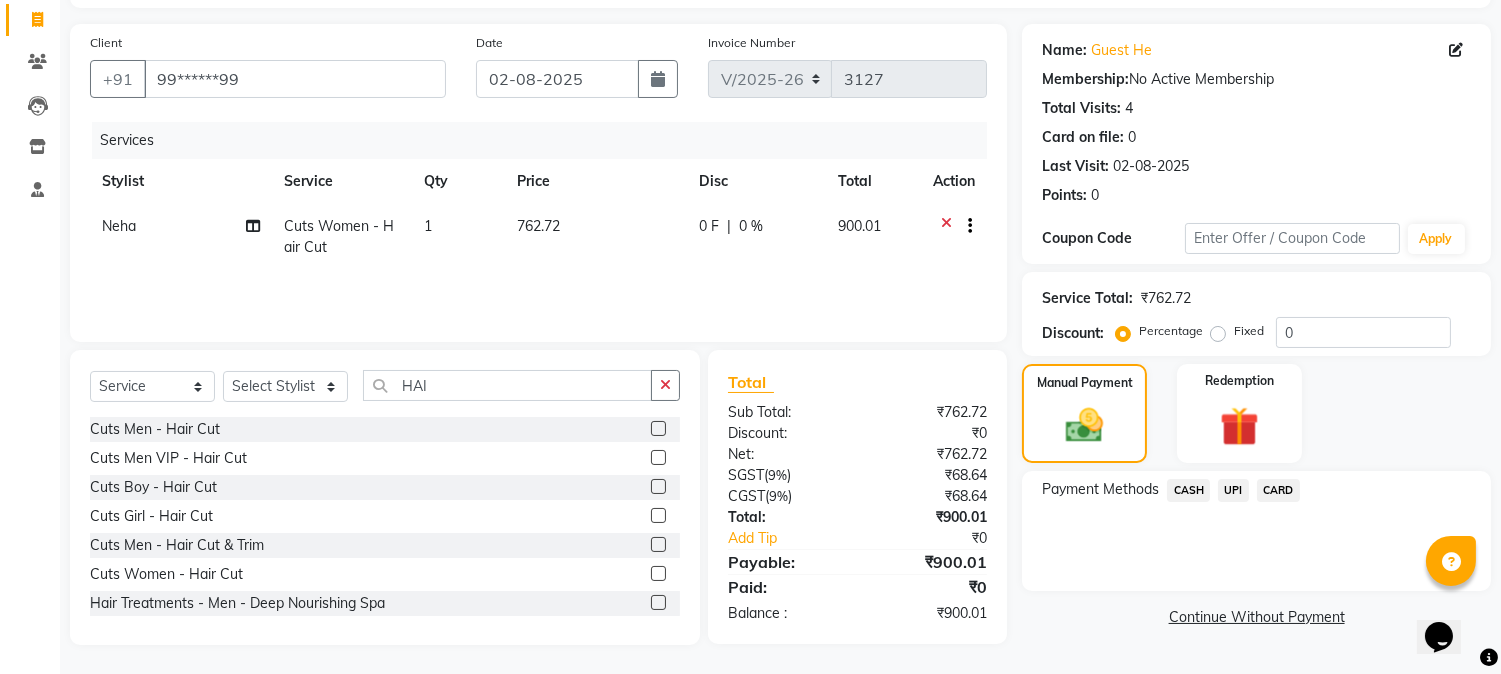 click on "UPI" 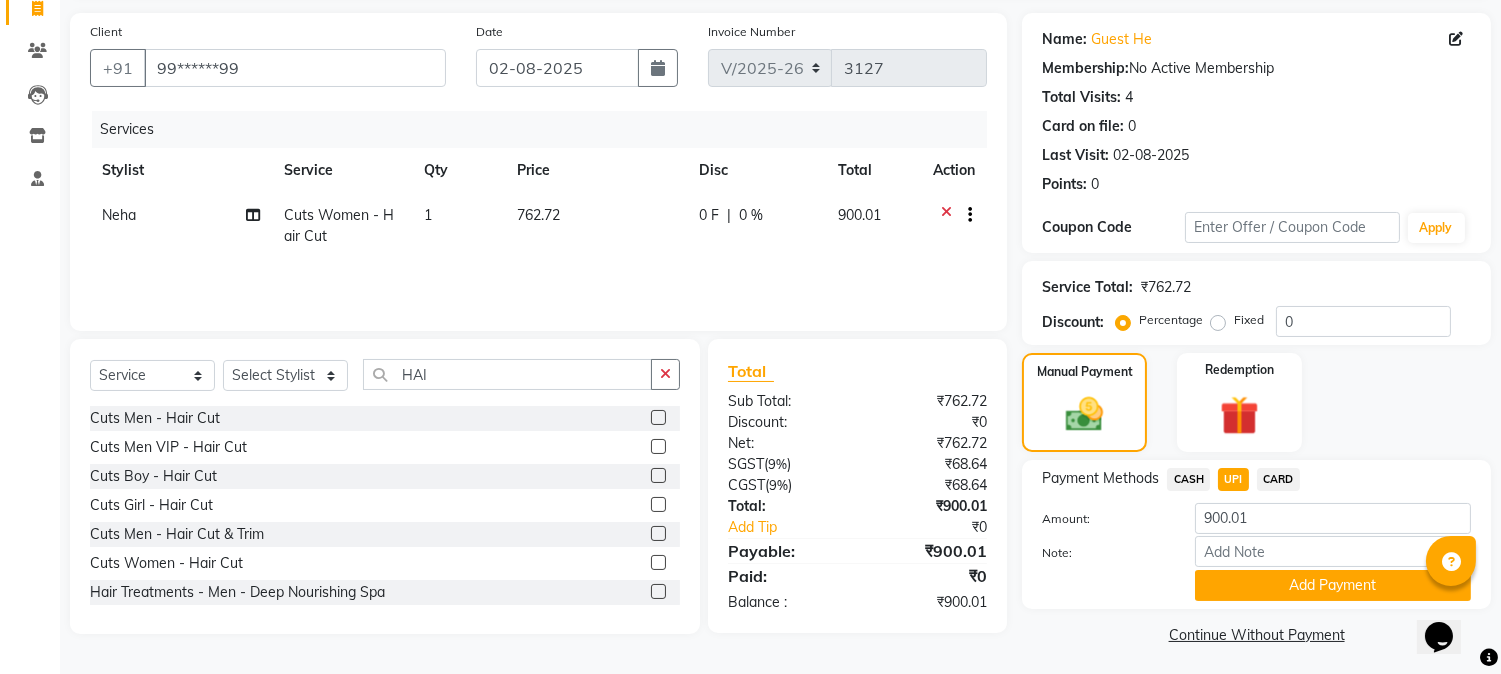 scroll, scrollTop: 142, scrollLeft: 0, axis: vertical 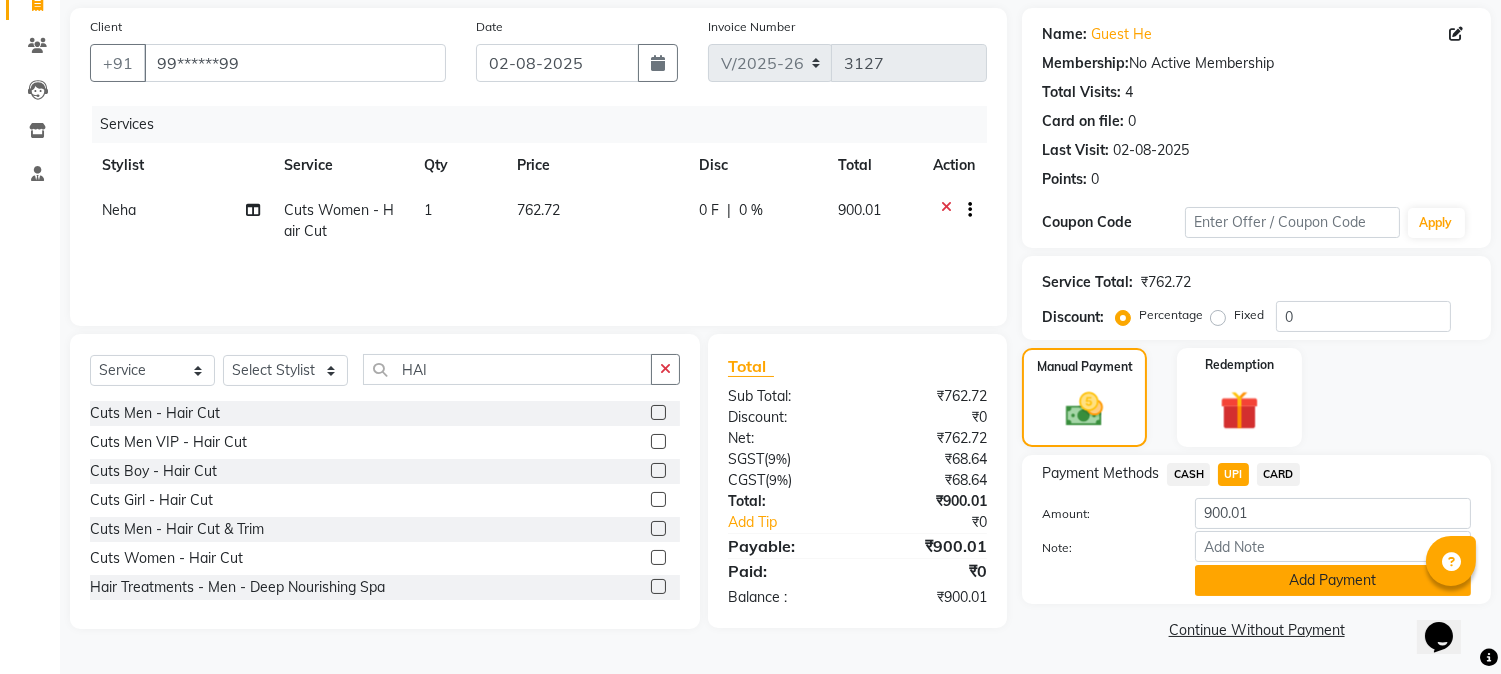 click on "Add Payment" 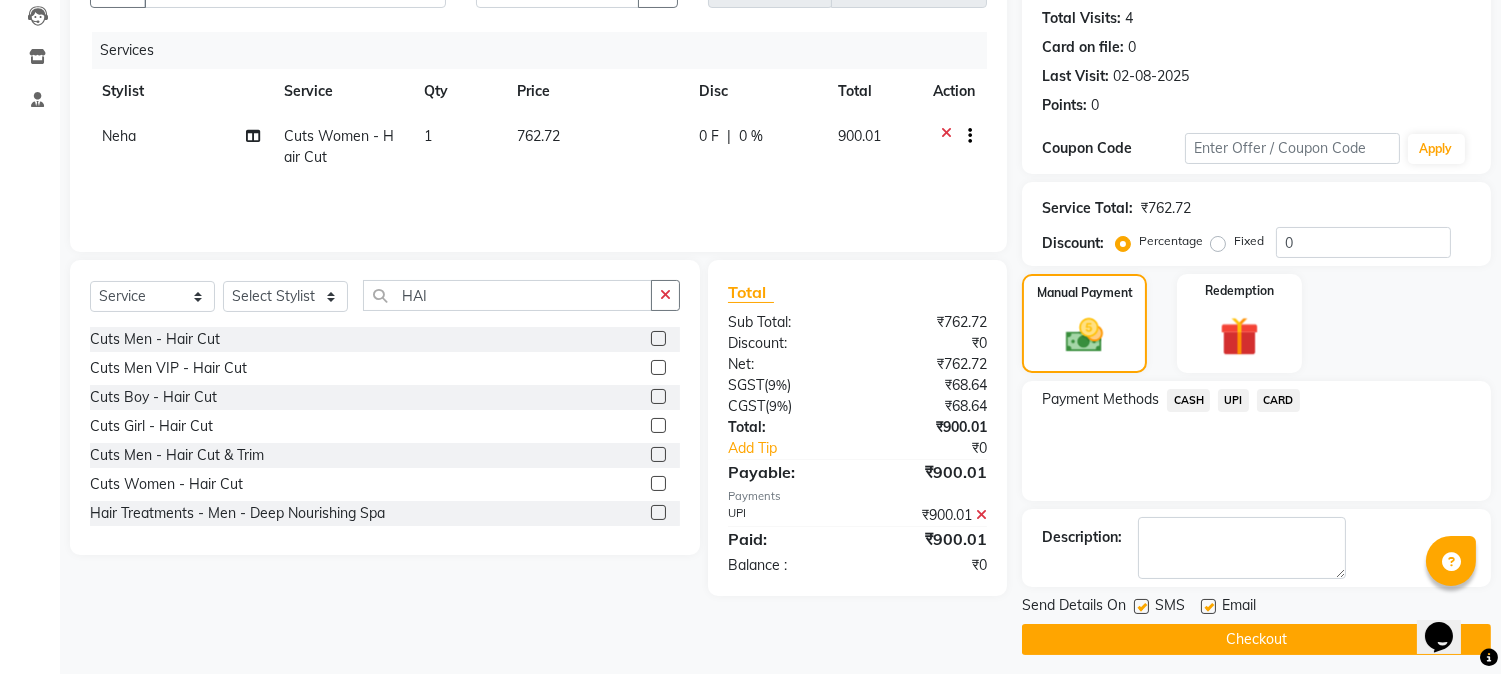 scroll, scrollTop: 225, scrollLeft: 0, axis: vertical 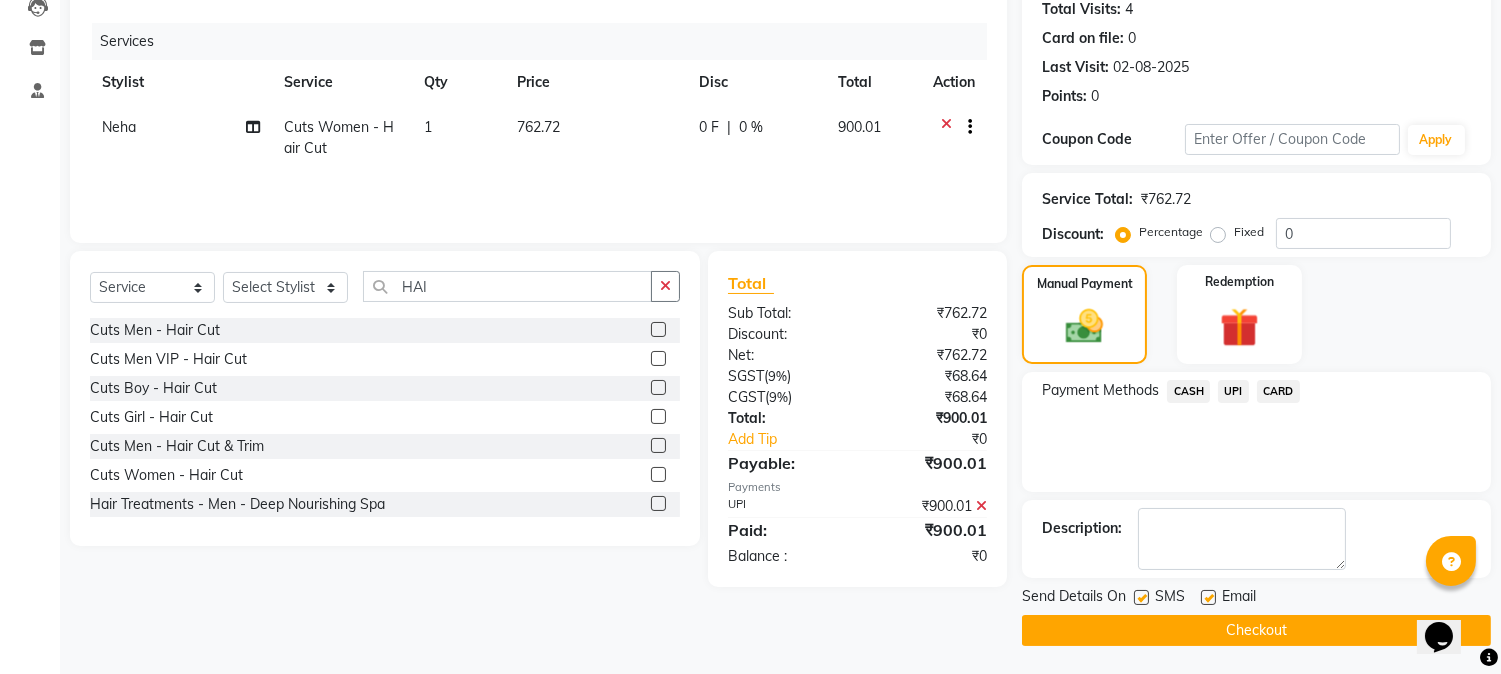 click on "Send Details On SMS Email" 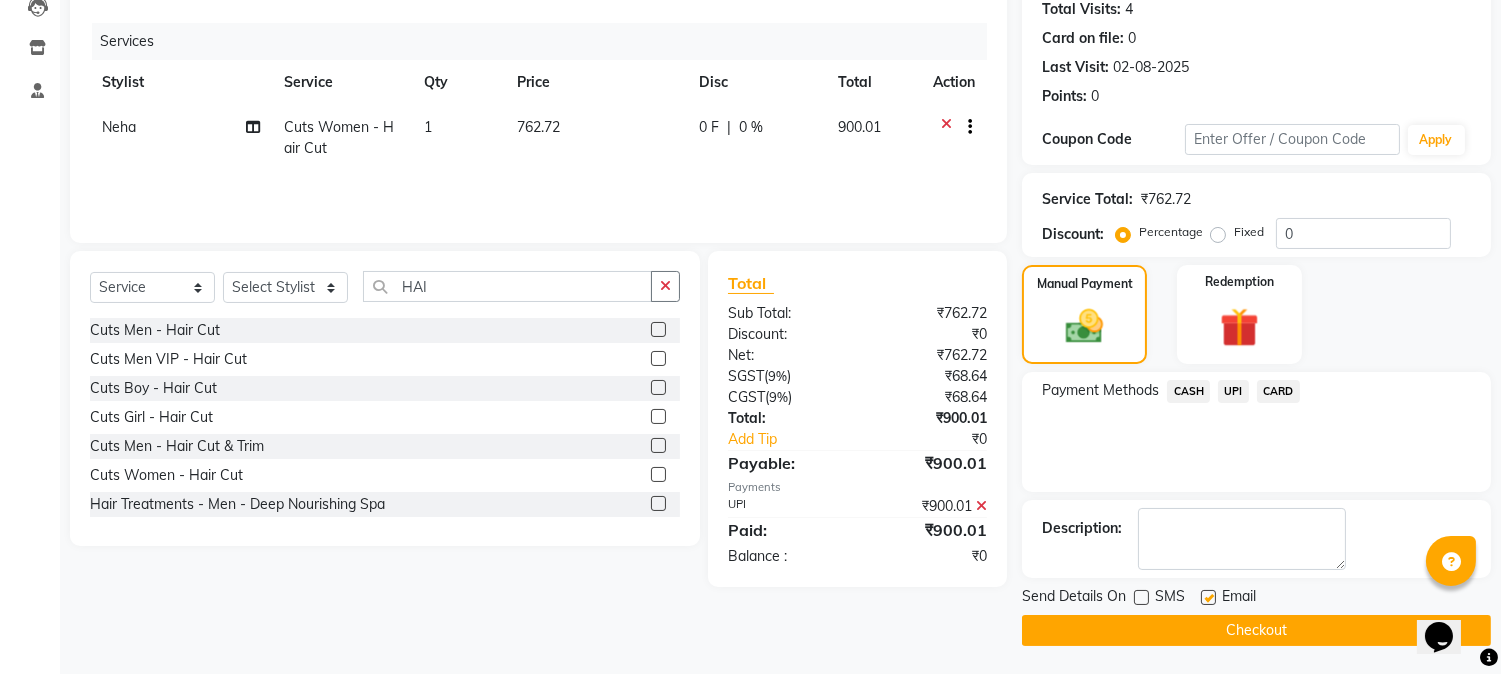 click on "Checkout" 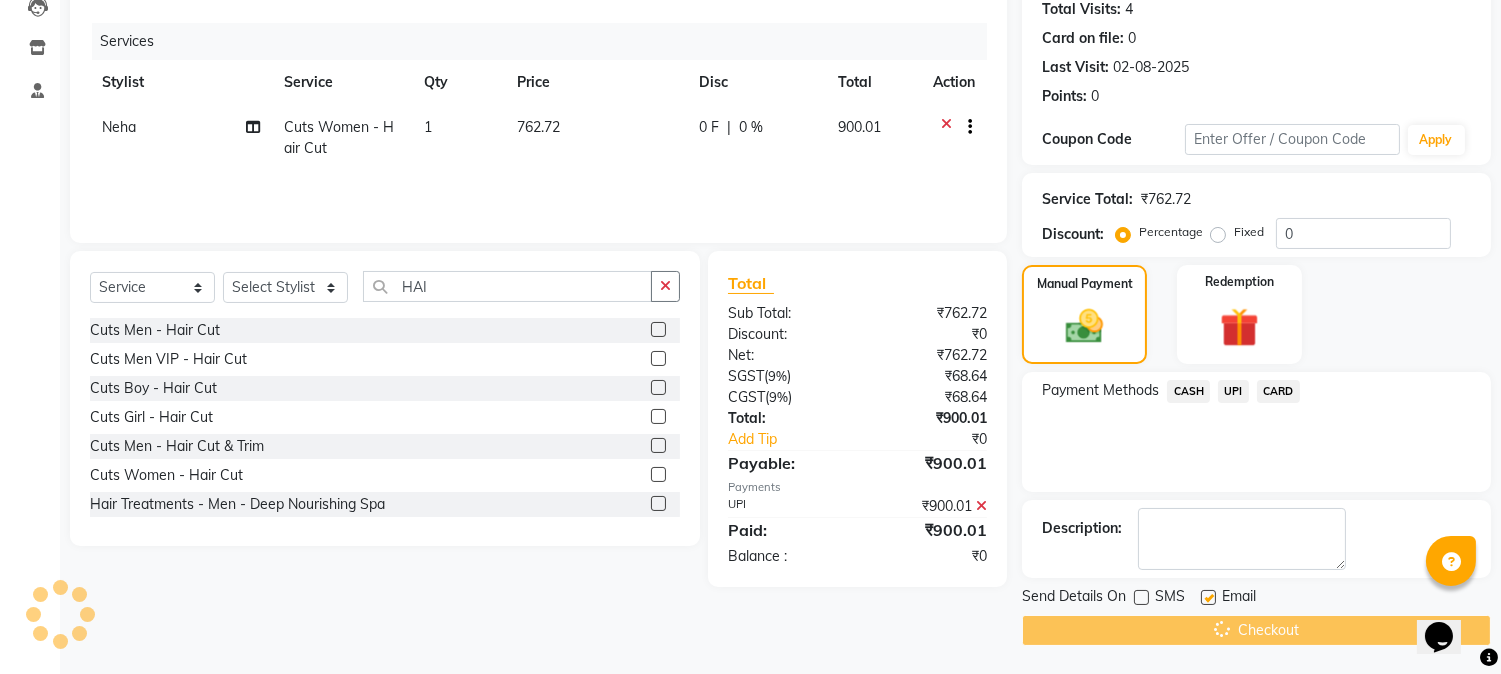 click on "Checkout" 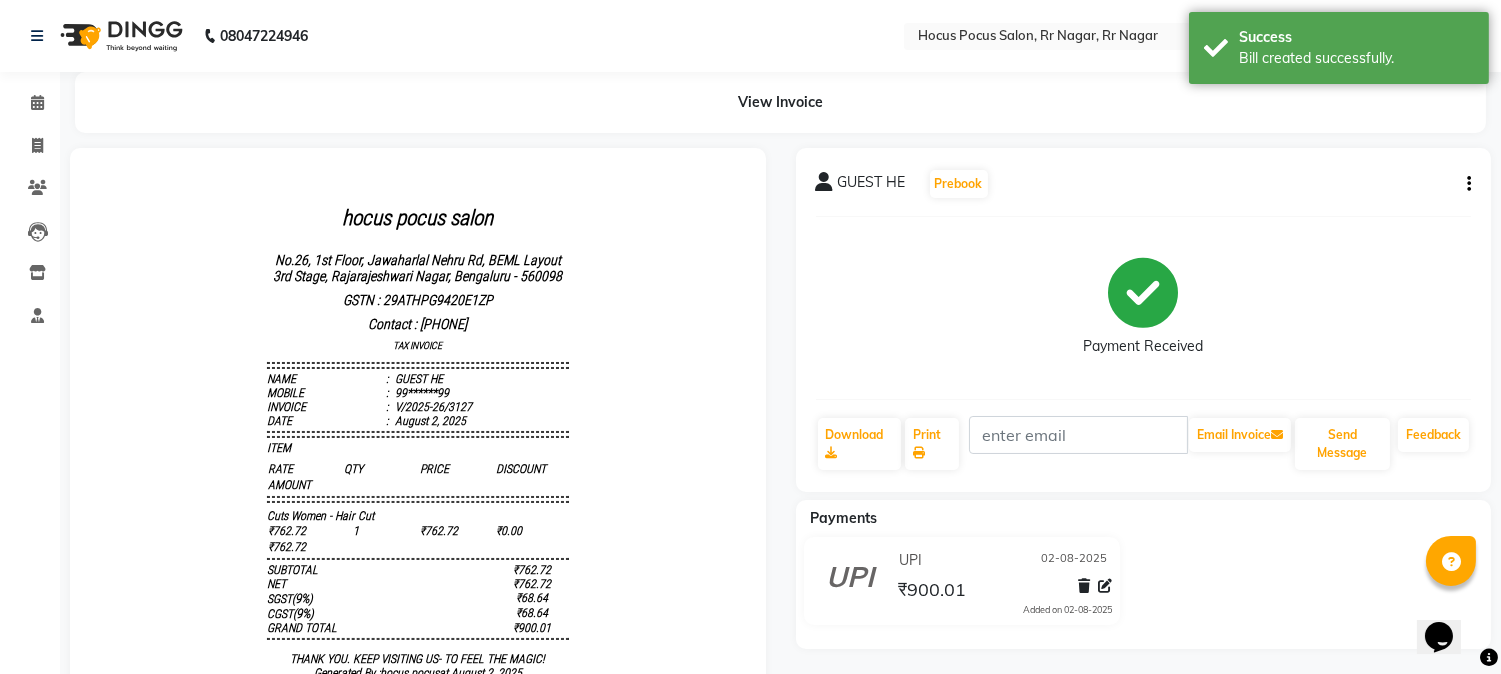 scroll, scrollTop: 0, scrollLeft: 0, axis: both 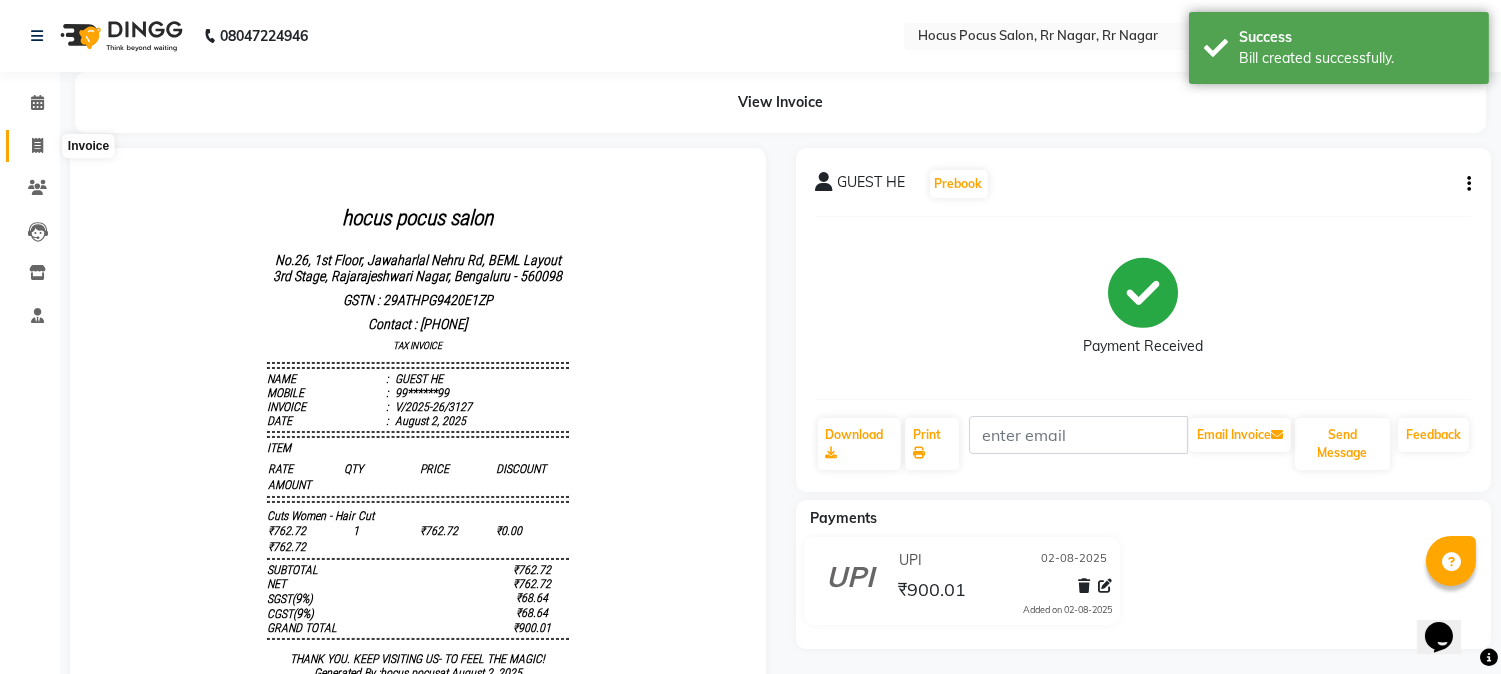 click 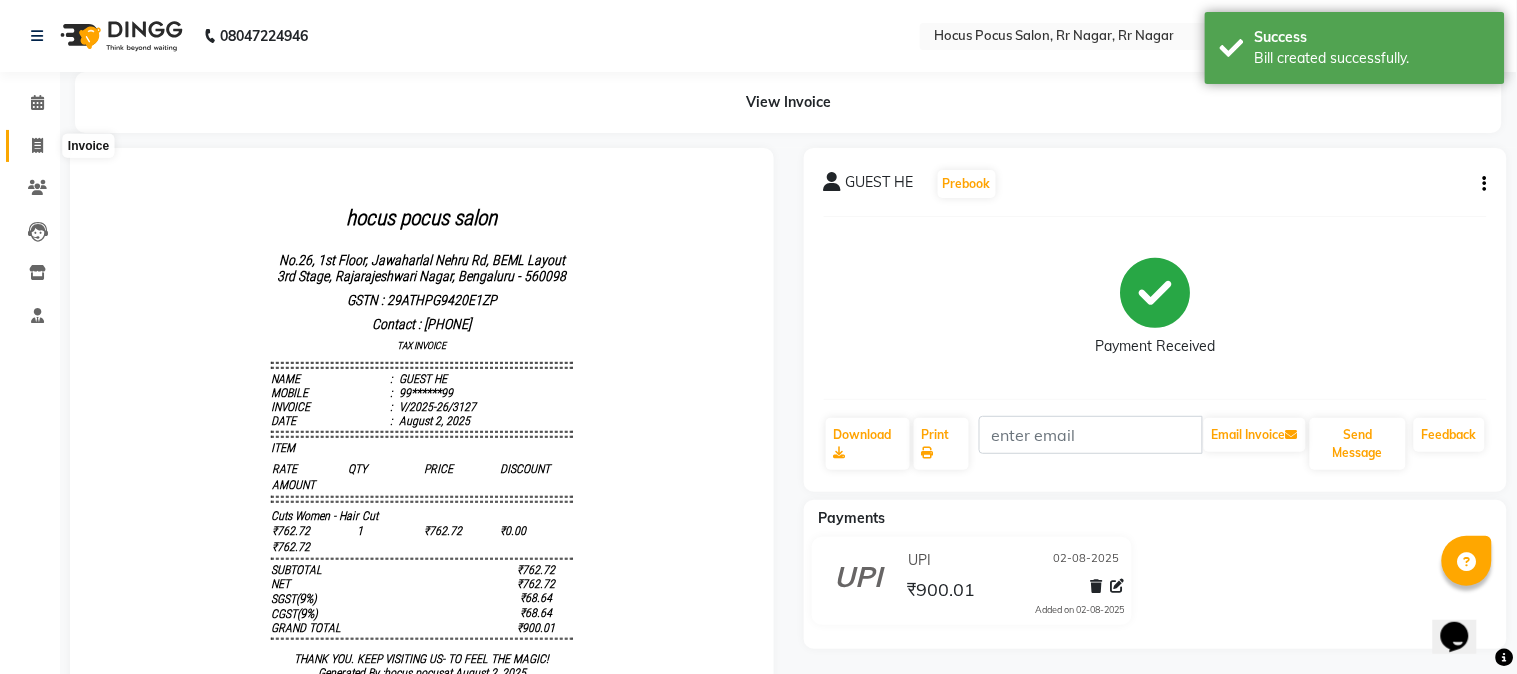 select on "5019" 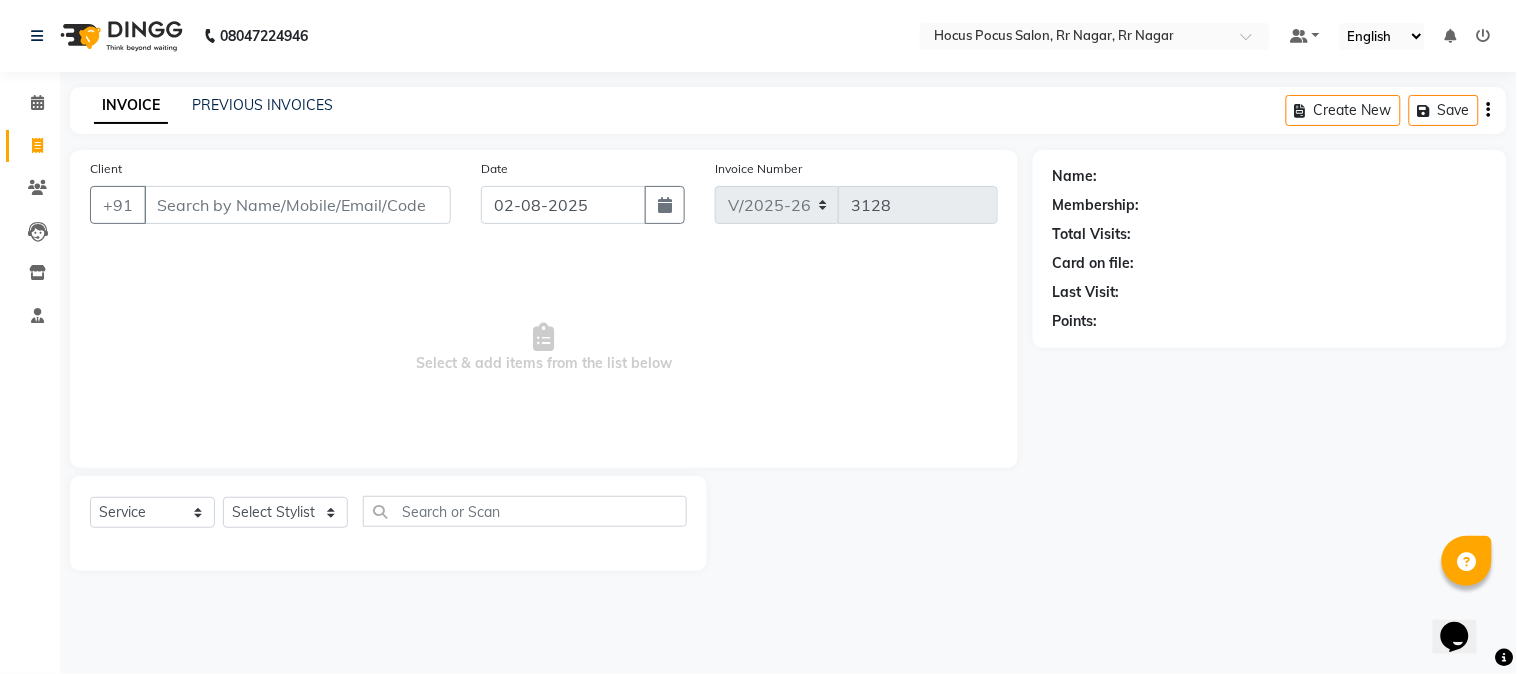 click on "Client" at bounding box center [297, 205] 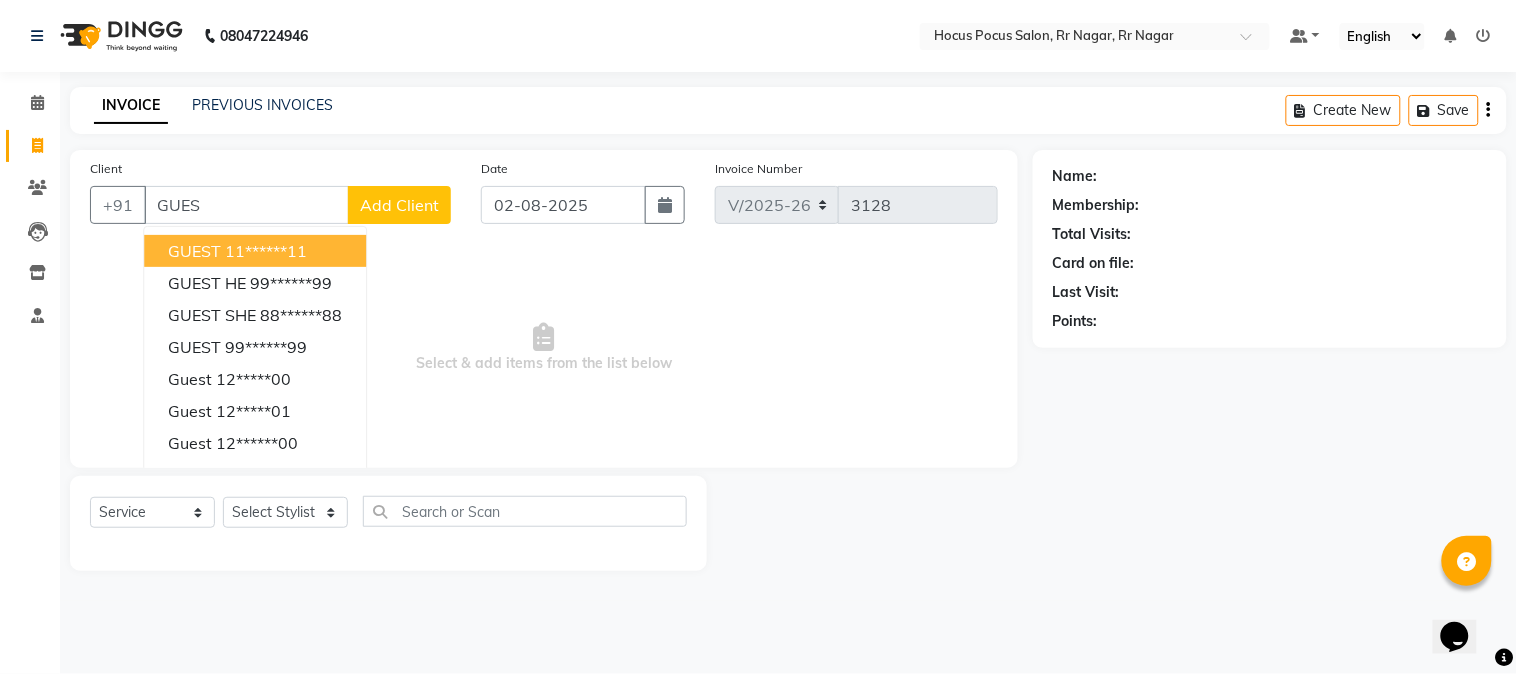 click on "GUES" at bounding box center (246, 205) 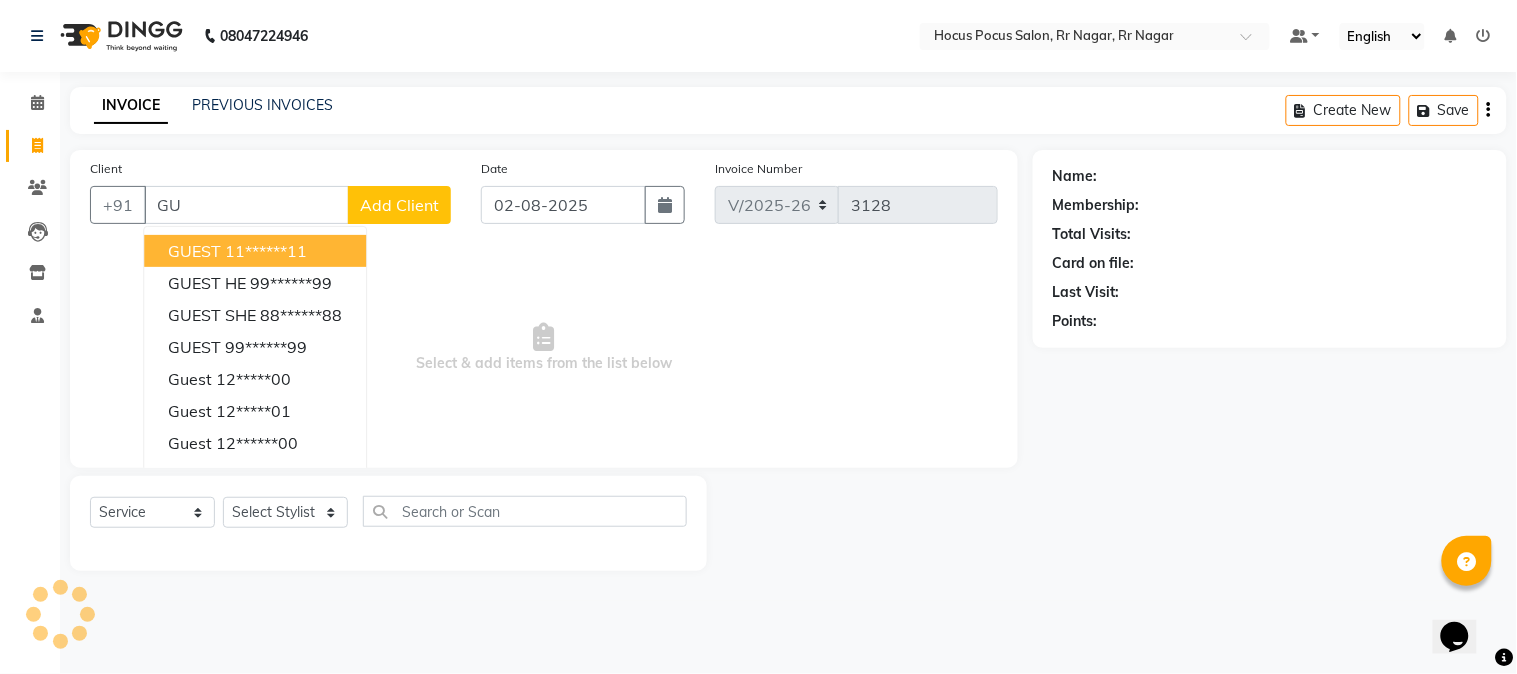type on "G" 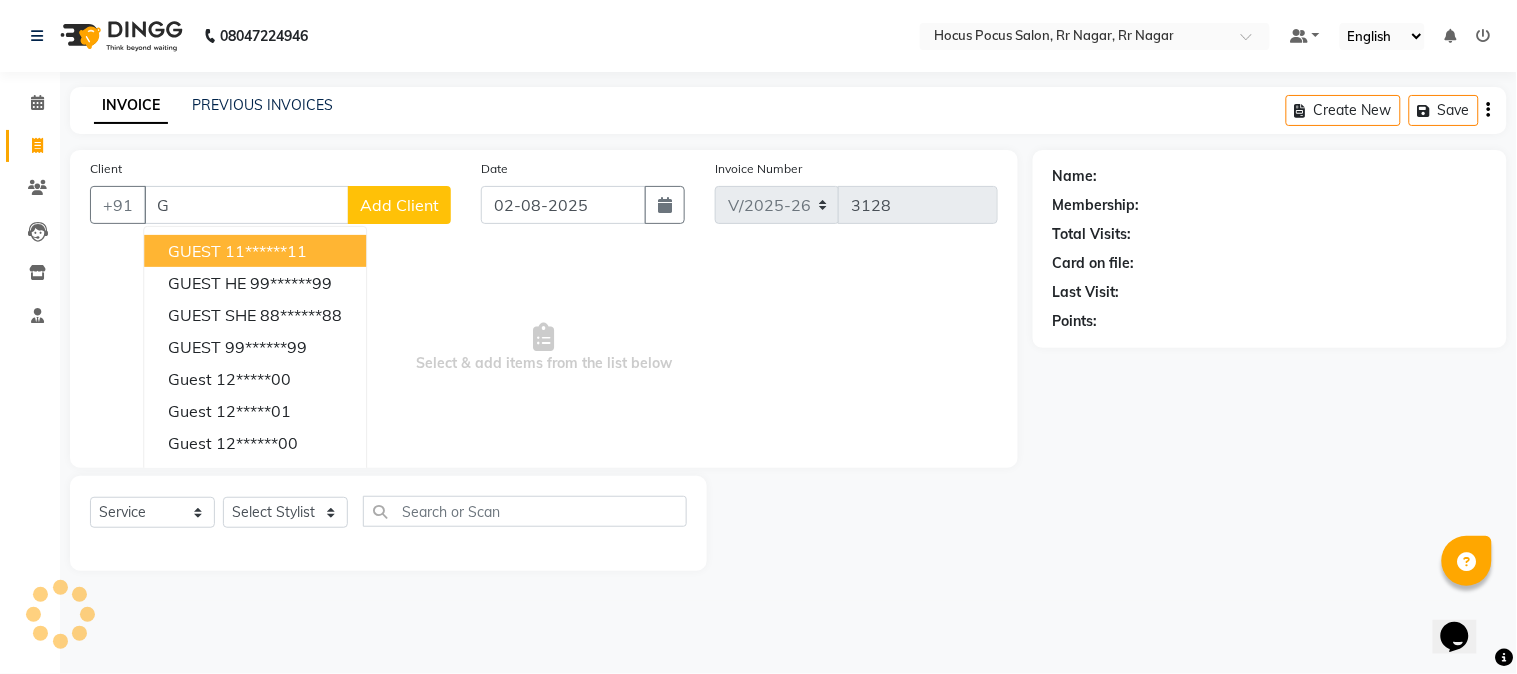 type 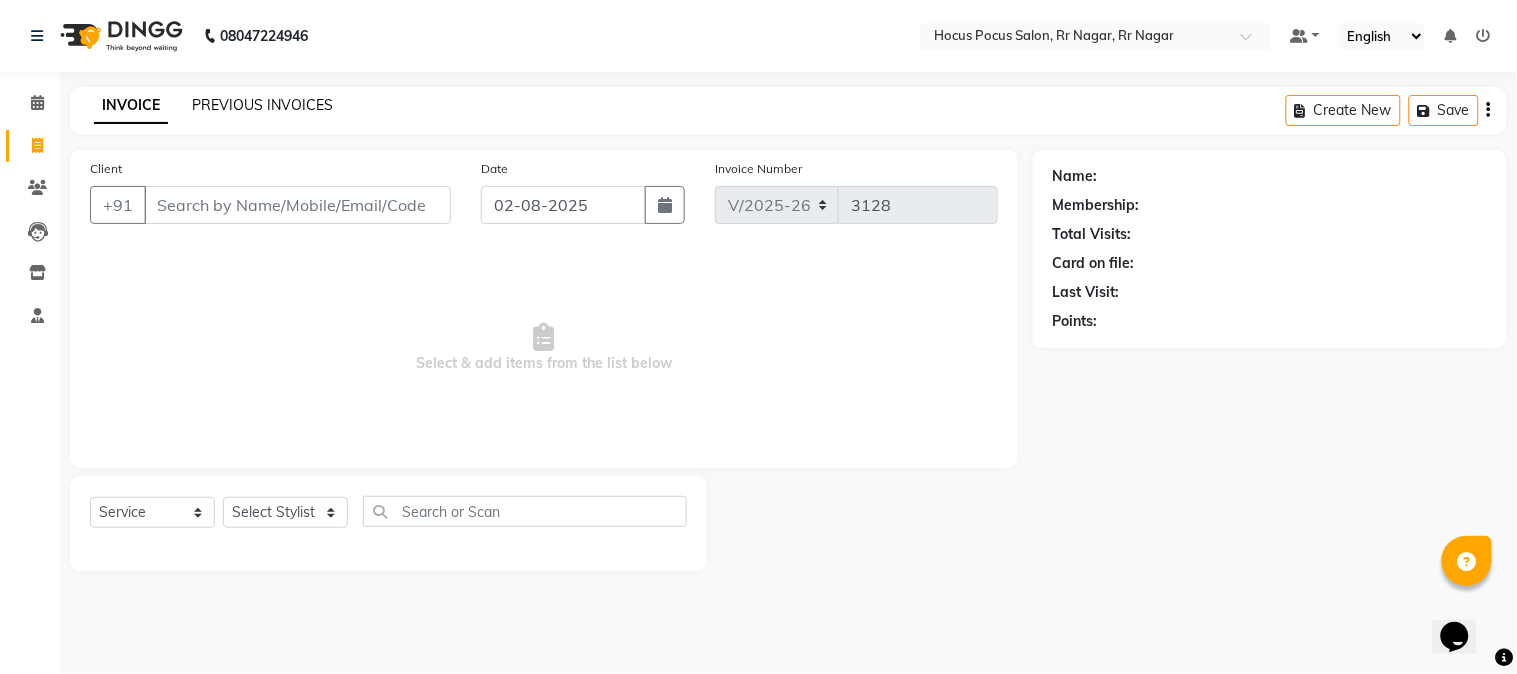 click on "PREVIOUS INVOICES" 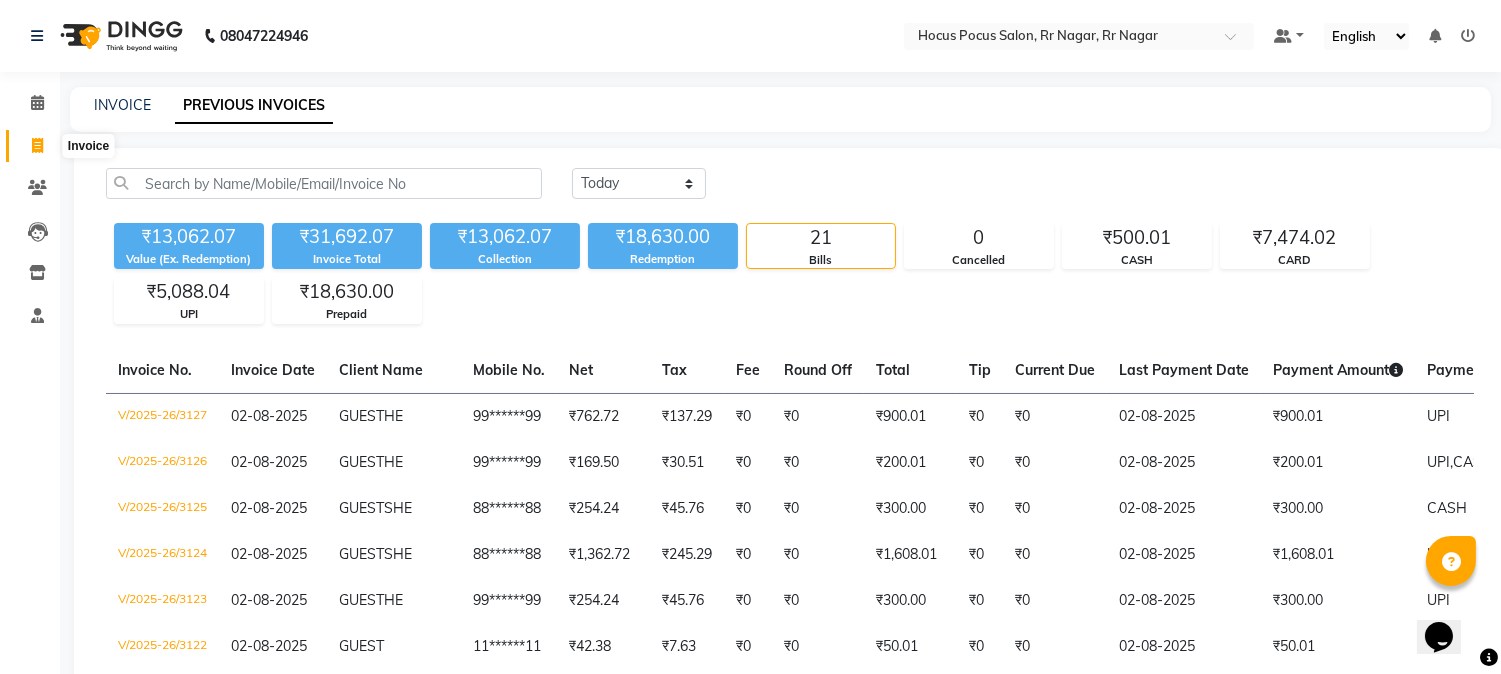 click 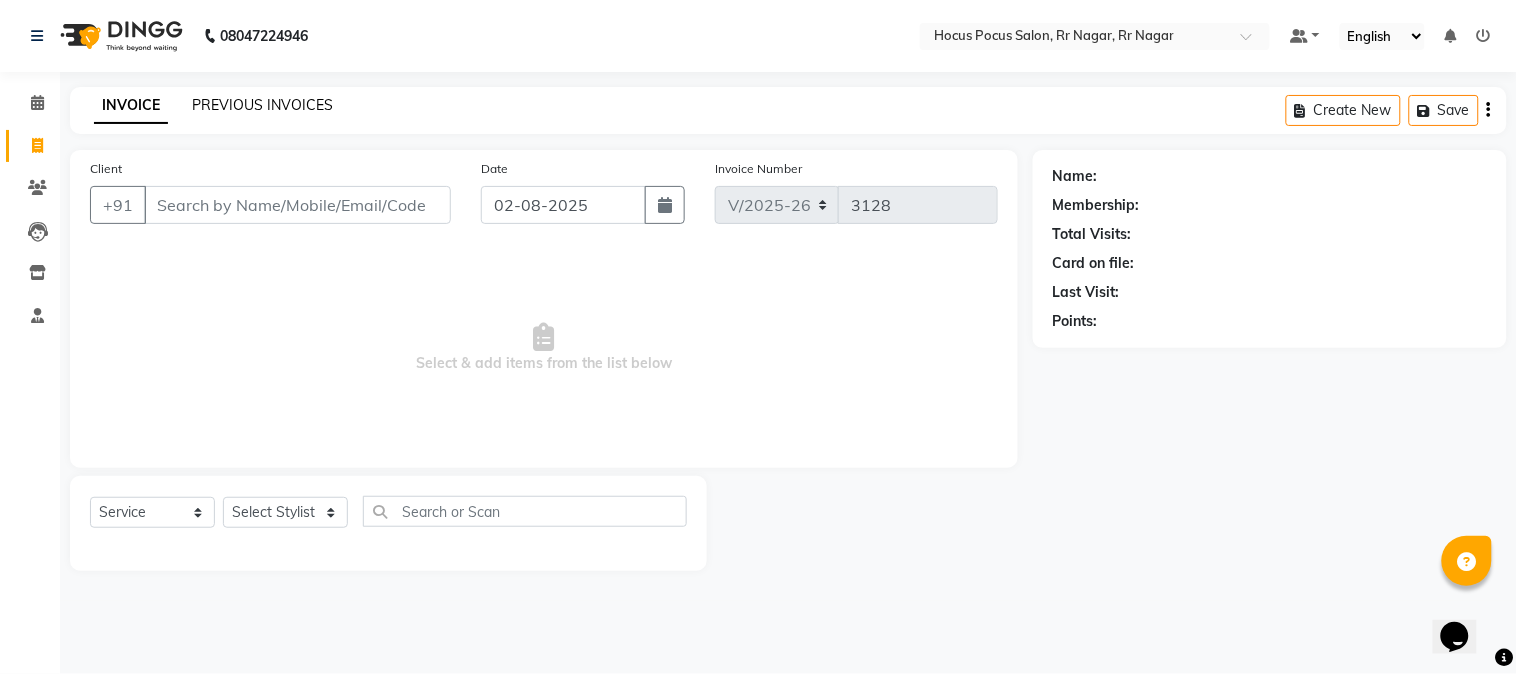click on "PREVIOUS INVOICES" 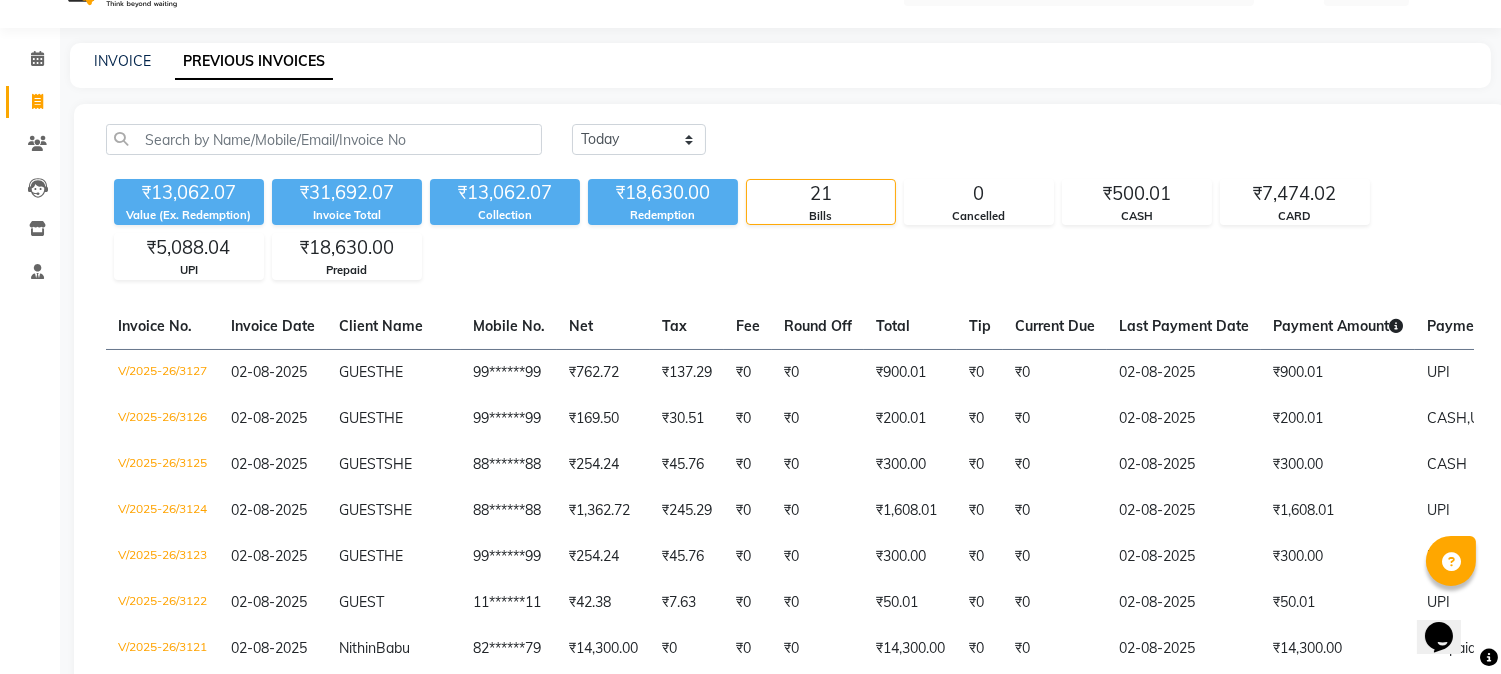 scroll, scrollTop: 88, scrollLeft: 0, axis: vertical 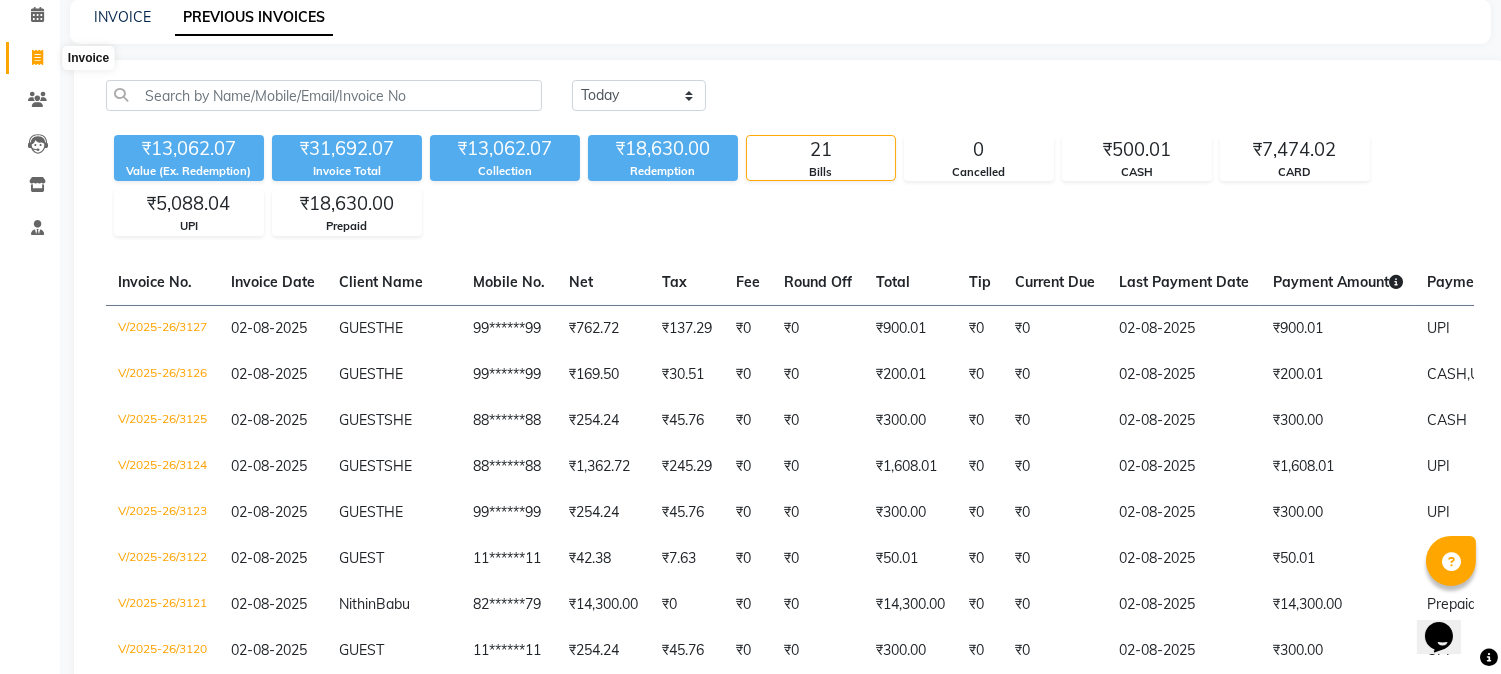 click 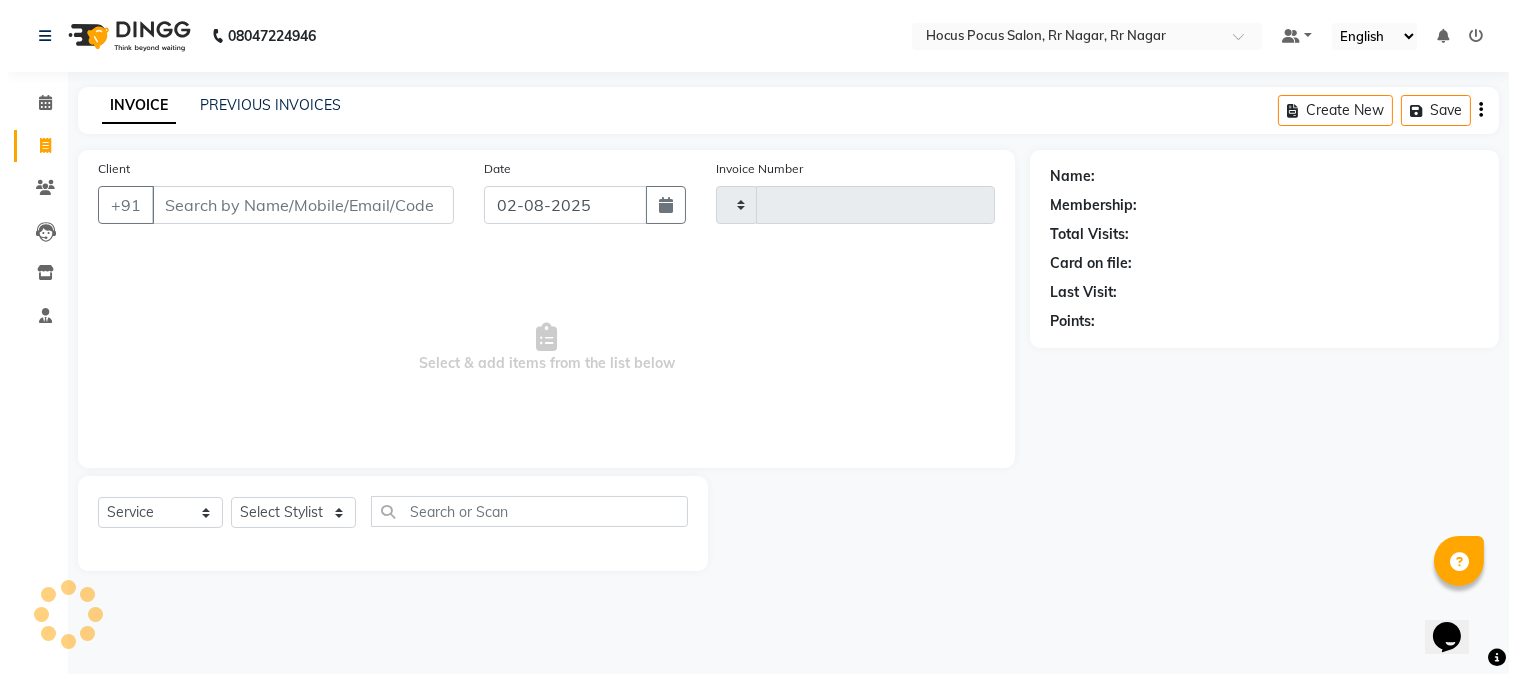 scroll, scrollTop: 0, scrollLeft: 0, axis: both 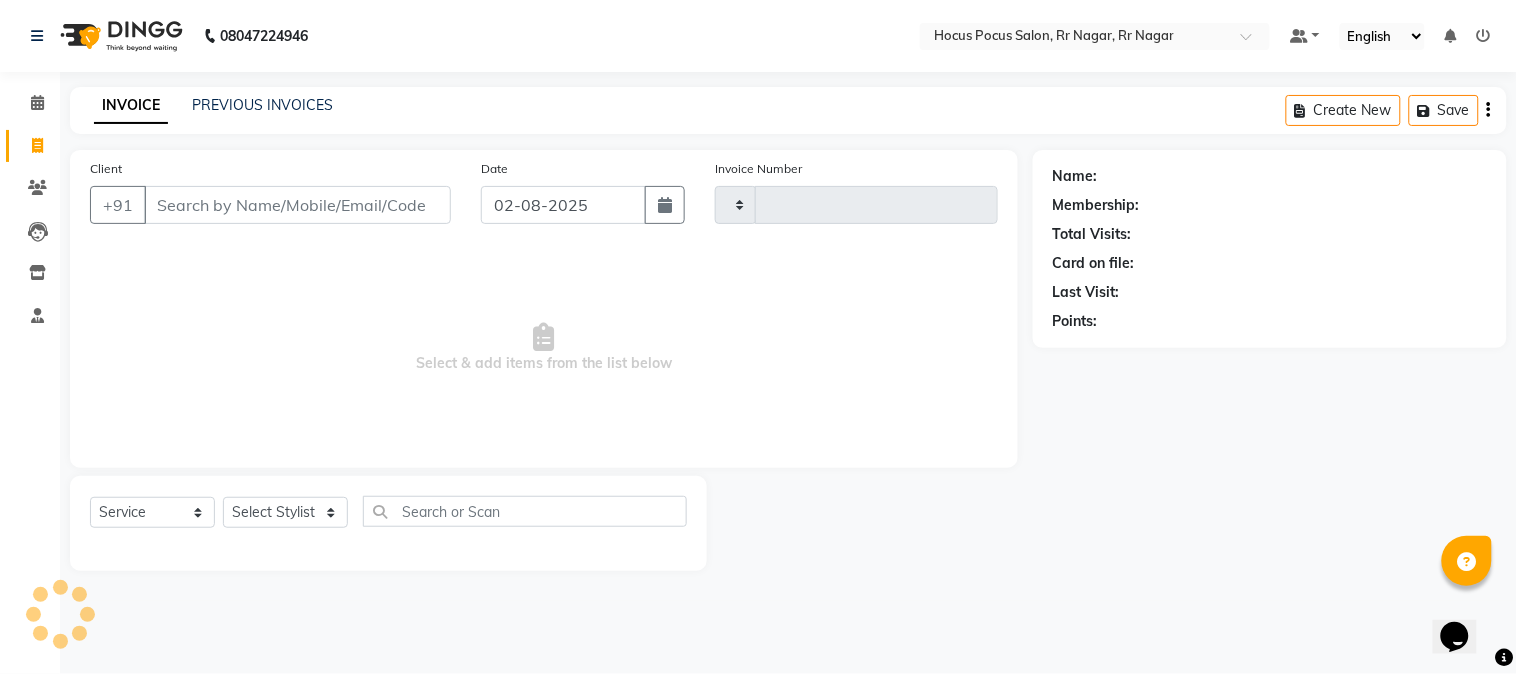 type on "3128" 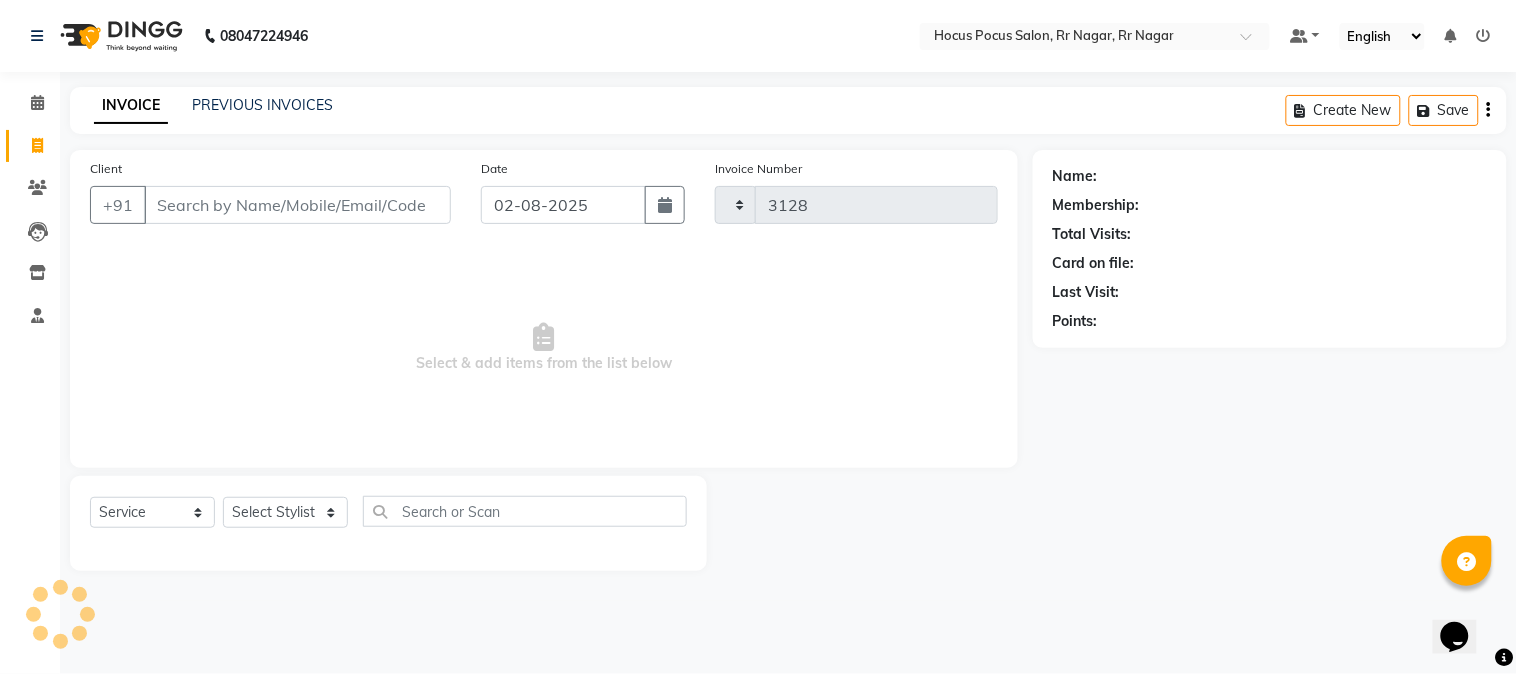 select on "5019" 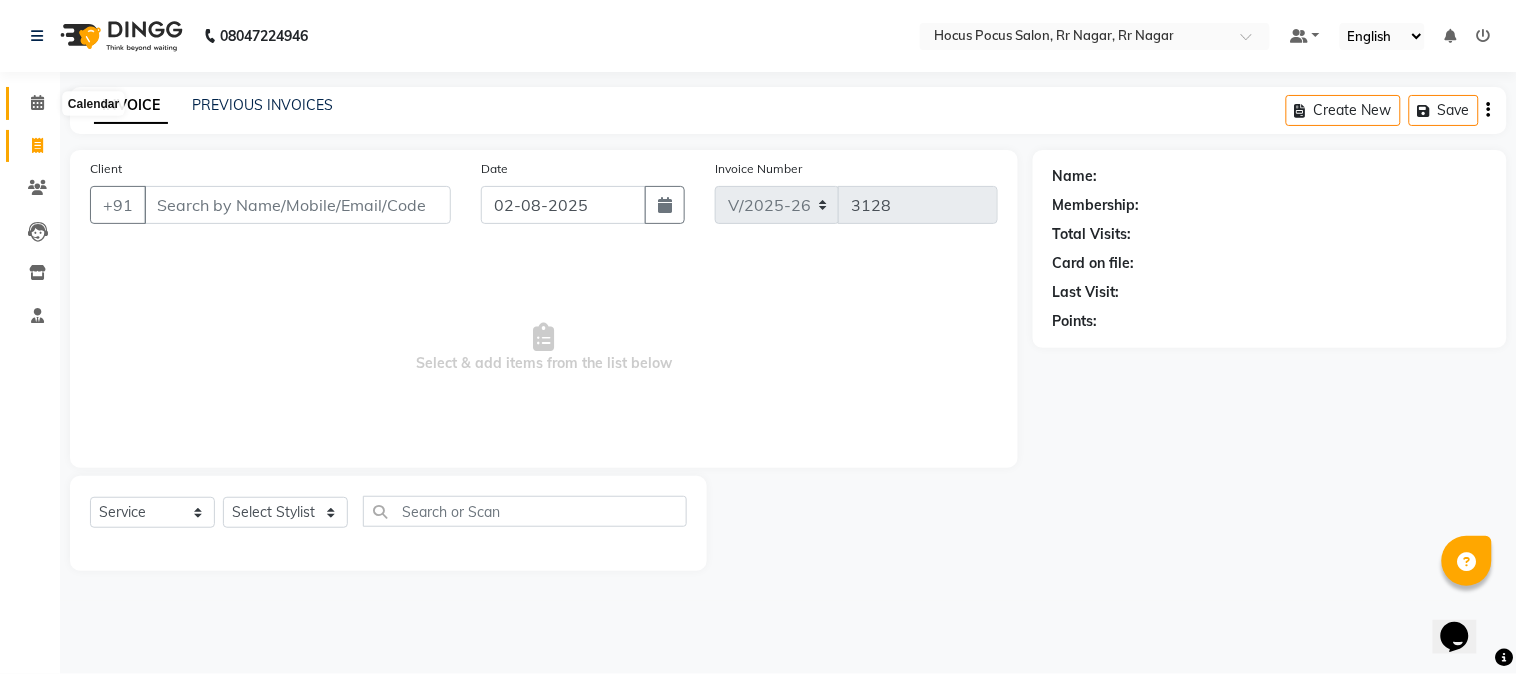 click 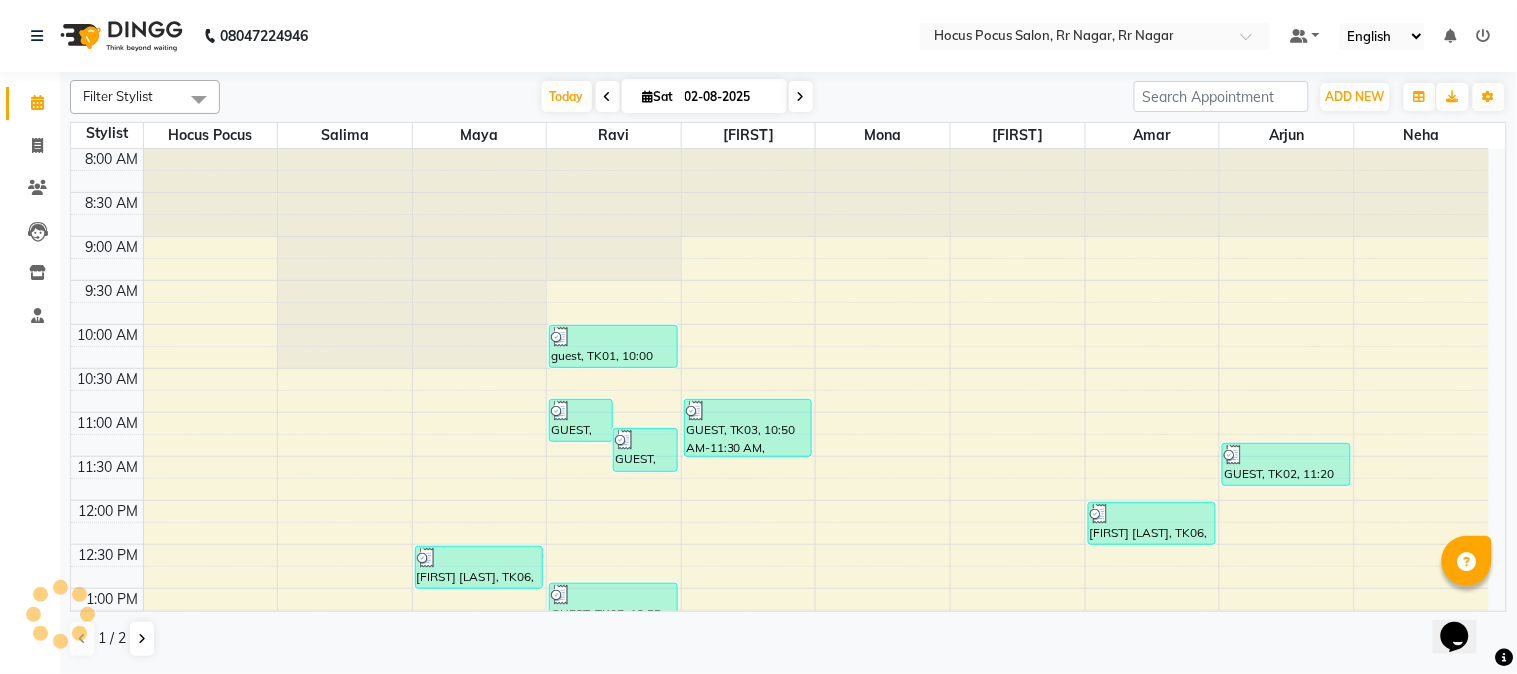 scroll, scrollTop: 0, scrollLeft: 0, axis: both 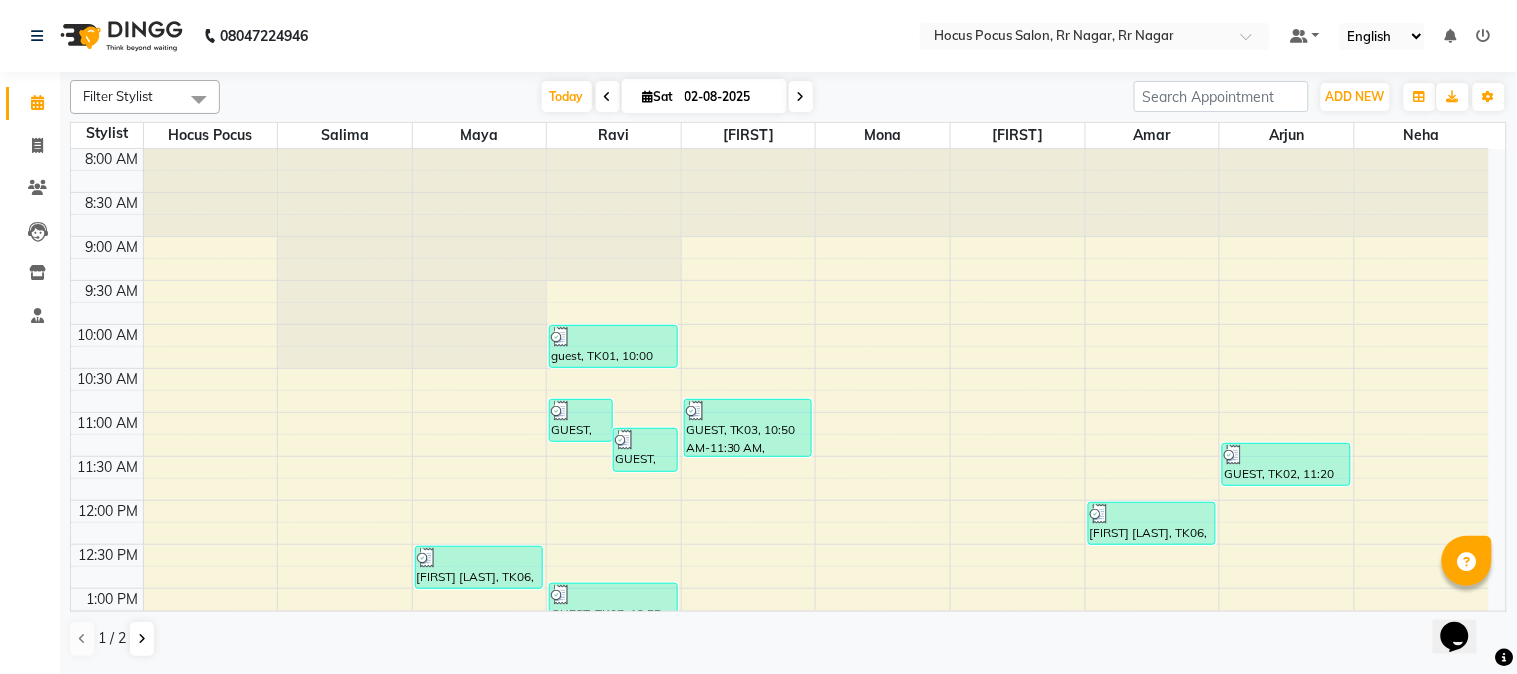 click on "Filter Stylist" at bounding box center (118, 96) 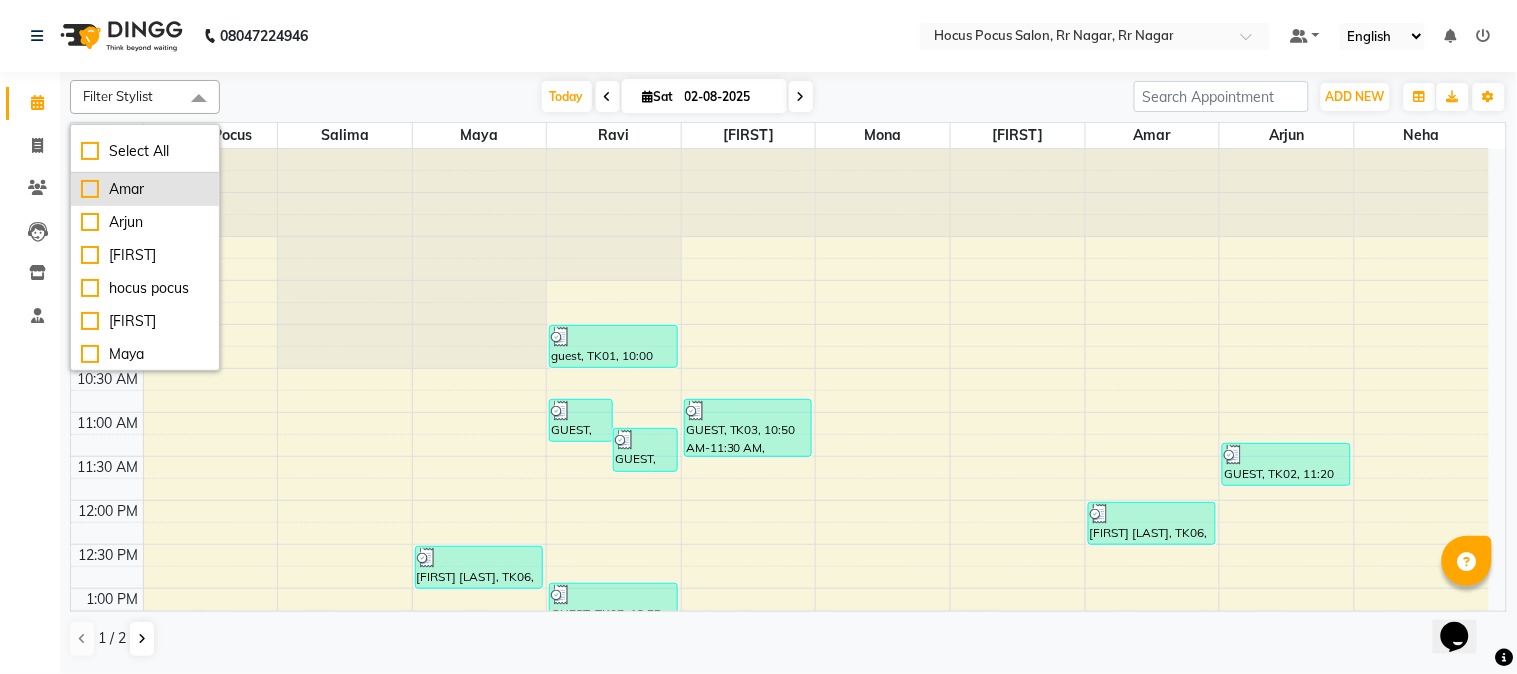 click on "Amar" at bounding box center [145, 189] 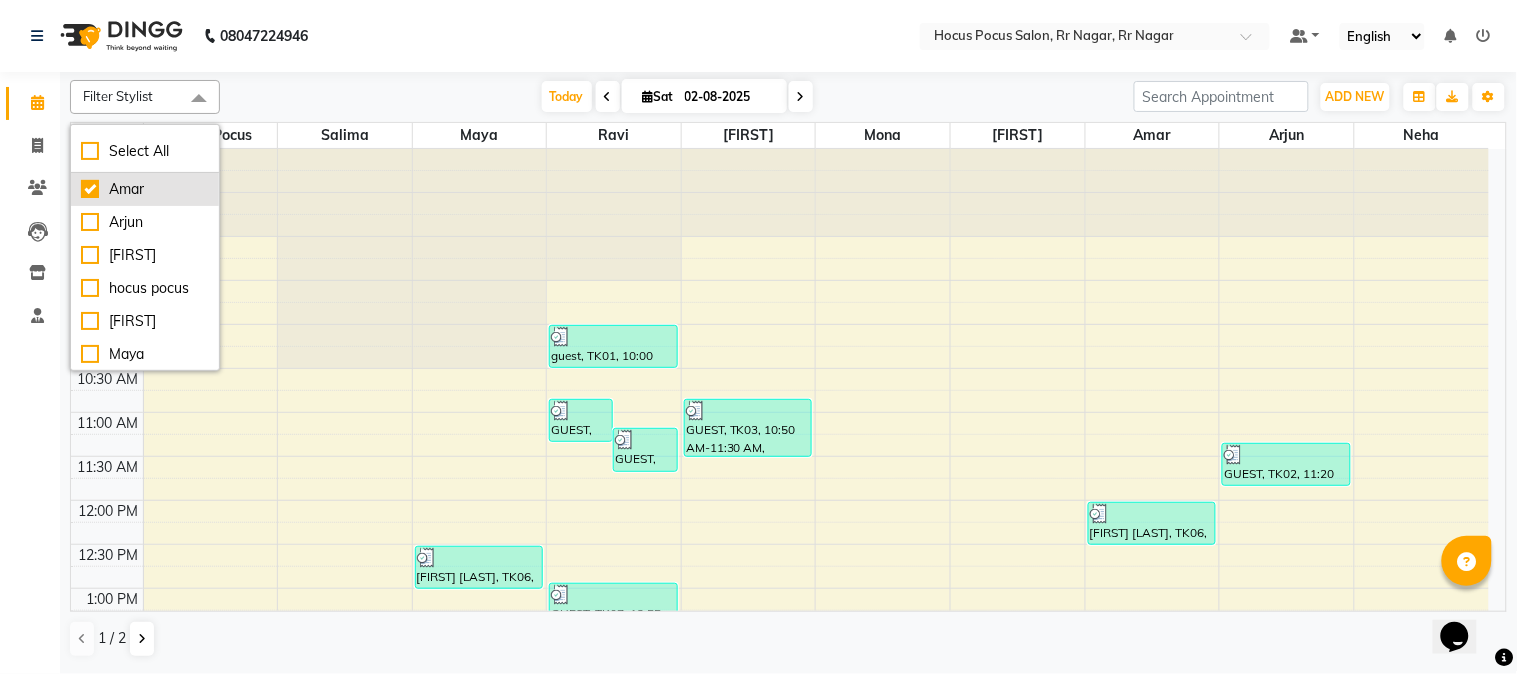 checkbox on "true" 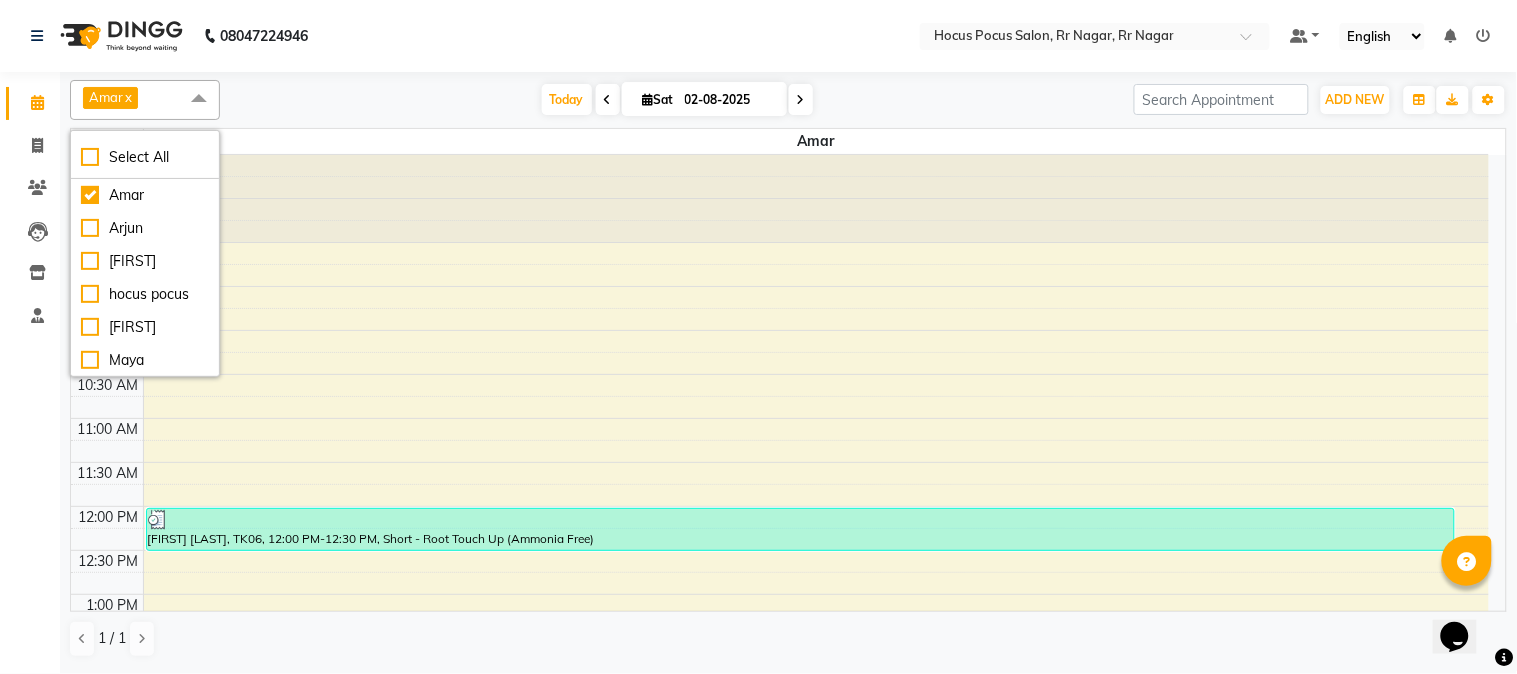 click on "Opens Chat This icon Opens the chat window." at bounding box center [1464, 601] 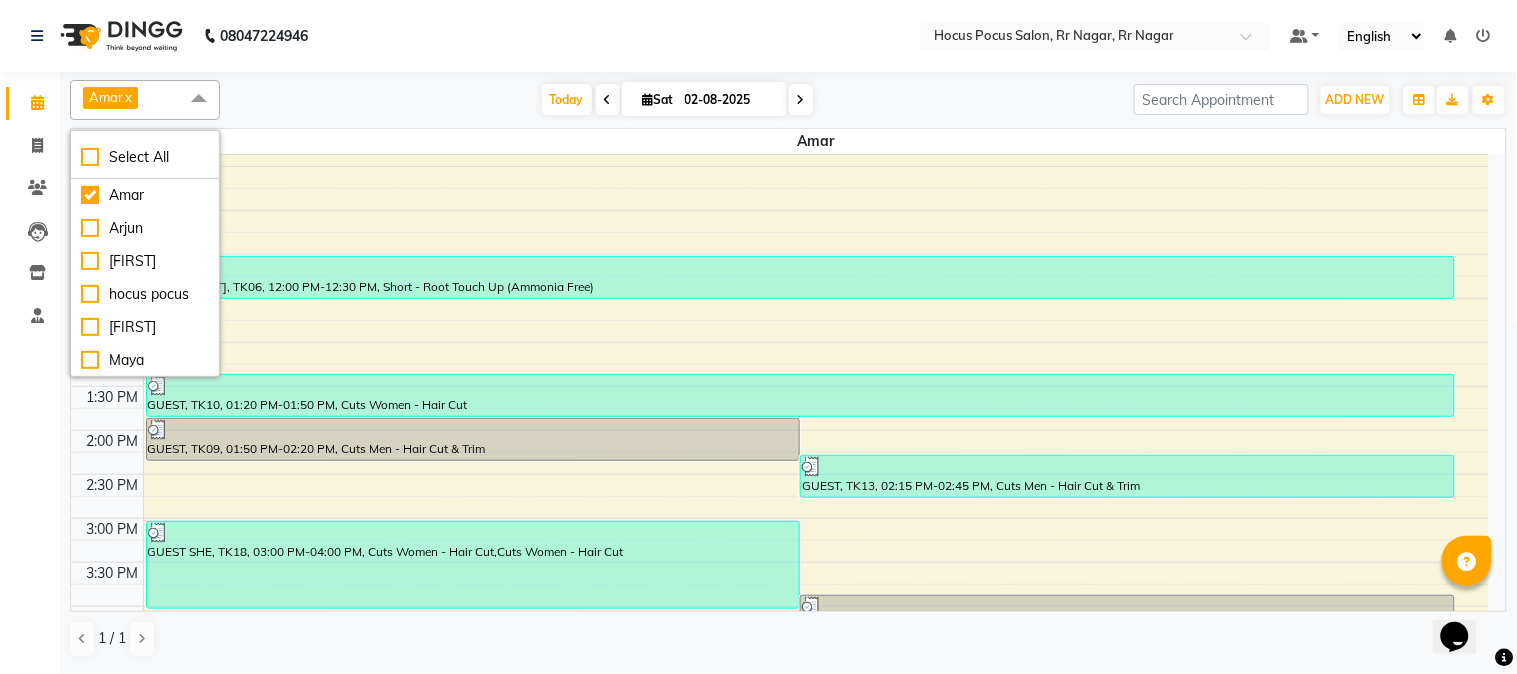scroll, scrollTop: 282, scrollLeft: 0, axis: vertical 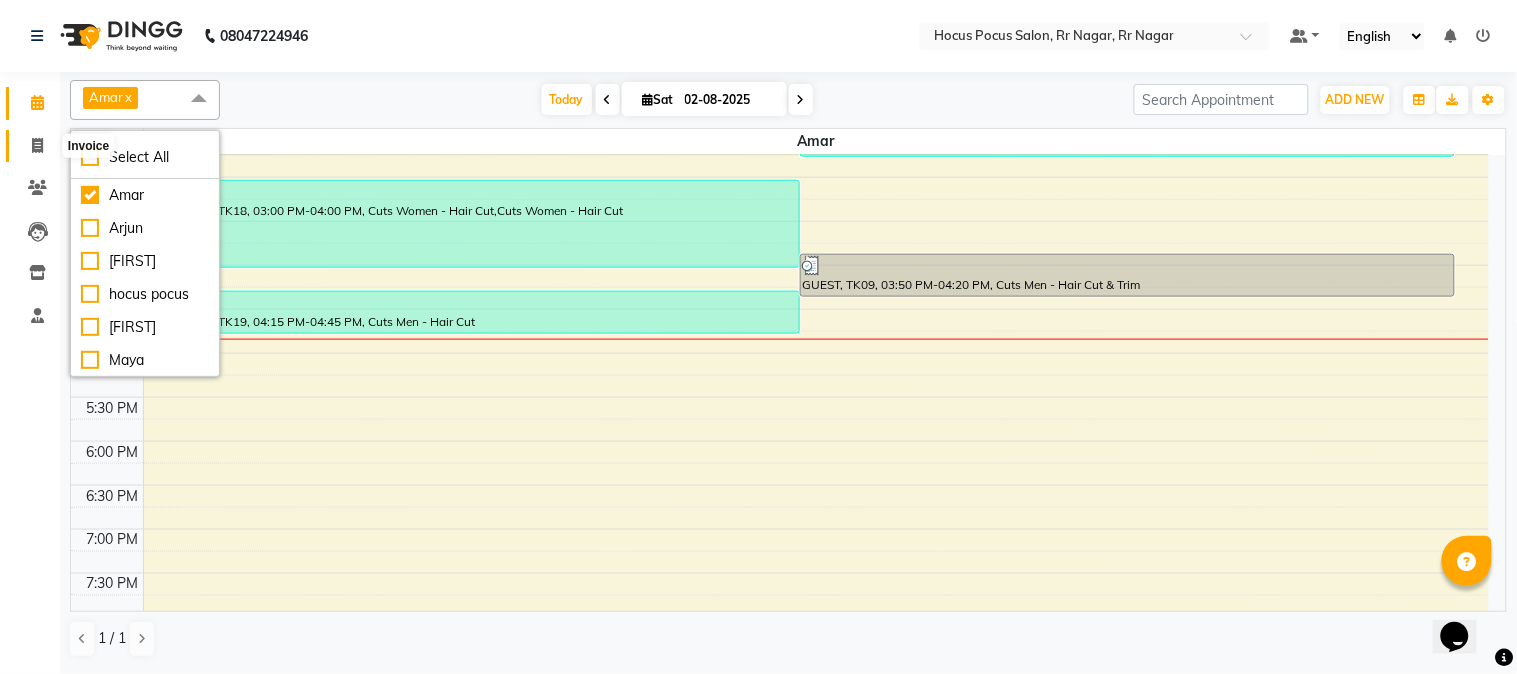 click 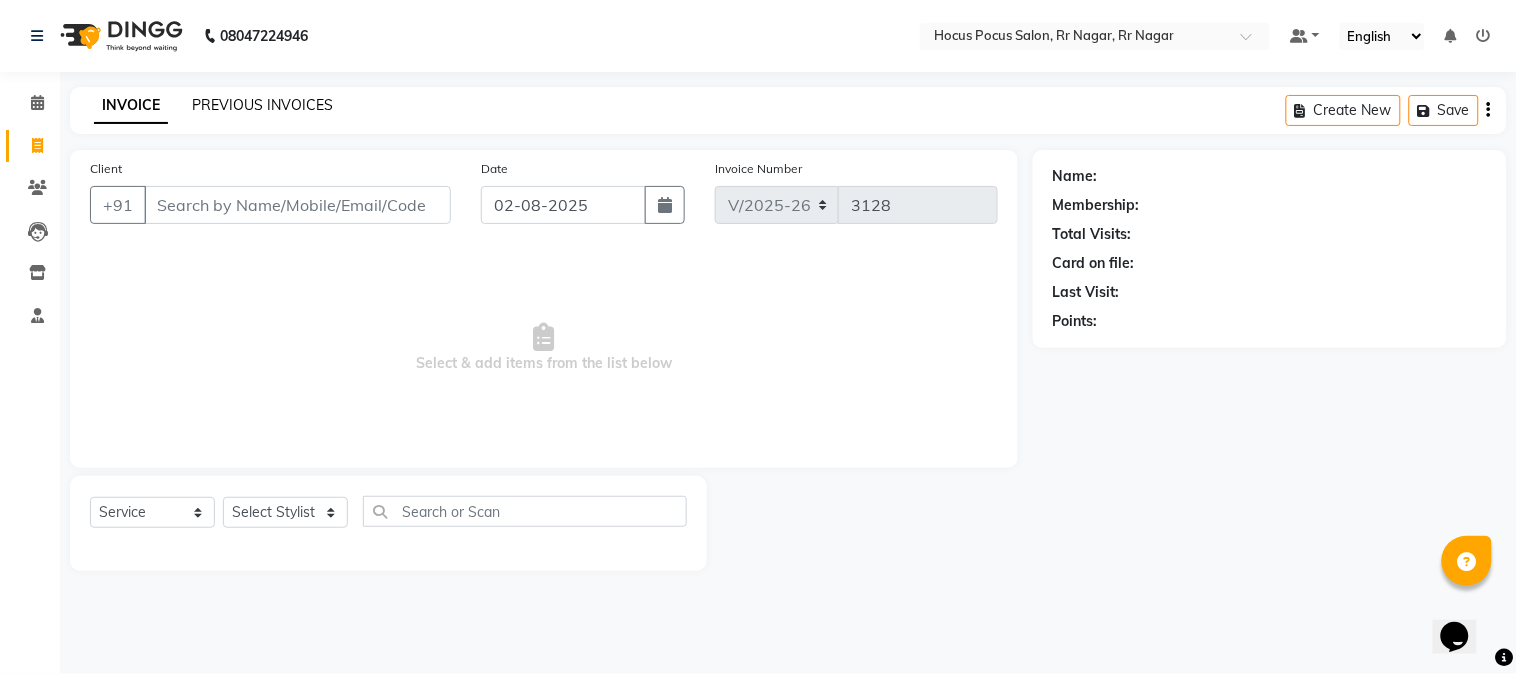 click on "PREVIOUS INVOICES" 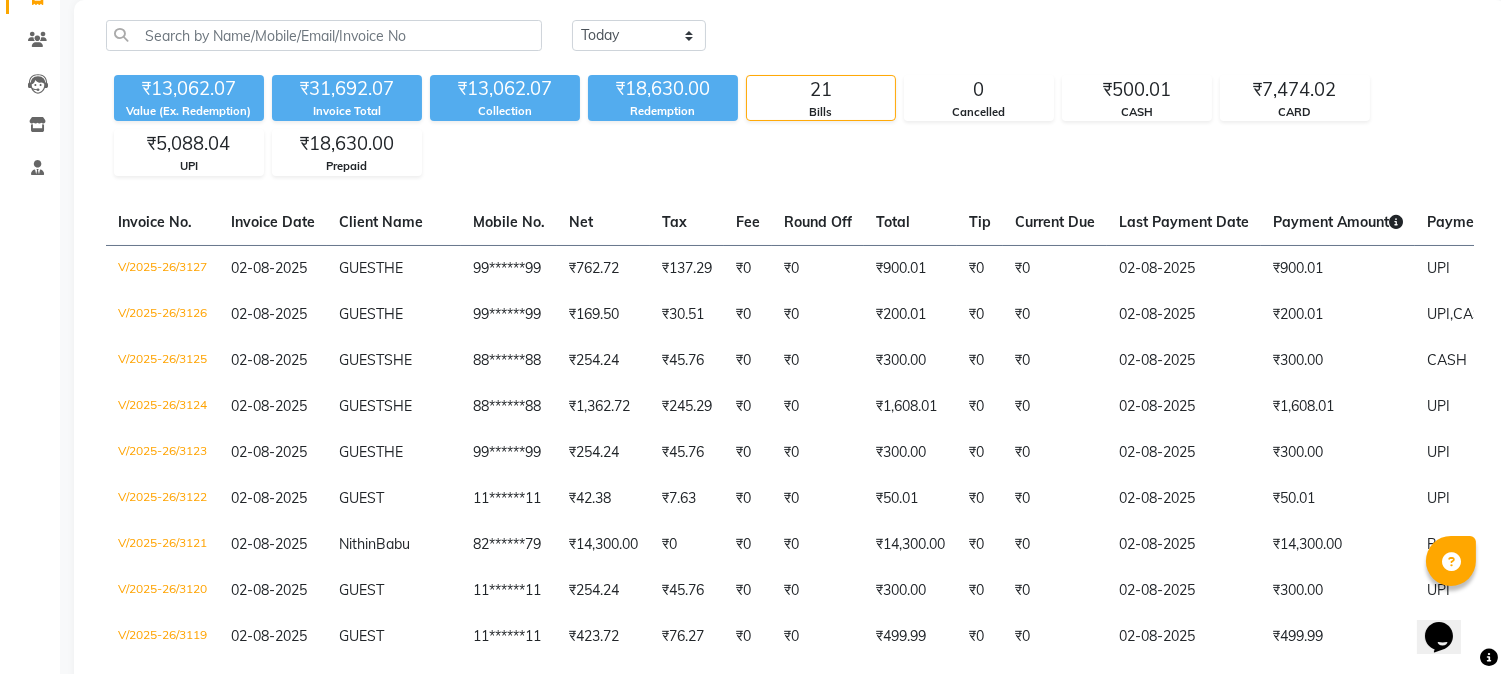 scroll, scrollTop: 207, scrollLeft: 0, axis: vertical 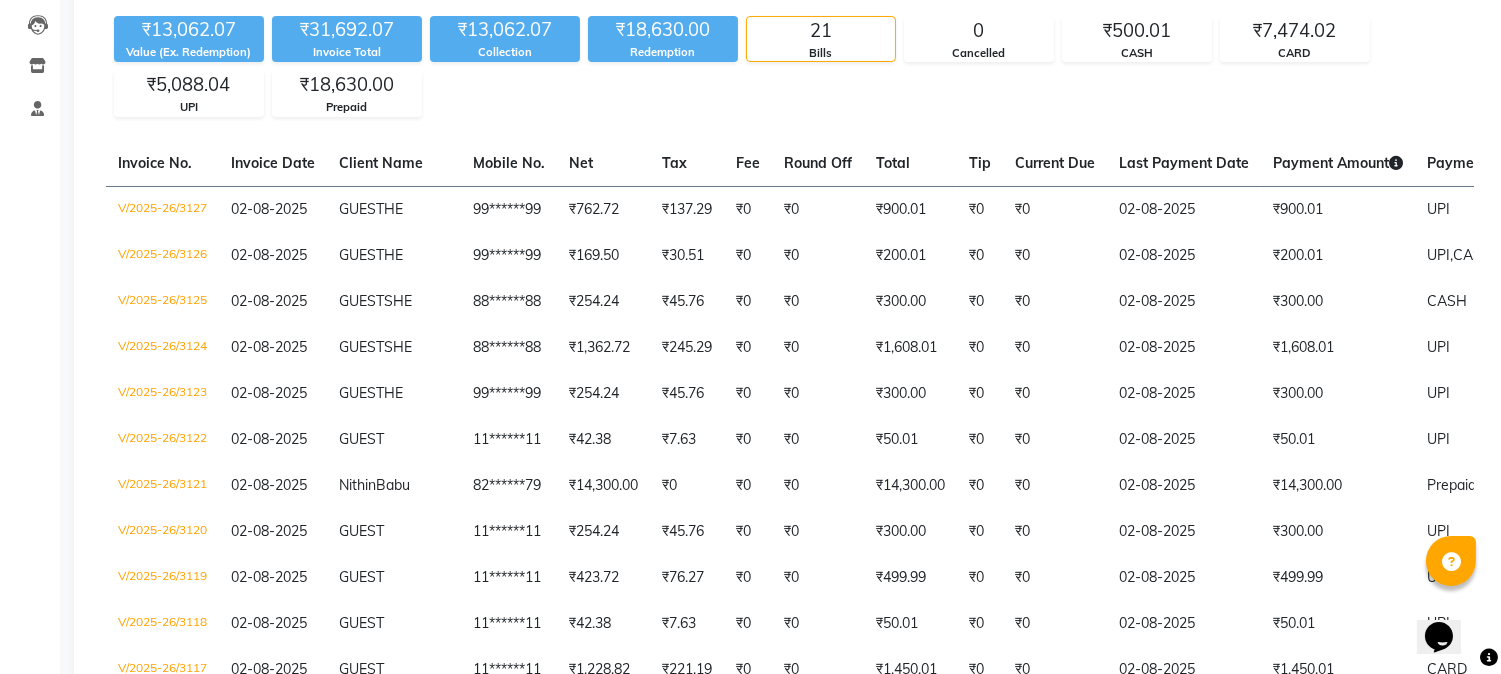select on "service" 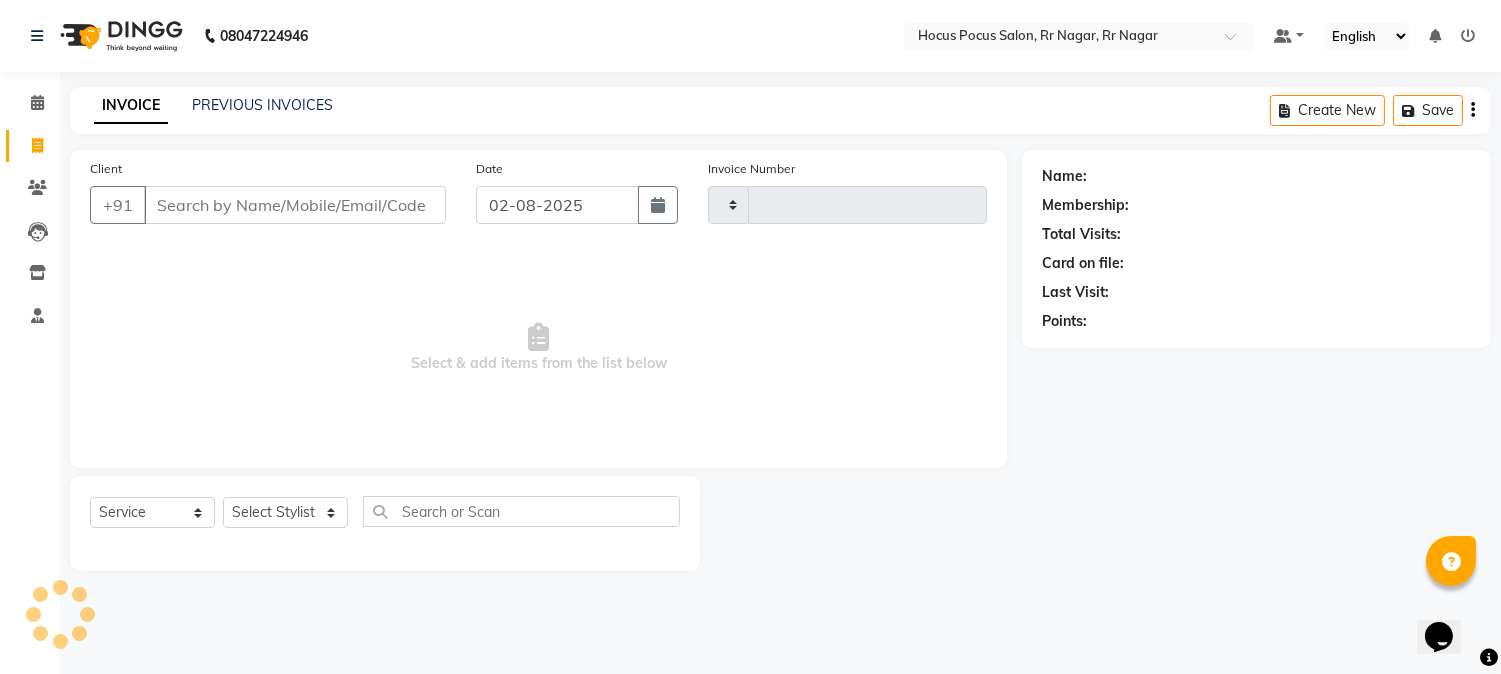 scroll, scrollTop: 0, scrollLeft: 0, axis: both 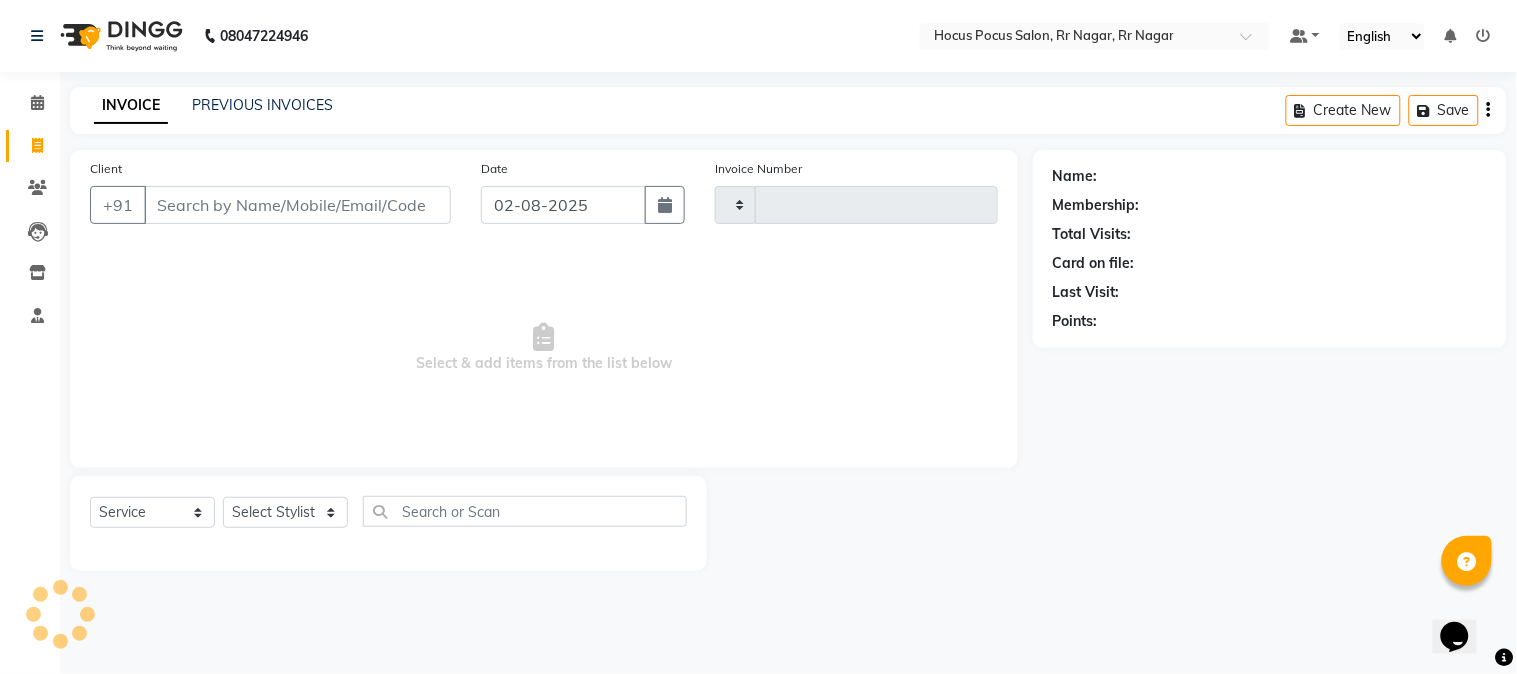 type on "3128" 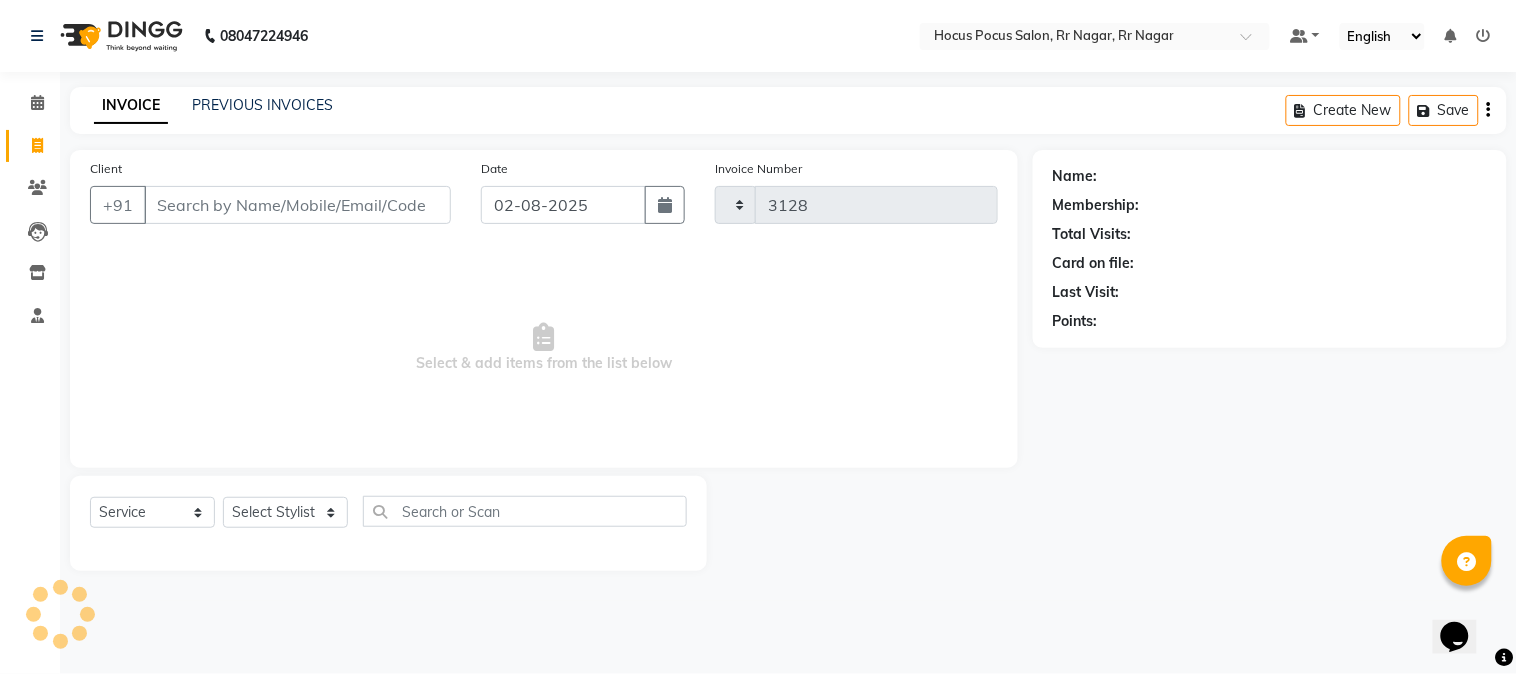 select on "5019" 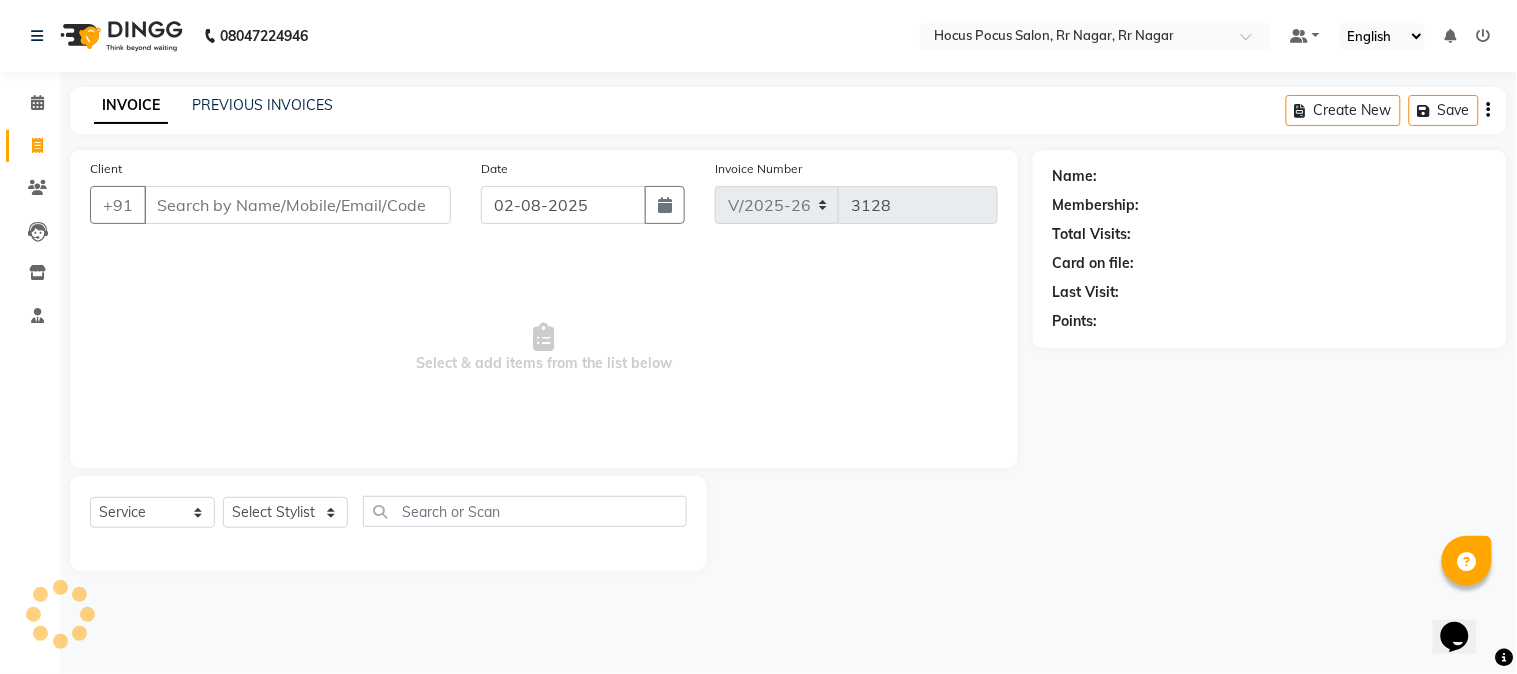 click on "Client" at bounding box center [297, 205] 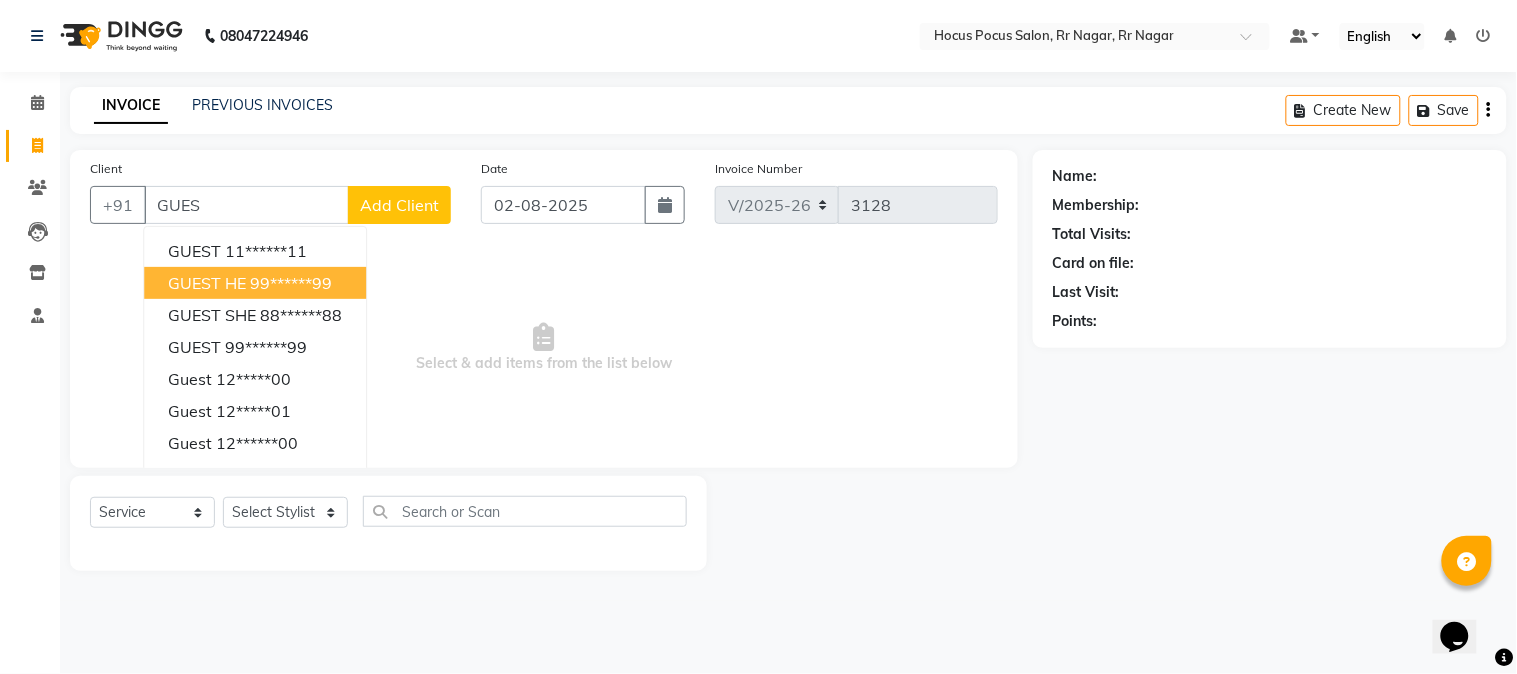 click on "GUEST HE" at bounding box center [207, 283] 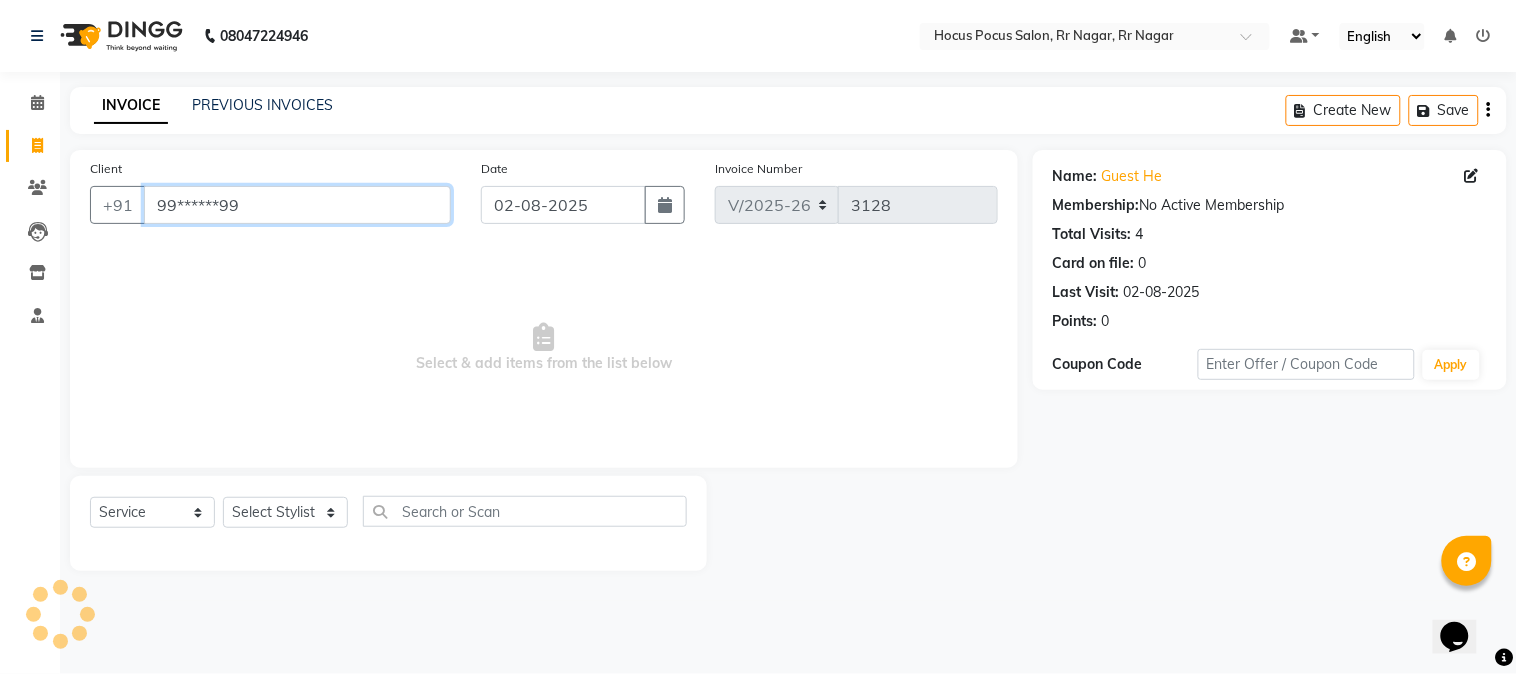 click on "99******99" at bounding box center (297, 205) 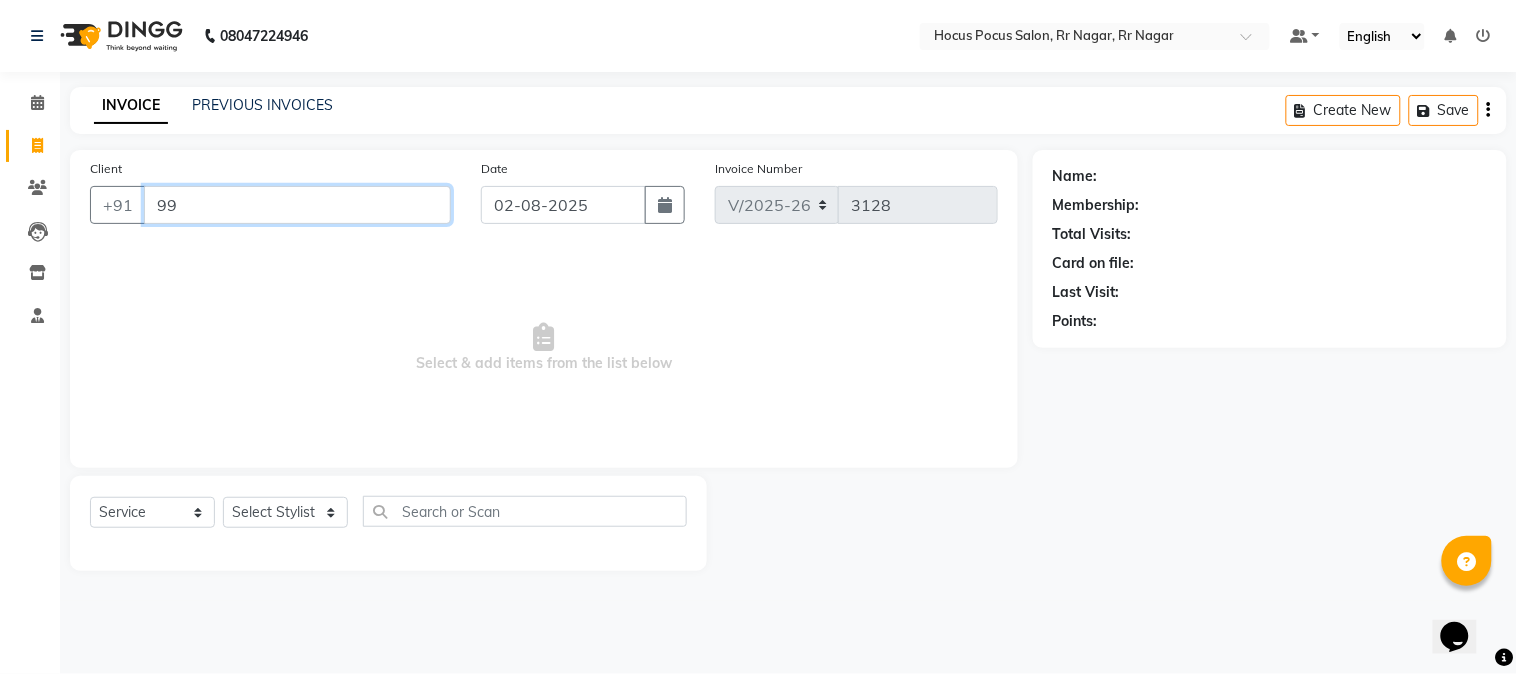 type on "9" 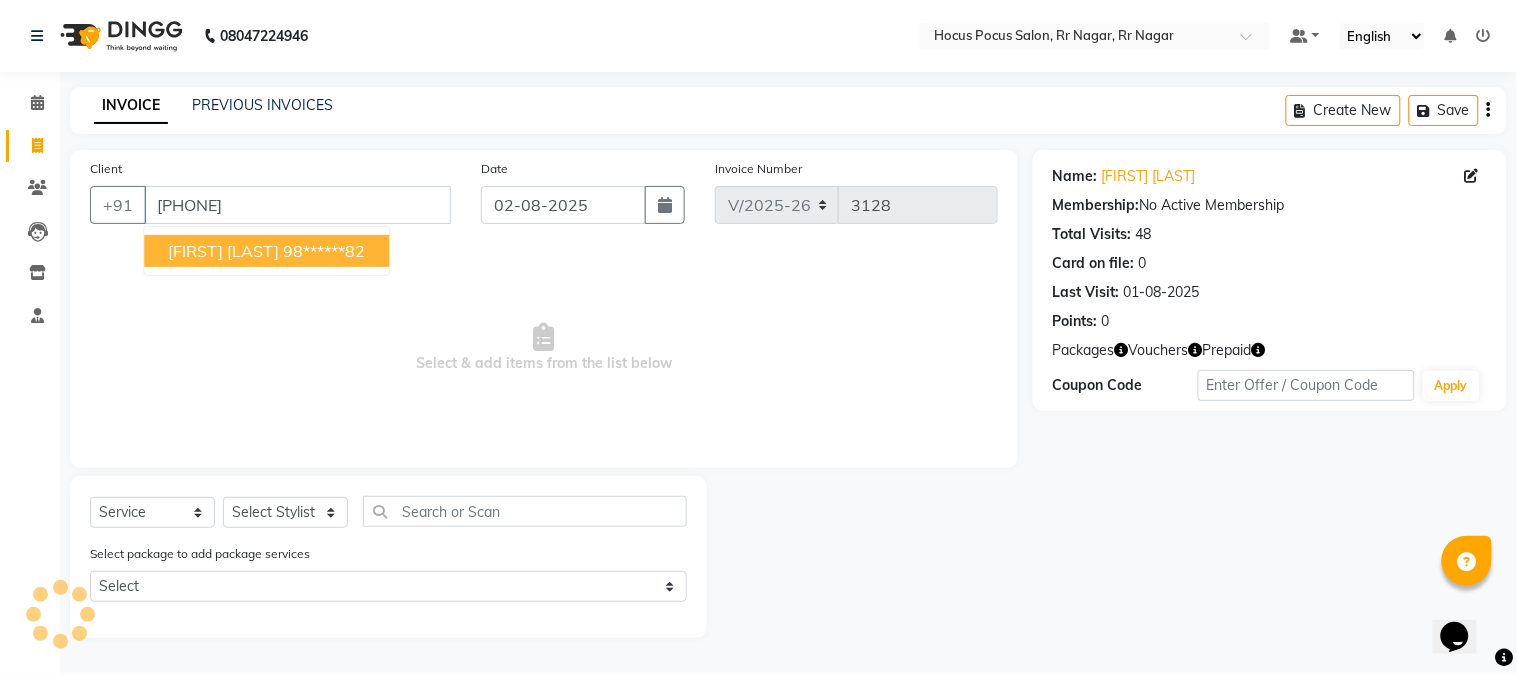 click on "Vinay Divya  98******82" at bounding box center [266, 251] 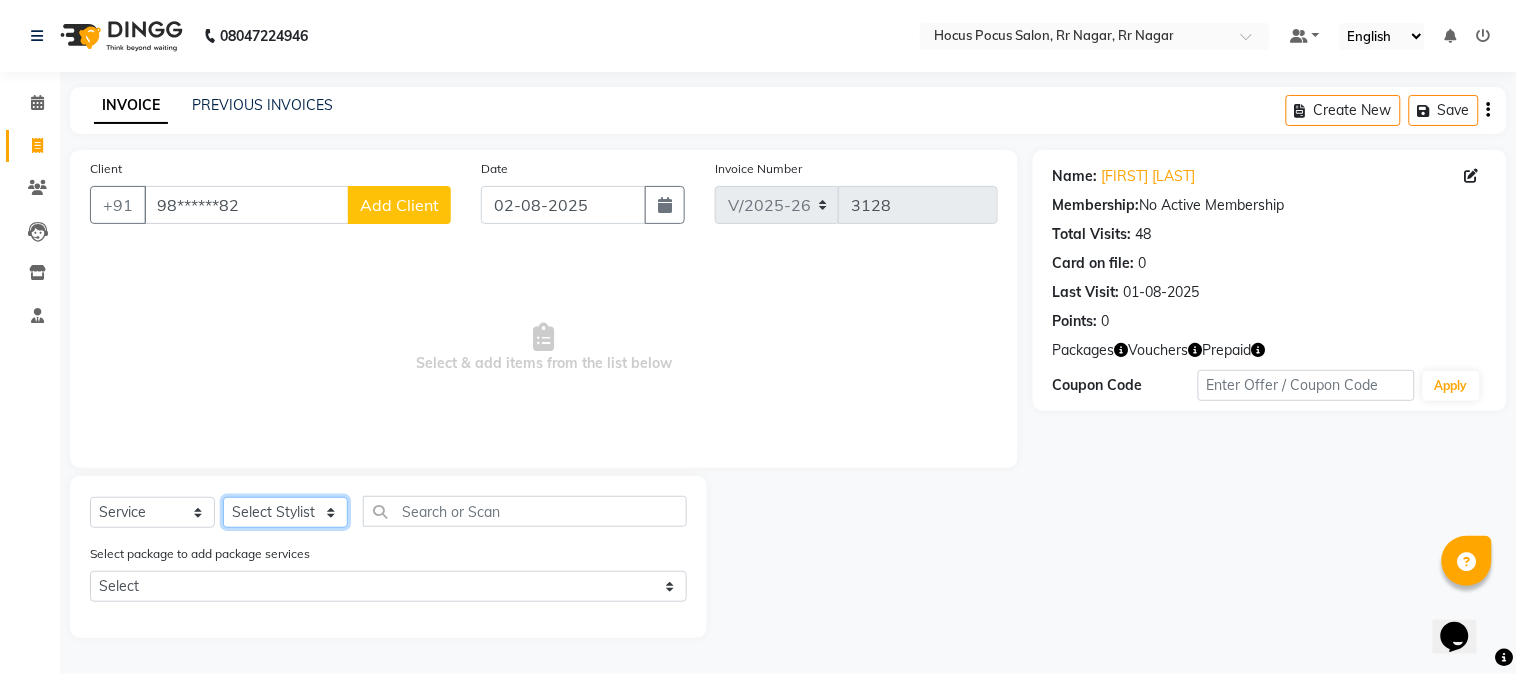 click on "Select Stylist Amar  Arjun Eliza hocus pocus Jonathan Maya Mona Neha Ravi Salima Sonam" 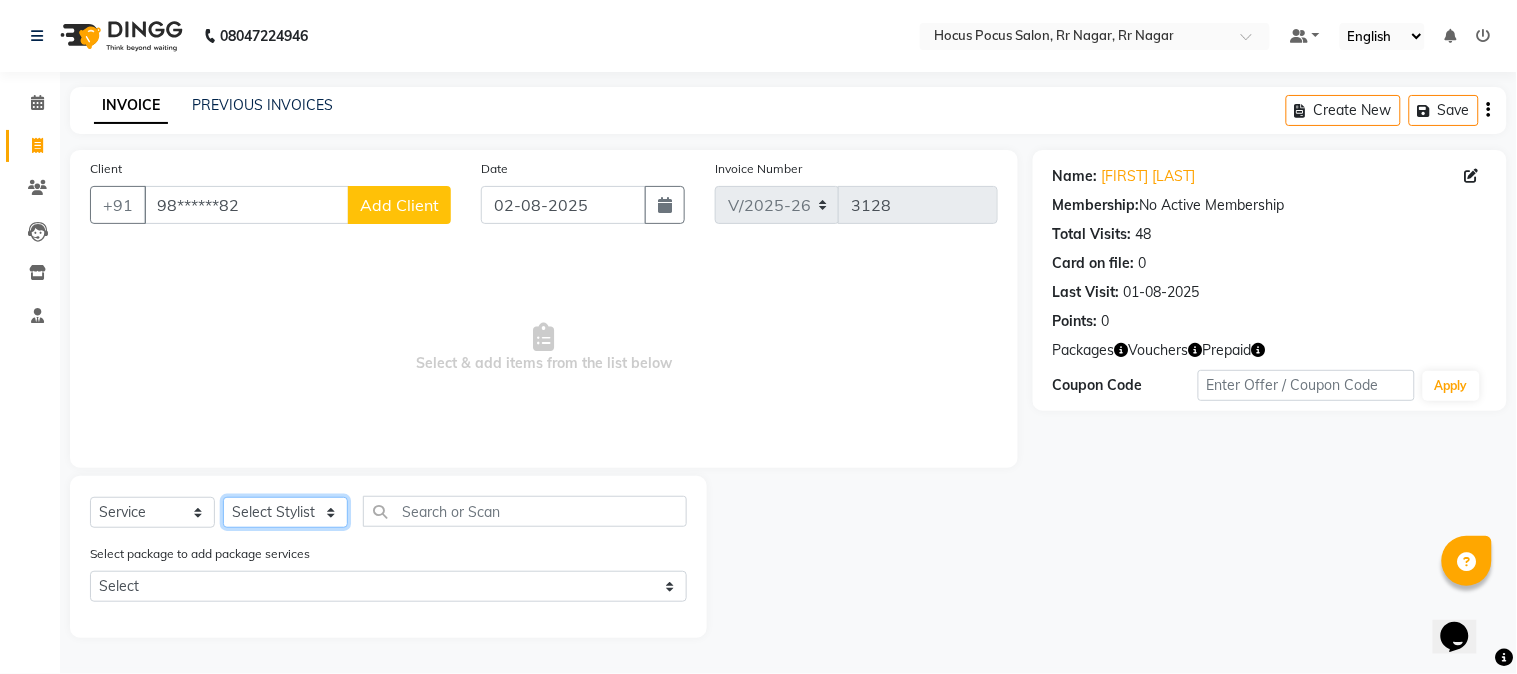 select on "32988" 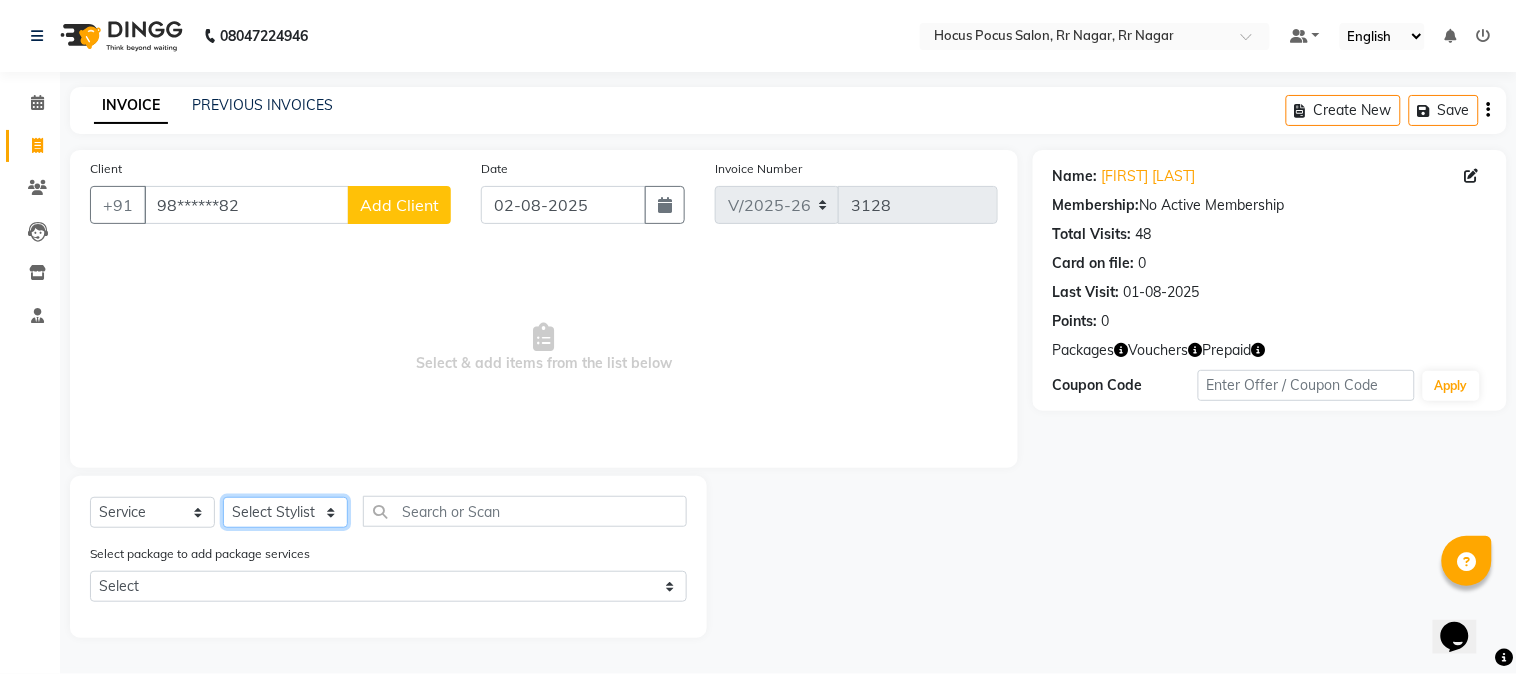 click on "Select Stylist Amar  Arjun Eliza hocus pocus Jonathan Maya Mona Neha Ravi Salima Sonam" 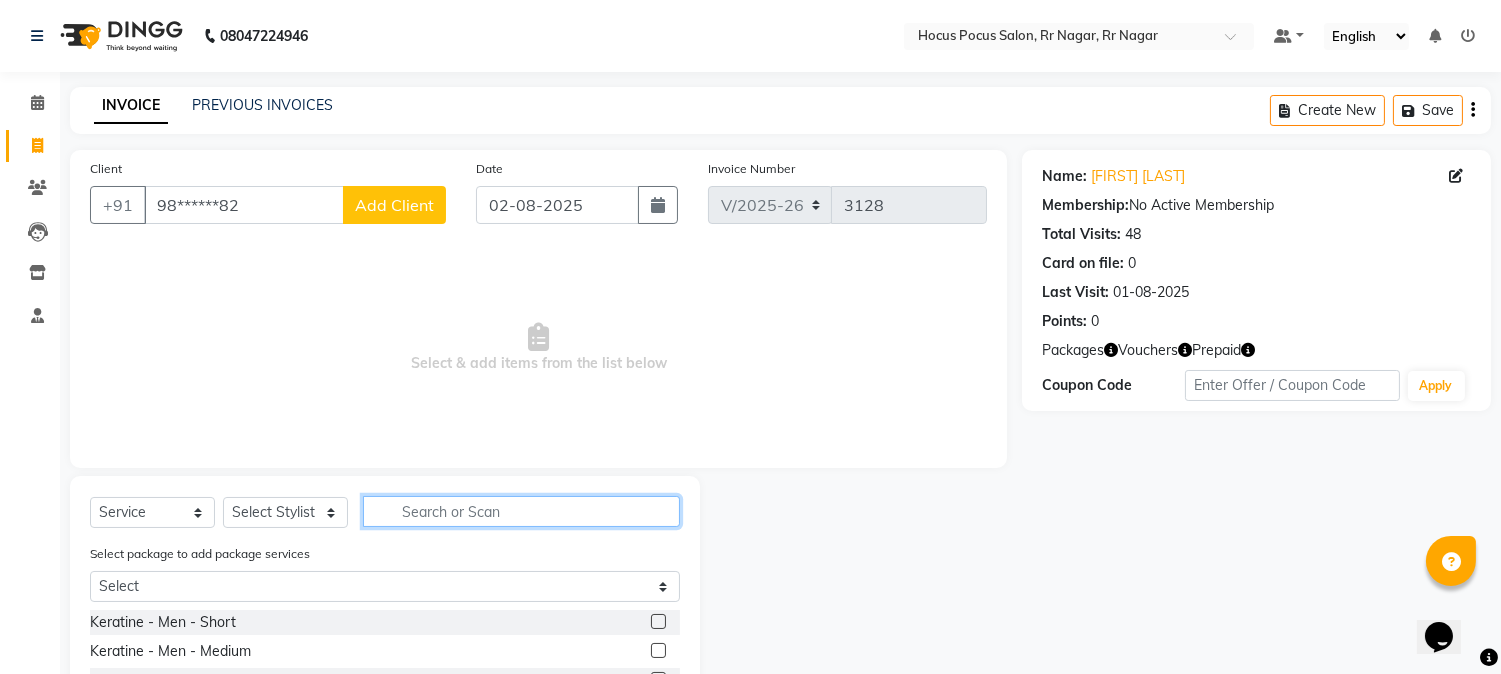 click 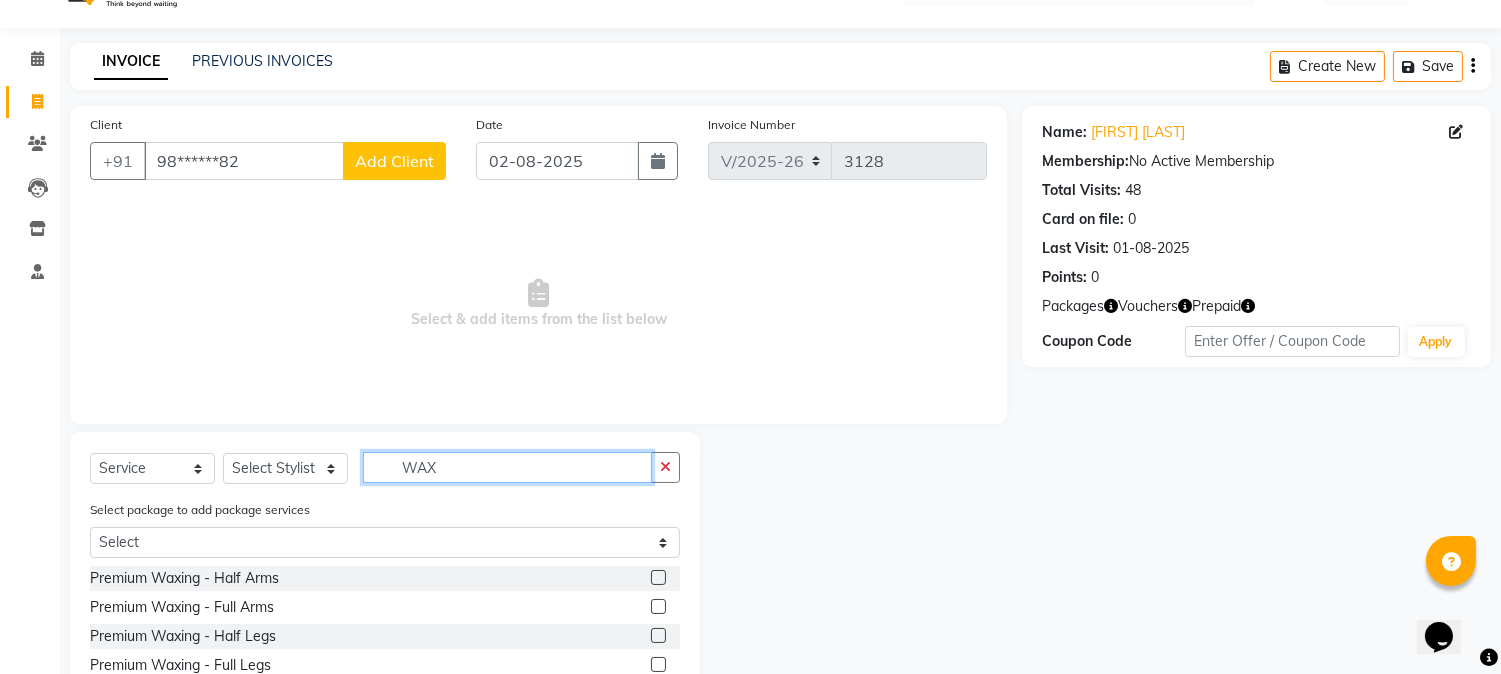 scroll, scrollTop: 194, scrollLeft: 0, axis: vertical 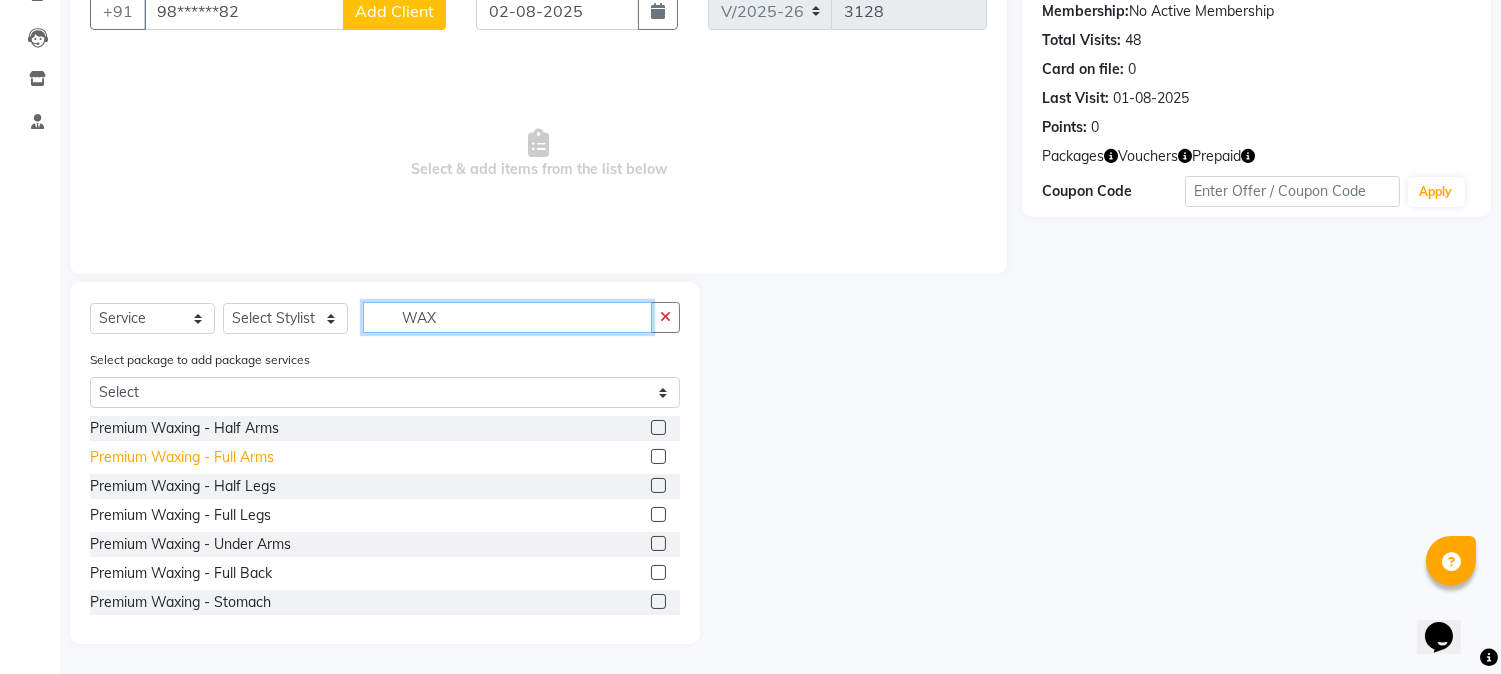 type on "WAX" 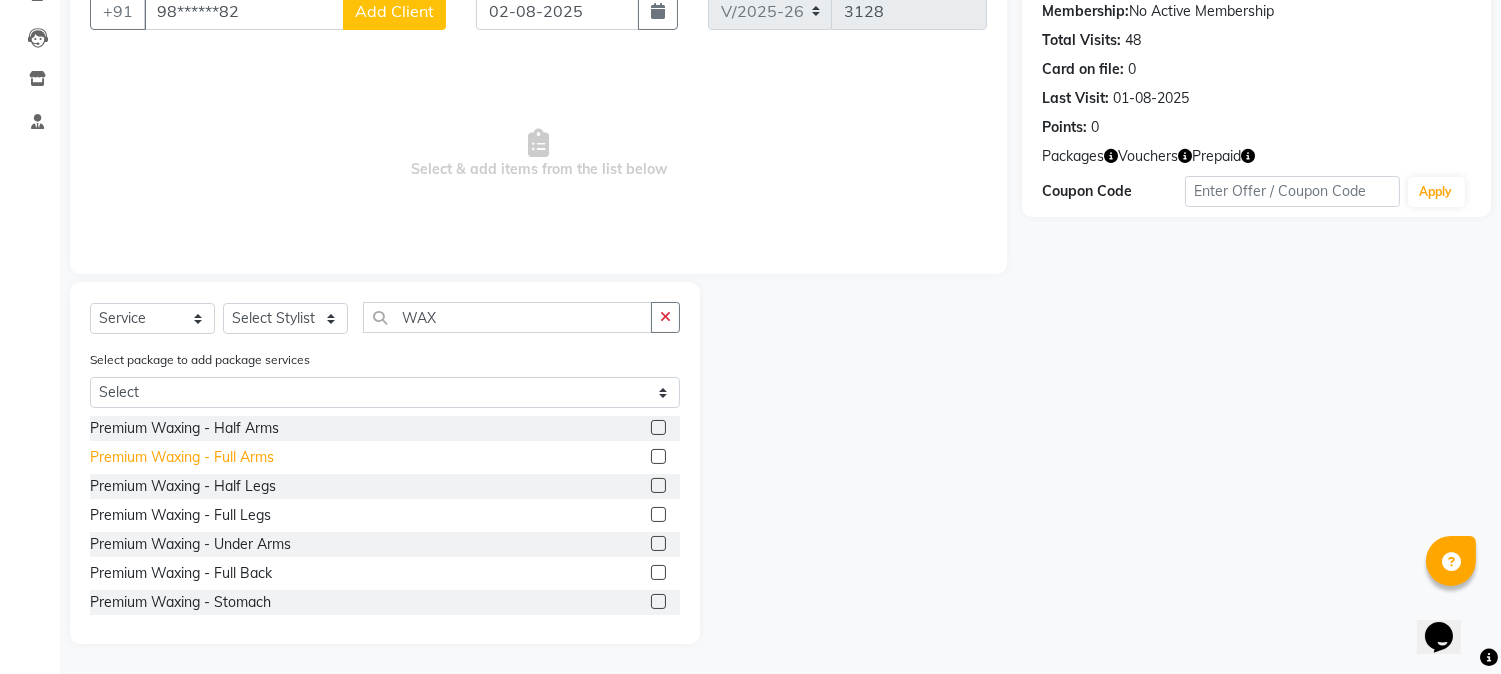 click on "Premium Waxing  - Full Arms" 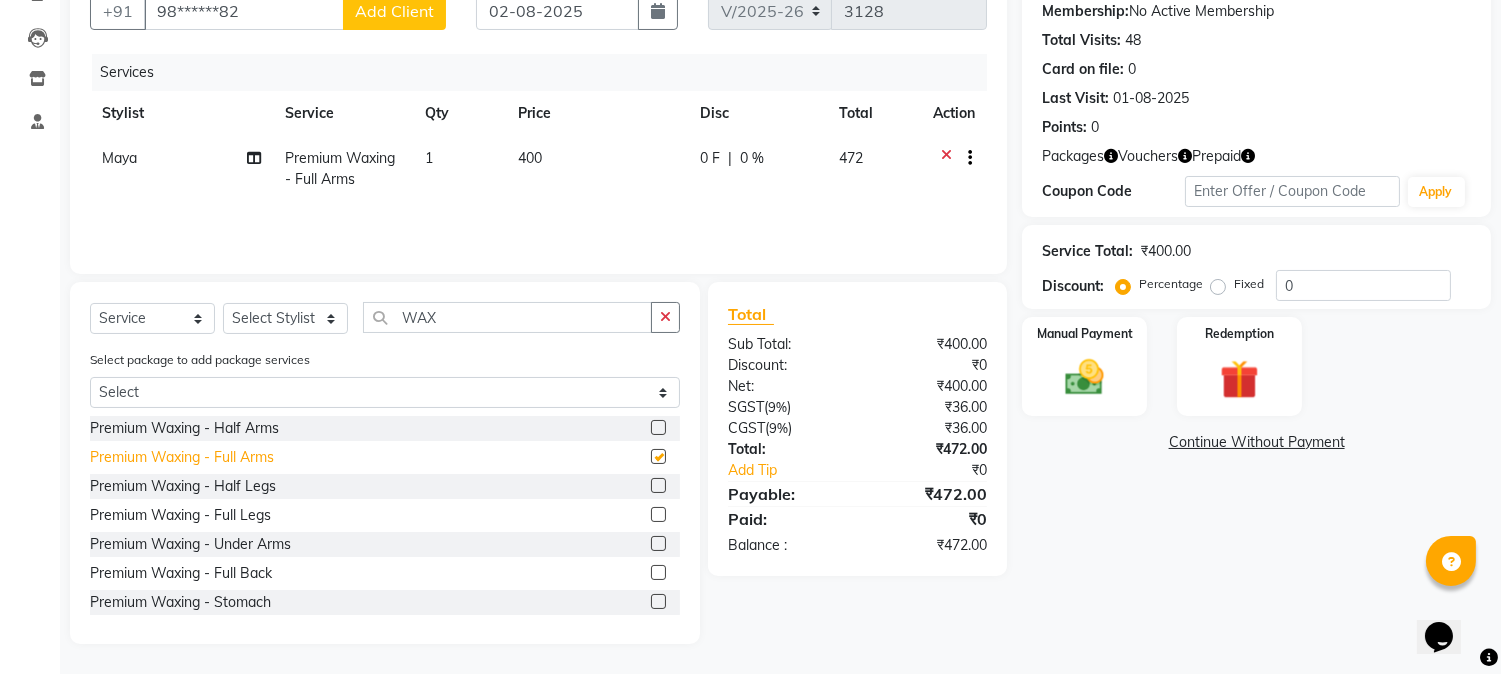 checkbox on "false" 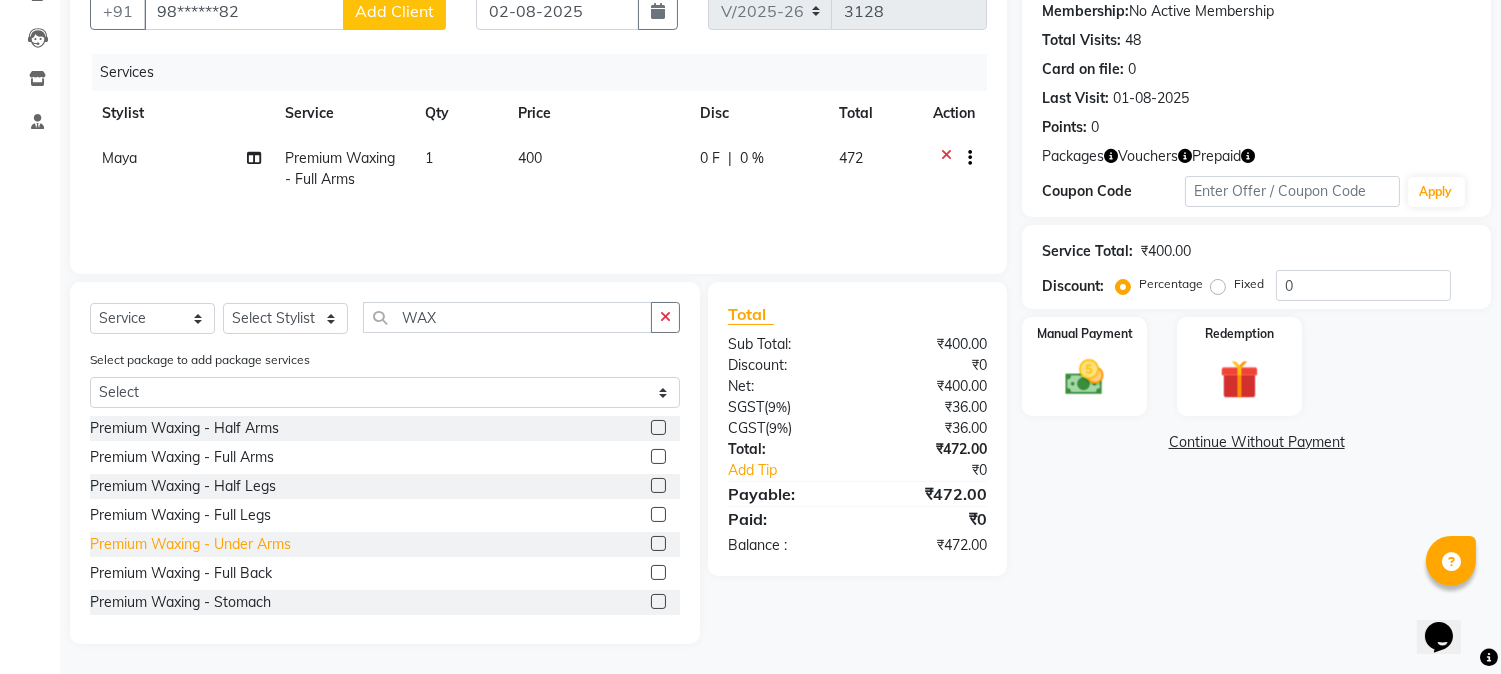 click on "Premium Waxing  - Under Arms" 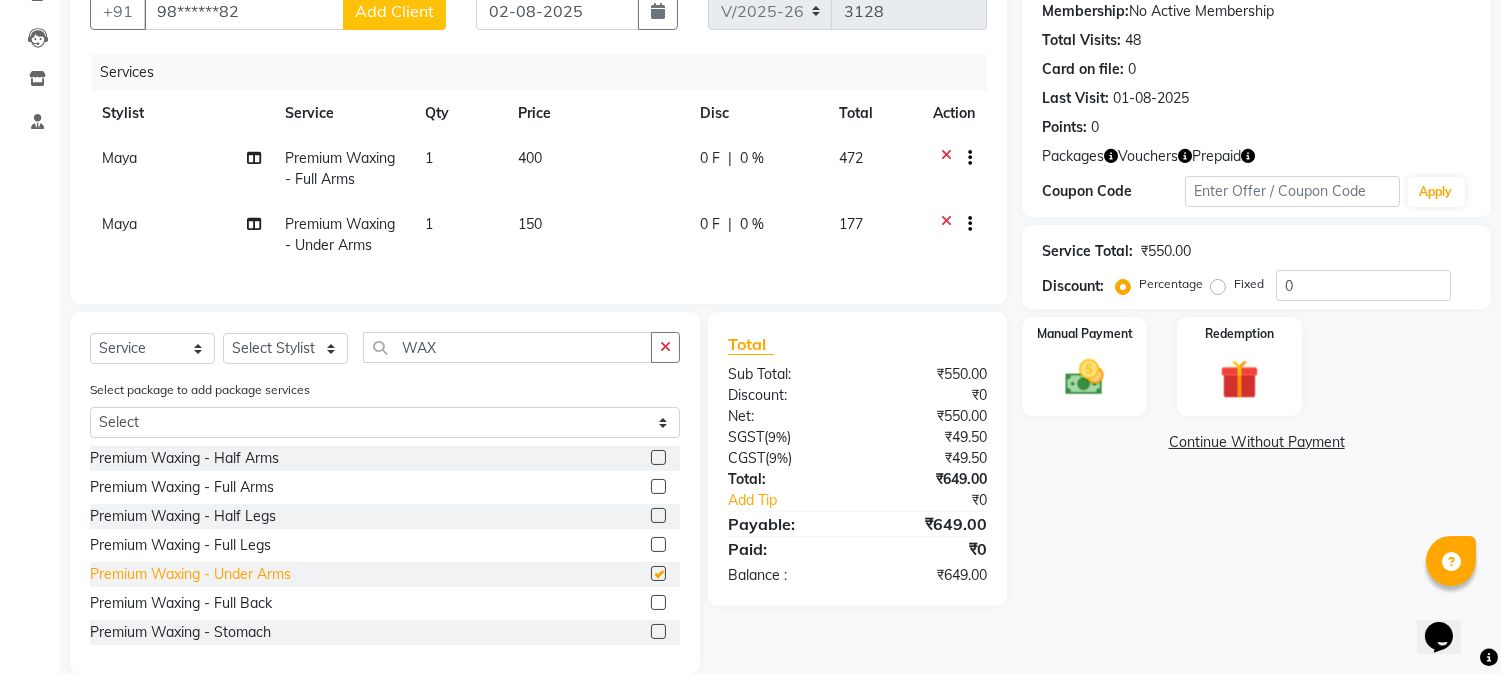 checkbox on "false" 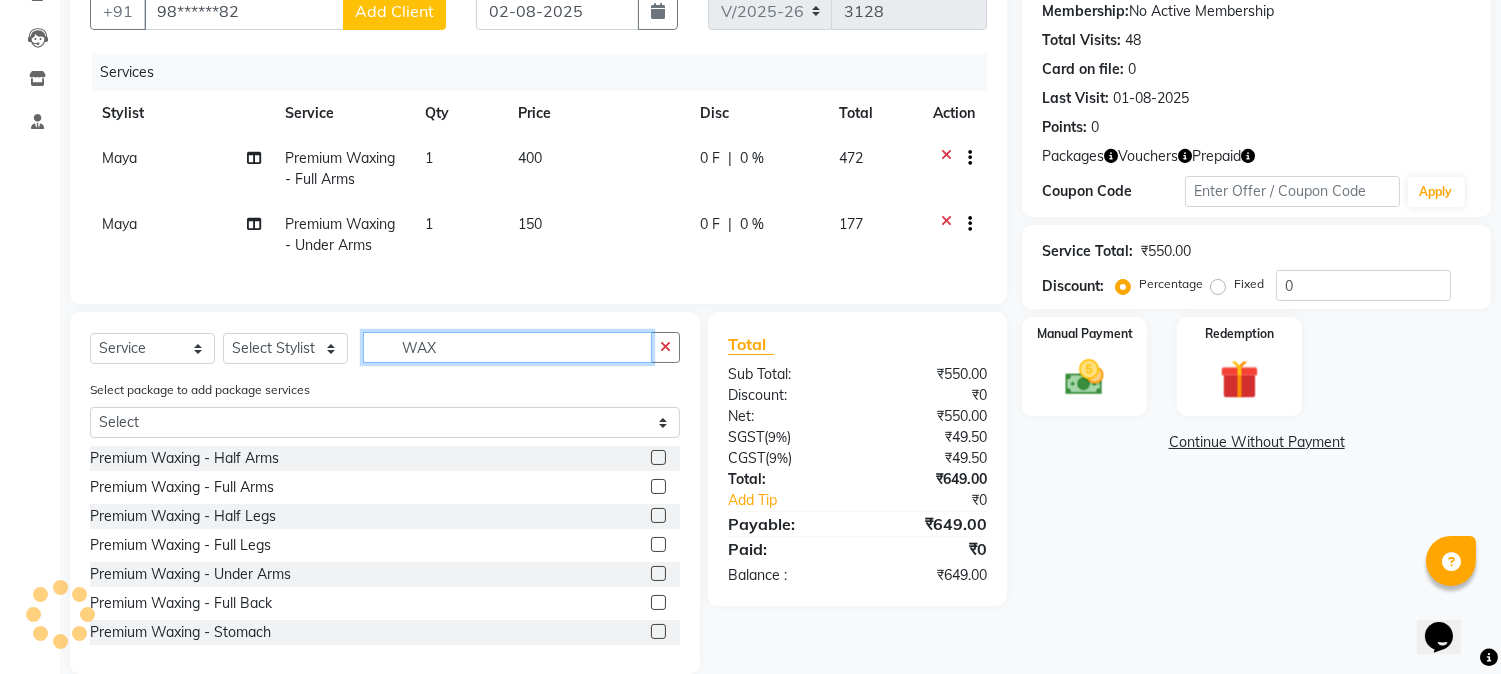 click on "WAX" 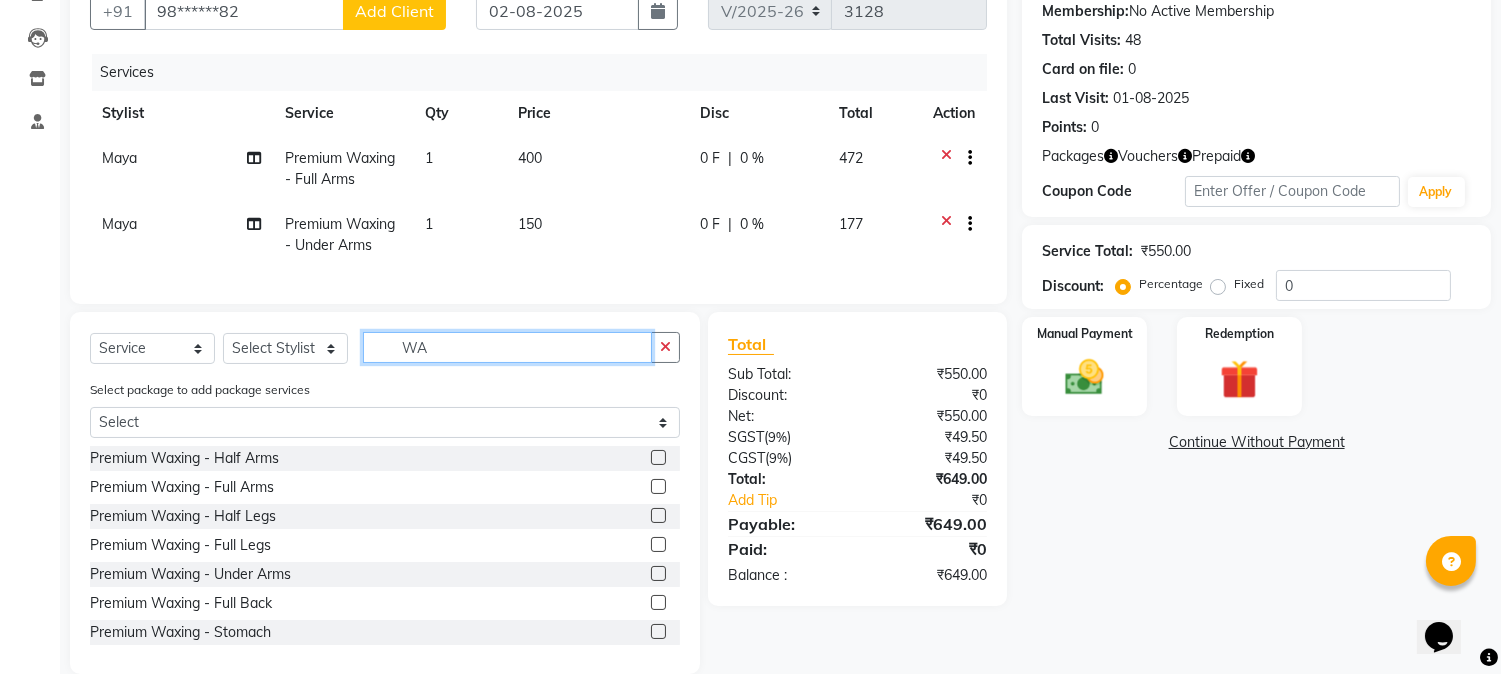 type on "W" 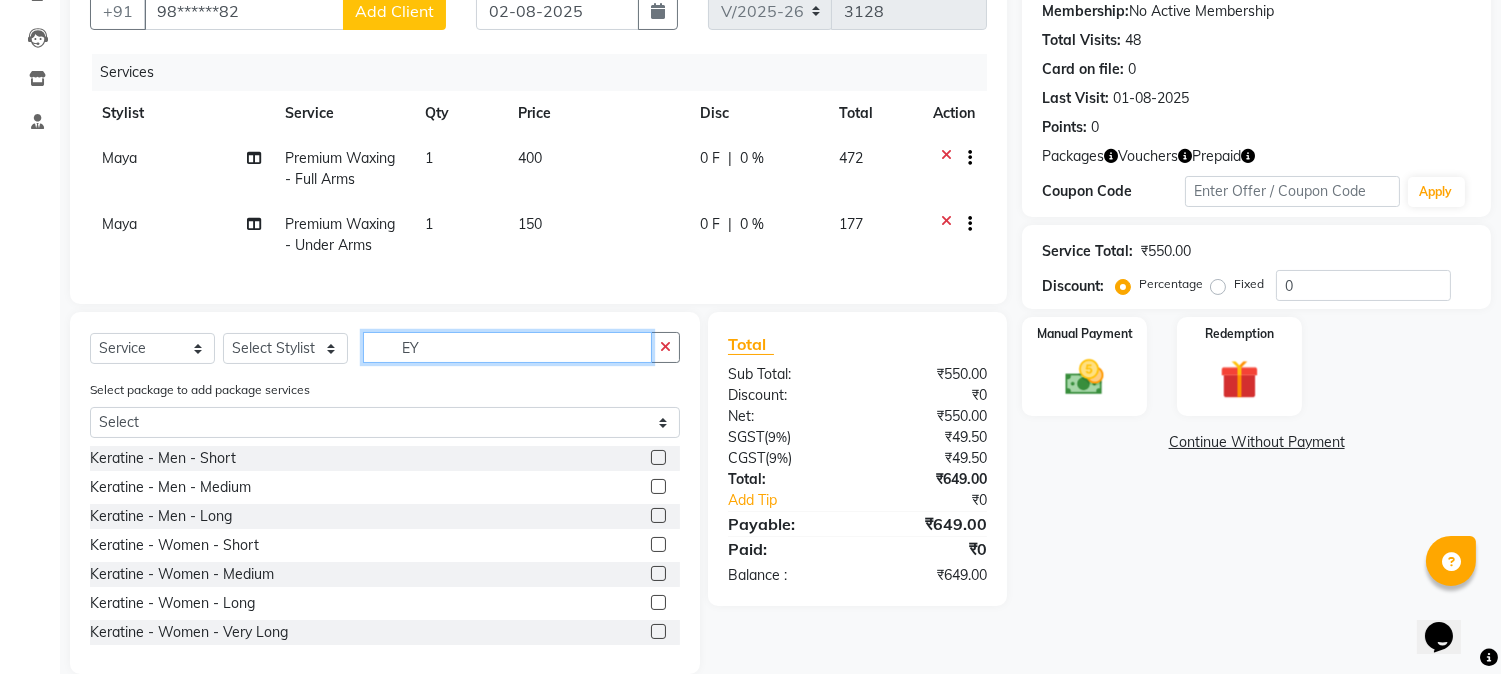 scroll, scrollTop: 172, scrollLeft: 0, axis: vertical 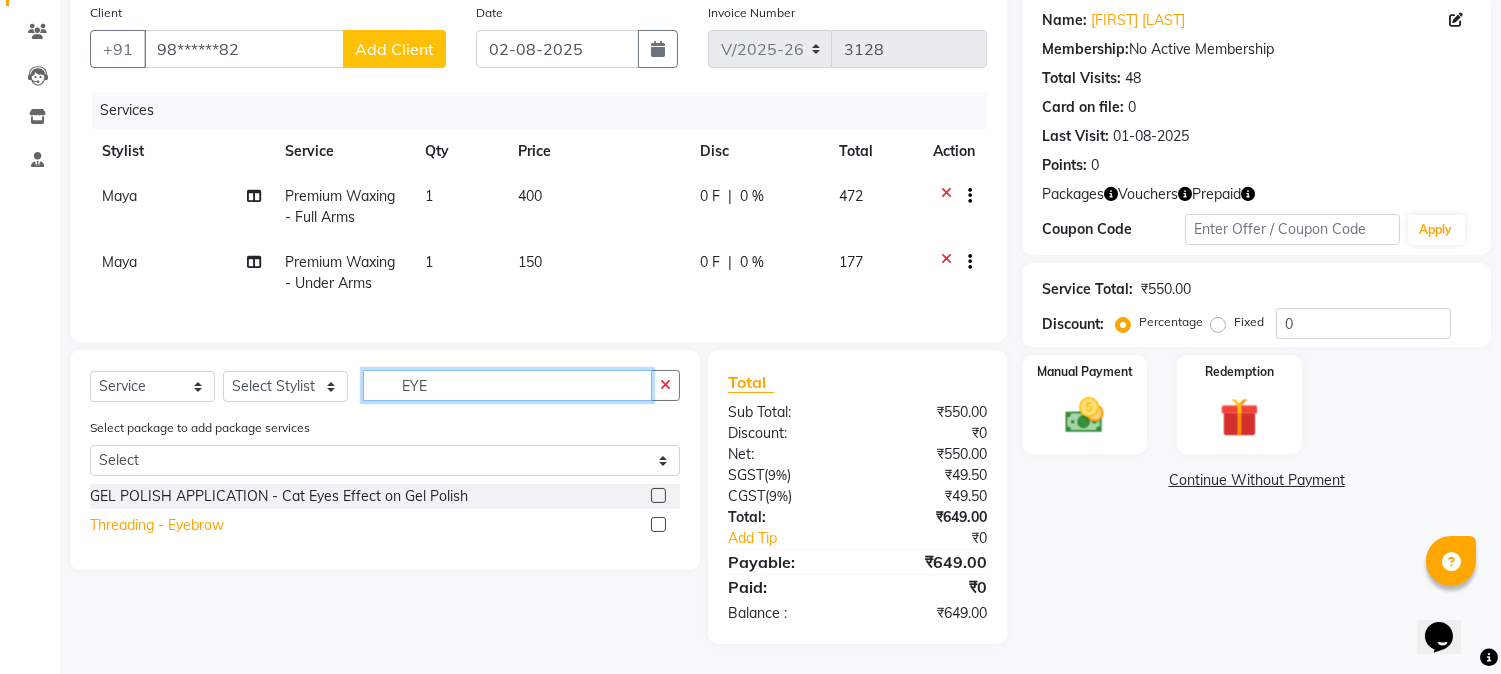 type on "EYE" 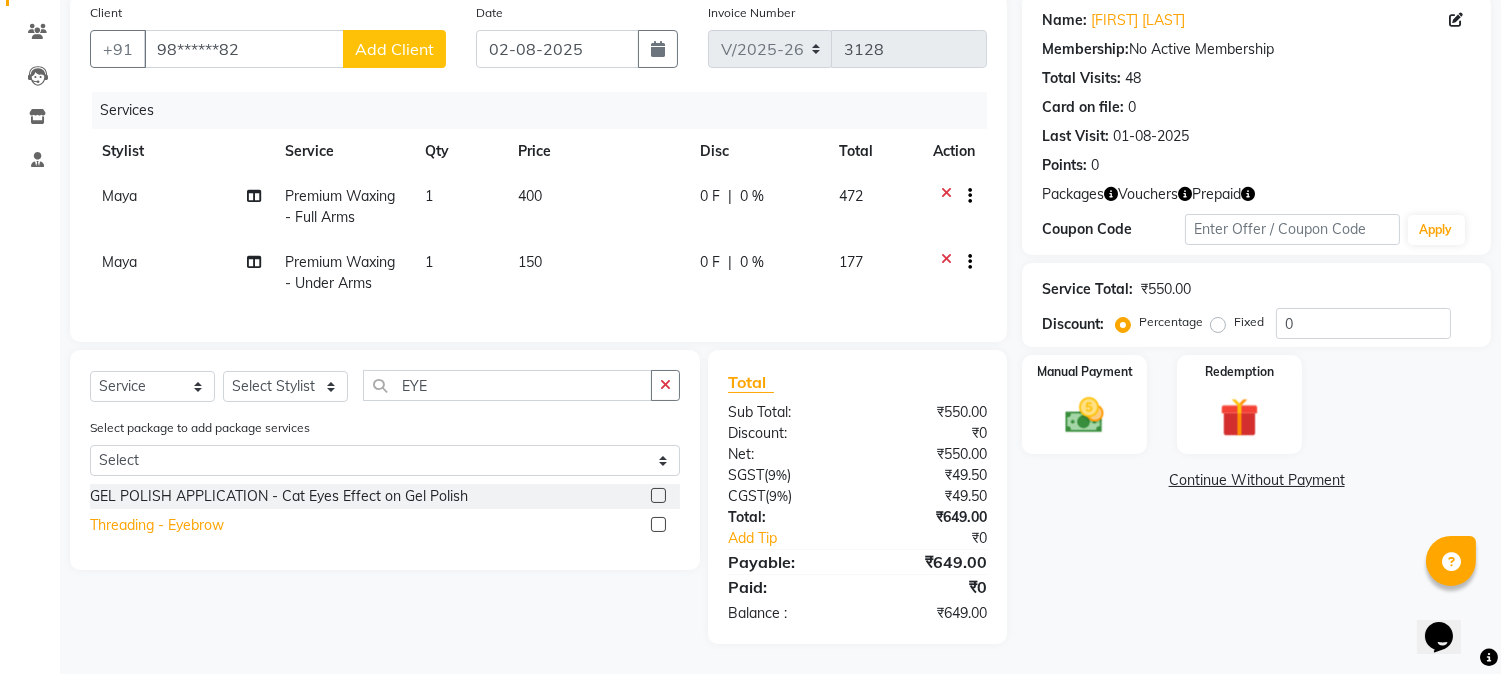 click on "GEL POLISH APPLICATION - Cat Eyes Effect on Gel Polish  Threading - Eyebrow" 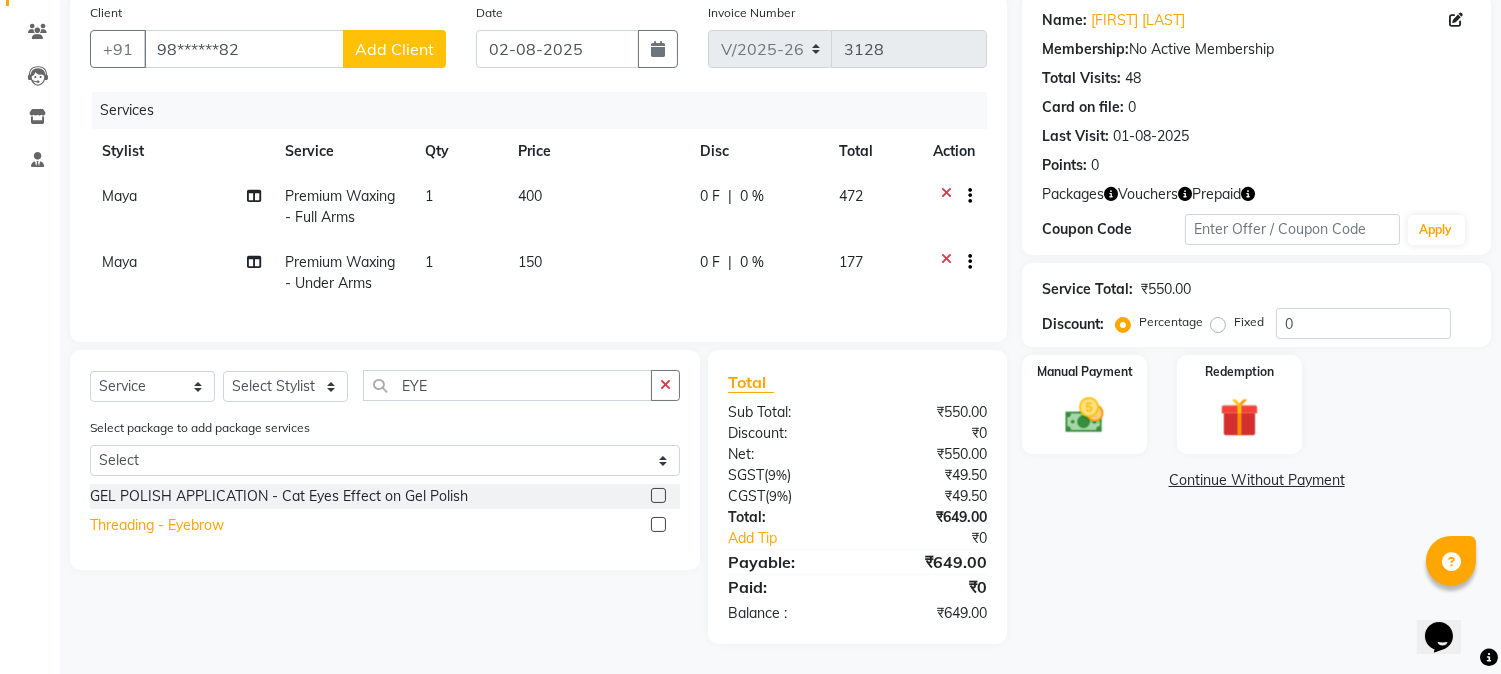 click on "Threading - Eyebrow" 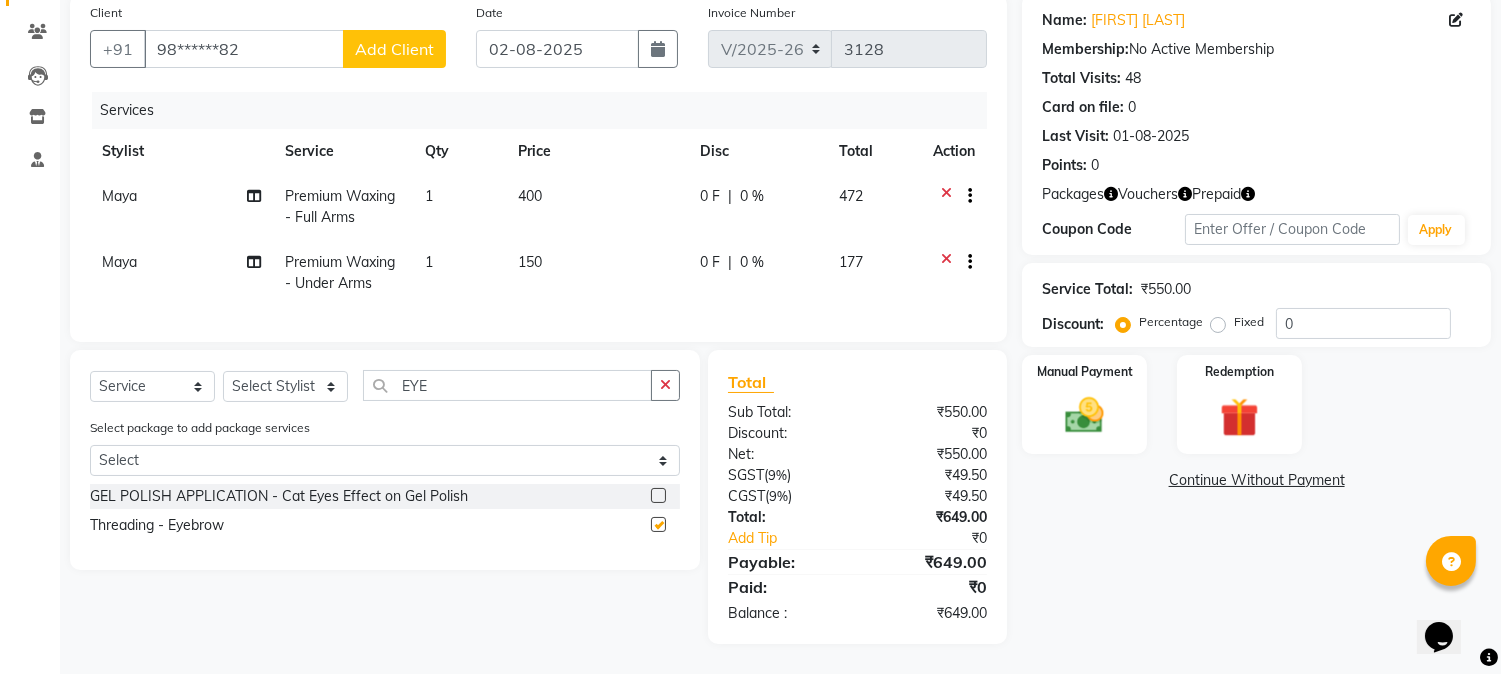 checkbox on "false" 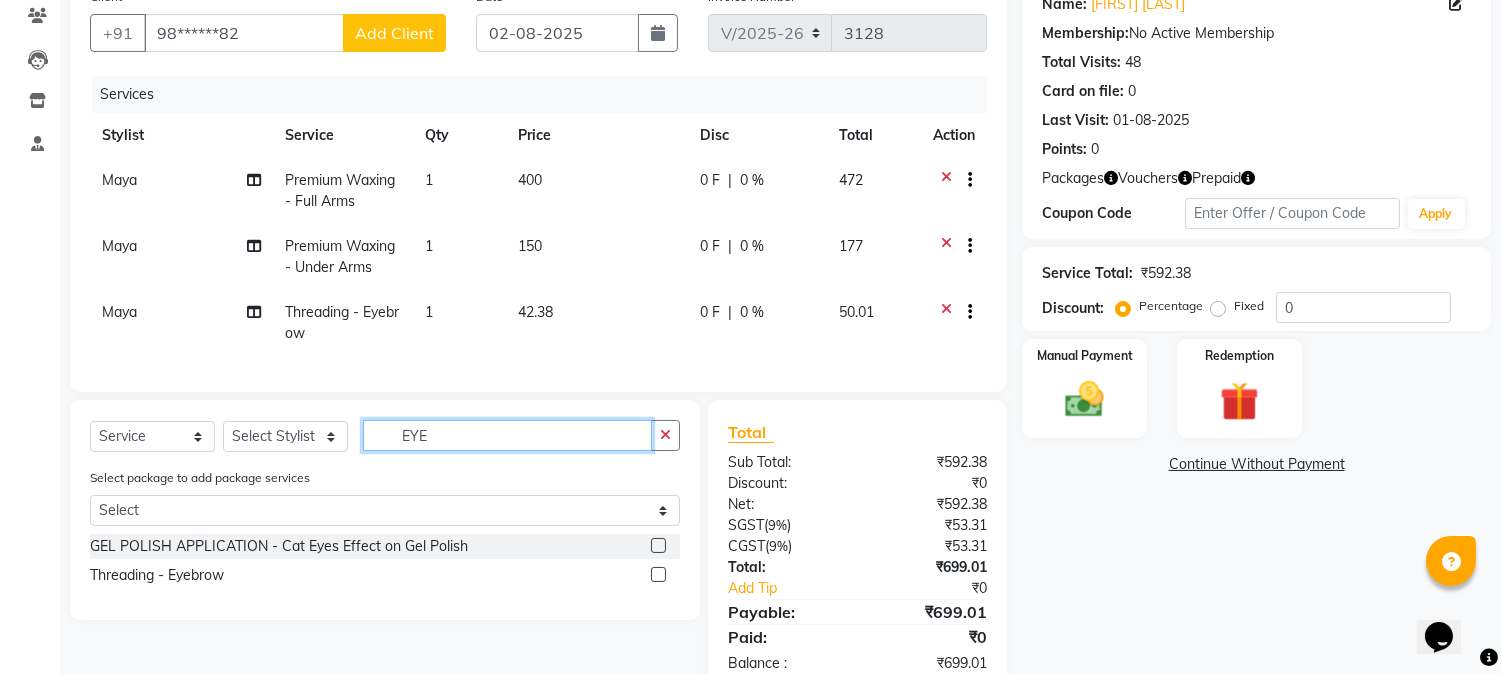 click on "EYE" 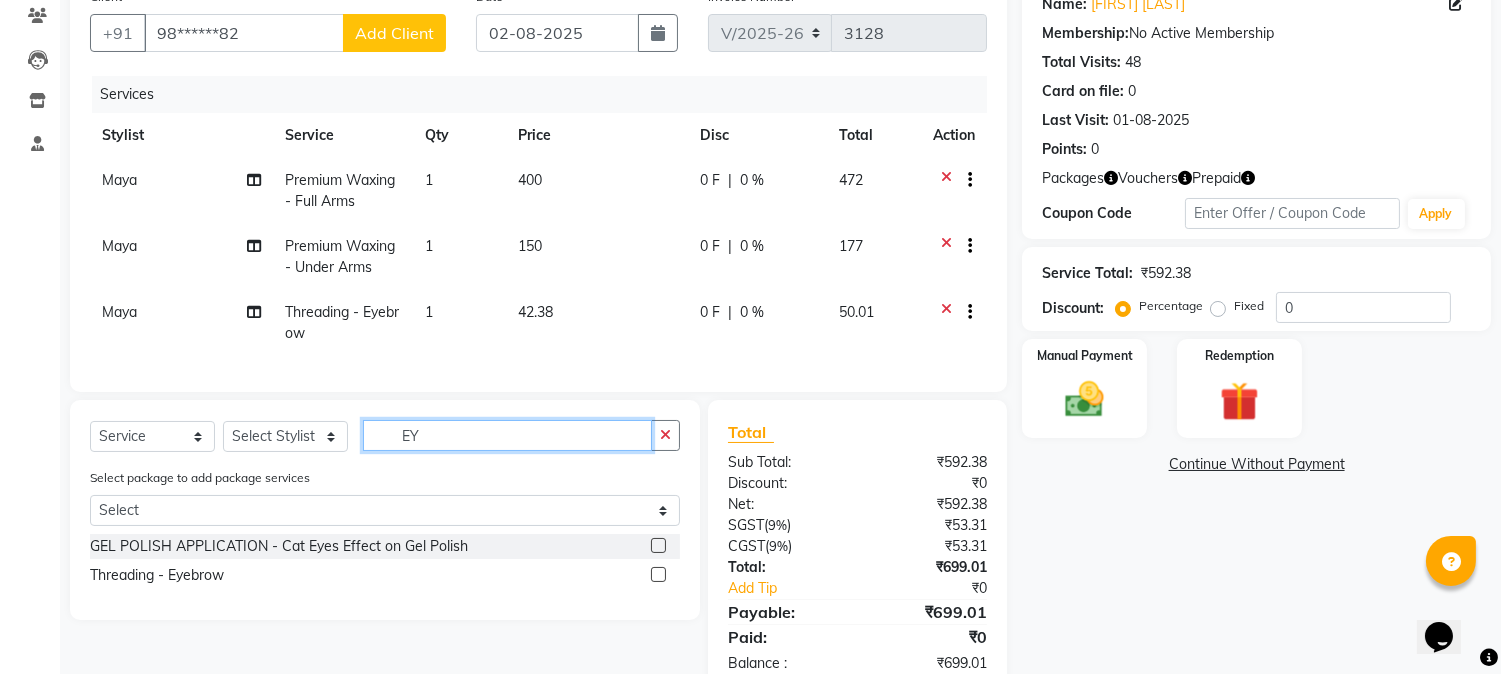 type on "E" 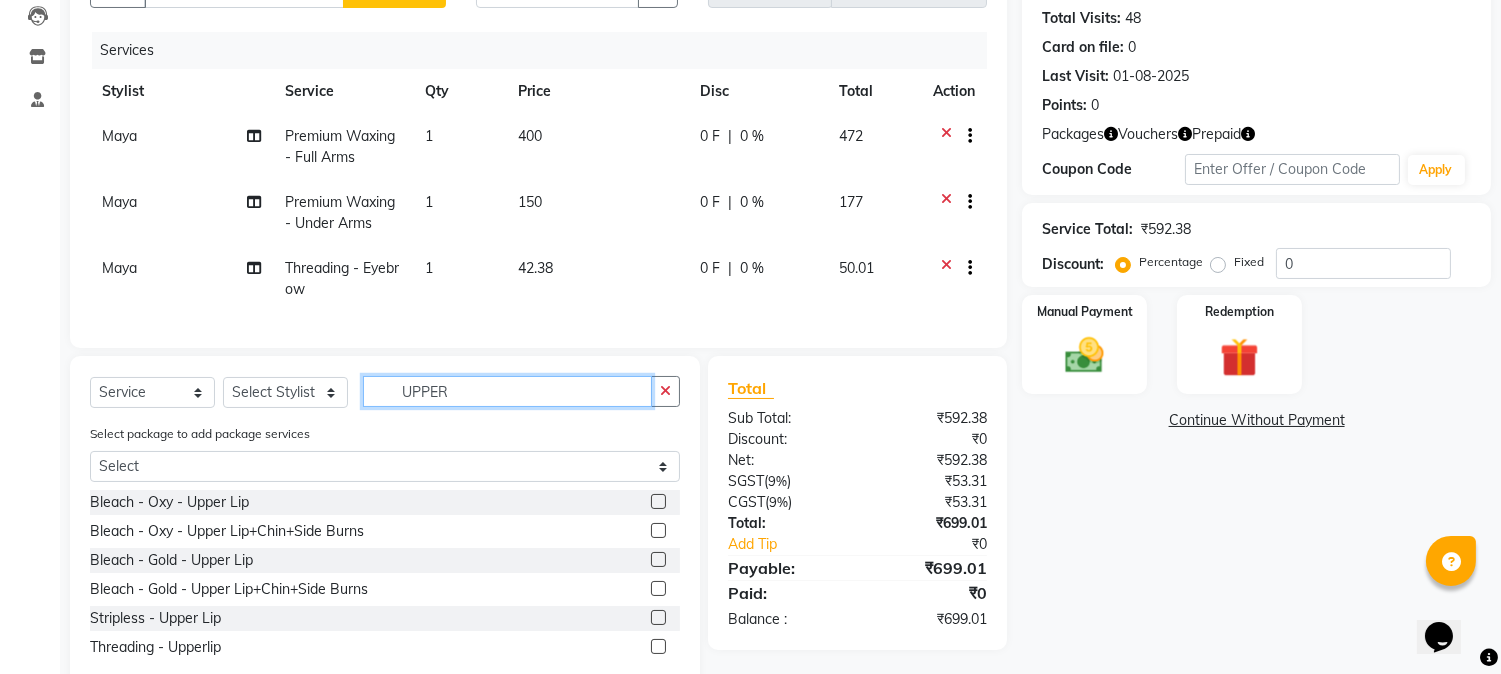 scroll, scrollTop: 280, scrollLeft: 0, axis: vertical 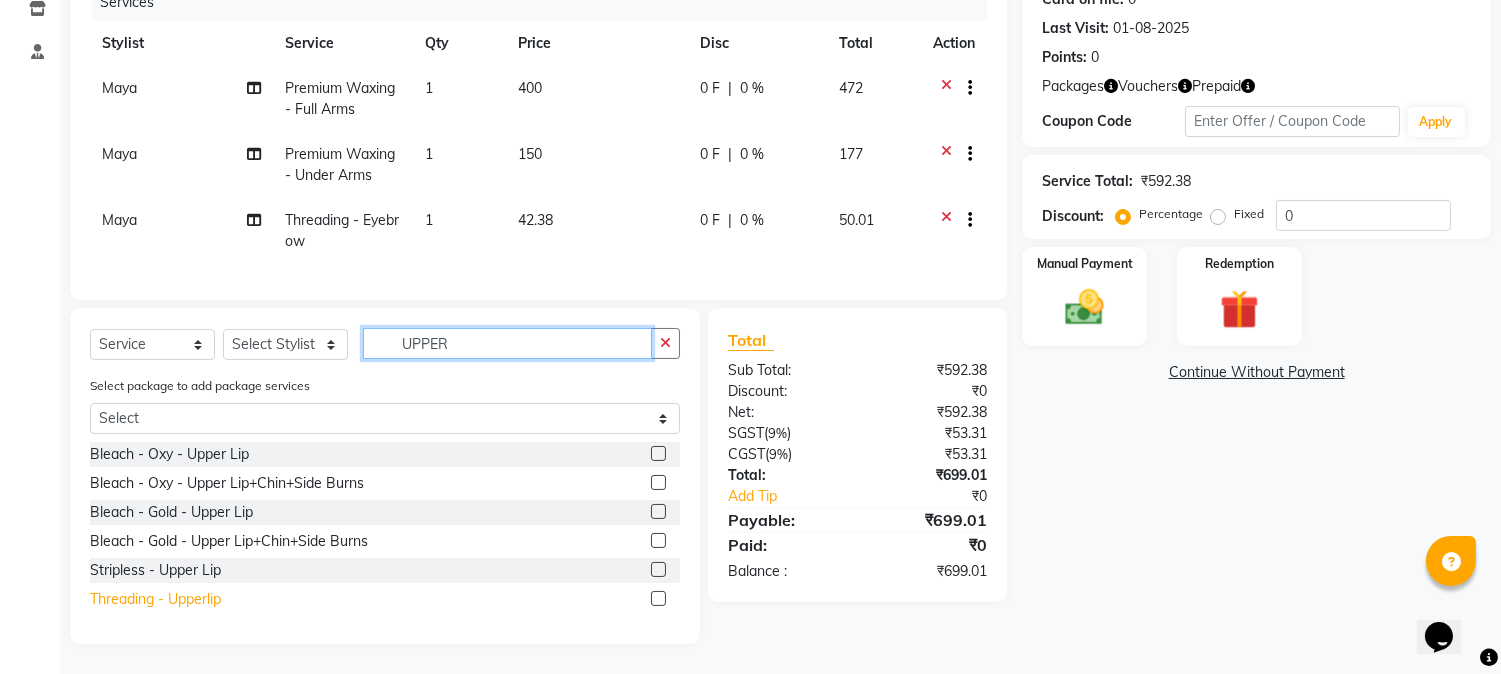 type on "UPPER" 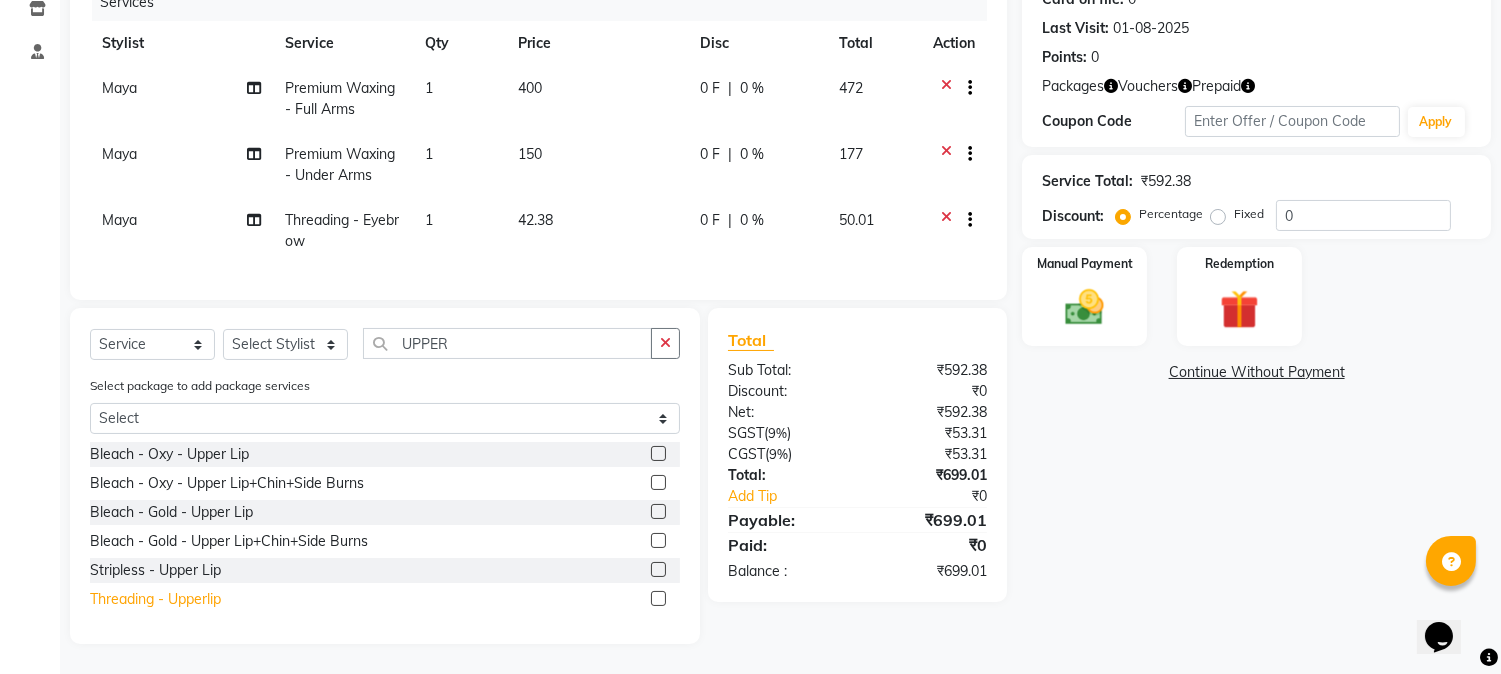 click on "Threading - Upperlip" 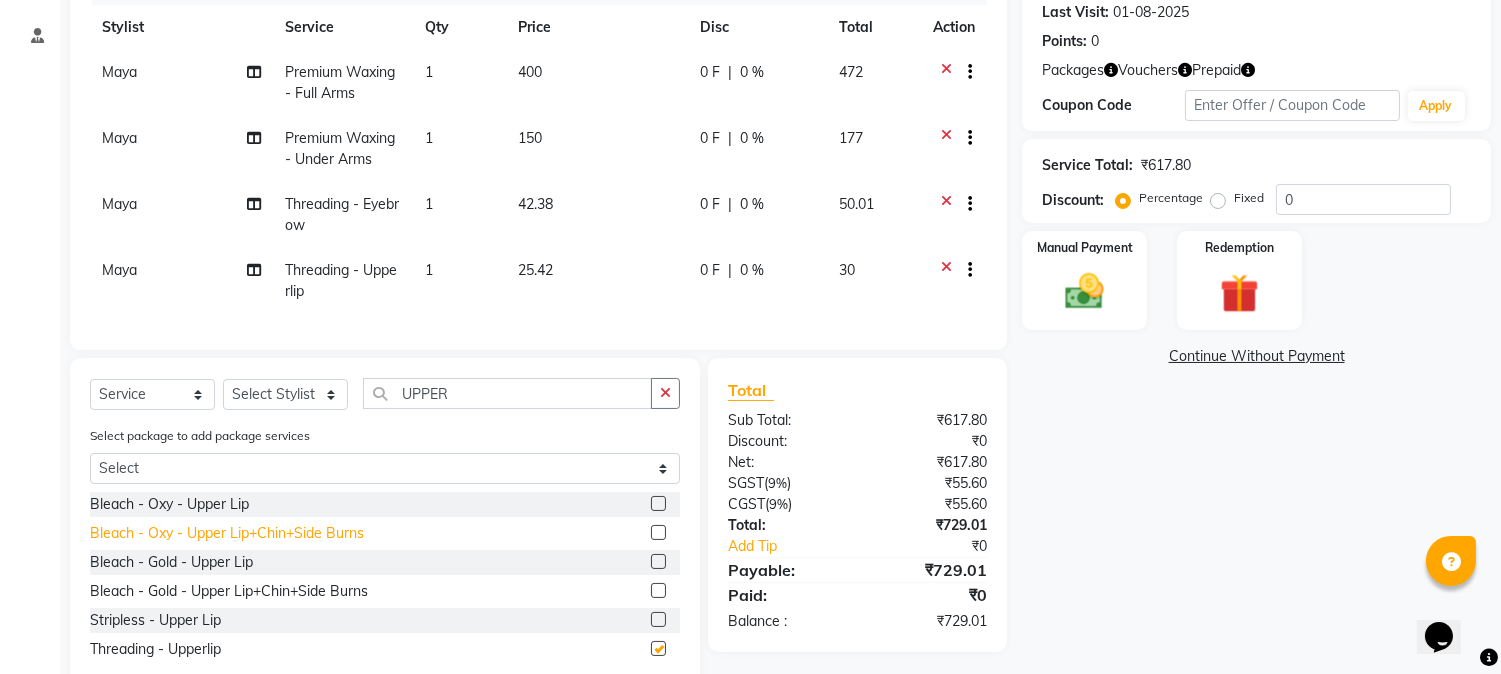 checkbox on "false" 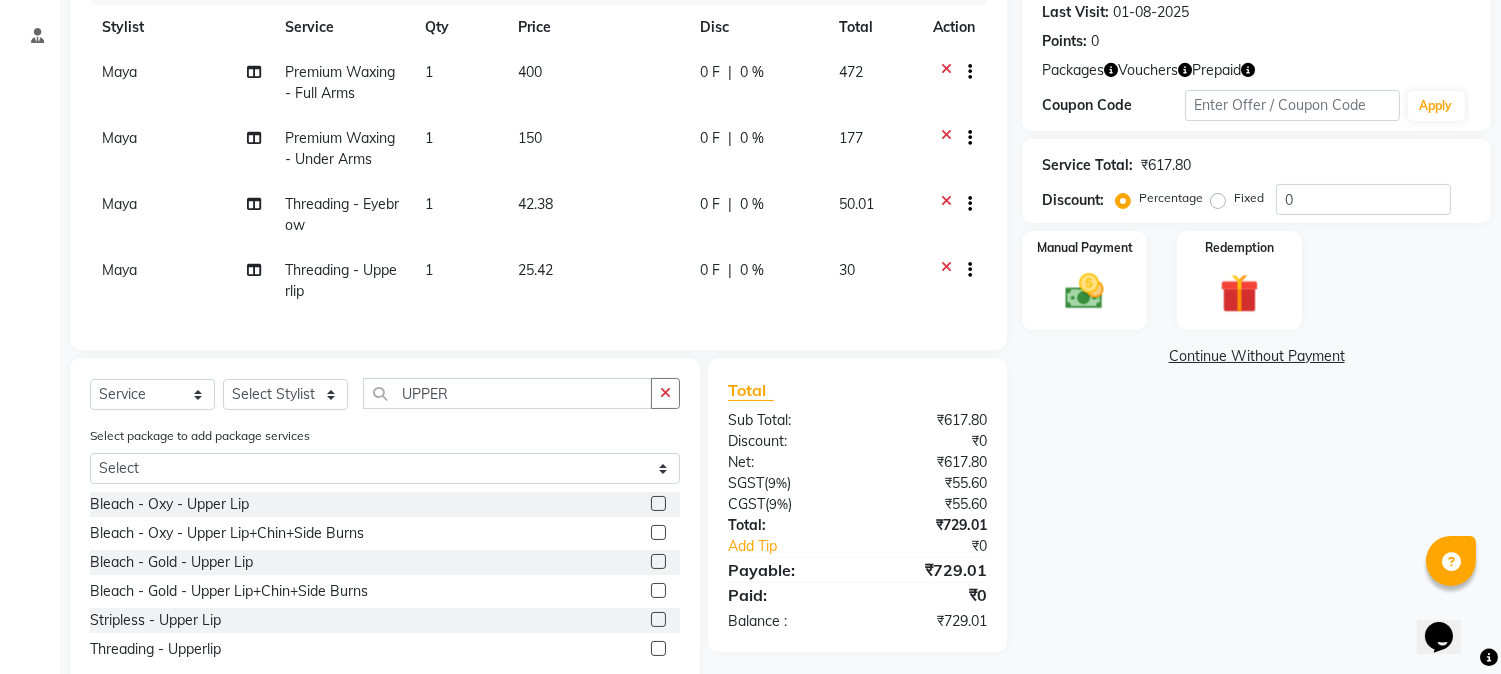 click on "25.42" 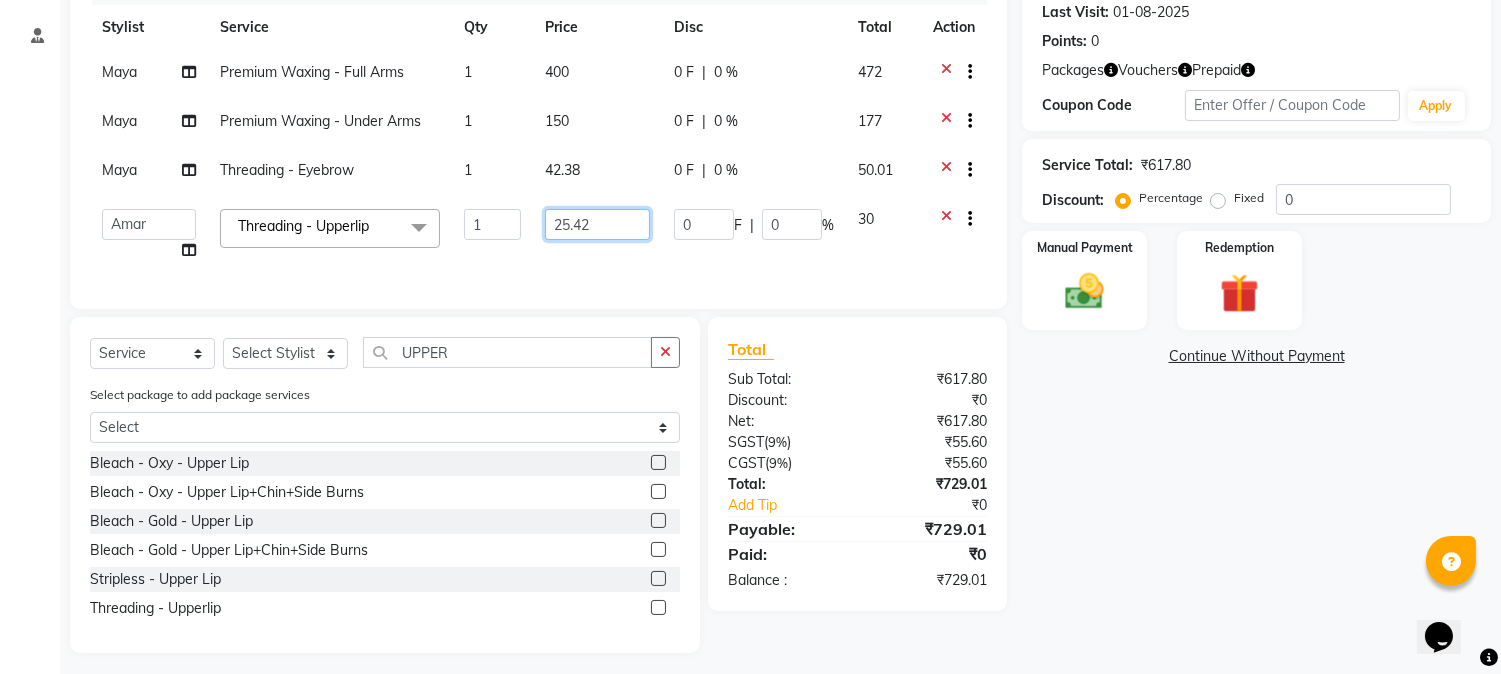 click on "25.42" 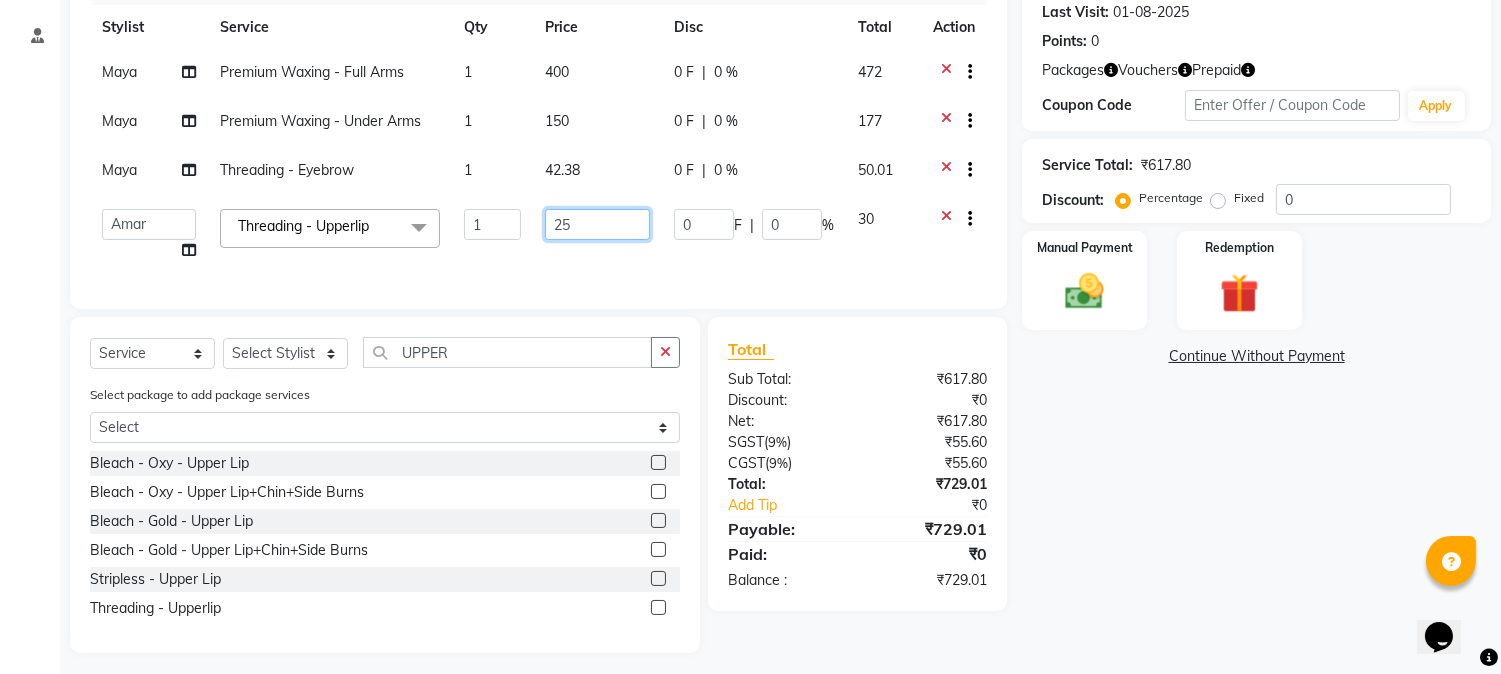 type on "2" 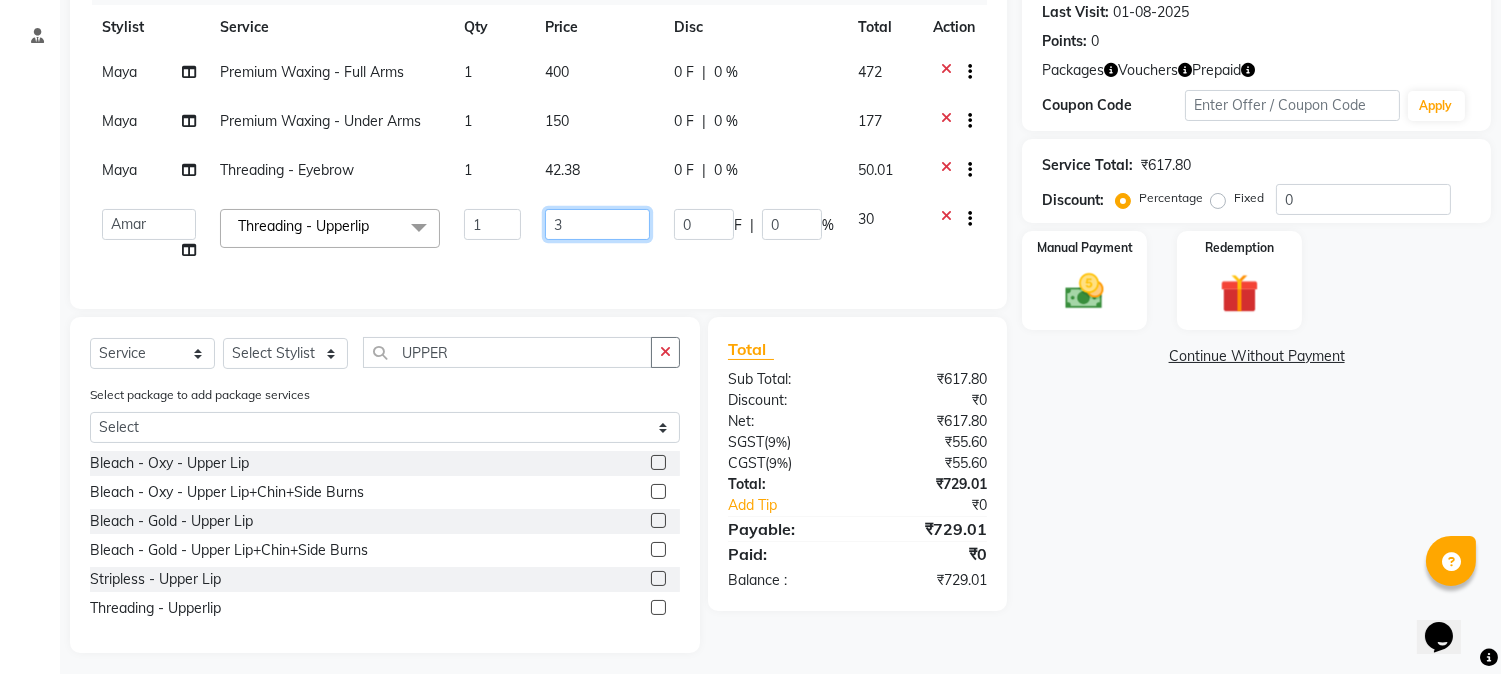 type on "30" 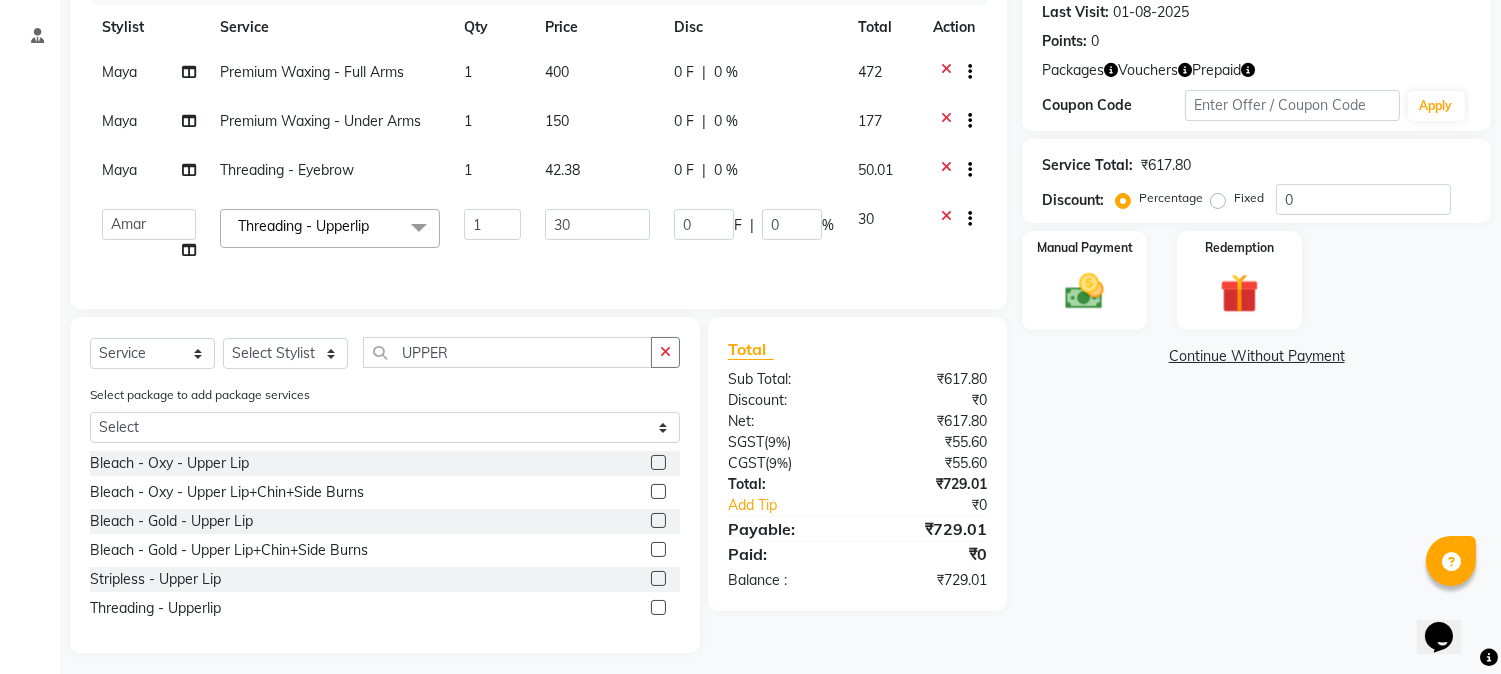 click on "Maya Premium Waxing  - Full Arms 1 400 0 F | 0 % 472 Maya Premium Waxing  - Under Arms 1 150 0 F | 0 % 177 Maya Threading - Eyebrow 1 42.38 0 F | 0 % 50.01  Amar    Arjun   Eliza   hocus pocus   Jonathan   Maya   Mona   Neha   Ravi   Salima   Sonam  Threading - Upperlip  x Keratine - Men - Short Keratine - Men - Medium Keratine - Men - Long Keratine - Women - Short Keratine - Women - Medium Keratine - Women - Long Keratine - Women - Very Long Smoothing Treatment - Men  - Short Smoothing Treatment - Men  - Medium Smoothing Treatment - Men  - Long Rebounding/Smoothening/Straightening - Women  - Short Rebounding/Smoothening/Straightening - Women  - Medium Rebounding/Smoothening/Straightening - Women  - Long Rebounding/Smoothening/Straightening - Women  - Very Long Fringe - Short Fringe - Medium Fringe - Long Fringe - Very Long Cuts Men - Hair Cut Cuts Men - Head Shave Cuts Men - Beard Shave/Trim/Styling Cuts Men VIP - Hair Cut Cuts Boy - Hair Cut Cuts Girl - Hair Cut Cuts Men - Hair Cut & Trim Colour - Mustache" 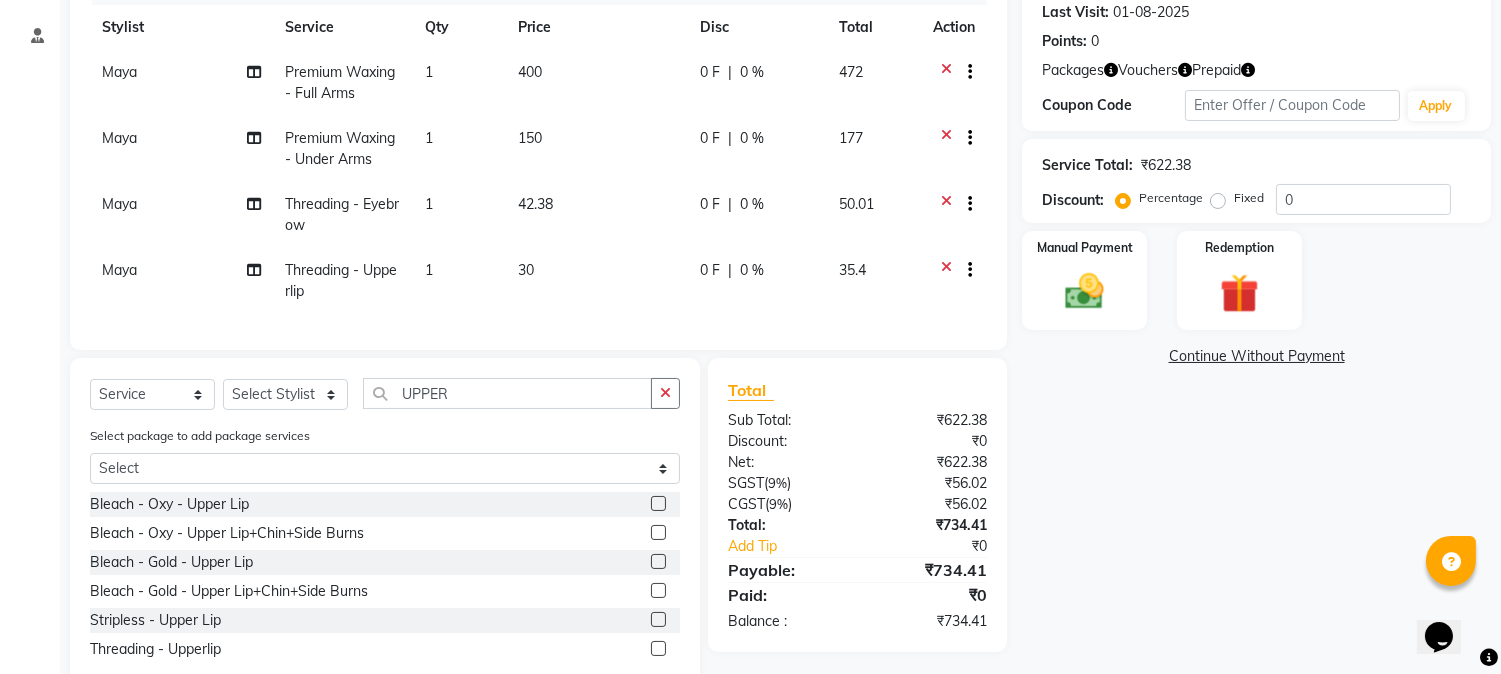 click on "42.38" 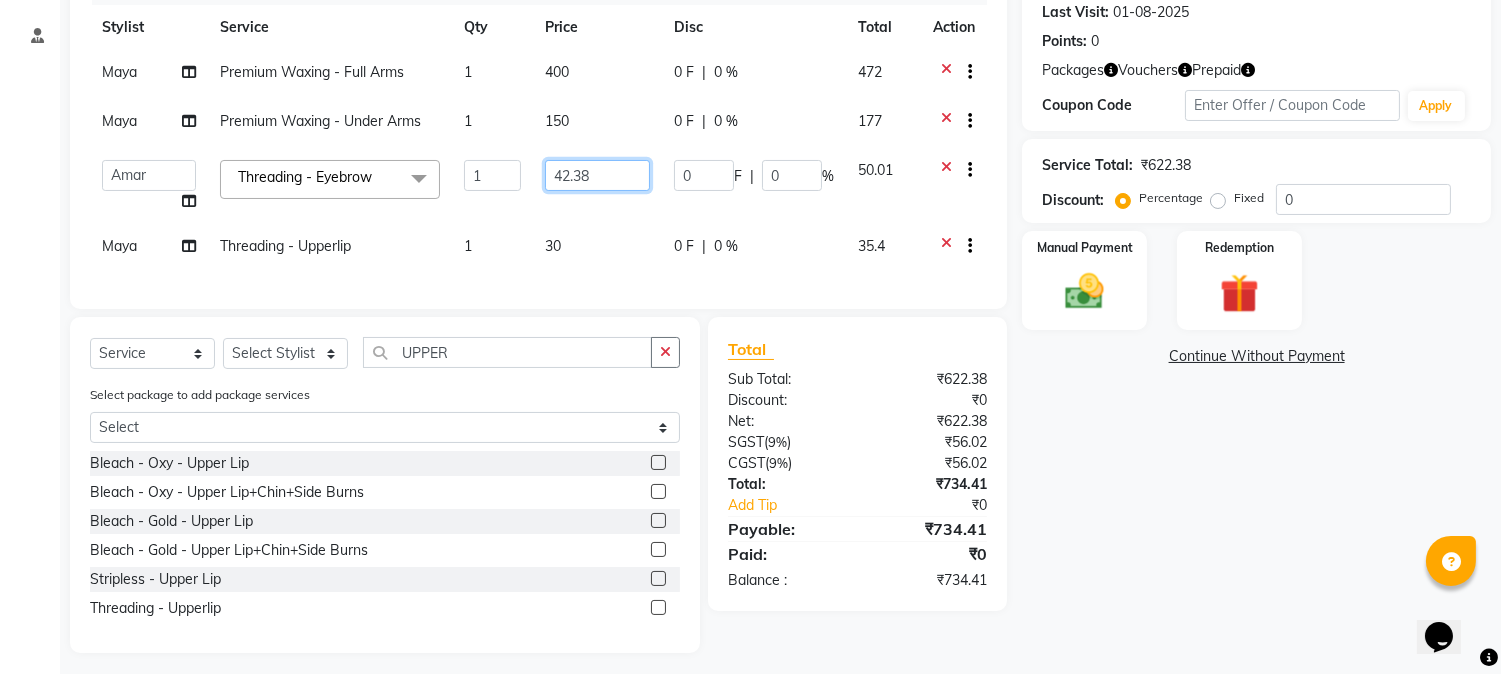 click on "42.38" 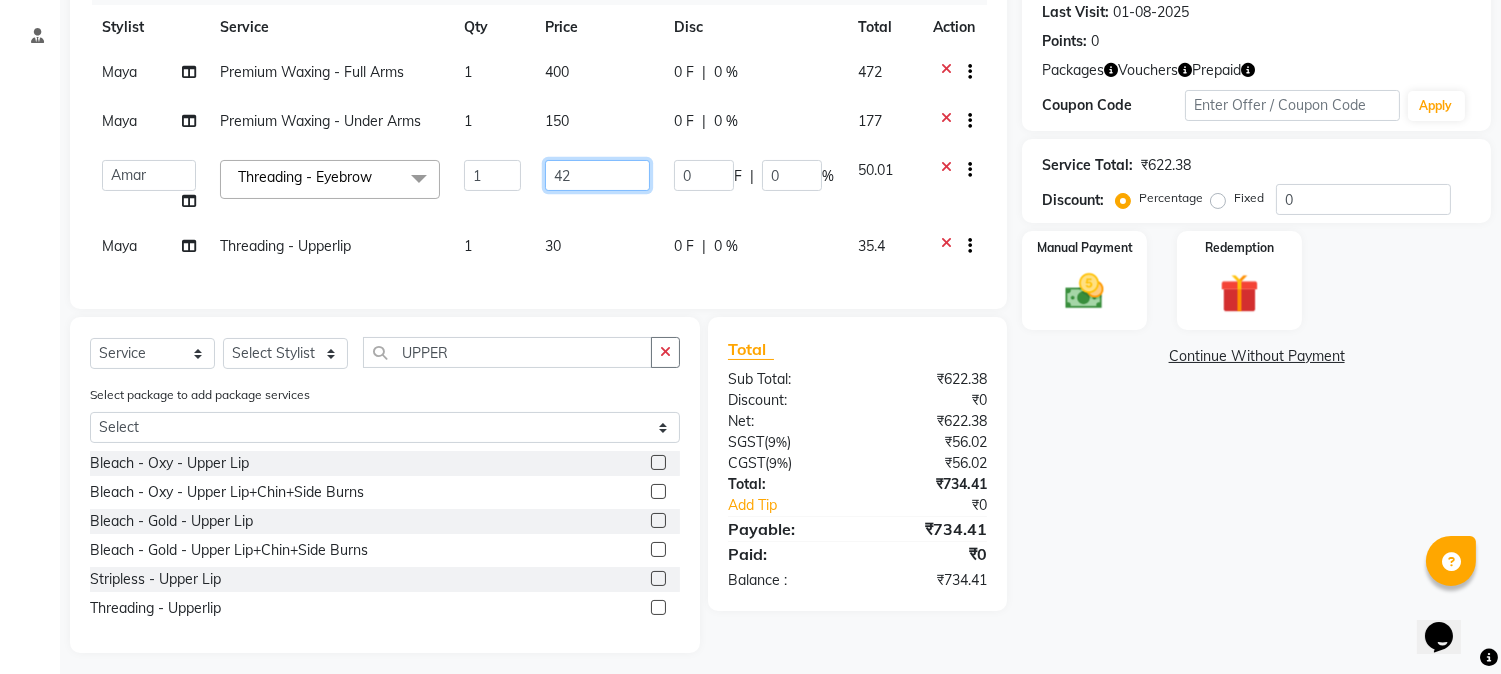 type on "4" 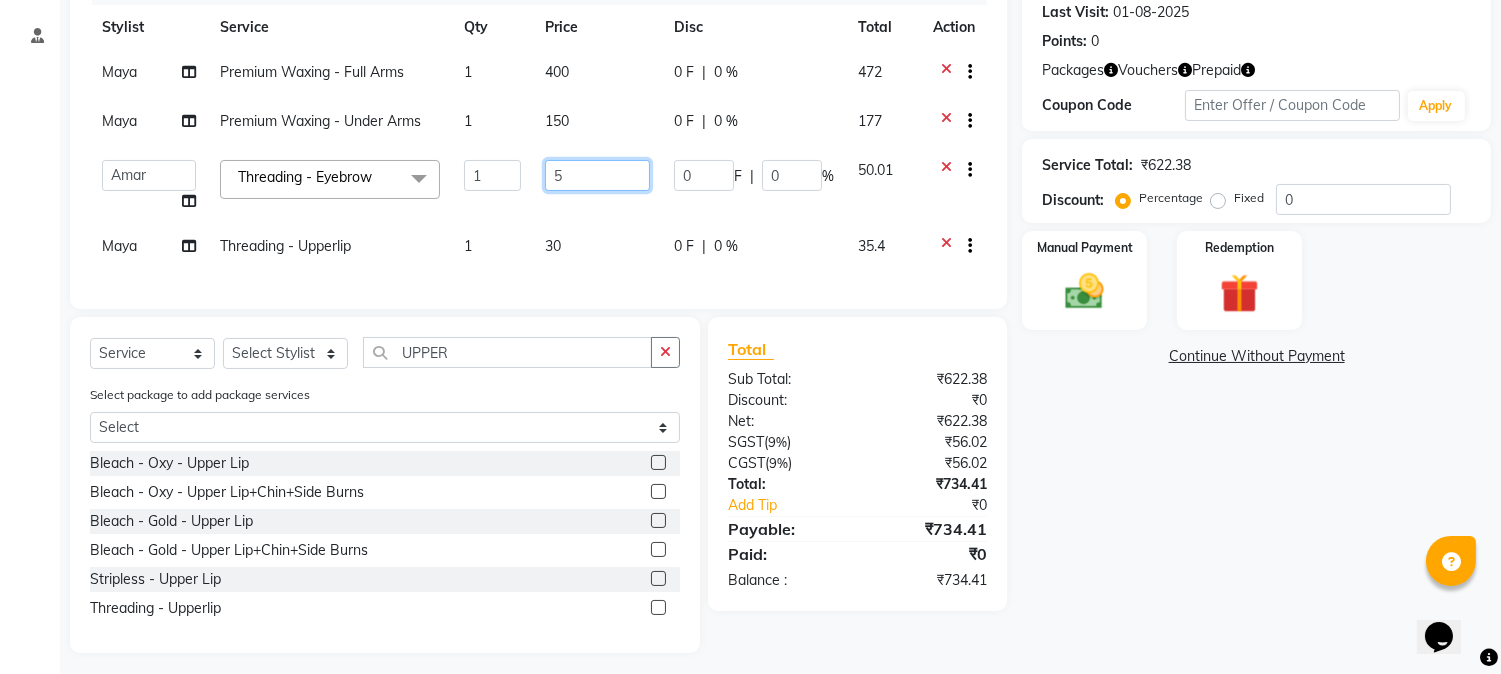 type on "50" 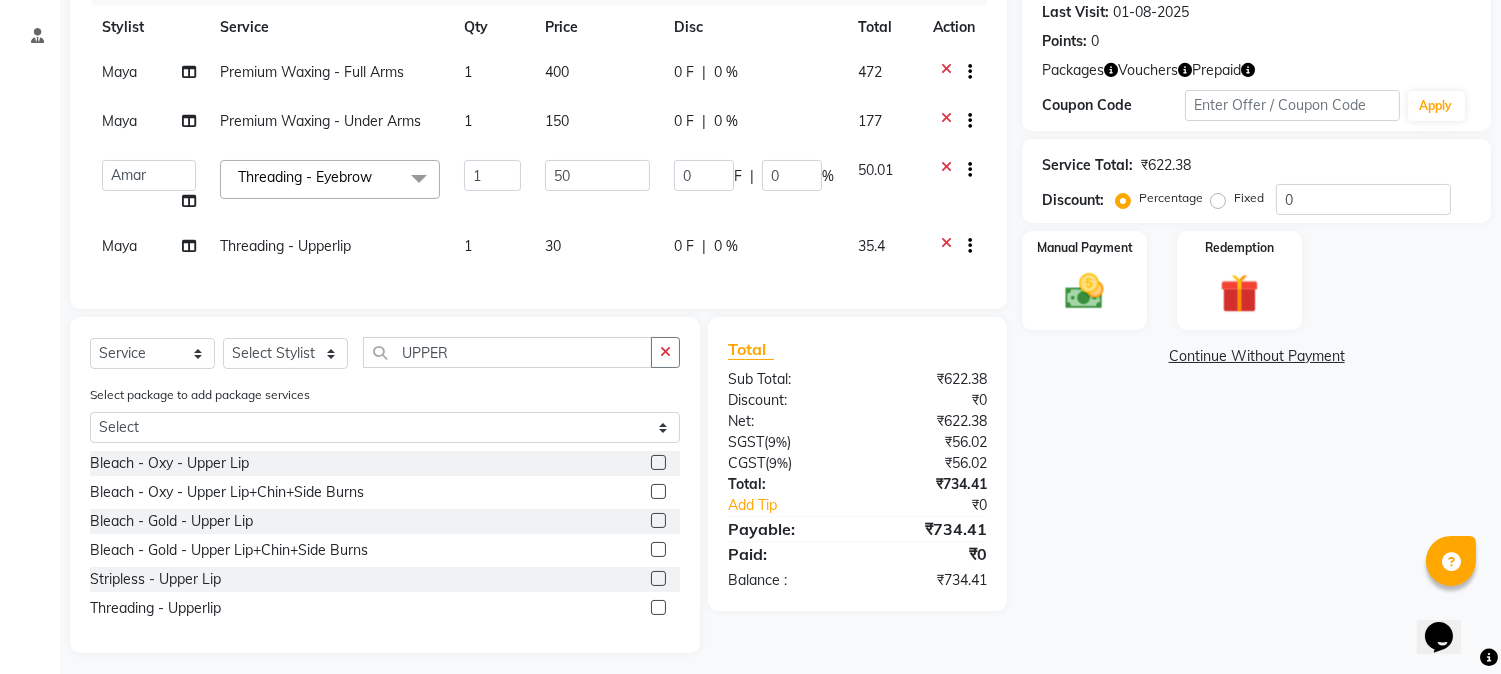 click on "50" 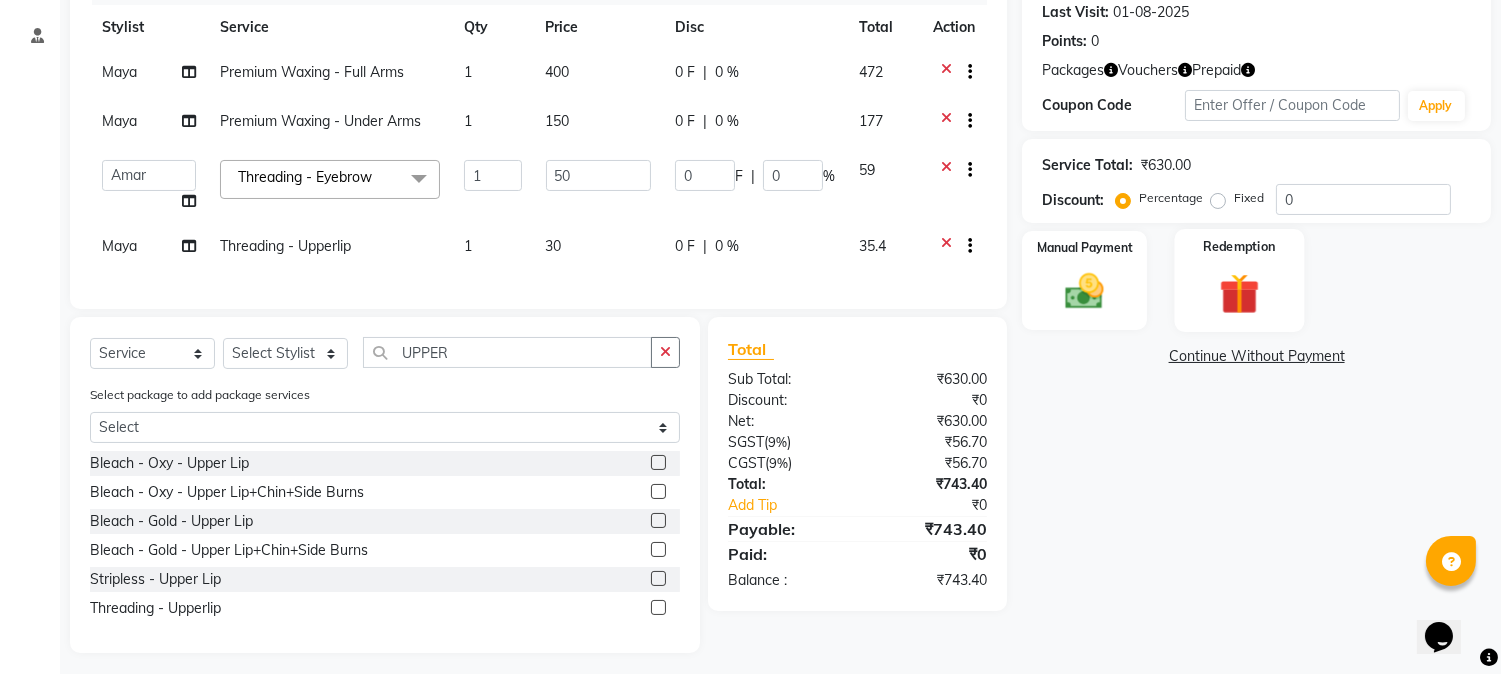 click on "Redemption" 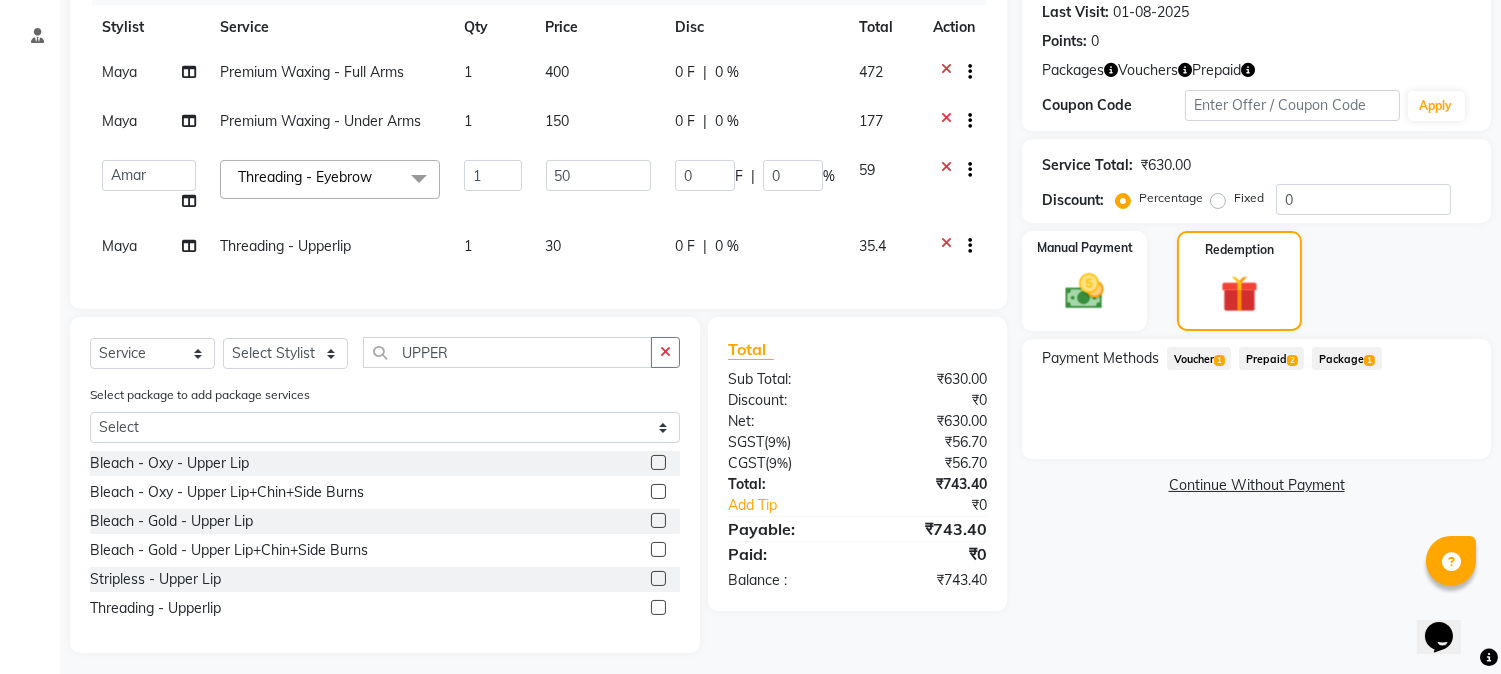 click on "Prepaid  2" 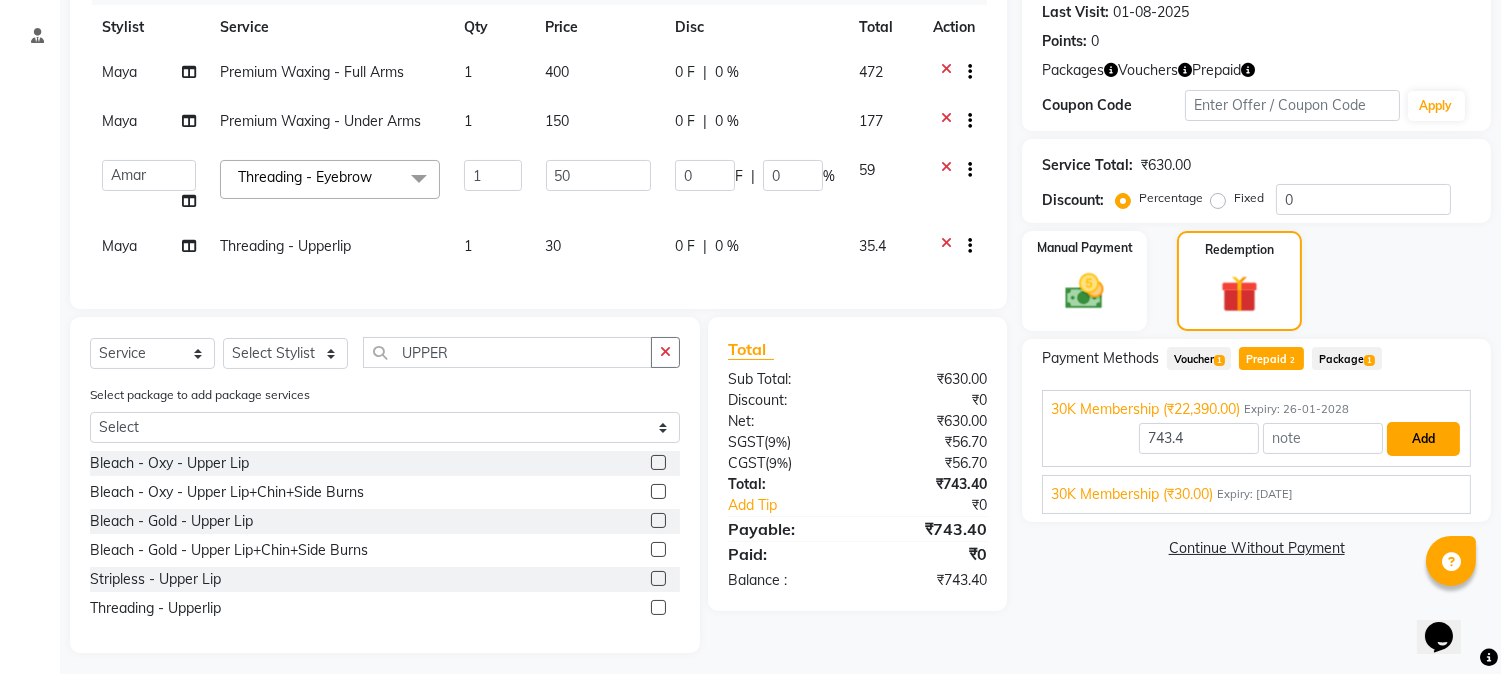 click on "Add" at bounding box center (1423, 439) 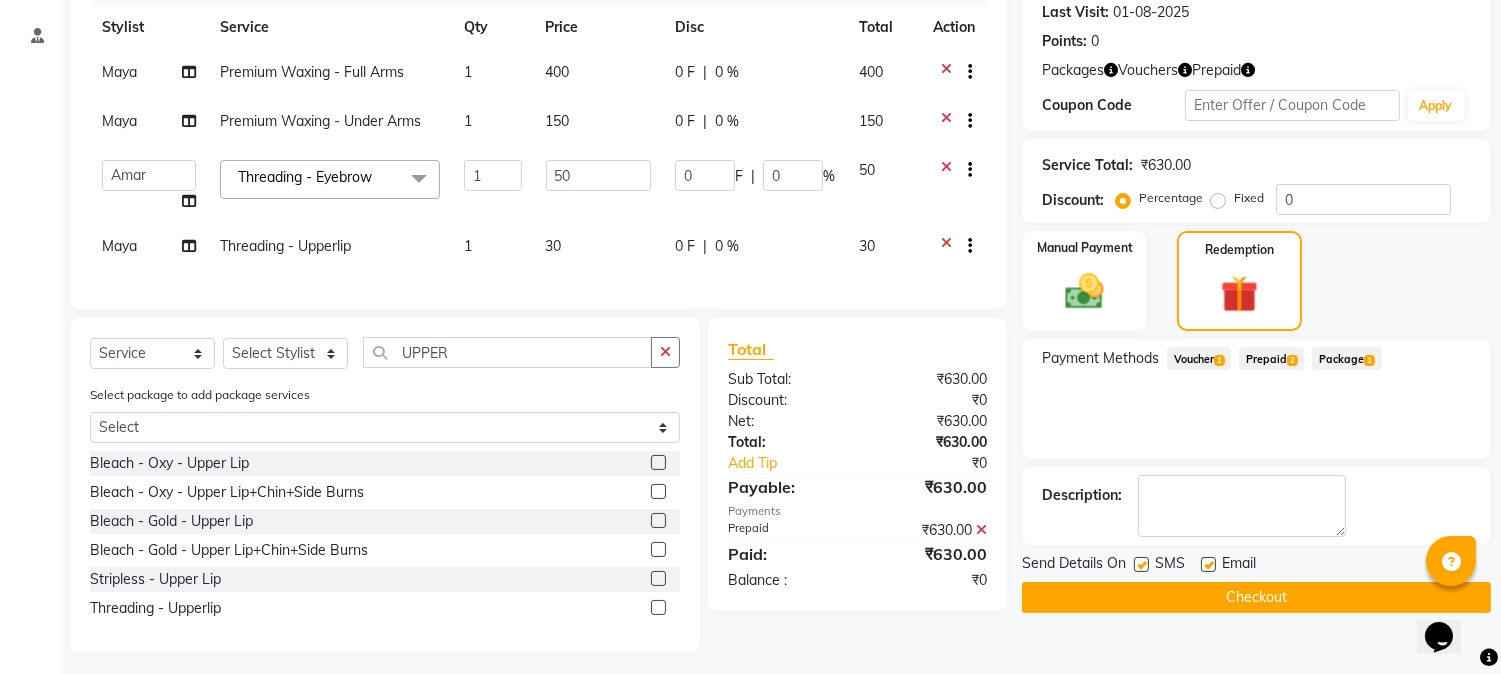 click 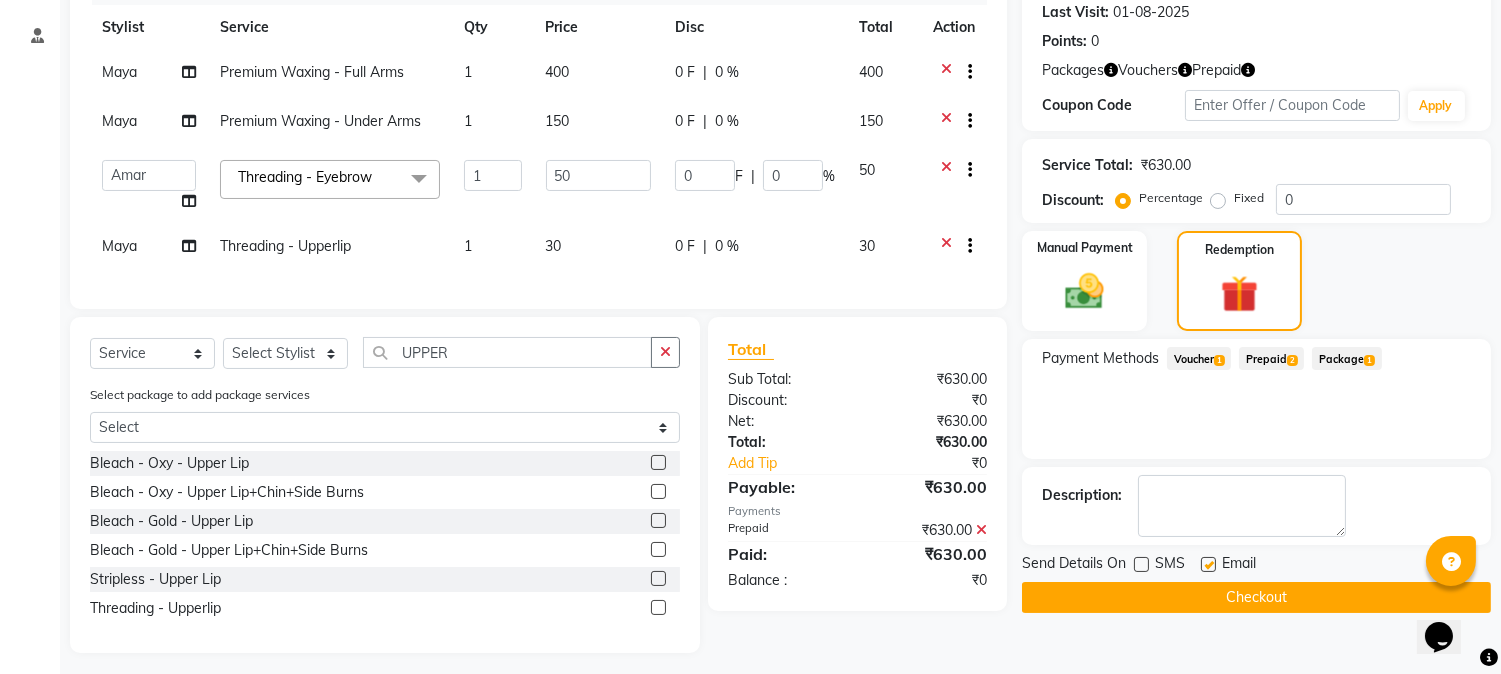 click on "Checkout" 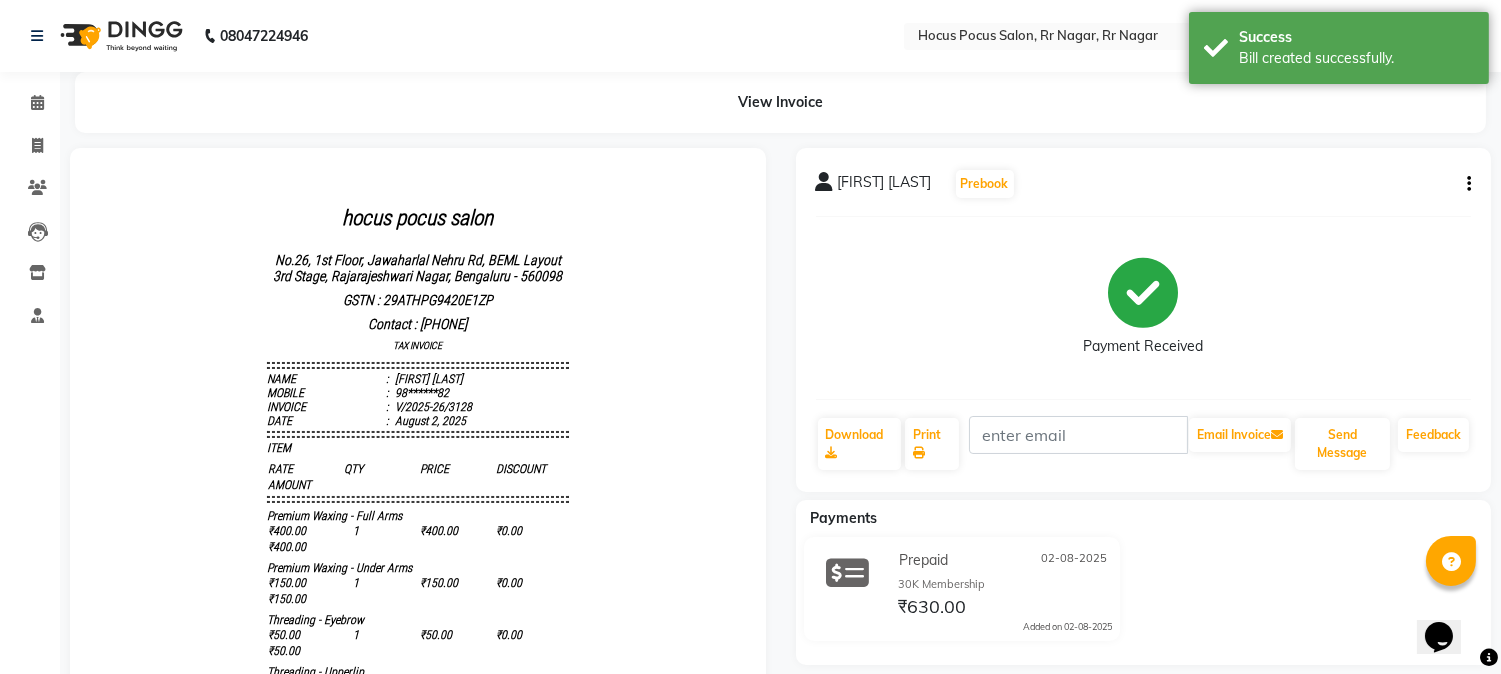scroll, scrollTop: 0, scrollLeft: 0, axis: both 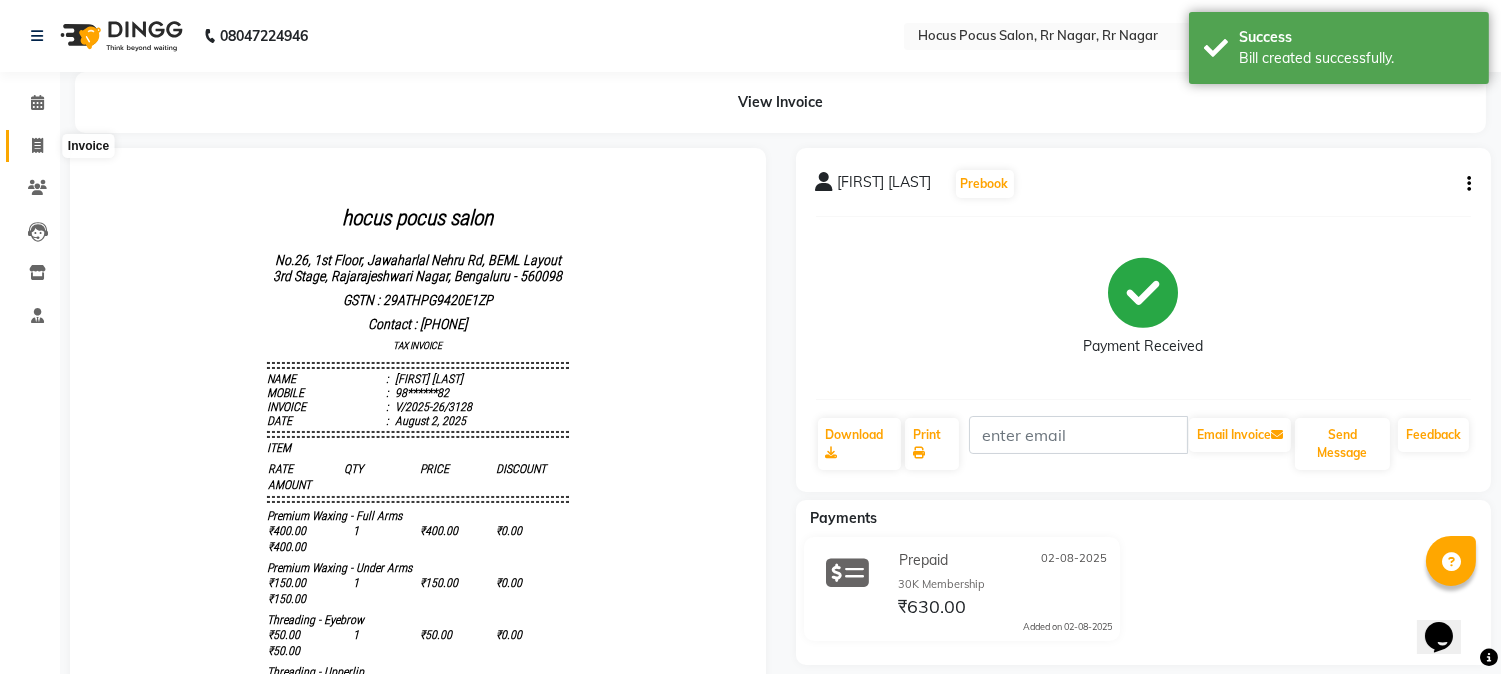 click 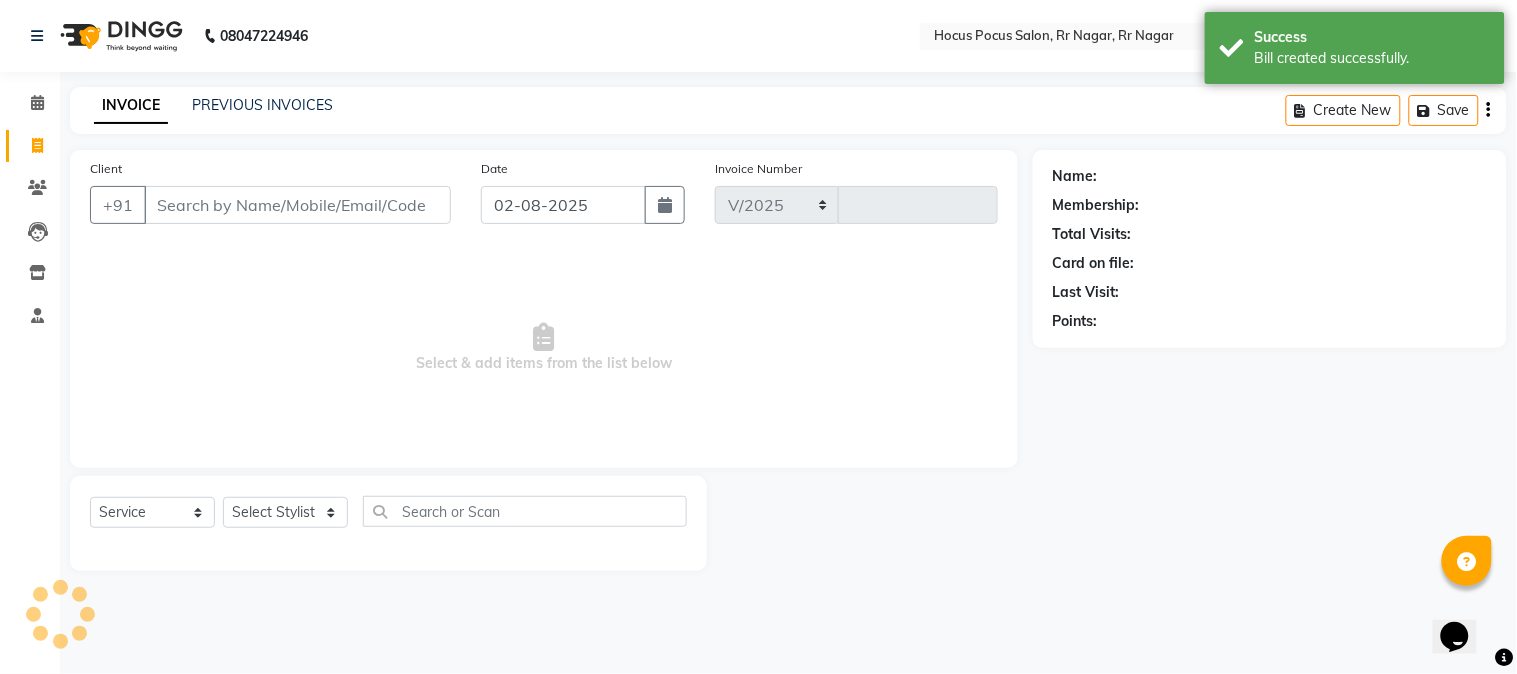 select on "5019" 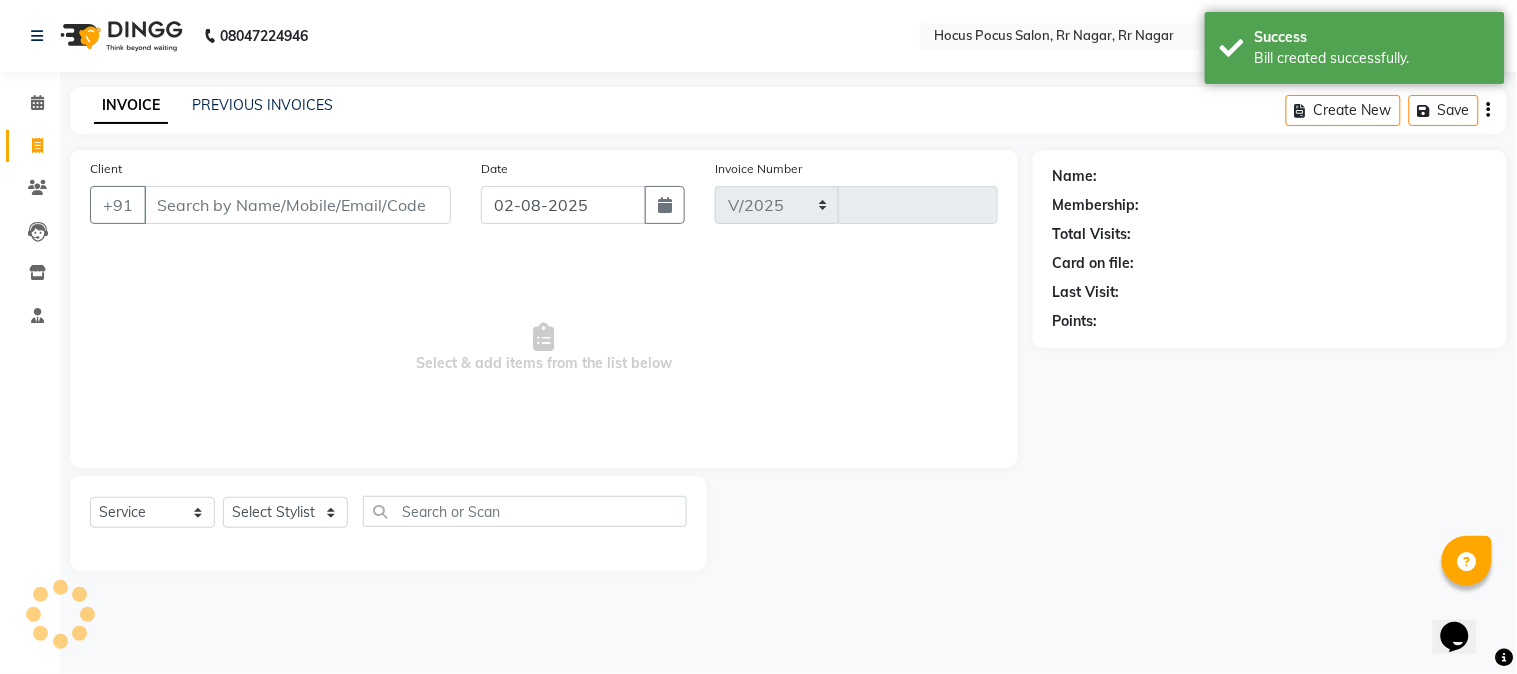 type on "3129" 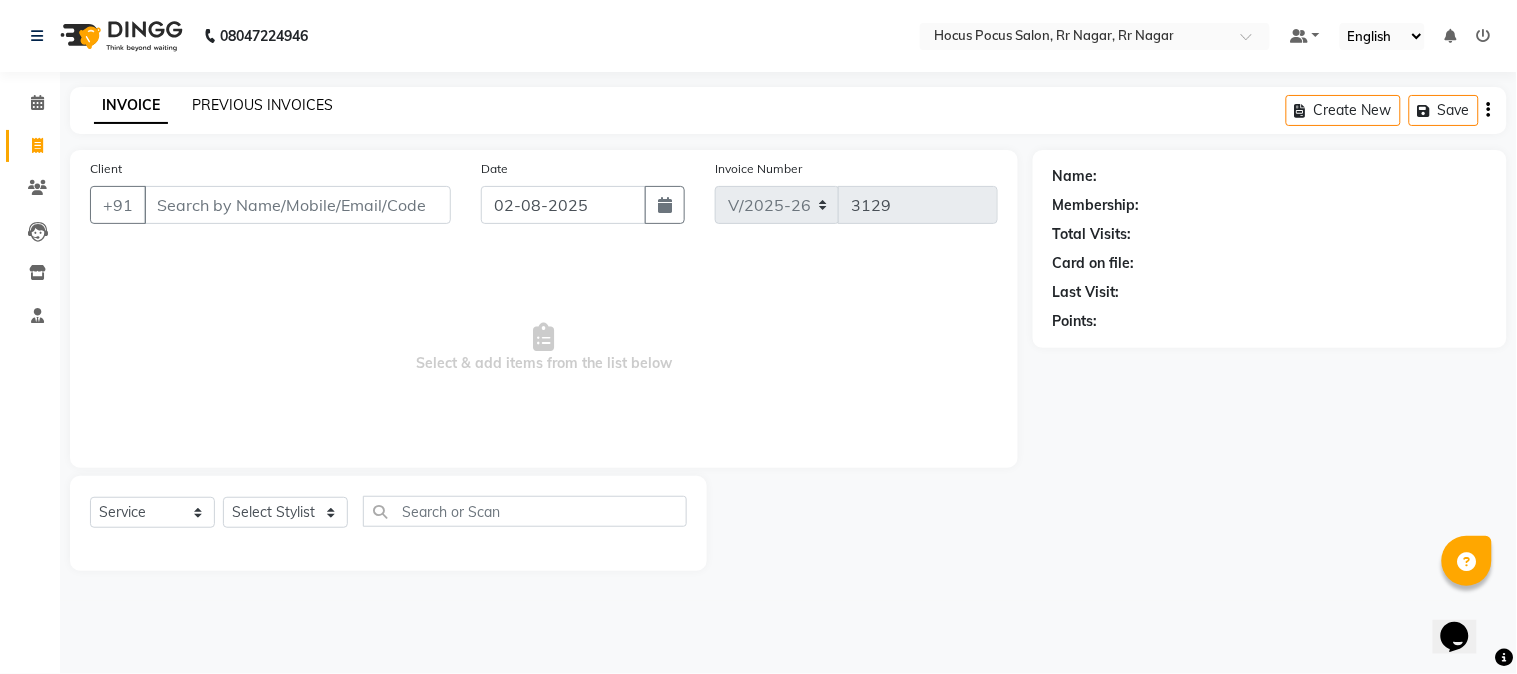 click on "PREVIOUS INVOICES" 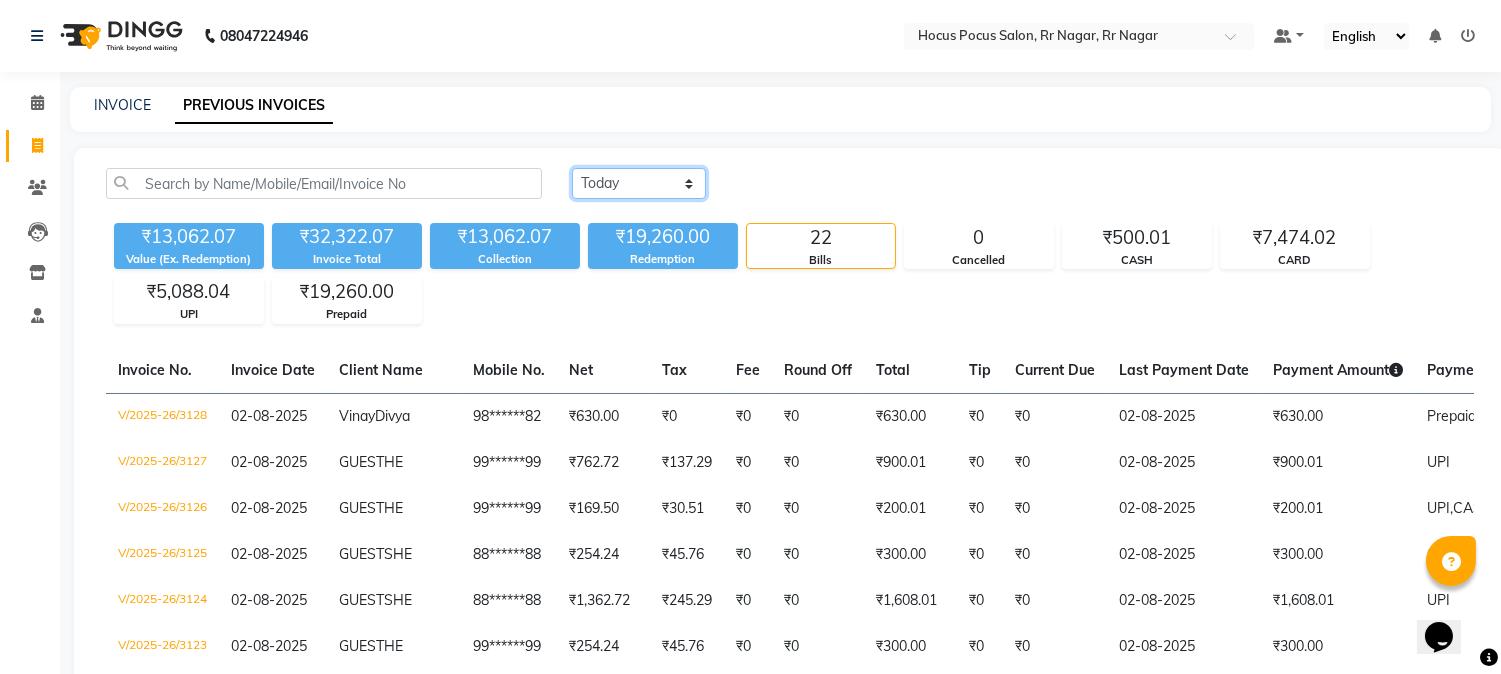 click on "Today Yesterday Custom Range" 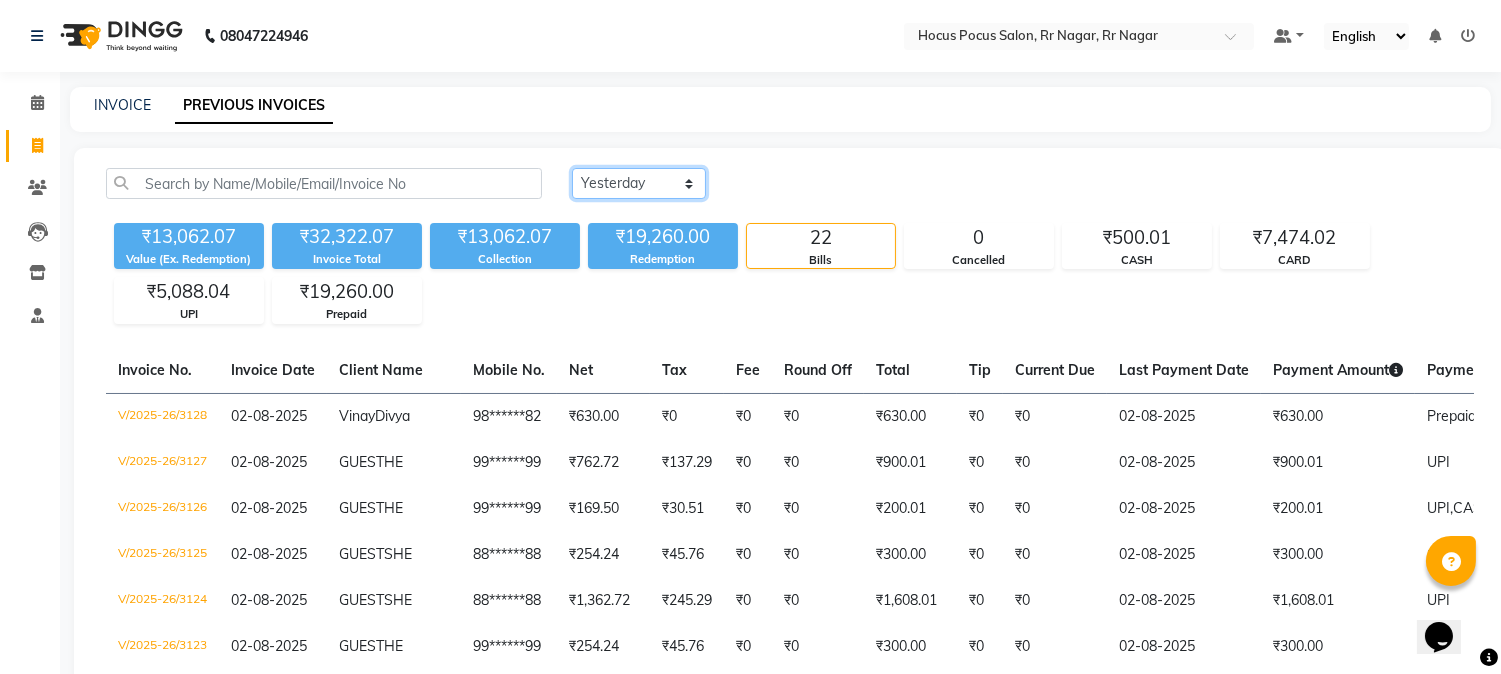 click on "Today Yesterday Custom Range" 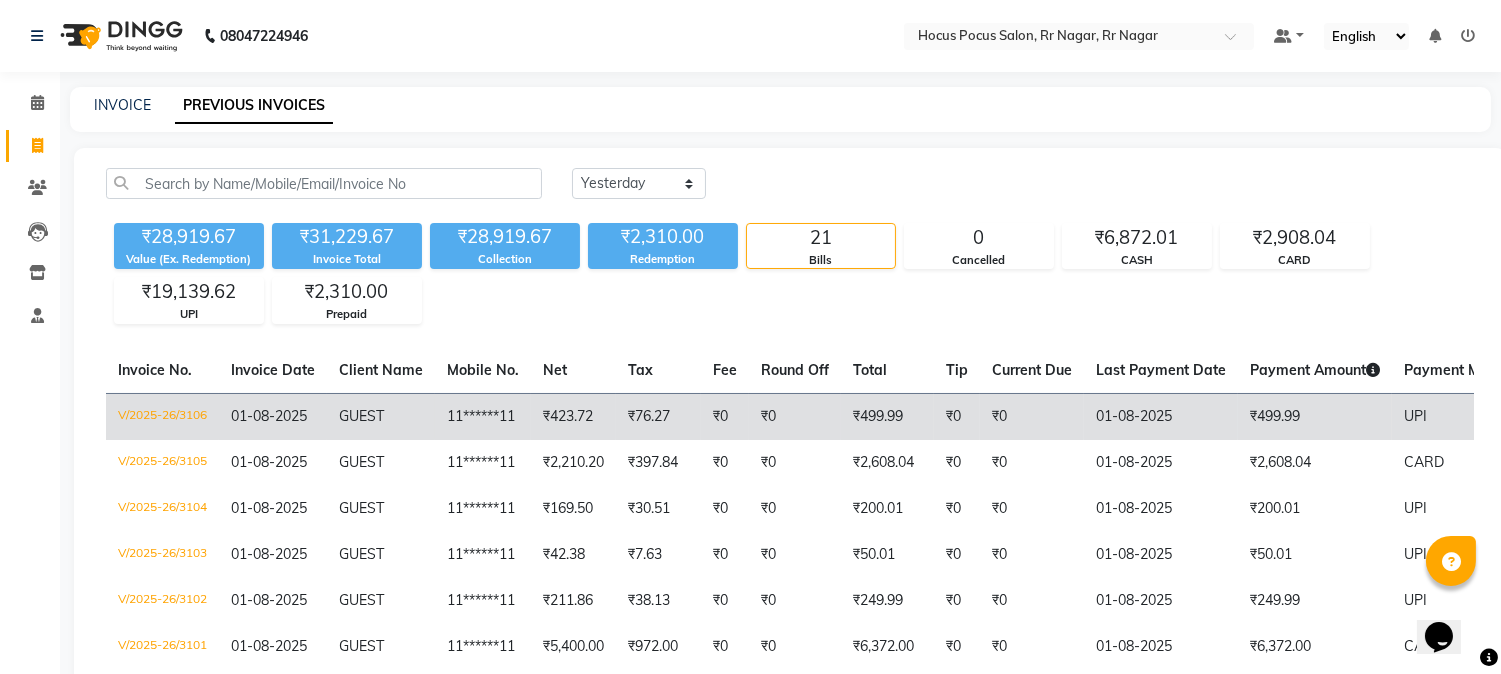 click on "UPI" 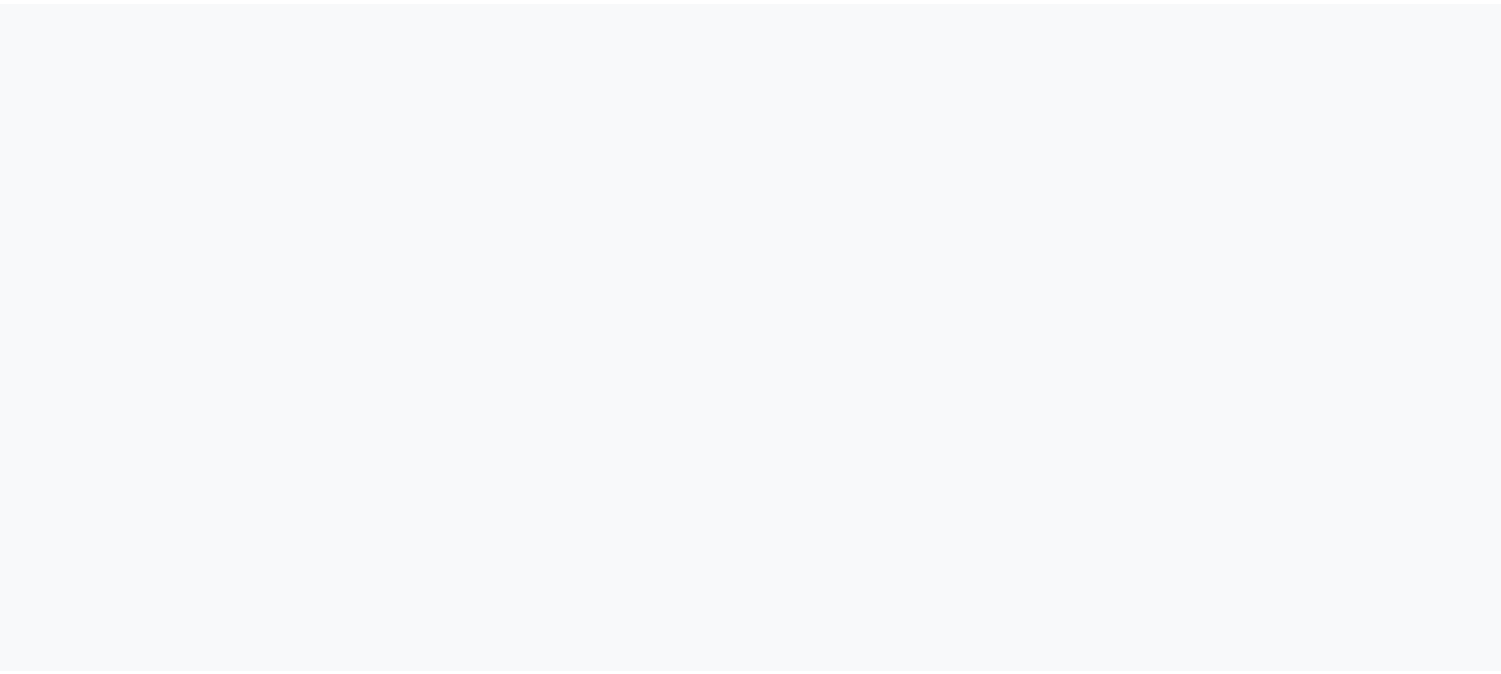 scroll, scrollTop: 0, scrollLeft: 0, axis: both 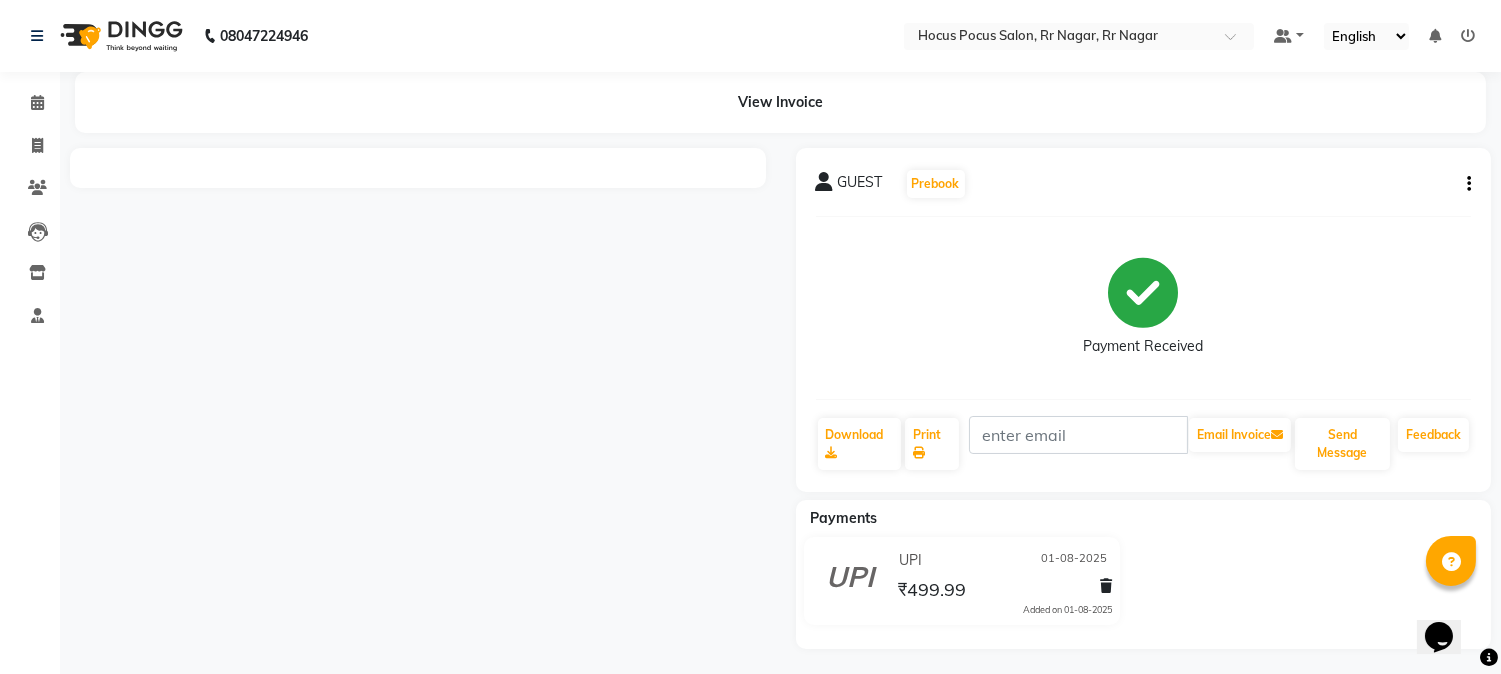 click 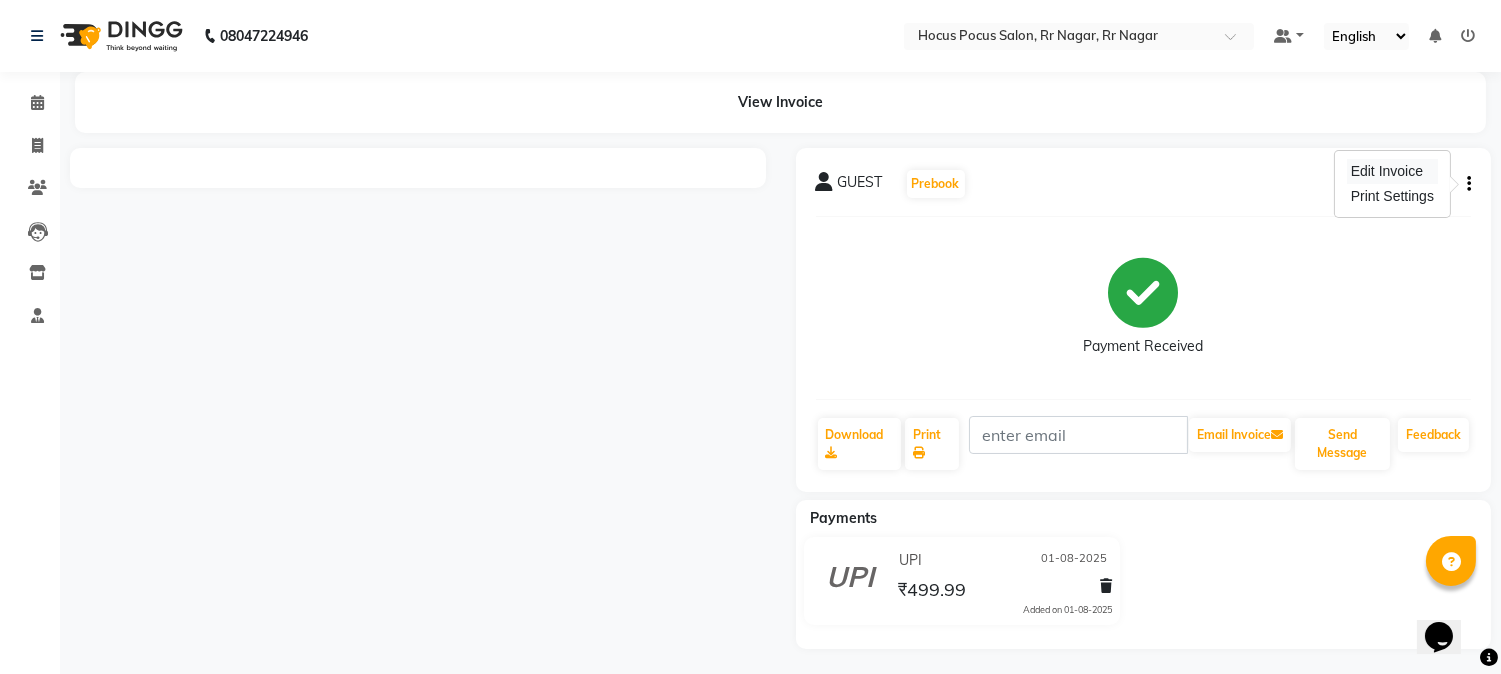 click on "Edit Invoice" at bounding box center (1392, 171) 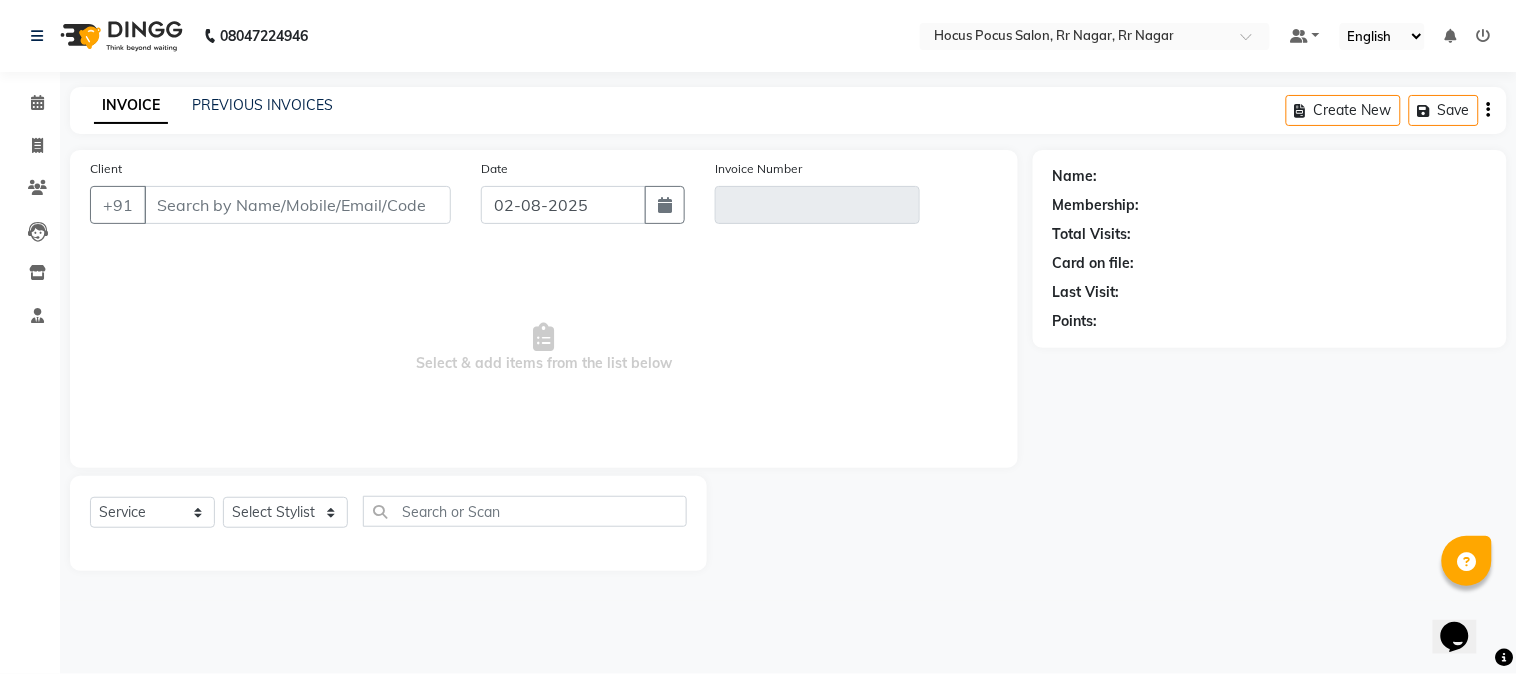 type on "11******11" 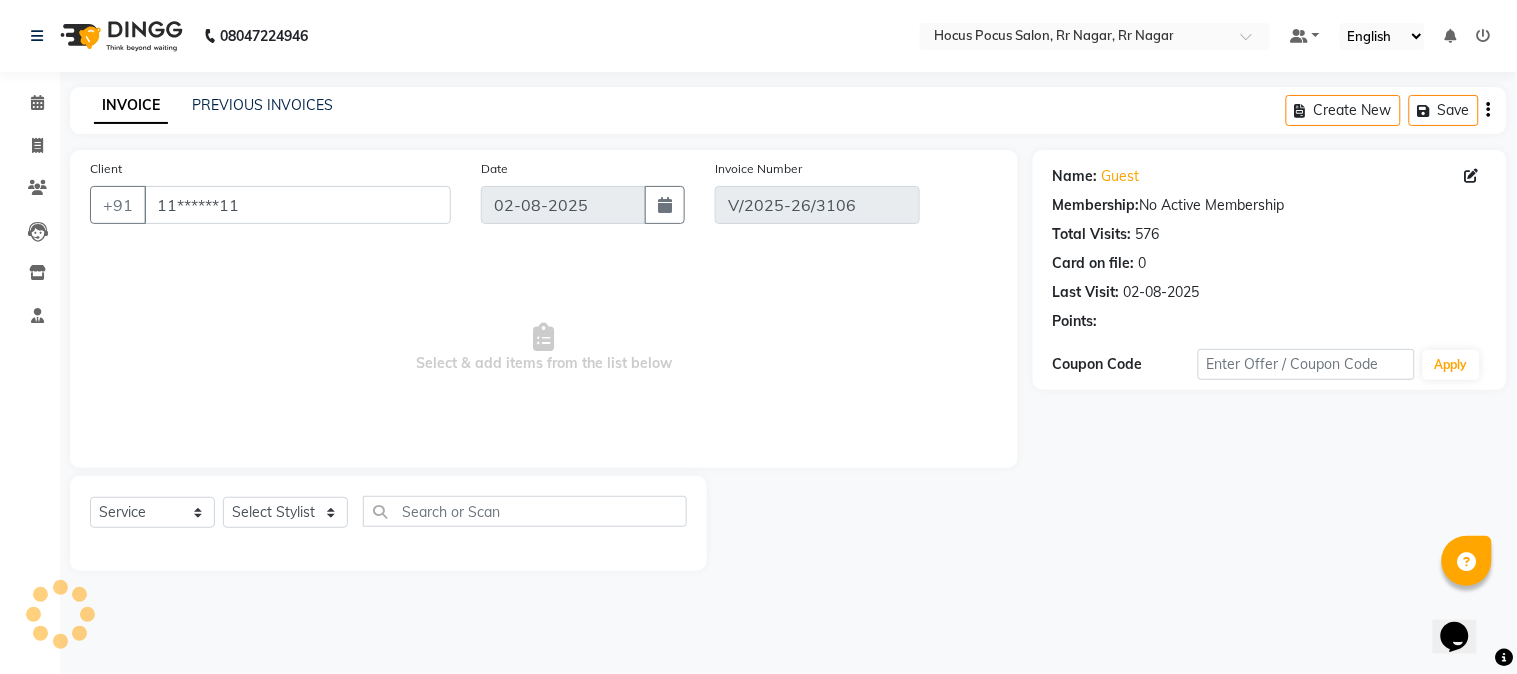 type on "01-08-2025" 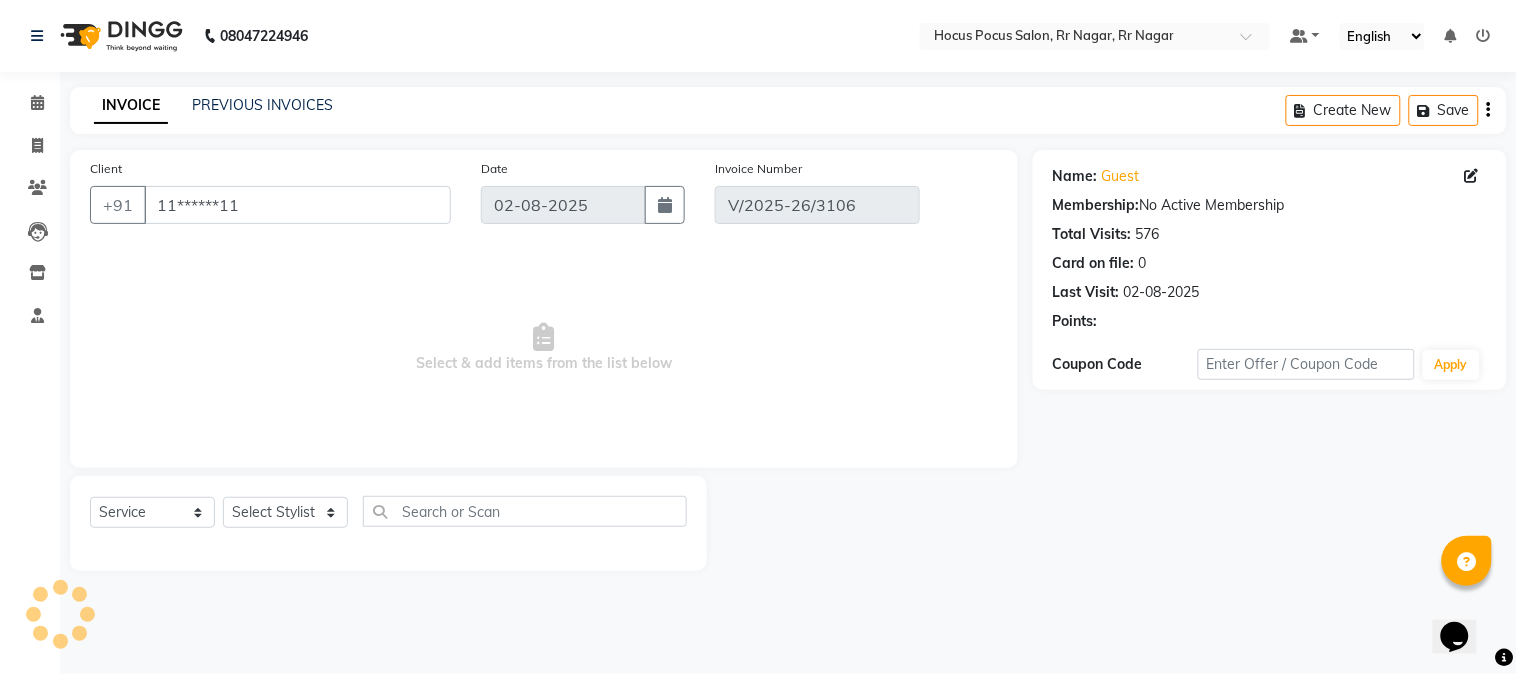 select on "select" 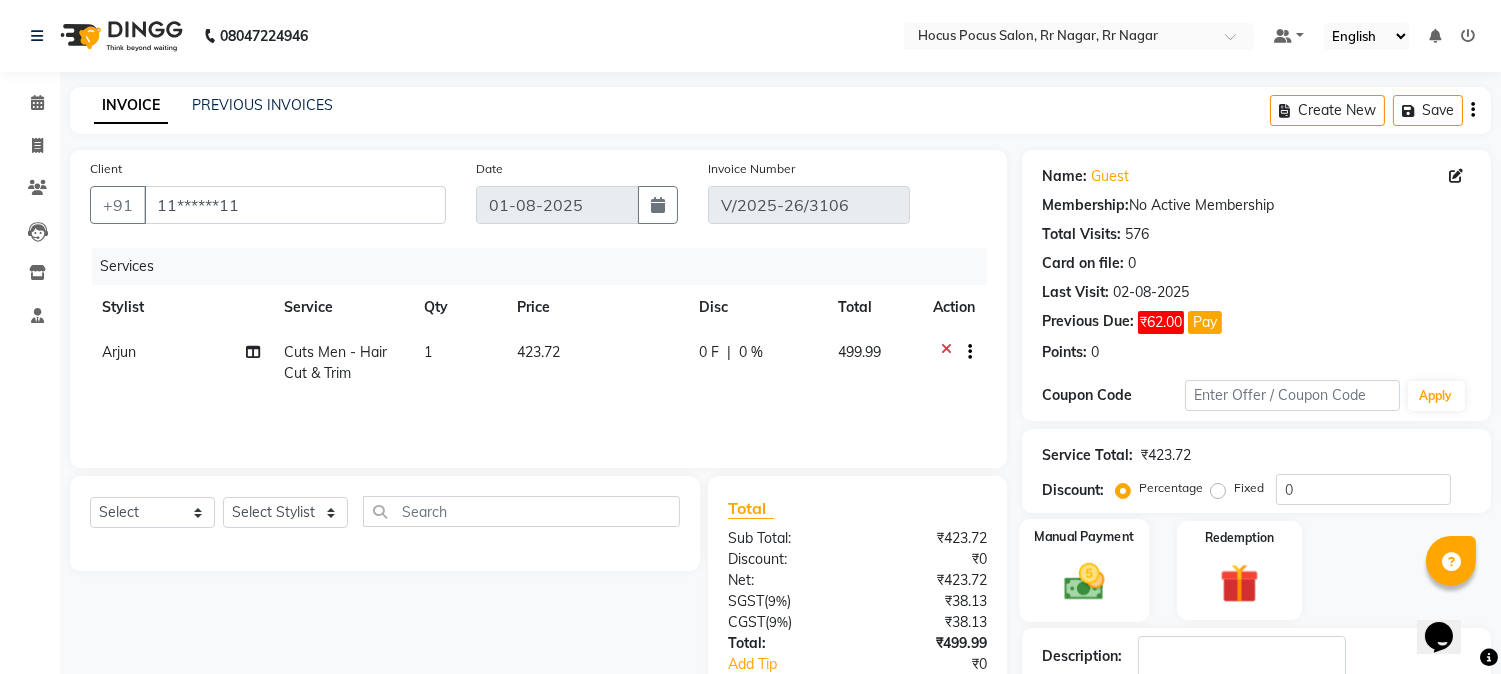 click 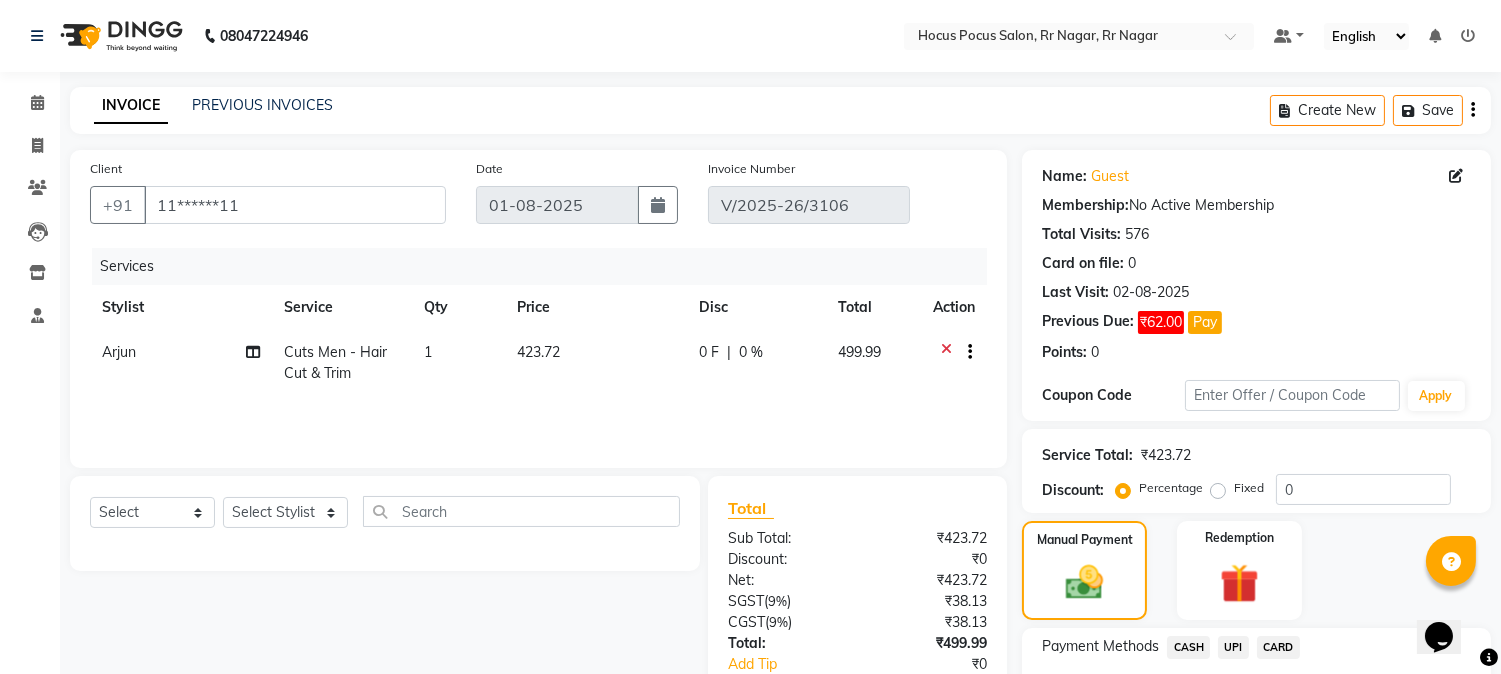 click on "UPI" 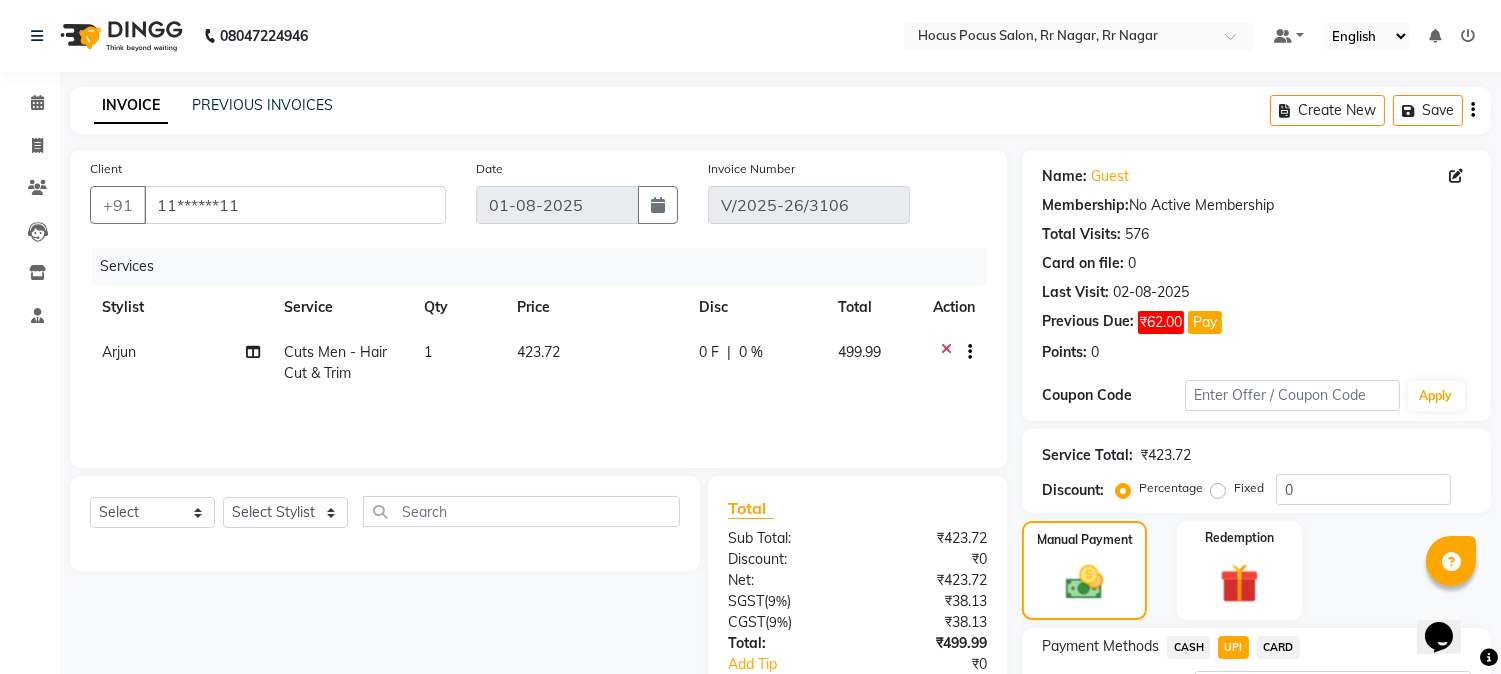 click on "CASH" 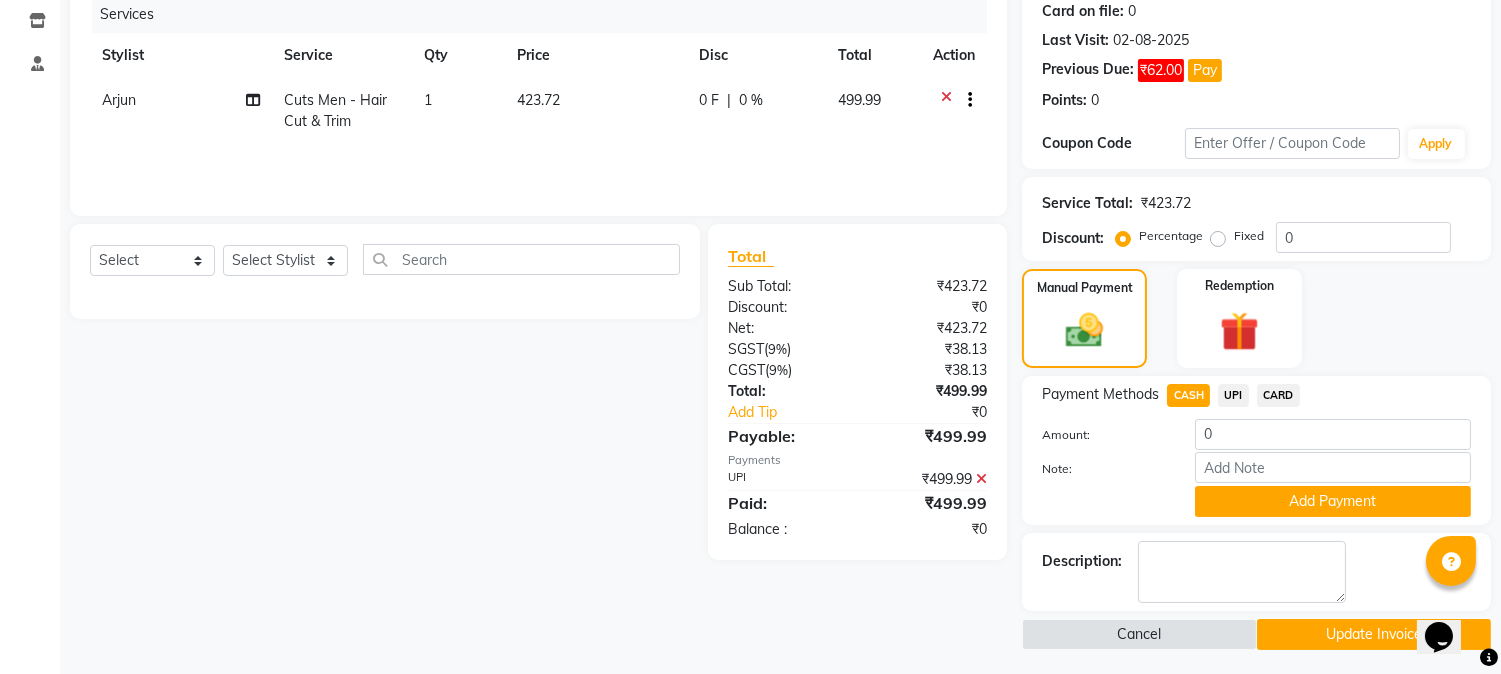 scroll, scrollTop: 257, scrollLeft: 0, axis: vertical 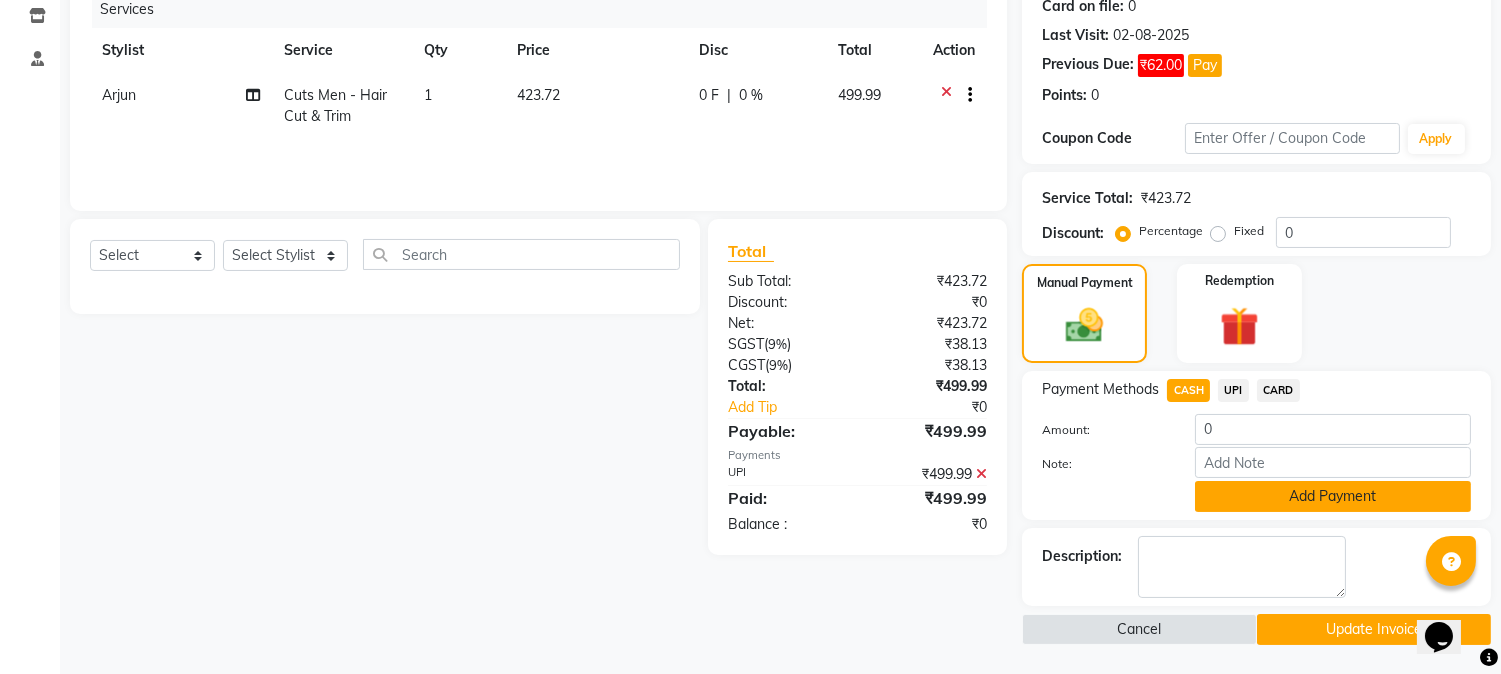 click on "Add Payment" 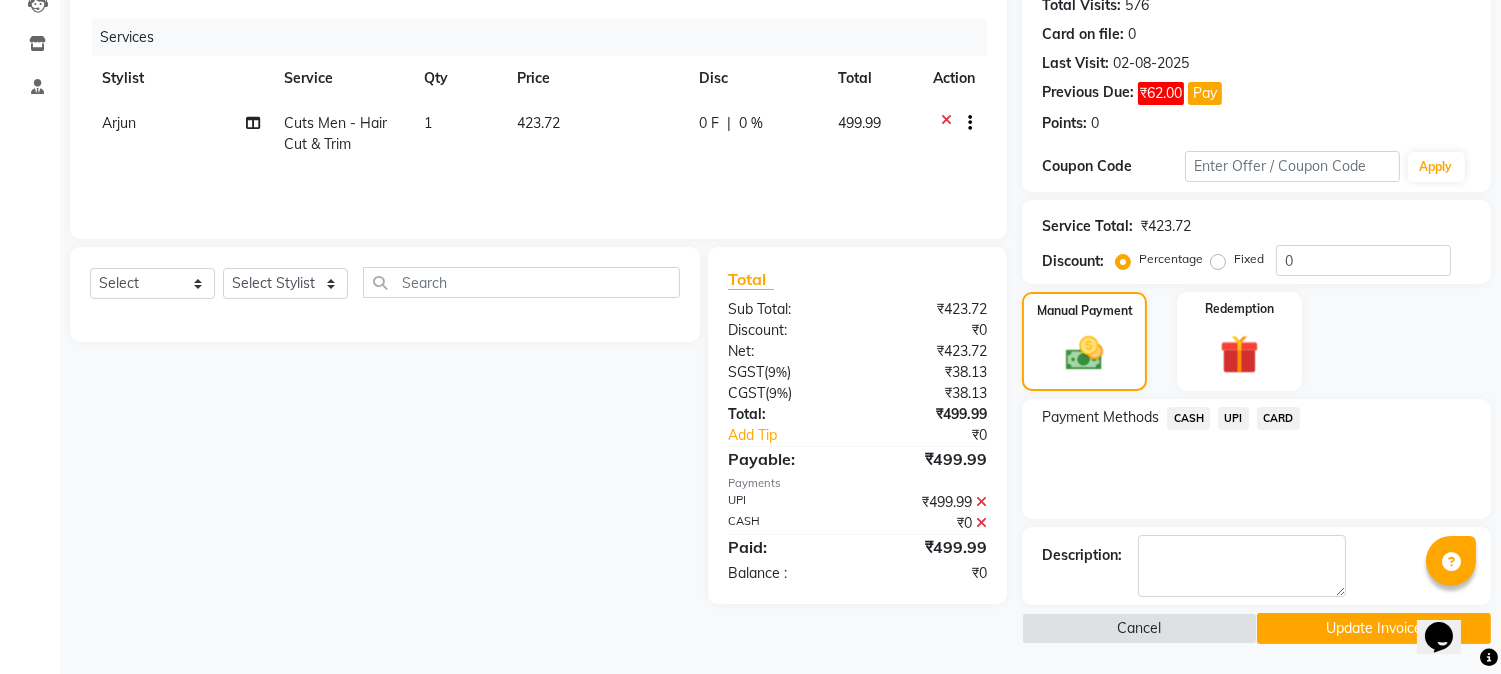 scroll, scrollTop: 227, scrollLeft: 0, axis: vertical 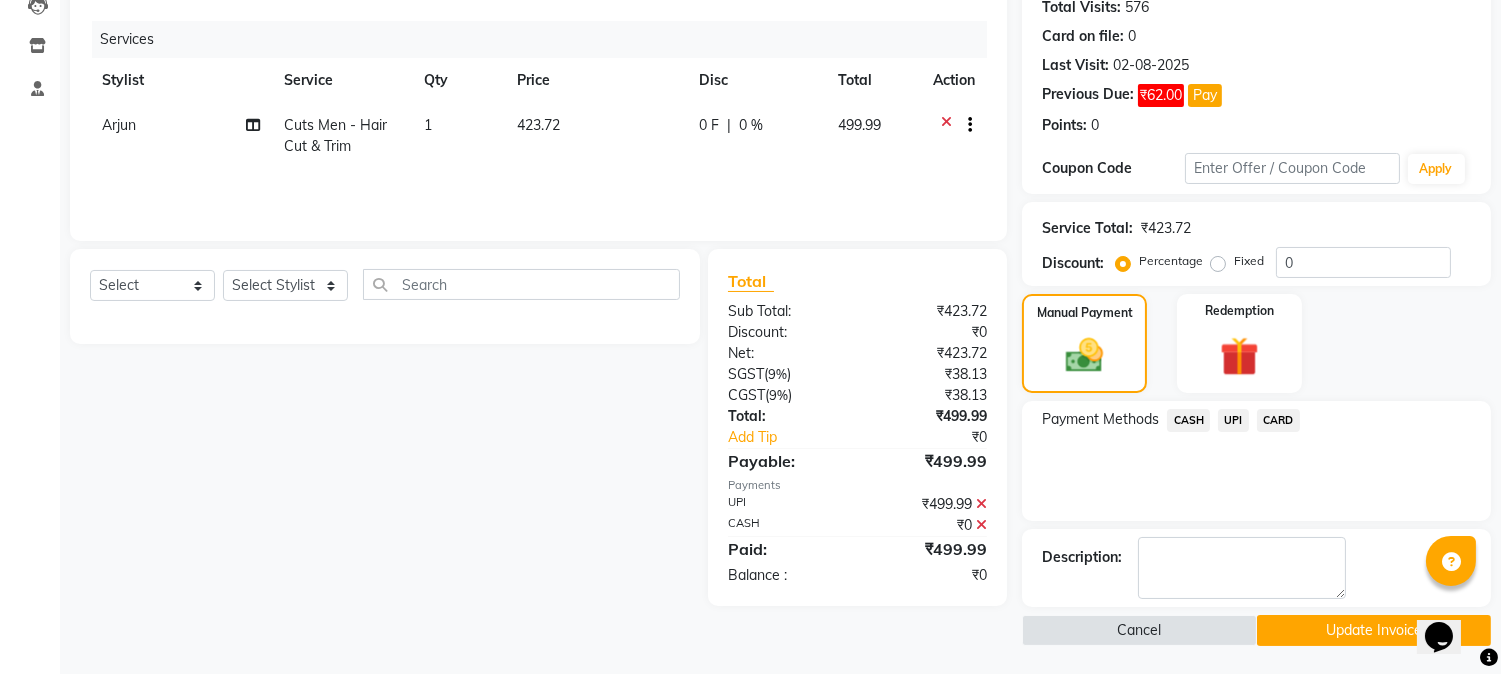click on "Update Invoice" 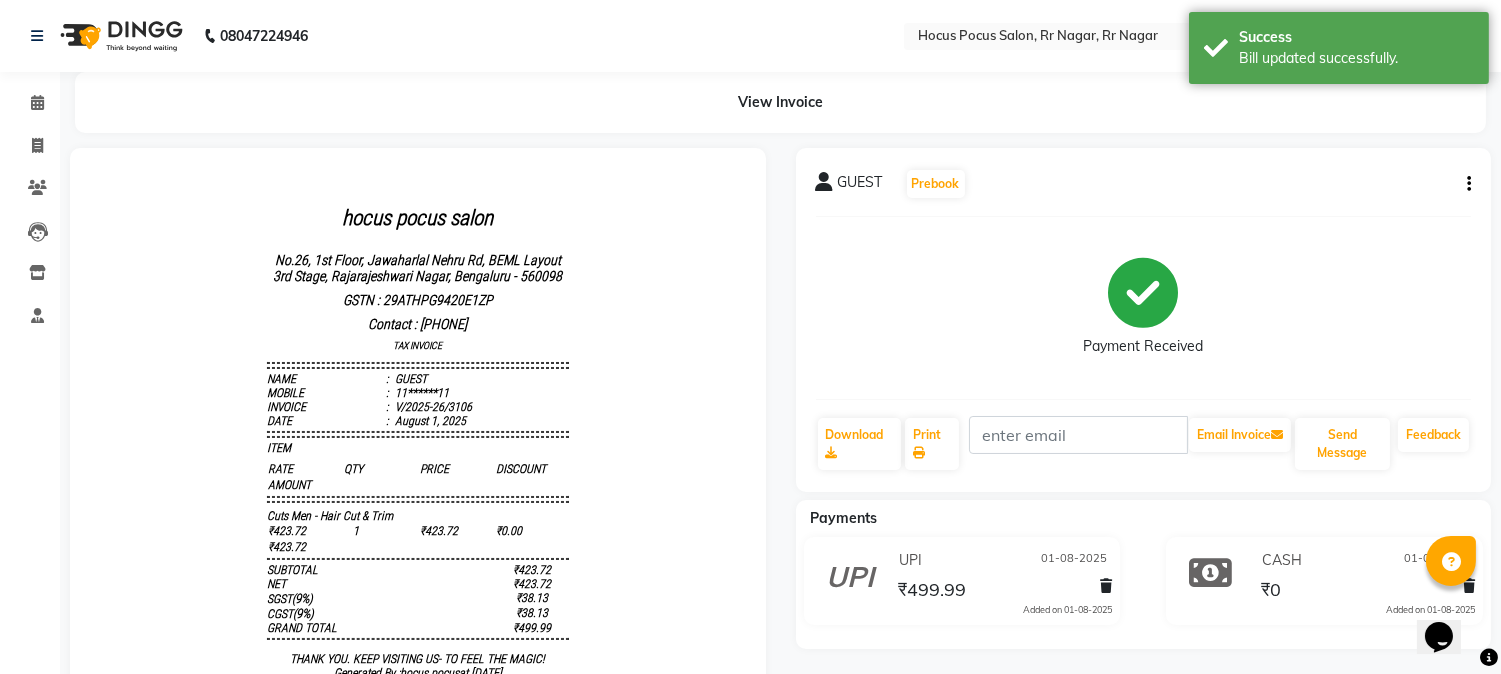 scroll, scrollTop: 0, scrollLeft: 0, axis: both 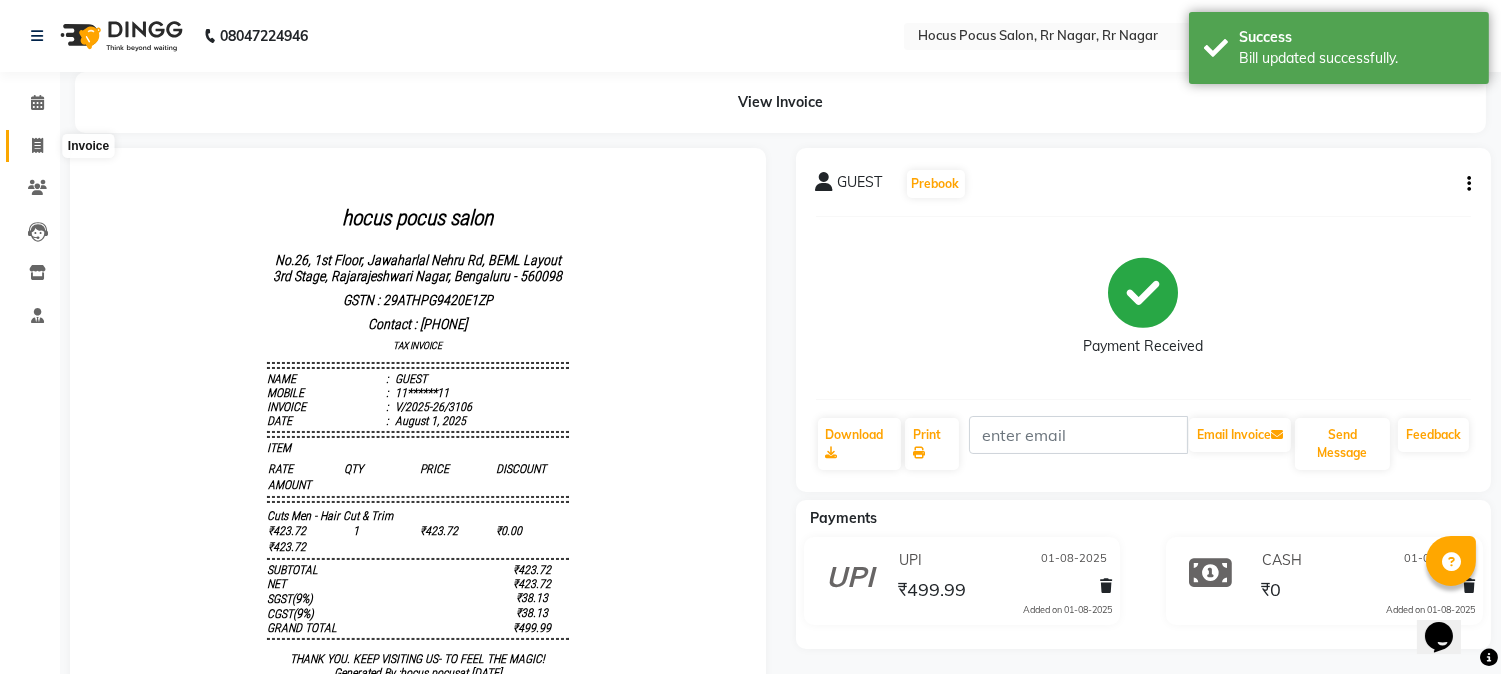 click 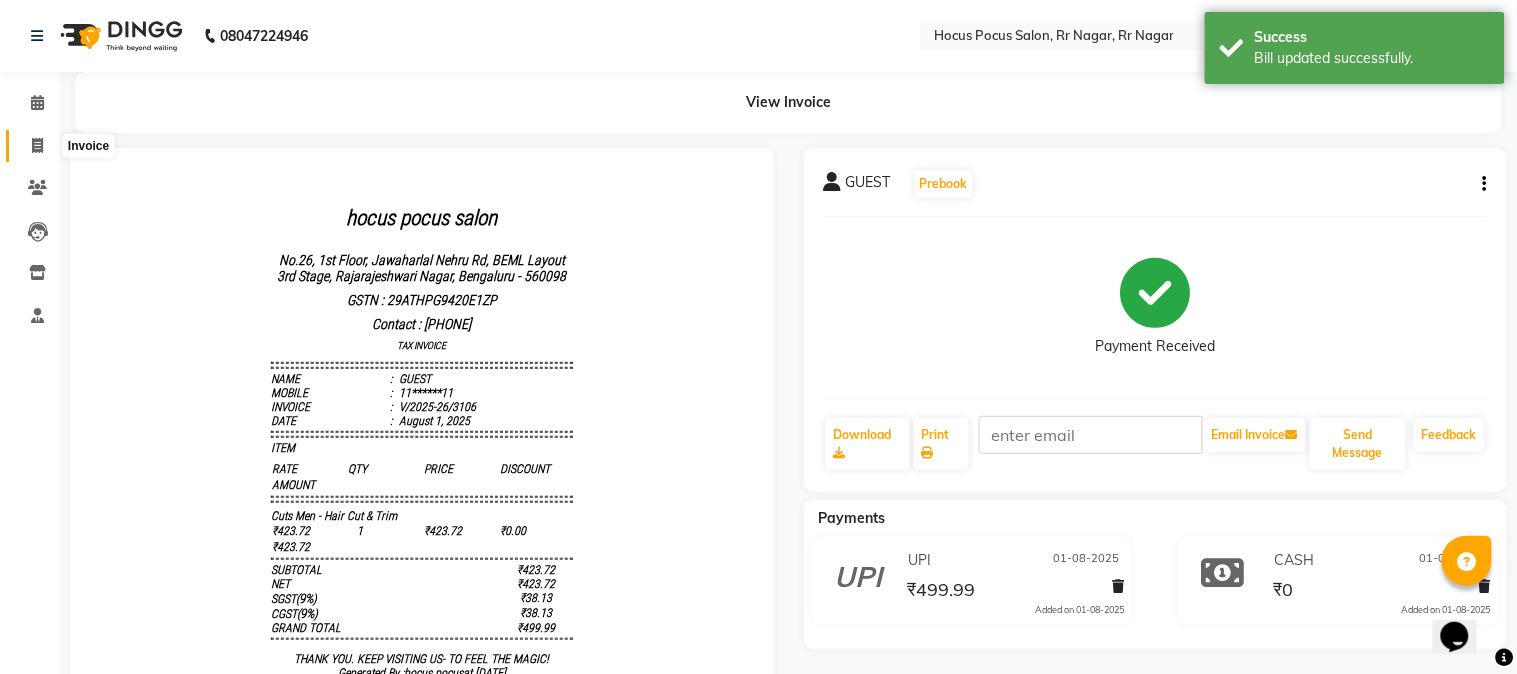 select on "5019" 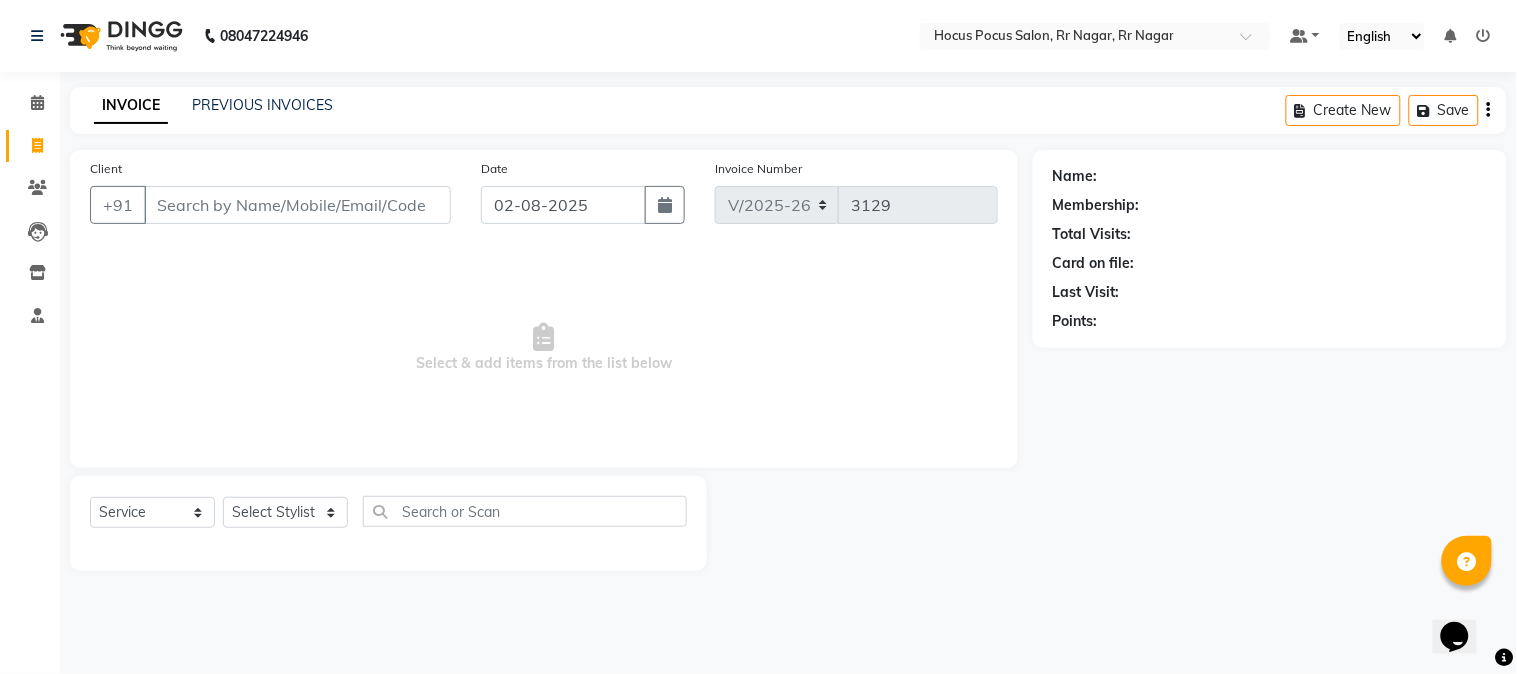 click on "Client" at bounding box center [297, 205] 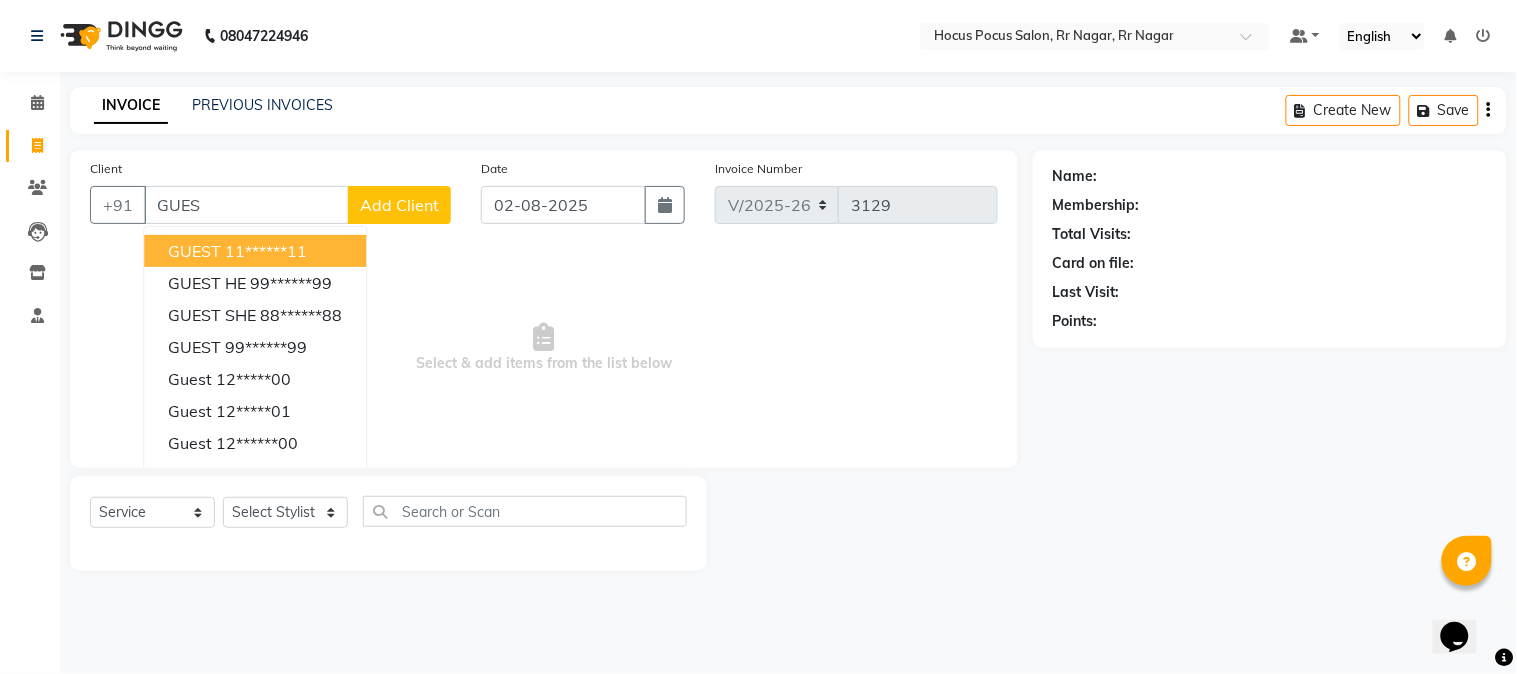 click on "GUEST  11******11" at bounding box center (255, 251) 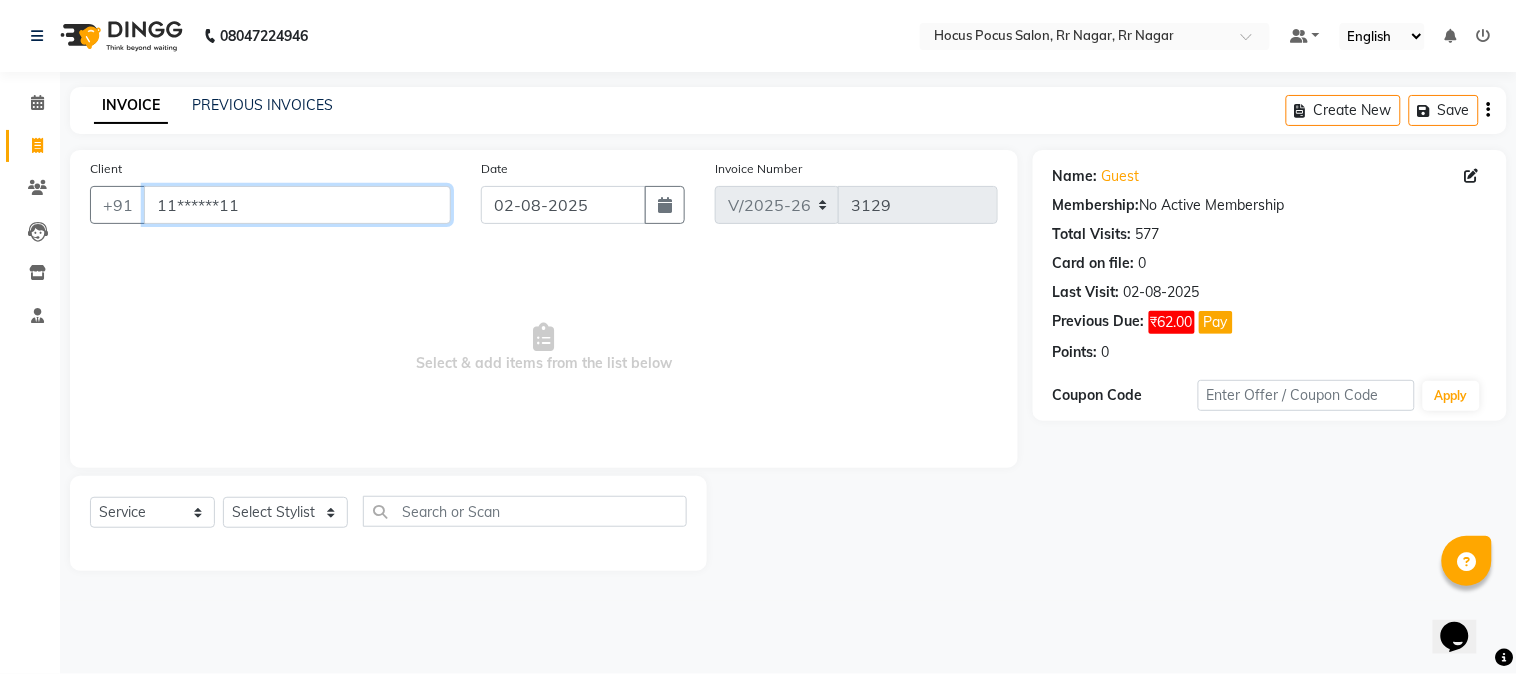 click on "11******11" at bounding box center [297, 205] 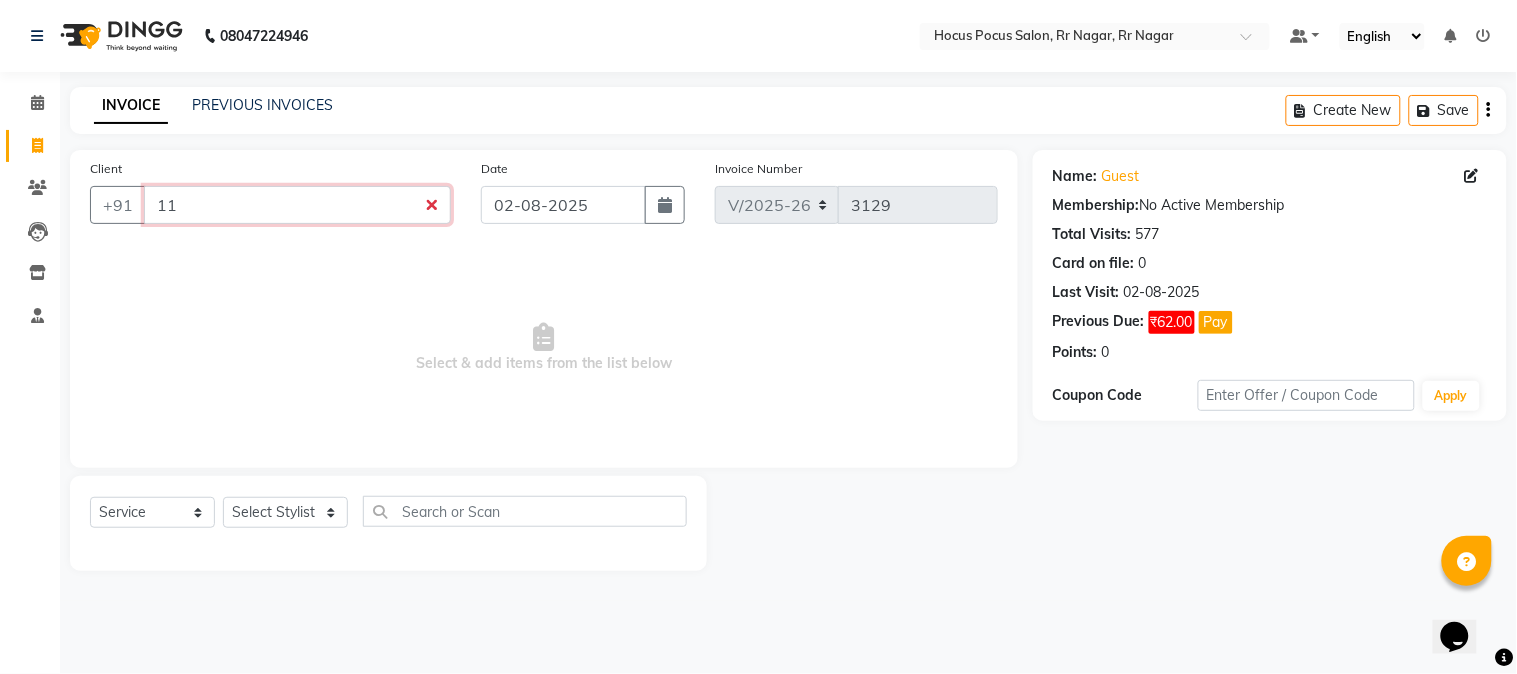 type on "1" 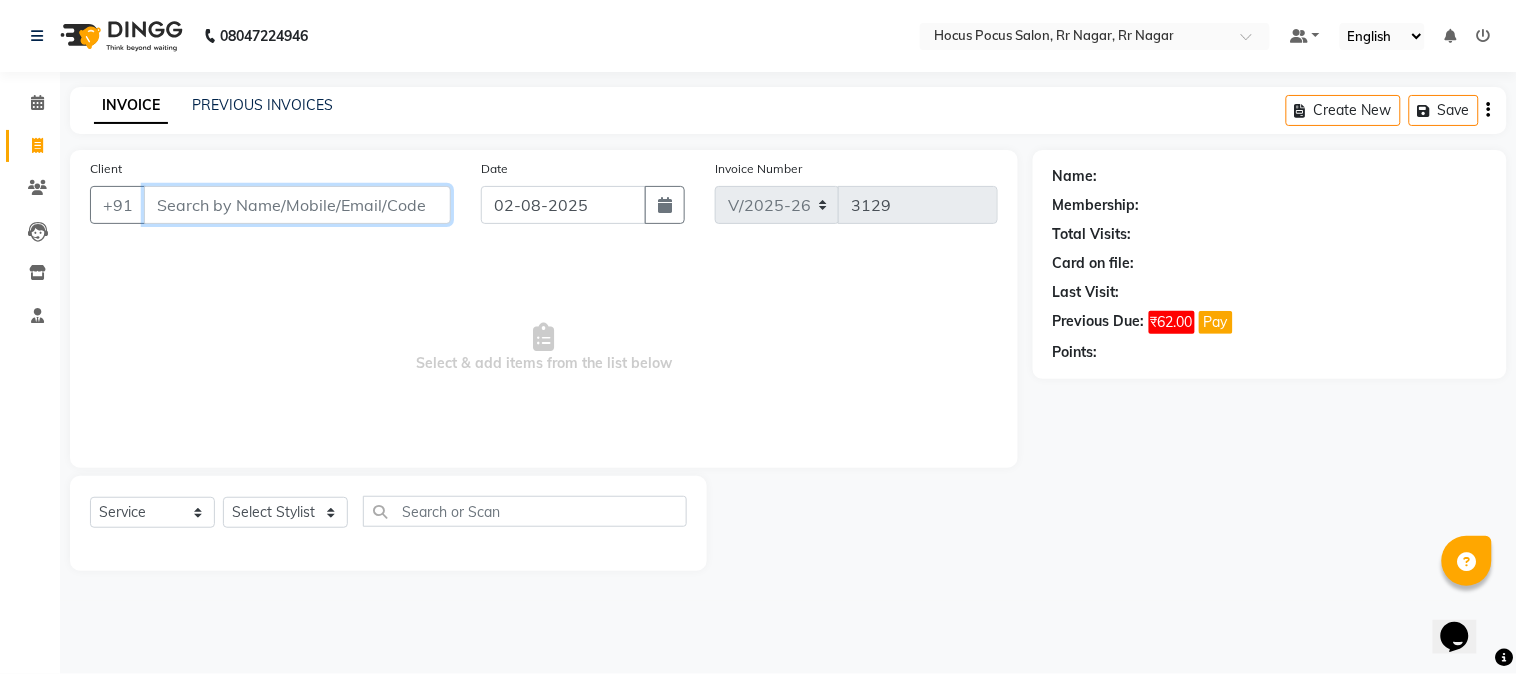 click on "Client" at bounding box center (297, 205) 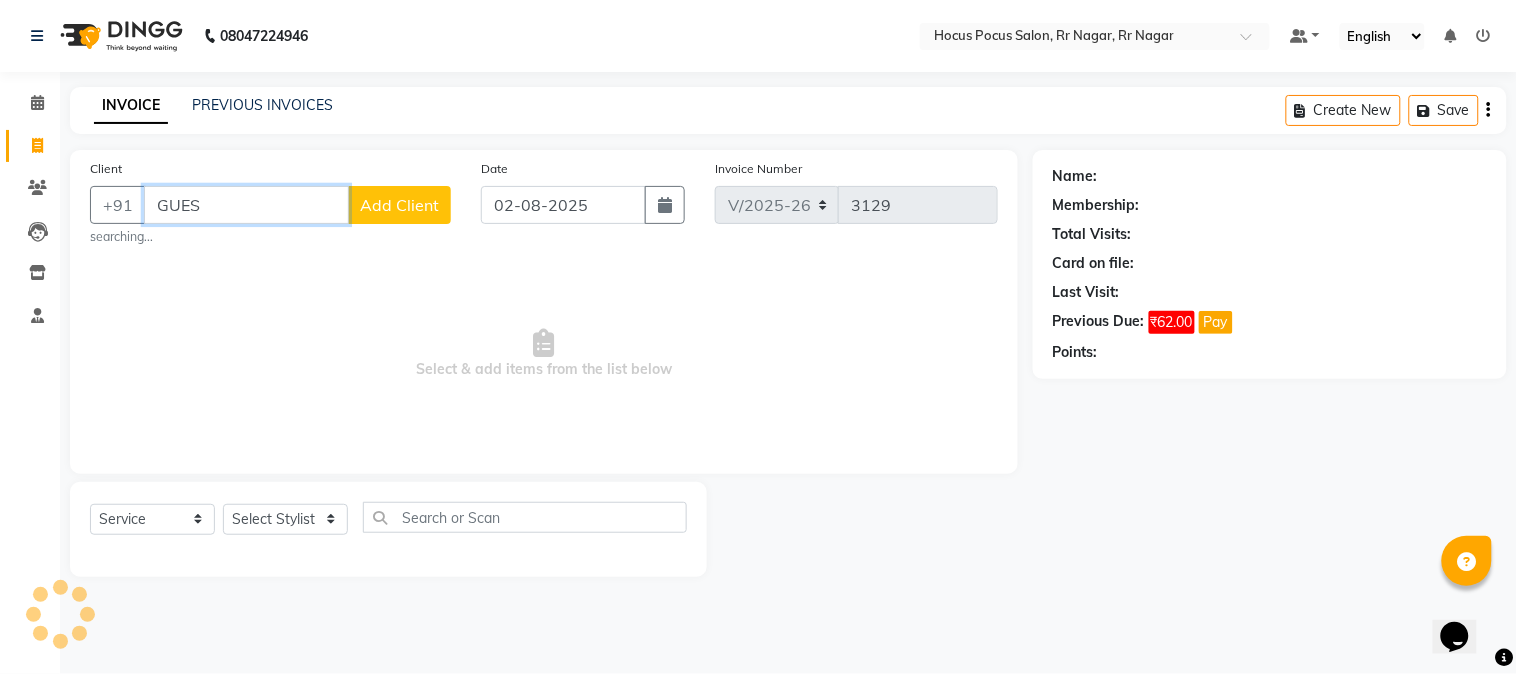 click on "GUES" at bounding box center (246, 205) 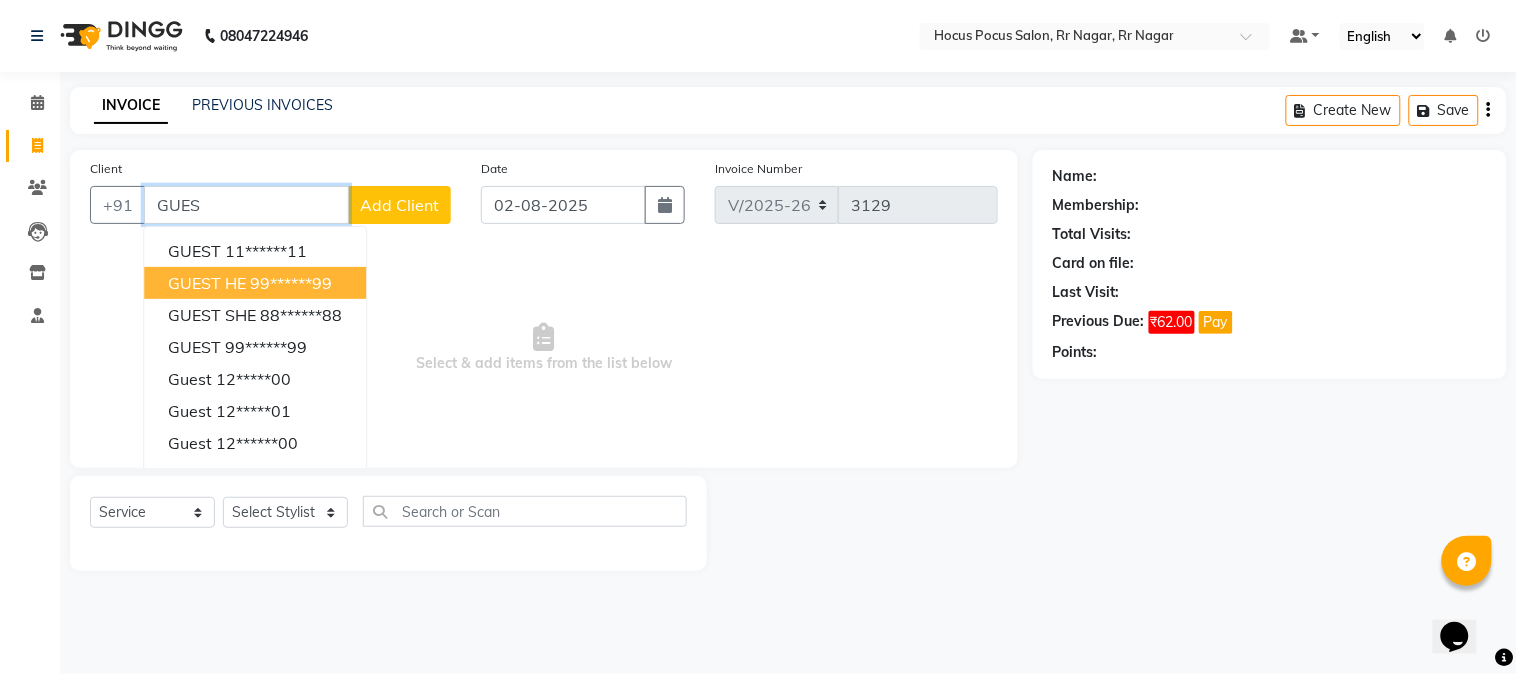 click on "GUEST HE" at bounding box center [207, 283] 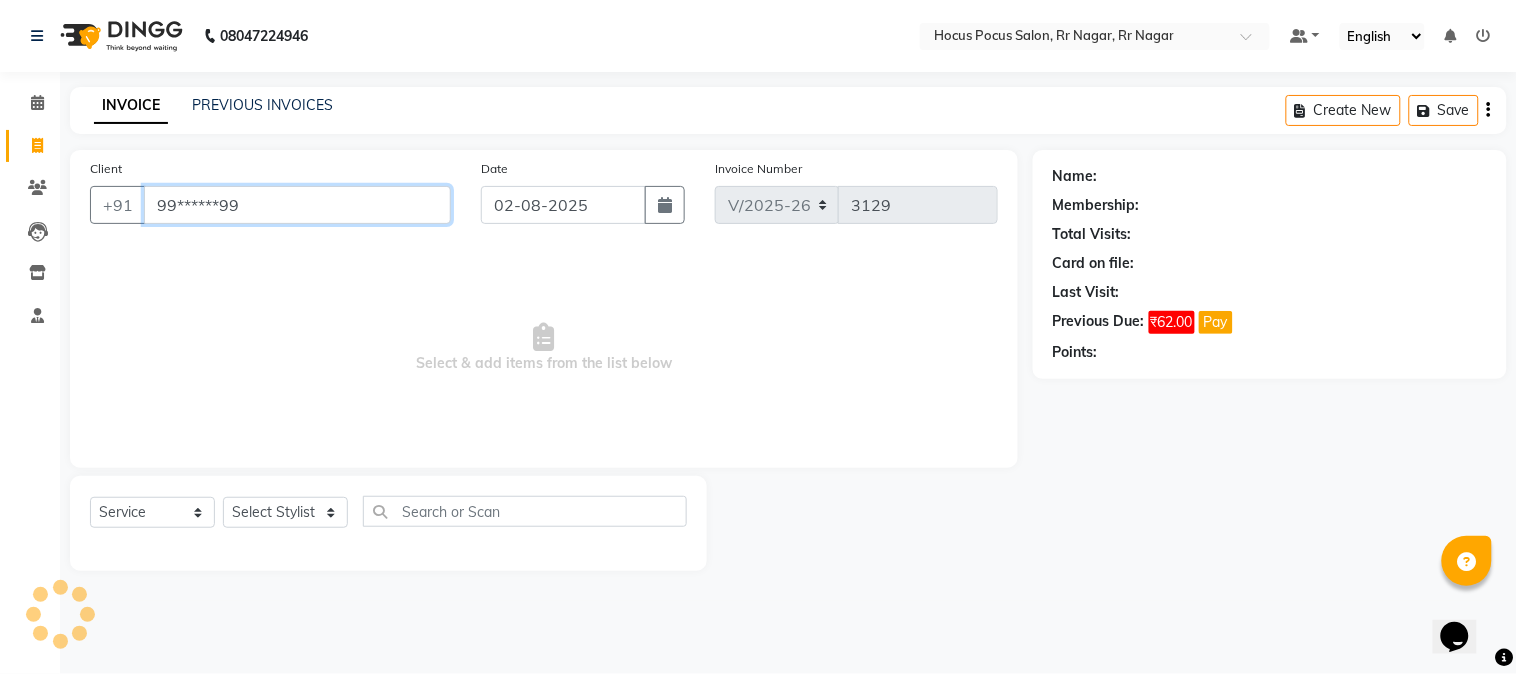 type on "99******99" 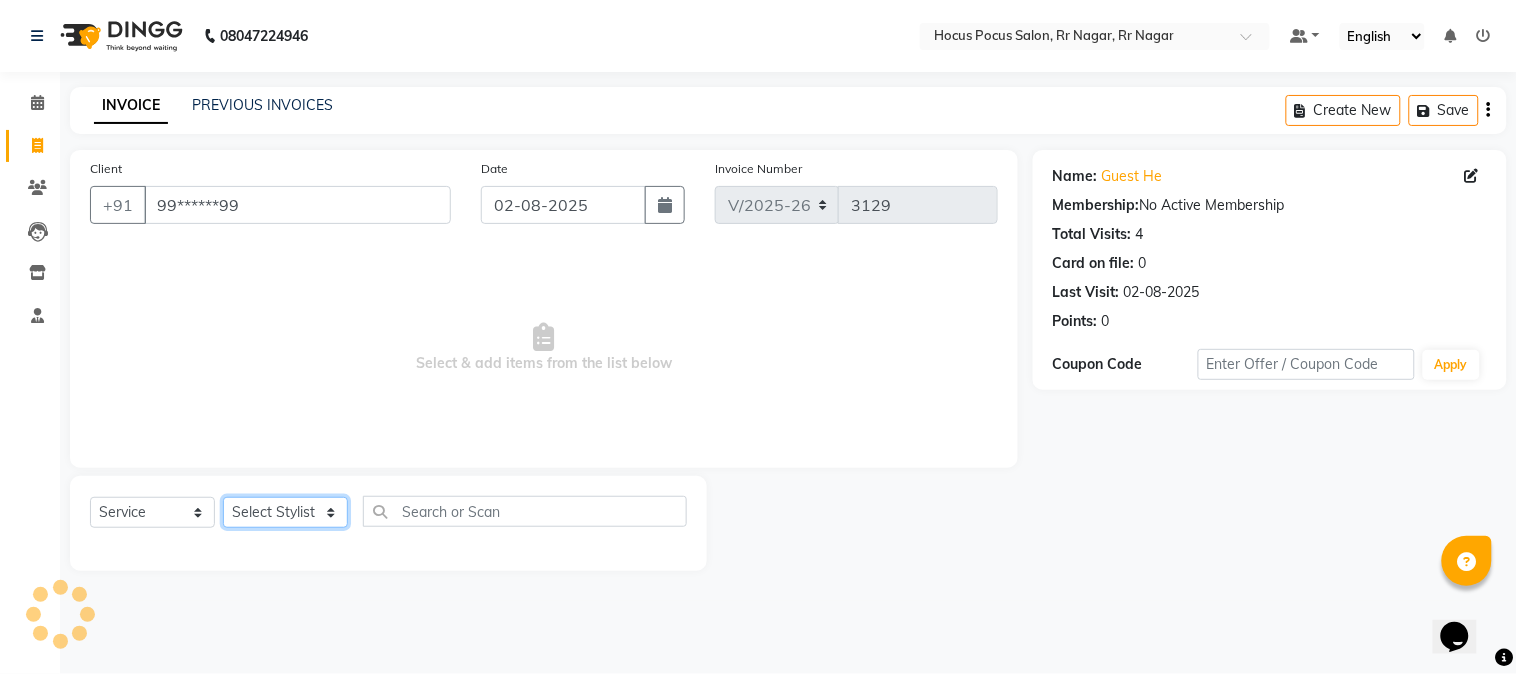 click on "Select Stylist Amar  Arjun Eliza hocus pocus Jonathan Maya Mona Neha Ravi Salima Sonam" 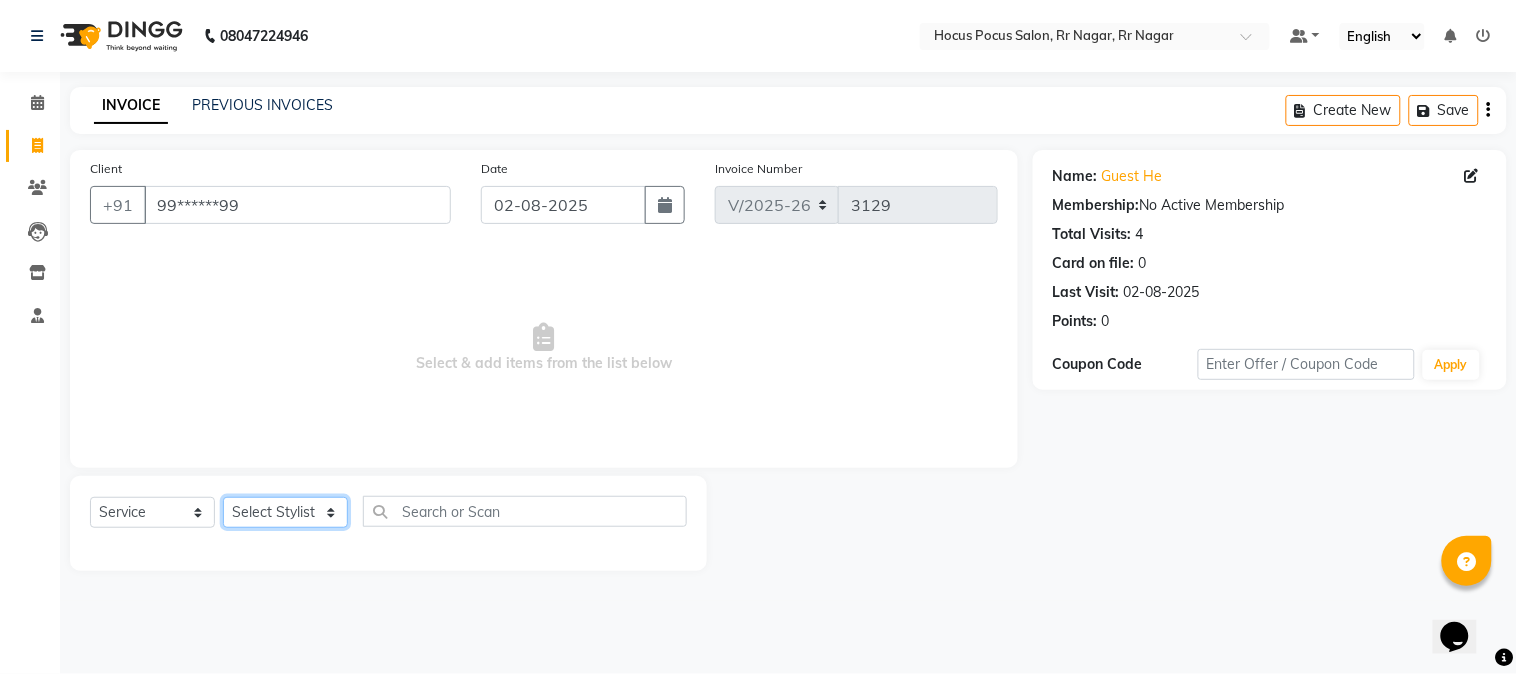 select on "32993" 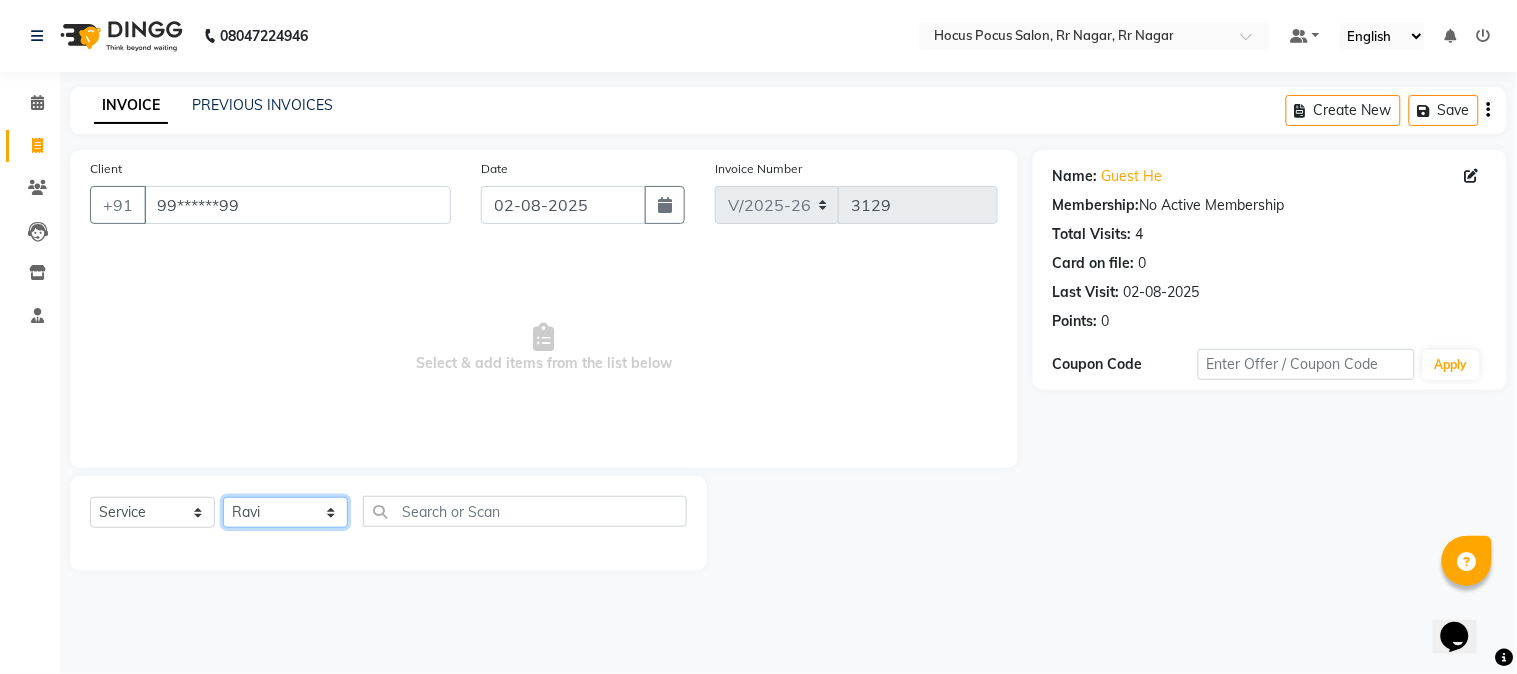 click on "Select Stylist Amar  Arjun Eliza hocus pocus Jonathan Maya Mona Neha Ravi Salima Sonam" 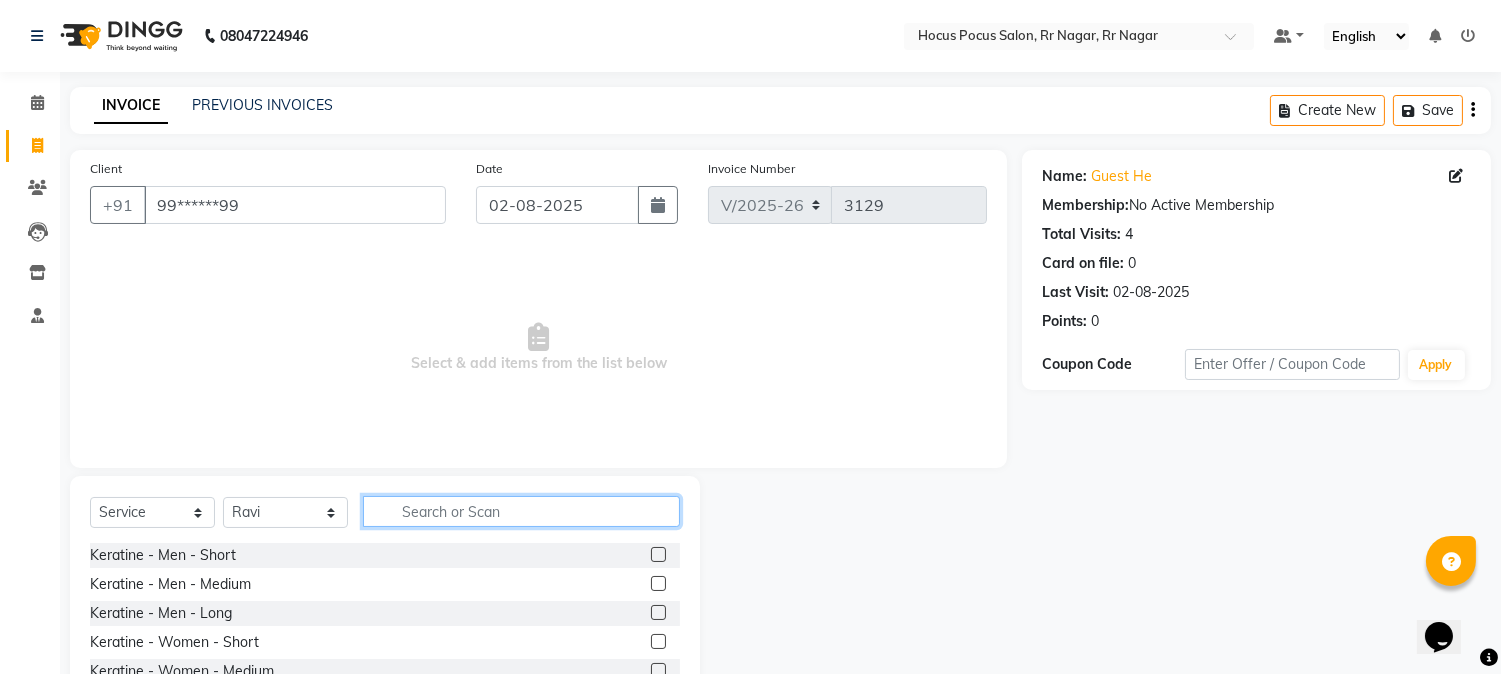 click 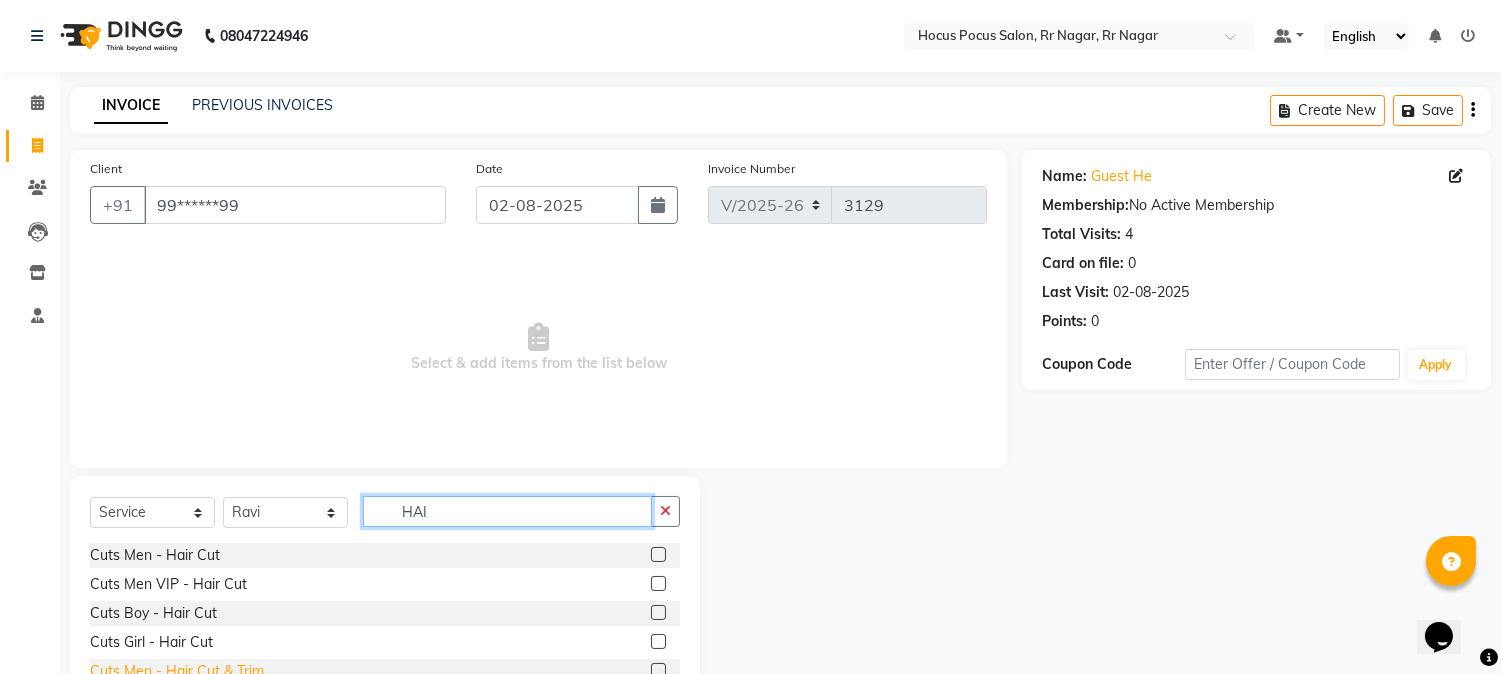 type on "HAI" 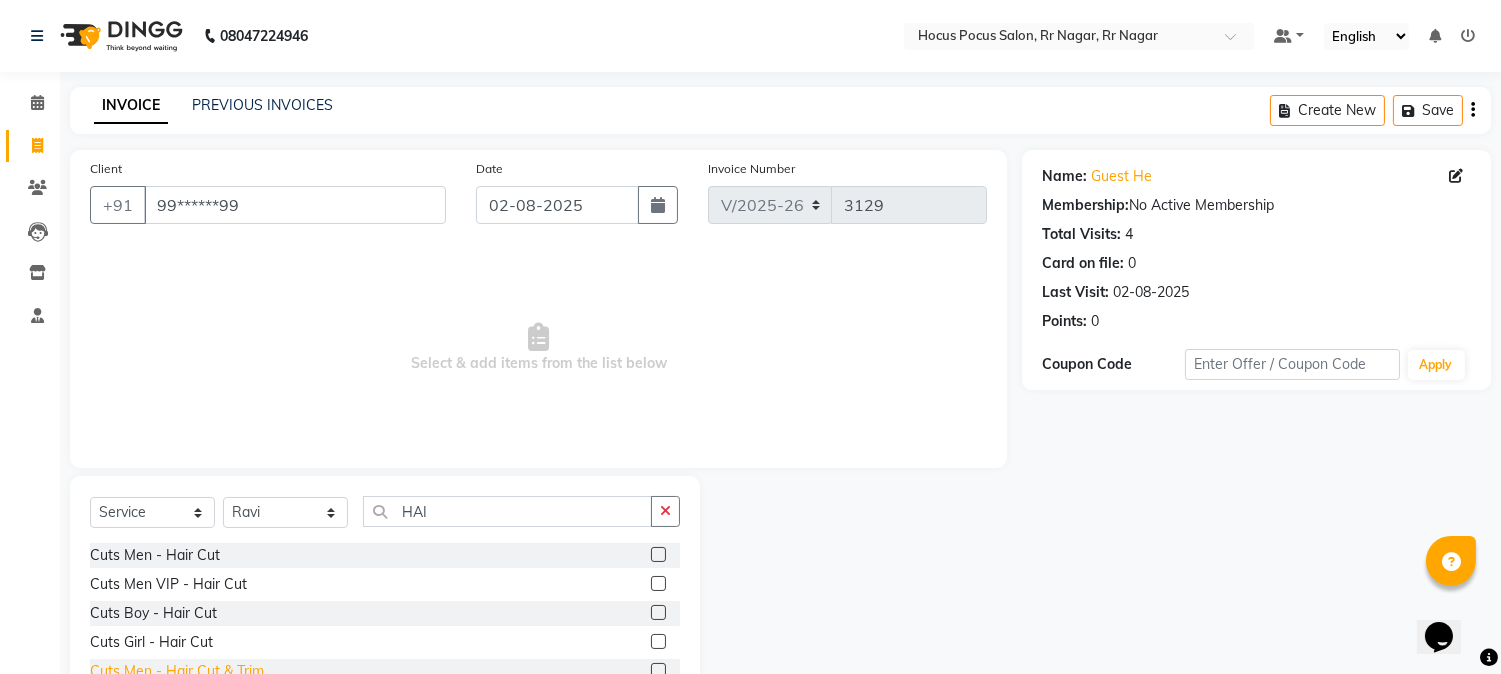 click on "Cuts Men - Hair Cut & Trim" 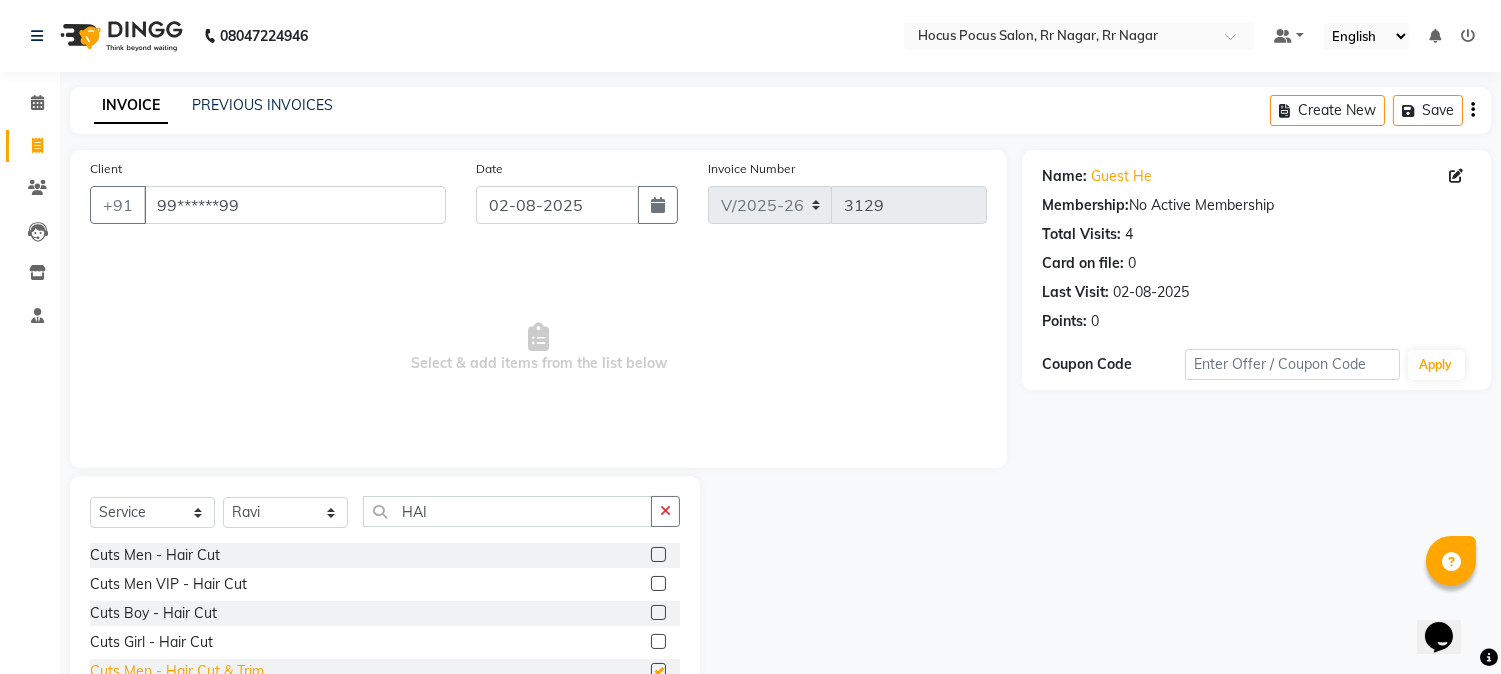 checkbox on "false" 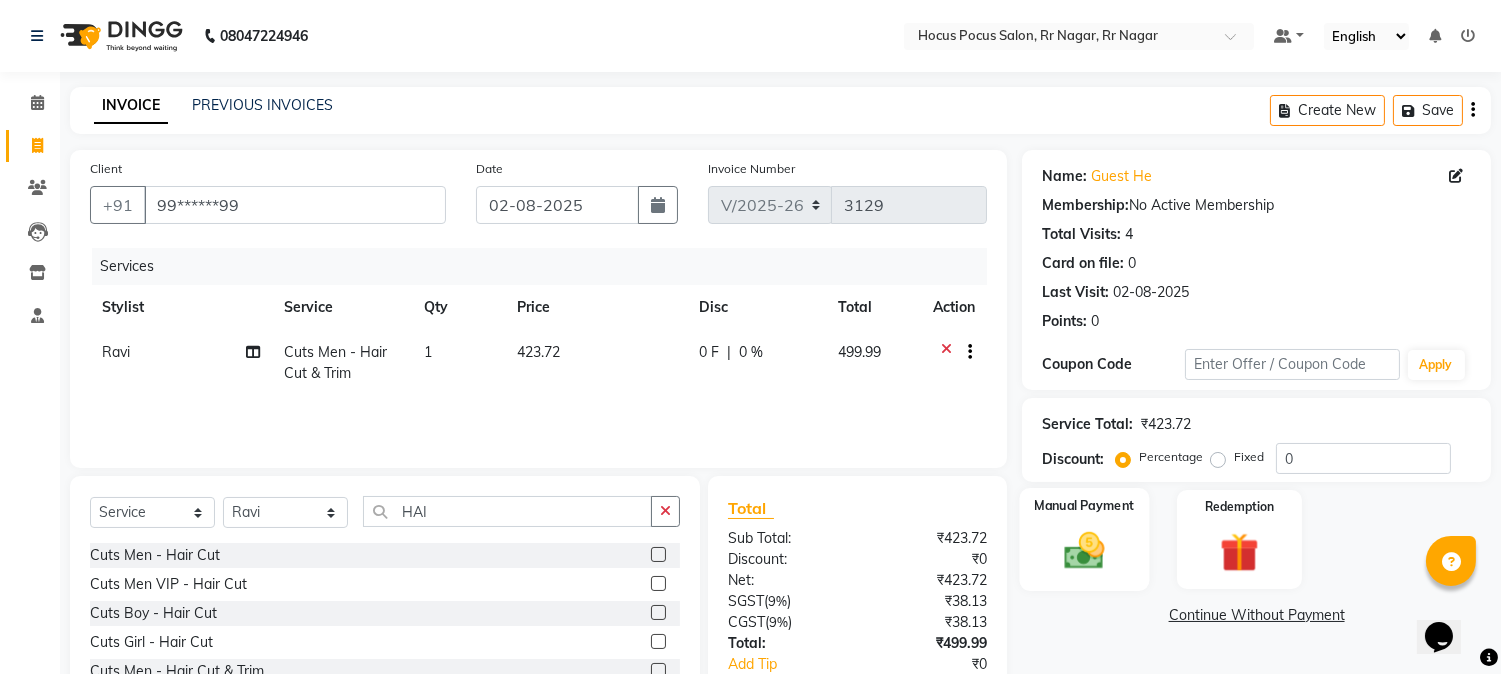 drag, startPoint x: 1121, startPoint y: 542, endPoint x: 1115, endPoint y: 557, distance: 16.155495 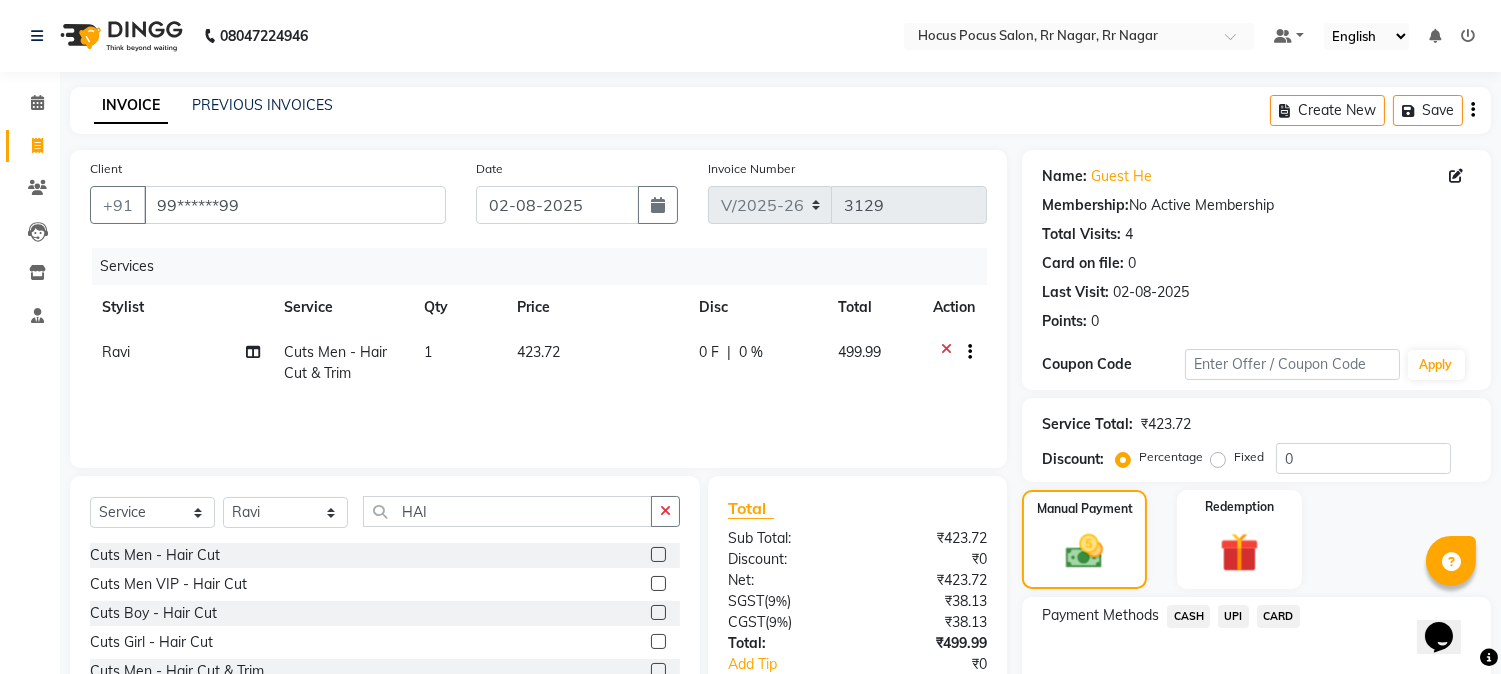 click on "CARD" 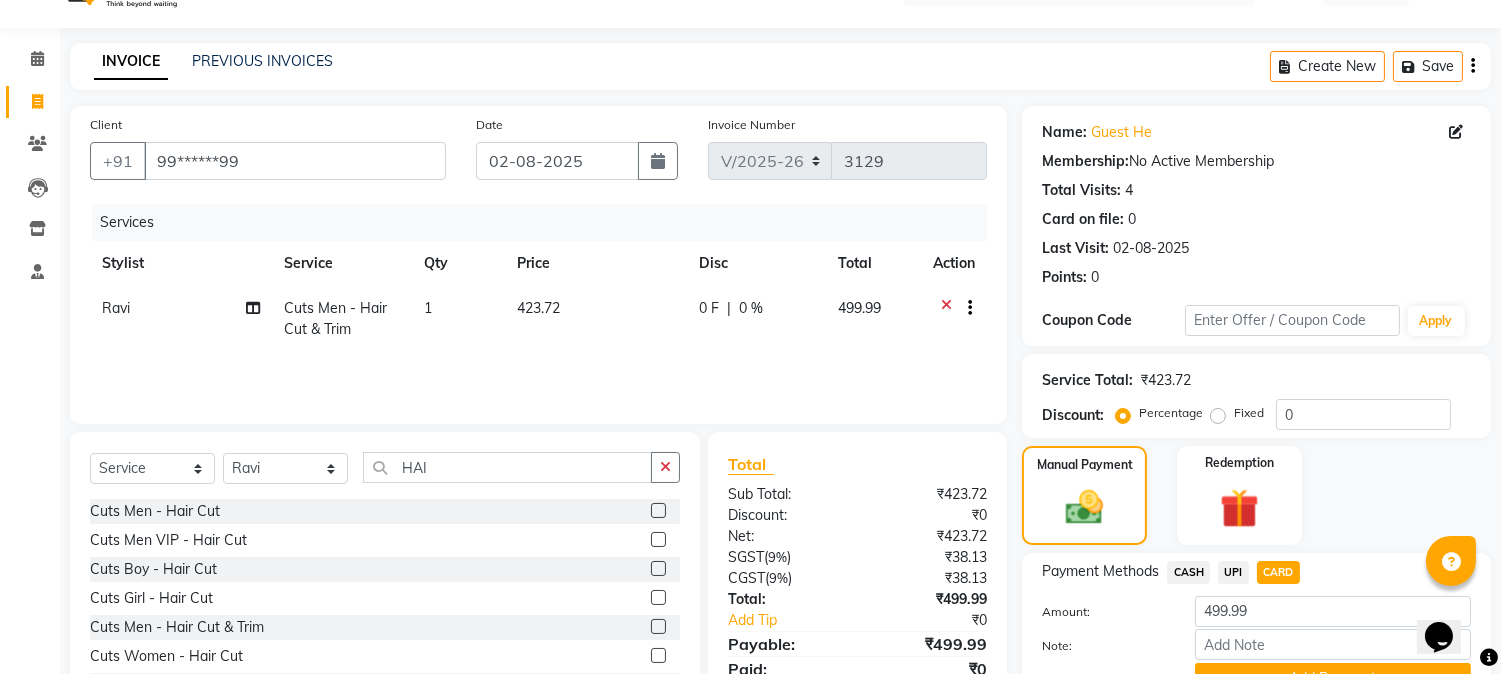 scroll, scrollTop: 142, scrollLeft: 0, axis: vertical 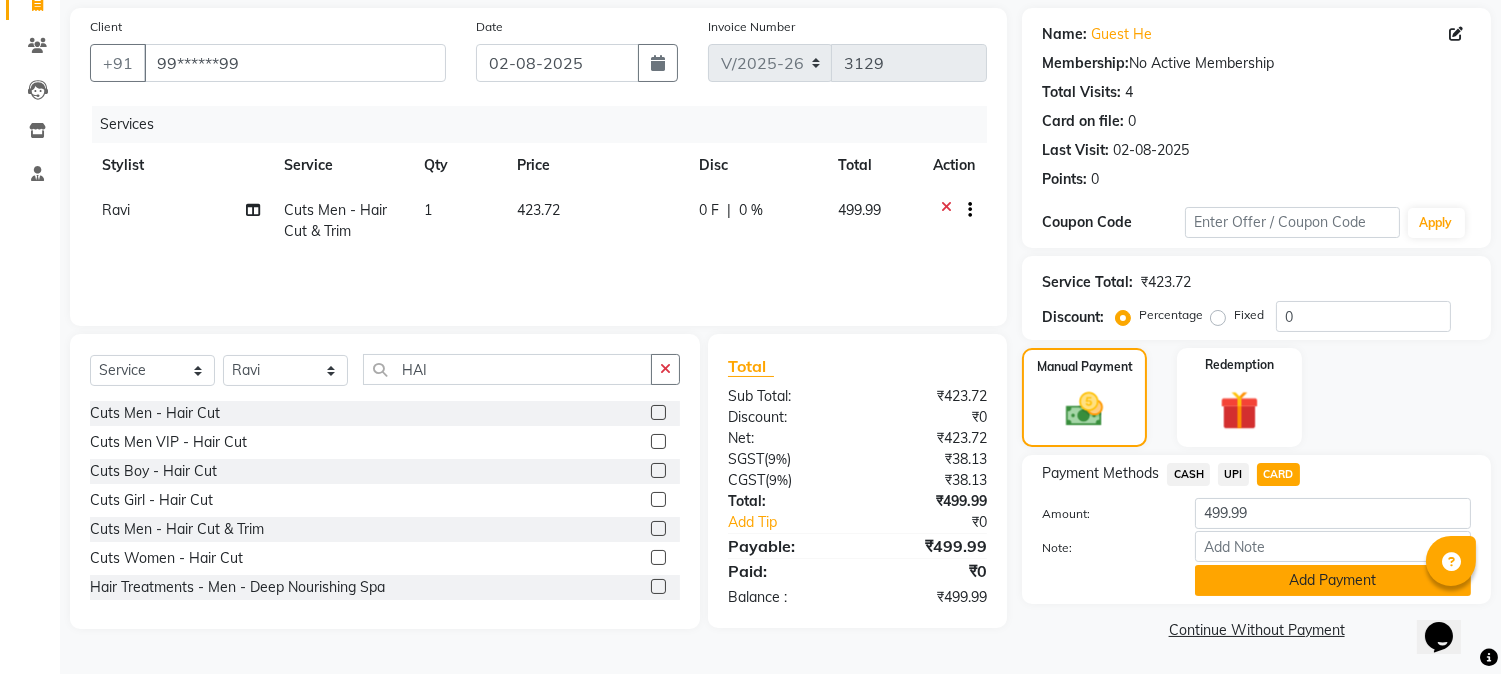 drag, startPoint x: 1257, startPoint y: 577, endPoint x: 1233, endPoint y: 577, distance: 24 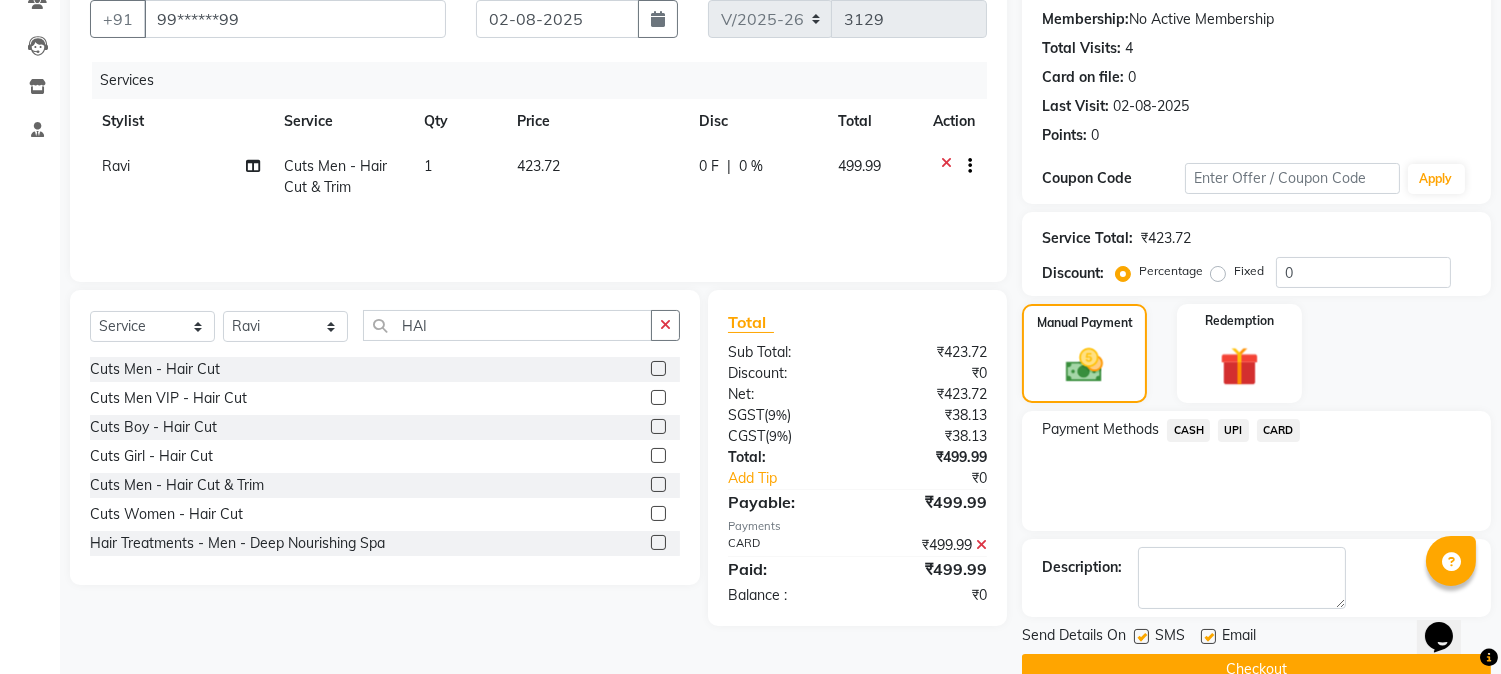 scroll, scrollTop: 225, scrollLeft: 0, axis: vertical 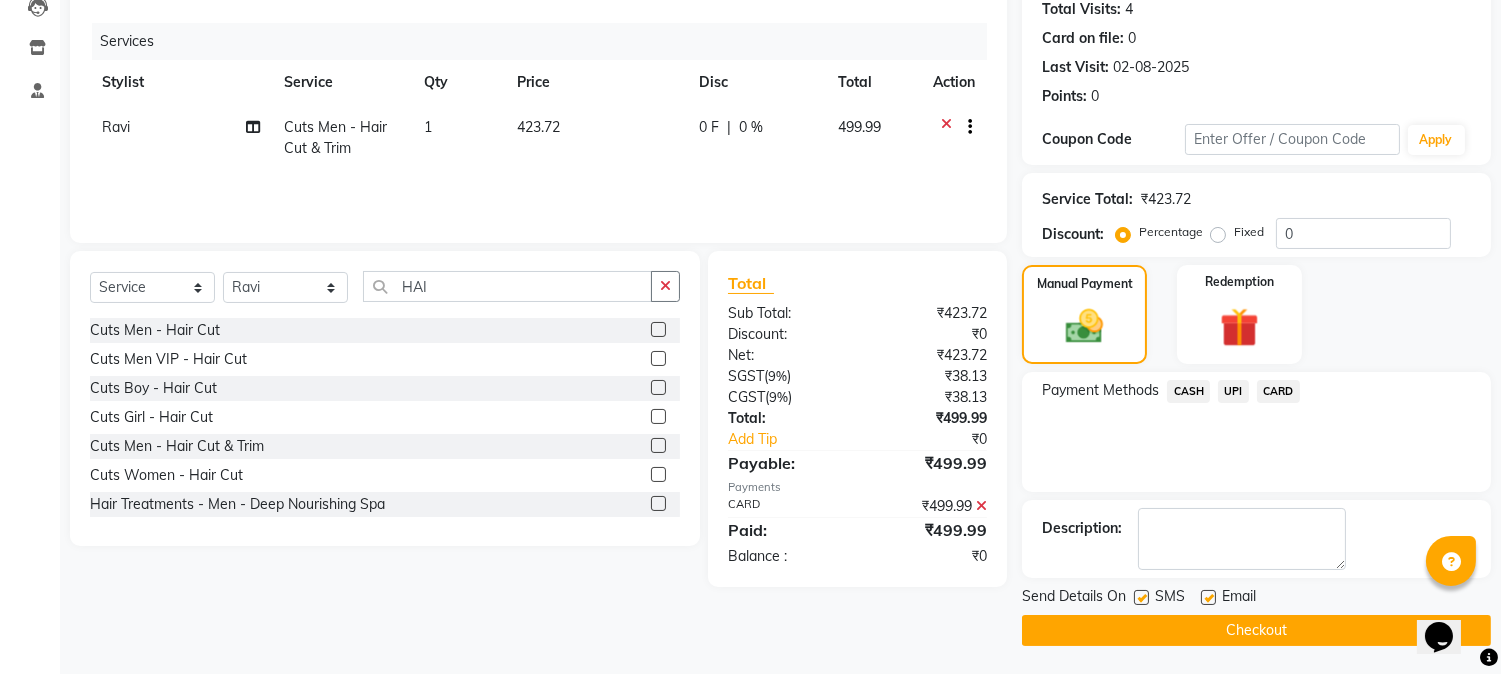 click 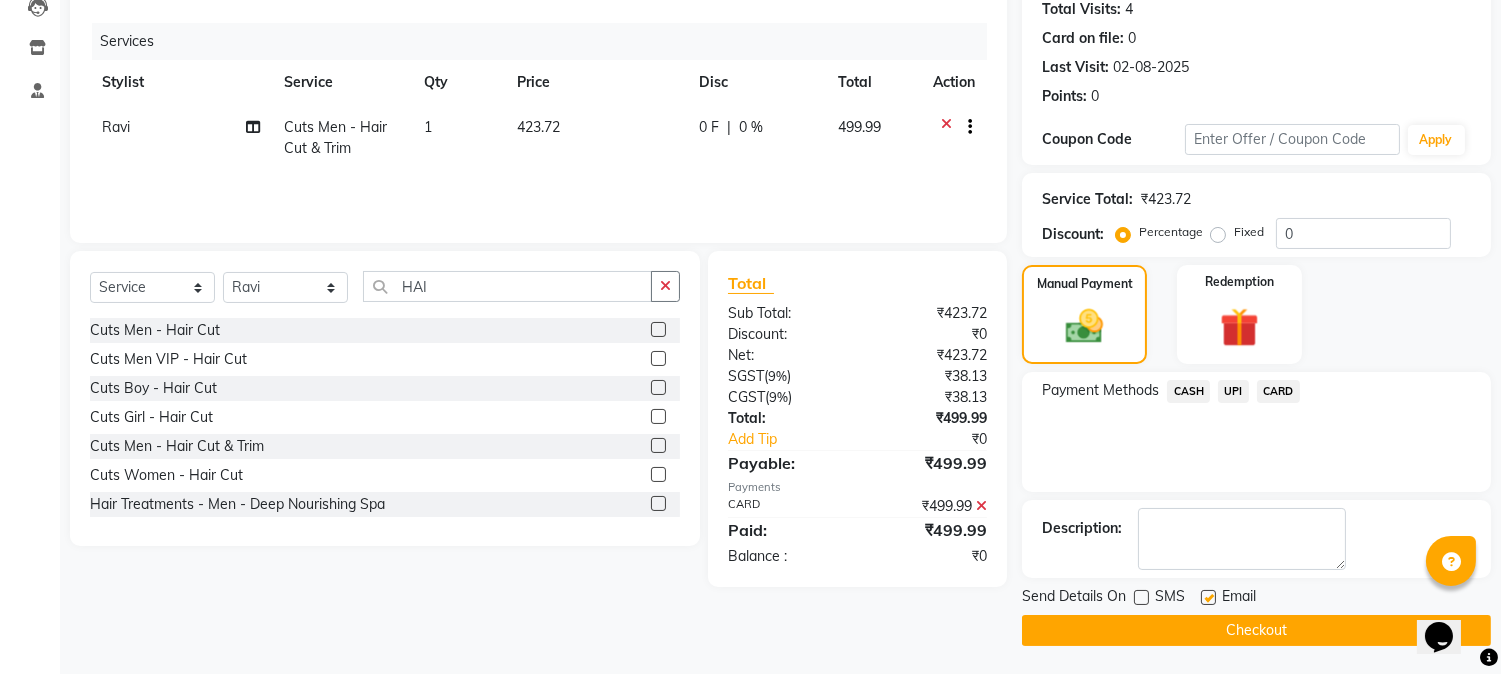 click on "Checkout" 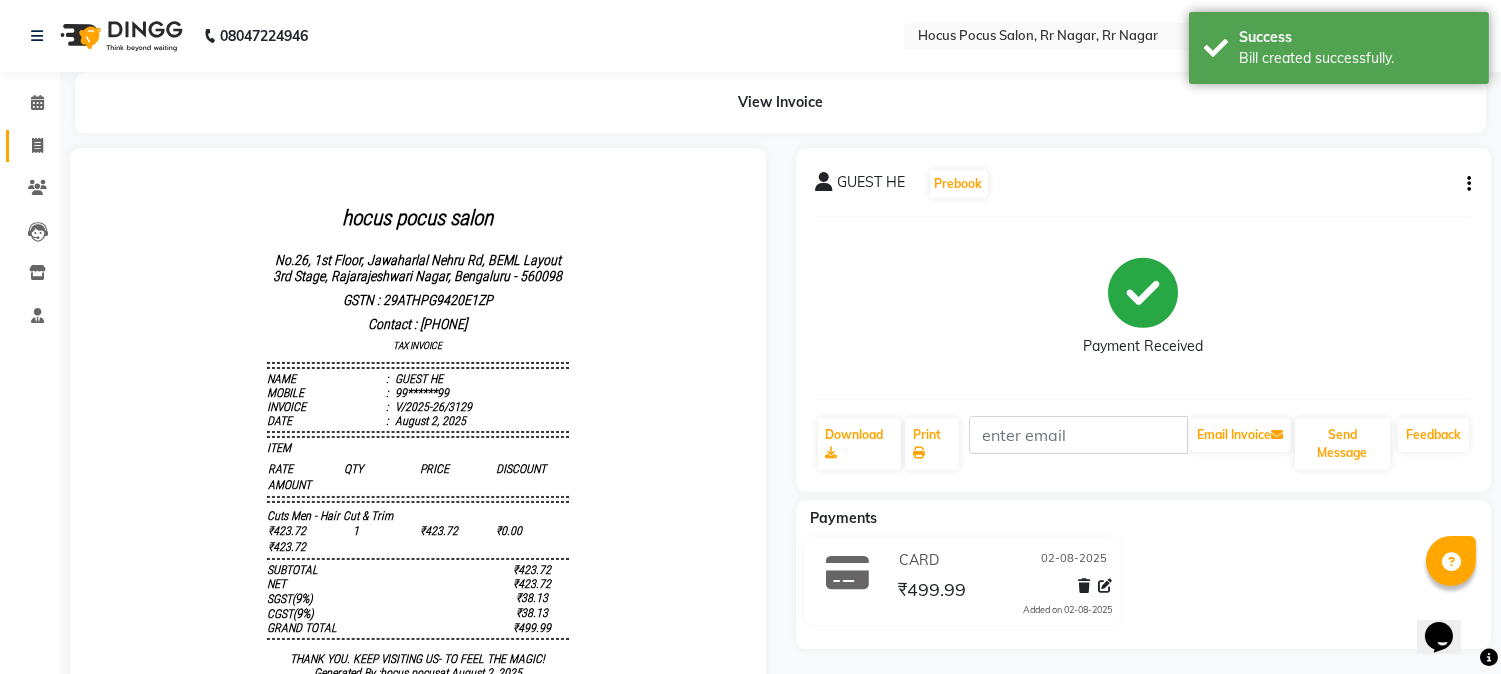 scroll, scrollTop: 0, scrollLeft: 0, axis: both 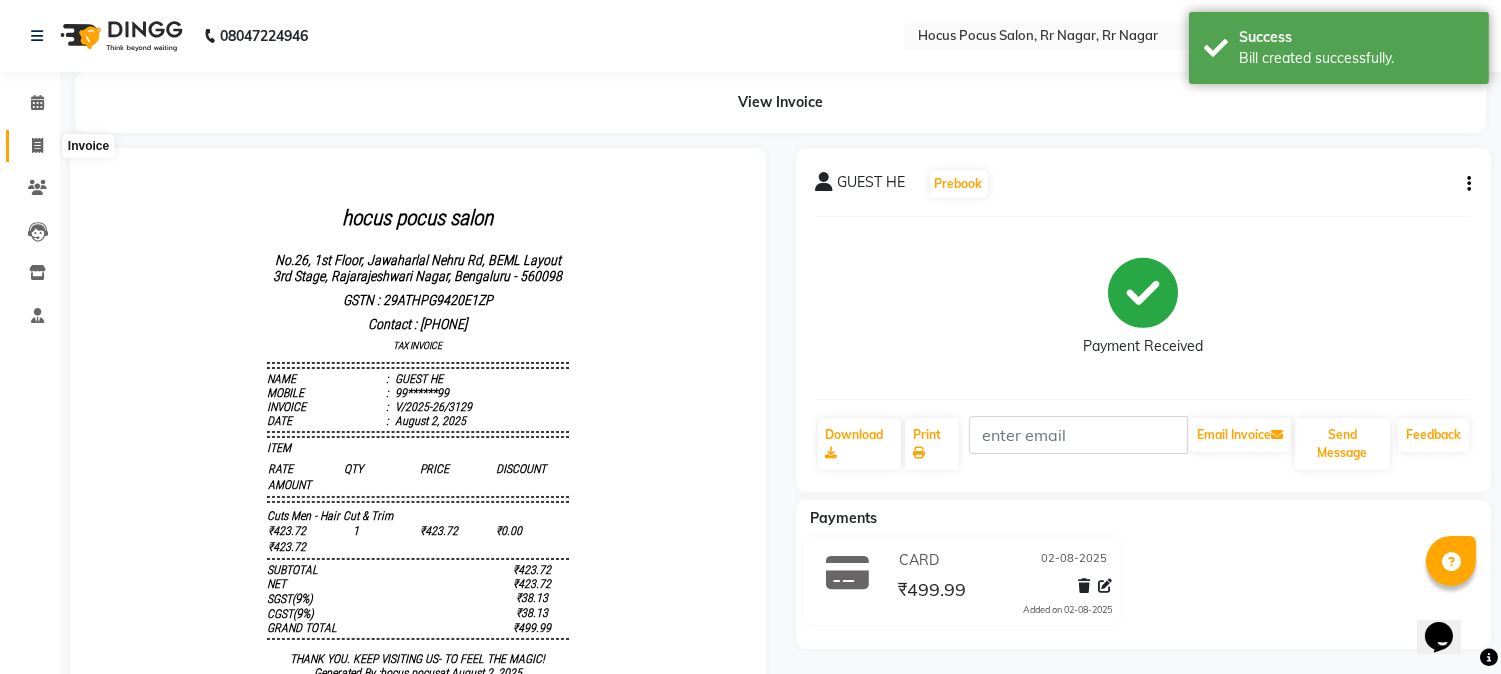 click 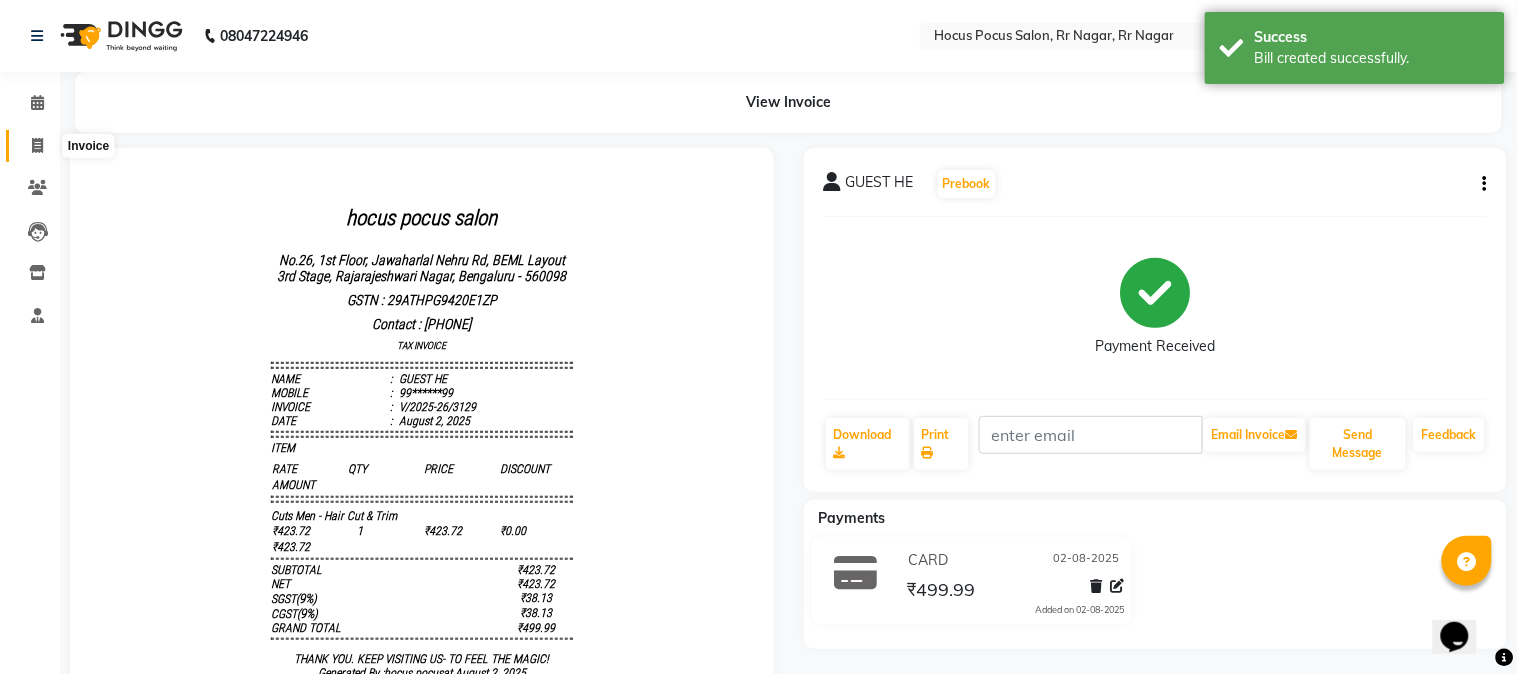 select on "service" 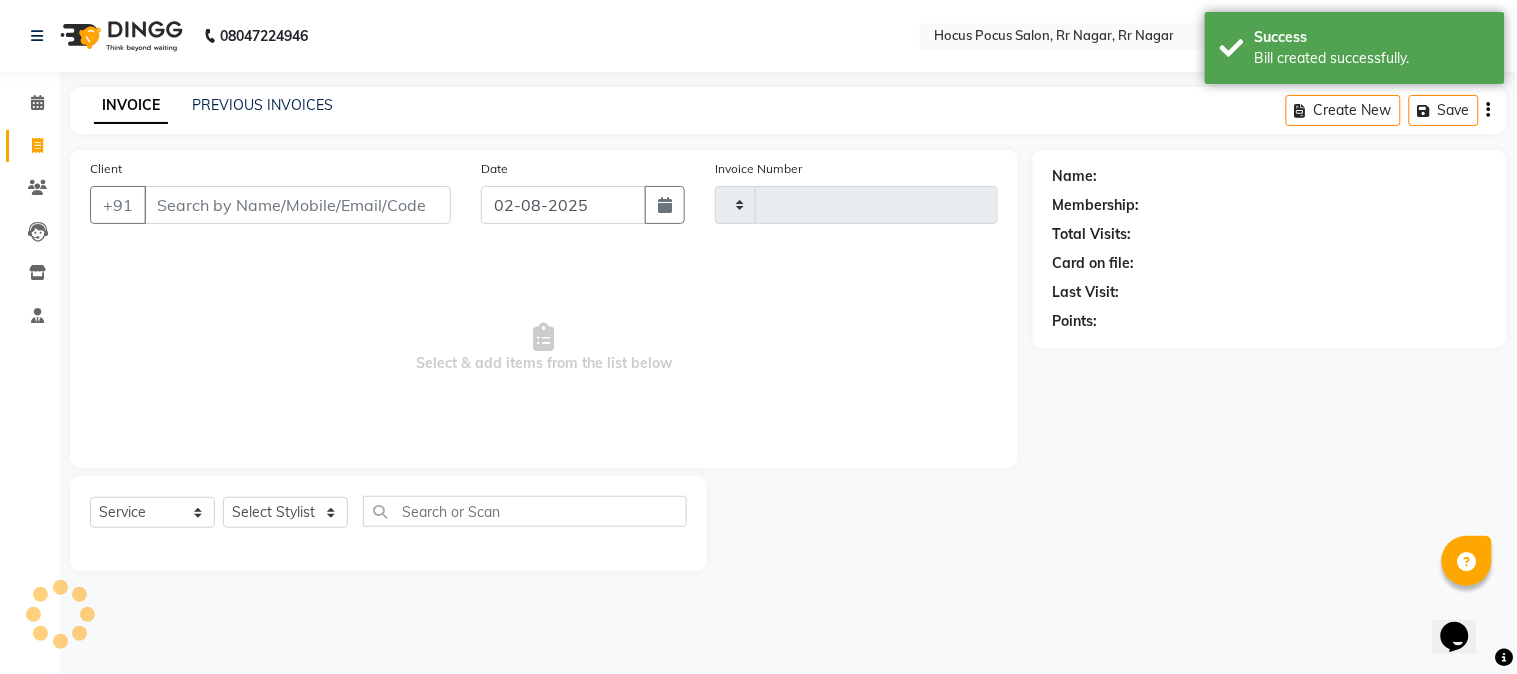 type on "3130" 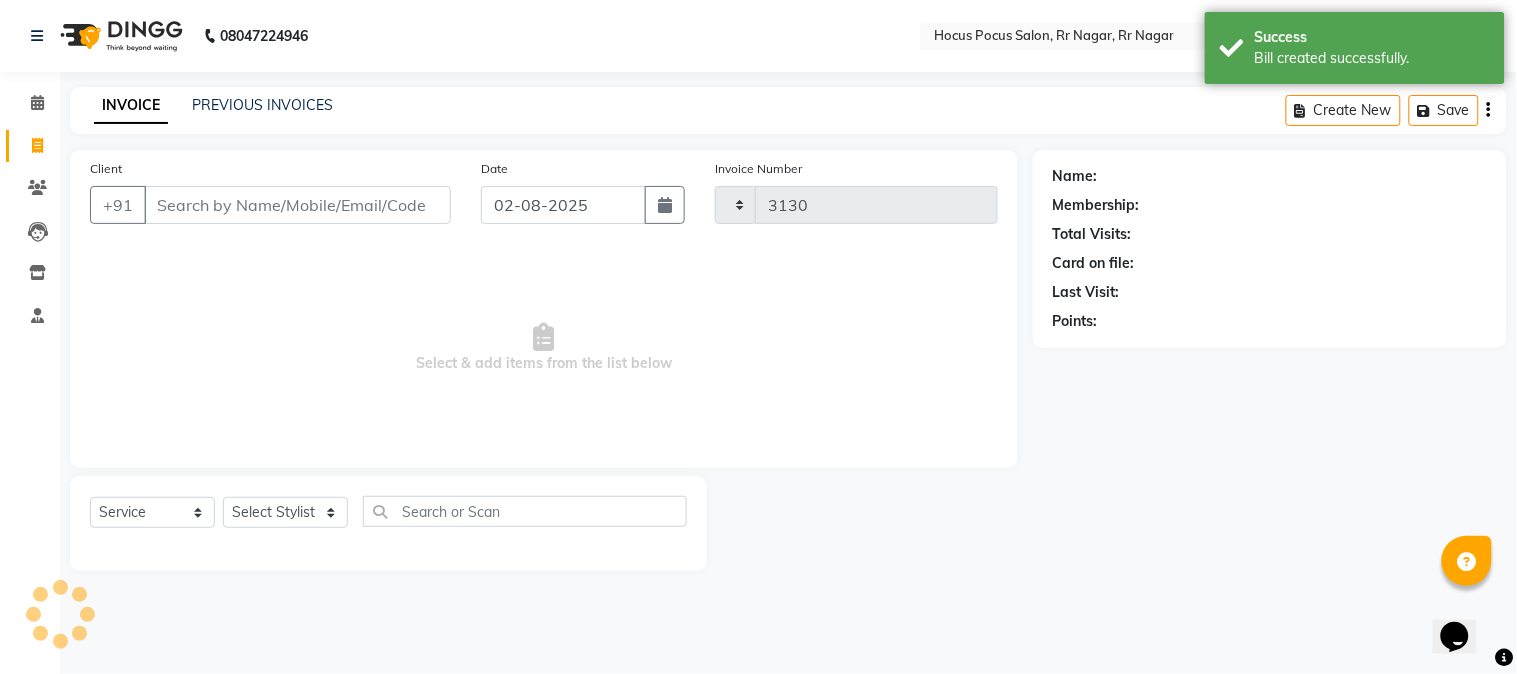select on "5019" 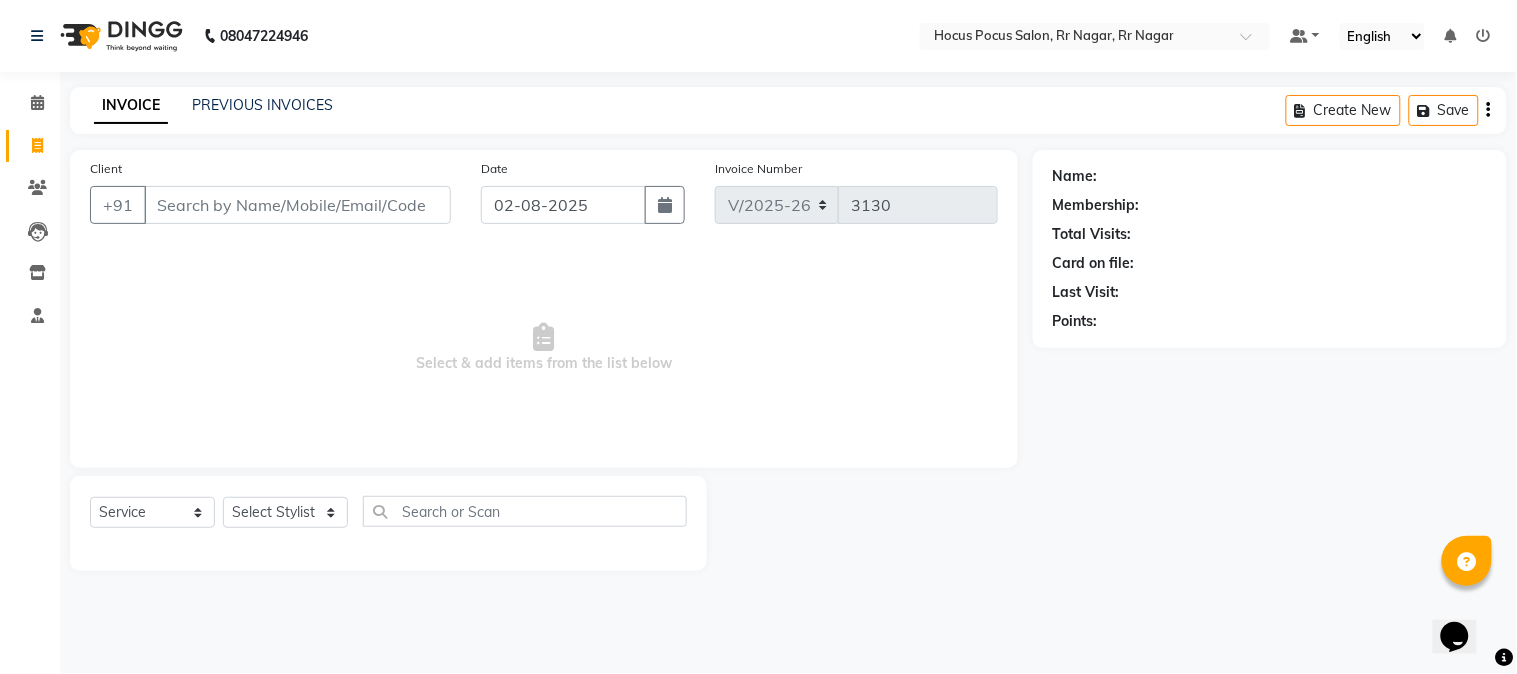 click on "Client" at bounding box center (297, 205) 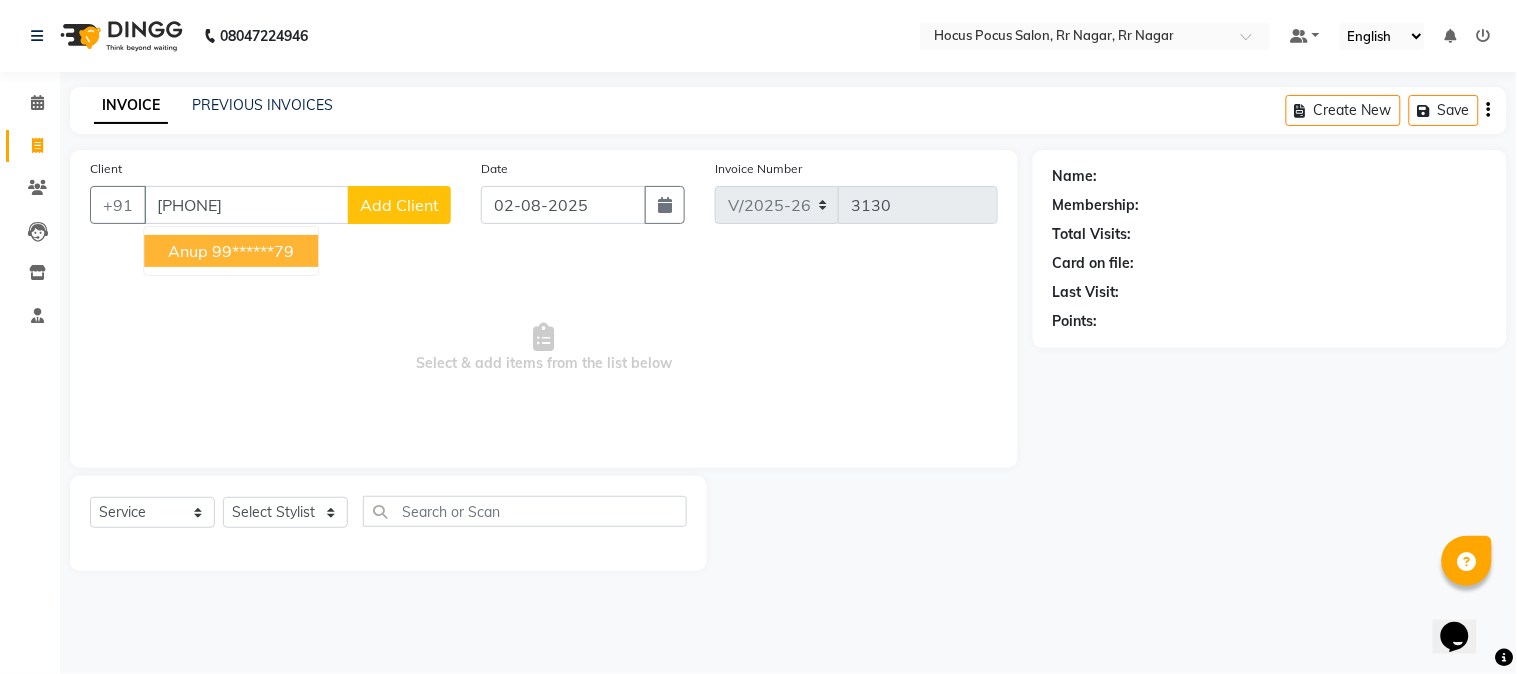 click on "Anup  99******79" at bounding box center [231, 251] 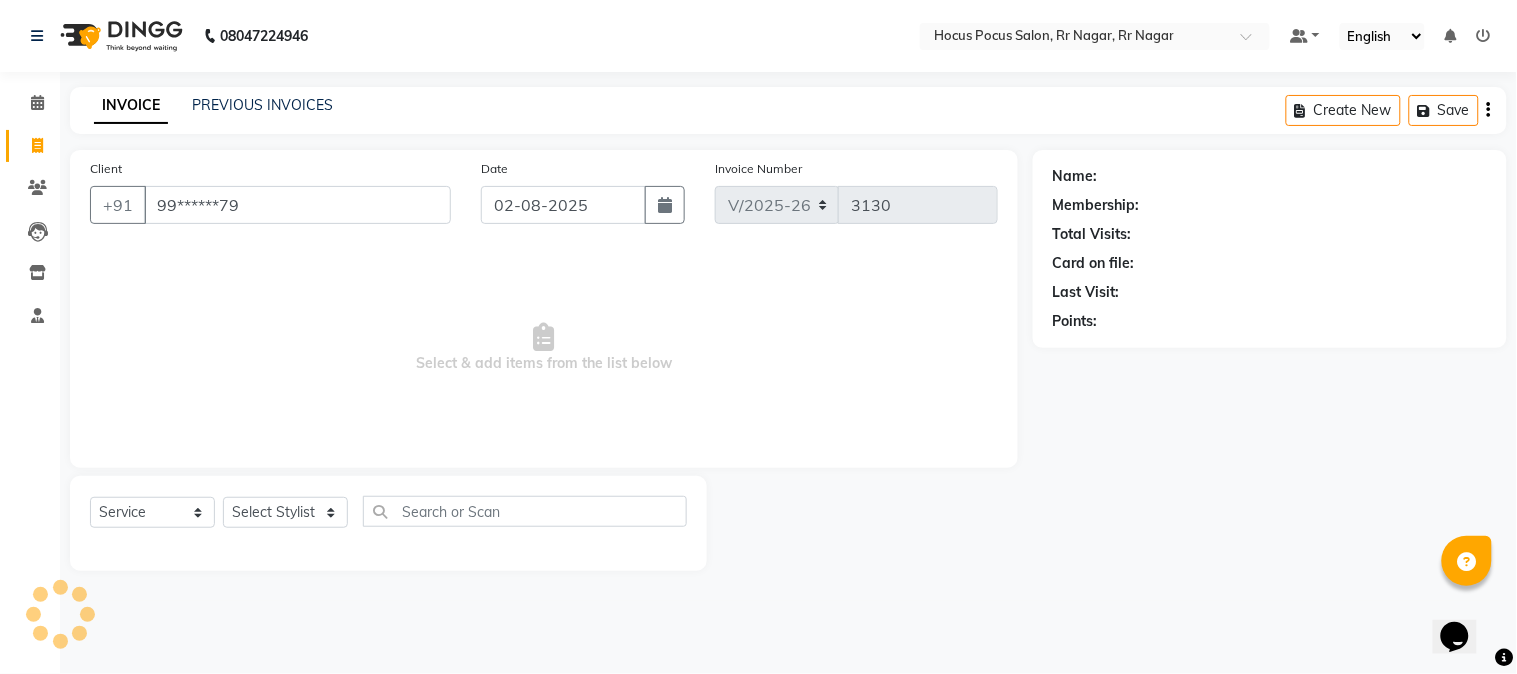 type on "99******79" 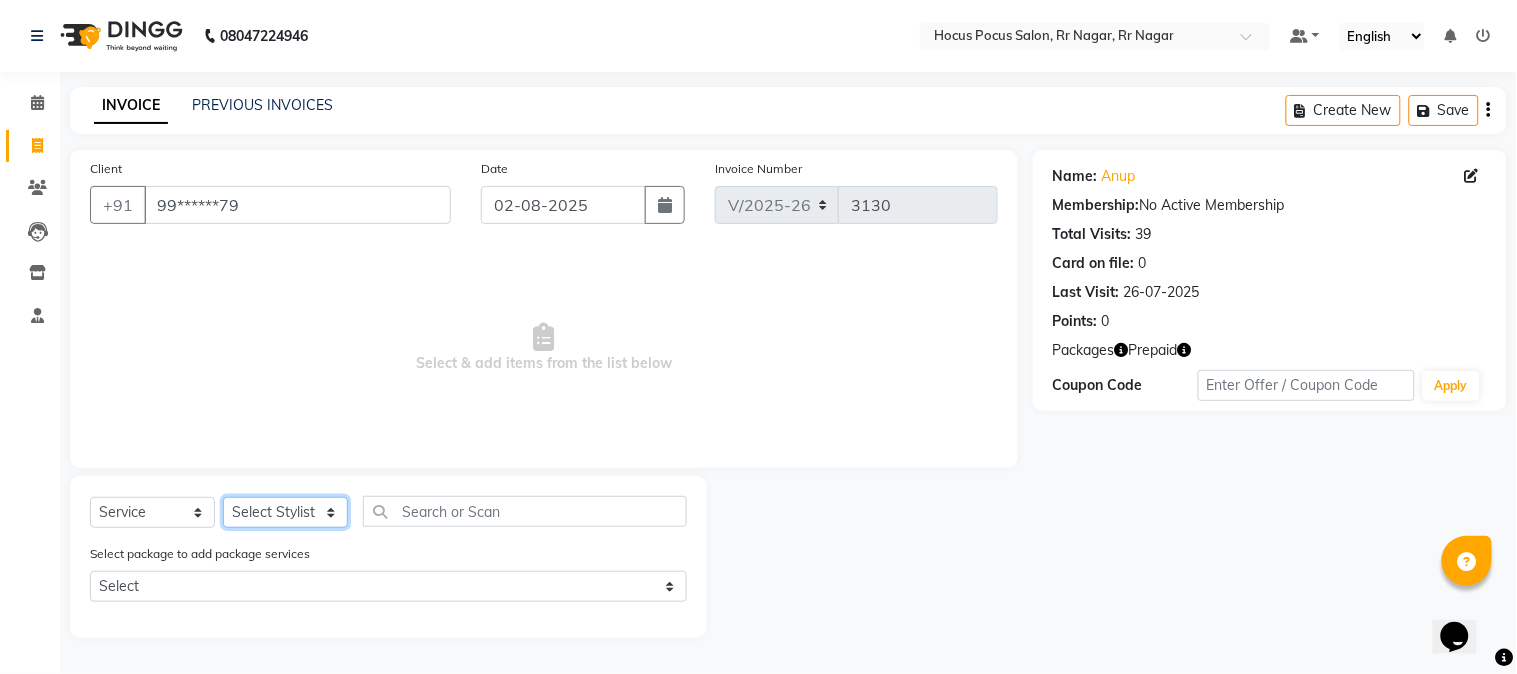click on "Select Stylist Amar  Arjun Eliza hocus pocus Jonathan Maya Mona Neha Ravi Salima Sonam" 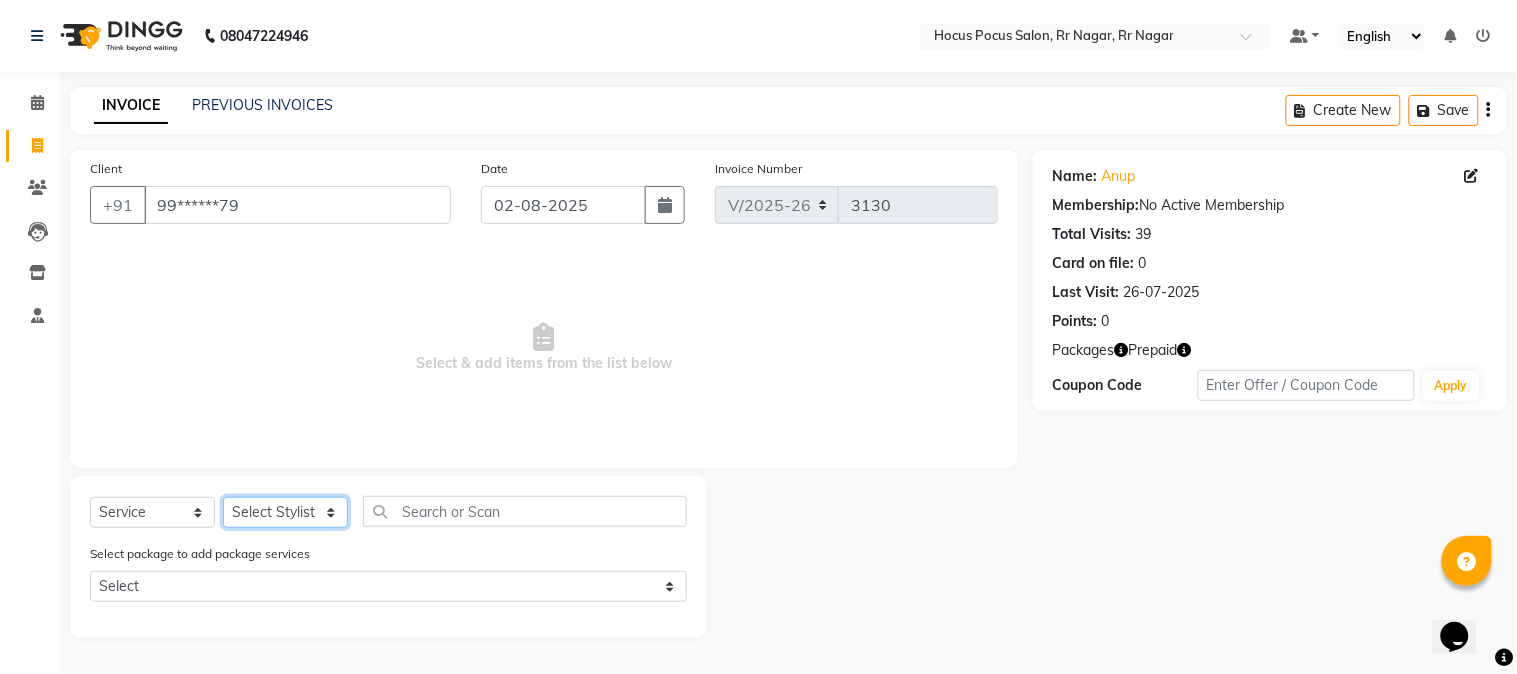 select on "32988" 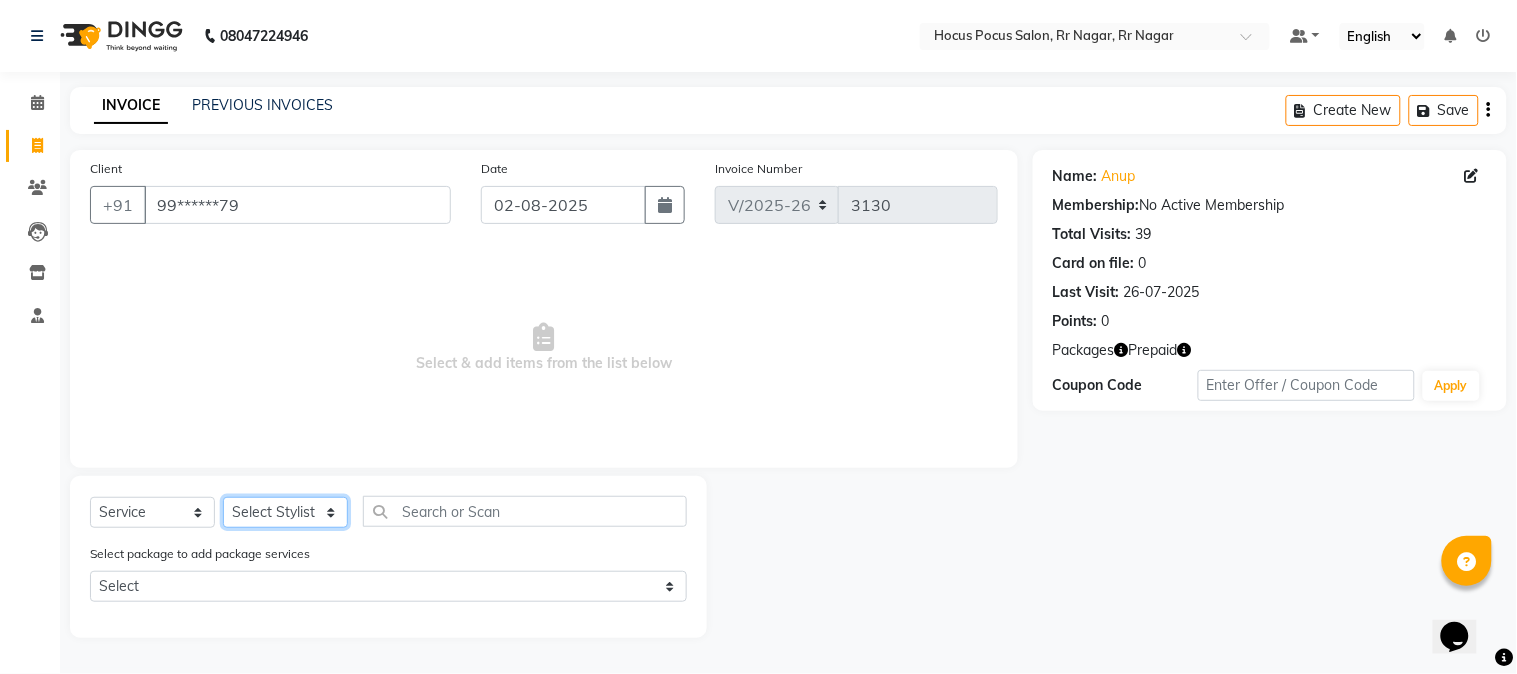 click on "Select Stylist Amar  Arjun Eliza hocus pocus Jonathan Maya Mona Neha Ravi Salima Sonam" 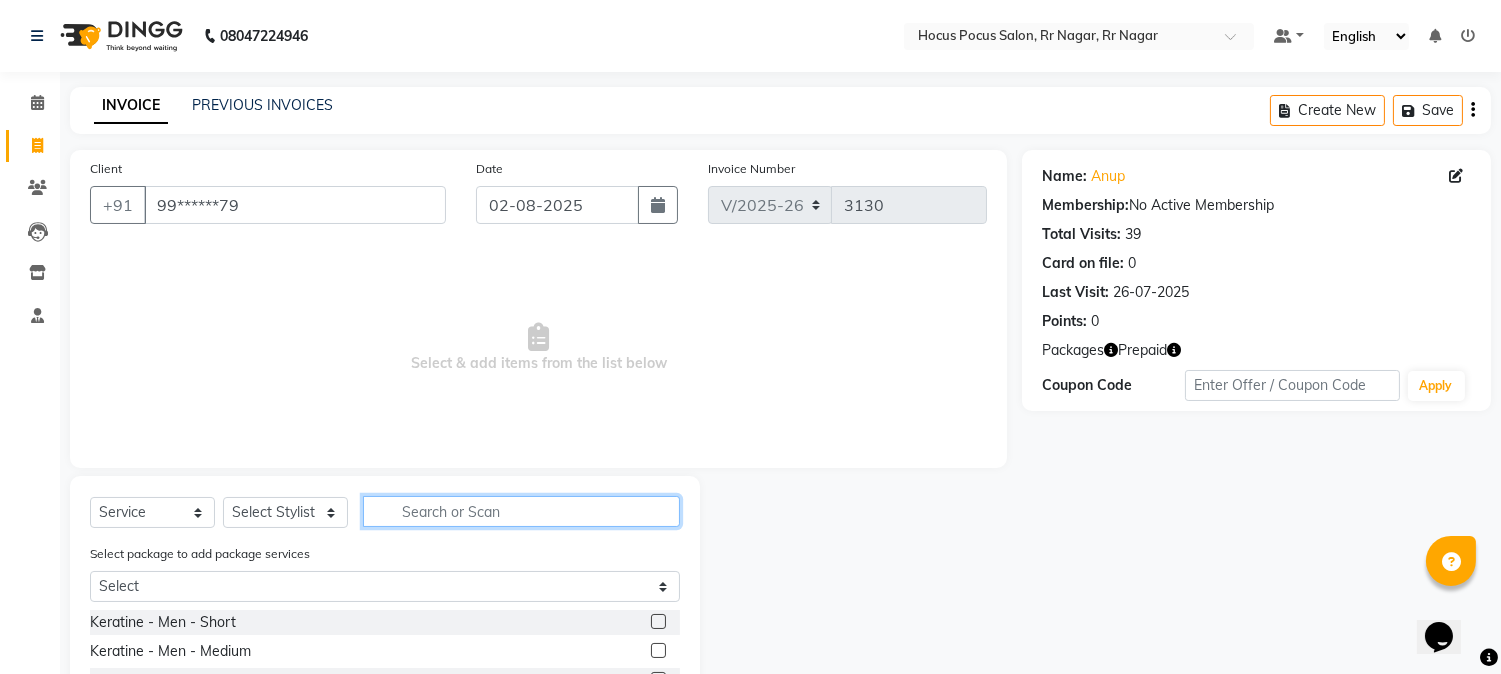 click 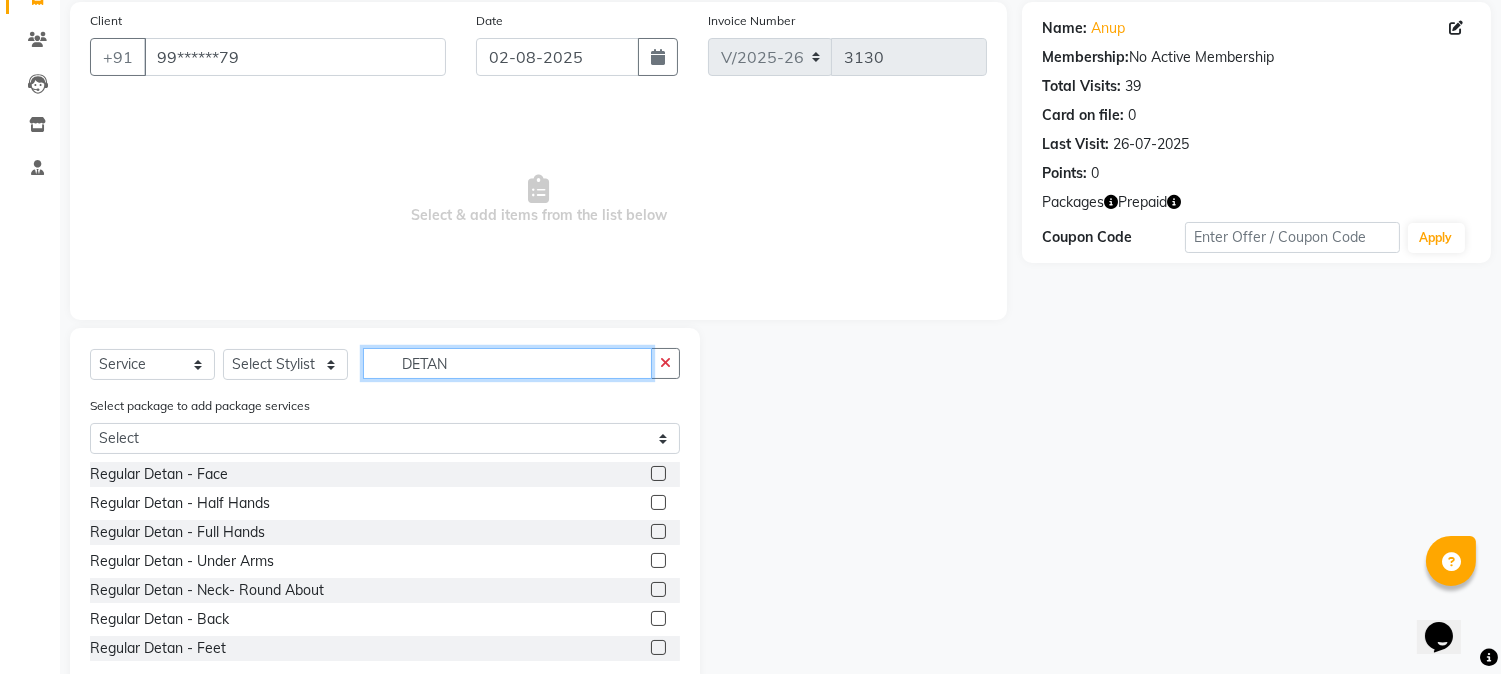 scroll, scrollTop: 194, scrollLeft: 0, axis: vertical 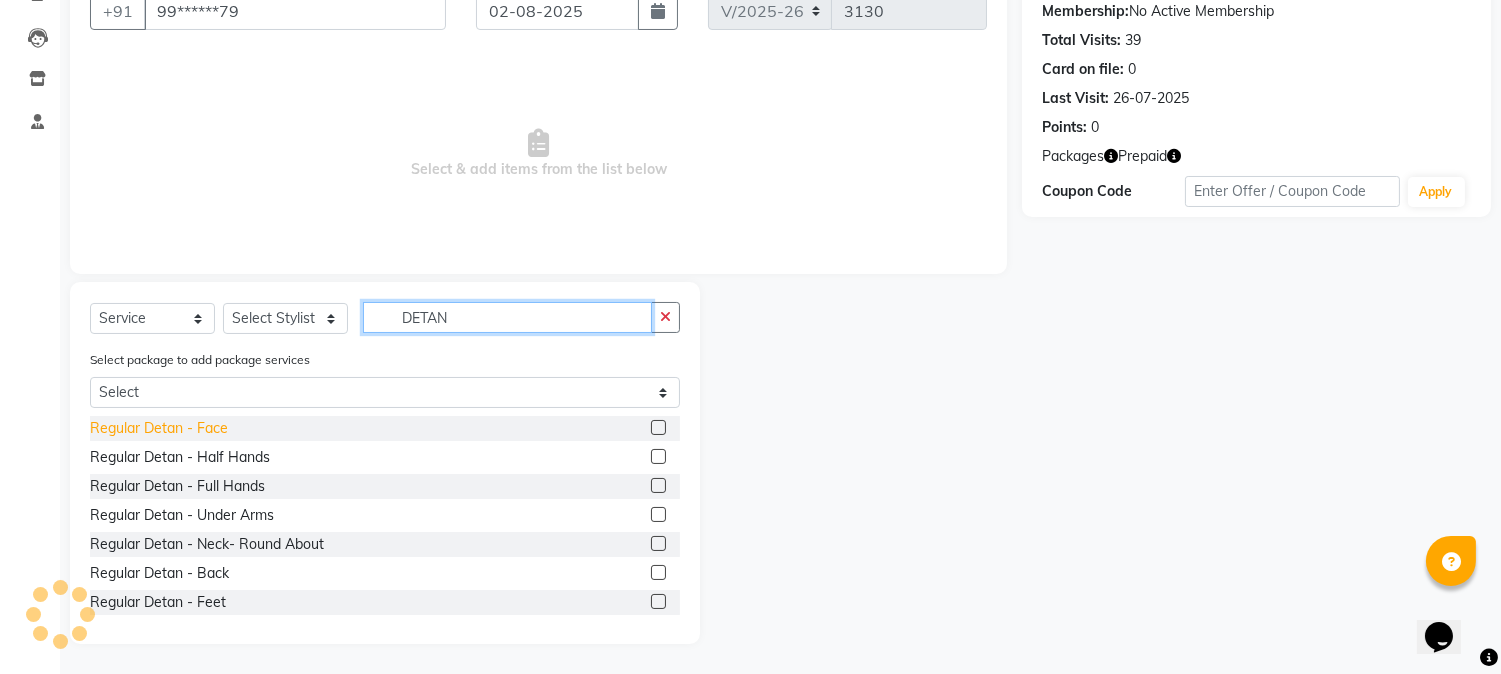 type on "DETAN" 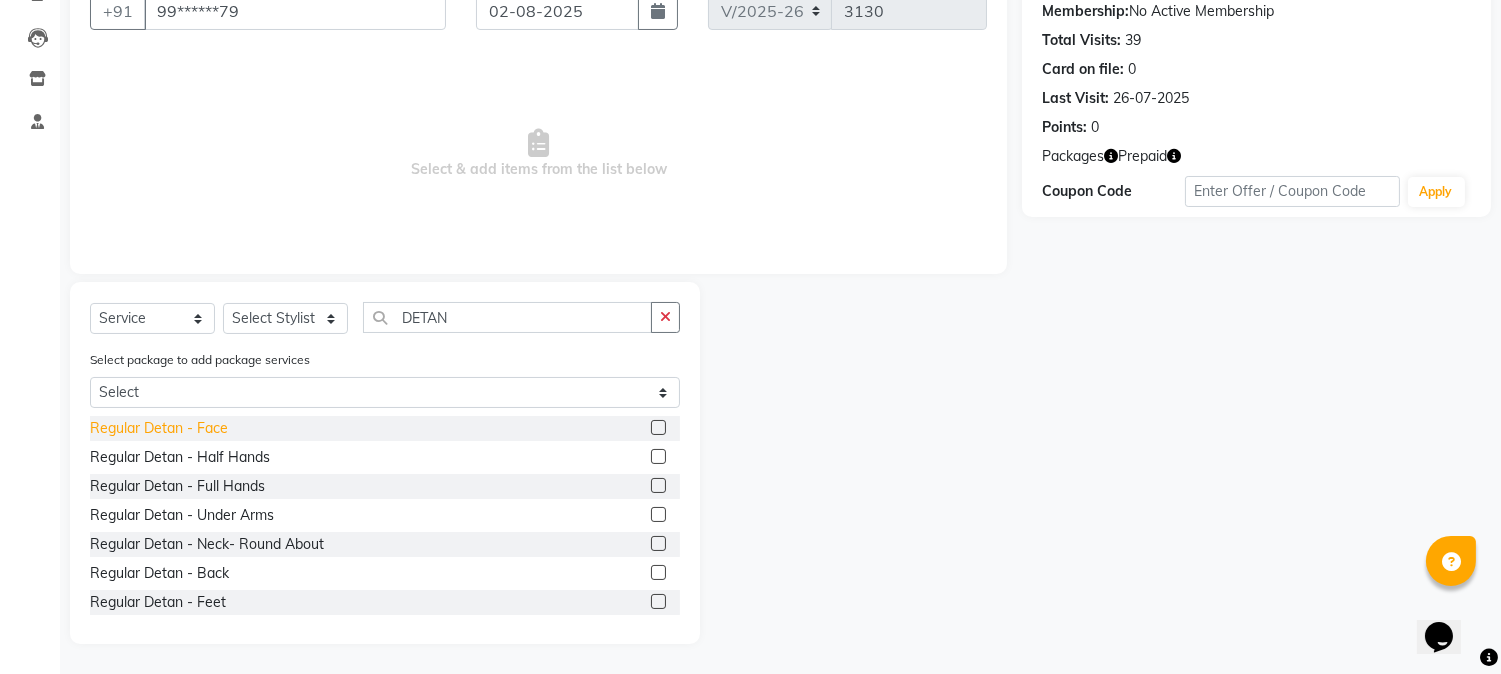 click on "Regular Detan - Face" 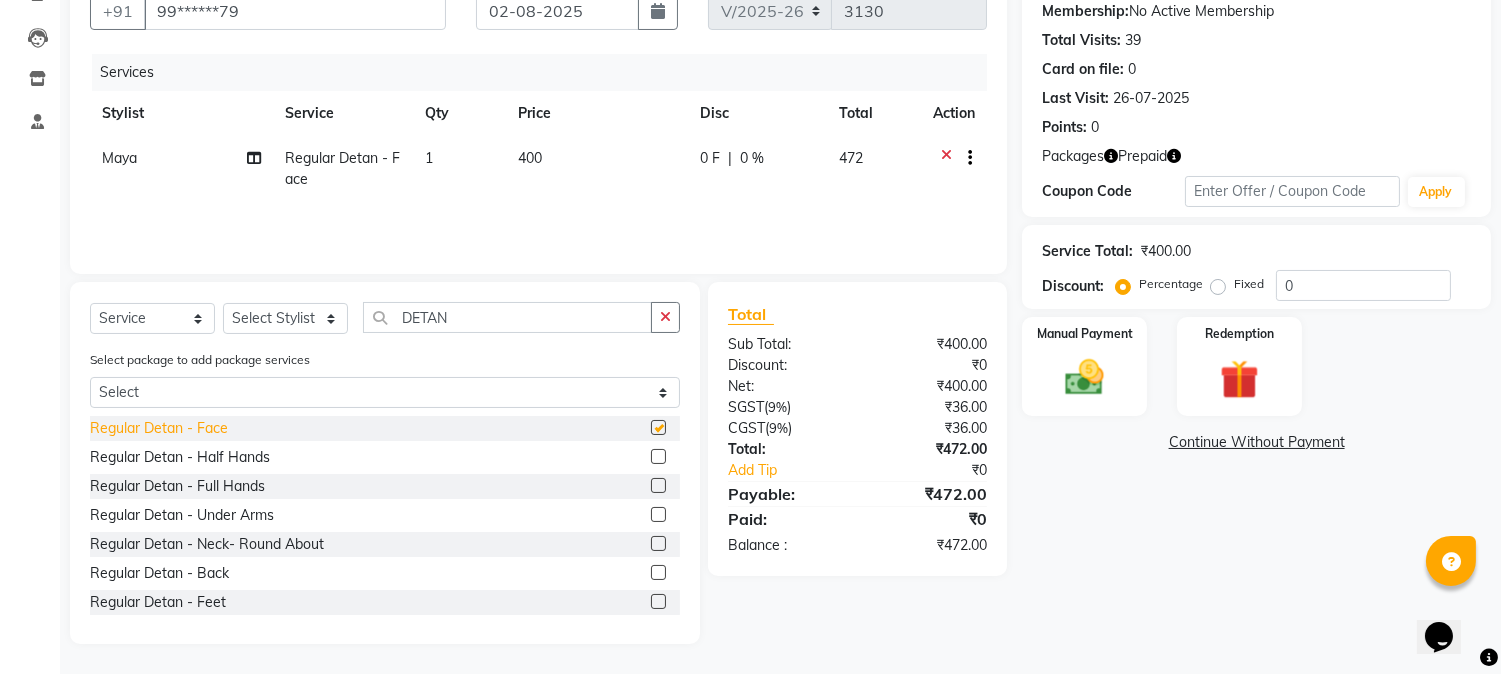checkbox on "false" 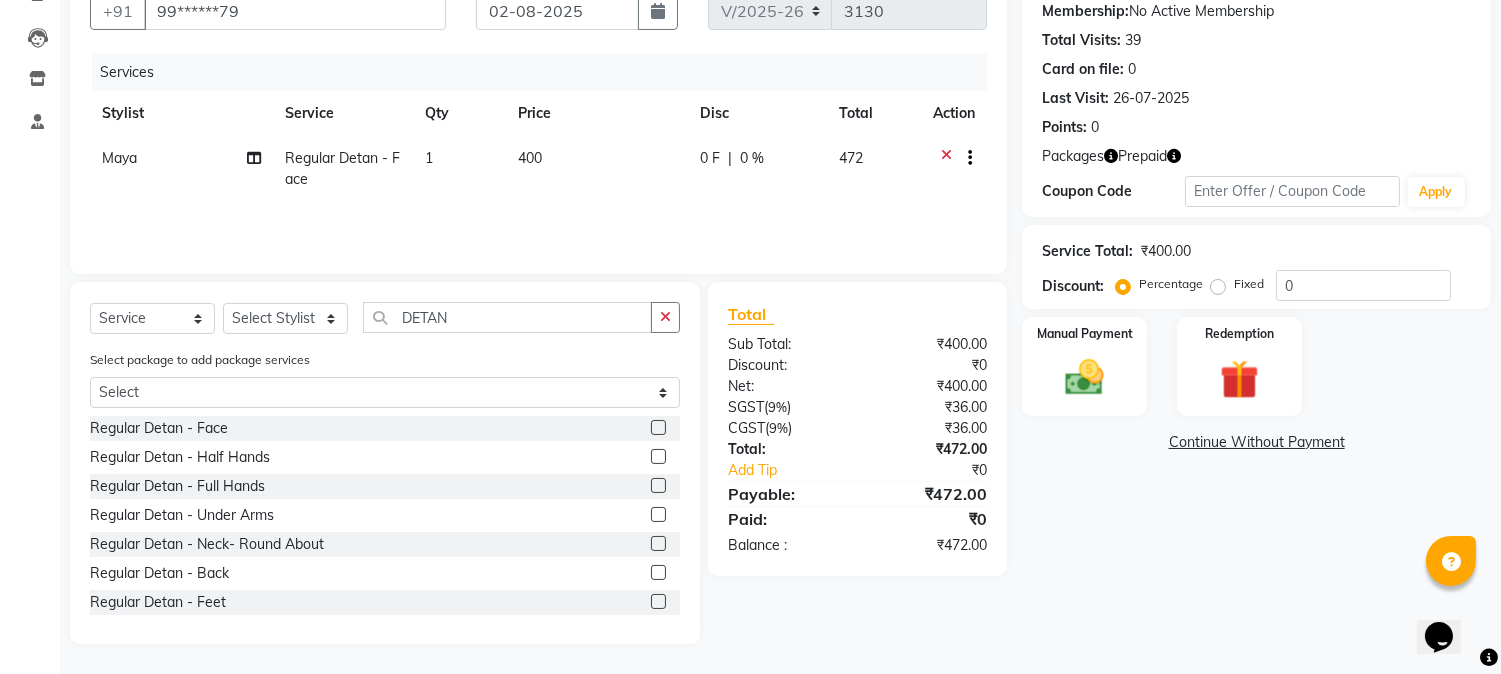 click on "400" 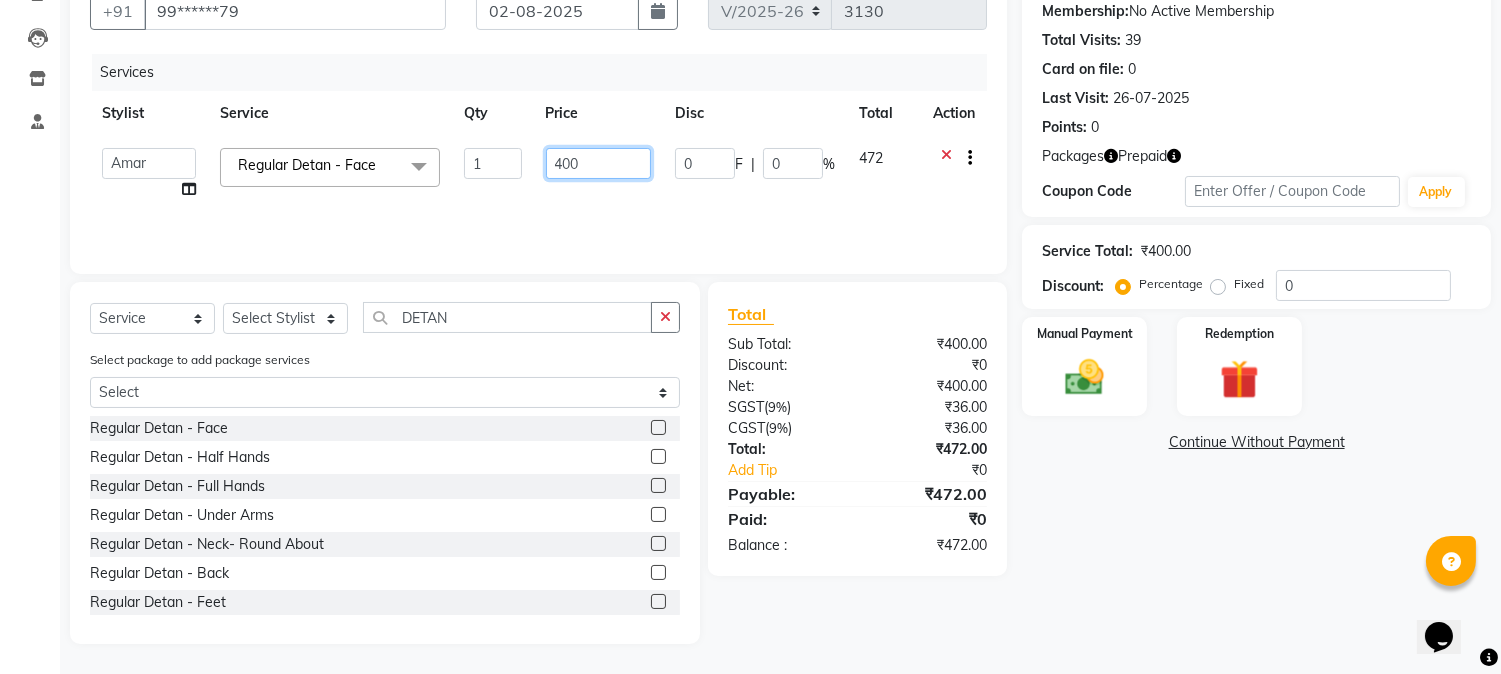 click on "400" 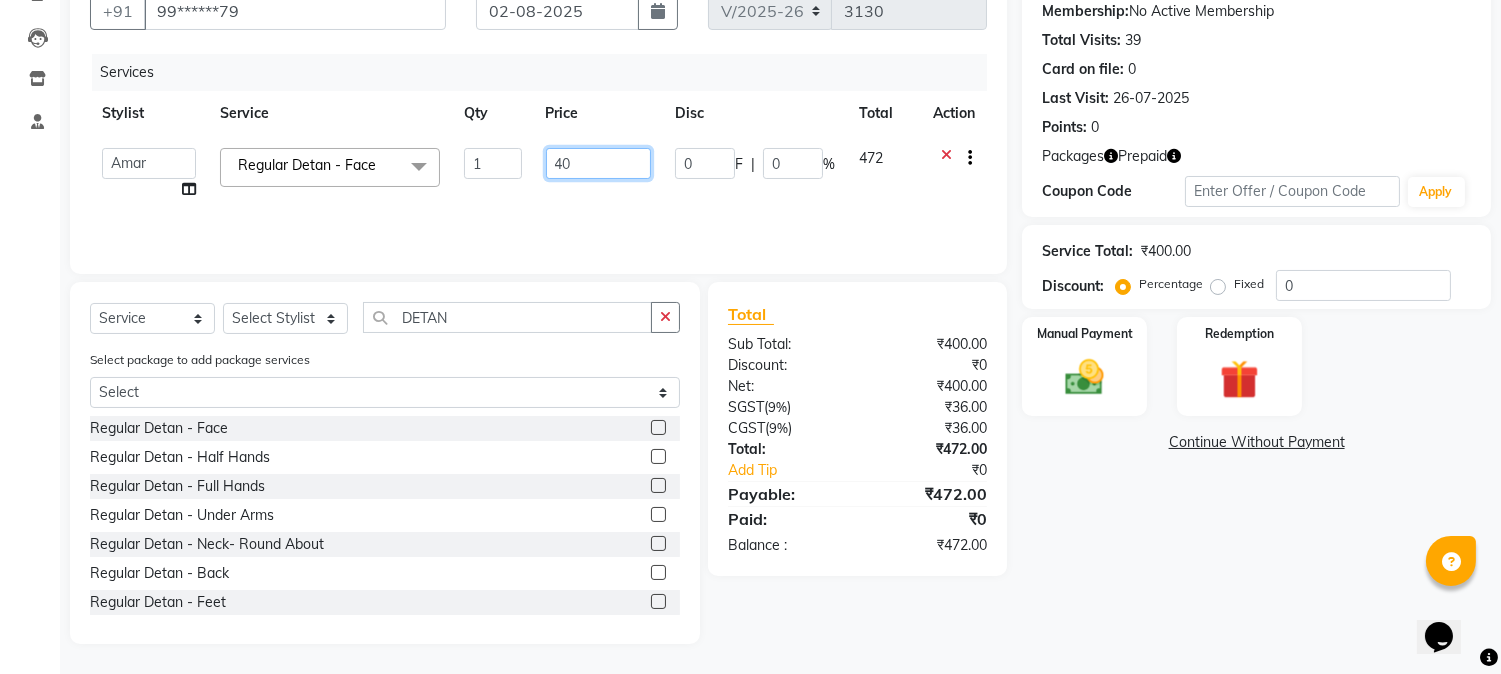 type on "4" 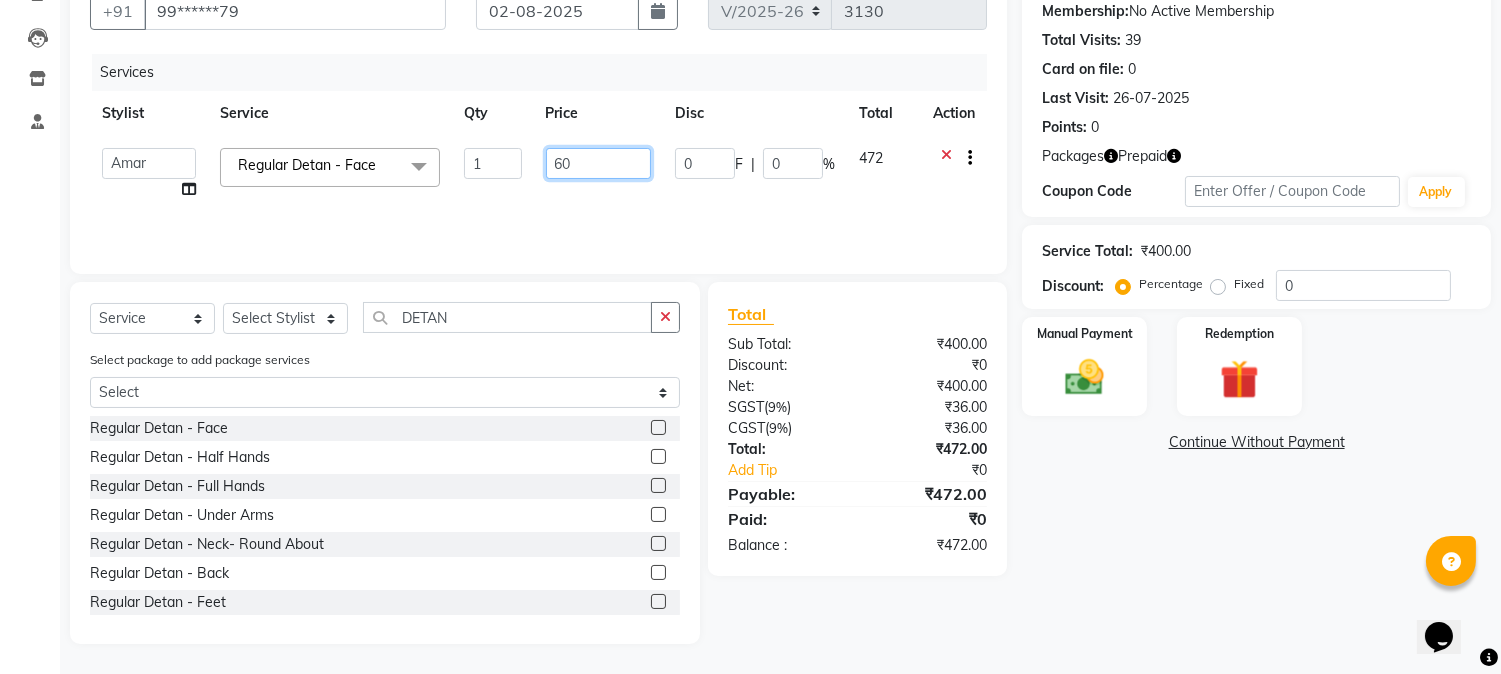 type on "600" 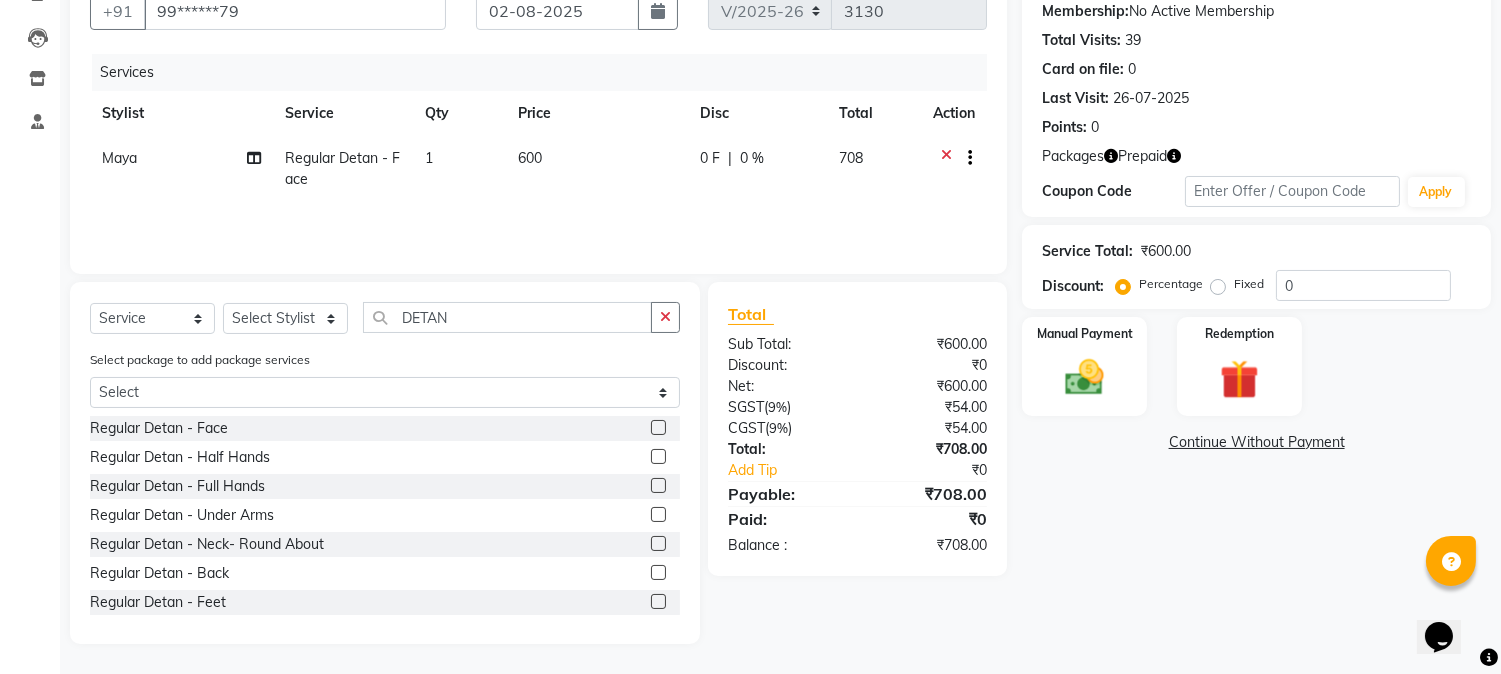click on "Services Stylist Service Qty Price Disc Total Action Maya Regular Detan - Face 1 600 0 F | 0 % 708" 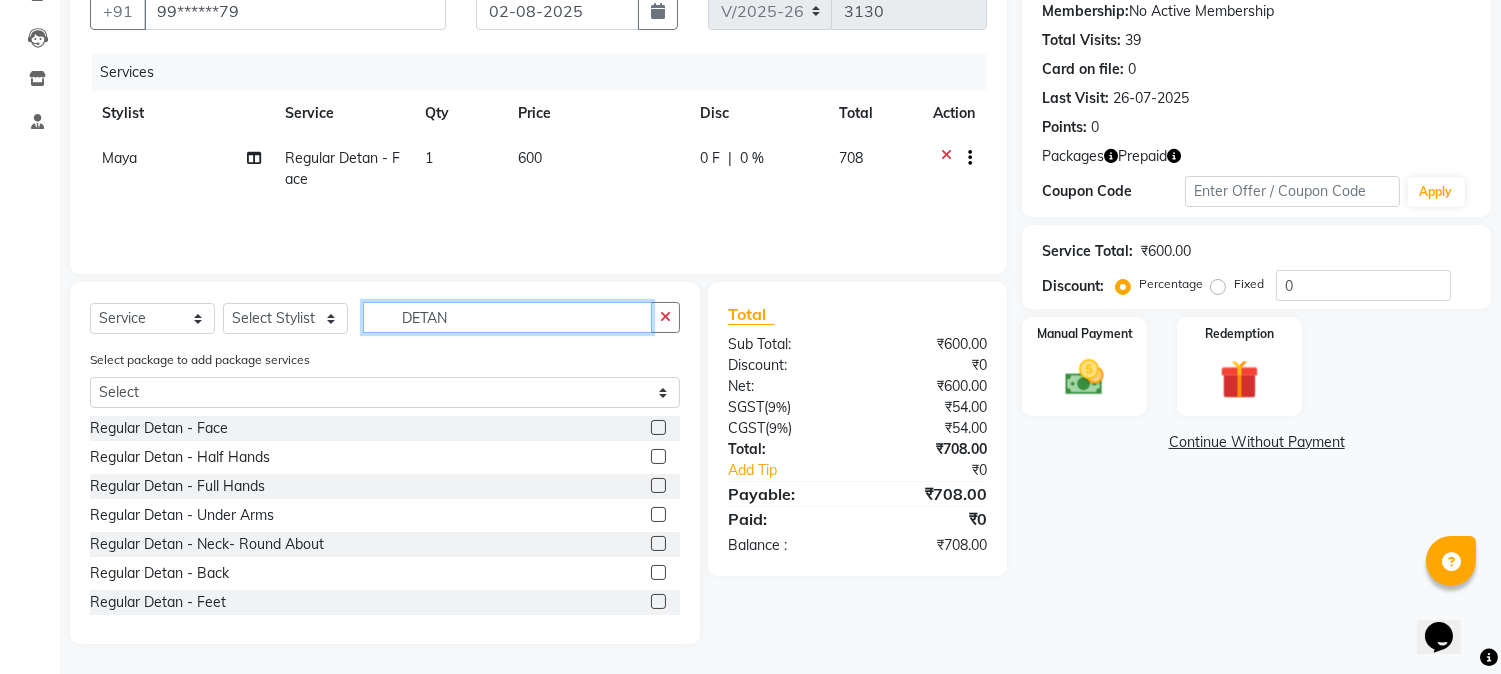 click on "DETAN" 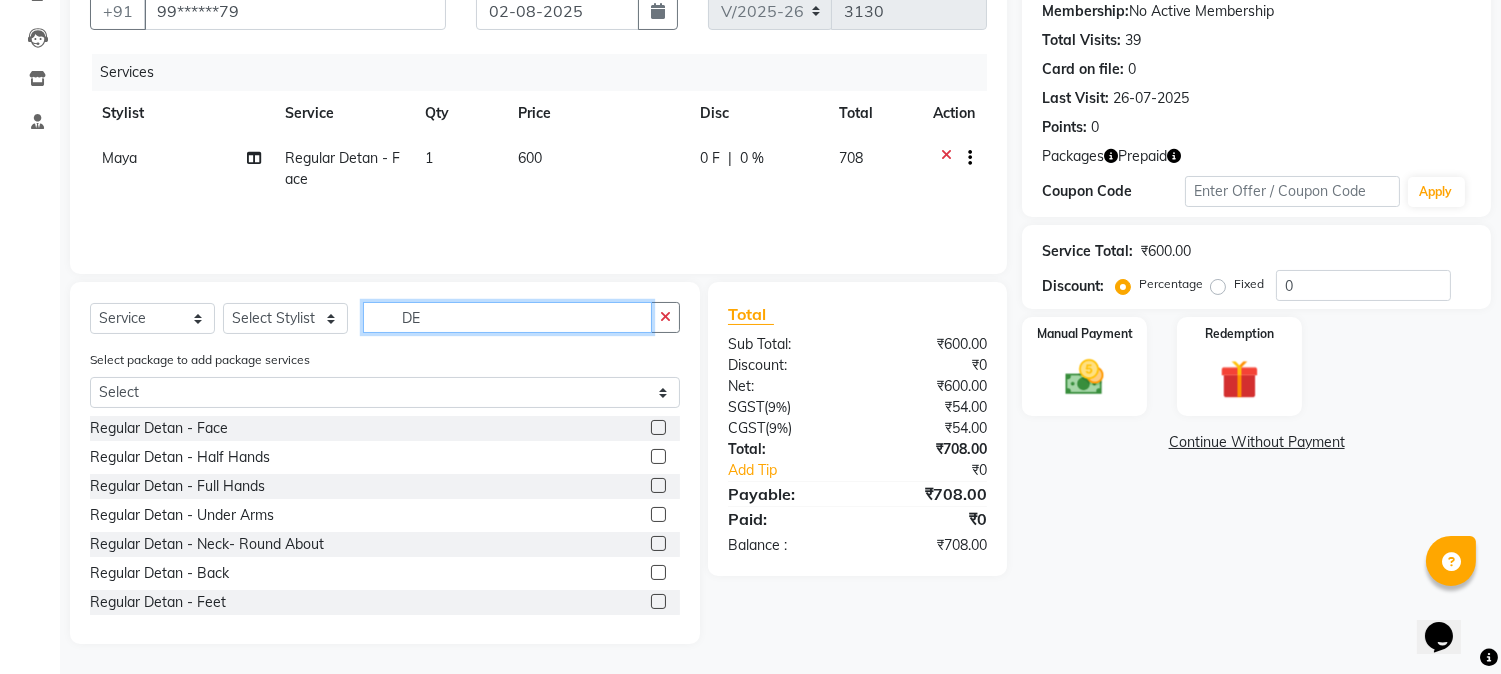 type on "D" 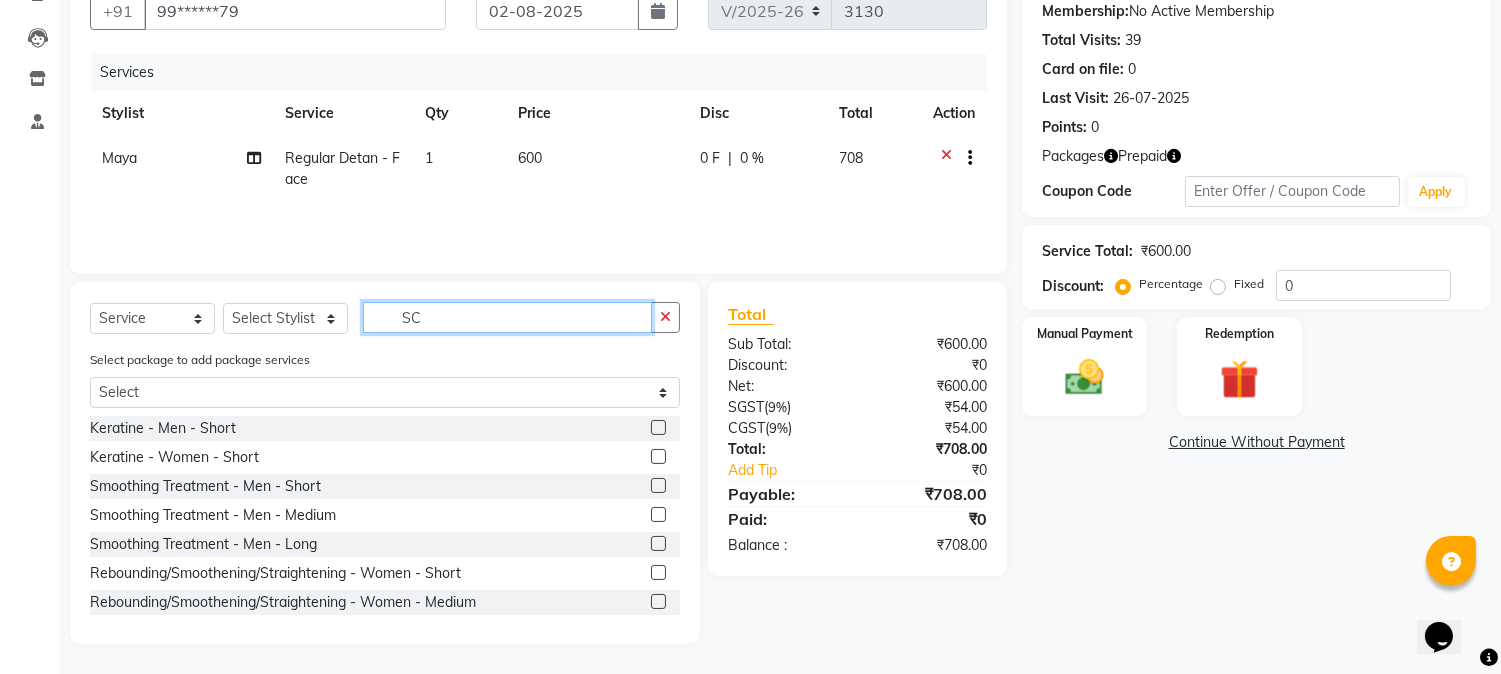 scroll, scrollTop: 125, scrollLeft: 0, axis: vertical 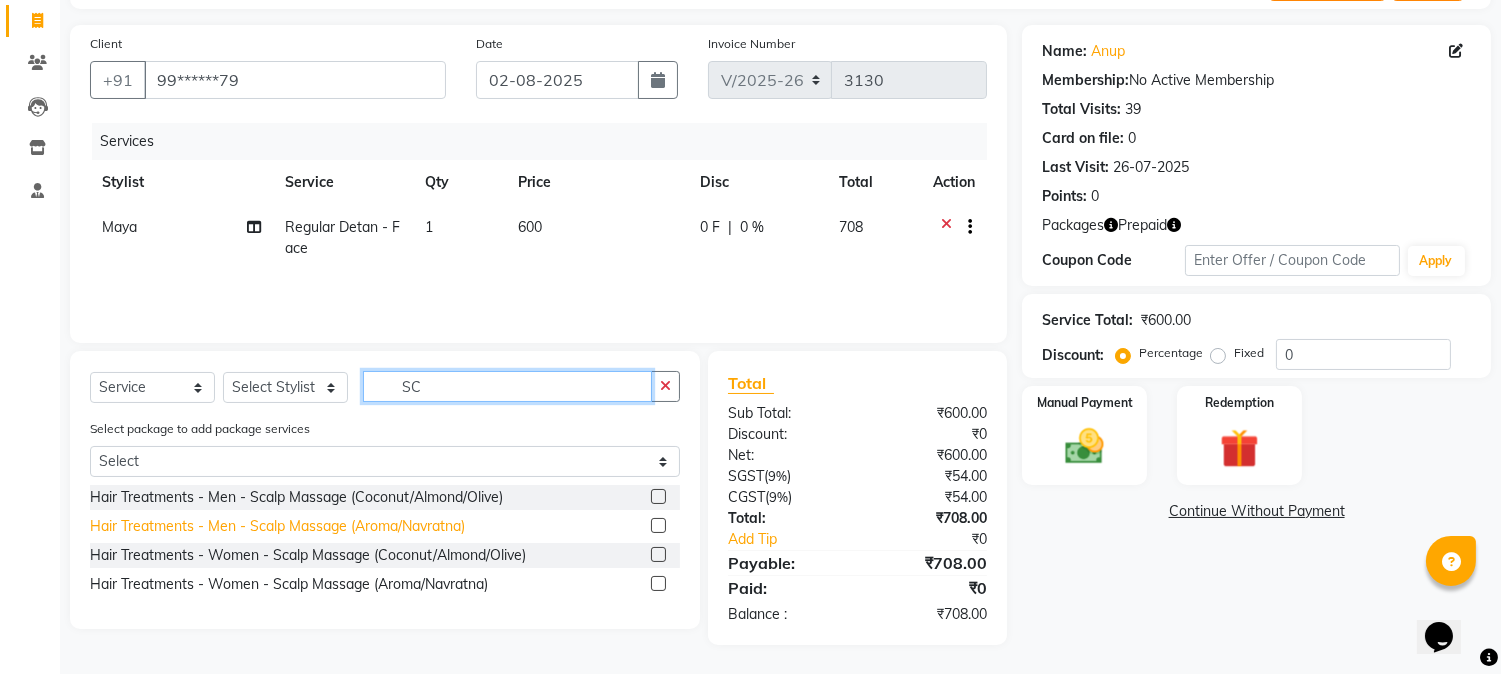 type on "SC" 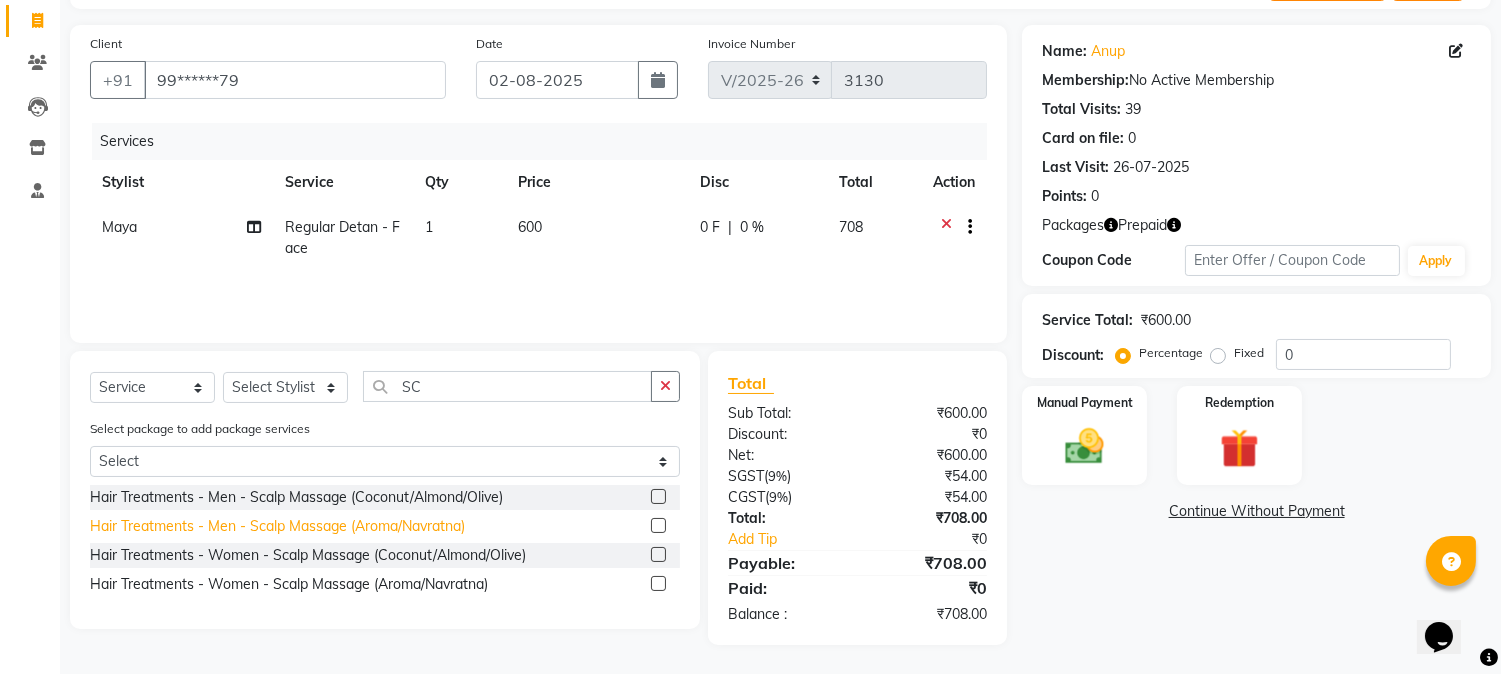 click on "Hair Treatments - Men  - Scalp Massage (Aroma/Navratna)" 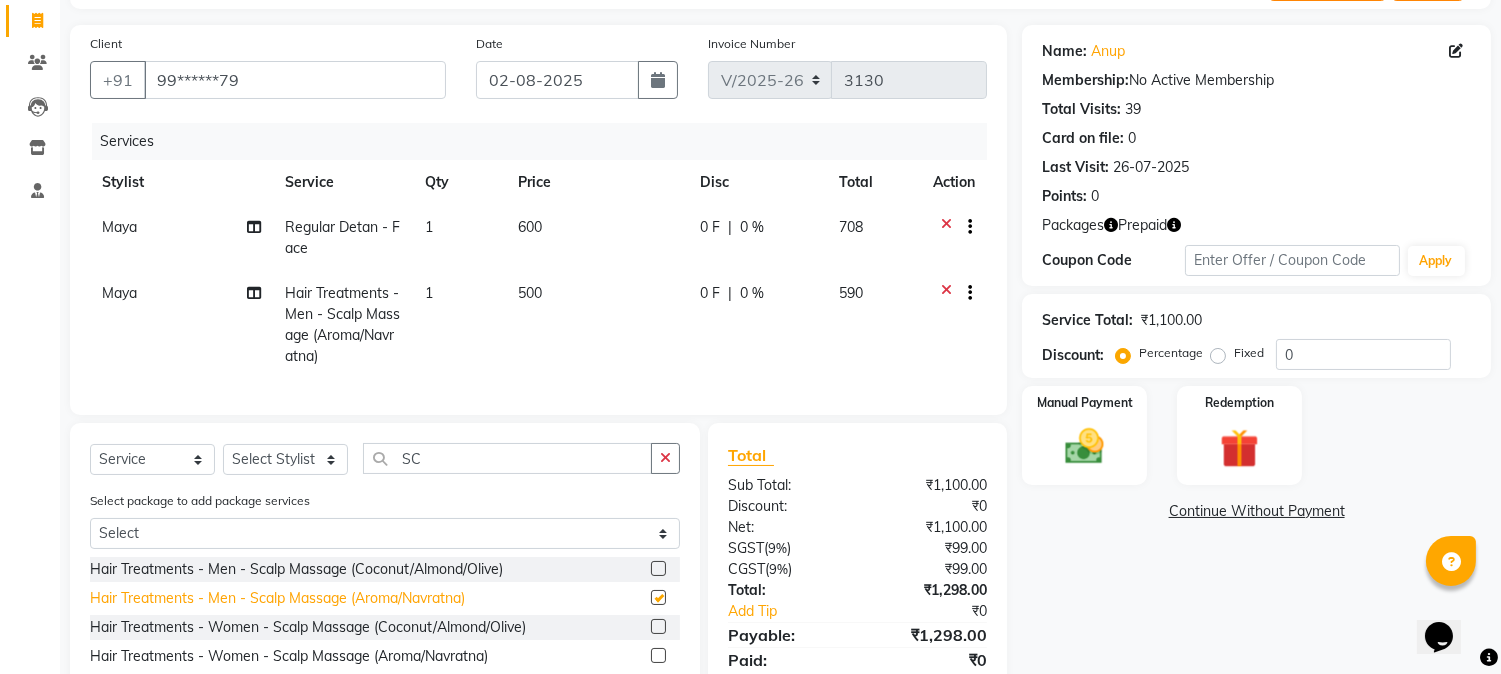 checkbox on "false" 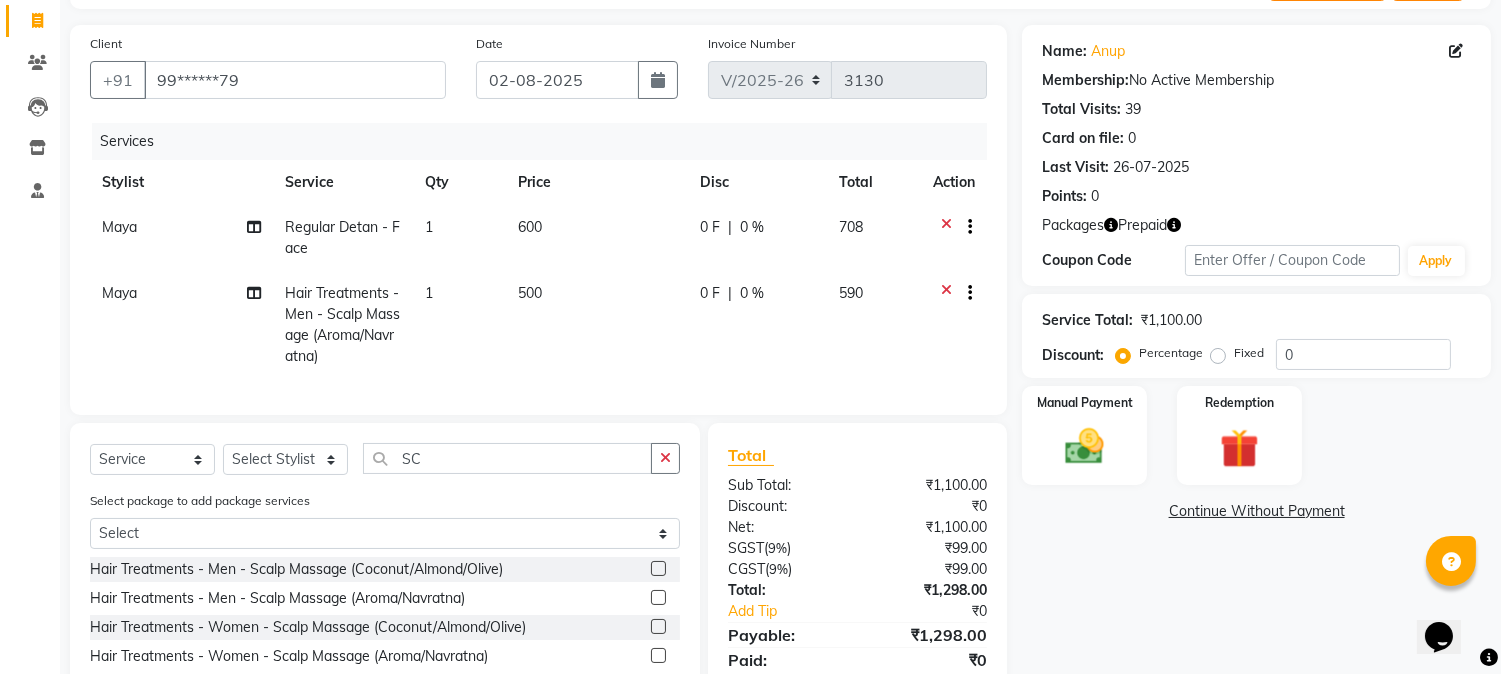 click on "500" 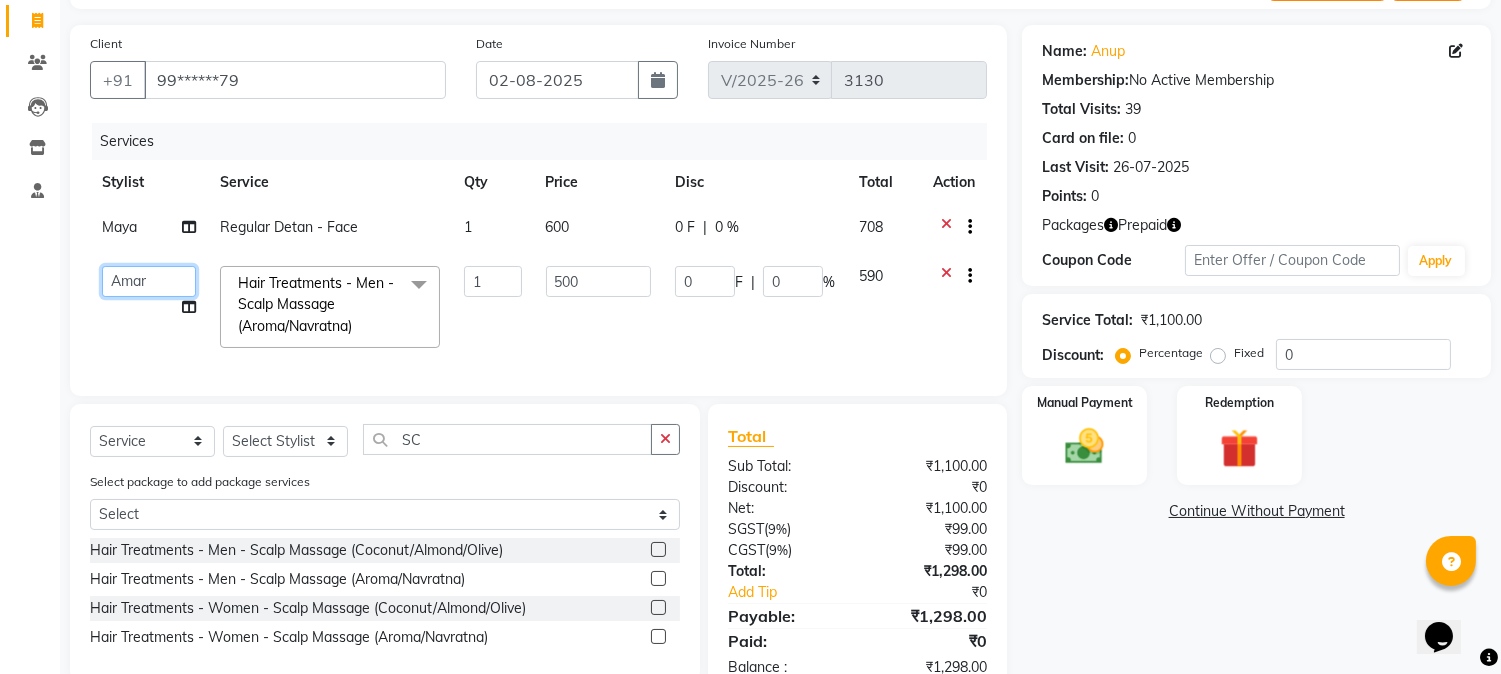 click on "Amar    Arjun   Eliza   hocus pocus   Jonathan   Maya   Mona   Neha   Ravi   Salima   Sonam" 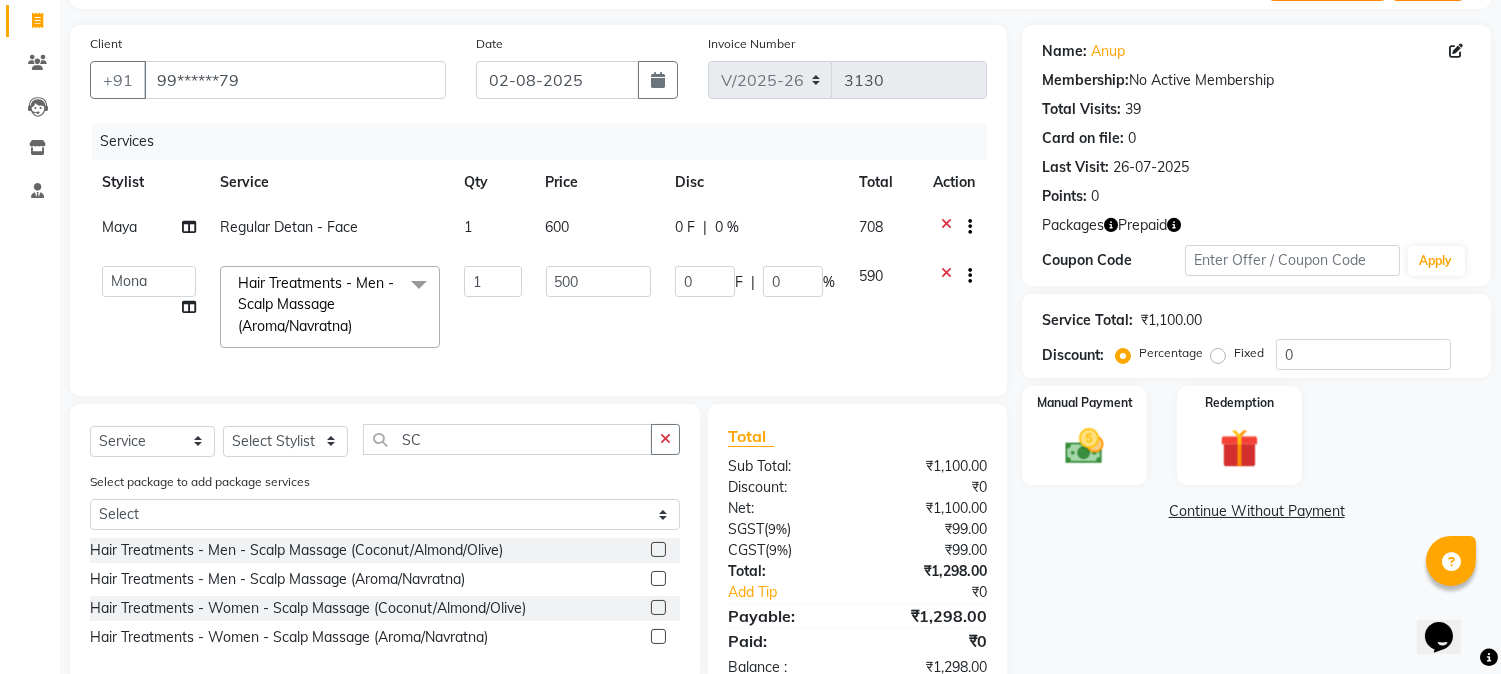 select on "61436" 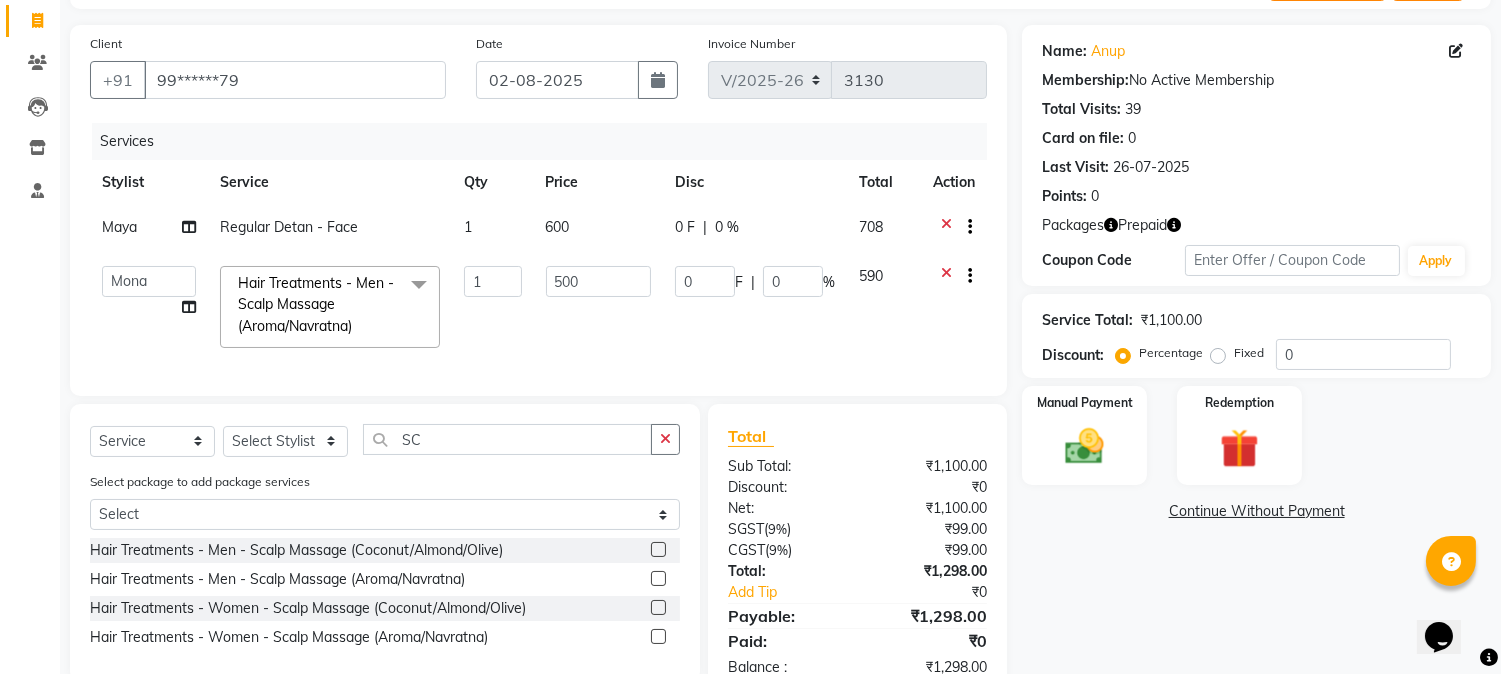 click on "Select  Service  Product  Membership  Package Voucher Prepaid Gift Card  Select Stylist Amar  Arjun Eliza hocus pocus Jonathan Maya Mona Neha Ravi Salima Sonam SC" 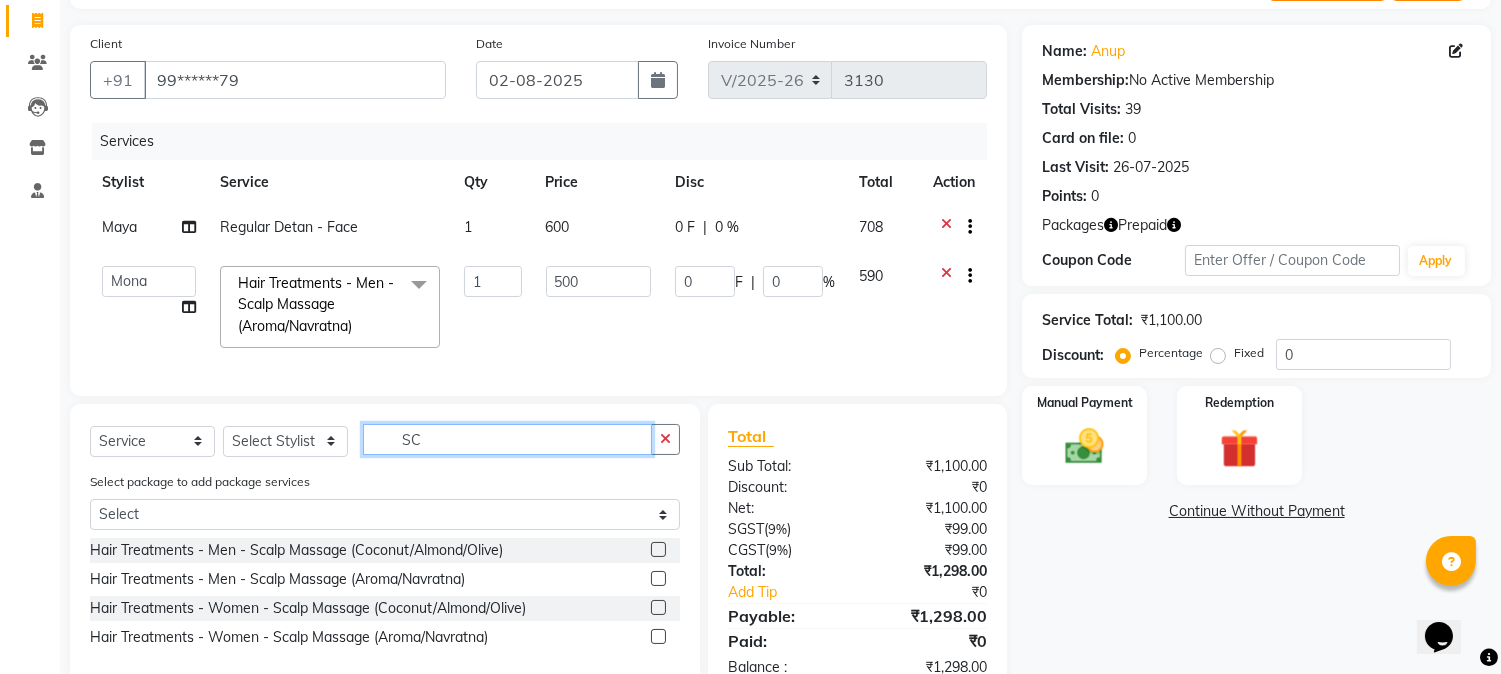 click on "SC" 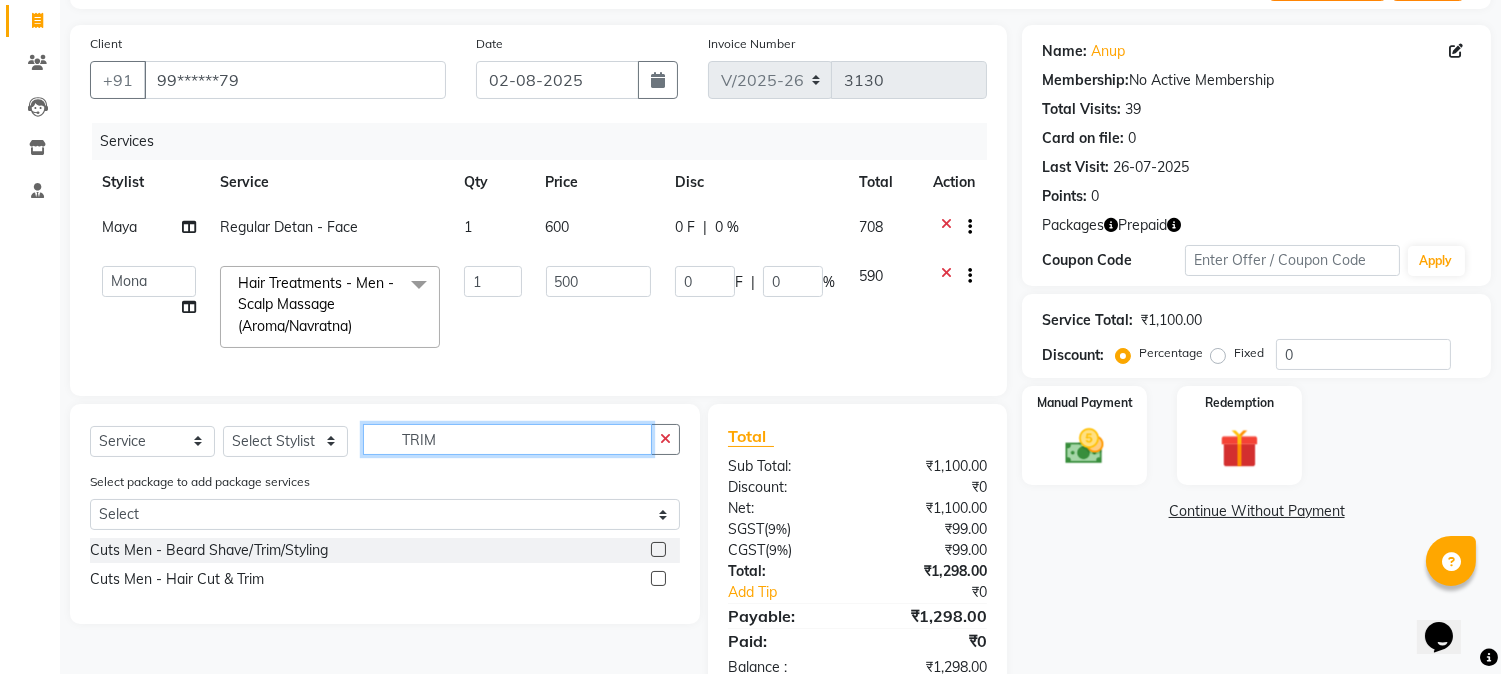 type on "TRIM" 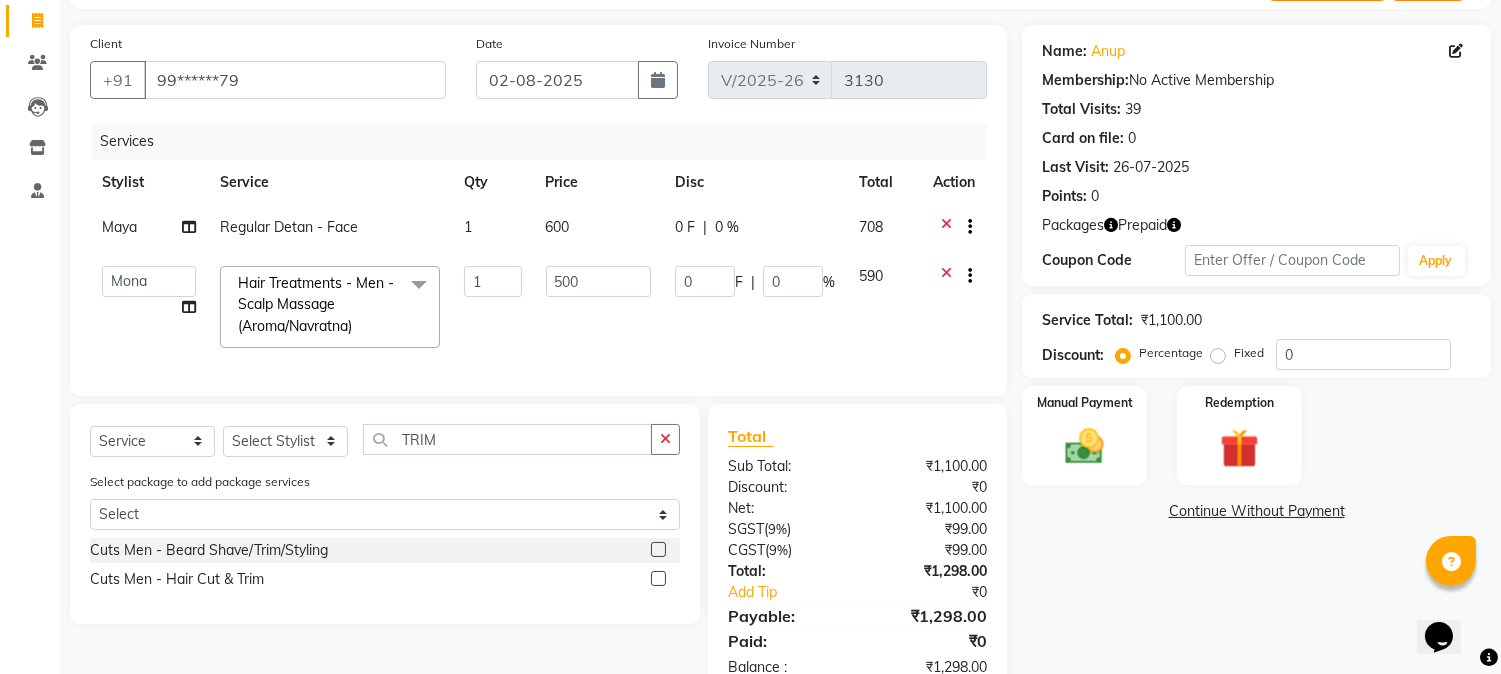 click on "Cuts Men - Beard Shave/Trim/Styling" 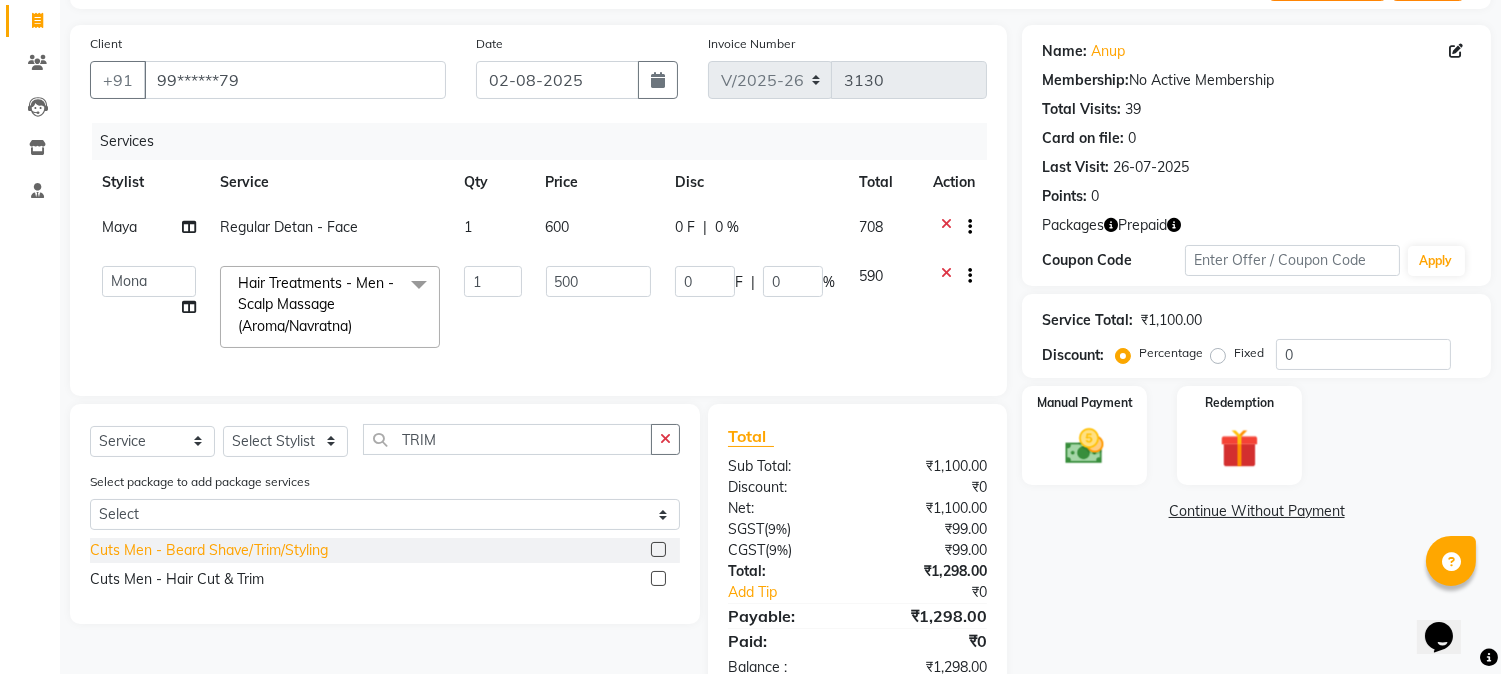 click on "Cuts Men - Beard Shave/Trim/Styling" 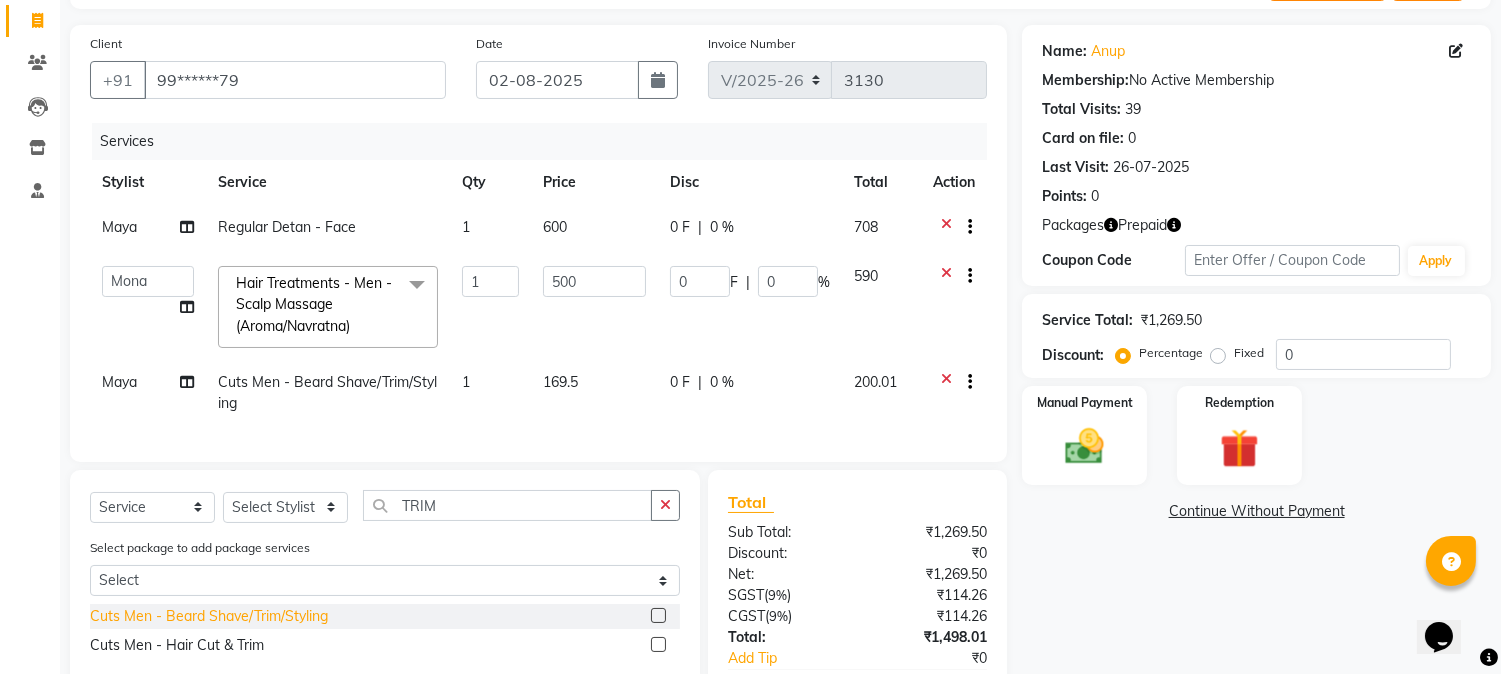 click on "Cuts Men - Beard Shave/Trim/Styling" 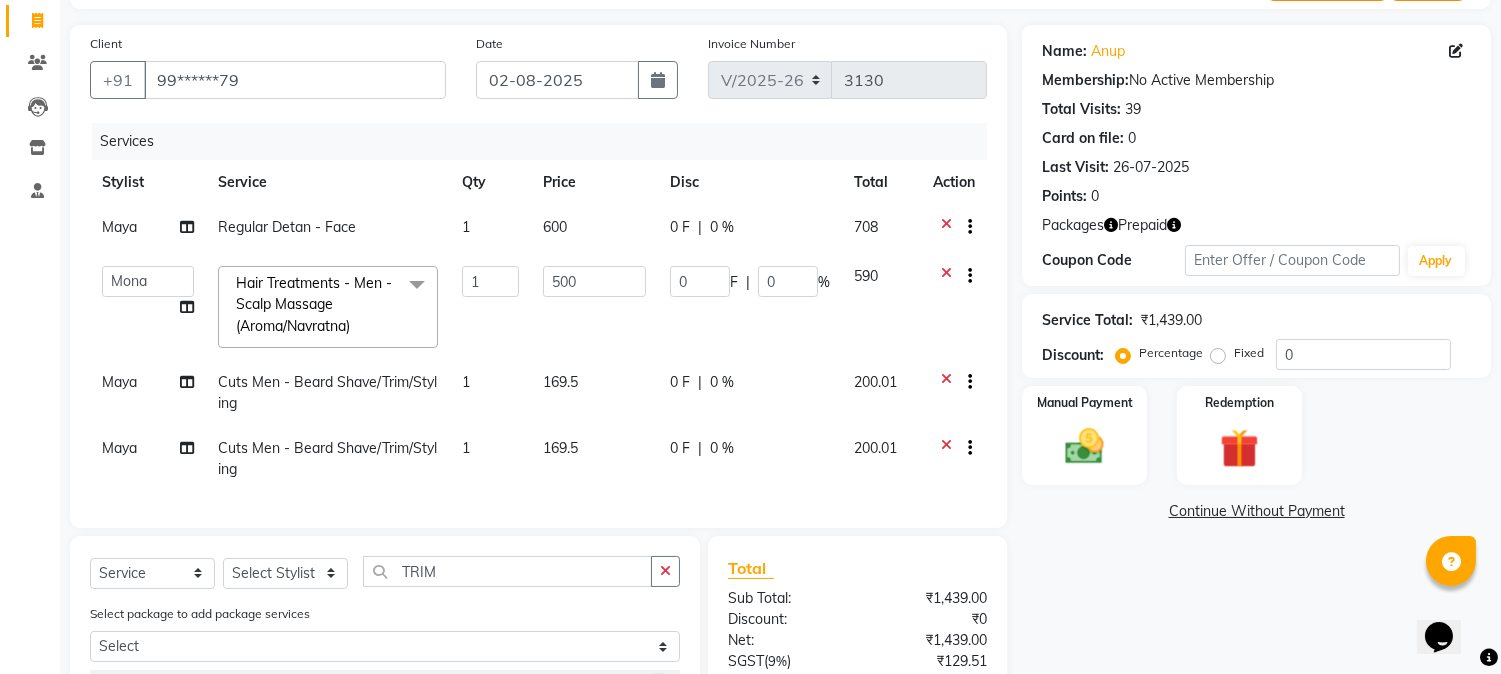 checkbox on "false" 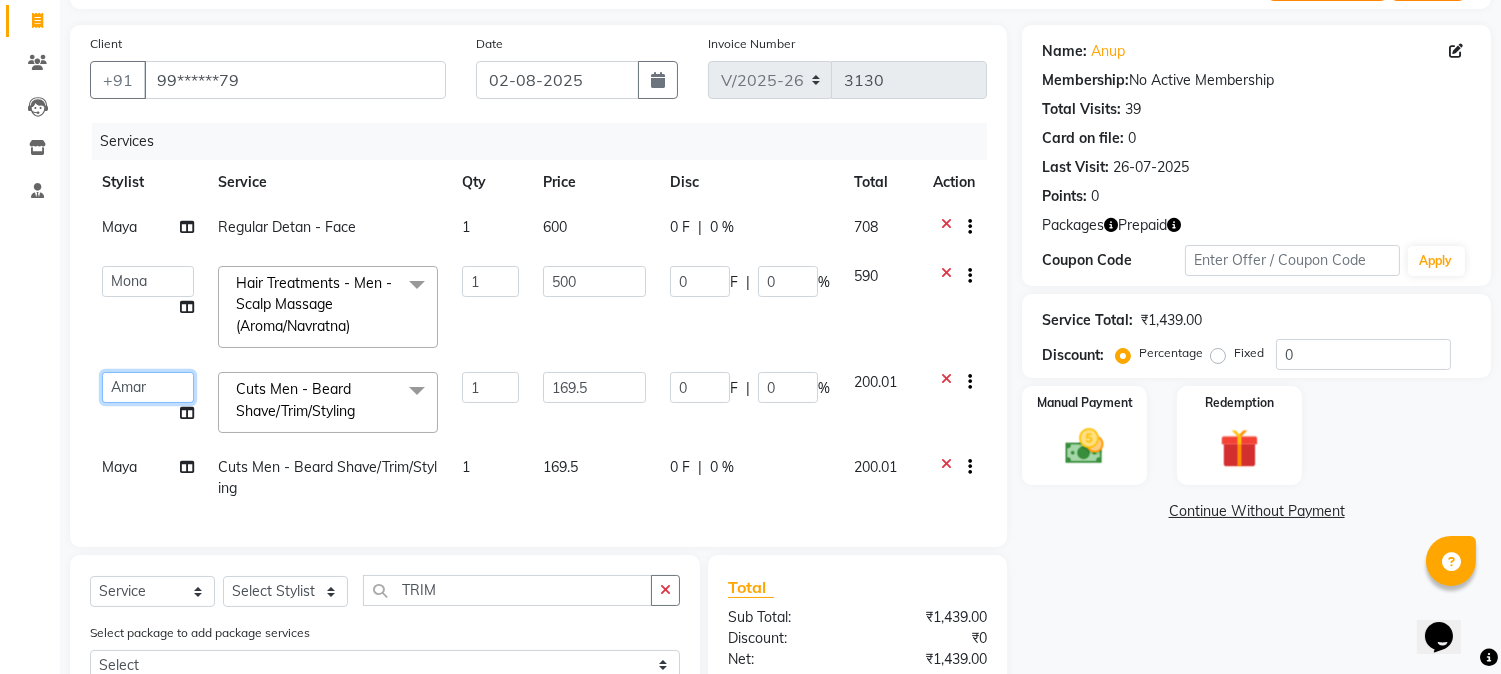 drag, startPoint x: 133, startPoint y: 372, endPoint x: 138, endPoint y: 381, distance: 10.29563 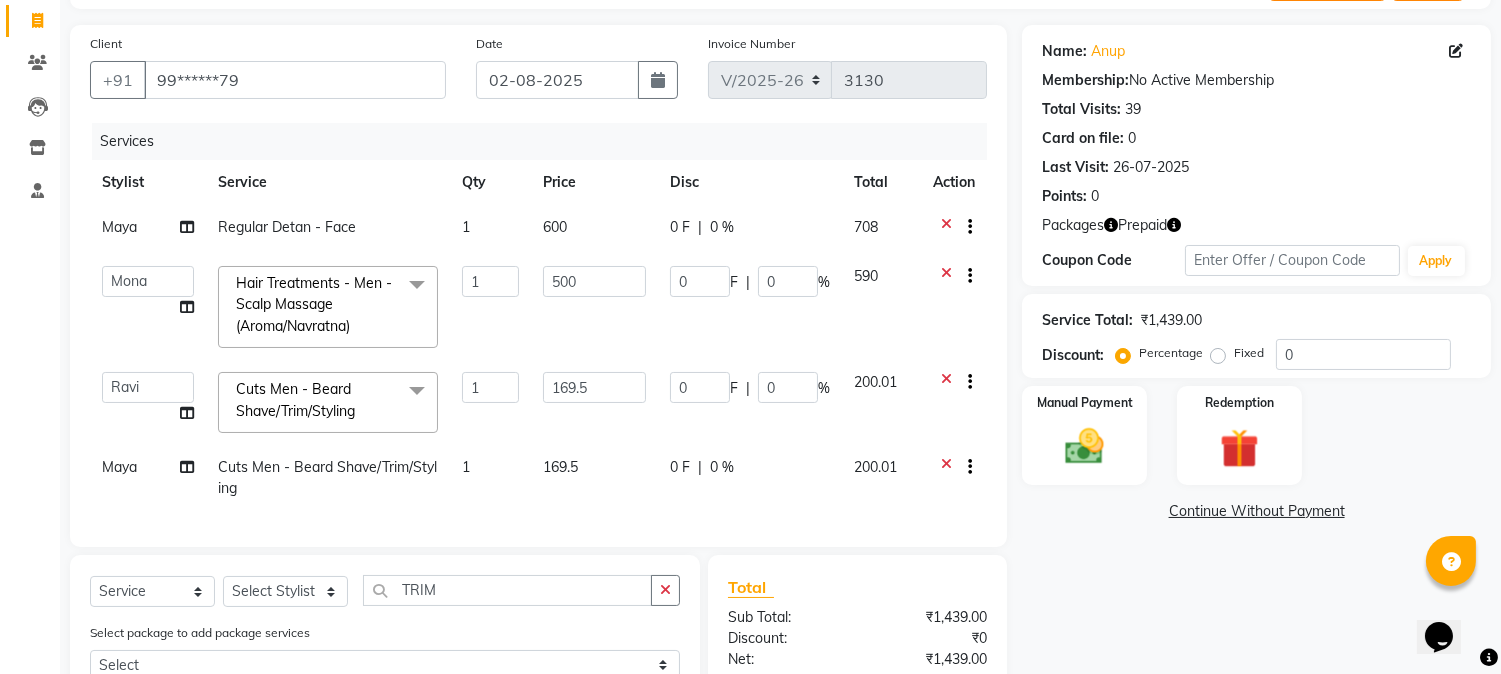 select on "32993" 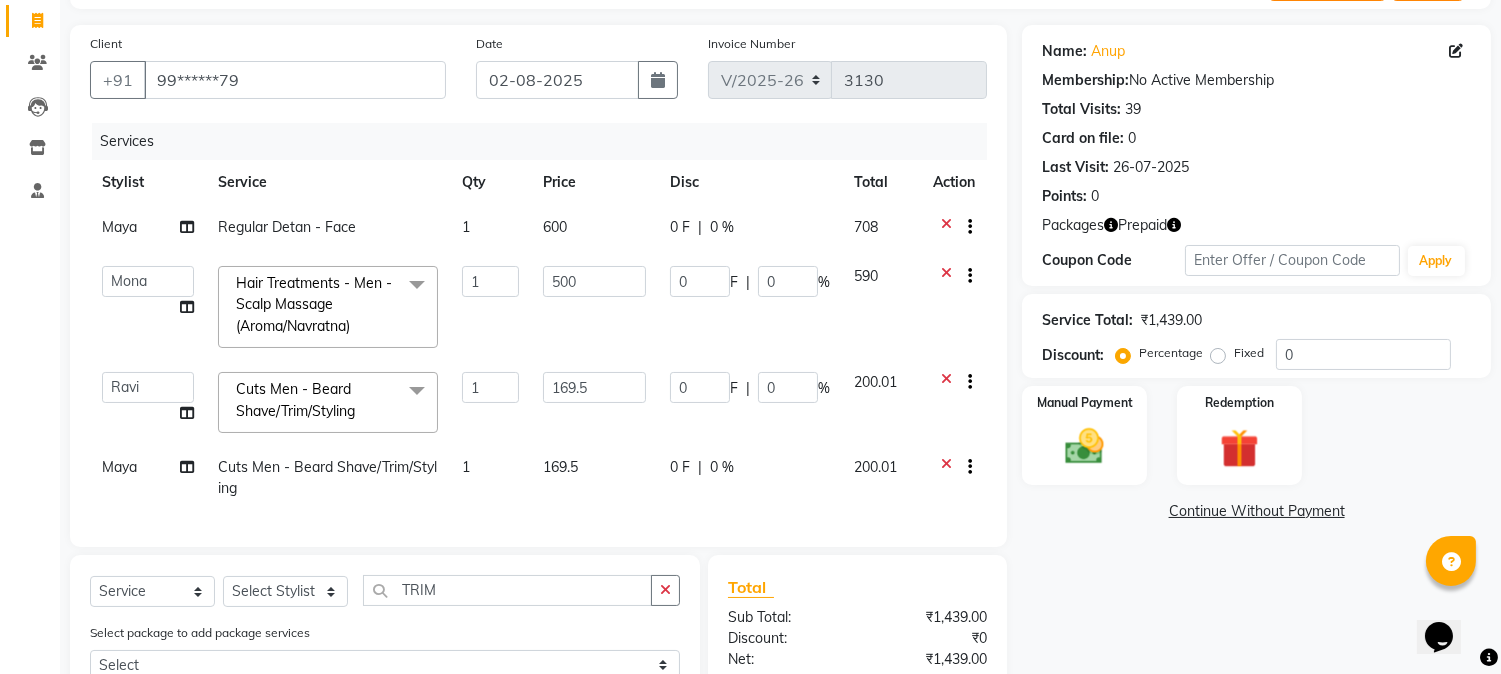 click on "Maya" 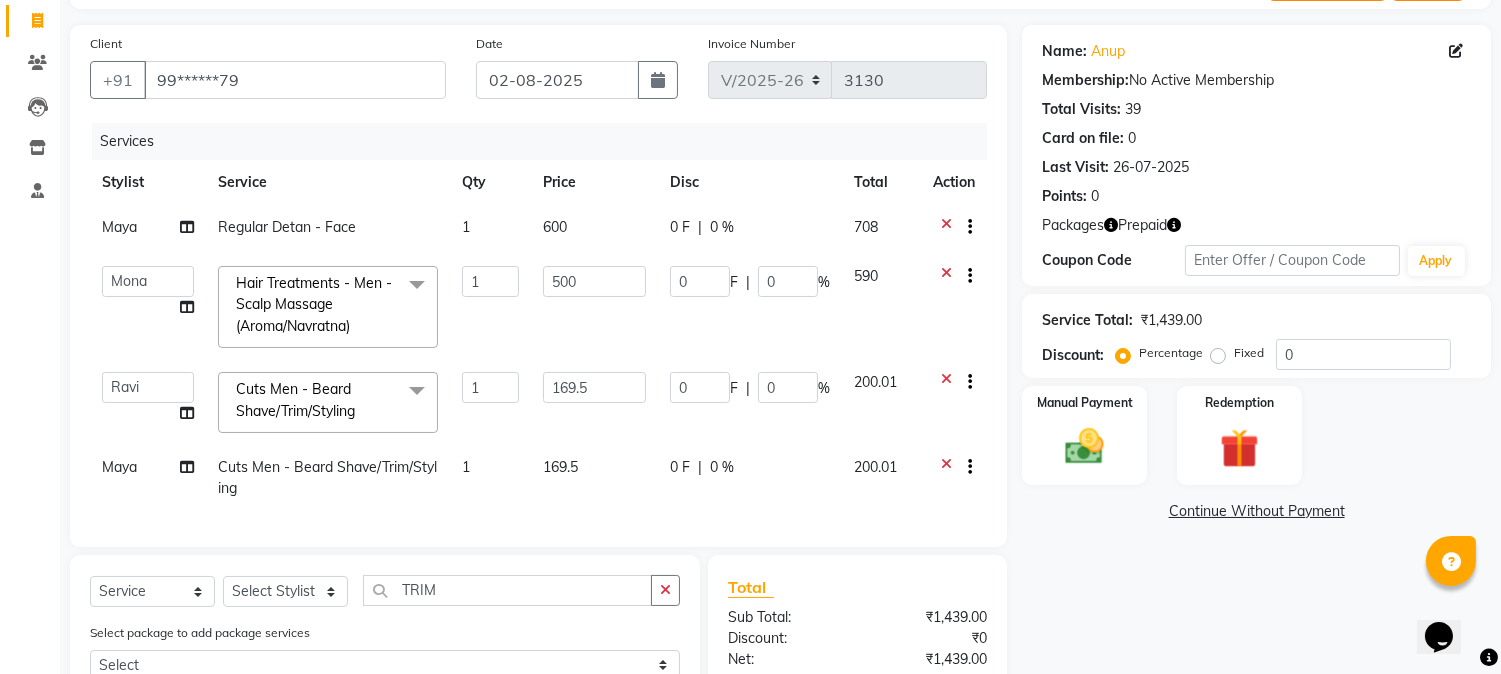 select on "32988" 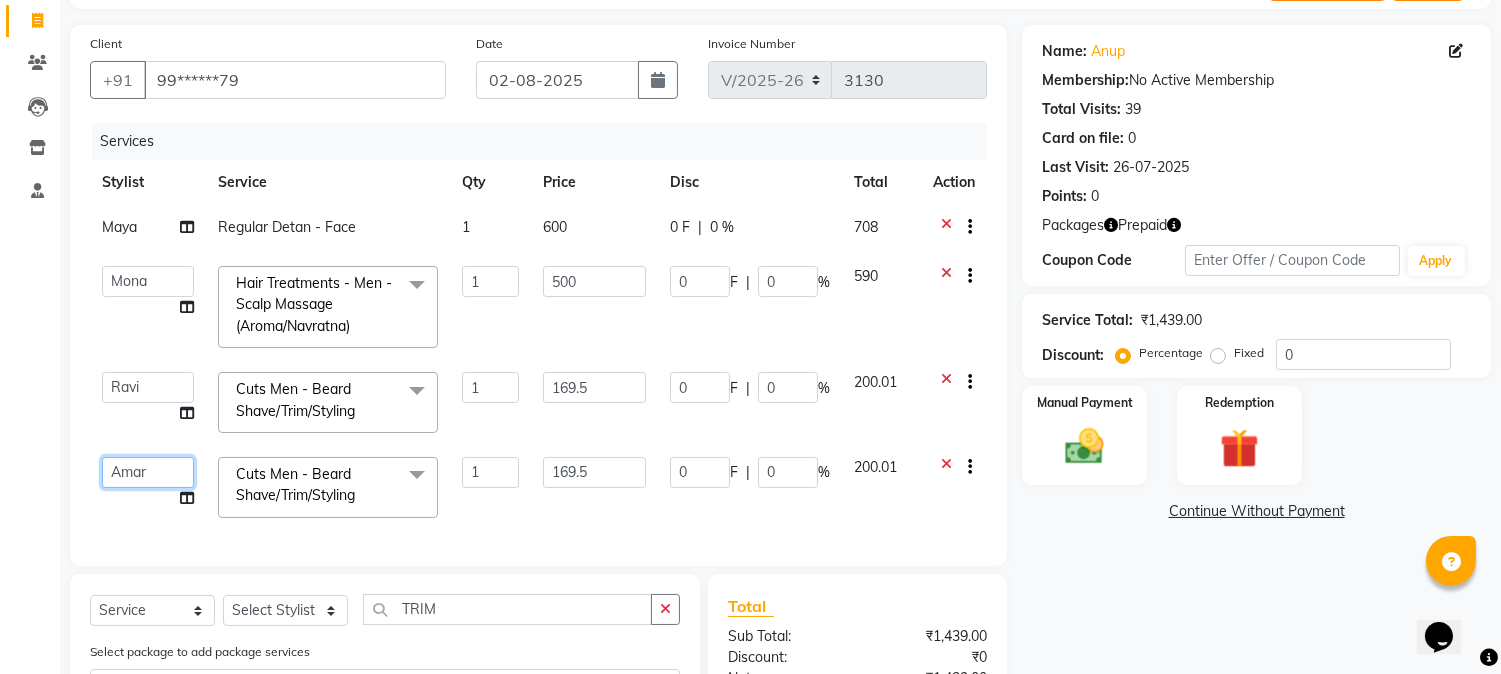 click on "Amar    Arjun   Eliza   hocus pocus   Jonathan   Maya   Mona   Neha   Ravi   Salima   Sonam" 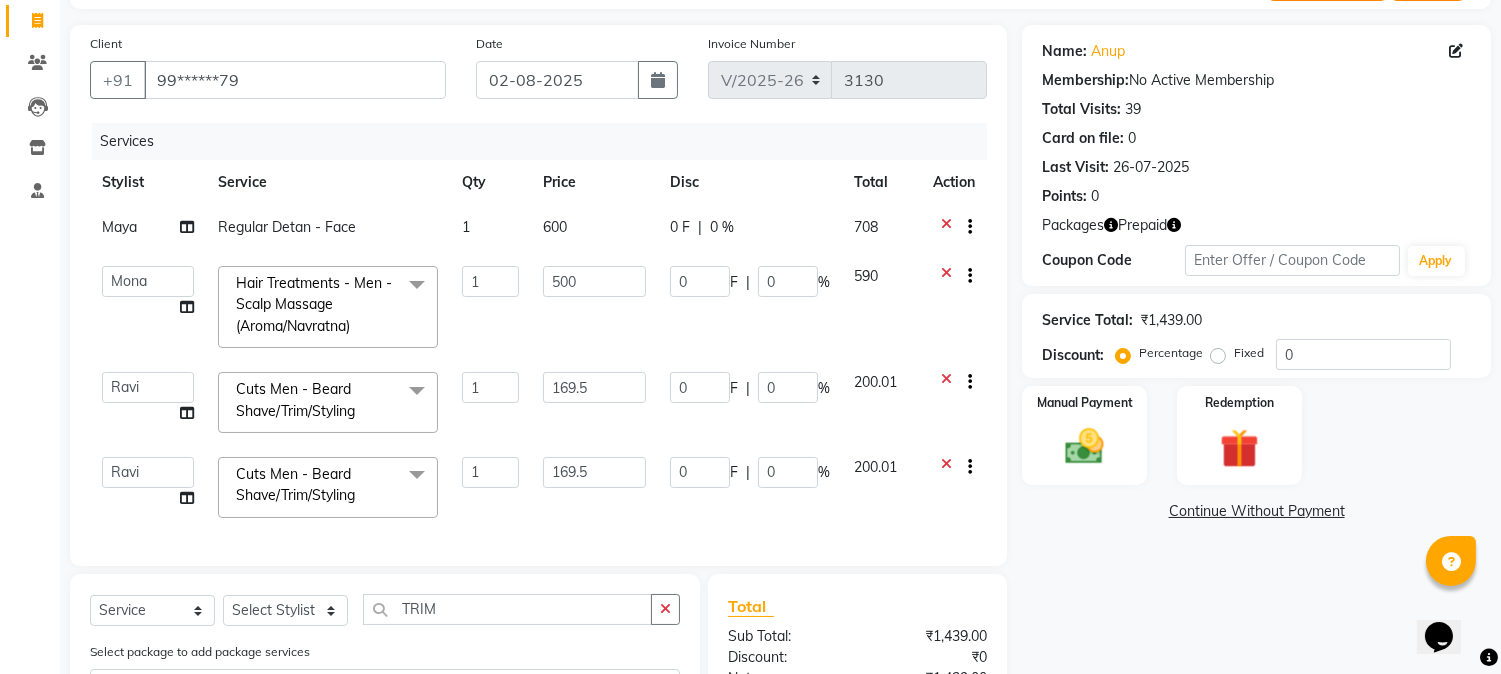 select on "32993" 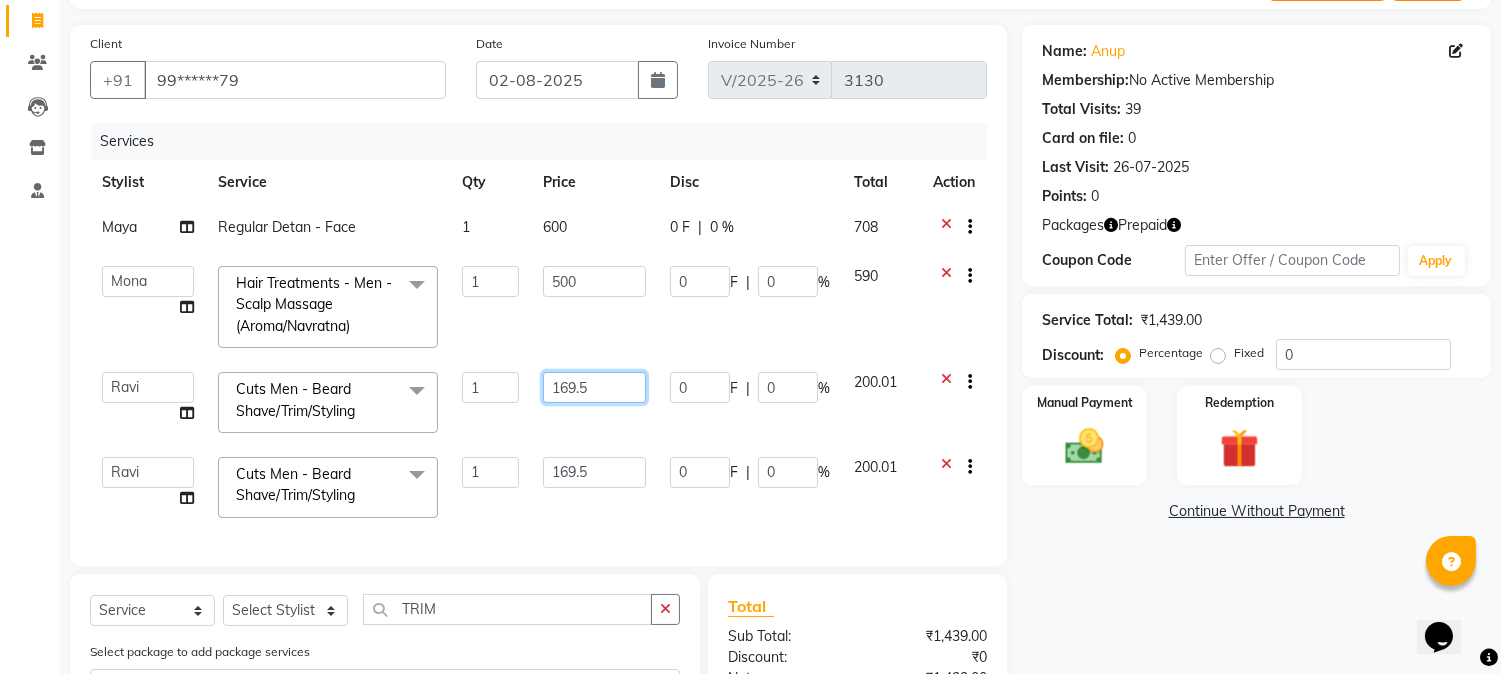 click on "169.5" 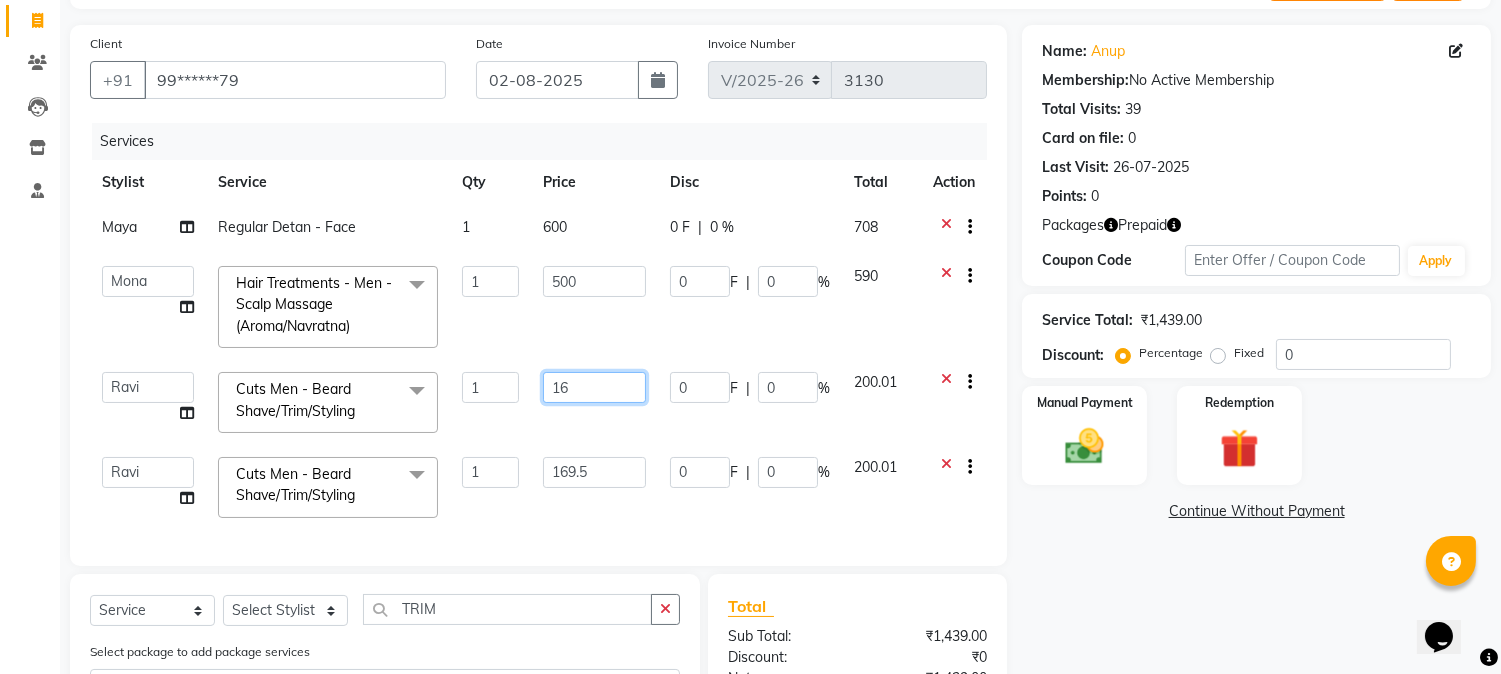 type on "1" 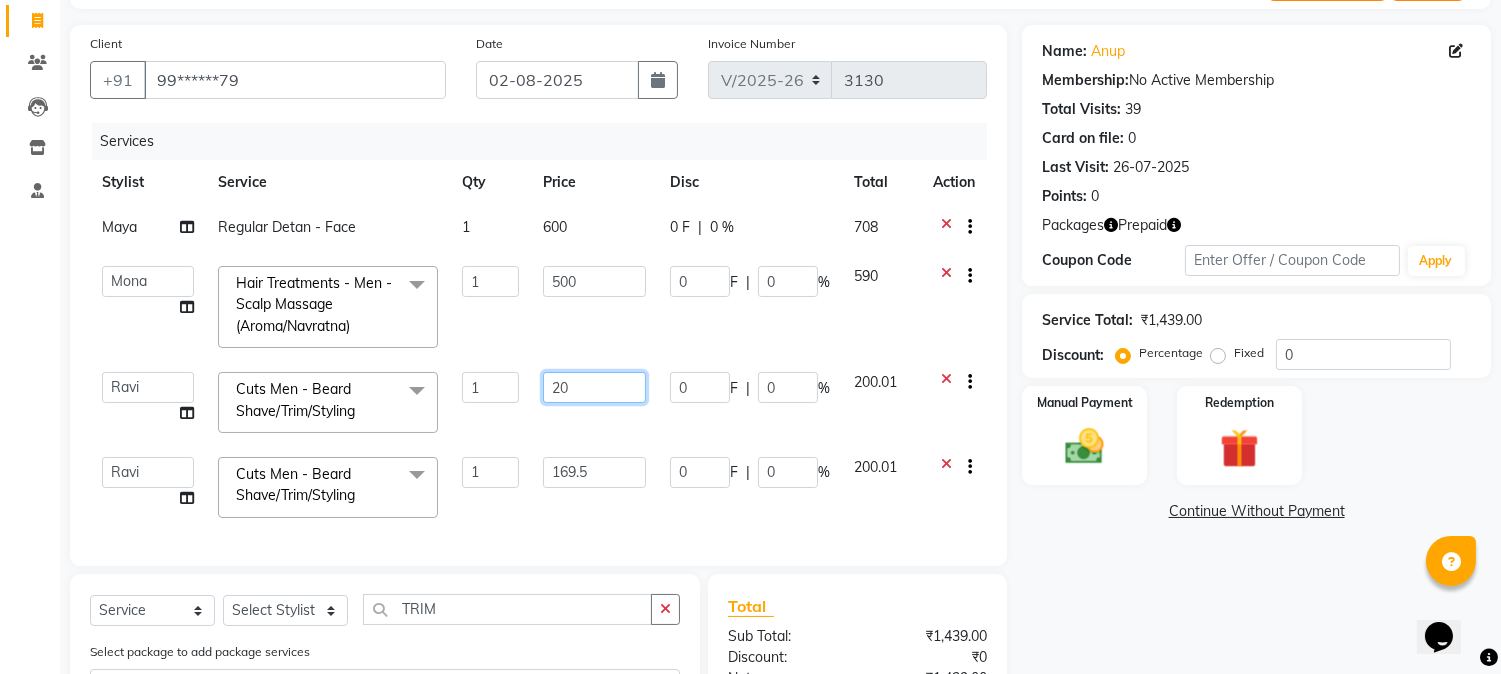 type on "200" 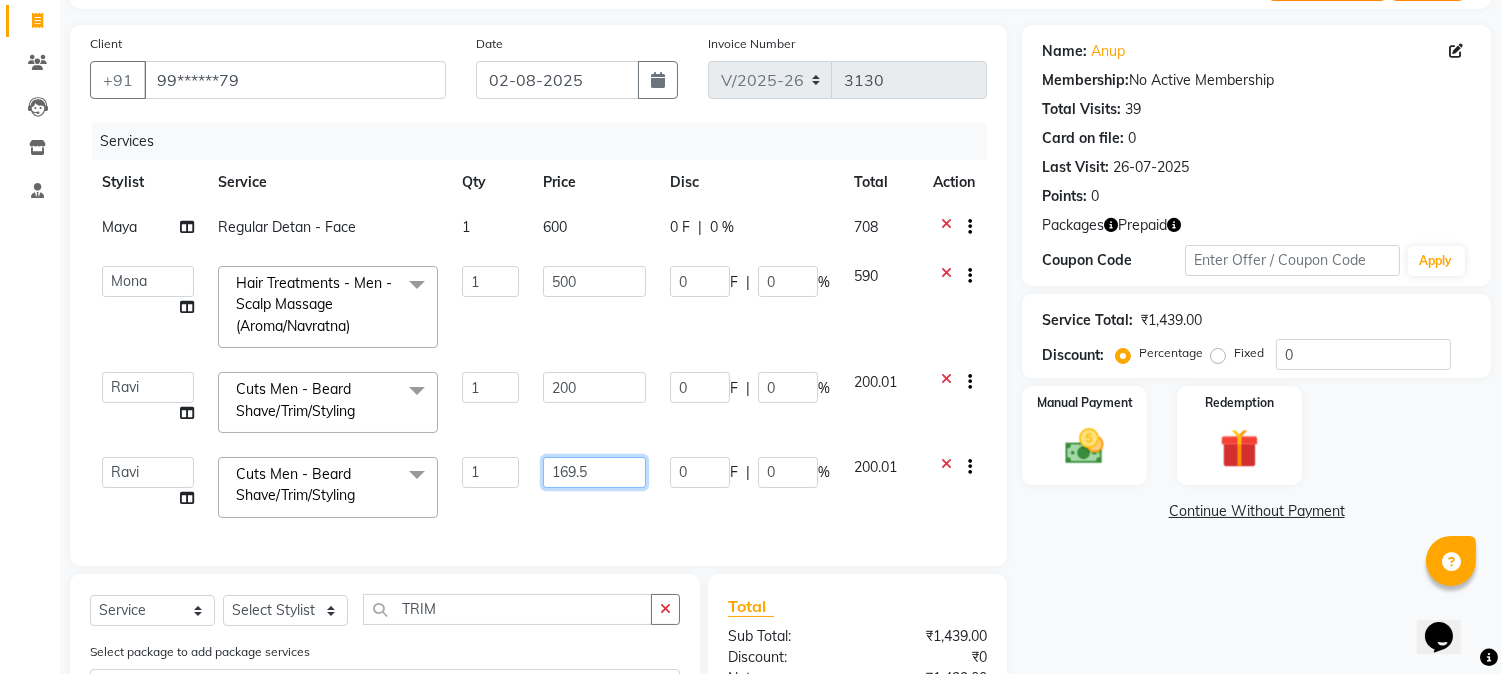 click on "169.5" 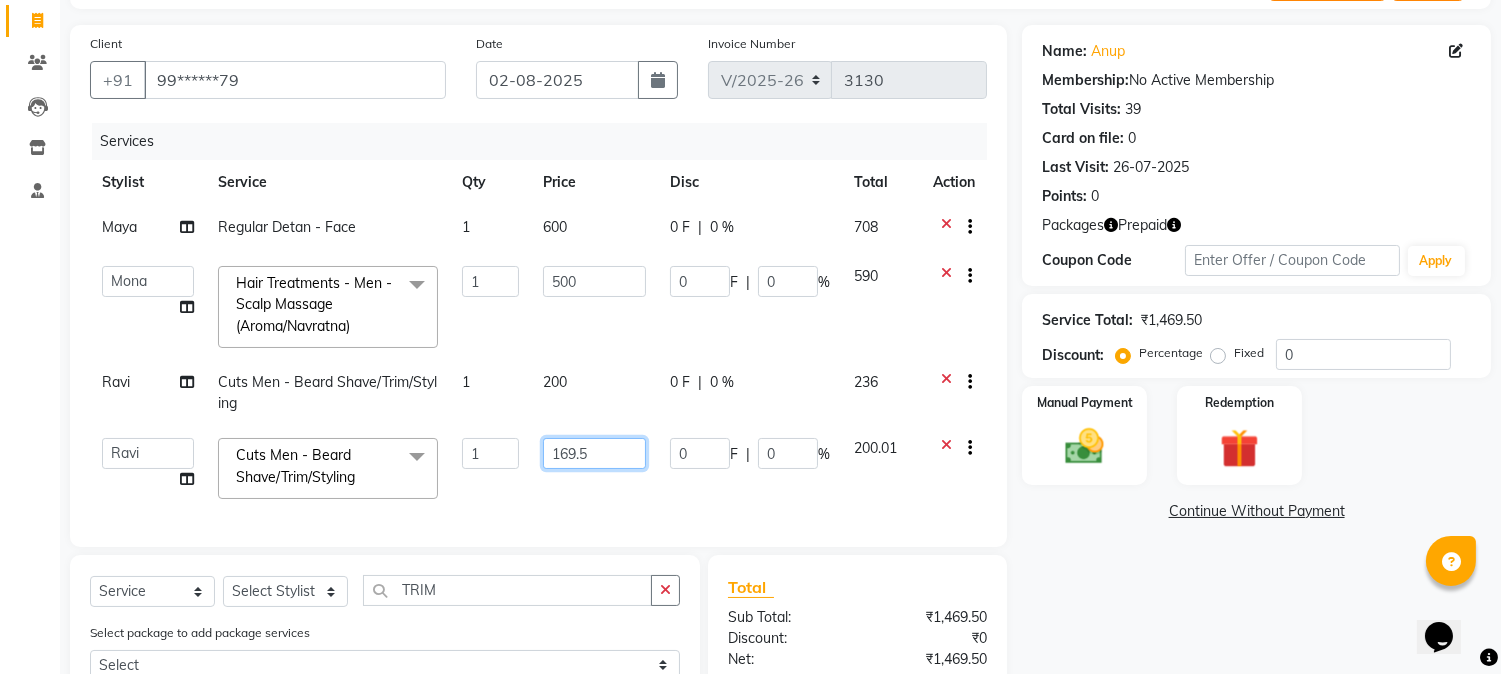 click on "169.5" 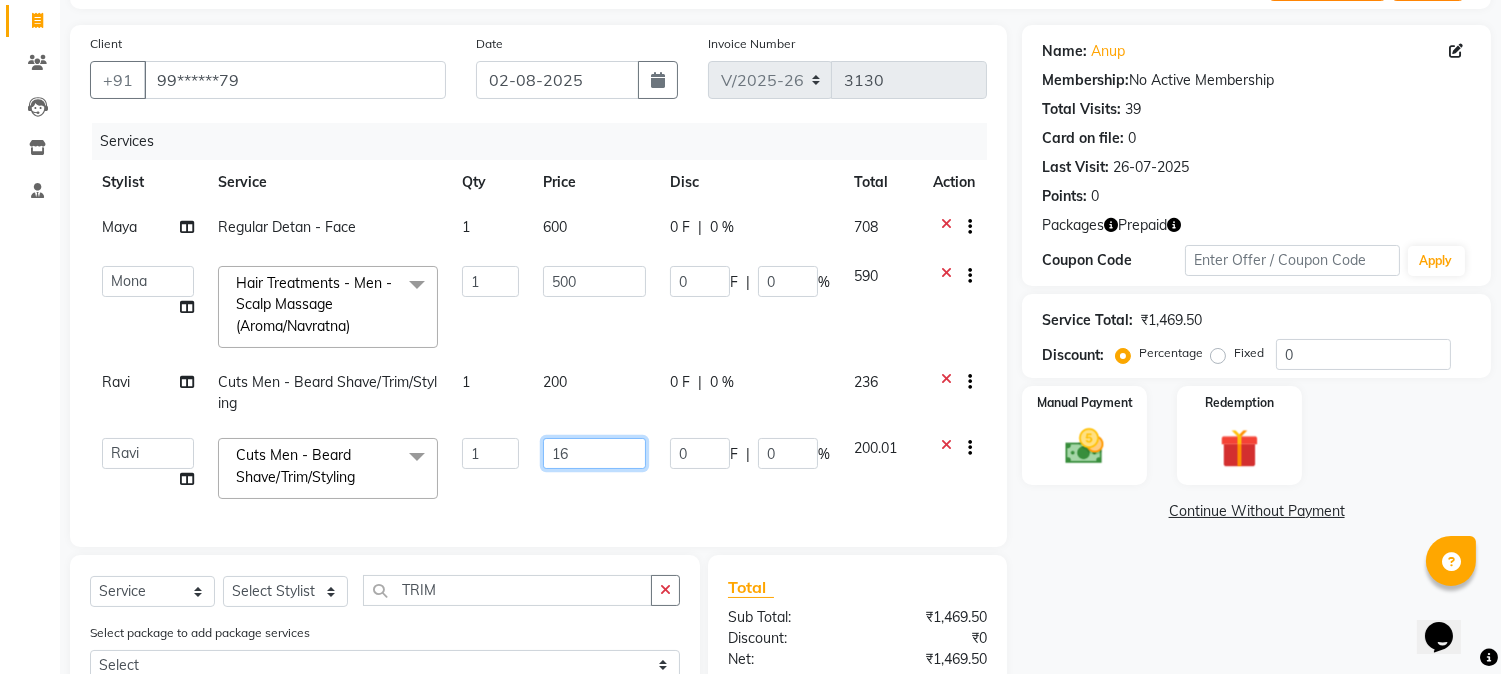 type on "1" 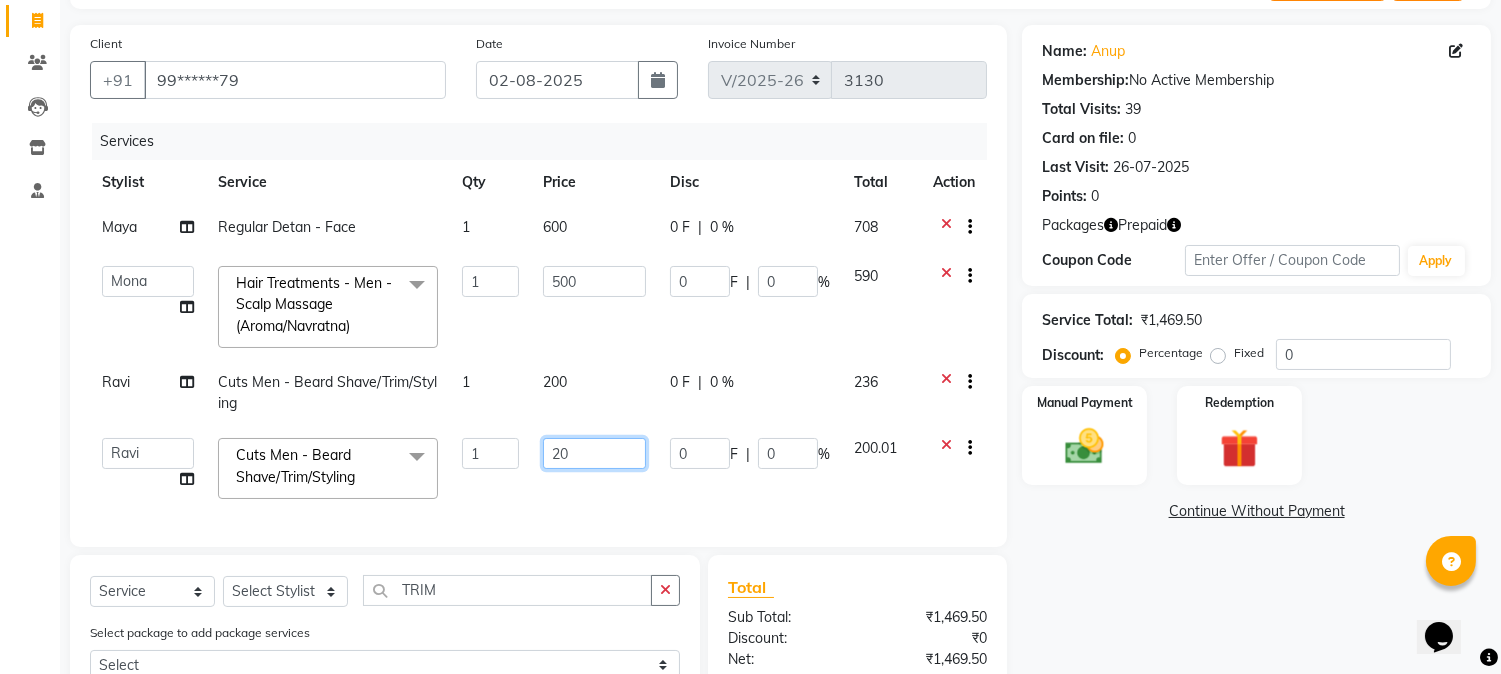 type on "200" 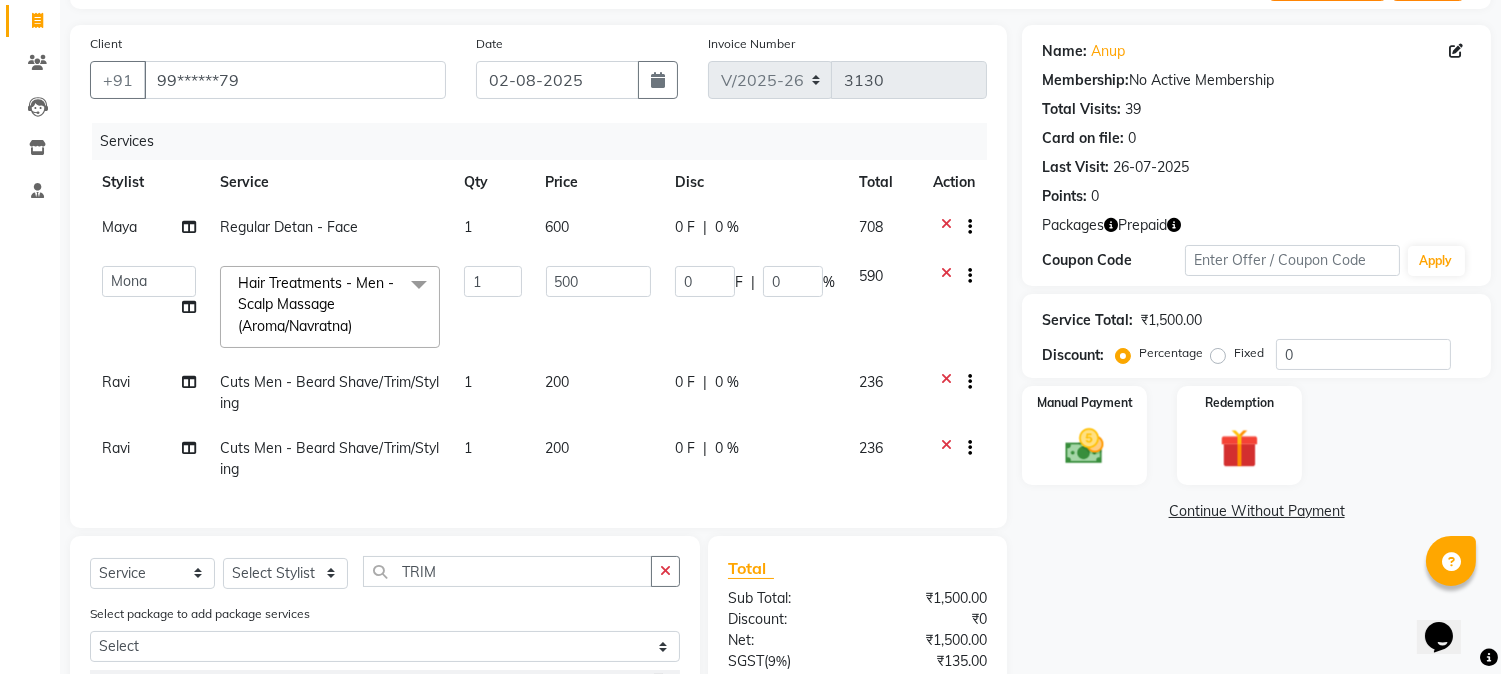 click on "Services Stylist Service Qty Price Disc Total Action Maya Regular Detan - Face 1 600 0 F | 0 % 708  Amar    Arjun   Eliza   hocus pocus   Jonathan   Maya   Mona   Neha   Ravi   Salima   Sonam  Hair Treatments - Men  - Scalp Massage (Aroma/Navratna)  x Keratine - Men - Short Keratine - Men - Medium Keratine - Men - Long Keratine - Women - Short Keratine - Women - Medium Keratine - Women - Long Keratine - Women - Very Long Smoothing Treatment - Men  - Short Smoothing Treatment - Men  - Medium Smoothing Treatment - Men  - Long Rebounding/Smoothening/Straightening - Women  - Short Rebounding/Smoothening/Straightening - Women  - Medium Rebounding/Smoothening/Straightening - Women  - Long Rebounding/Smoothening/Straightening - Women  - Very Long Fringe - Short Fringe - Medium Fringe - Long Fringe - Very Long Cuts Men - Hair Cut Cuts Men - Head Shave Cuts Men - Beard Shave/Trim/Styling Cuts Men VIP - Hair Cut Cuts Boy - Hair Cut Cuts Girl - Hair Cut Cuts Men - Hair Cut & Trim Cuts Women  - Hair Cut Face Massage 1 0" 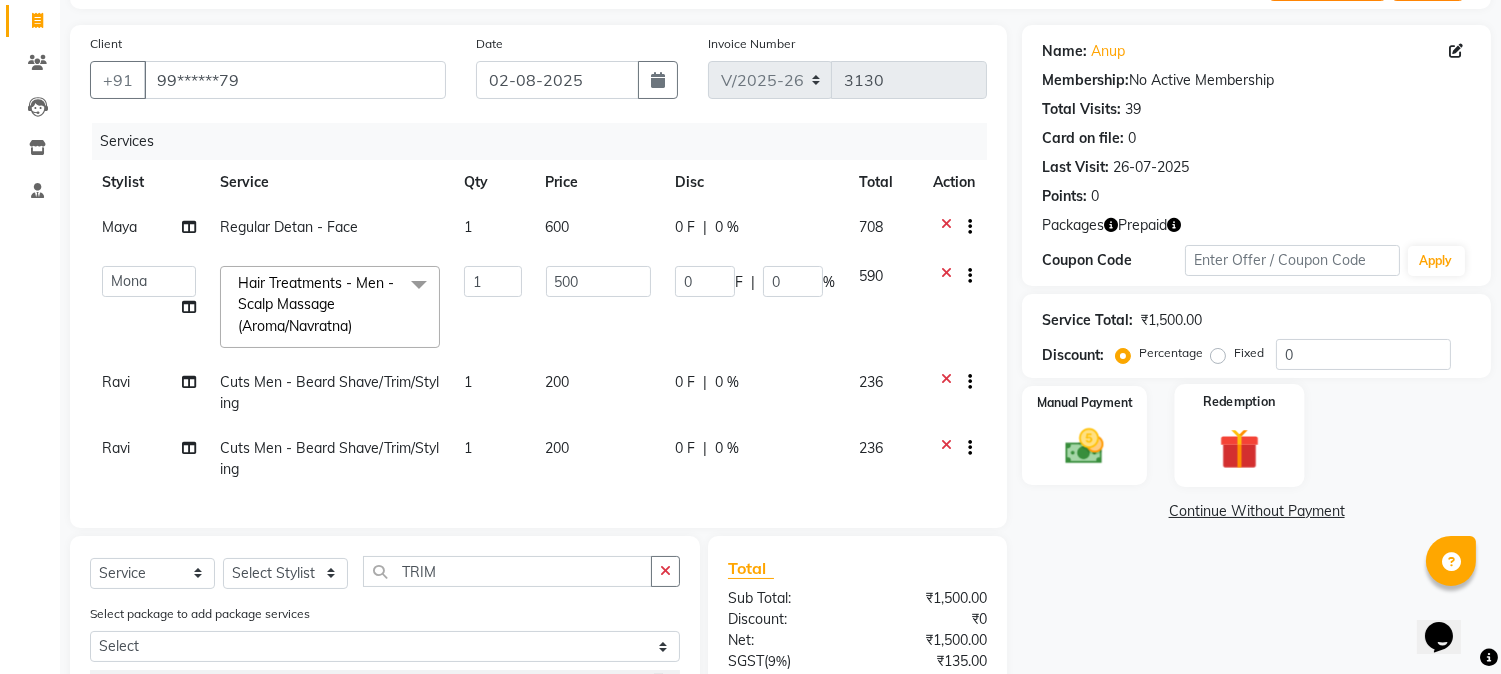 click 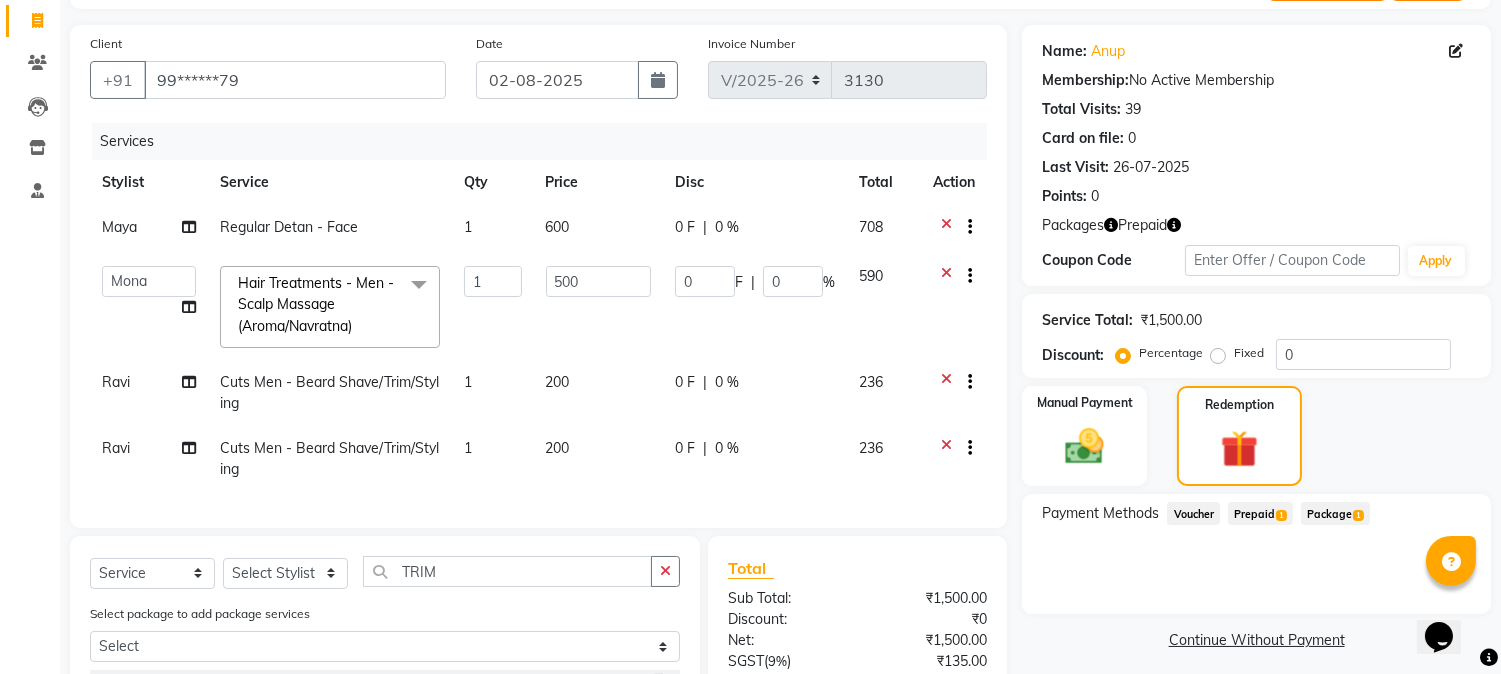 click on "Prepaid  1" 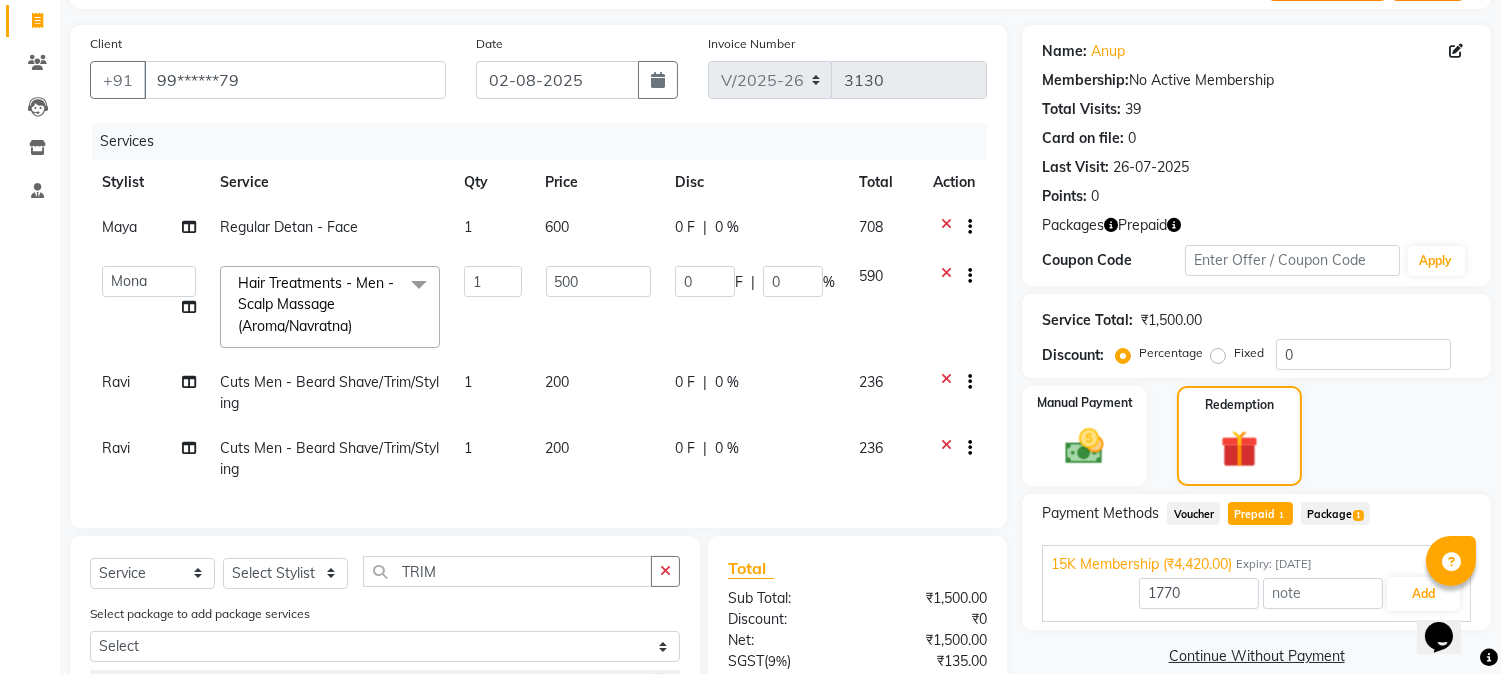 click 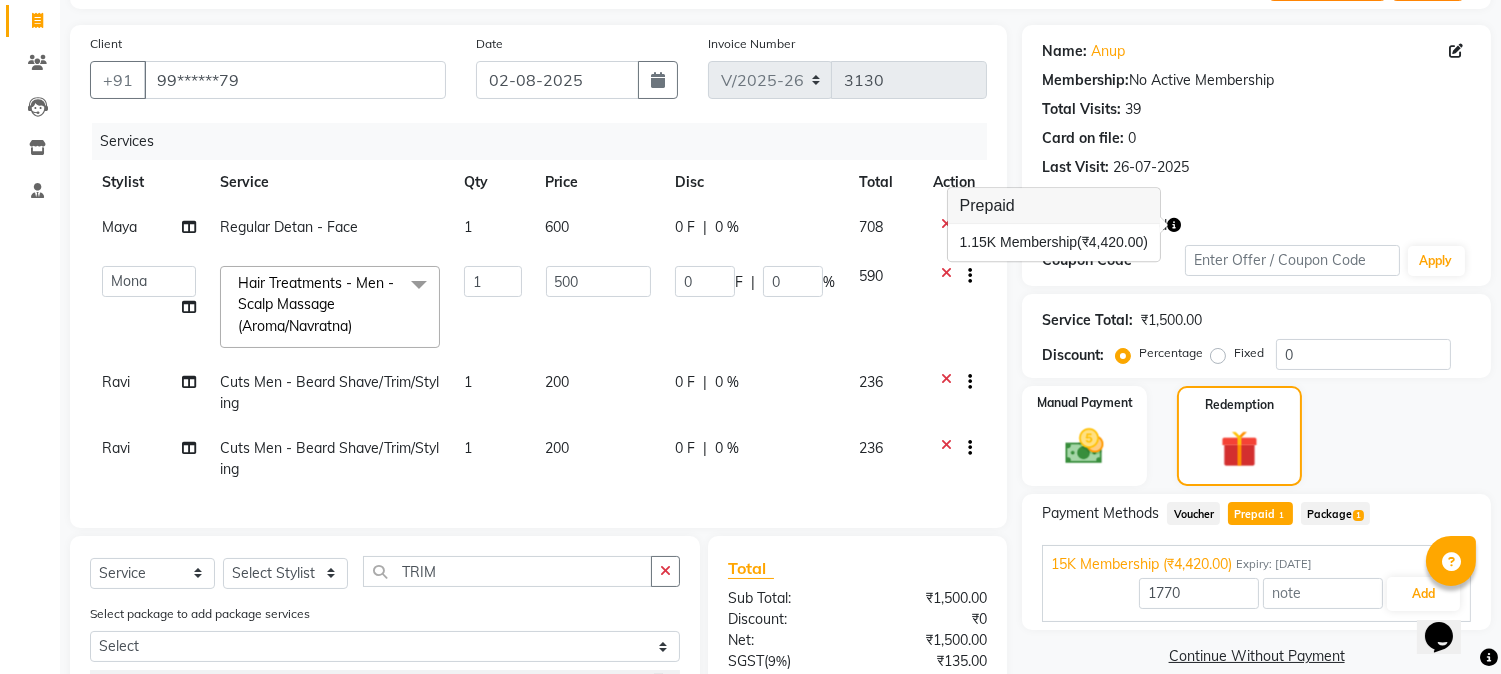 click on "Points:   0" 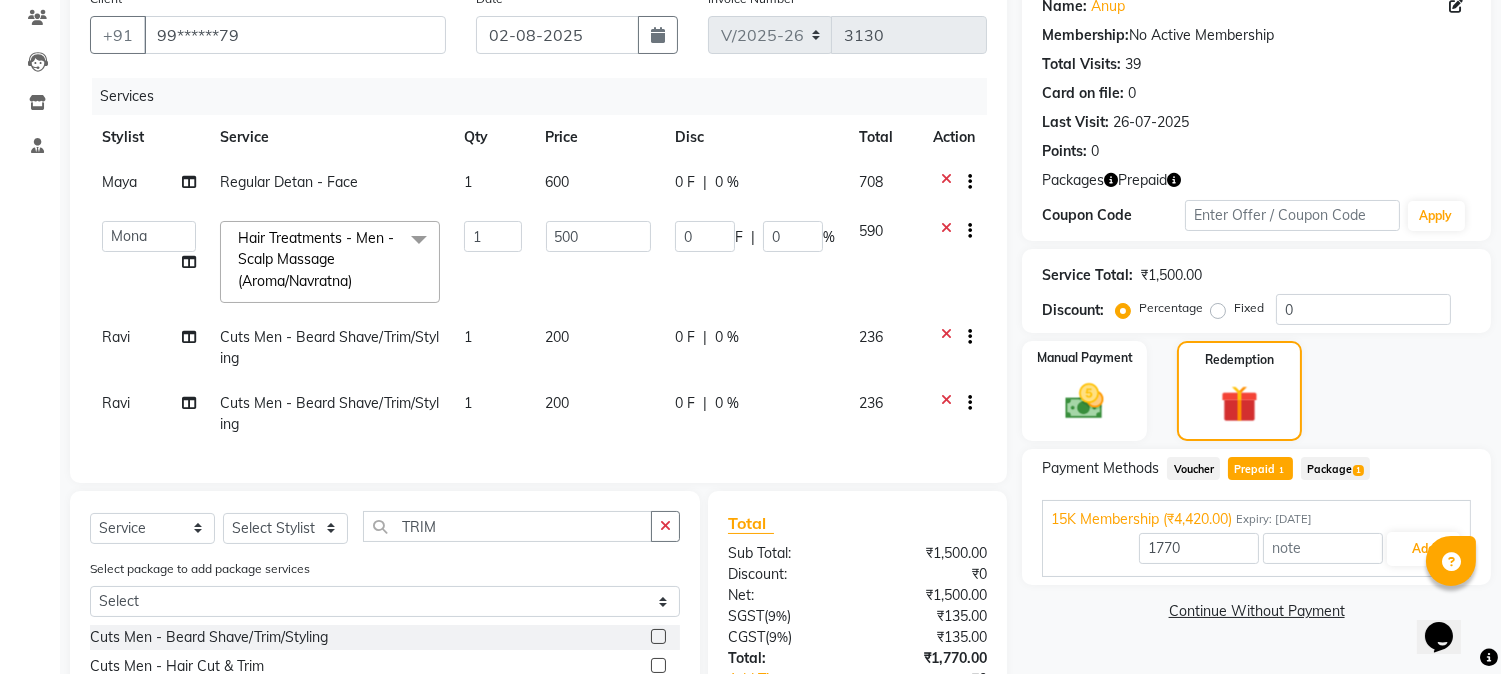 scroll, scrollTop: 327, scrollLeft: 0, axis: vertical 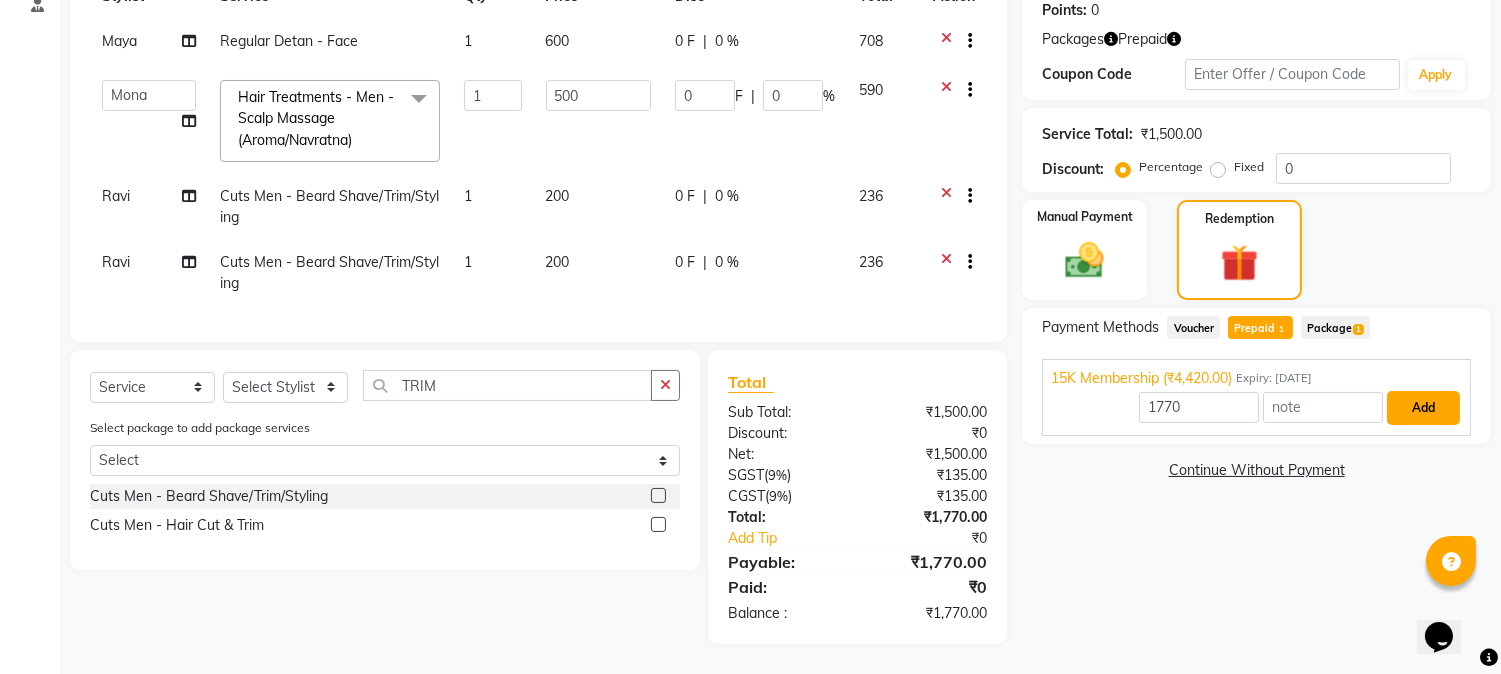 click on "Add" at bounding box center [1423, 408] 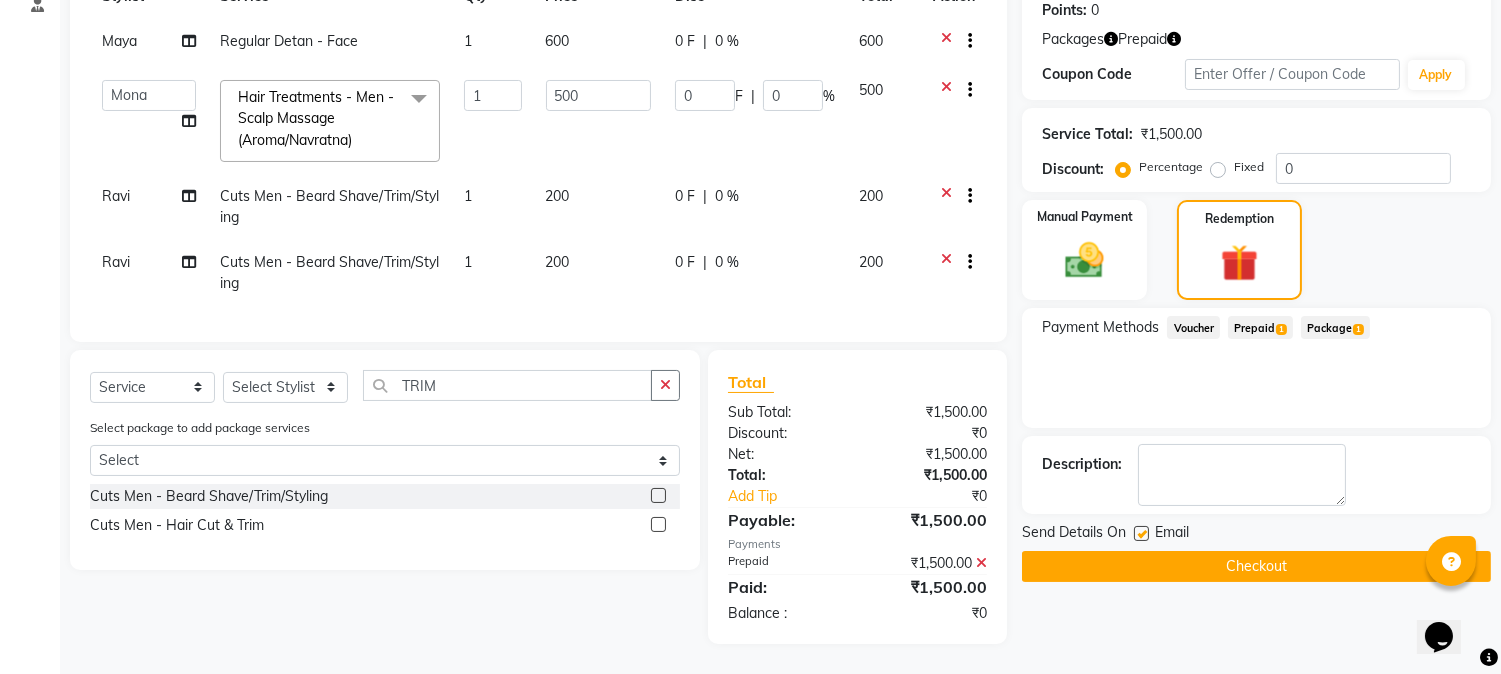 click on "Checkout" 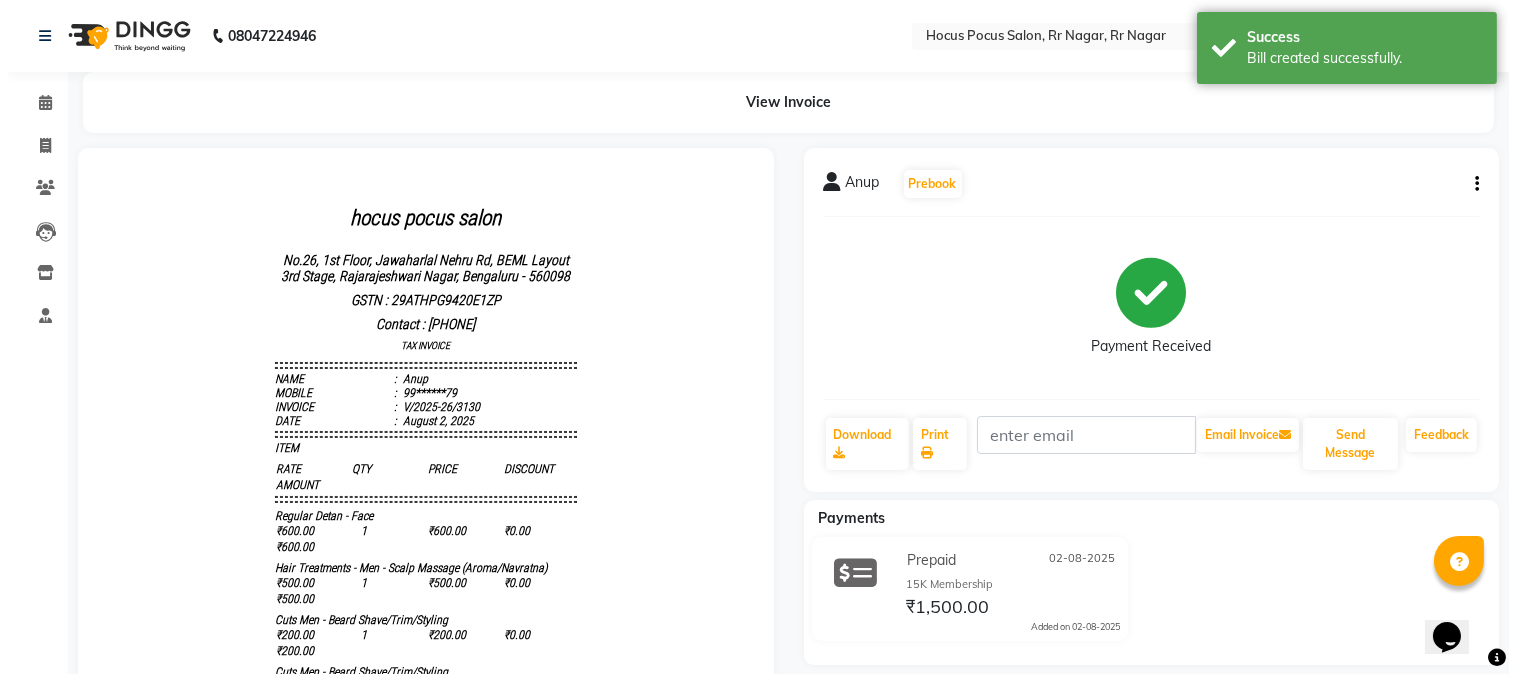 scroll, scrollTop: 0, scrollLeft: 0, axis: both 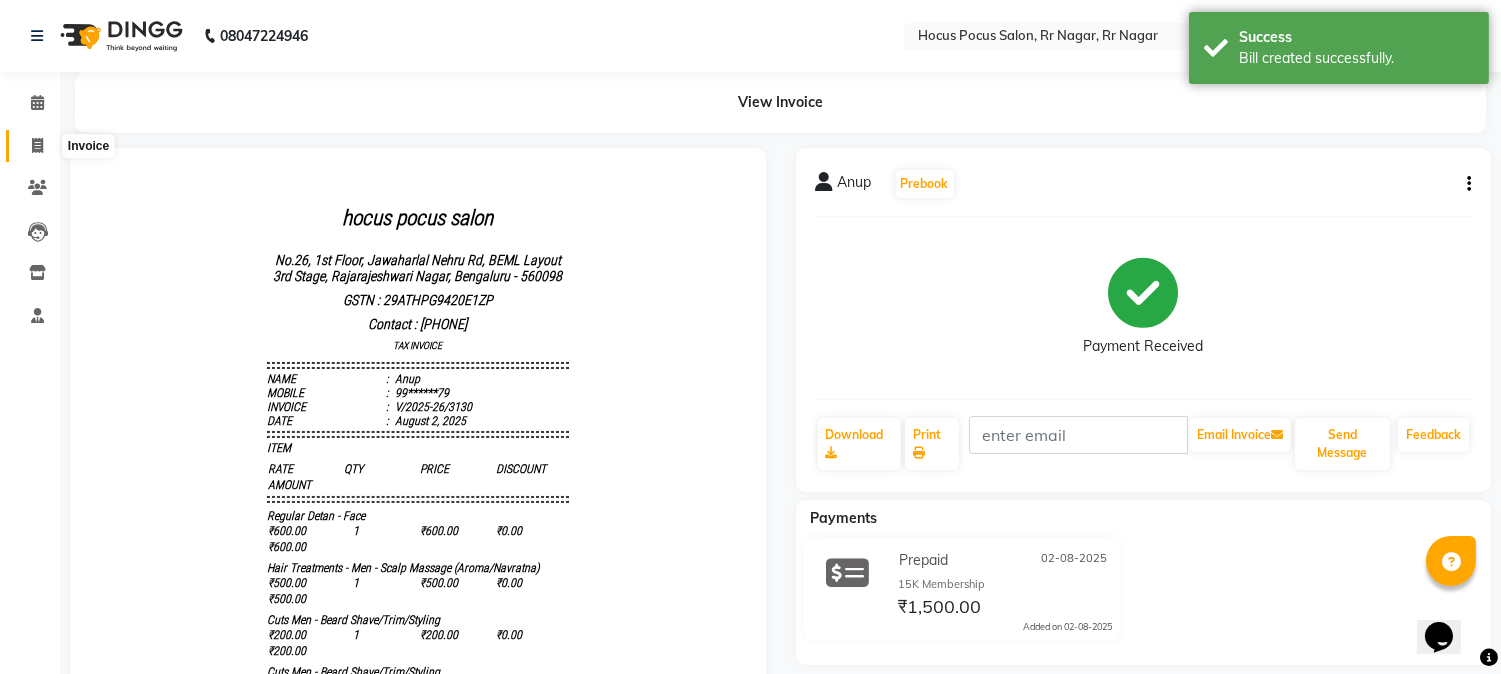click 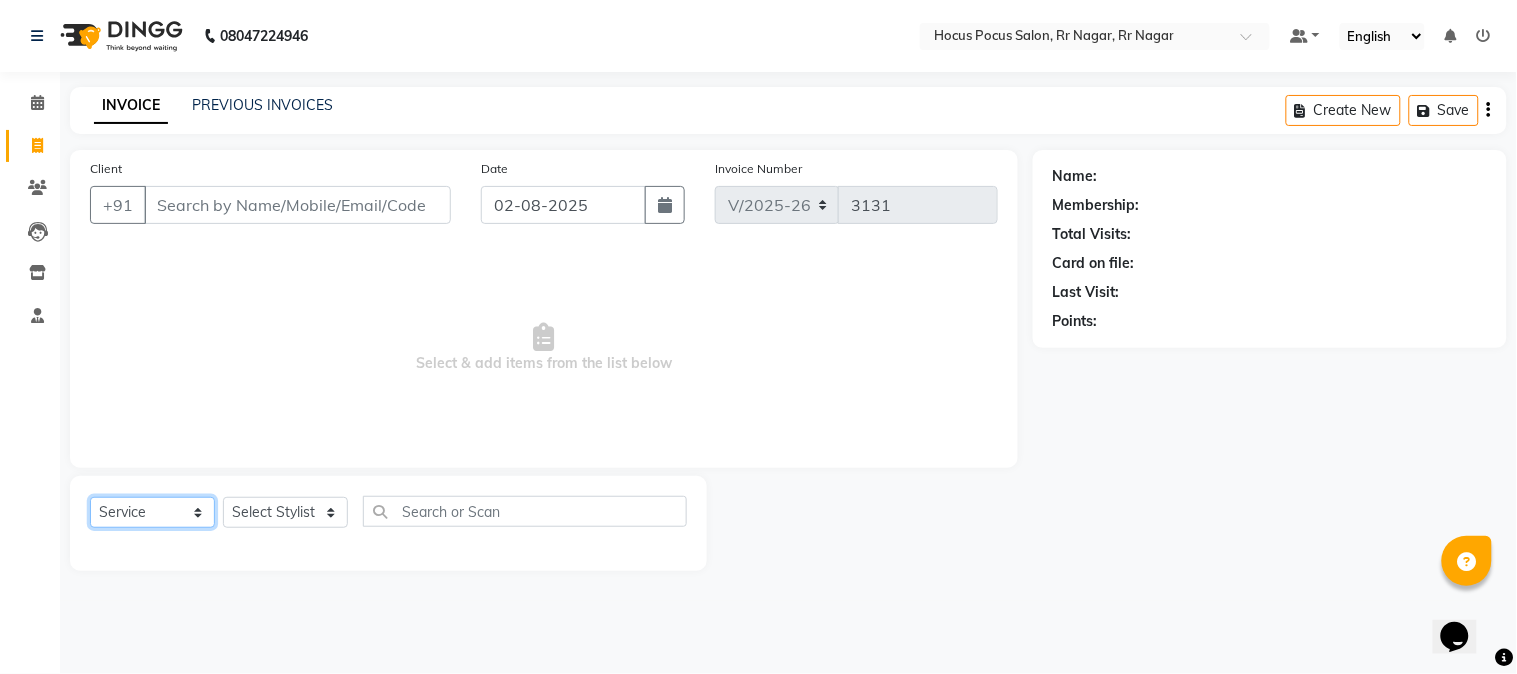 click on "Select  Service  Product  Membership  Package Voucher Prepaid Gift Card" 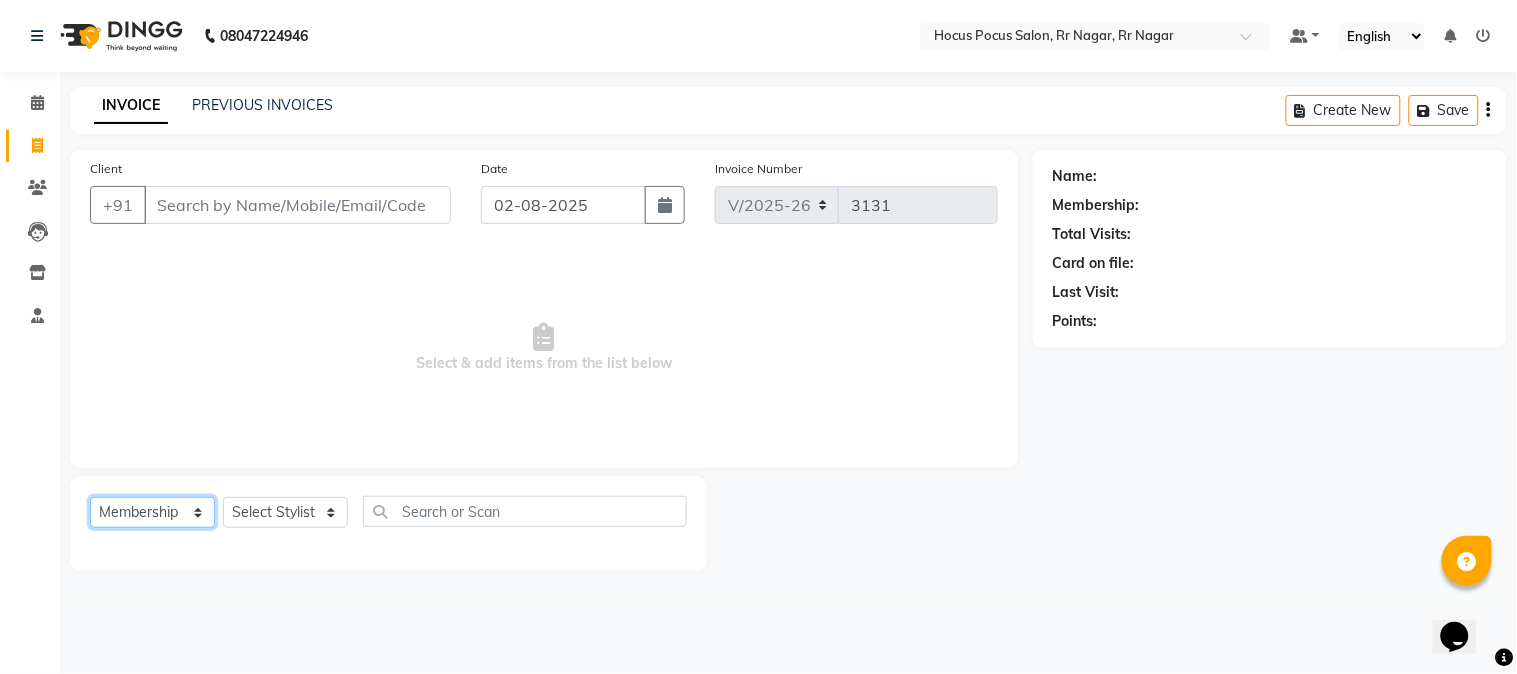 click on "Select  Service  Product  Membership  Package Voucher Prepaid Gift Card" 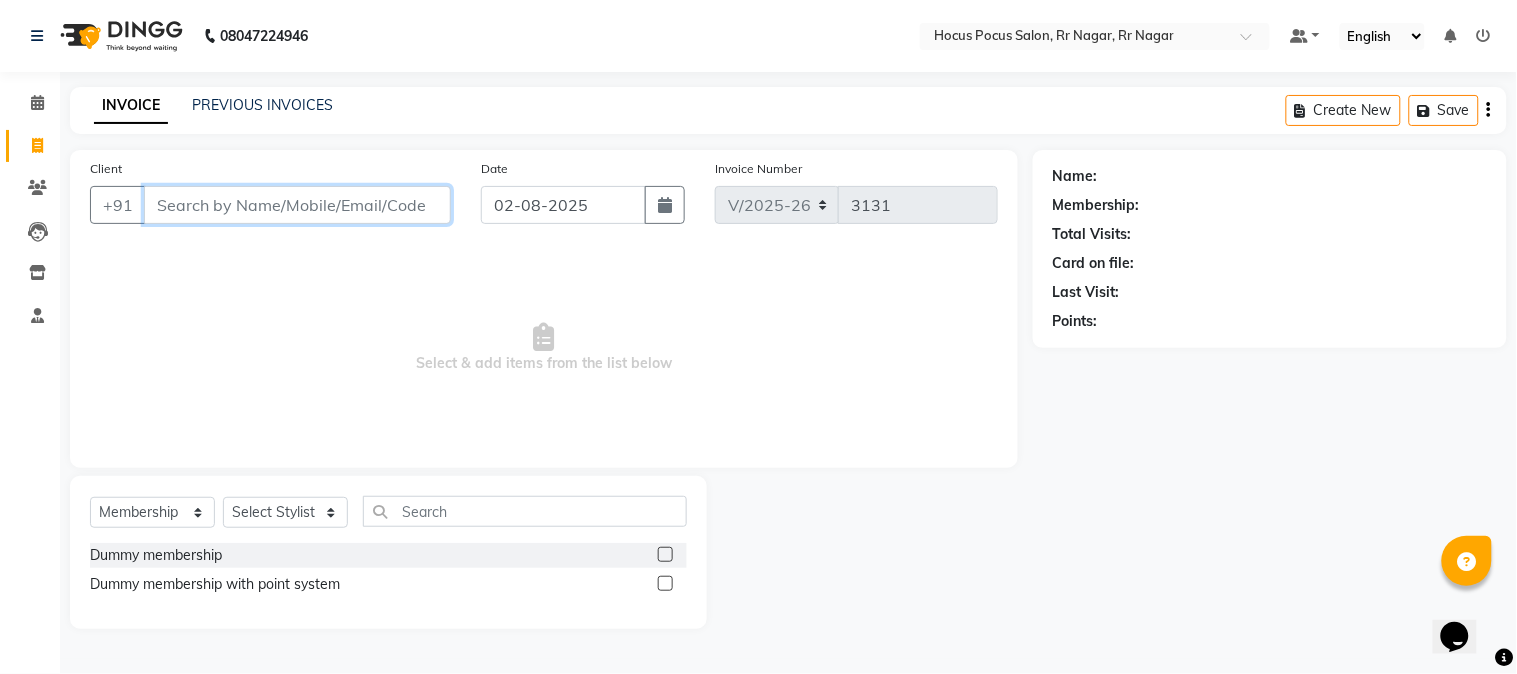 click on "Client" at bounding box center [297, 205] 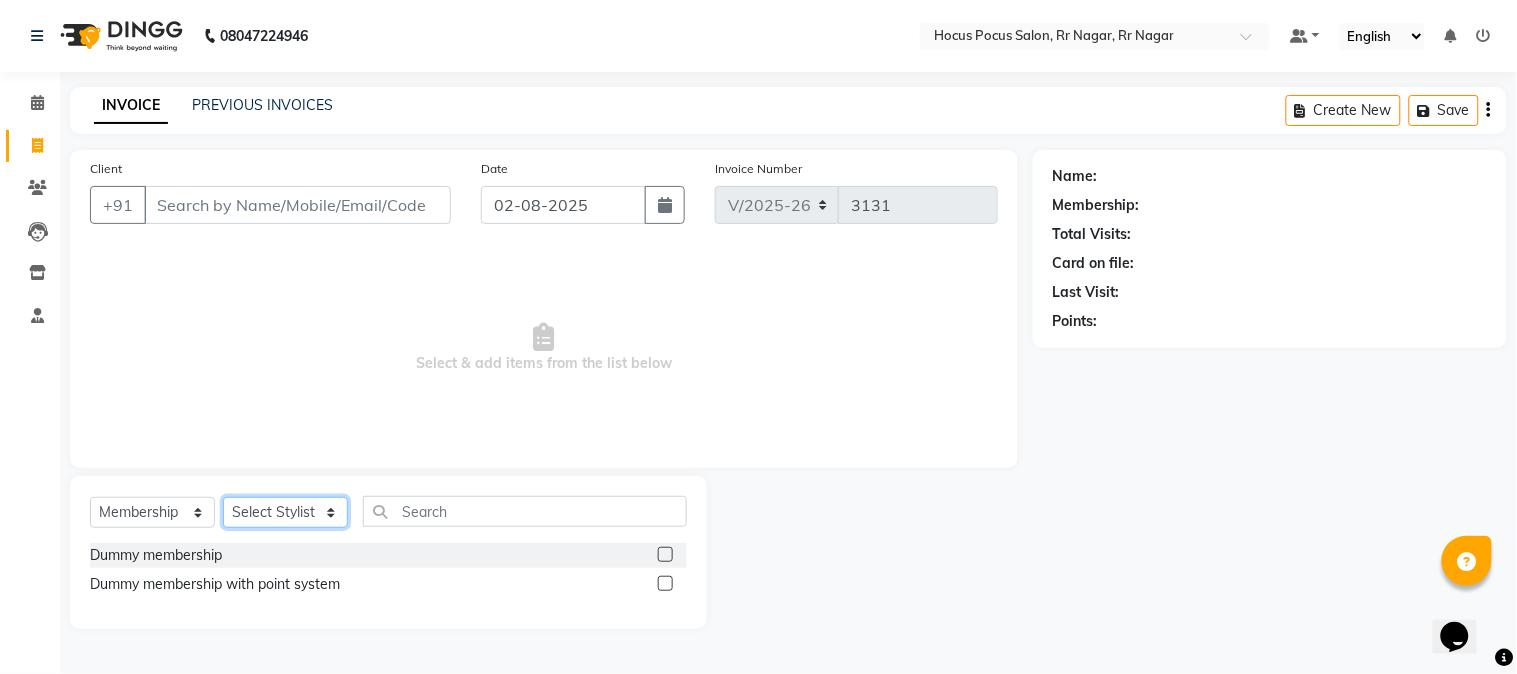 click on "Select Stylist Amar  Arjun Eliza hocus pocus Jonathan Maya Mona Neha Ravi Salima Sonam" 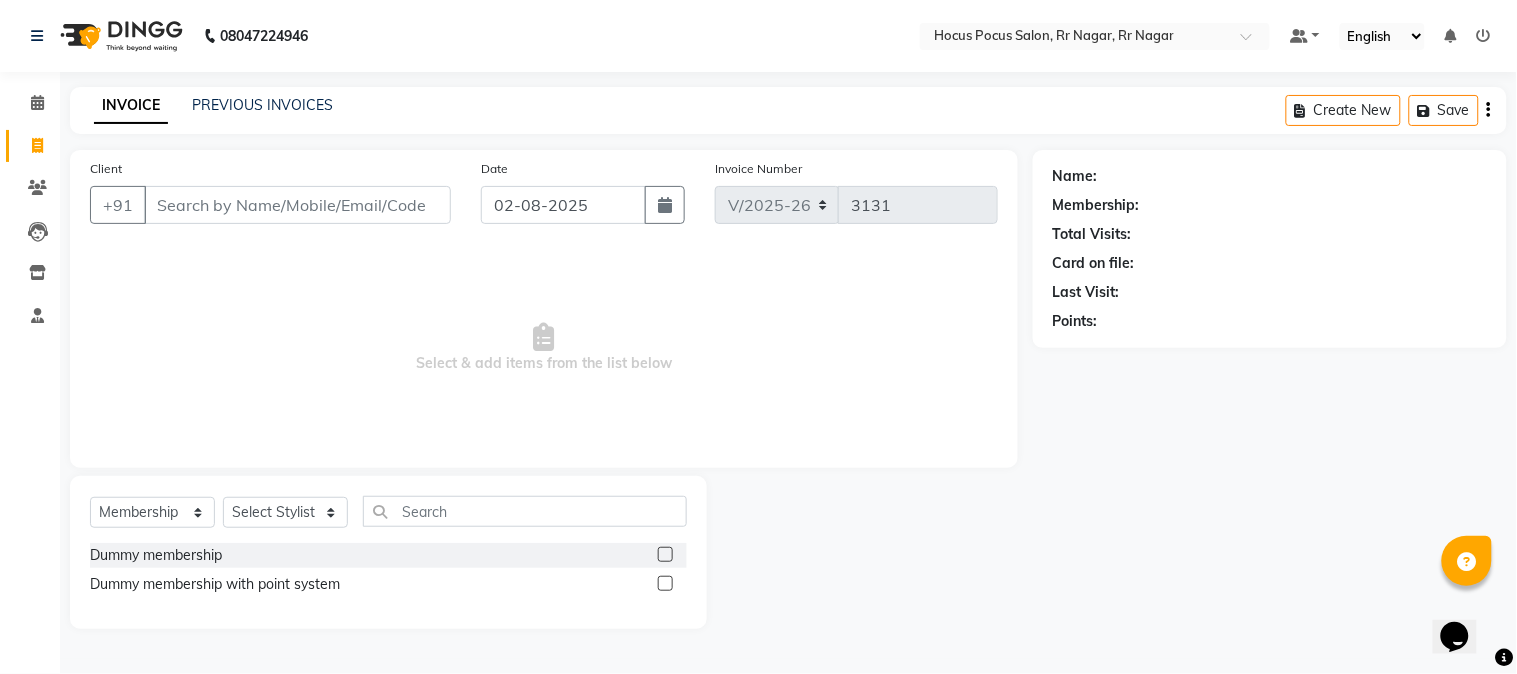 click on "Select & add items from the list below" at bounding box center (544, 348) 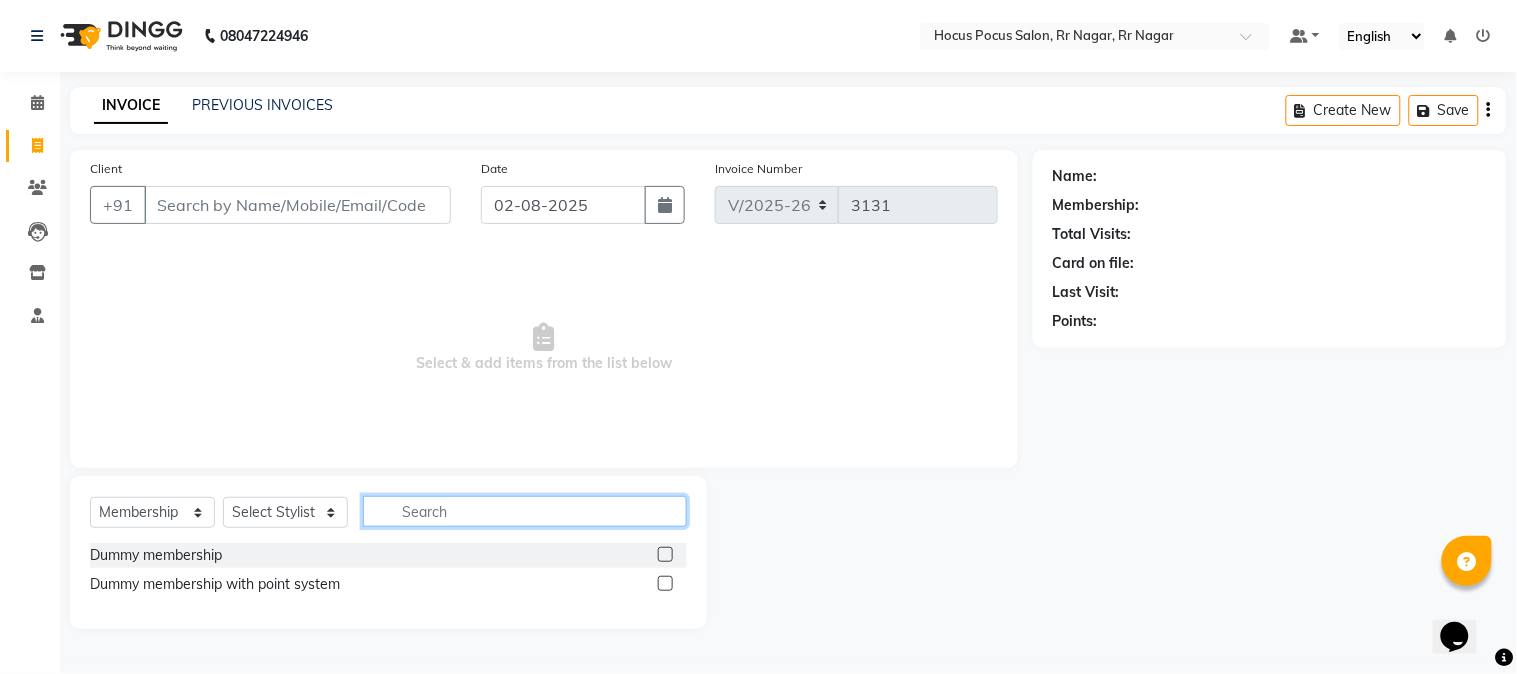 click 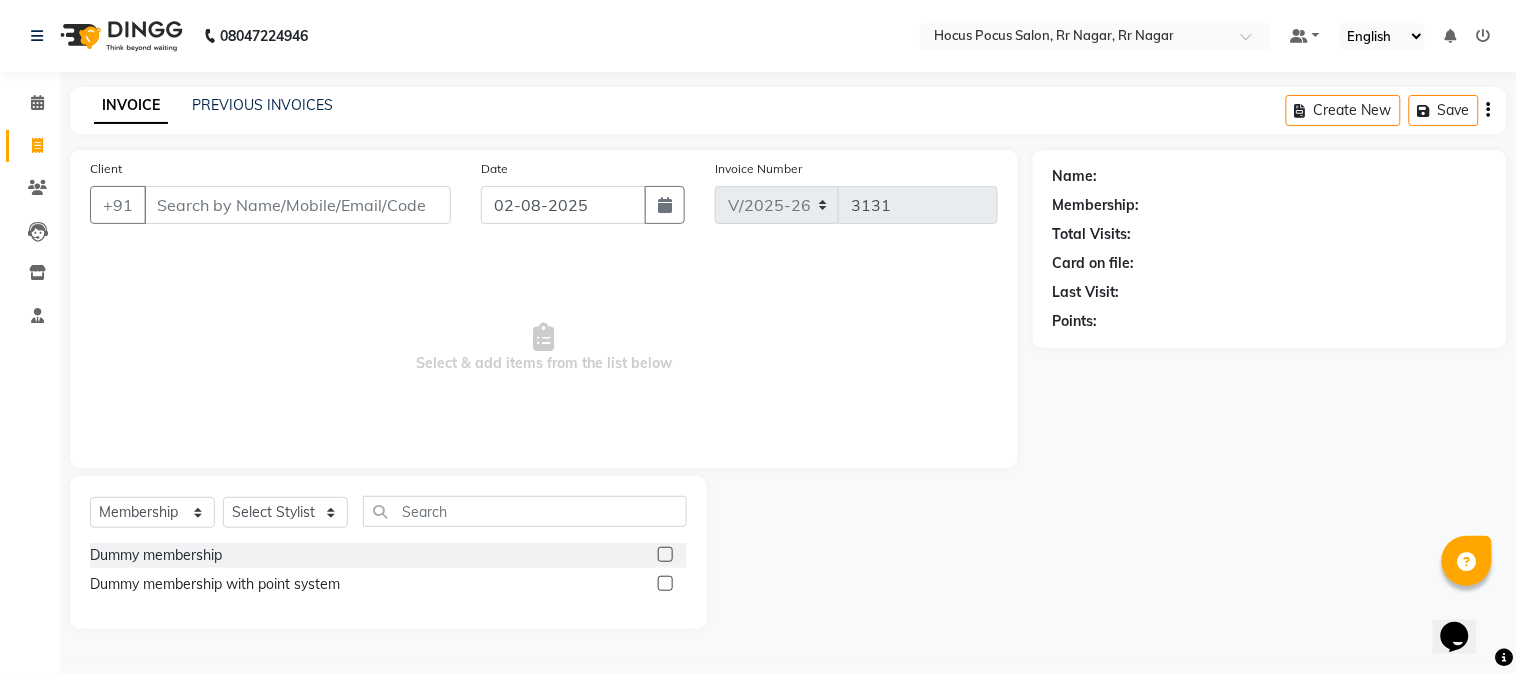 click on "Select & add items from the list below" at bounding box center [544, 348] 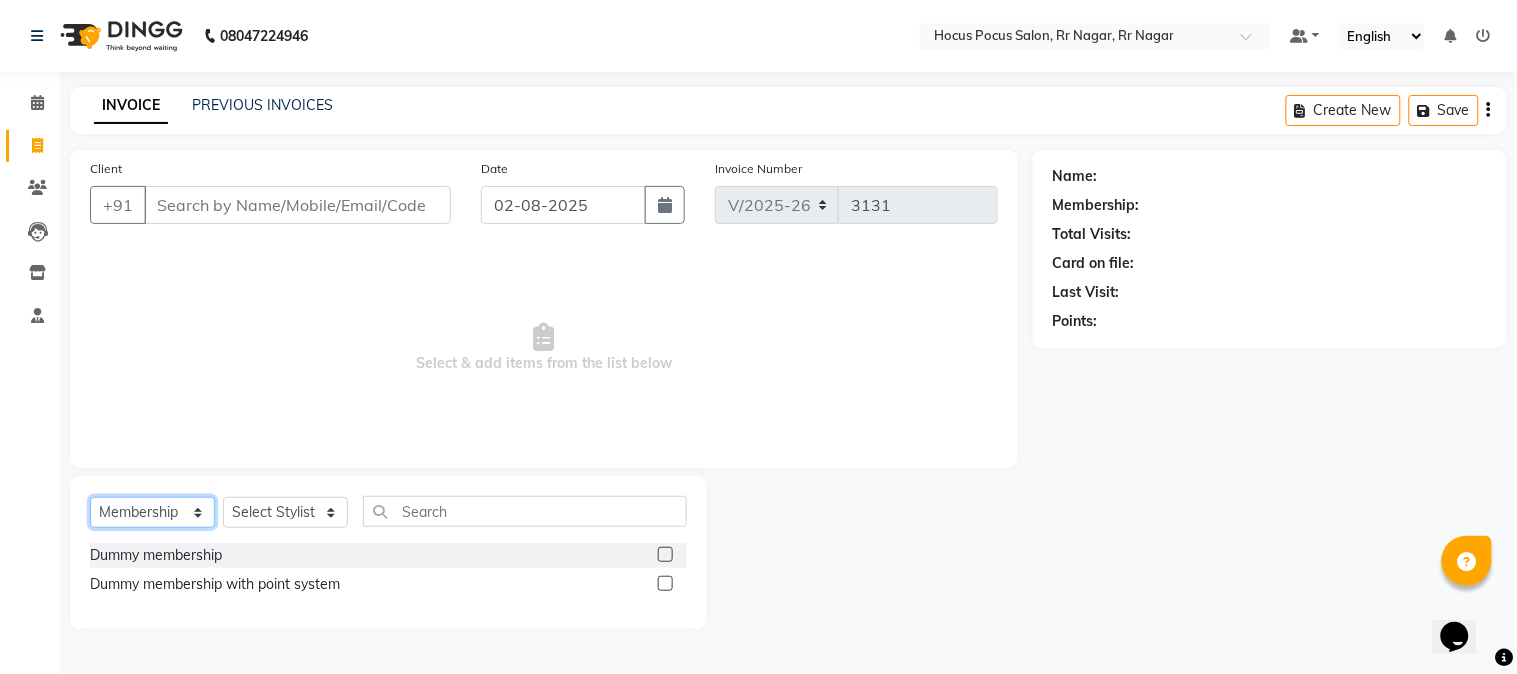 click on "Select  Service  Product  Membership  Package Voucher Prepaid Gift Card" 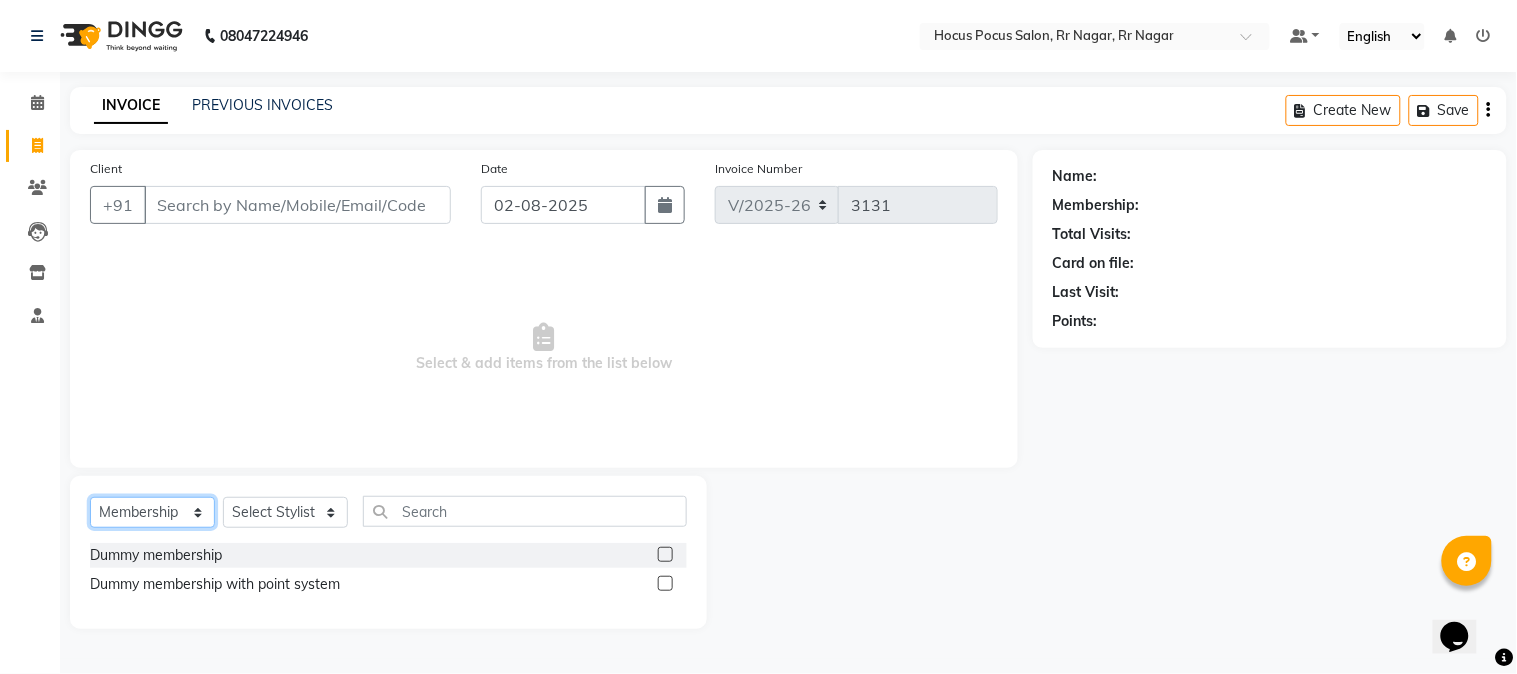 select on "service" 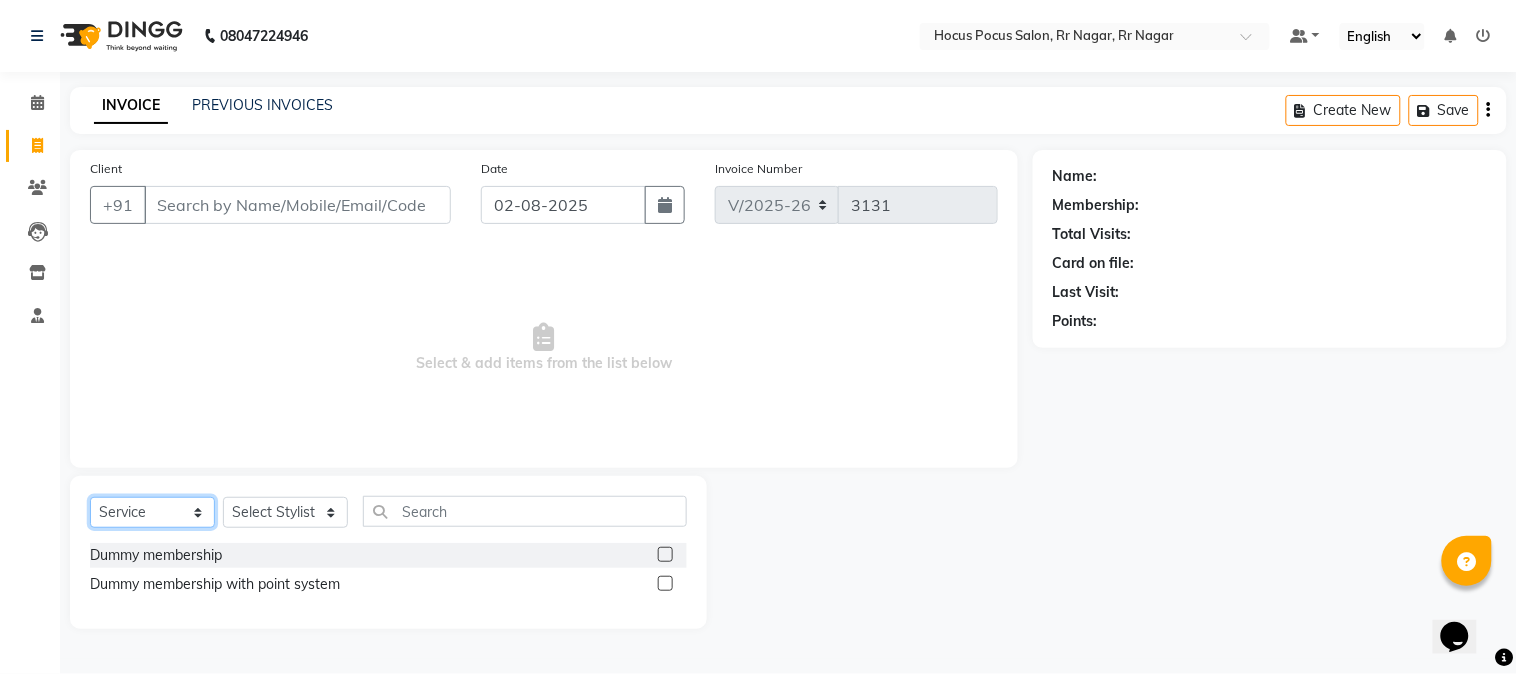 click on "Select  Service  Product  Membership  Package Voucher Prepaid Gift Card" 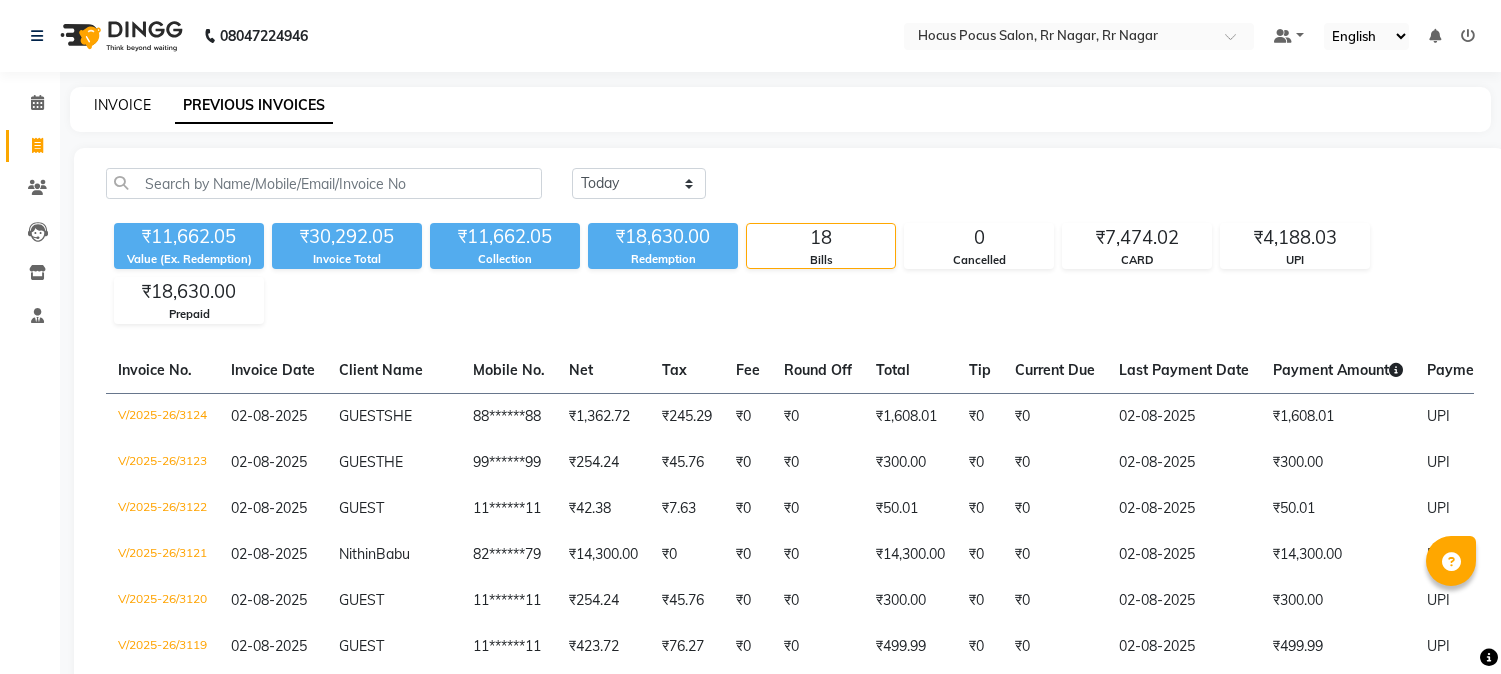 scroll, scrollTop: 0, scrollLeft: 0, axis: both 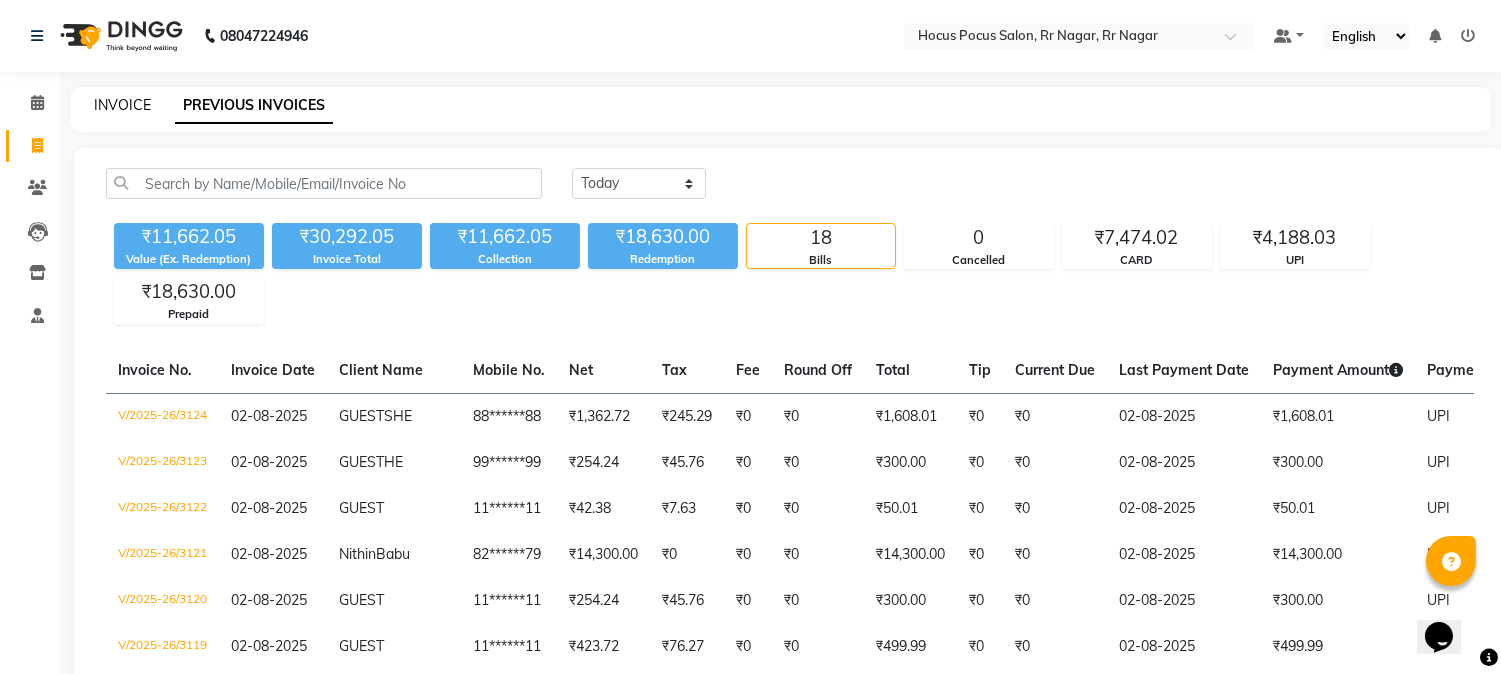 click on "INVOICE" 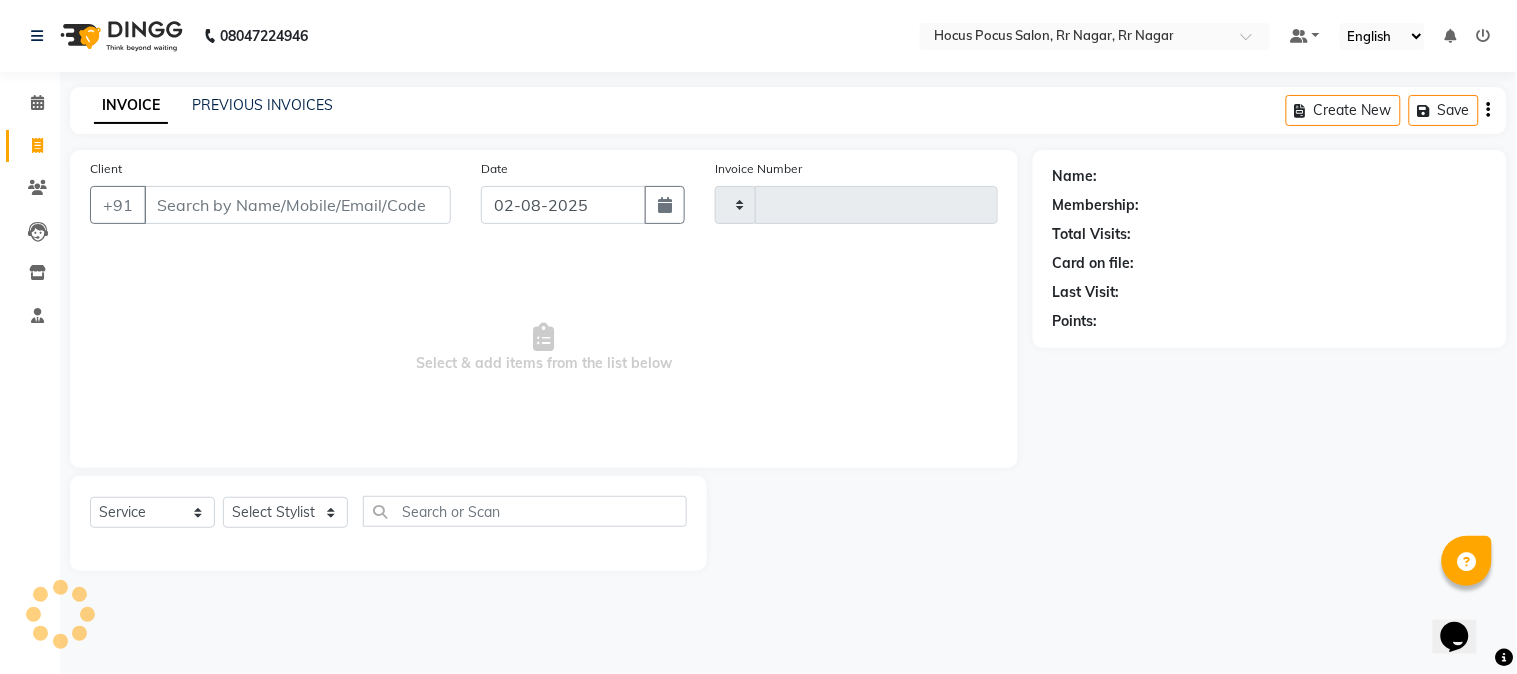 type on "3131" 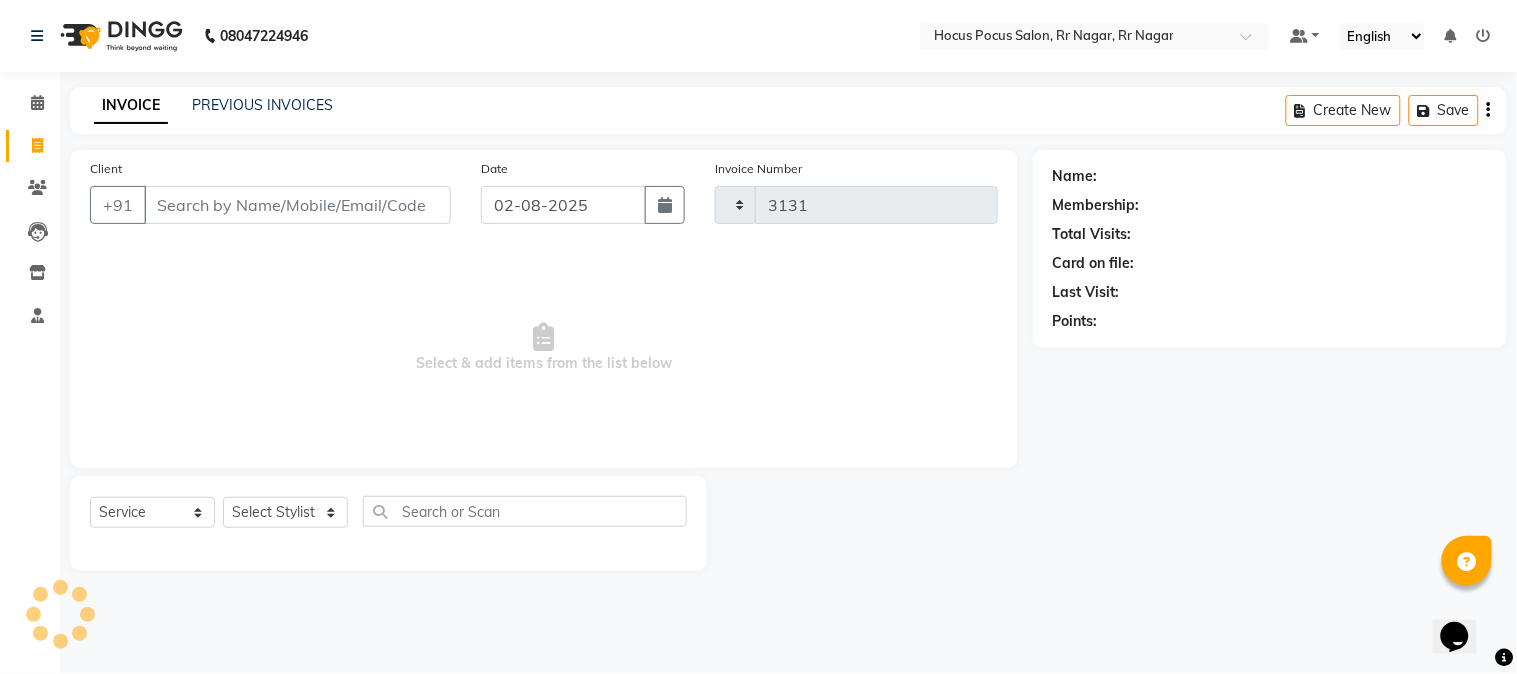select on "5019" 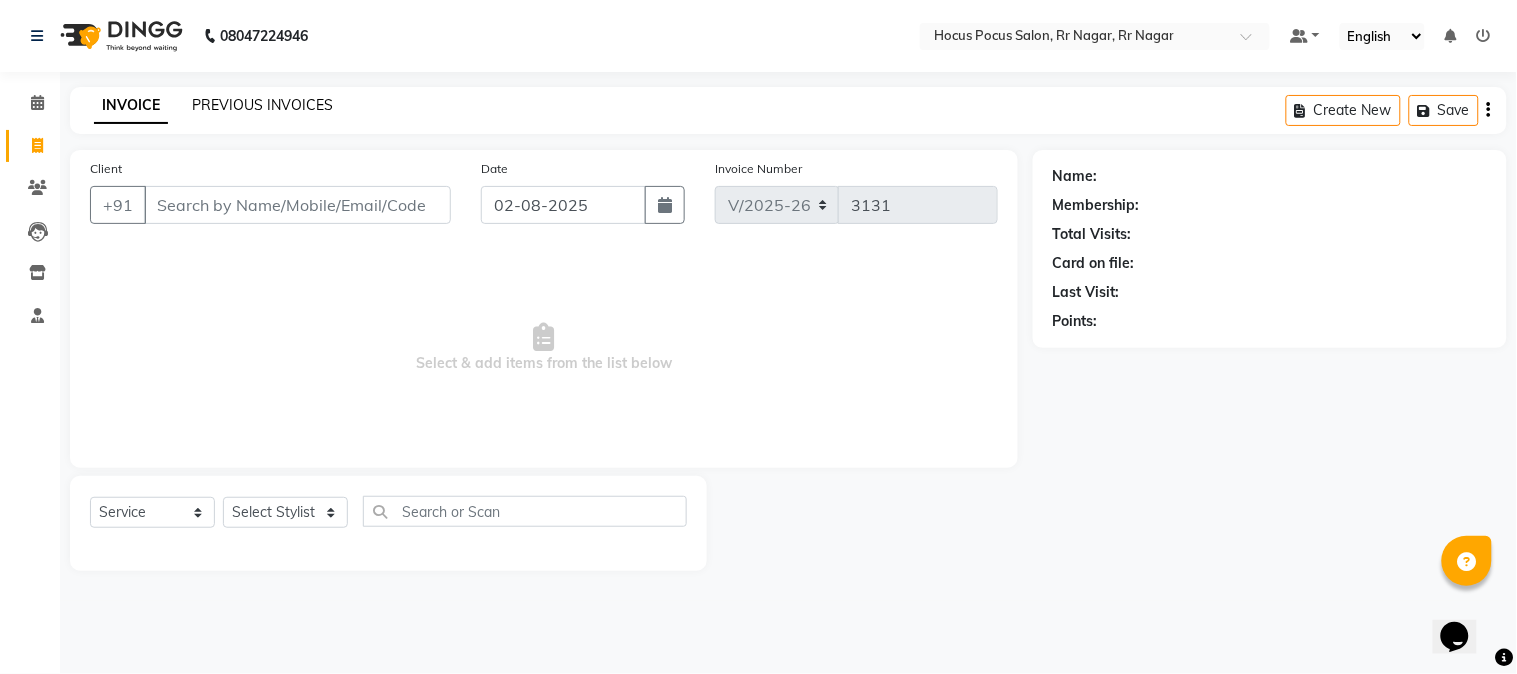 click on "PREVIOUS INVOICES" 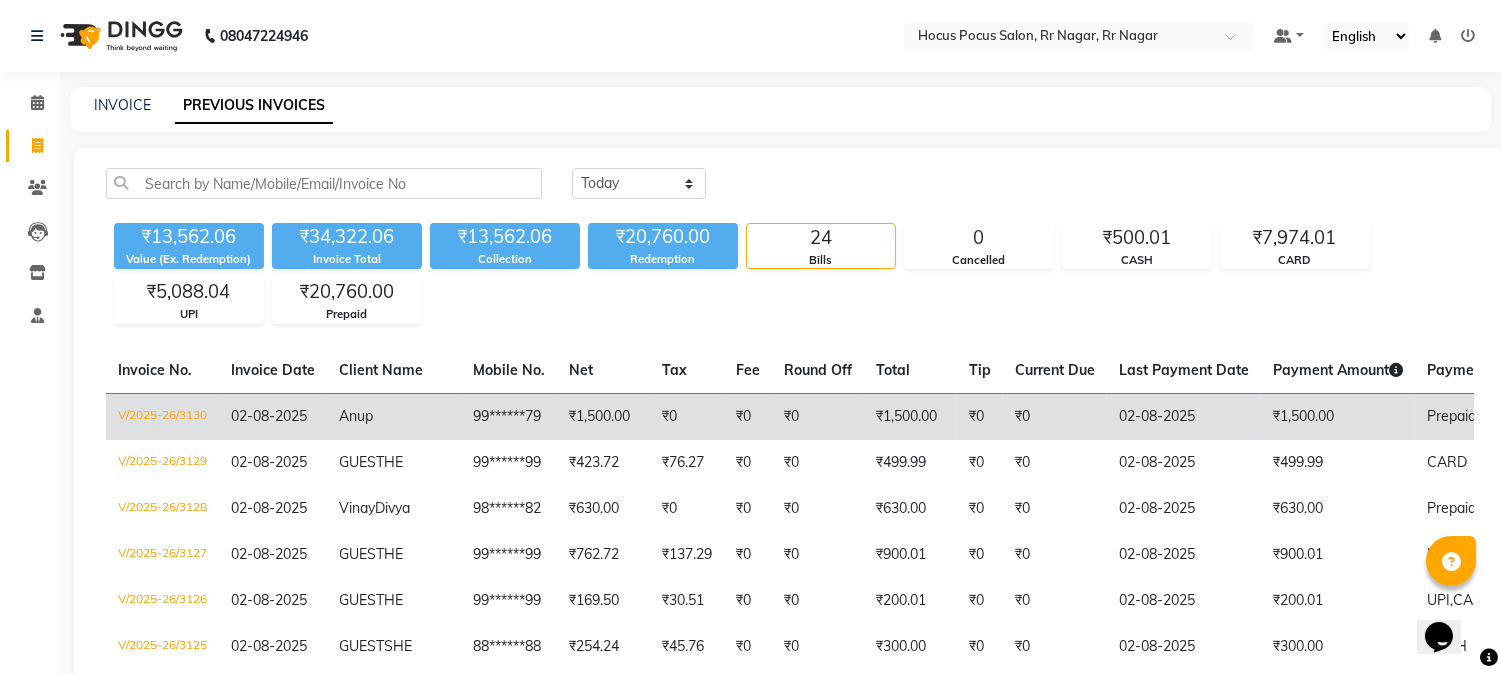 click on "₹0" 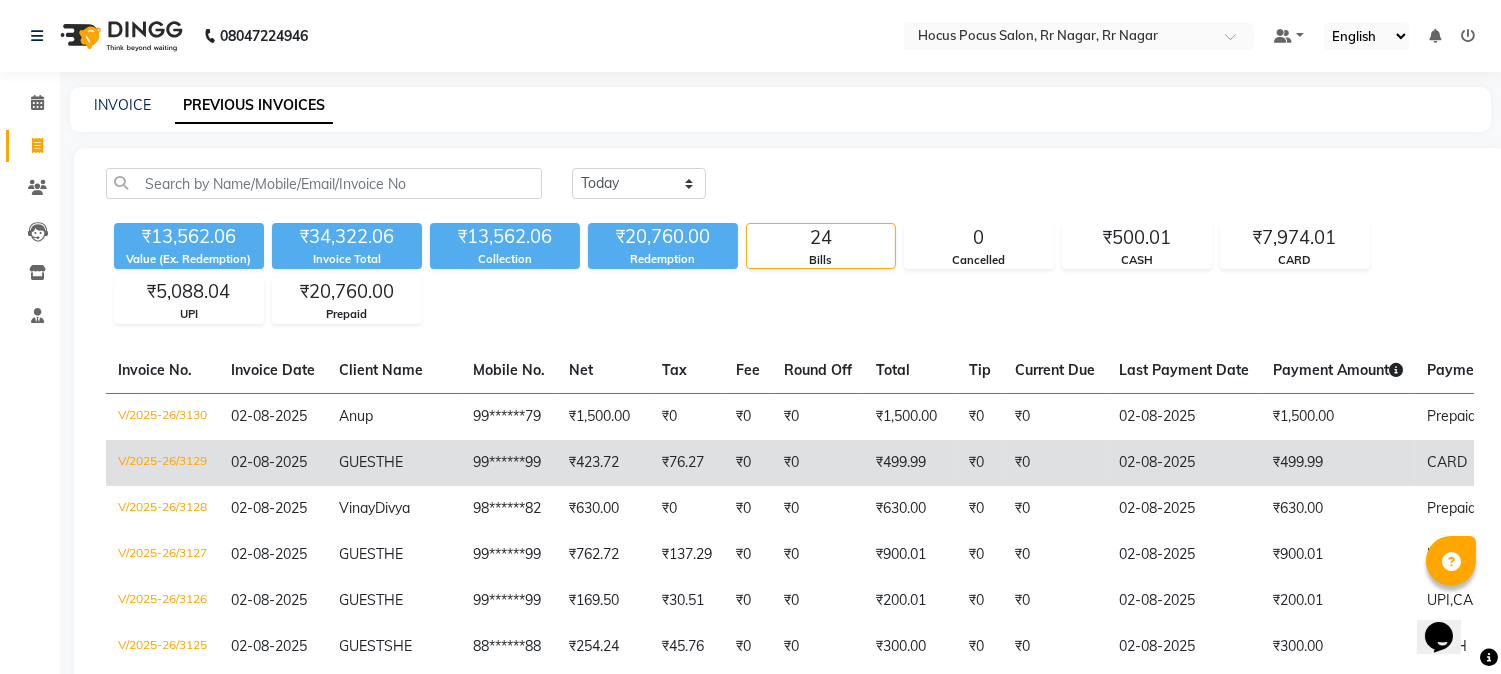 click on "₹499.99" 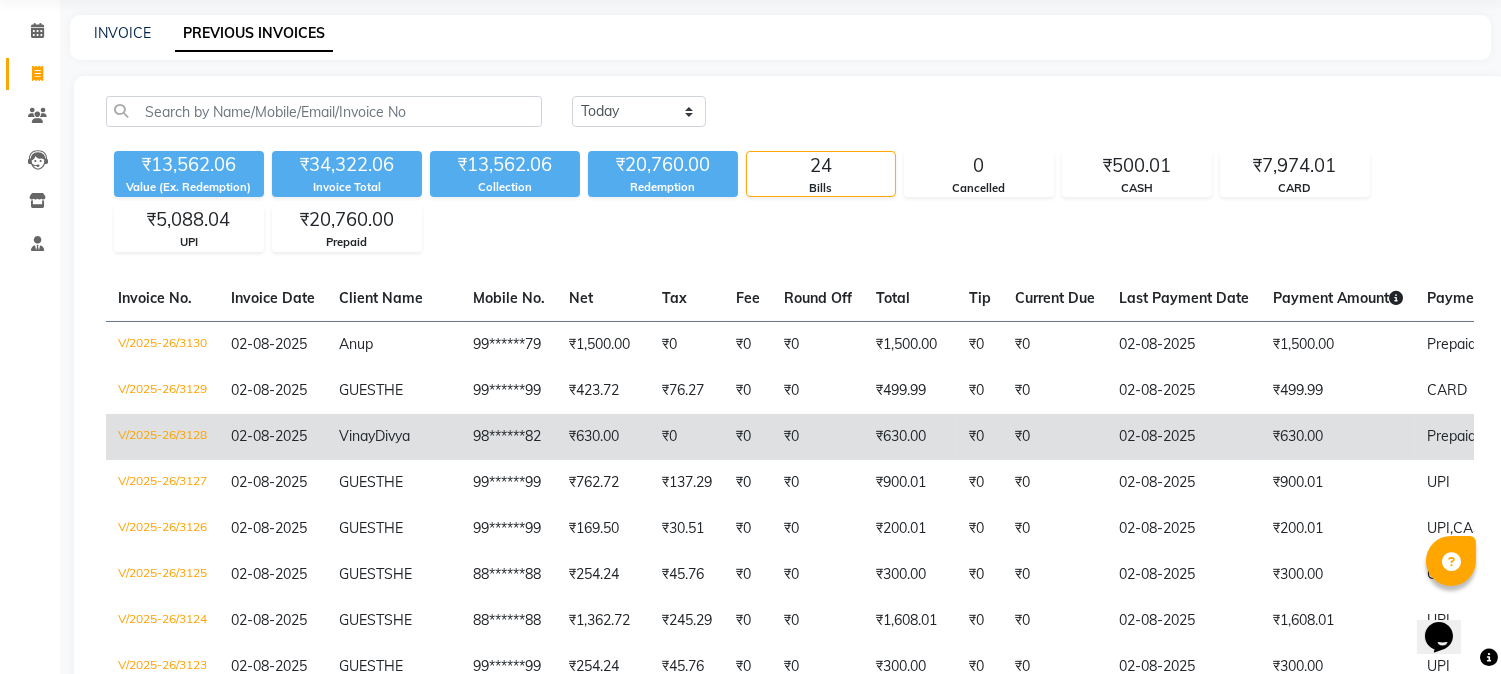 scroll, scrollTop: 111, scrollLeft: 0, axis: vertical 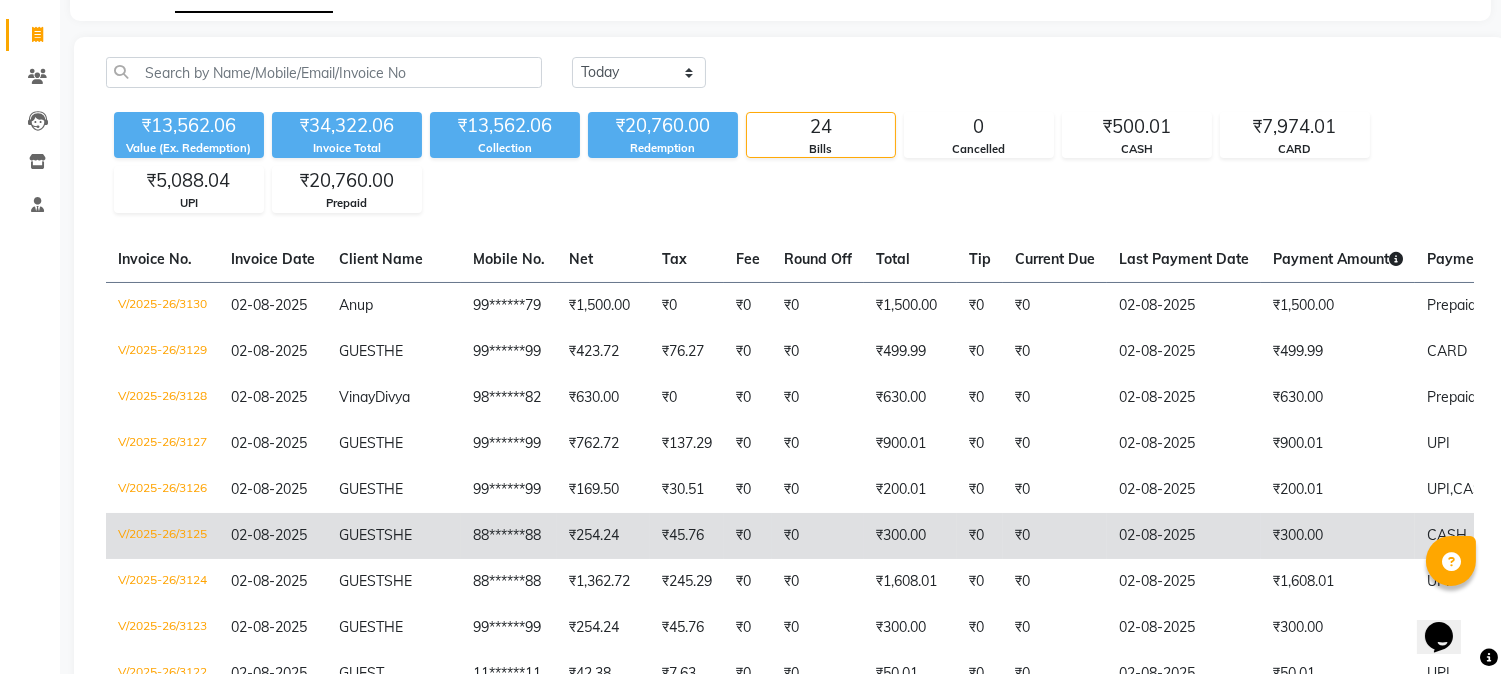 click on "₹300.00" 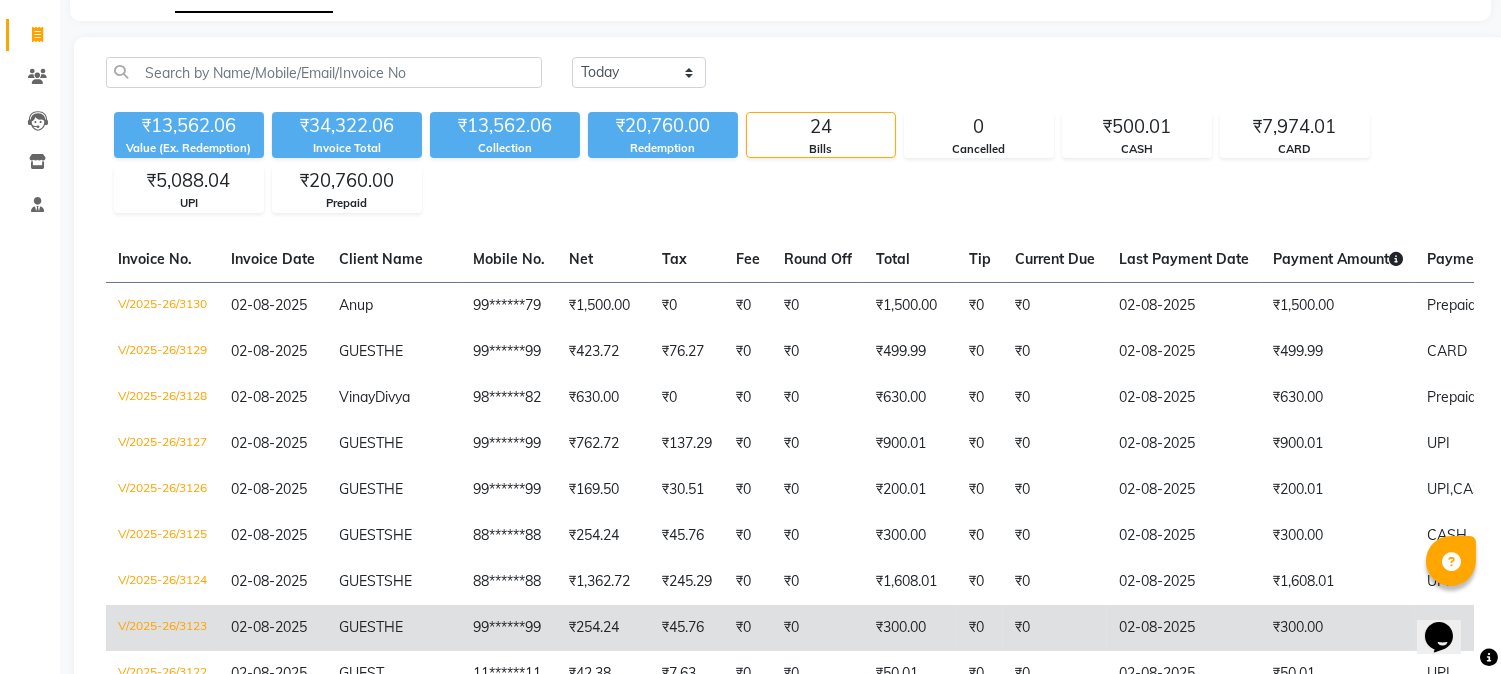 click on "₹300.00" 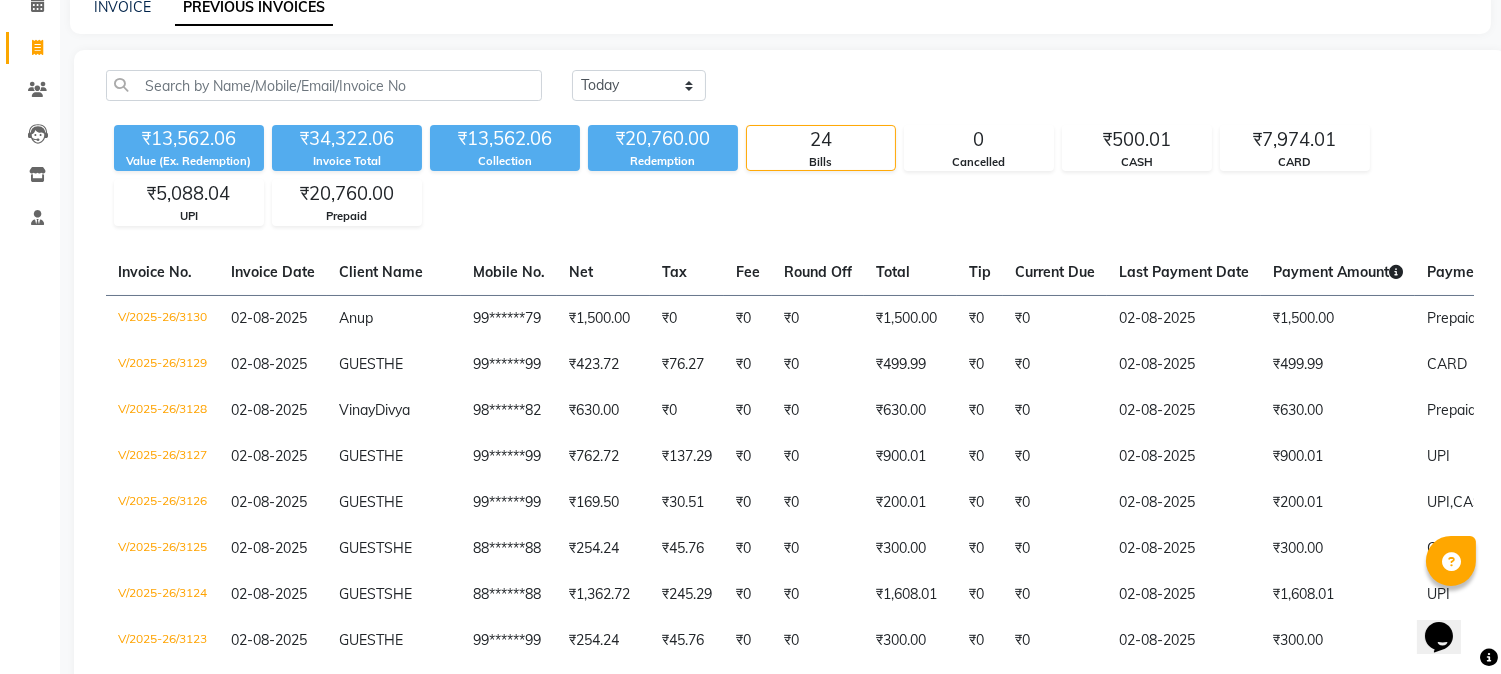 scroll, scrollTop: 111, scrollLeft: 0, axis: vertical 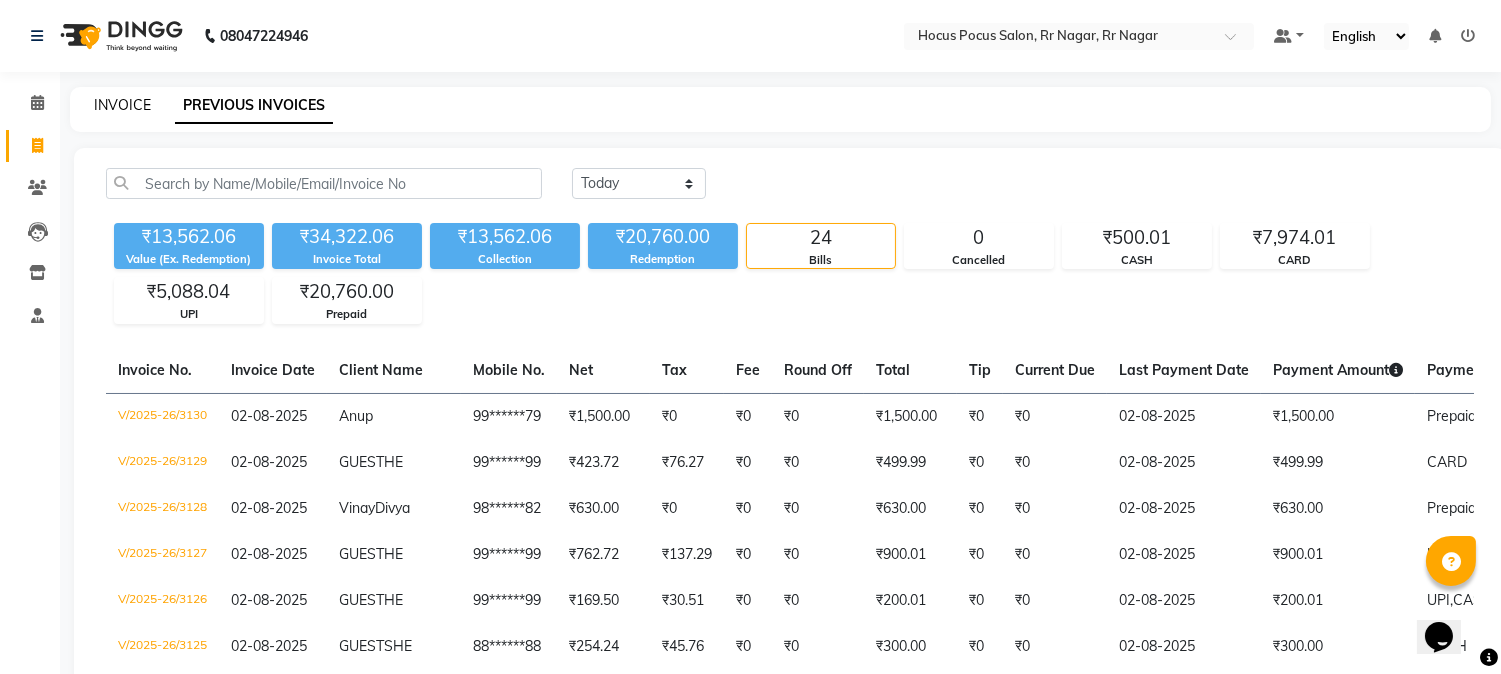 click on "INVOICE" 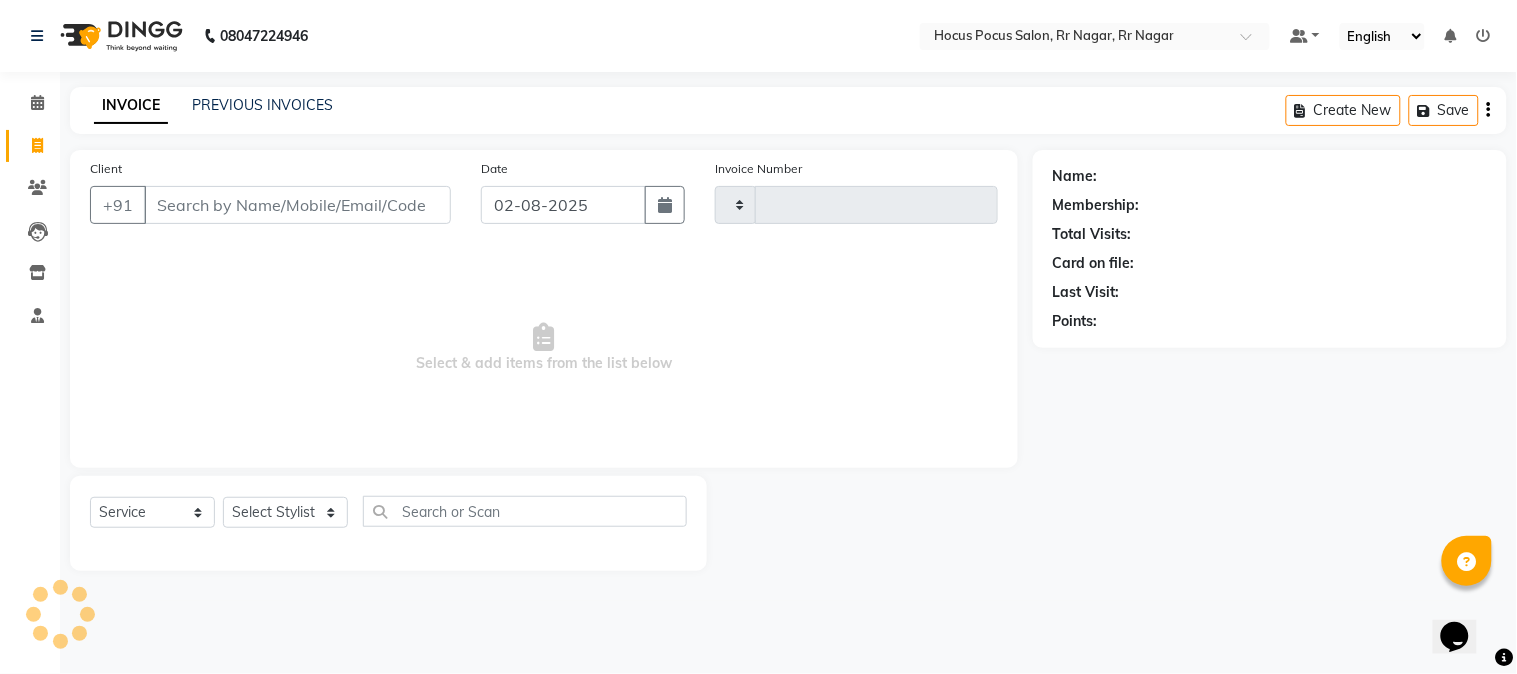 type on "3134" 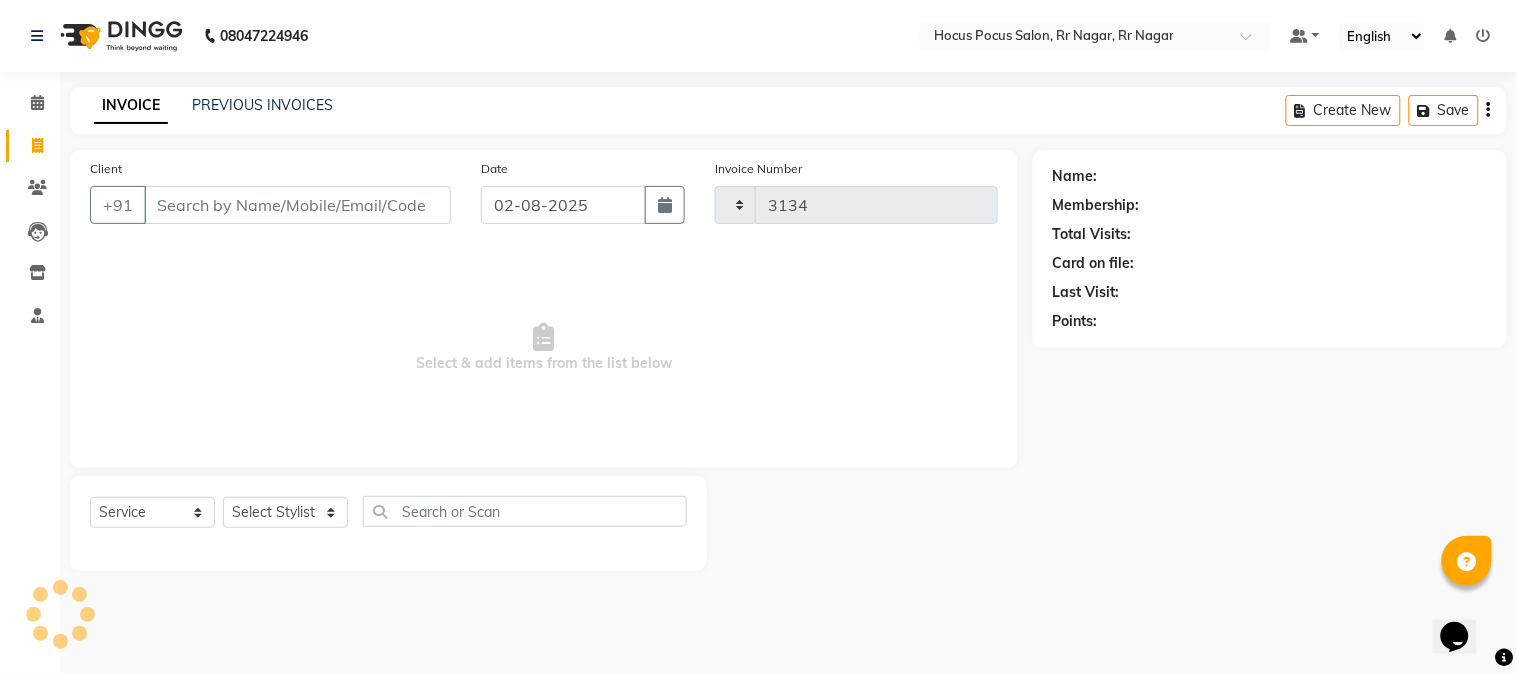 select on "5019" 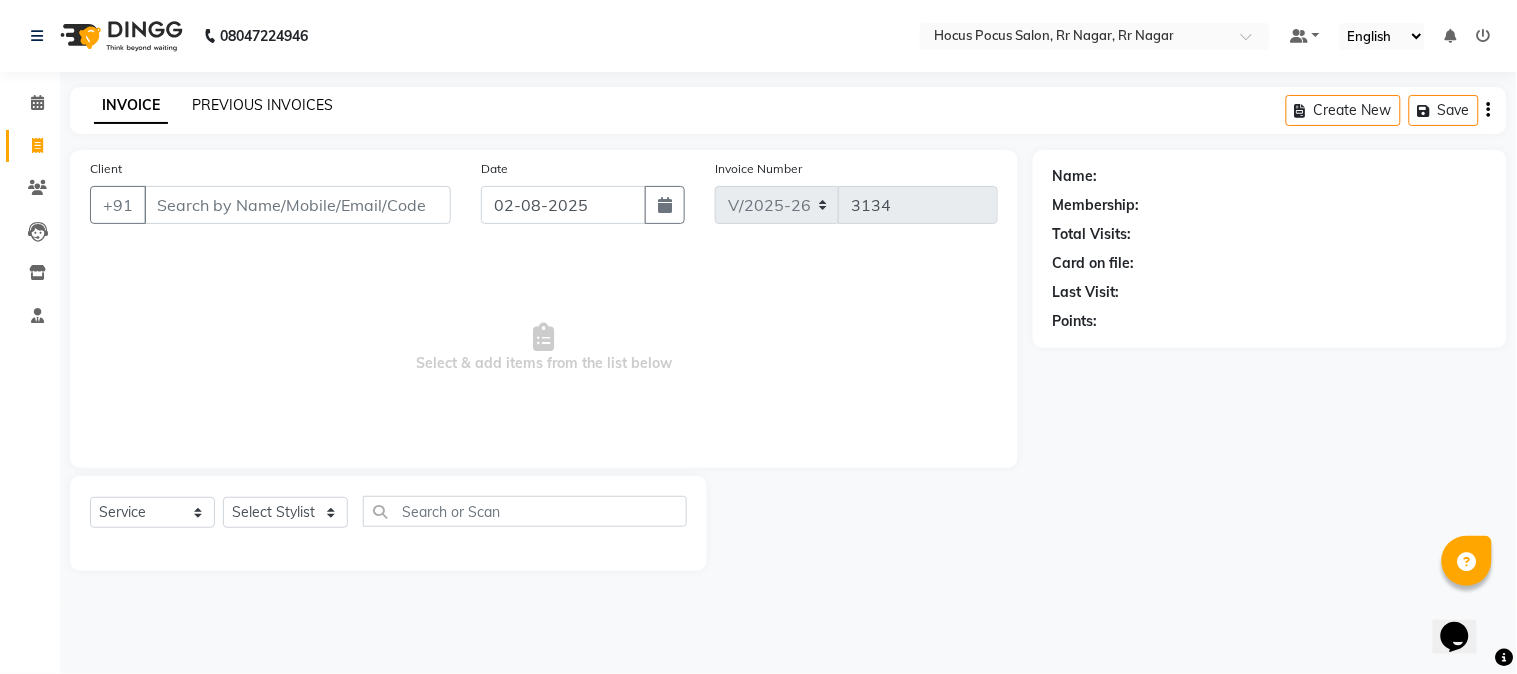 click on "PREVIOUS INVOICES" 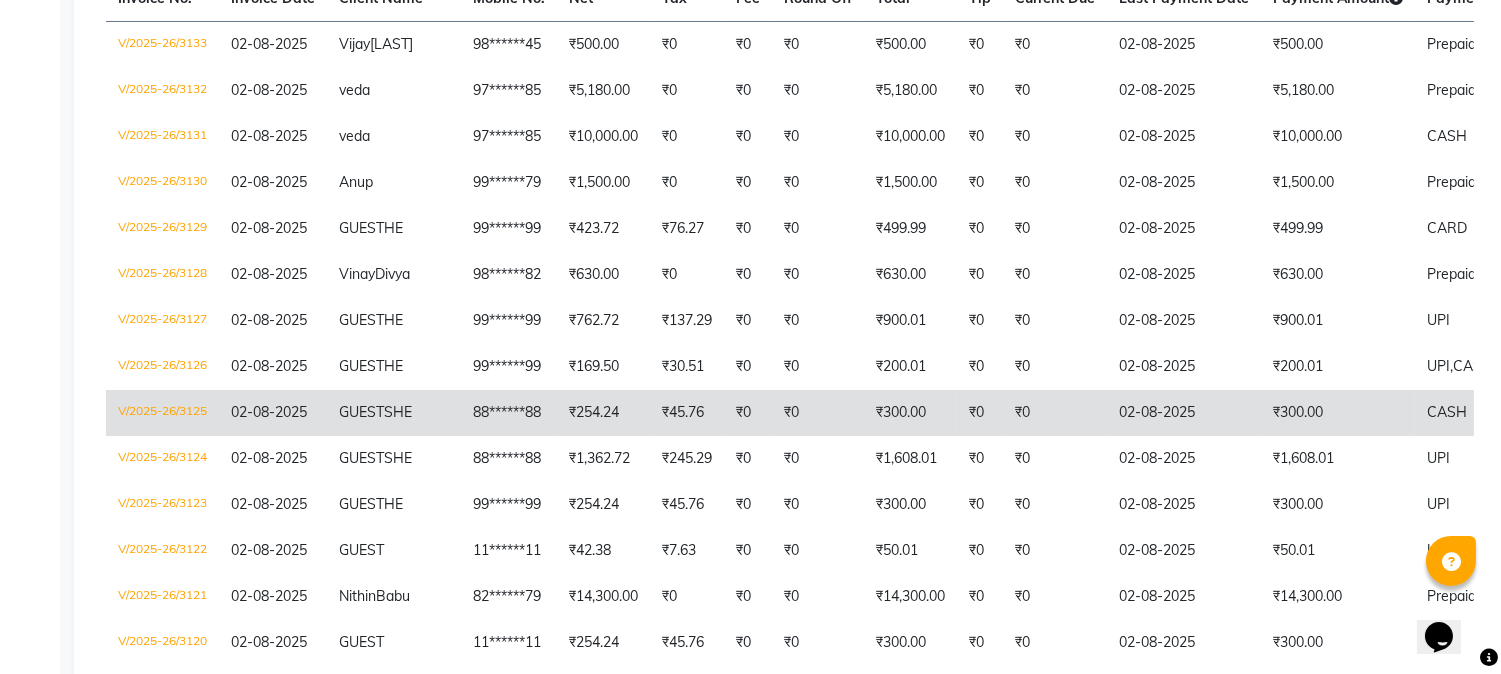 scroll, scrollTop: 333, scrollLeft: 0, axis: vertical 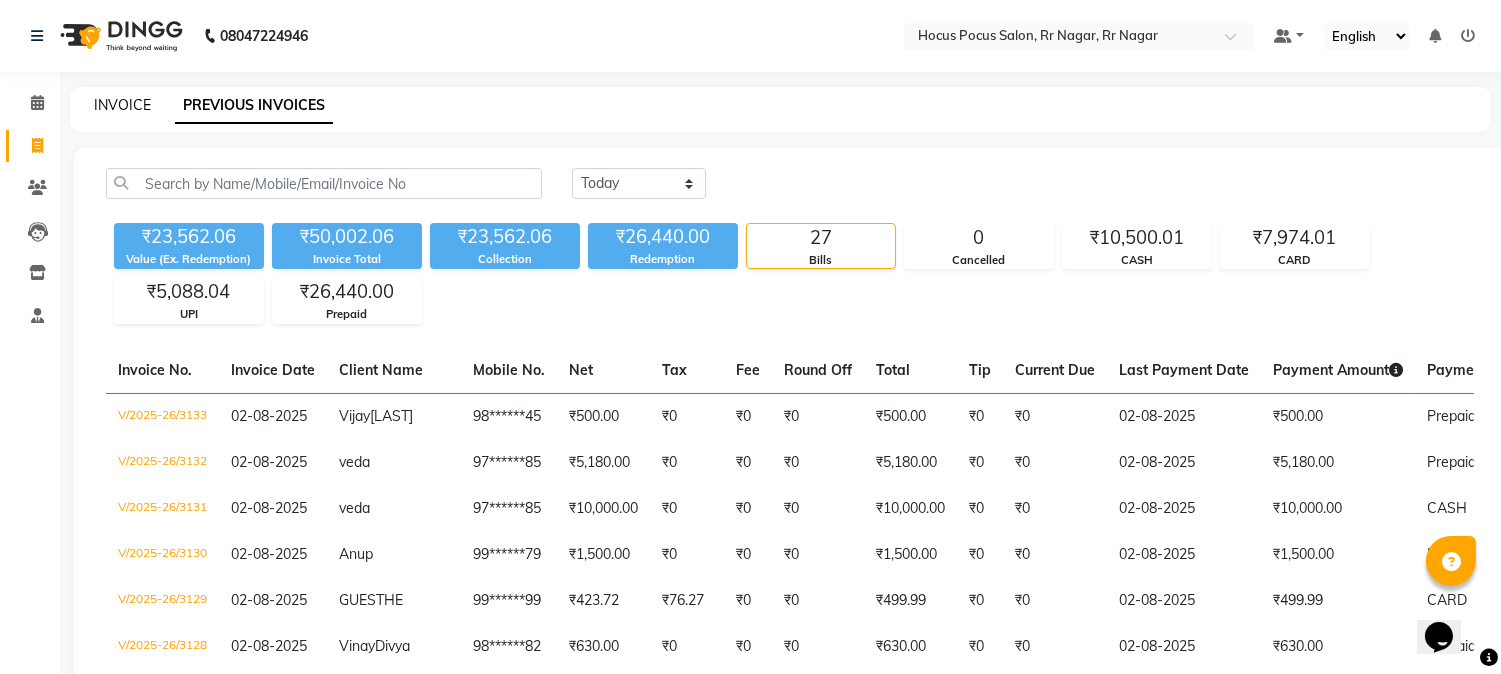 click on "INVOICE" 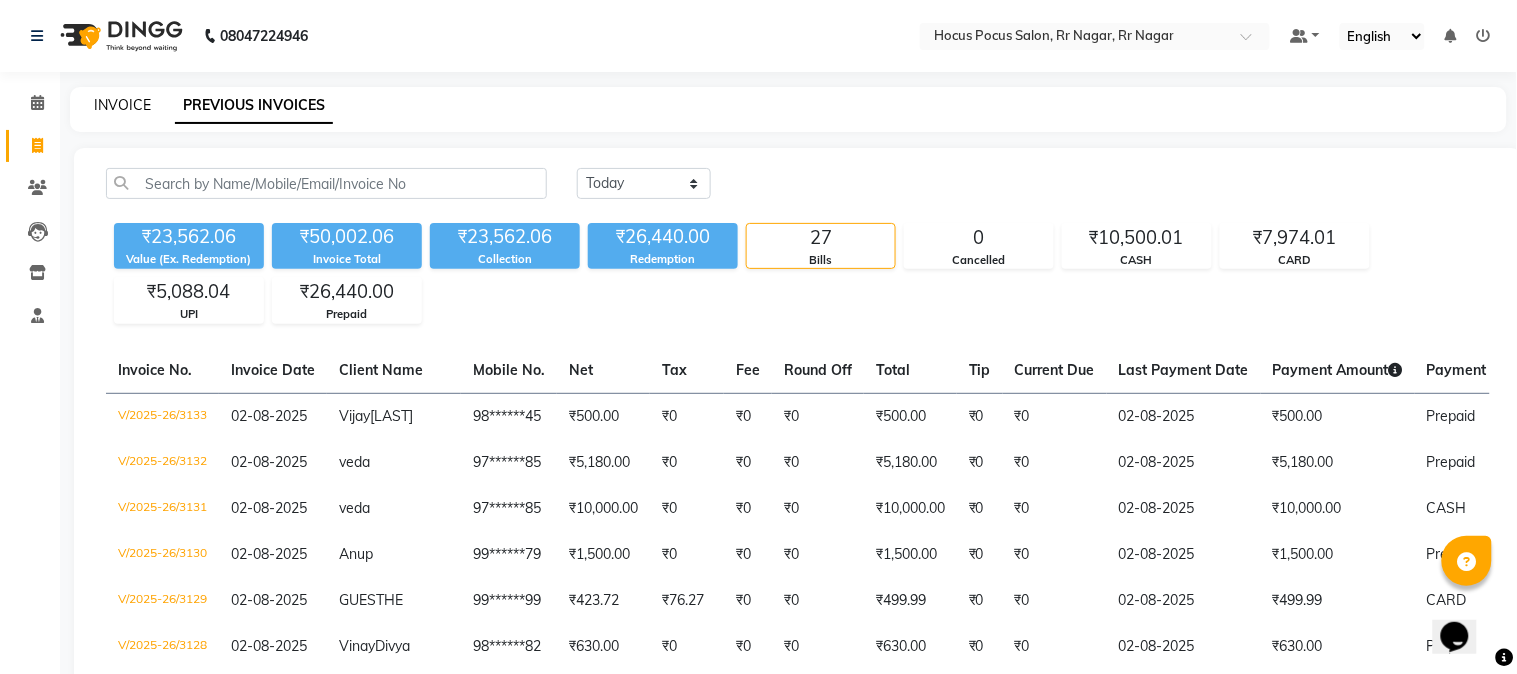 select on "5019" 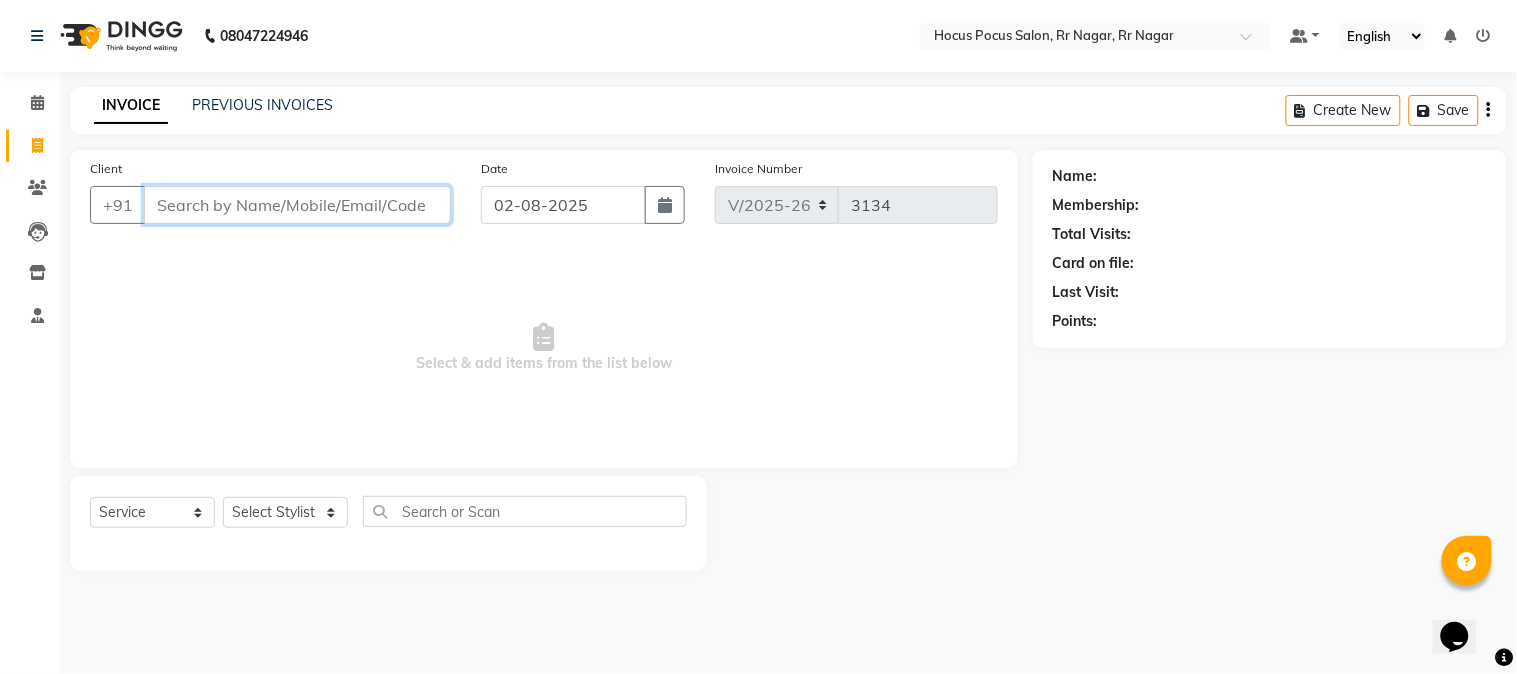 click on "Client" at bounding box center (297, 205) 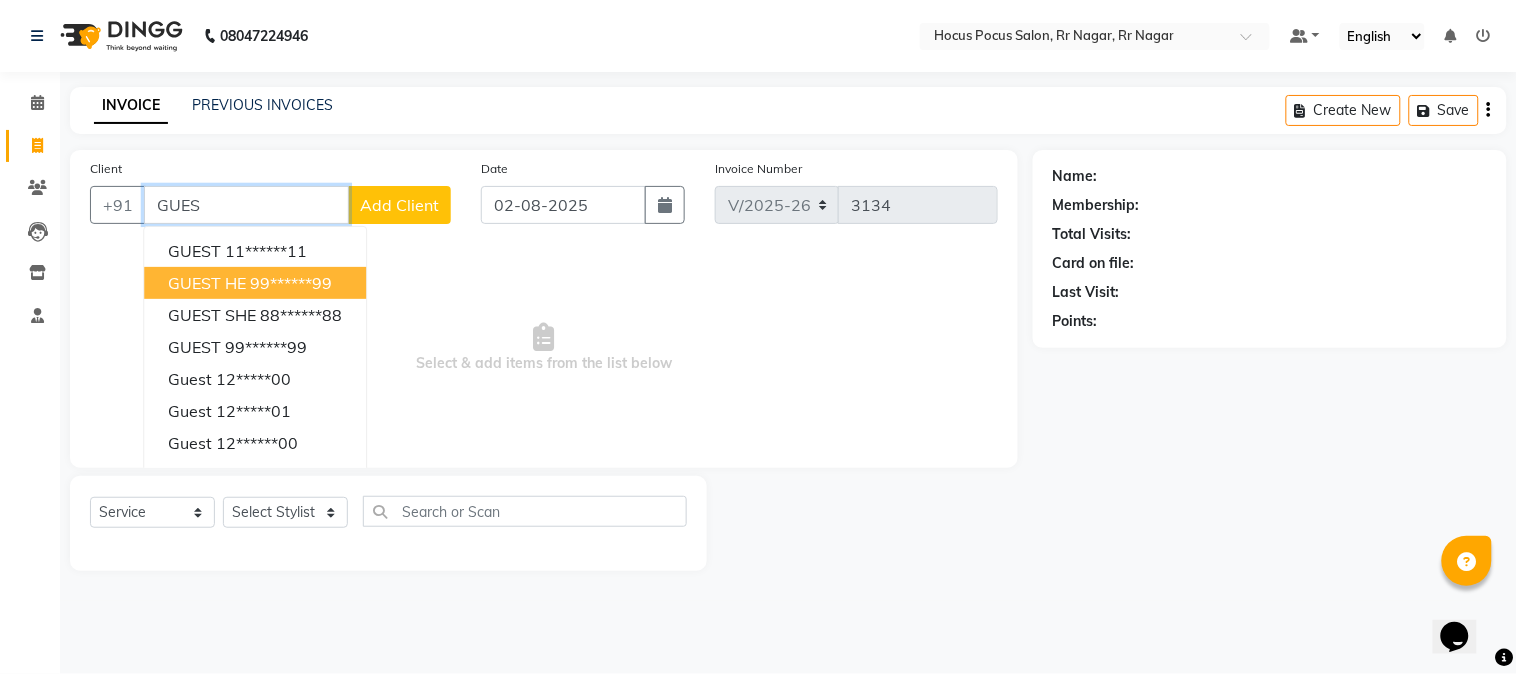 click on "99******99" at bounding box center (291, 283) 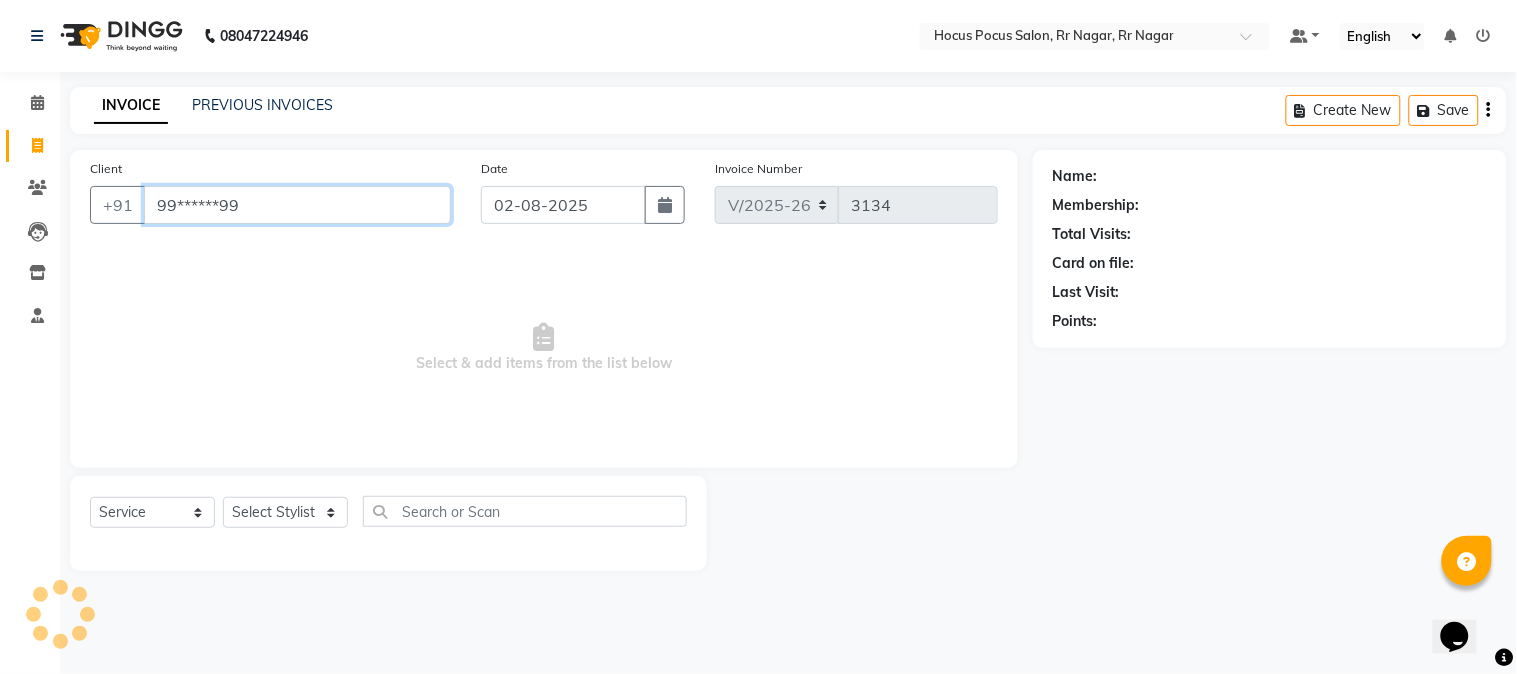 type on "99******99" 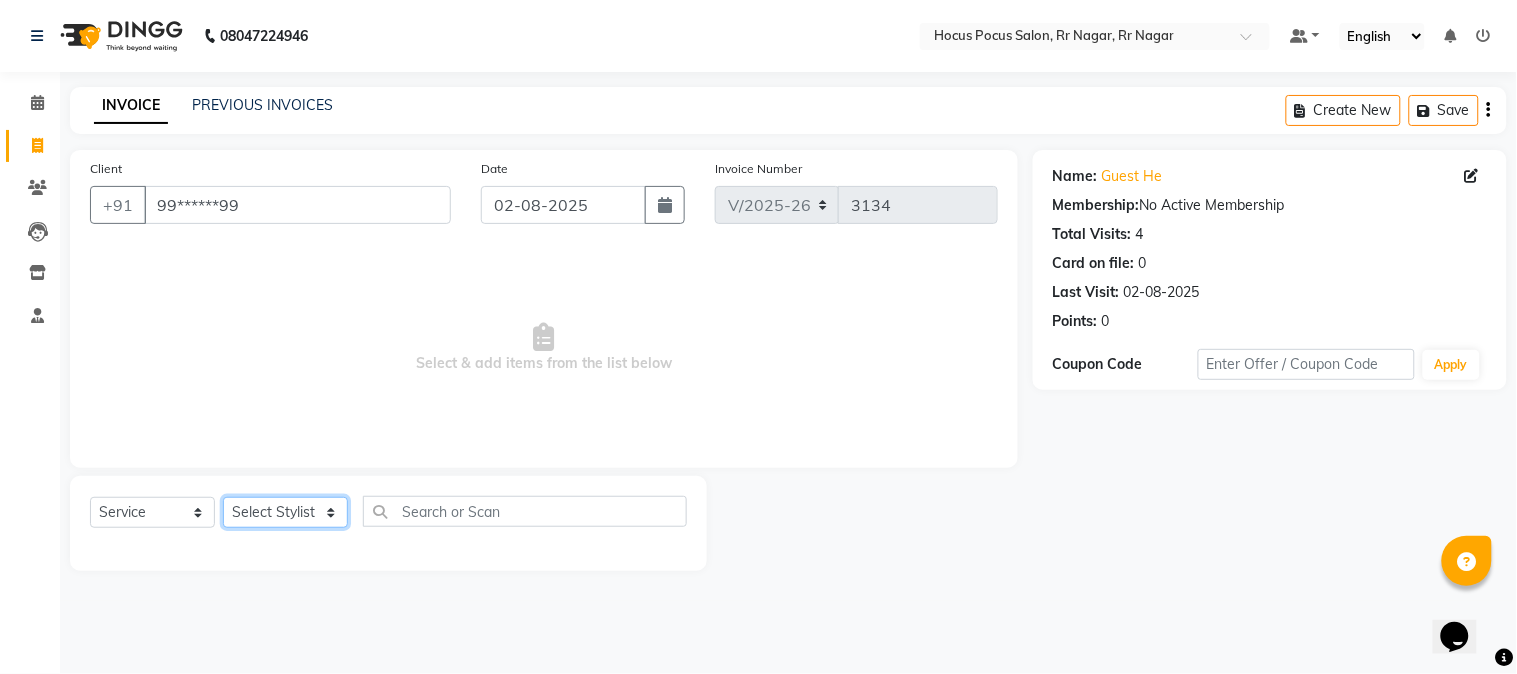 click on "Select Stylist Amar  Arjun Eliza hocus pocus Jonathan Maya Mona Neha Ravi Salima Sonam" 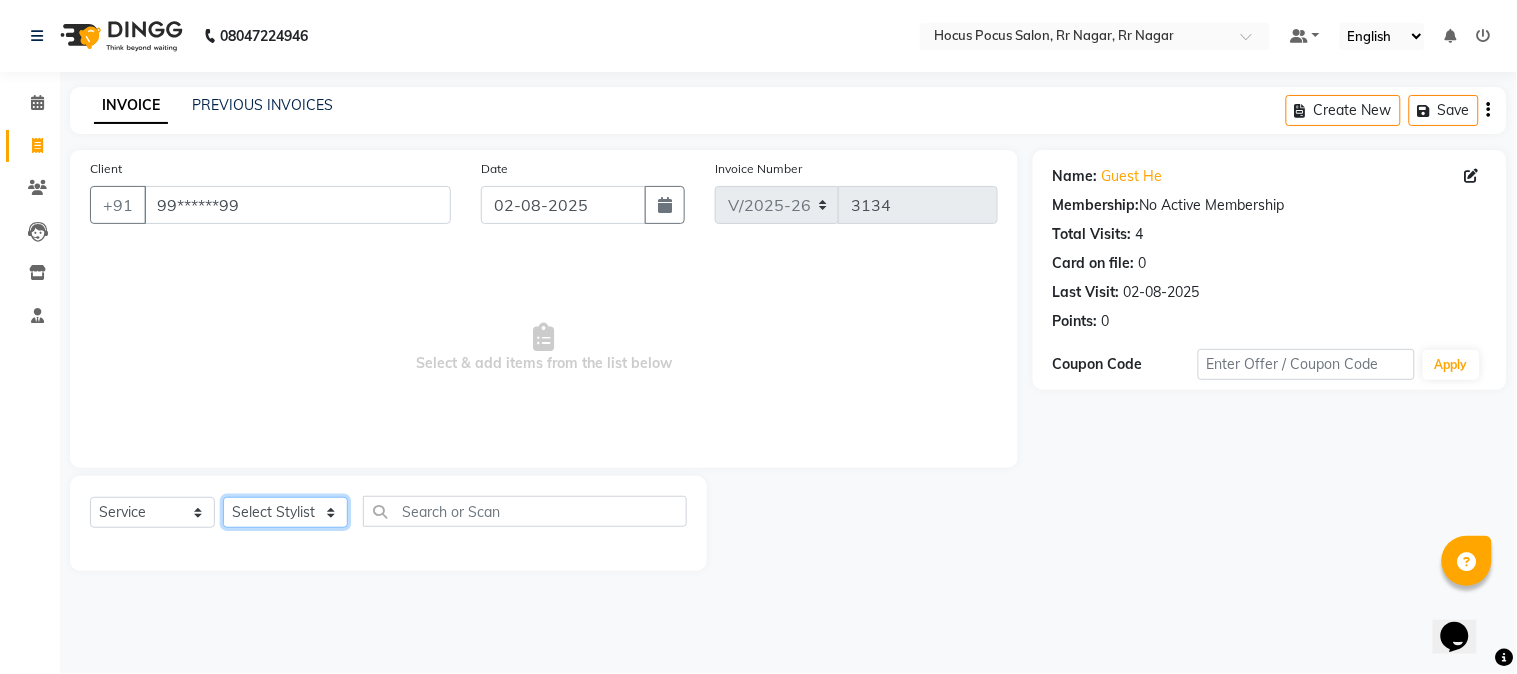 select on "32988" 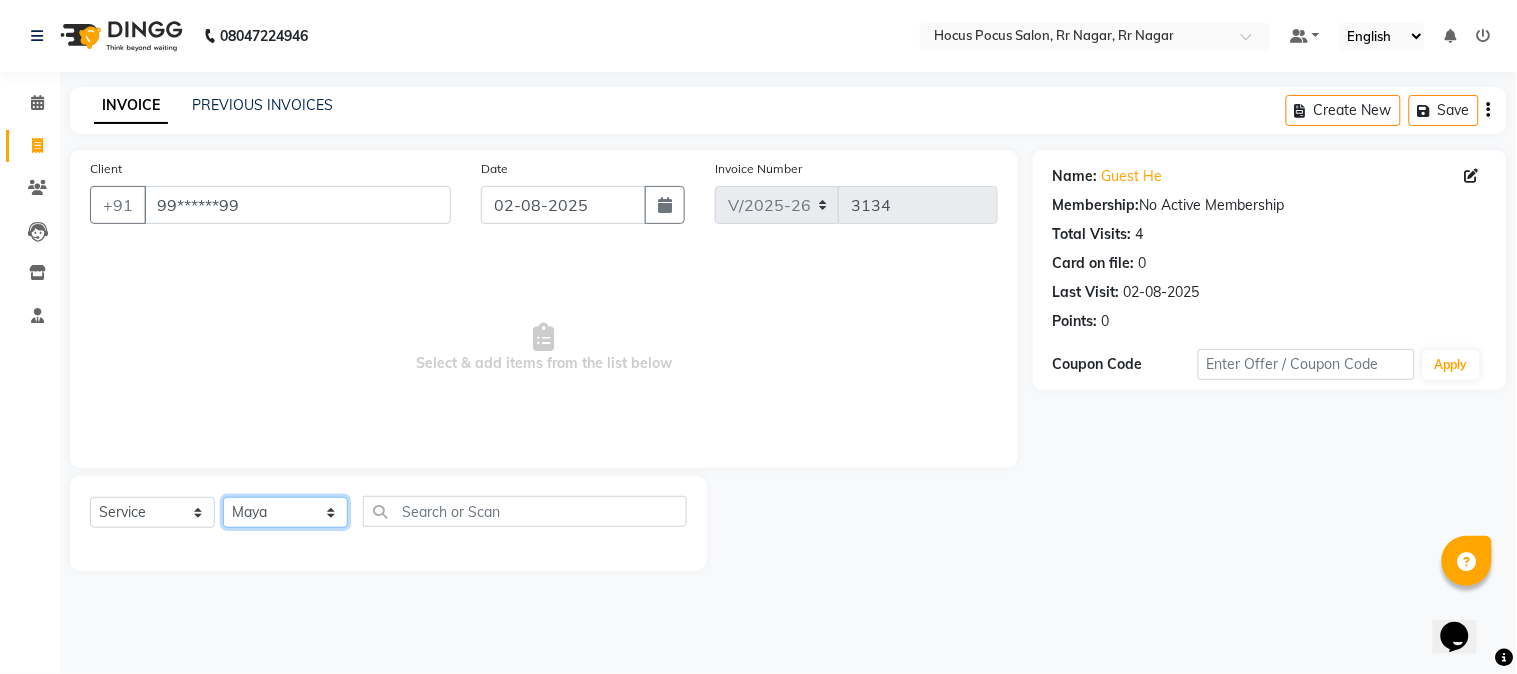 click on "Select Stylist Amar  Arjun Eliza hocus pocus Jonathan Maya Mona Neha Ravi Salima Sonam" 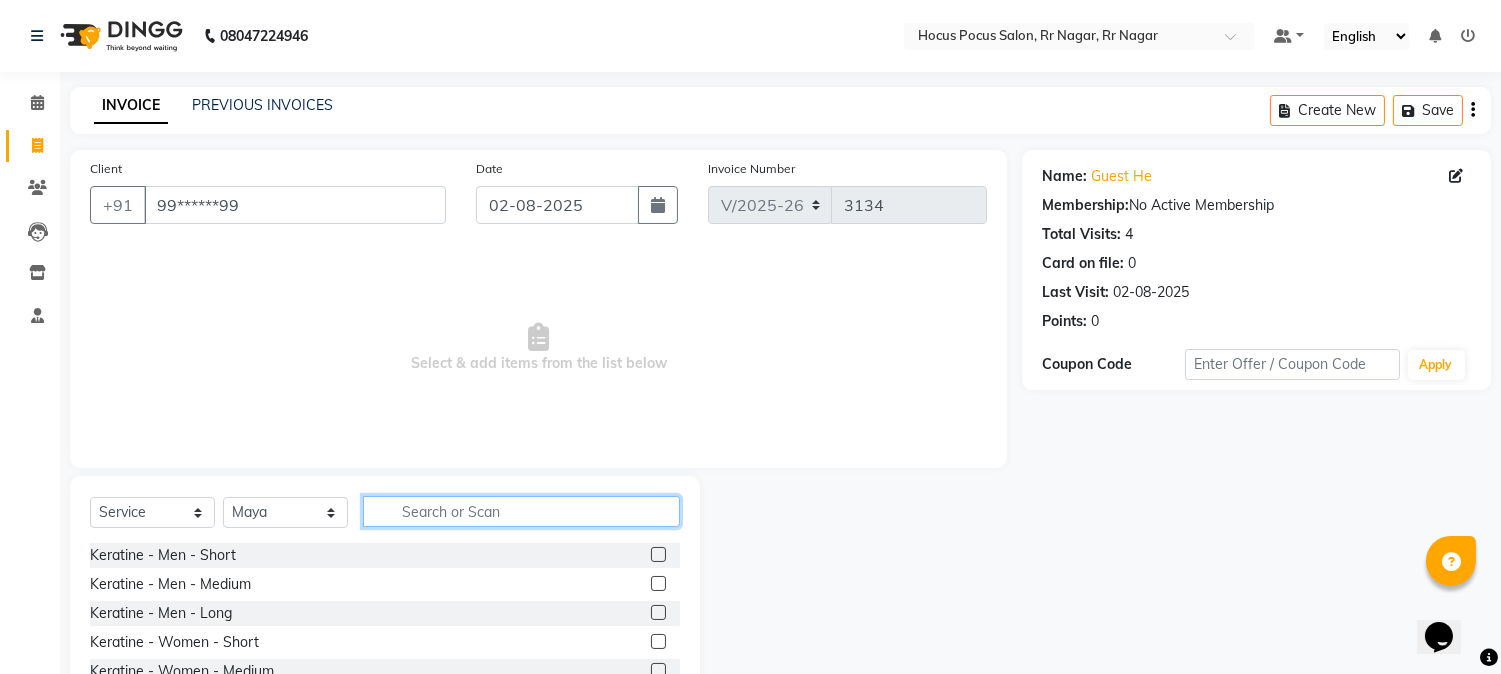 click 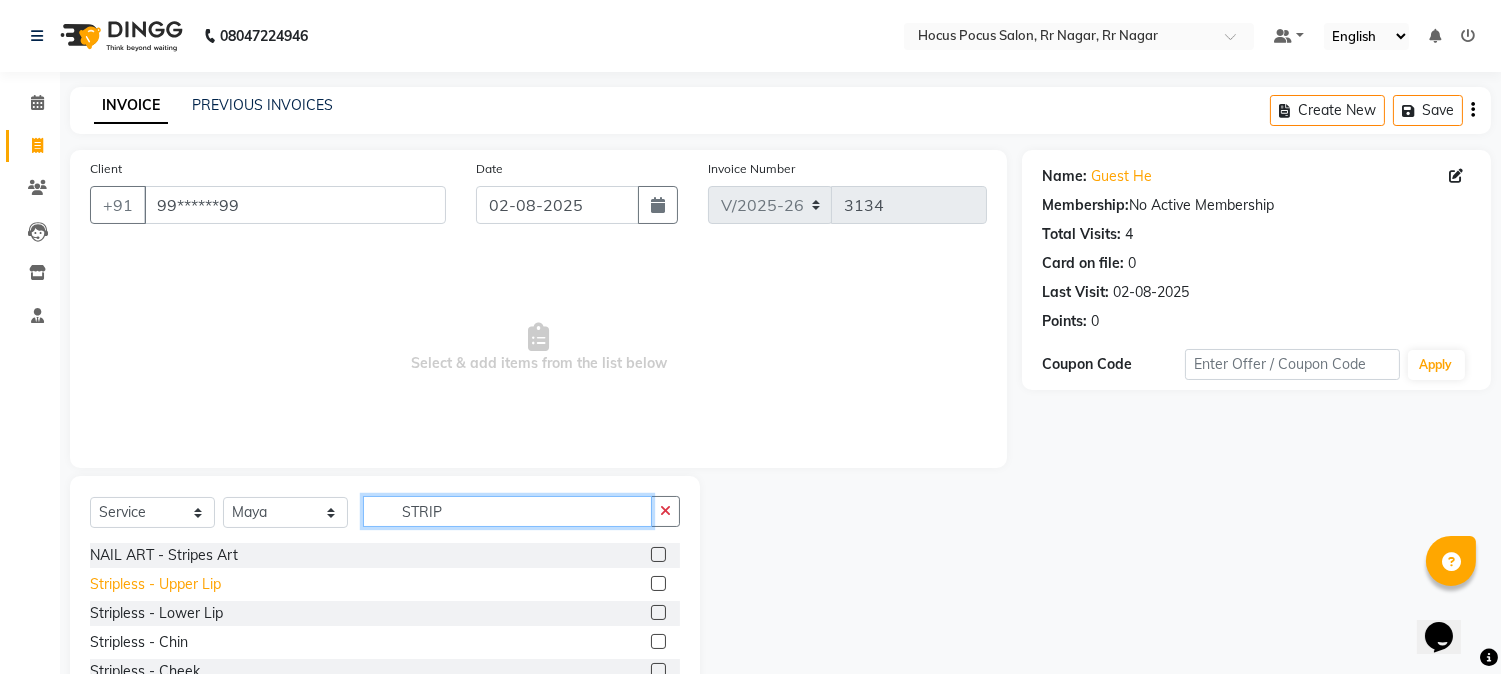 type on "STRIP" 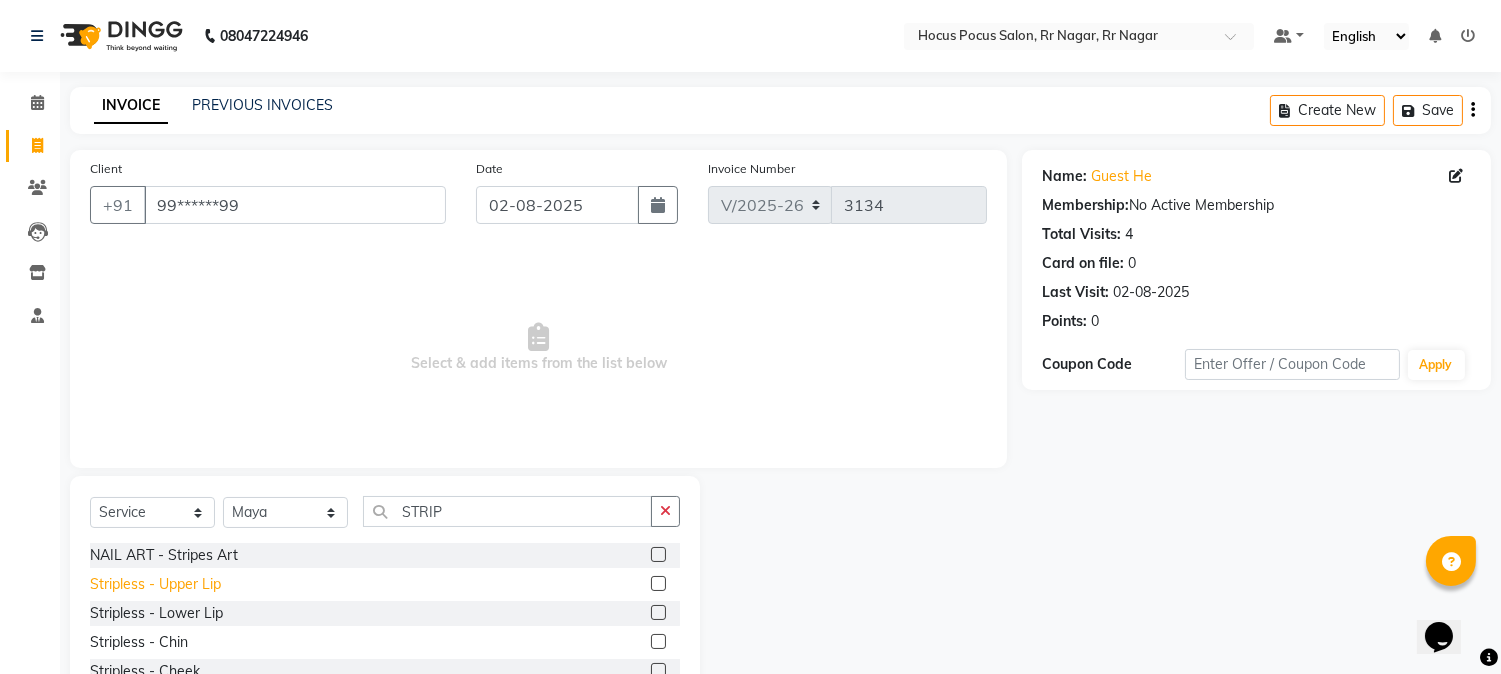 click on "Stripless - Upper Lip" 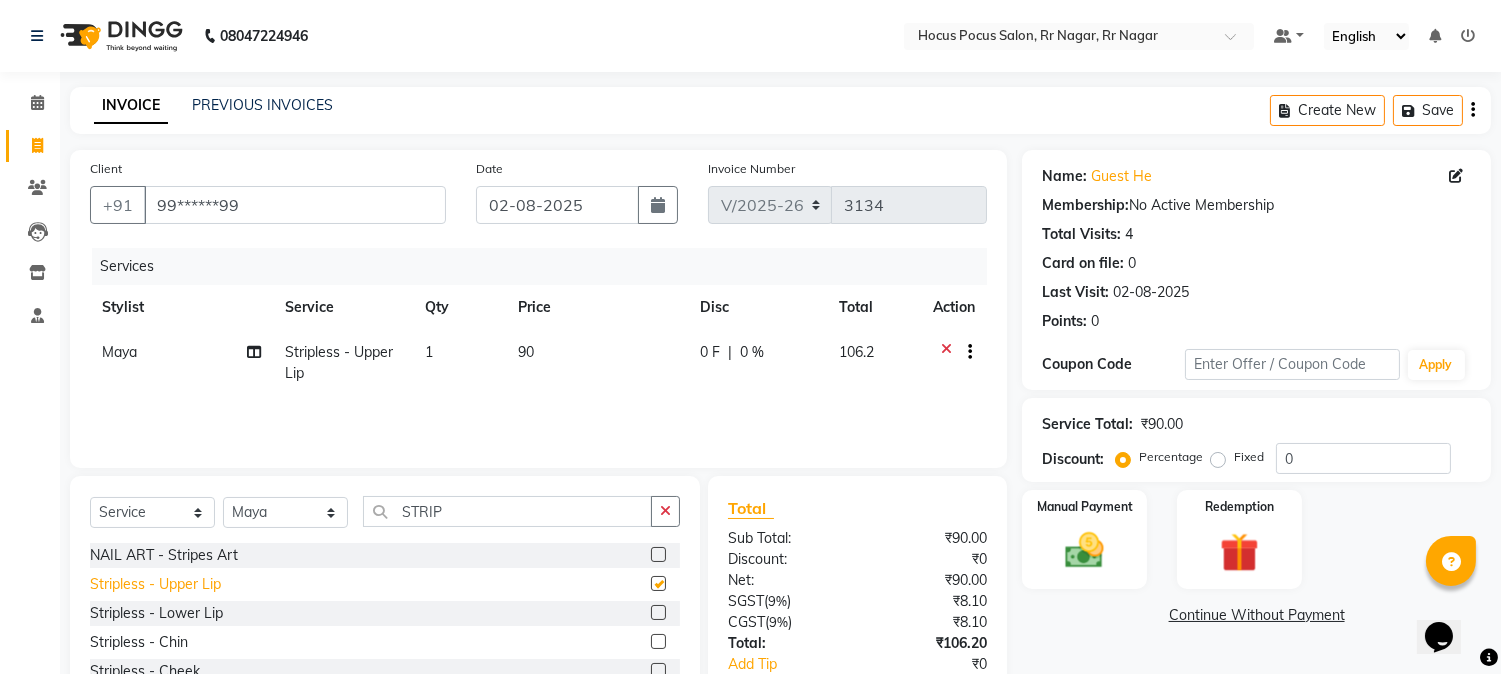 checkbox on "false" 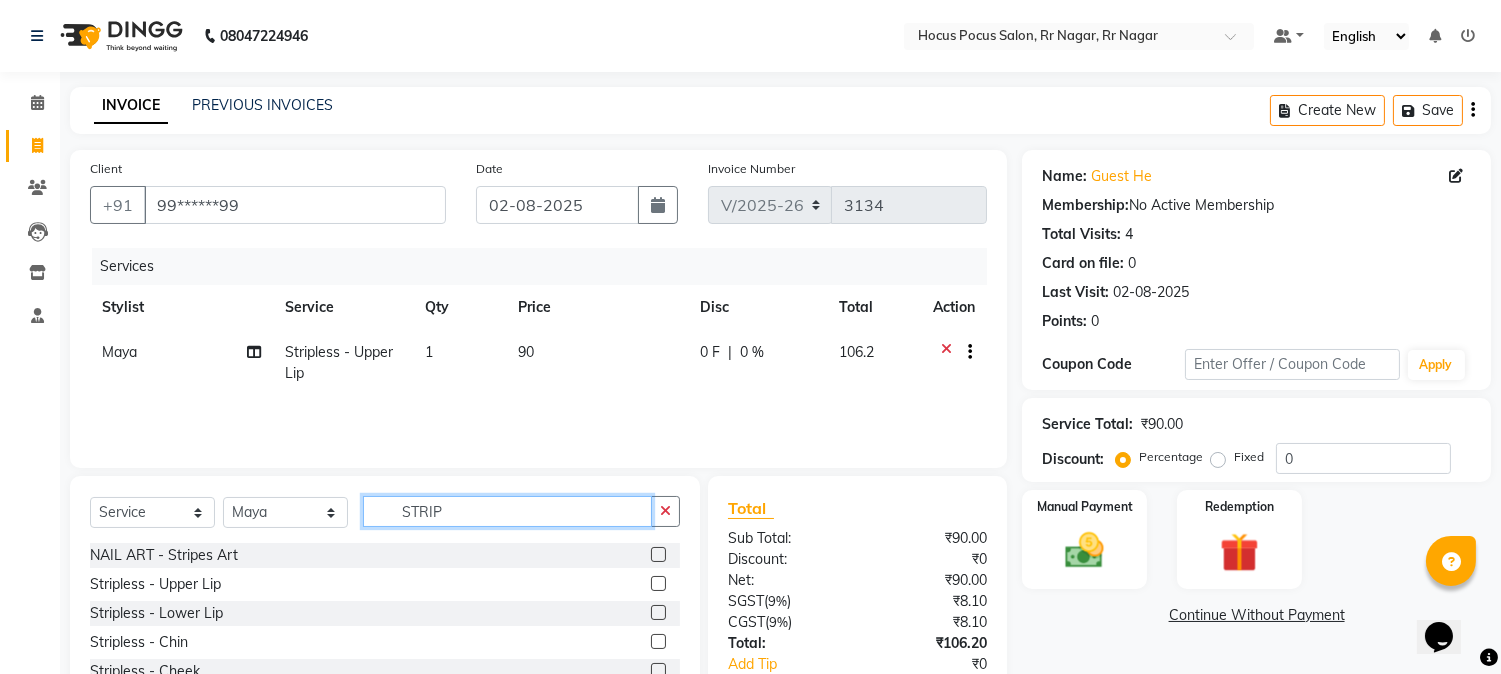 click on "STRIP" 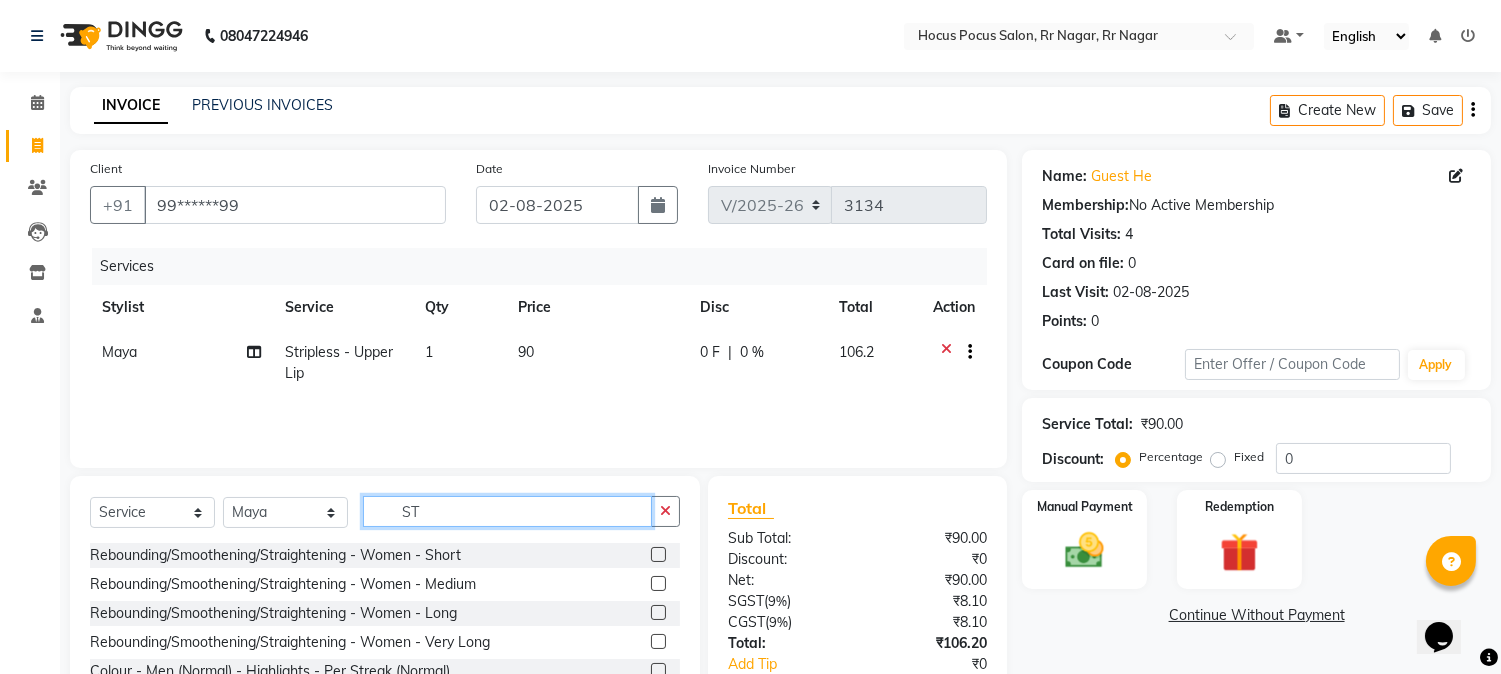 type on "S" 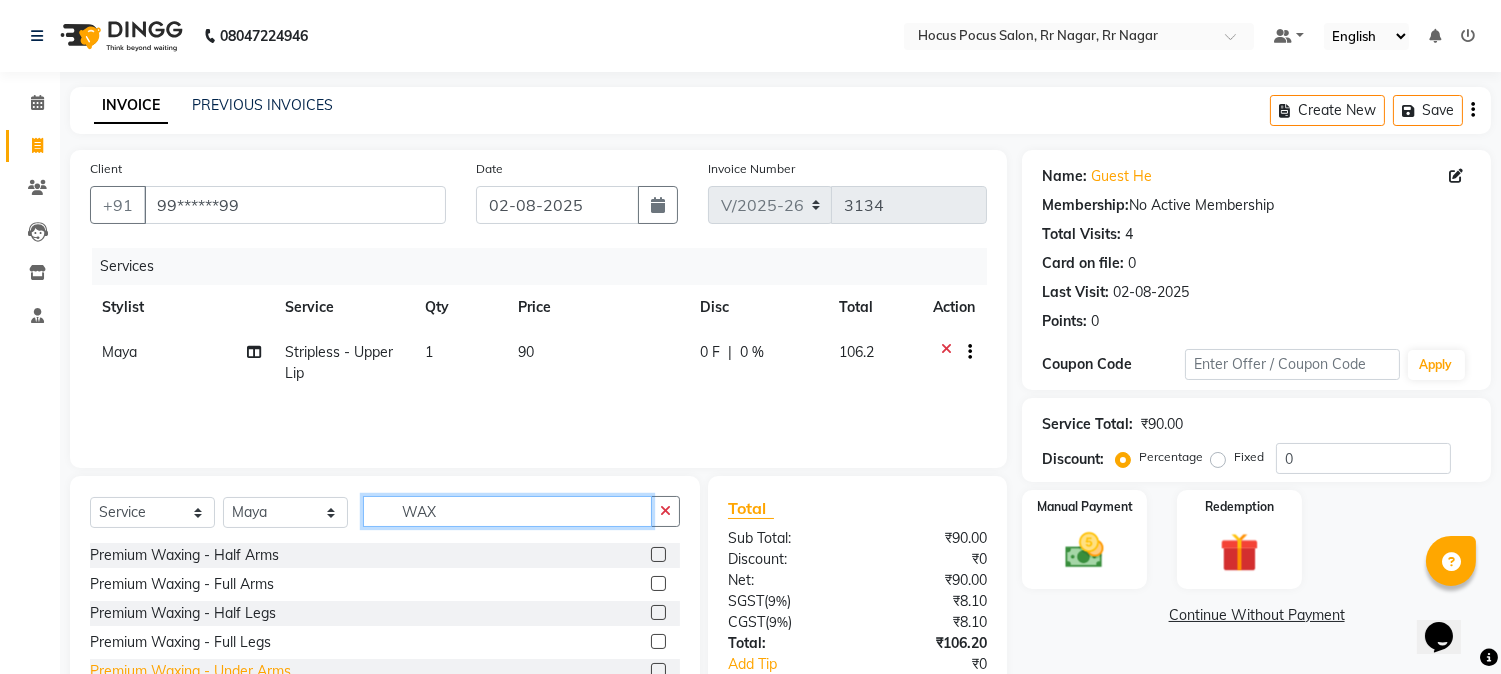type on "WAX" 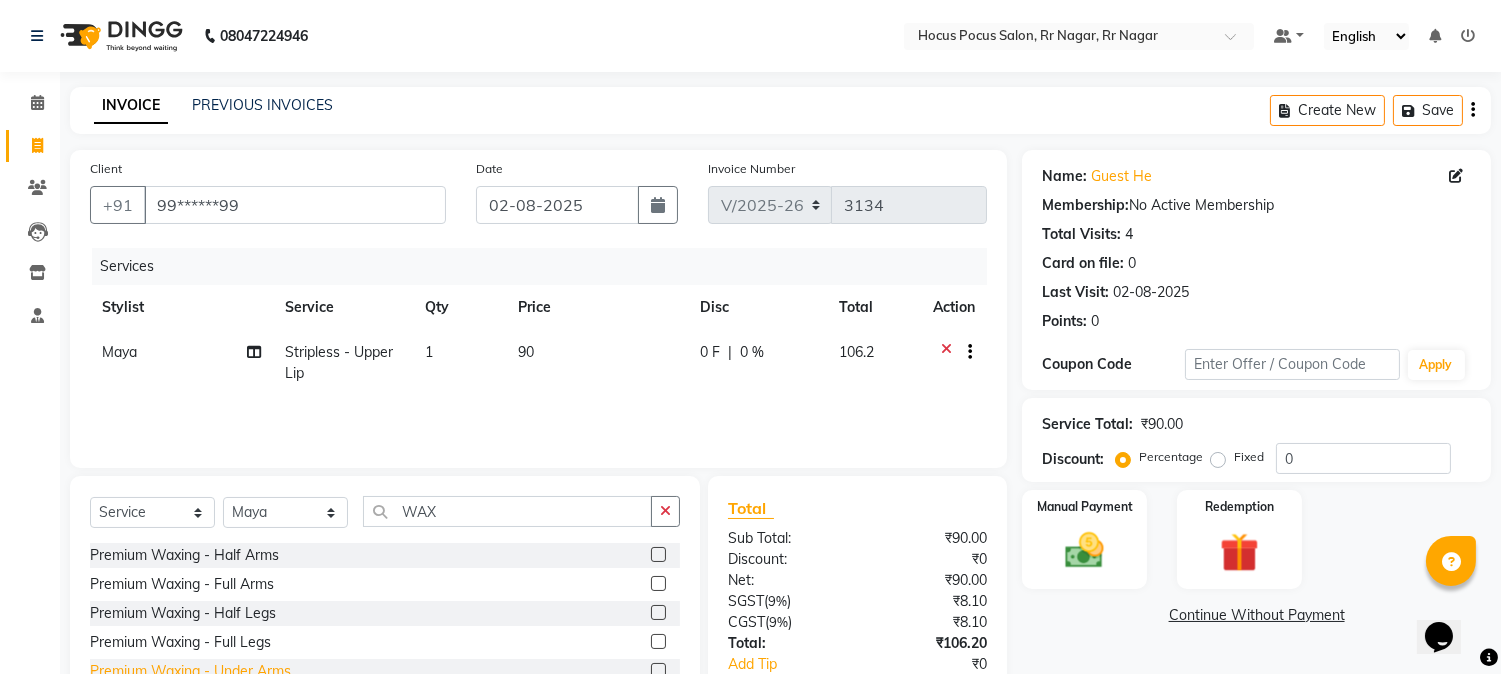 click on "Premium Waxing  - Under Arms" 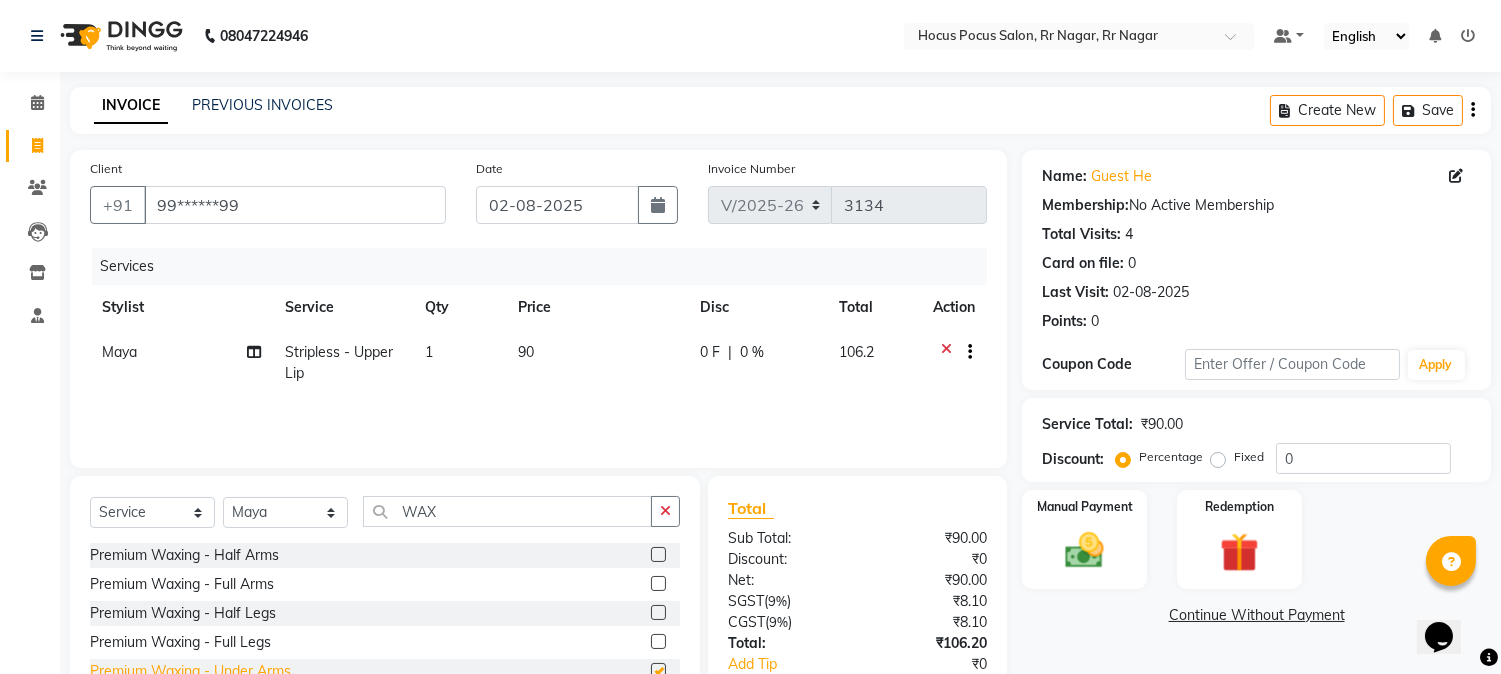checkbox on "false" 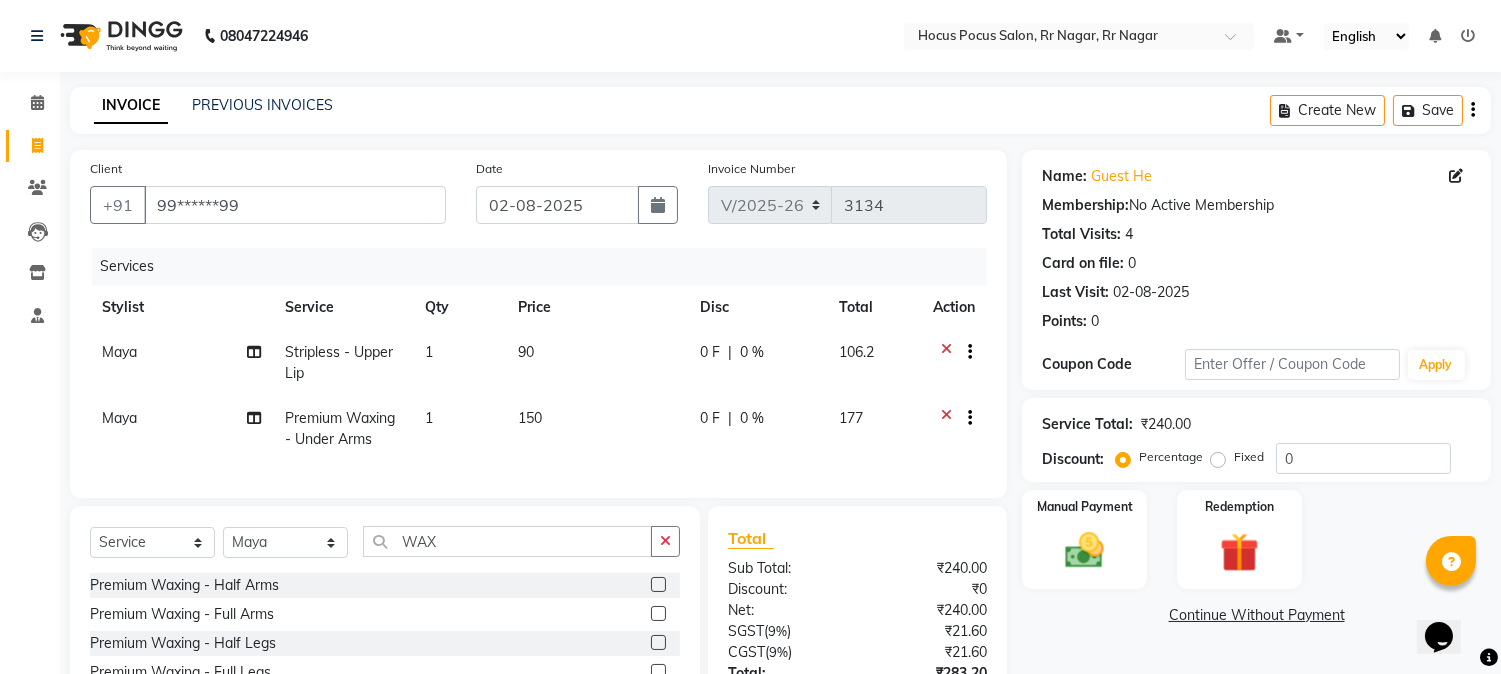 click on "150" 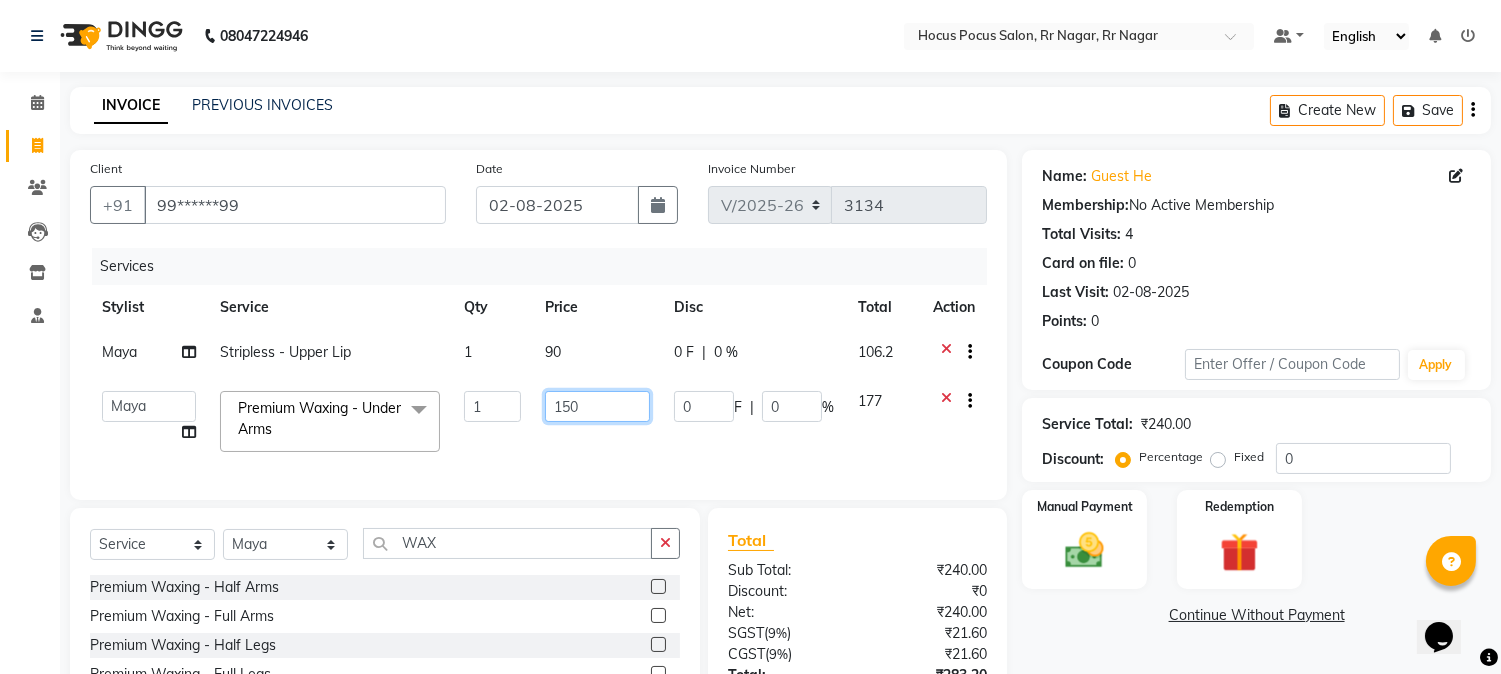 click on "150" 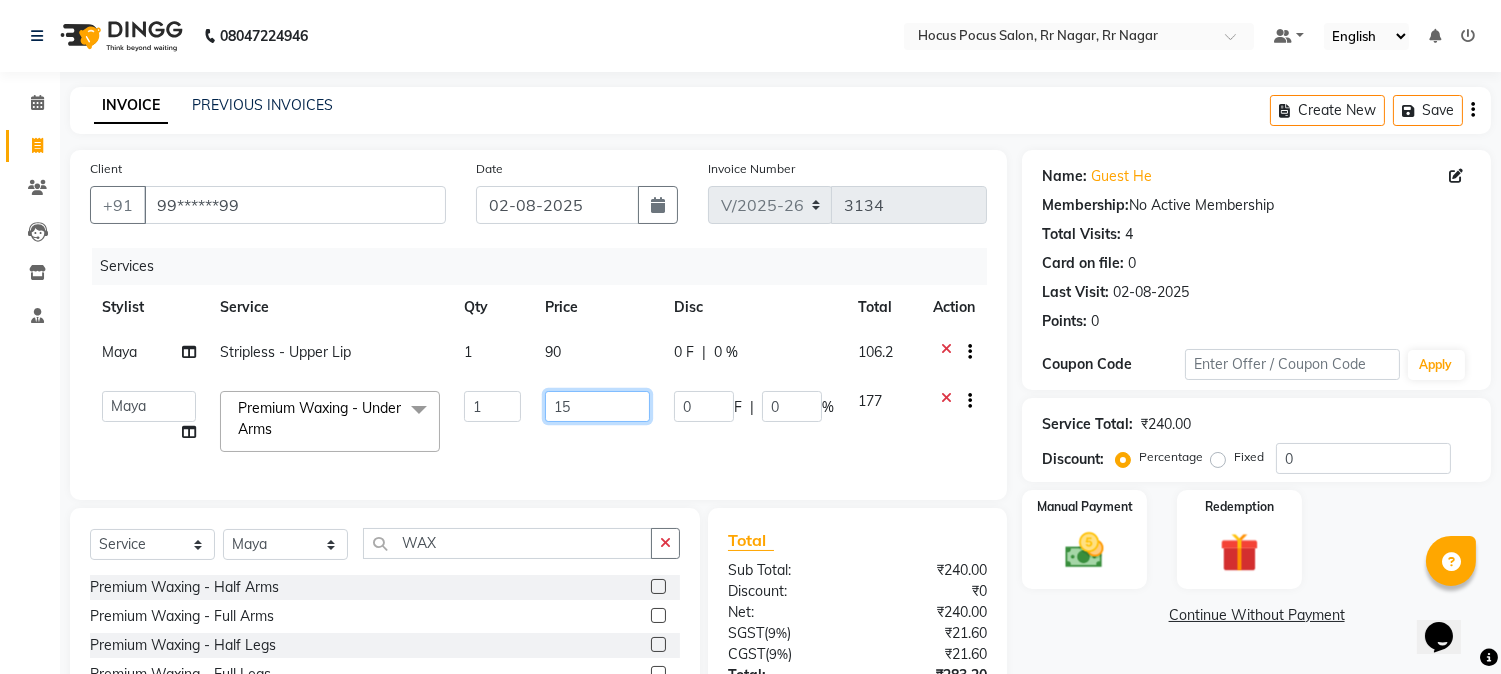 type on "1" 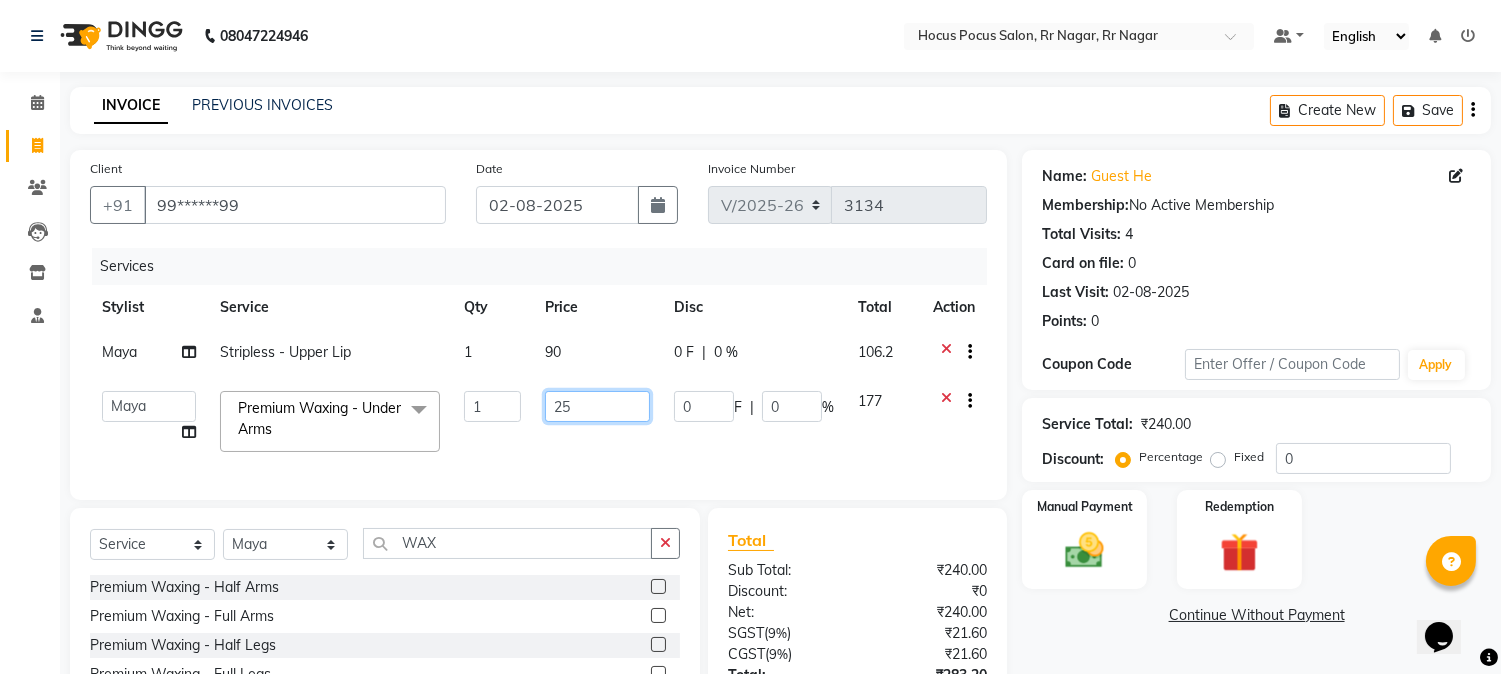 type on "250" 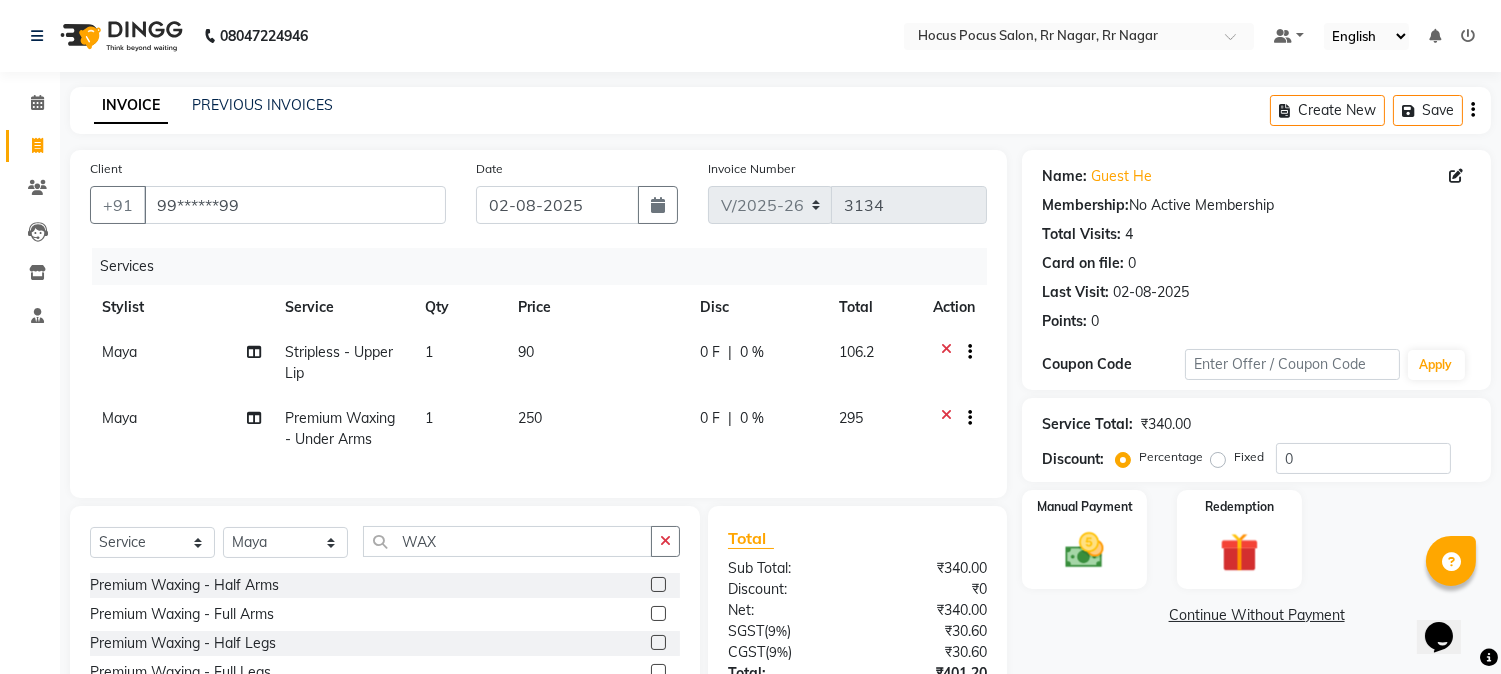 click on "0 F | 0 %" 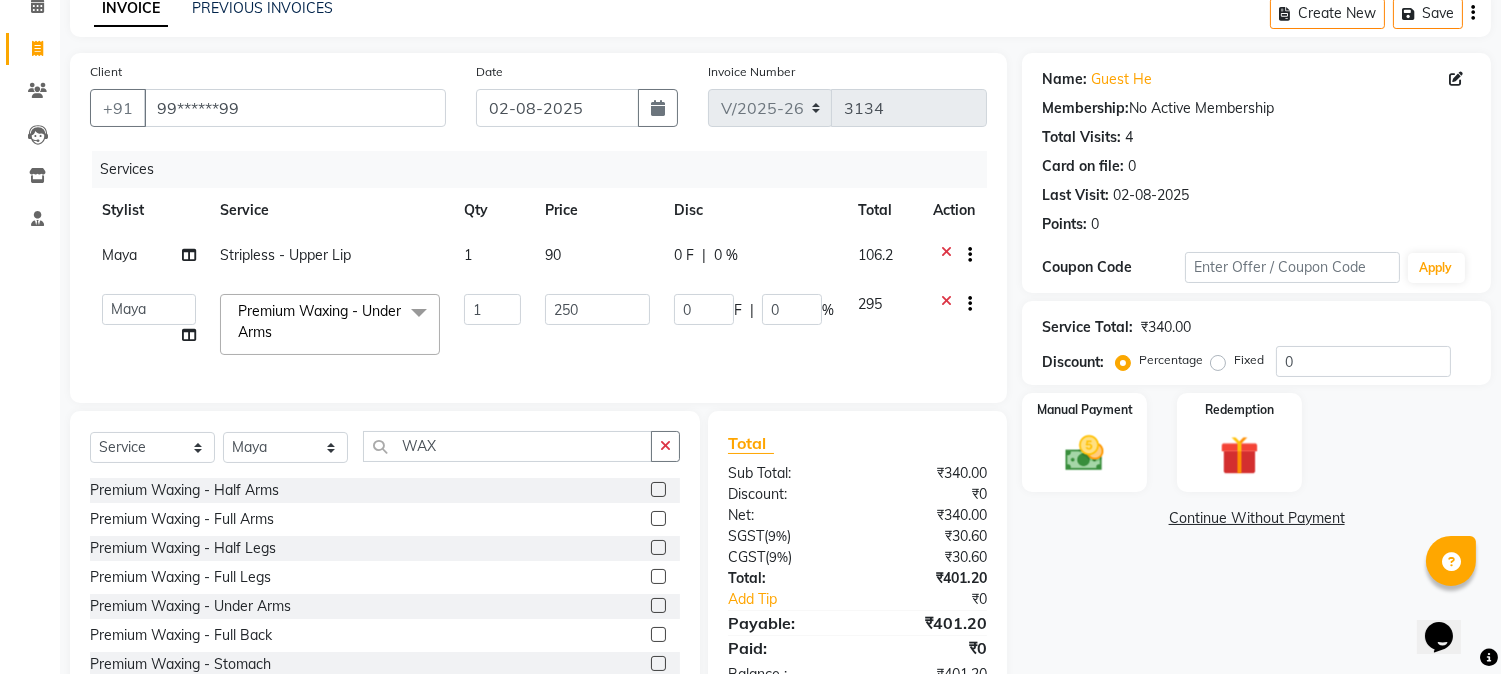 scroll, scrollTop: 175, scrollLeft: 0, axis: vertical 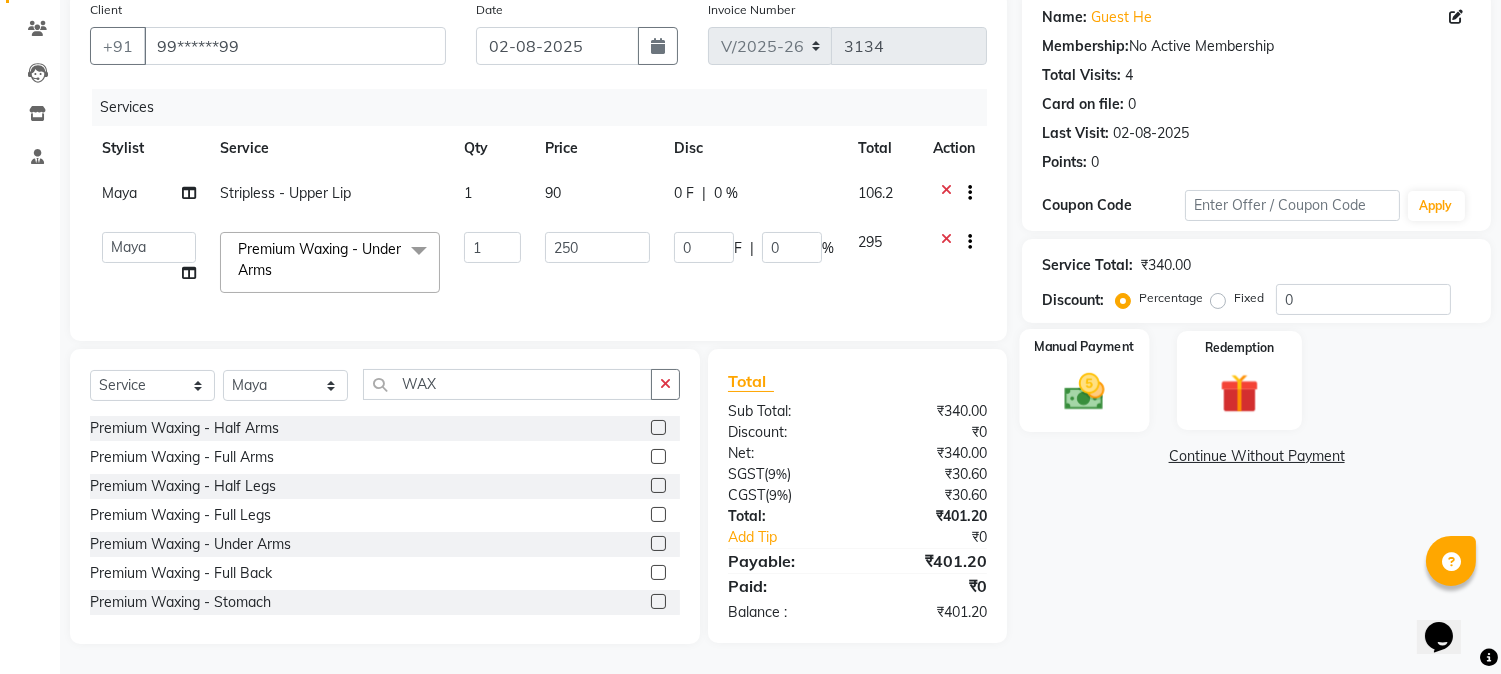 click 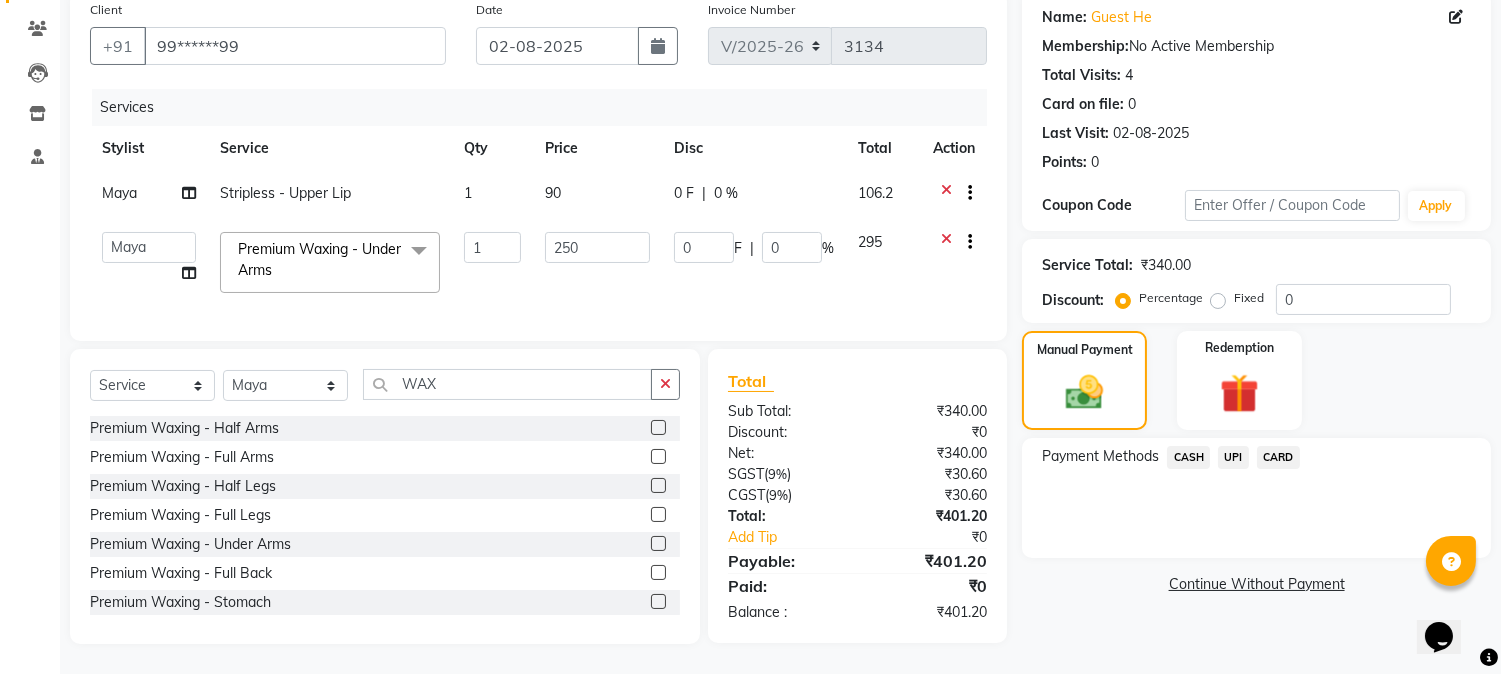 click on "CASH" 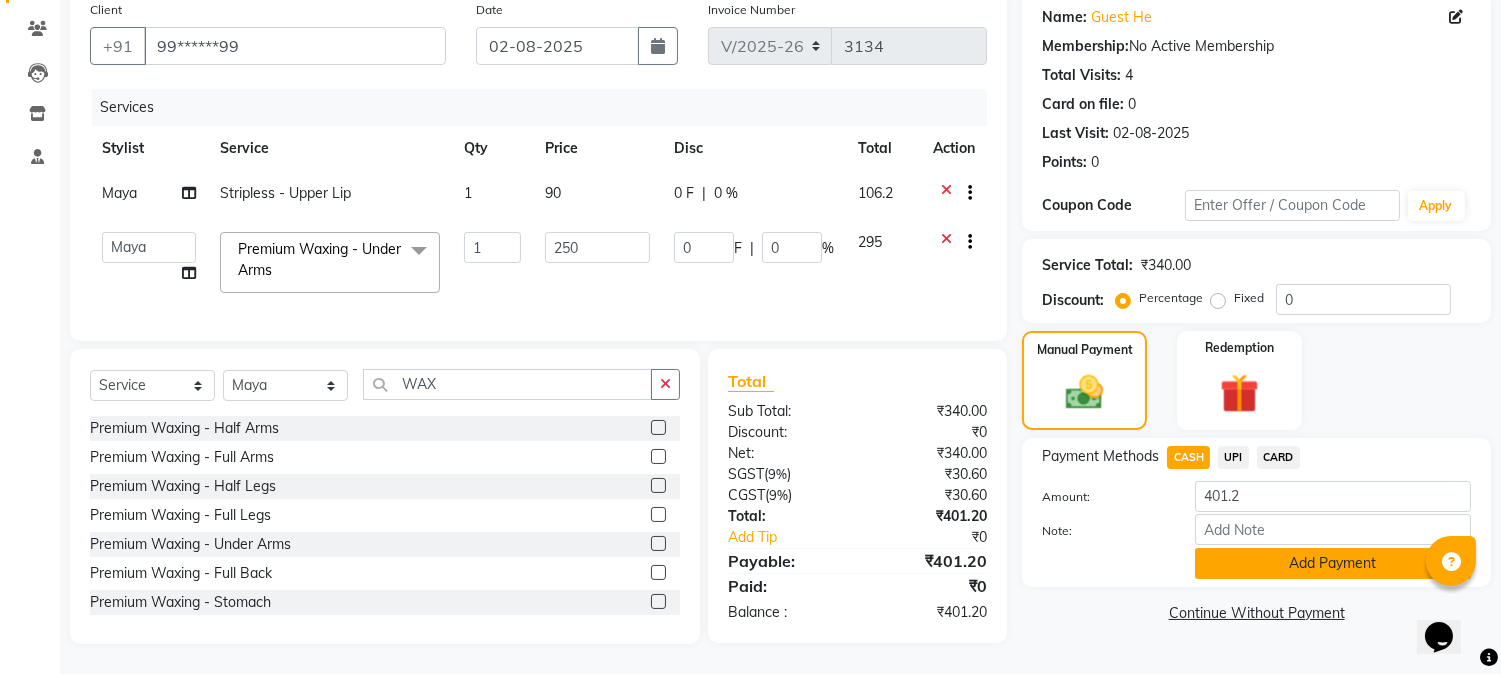 click on "Add Payment" 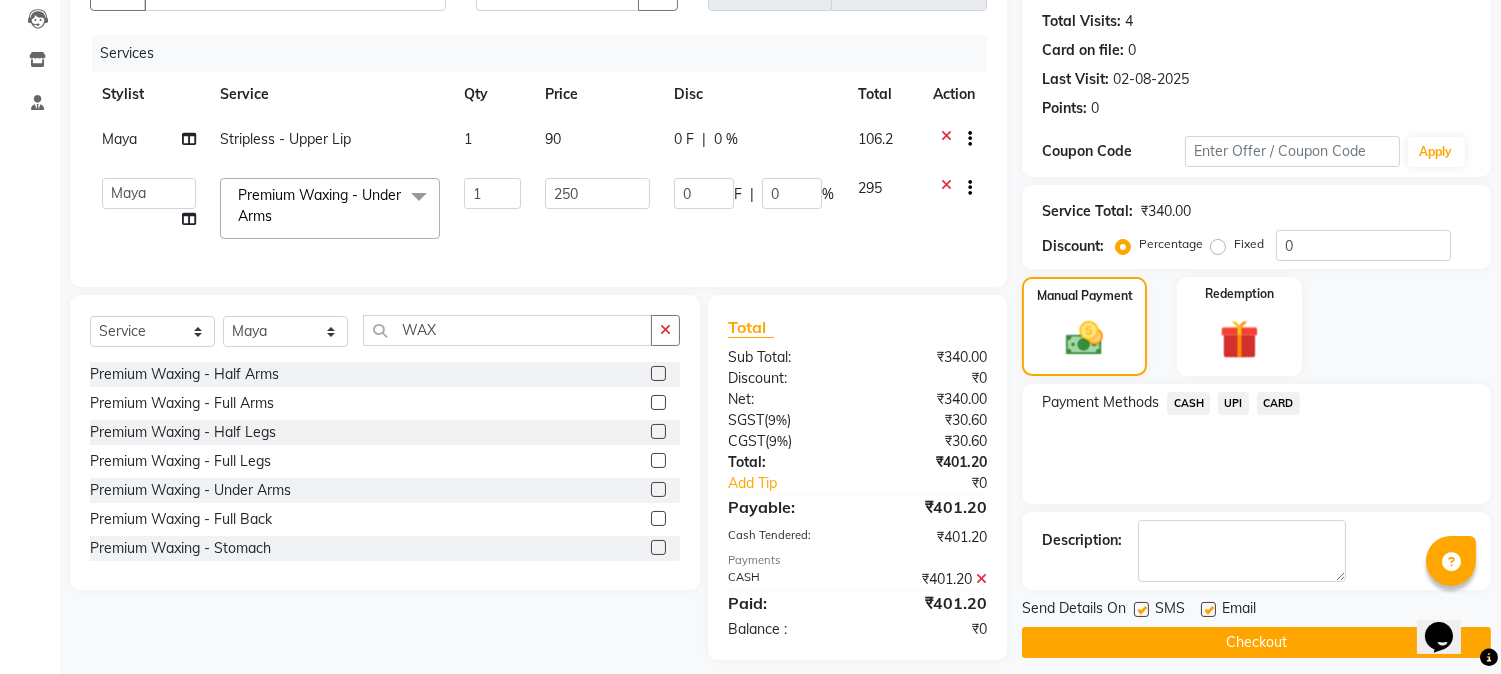scroll, scrollTop: 245, scrollLeft: 0, axis: vertical 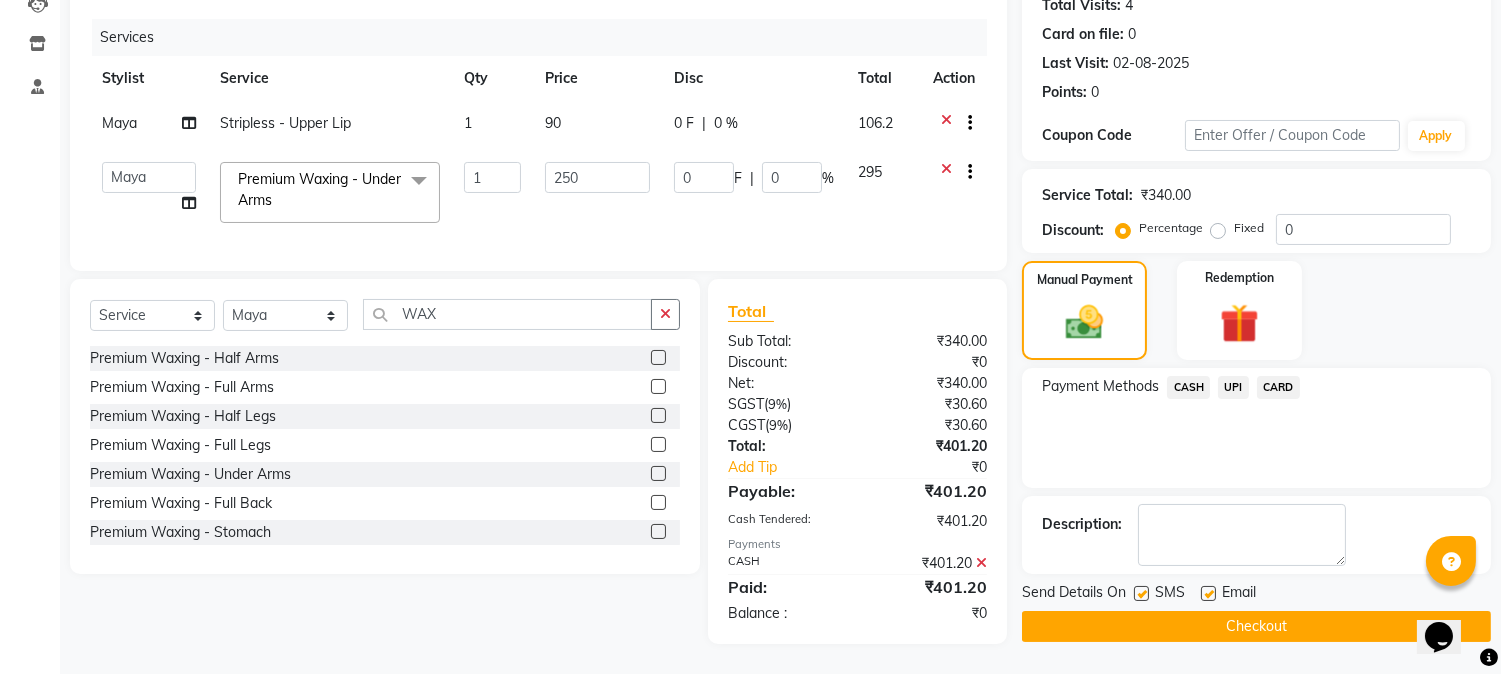 click on "SMS" 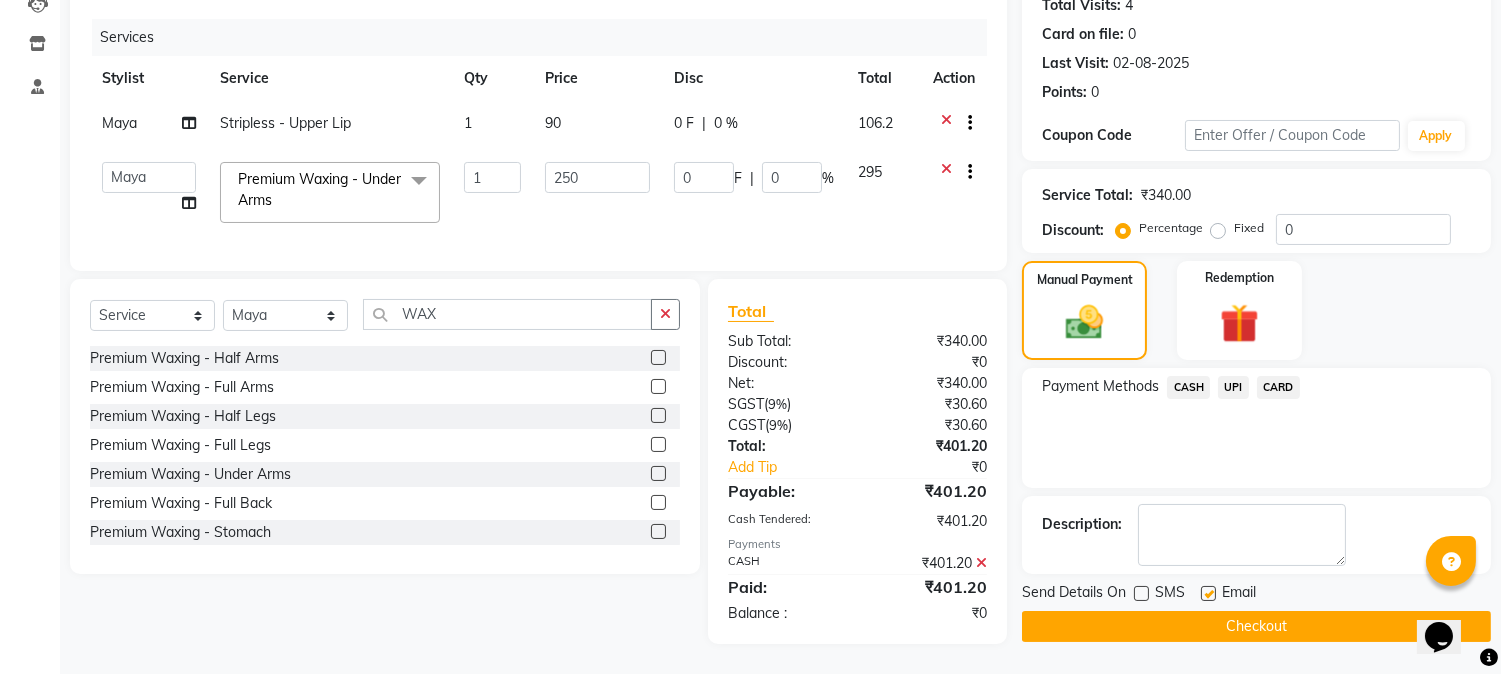 click on "Checkout" 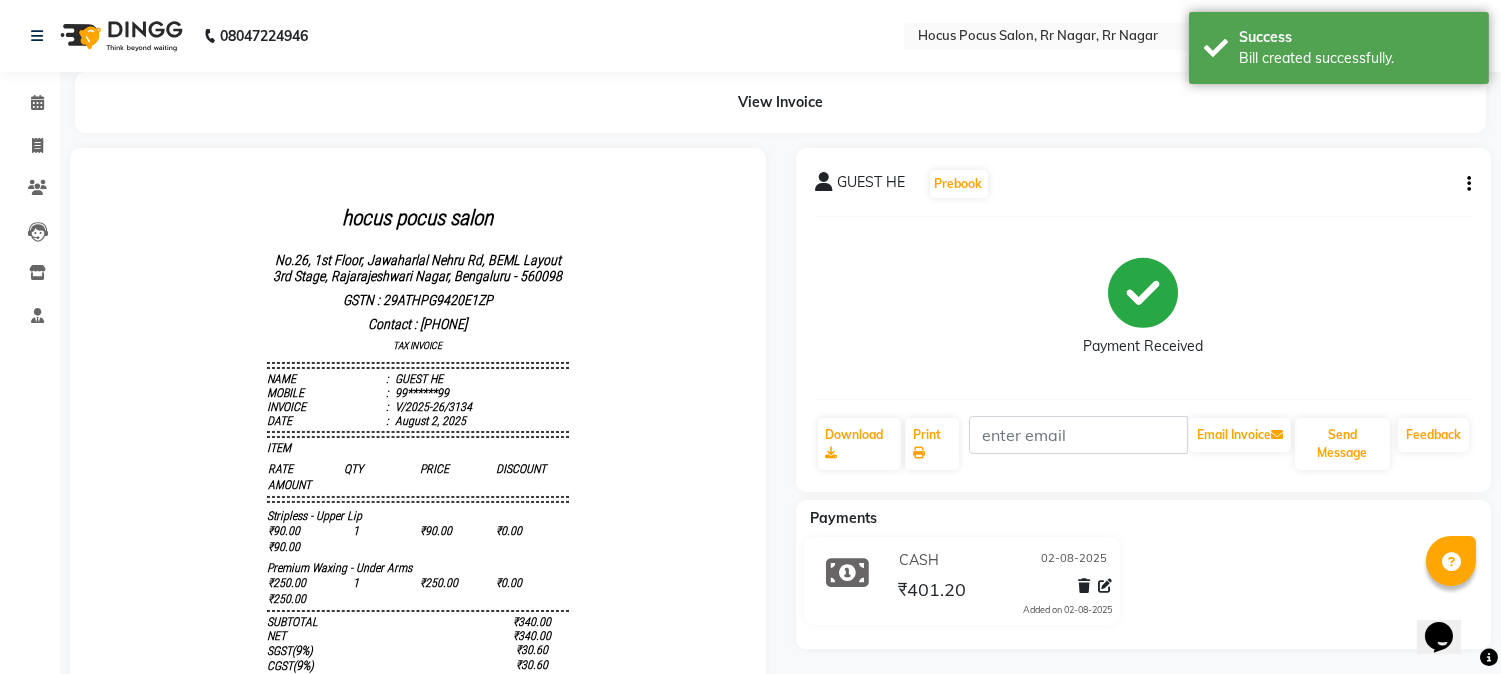 scroll, scrollTop: 0, scrollLeft: 0, axis: both 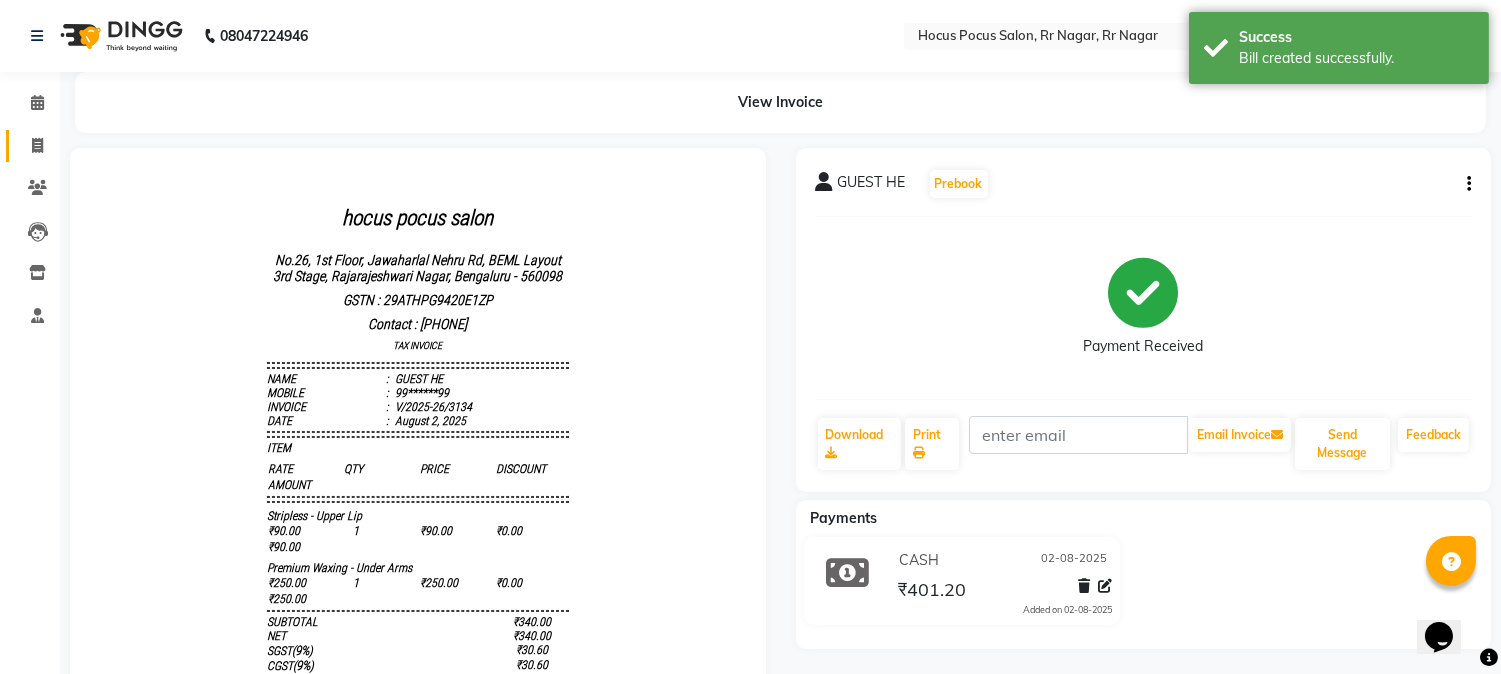 click on "Invoice" 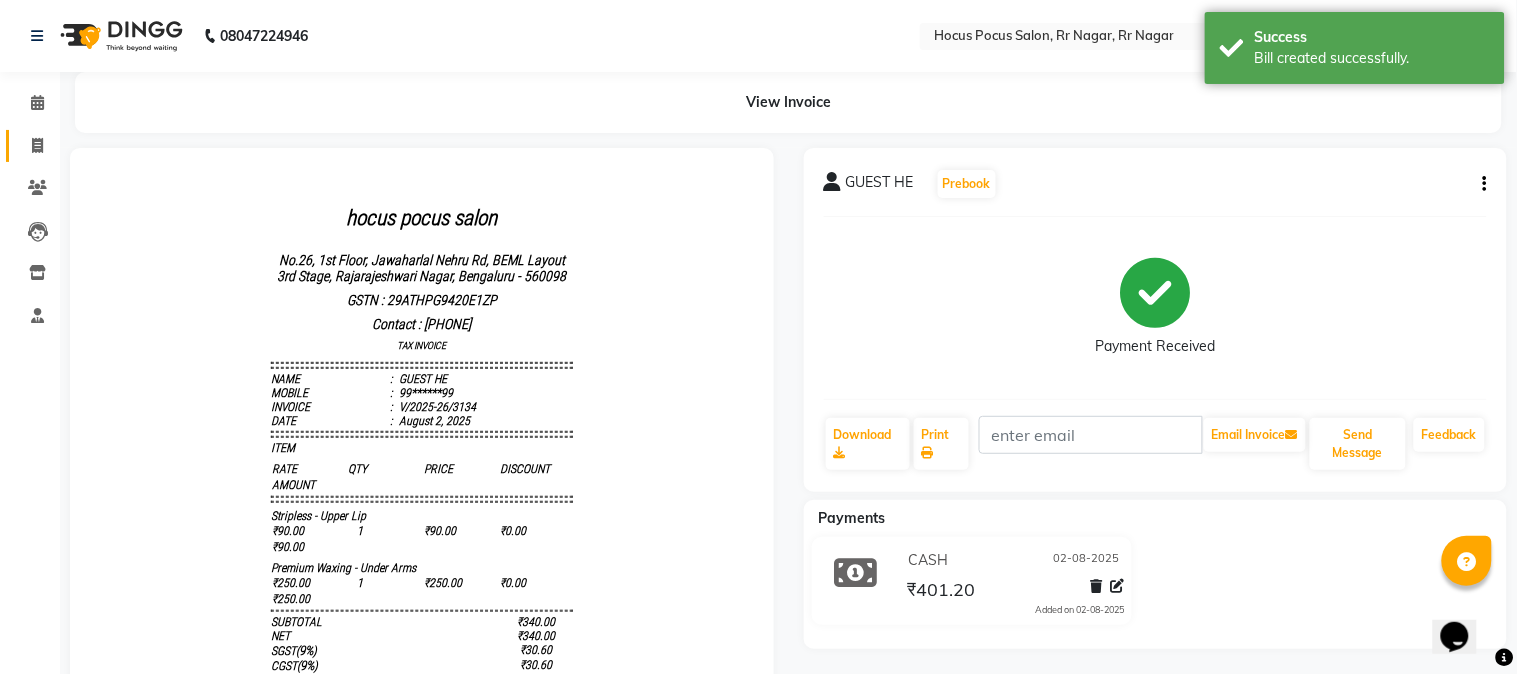 select on "5019" 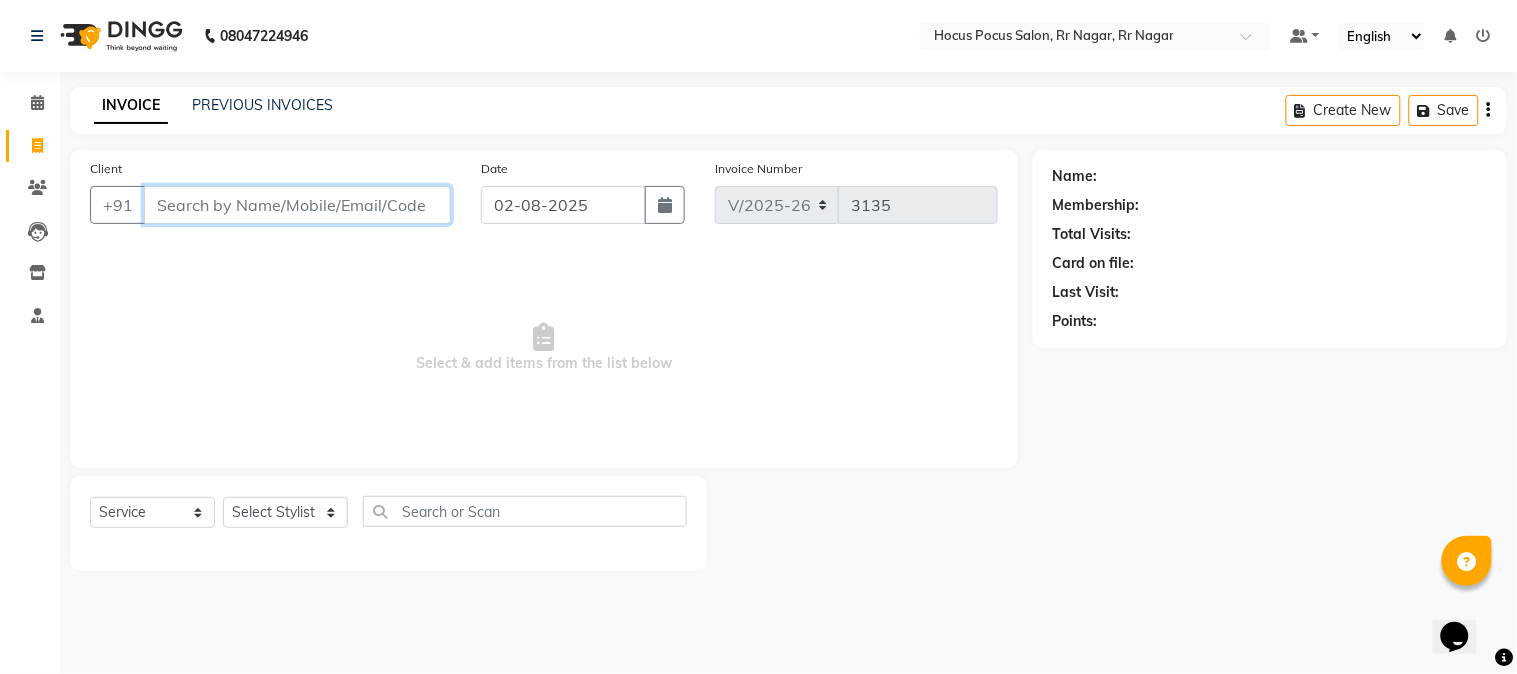 click on "Client" at bounding box center (297, 205) 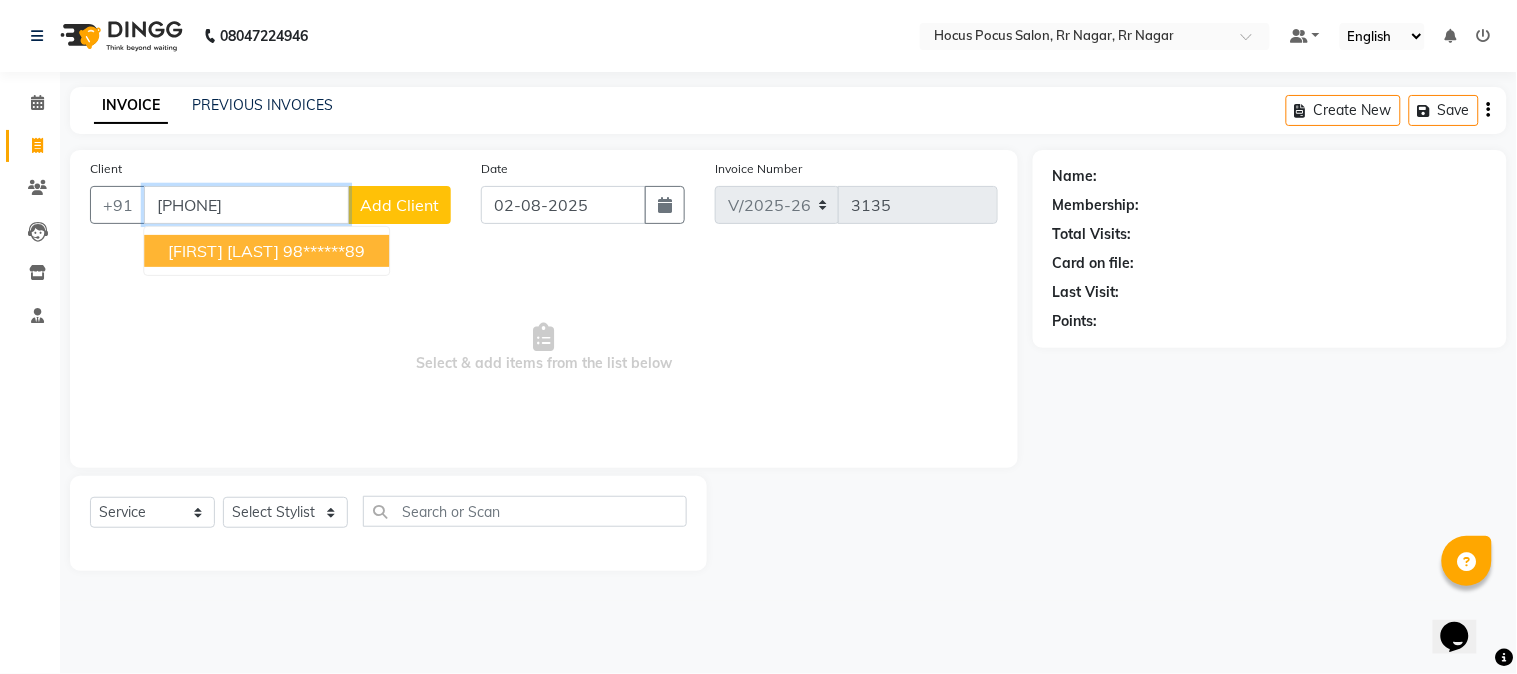 click on "98******89" at bounding box center [324, 251] 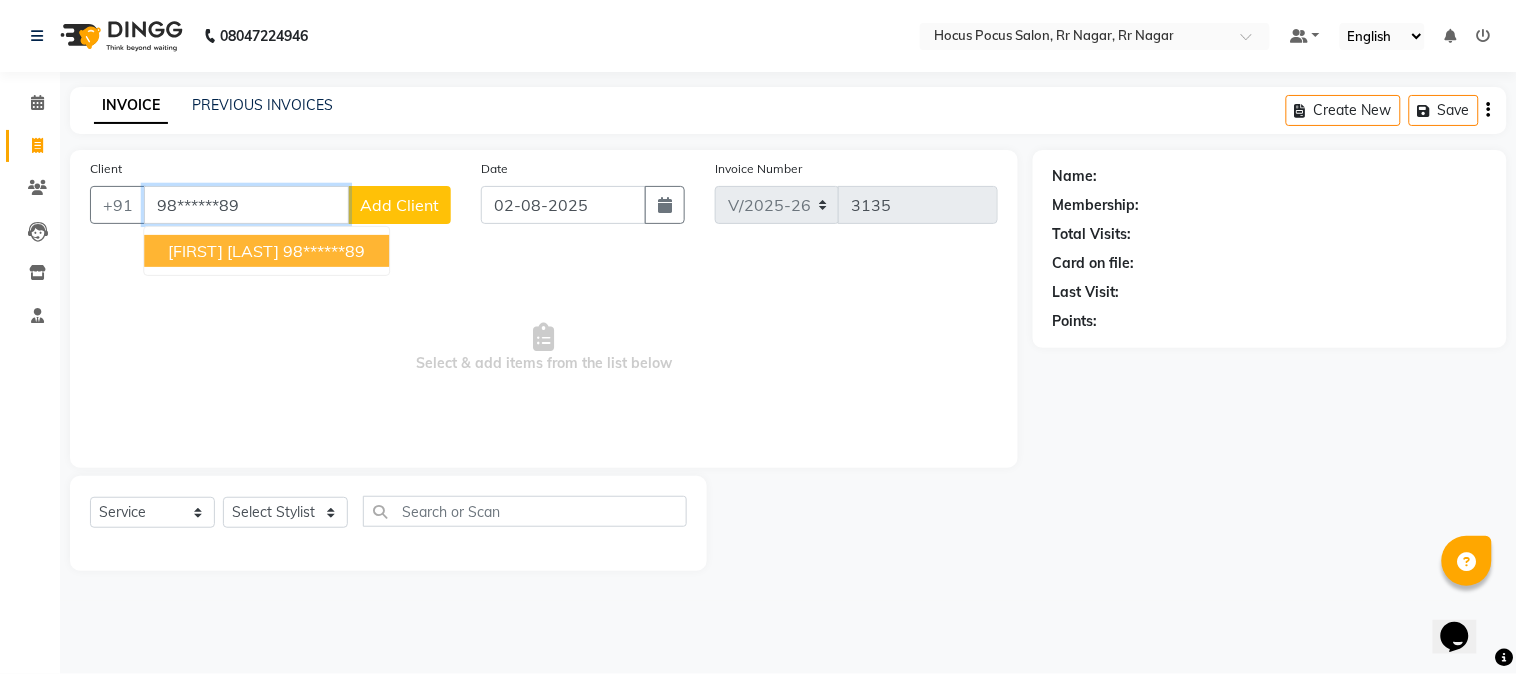 type on "98******89" 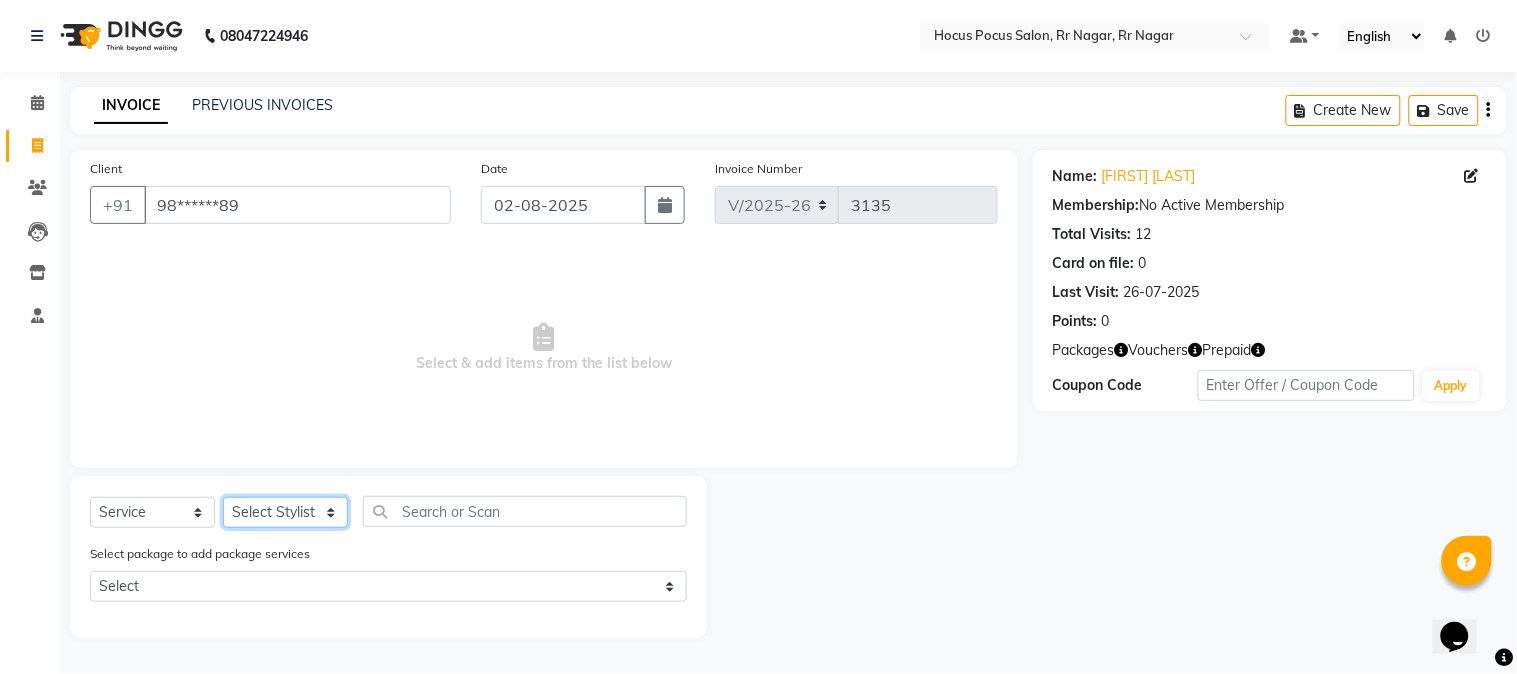 click on "Select Stylist Amar  Arjun Eliza hocus pocus Jonathan Maya Mona Neha Ravi Salima Sonam" 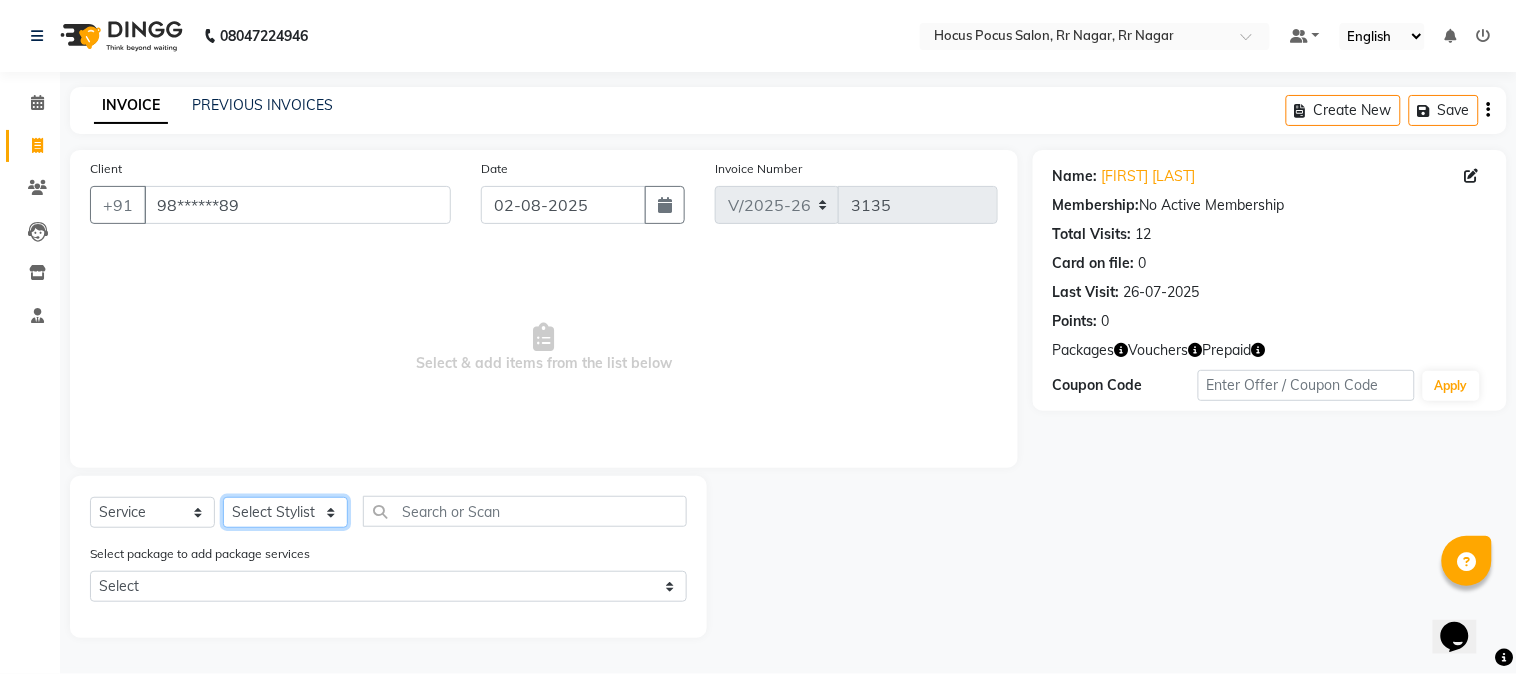 select on "32987" 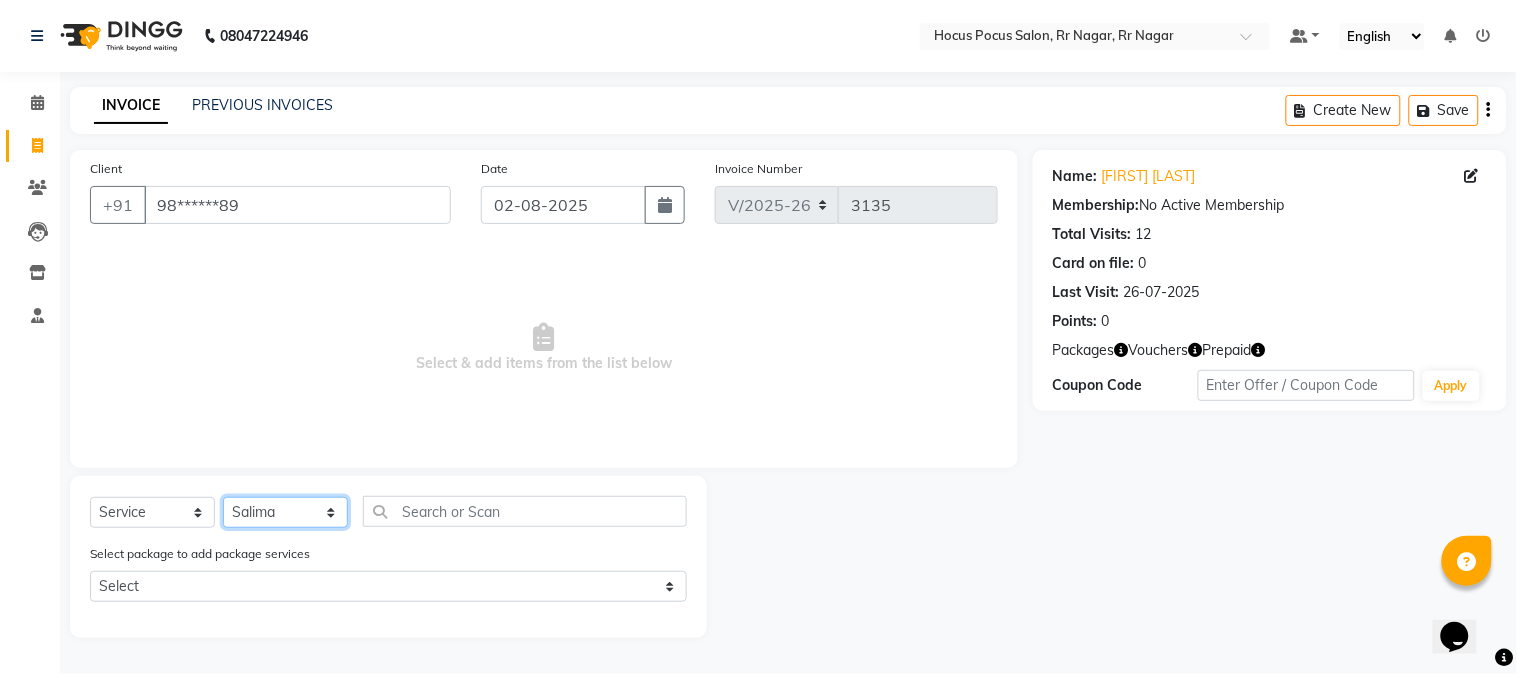 click on "Select Stylist Amar  Arjun Eliza hocus pocus Jonathan Maya Mona Neha Ravi Salima Sonam" 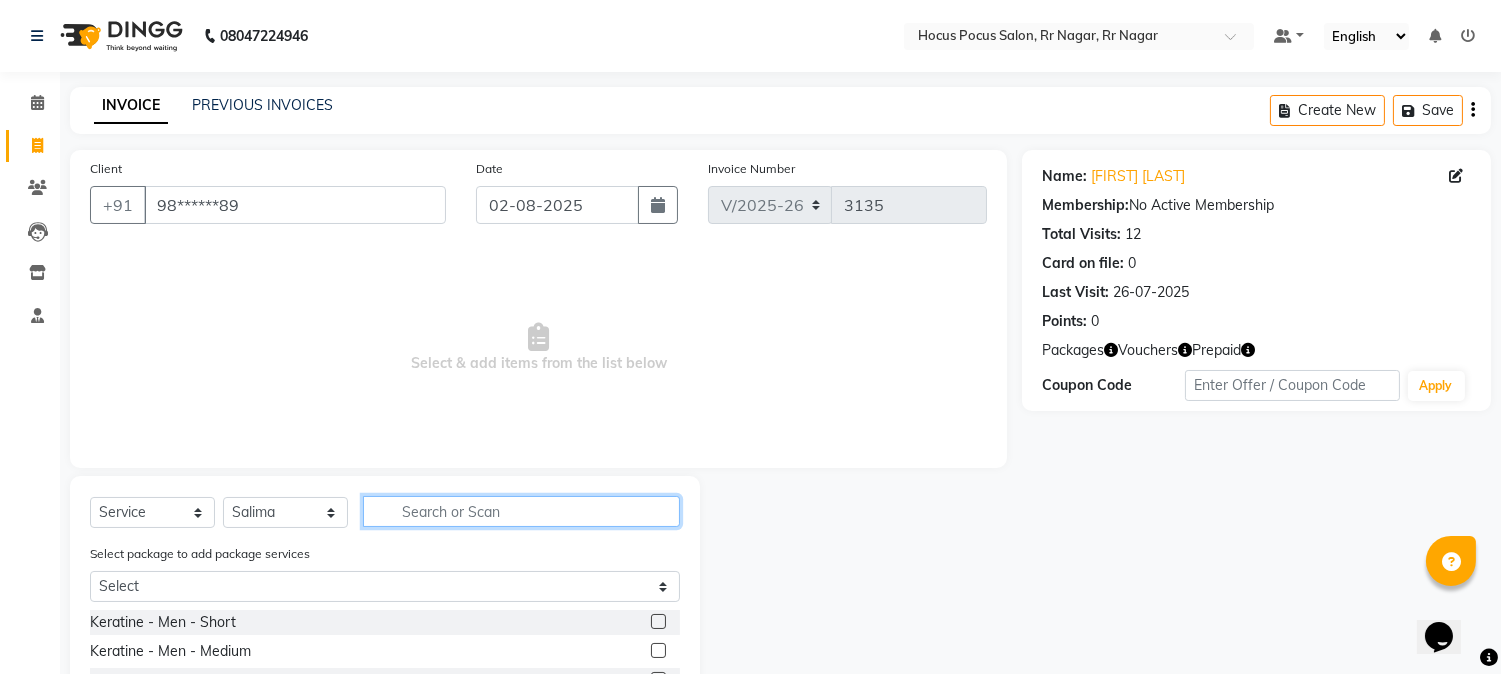 click 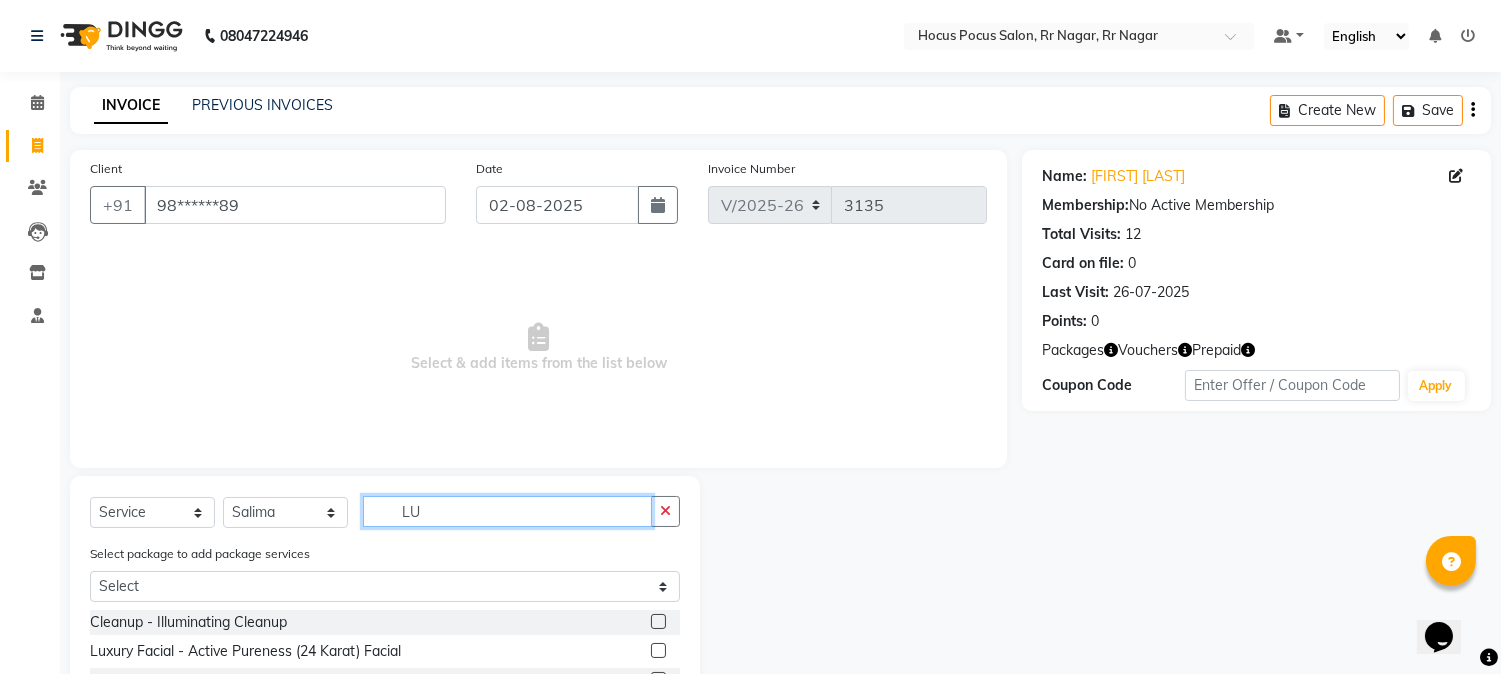 type on "LU" 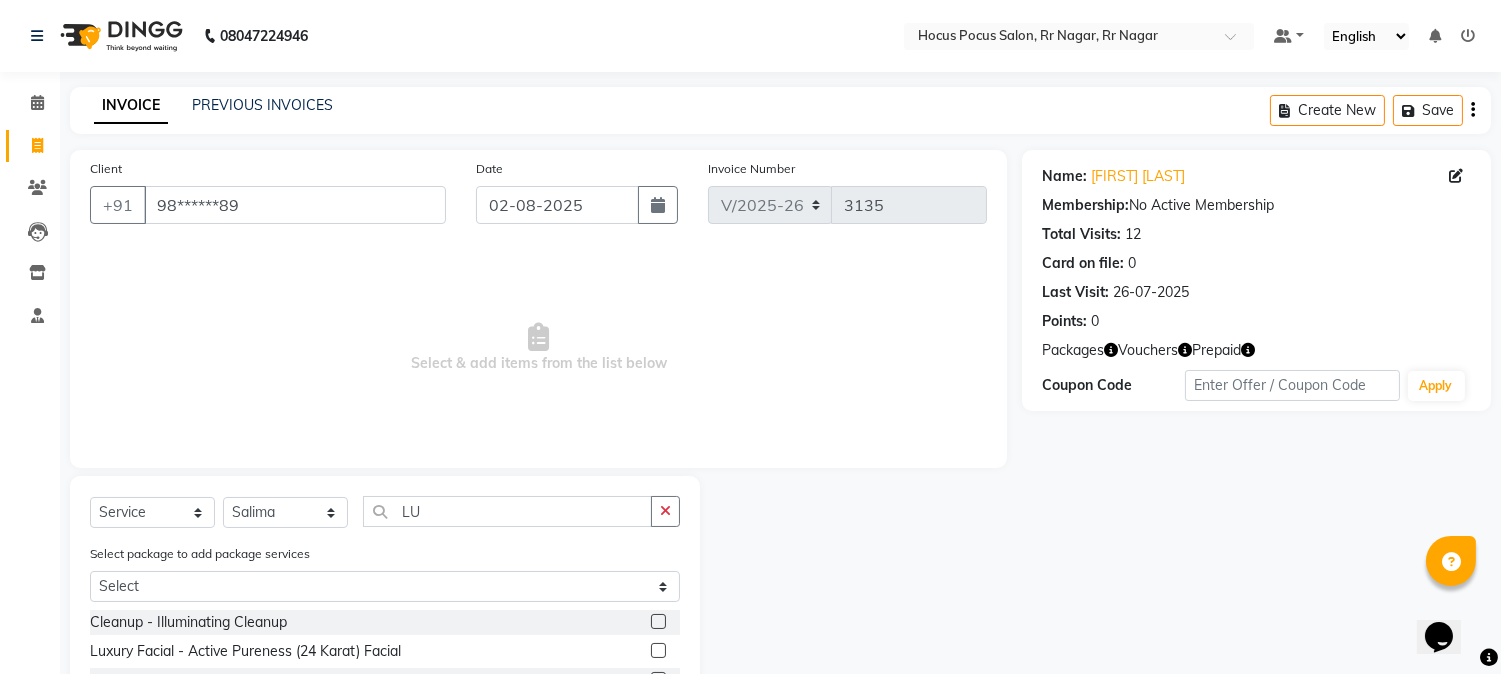 click 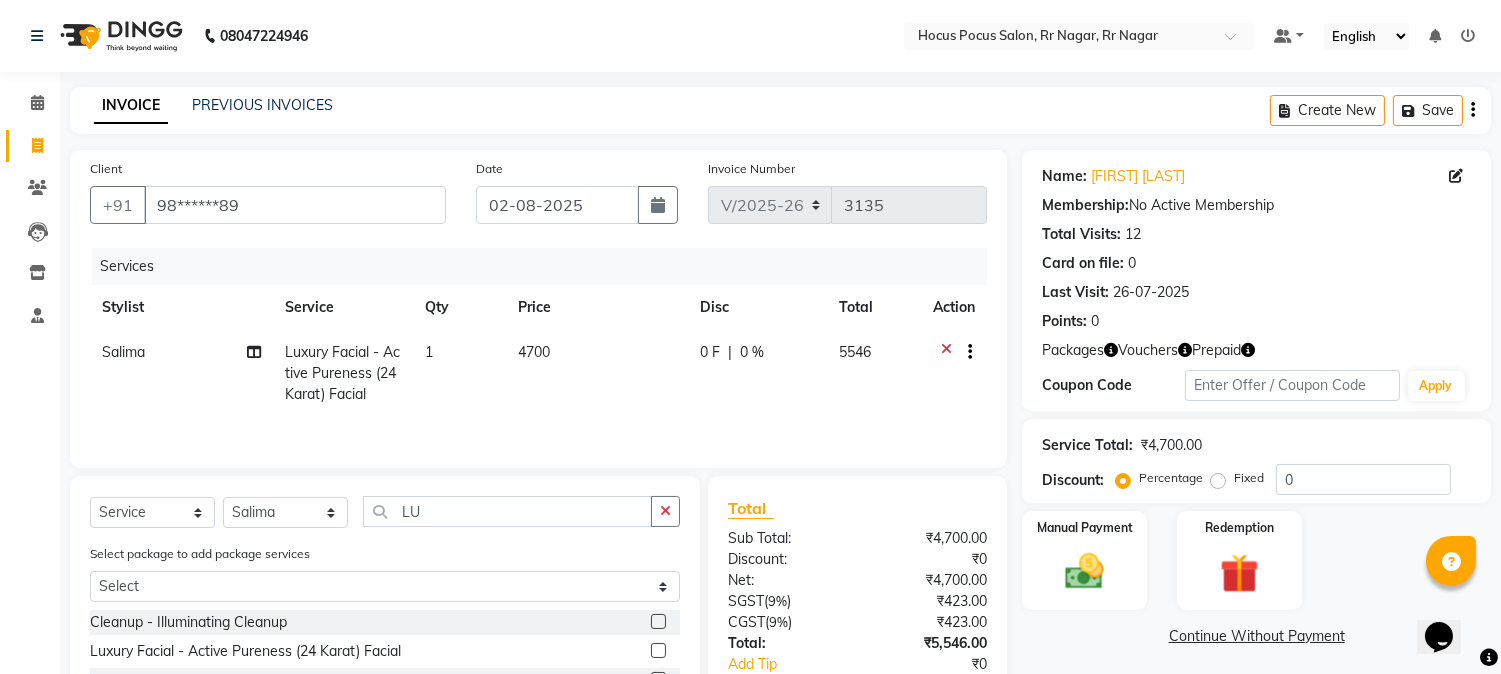 click 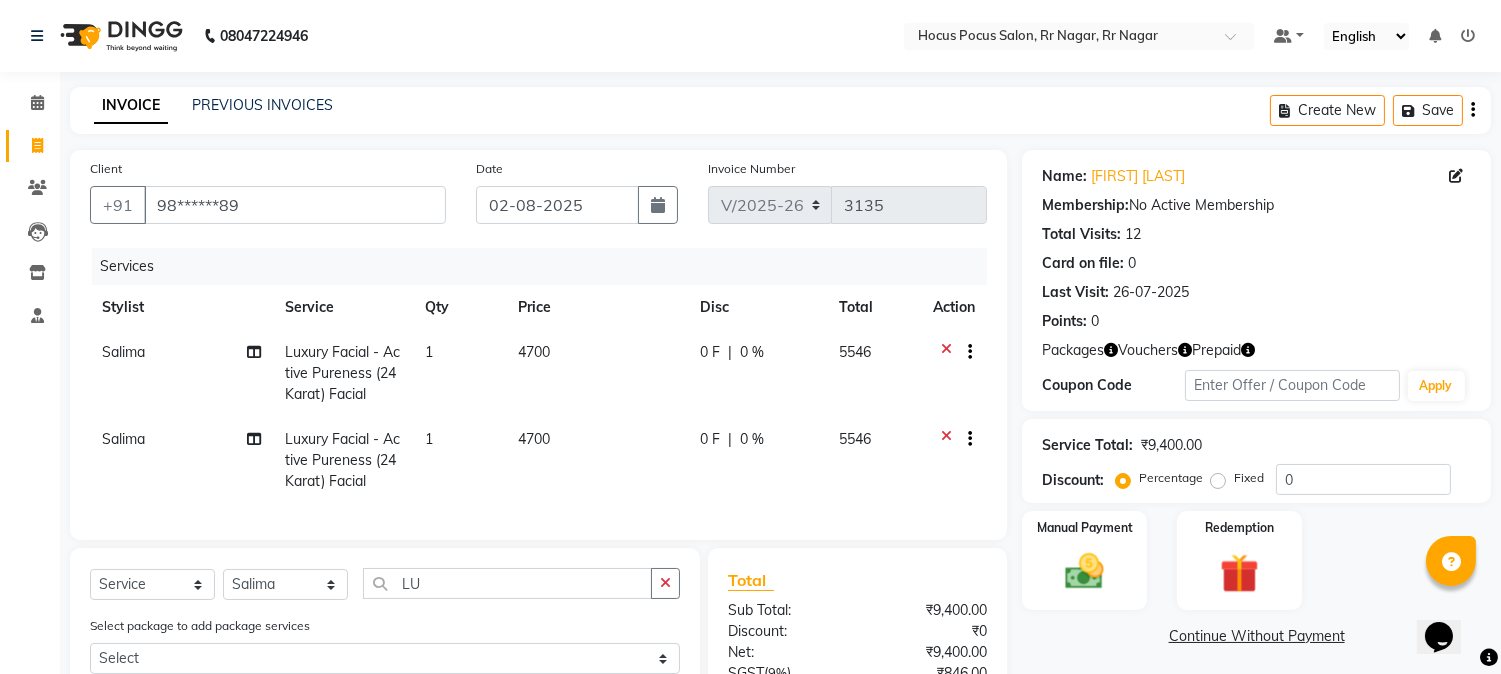 checkbox on "false" 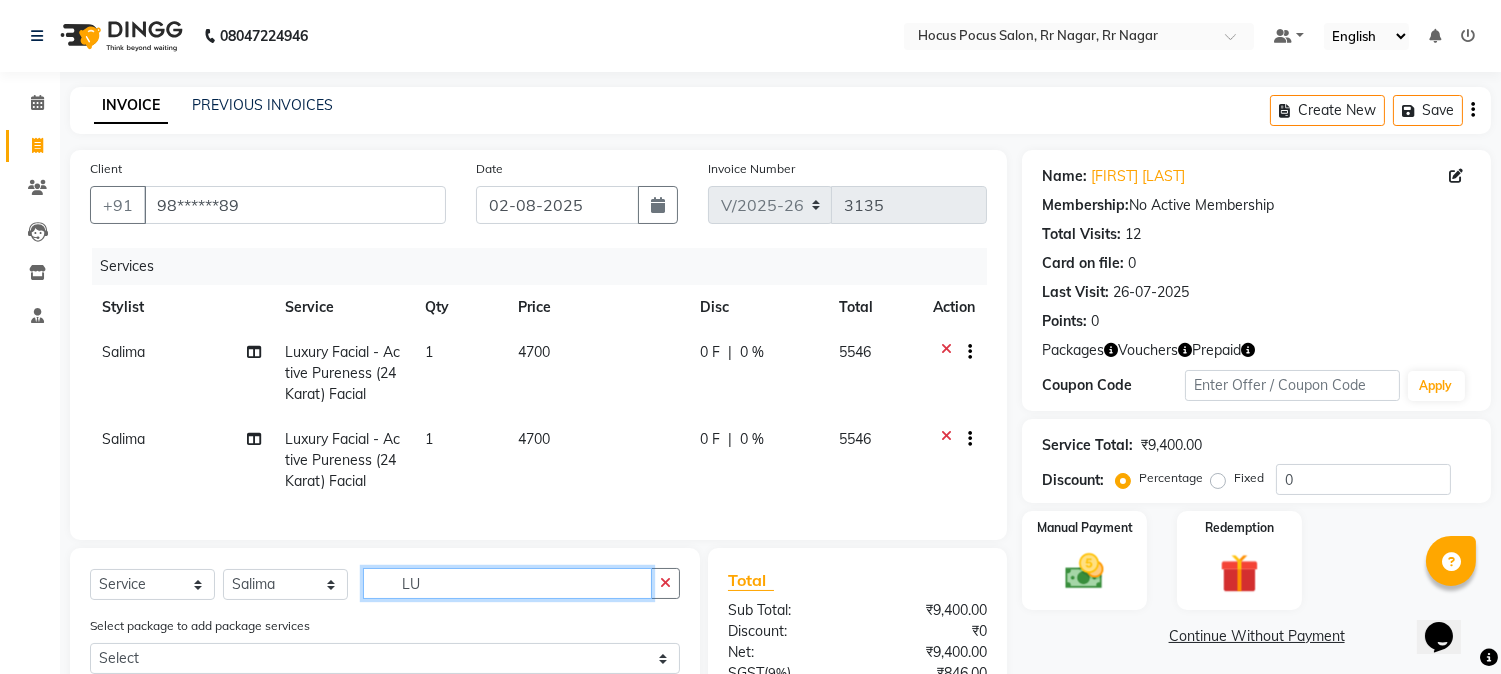 click on "LU" 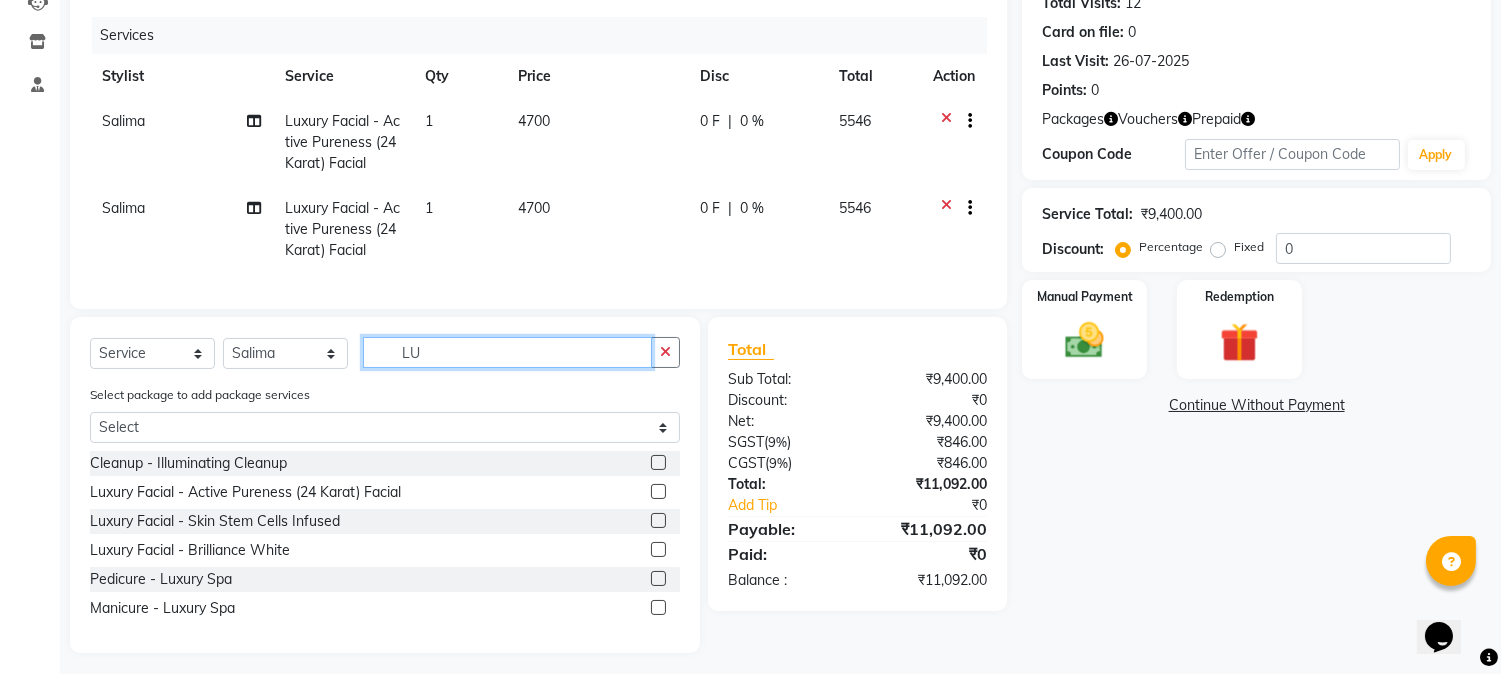 scroll, scrollTop: 256, scrollLeft: 0, axis: vertical 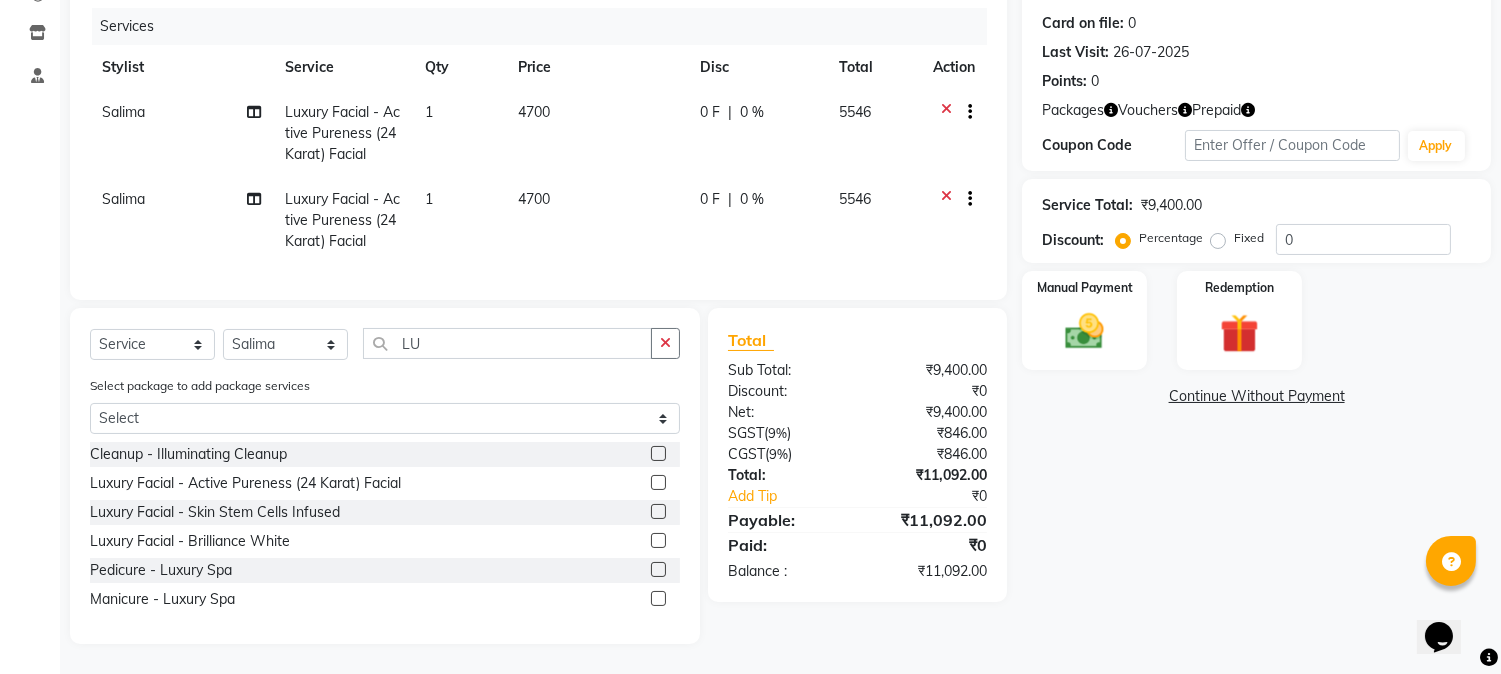click 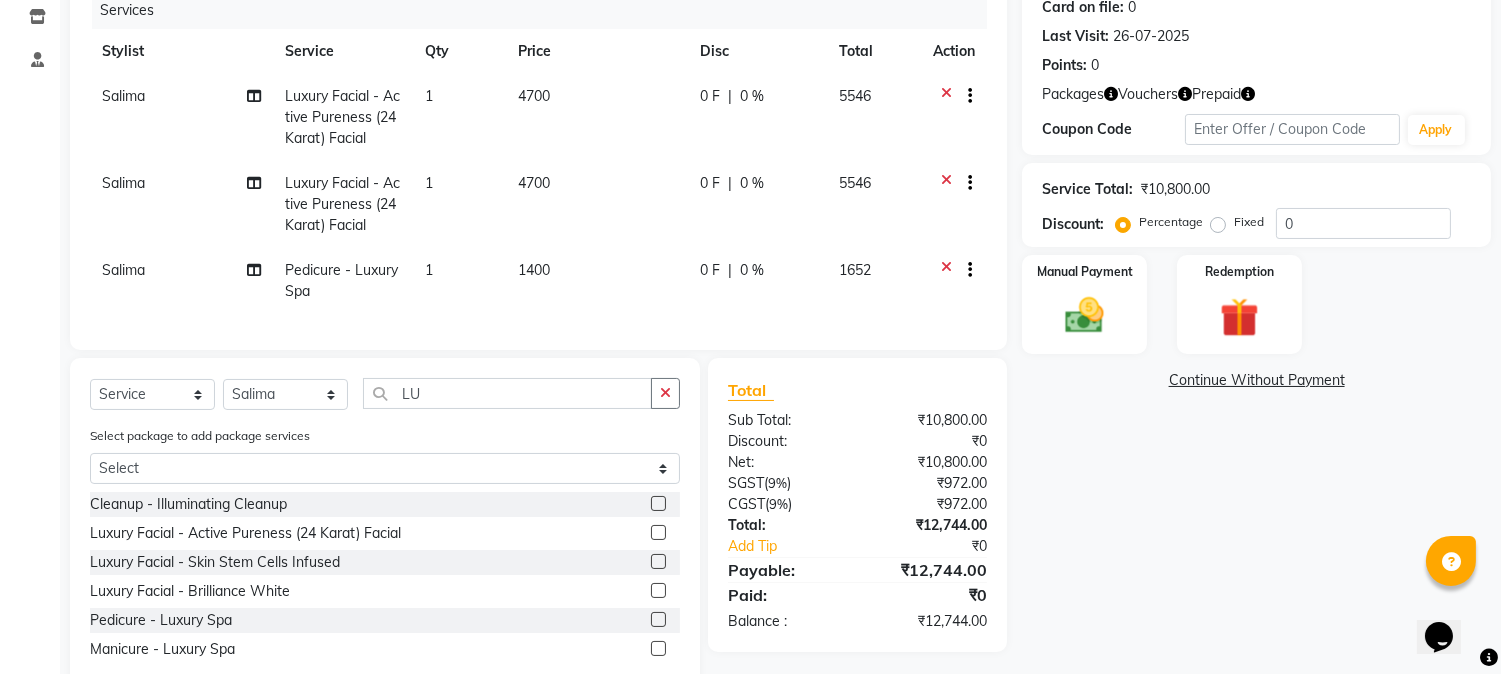 click 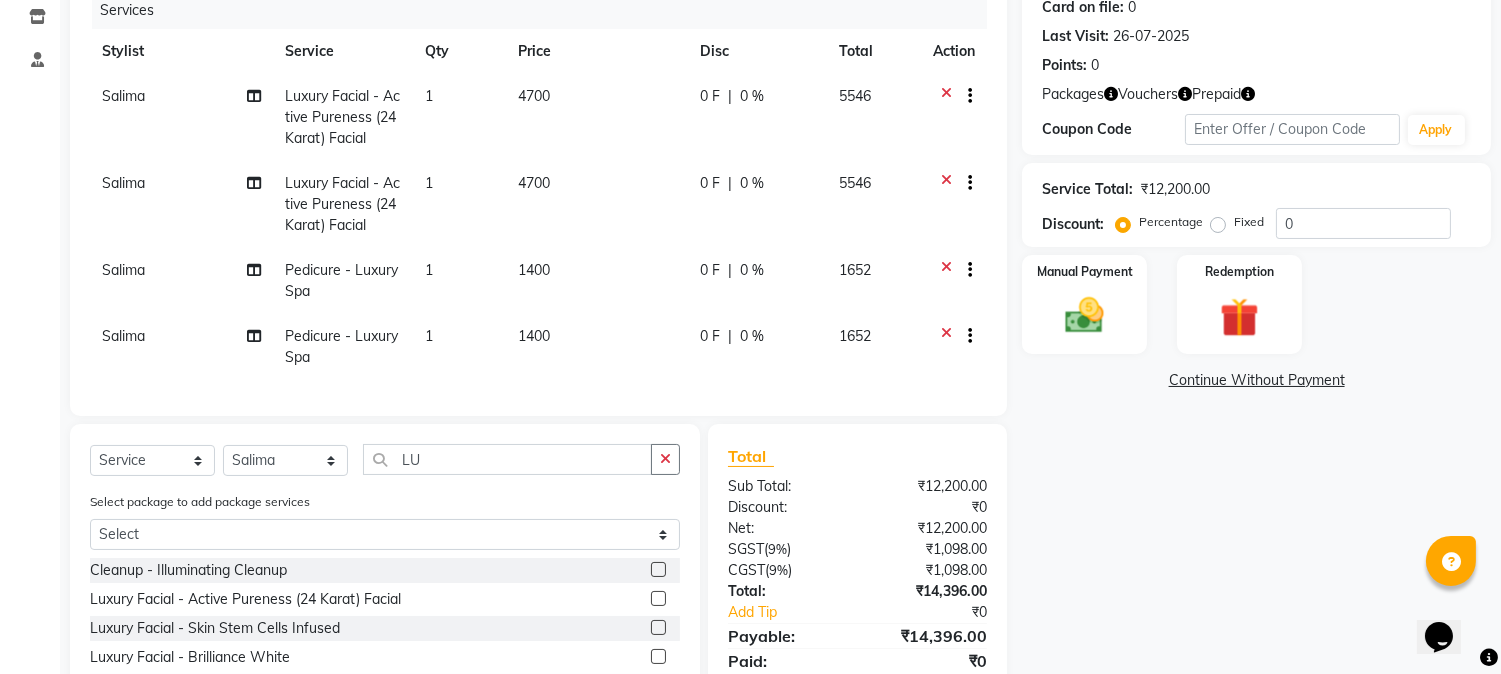 checkbox on "false" 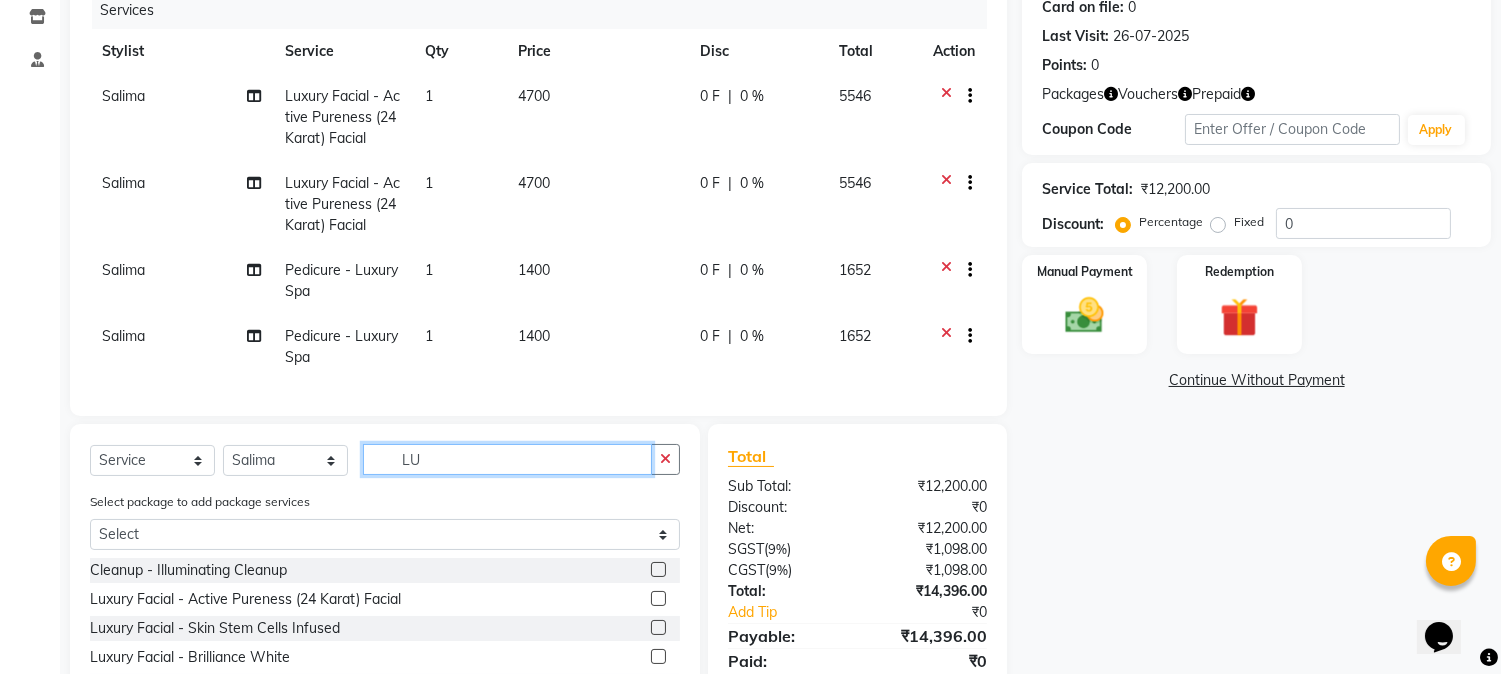 click on "LU" 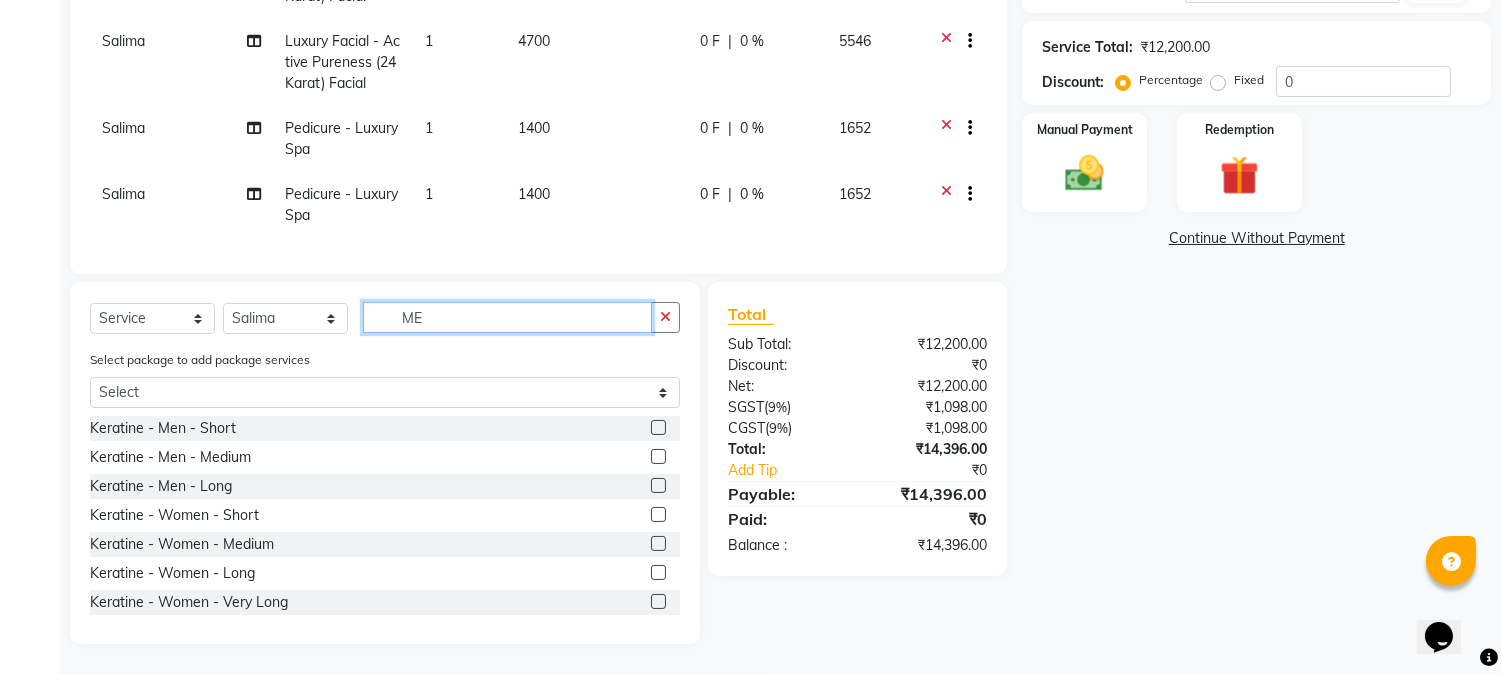 scroll, scrollTop: 414, scrollLeft: 0, axis: vertical 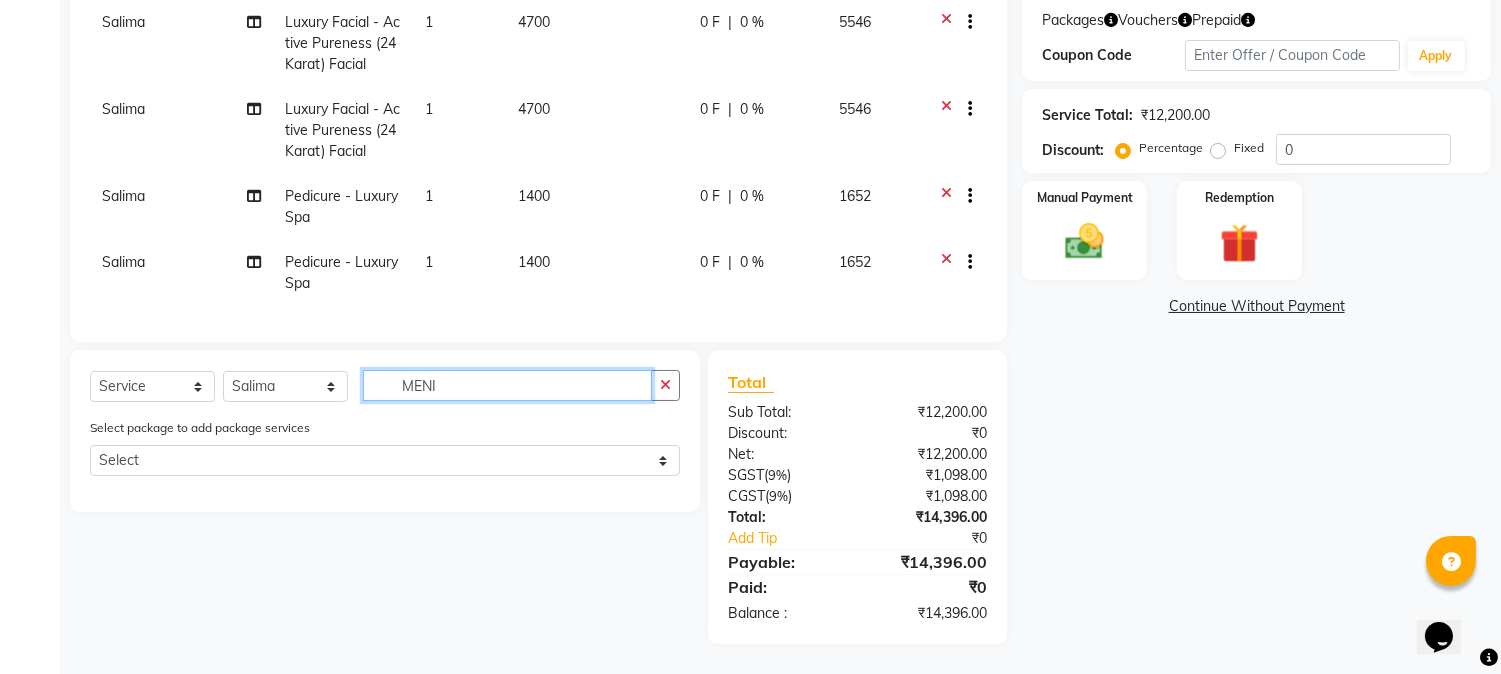 click on "MENI" 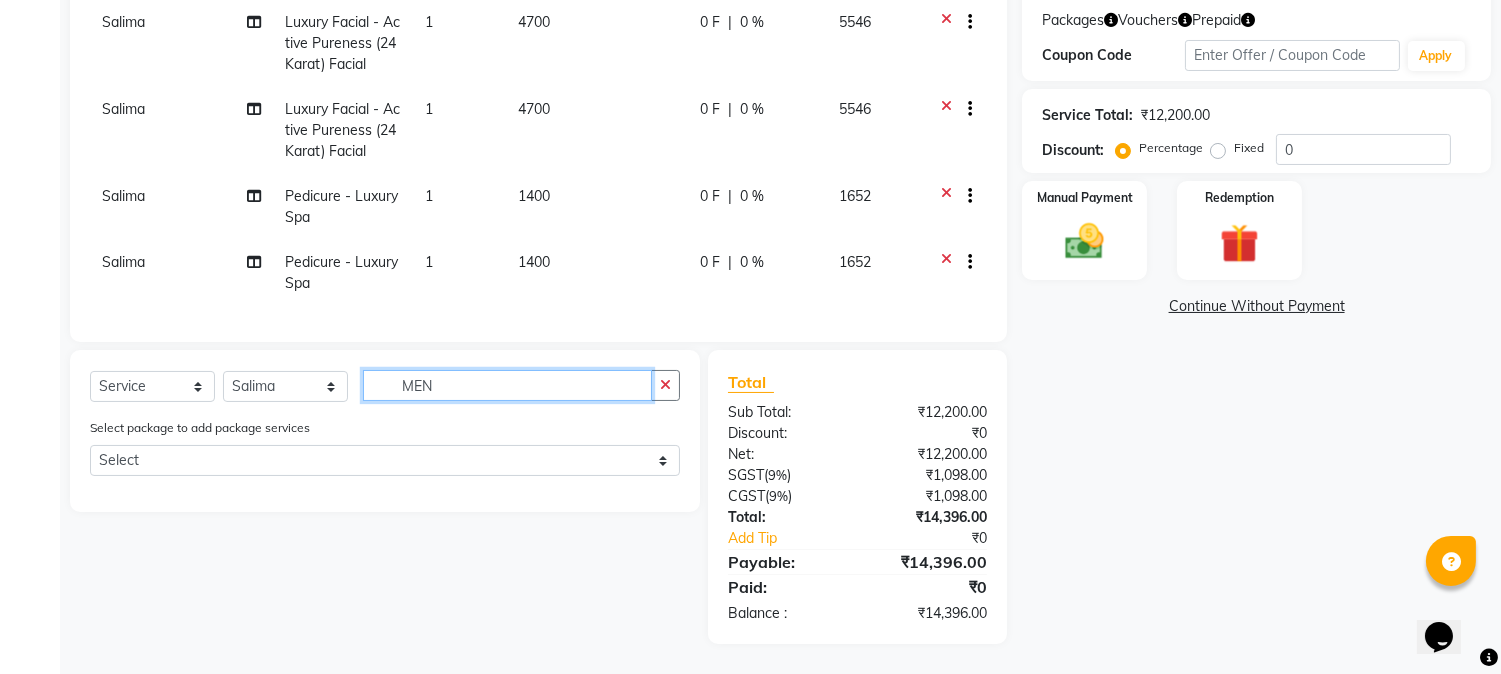scroll, scrollTop: 414, scrollLeft: 0, axis: vertical 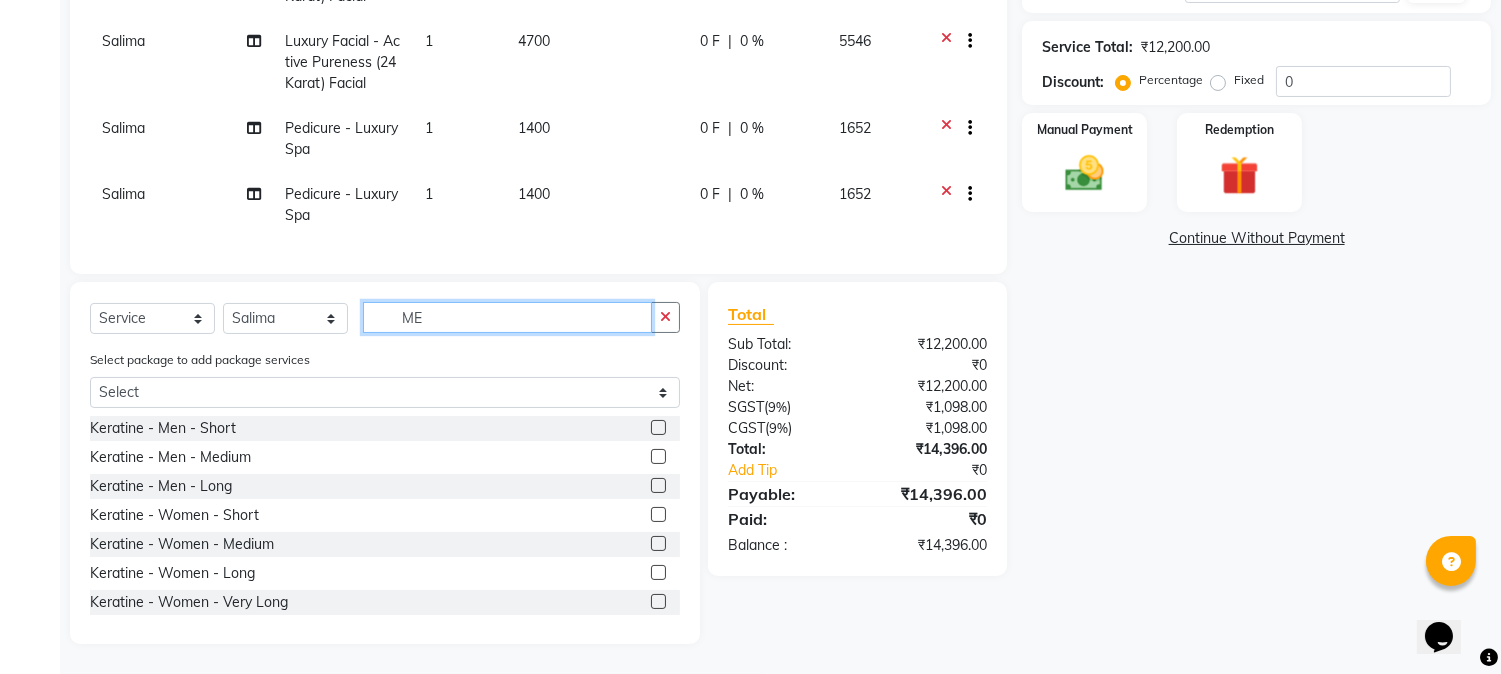 type on "M" 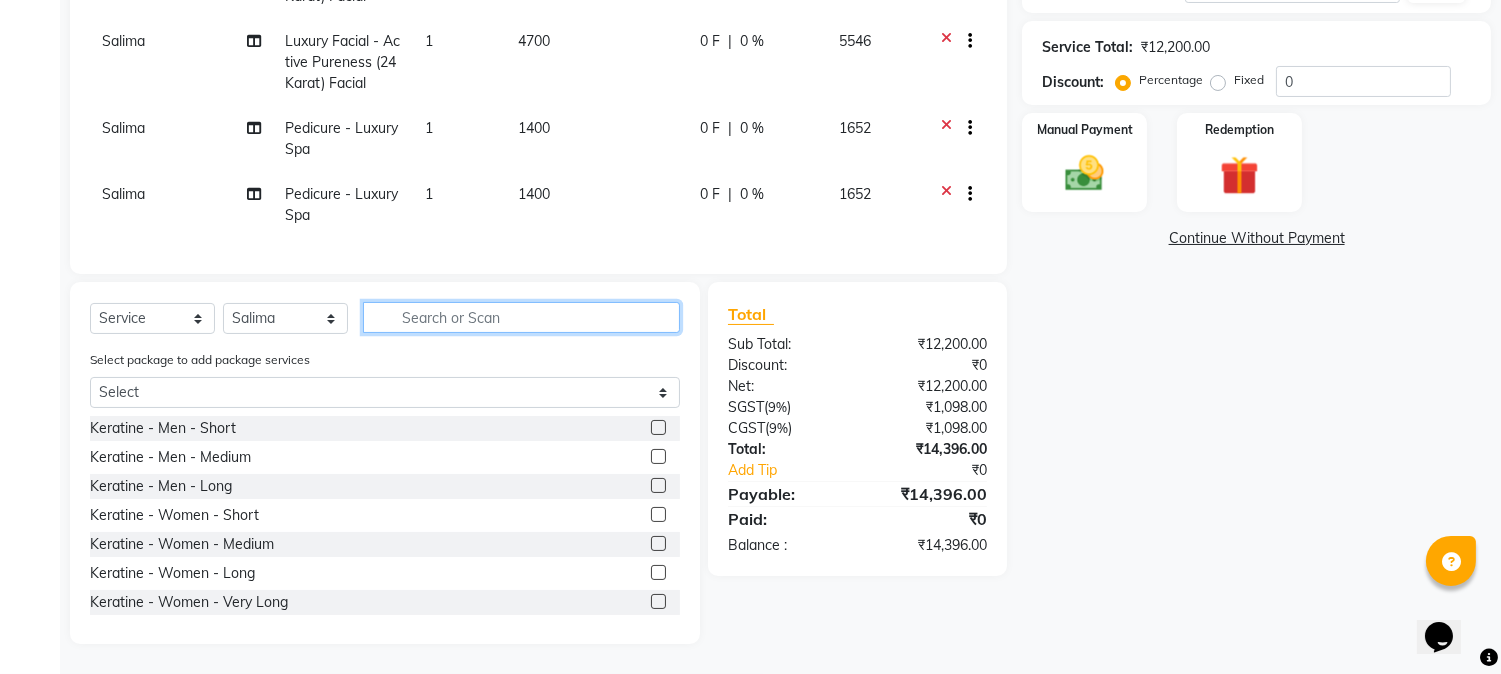 click 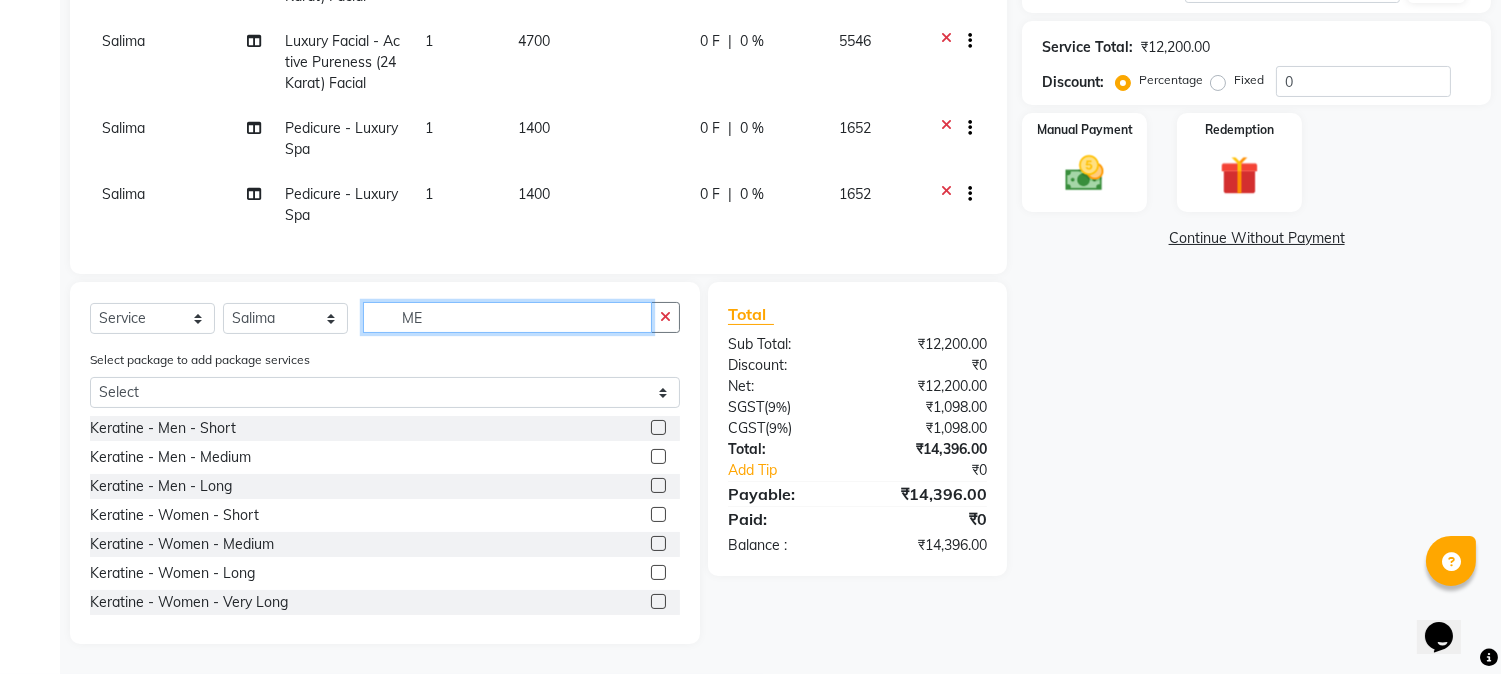 type on "M" 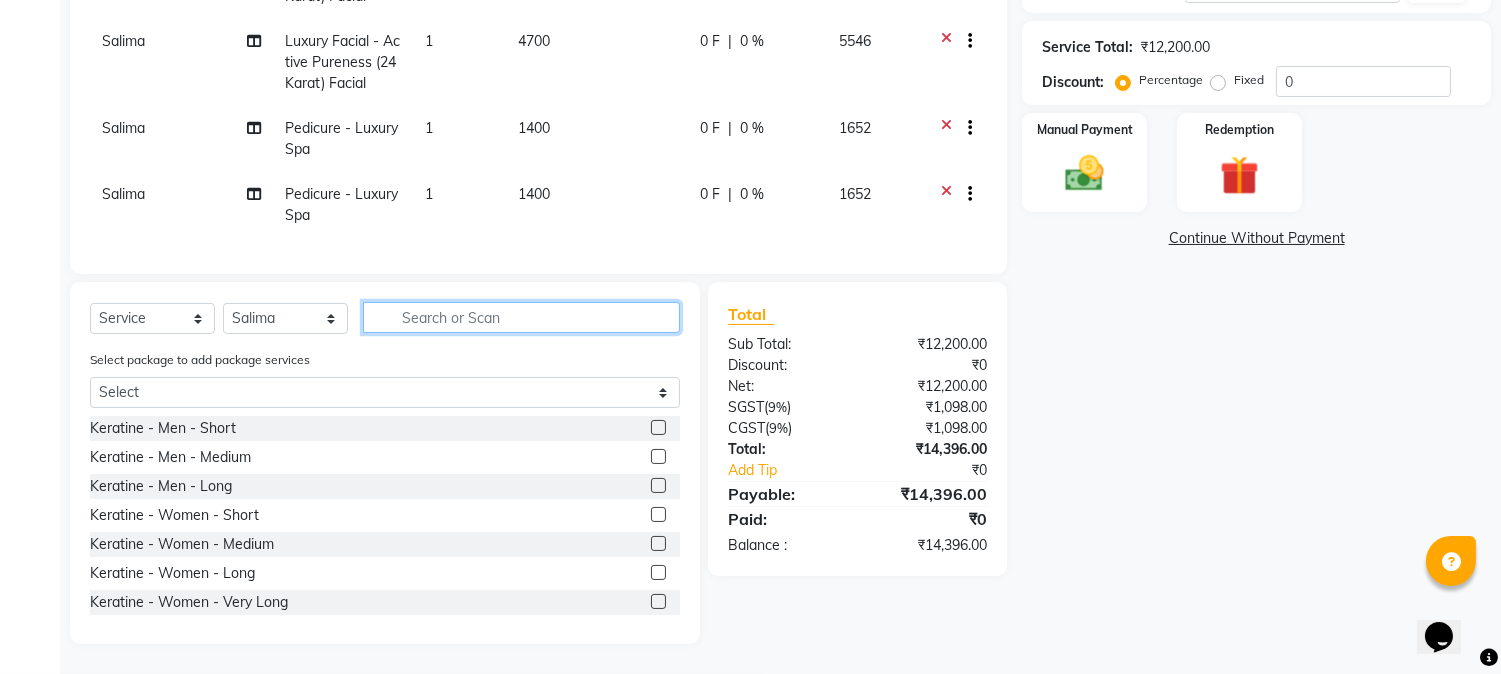 click 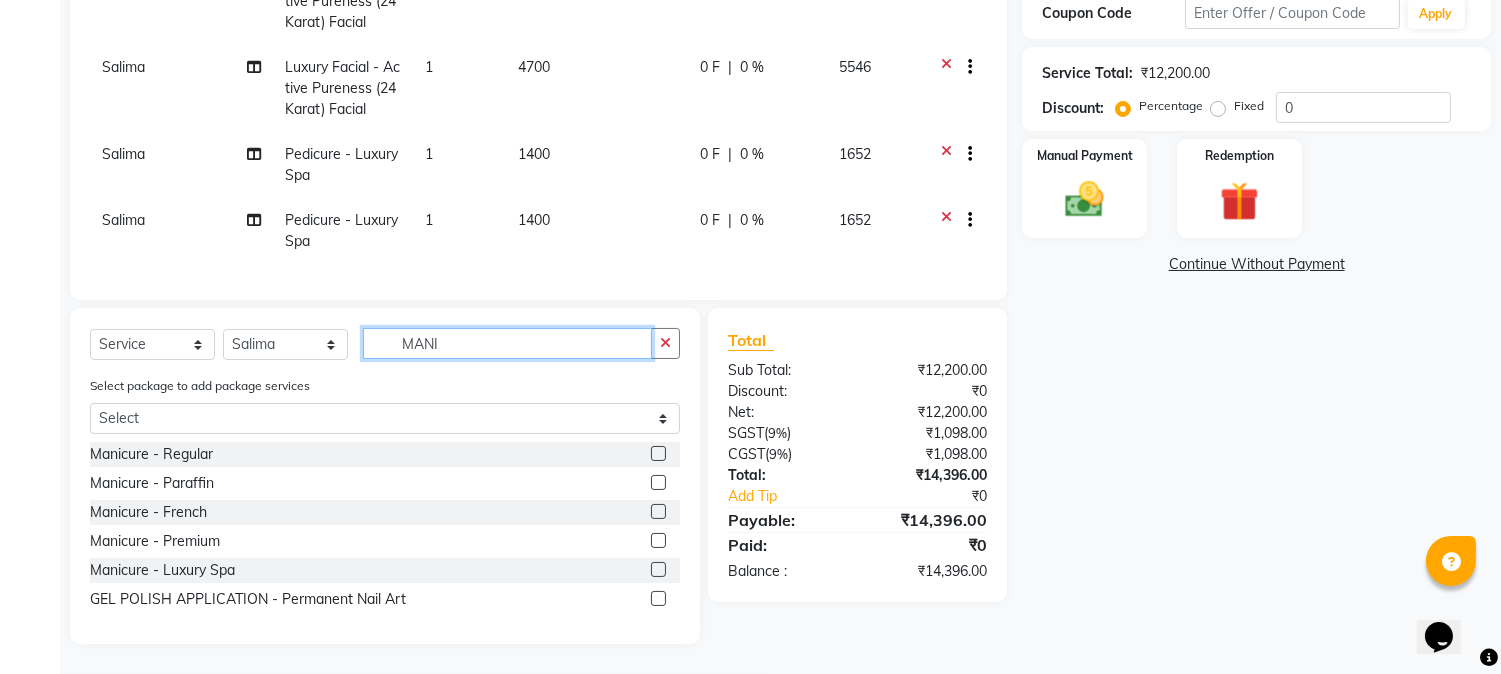scroll, scrollTop: 360, scrollLeft: 0, axis: vertical 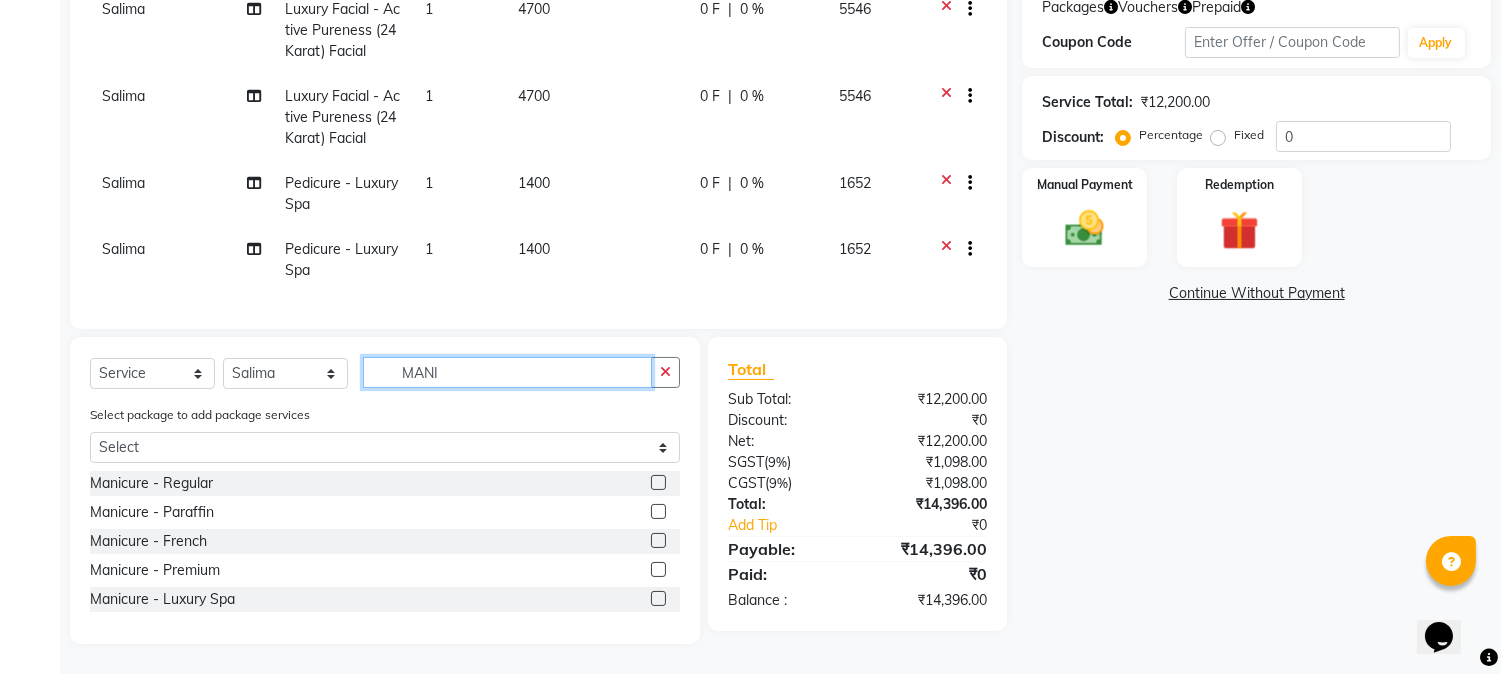 type on "MANI" 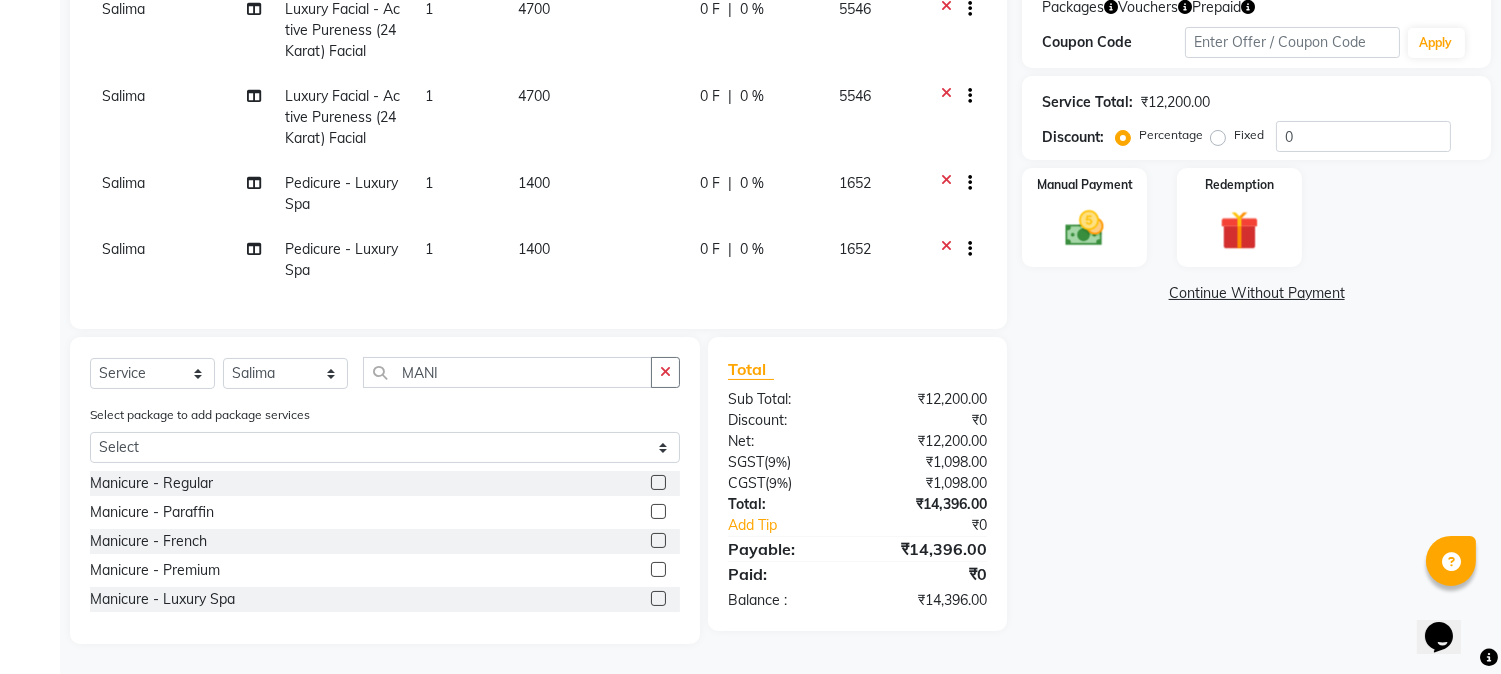 click 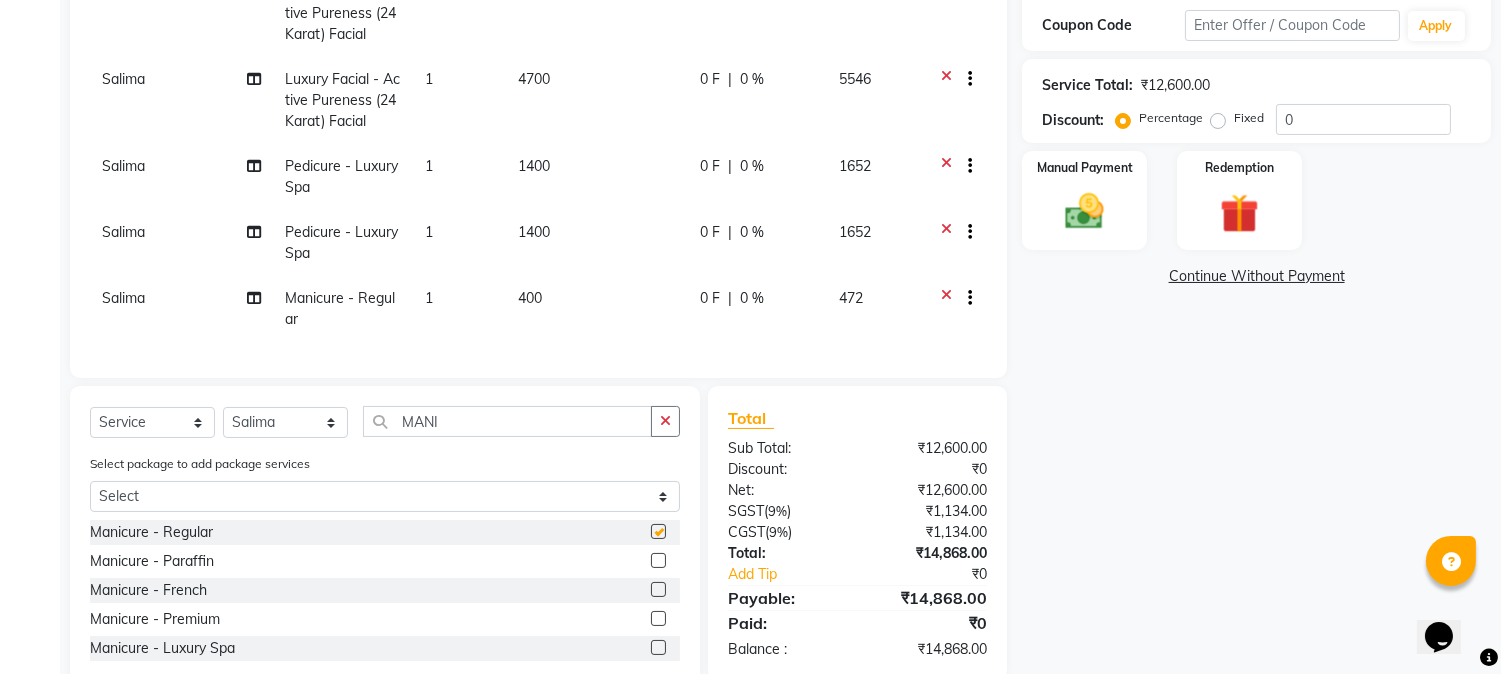 checkbox on "false" 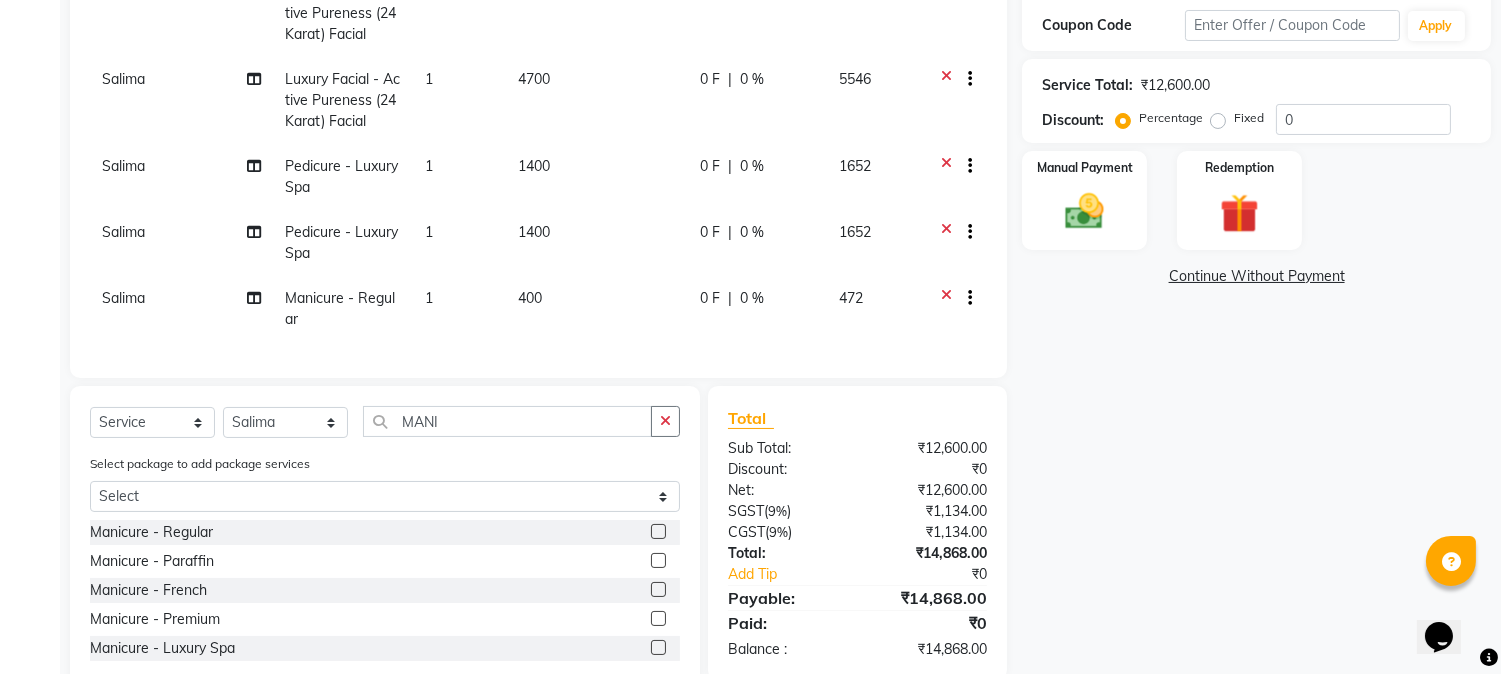 click 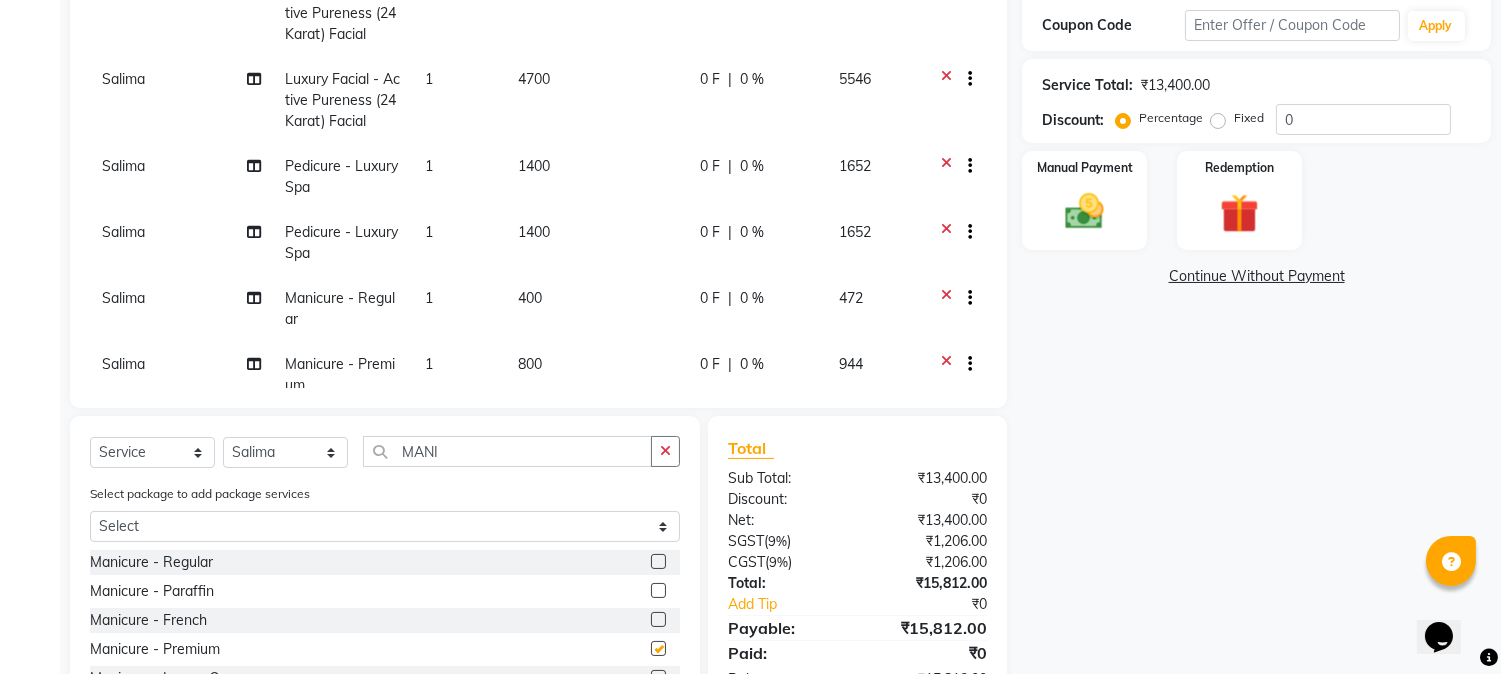 checkbox on "false" 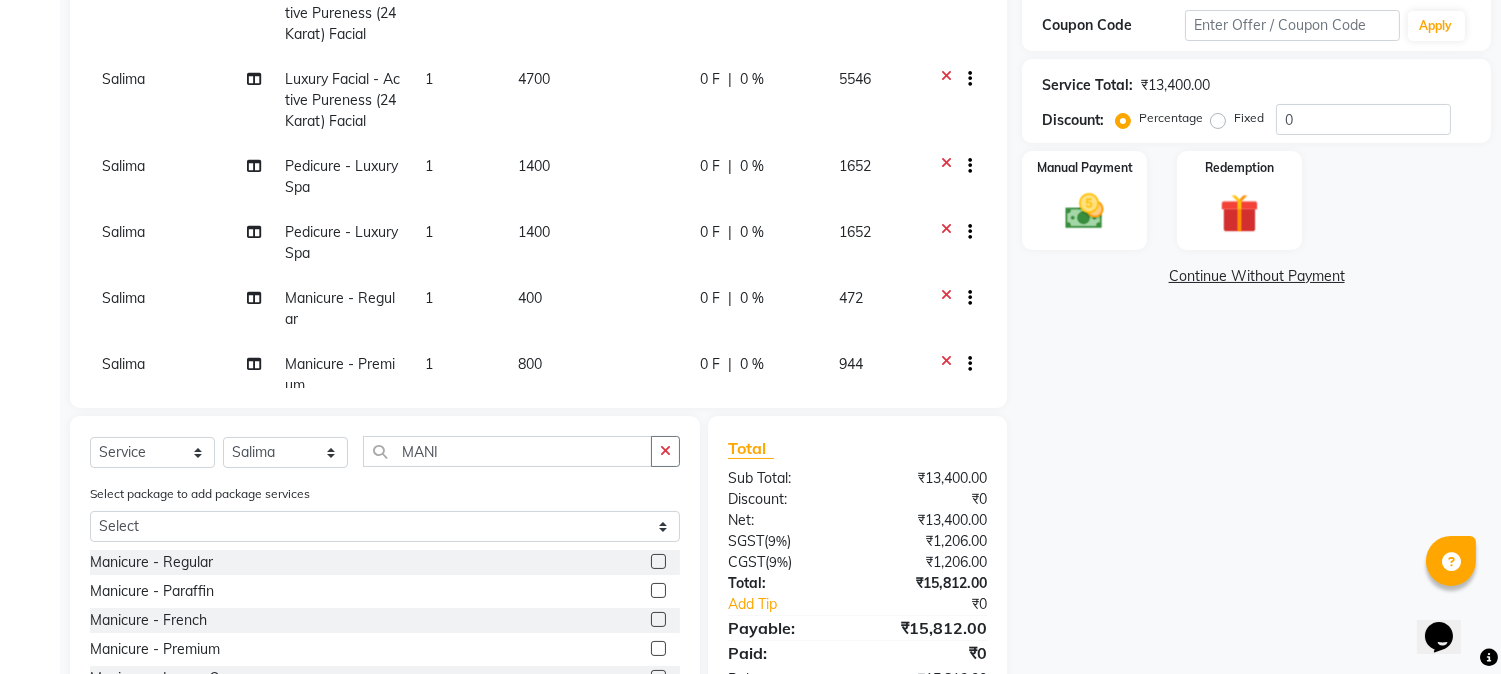 click on "Salima" 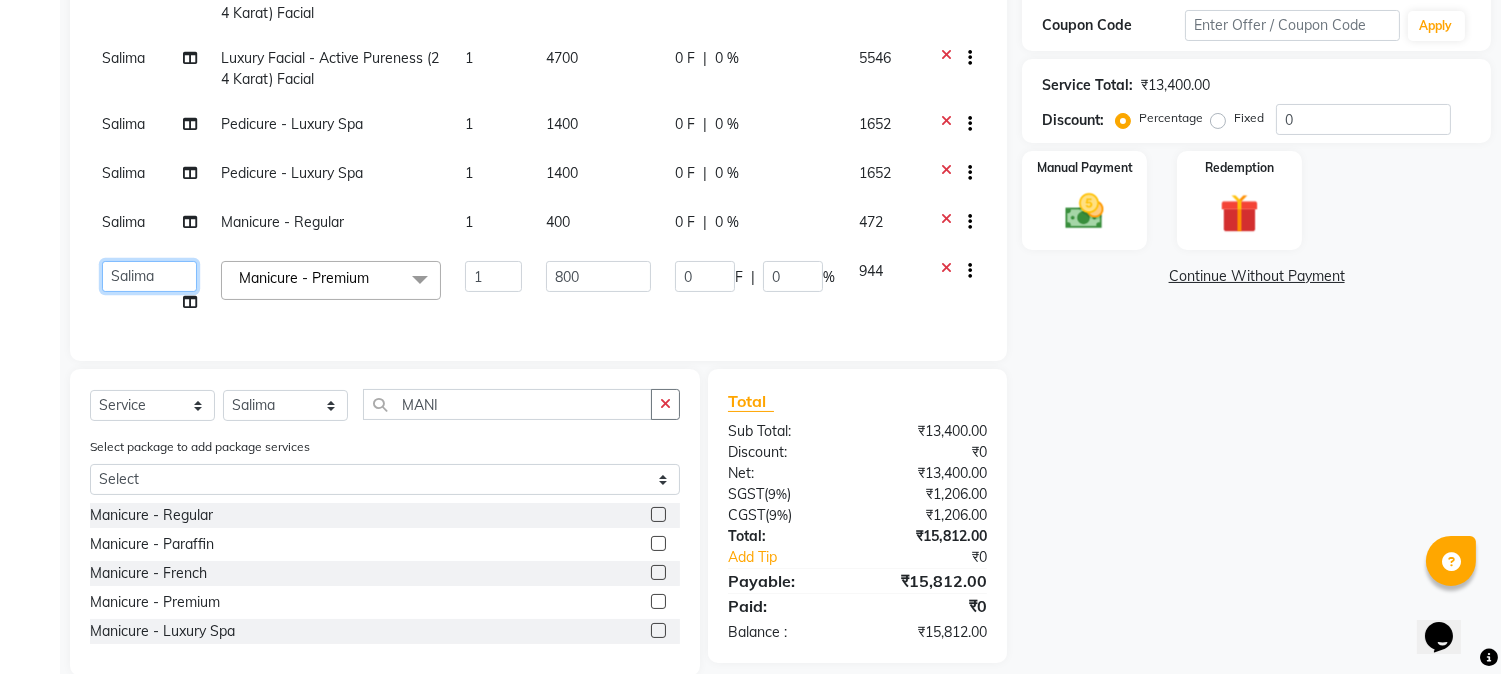 click on "Amar    Arjun   Eliza   hocus pocus   Jonathan   Maya   Mona   Neha   Ravi   Salima   Sonam" 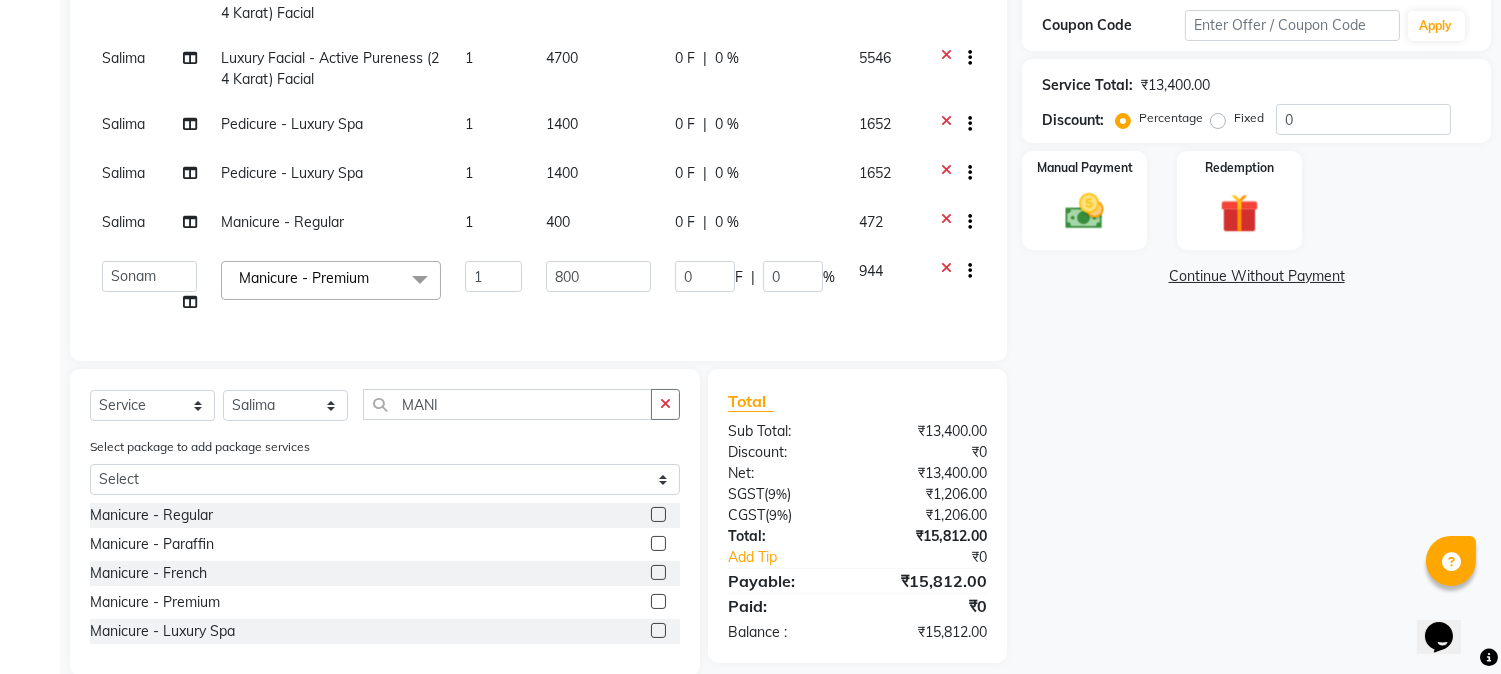 select on "32995" 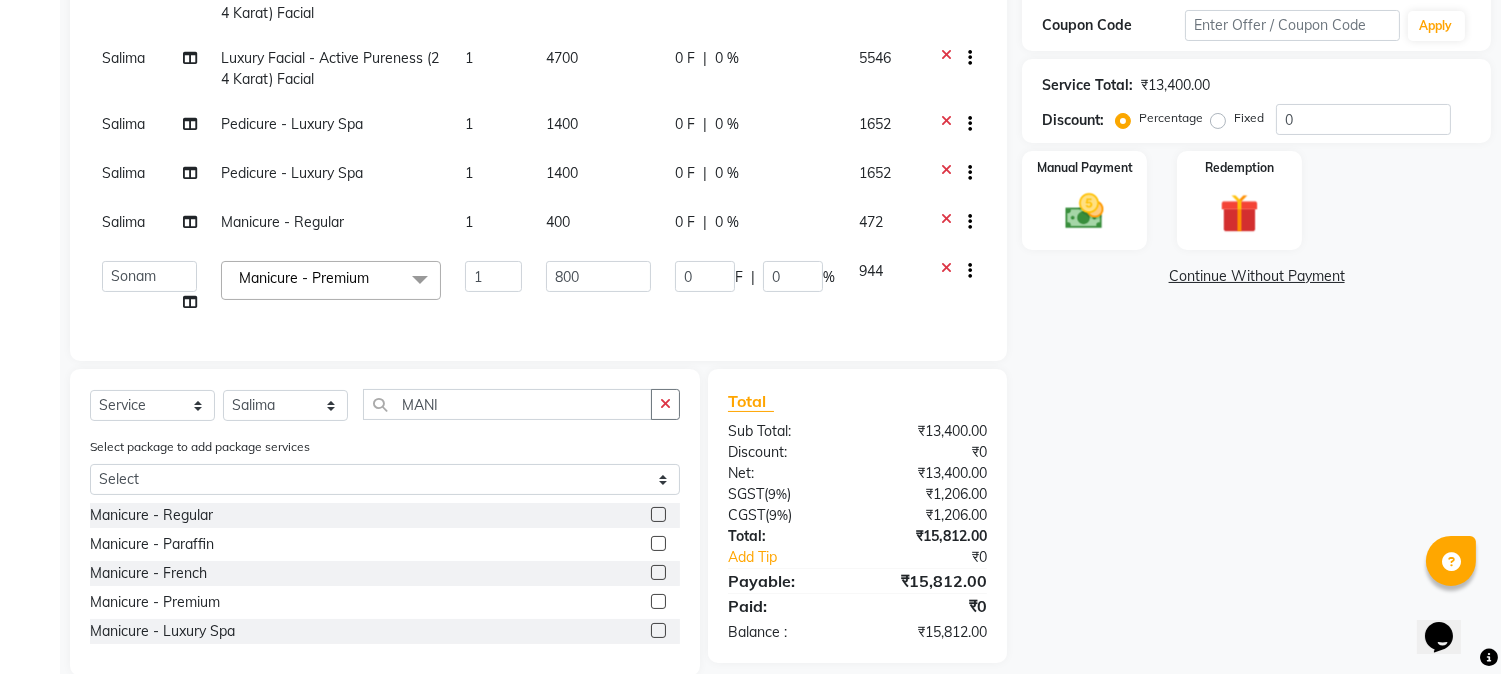 click on "Salima" 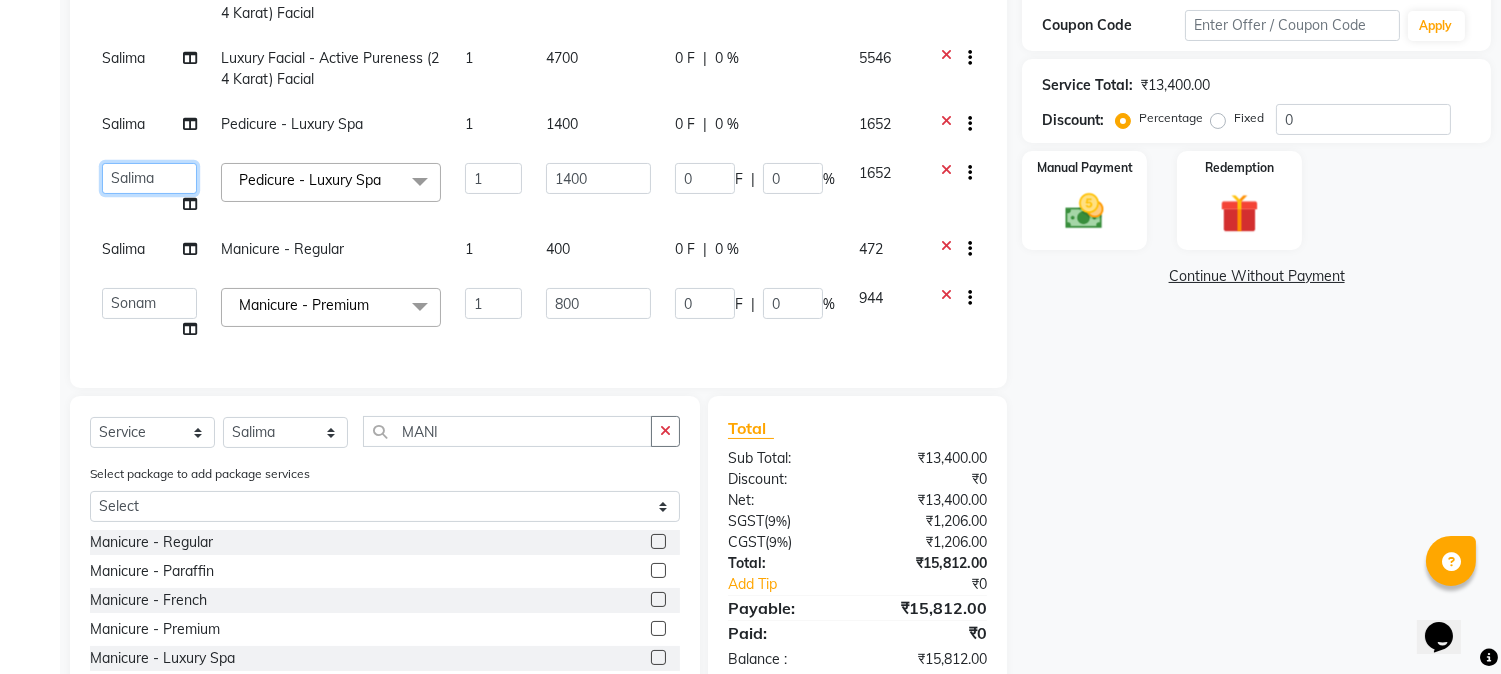 click on "Amar    Arjun   Eliza   hocus pocus   Jonathan   Maya   Mona   Neha   Ravi   Salima   Sonam" 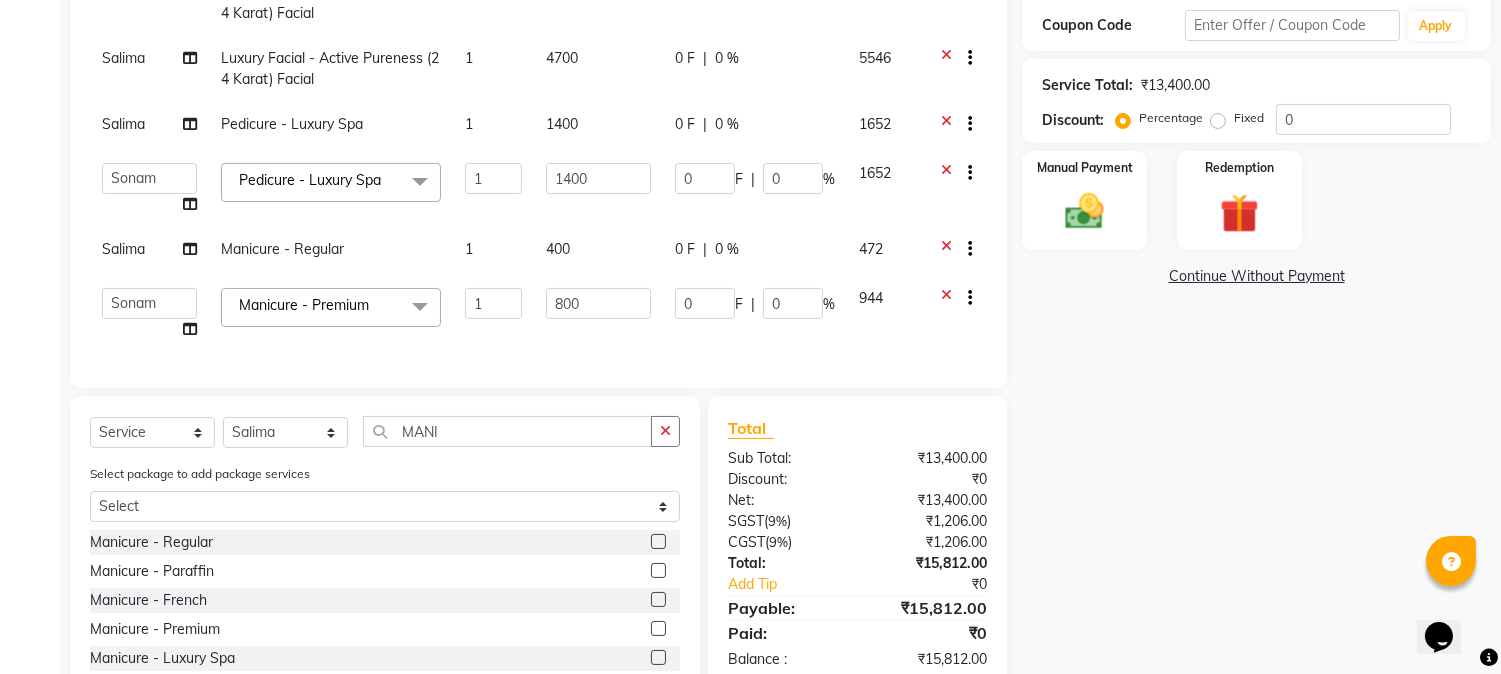 select on "32995" 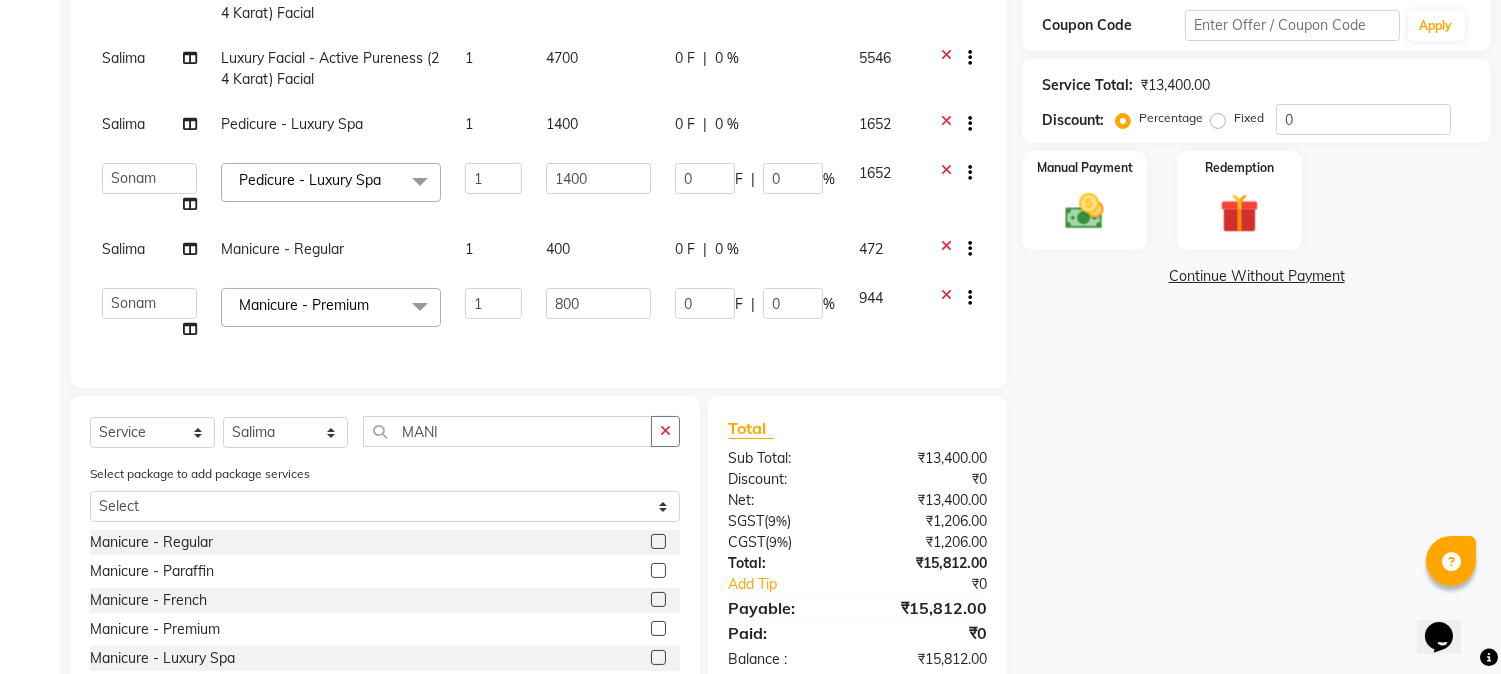 click on "Salima" 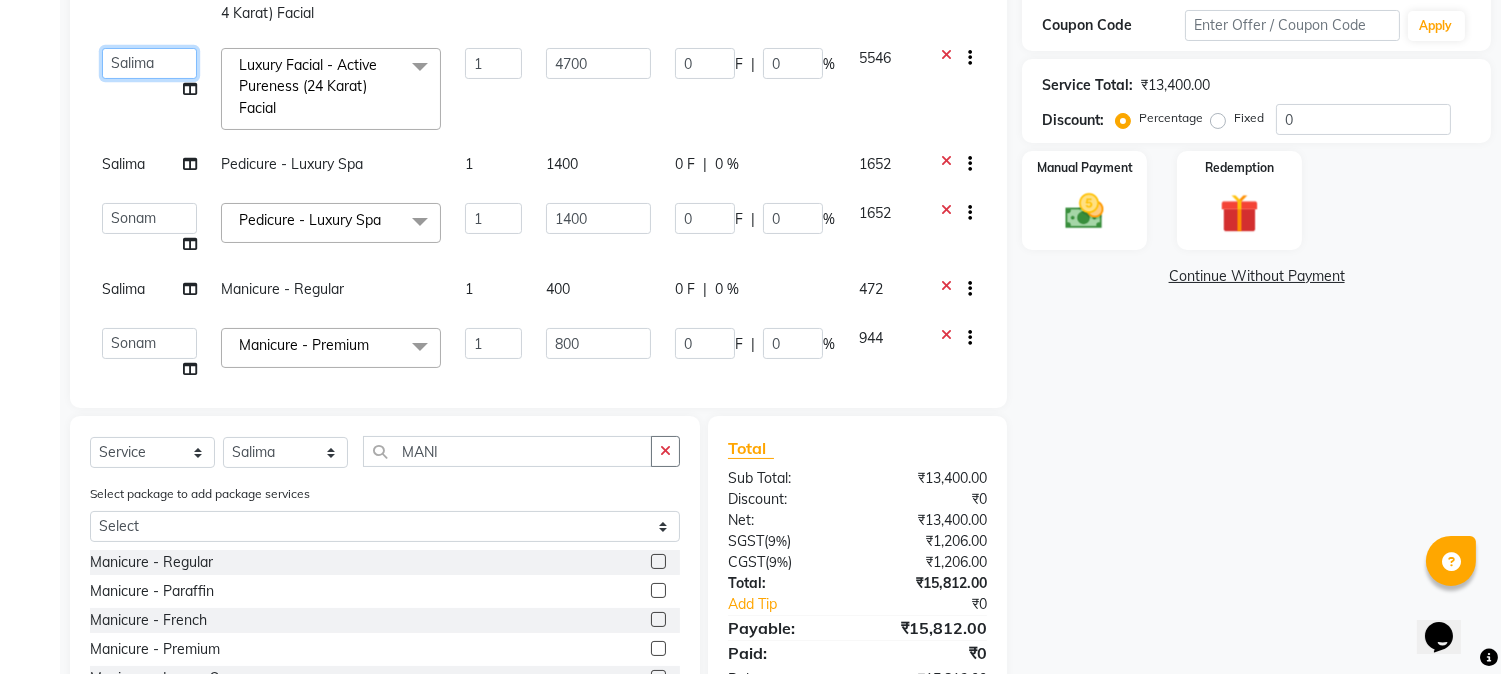 click on "Amar    Arjun   Eliza   hocus pocus   Jonathan   Maya   Mona   Neha   Ravi   Salima   Sonam" 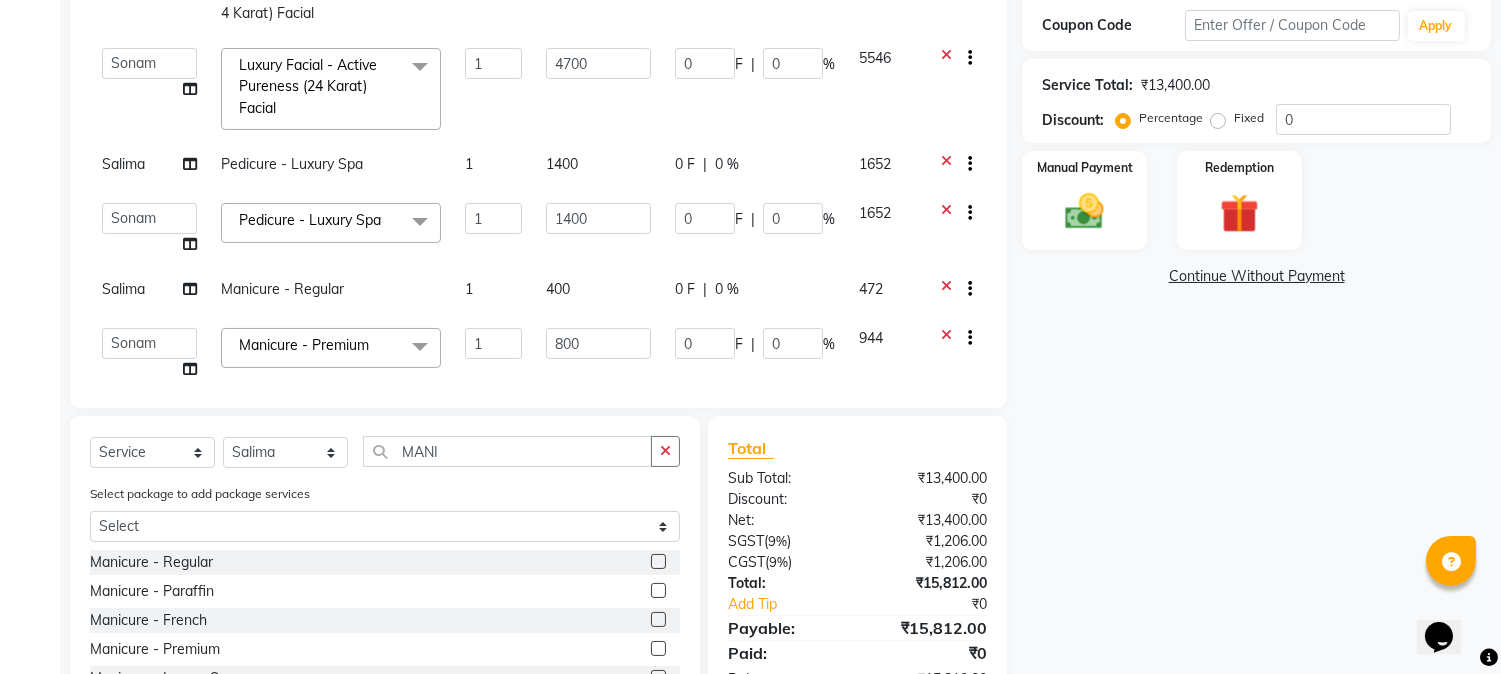 select on "32995" 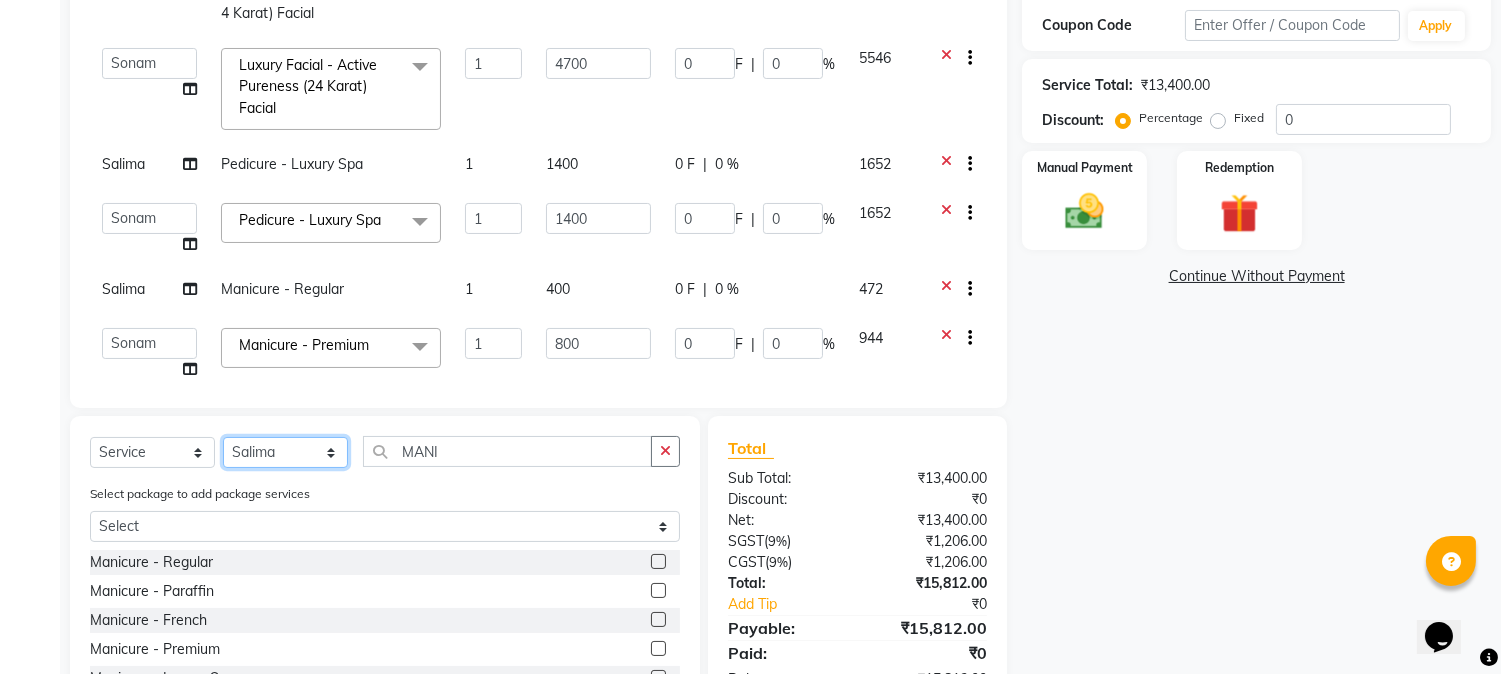 click on "Select Stylist Amar  Arjun Eliza hocus pocus Jonathan Maya Mona Neha Ravi Salima Sonam" 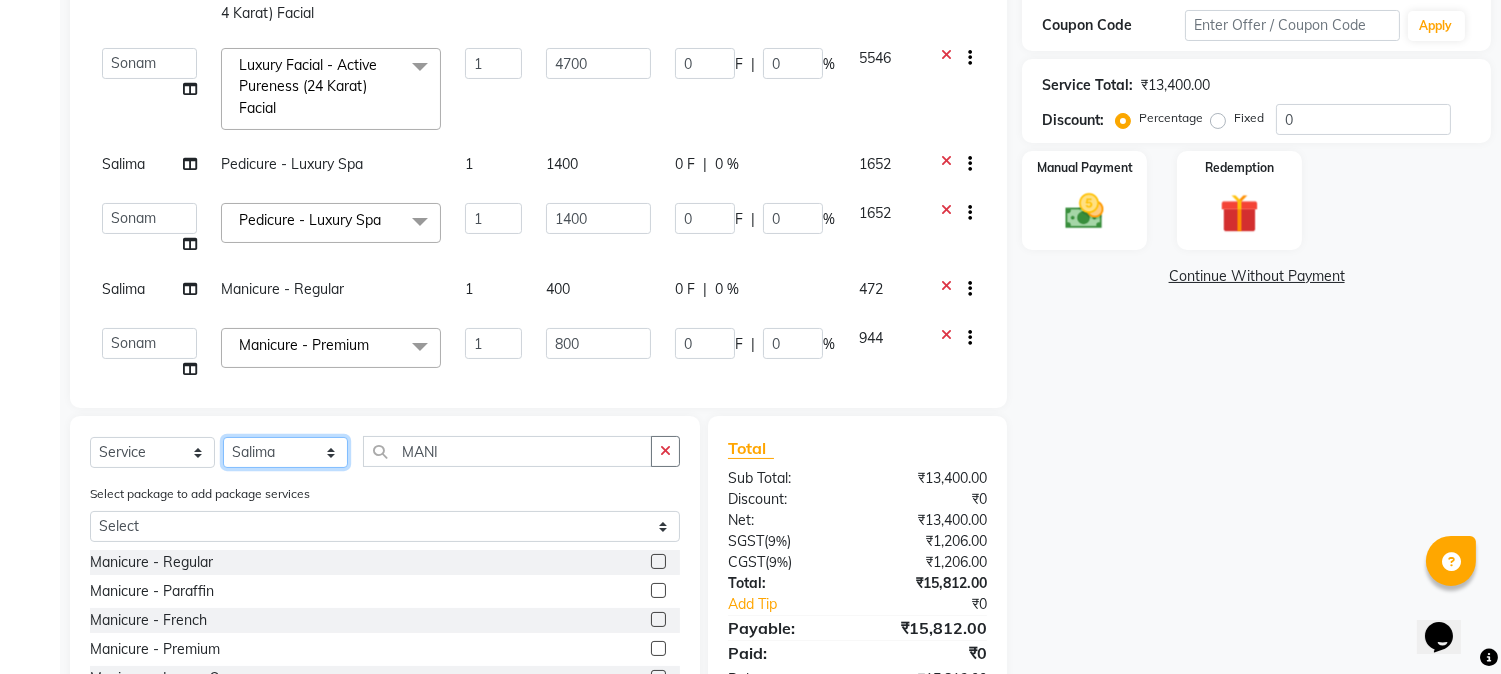 select on "32995" 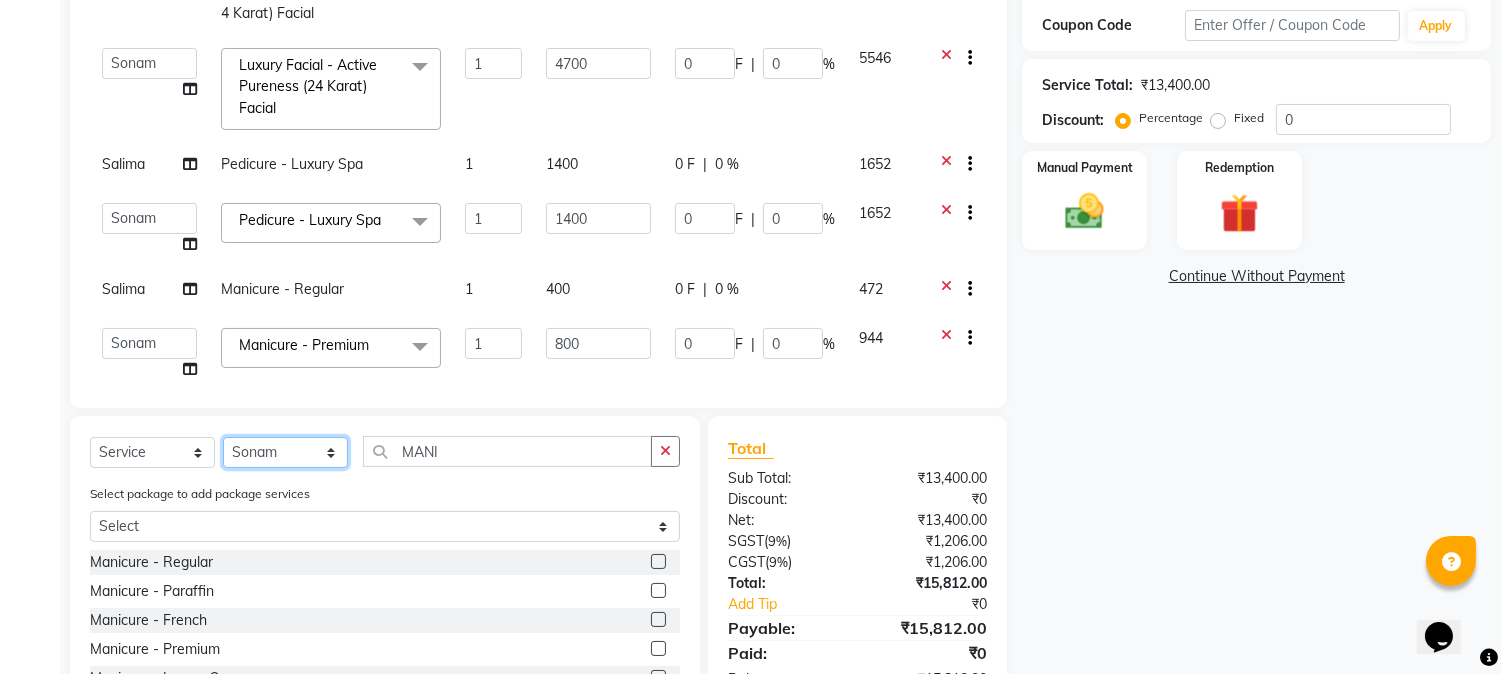 click on "Select Stylist Amar  Arjun Eliza hocus pocus Jonathan Maya Mona Neha Ravi Salima Sonam" 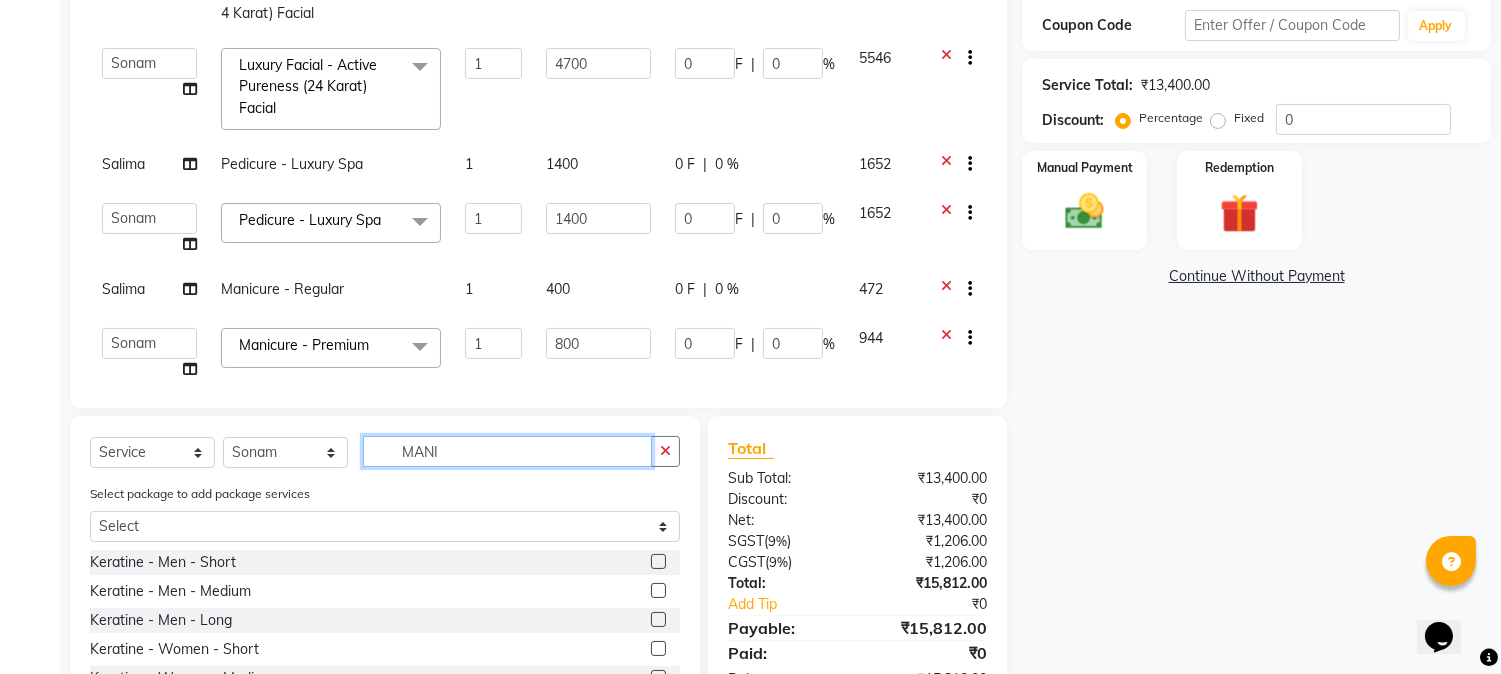 click on "MANI" 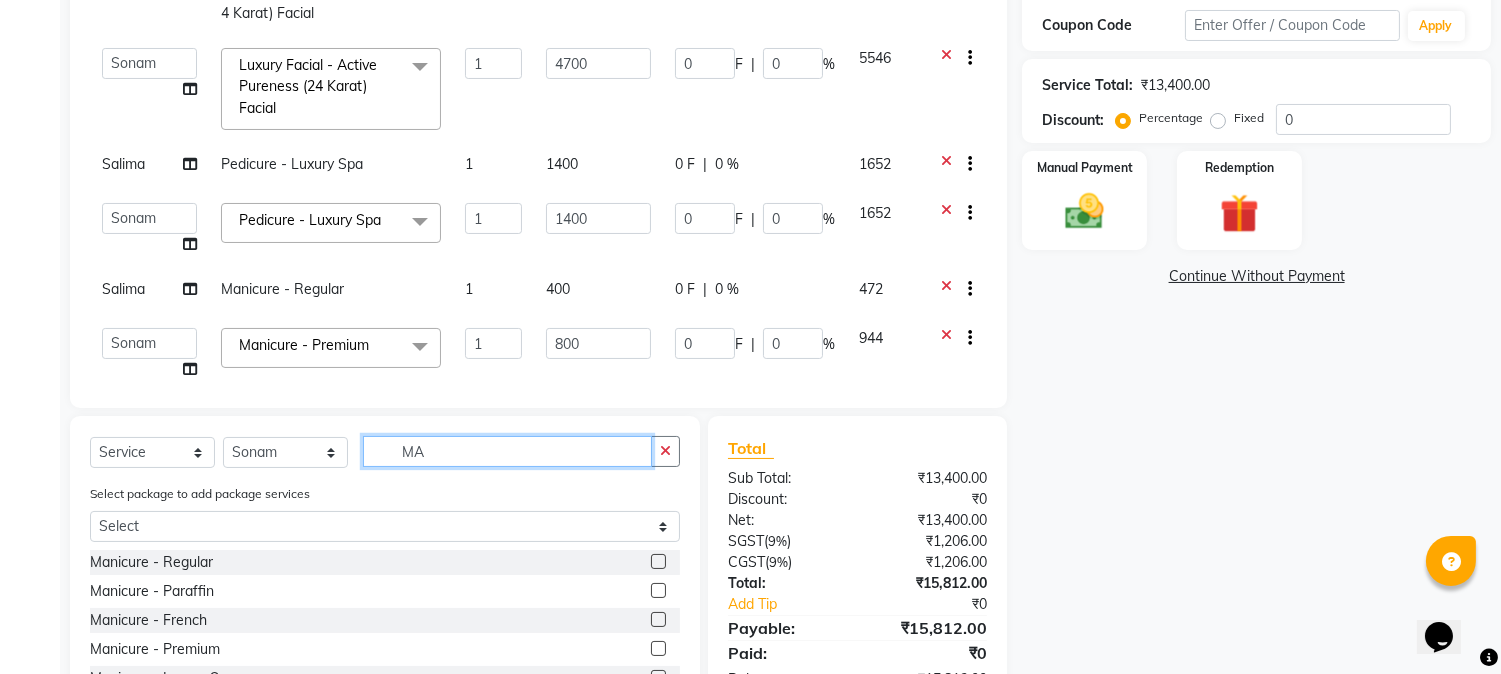 type on "M" 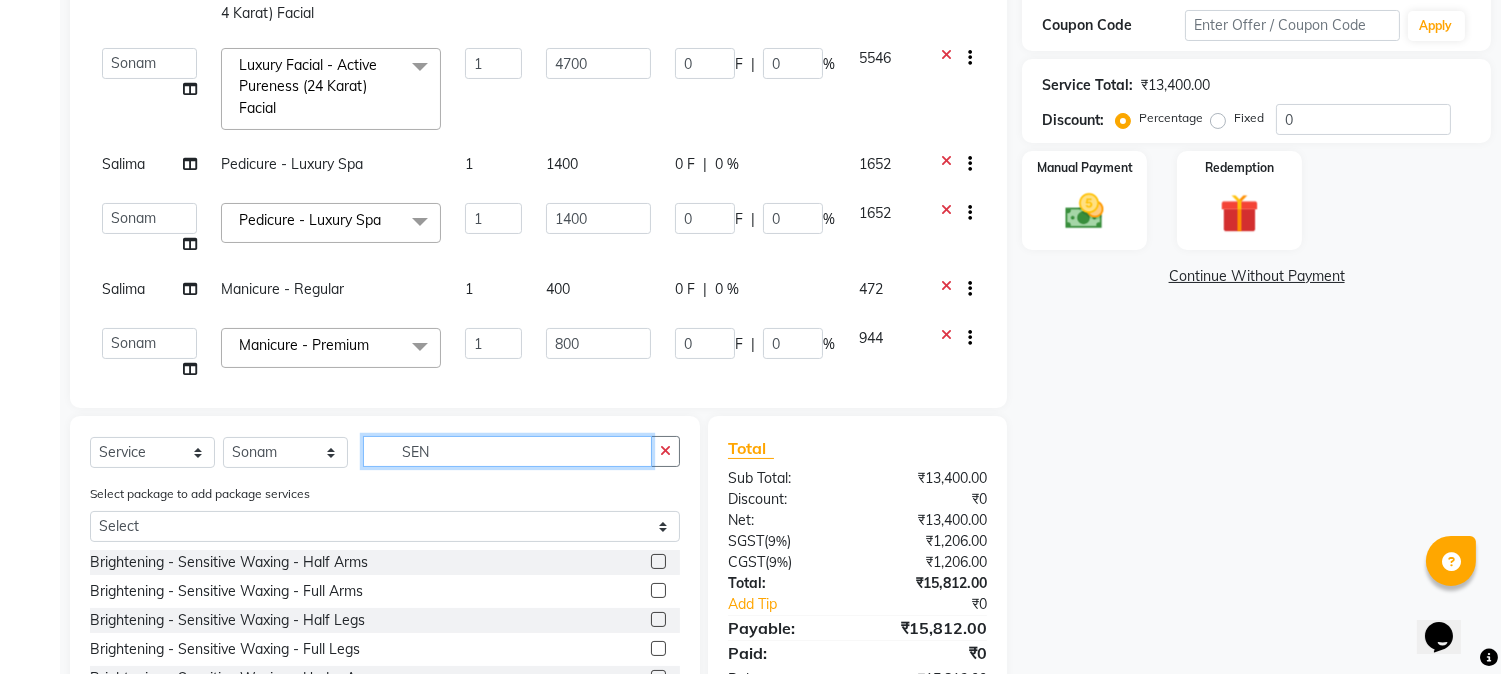 type on "SEN" 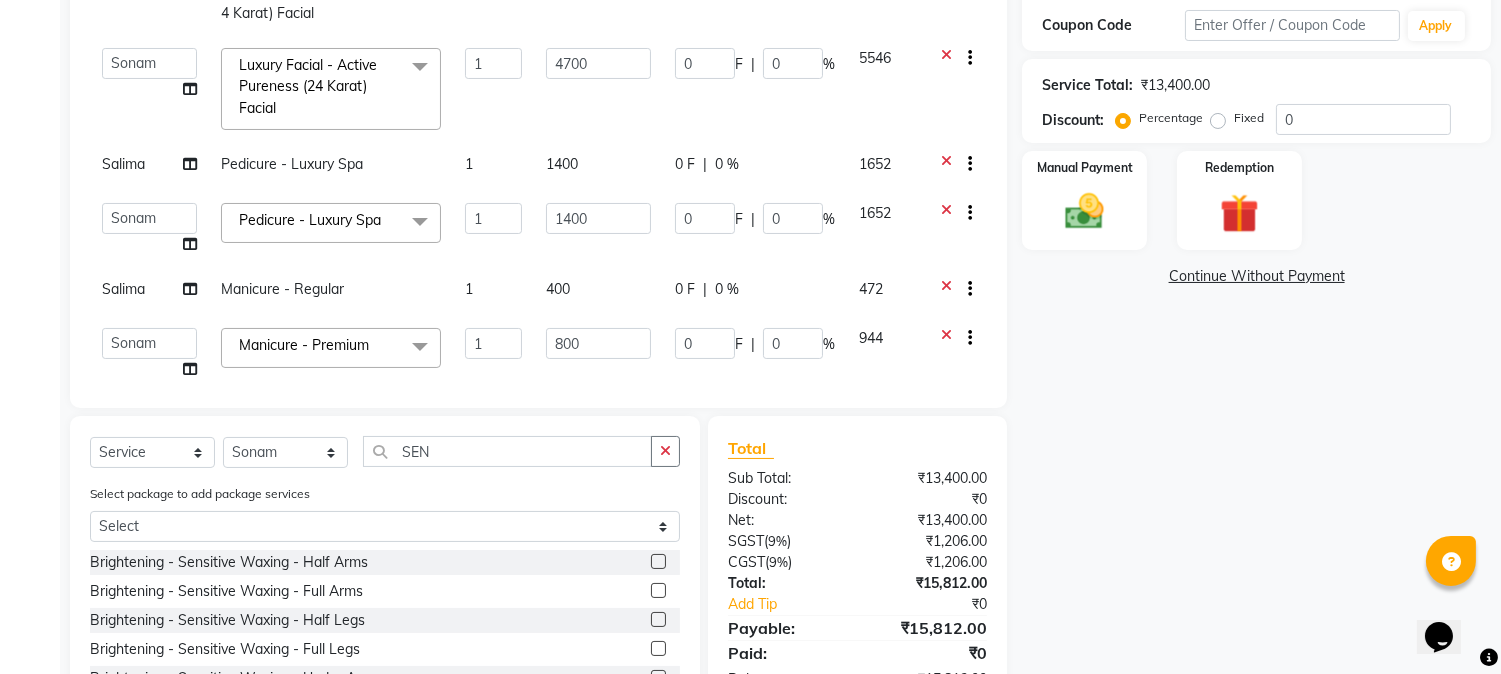click 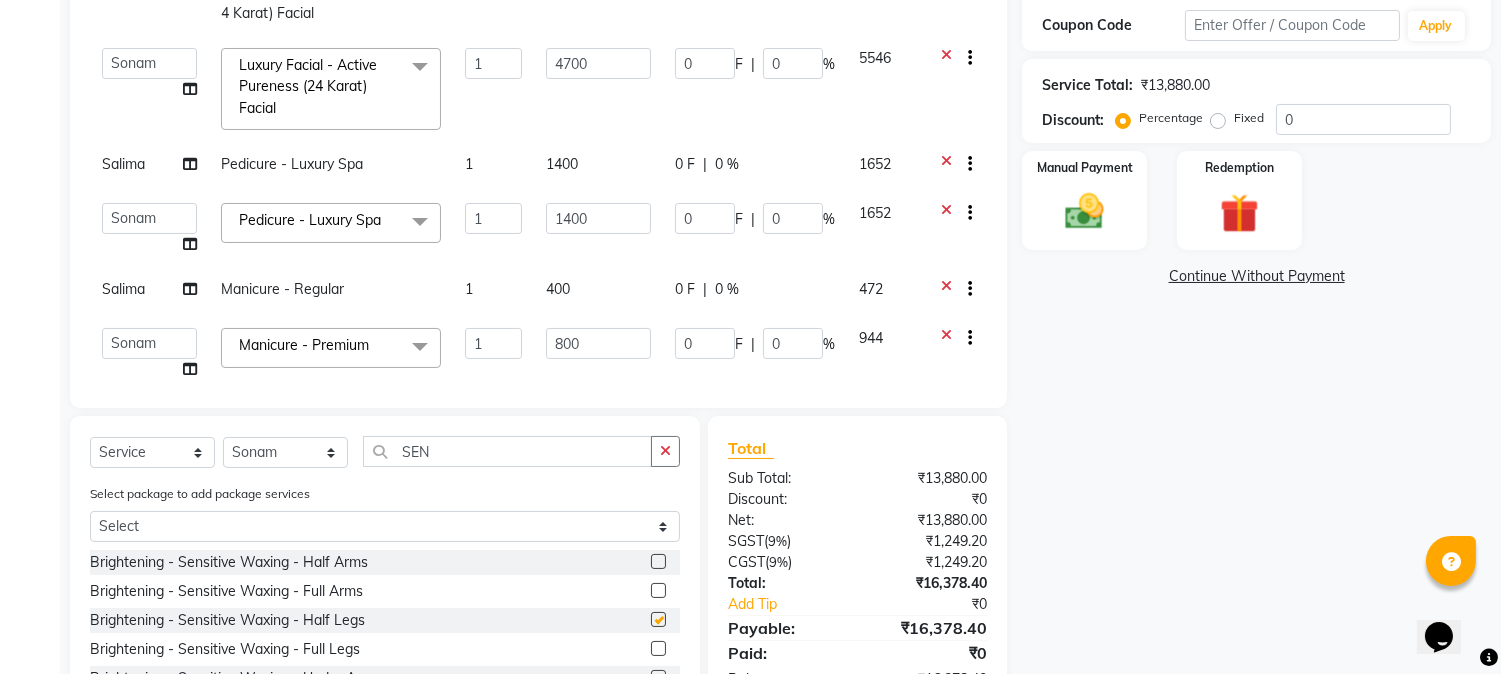 checkbox on "false" 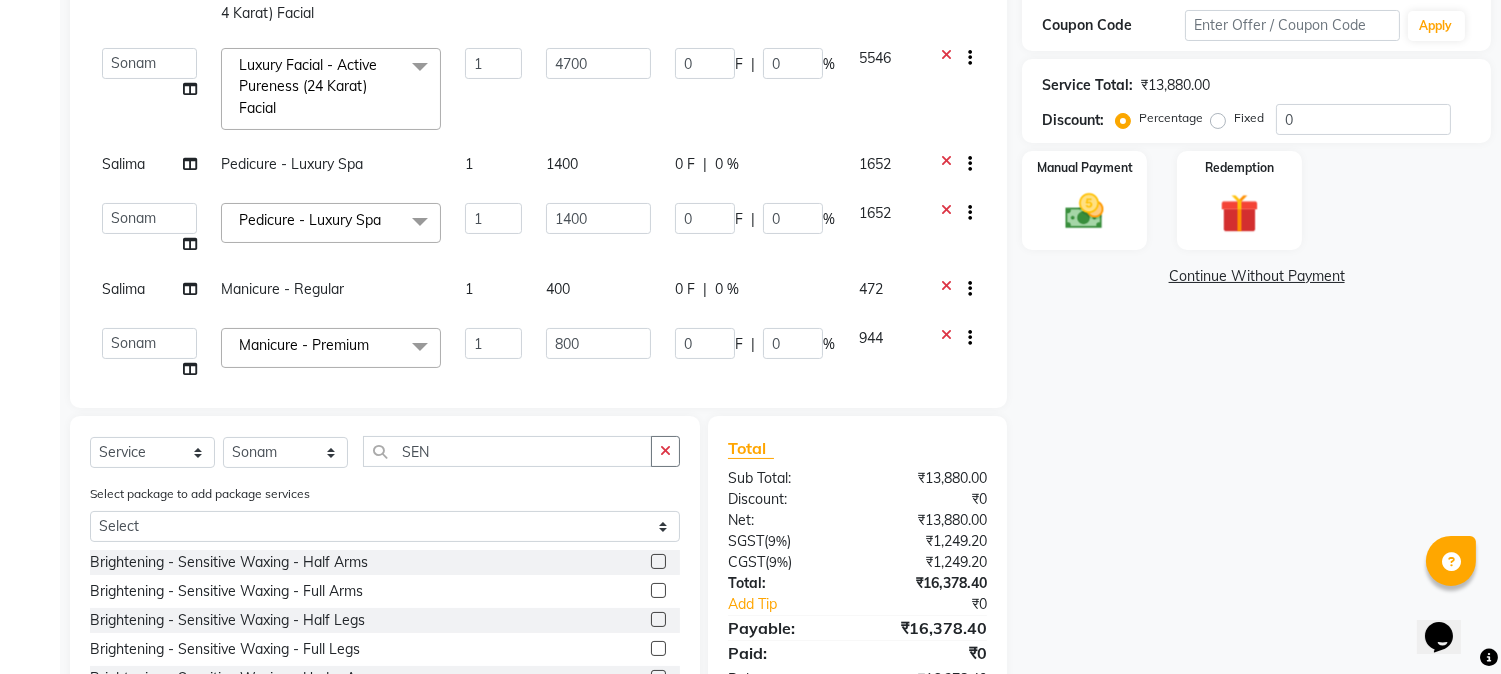 click 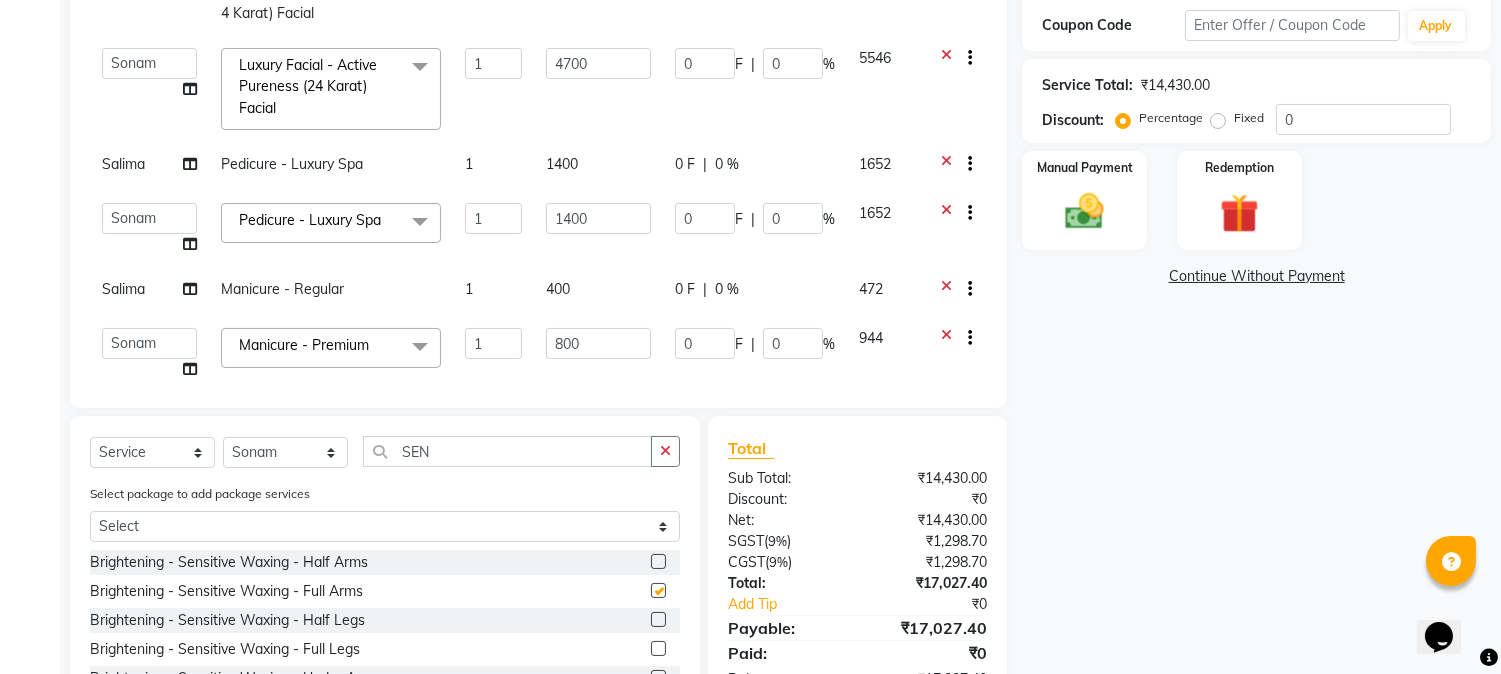 checkbox on "false" 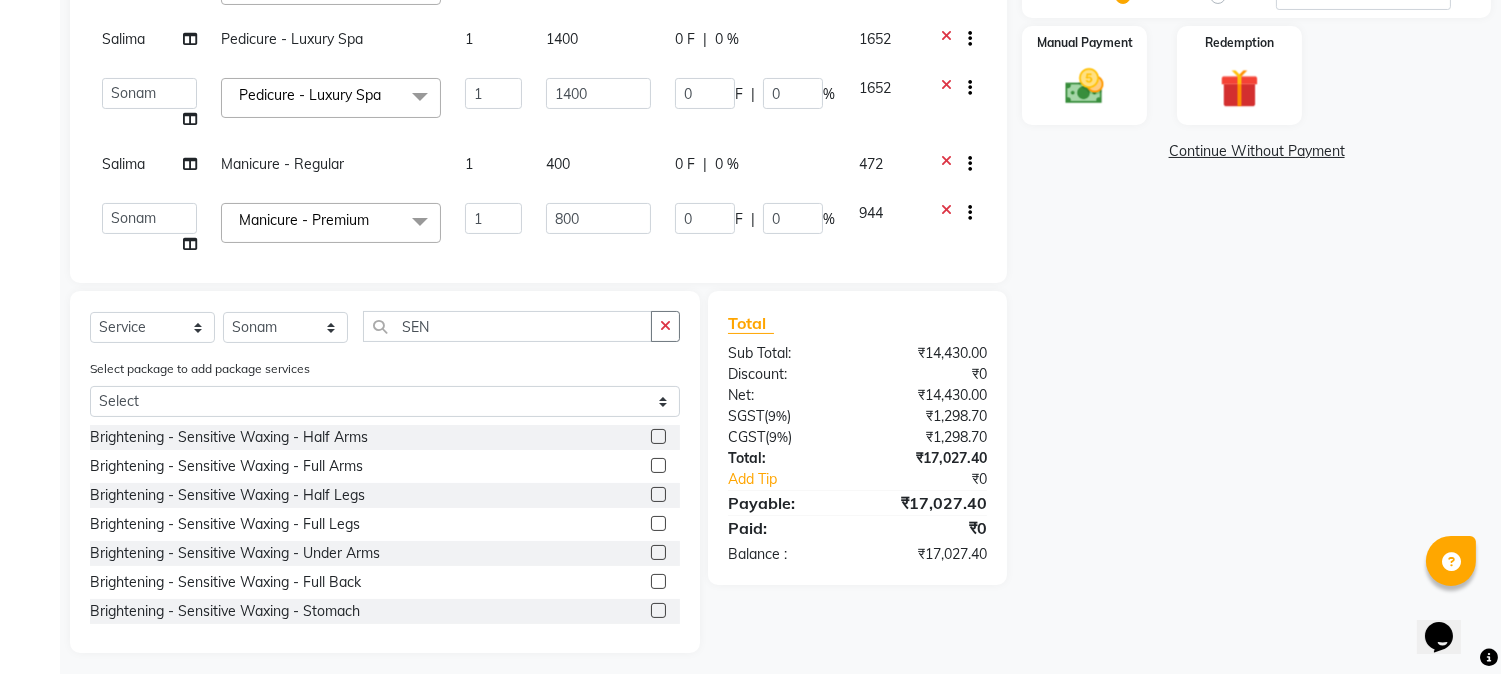 scroll, scrollTop: 493, scrollLeft: 0, axis: vertical 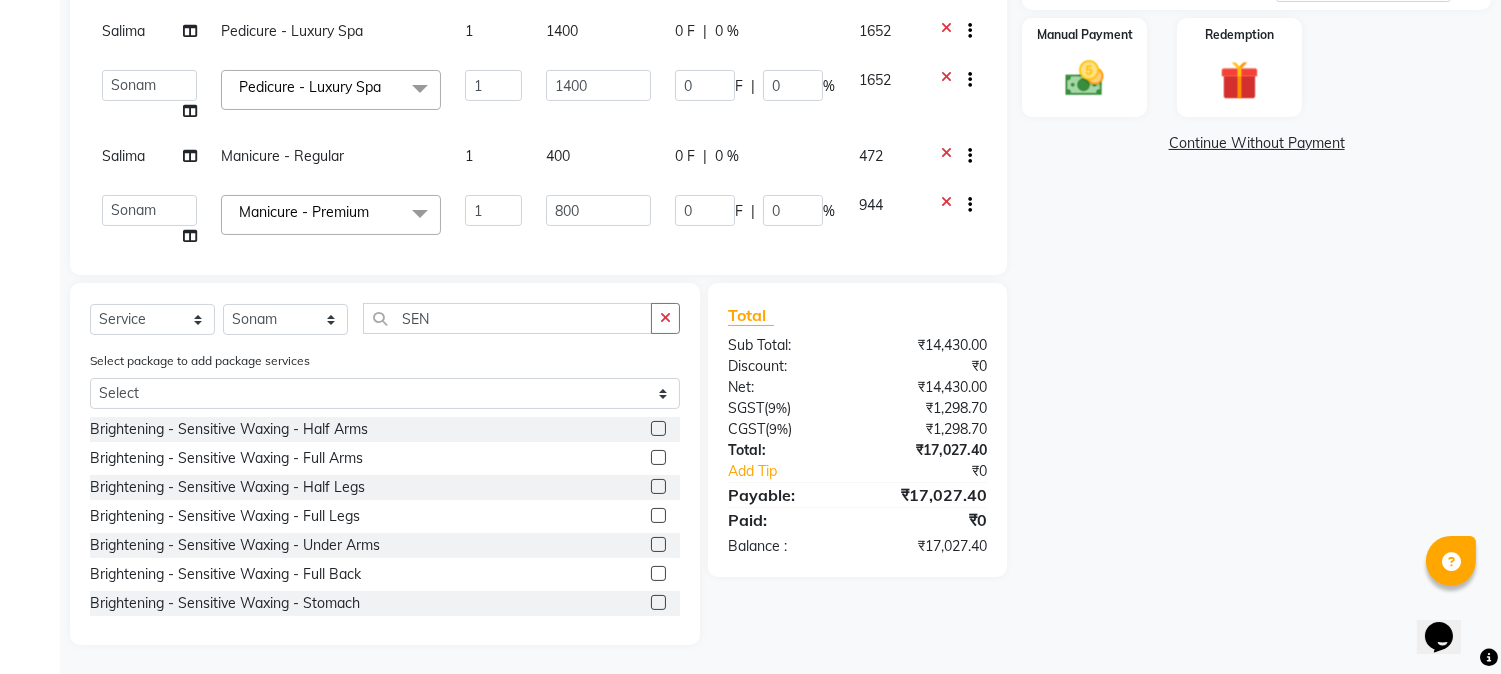click 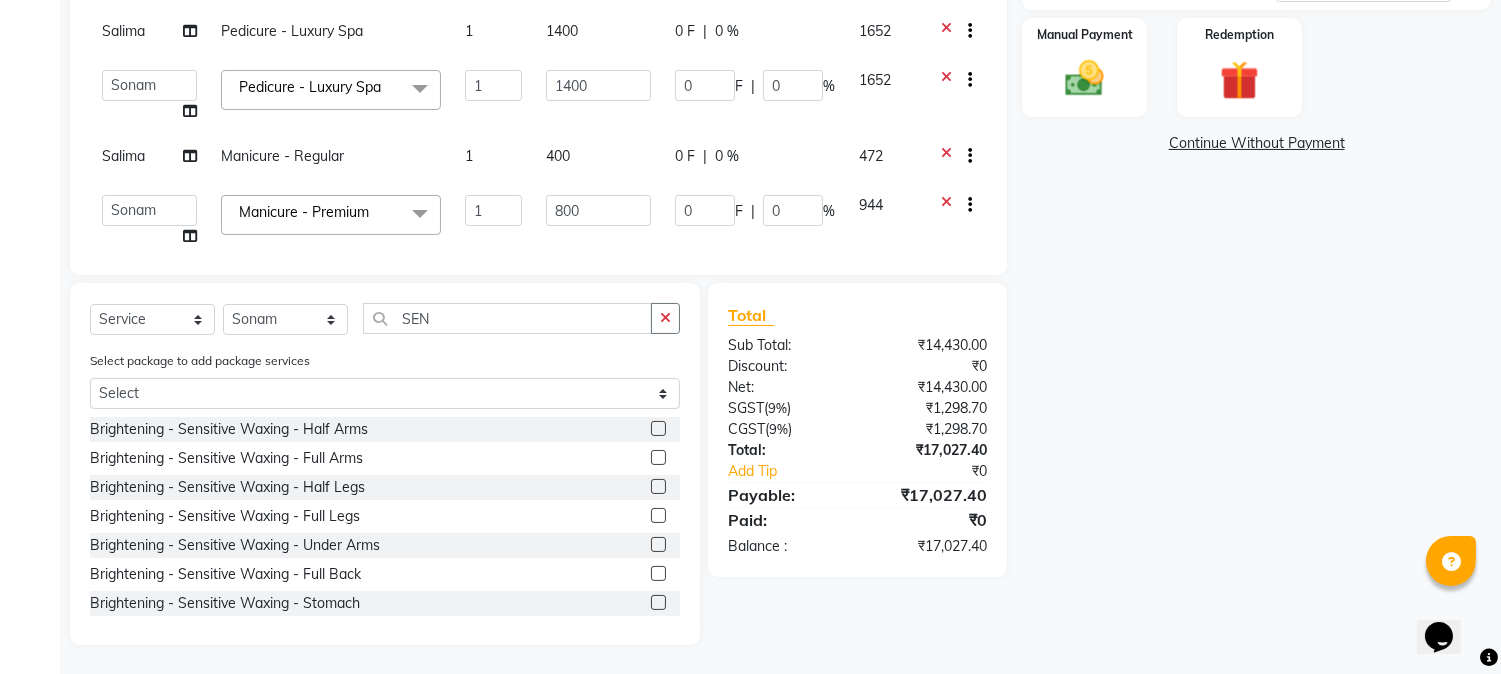 click at bounding box center [657, 545] 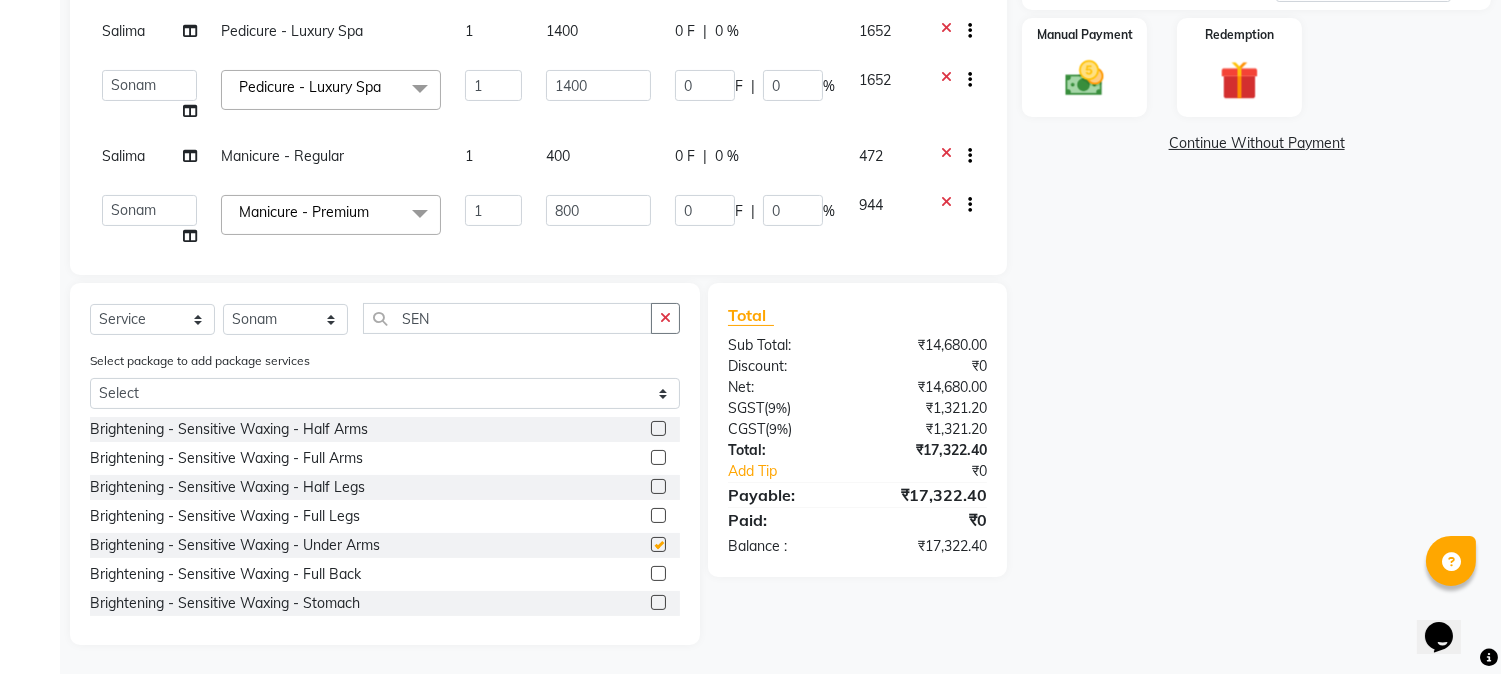 checkbox on "false" 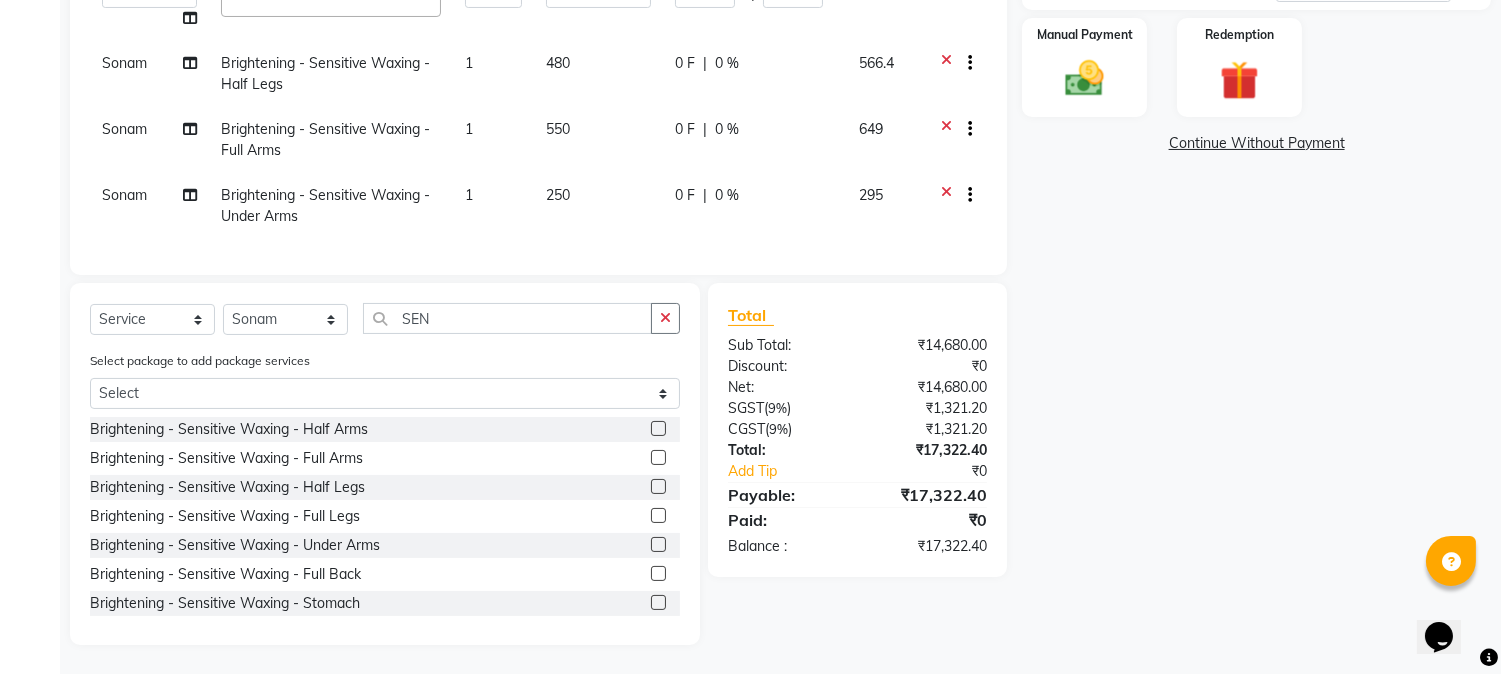 scroll, scrollTop: 234, scrollLeft: 0, axis: vertical 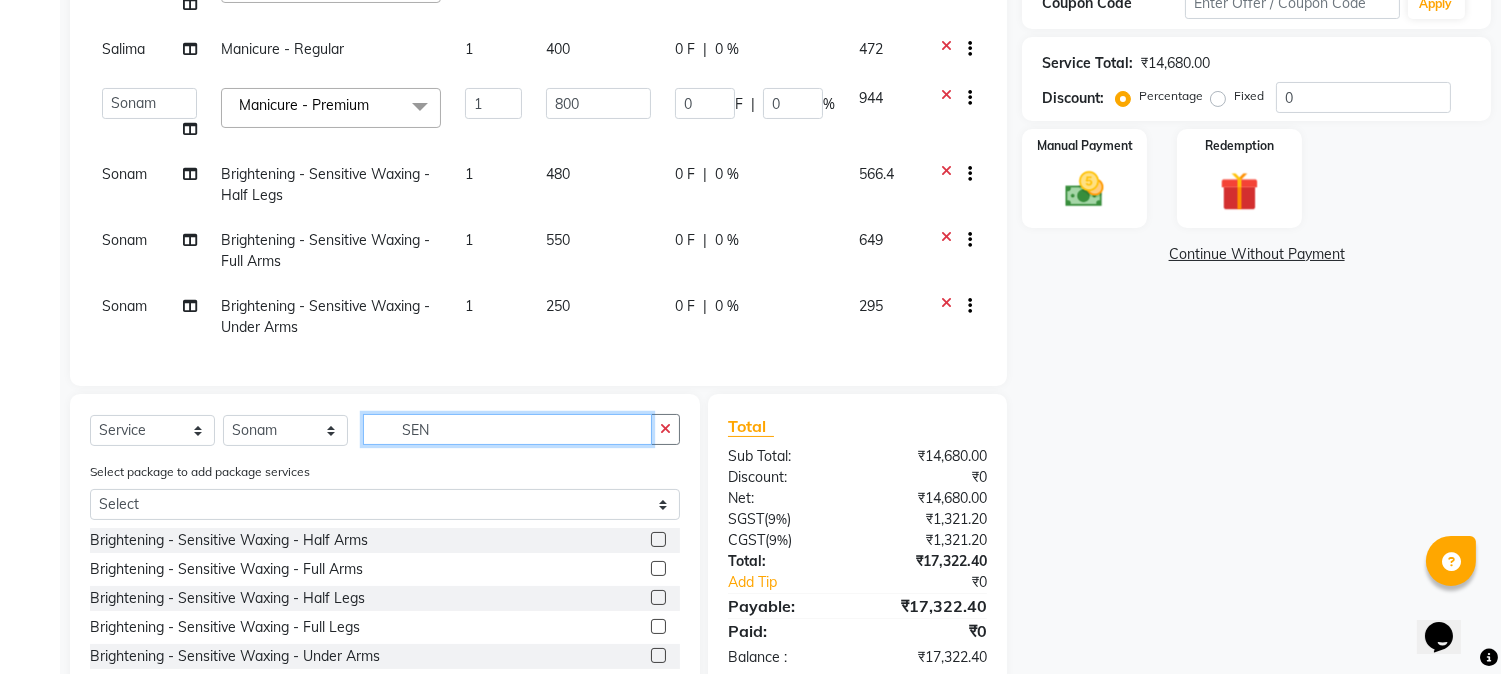 click on "SEN" 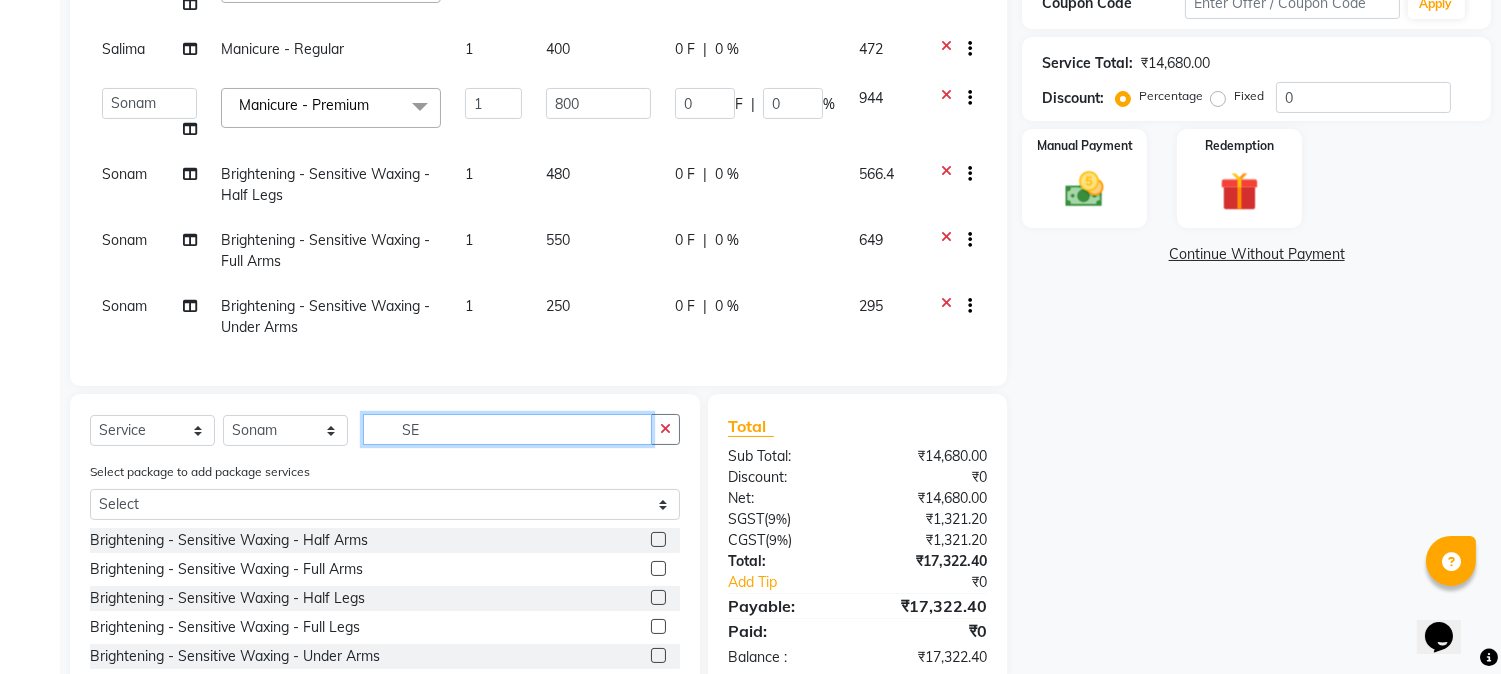 type on "S" 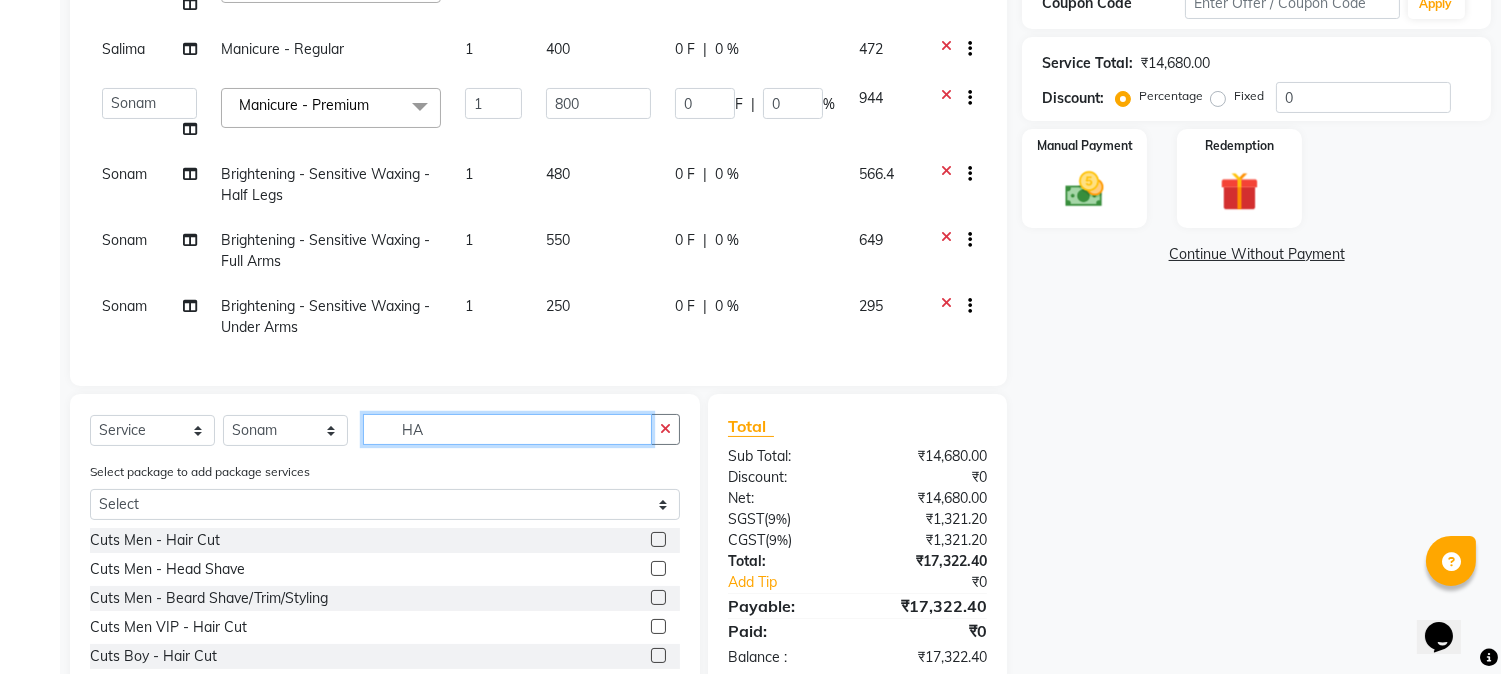 type on "H" 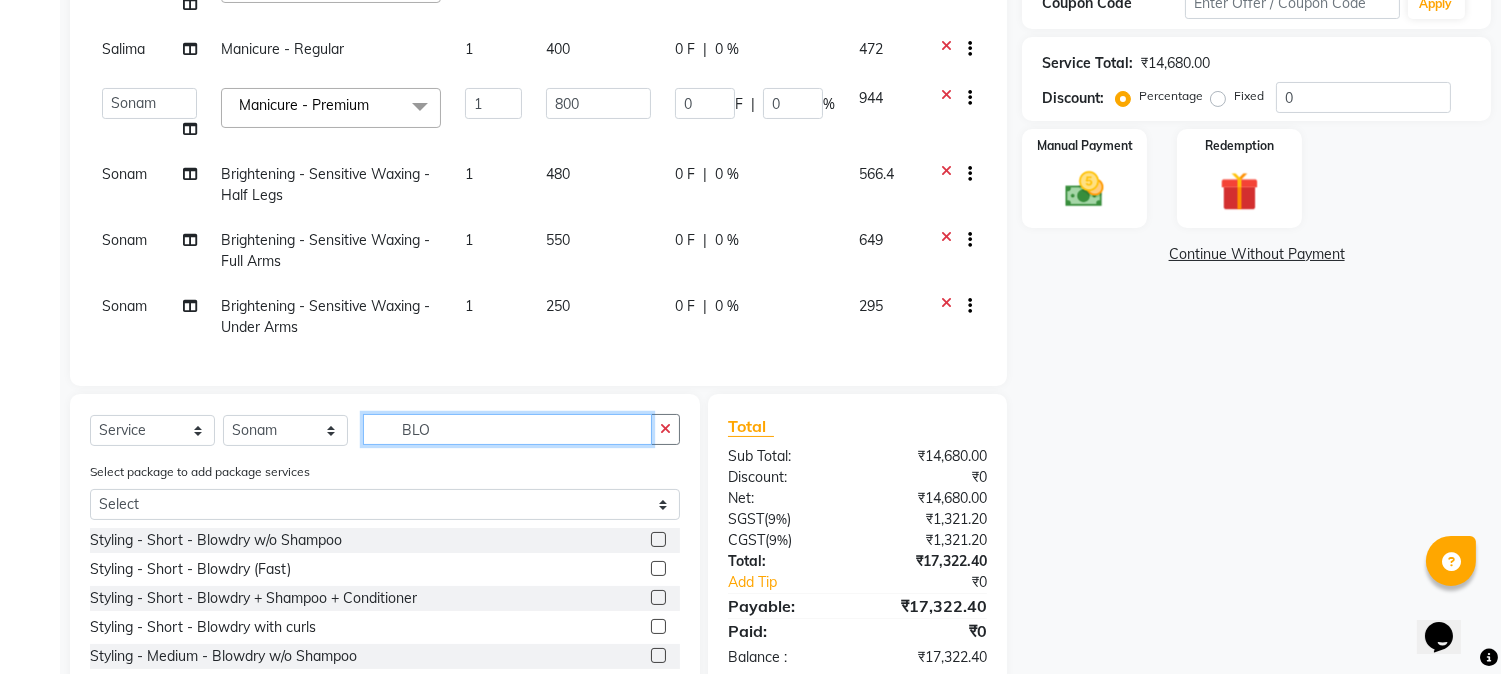 type on "BLO" 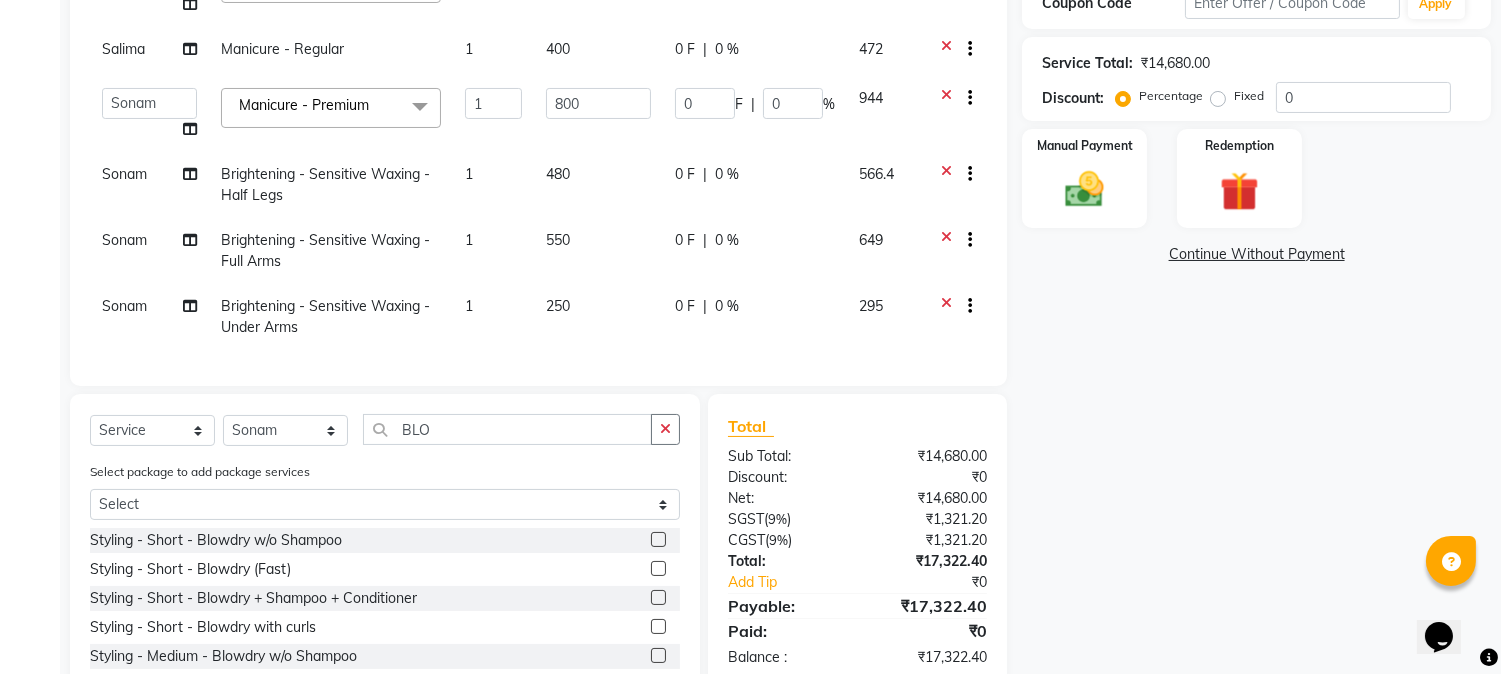 click 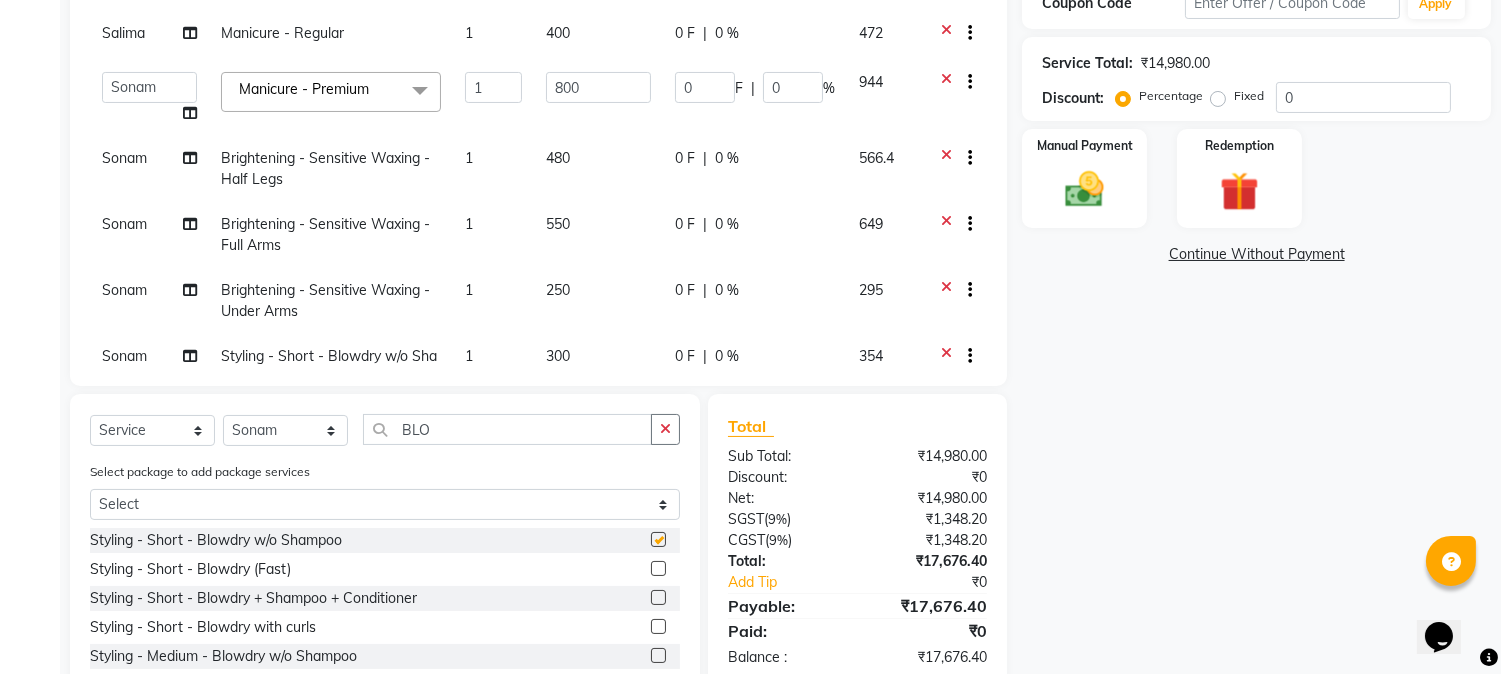 checkbox on "false" 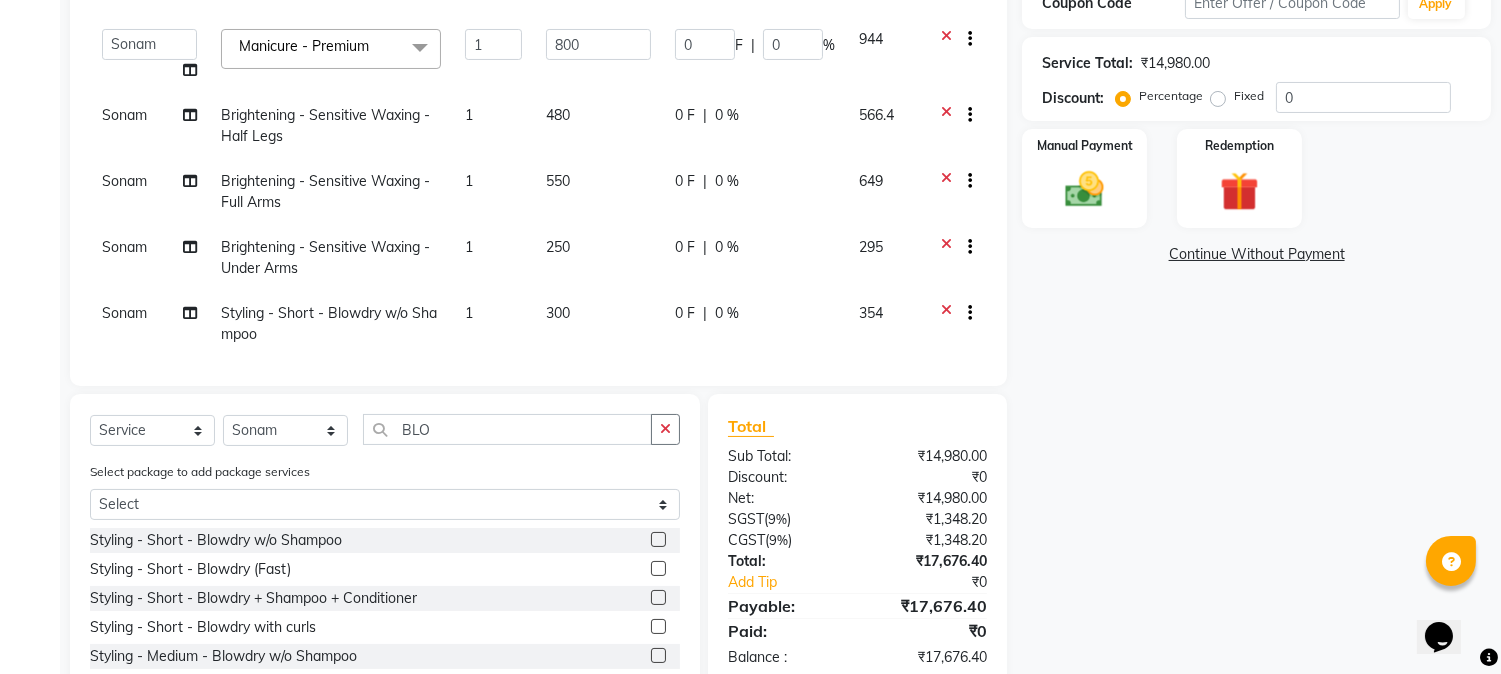 scroll, scrollTop: 301, scrollLeft: 0, axis: vertical 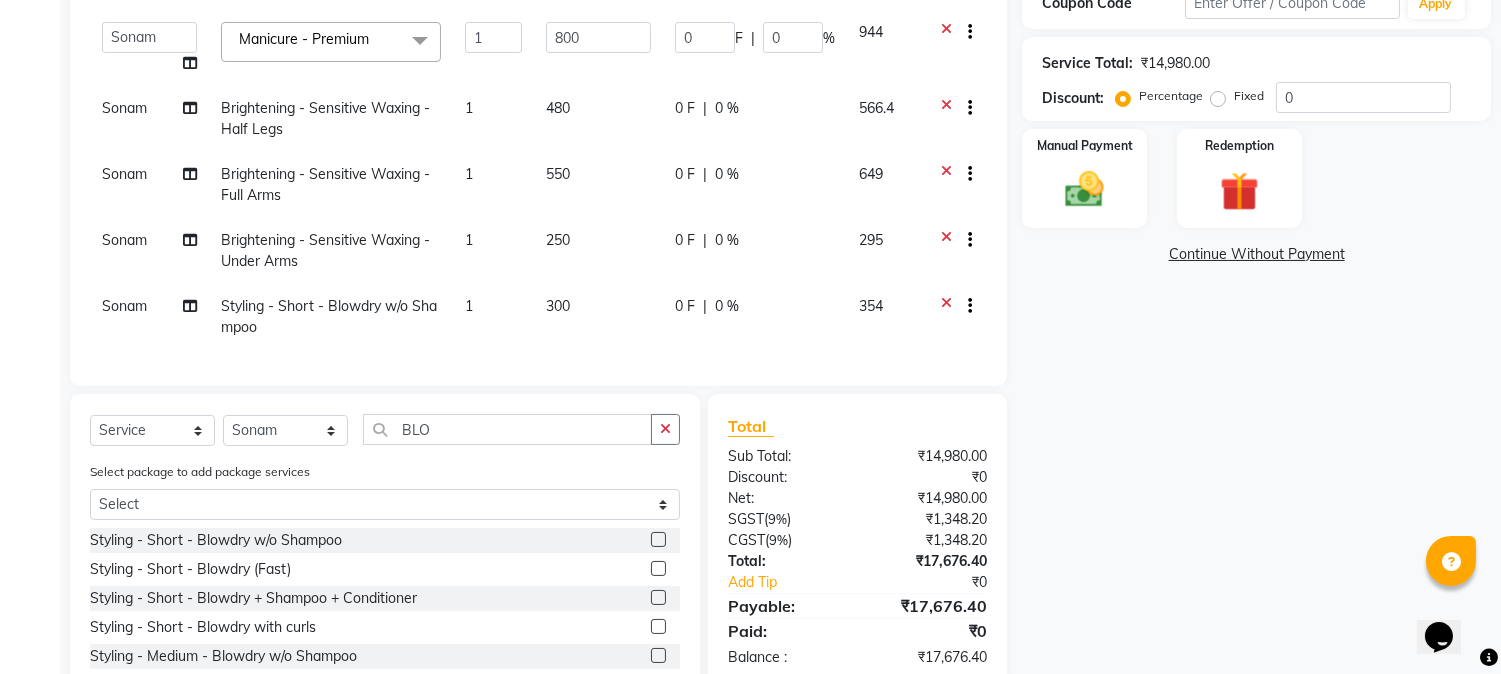 click on "300" 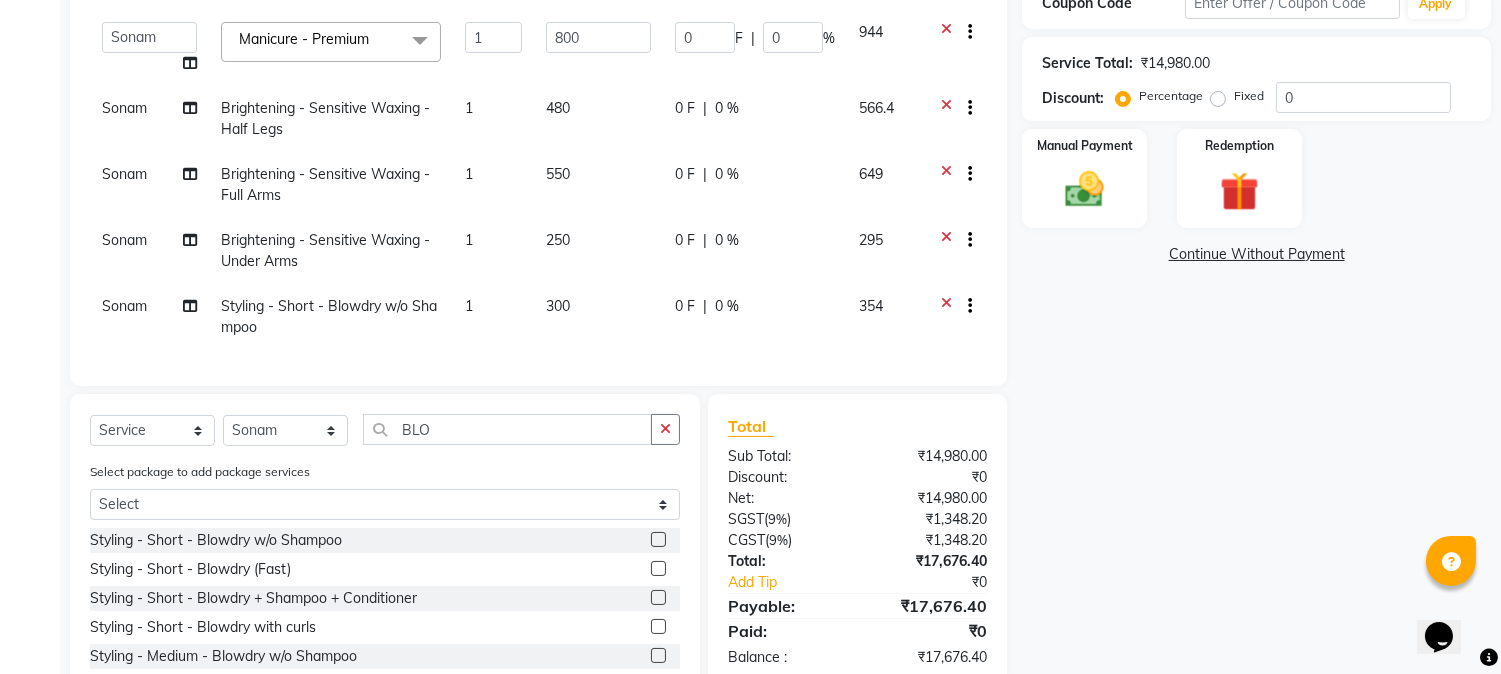 select on "32995" 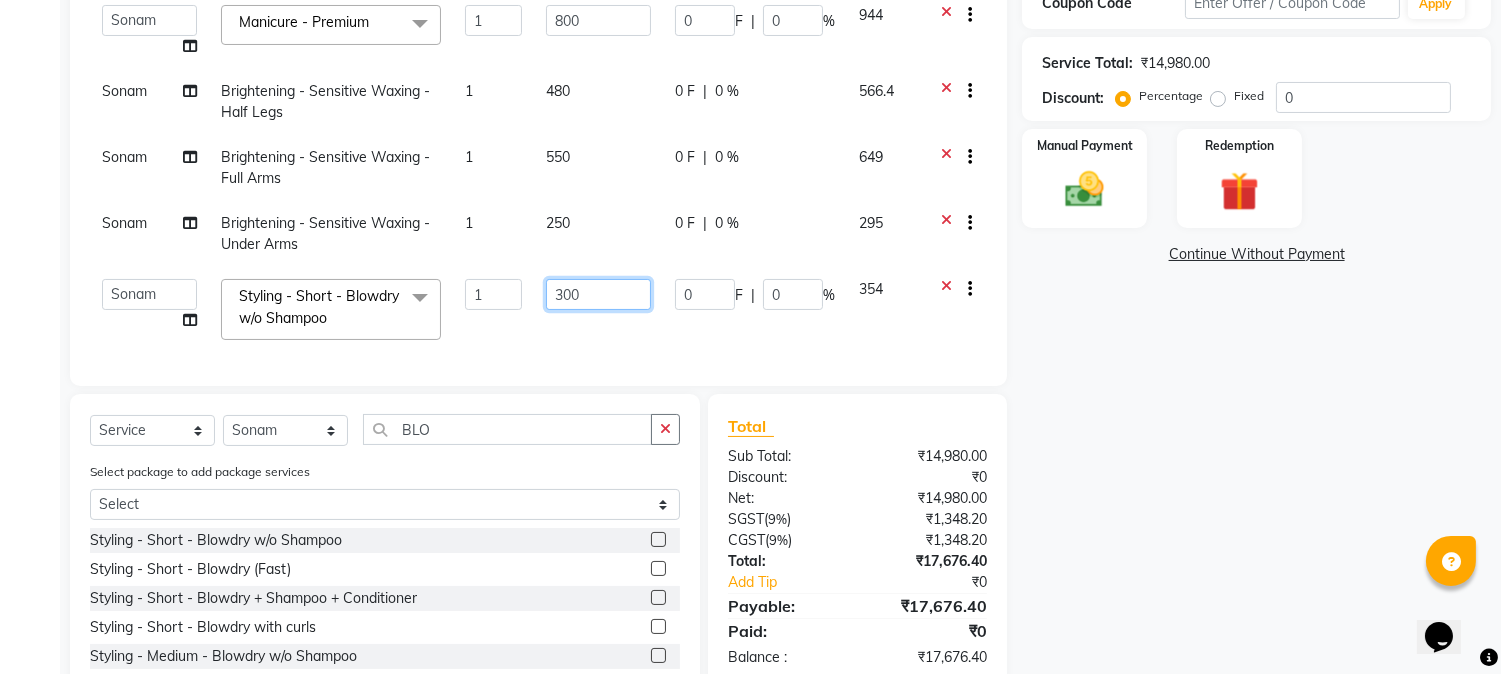 click on "300" 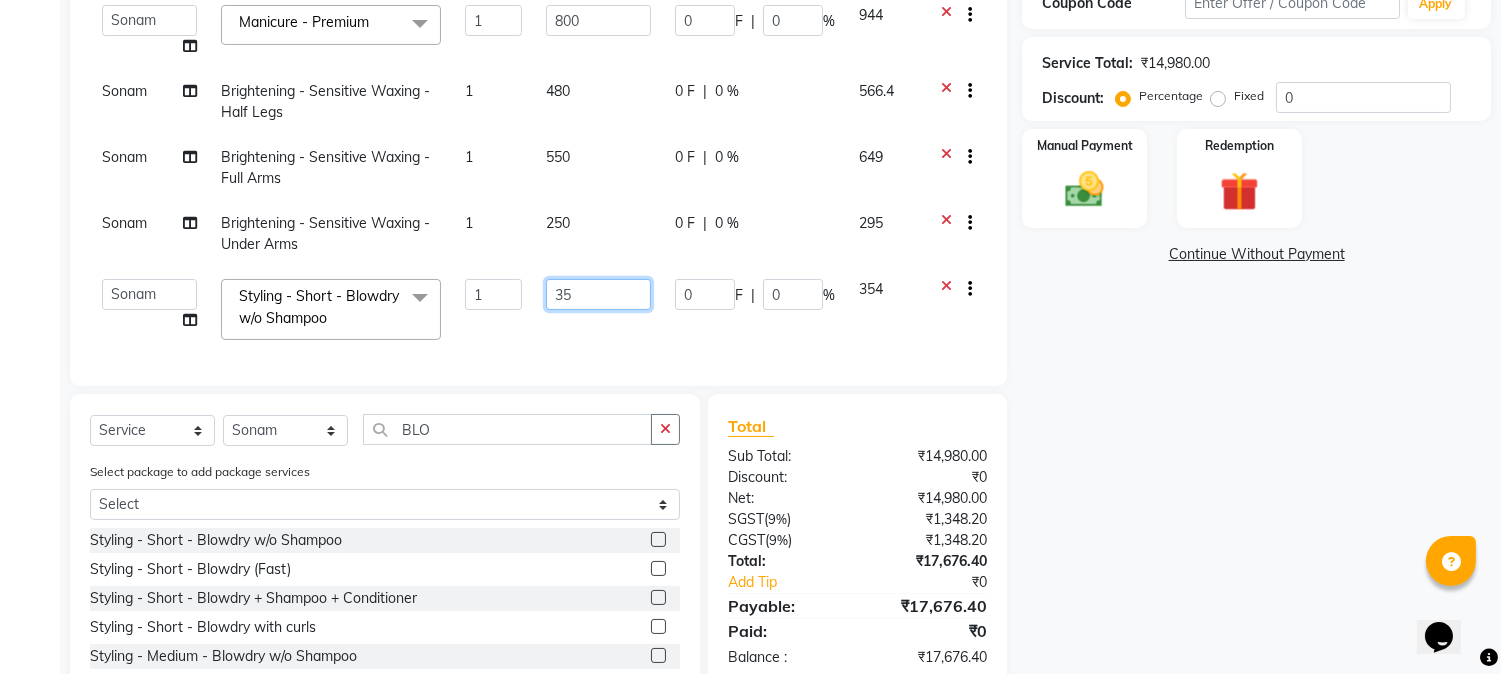 type on "350" 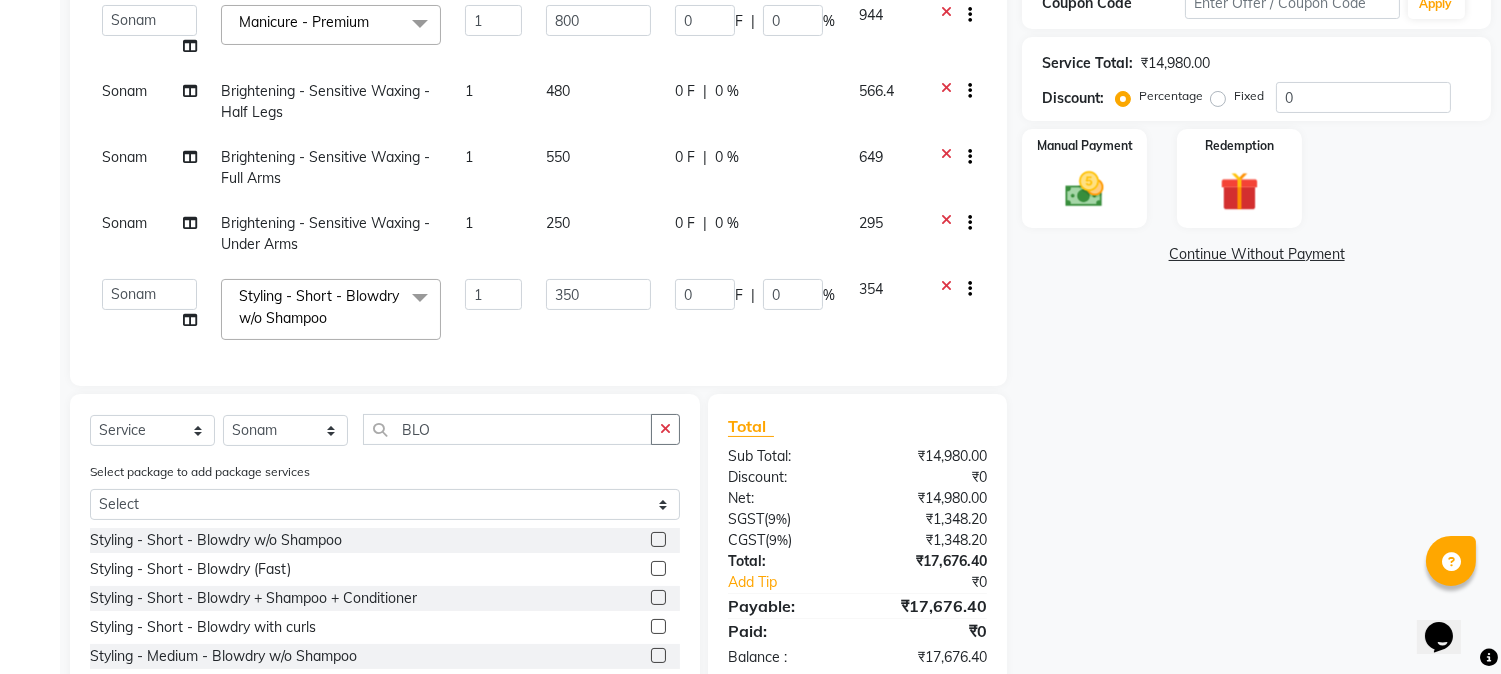 click on "354" 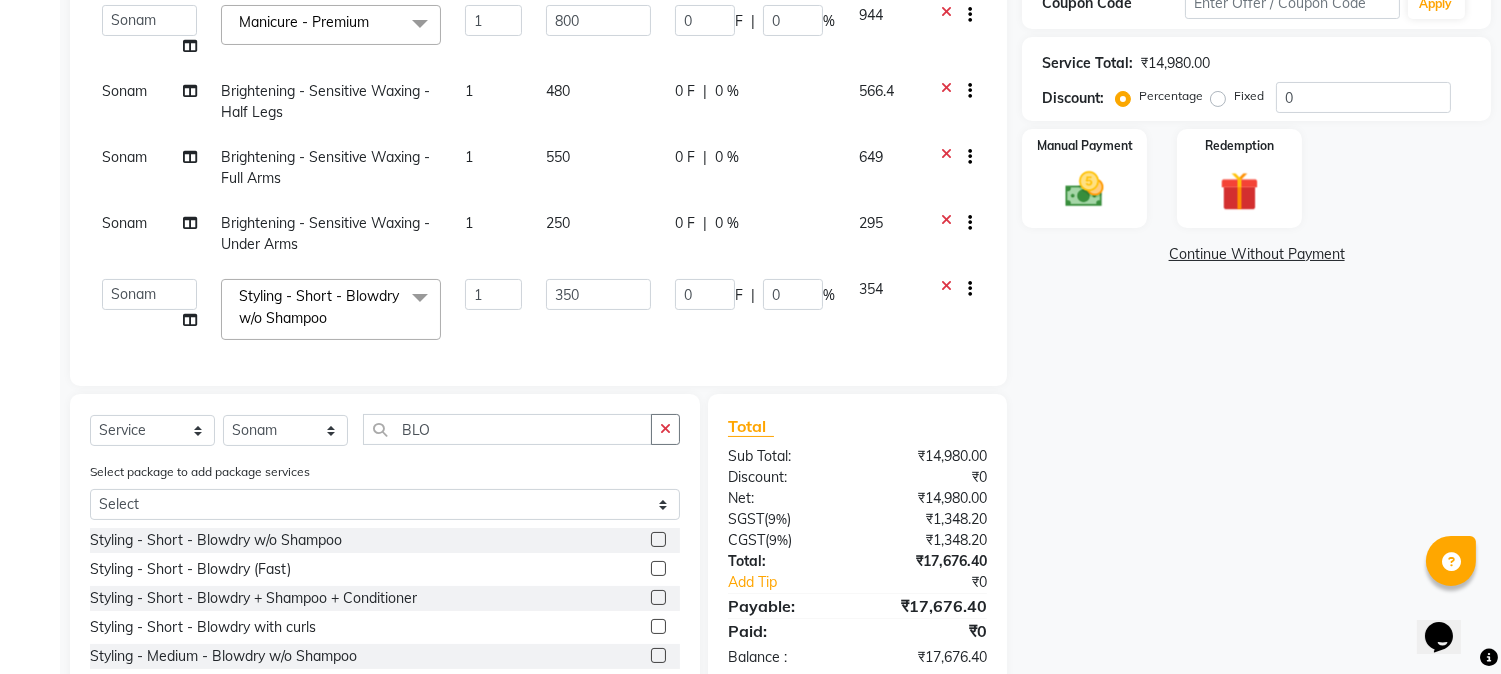 select on "32995" 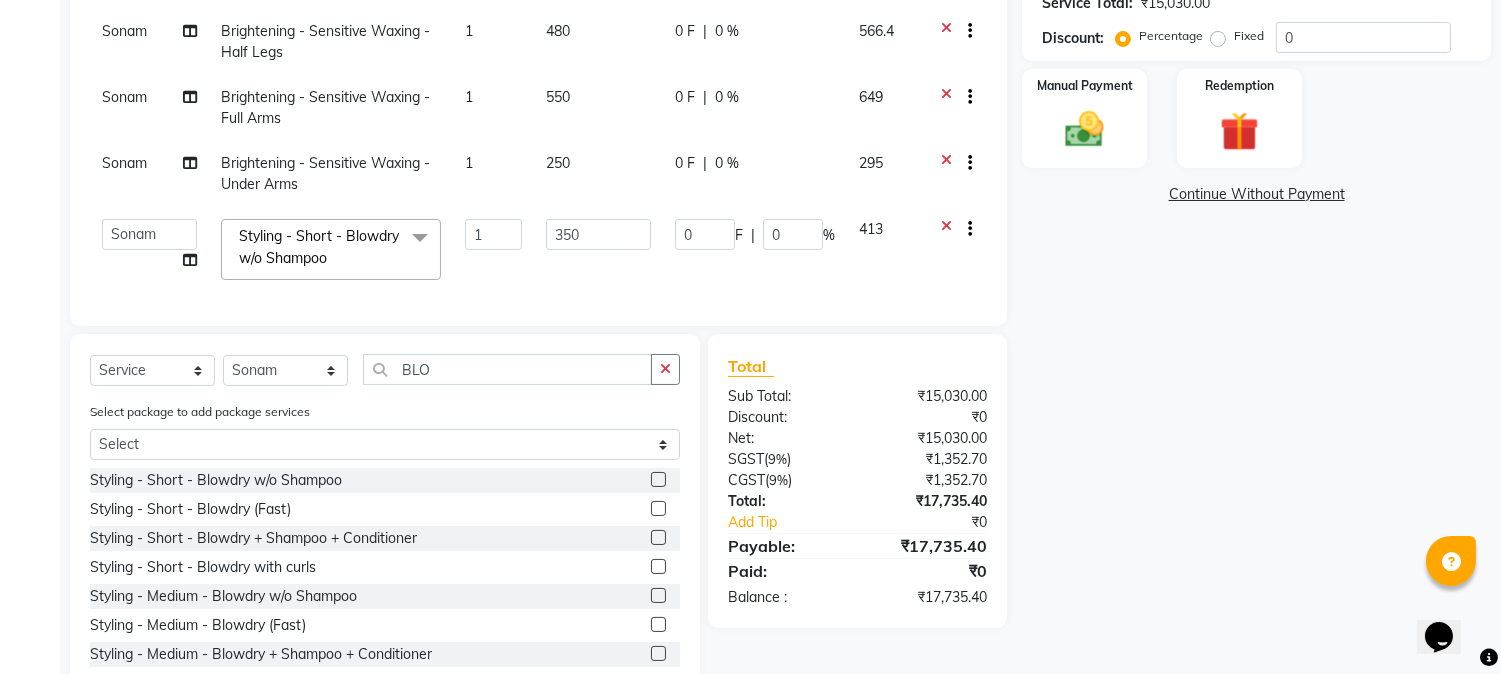 scroll, scrollTop: 494, scrollLeft: 0, axis: vertical 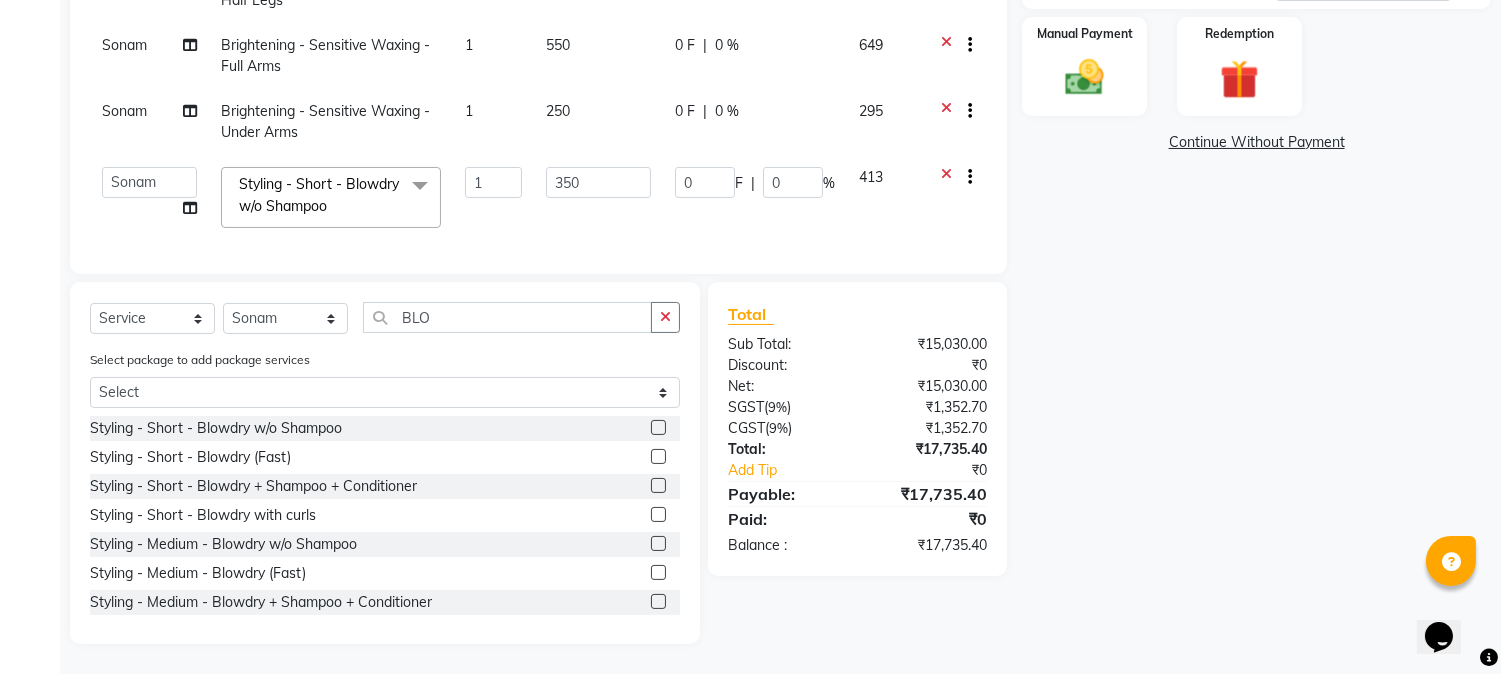 click on "Name: Shivu K L Membership:  No Active Membership  Total Visits:  12 Card on file:  0 Last Visit:   26-07-2025 Points:   0  Packages Vouchers Prepaid Coupon Code Apply Service Total:  ₹15,030.00  Discount:  Percentage   Fixed  0 Manual Payment Redemption  Continue Without Payment" 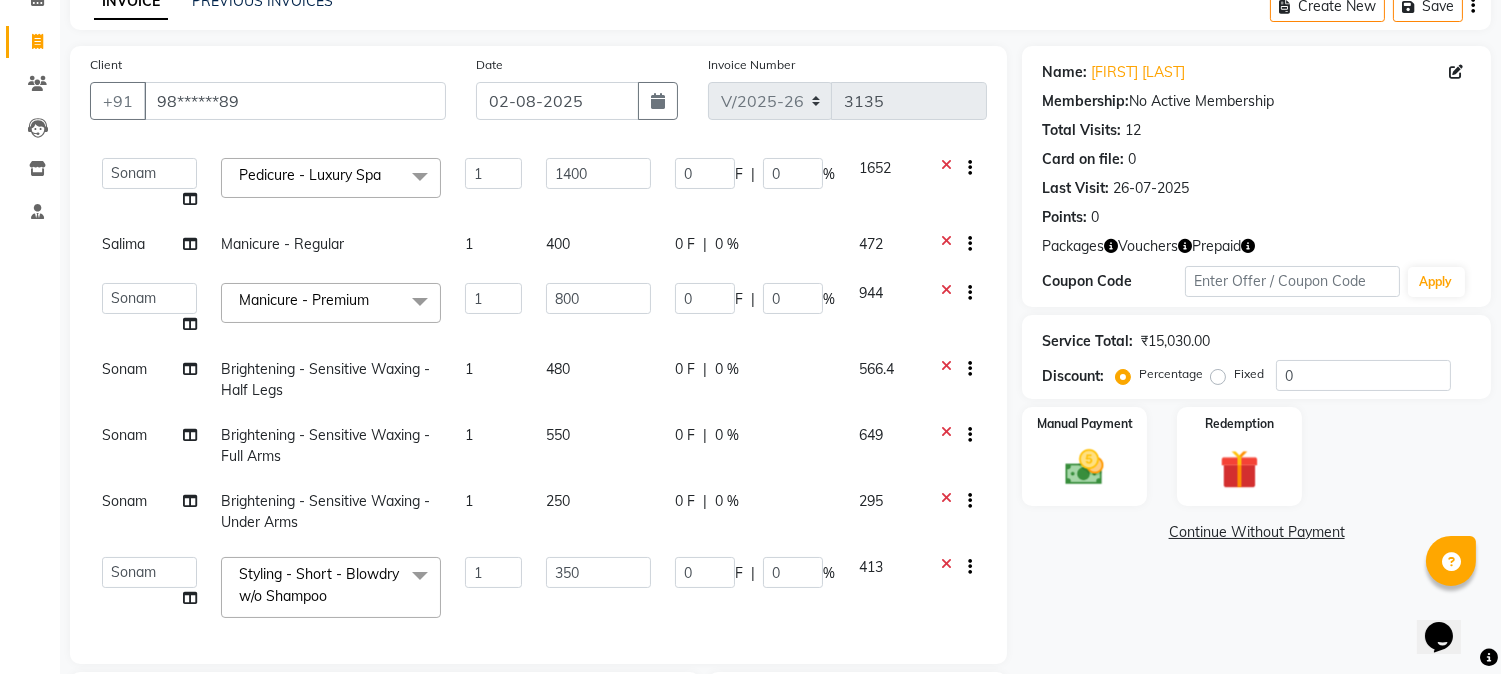 scroll, scrollTop: 50, scrollLeft: 0, axis: vertical 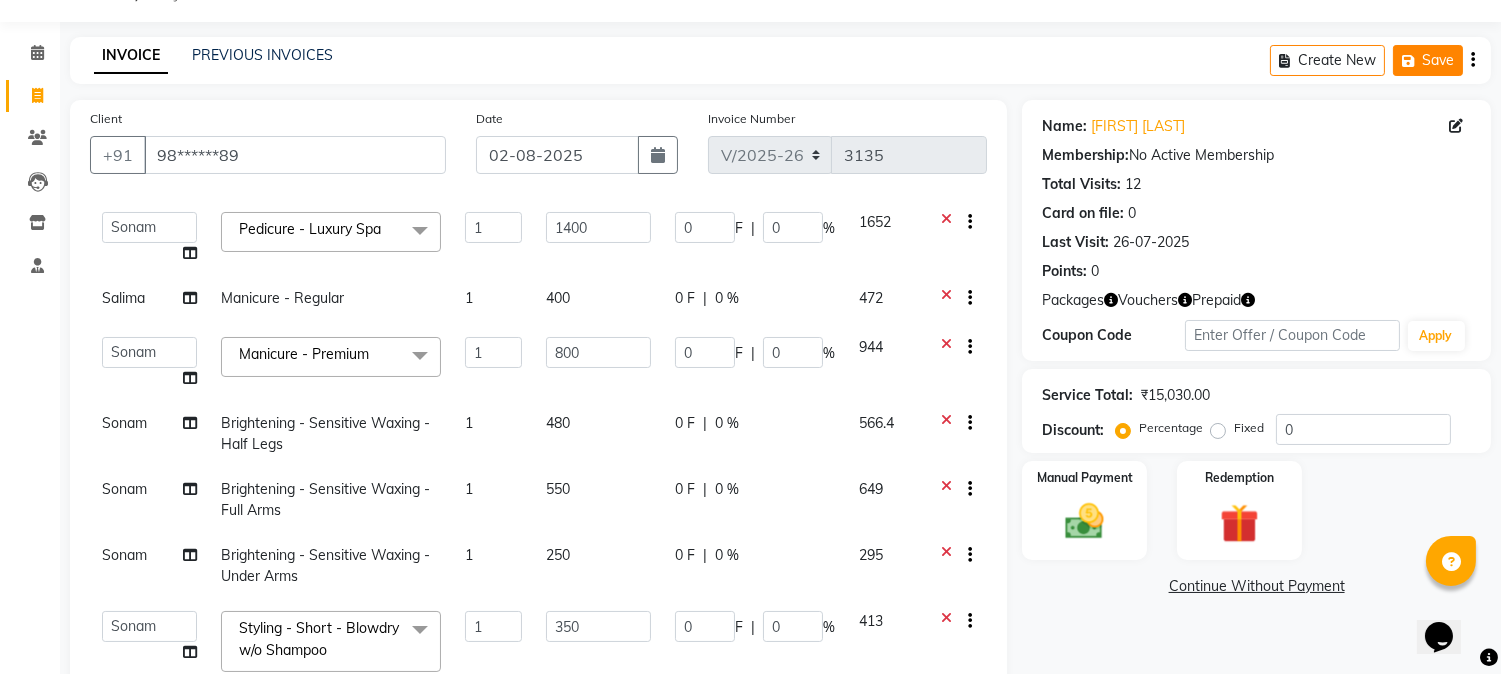 click 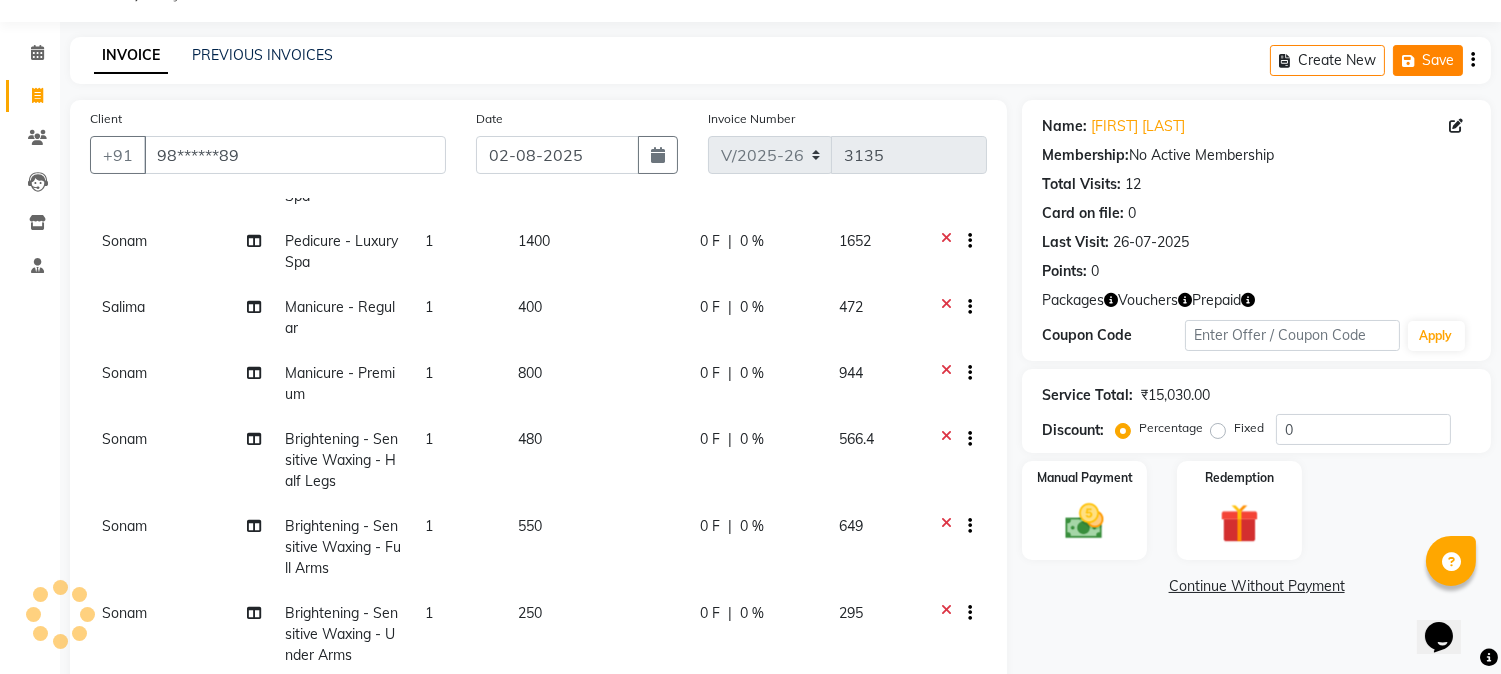 scroll, scrollTop: 302, scrollLeft: 0, axis: vertical 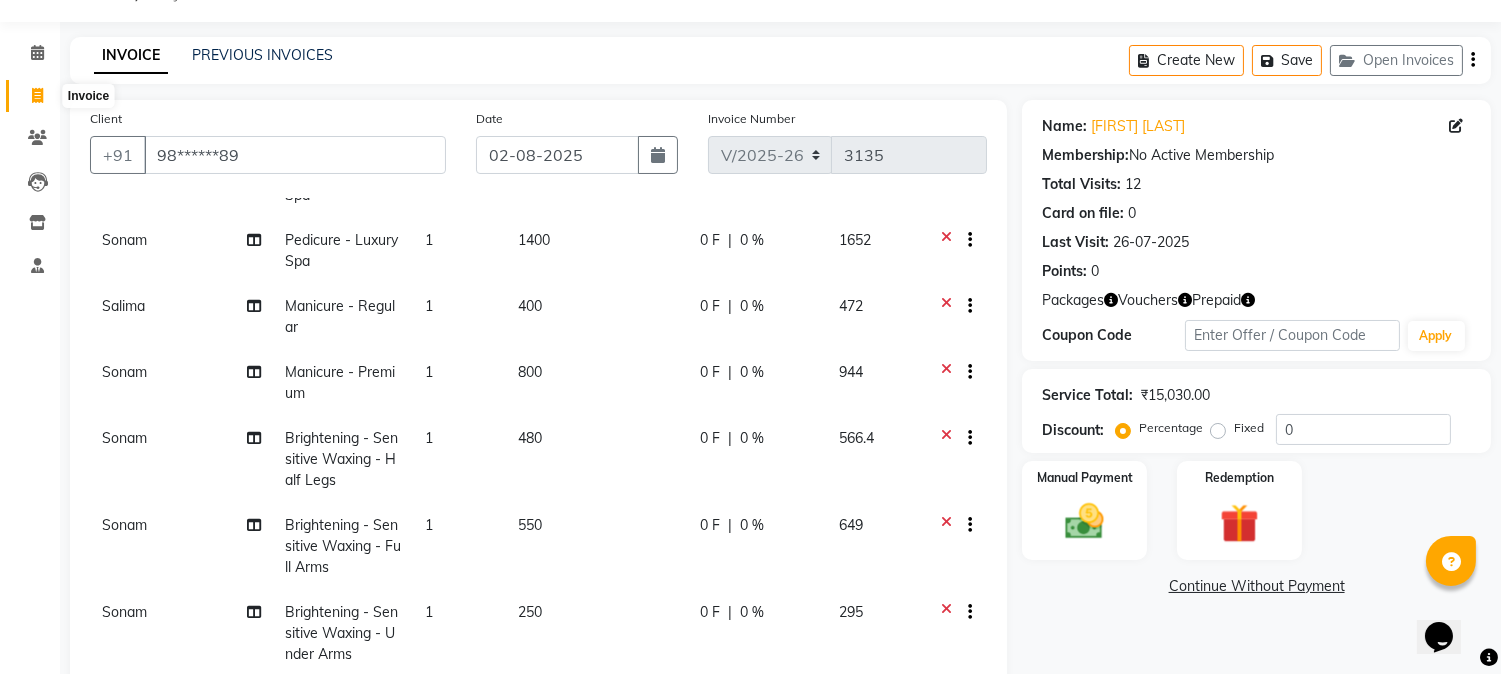 click 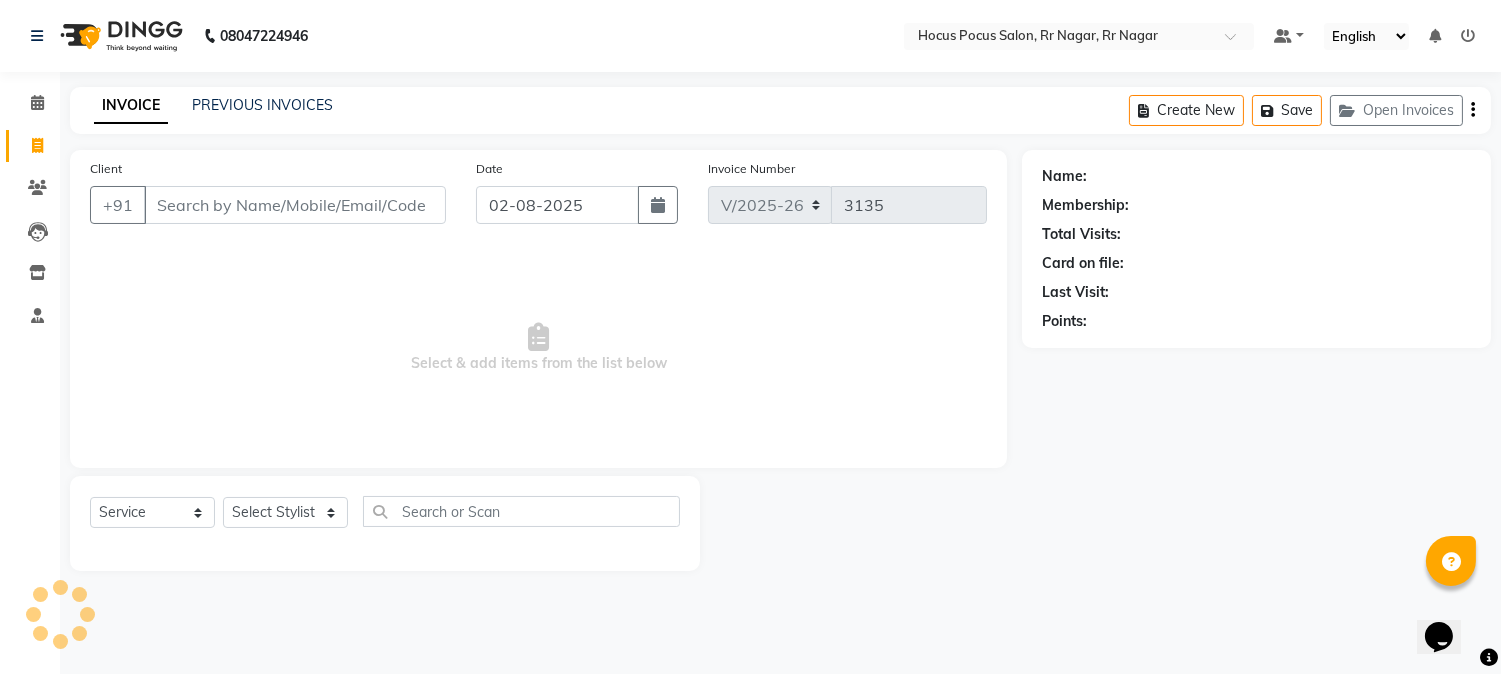 scroll, scrollTop: 0, scrollLeft: 0, axis: both 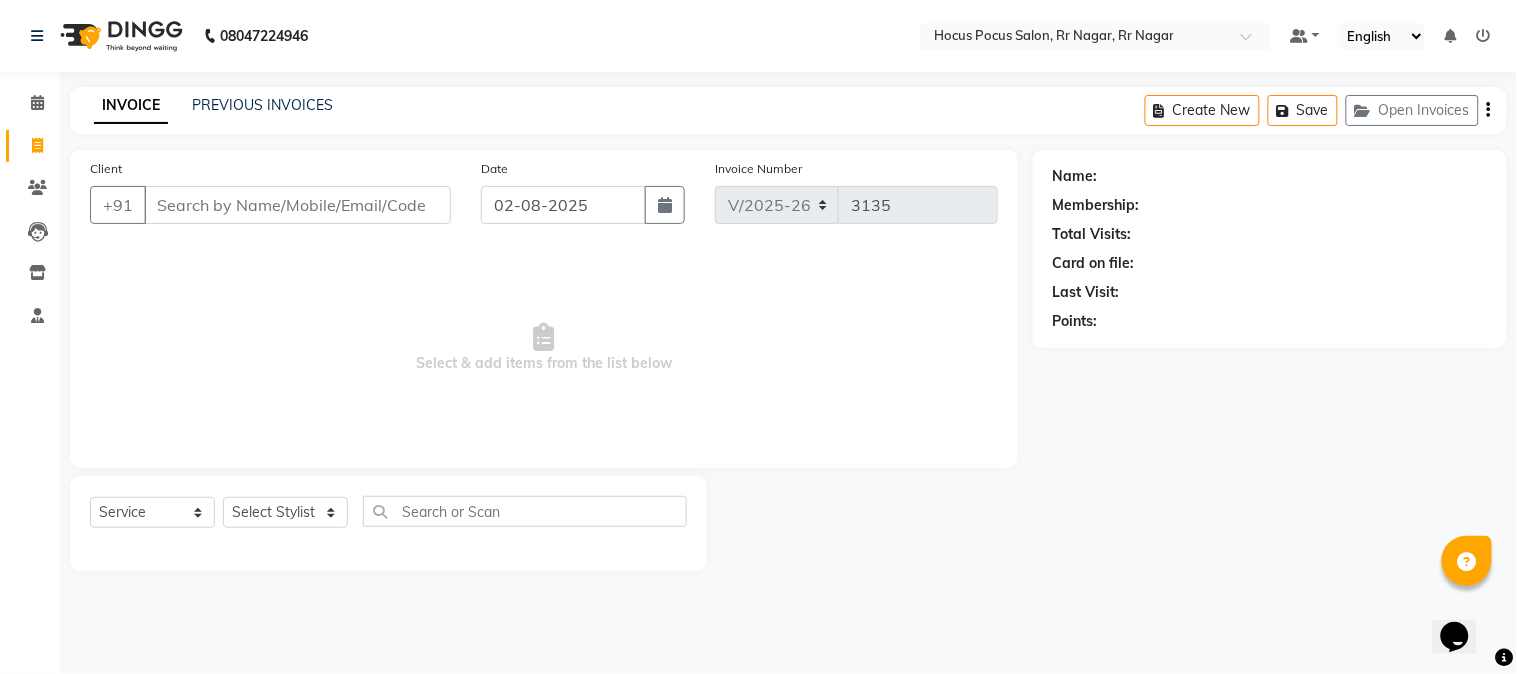 click on "Client" at bounding box center [297, 205] 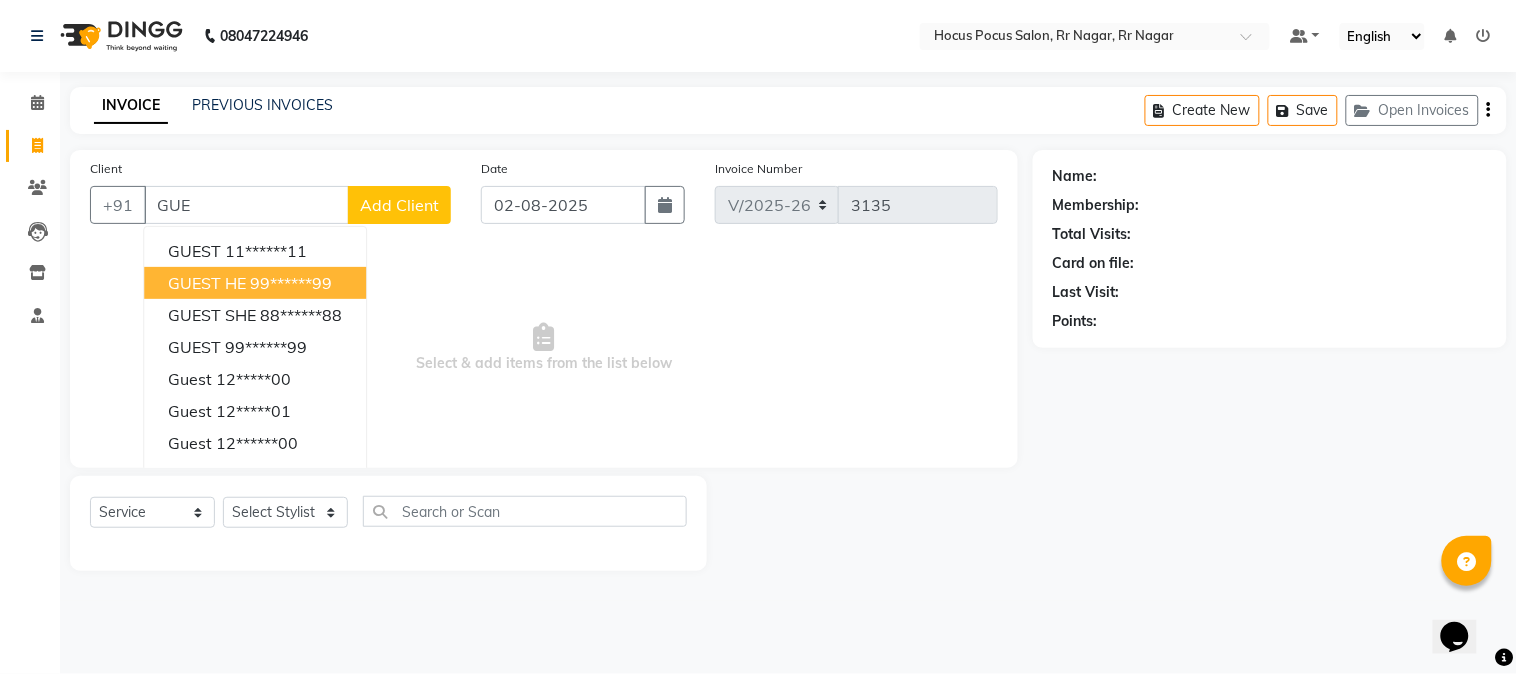 click on "99******99" at bounding box center (291, 283) 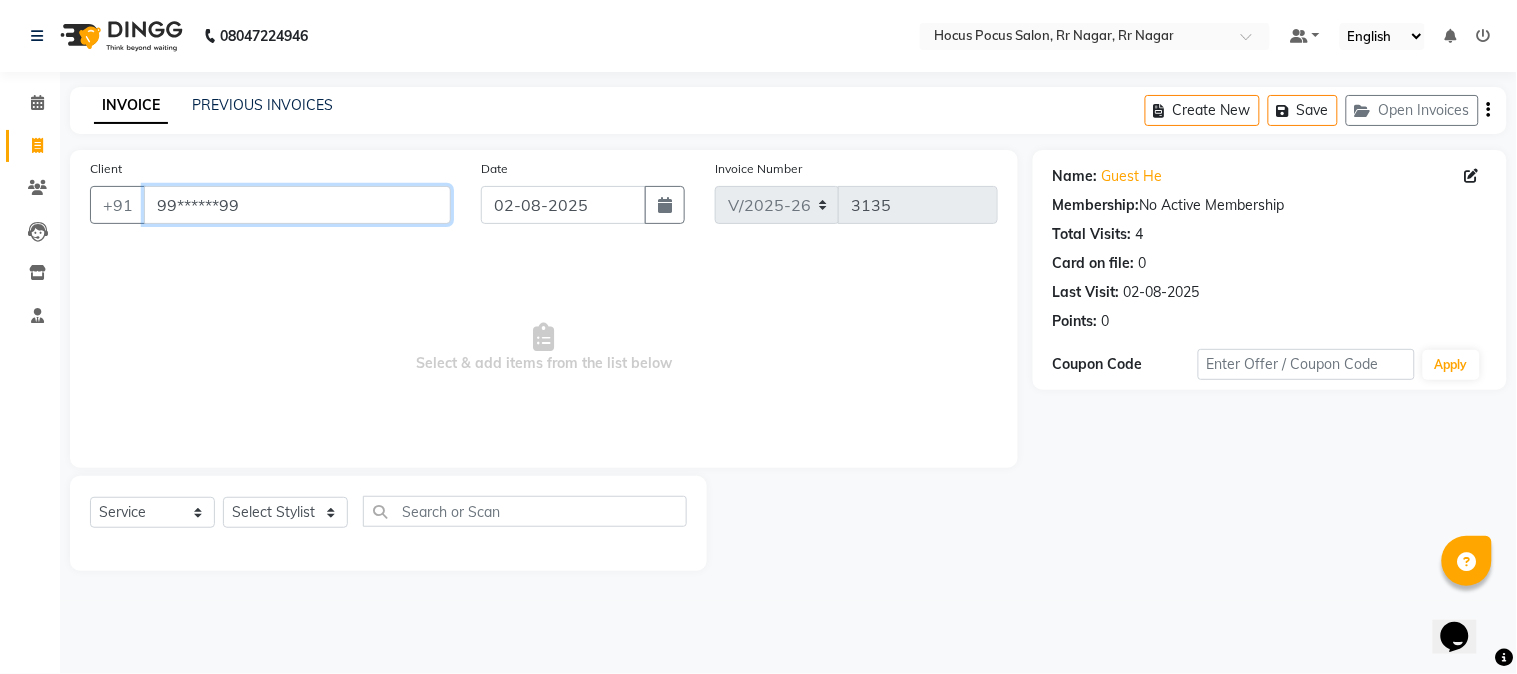 click on "99******99" at bounding box center (297, 205) 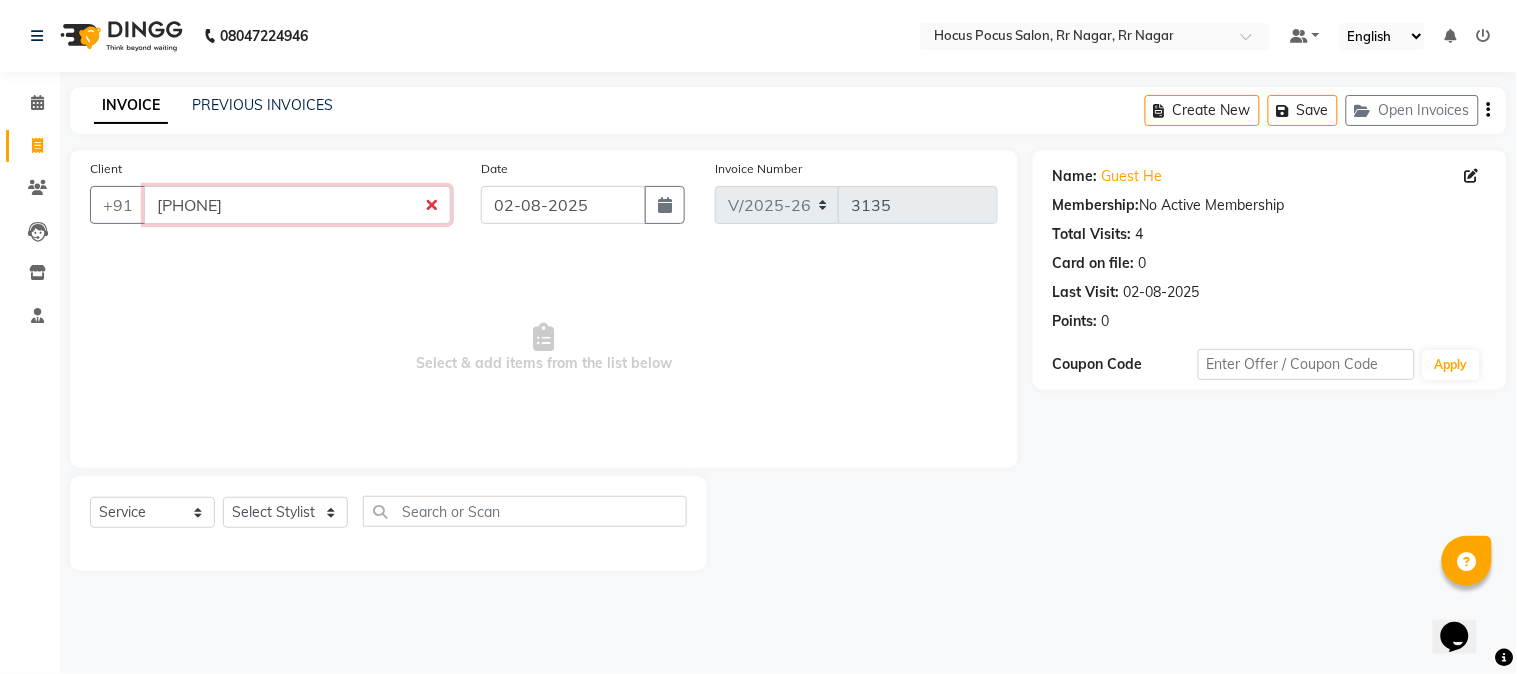 click on "99***9663384943***99" at bounding box center [297, 205] 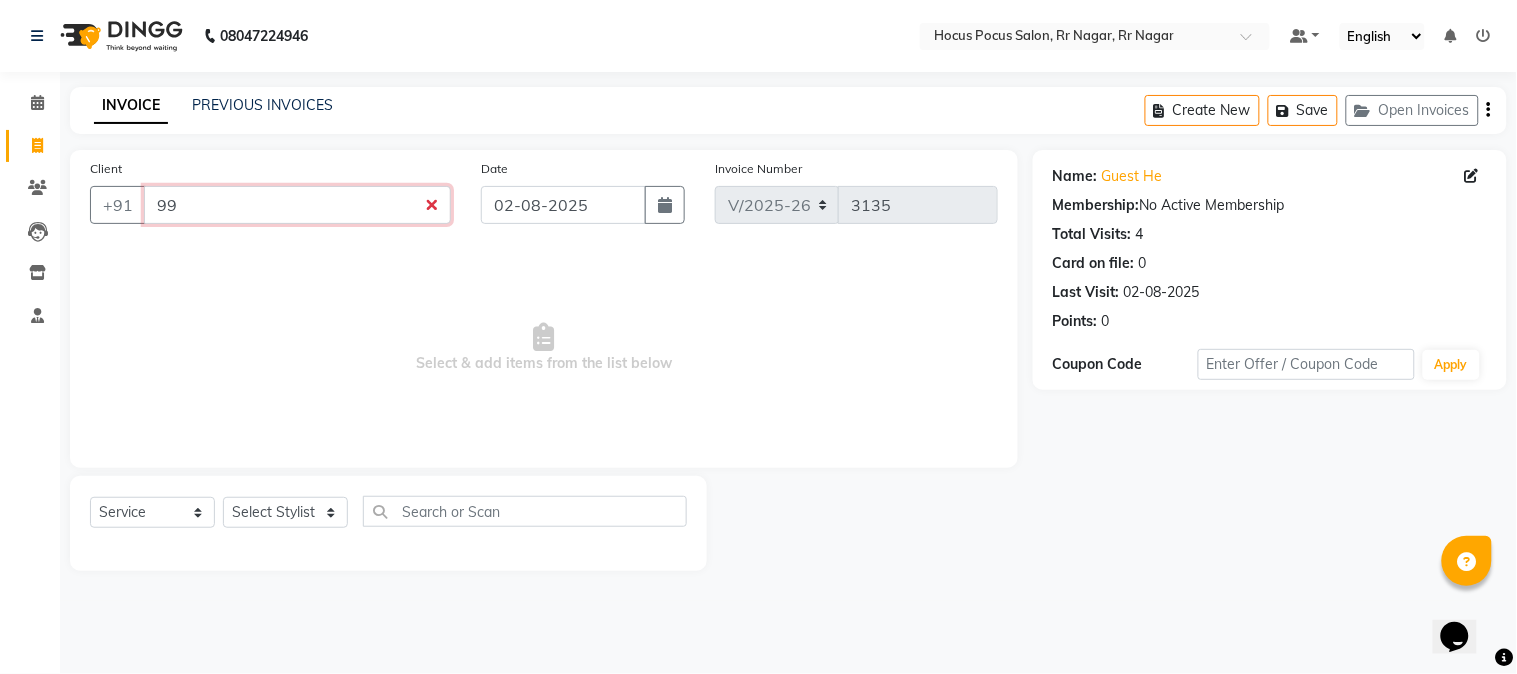 type on "9" 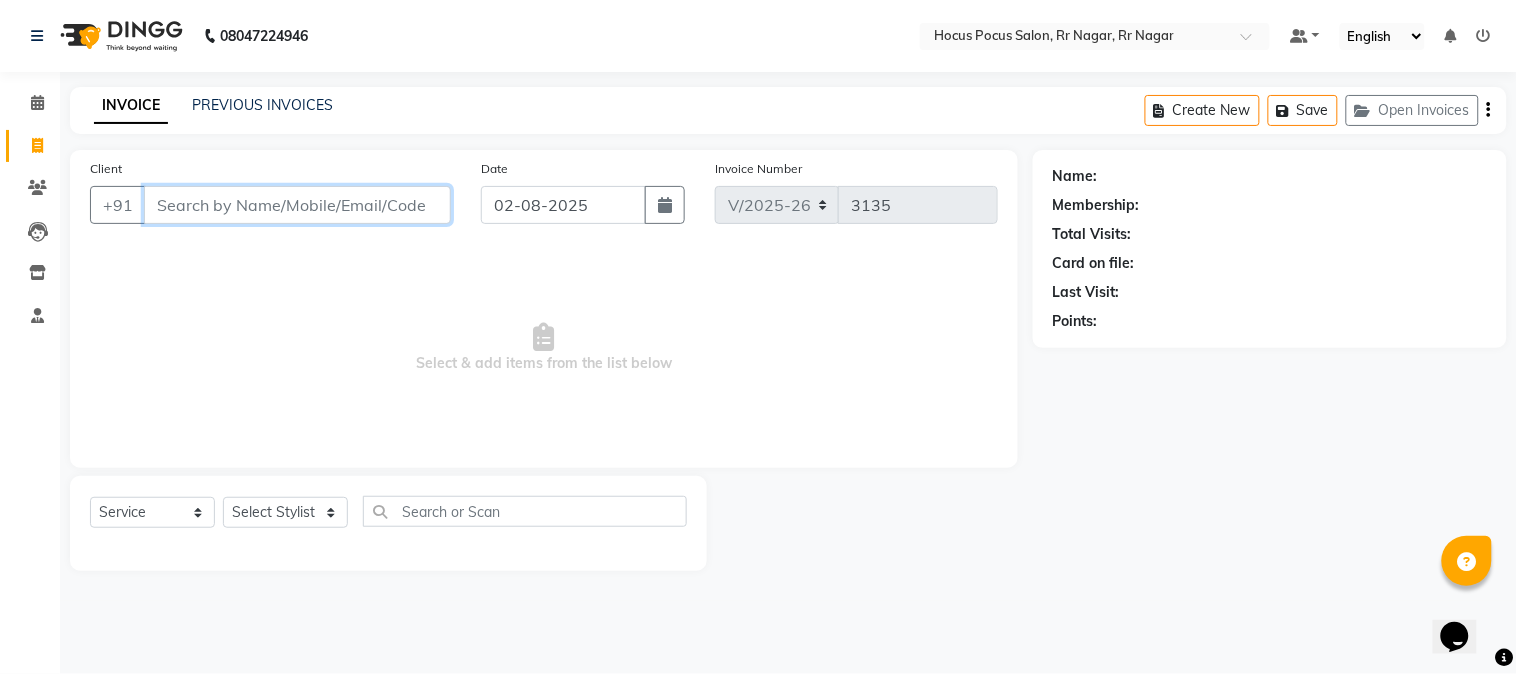 click on "Client" at bounding box center (297, 205) 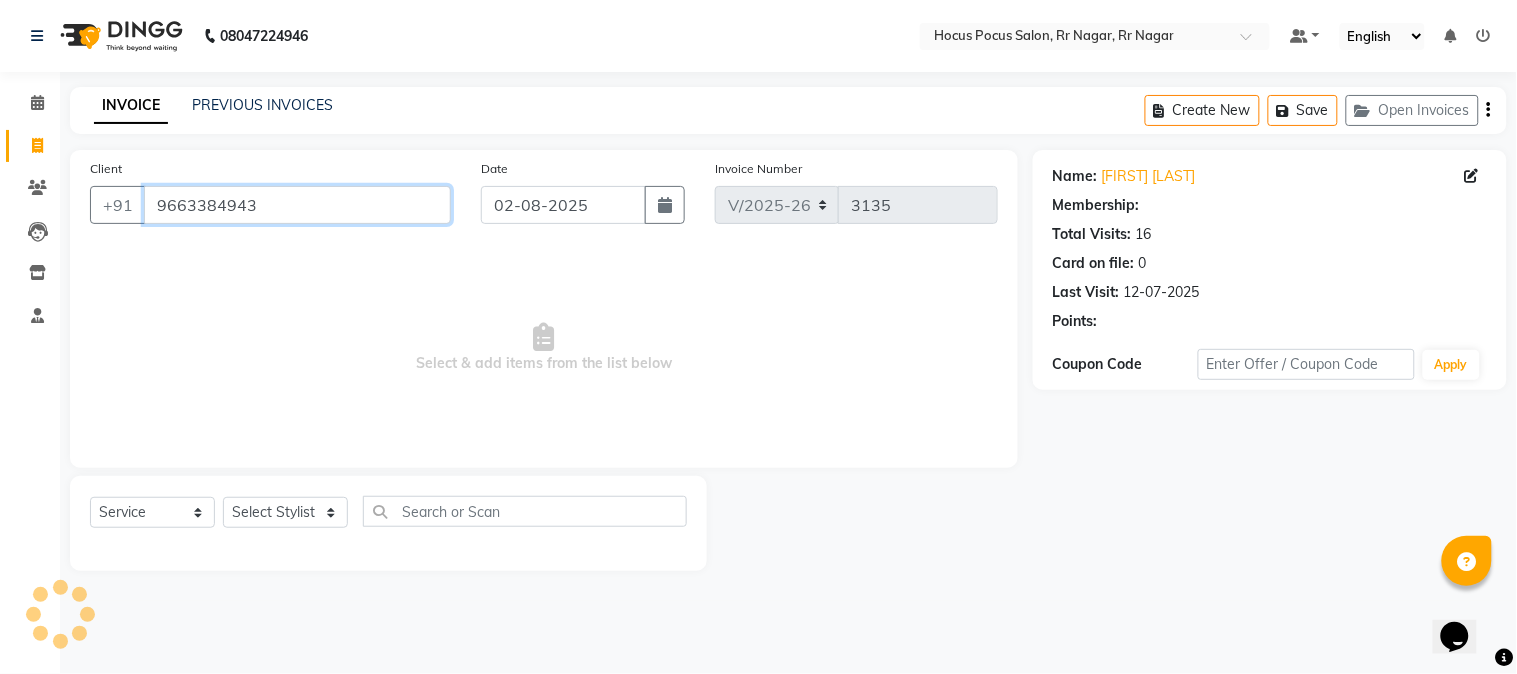 click on "9663384943" at bounding box center (297, 205) 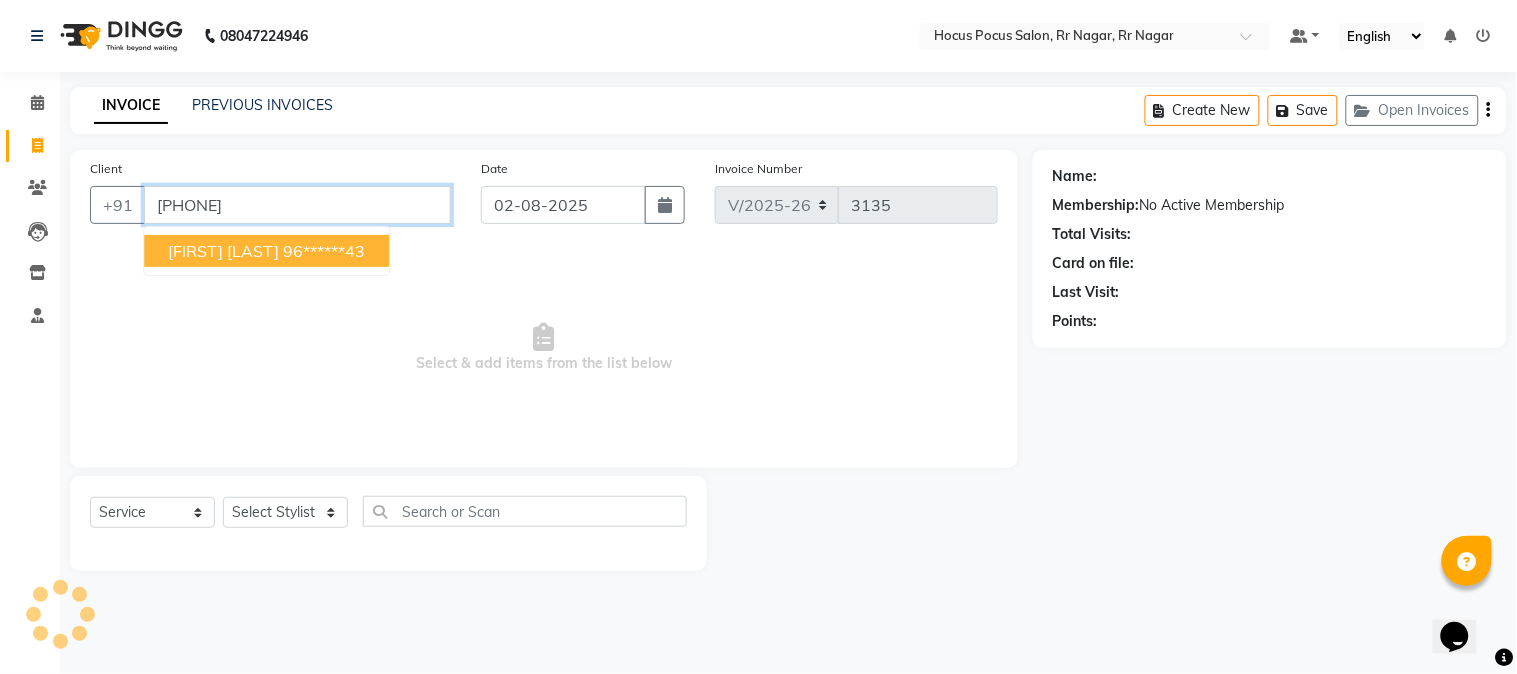 click on "Bhavya Manjunath  96******43" at bounding box center (266, 251) 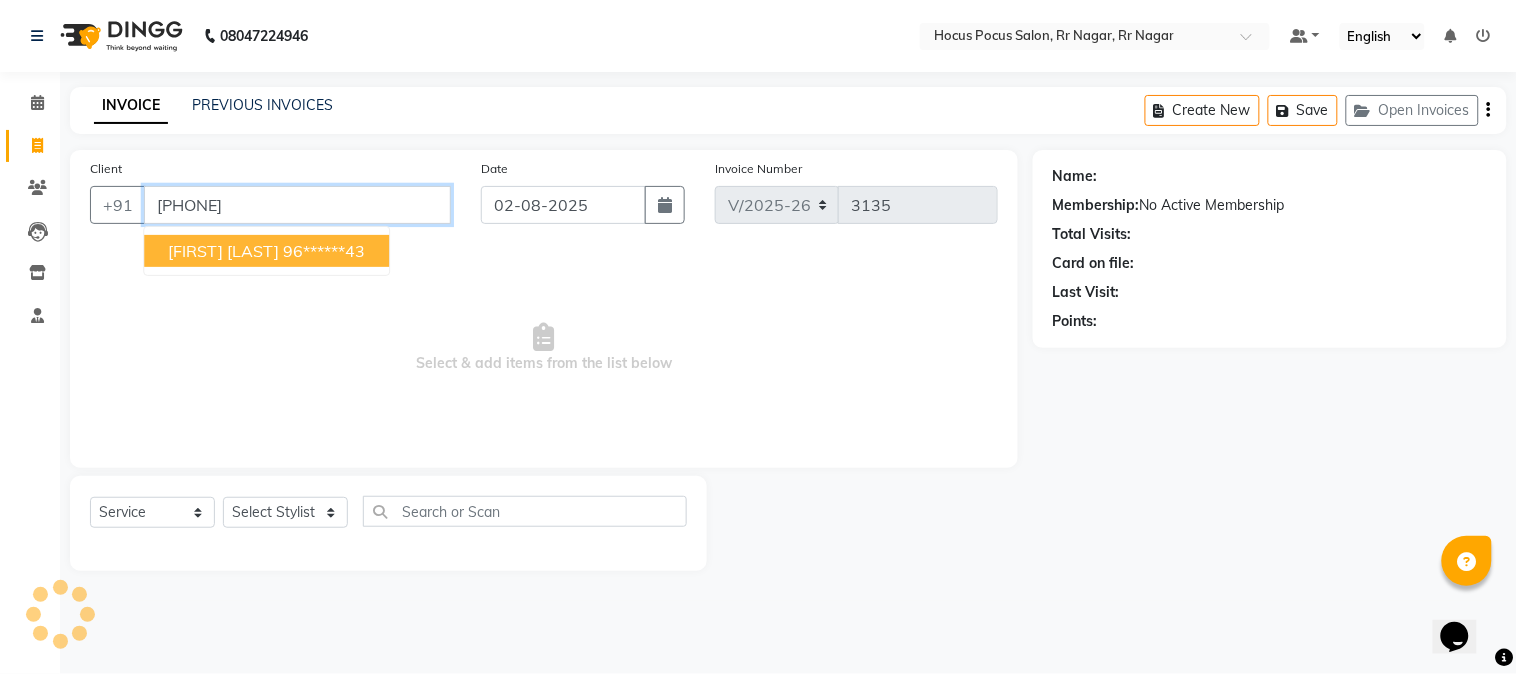 drag, startPoint x: 288, startPoint y: 242, endPoint x: 288, endPoint y: 268, distance: 26 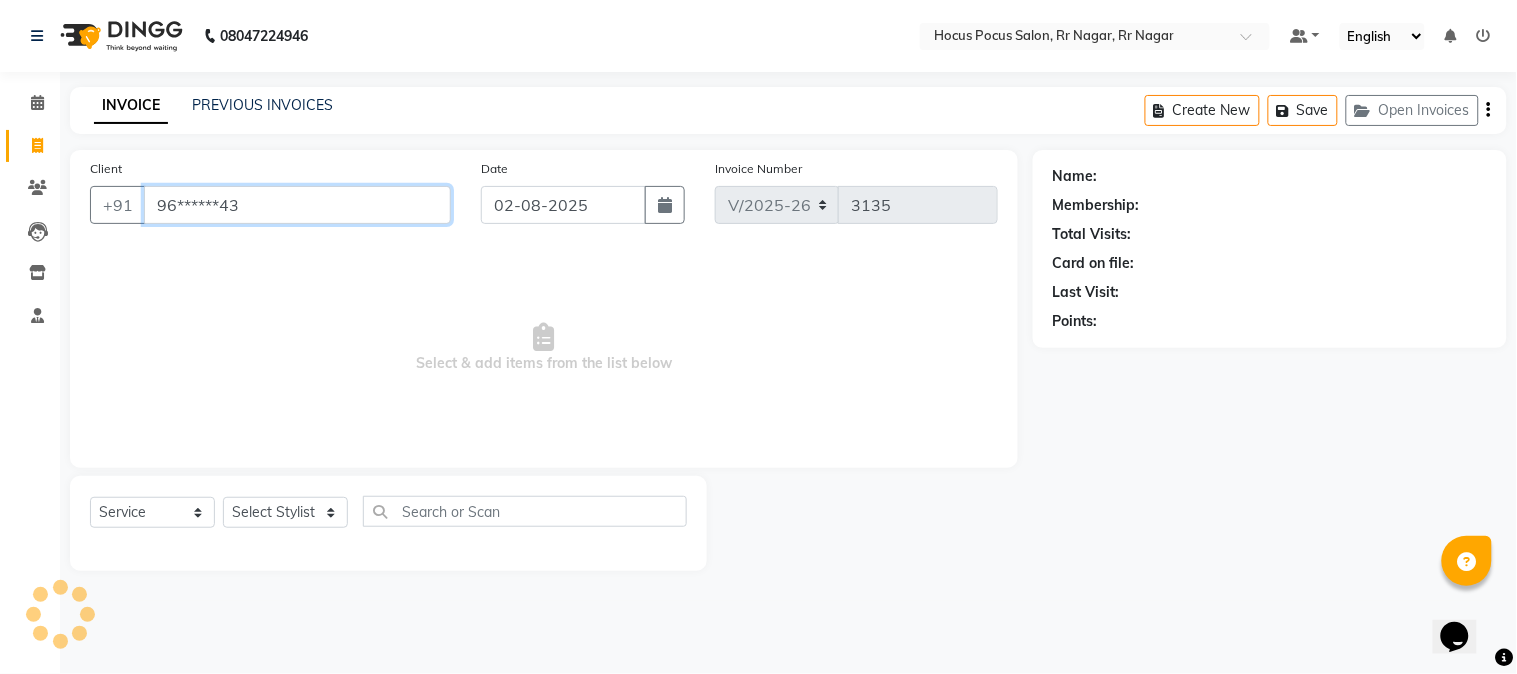 type on "96******43" 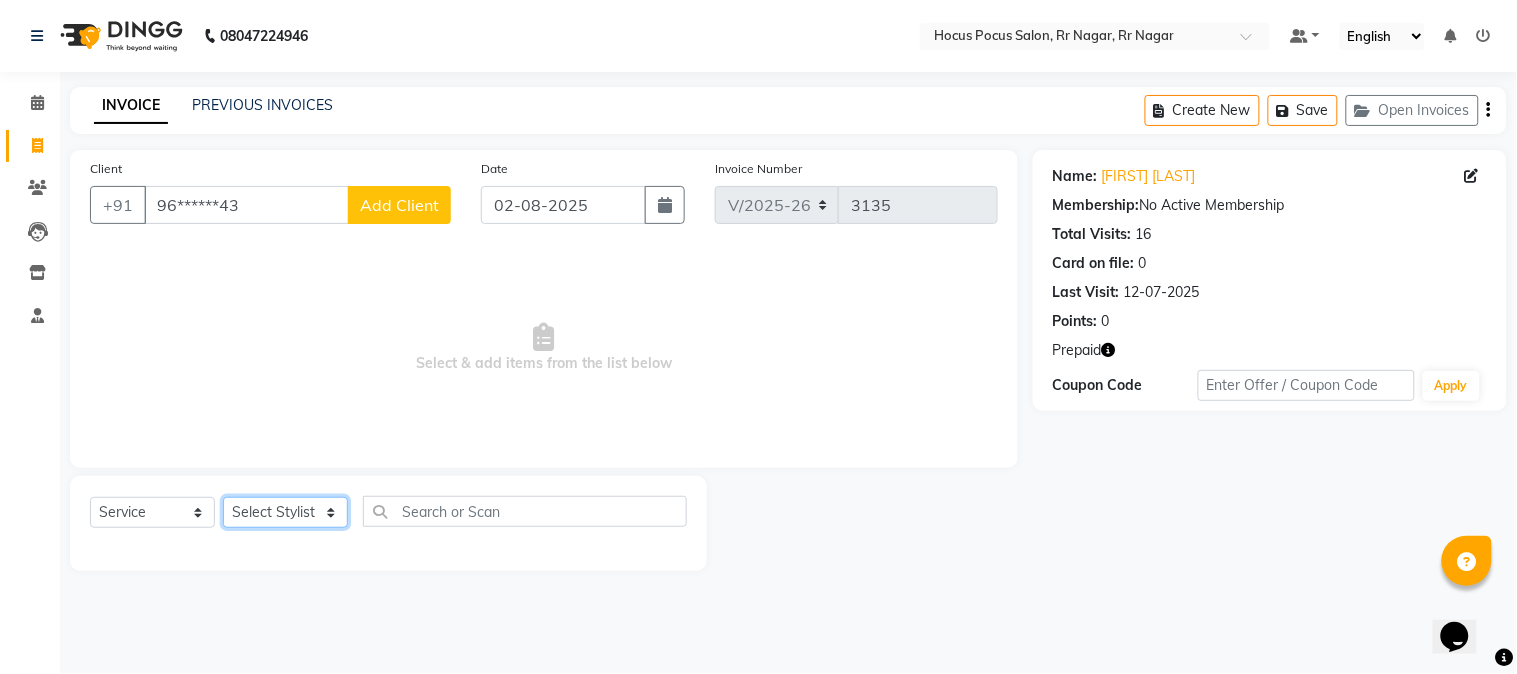 drag, startPoint x: 237, startPoint y: 514, endPoint x: 255, endPoint y: 510, distance: 18.439089 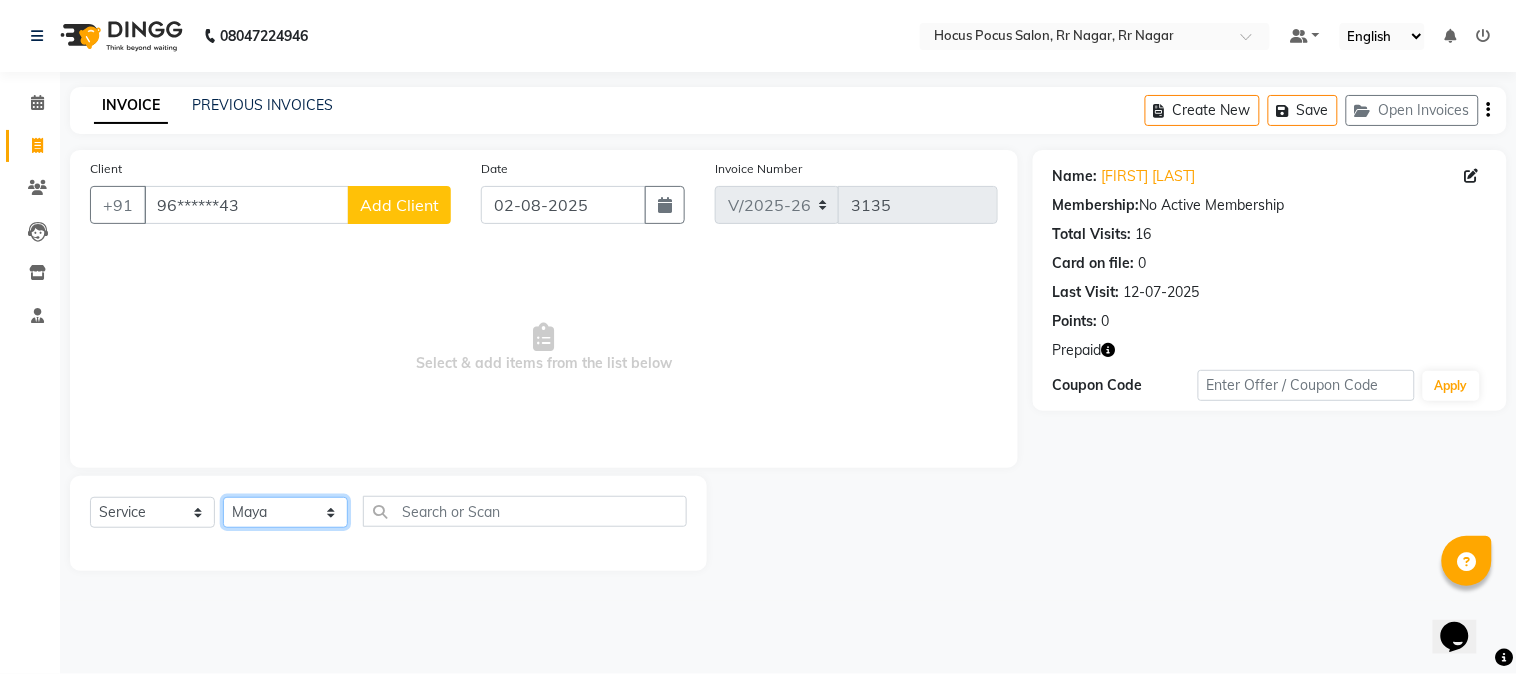click on "Select Stylist Amar  Arjun Eliza hocus pocus Jonathan Maya Mona Neha Ravi Salima Sonam" 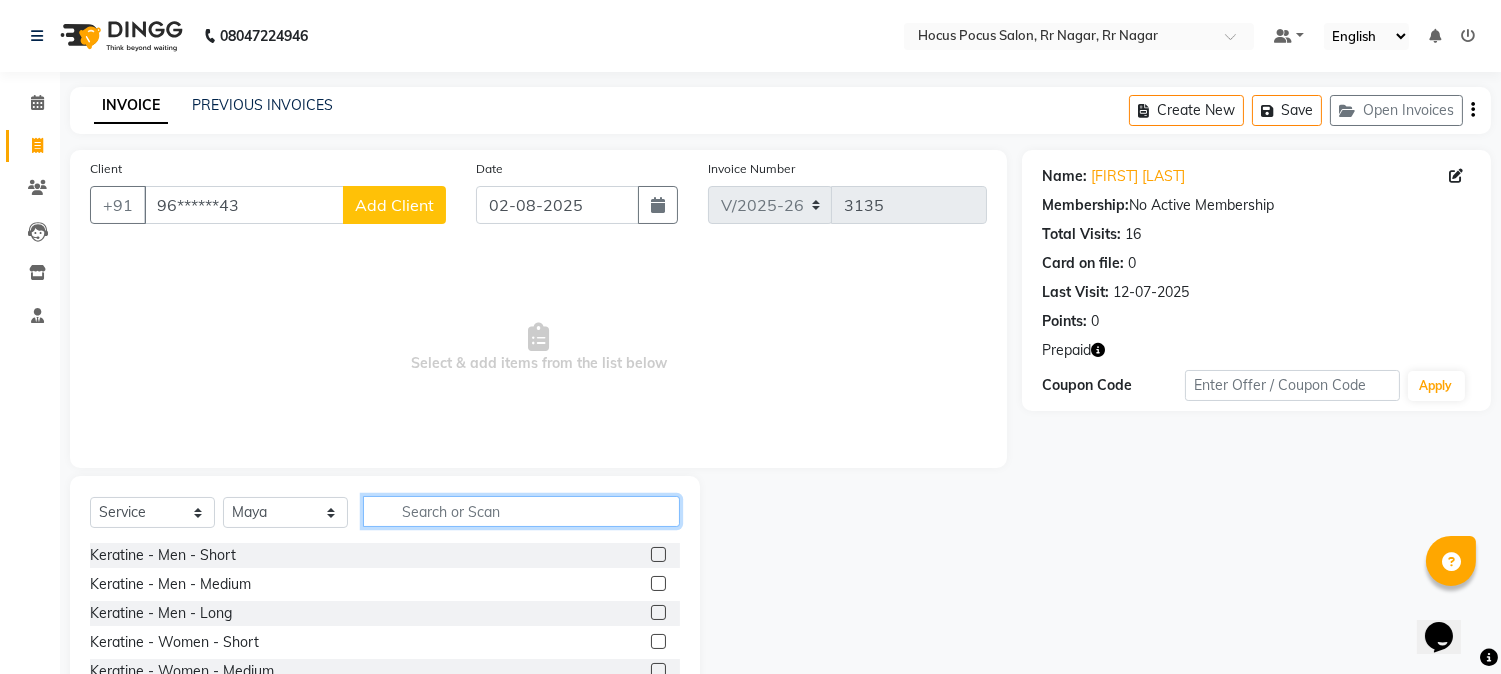 click 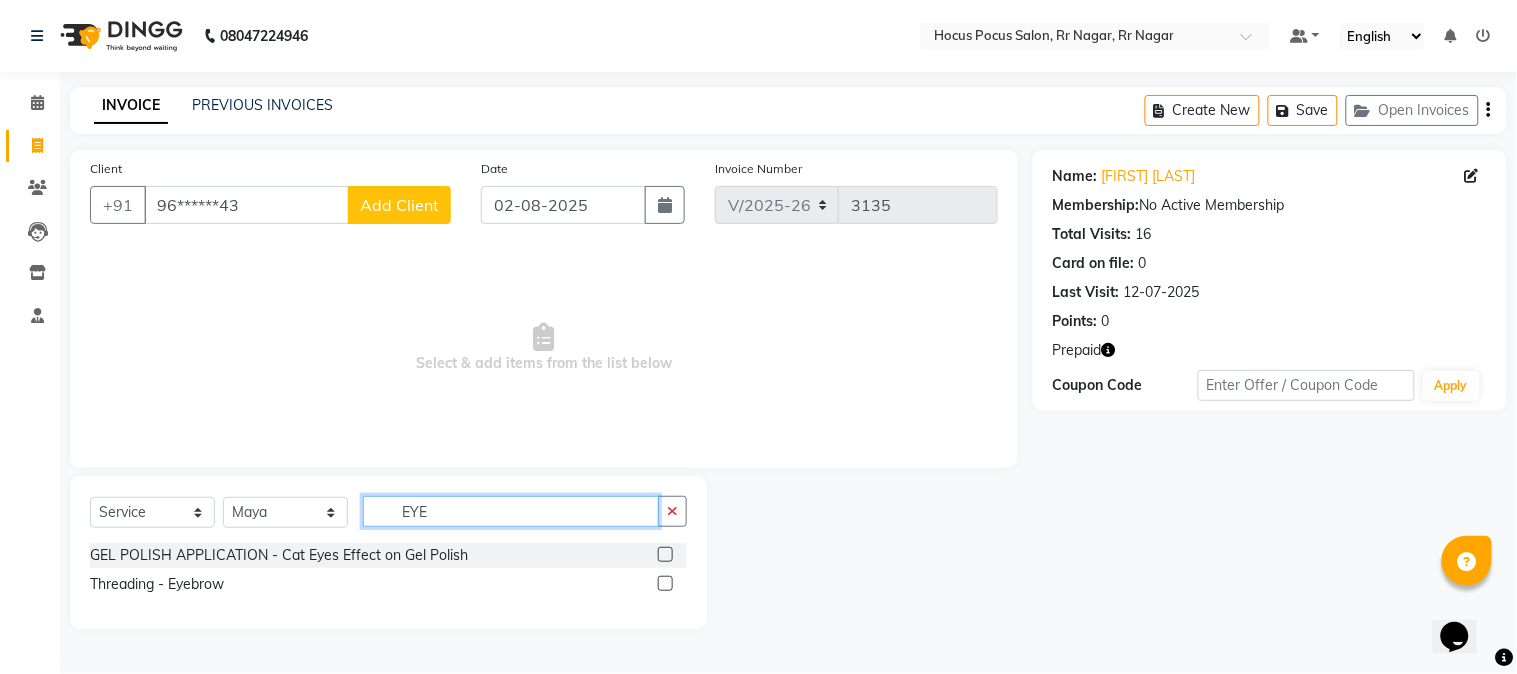 type on "EYE" 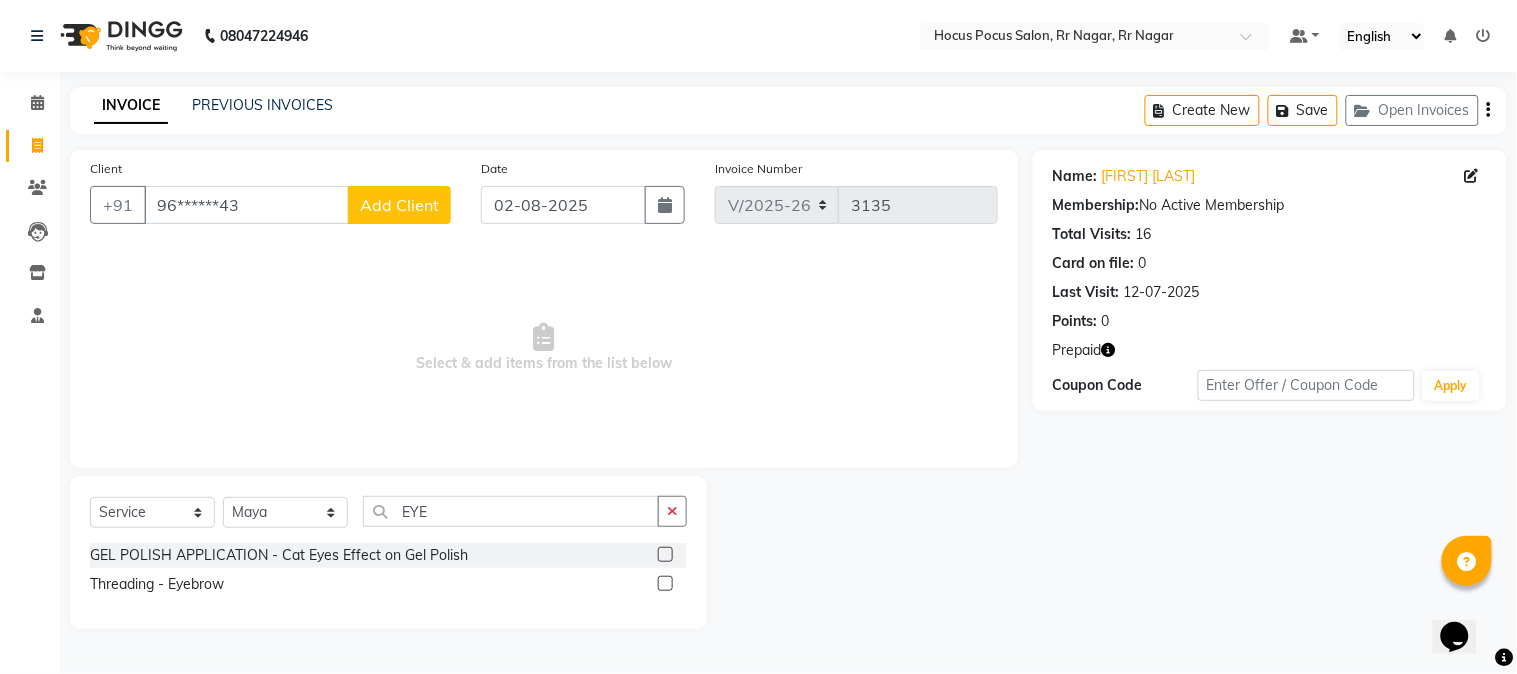 click on "GEL POLISH APPLICATION - Cat Eyes Effect on Gel Polish  Threading - Eyebrow" 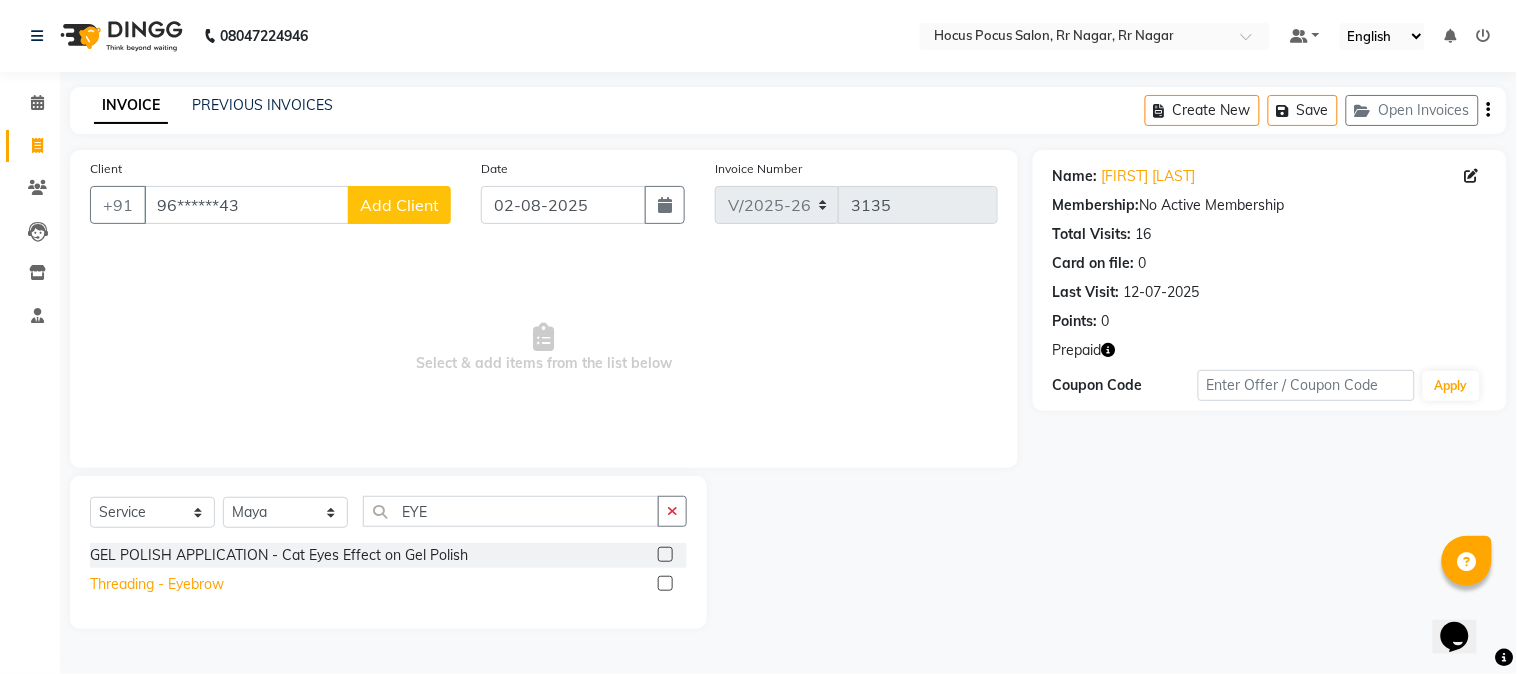 click on "Threading - Eyebrow" 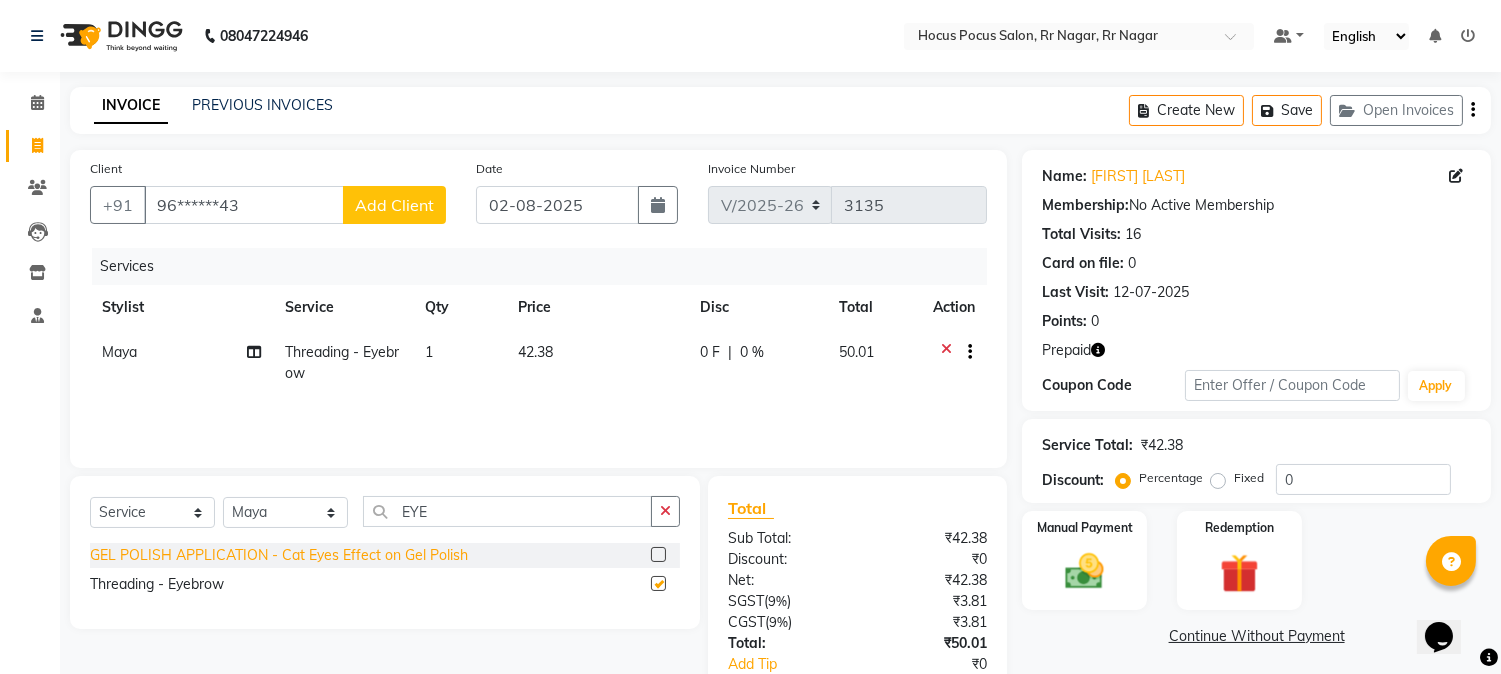 checkbox on "false" 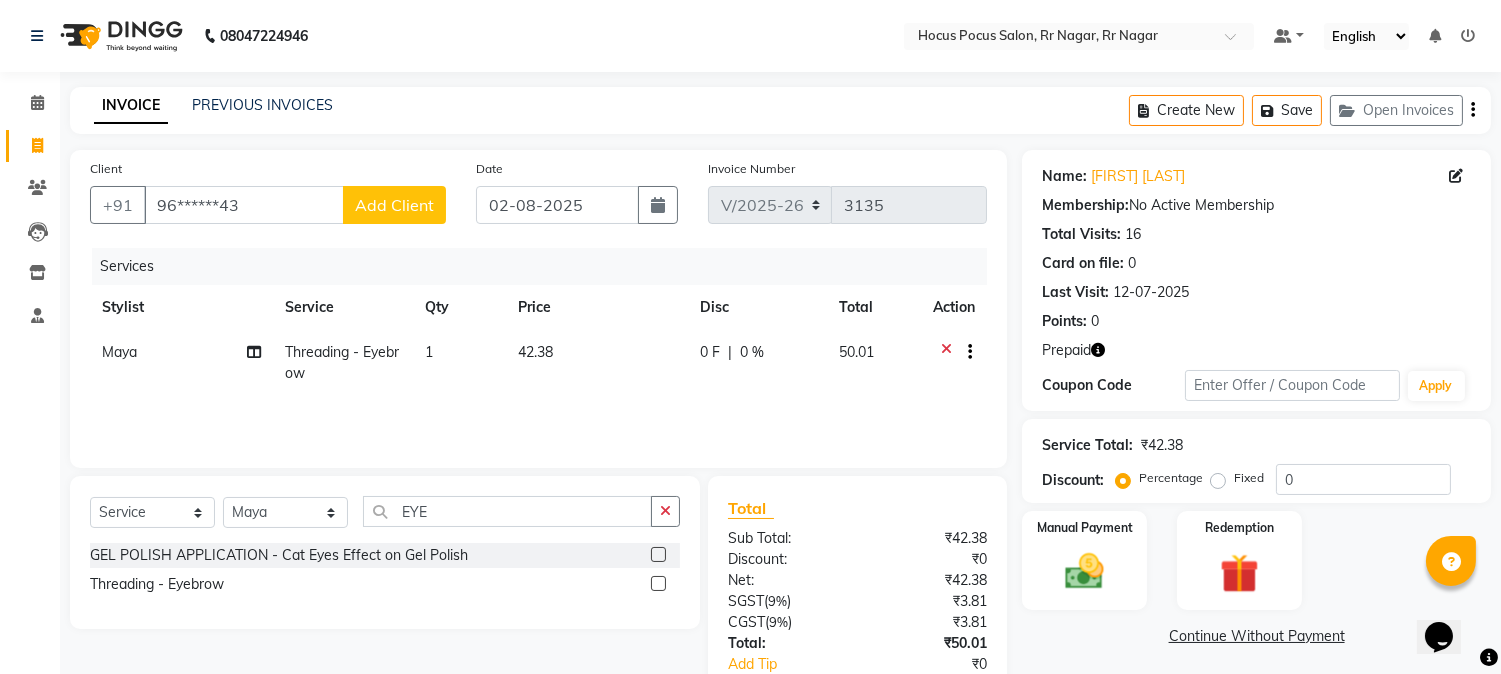 click on "42.38" 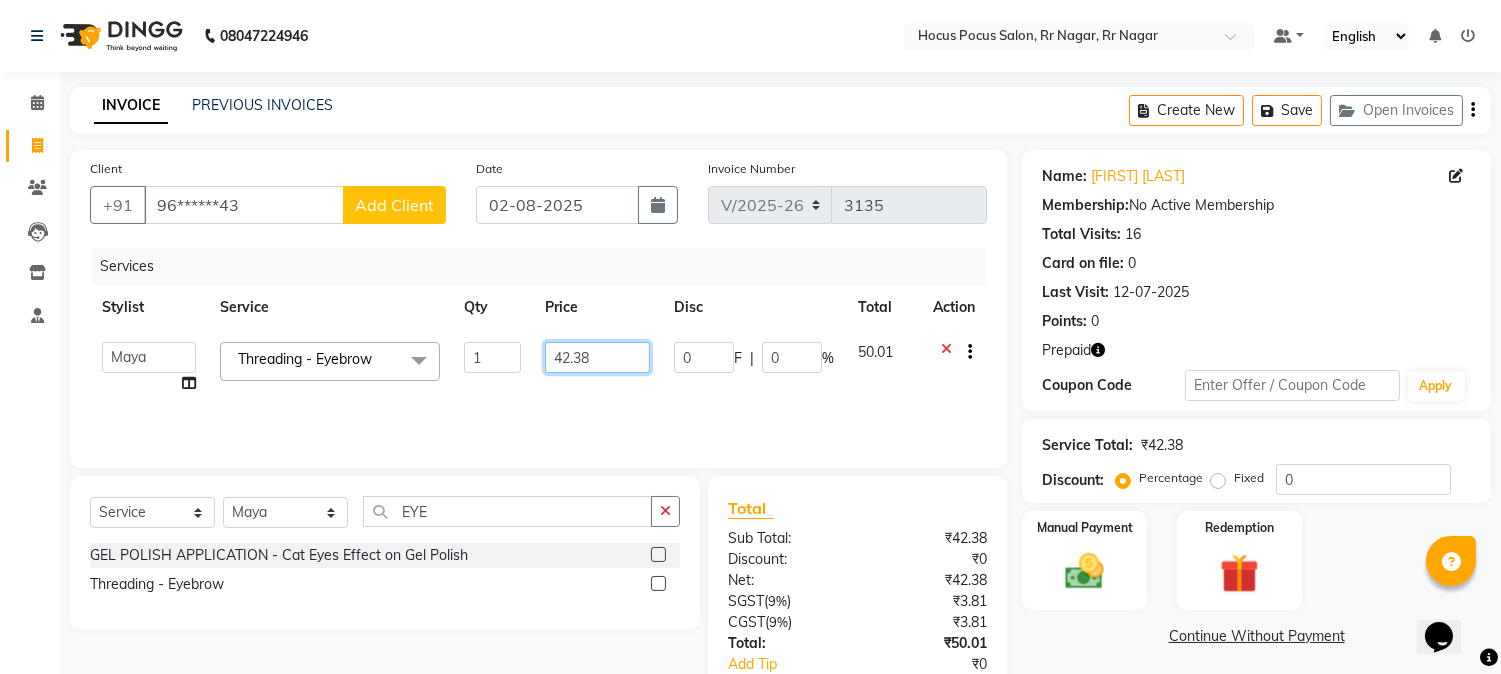 click on "42.38" 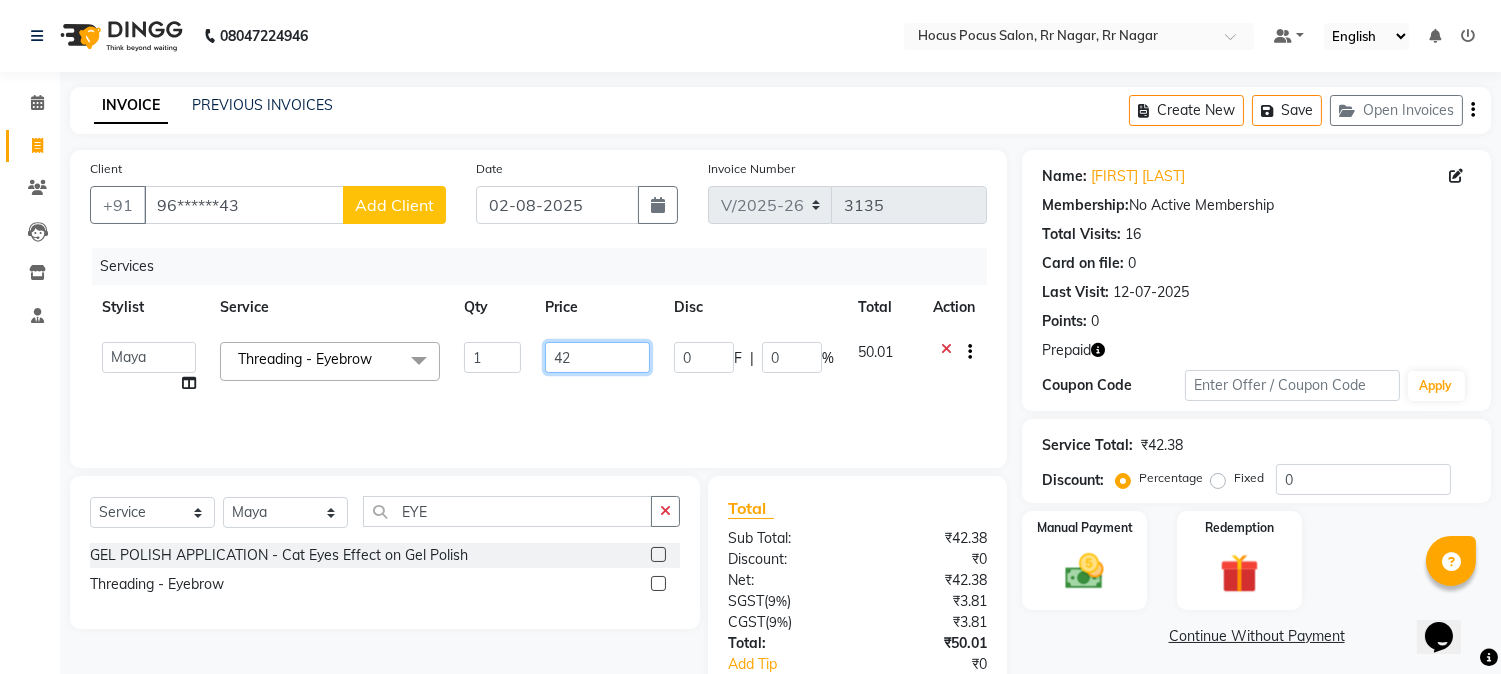 type on "4" 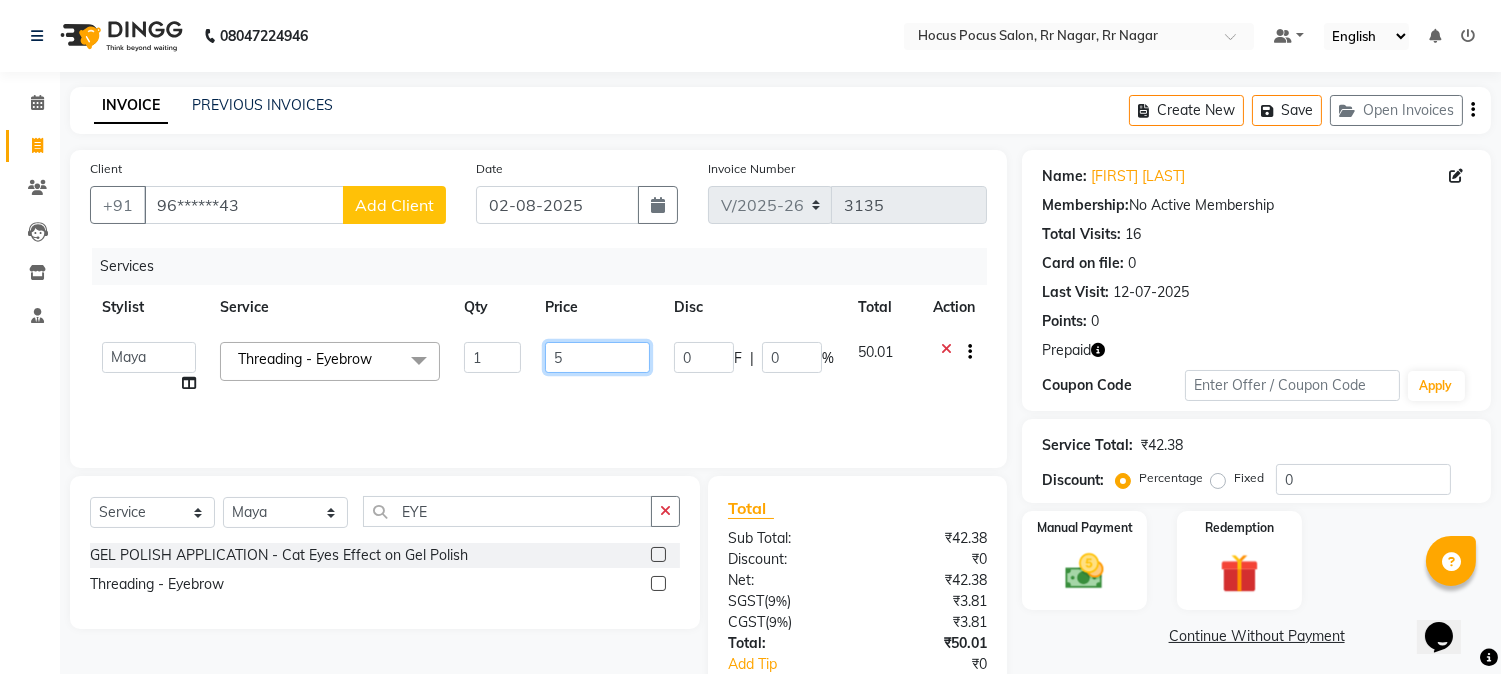 type on "50" 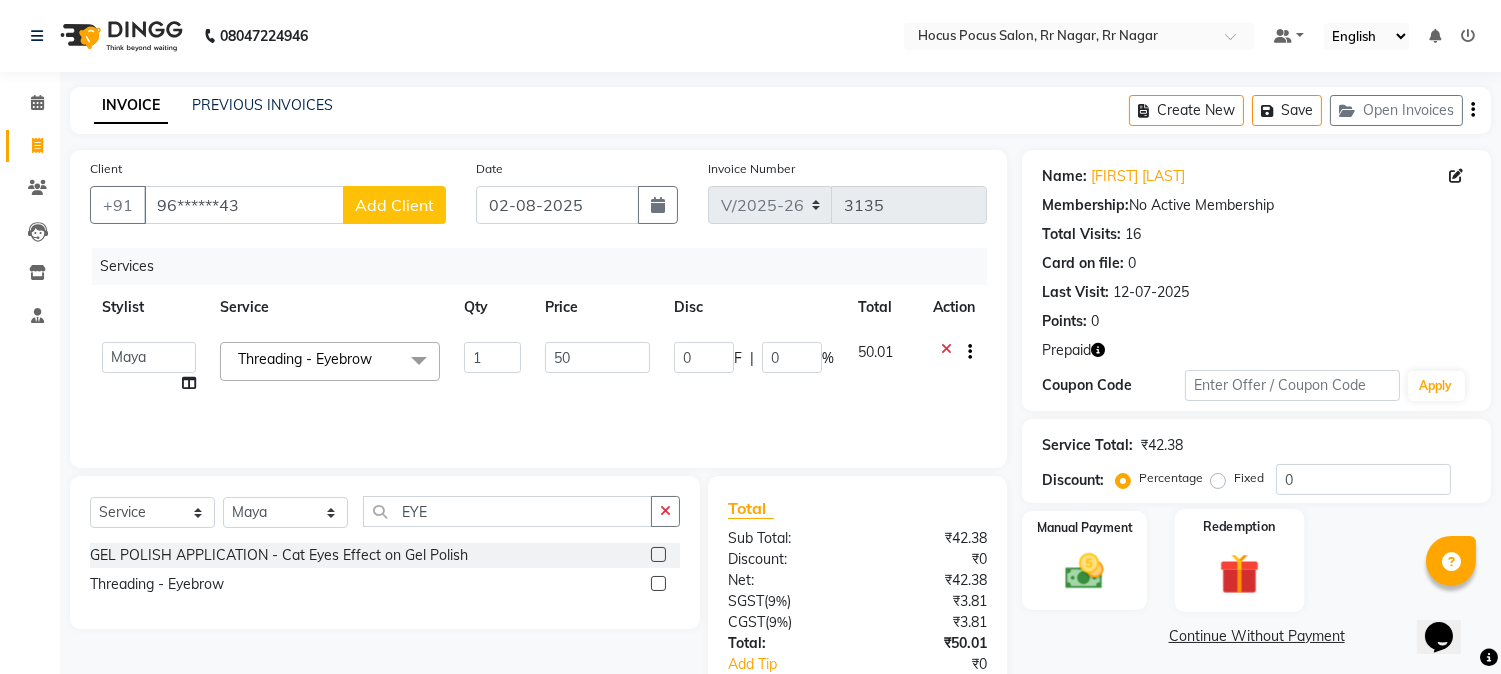 click 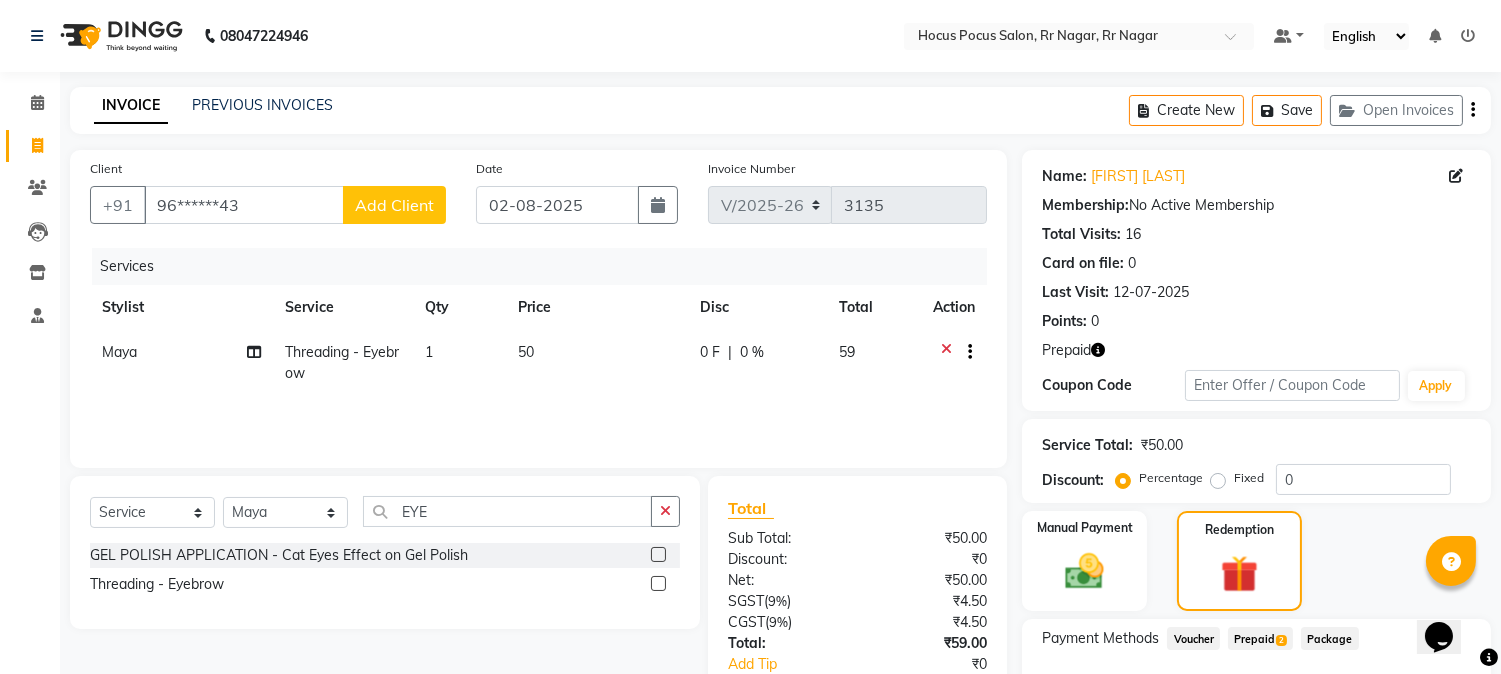 click on "Prepaid  2" 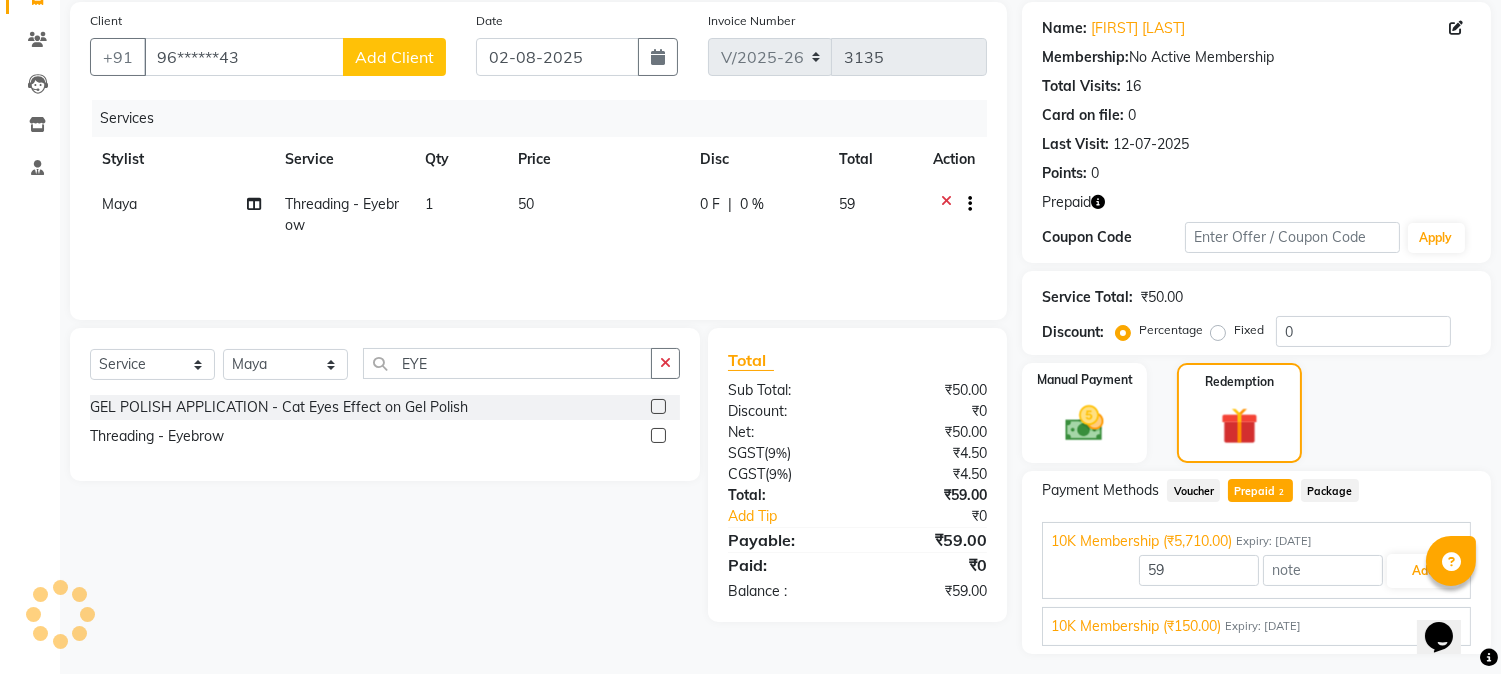 scroll, scrollTop: 197, scrollLeft: 0, axis: vertical 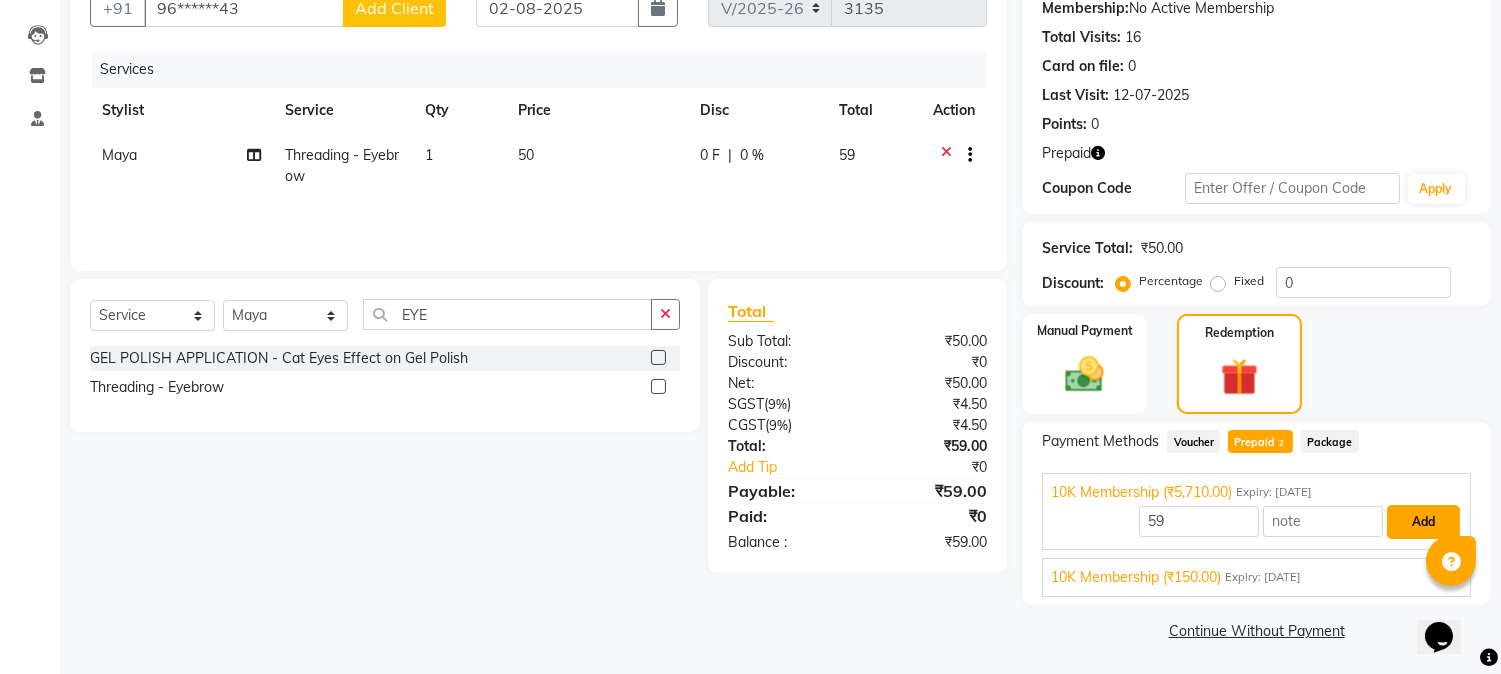 click on "Add" at bounding box center [1423, 522] 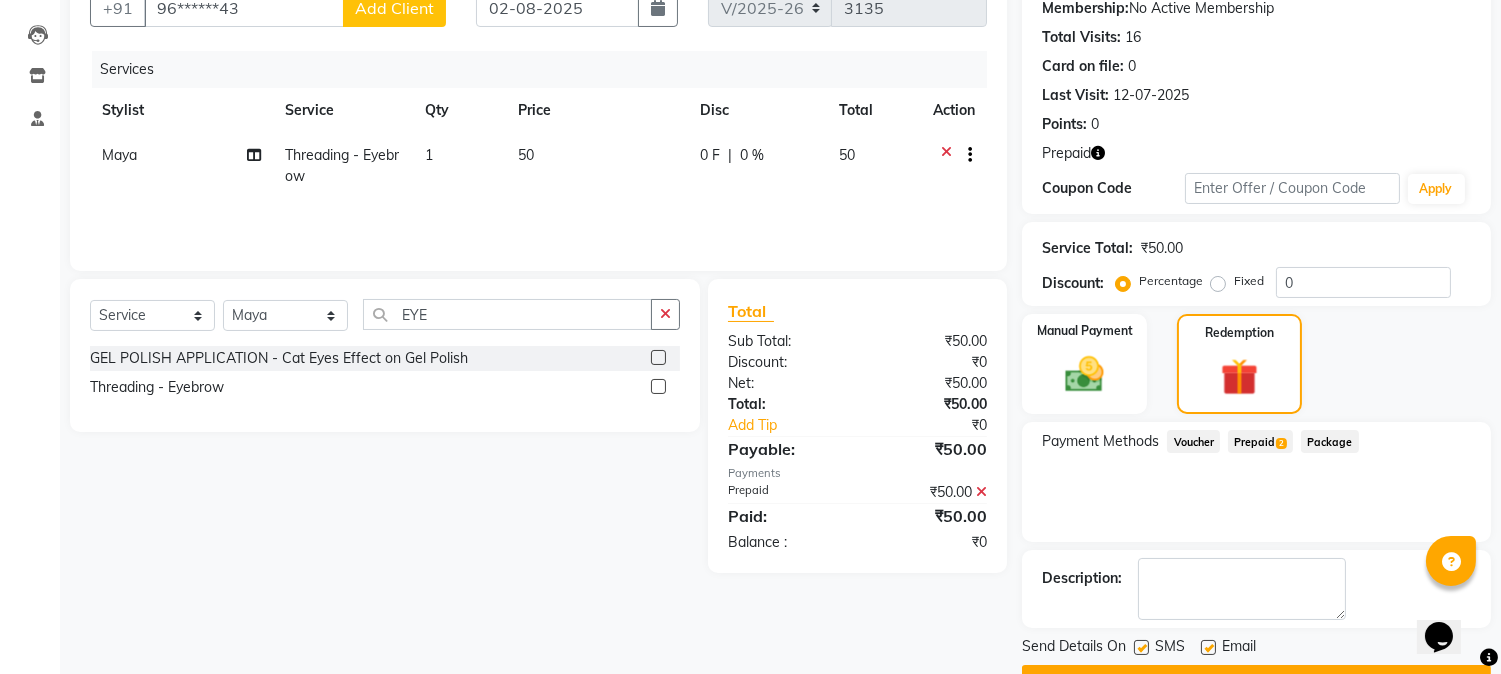 click 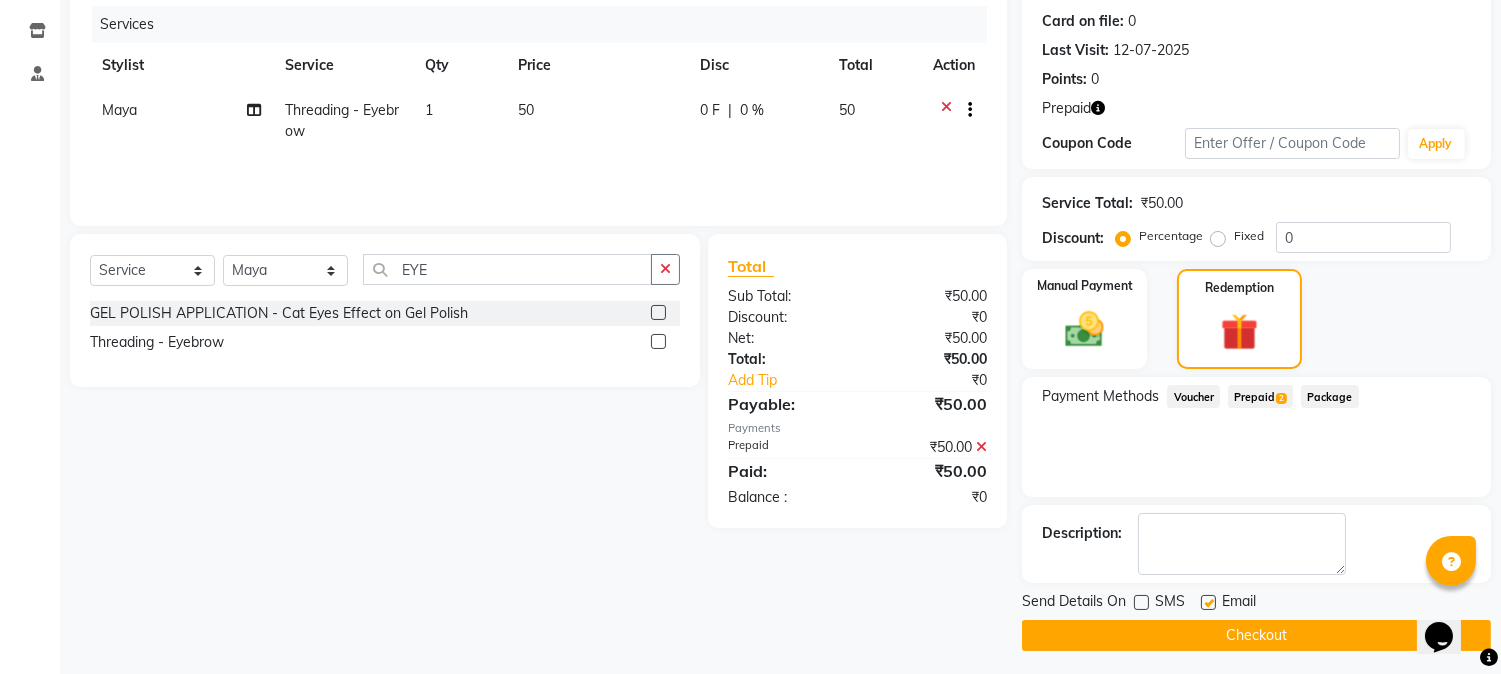 scroll, scrollTop: 247, scrollLeft: 0, axis: vertical 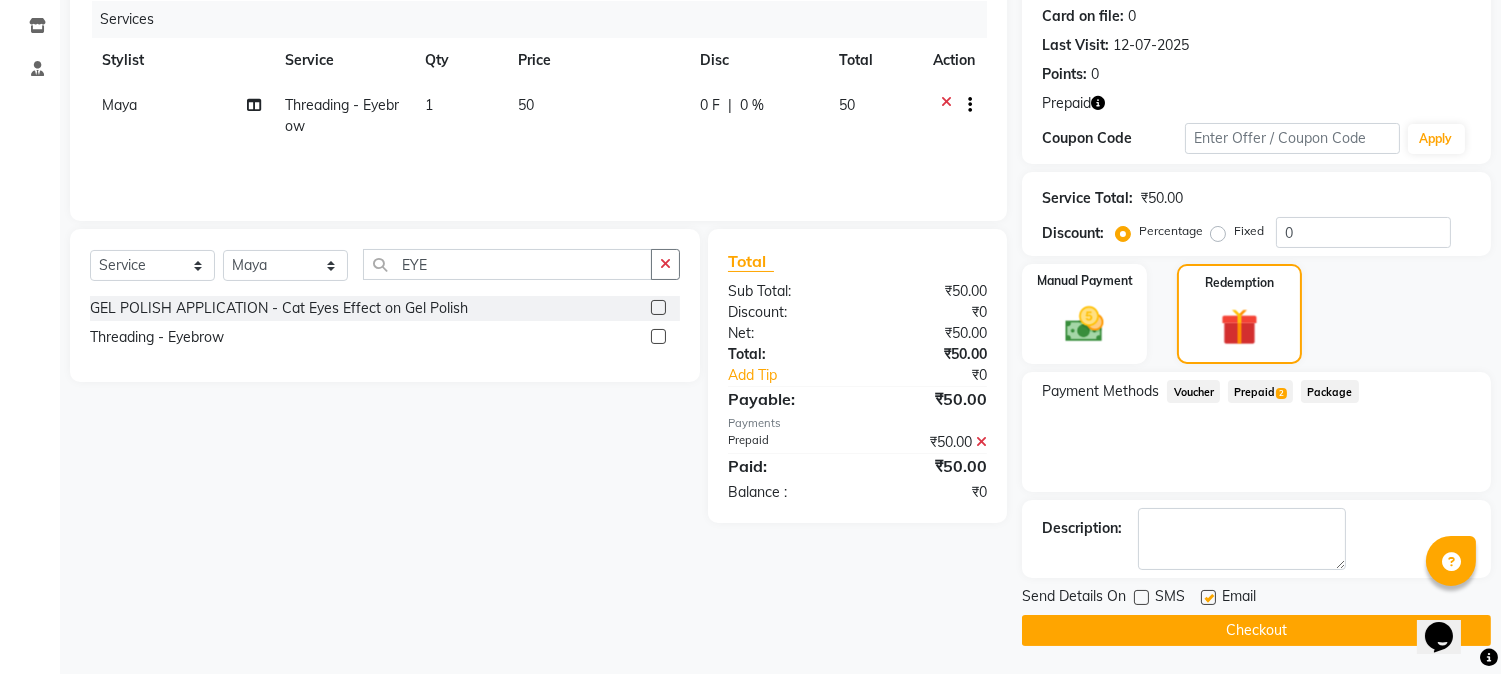 click on "Checkout" 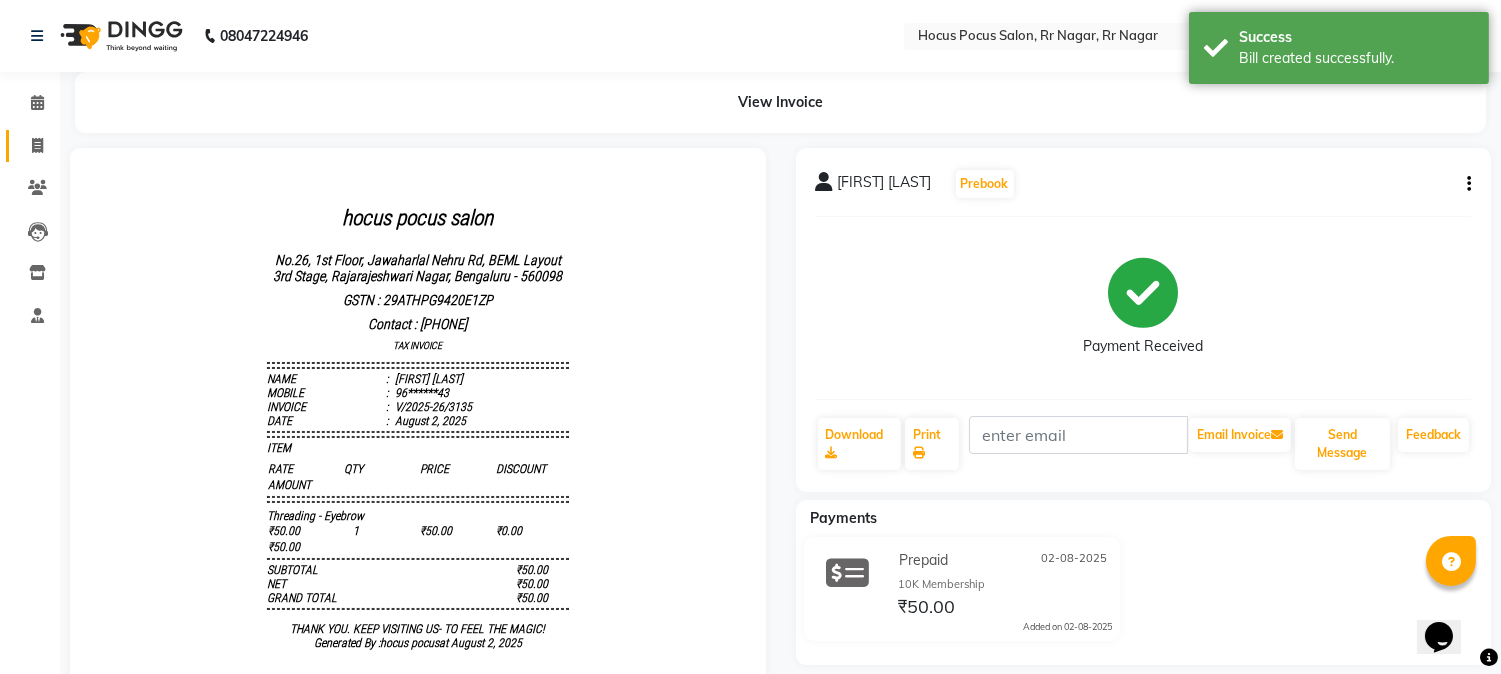 scroll, scrollTop: 0, scrollLeft: 0, axis: both 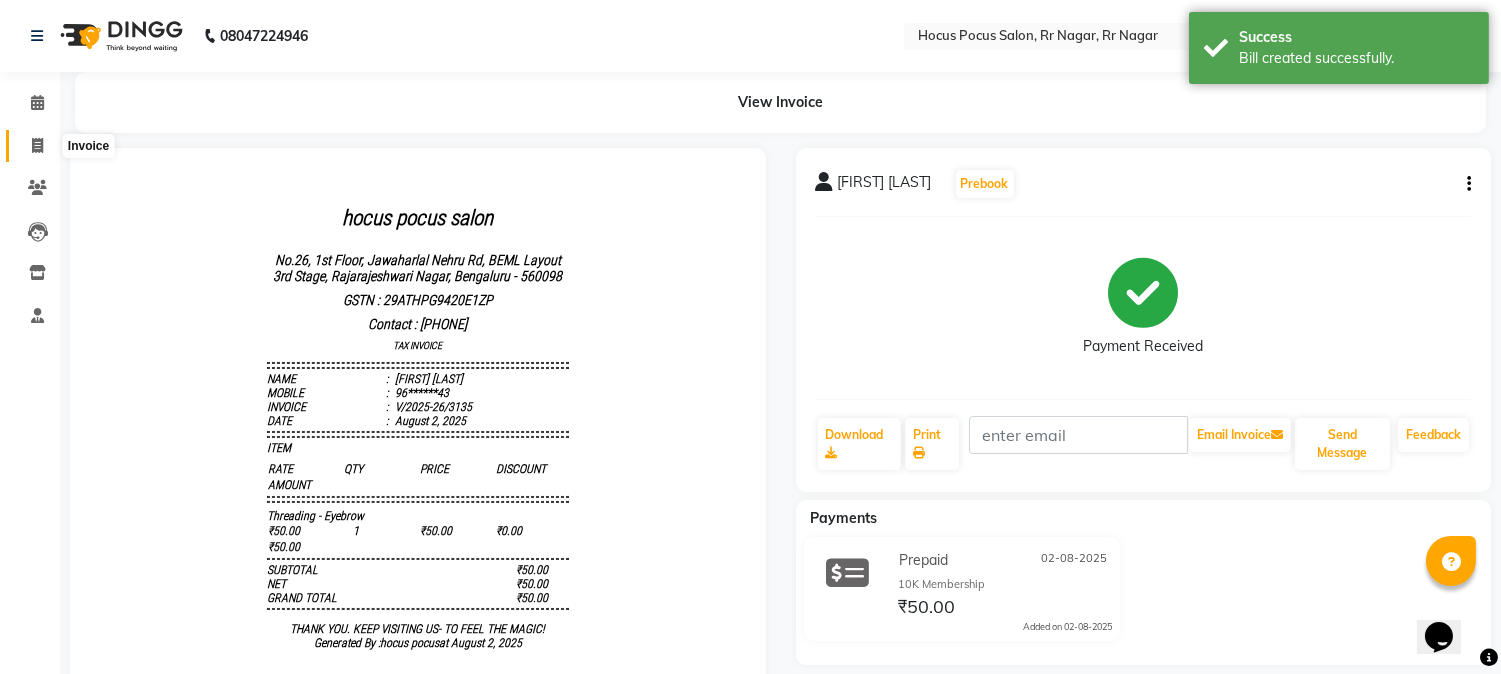 click 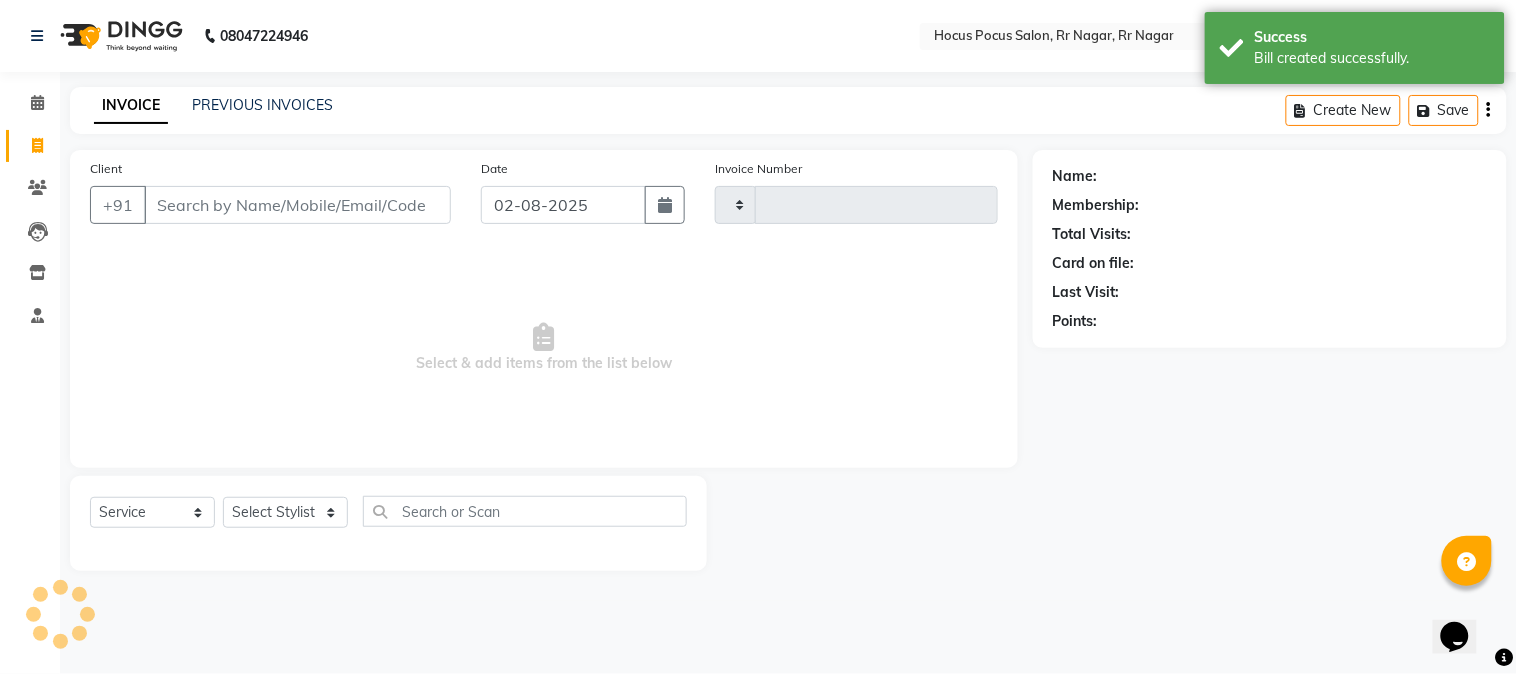 type on "3136" 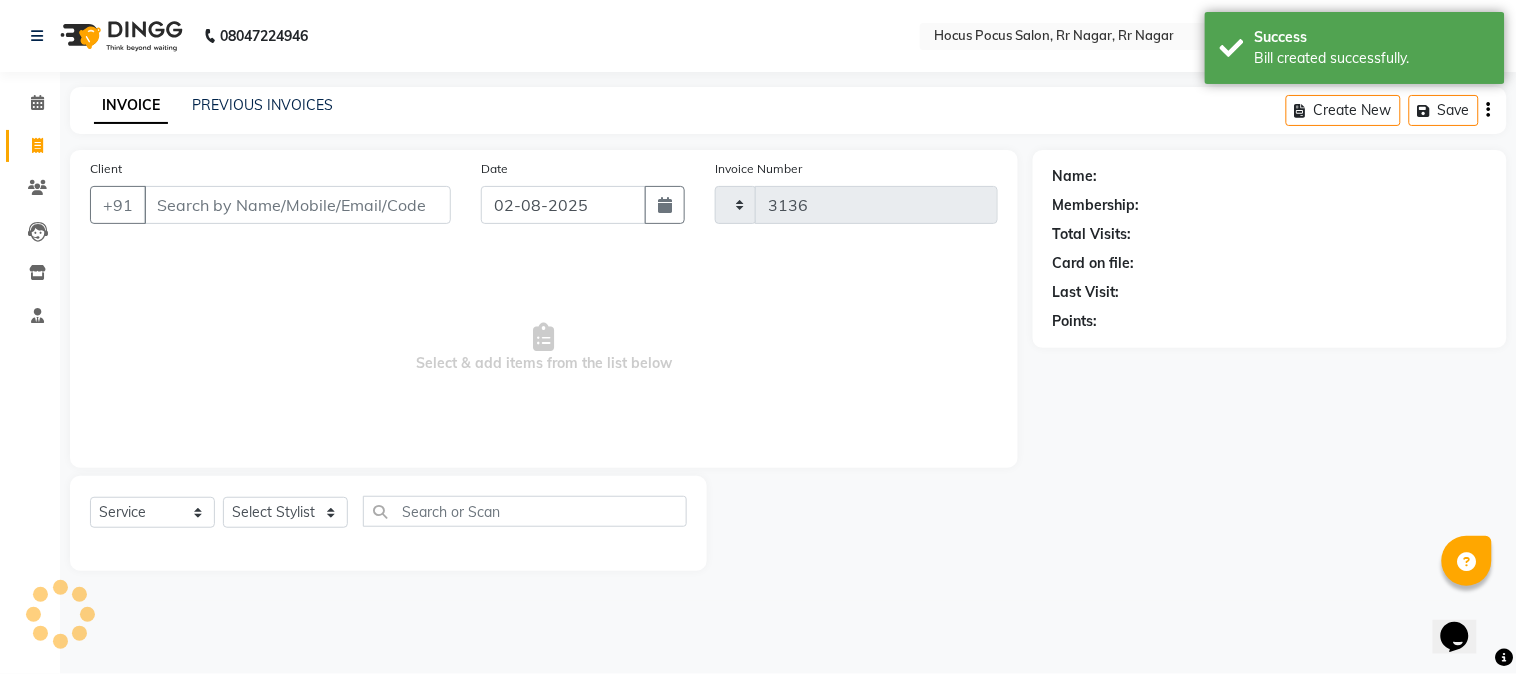 select on "5019" 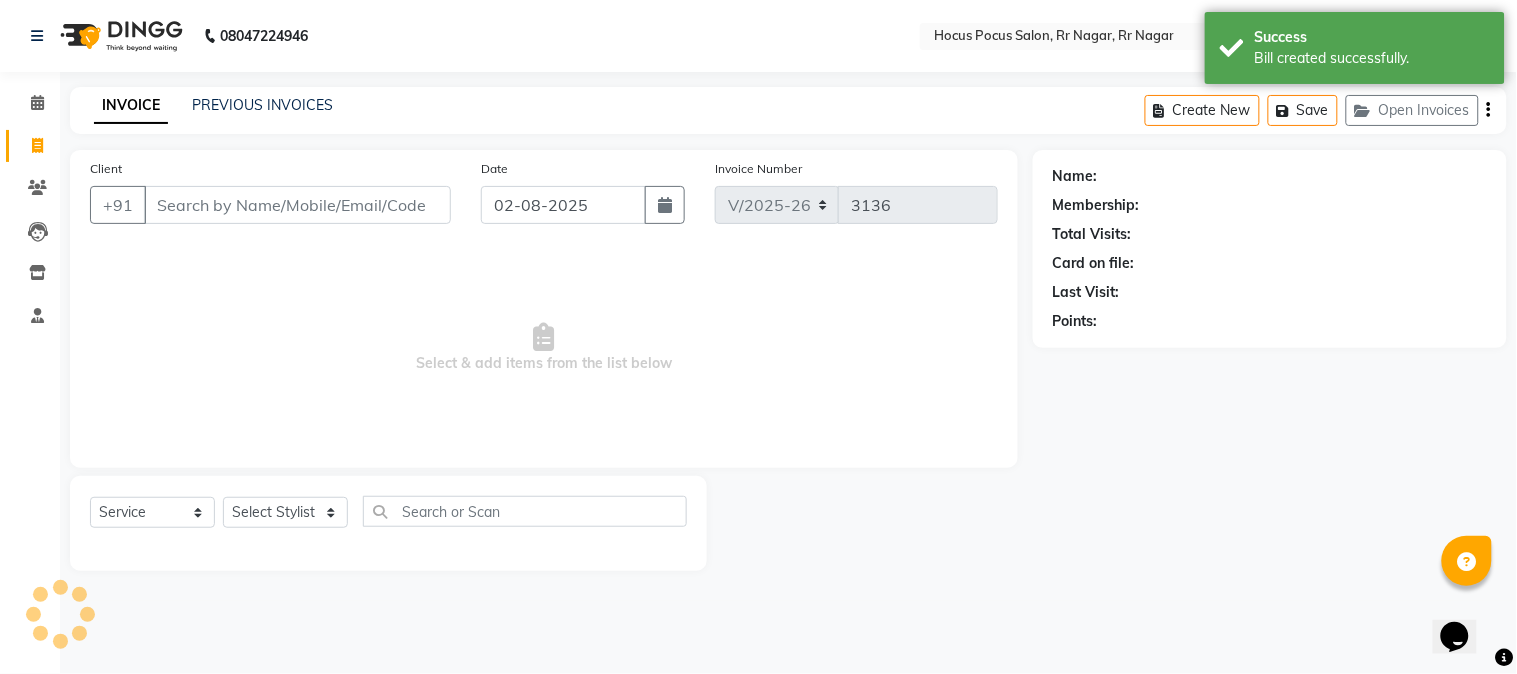 click on "Client" at bounding box center (297, 205) 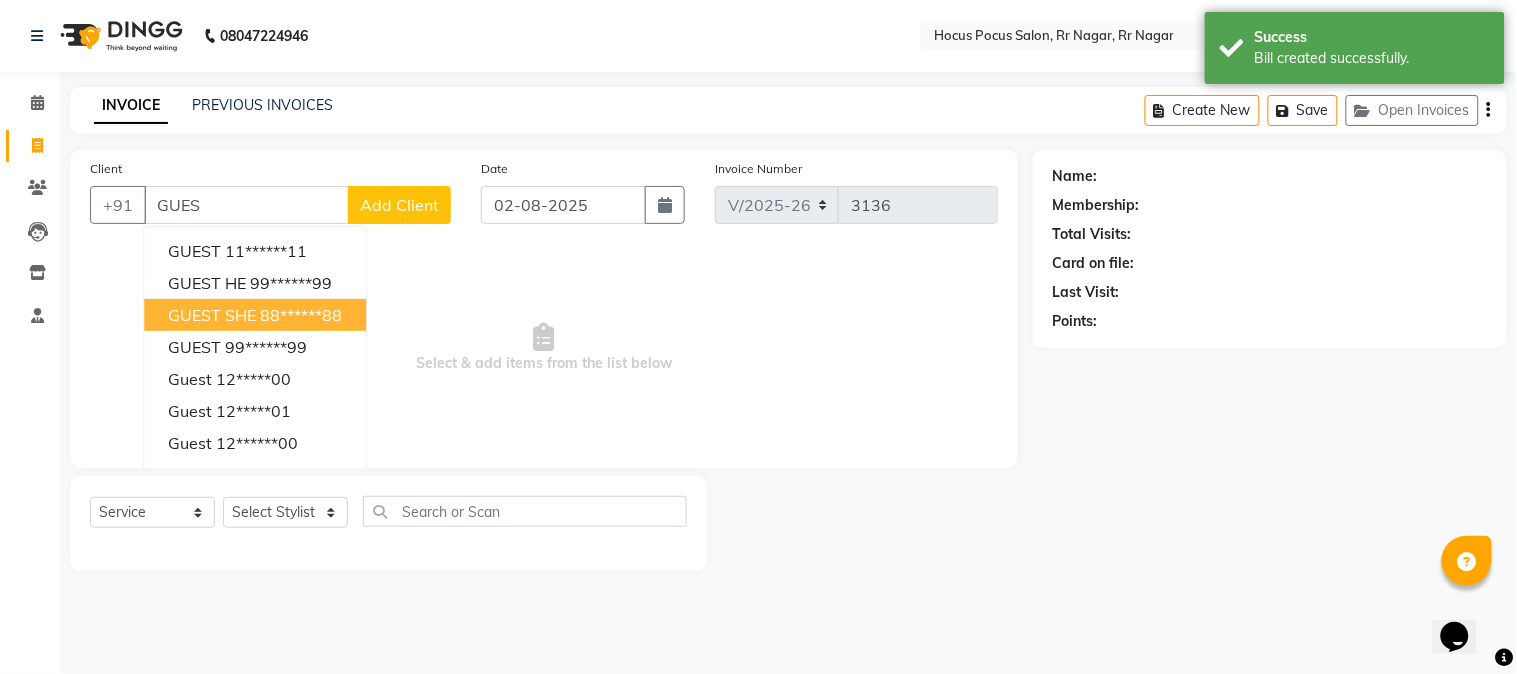 click on "88******88" at bounding box center [301, 315] 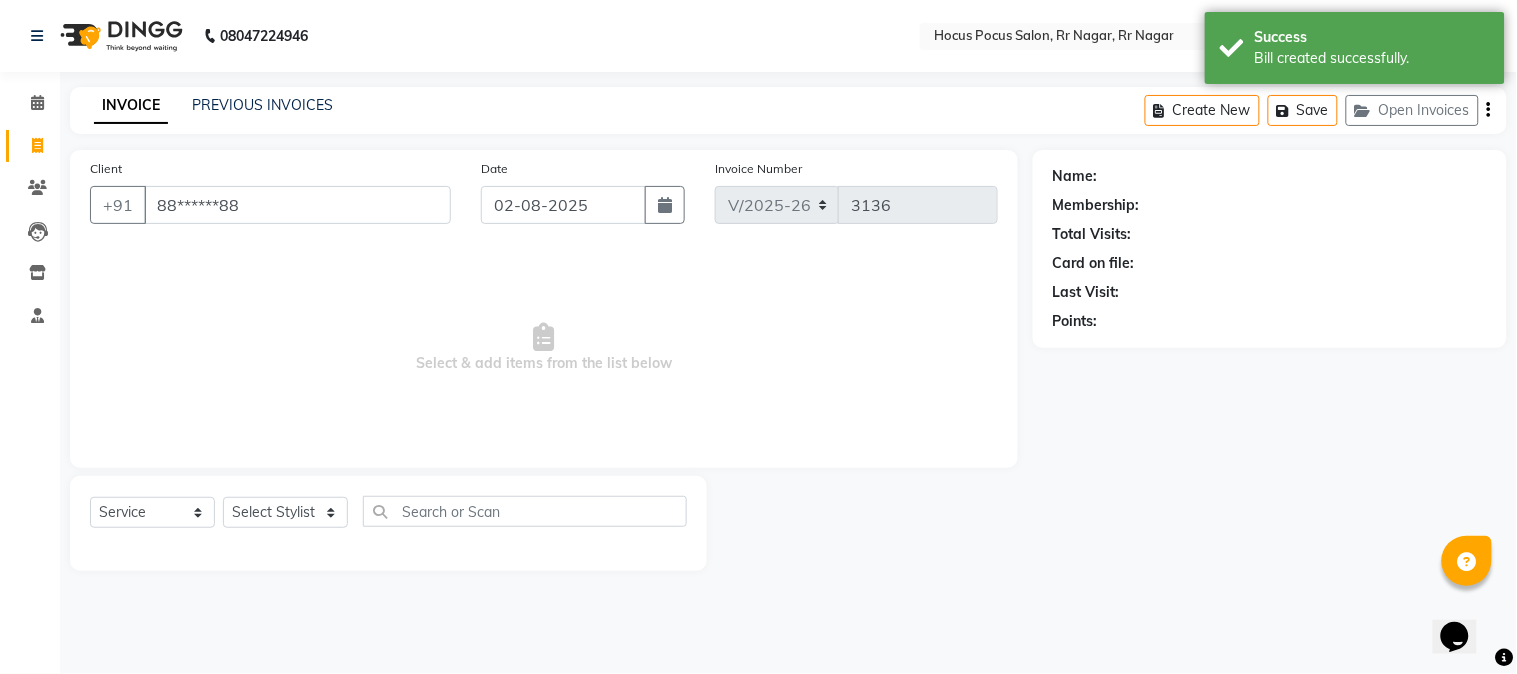 type on "88******88" 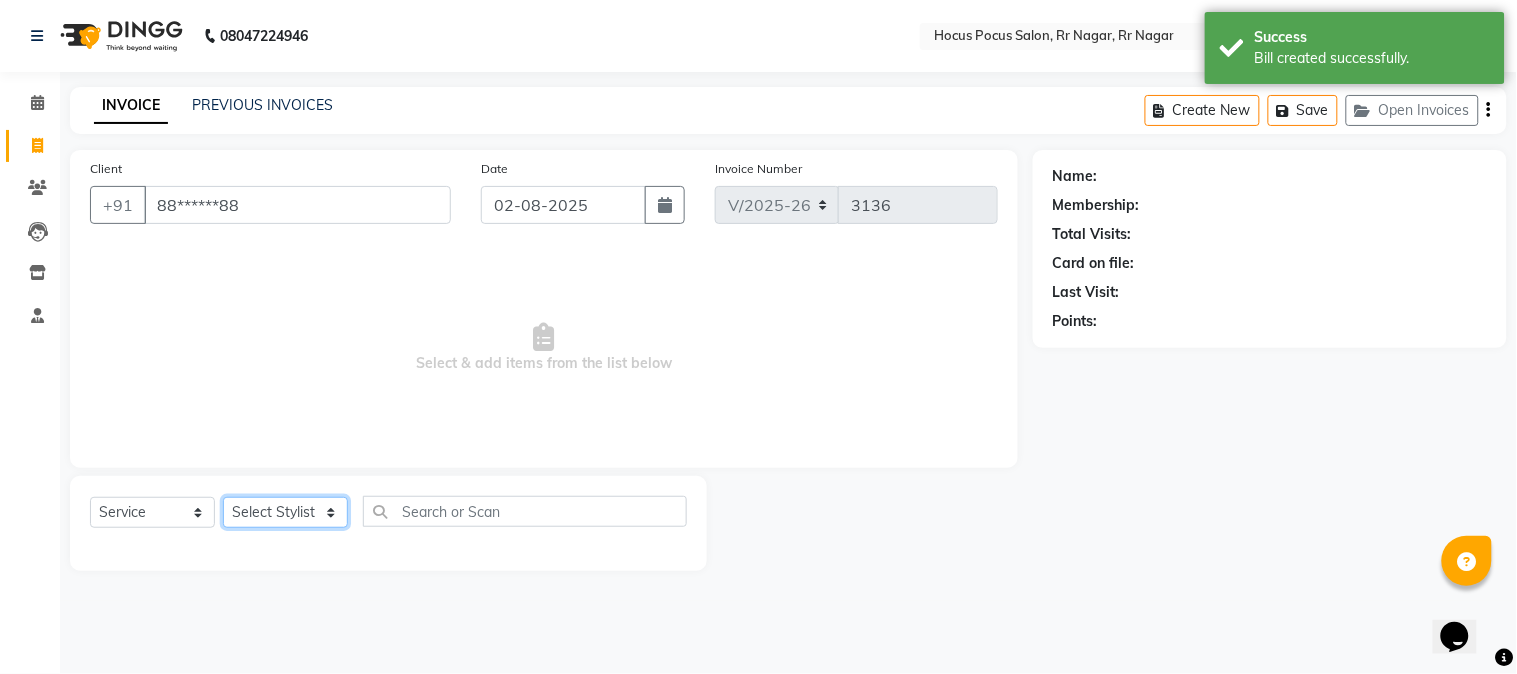 click on "Select Stylist Amar  Arjun Eliza hocus pocus Jonathan Maya Mona Neha Ravi Salima Sonam" 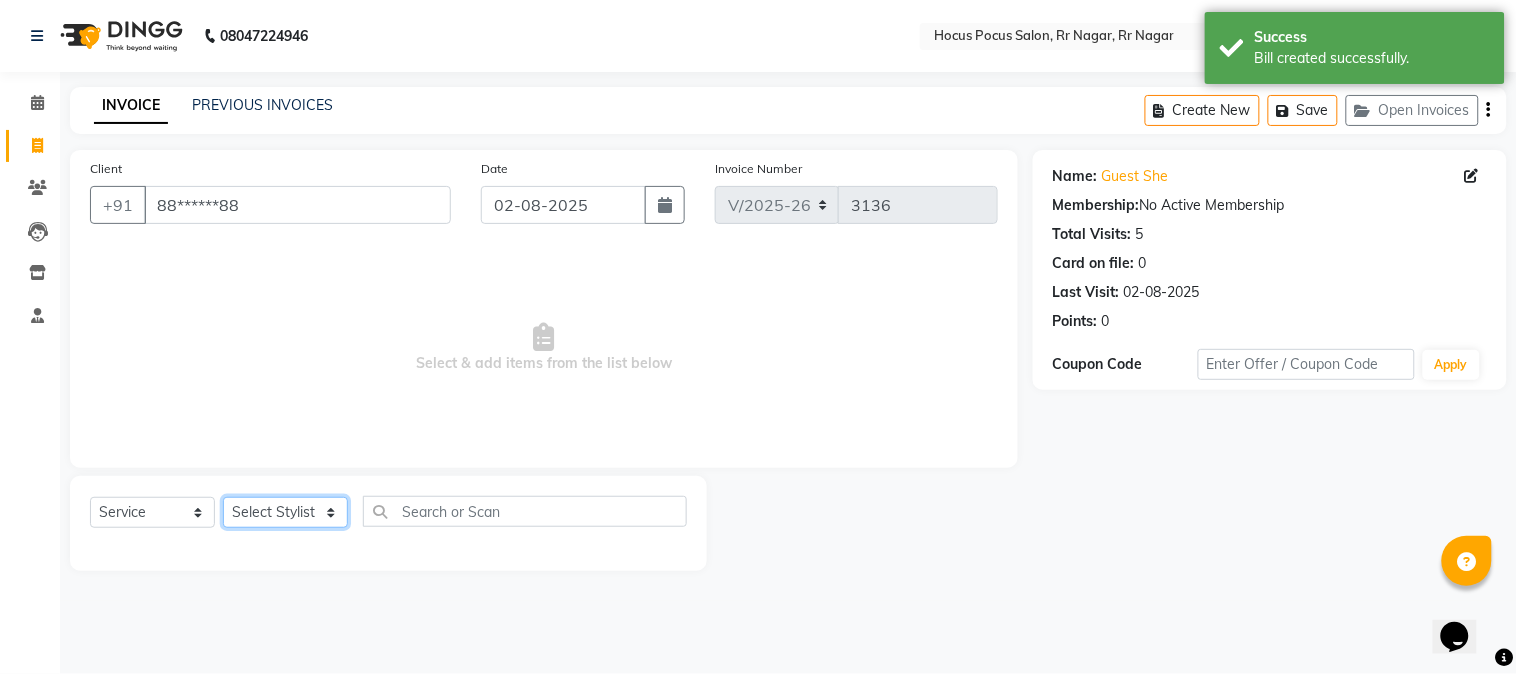 select on "61436" 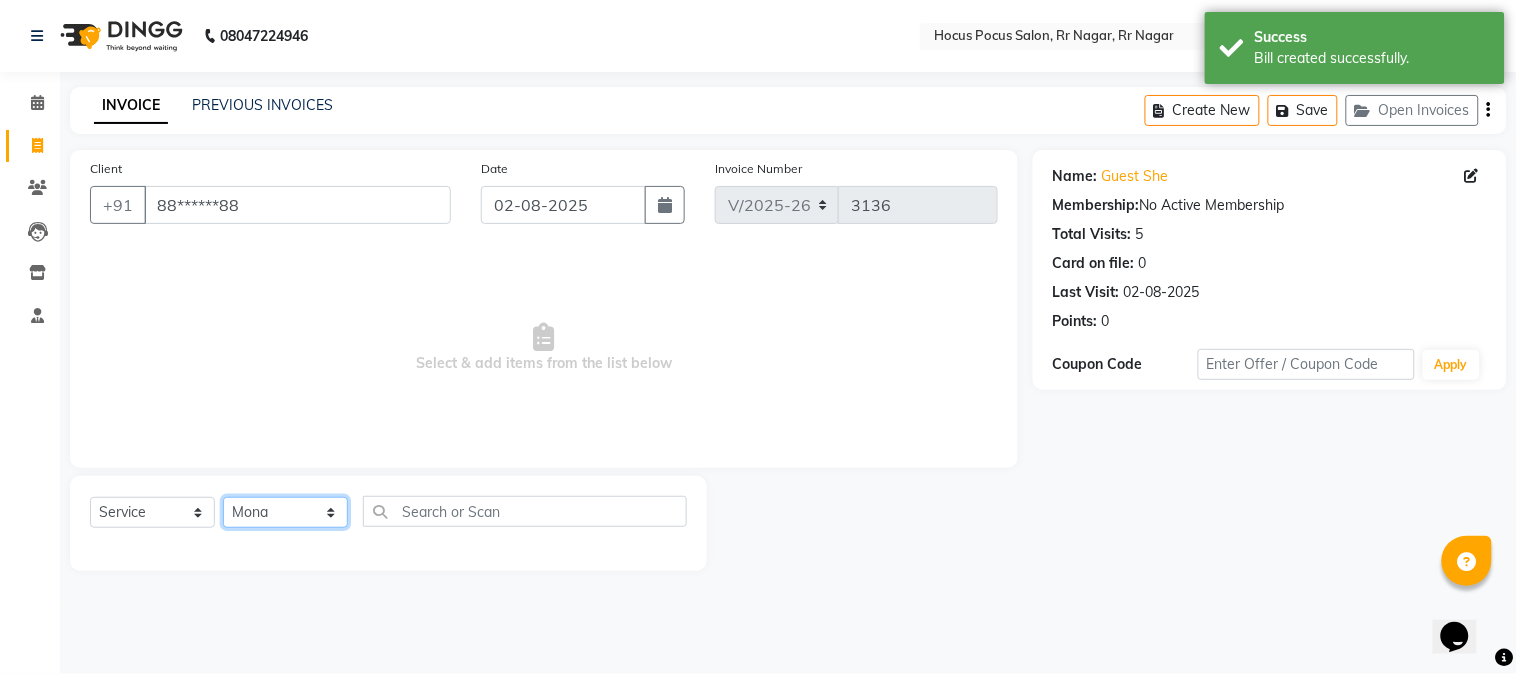 click on "Select Stylist Amar  Arjun Eliza hocus pocus Jonathan Maya Mona Neha Ravi Salima Sonam" 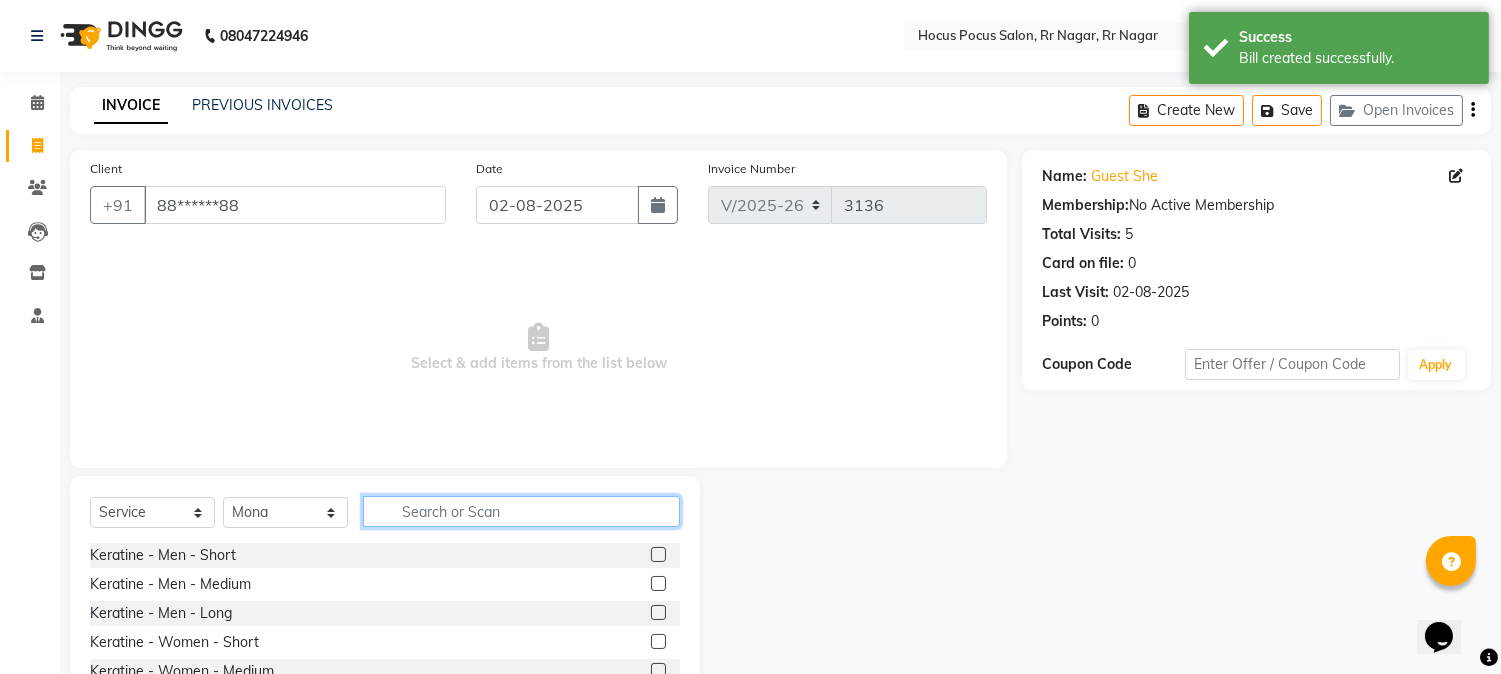 click 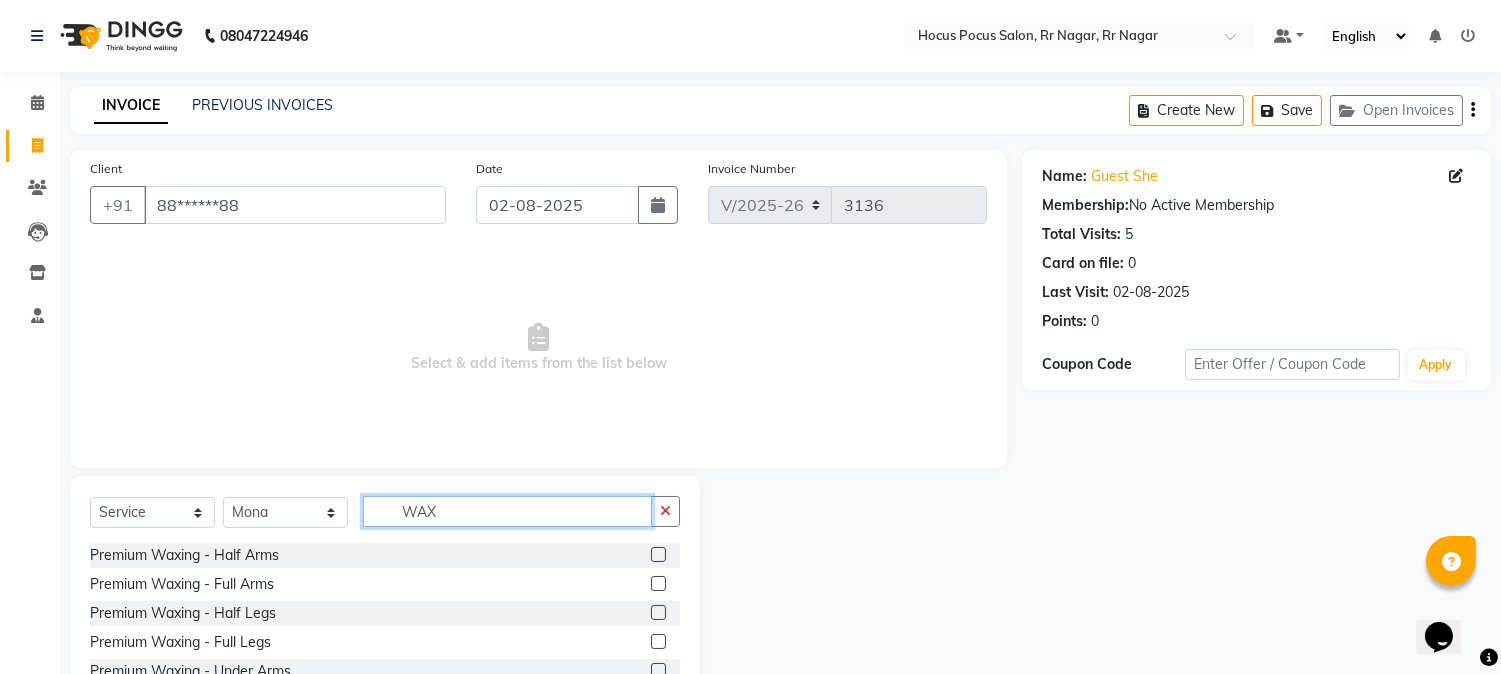 type on "WAX" 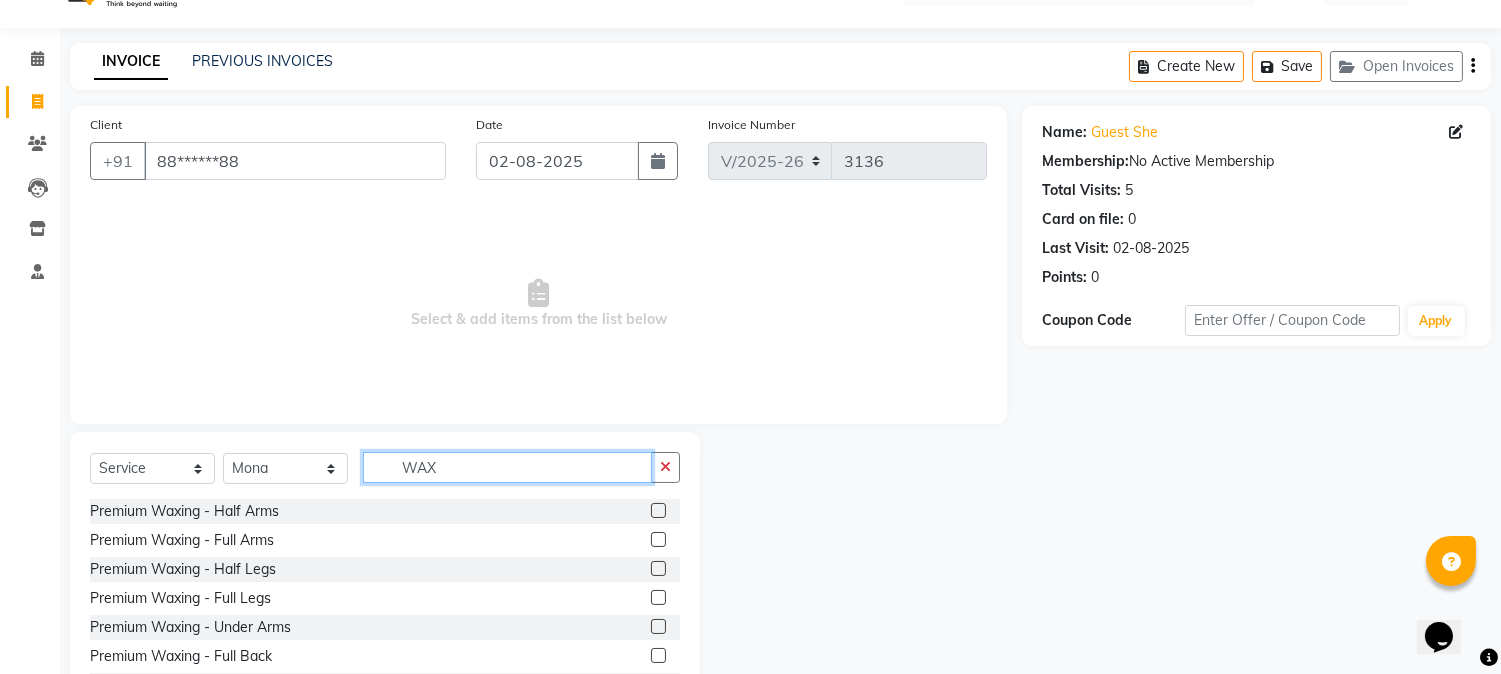 scroll, scrollTop: 126, scrollLeft: 0, axis: vertical 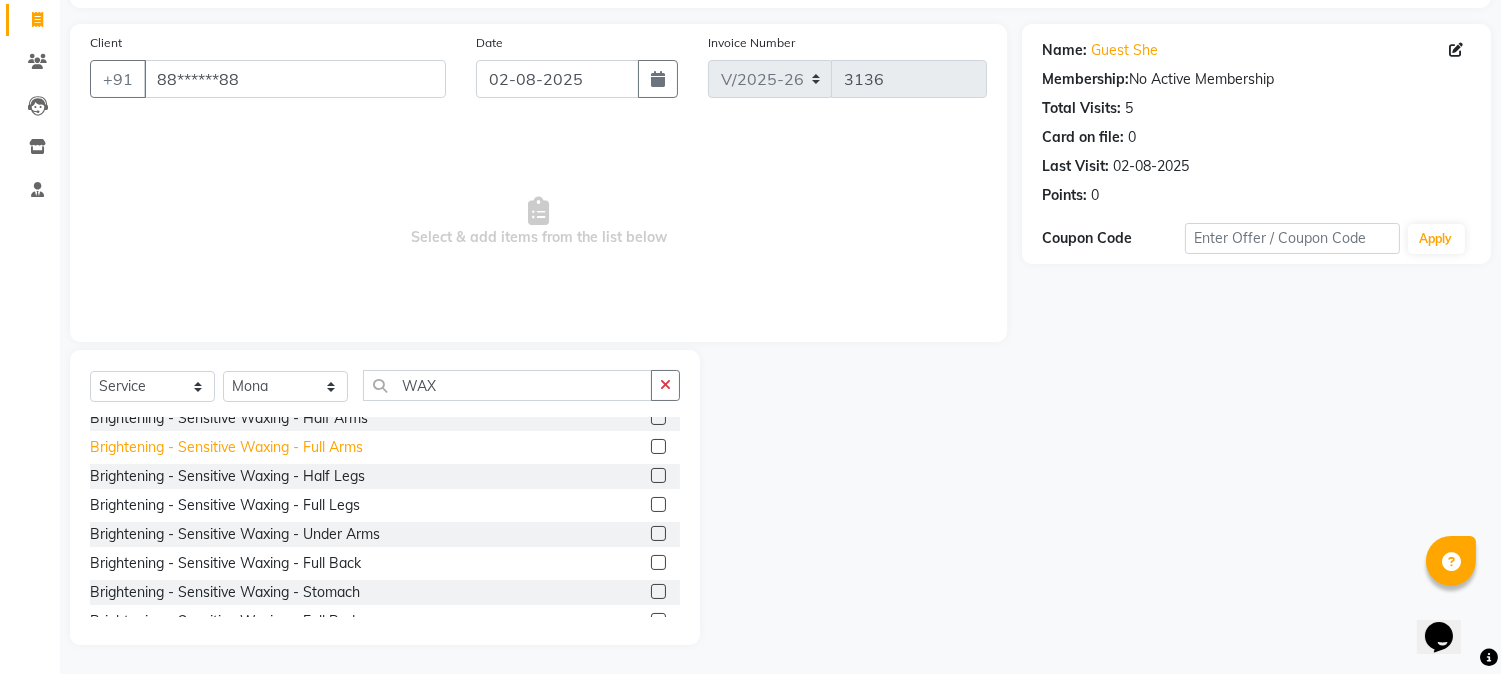click on "Brightening - Sensitive Waxing  - Full Arms" 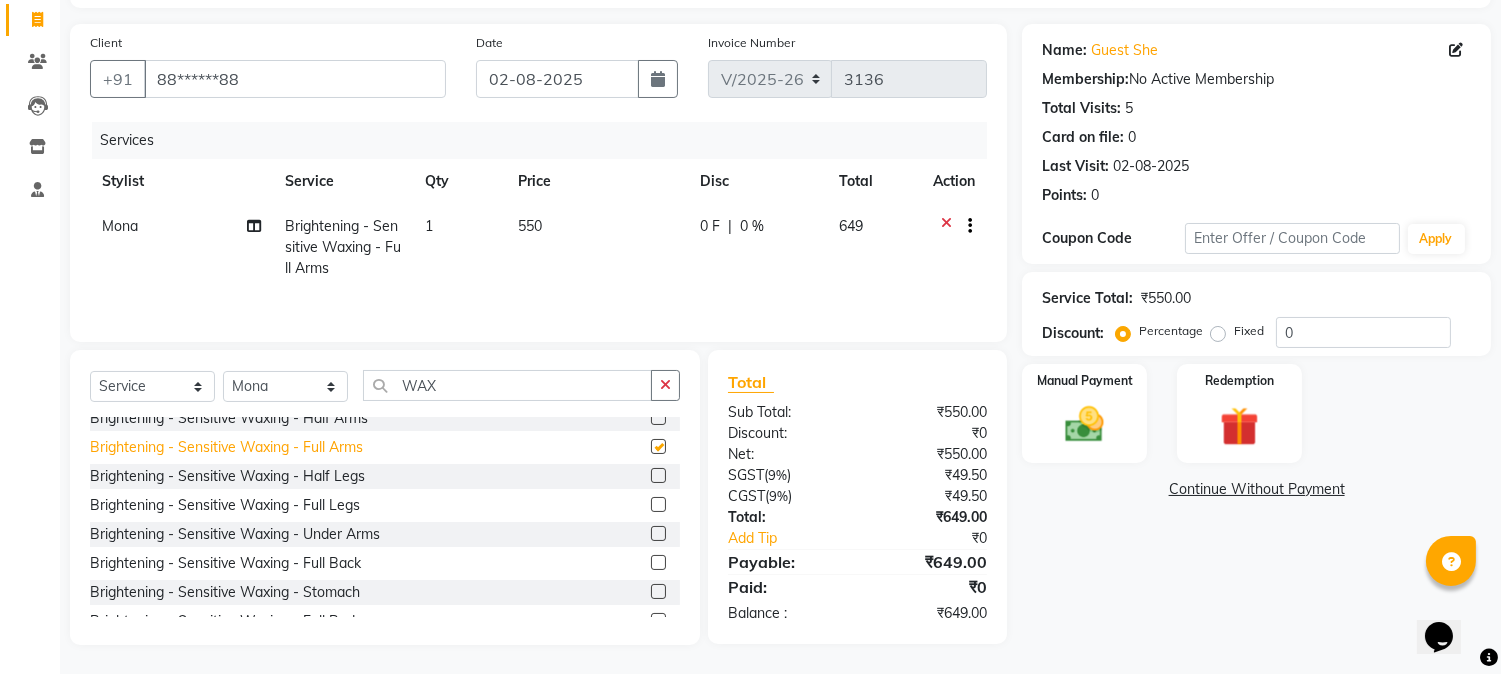 checkbox on "false" 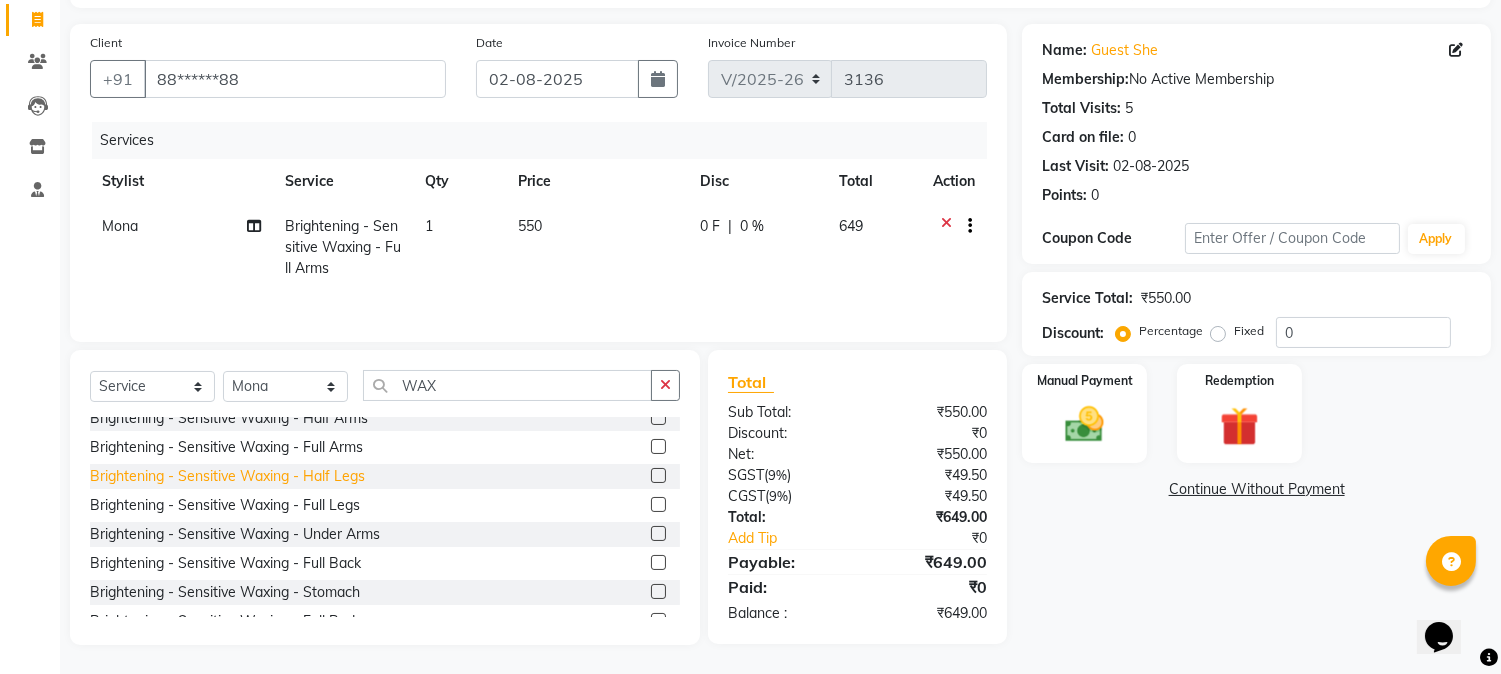 click on "Brightening - Sensitive Waxing  - Half Legs" 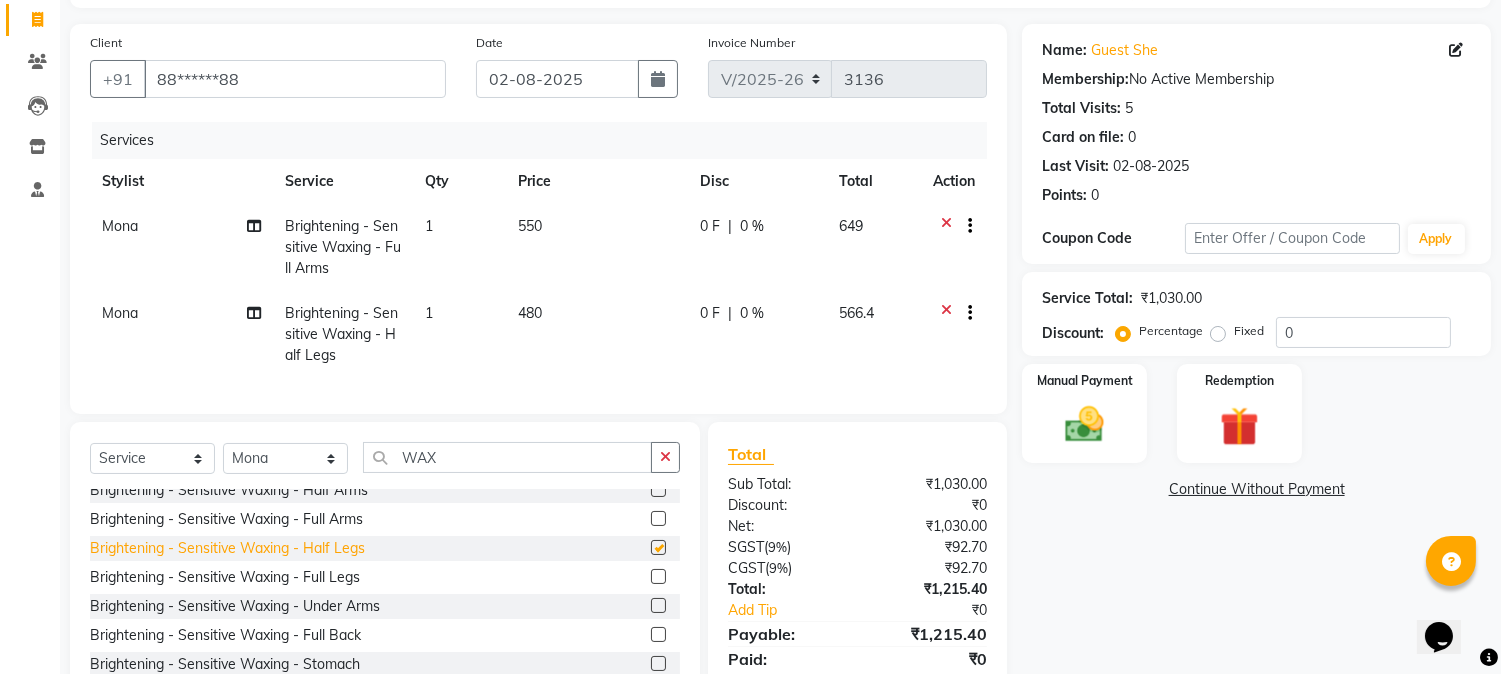 checkbox on "false" 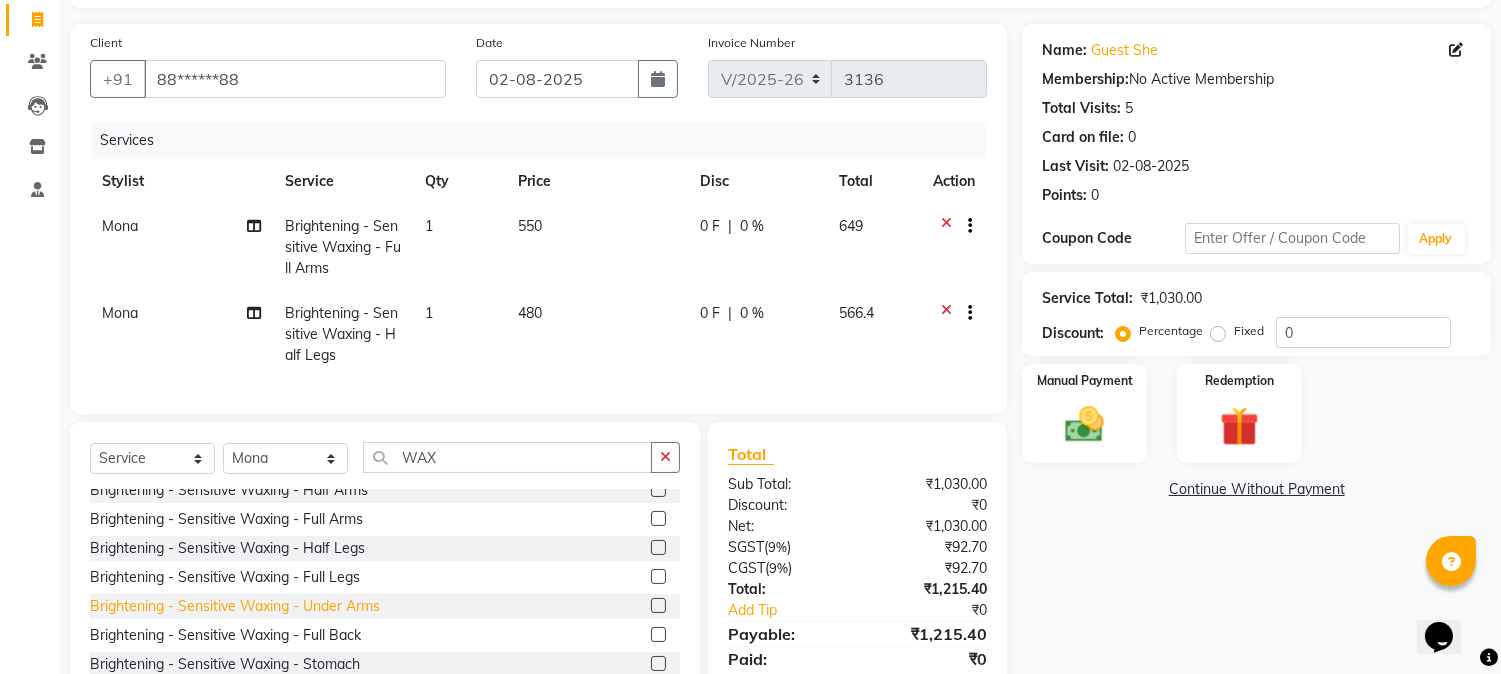 click on "Brightening - Sensitive Waxing  - Under Arms" 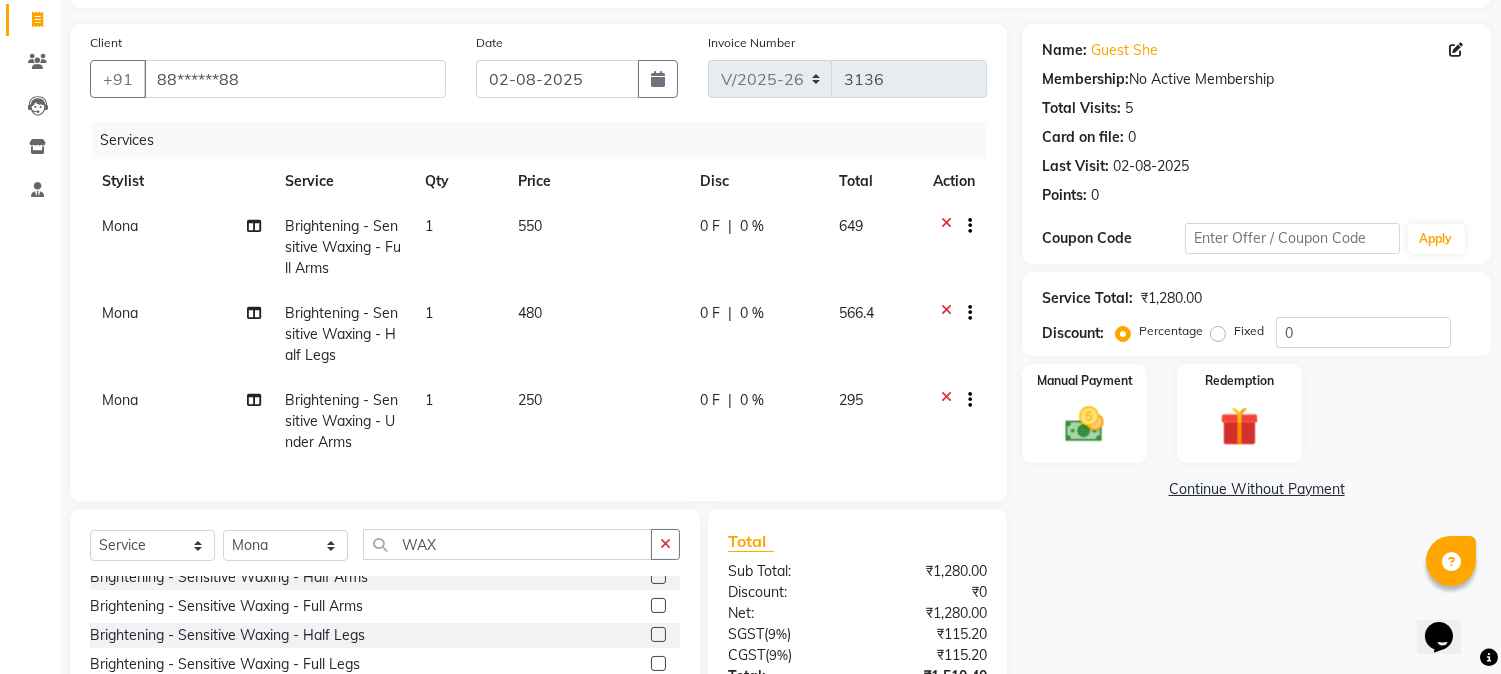checkbox on "false" 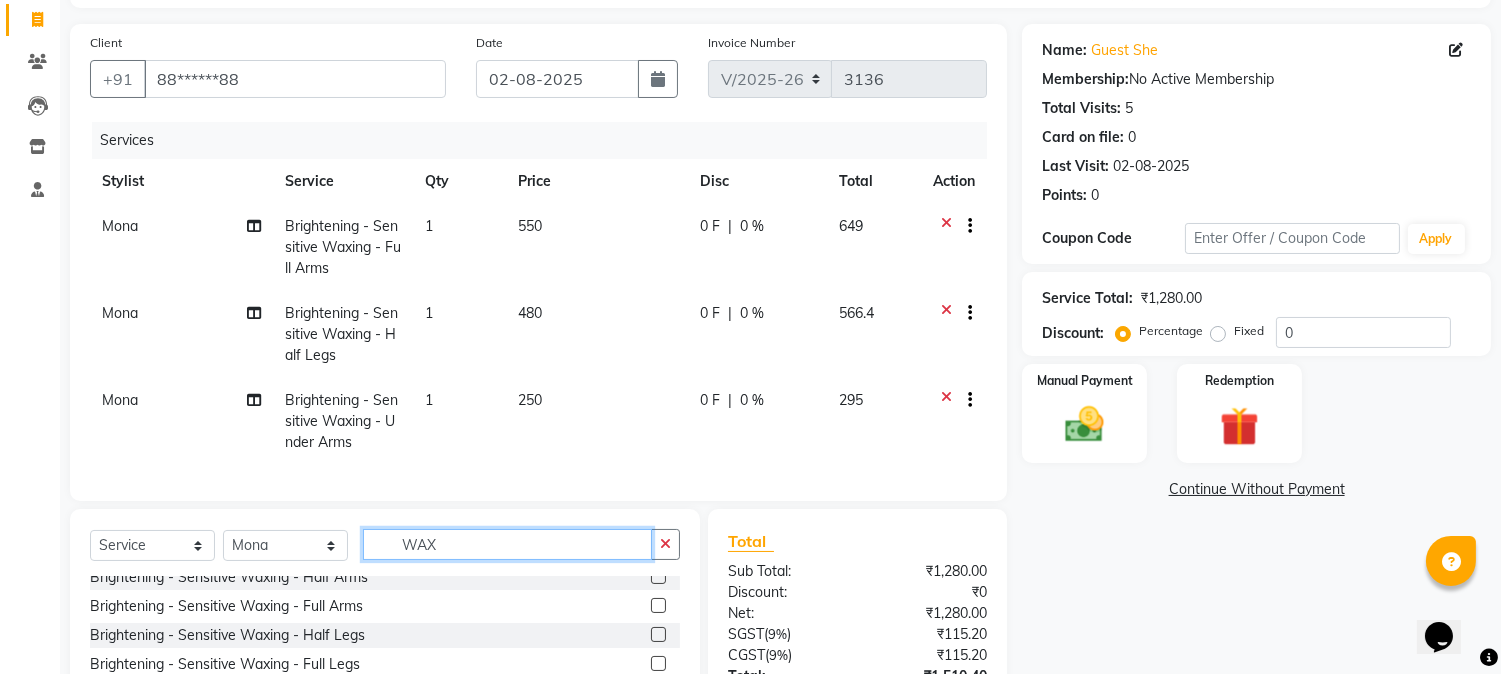 click on "WAX" 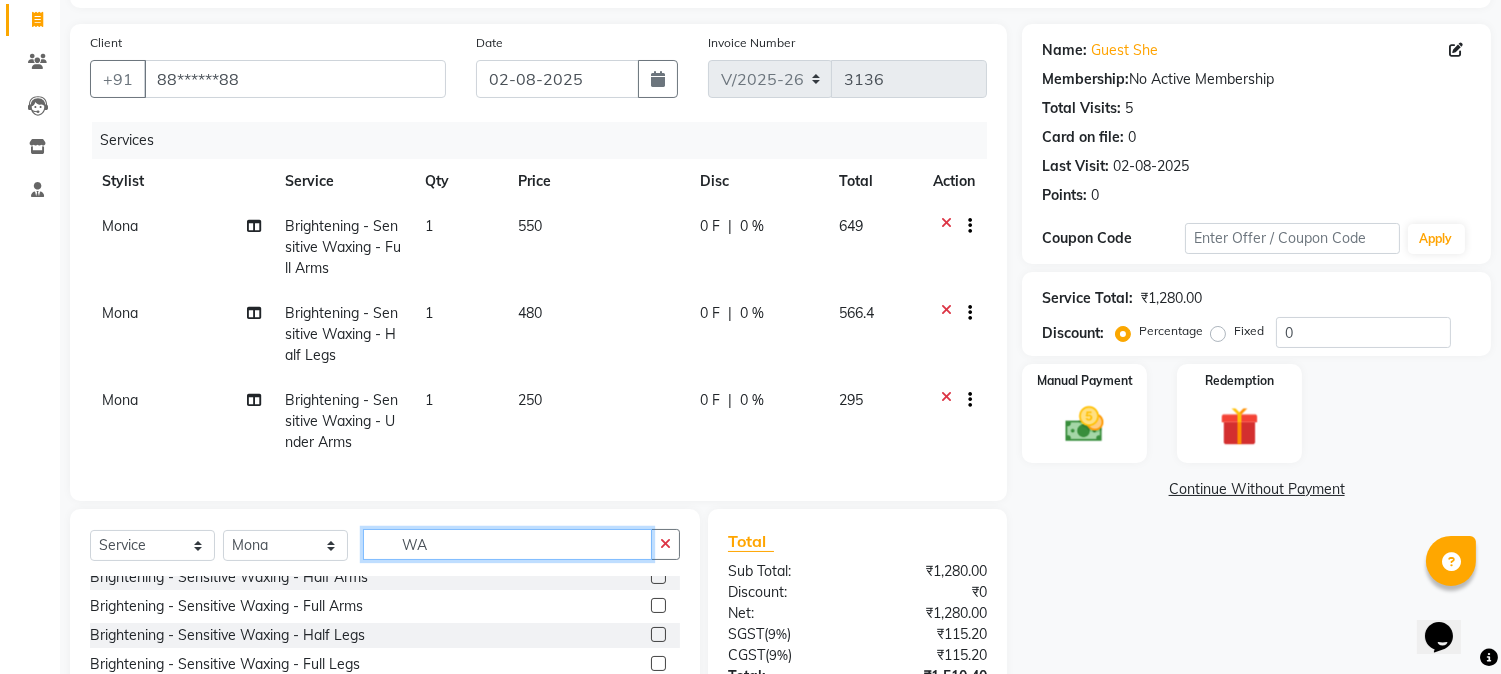 type on "W" 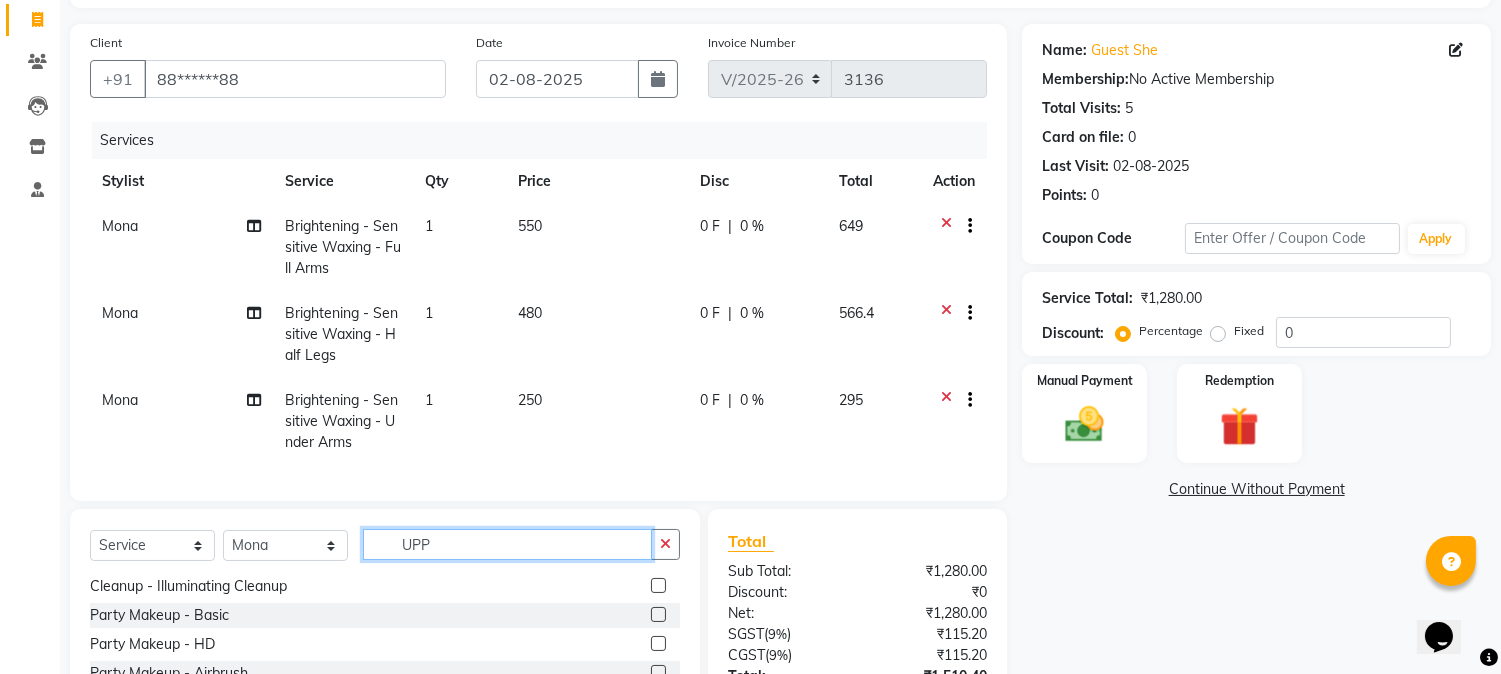 scroll, scrollTop: 0, scrollLeft: 0, axis: both 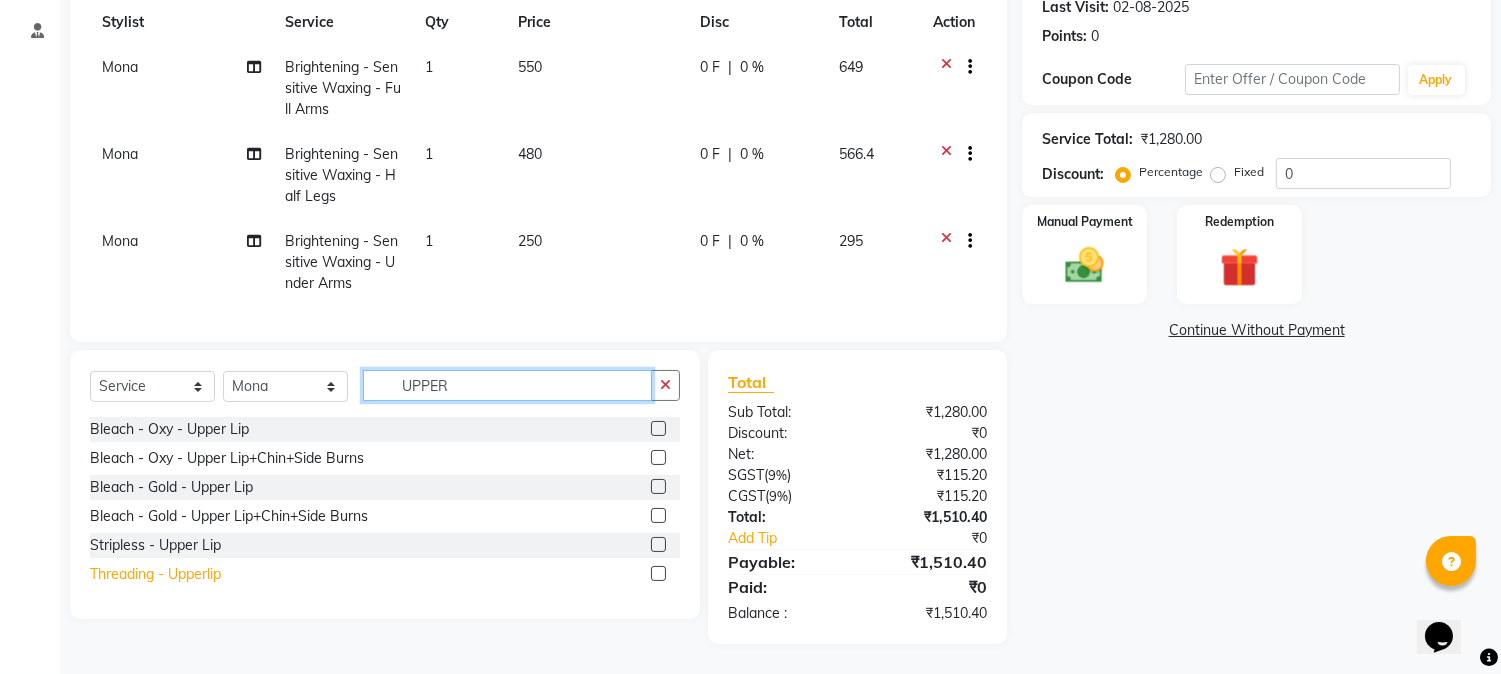 type on "UPPER" 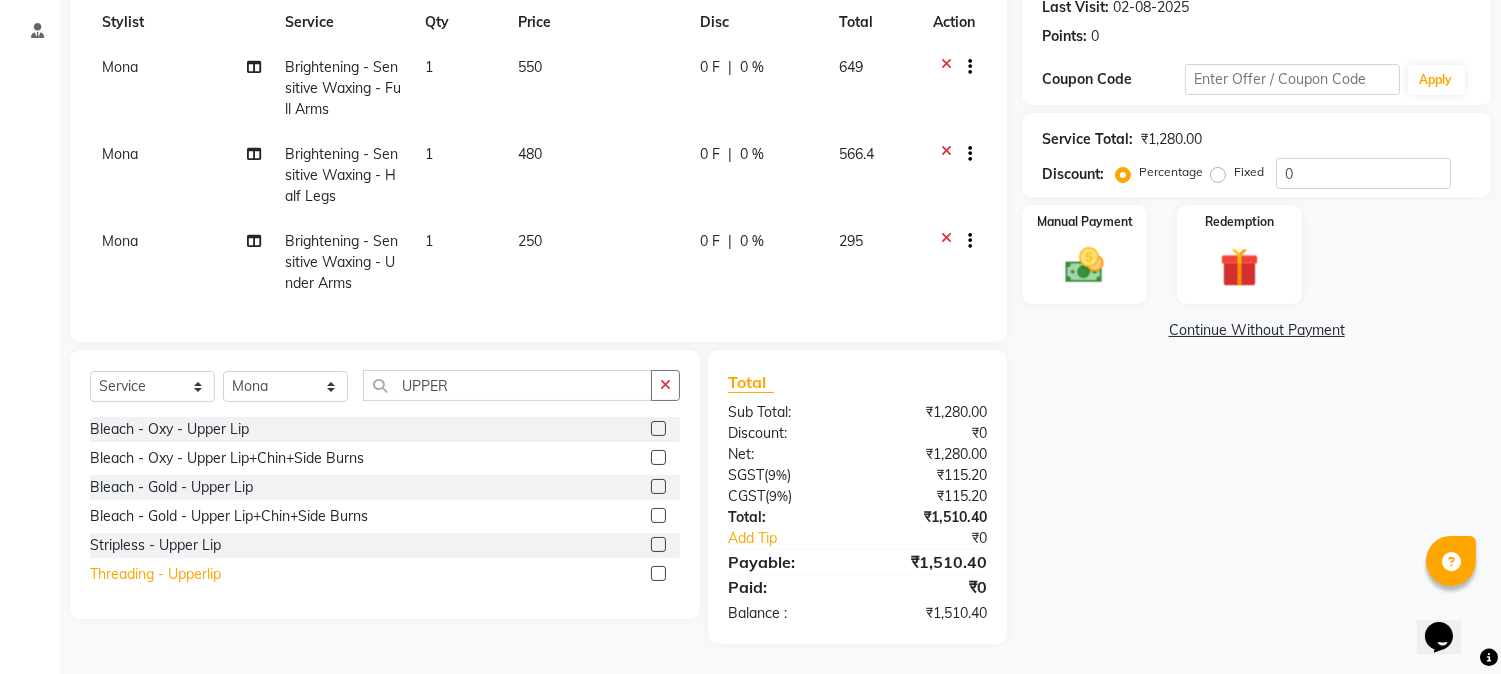 click on "Threading - Upperlip" 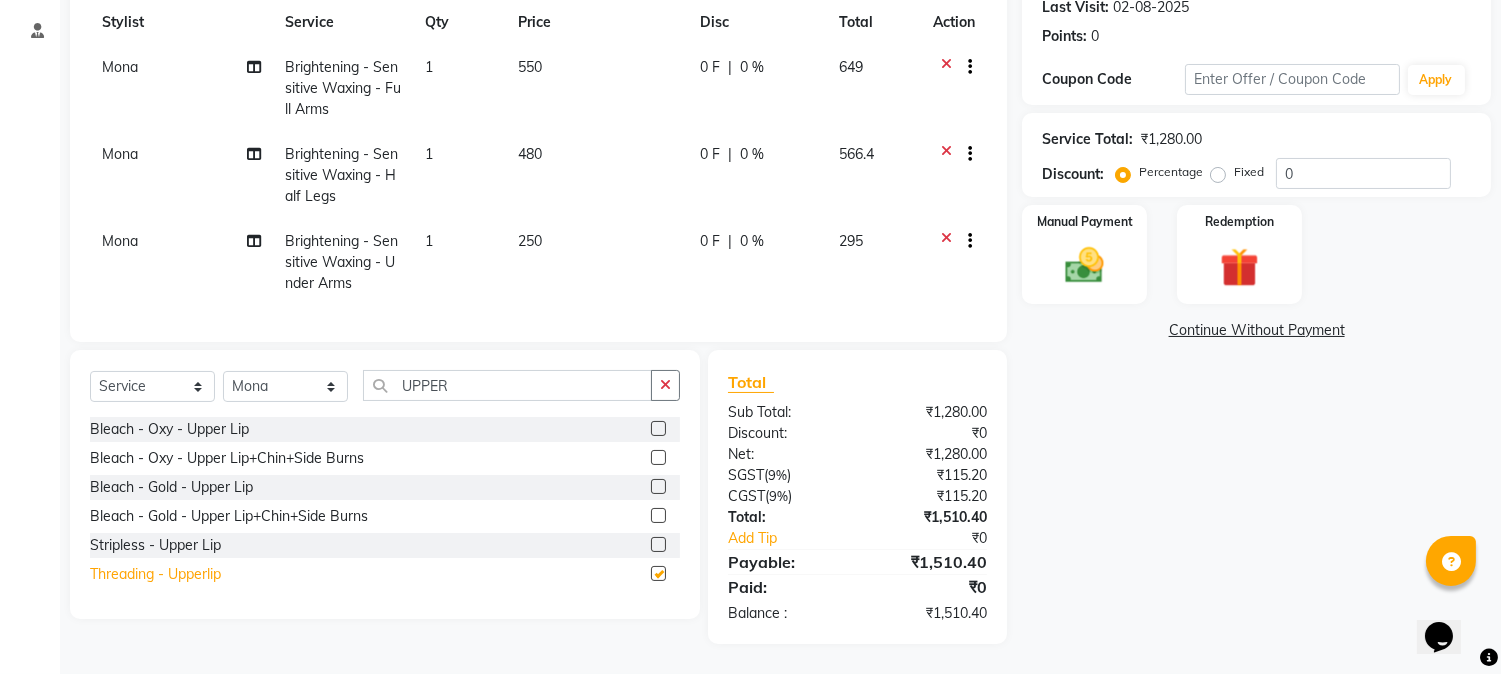 checkbox on "false" 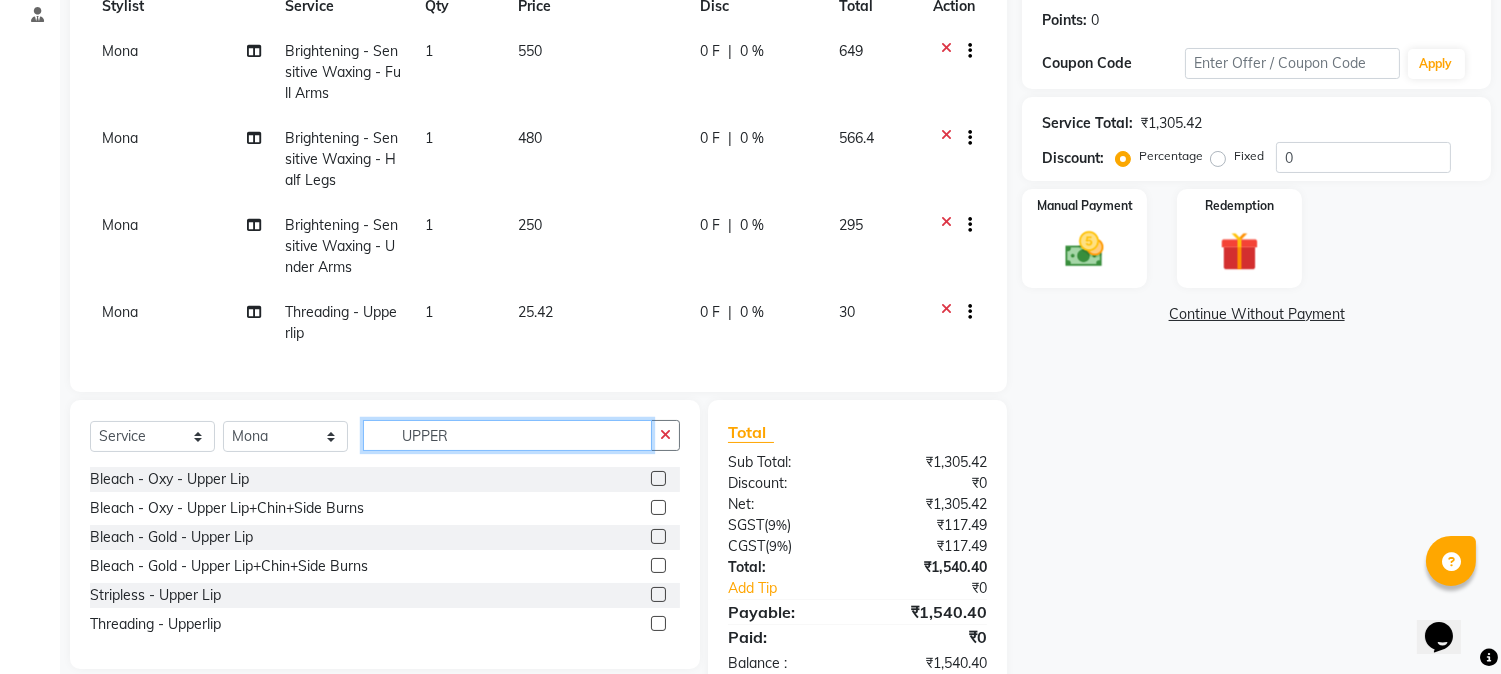 click on "UPPER" 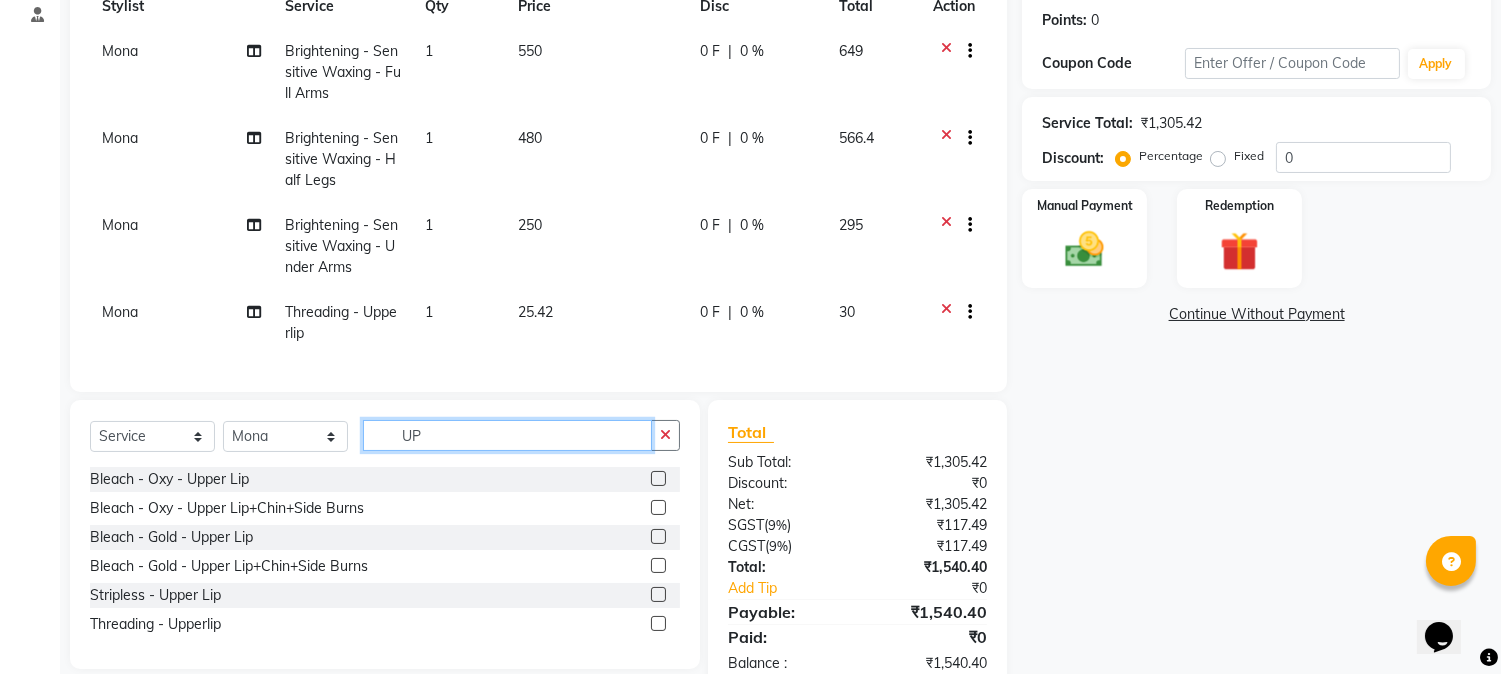 type on "U" 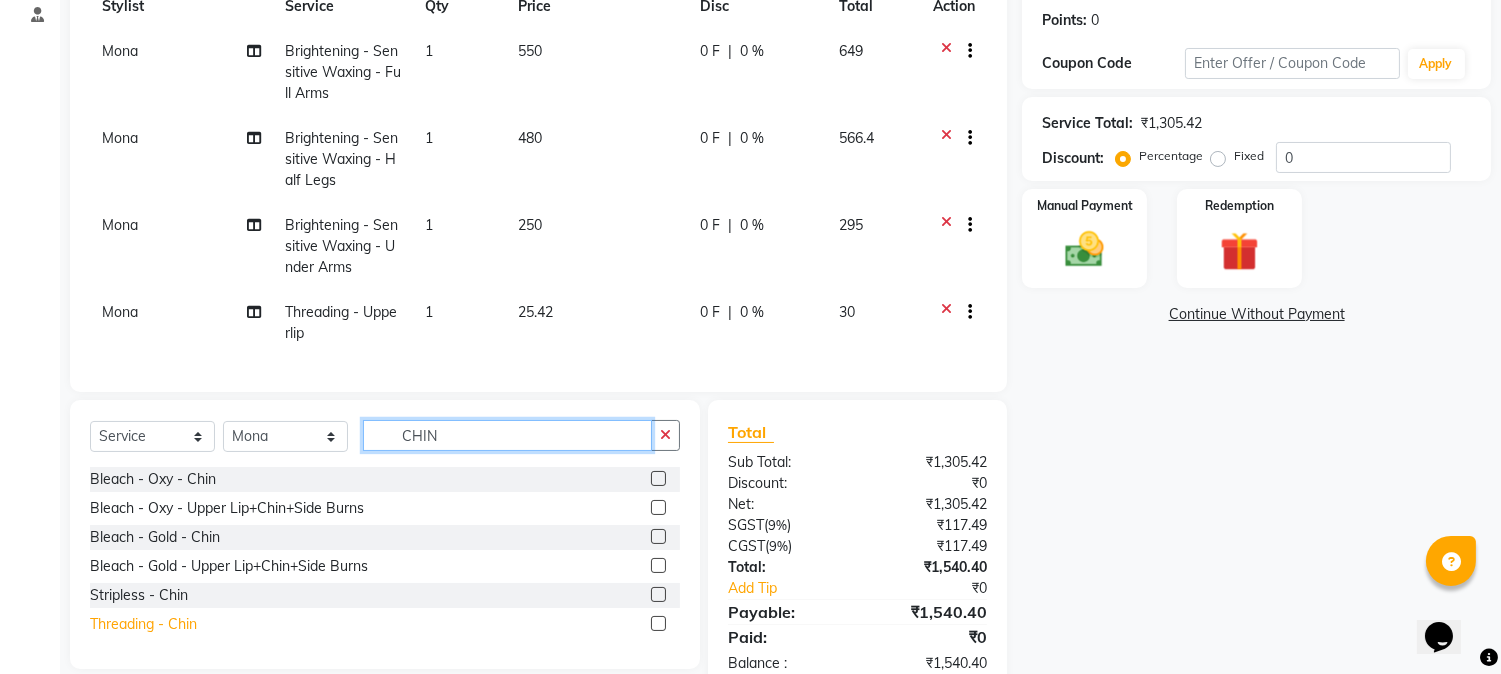 type on "CHIN" 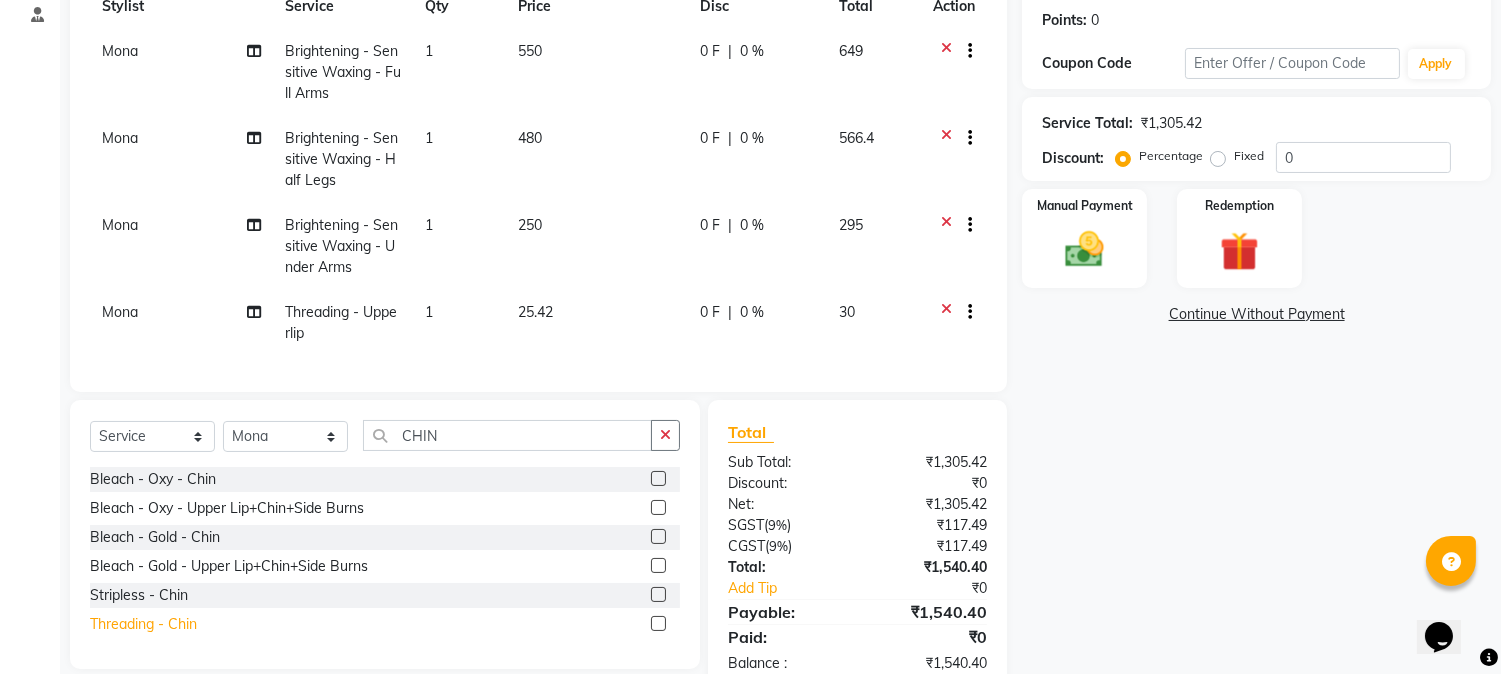 click on "Threading - Chin" 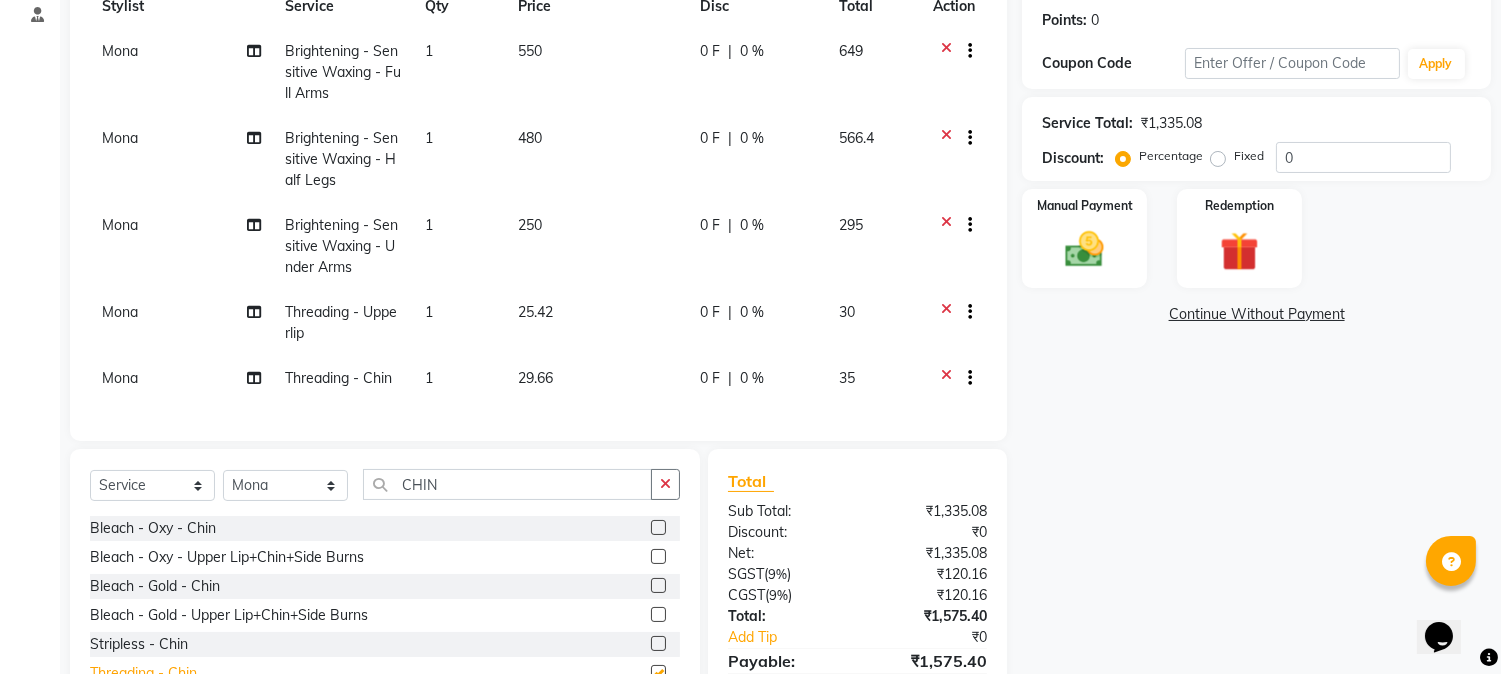 checkbox on "false" 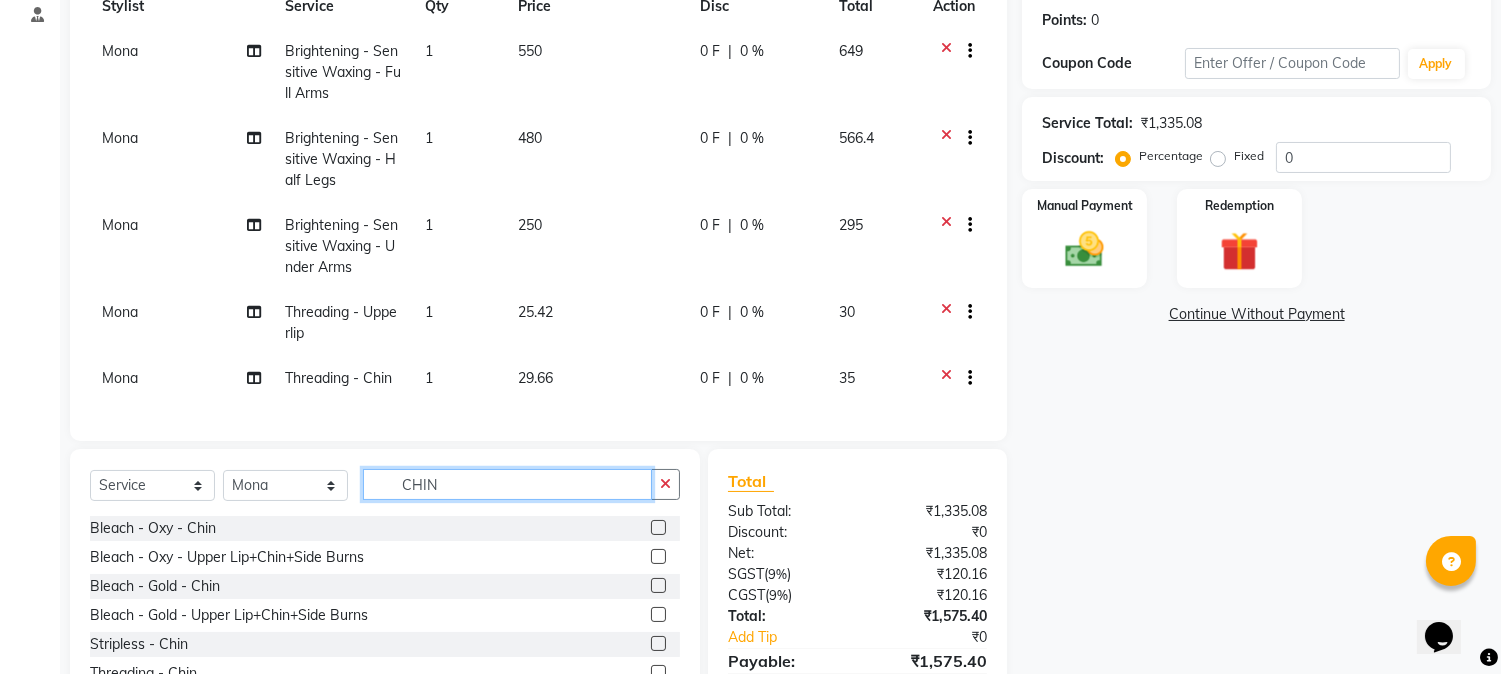click on "CHIN" 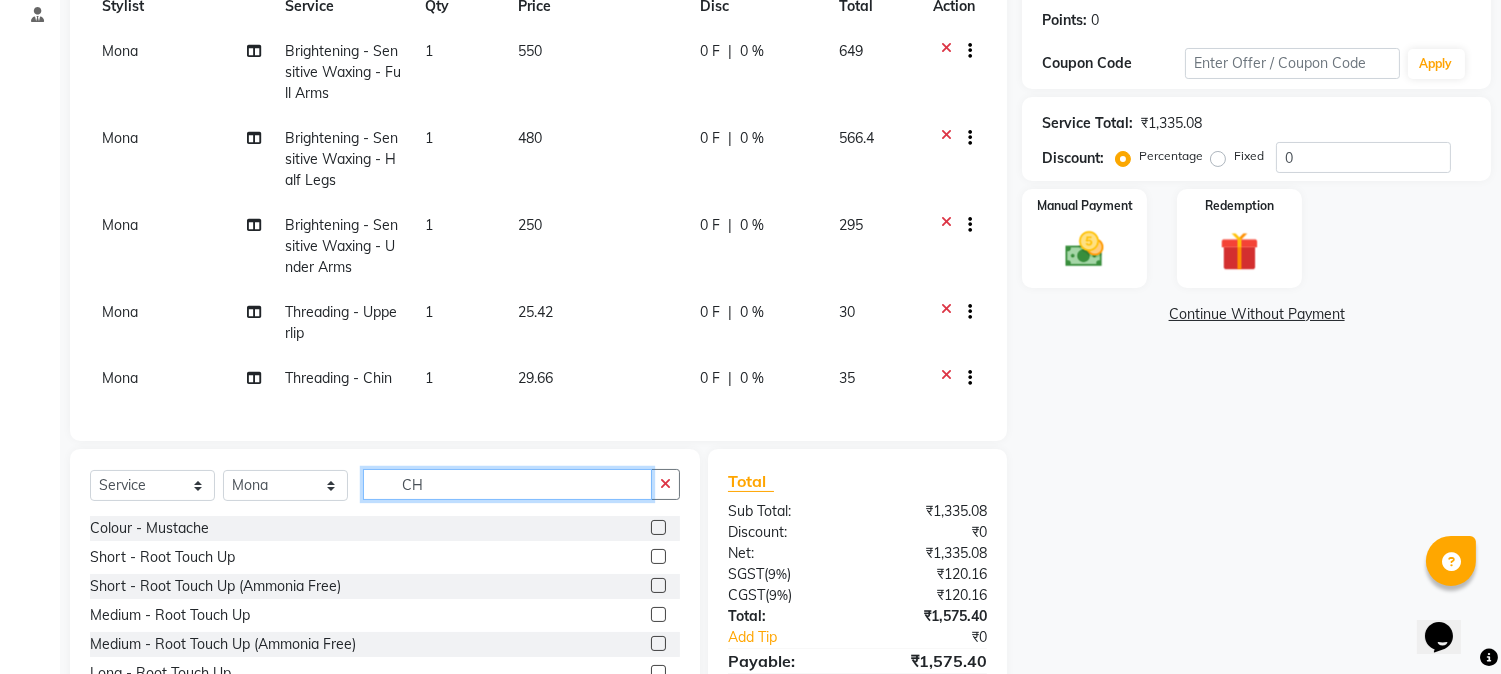 type on "C" 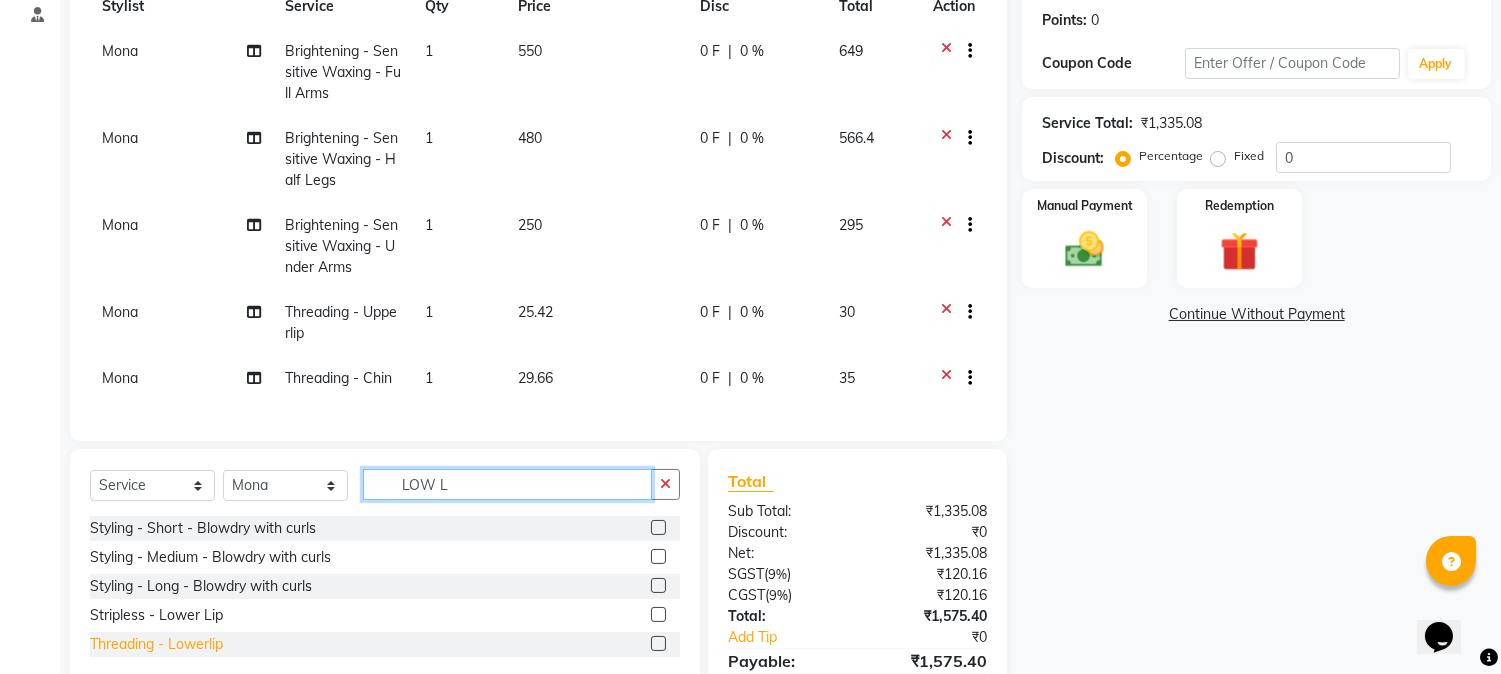 type on "LOW L" 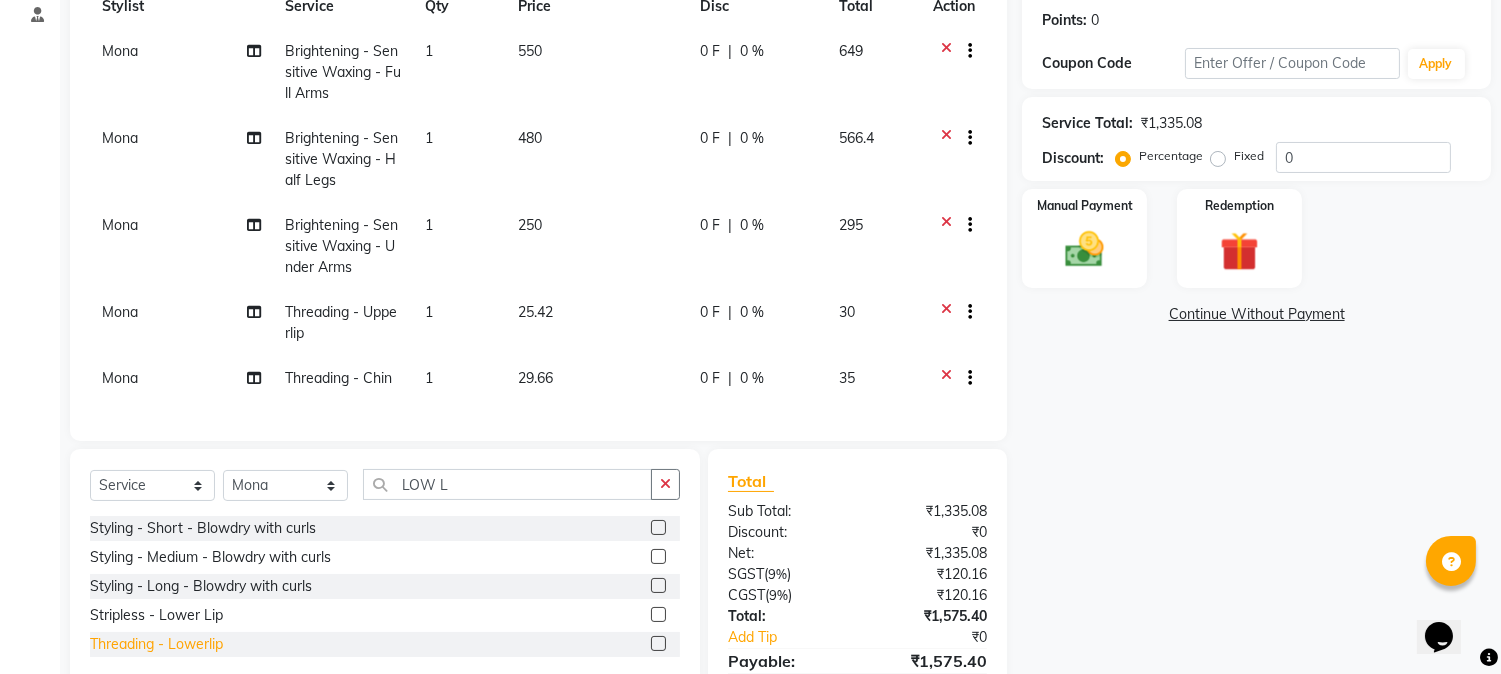 click on "Threading -  Lowerlip" 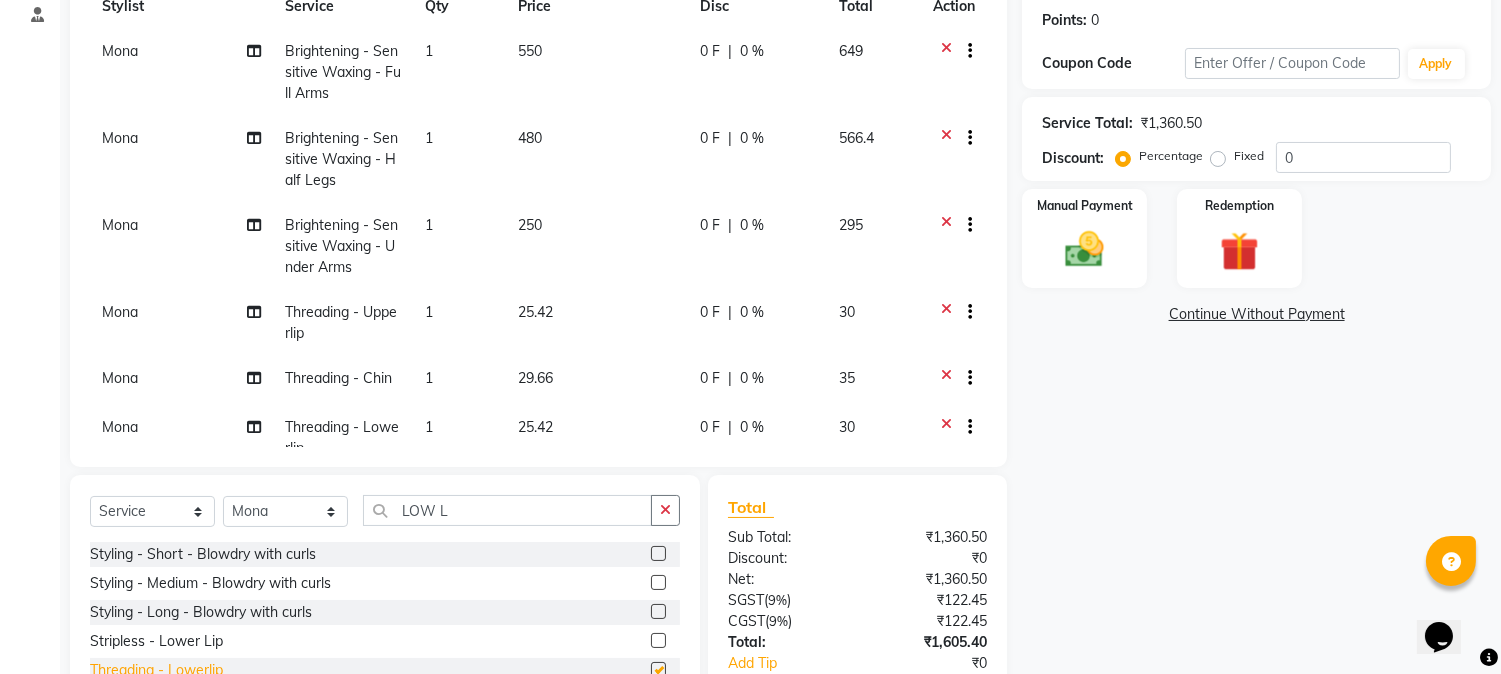 checkbox on "false" 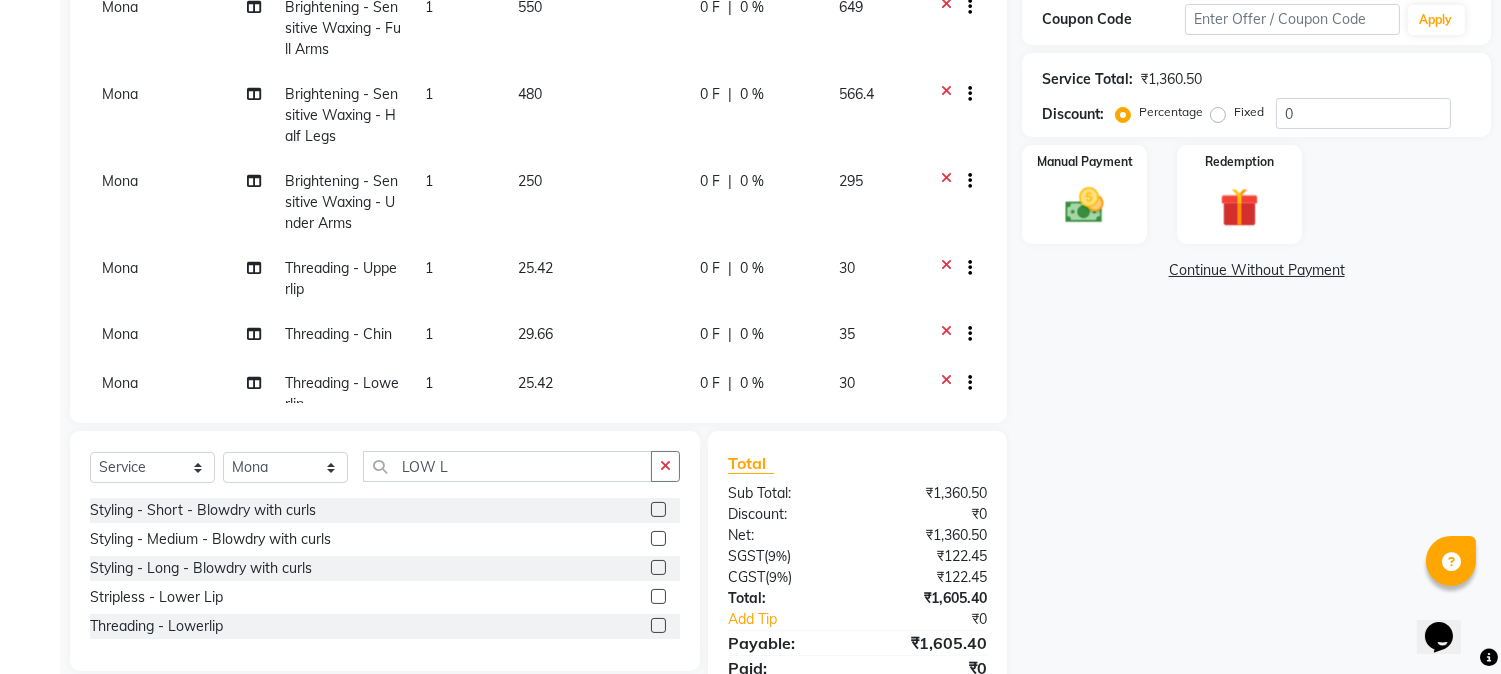scroll, scrollTop: 425, scrollLeft: 0, axis: vertical 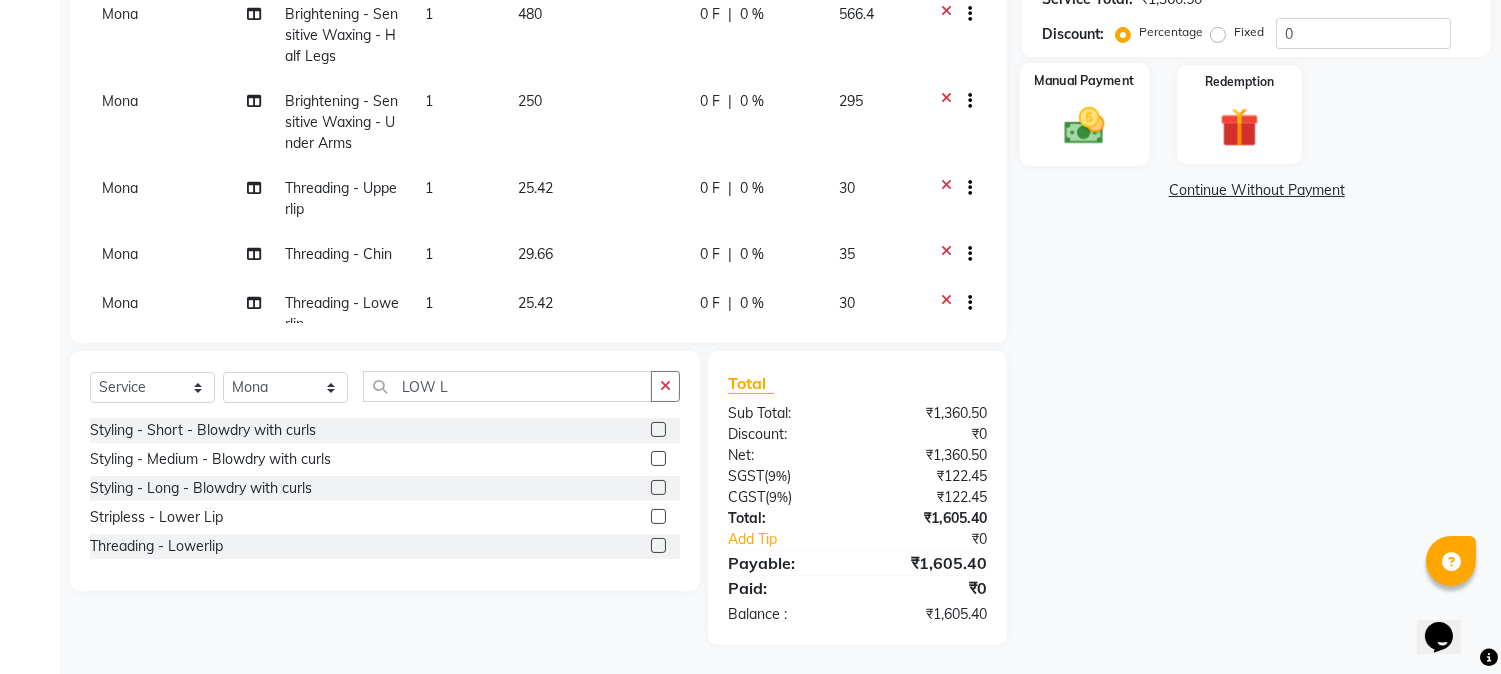 click 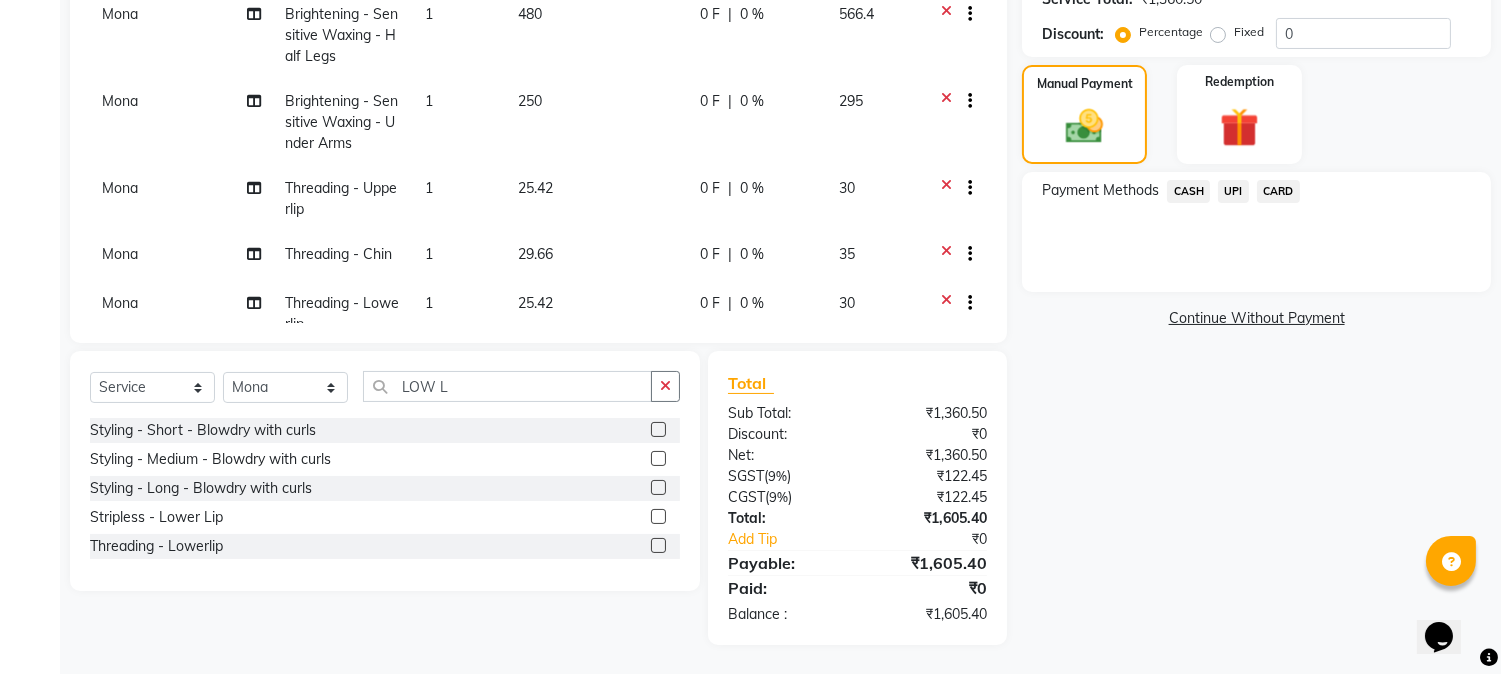 click on "CARD" 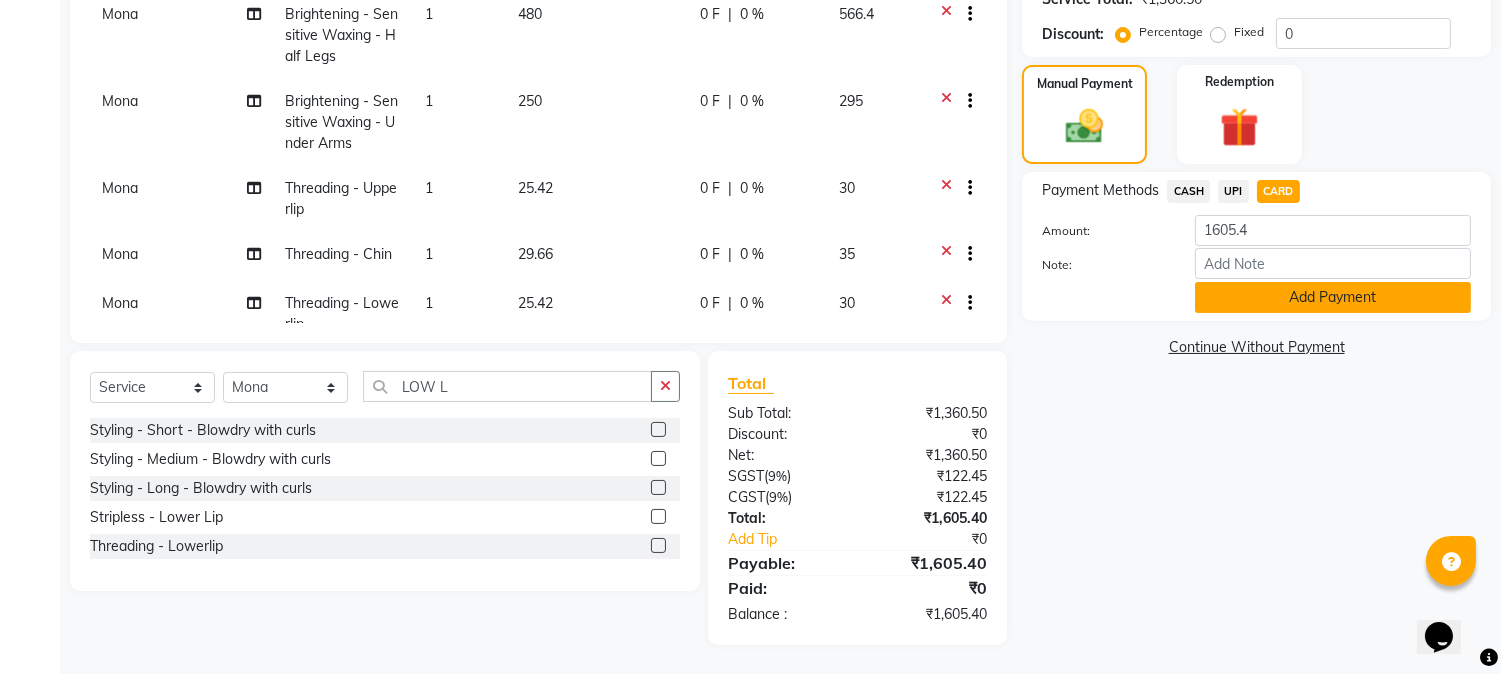 click on "Add Payment" 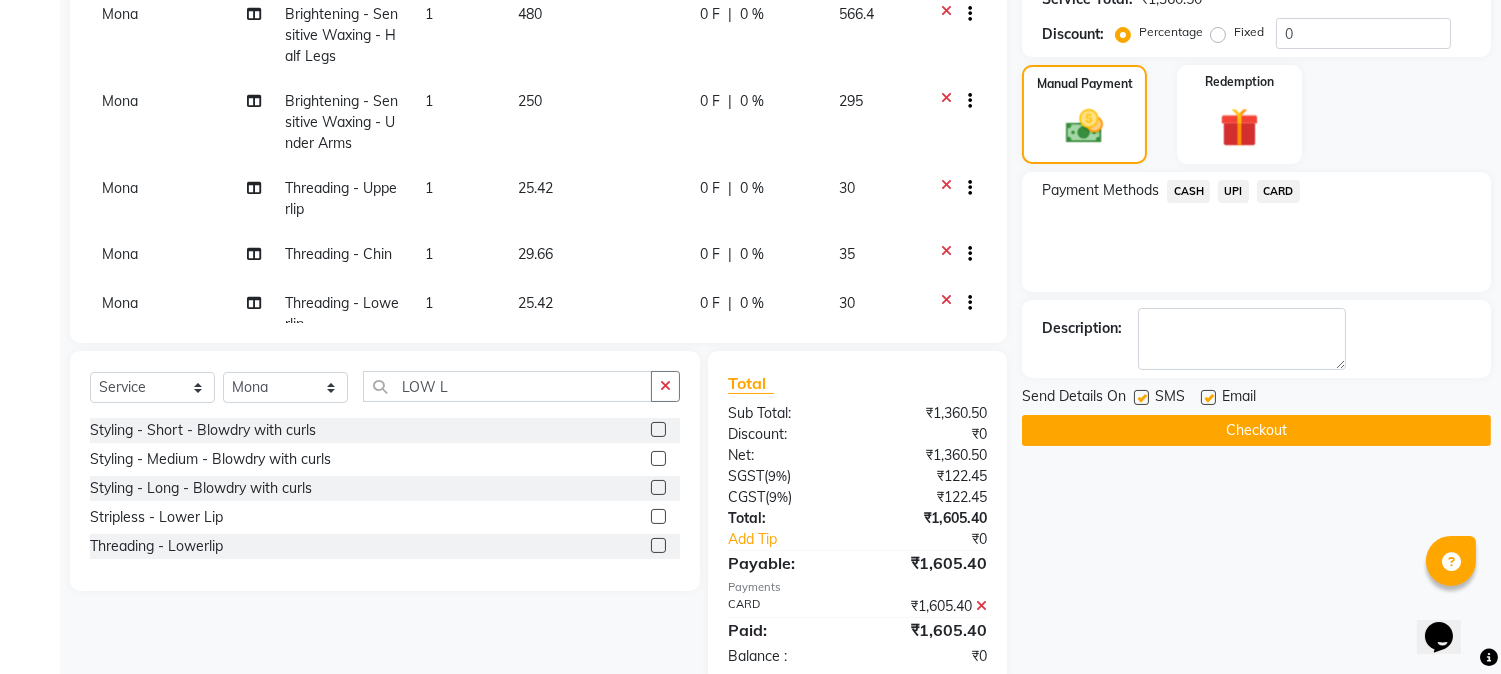 click 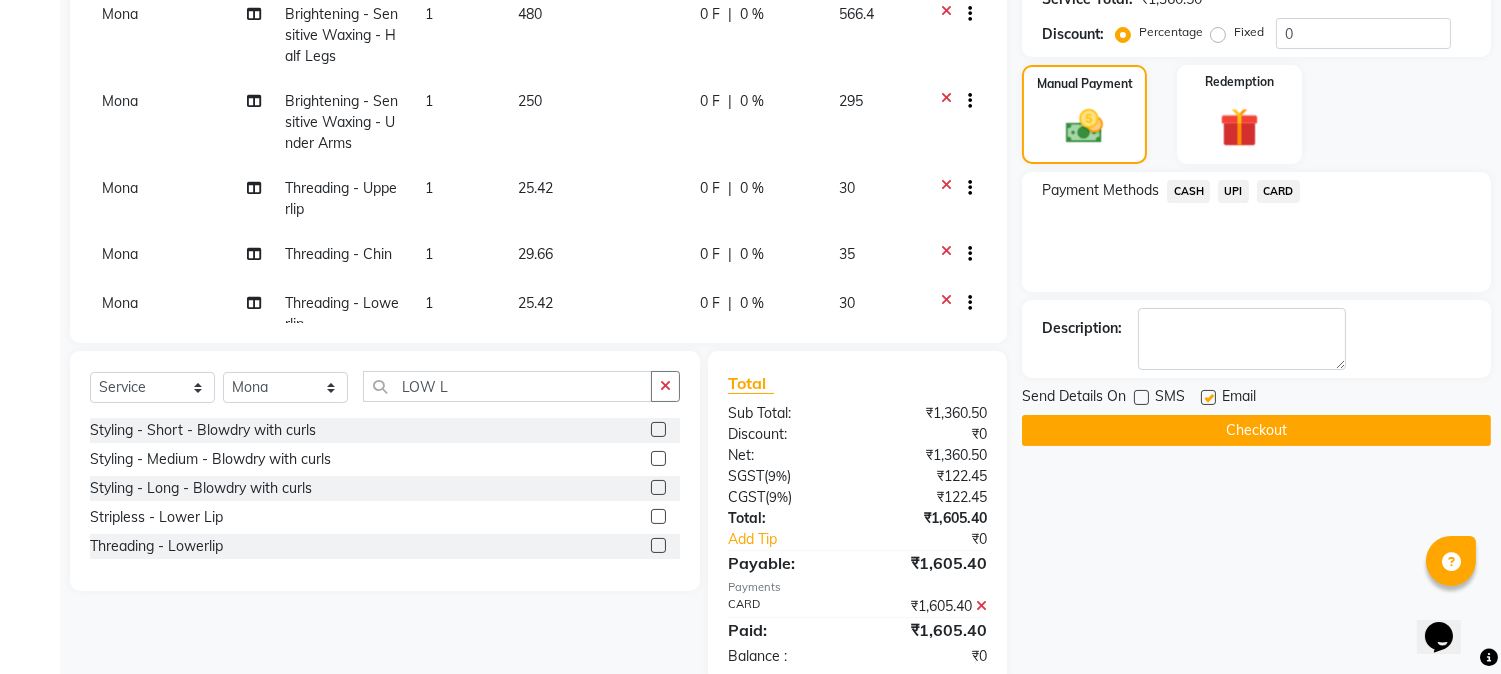 click on "Checkout" 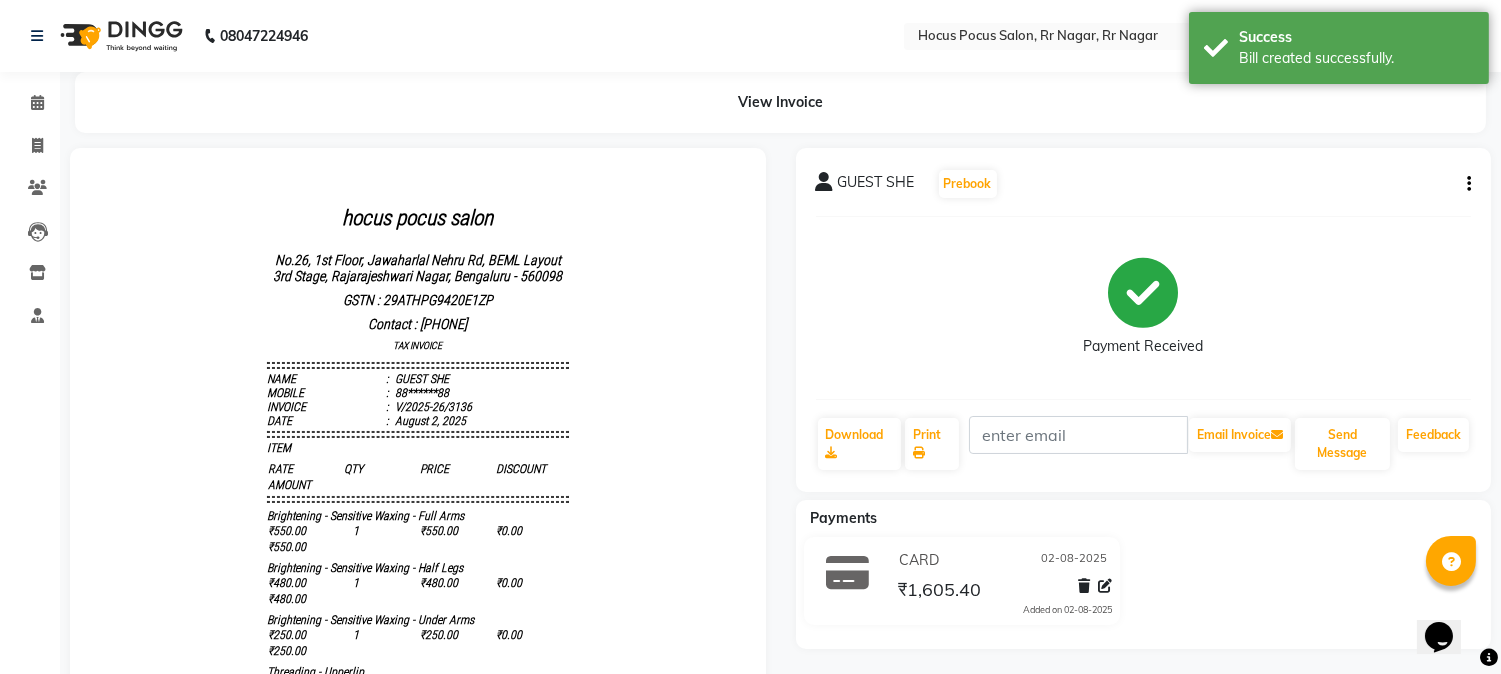 scroll, scrollTop: 0, scrollLeft: 0, axis: both 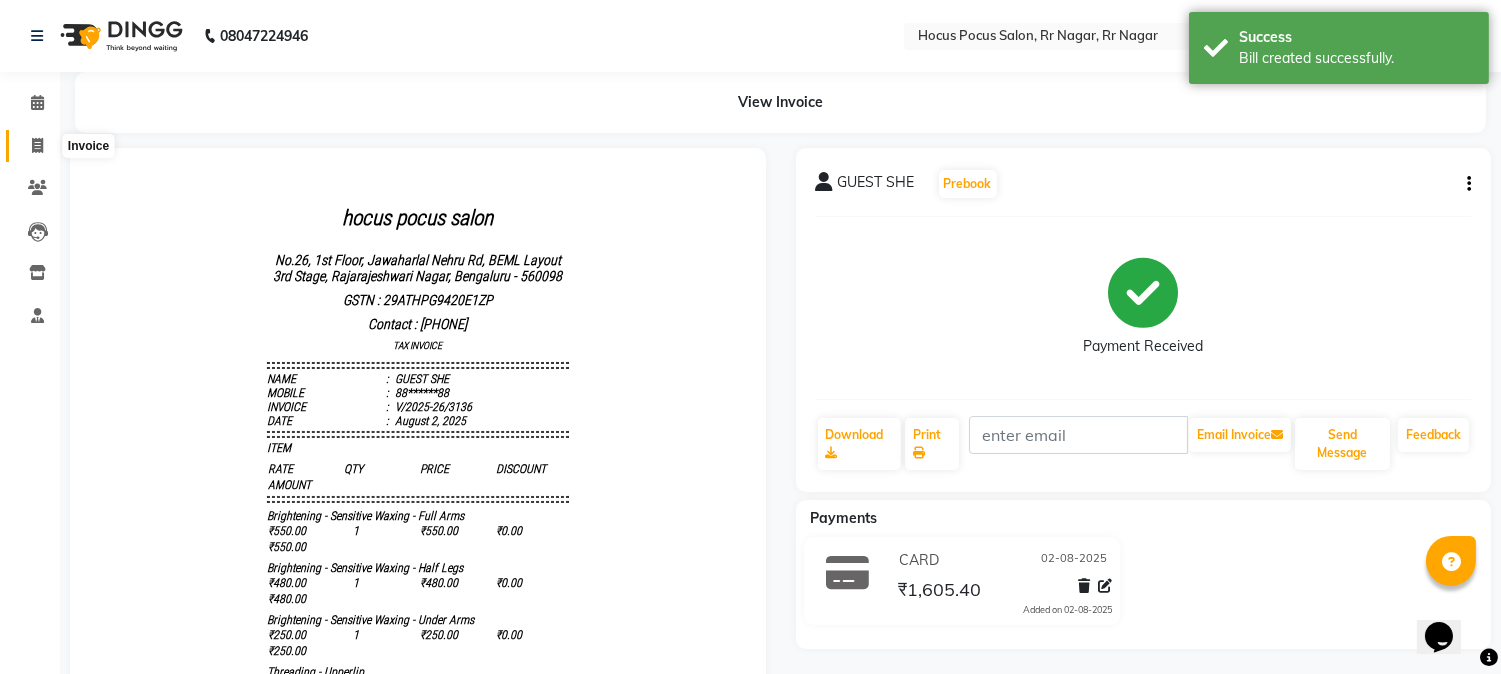 click 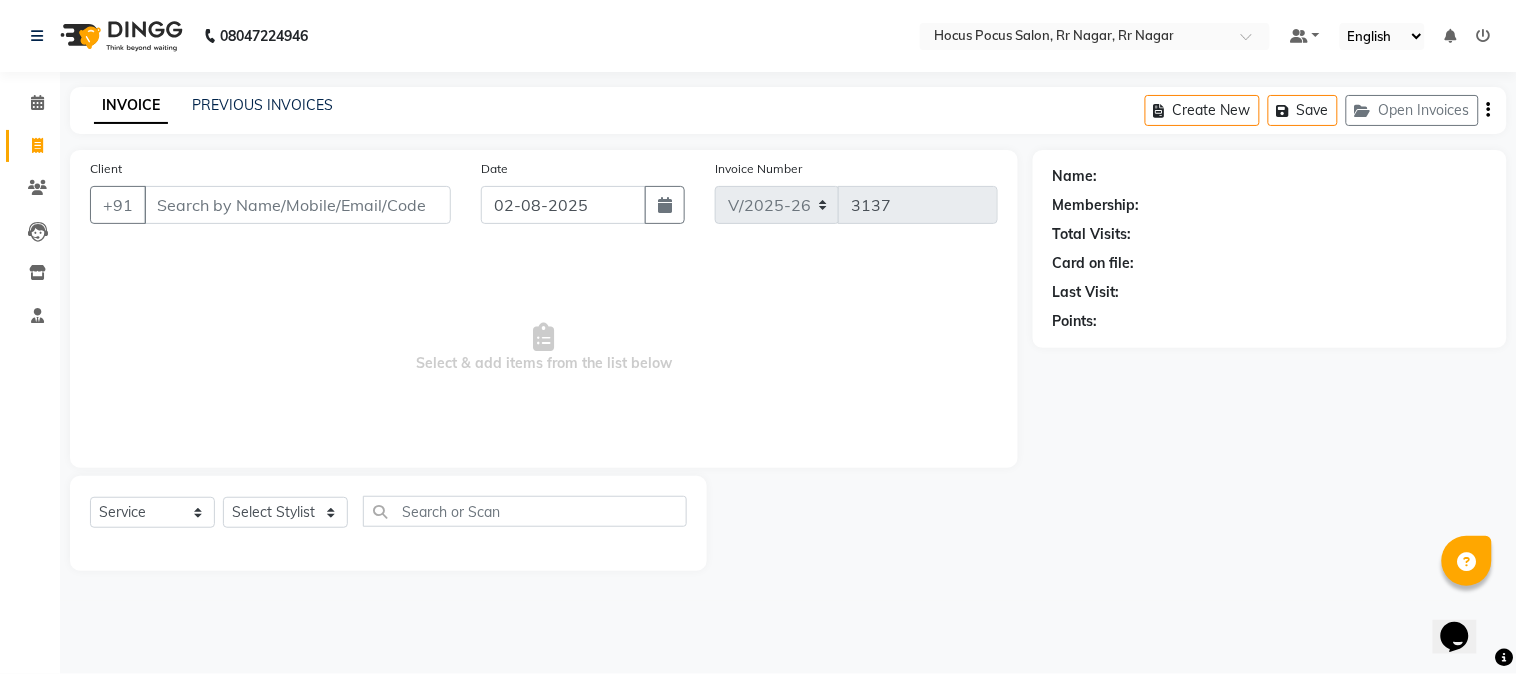 click on "Client" at bounding box center (297, 205) 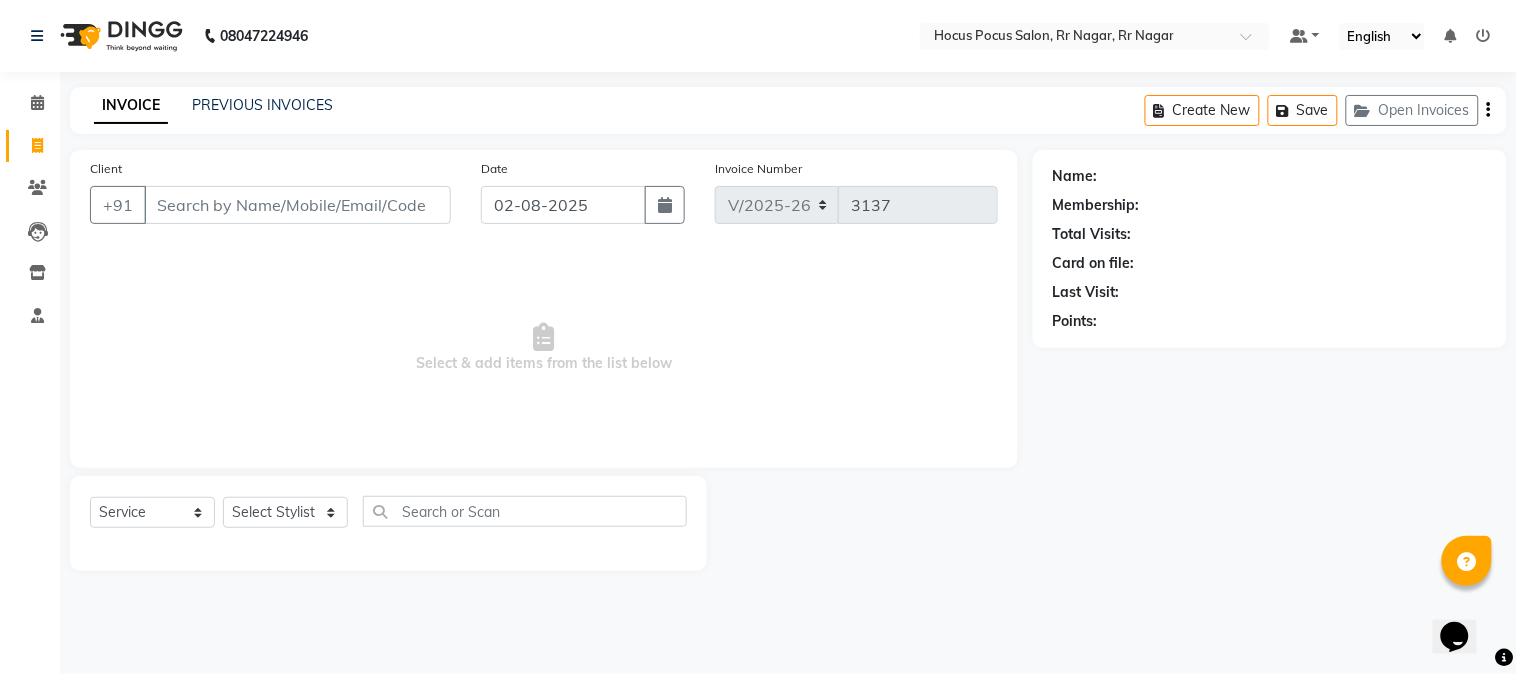 drag, startPoint x: 260, startPoint y: 178, endPoint x: 157, endPoint y: 303, distance: 161.96913 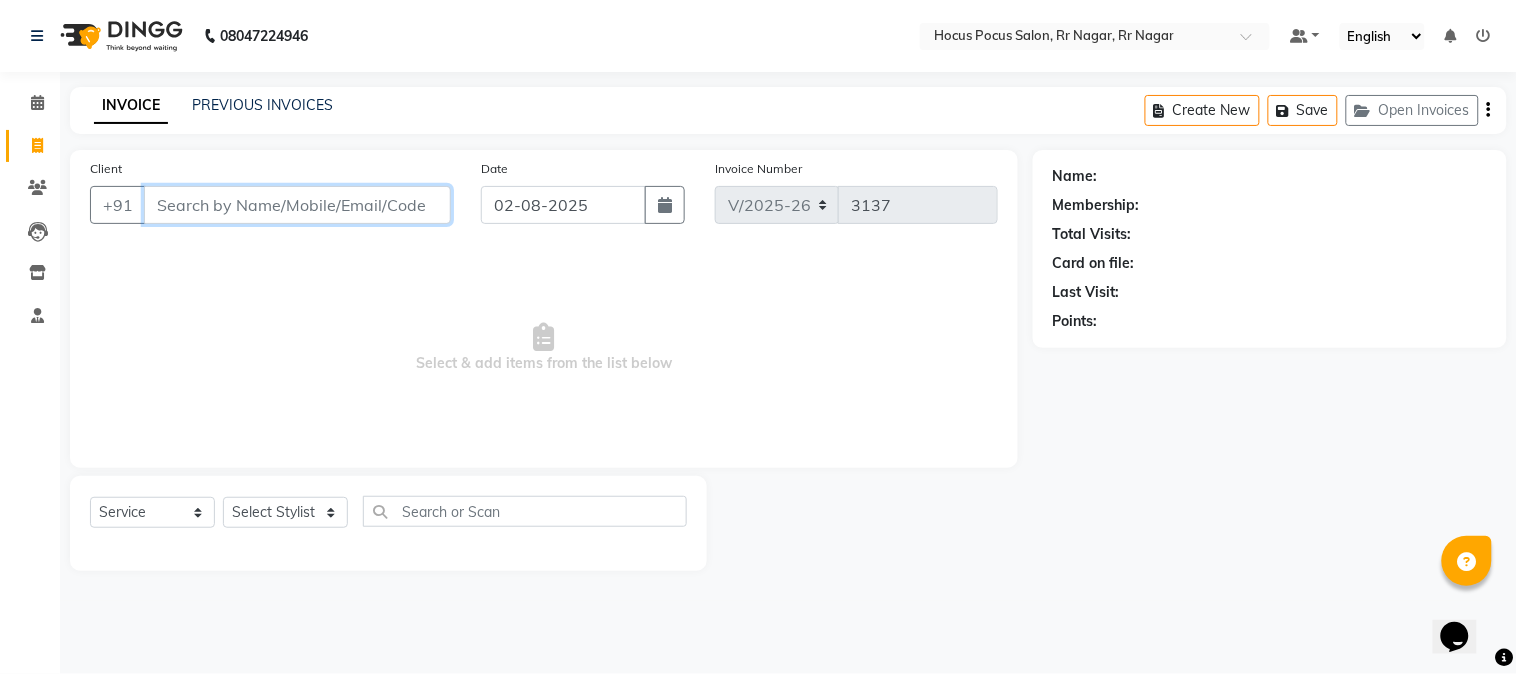 click on "Client" at bounding box center [297, 205] 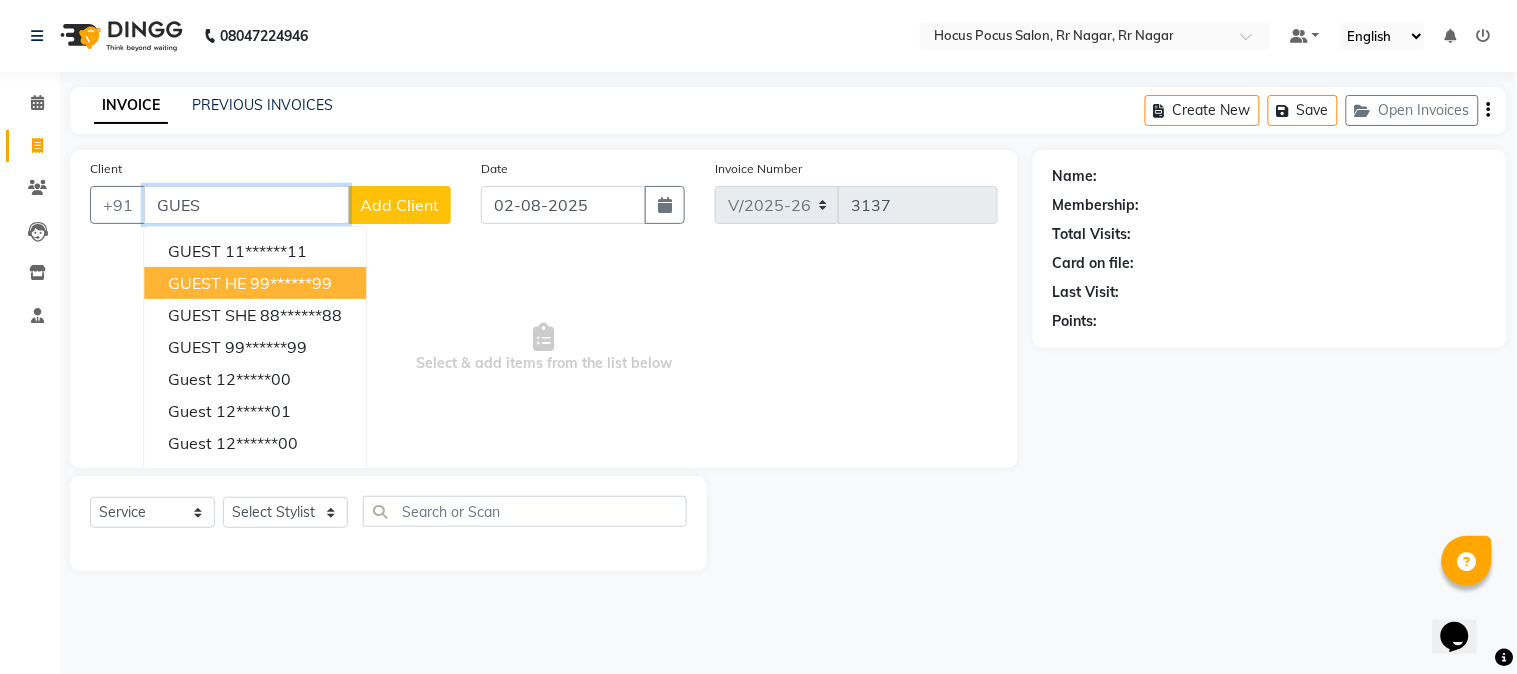 click on "99******99" at bounding box center (291, 283) 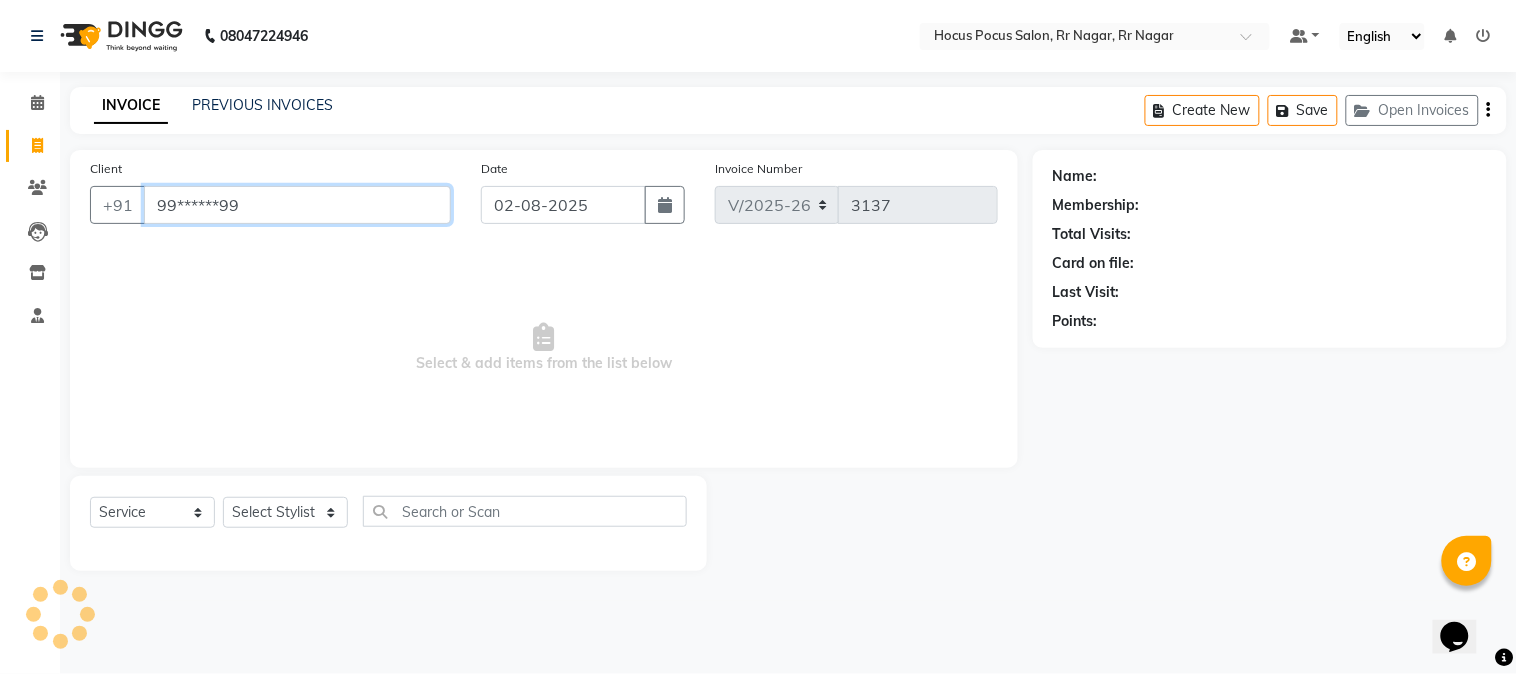 type on "99******99" 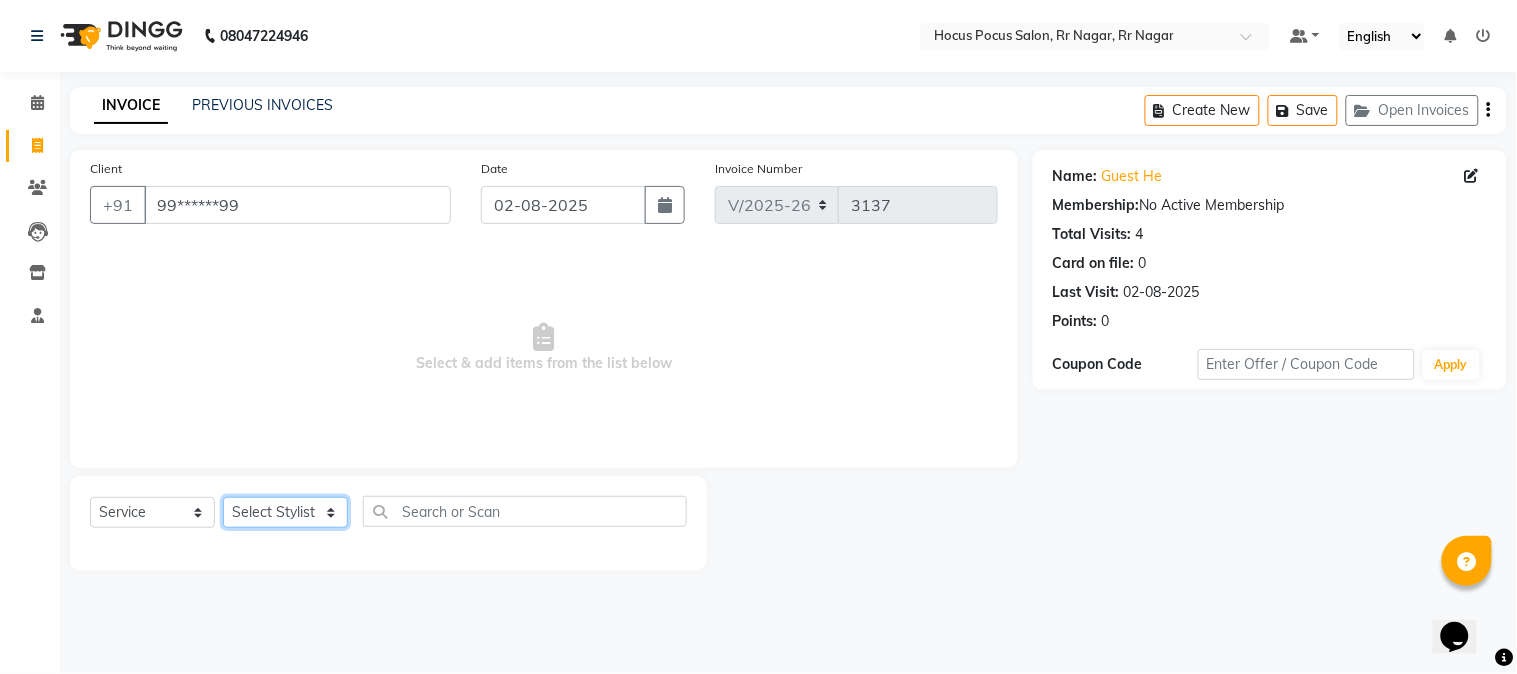 click on "Select Stylist Amar  Arjun Eliza hocus pocus Jonathan Maya Mona Neha Ravi Salima Sonam" 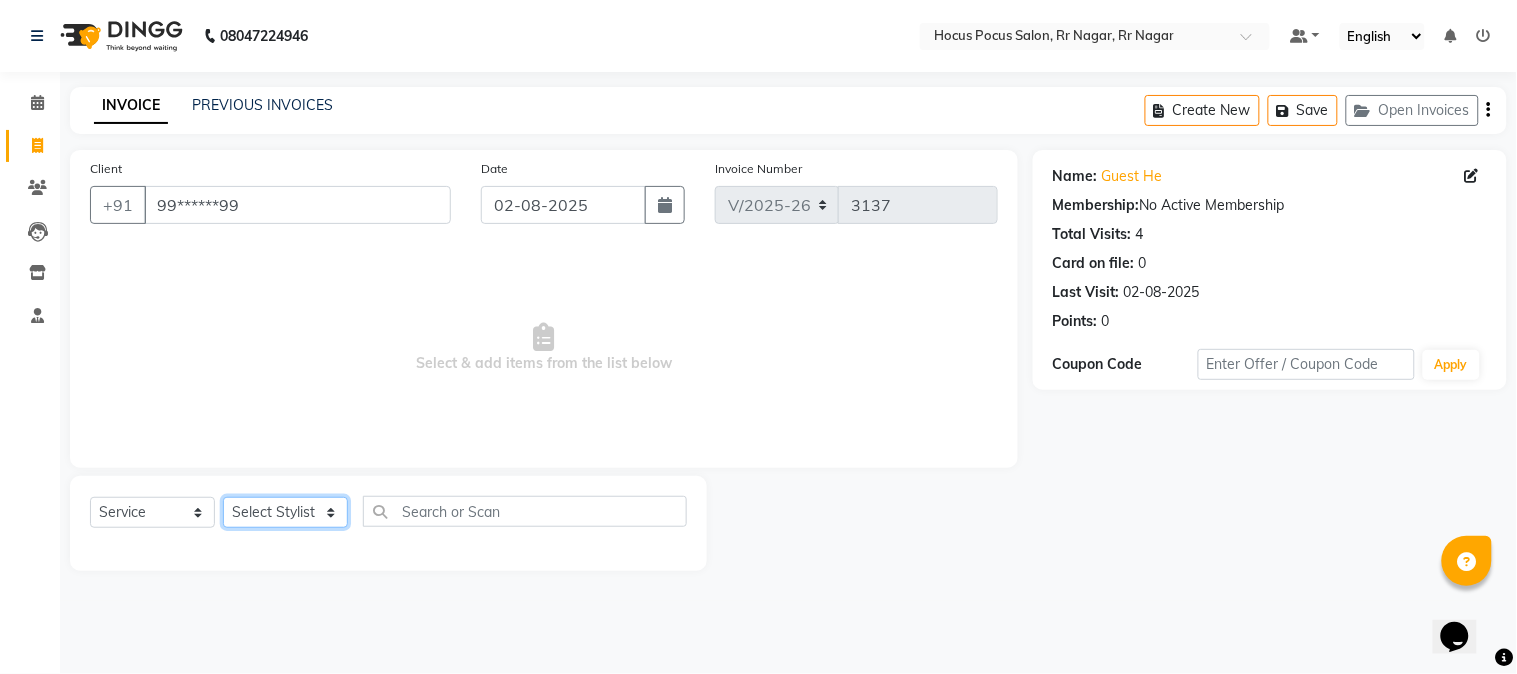 select on "32988" 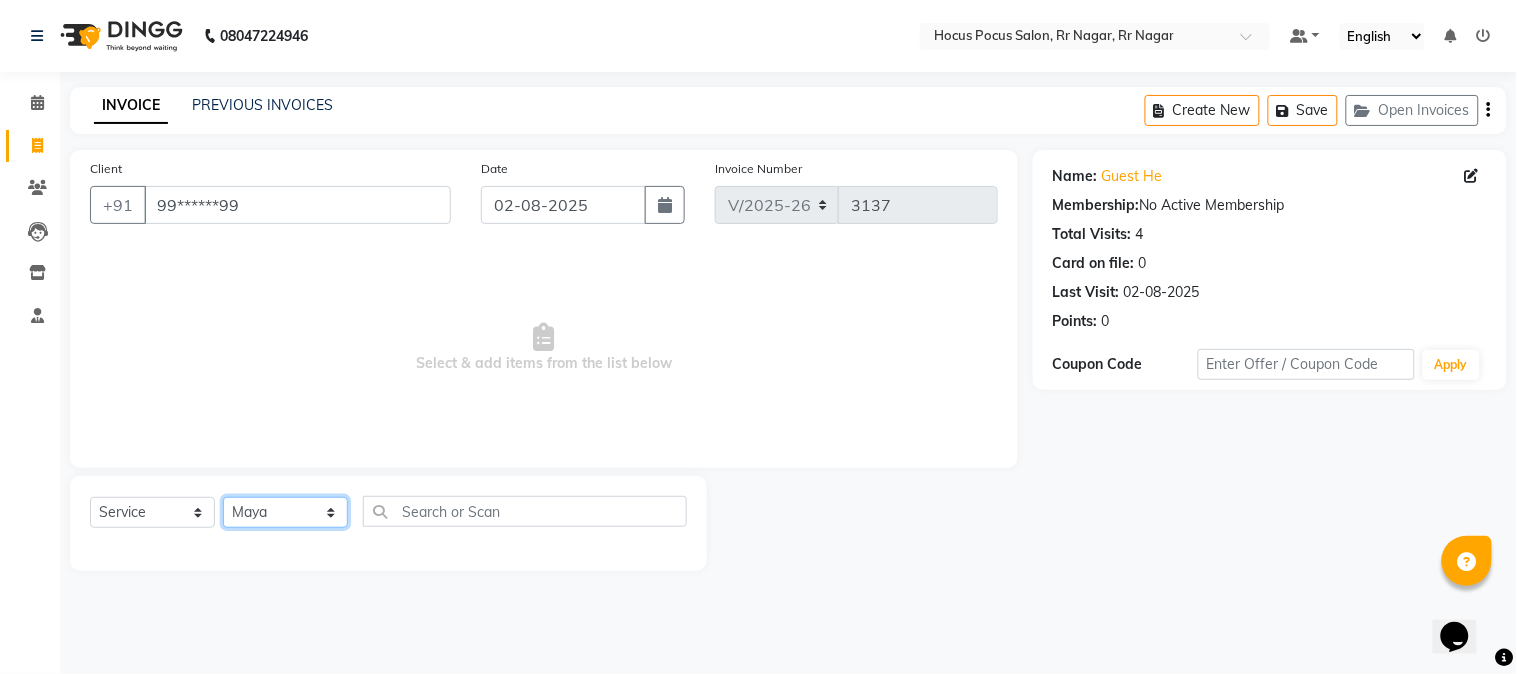 click on "Select Stylist Amar  Arjun Eliza hocus pocus Jonathan Maya Mona Neha Ravi Salima Sonam" 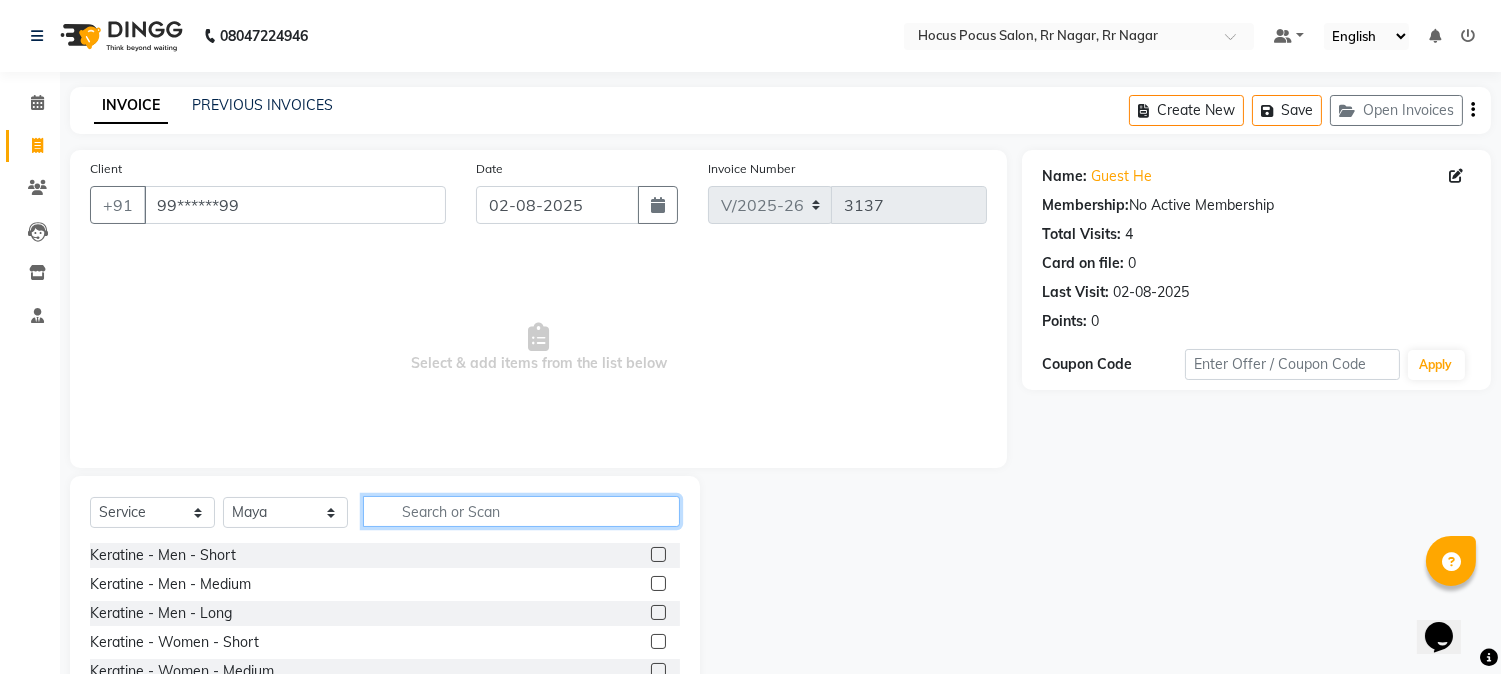 click 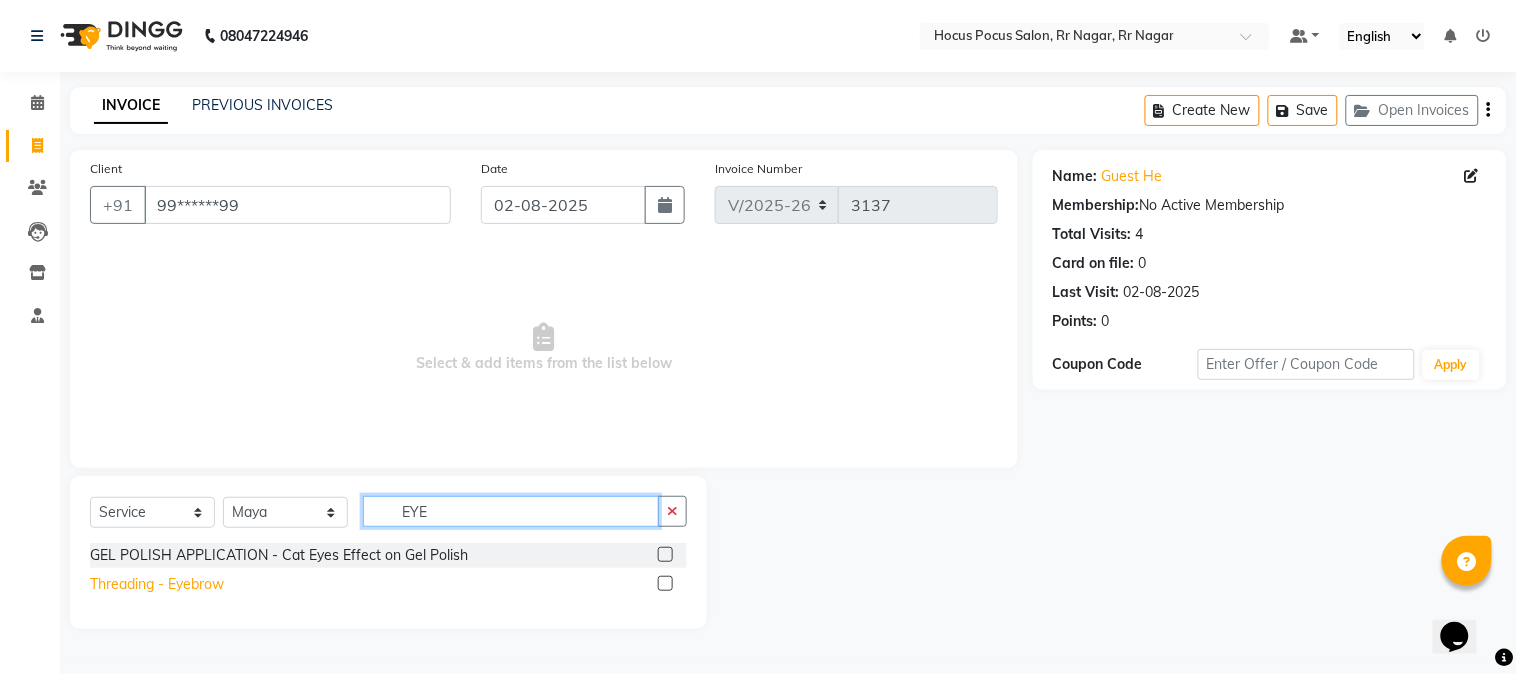 type on "EYE" 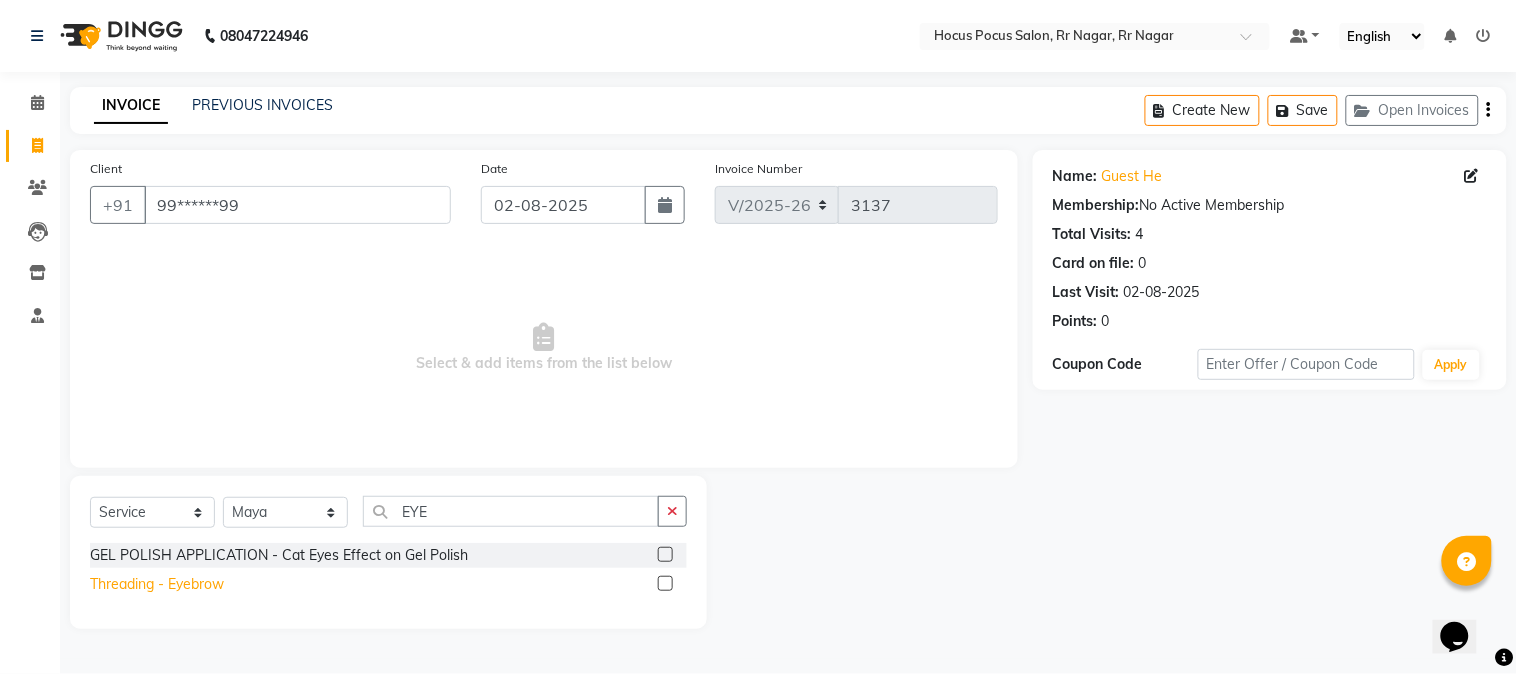 click on "Threading - Eyebrow" 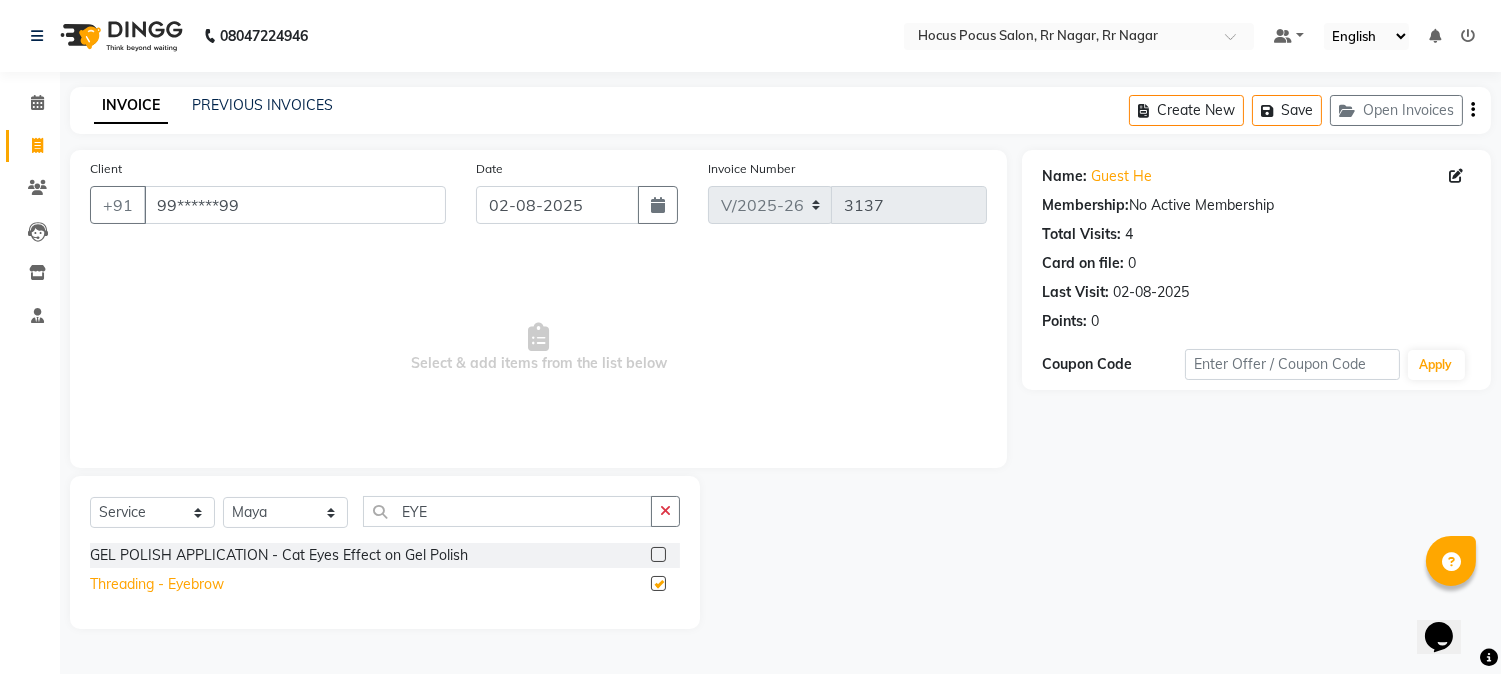 checkbox on "false" 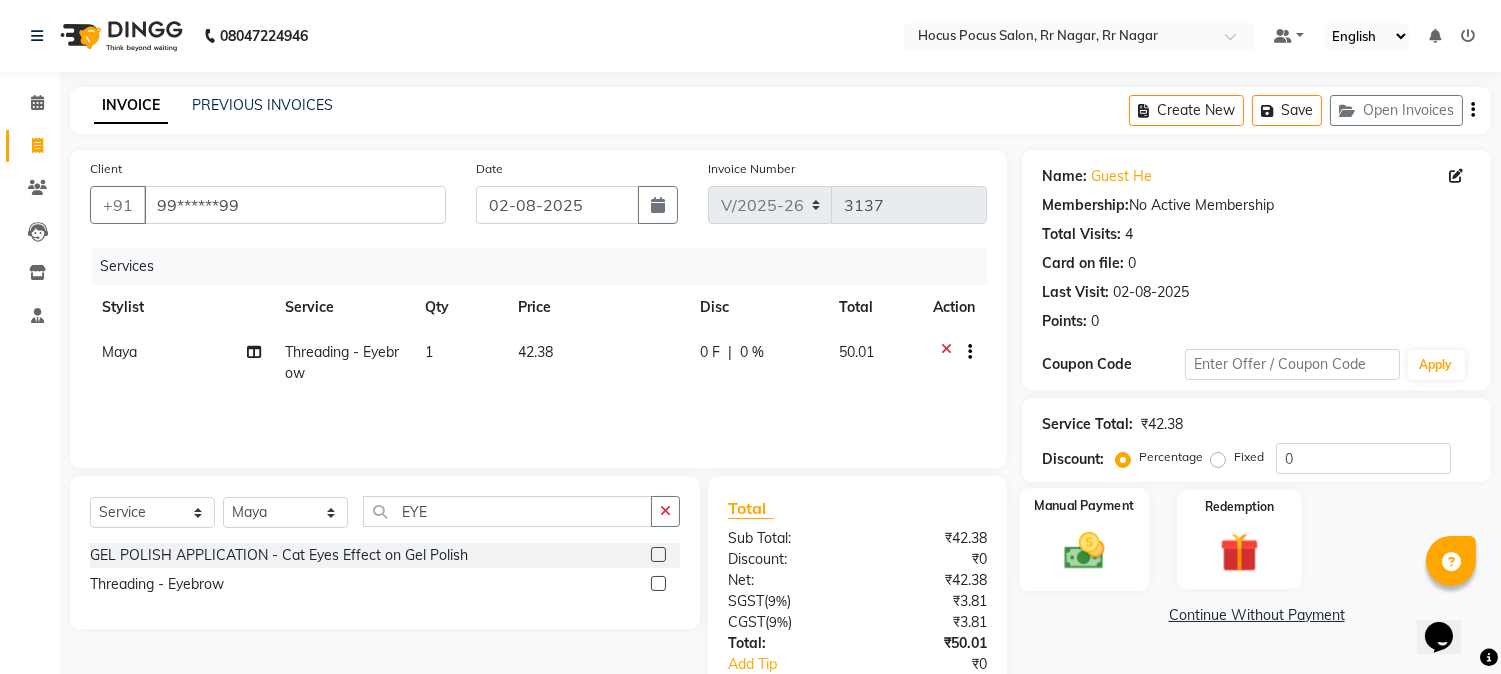 click 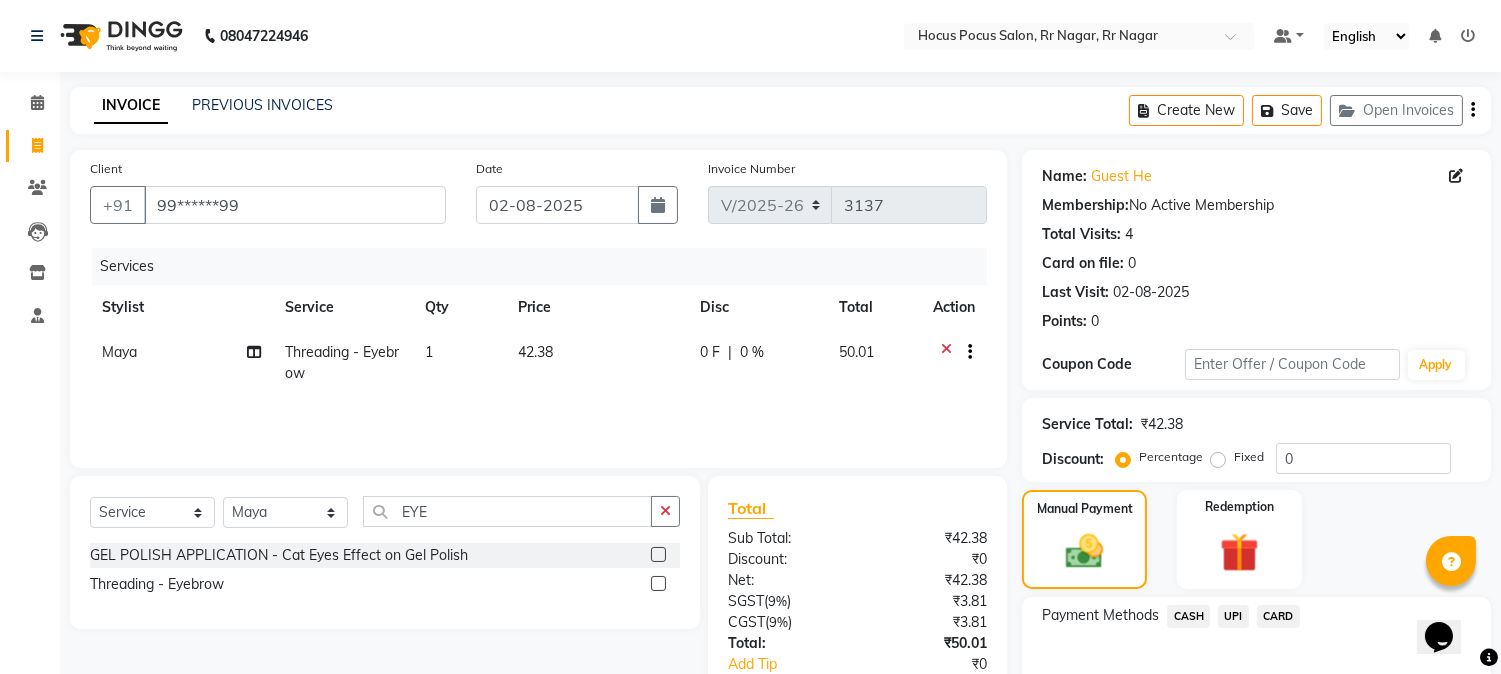 click on "UPI" 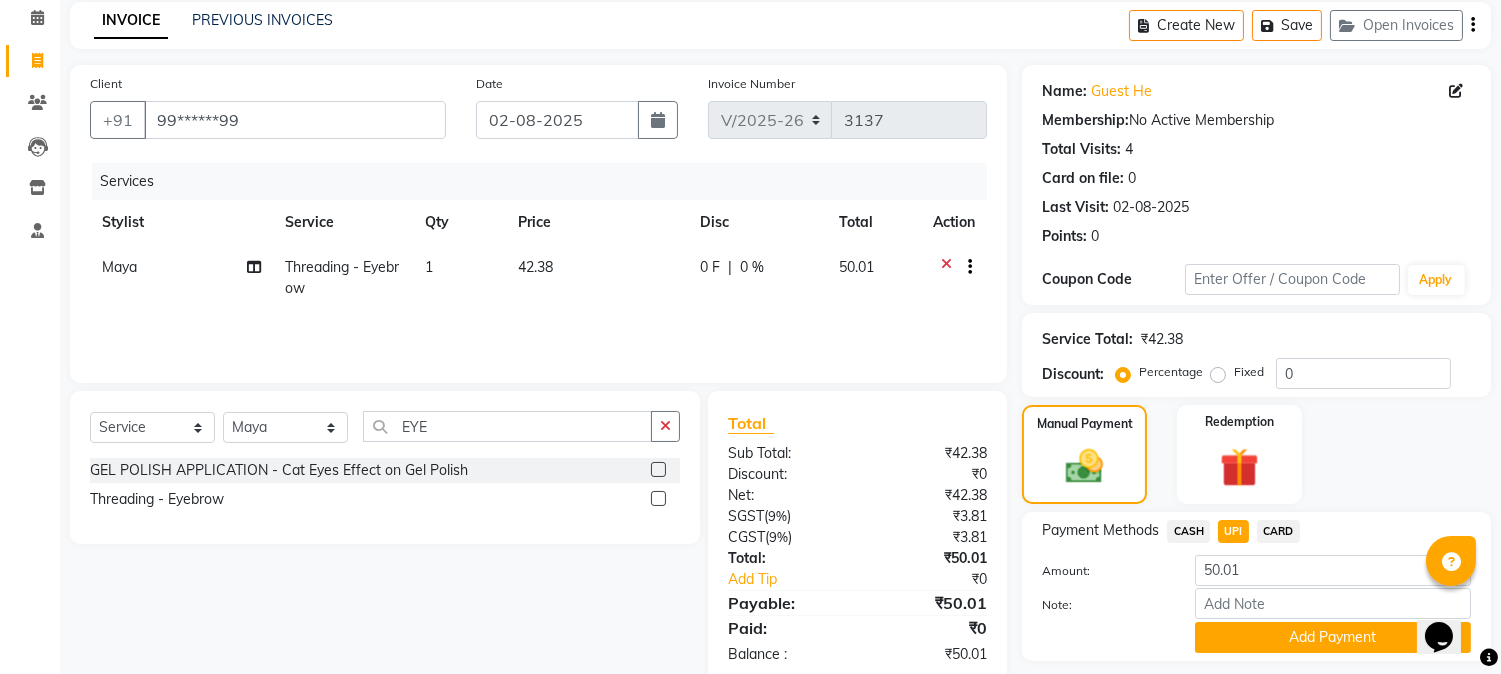 scroll, scrollTop: 142, scrollLeft: 0, axis: vertical 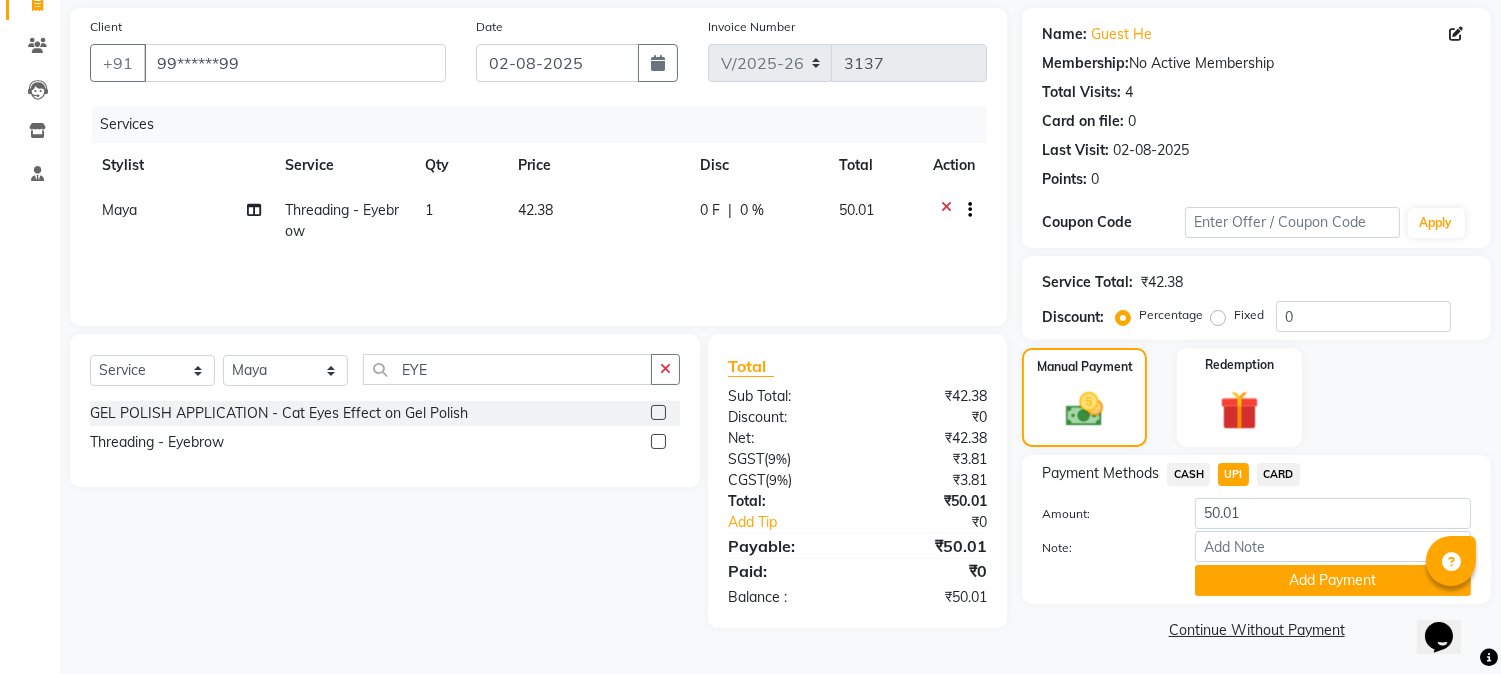 click on "08047224946 Select Location × Hocus Pocus Salon, Rr Nagar, Rr Nagar Default Panel My Panel English ENGLISH Español العربية मराठी हिंदी ગુજરાતી தமிழ் 中文 Notifications nothing to show ☀ hocus pocus salon, rr nagar, RR Nagar  Calendar  Invoice  Clients  Leads   Inventory  Staff Completed InProgress Upcoming Dropped Tentative Check-In Confirm Bookings Segments Page Builder INVOICE PREVIOUS INVOICES Create New   Save   Open Invoices  Client +91 99******99 Date 02-08-2025 Invoice Number V/2025 V/2025-26 3137 Services Stylist Service Qty Price Disc Total Action Maya Threading - Eyebrow 1 42.38 0 F | 0 % 50.01 Select  Service  Product  Membership  Package Voucher Prepaid Gift Card  Select Stylist Amar  Arjun Eliza hocus pocus Jonathan Maya Mona Neha Ravi Salima Sonam EYE GEL POLISH APPLICATION - Cat Eyes Effect on Gel Polish  Threading - Eyebrow  Total Sub Total: ₹42.38 Discount: ₹0 Net: ₹42.38 SGST  ( 9% ) ₹3.81 CGST  ( 9% ) ₹3.81 Total:" at bounding box center (750, 195) 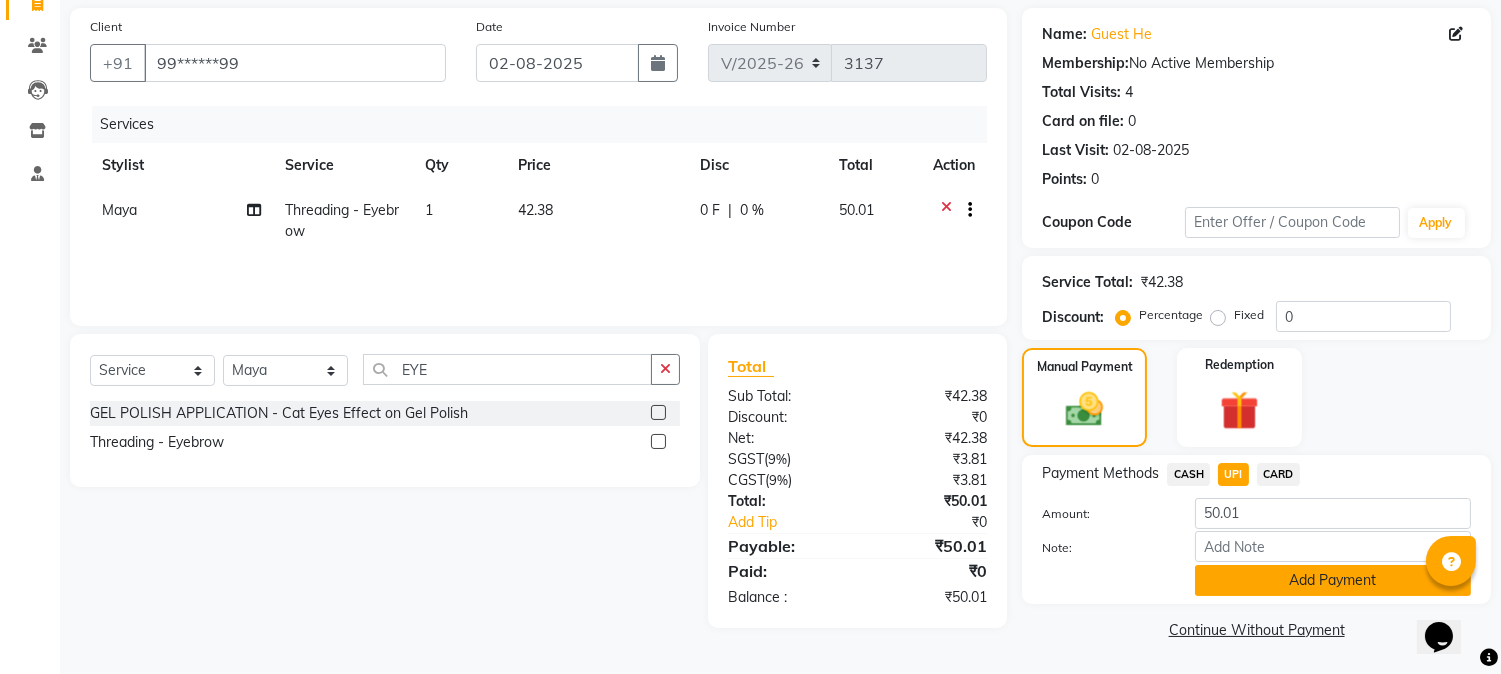 click on "Add Payment" 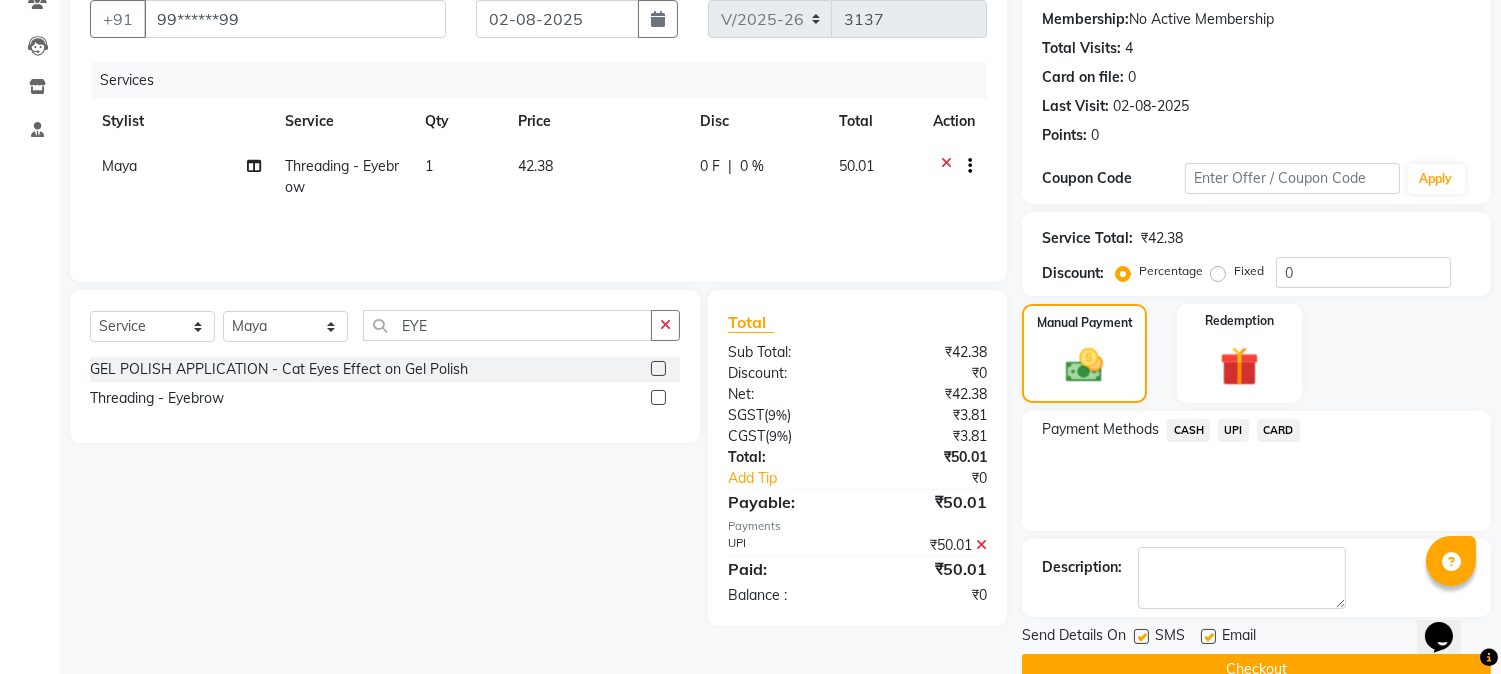 scroll, scrollTop: 225, scrollLeft: 0, axis: vertical 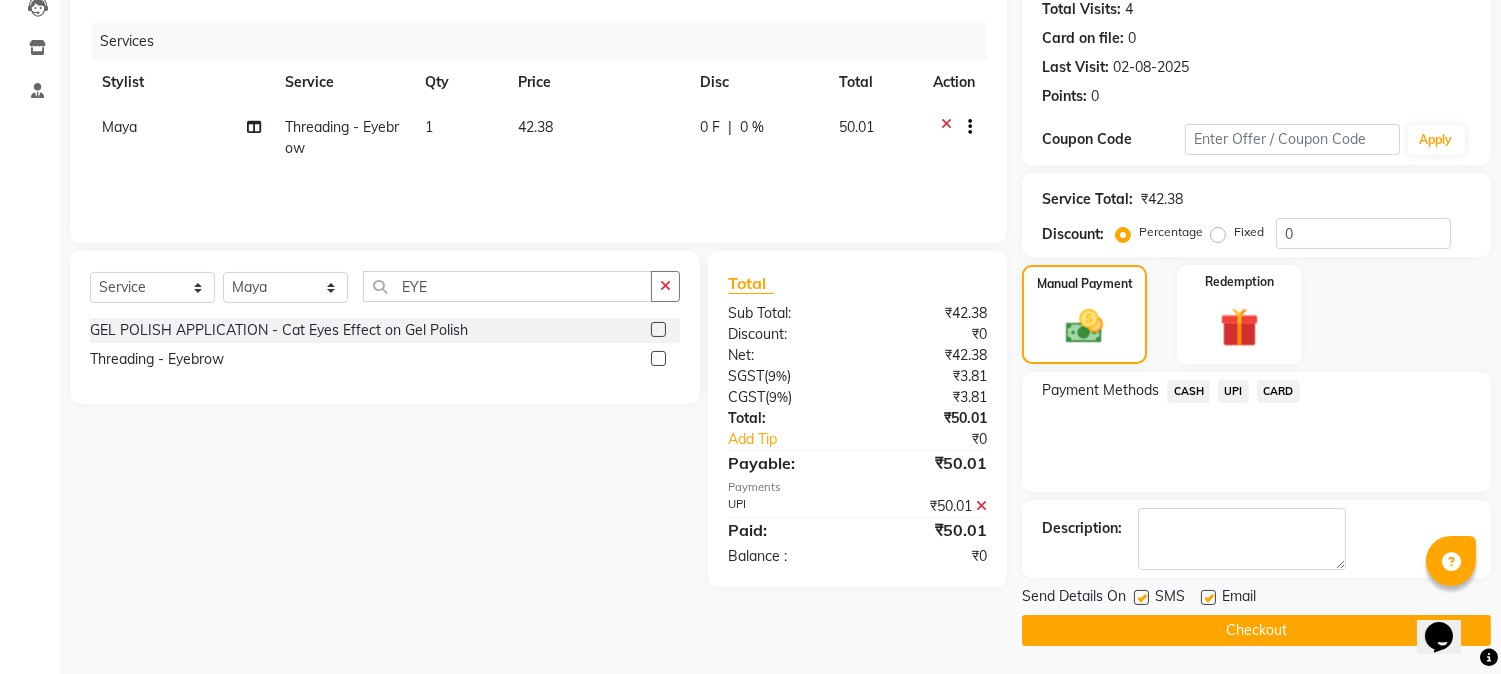click 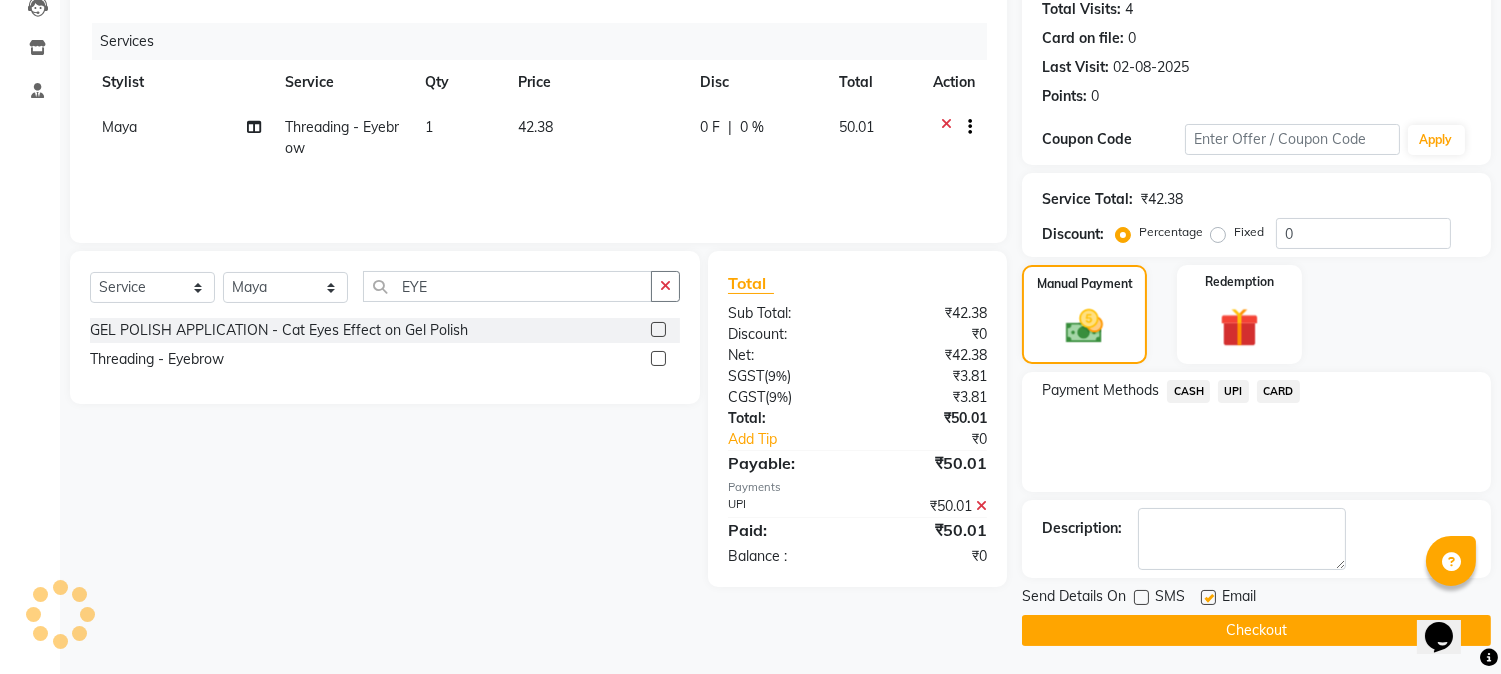 click on "Checkout" 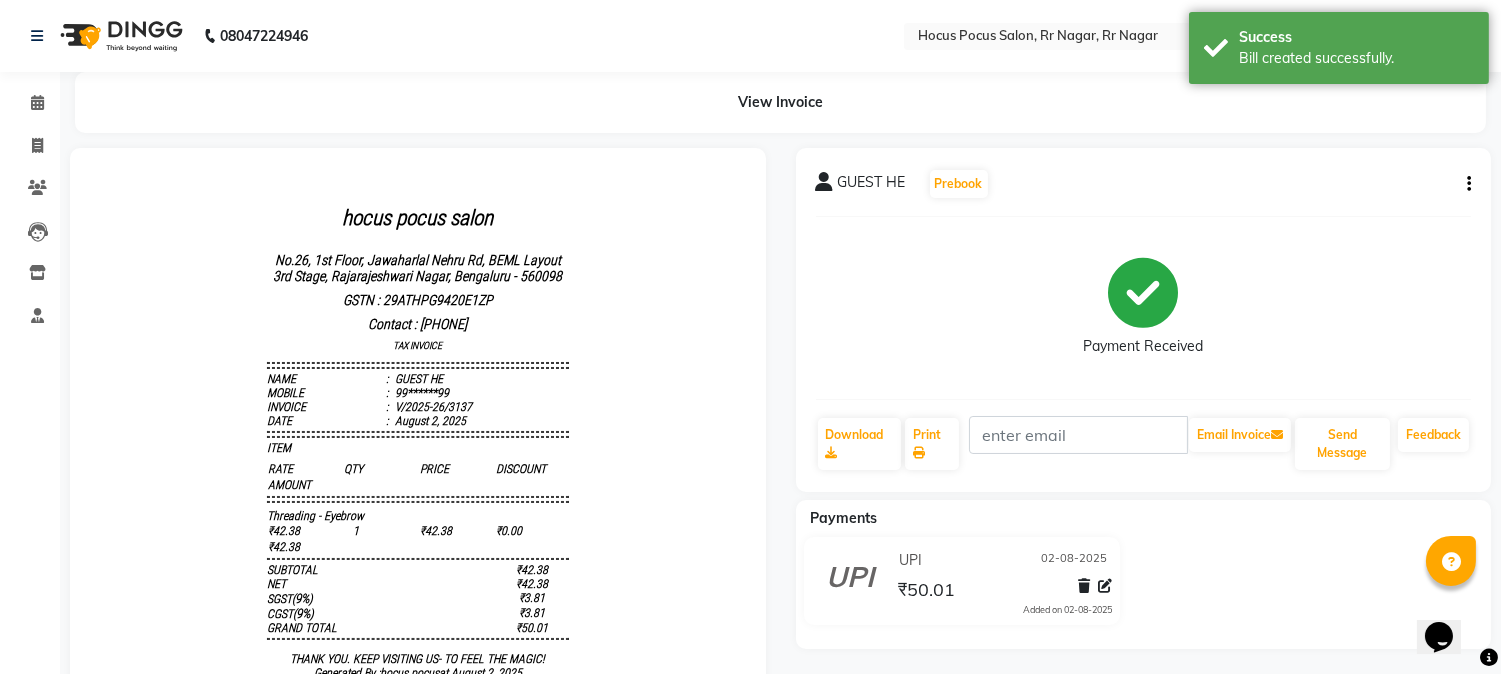 scroll, scrollTop: 0, scrollLeft: 0, axis: both 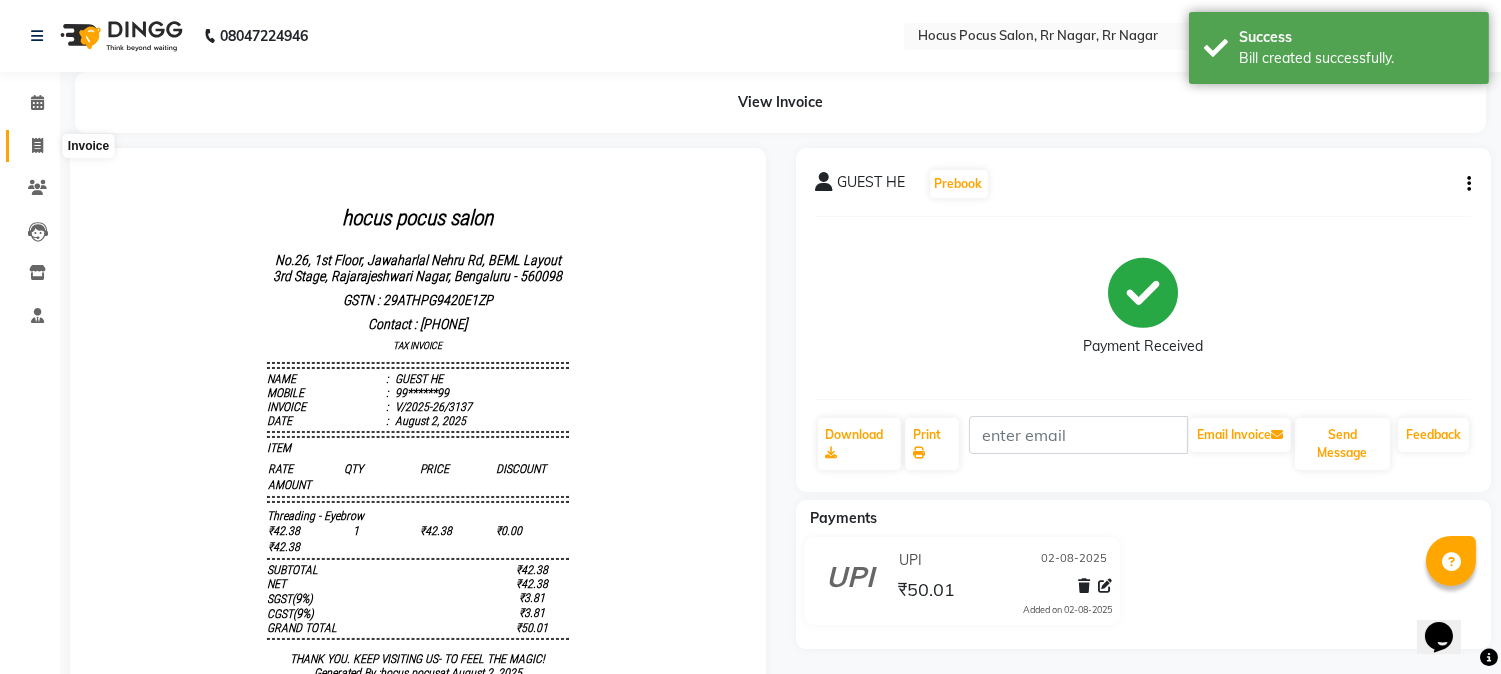 click 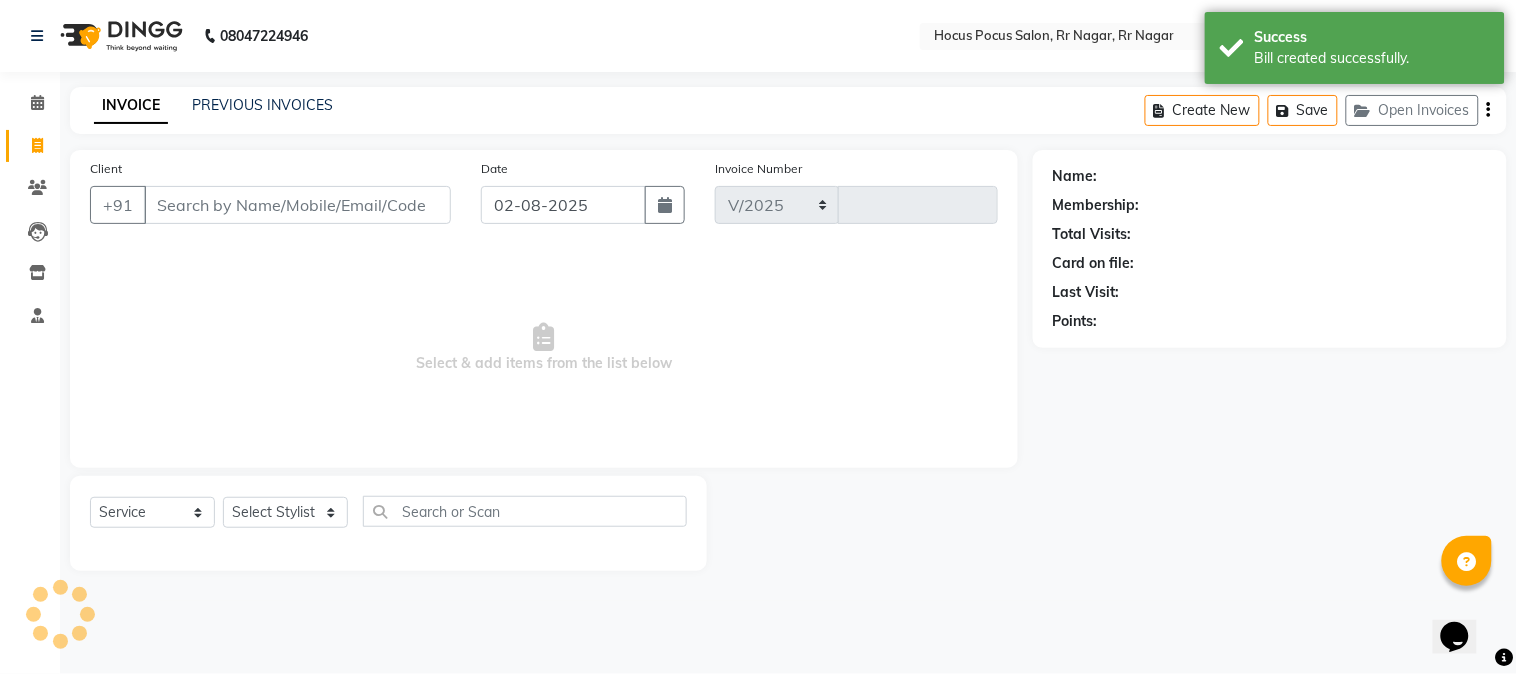 select on "5019" 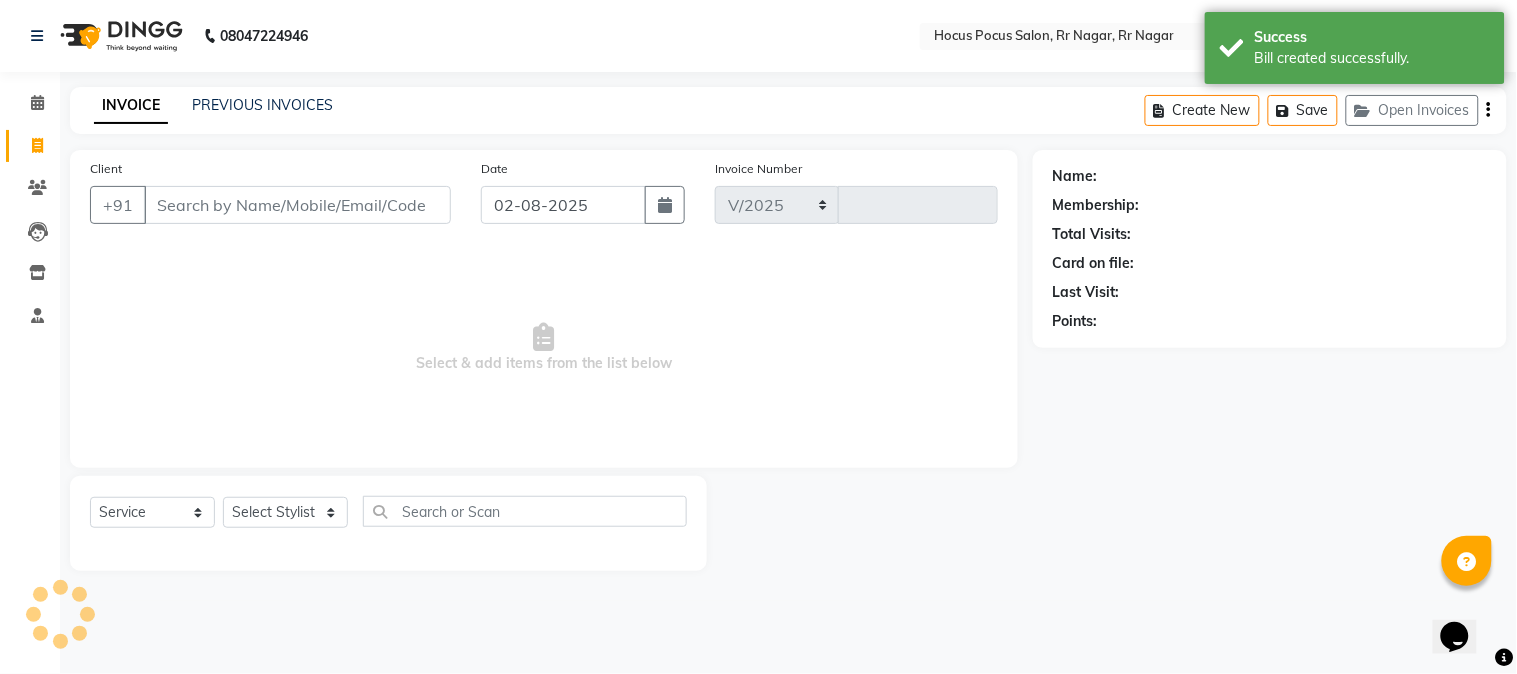 type on "3138" 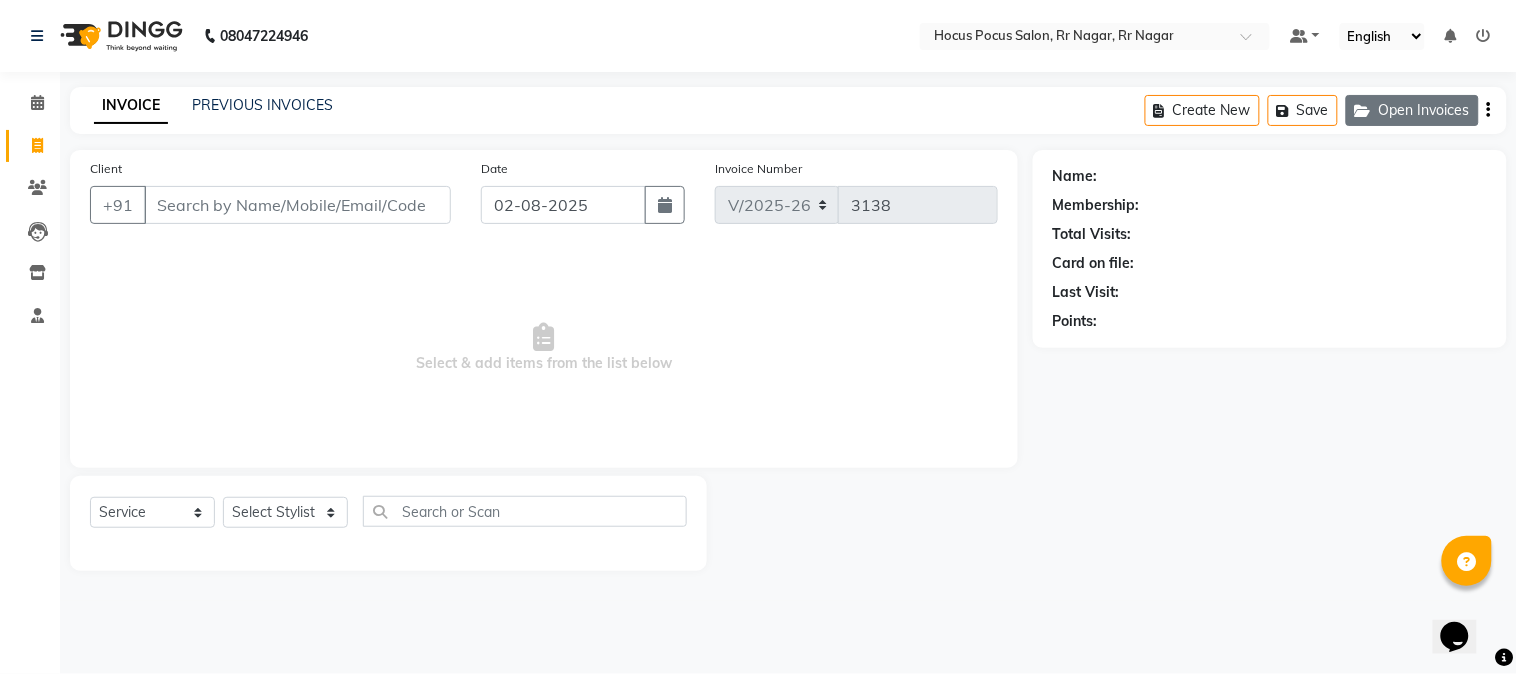 click on "Open Invoices" 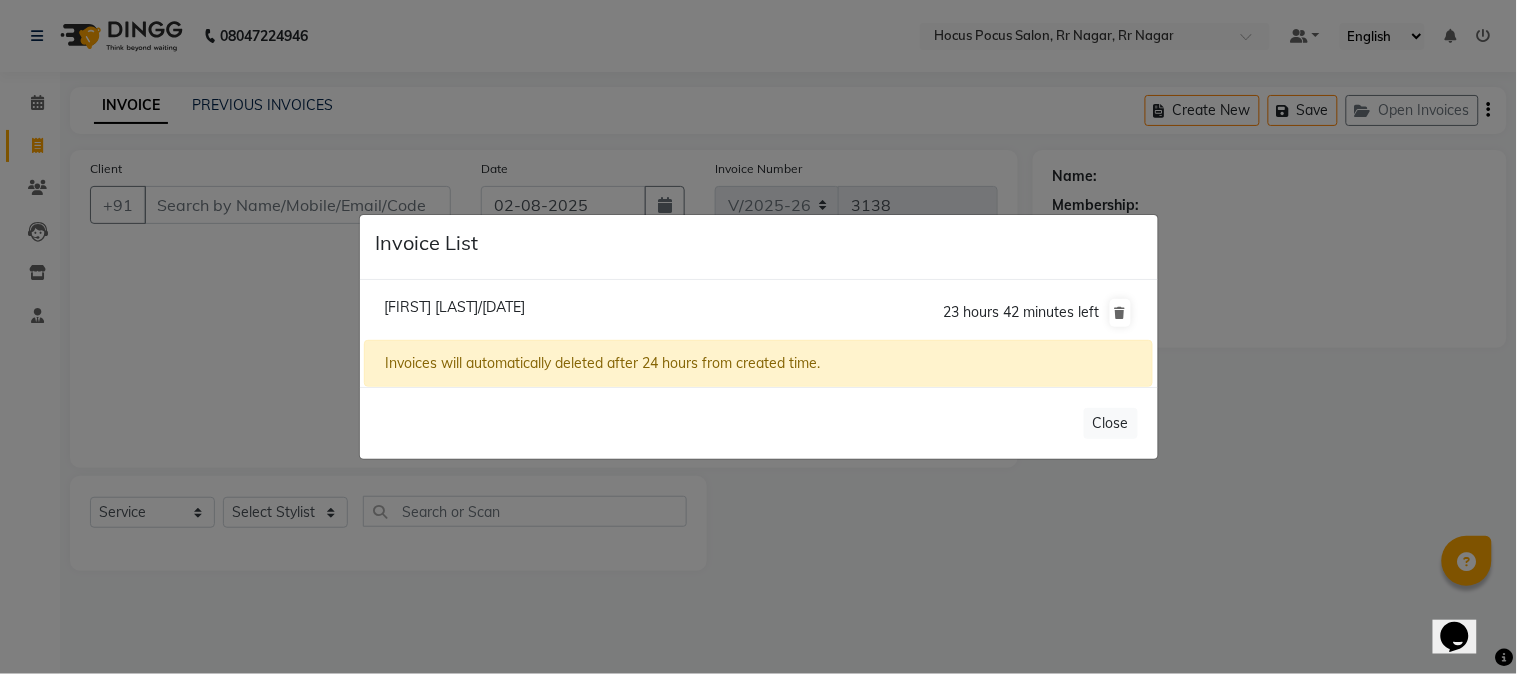 click on "Shivu K L/02 August 2025" 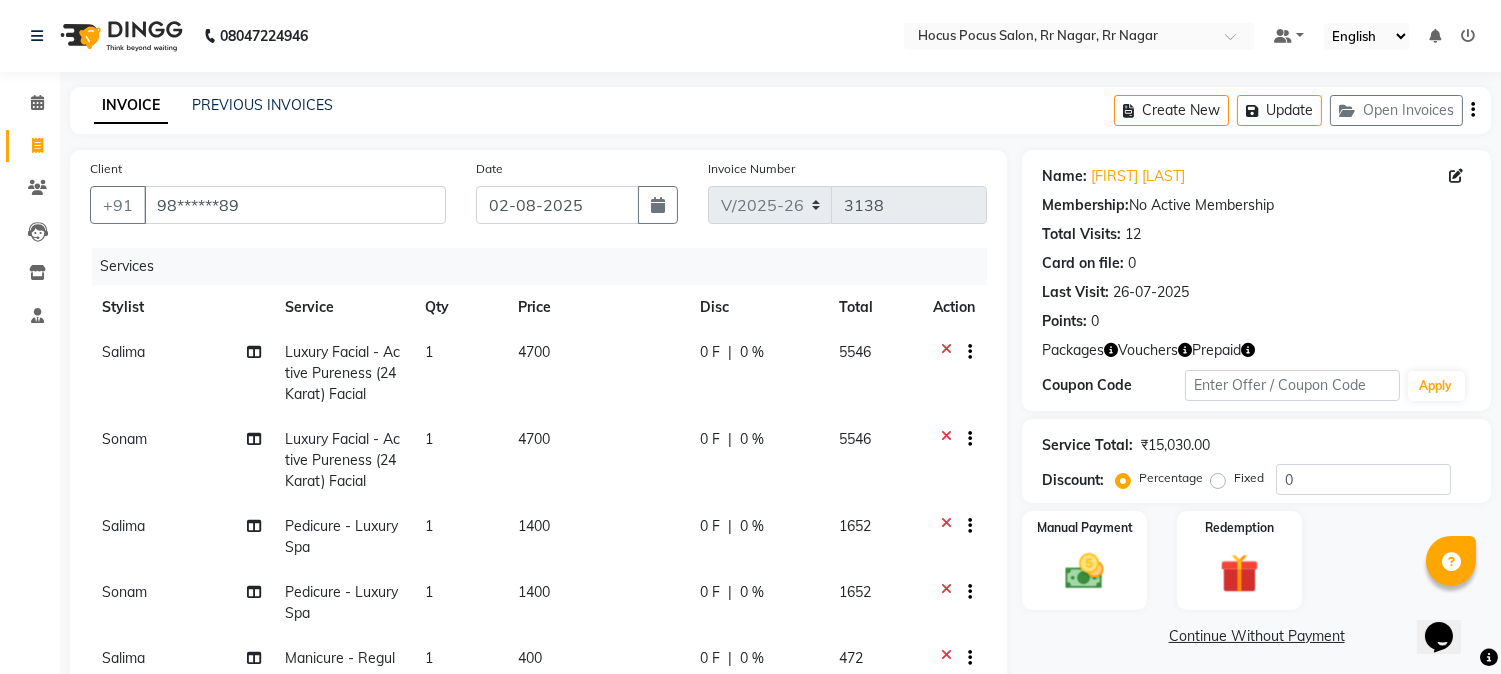 click on "Client +91 98******89 Date 02-08-2025 Invoice Number V/2025 V/2025-26 3138 Services Stylist Service Qty Price Disc Total Action Salima Luxury Facial - Active Pureness (24 Karat) Facial 1 4700 0 F | 0 % 5546 Sonam Luxury Facial - Active Pureness (24 Karat) Facial 1 4700 0 F | 0 % 5546 Salima Pedicure - Luxury Spa 1 1400 0 F | 0 % 1652 Sonam Pedicure - Luxury Spa 1 1400 0 F | 0 % 1652 Salima Manicure - Regular 1 400 0 F | 0 % 472 Sonam Manicure - Premium 1 800 0 F | 0 % 944 Sonam Brightening - Sensitive Waxing  - Half Legs 1 480 0 F | 0 % 566.4 Sonam Brightening - Sensitive Waxing  - Full Arms 1 550 0 F | 0 % 649 Sonam Brightening - Sensitive Waxing  - Under Arms 1 250 0 F | 0 % 295 Sonam Styling - Short  - Blowdry w/o Shampoo 1 350 0 F | 0 % 413" 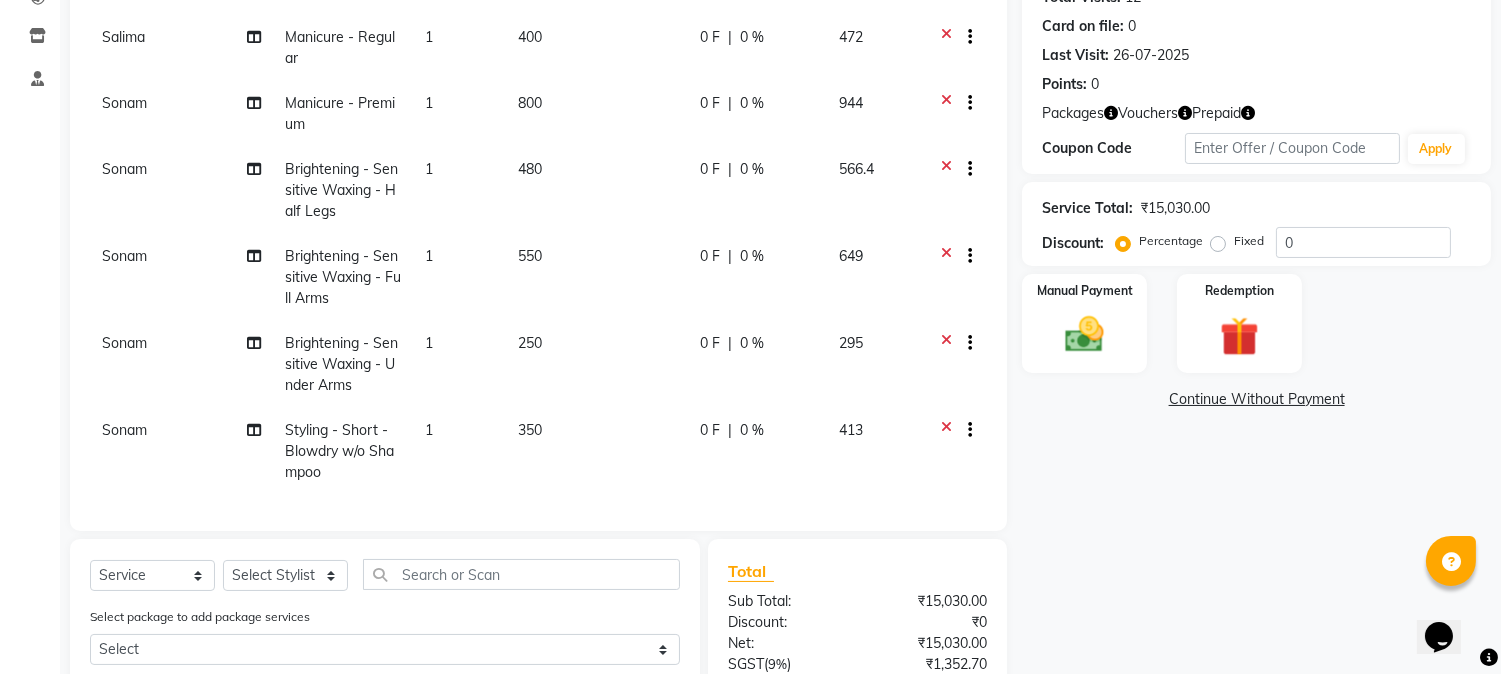 scroll, scrollTop: 342, scrollLeft: 0, axis: vertical 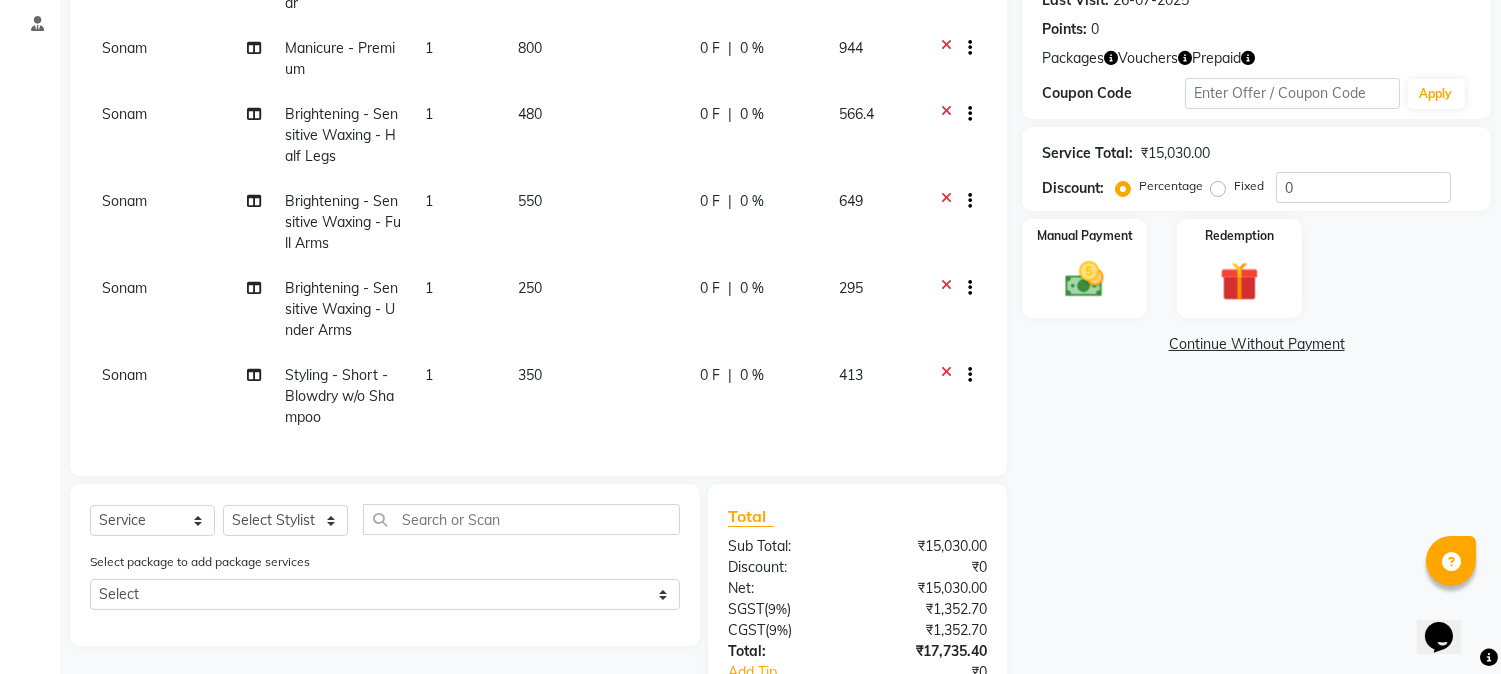 click on "Name: Shivu K L Membership:  No Active Membership  Total Visits:  12 Card on file:  0 Last Visit:   26-07-2025 Points:   0  Packages Vouchers Prepaid Coupon Code Apply Service Total:  ₹15,030.00  Discount:  Percentage   Fixed  0 Manual Payment Redemption  Continue Without Payment" 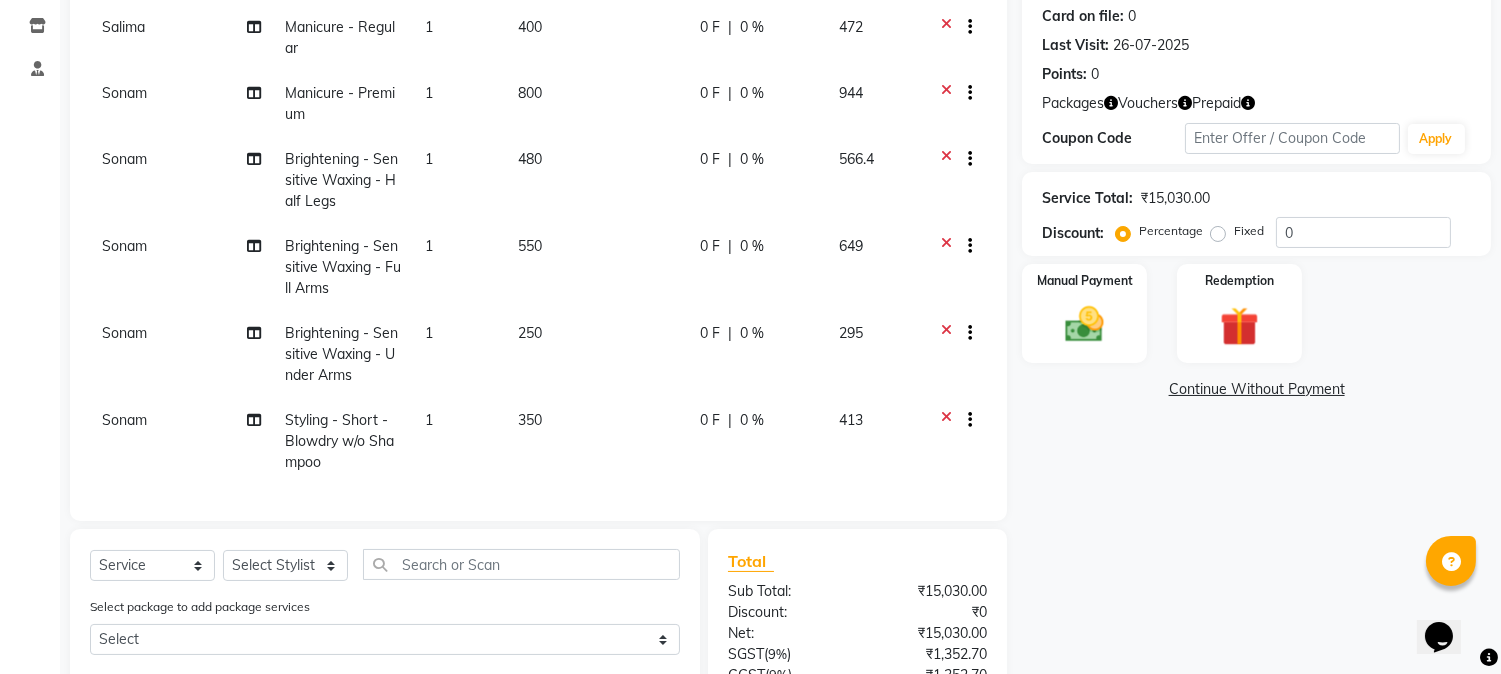 scroll, scrollTop: 203, scrollLeft: 0, axis: vertical 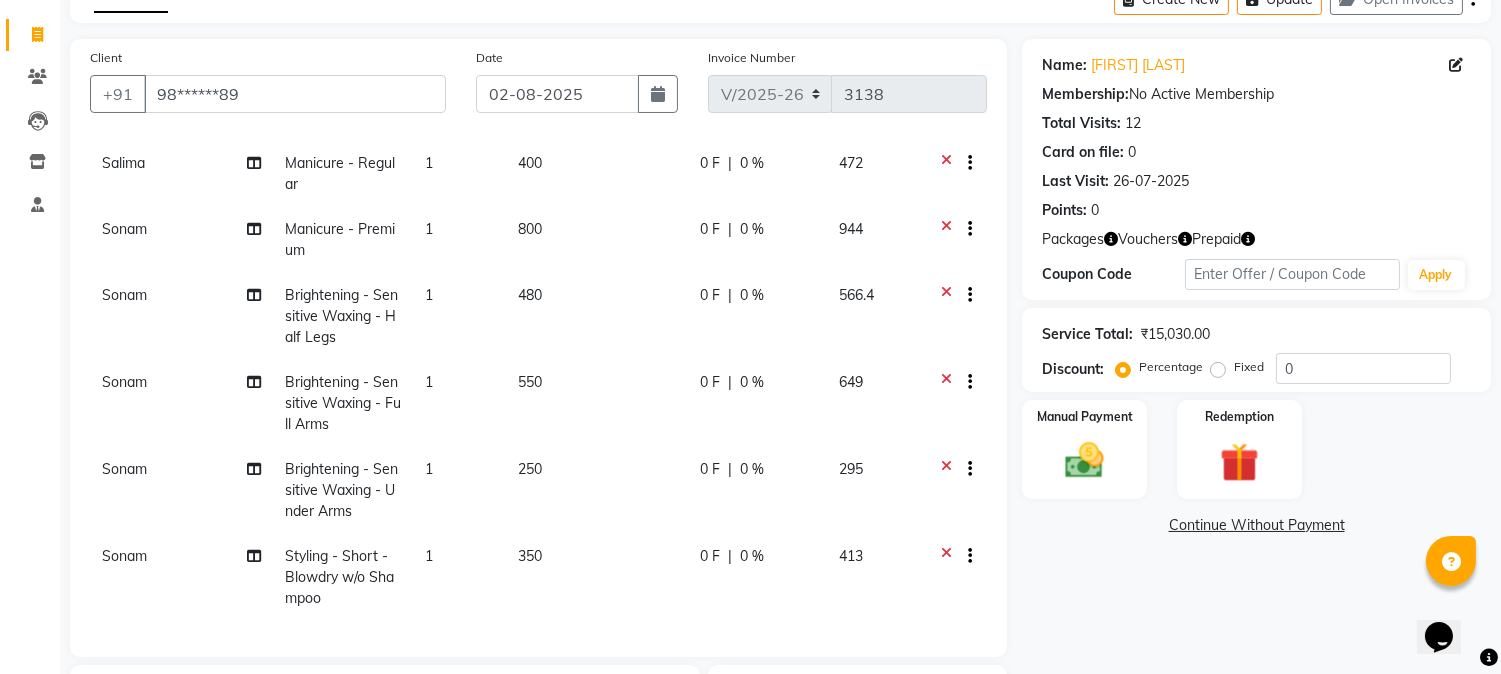 click 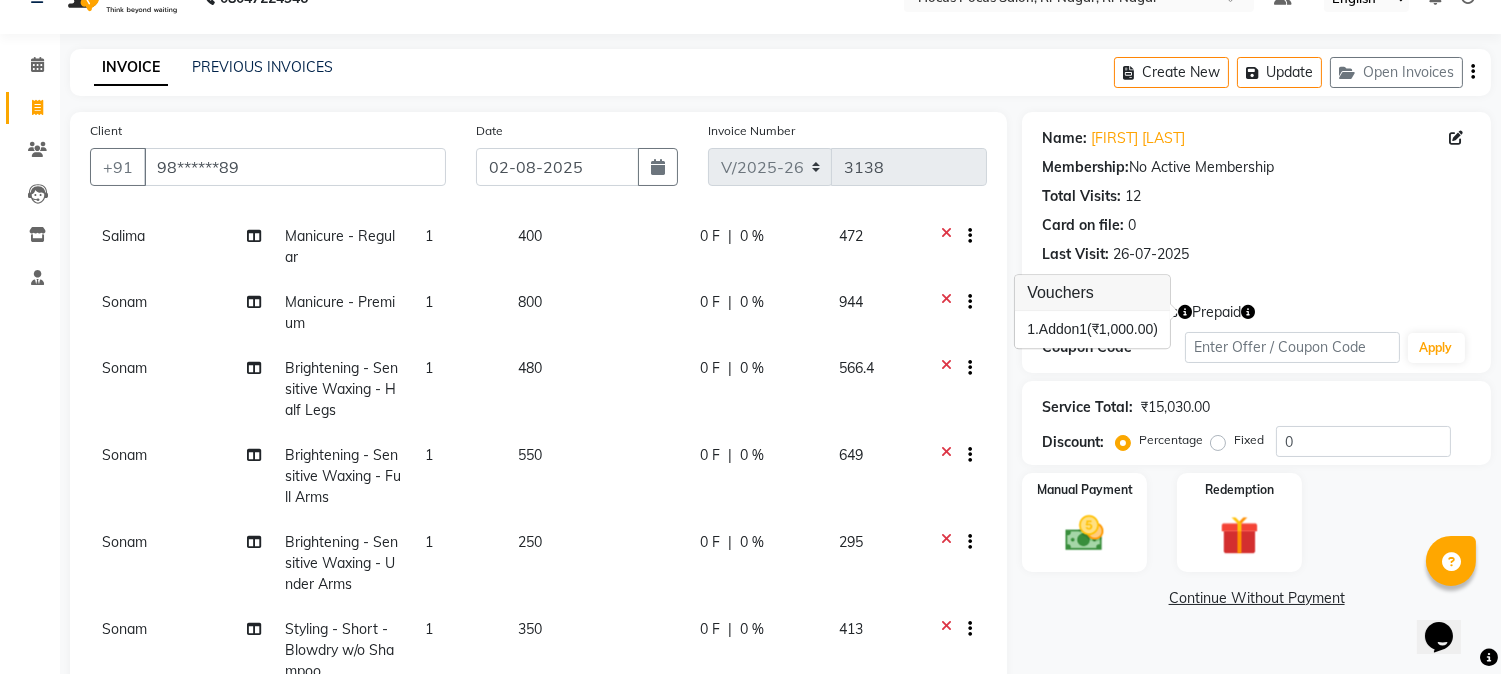 scroll, scrollTop: 0, scrollLeft: 0, axis: both 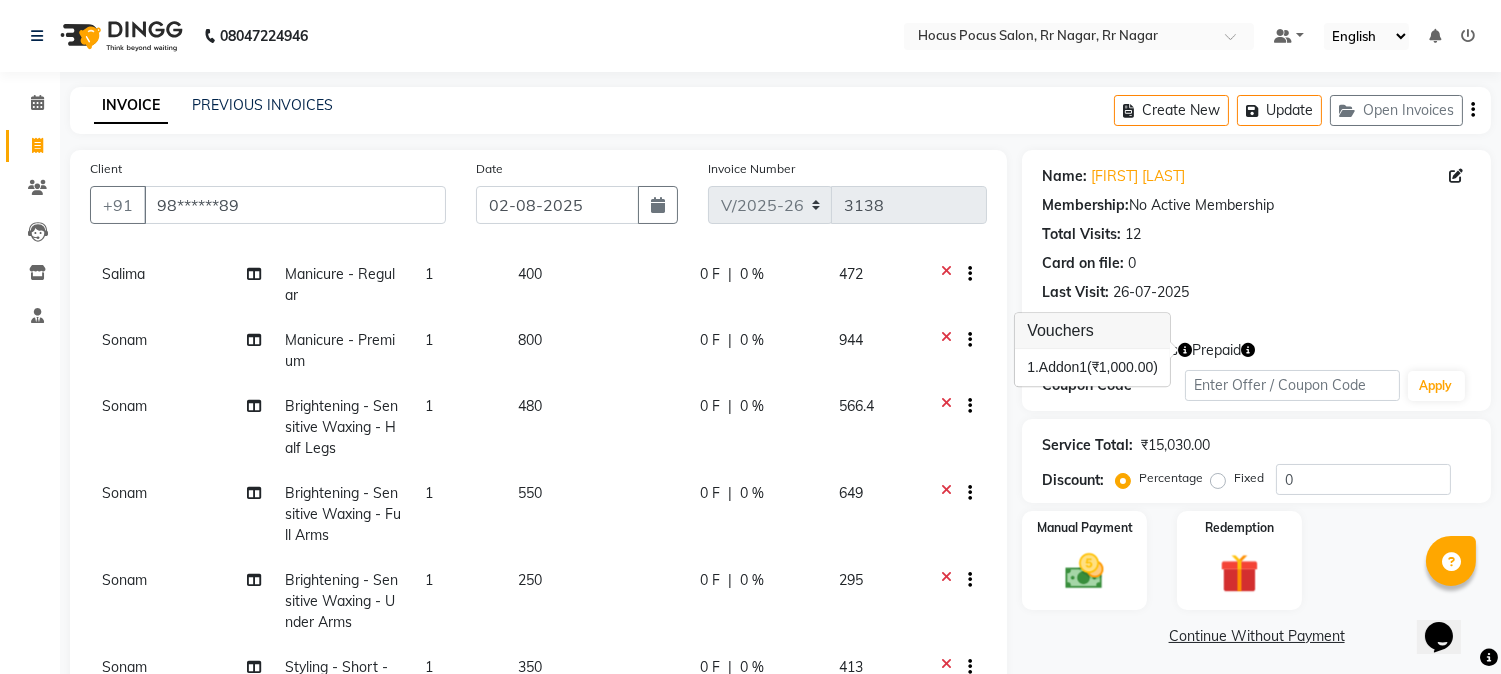 click 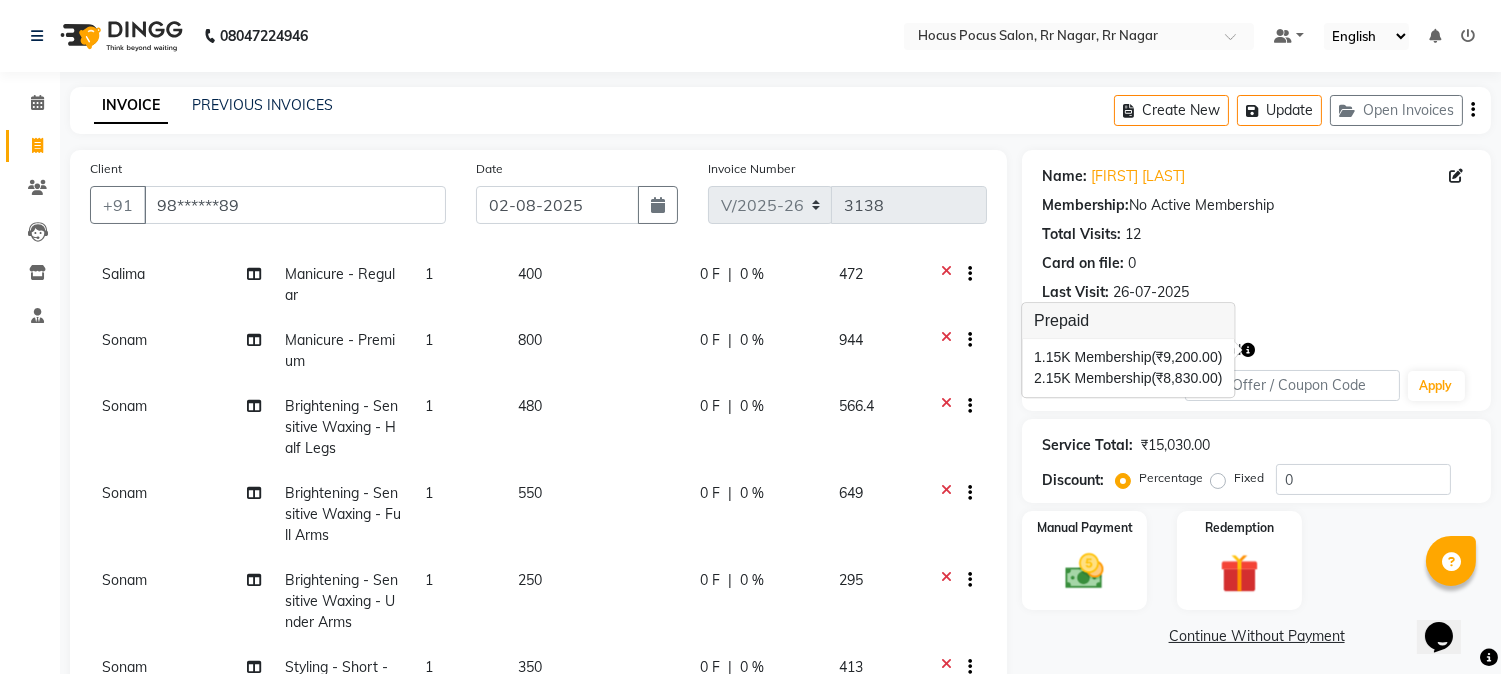 click on "Name: Shivu K L Membership:  No Active Membership  Total Visits:  12 Card on file:  0 Last Visit:   26-07-2025 Points:   0" 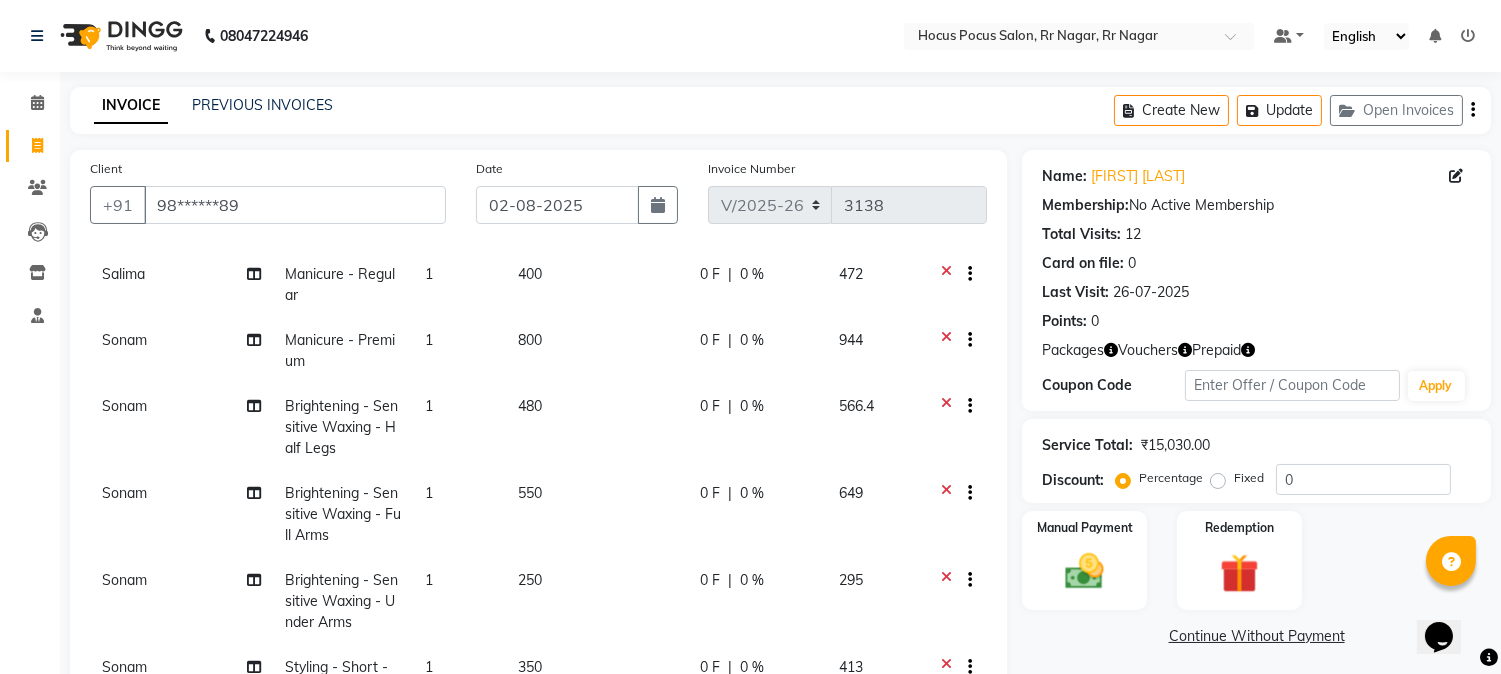 click 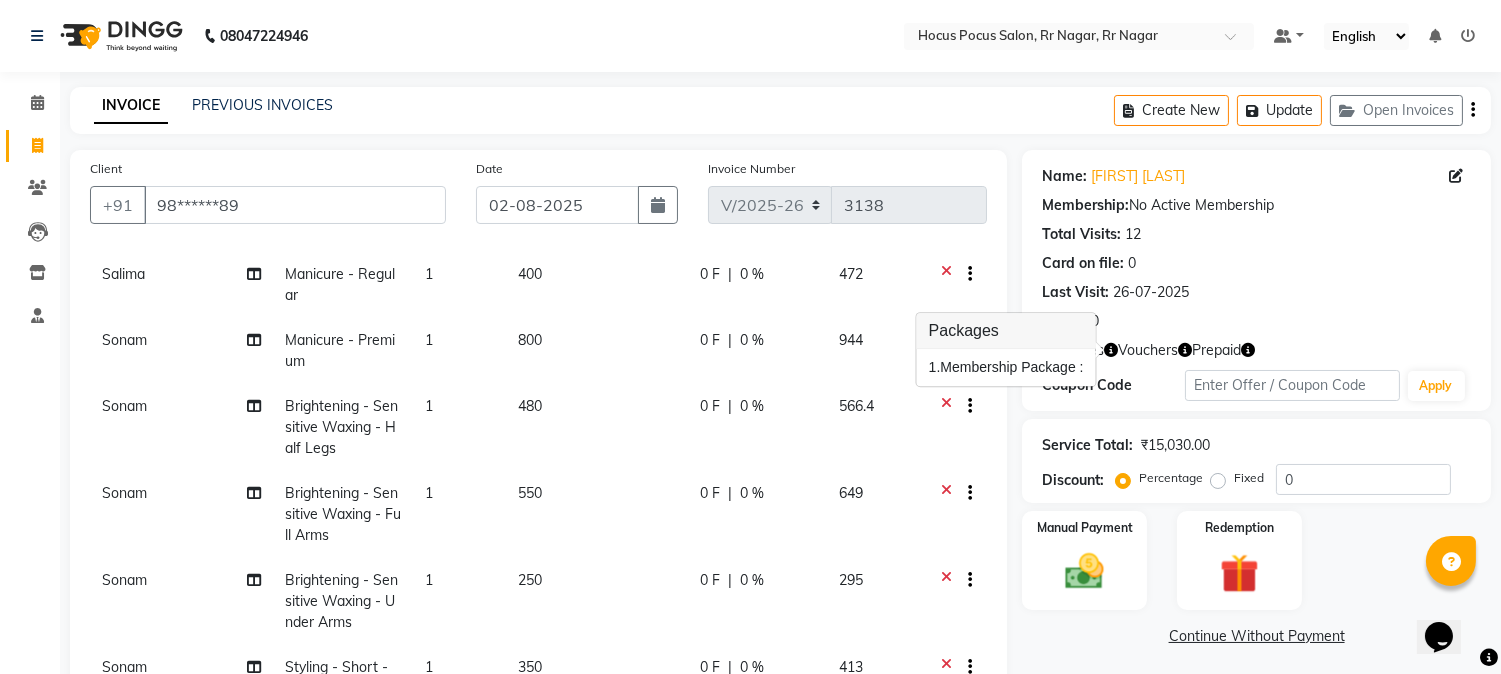 click 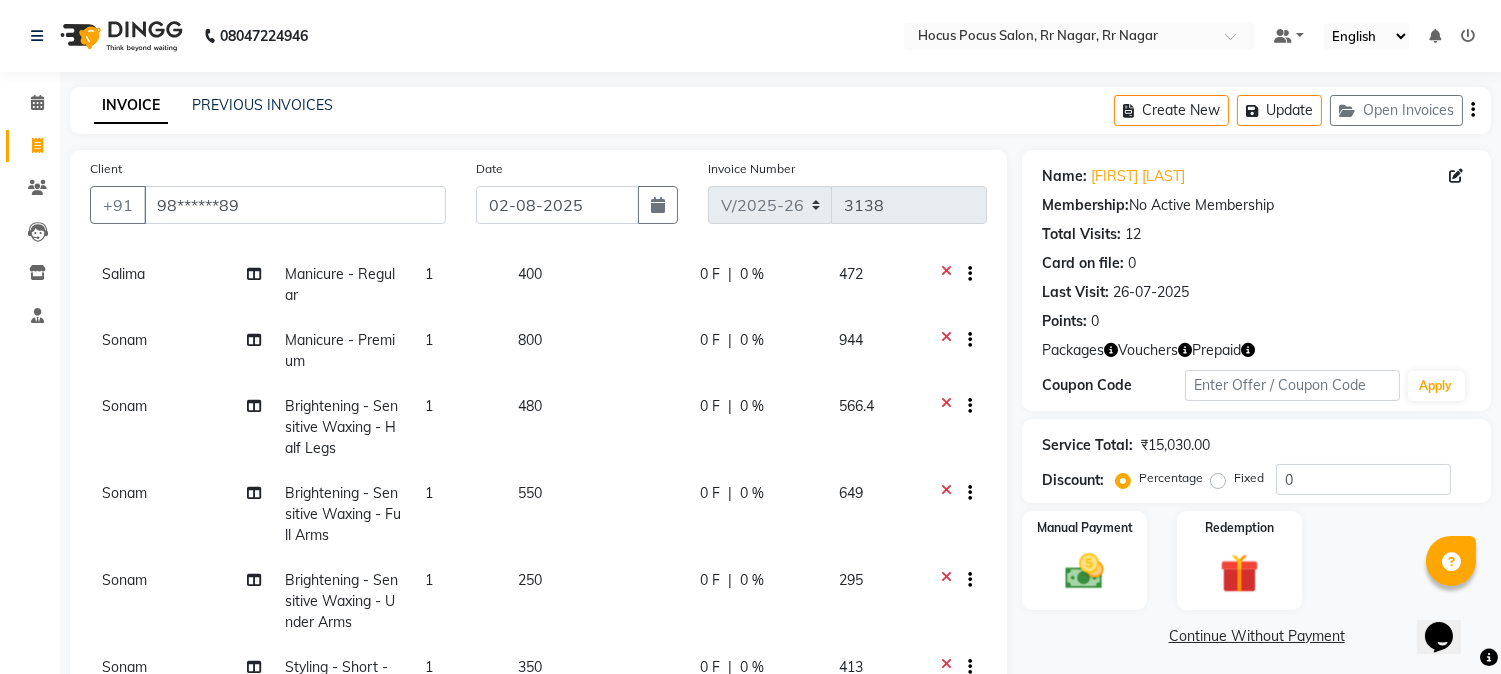 click 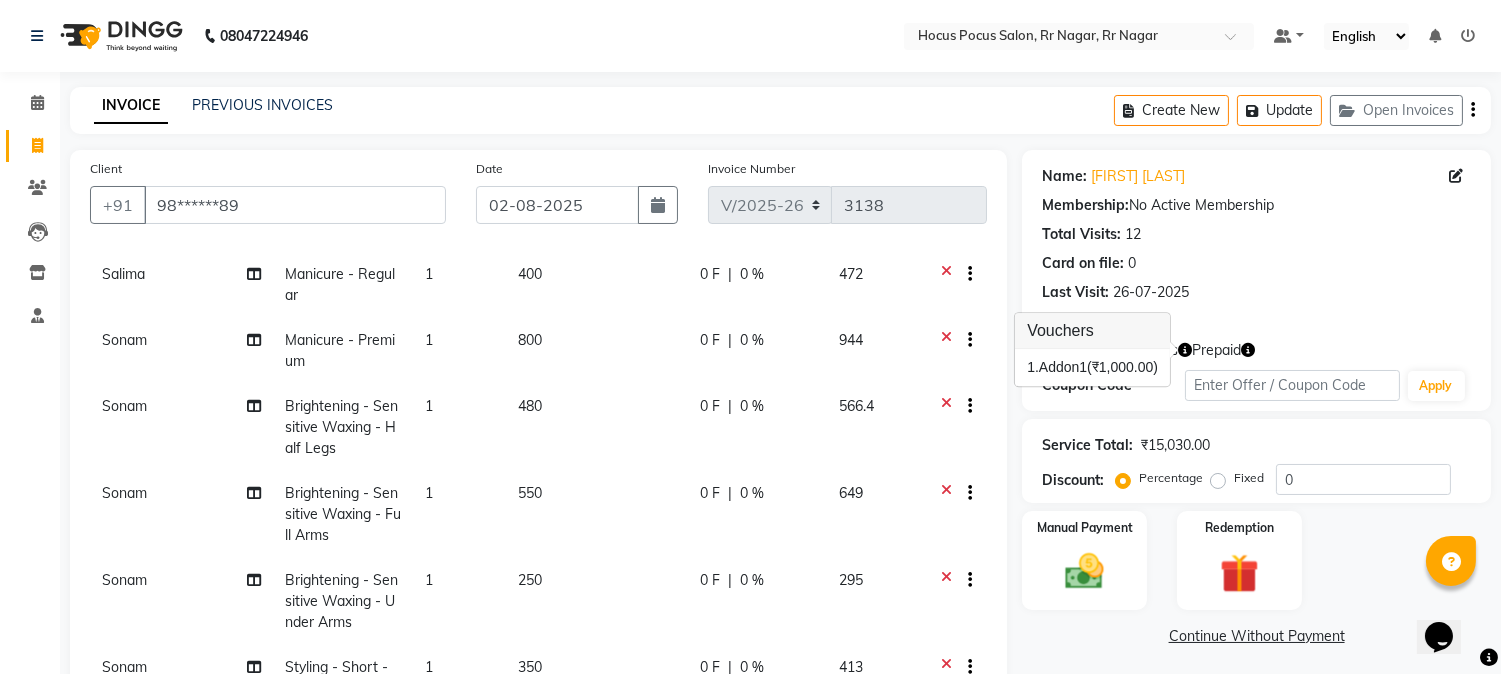click on "Prepaid" 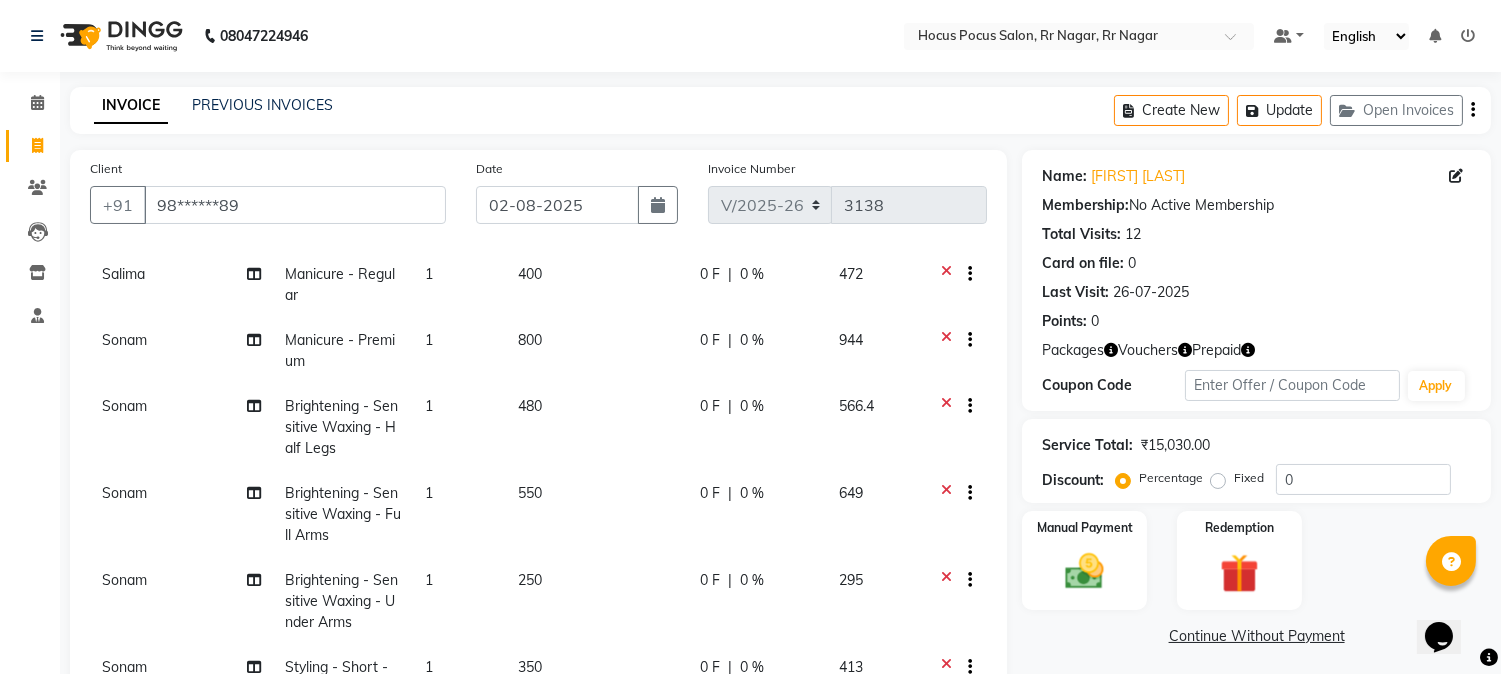 click 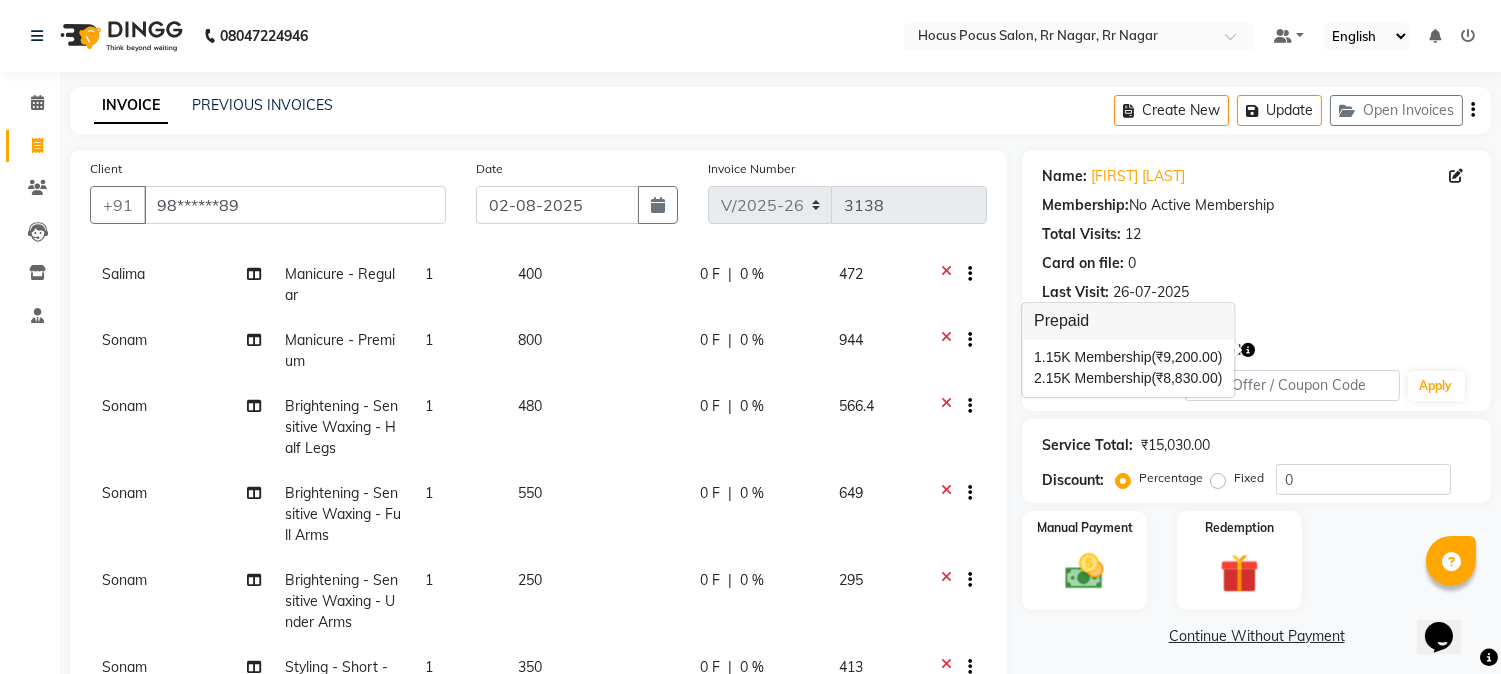 click 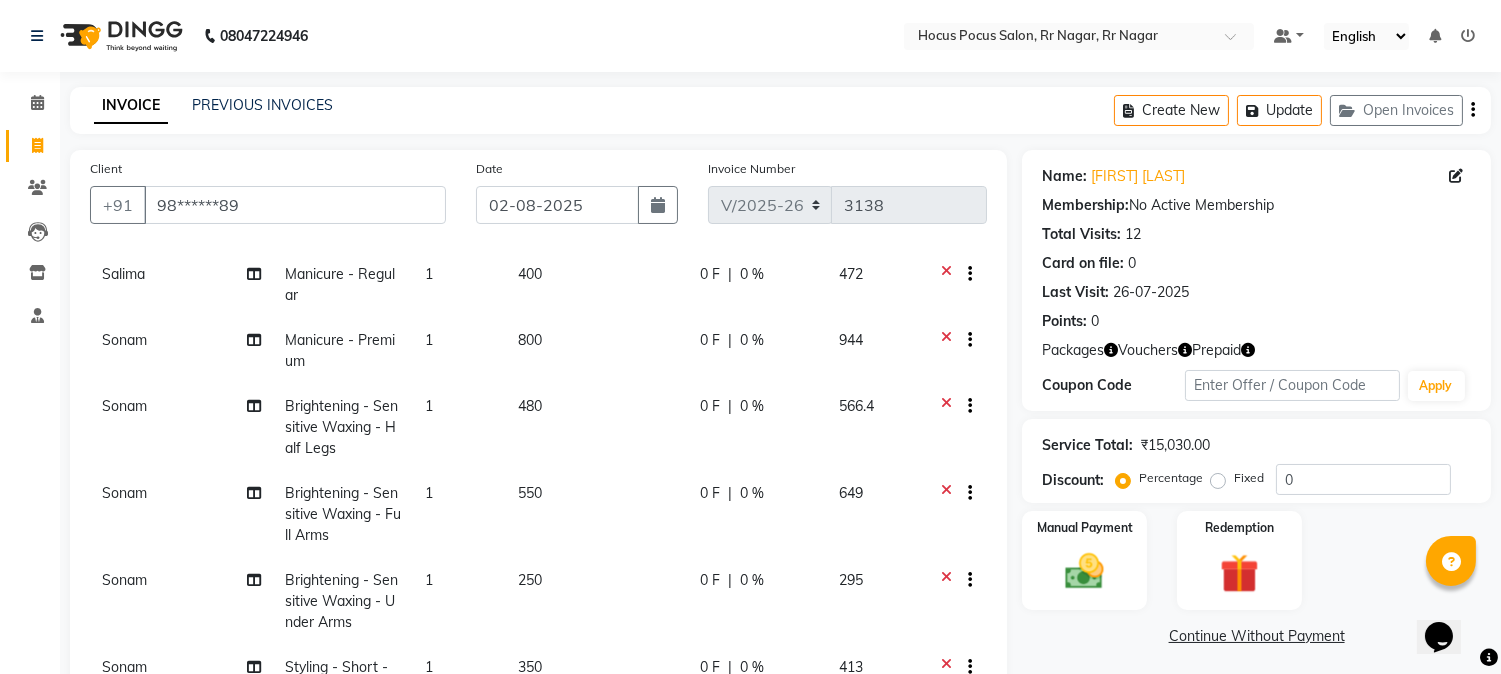 click 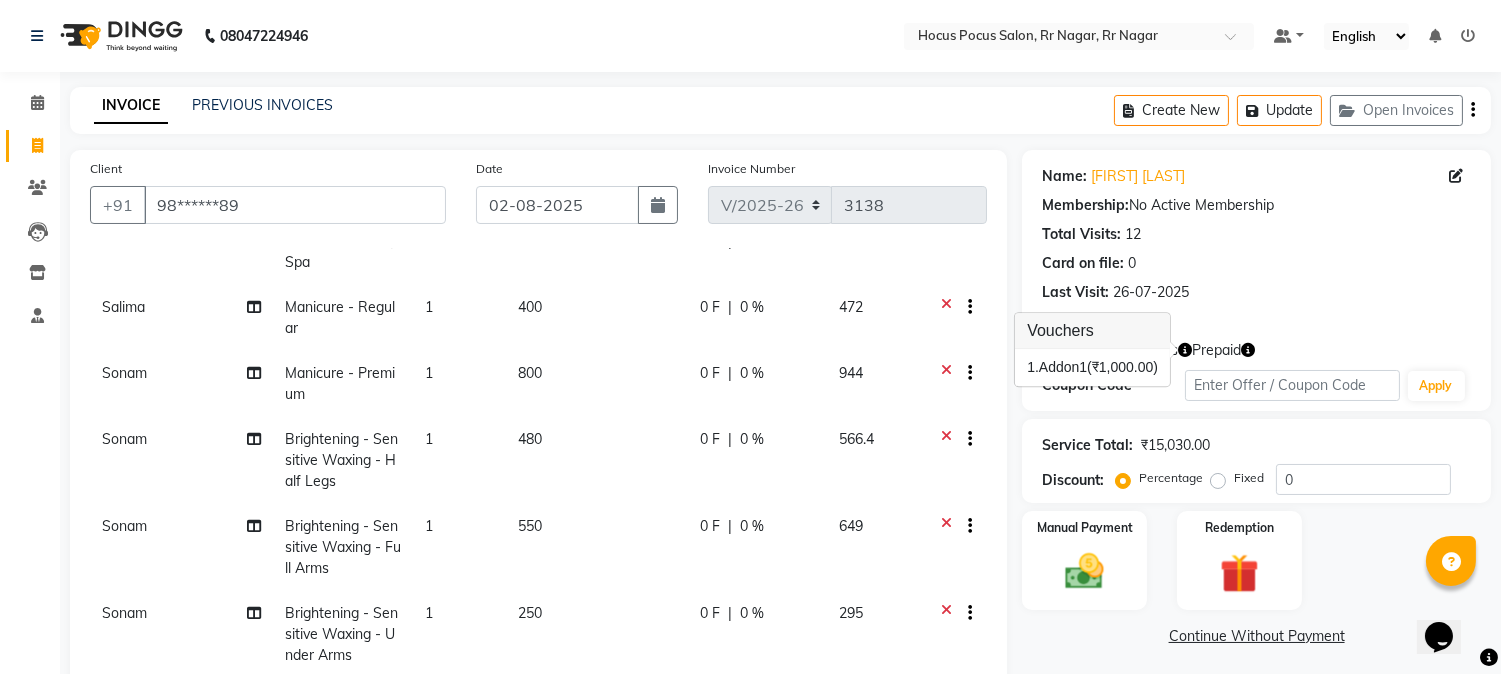 scroll, scrollTop: 400, scrollLeft: 0, axis: vertical 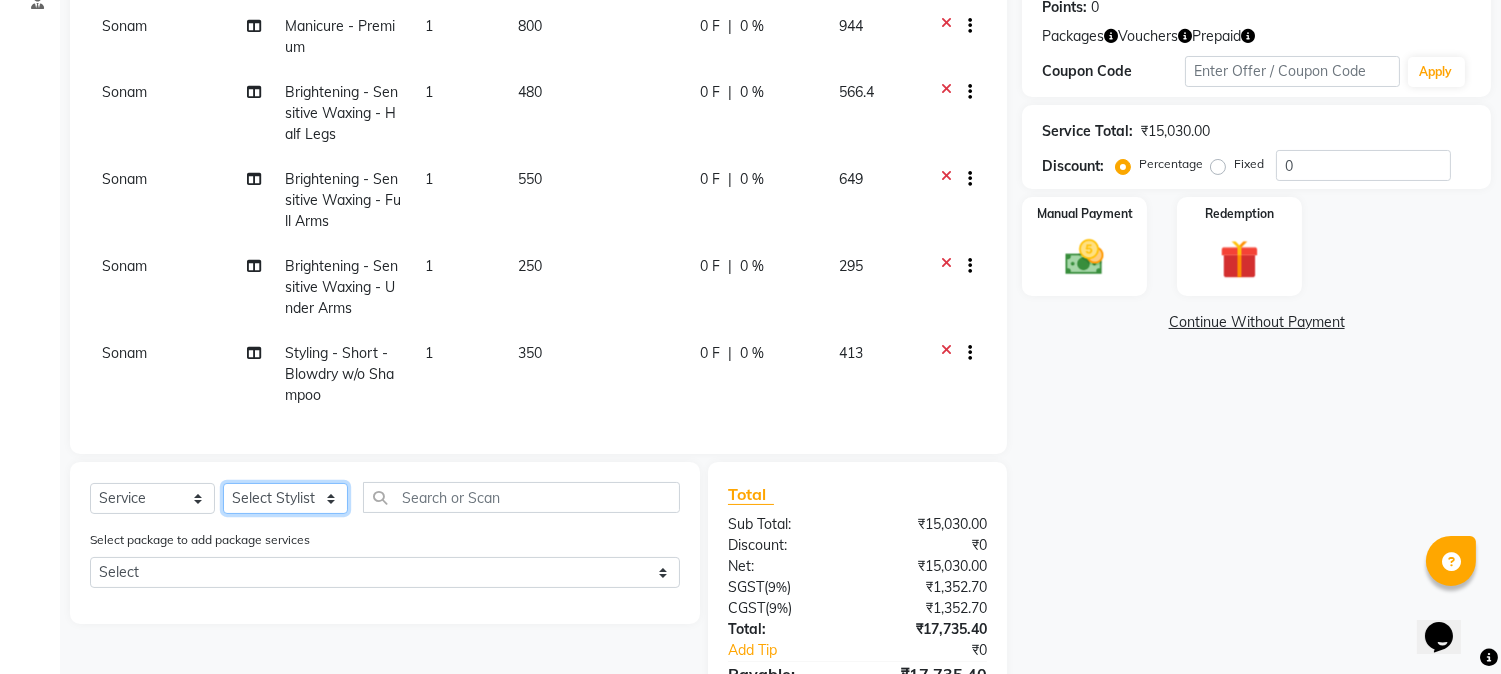click on "Select Stylist Amar  Arjun Eliza hocus pocus Jonathan Maya Mona Neha Ravi Salima Sonam" 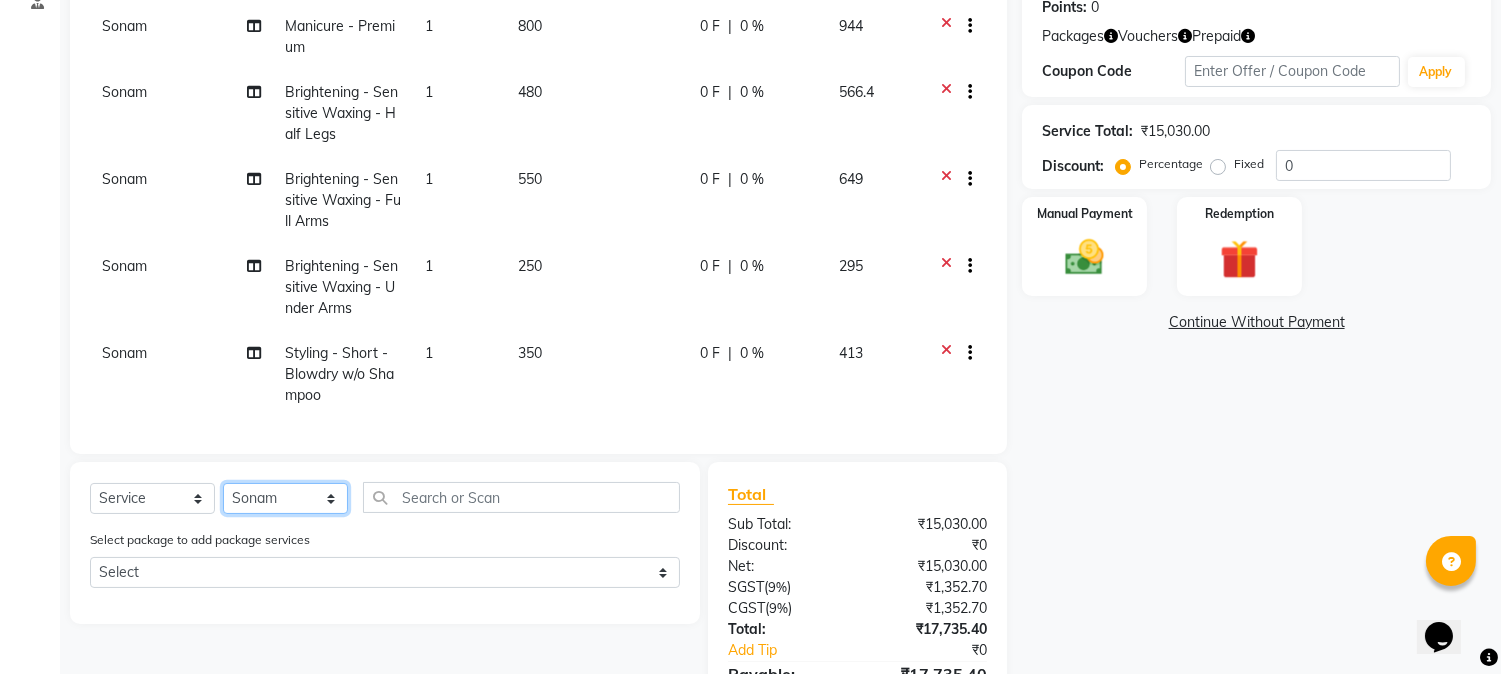 click on "Select Stylist Amar  Arjun Eliza hocus pocus Jonathan Maya Mona Neha Ravi Salima Sonam" 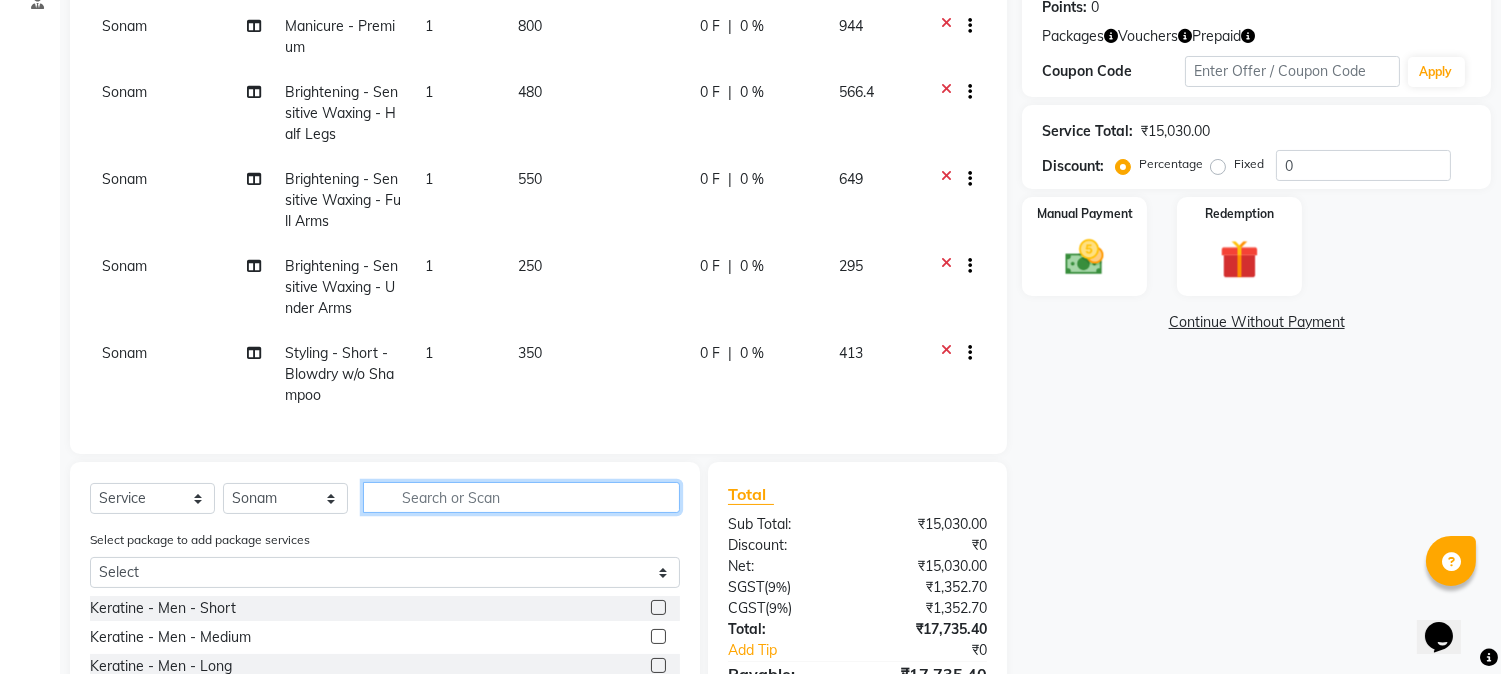 click 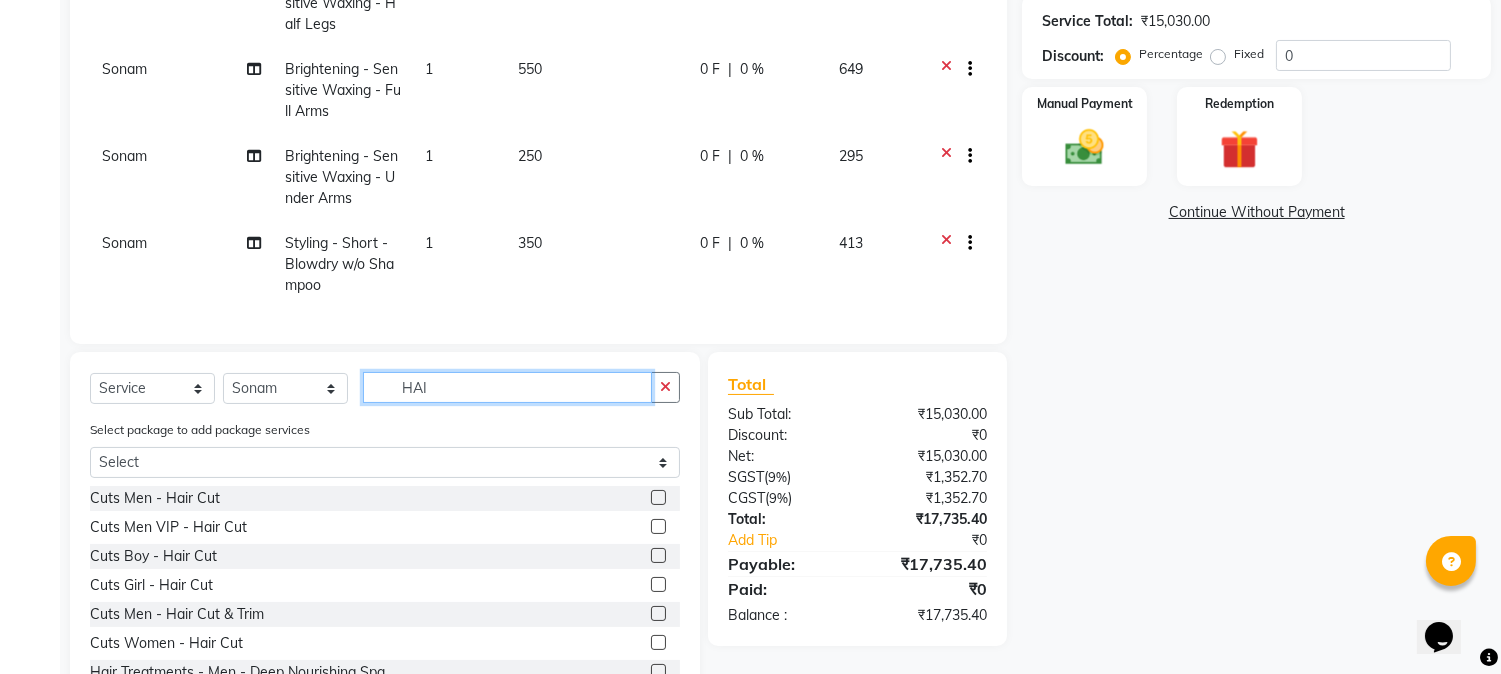 scroll, scrollTop: 425, scrollLeft: 0, axis: vertical 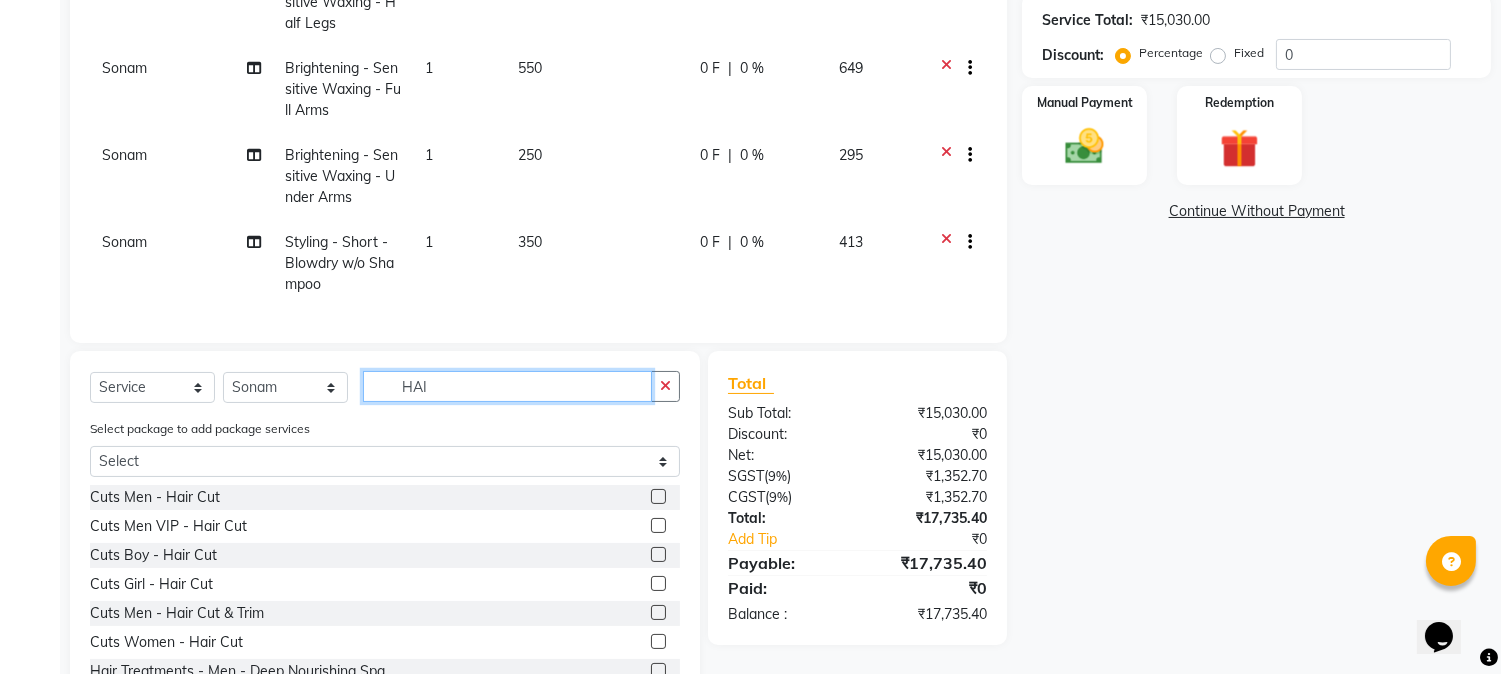 type on "HAI" 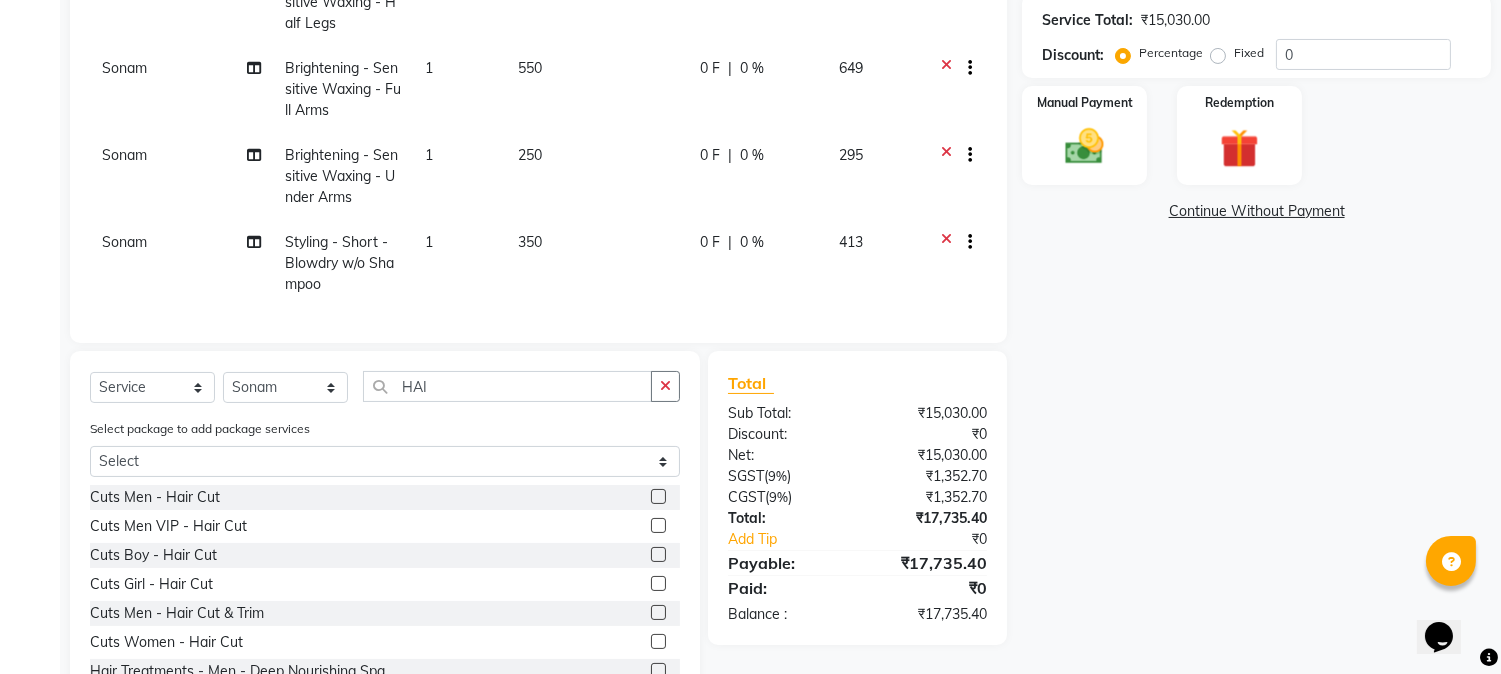 click 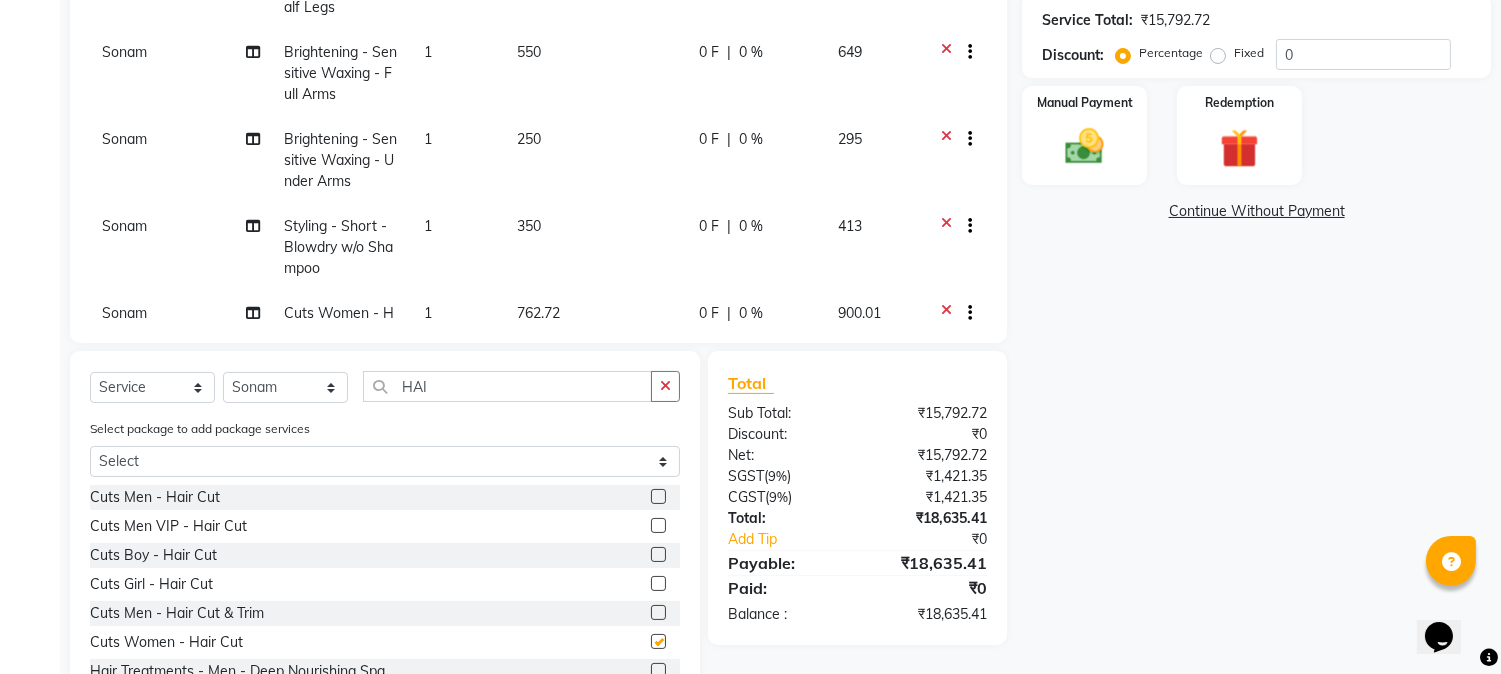 checkbox on "false" 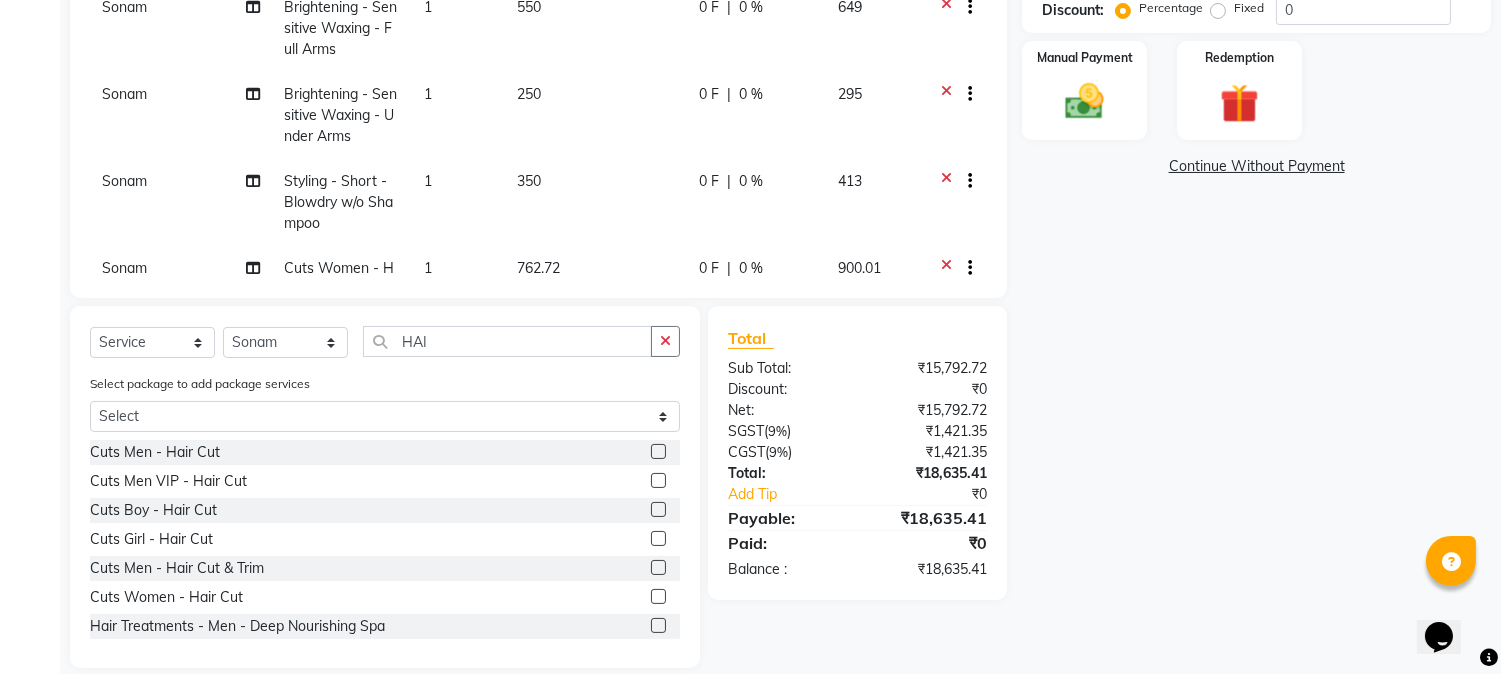 scroll, scrollTop: 494, scrollLeft: 0, axis: vertical 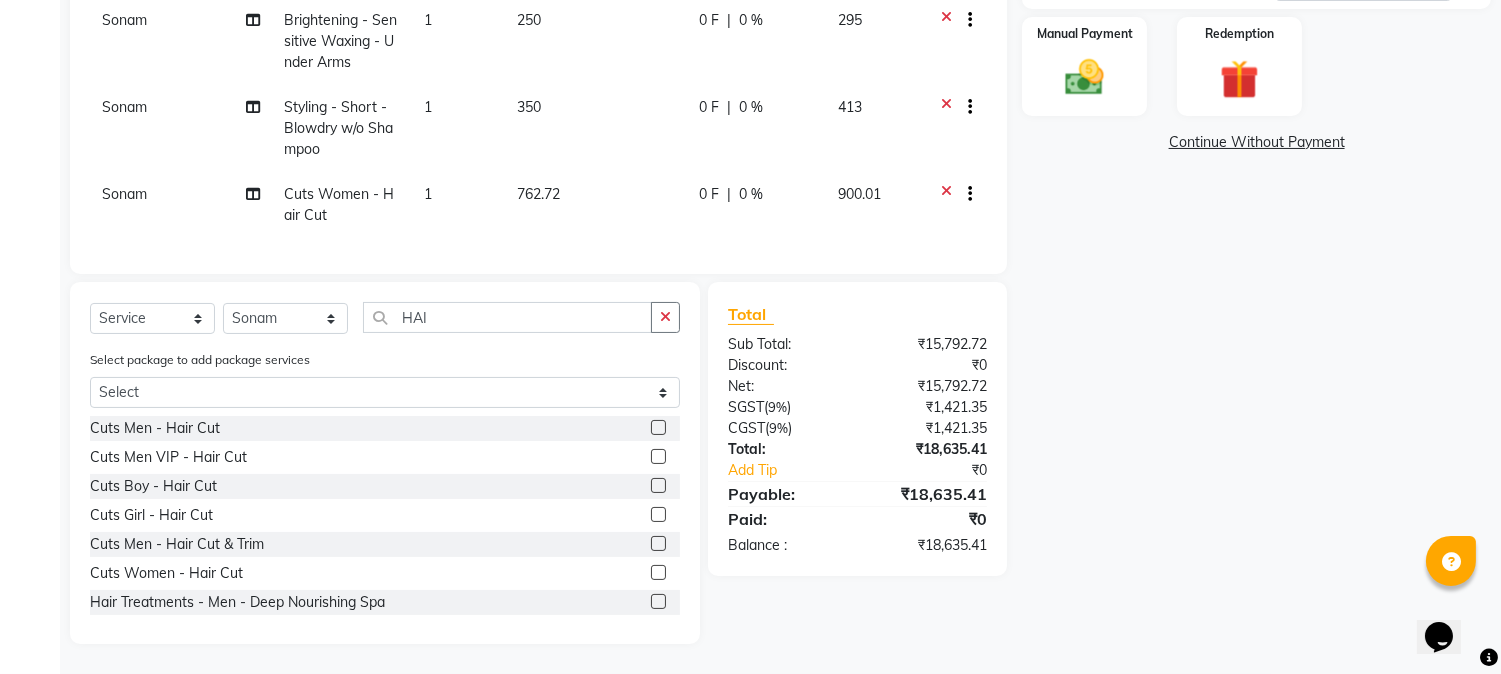click 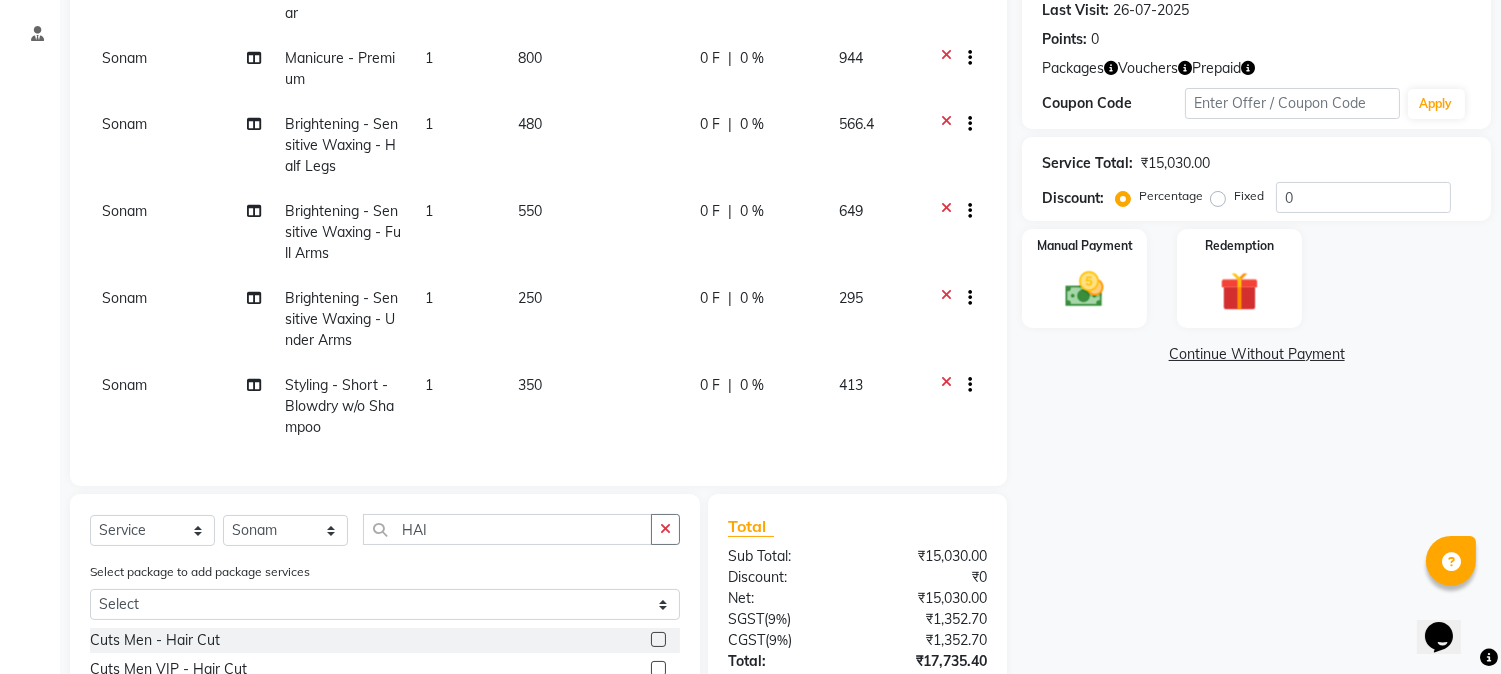 scroll, scrollTop: 65, scrollLeft: 0, axis: vertical 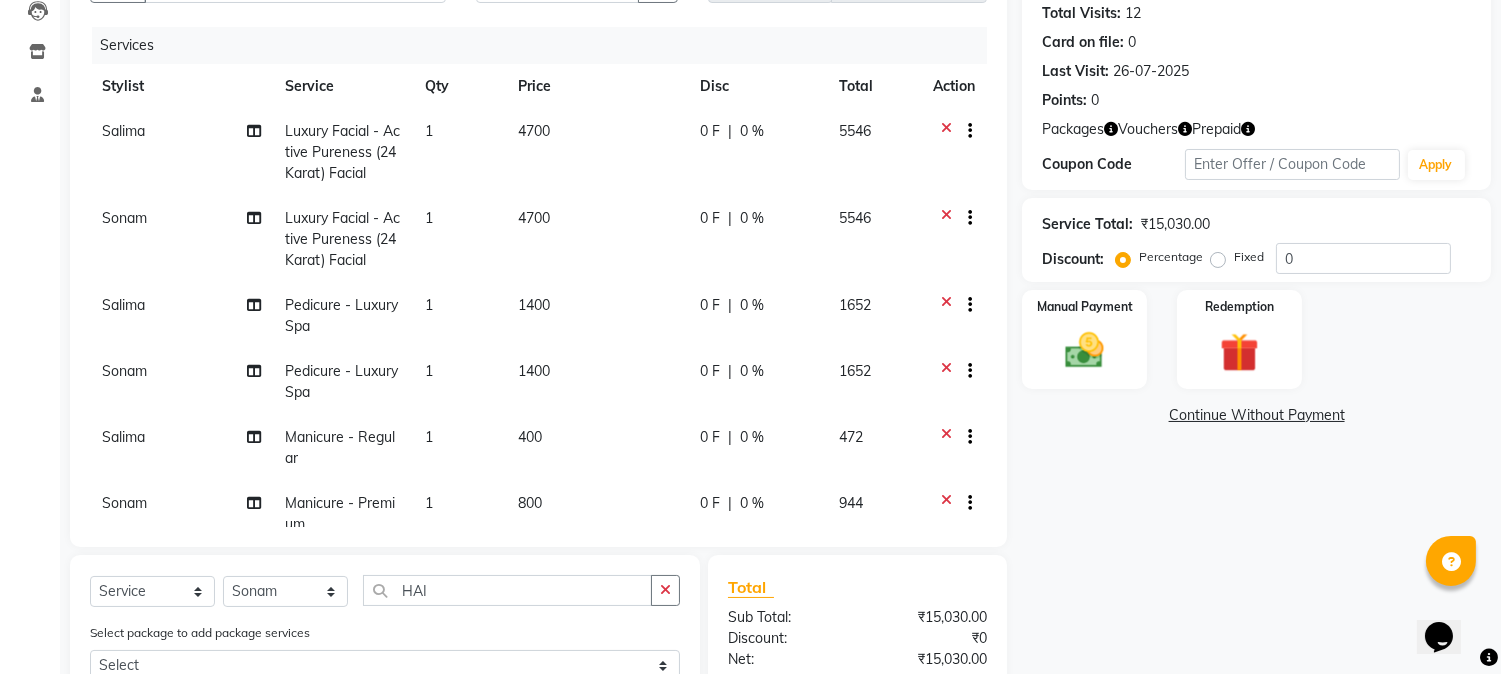 click 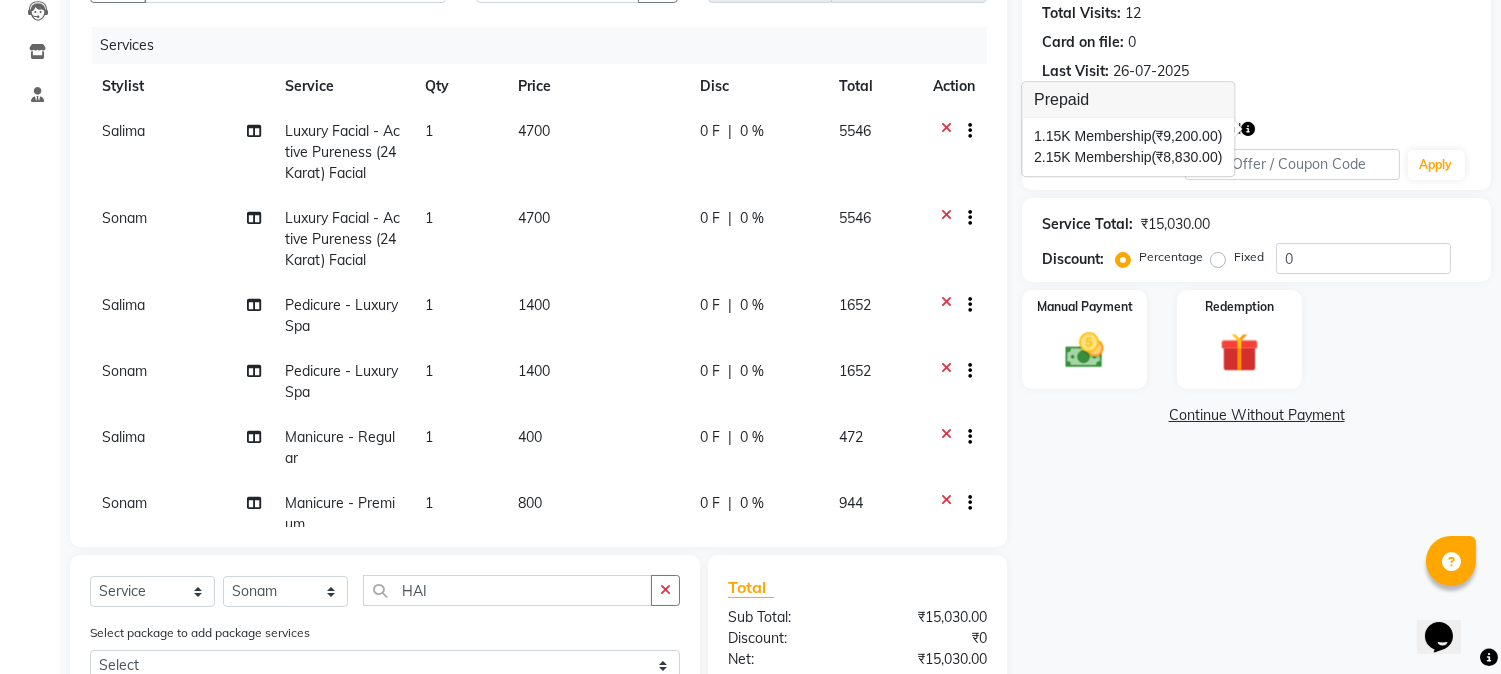 click on "Points:   0" 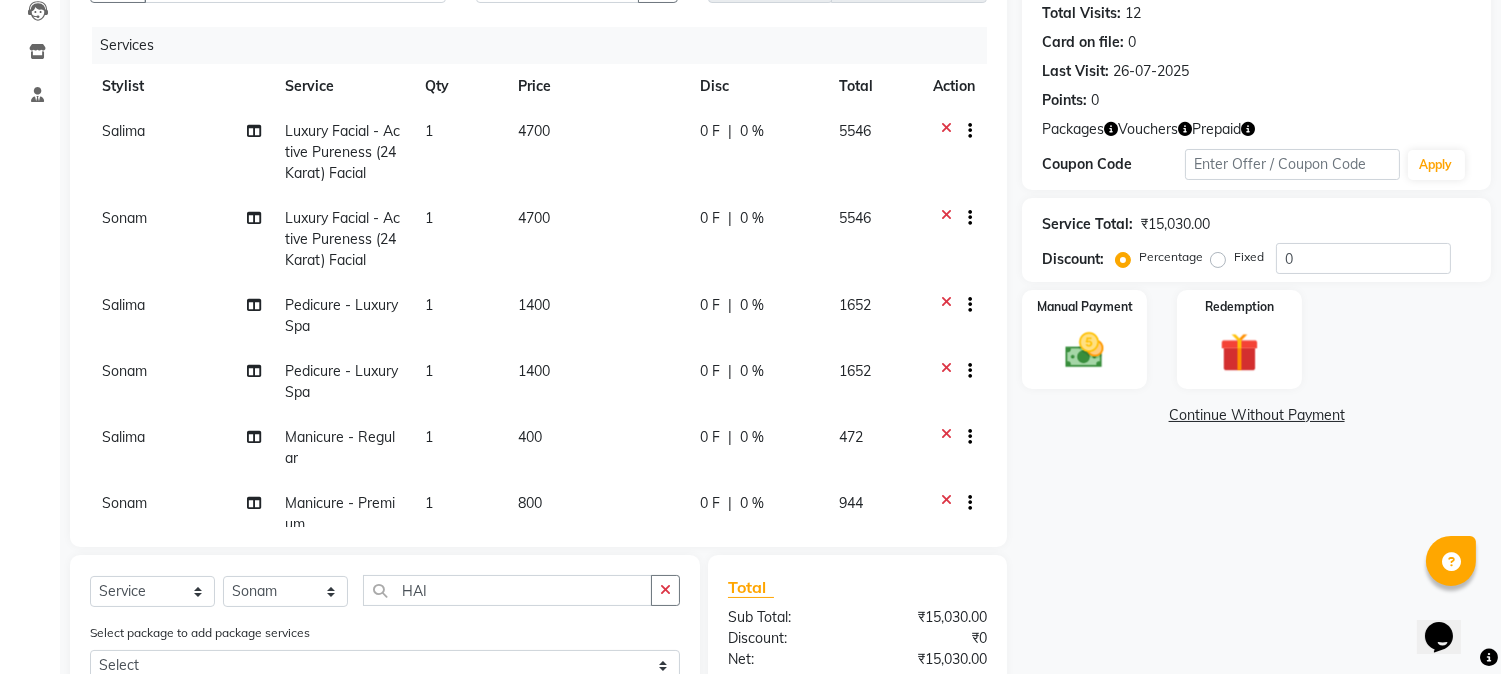 click 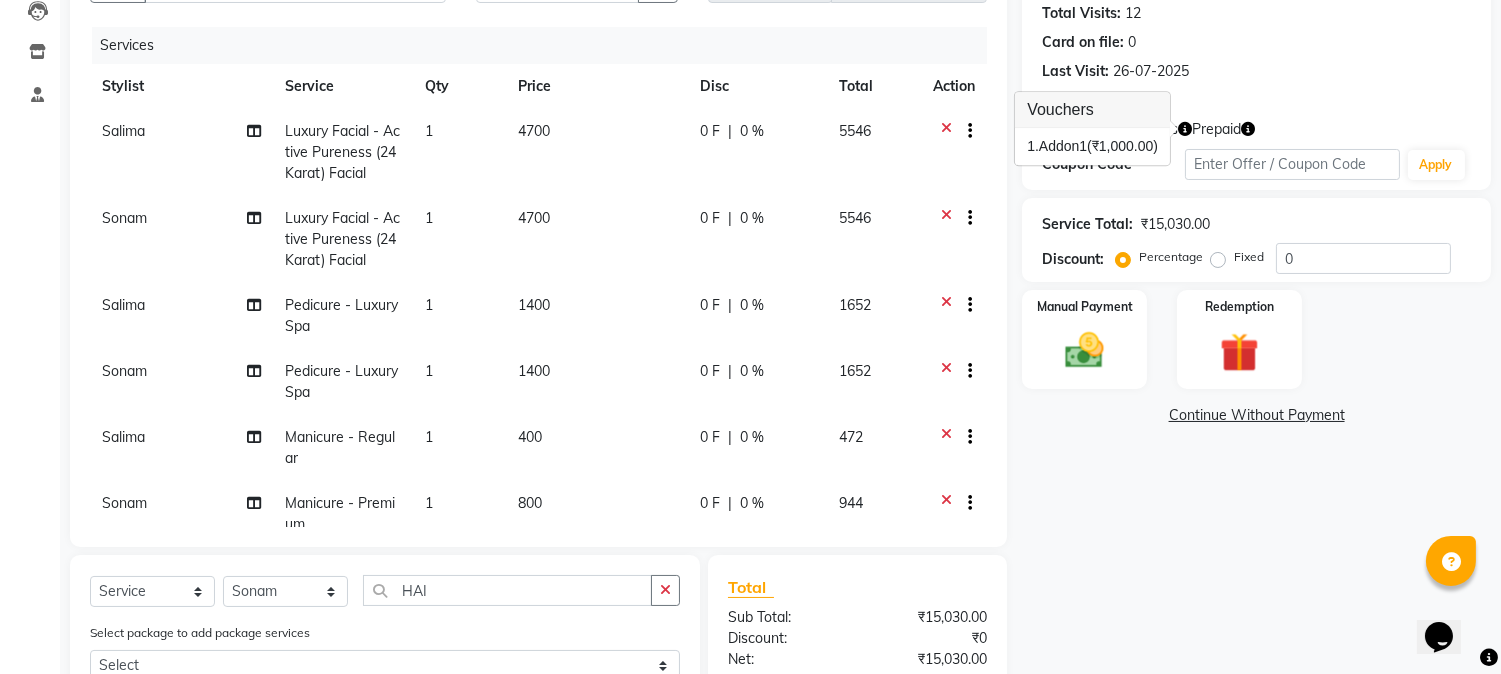 click on "Points:   0" 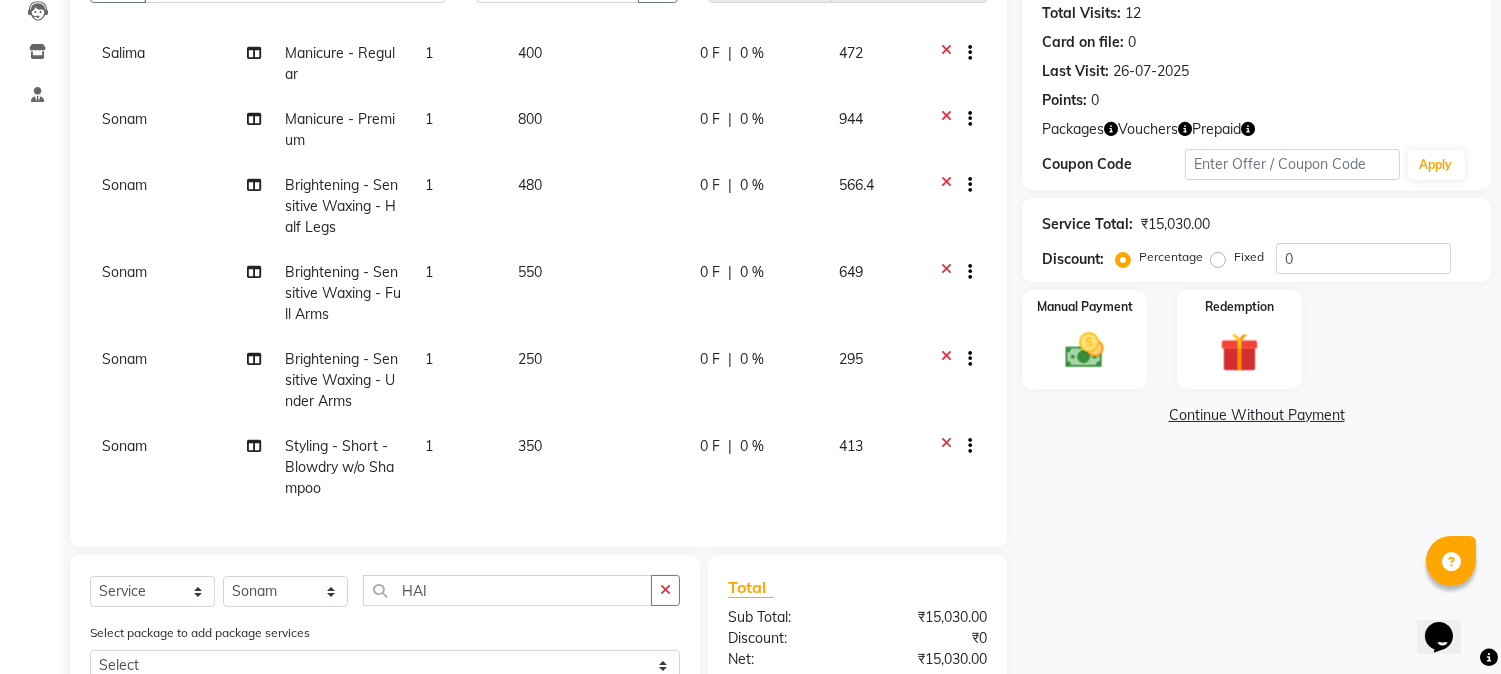 scroll, scrollTop: 0, scrollLeft: 0, axis: both 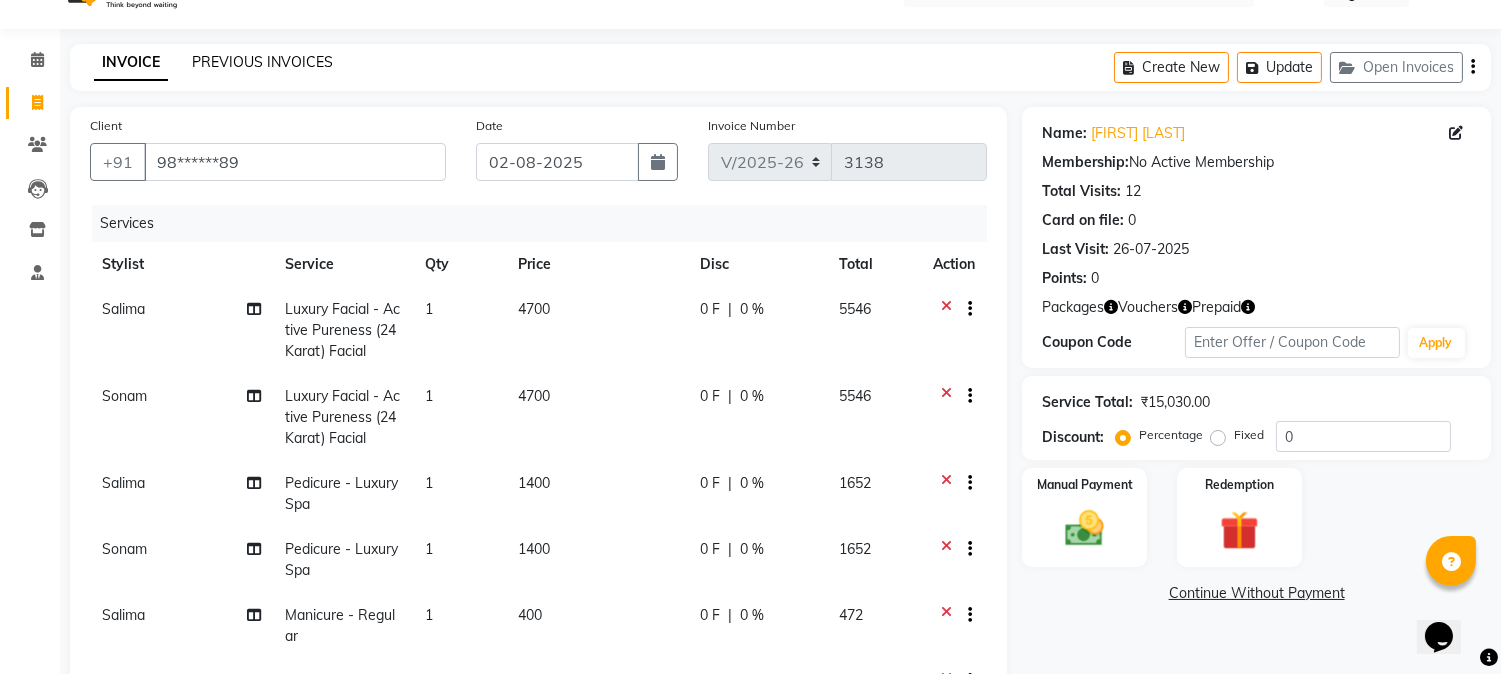 drag, startPoint x: 1510, startPoint y: 115, endPoint x: 258, endPoint y: 73, distance: 1252.7042 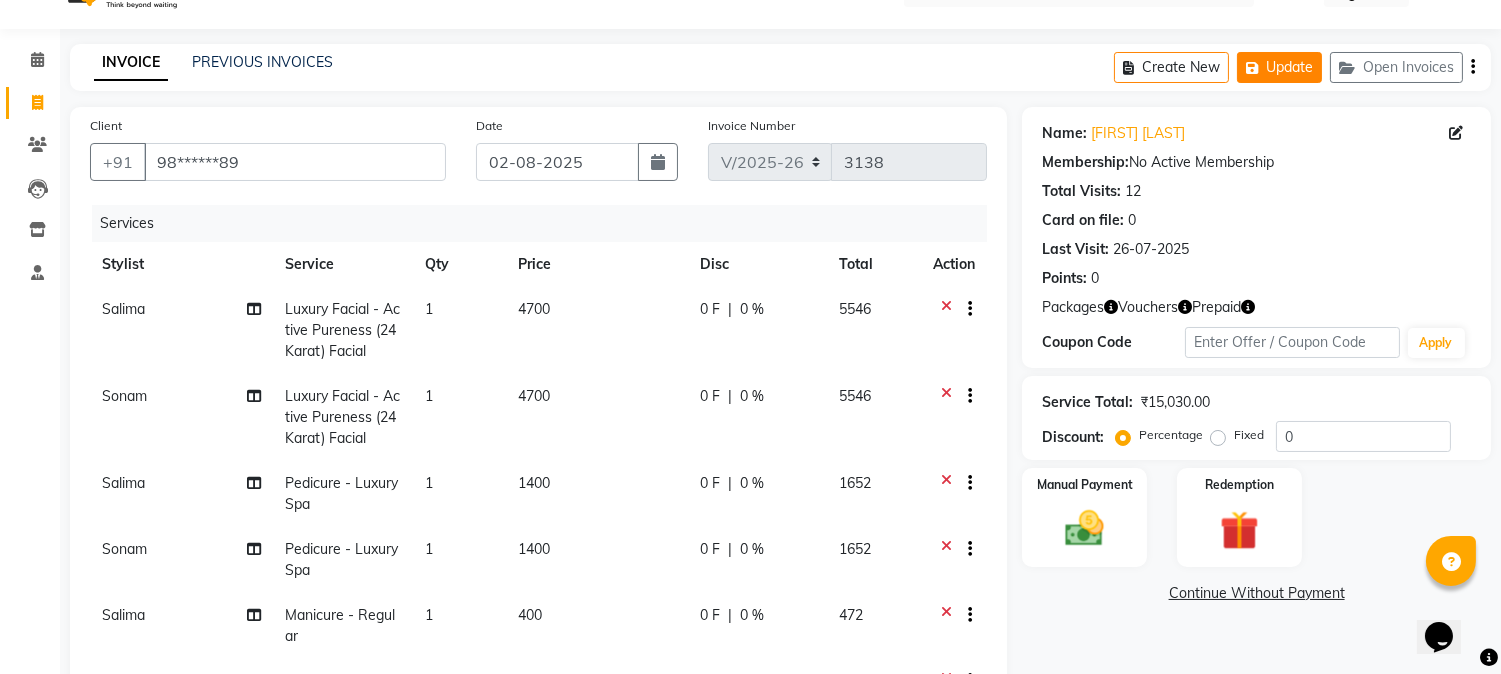 click on "Update" 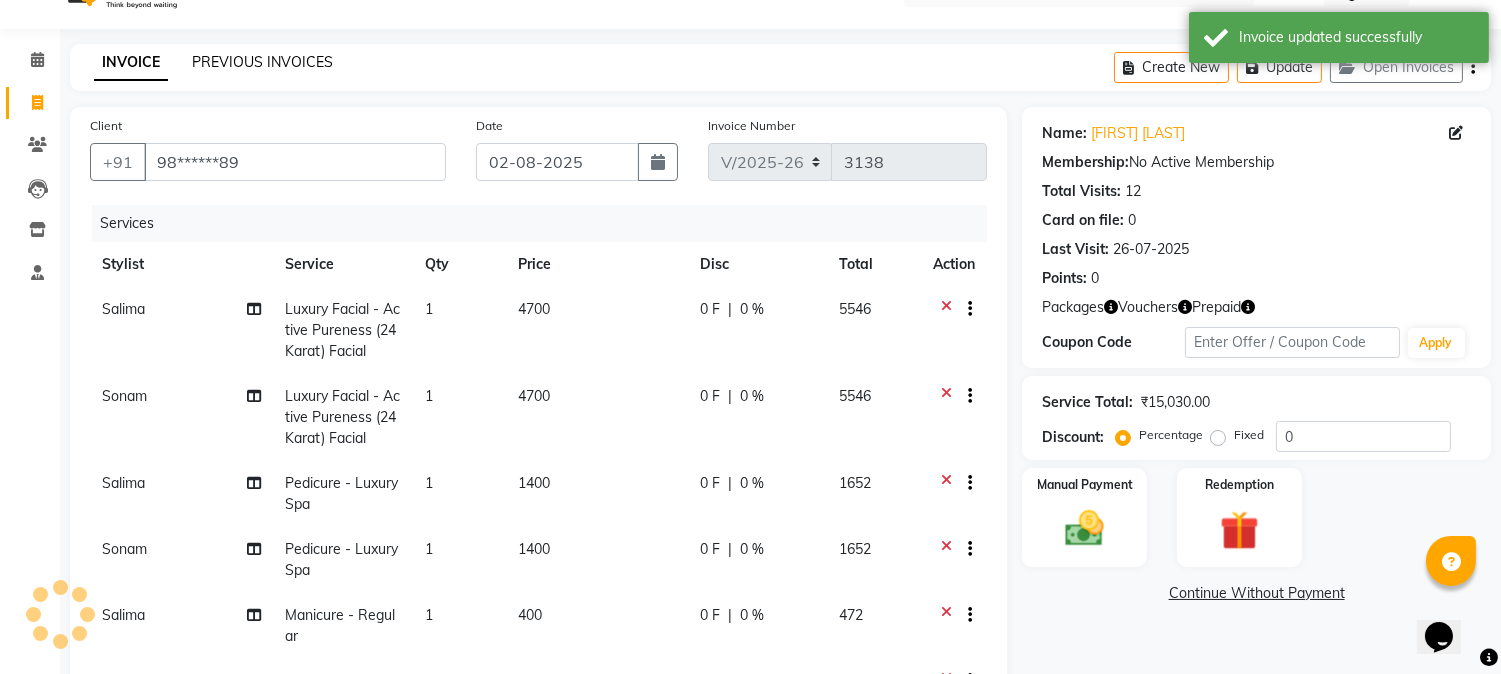 click on "PREVIOUS INVOICES" 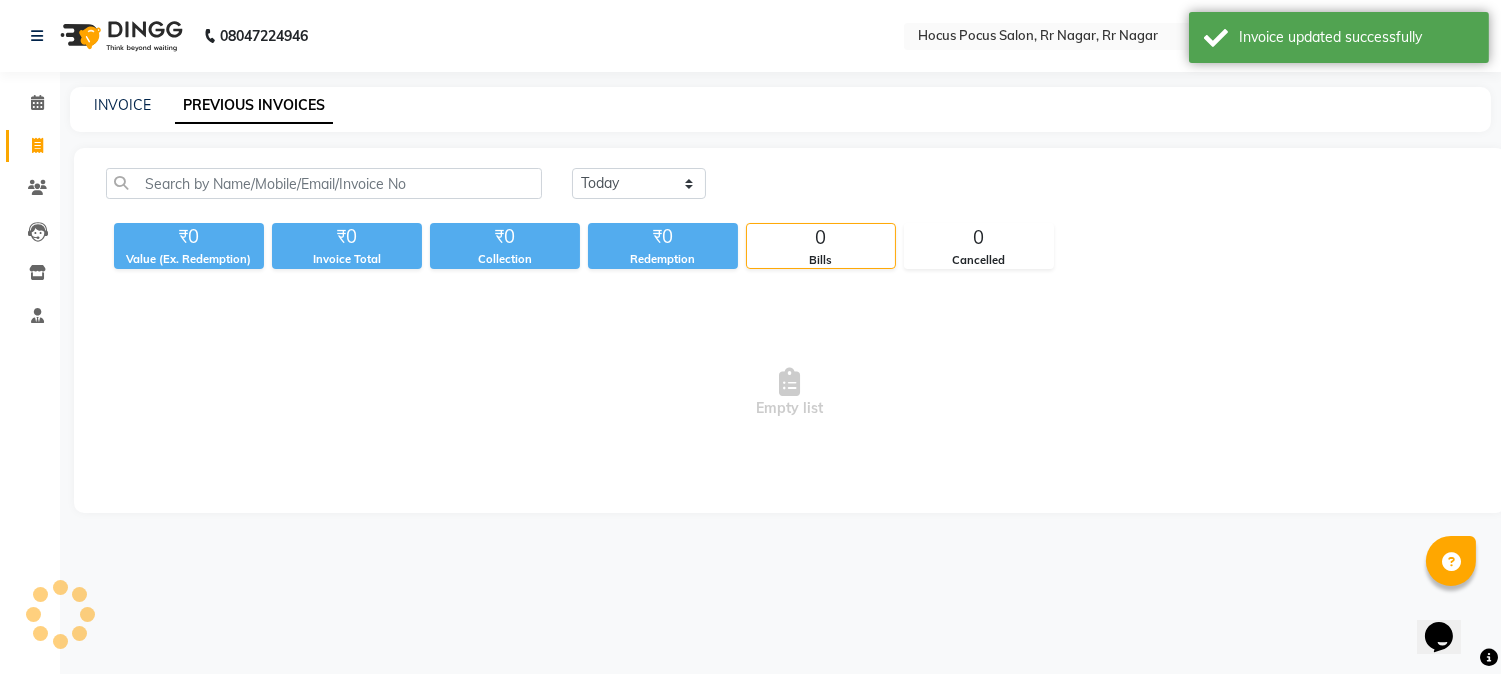 scroll, scrollTop: 0, scrollLeft: 0, axis: both 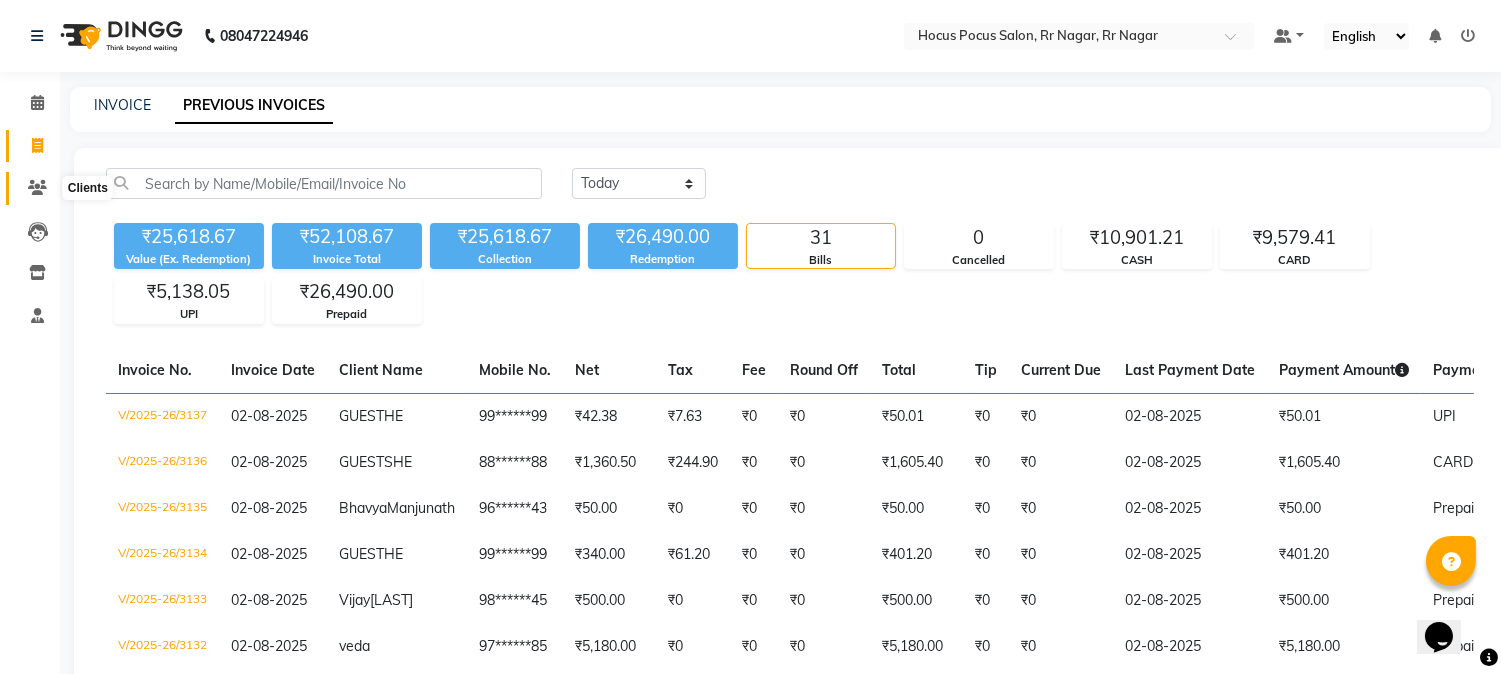 click 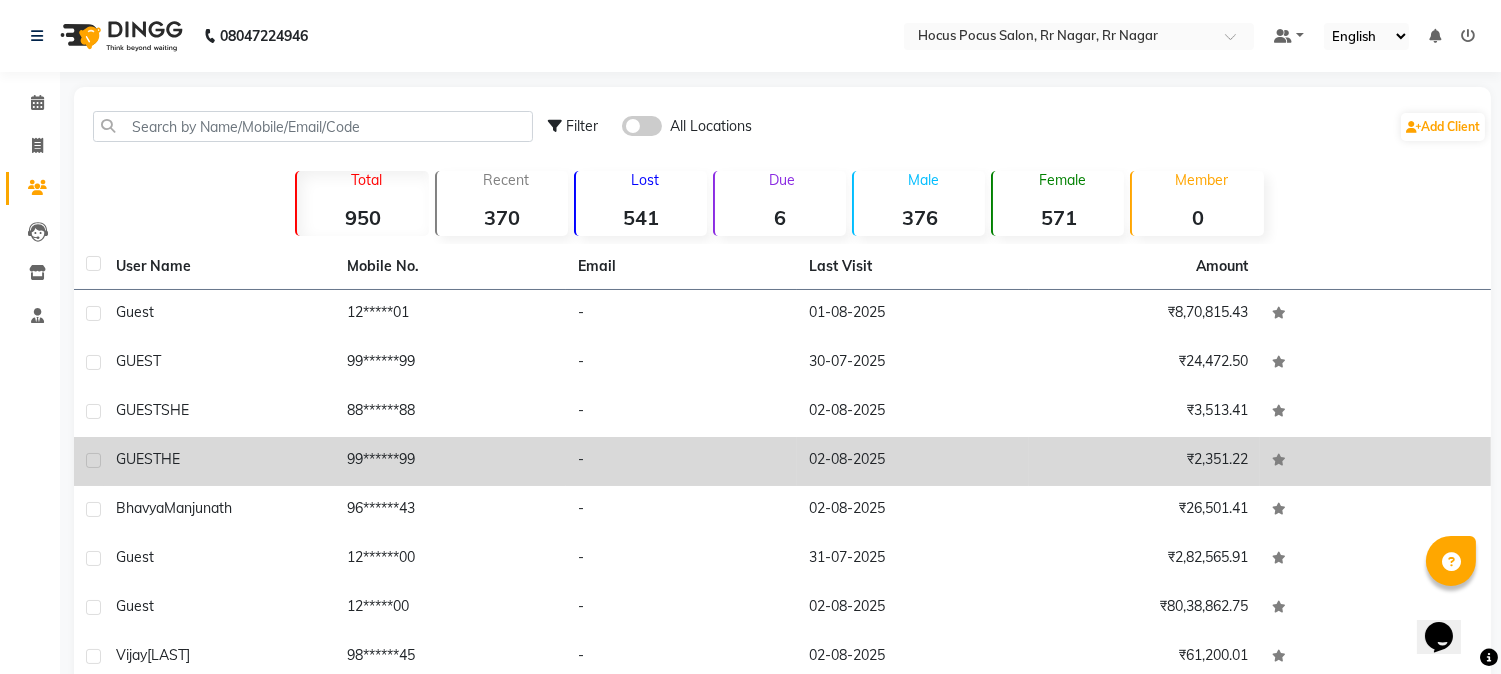 click 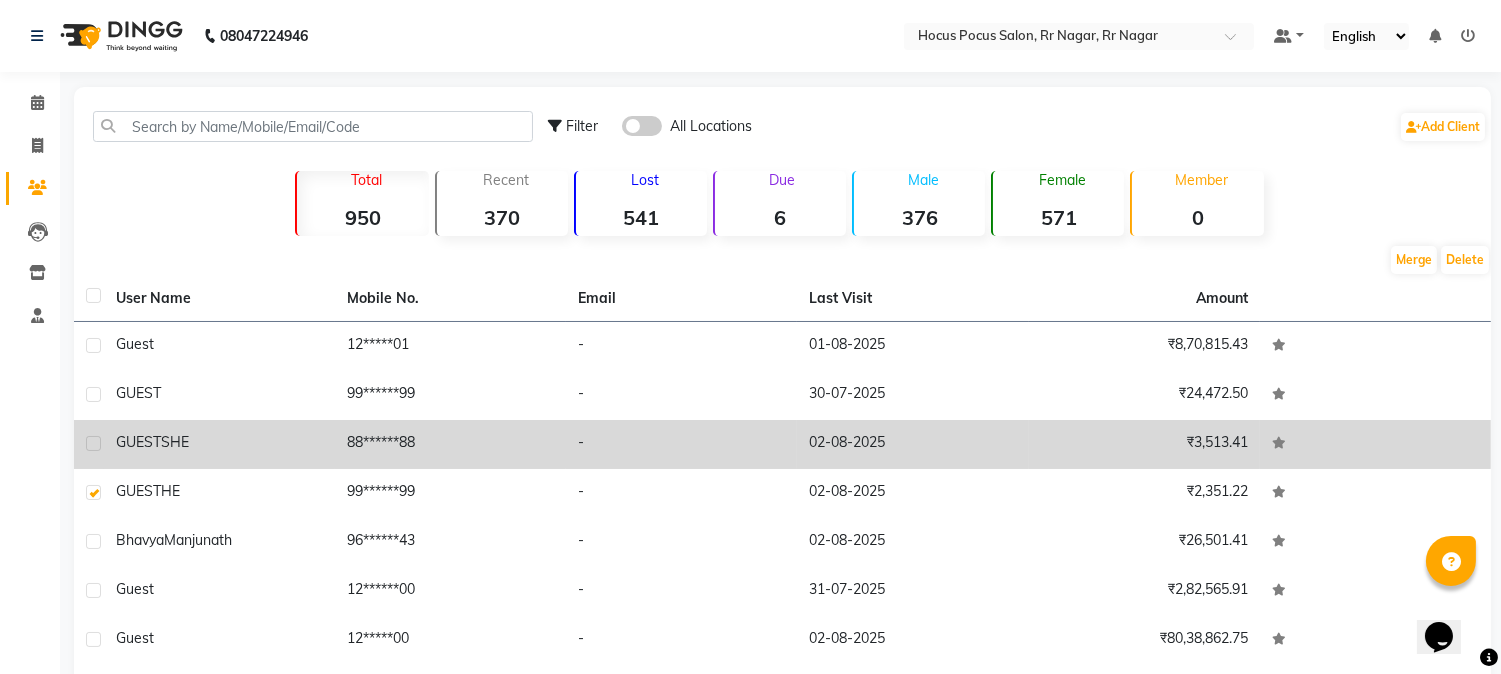 click 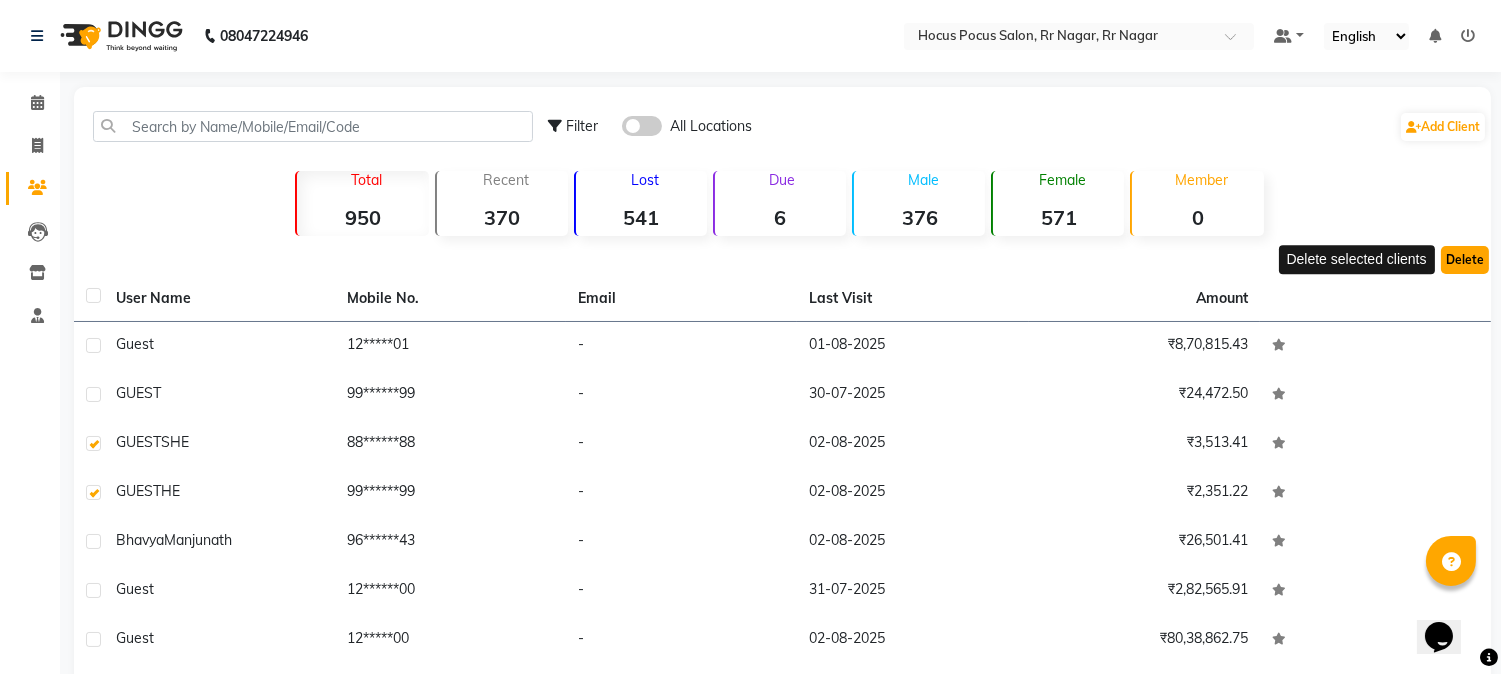 click on "Delete" 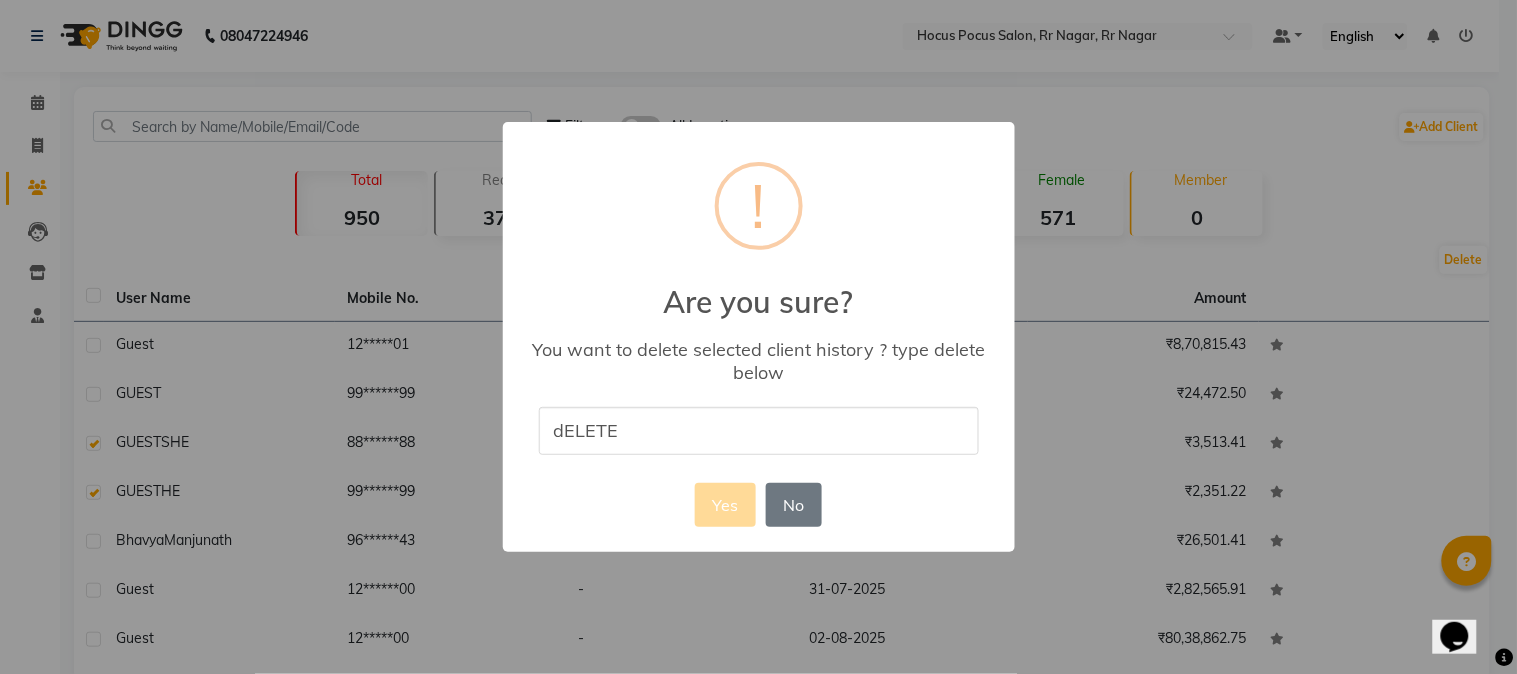 type on "delete" 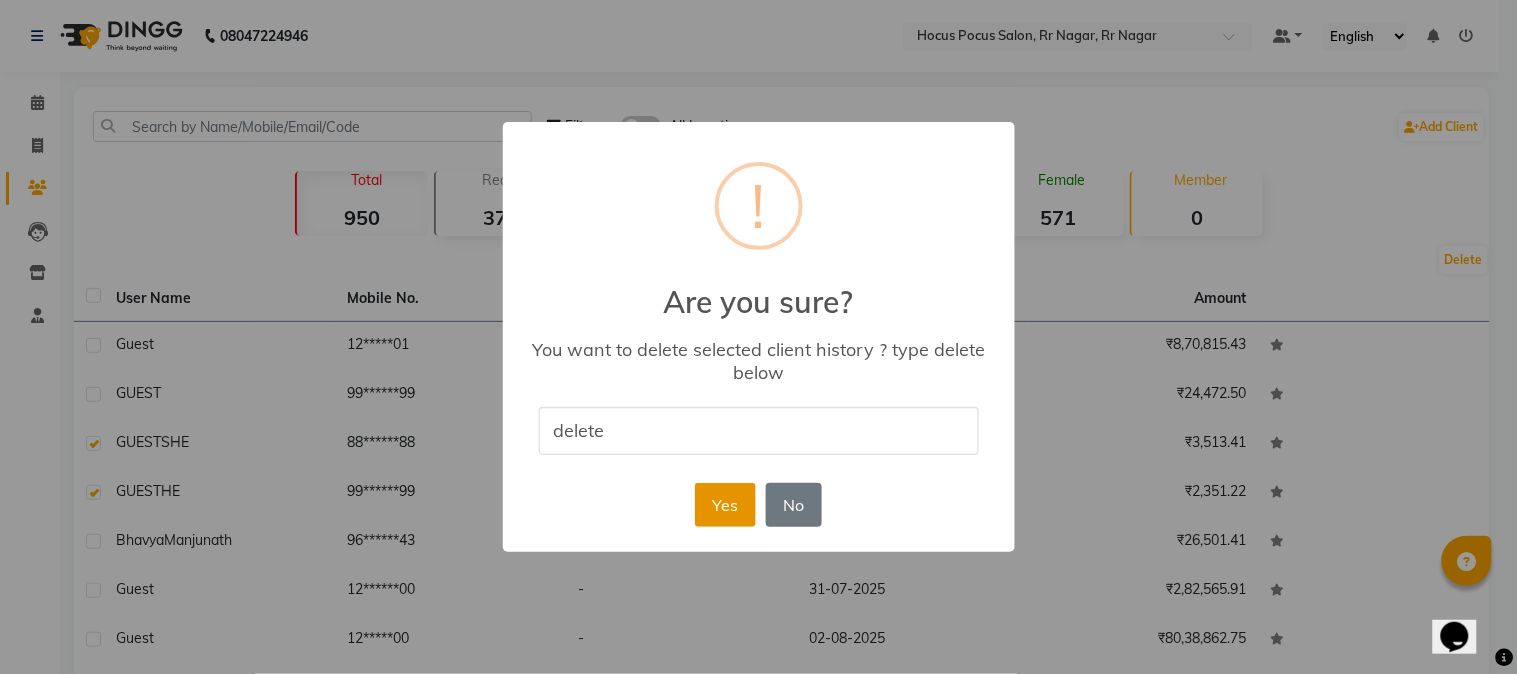 click on "Yes" at bounding box center (725, 505) 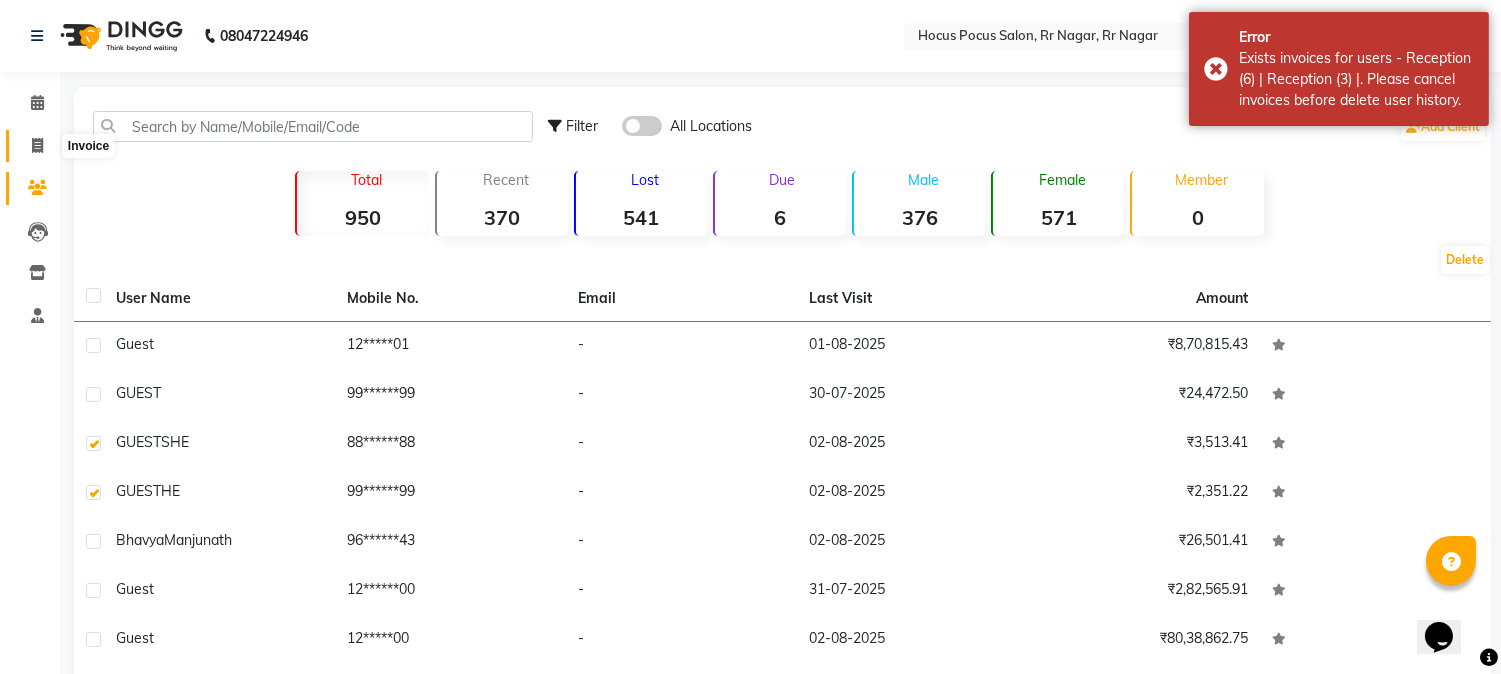 click 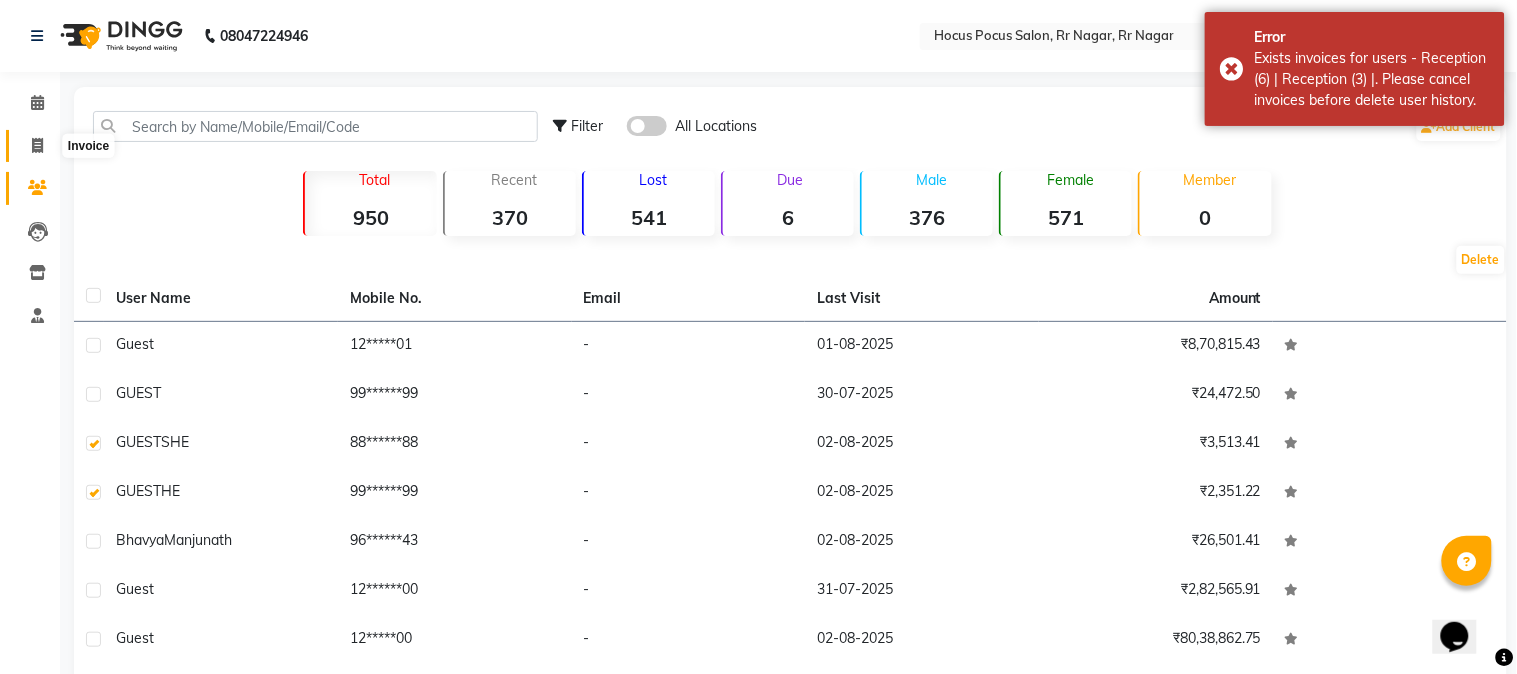 select on "5019" 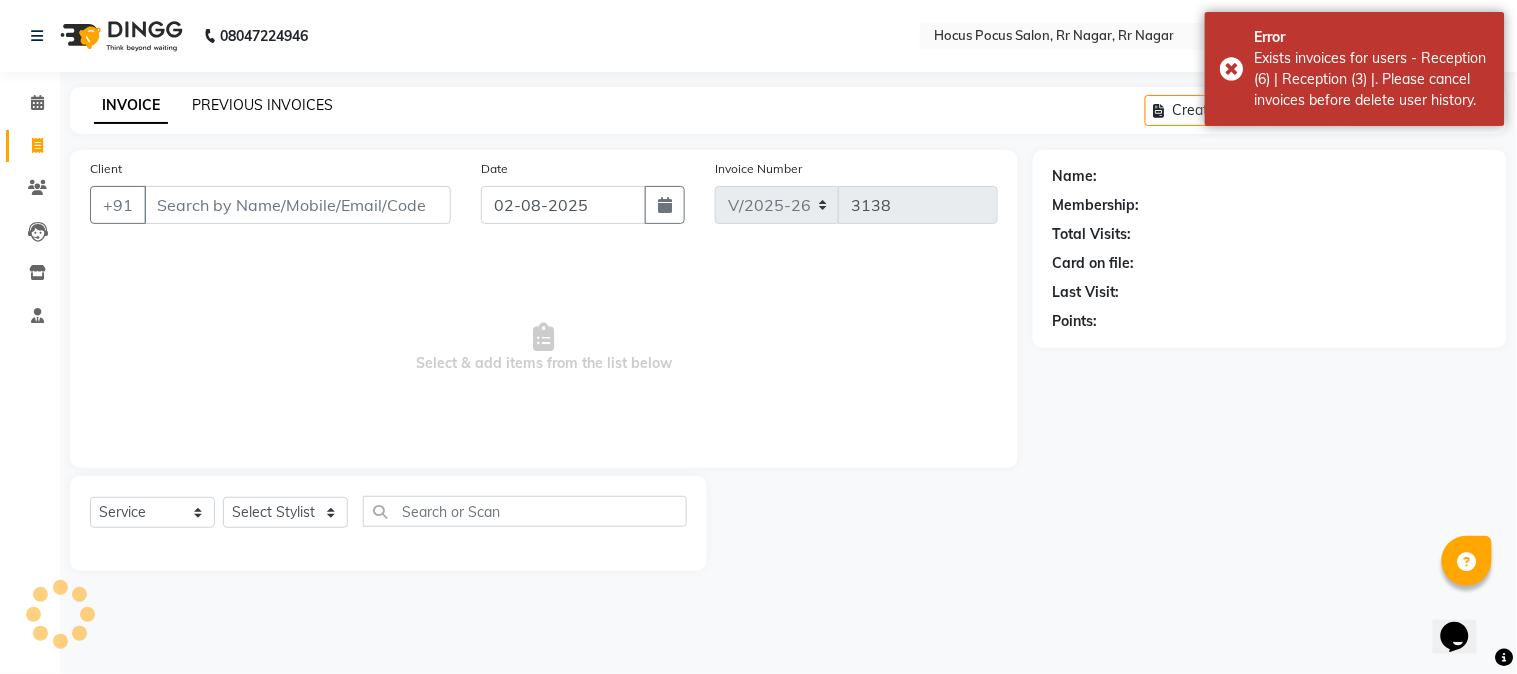 click on "PREVIOUS INVOICES" 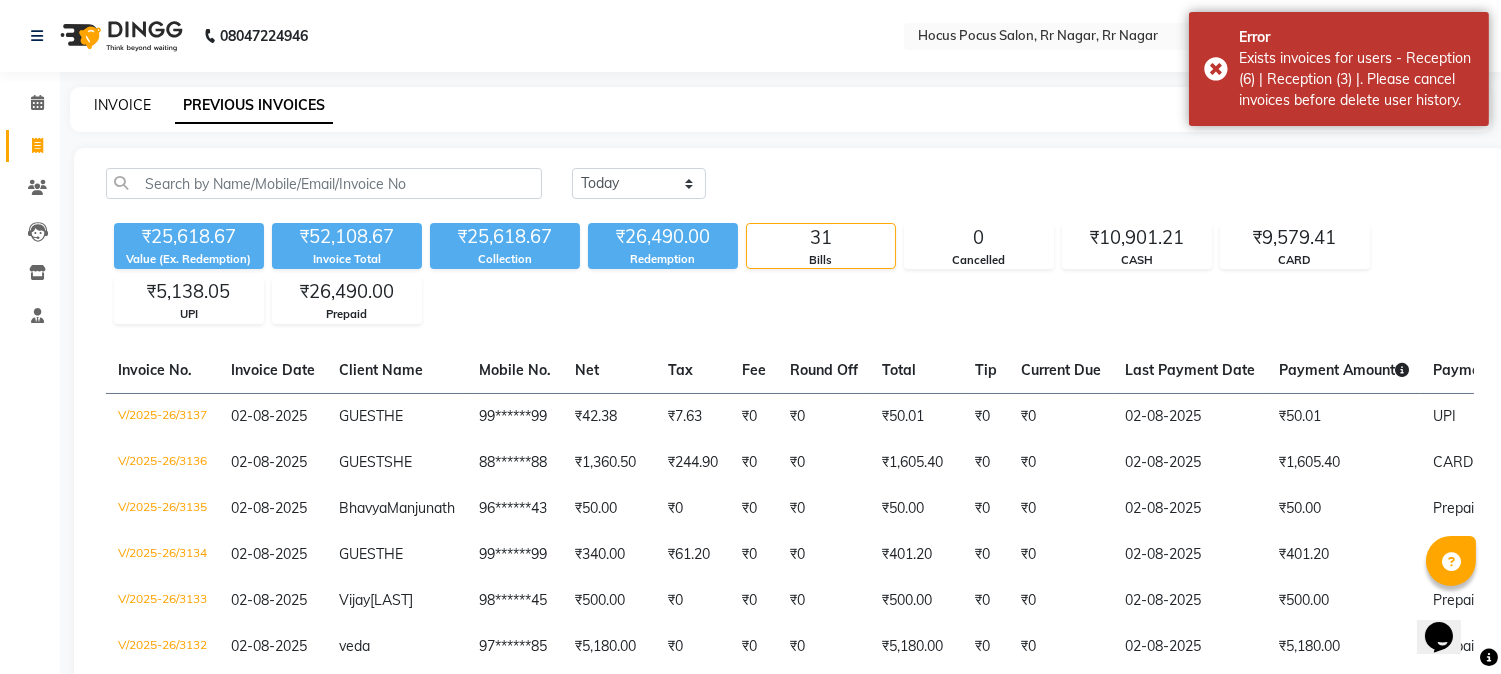 click on "INVOICE" 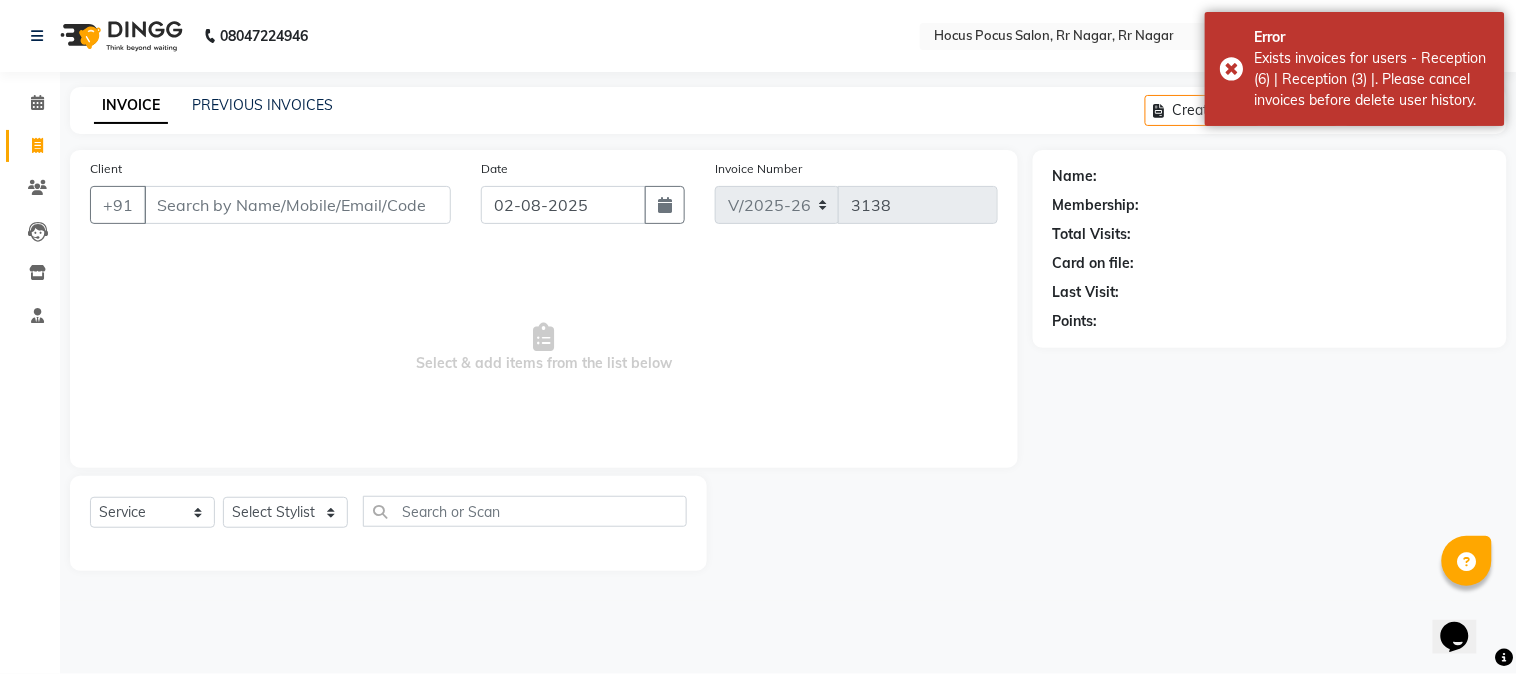 click on "Select & add items from the list below" at bounding box center [544, 348] 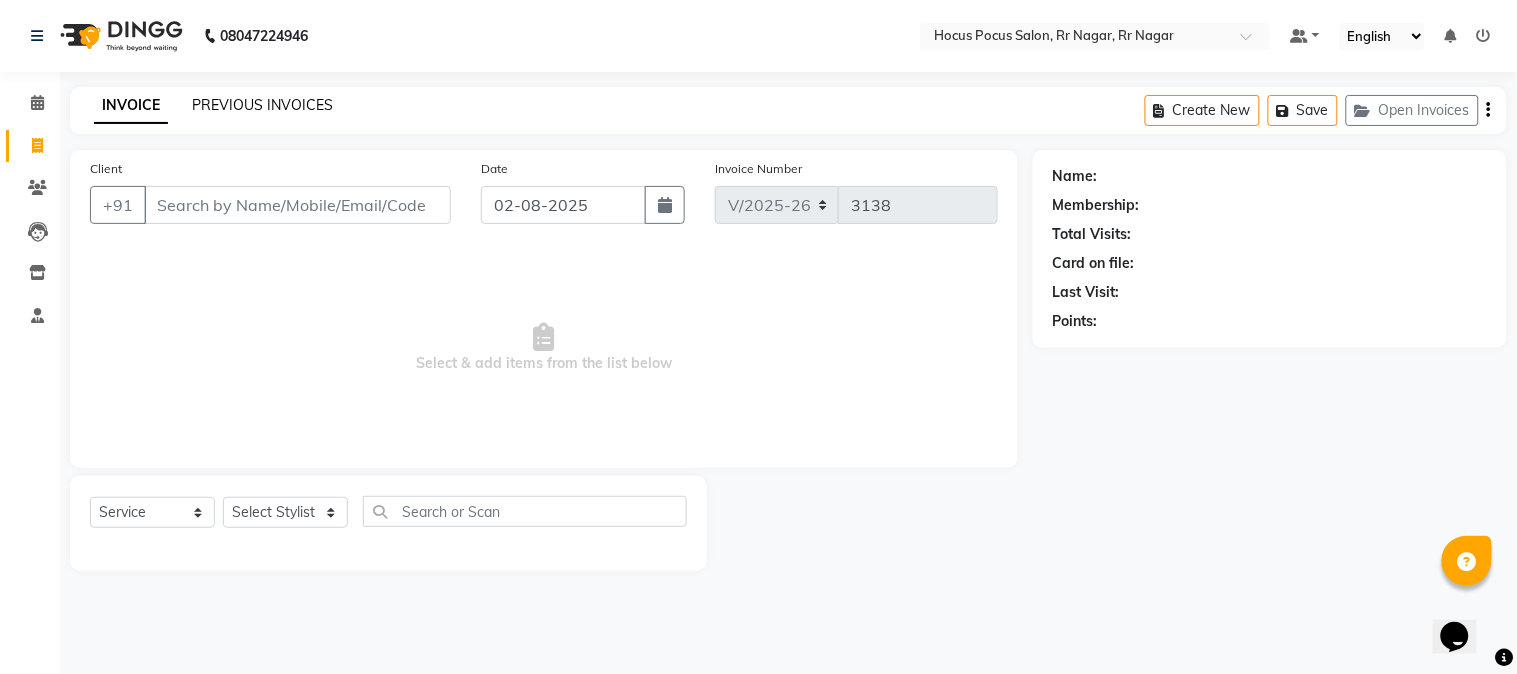 click on "PREVIOUS INVOICES" 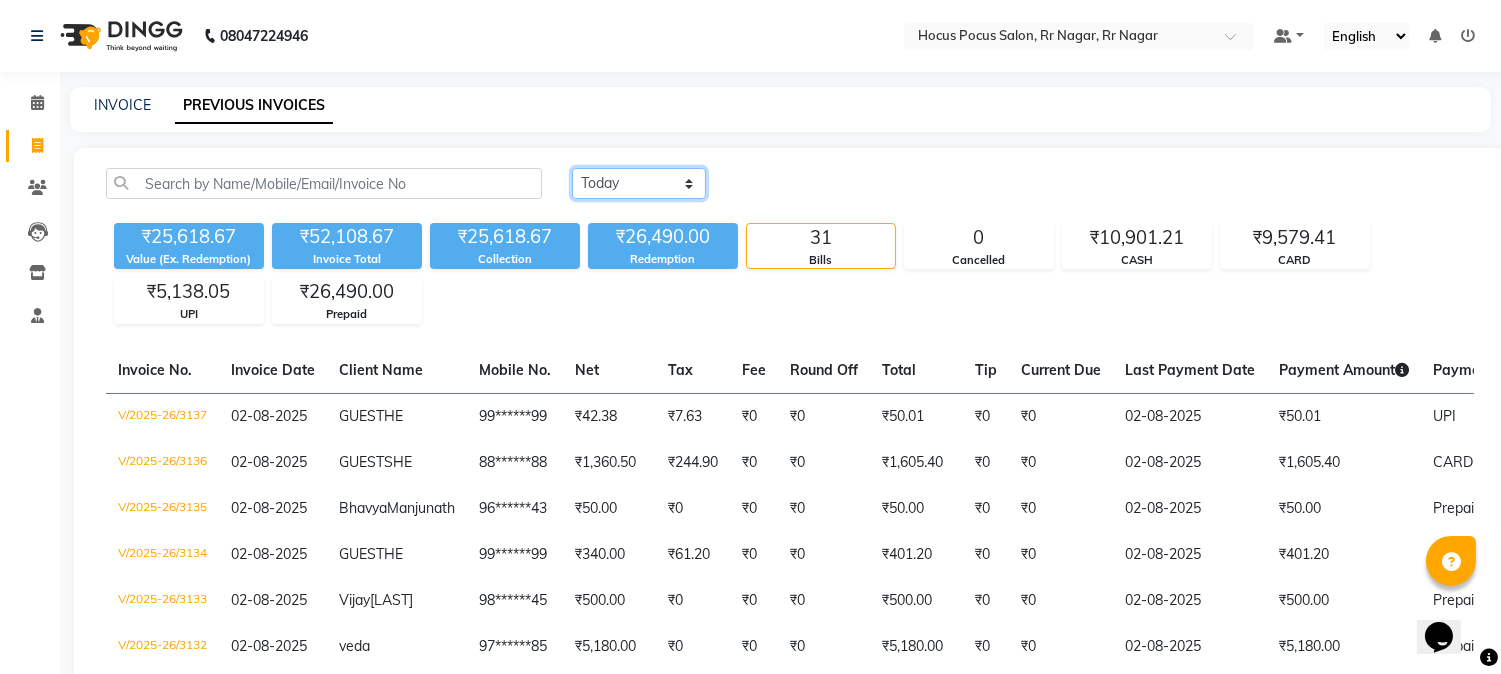 click on "Today Yesterday Custom Range" 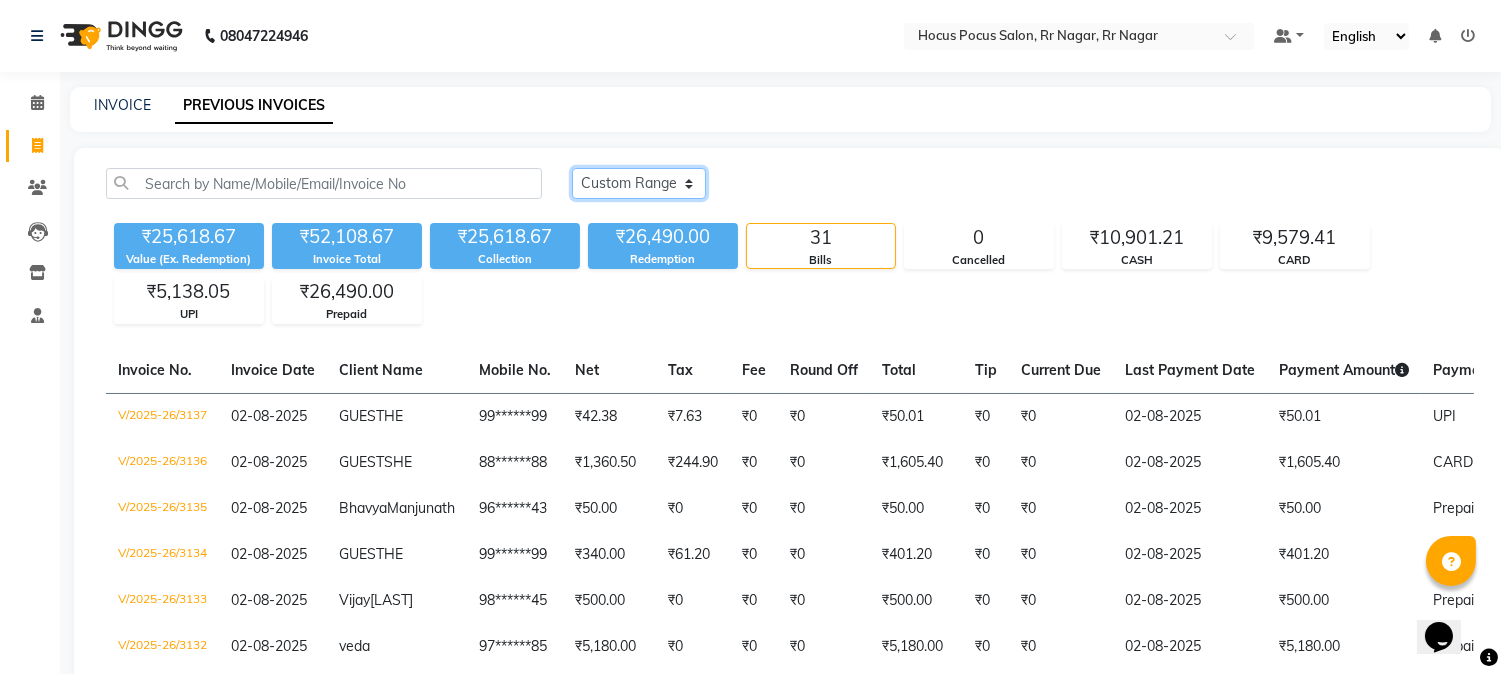 click on "Today Yesterday Custom Range" 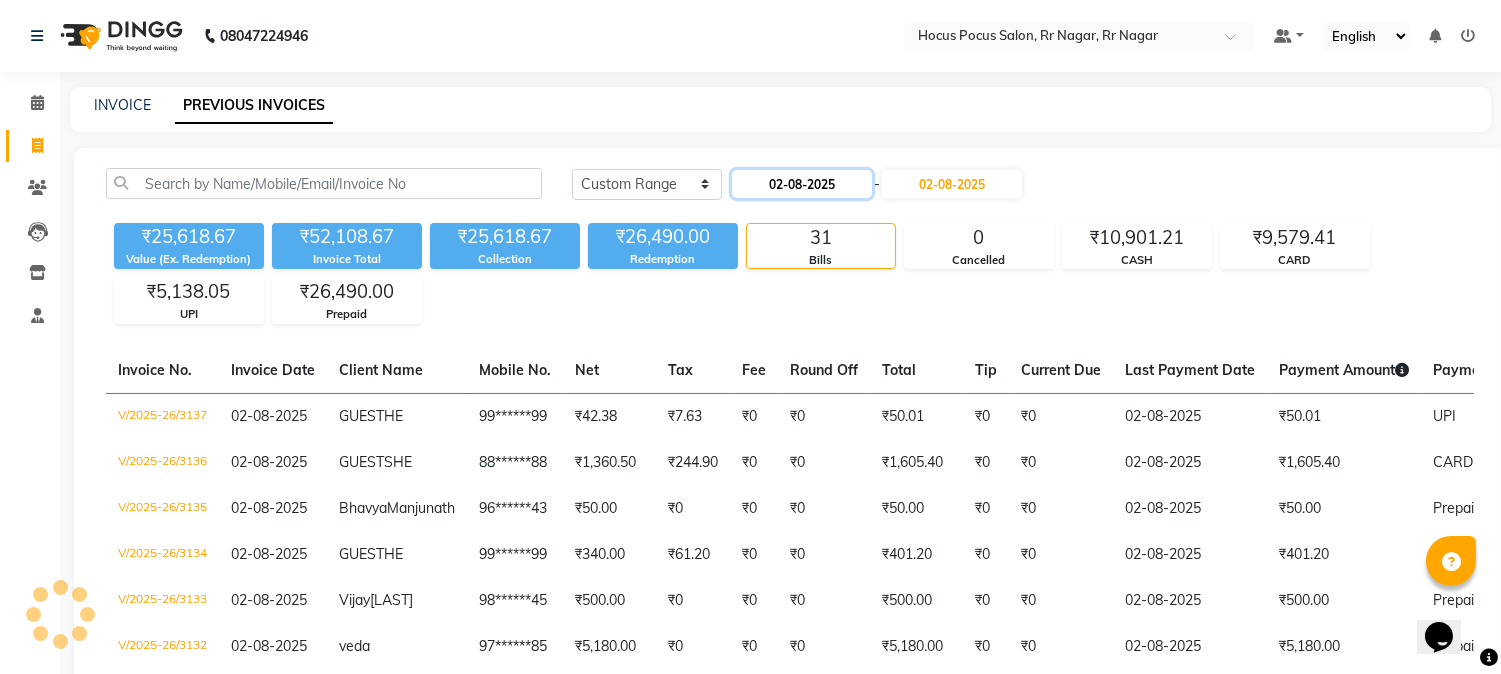 click on "02-08-2025" 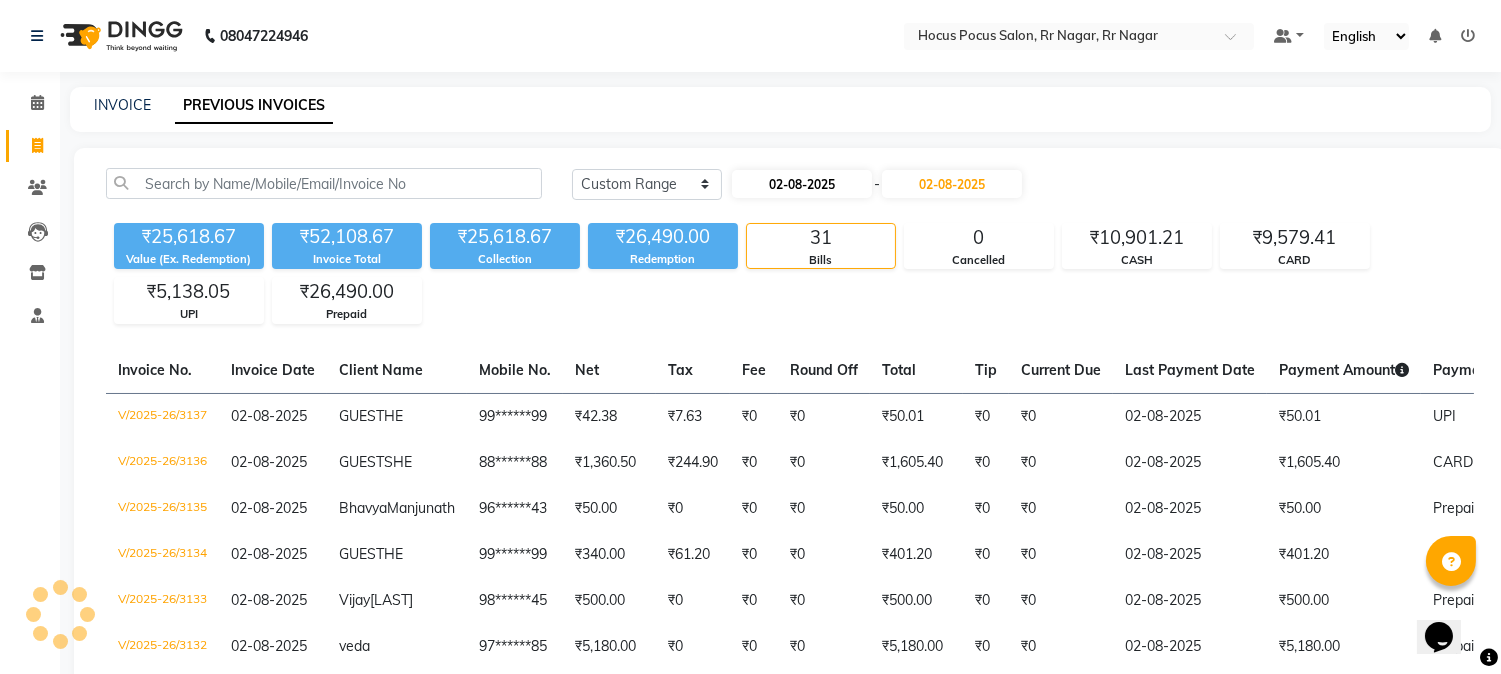 select on "8" 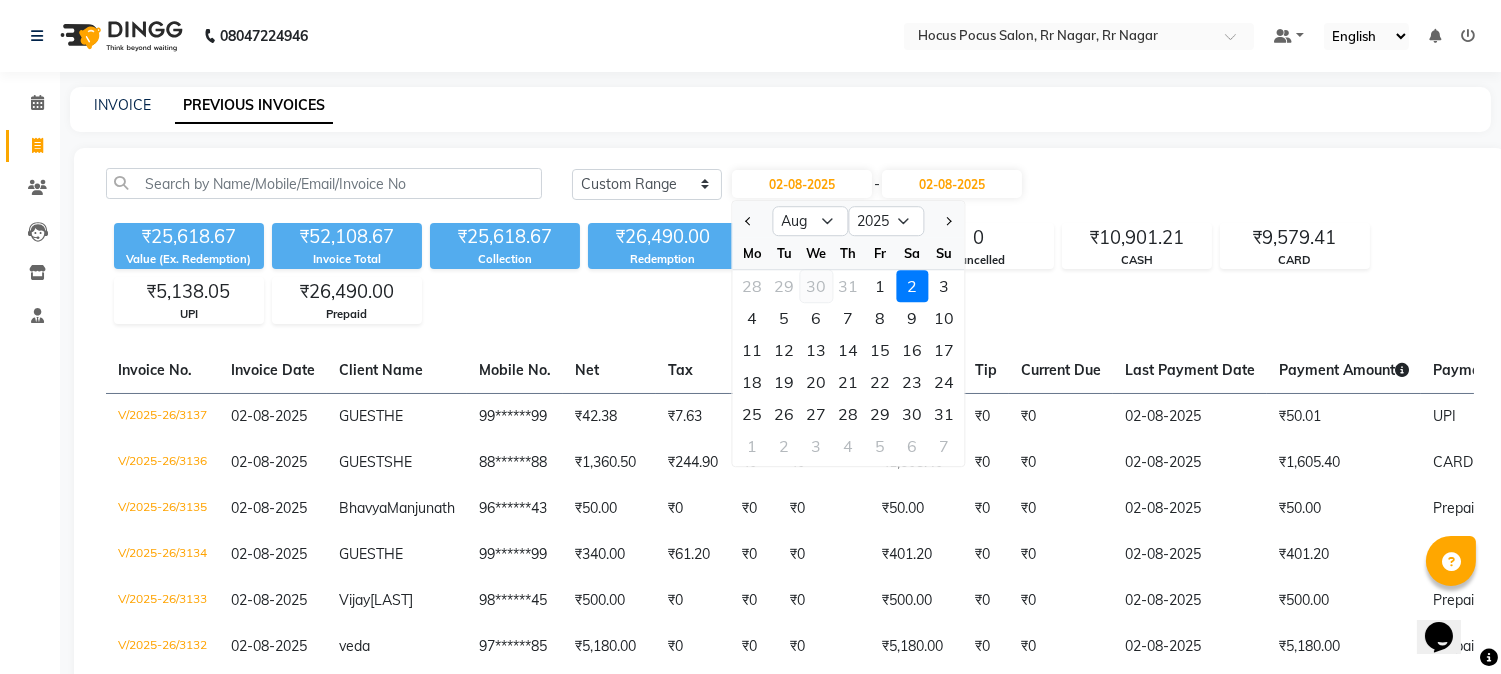 click on "30" 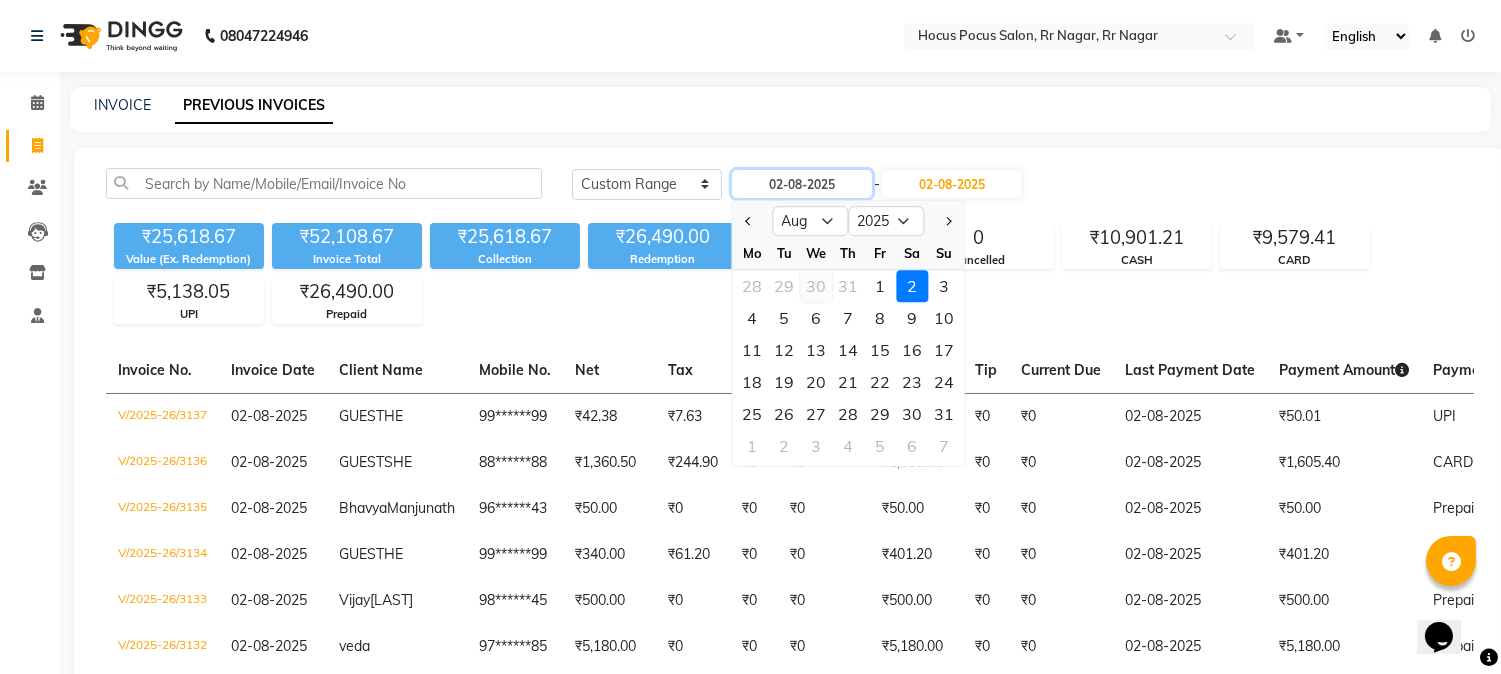type on "30-07-2025" 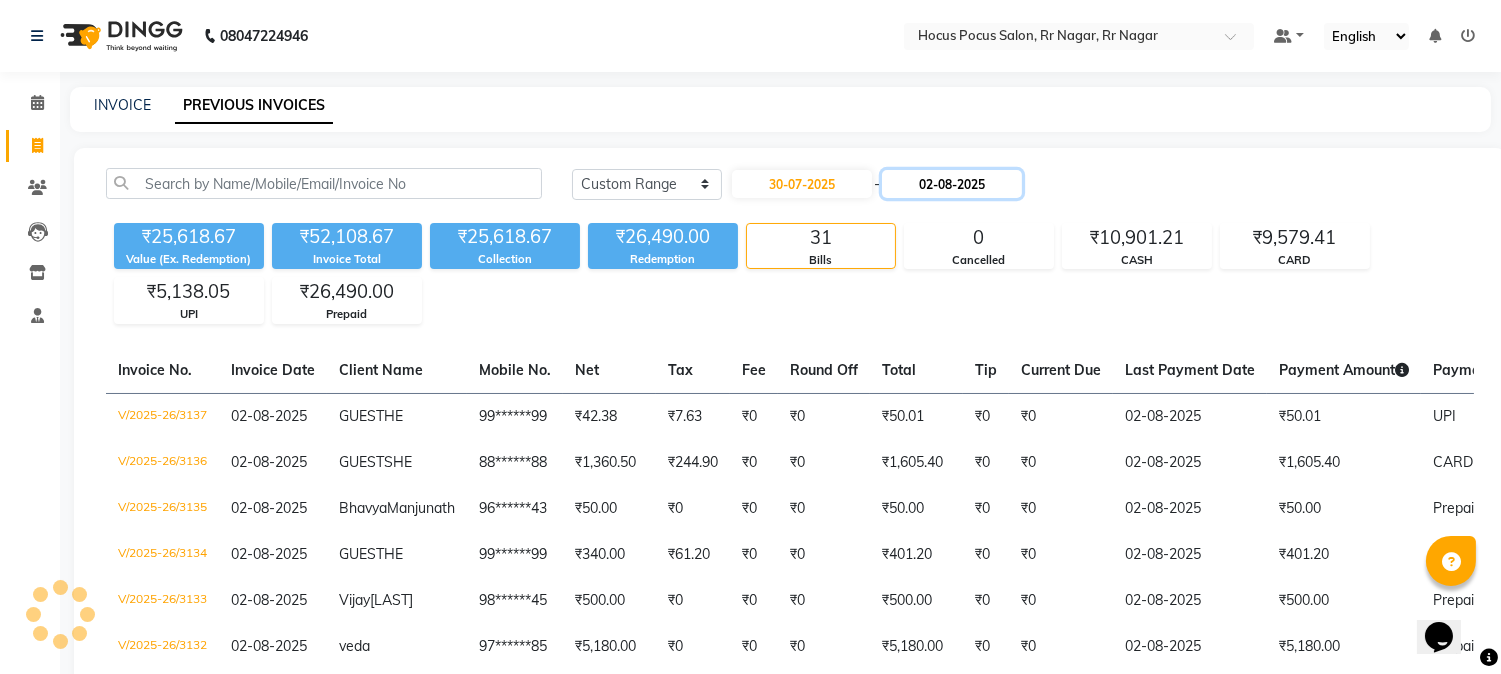 click on "02-08-2025" 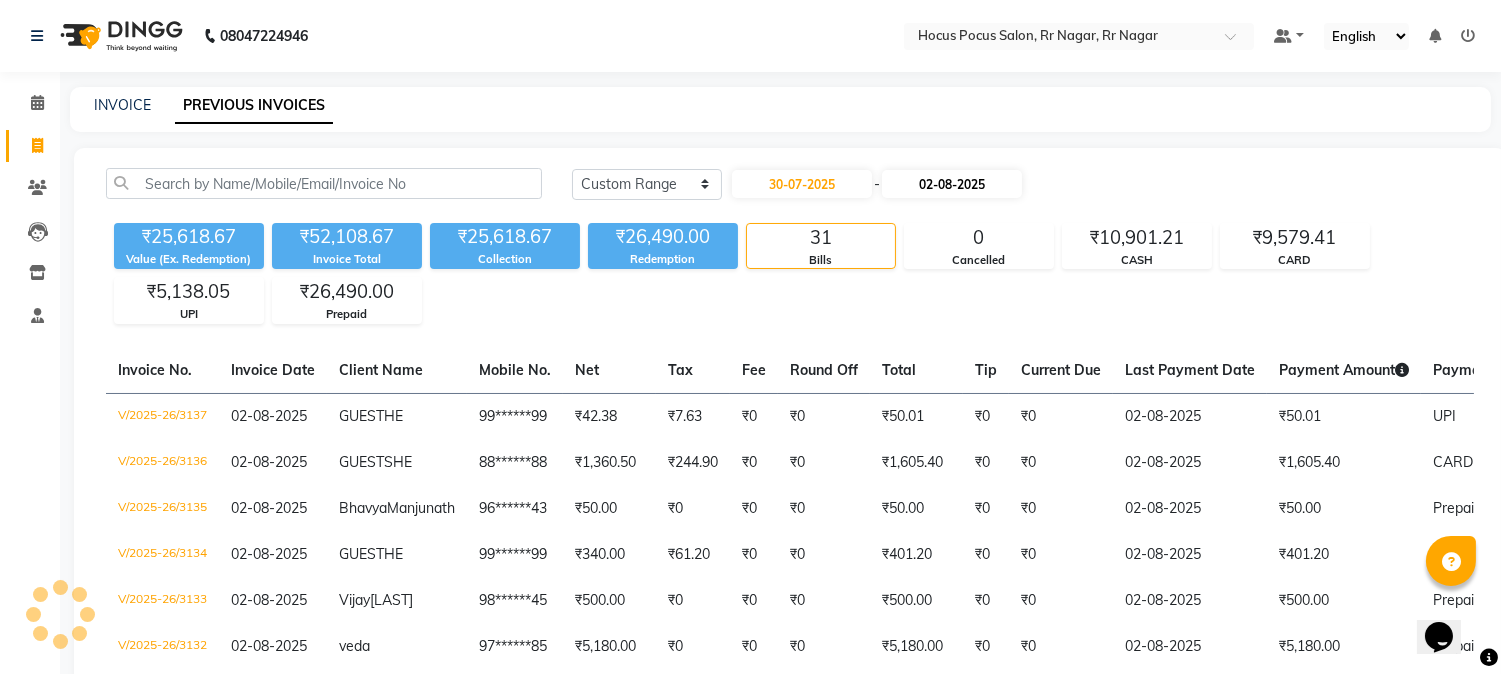 select on "8" 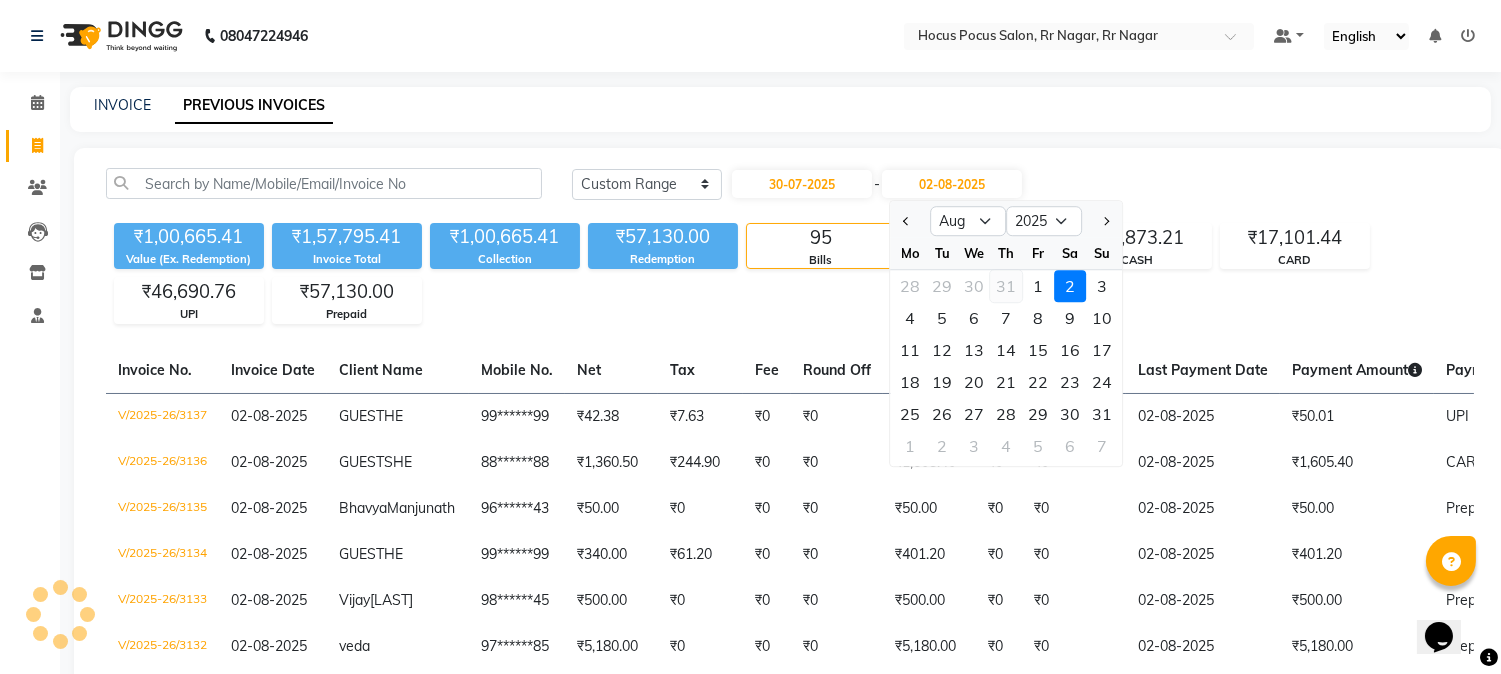 click on "31" 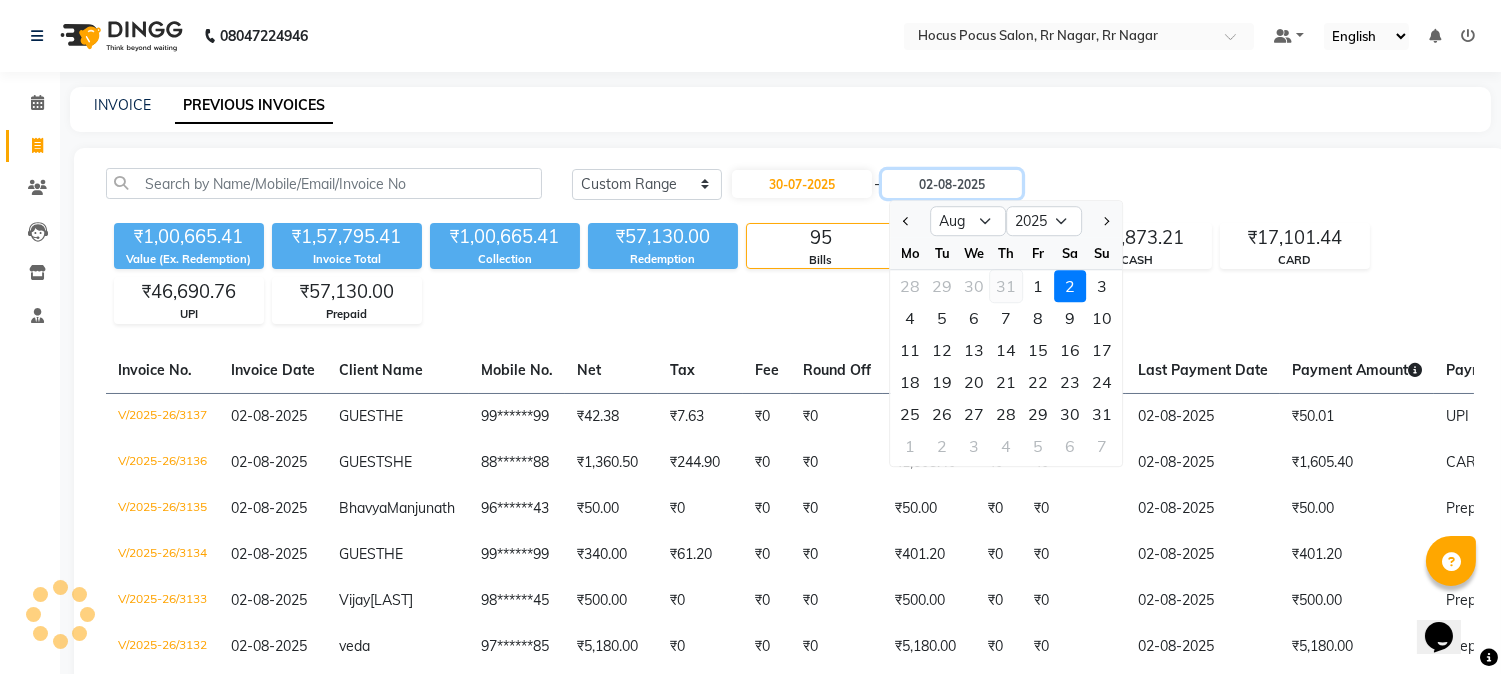 type on "31-07-2025" 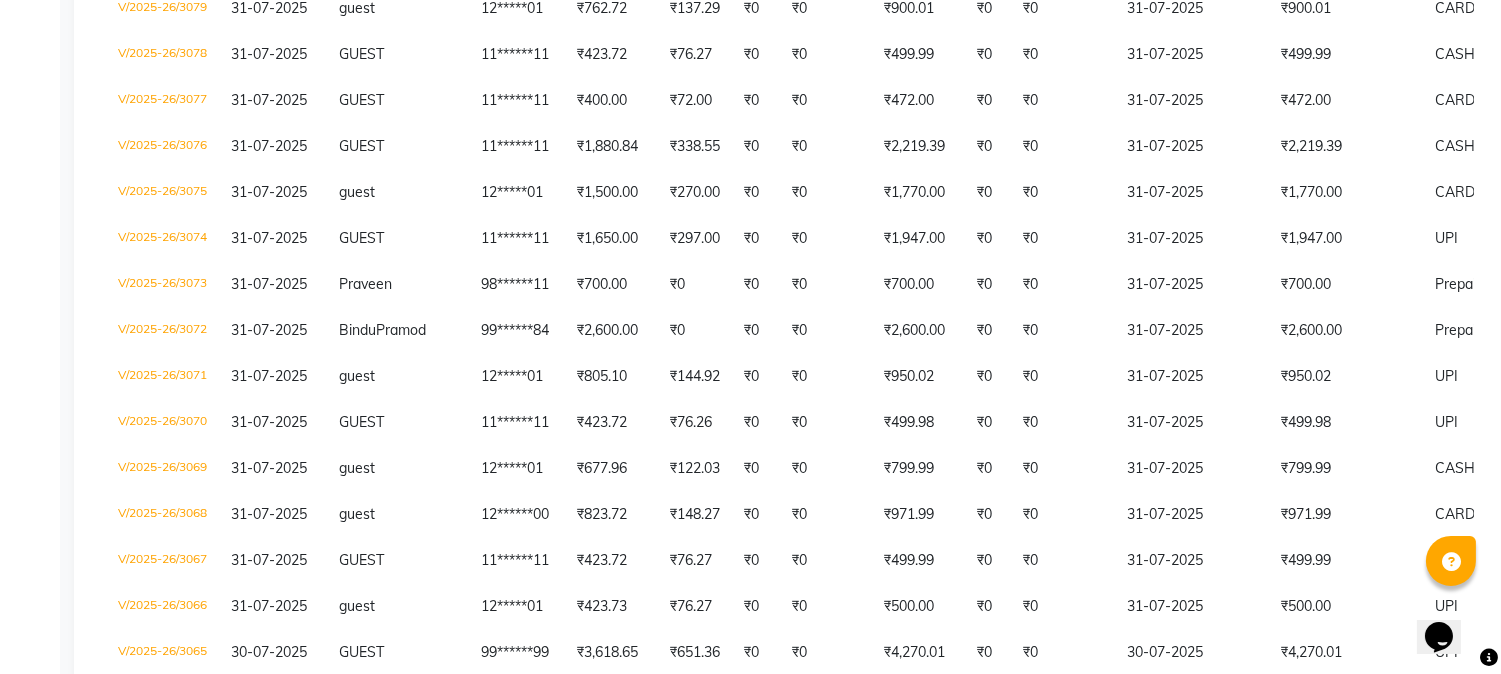 scroll, scrollTop: 766, scrollLeft: 0, axis: vertical 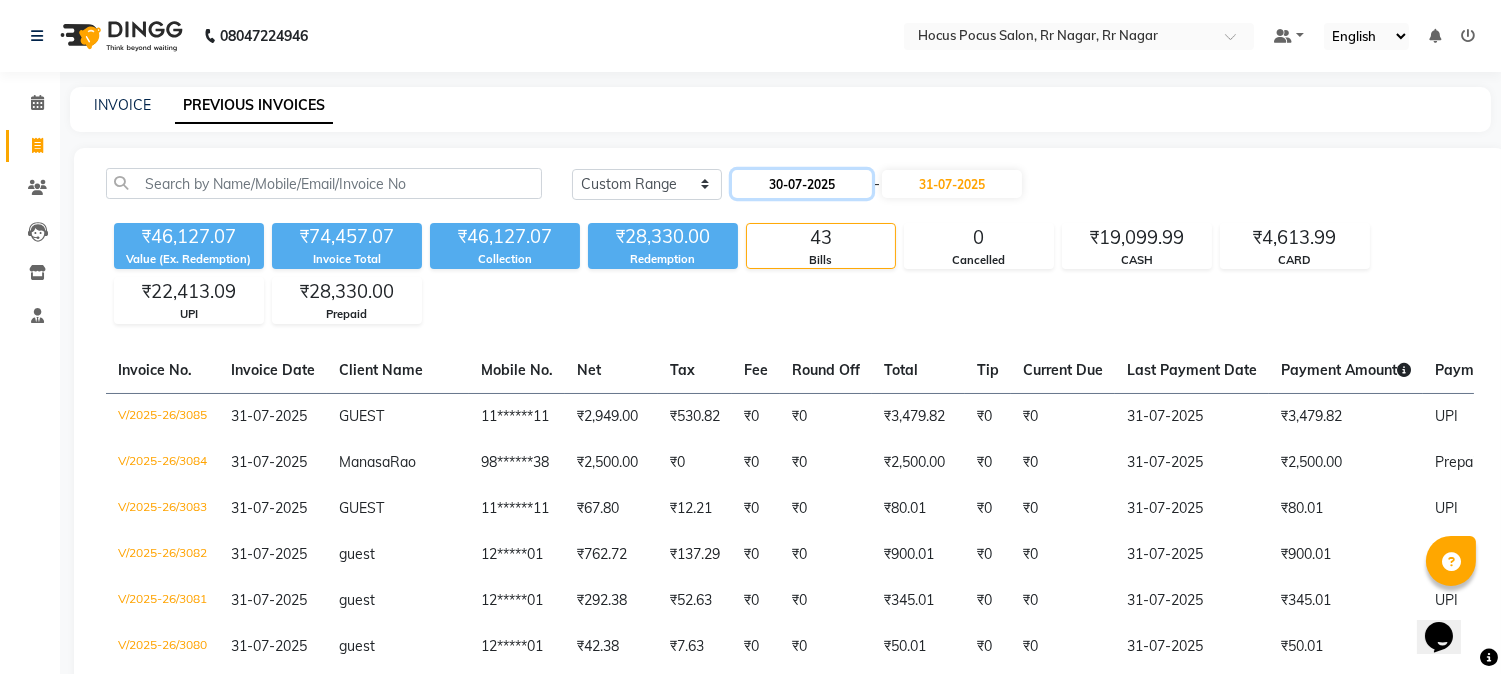 click on "30-07-2025" 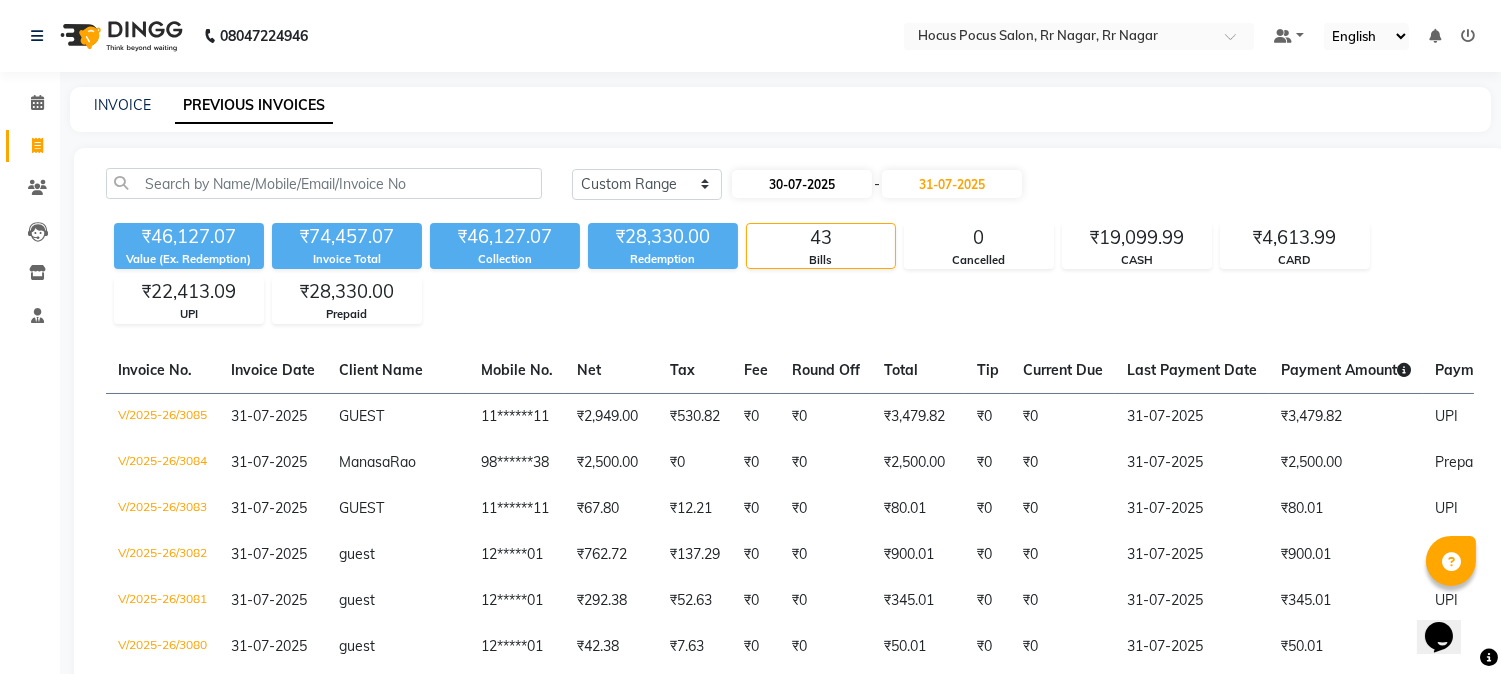 select on "7" 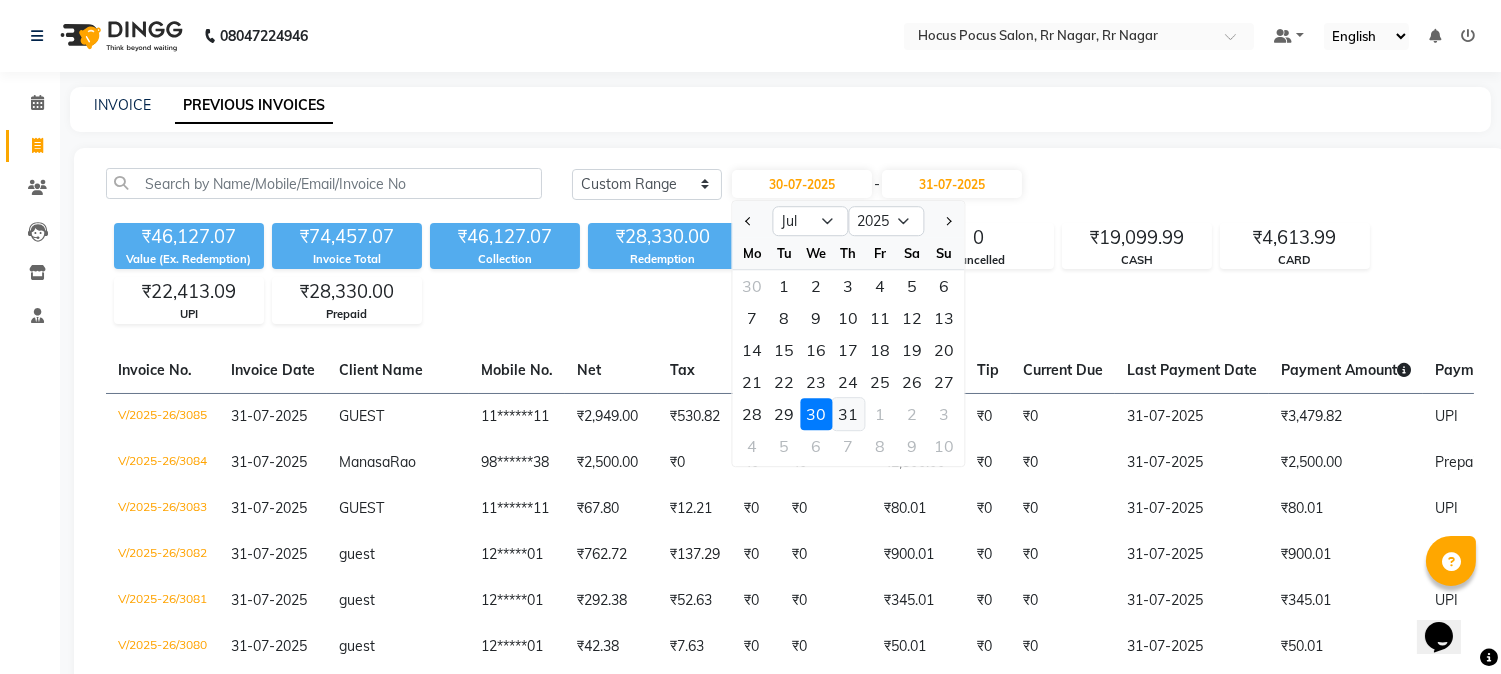 click on "31" 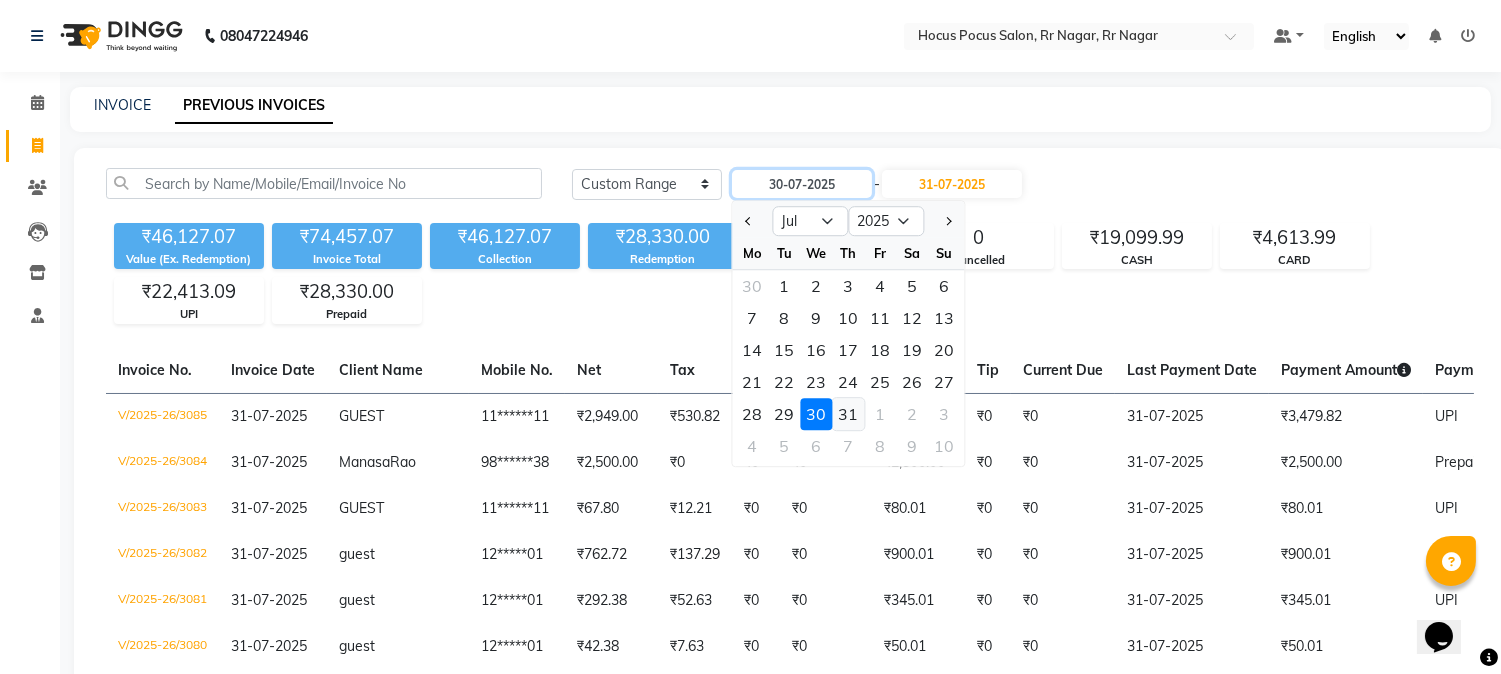 type on "31-07-2025" 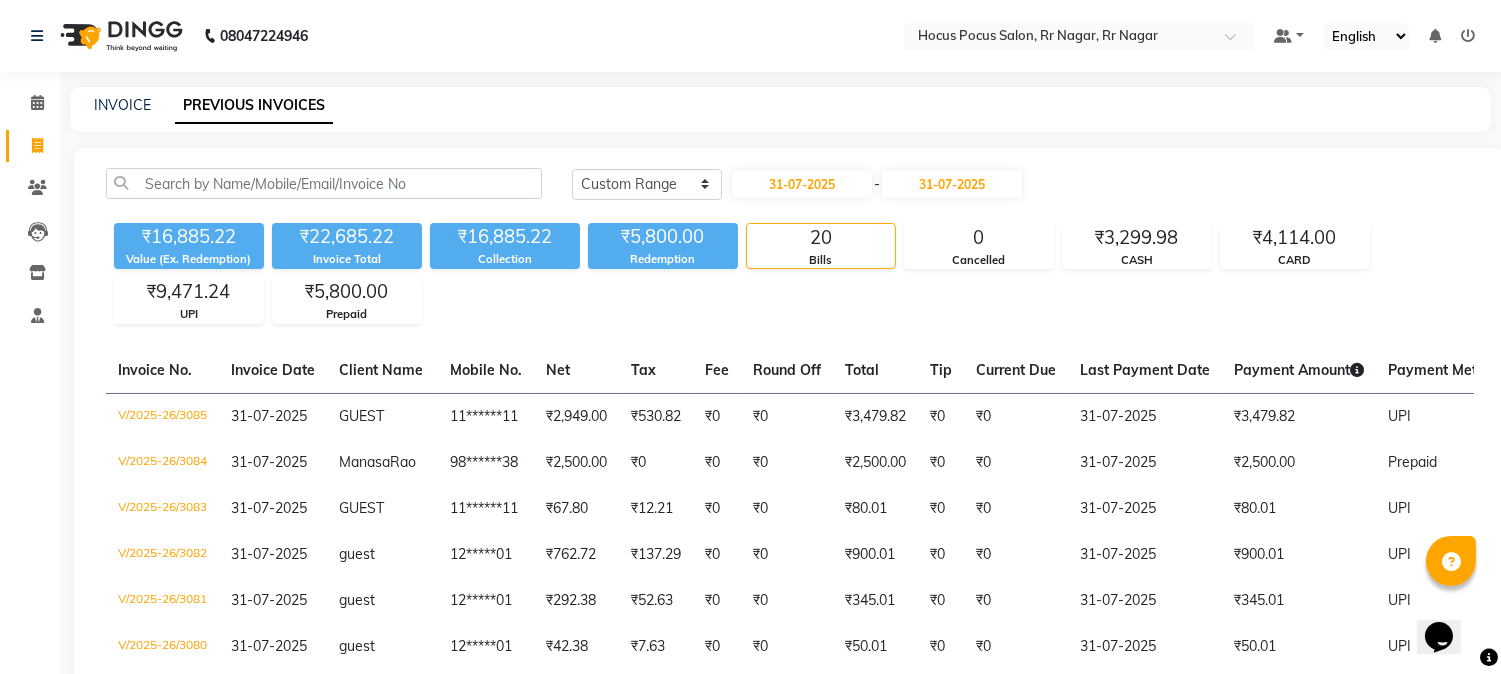 click on "INVOICE PREVIOUS INVOICES Today Yesterday Custom Range 31-07-2025 - 31-07-2025 ₹16,885.22 Value (Ex. Redemption) ₹22,685.22 Invoice Total  ₹16,885.22 Collection ₹5,800.00 Redemption 20 Bills 0 Cancelled ₹3,299.98 CASH ₹4,114.00 CARD ₹9,471.24 UPI ₹5,800.00 Prepaid  Invoice No.   Invoice Date   Client Name   Mobile No.   Net   Tax   Fee   Round Off   Total   Tip   Current Due   Last Payment Date   Payment Amount   Payment Methods   Cancel Reason   Status   V/2025-26/3085  31-07-2025 GUEST   11******11 ₹2,949.00 ₹530.82  ₹0  ₹0 ₹3,479.82 ₹0 ₹0 31-07-2025 ₹3,479.82  UPI - PAID  V/2025-26/3084  31-07-2025 Manasa  Rao 98******38 ₹2,500.00 ₹0  ₹0  ₹0 ₹2,500.00 ₹0 ₹0 31-07-2025 ₹2,500.00  Prepaid - PAID  V/2025-26/3083  31-07-2025 GUEST   11******11 ₹67.80 ₹12.21  ₹0  ₹0 ₹80.01 ₹0 ₹0 31-07-2025 ₹80.01  UPI - PAID  V/2025-26/3082  31-07-2025 guest   12*****01 ₹762.72 ₹137.29  ₹0  ₹0 ₹900.01 ₹0 ₹0 31-07-2025 ₹900.01  UPI - PAID 31-07-2025" 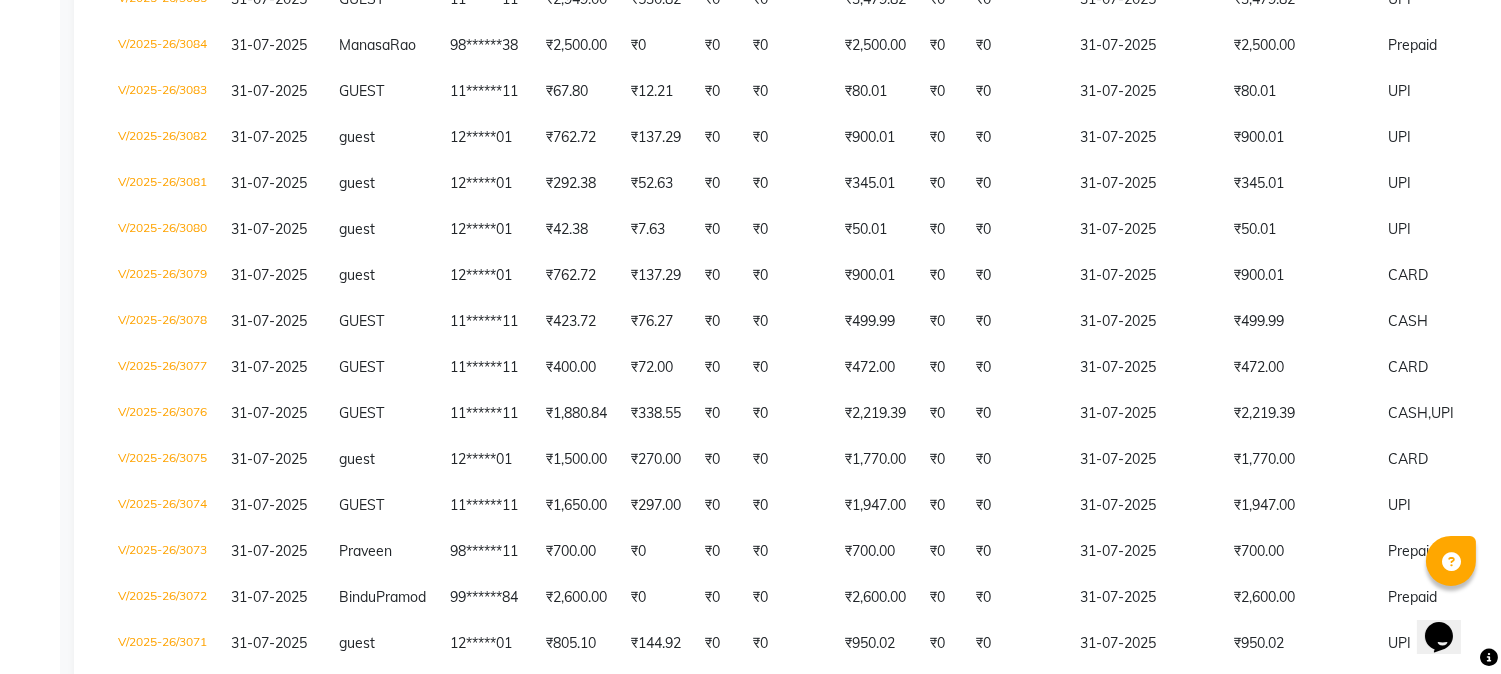 scroll, scrollTop: 420, scrollLeft: 0, axis: vertical 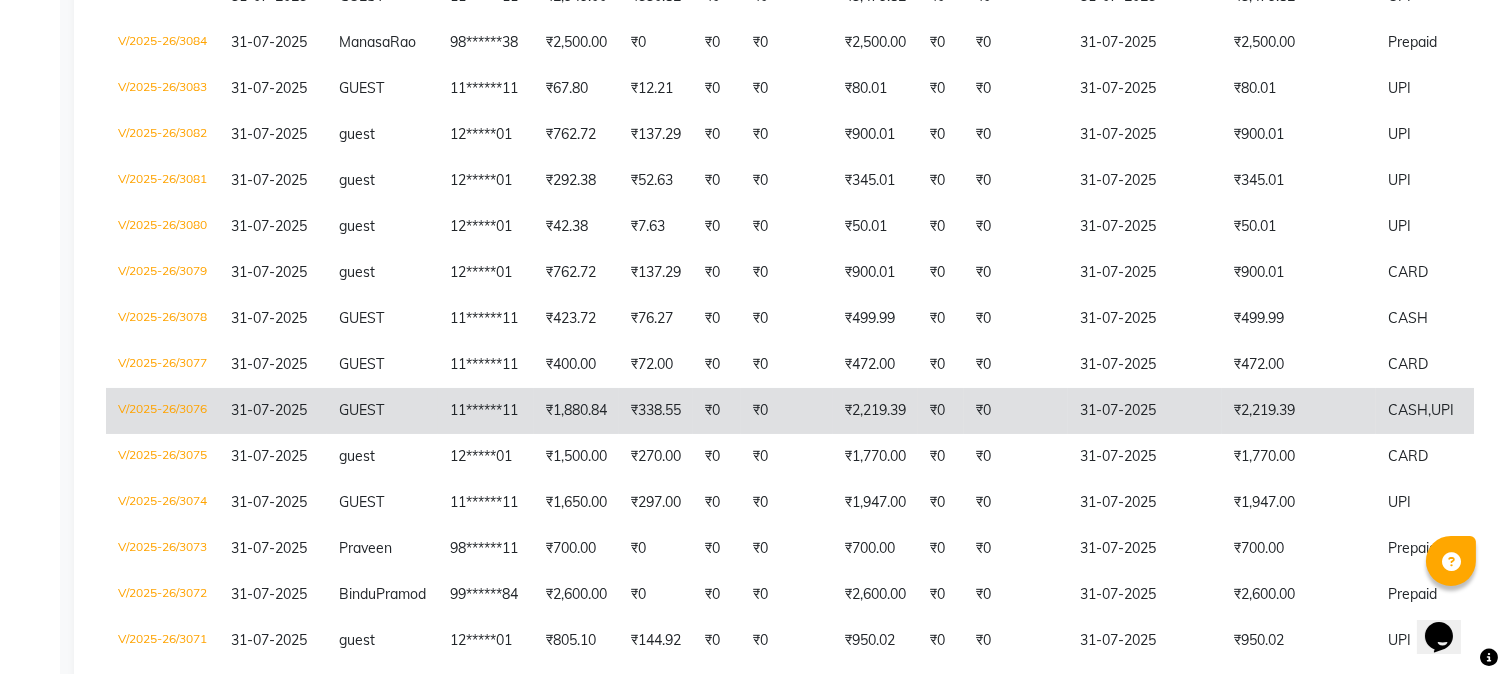click on "₹2,219.39" 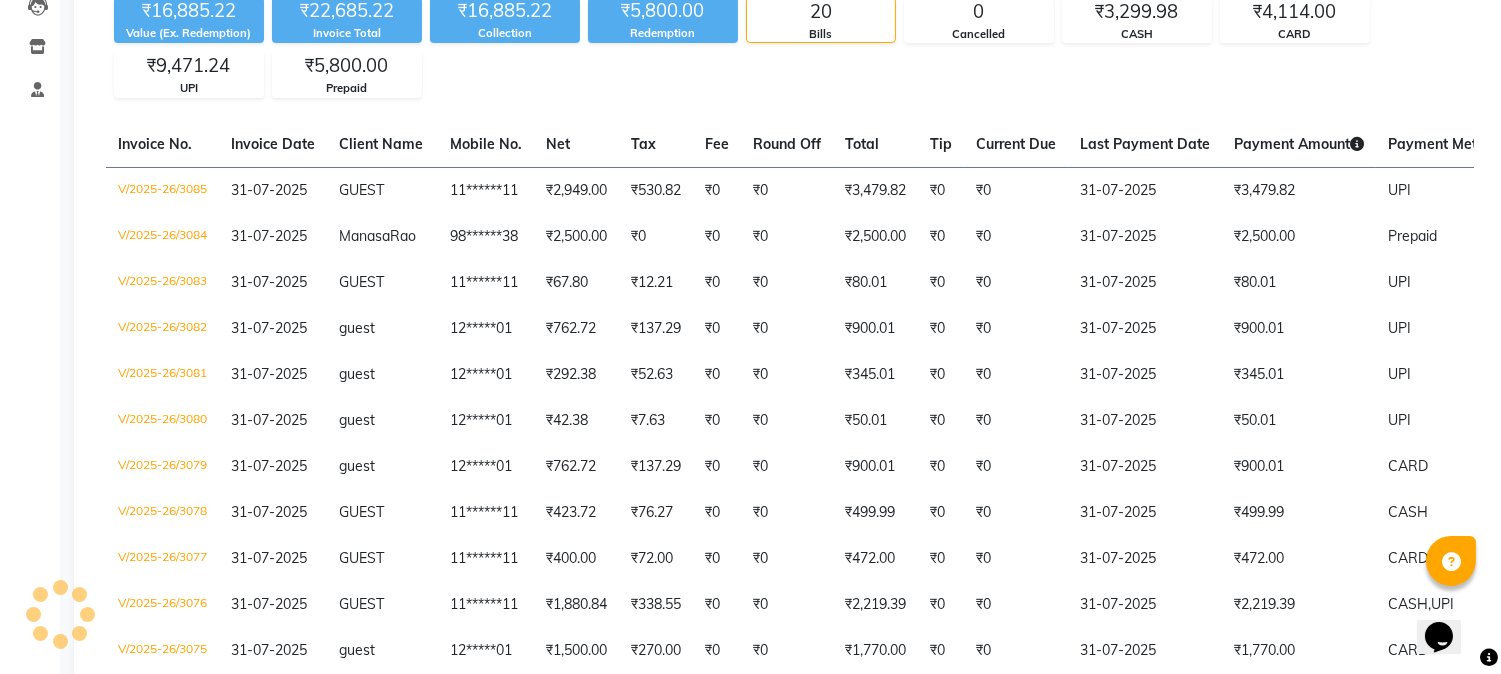 scroll, scrollTop: 224, scrollLeft: 0, axis: vertical 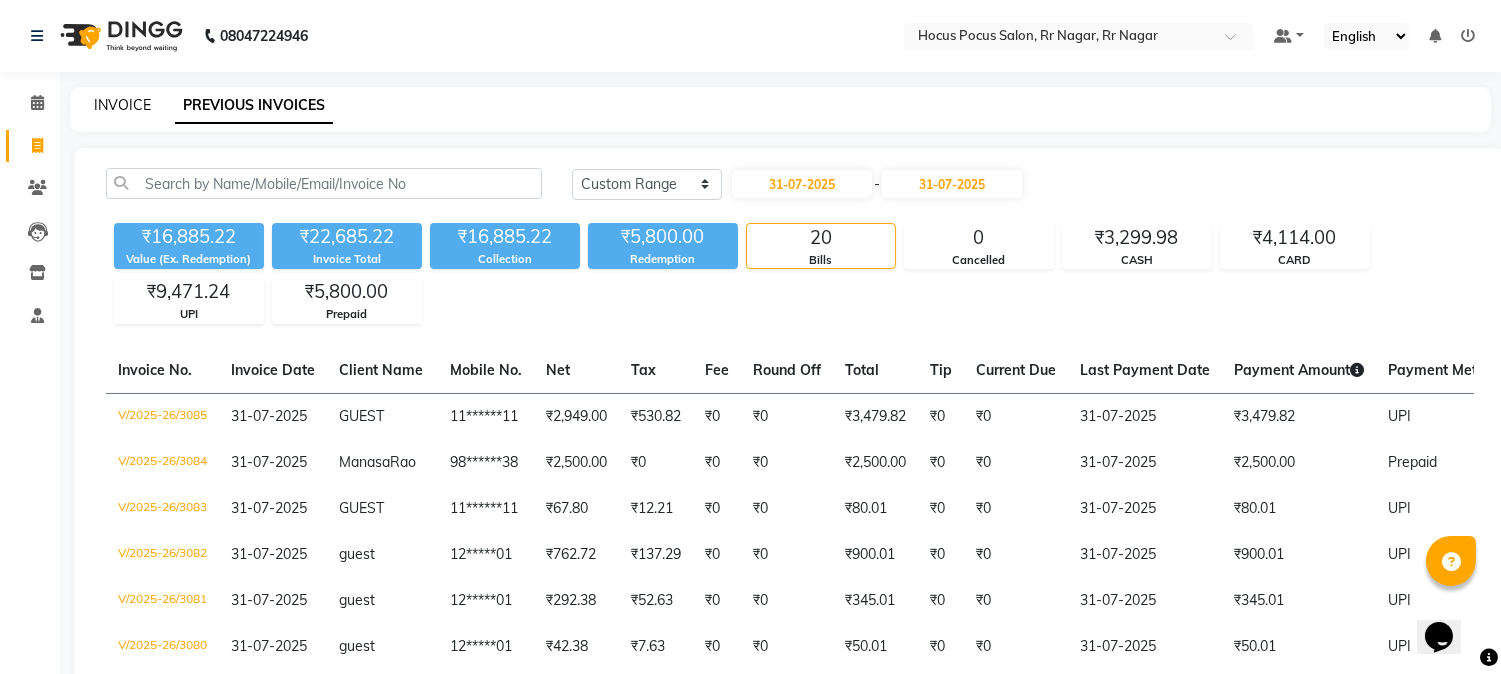 click on "INVOICE" 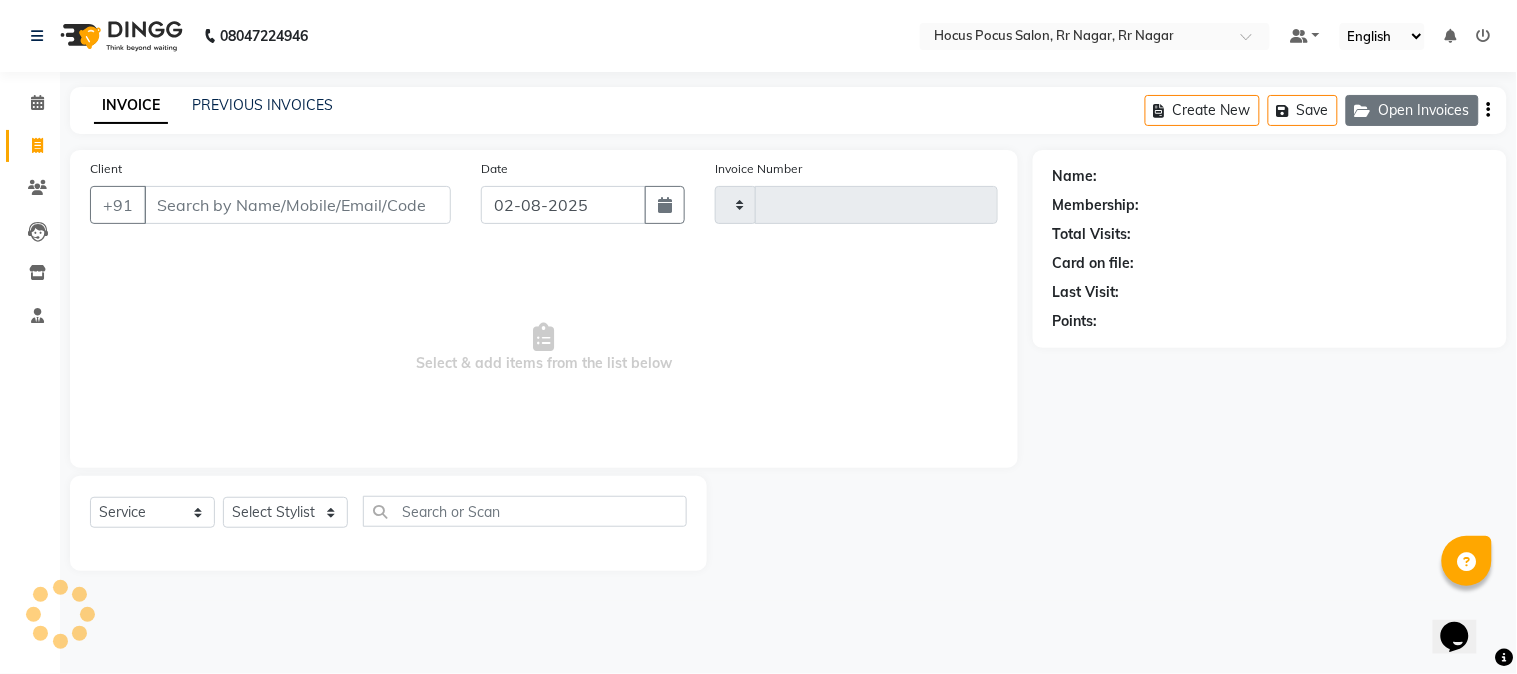 type on "3138" 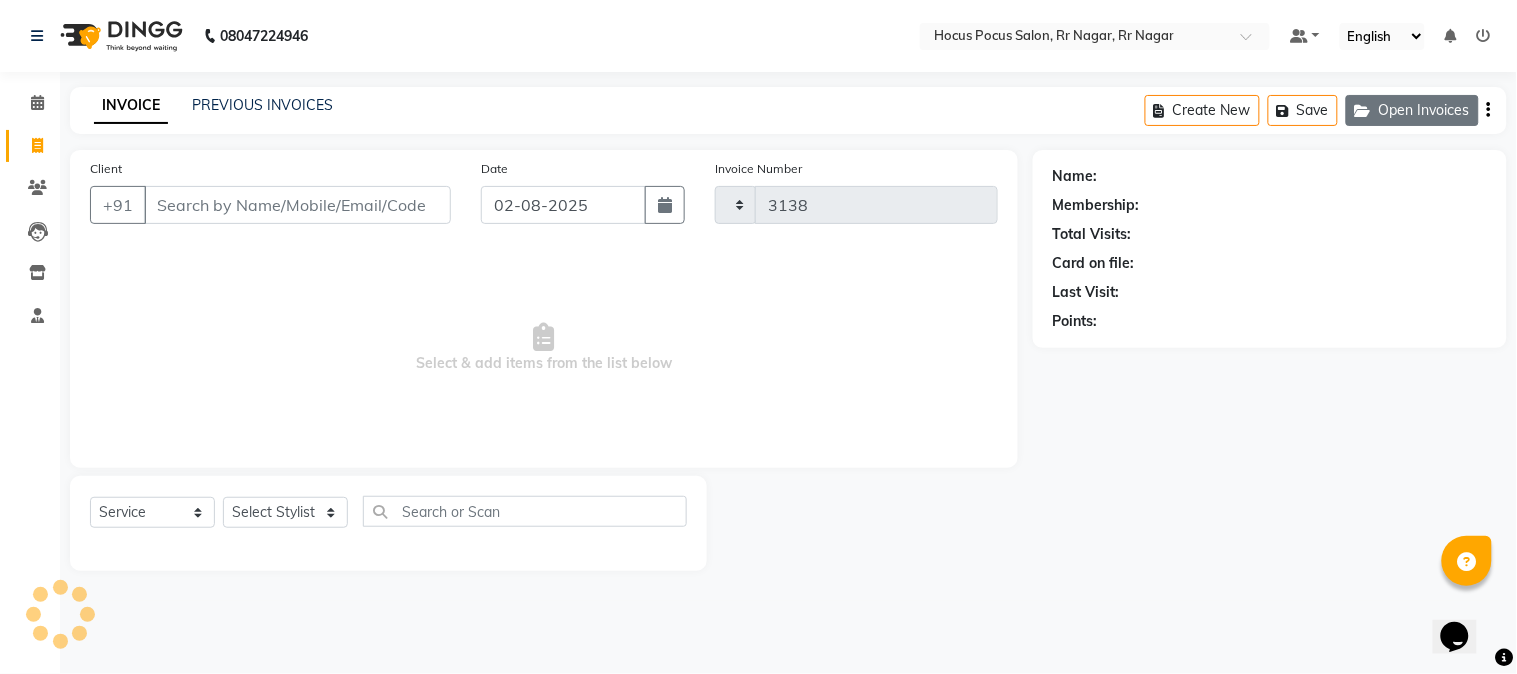 select on "5019" 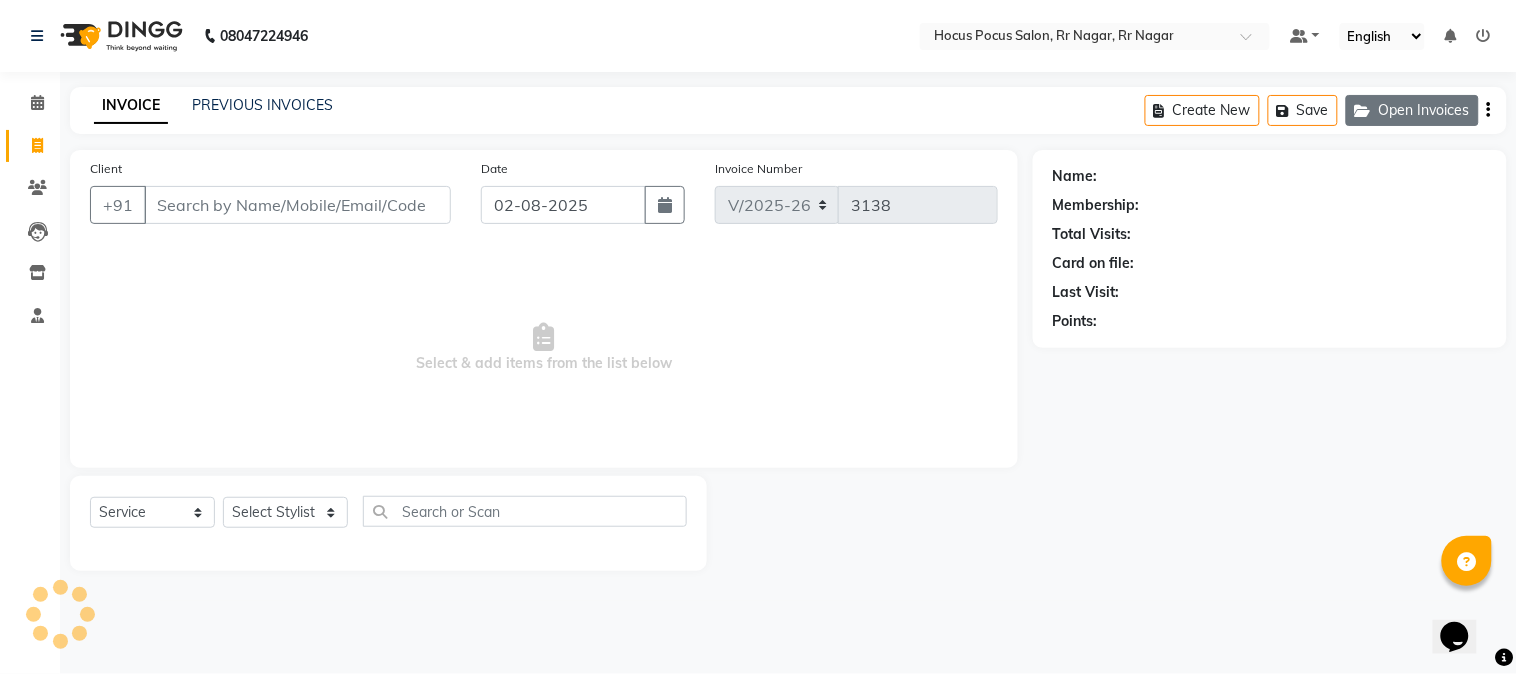click 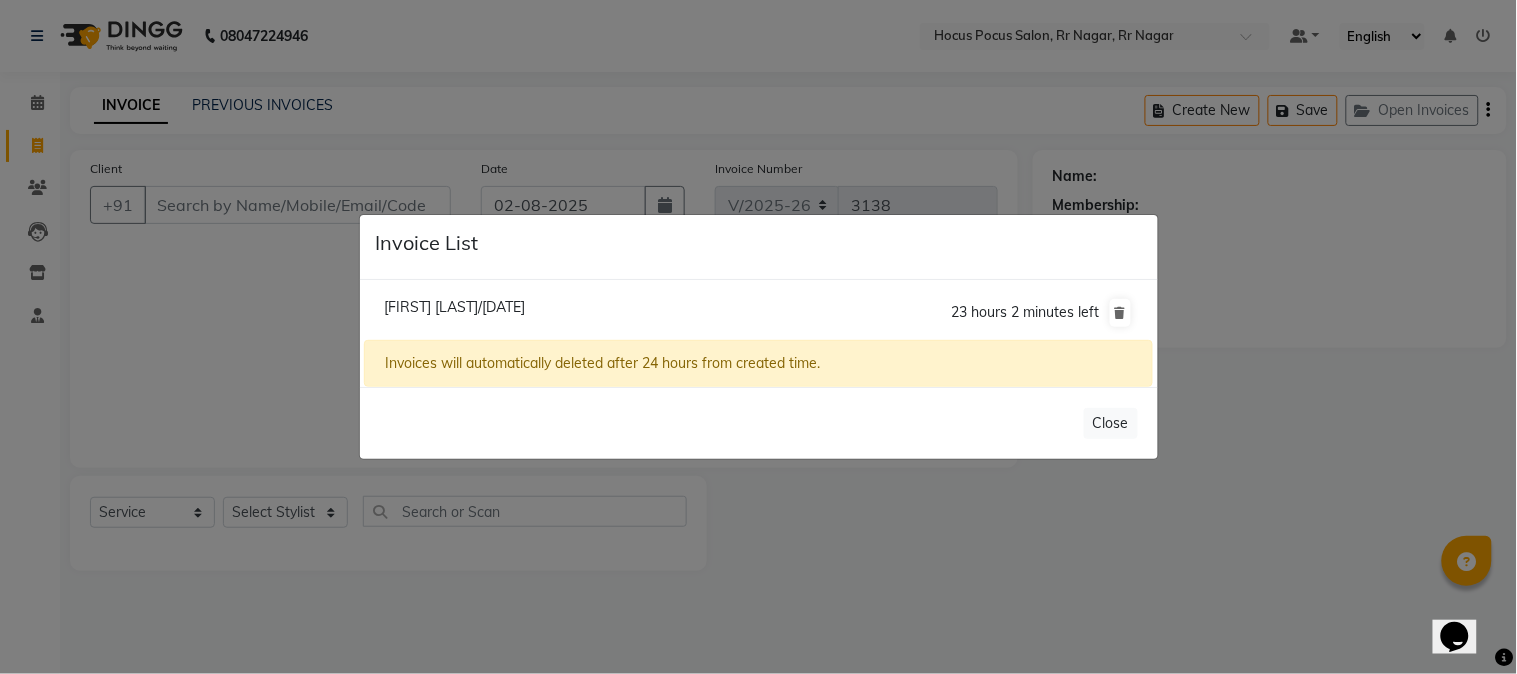 click on "Shivu K L/02 August 2025  23 hours 2 minutes left" 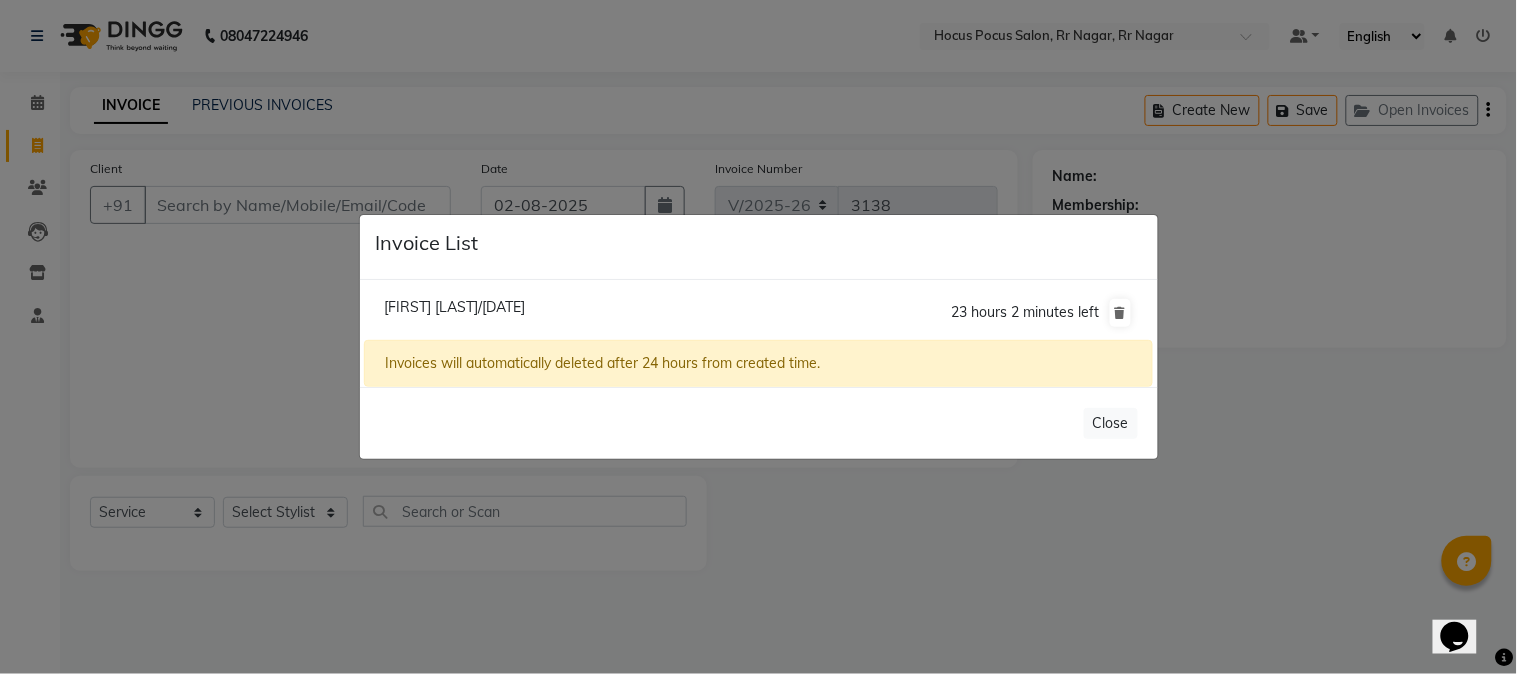 click on "Shivu K L/02 August 2025" 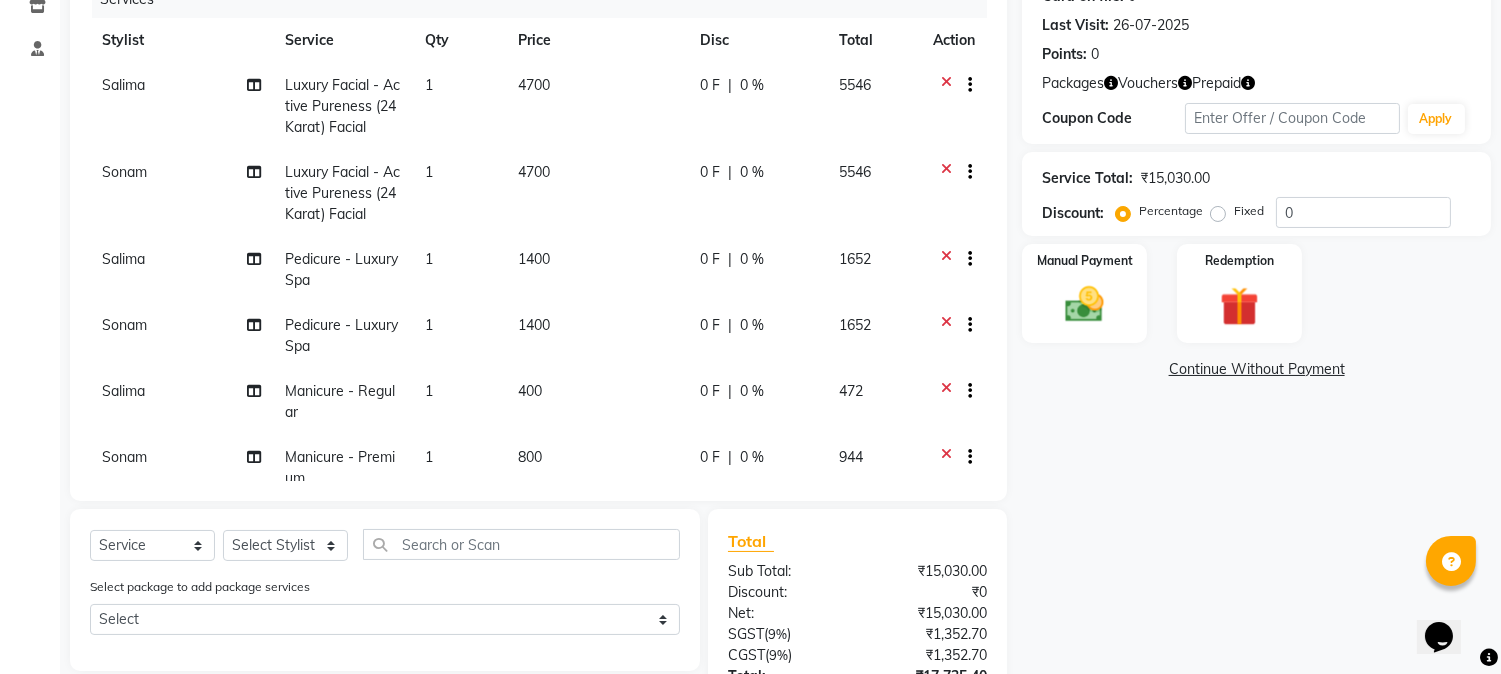 scroll, scrollTop: 271, scrollLeft: 0, axis: vertical 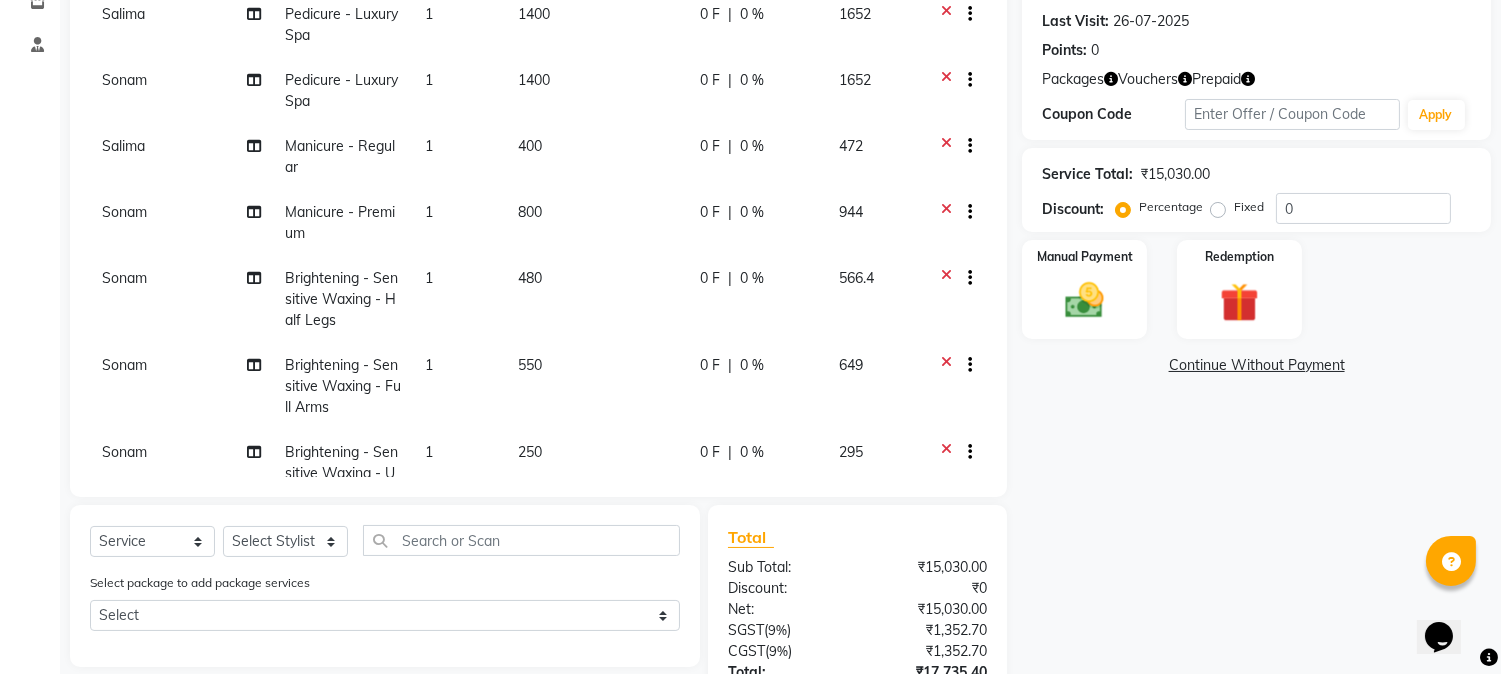 click on "480" 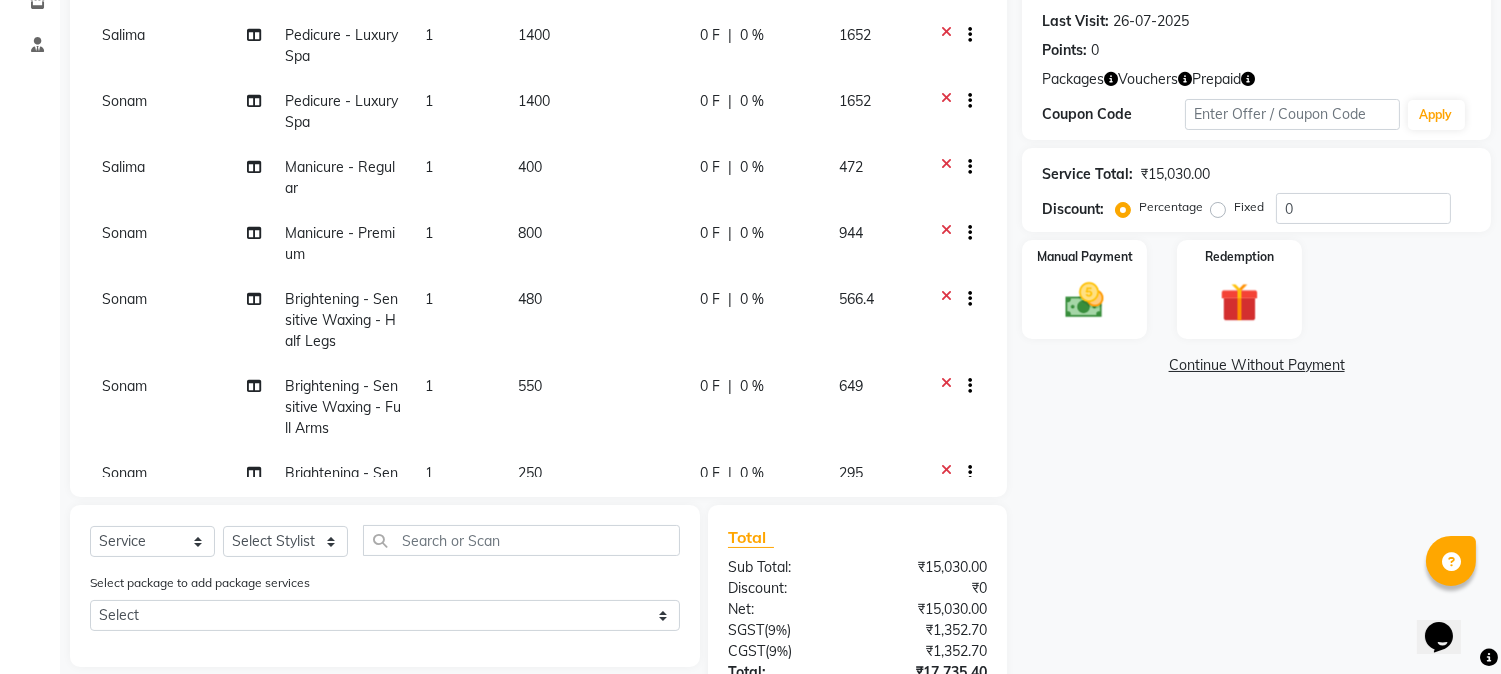 select on "32995" 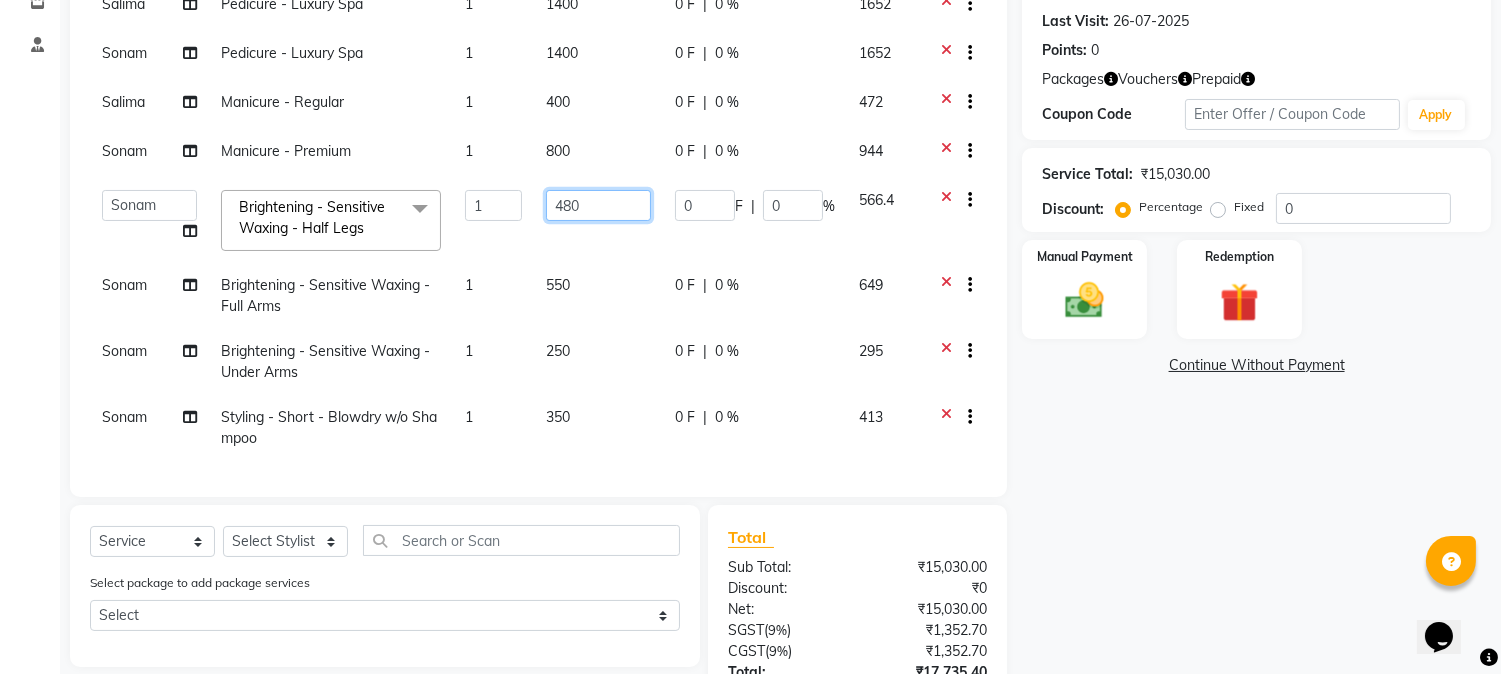drag, startPoint x: 558, startPoint y: 201, endPoint x: 524, endPoint y: 188, distance: 36.40055 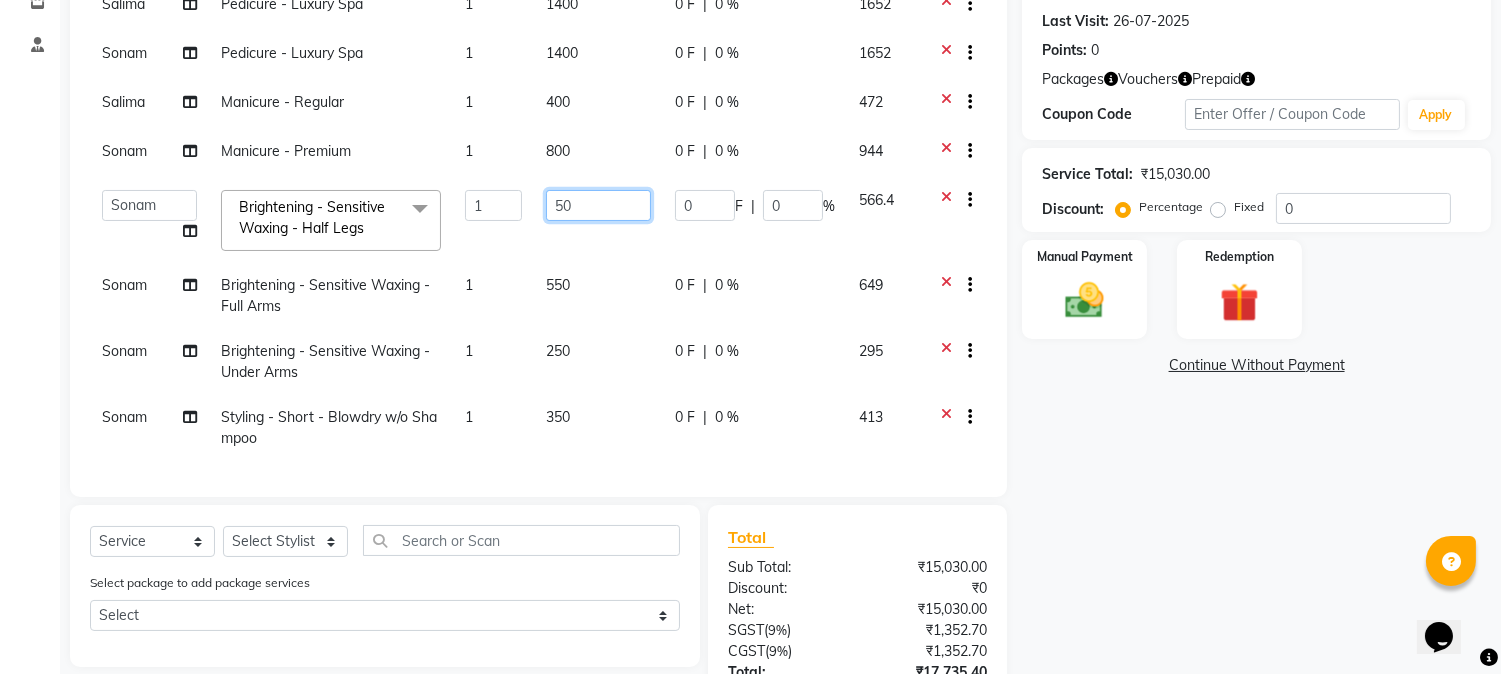 type on "500" 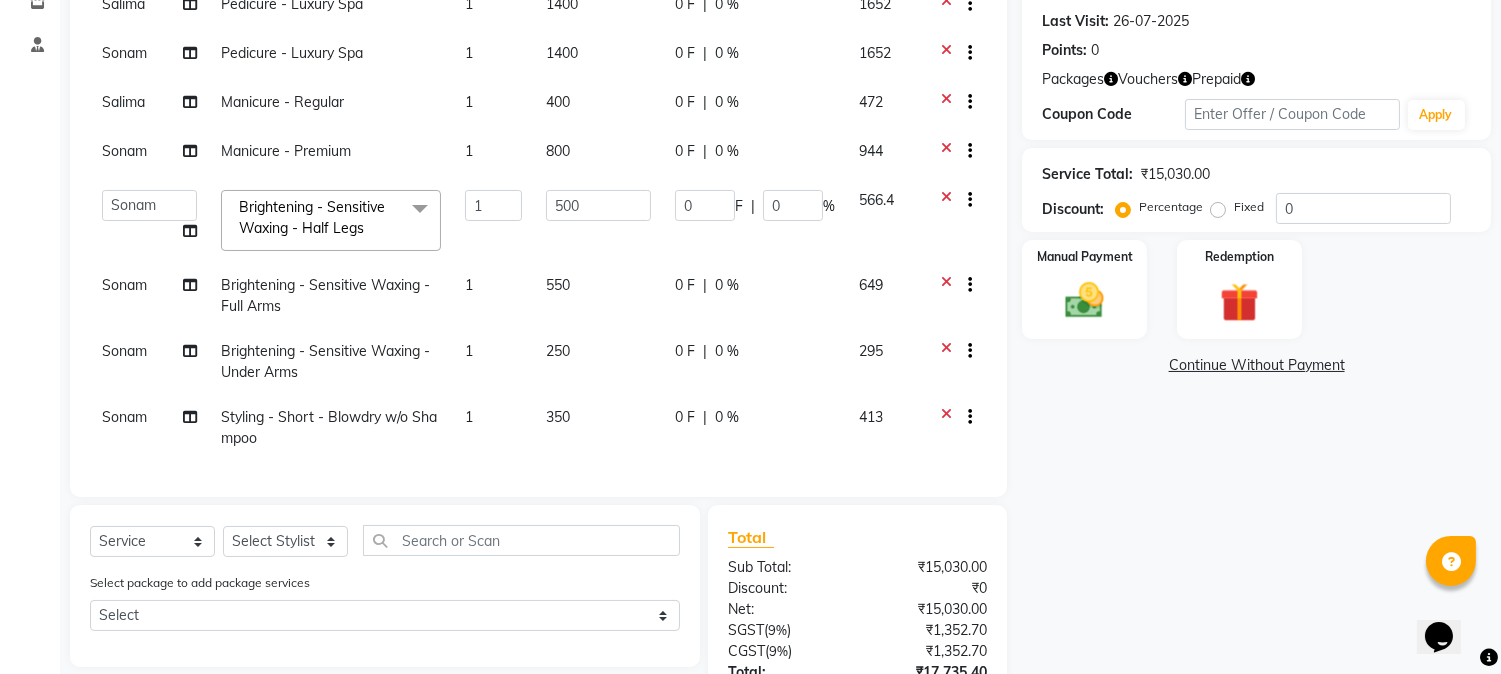 scroll, scrollTop: 262, scrollLeft: 0, axis: vertical 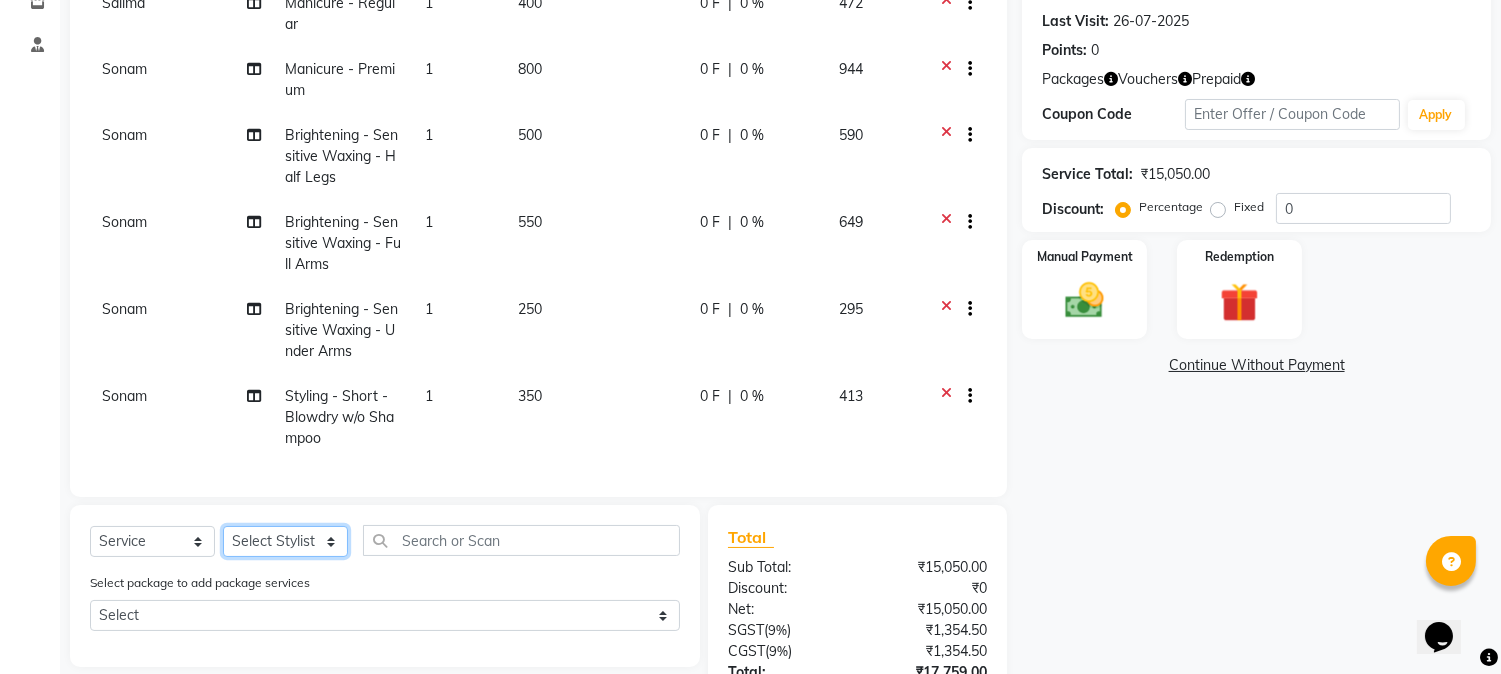 click on "Select Stylist Amar  Arjun Eliza hocus pocus Jonathan Maya Mona Neha Ravi Salima Sonam" 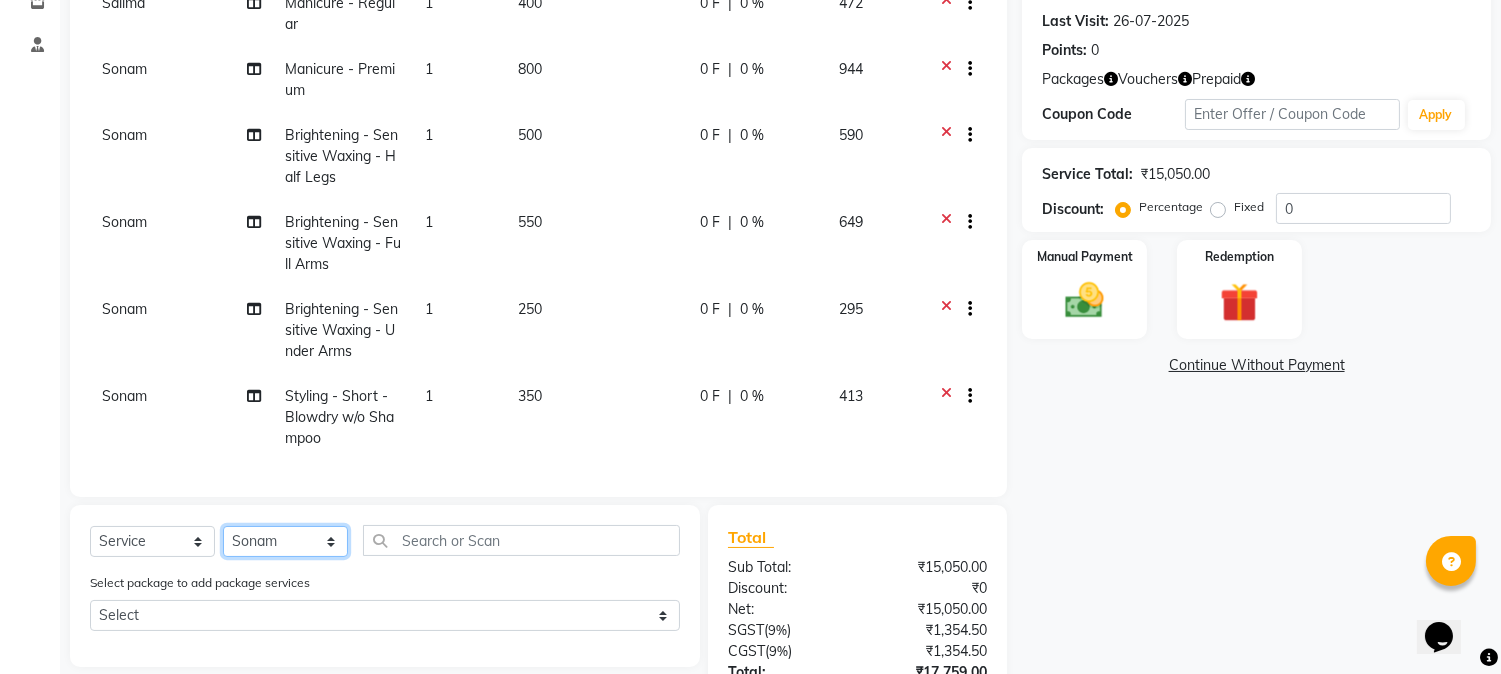 click on "Select Stylist Amar  Arjun Eliza hocus pocus Jonathan Maya Mona Neha Ravi Salima Sonam" 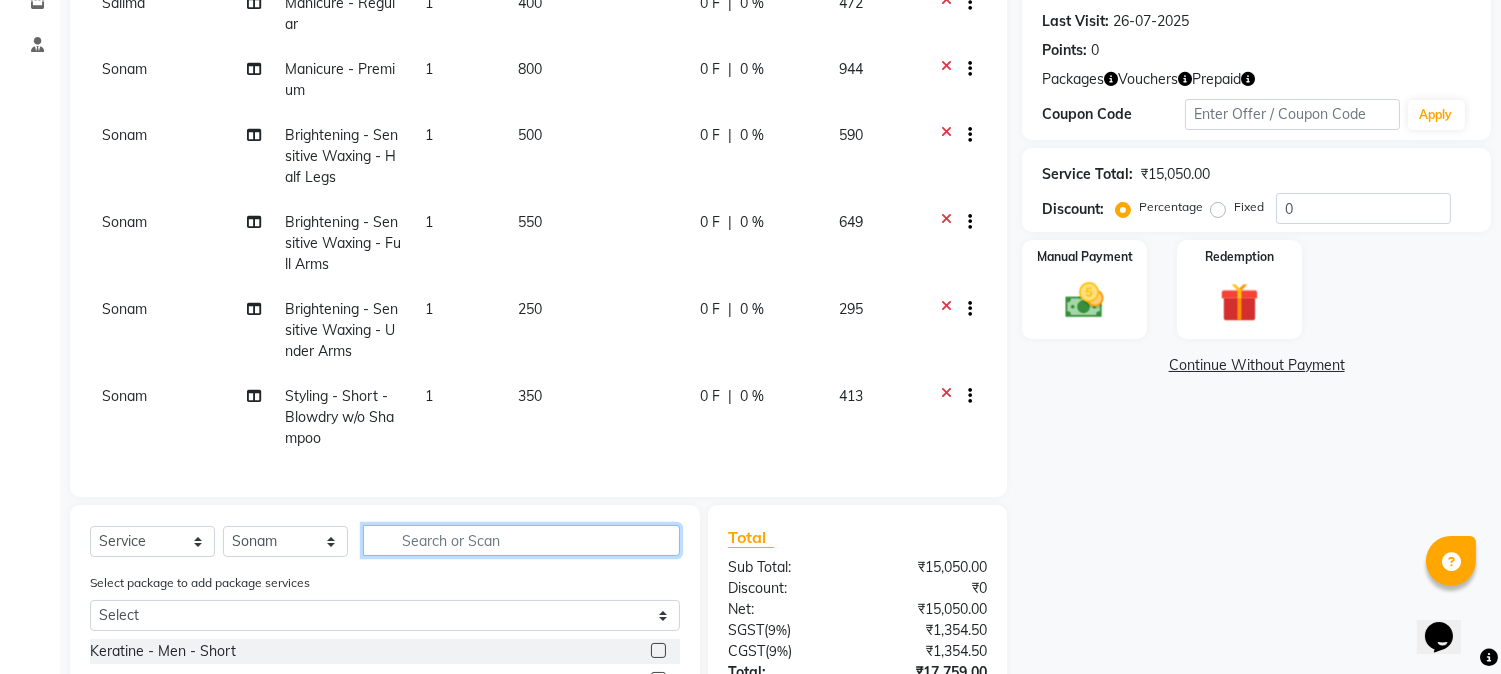 click 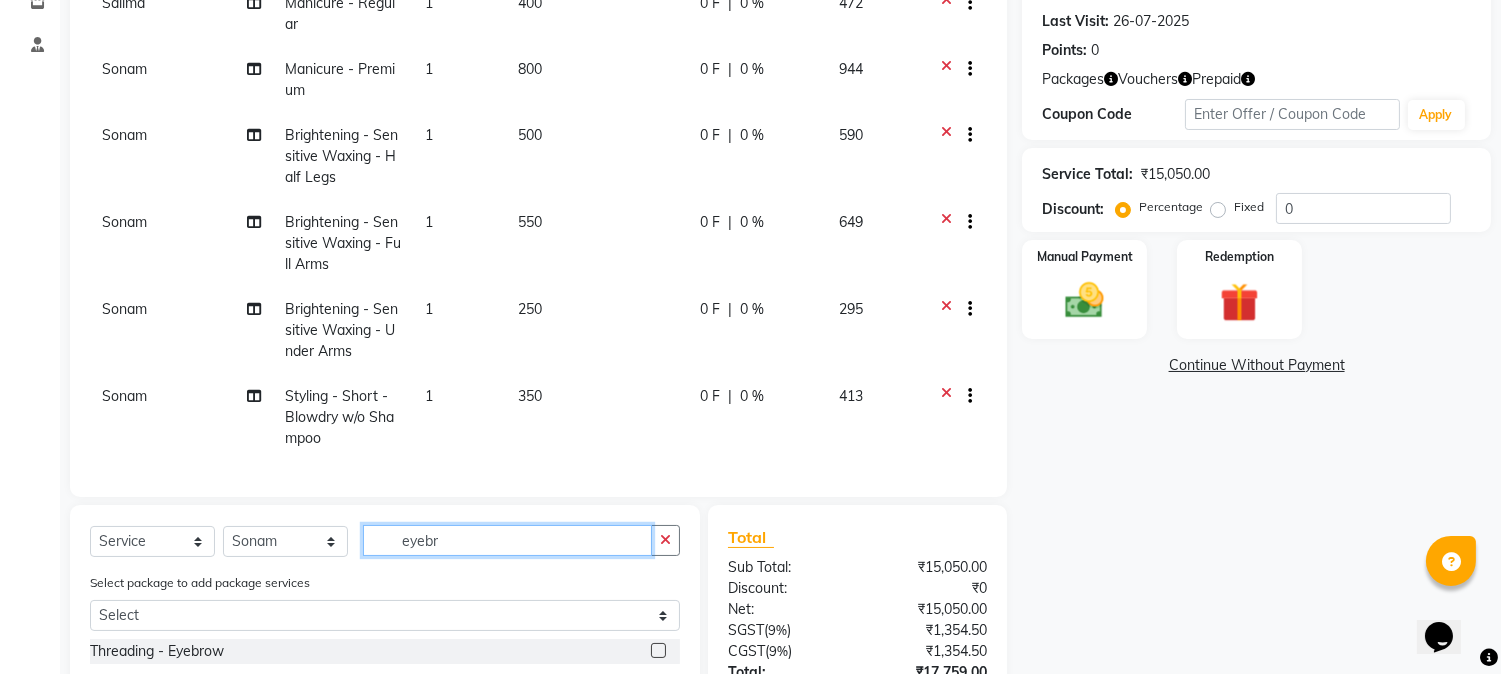 type on "eyebr" 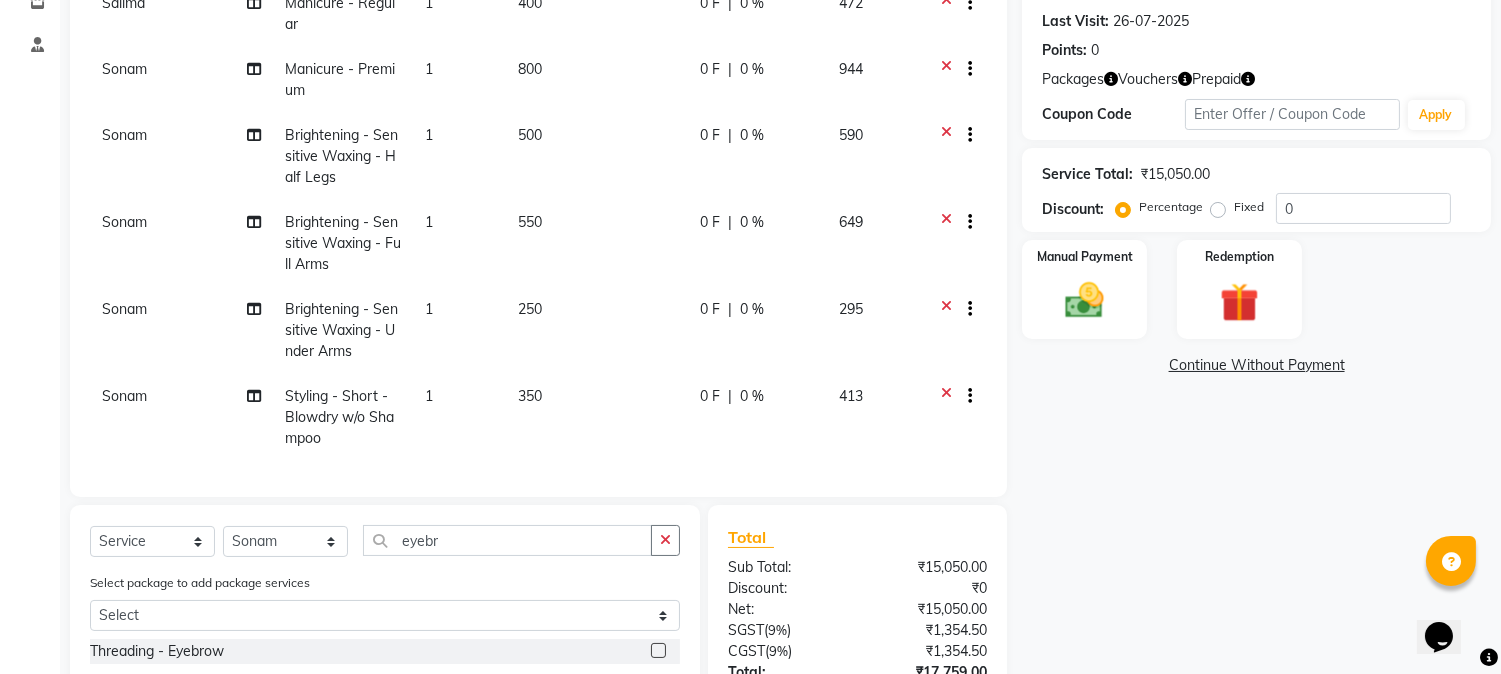 click 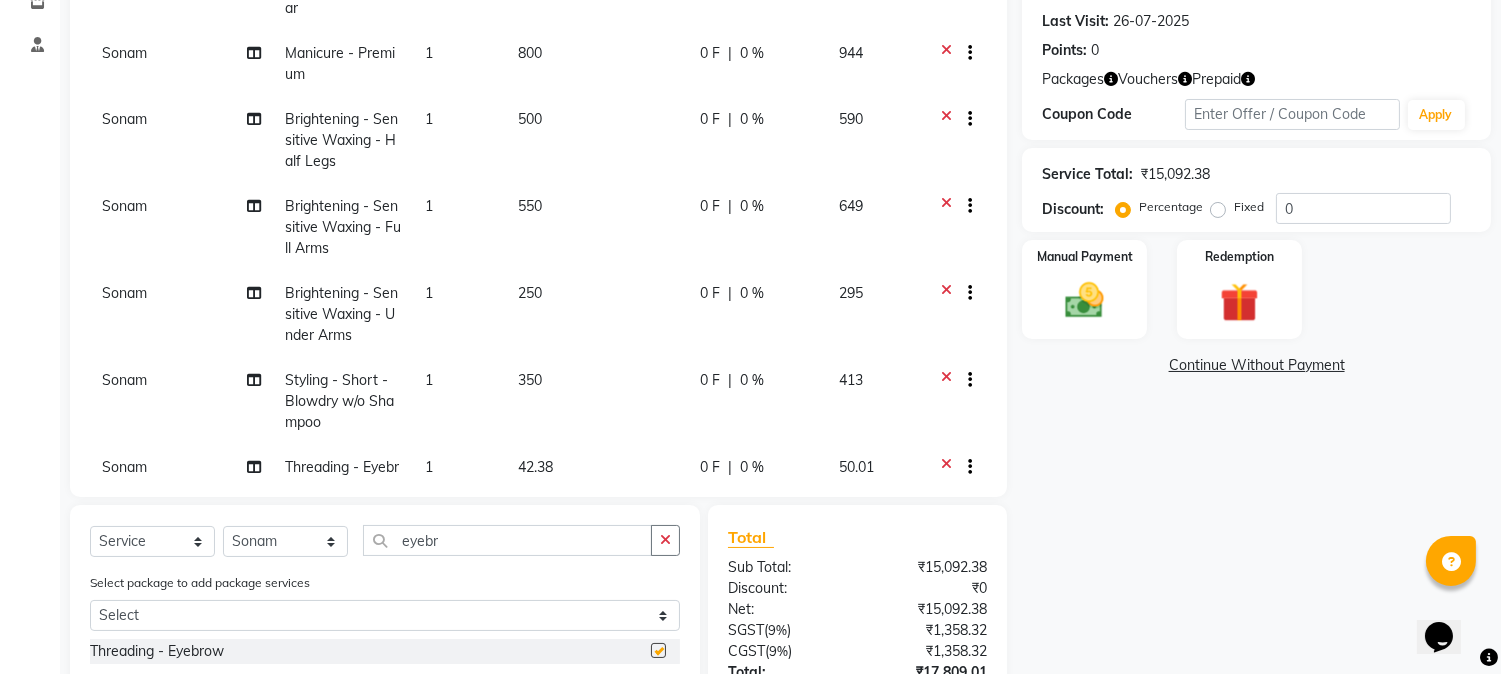 checkbox on "false" 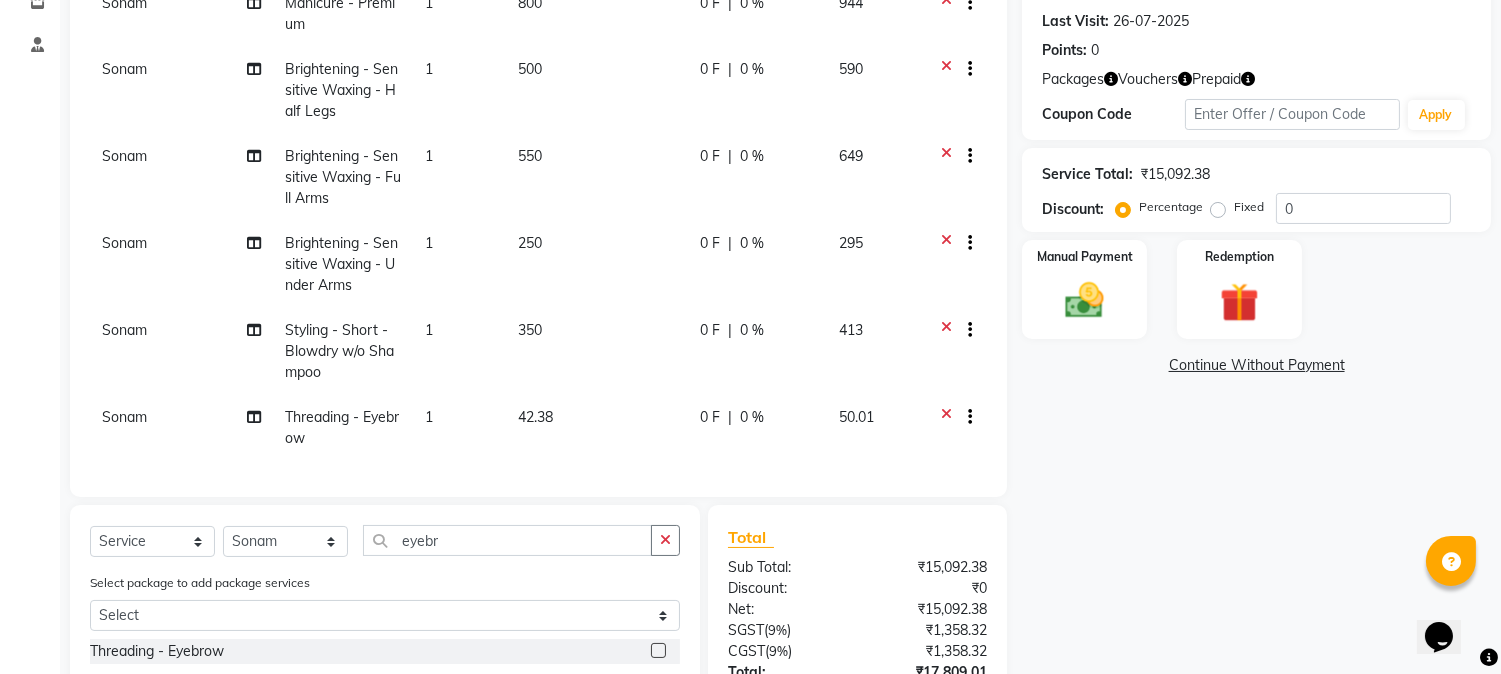 click on "42.38" 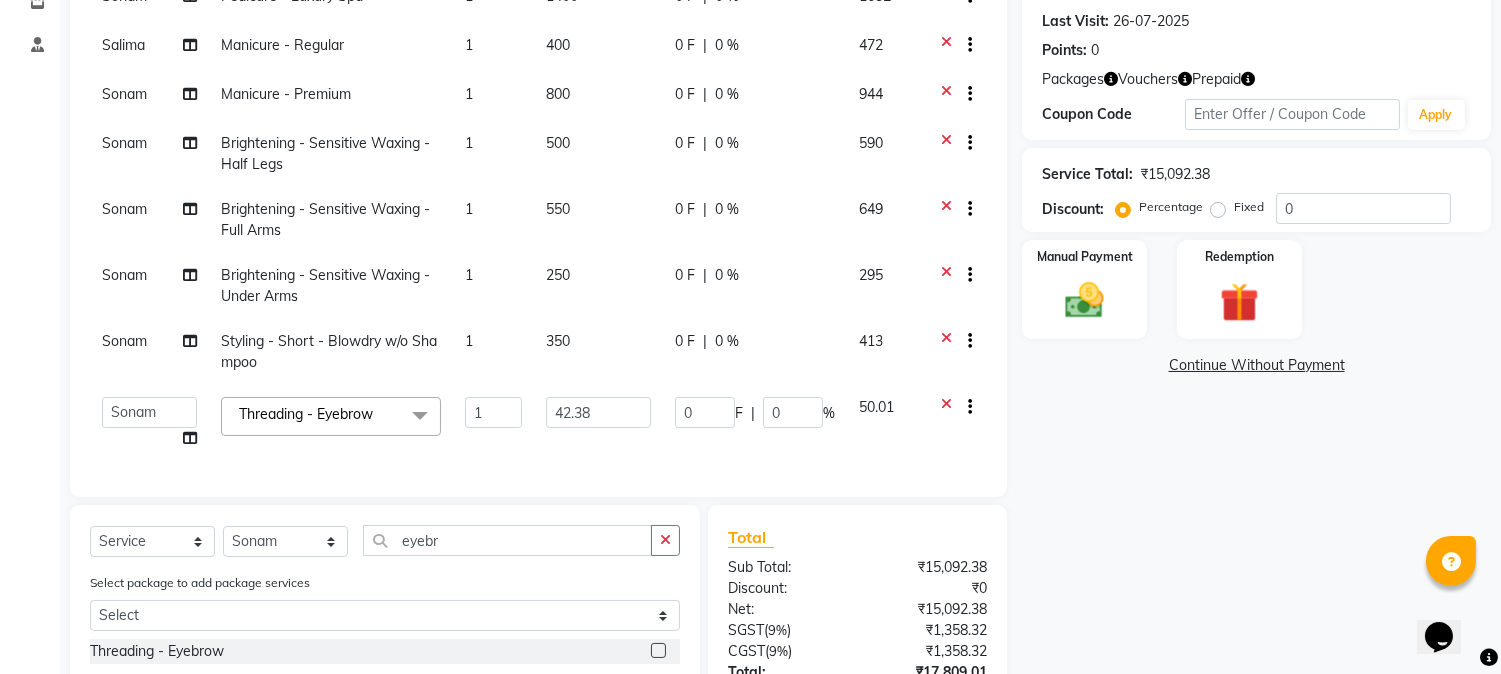 scroll, scrollTop: 282, scrollLeft: 0, axis: vertical 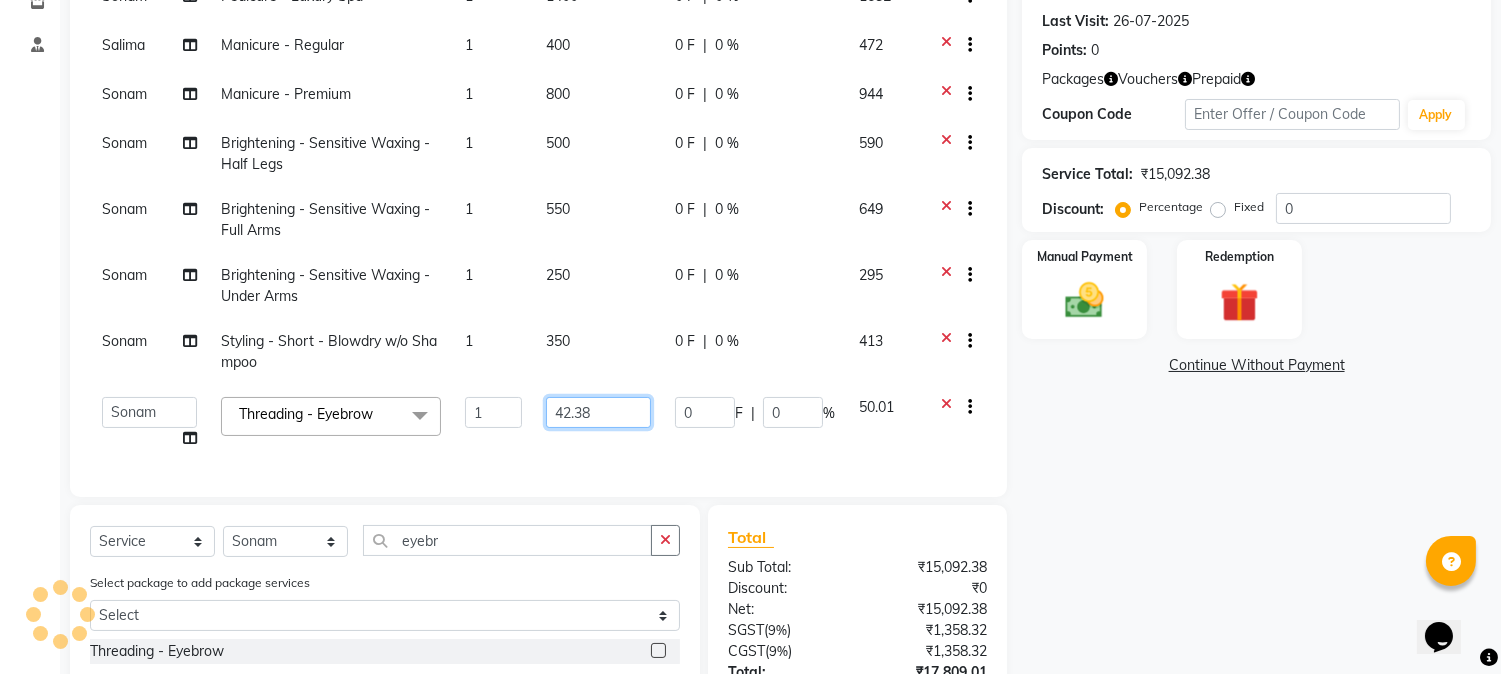 drag, startPoint x: 625, startPoint y: 395, endPoint x: 513, endPoint y: 393, distance: 112.01785 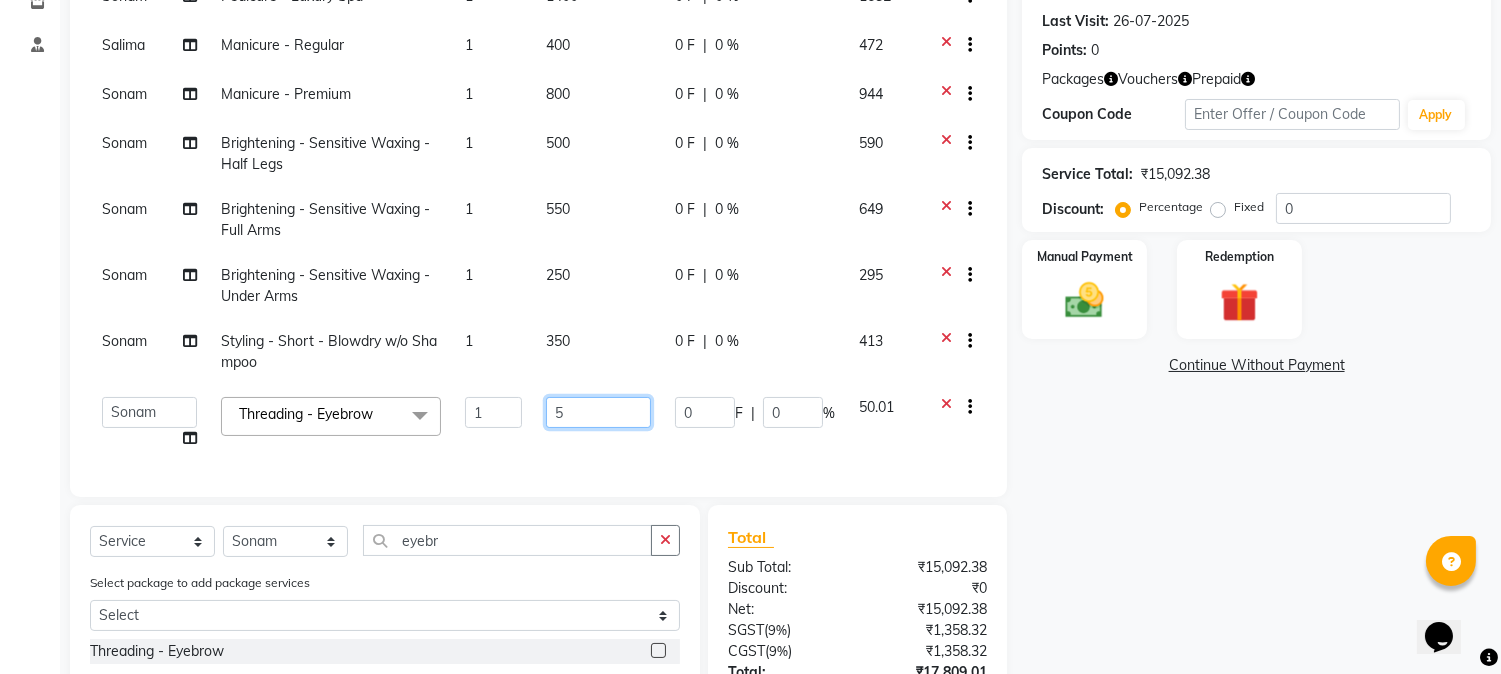 type on "50" 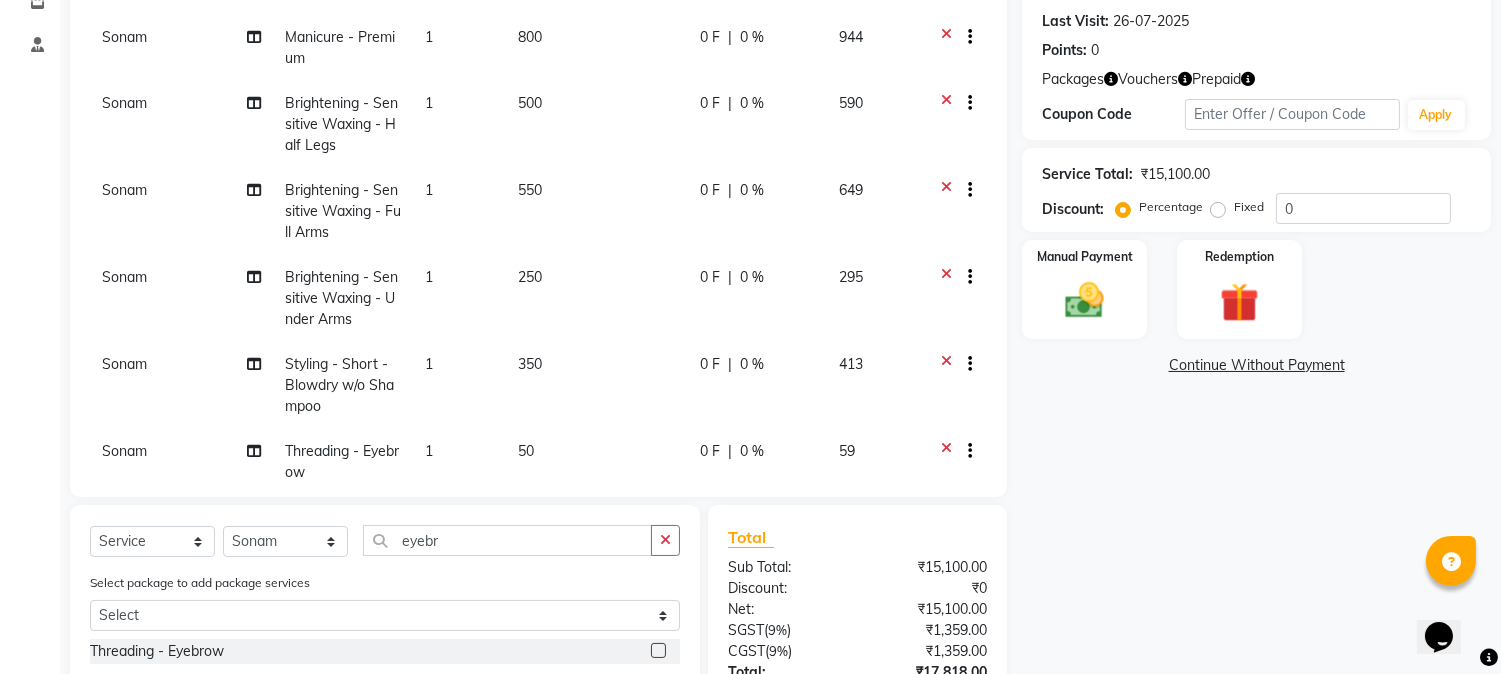 scroll, scrollTop: 452, scrollLeft: 0, axis: vertical 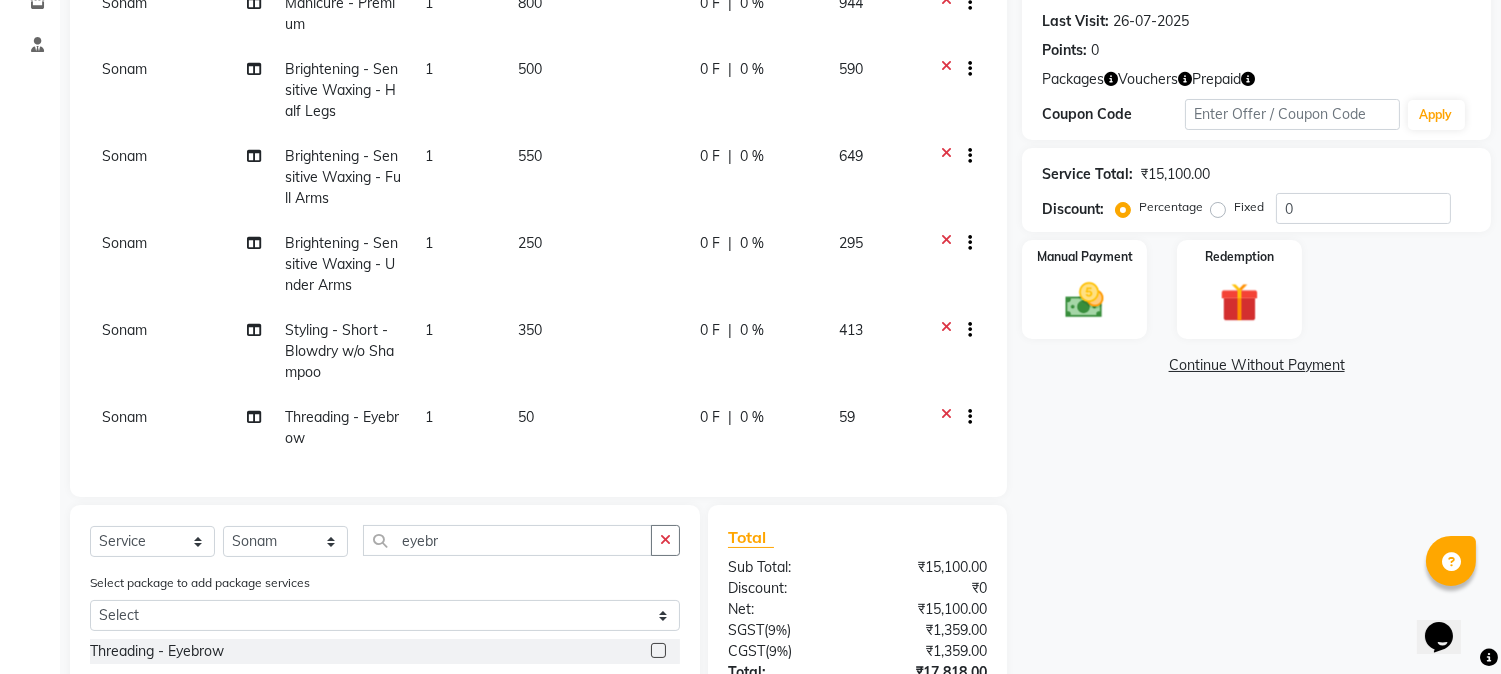 click 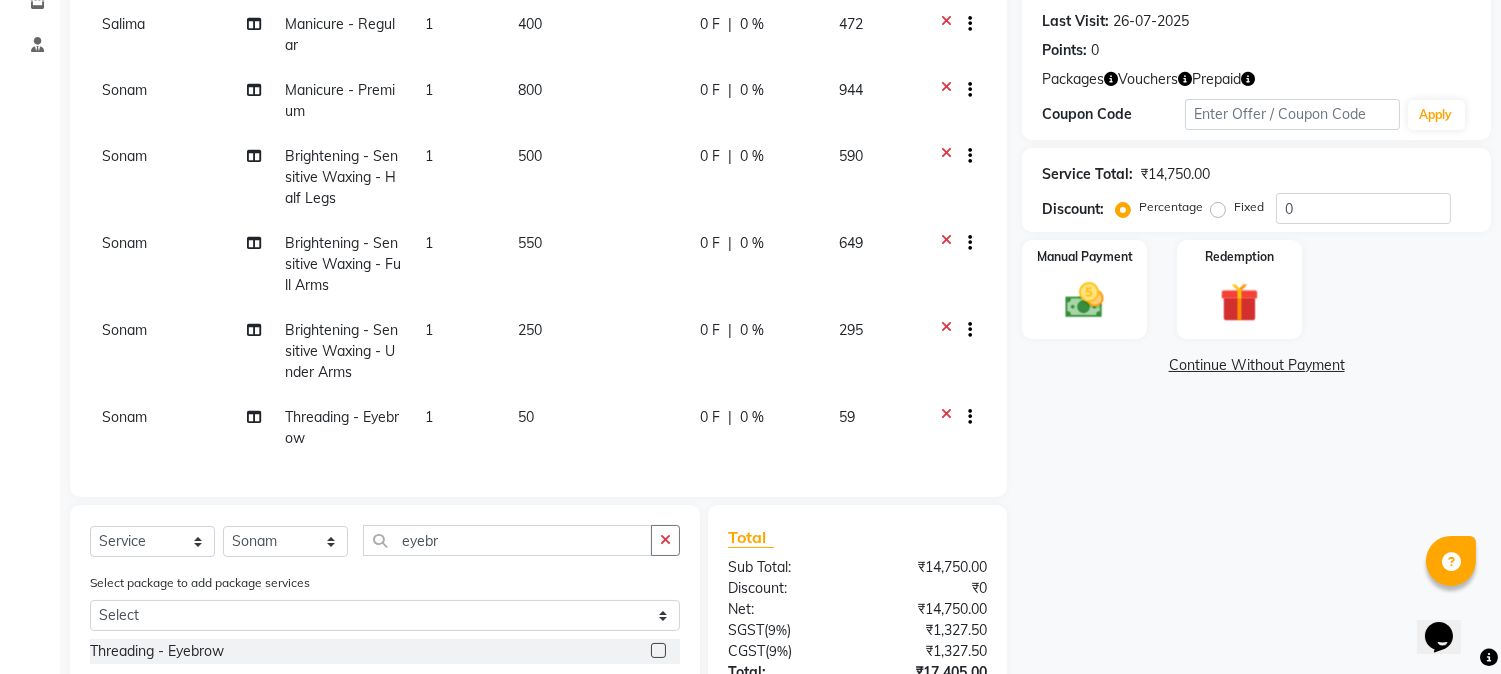scroll, scrollTop: 378, scrollLeft: 0, axis: vertical 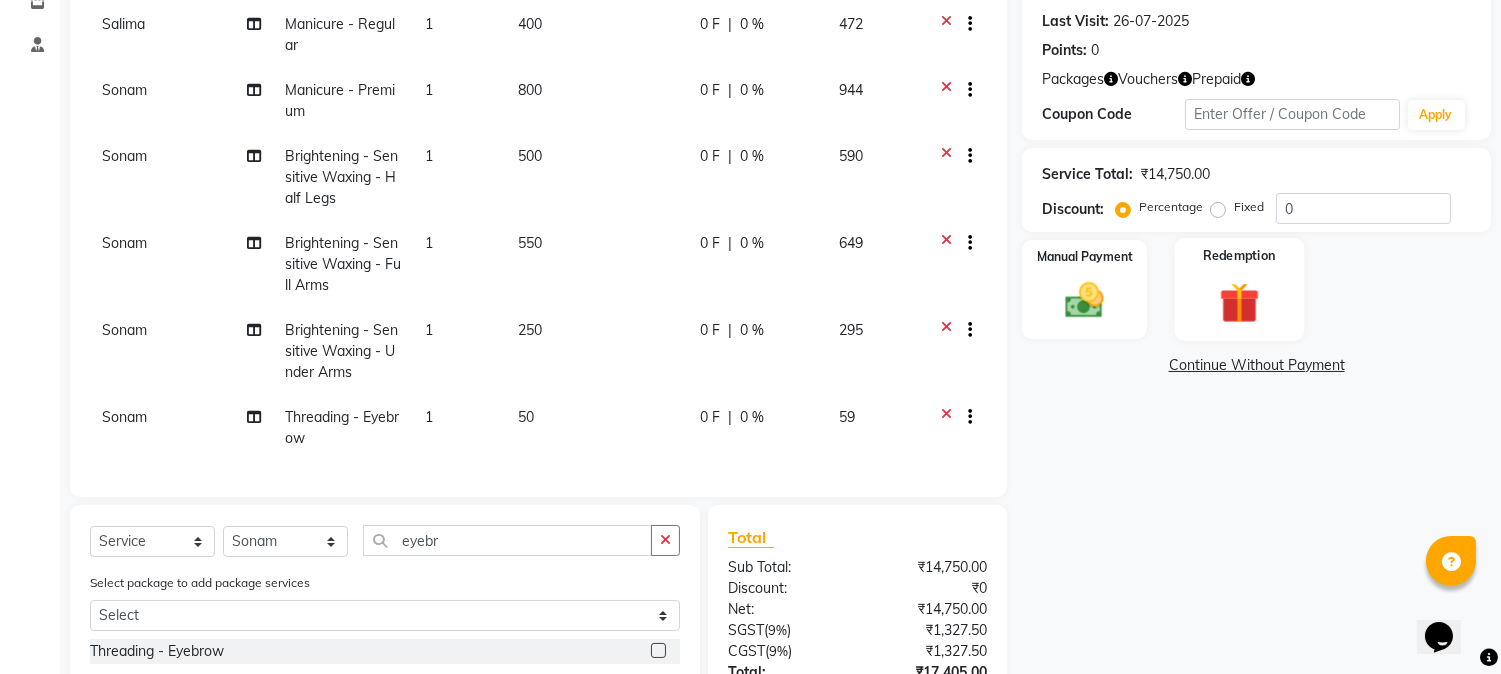 click 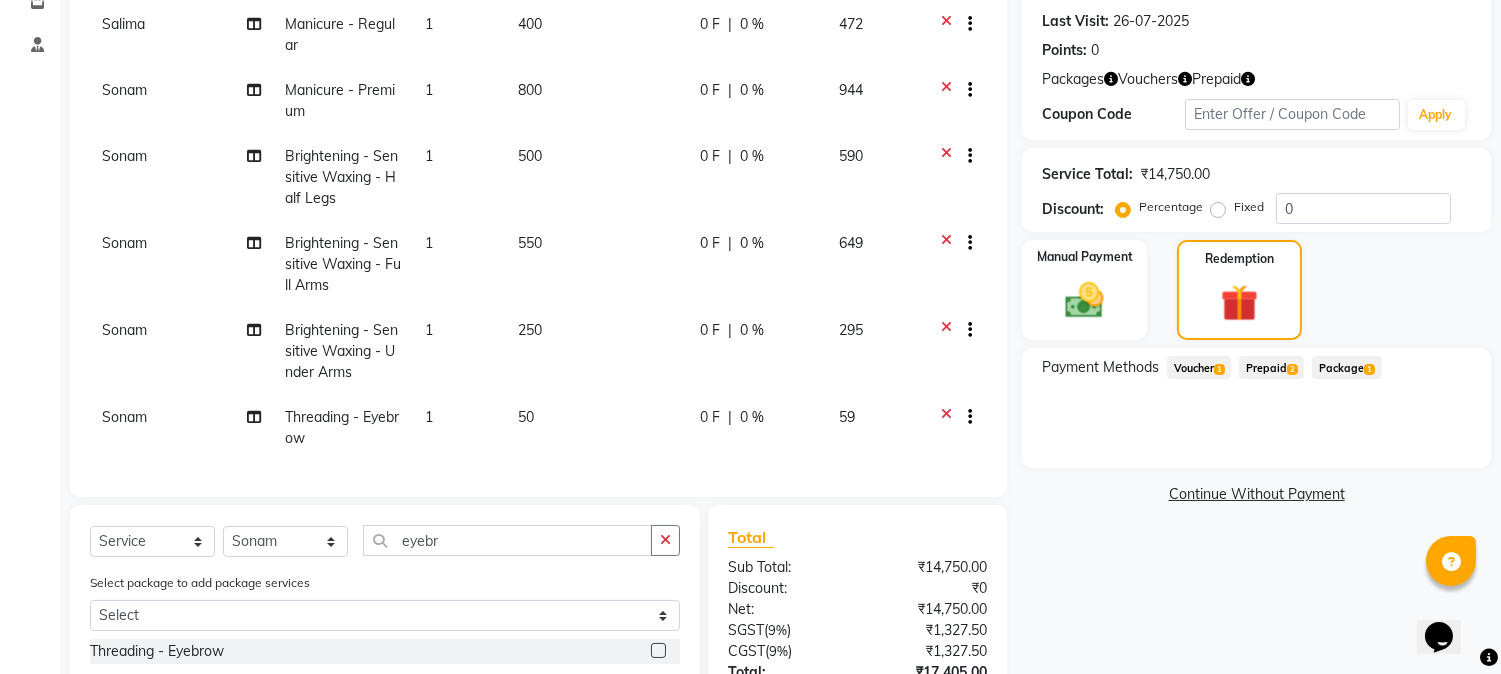 click on "Voucher  1" 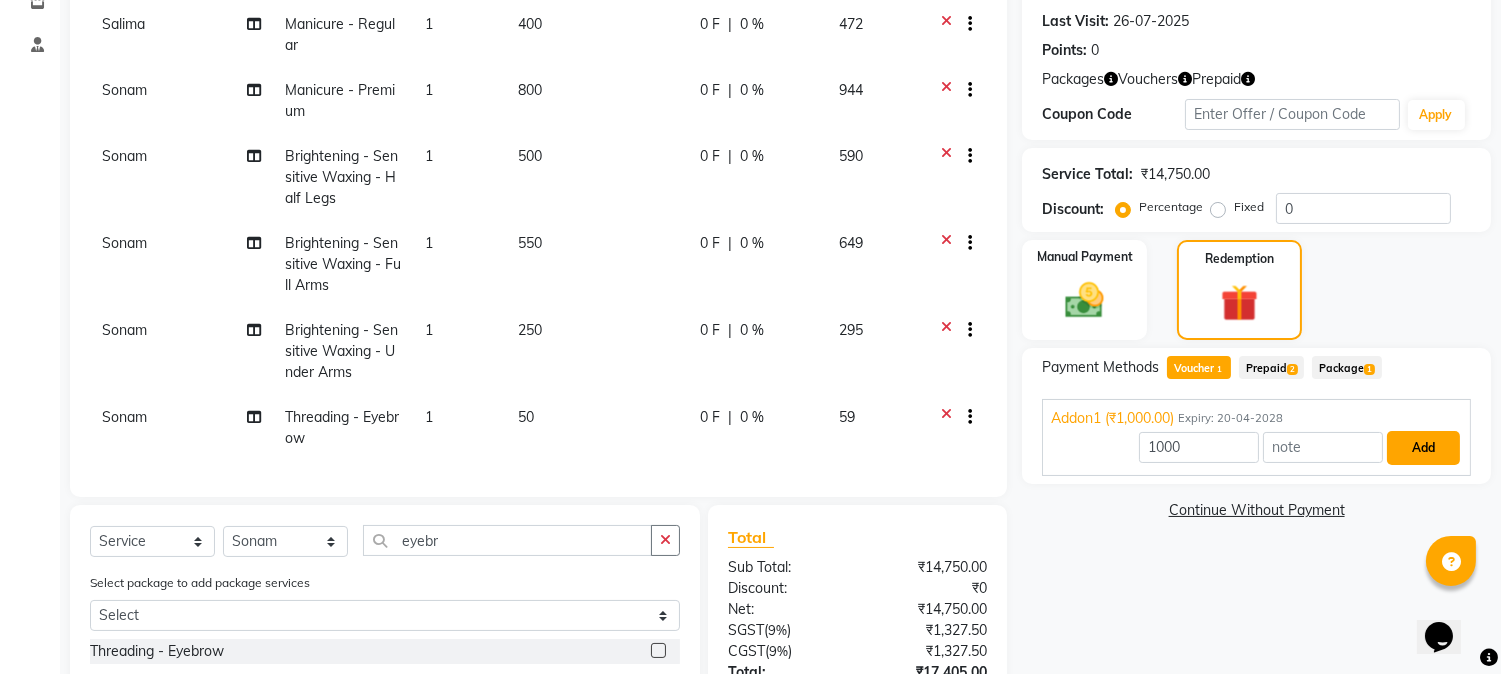 click on "Add" at bounding box center [1423, 448] 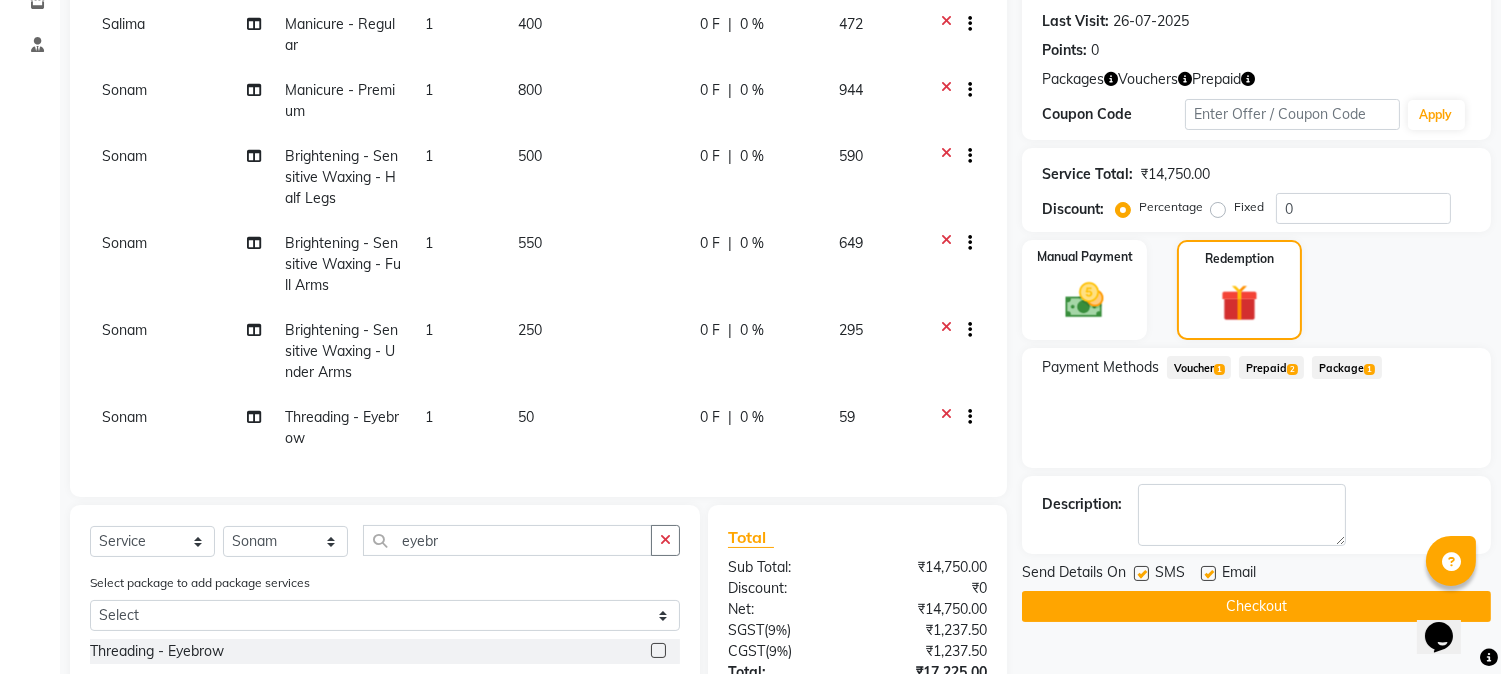 click on "Prepaid  2" 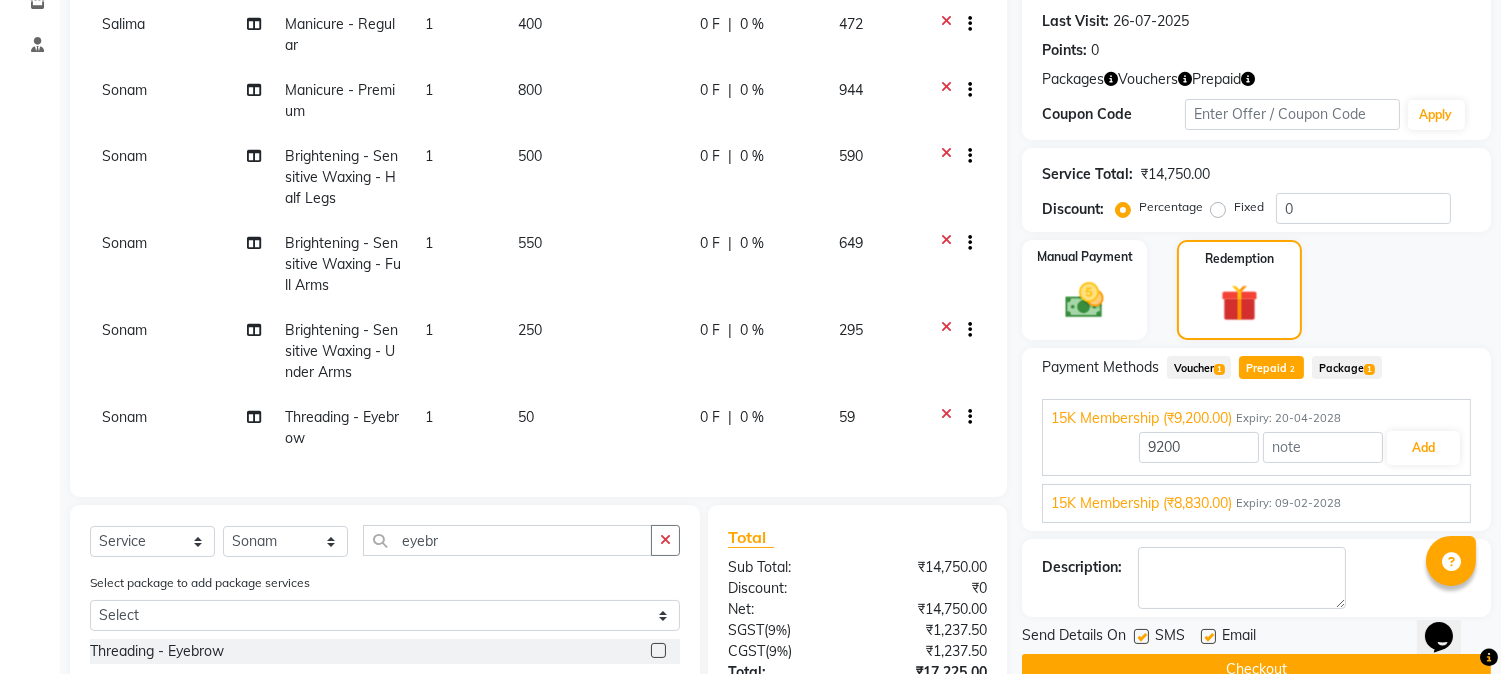 click on "Expiry: 09-02-2028" at bounding box center [1288, 503] 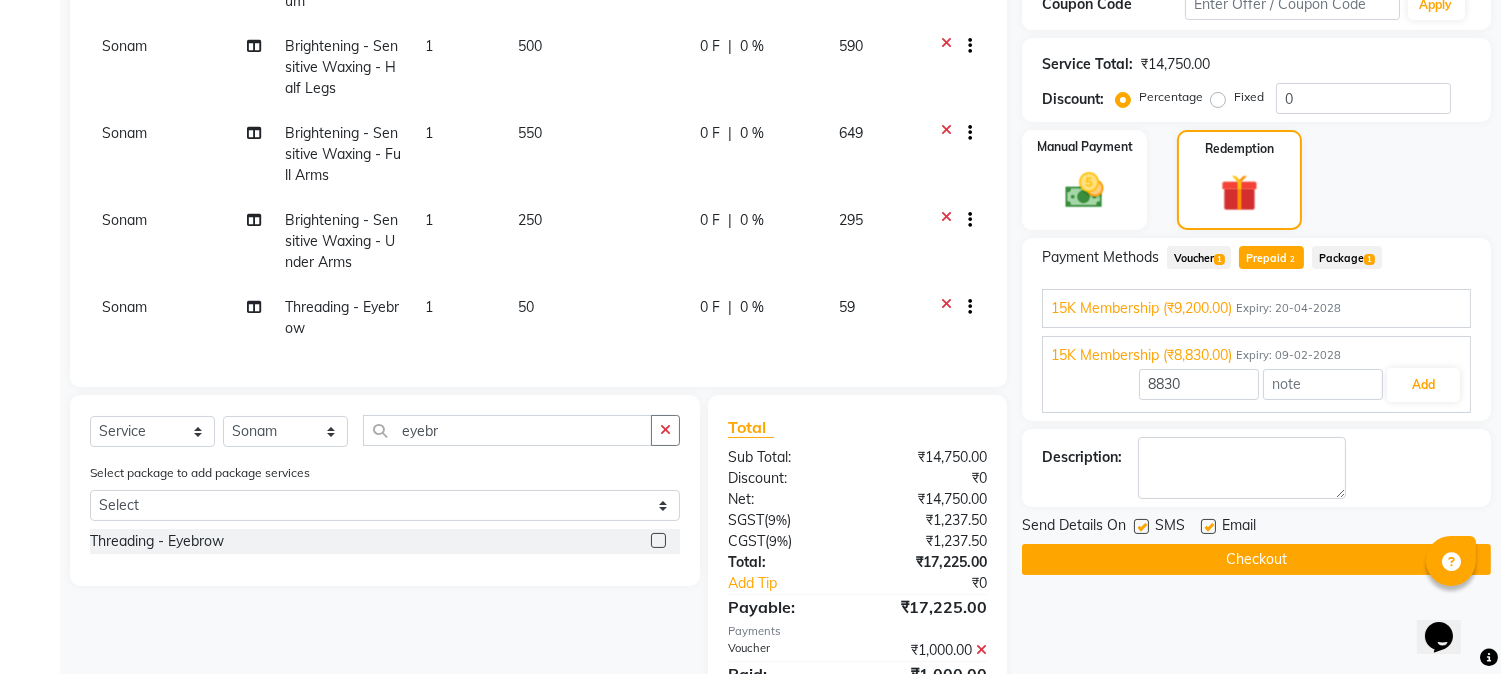 scroll, scrollTop: 447, scrollLeft: 0, axis: vertical 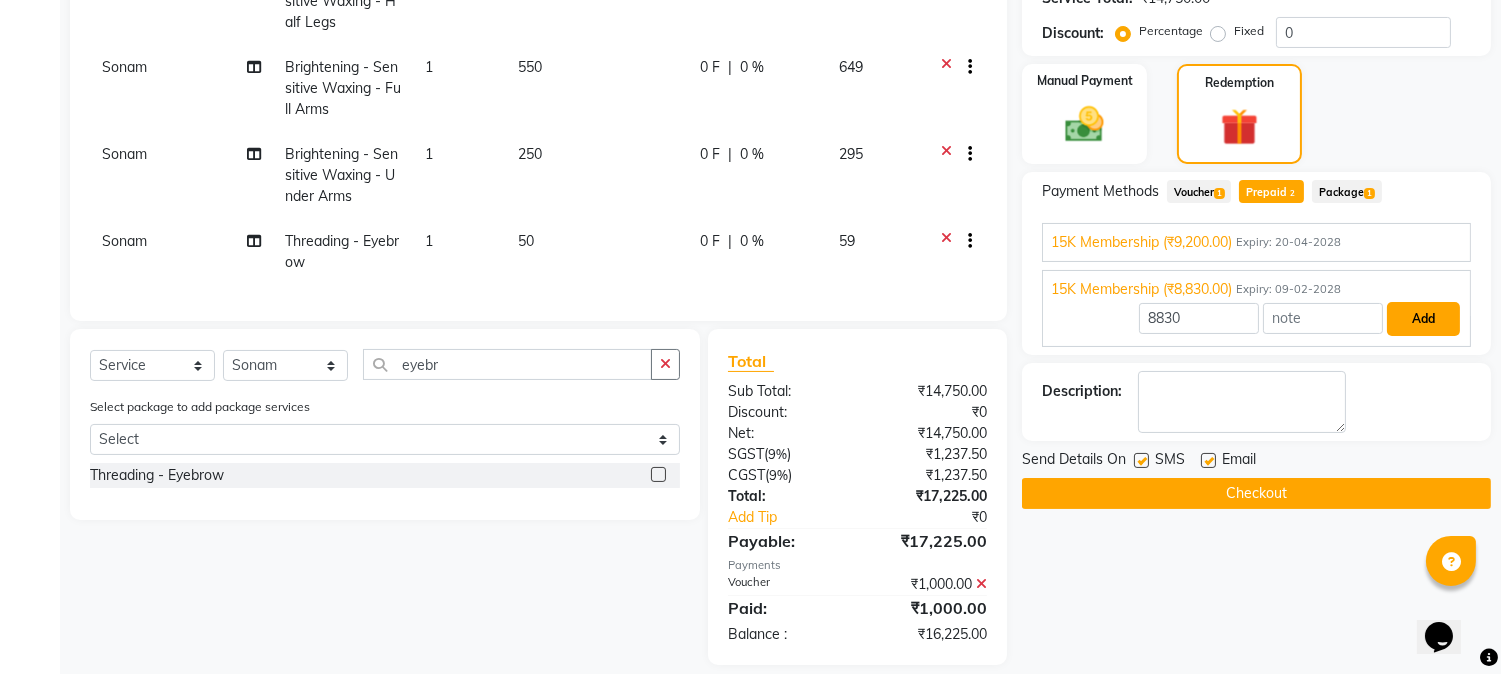 click on "Add" at bounding box center (1423, 319) 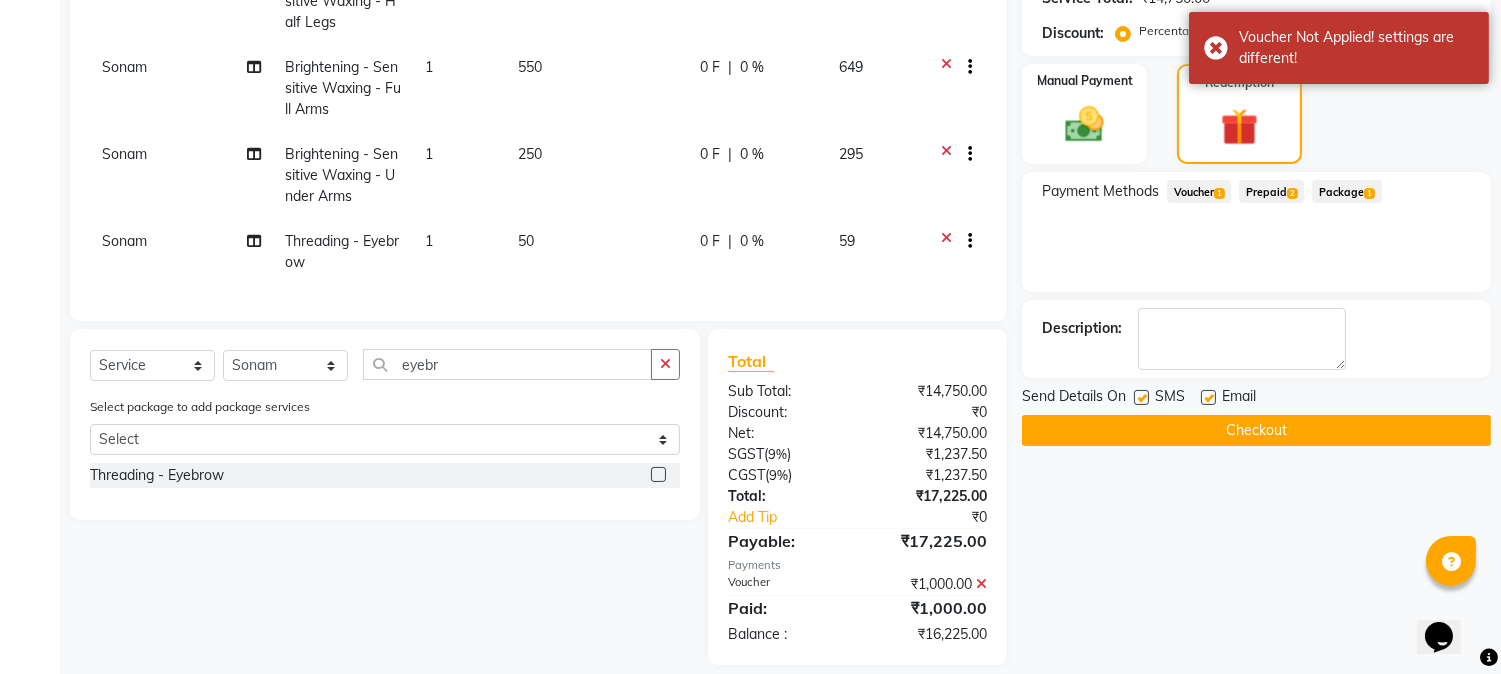 click on "Prepaid  2" 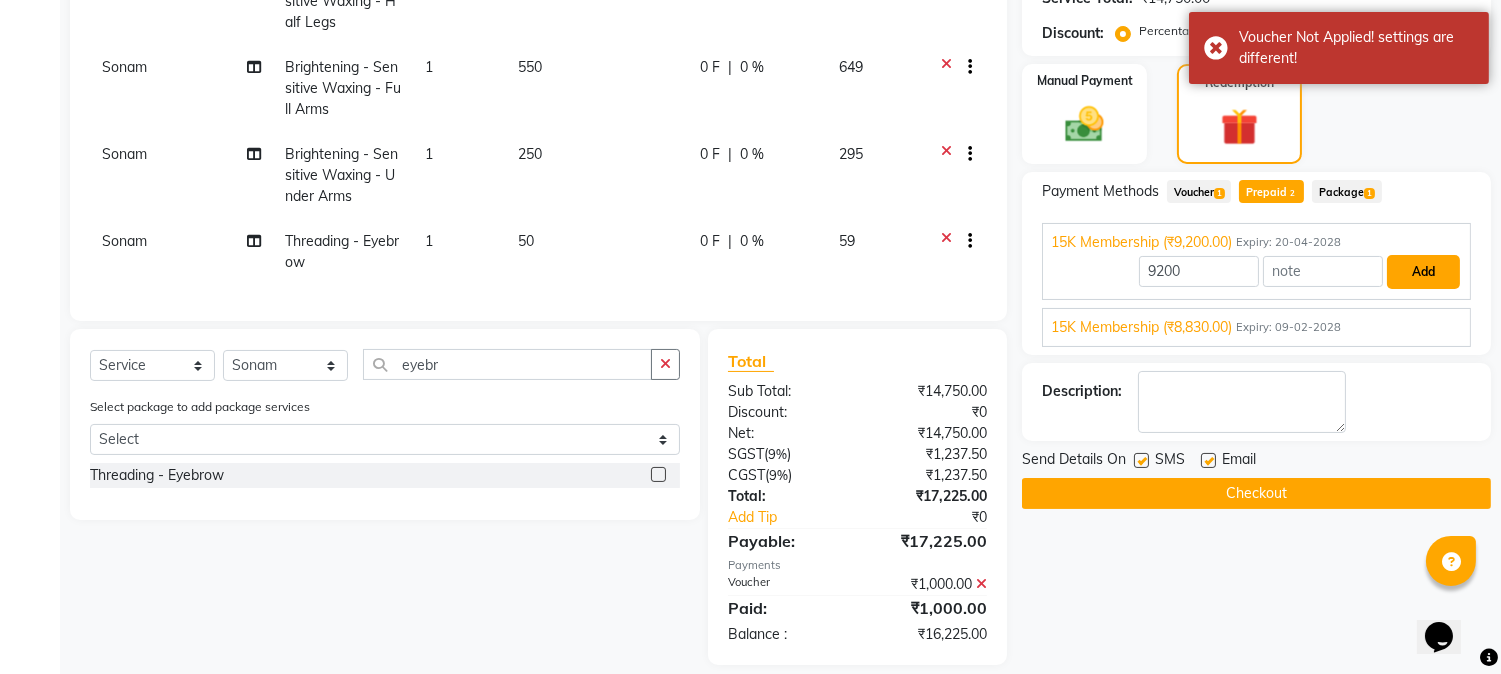 click on "Add" at bounding box center [1423, 272] 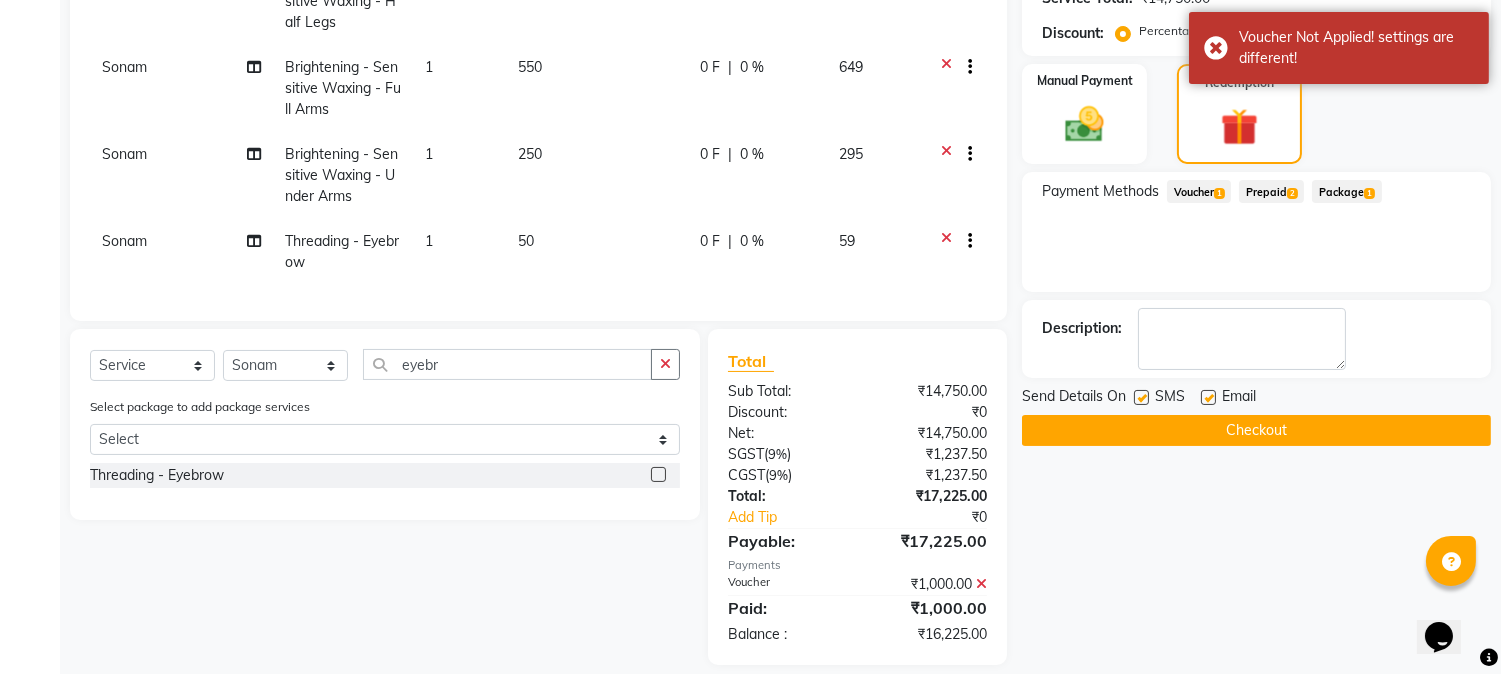 click on "Voucher  1" 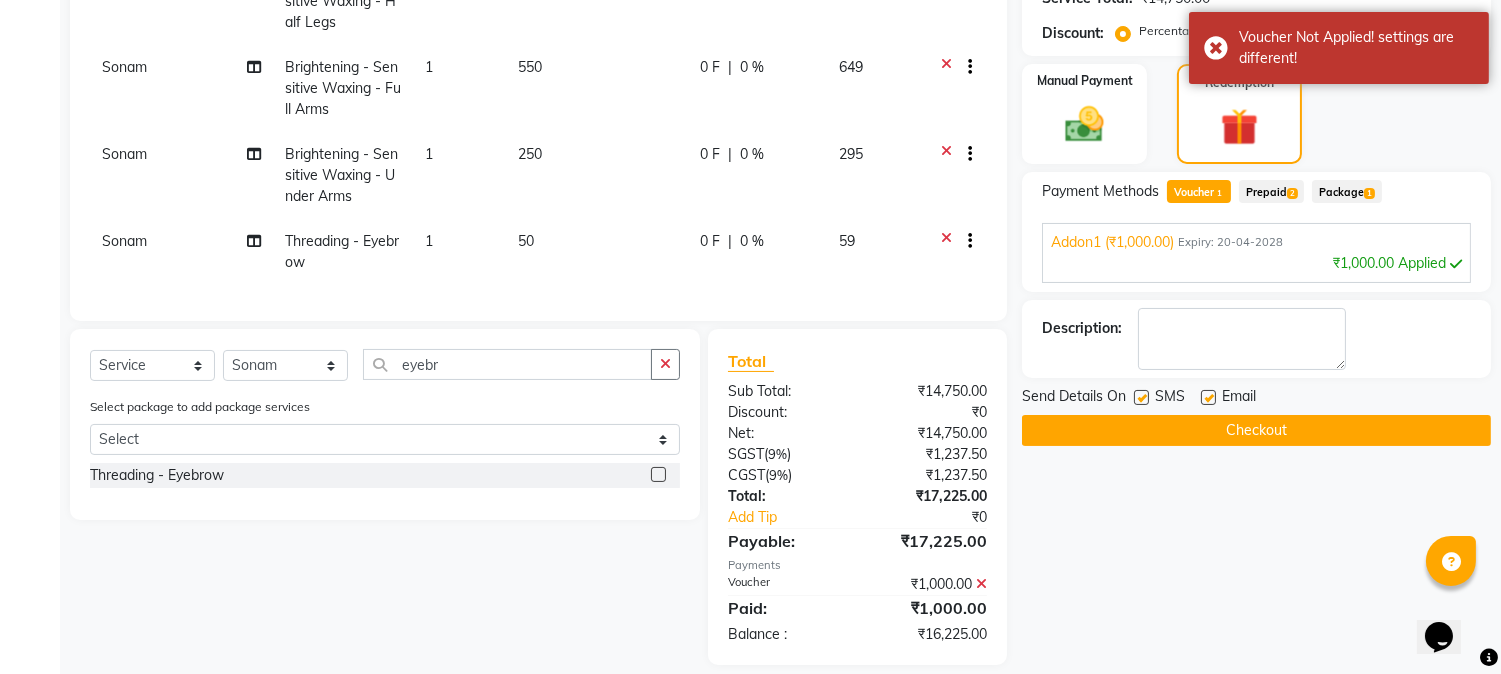 click 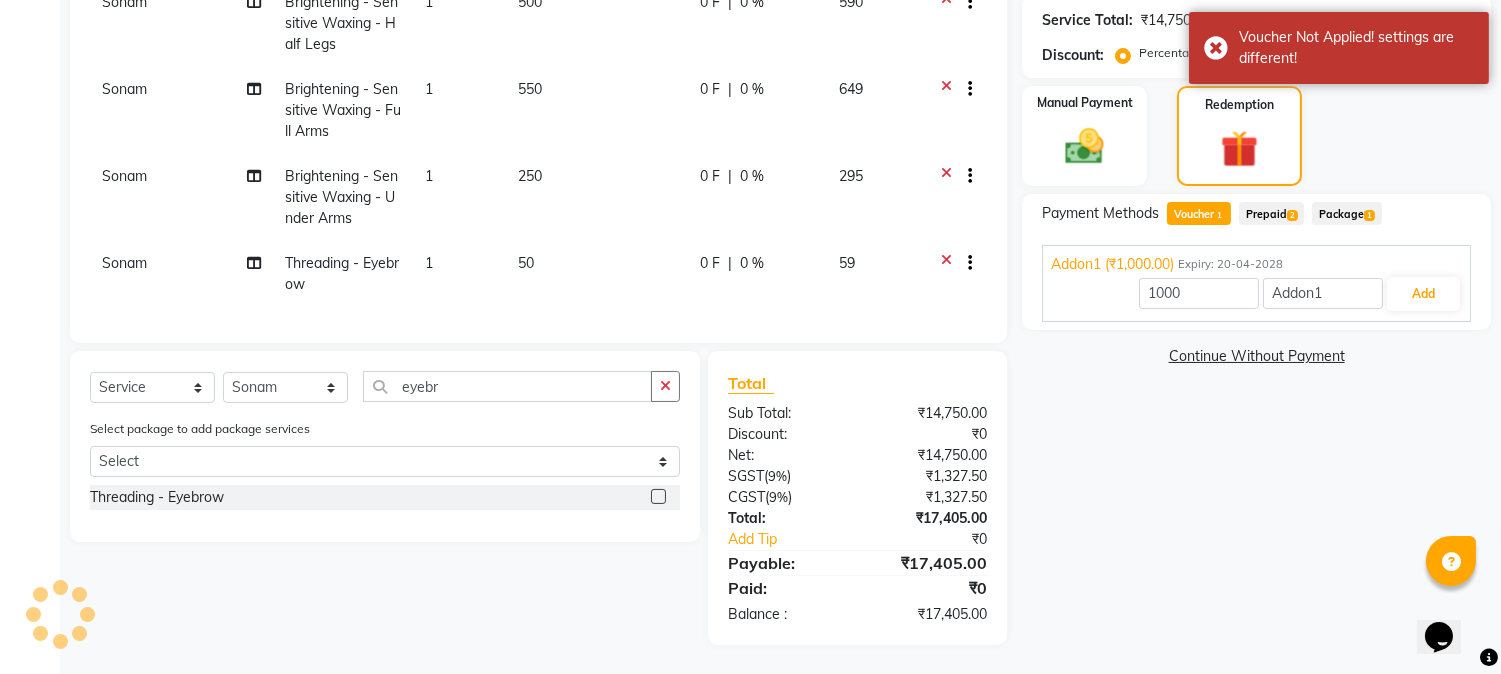 click on "2" 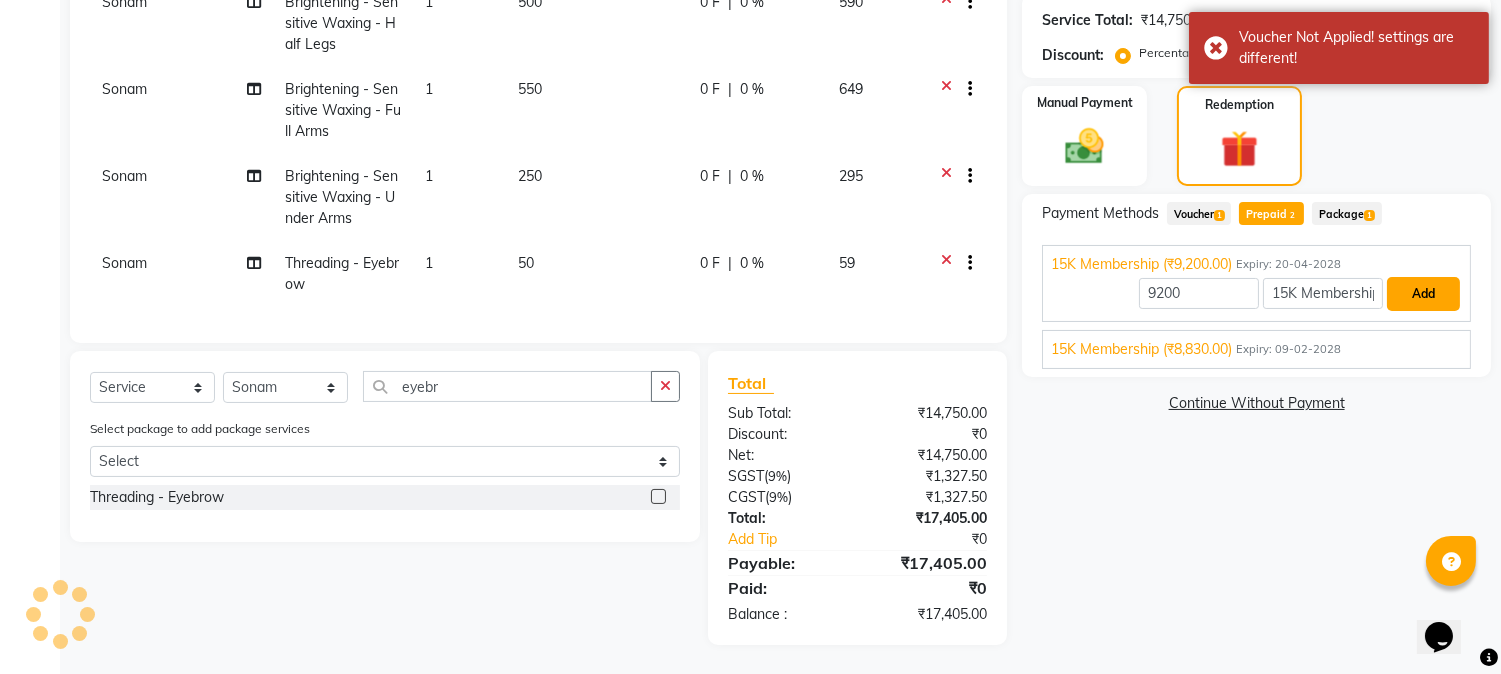 click on "Add" at bounding box center (1423, 294) 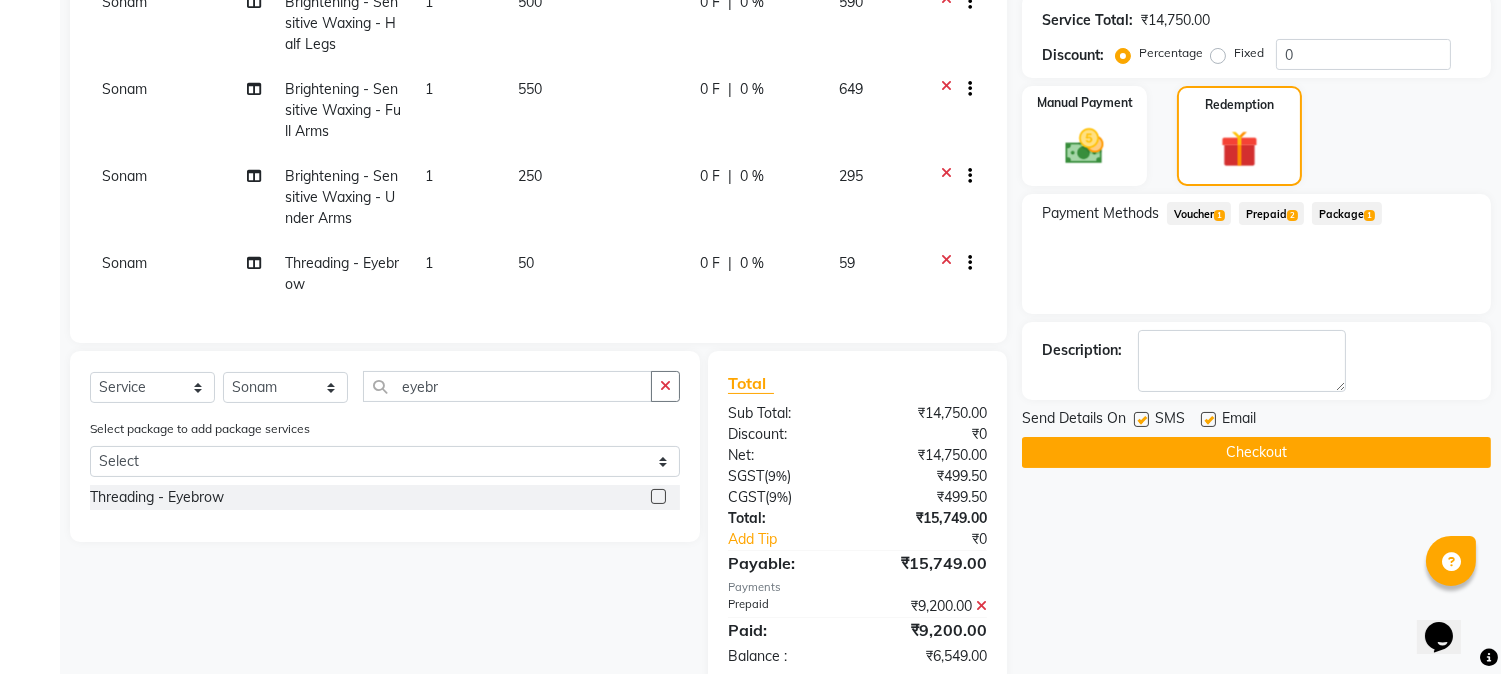 click on "Prepaid  2" 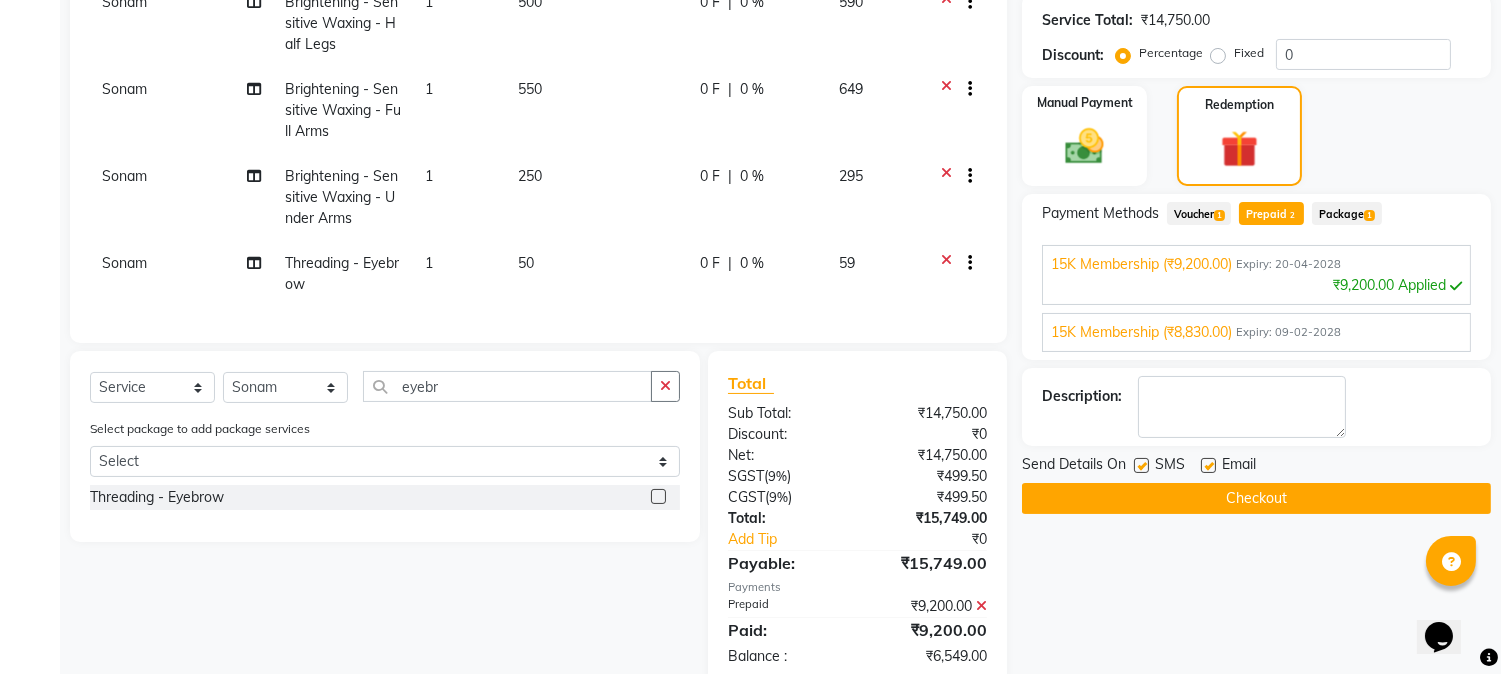click on "Expiry: 09-02-2028" at bounding box center (1288, 332) 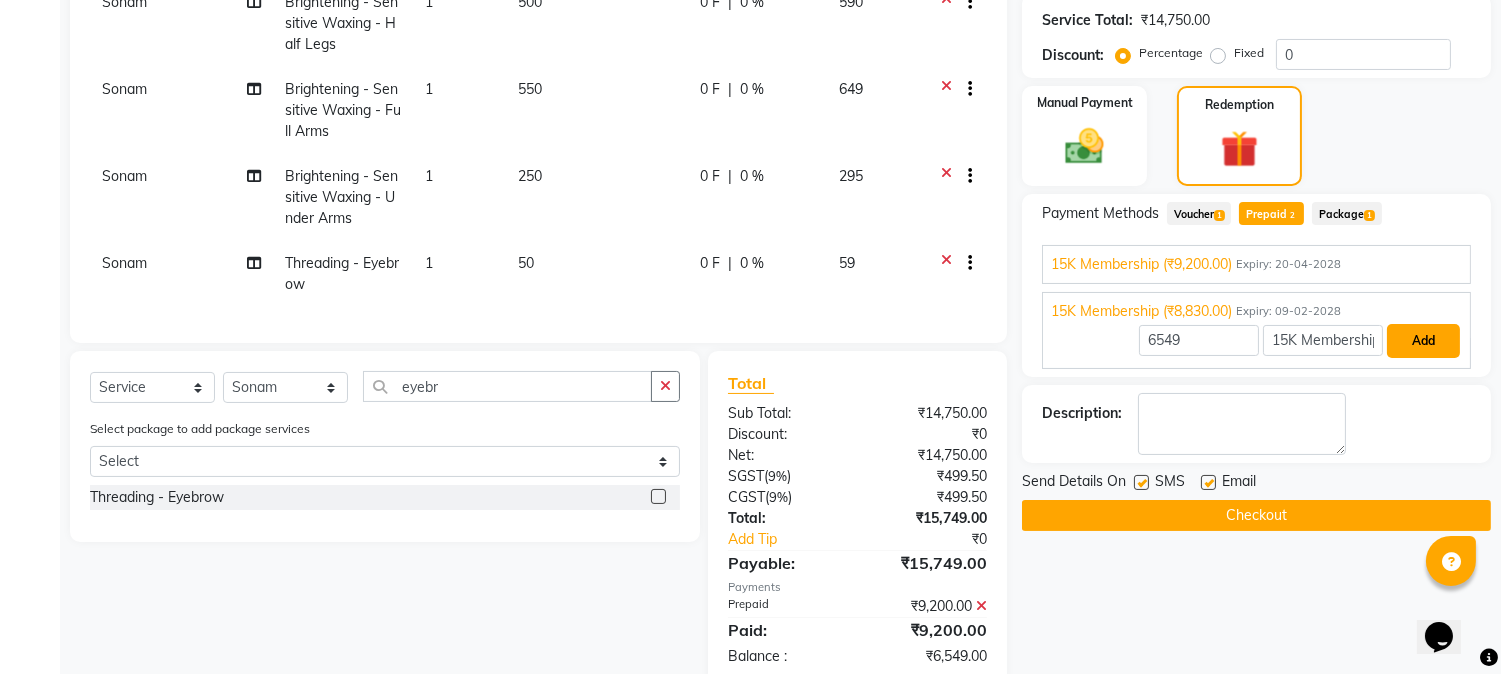 click on "Add" at bounding box center [1423, 341] 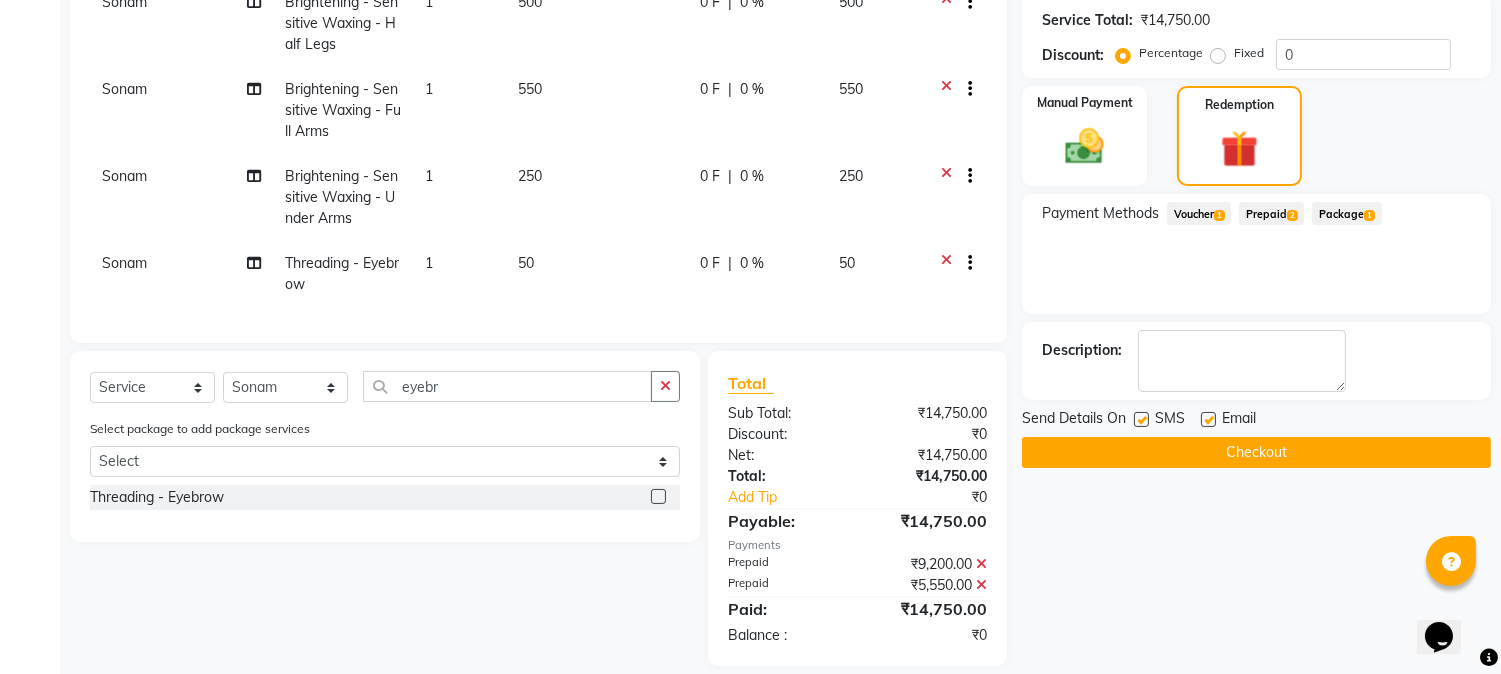 click 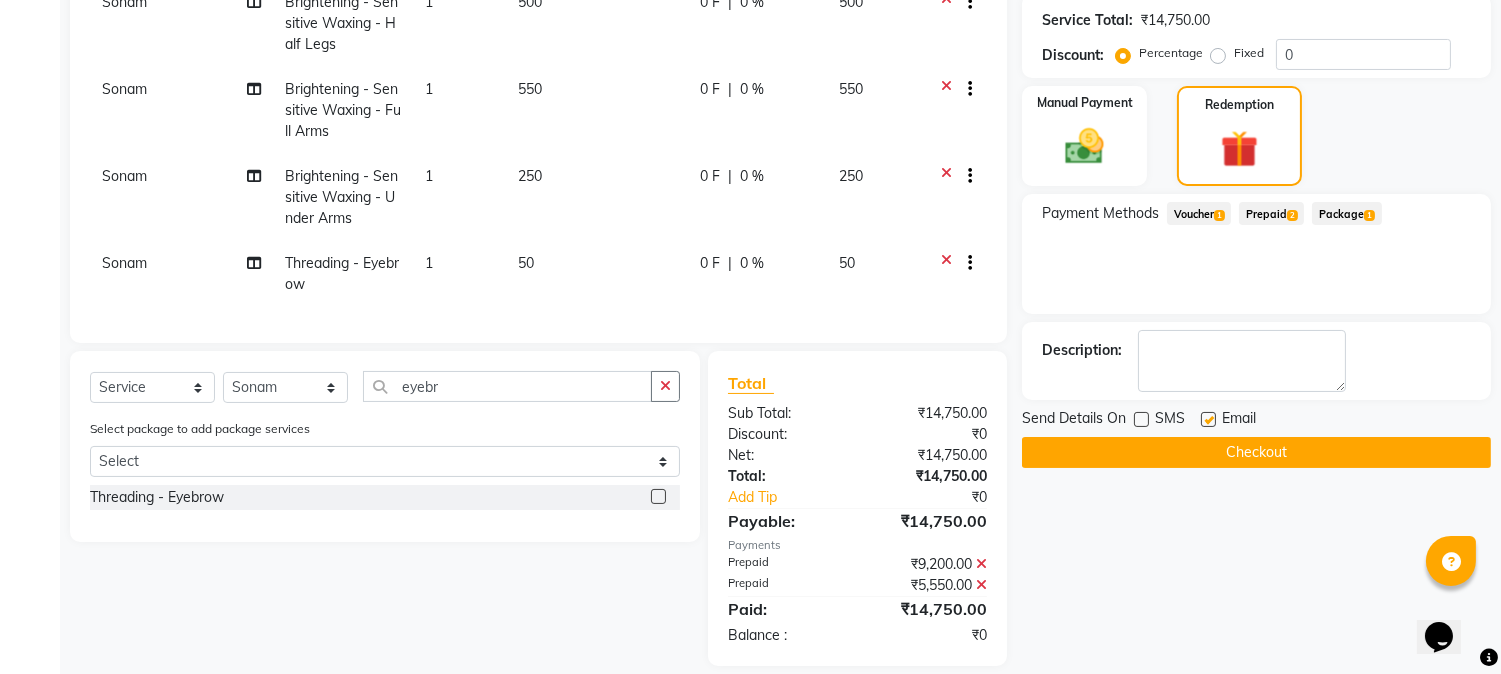 click on "Checkout" 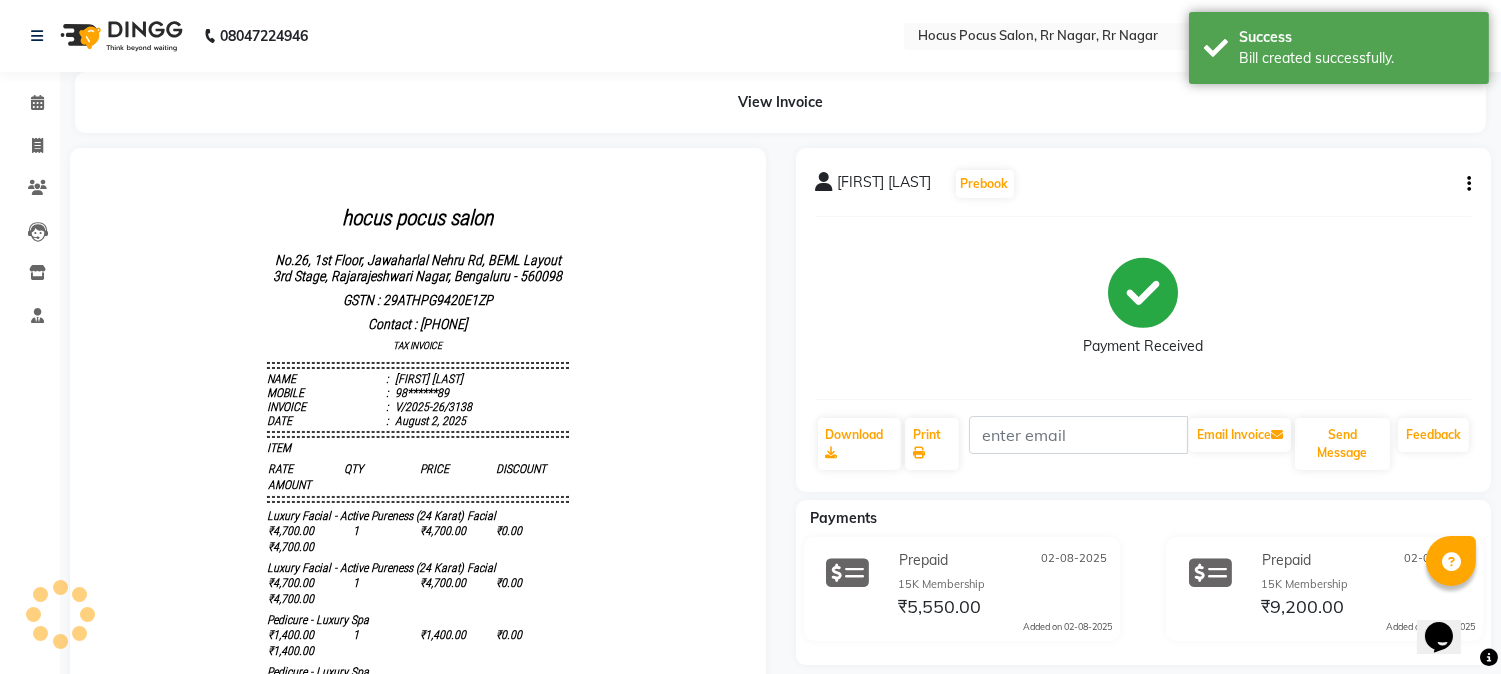 scroll, scrollTop: 0, scrollLeft: 0, axis: both 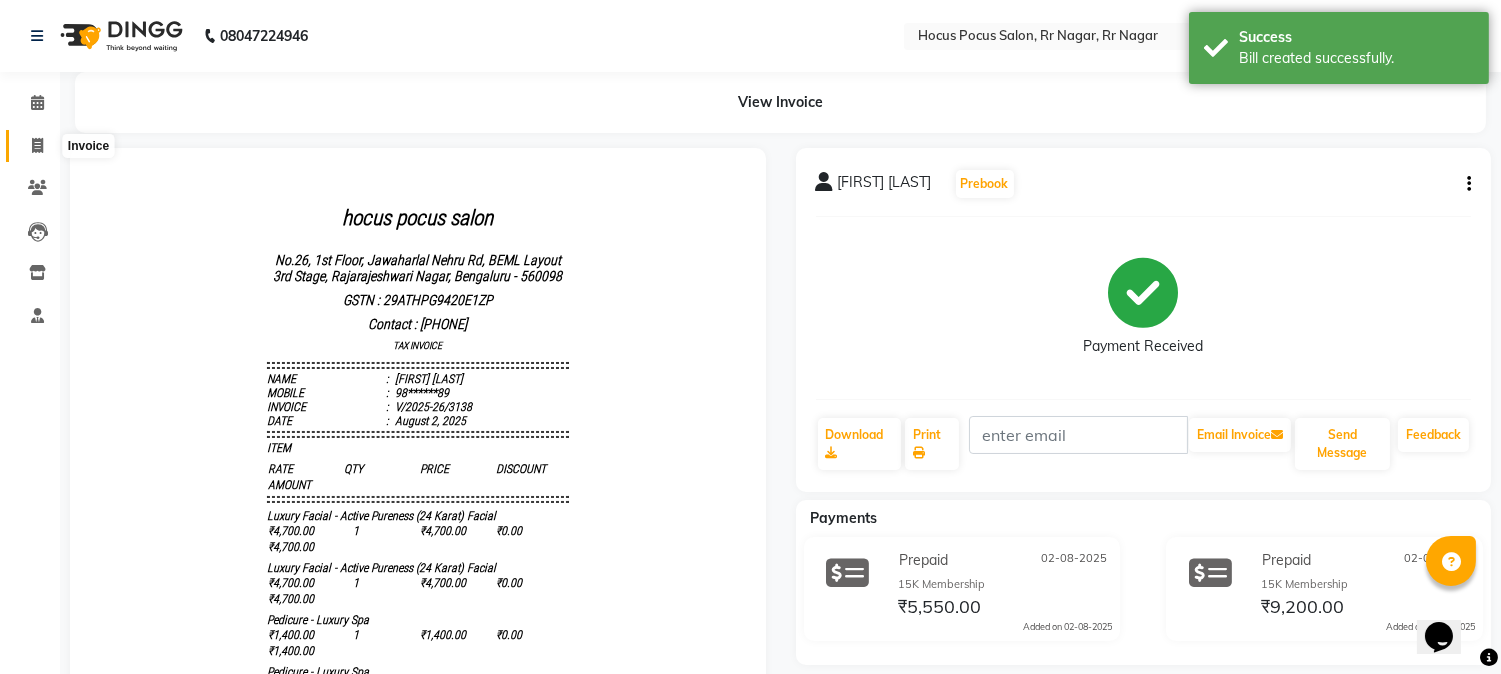 click 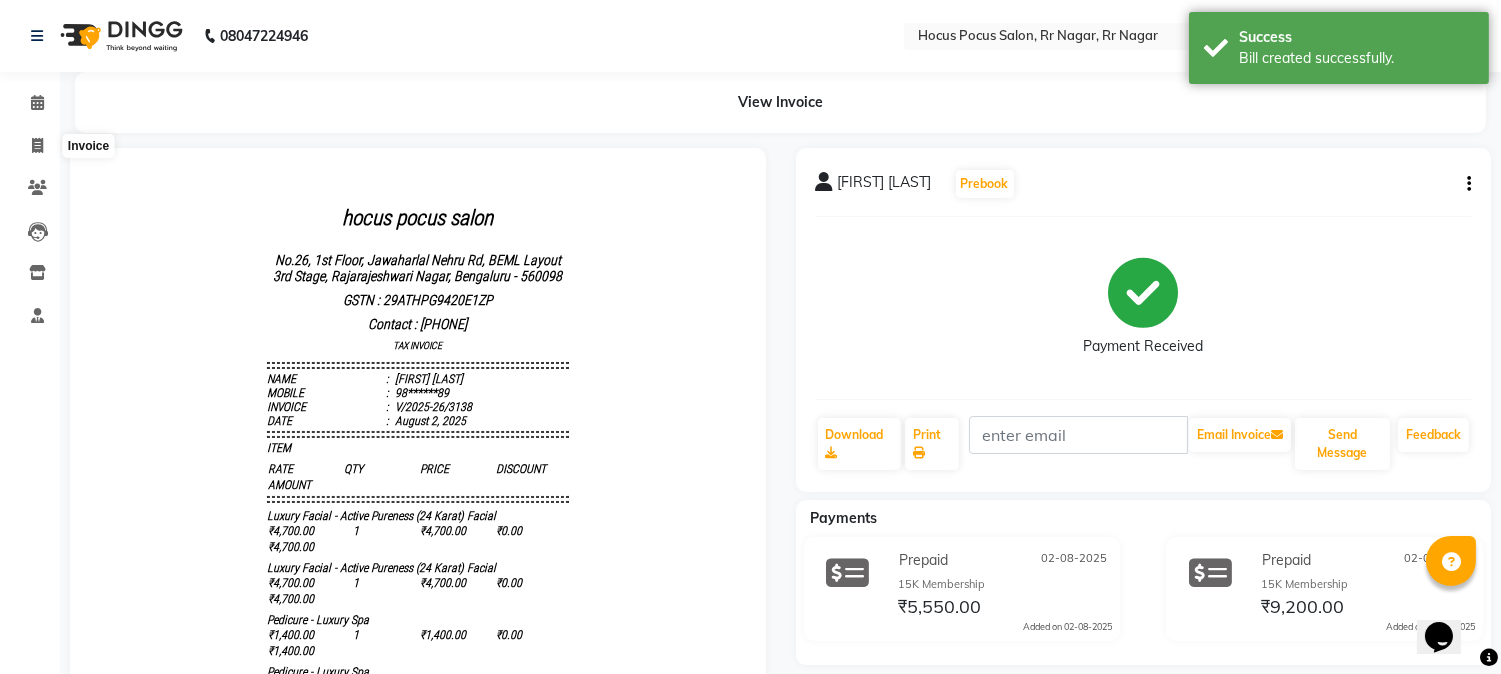 select on "service" 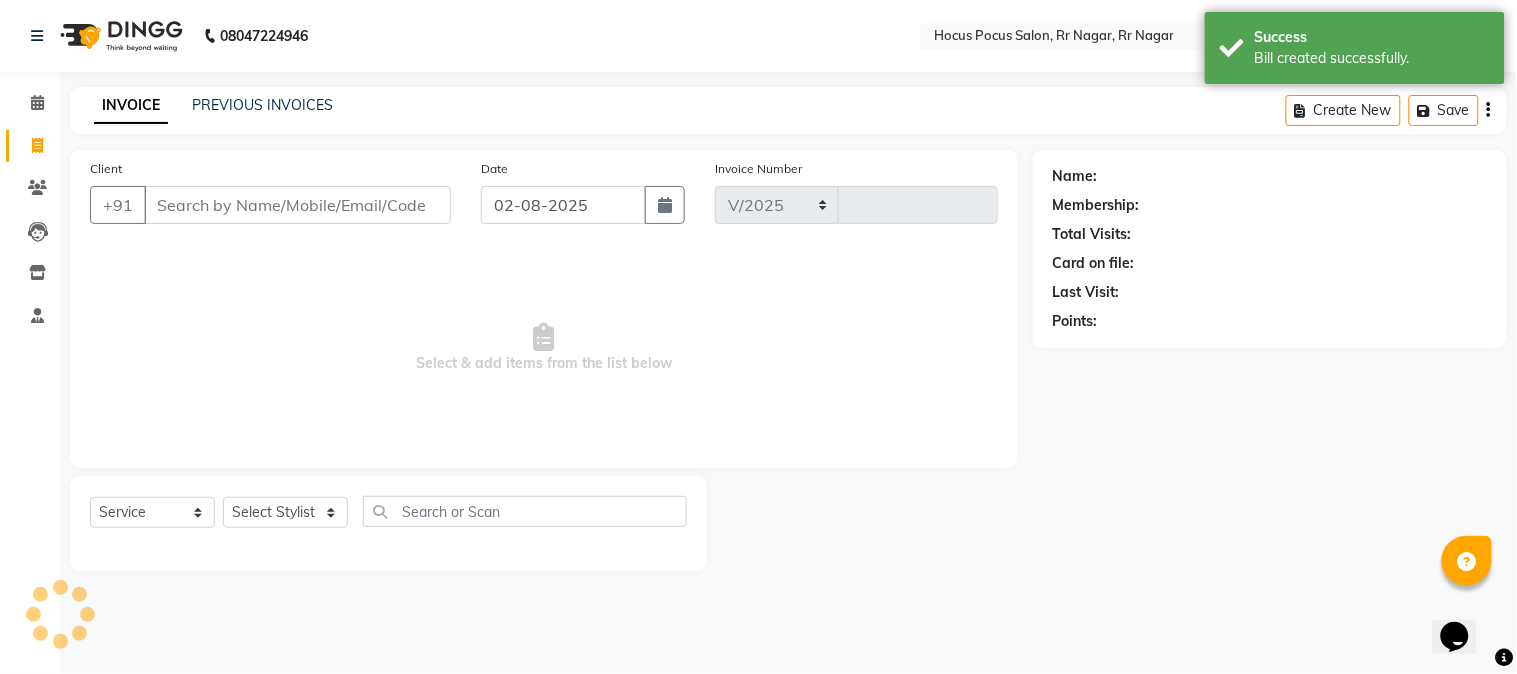 select on "5019" 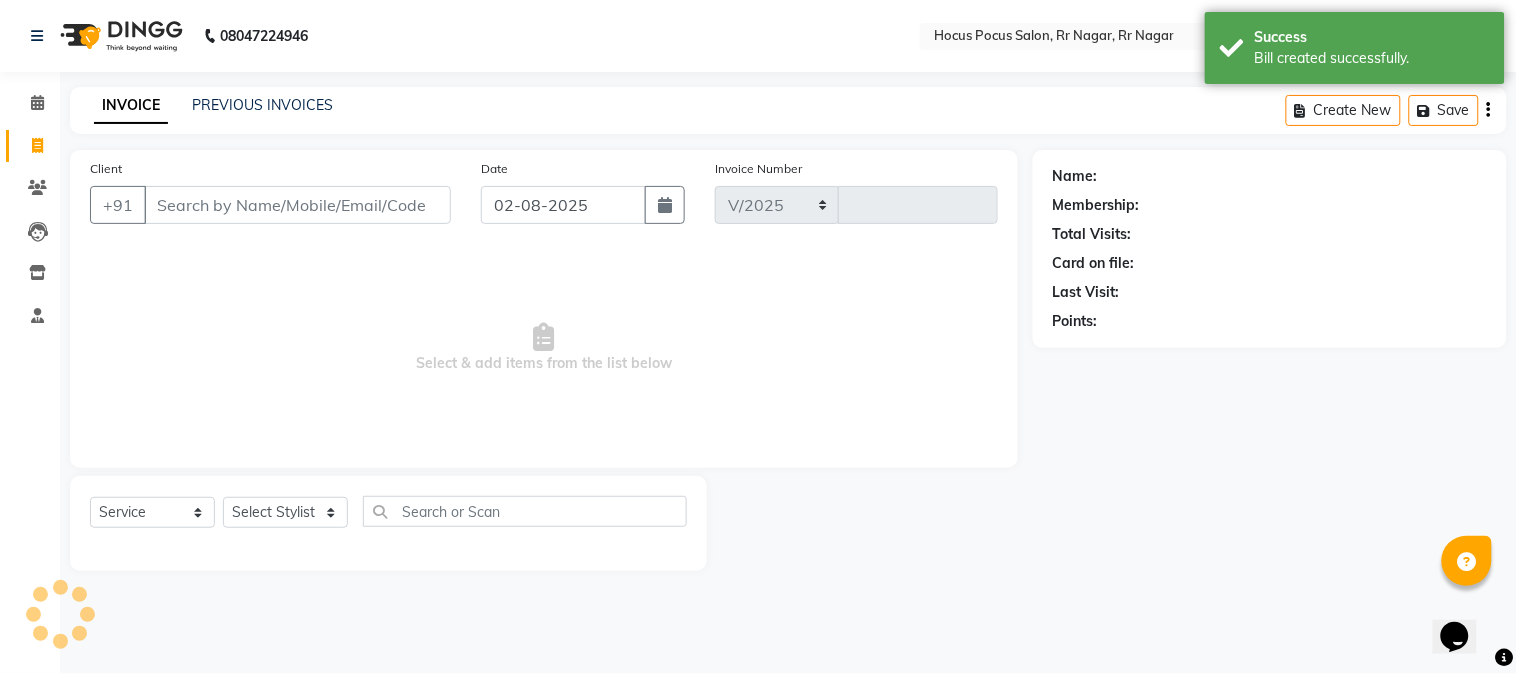 type on "3139" 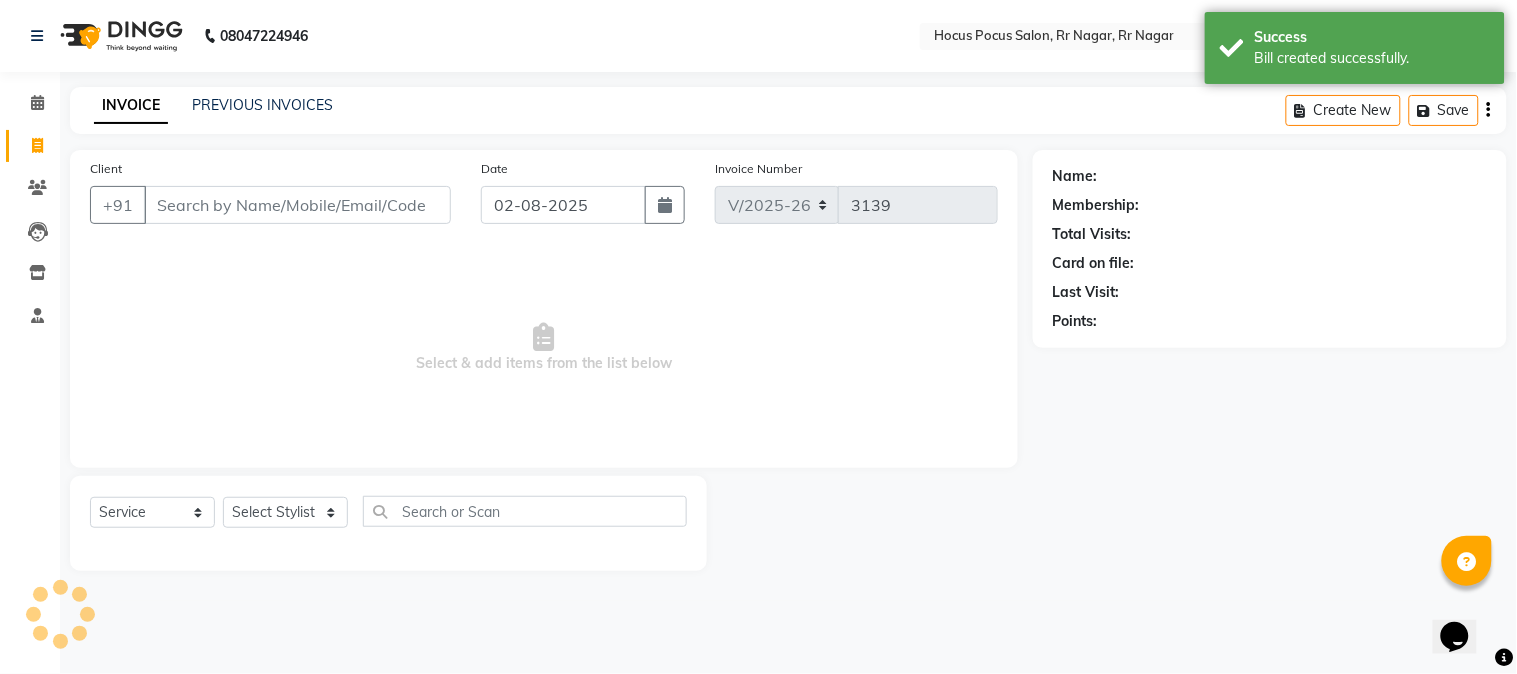 click on "INVOICE PREVIOUS INVOICES Create New   Save" 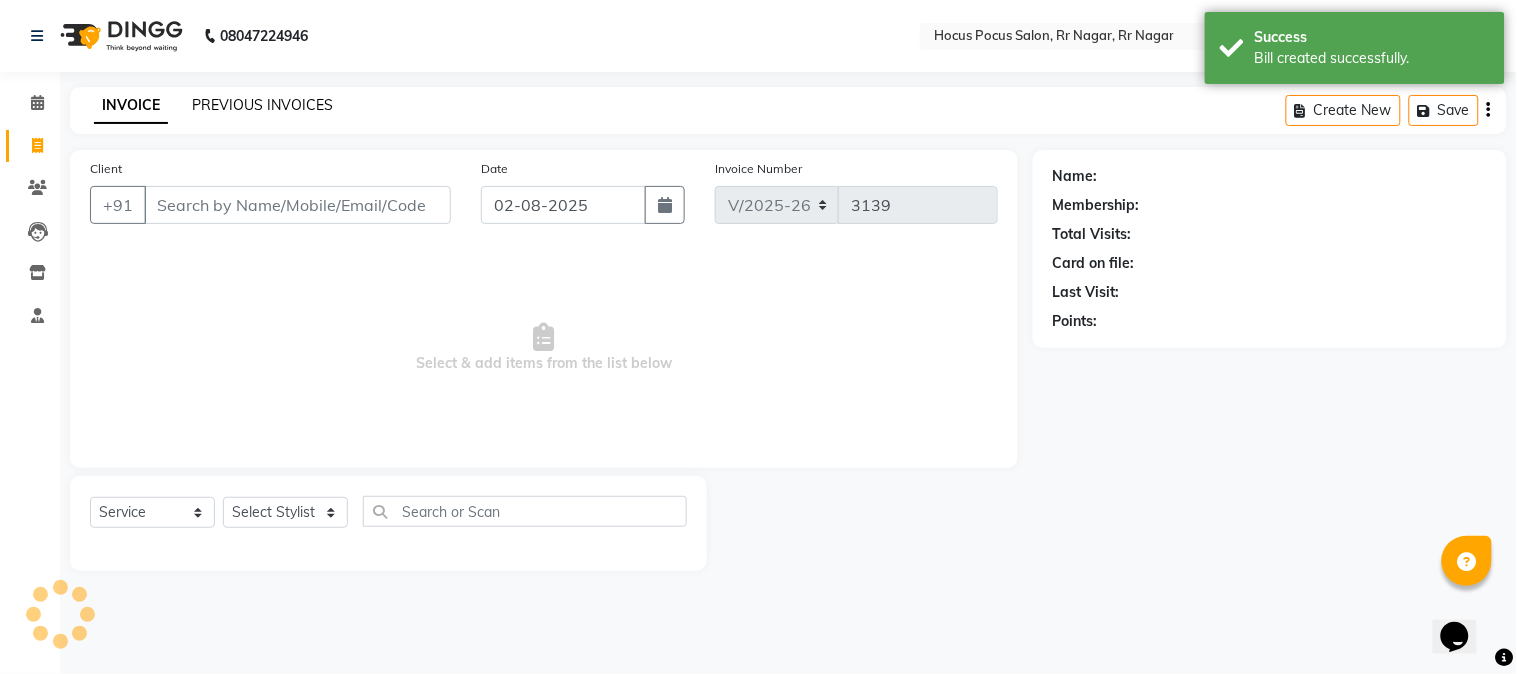 click on "PREVIOUS INVOICES" 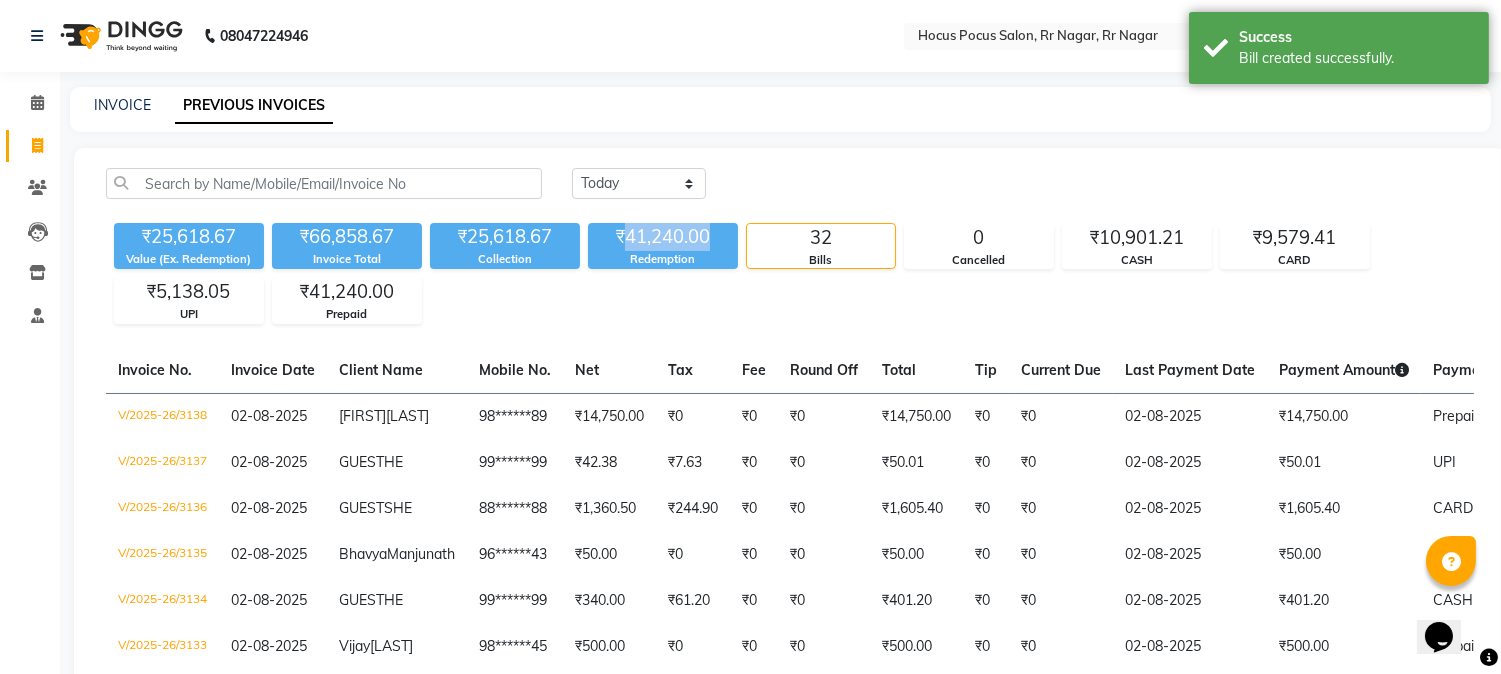 drag, startPoint x: 676, startPoint y: 237, endPoint x: 725, endPoint y: 243, distance: 49.365982 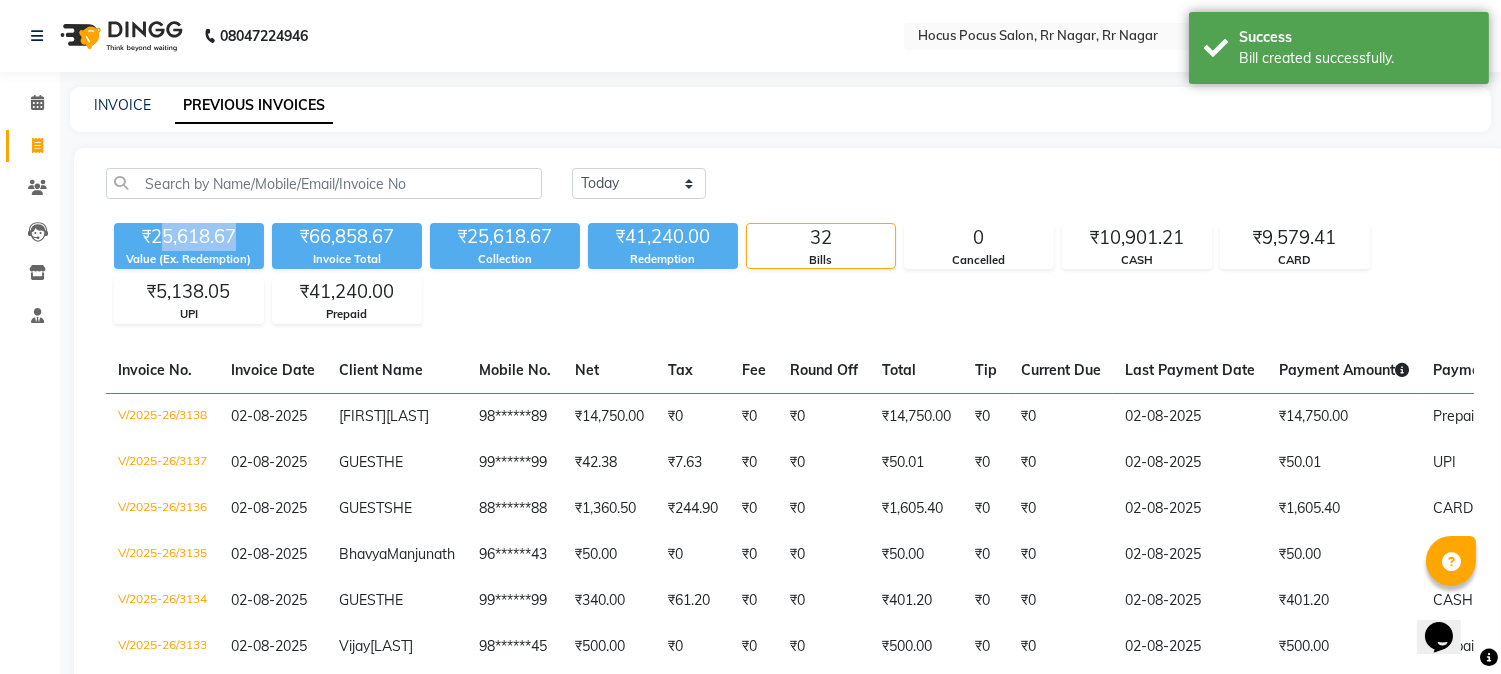 drag, startPoint x: 157, startPoint y: 232, endPoint x: 257, endPoint y: 232, distance: 100 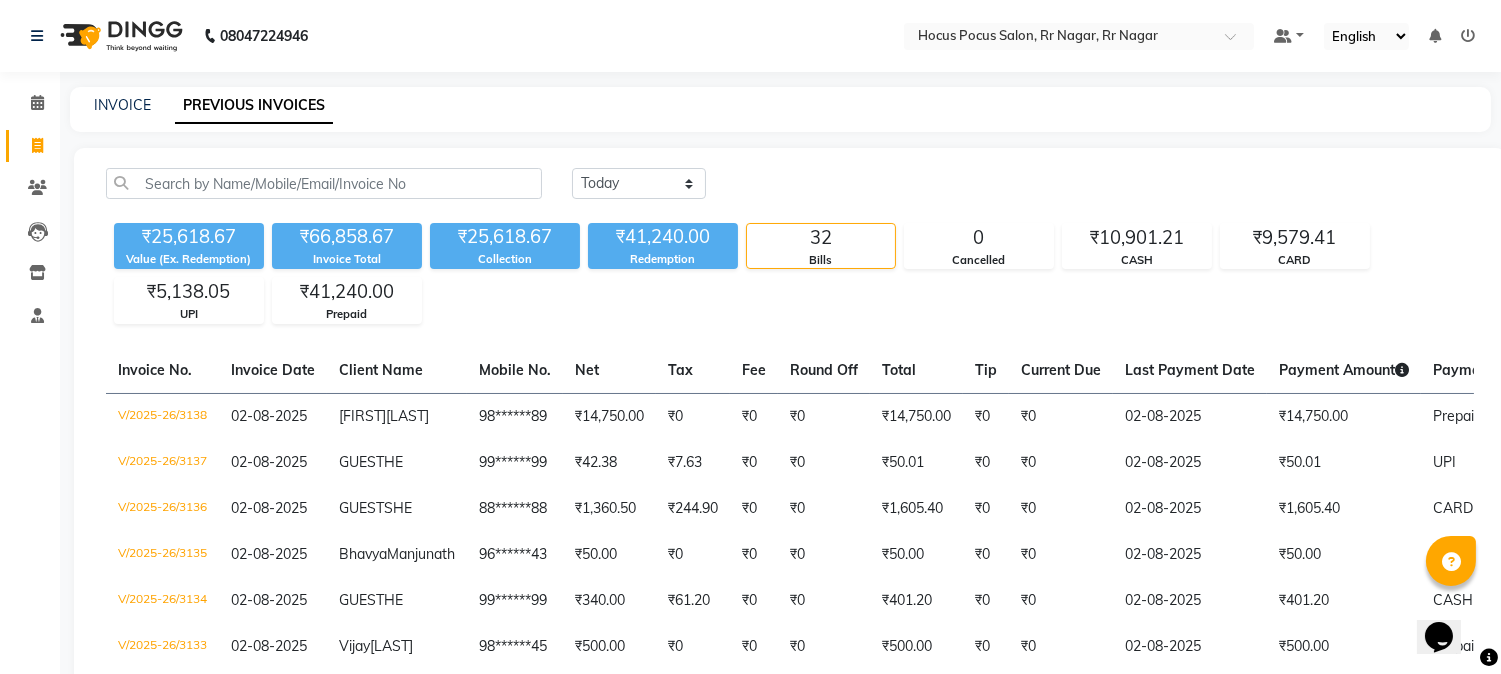 click on "Today Yesterday Custom Range ₹25,618.67 Value (Ex. Redemption) ₹66,858.67 Invoice Total  ₹25,618.67 Collection ₹41,240.00 Redemption 32 Bills 0 Cancelled ₹10,901.21 CASH ₹9,579.41 CARD ₹5,138.05 UPI ₹41,240.00 Prepaid  Invoice No.   Invoice Date   Client Name   Mobile No.   Net   Tax   Fee   Round Off   Total   Tip   Current Due   Last Payment Date   Payment Amount   Payment Methods   Cancel Reason   Status   V/2025-26/3138  02-08-2025 Shivu  K L 98******89 ₹14,750.00 ₹0  ₹0  ₹0 ₹14,750.00 ₹0 ₹0 02-08-2025 ₹14,750.00  Prepaid,  Prepaid - PAID  V/2025-26/3137  02-08-2025 GUEST  HE 99******99 ₹42.38 ₹7.63  ₹0  ₹0 ₹50.01 ₹0 ₹0 02-08-2025 ₹50.01  UPI - PAID  V/2025-26/3136  02-08-2025 GUEST  SHE 88******88 ₹1,360.50 ₹244.90  ₹0  ₹0 ₹1,605.40 ₹0 ₹0 02-08-2025 ₹1,605.40  CARD - PAID  V/2025-26/3135  02-08-2025 Bhavya  Manjunath 96******43 ₹50.00 ₹0  ₹0  ₹0 ₹50.00 ₹0 ₹0 02-08-2025 ₹50.00  Prepaid - PAID  V/2025-26/3134  02-08-2025 GUEST" 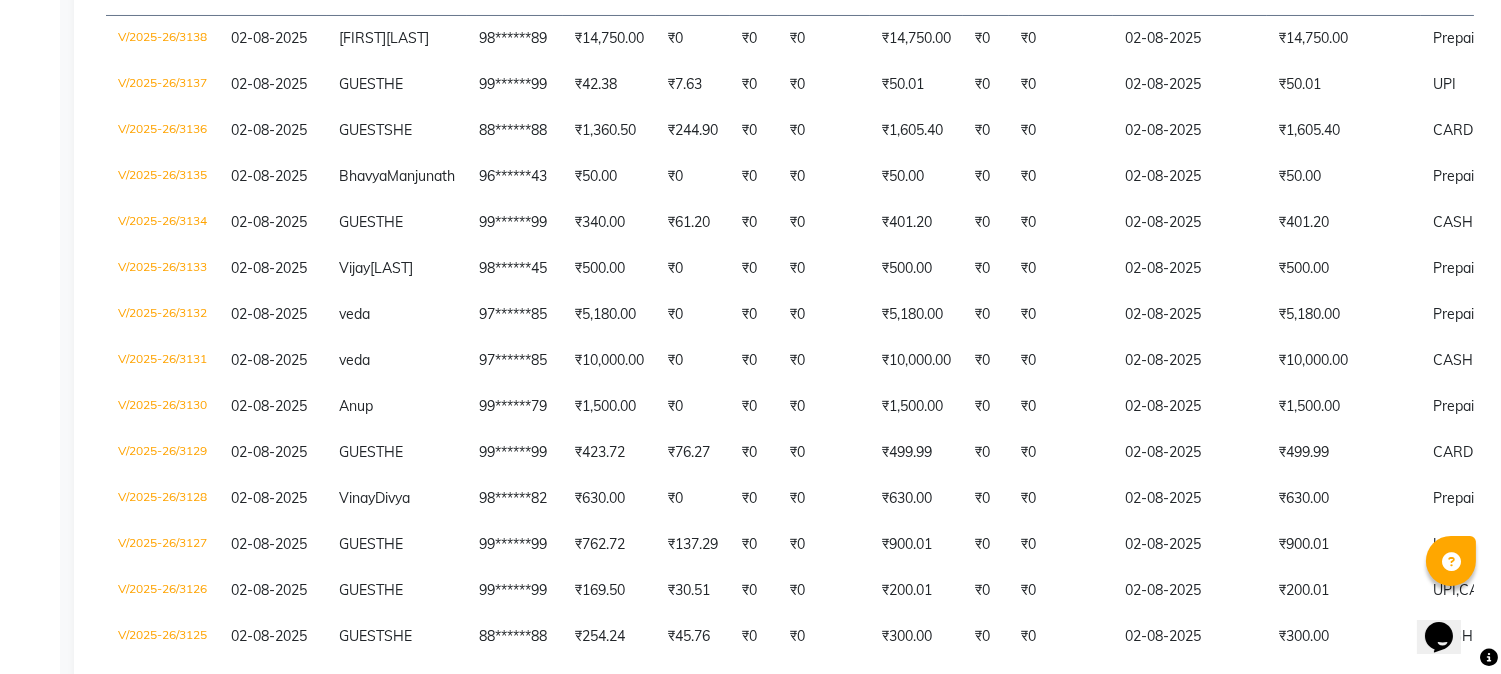 scroll, scrollTop: 386, scrollLeft: 0, axis: vertical 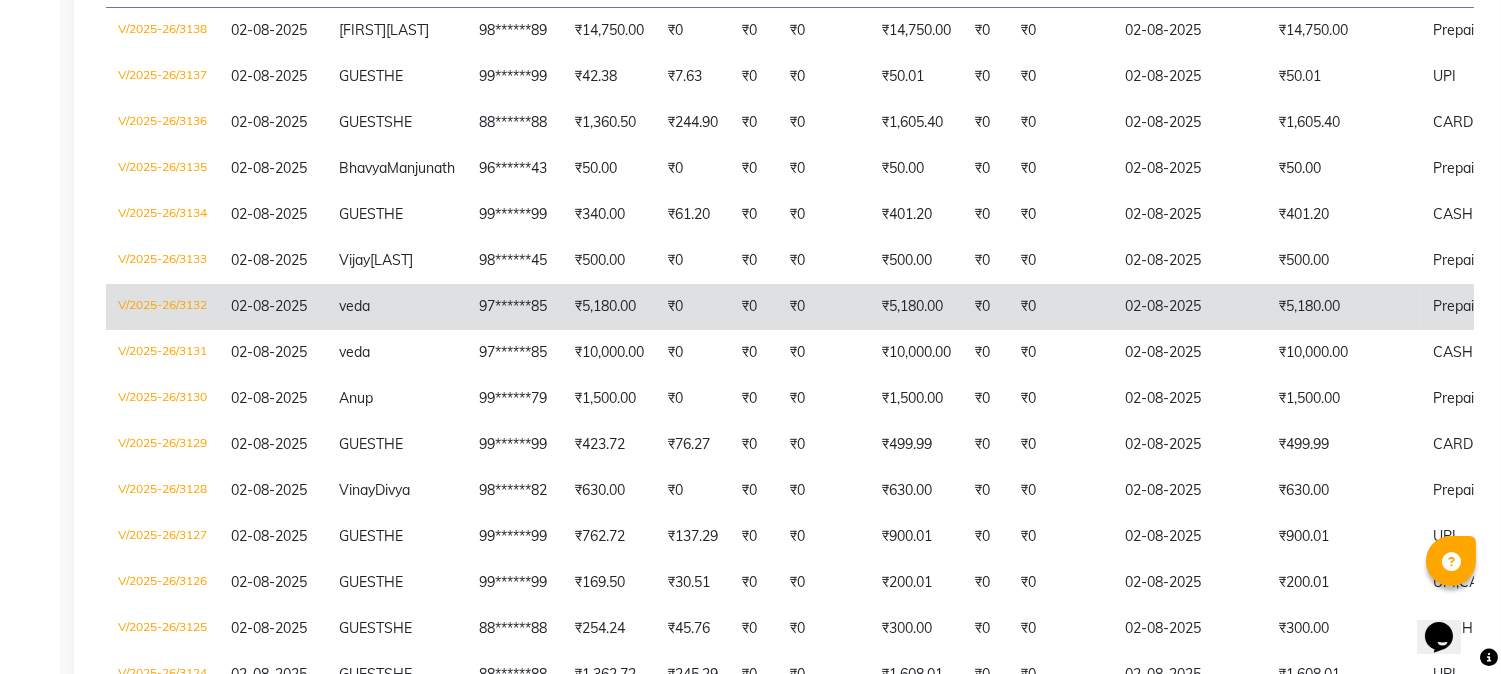 click on "₹0" 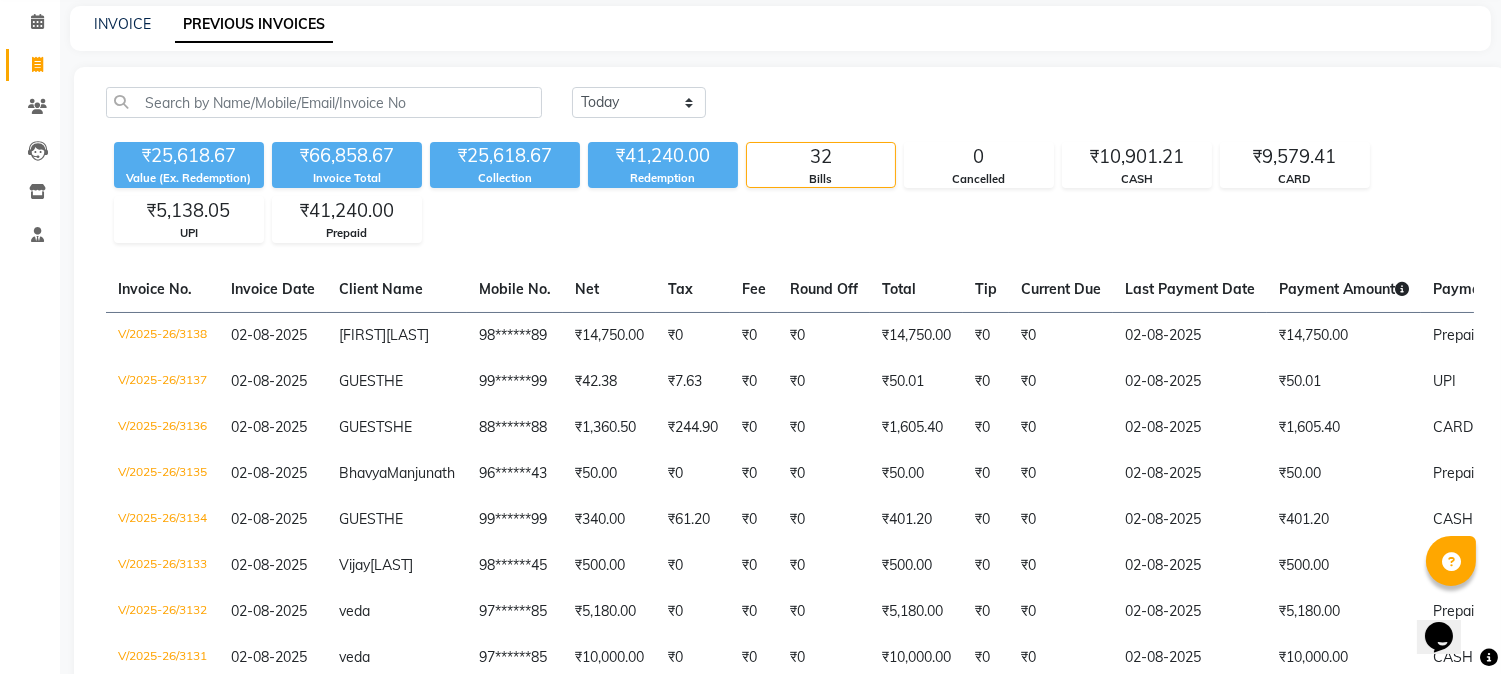 scroll, scrollTop: 0, scrollLeft: 0, axis: both 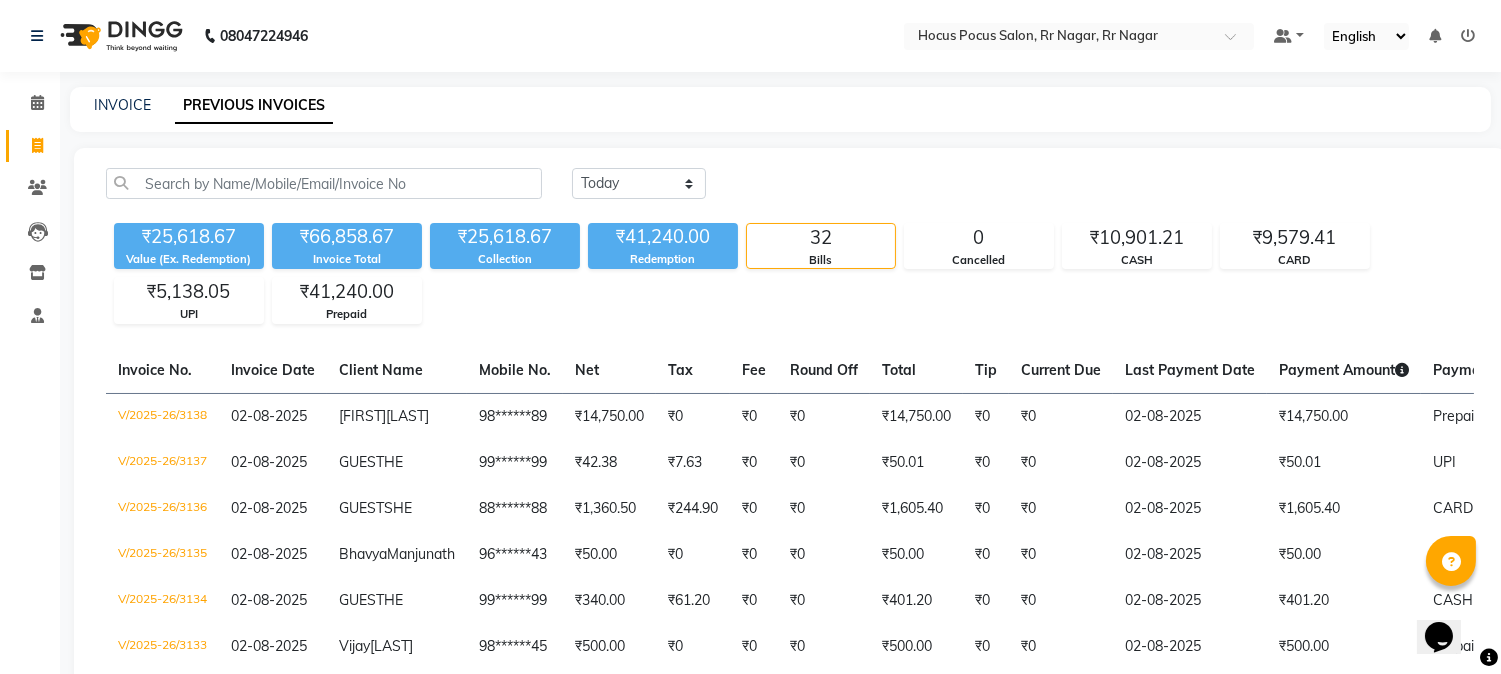 click on "INVOICE" 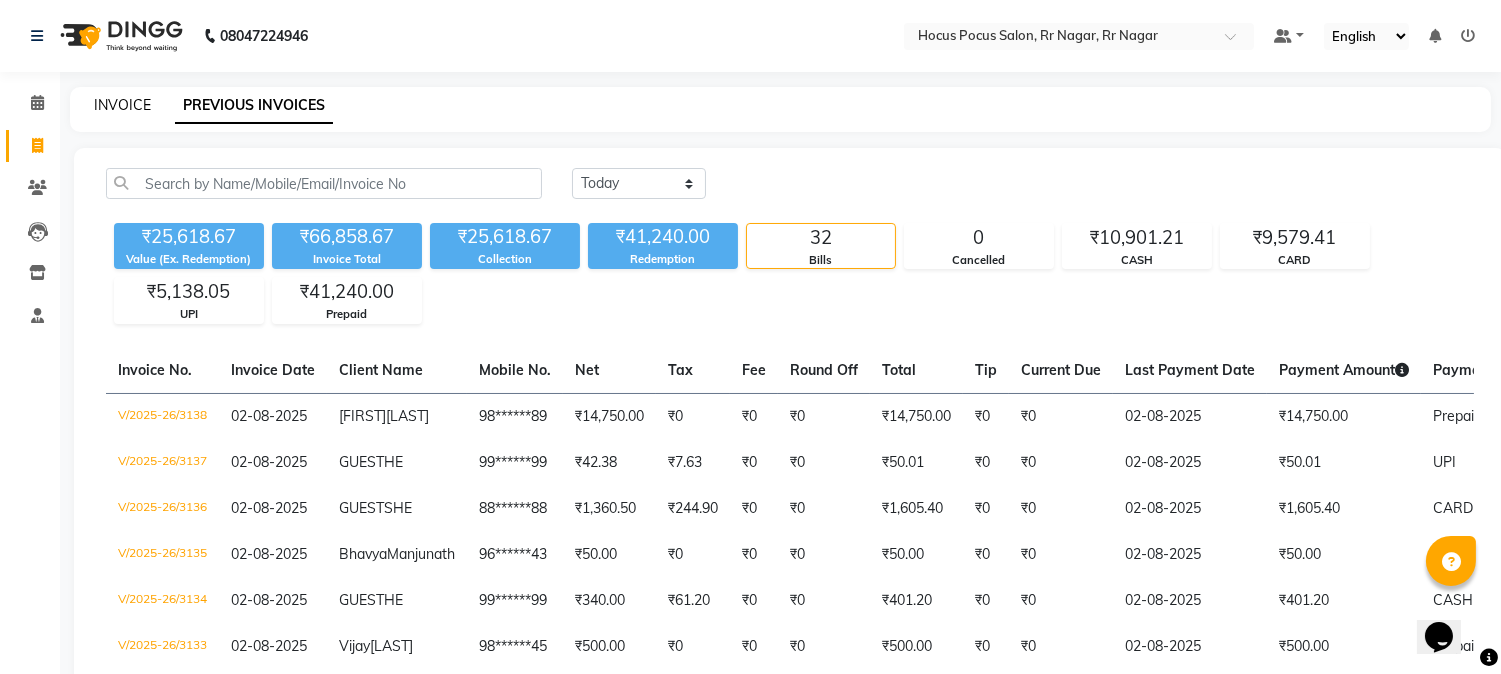 click on "INVOICE" 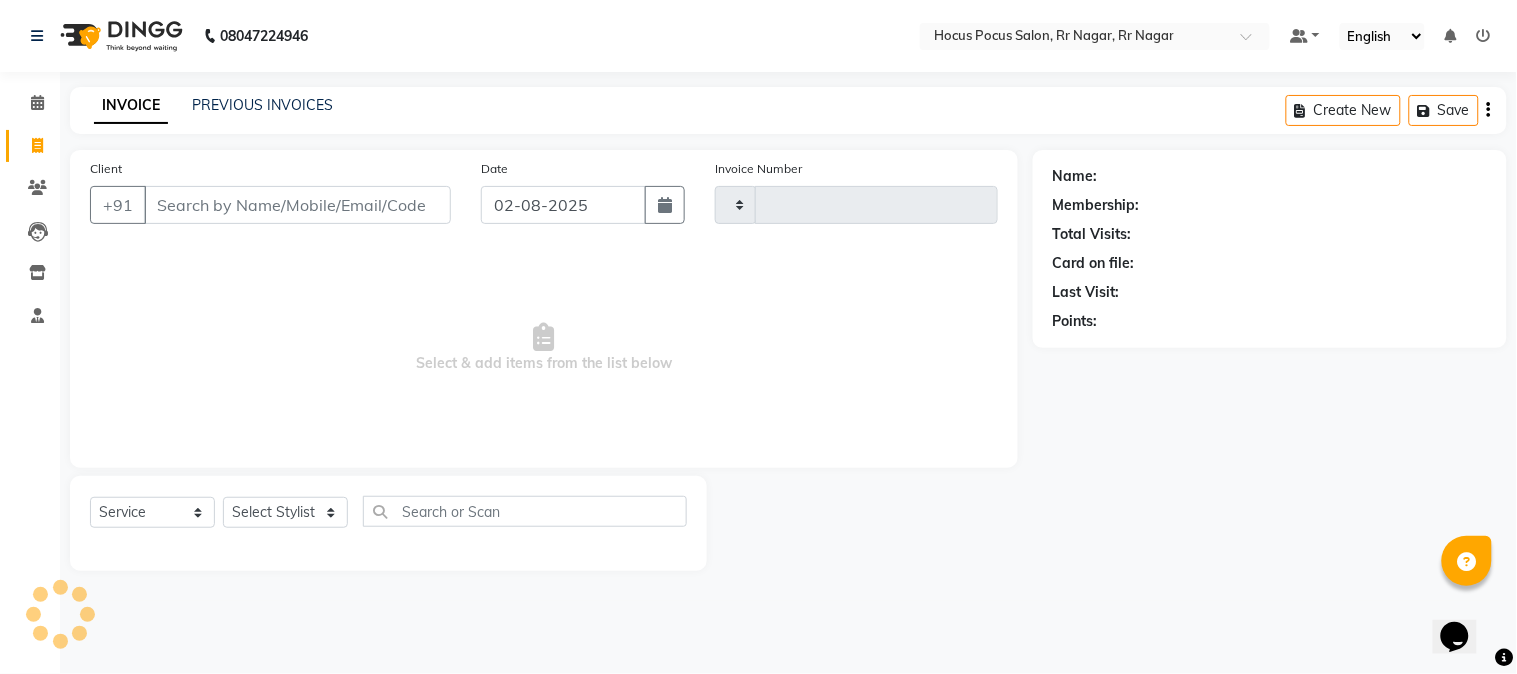 type on "3139" 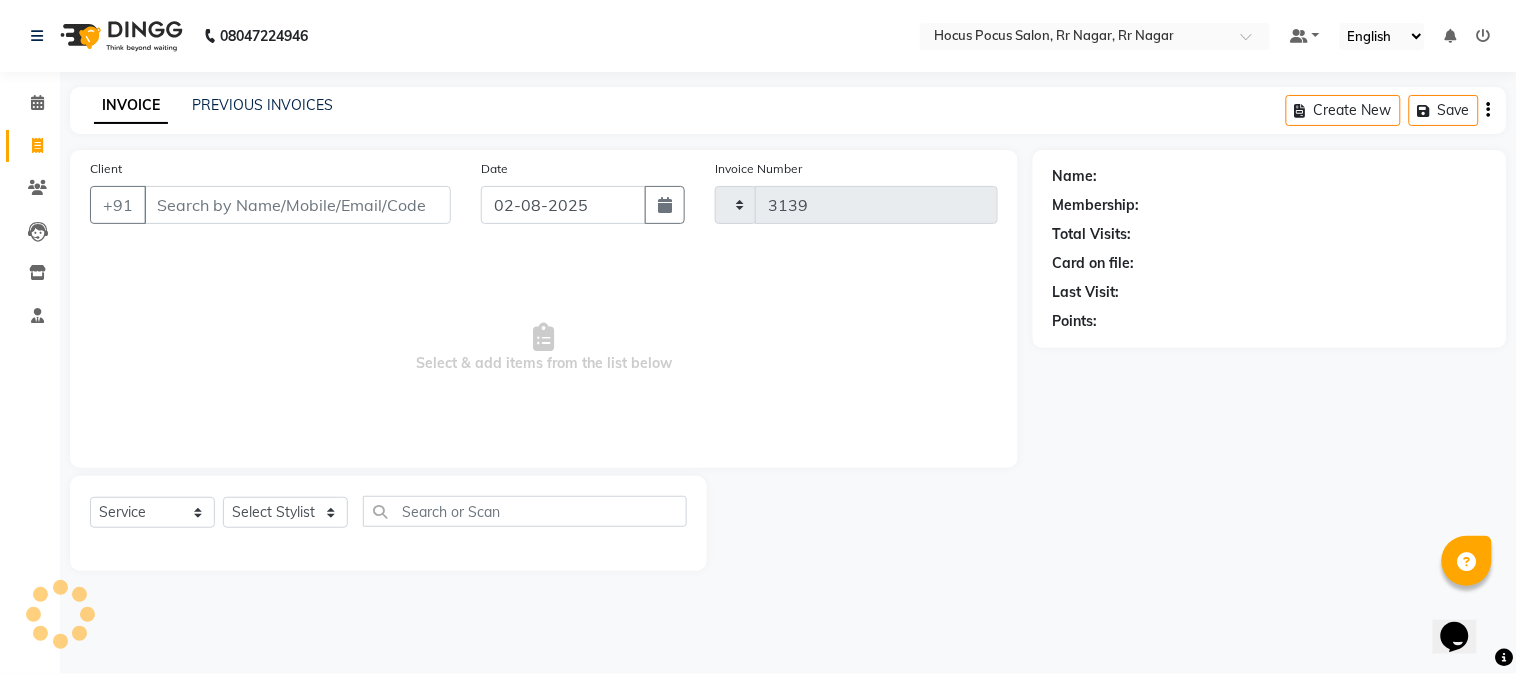 select on "5019" 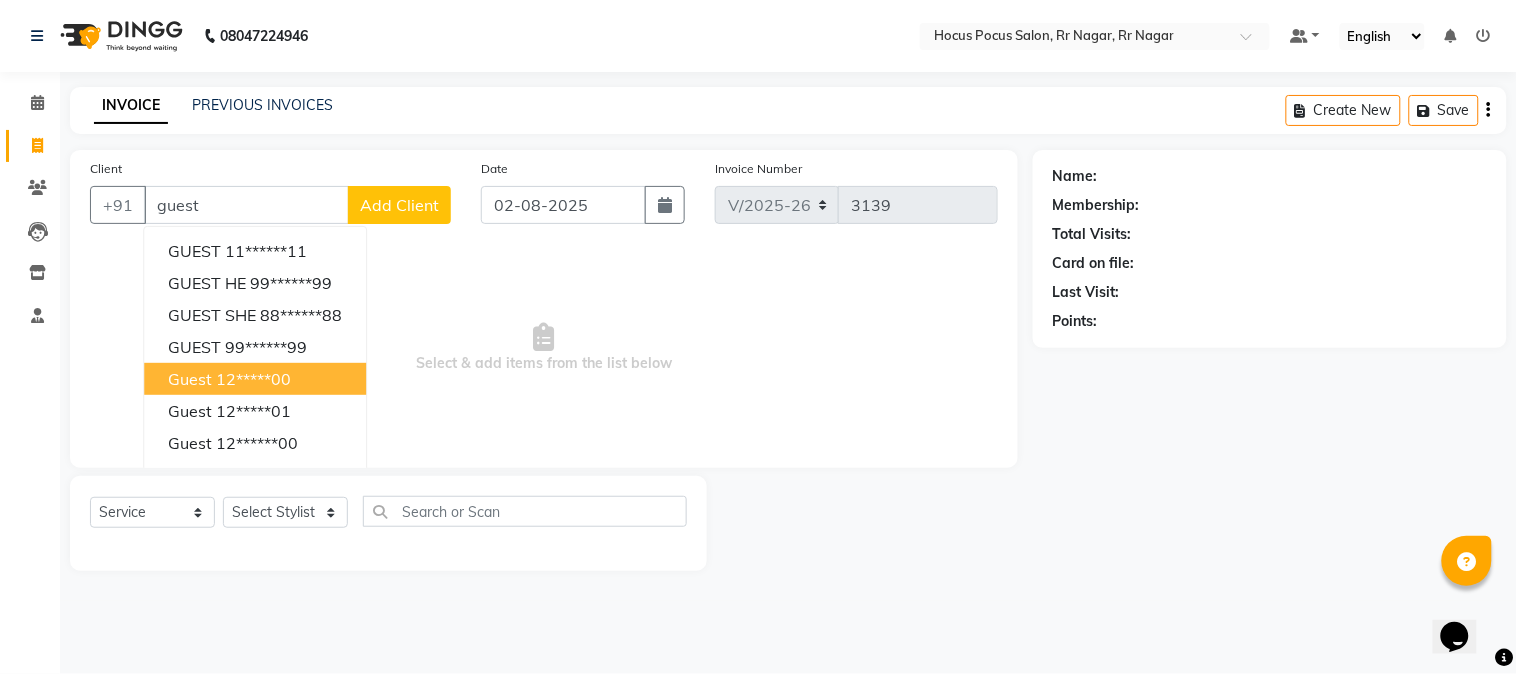 click on "guest  12*****00" at bounding box center (255, 379) 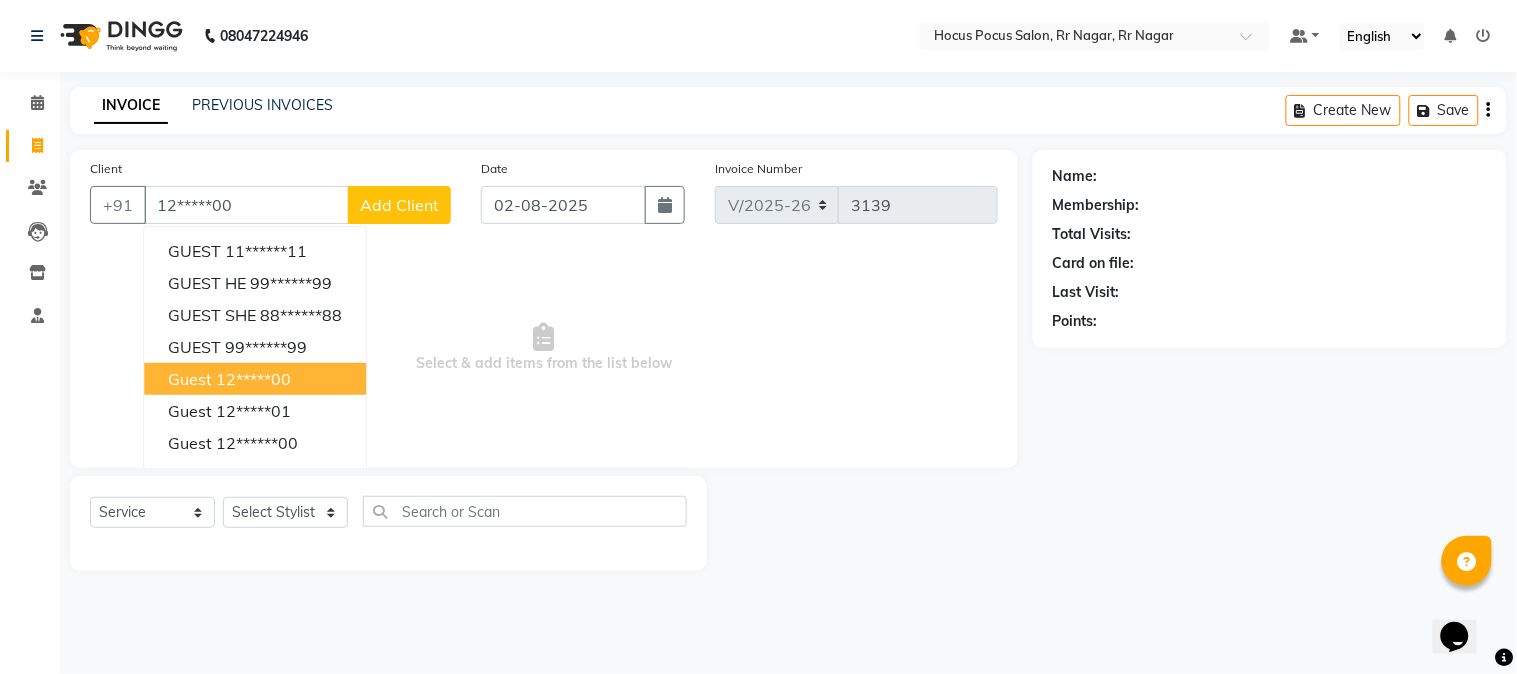 type on "12*****00" 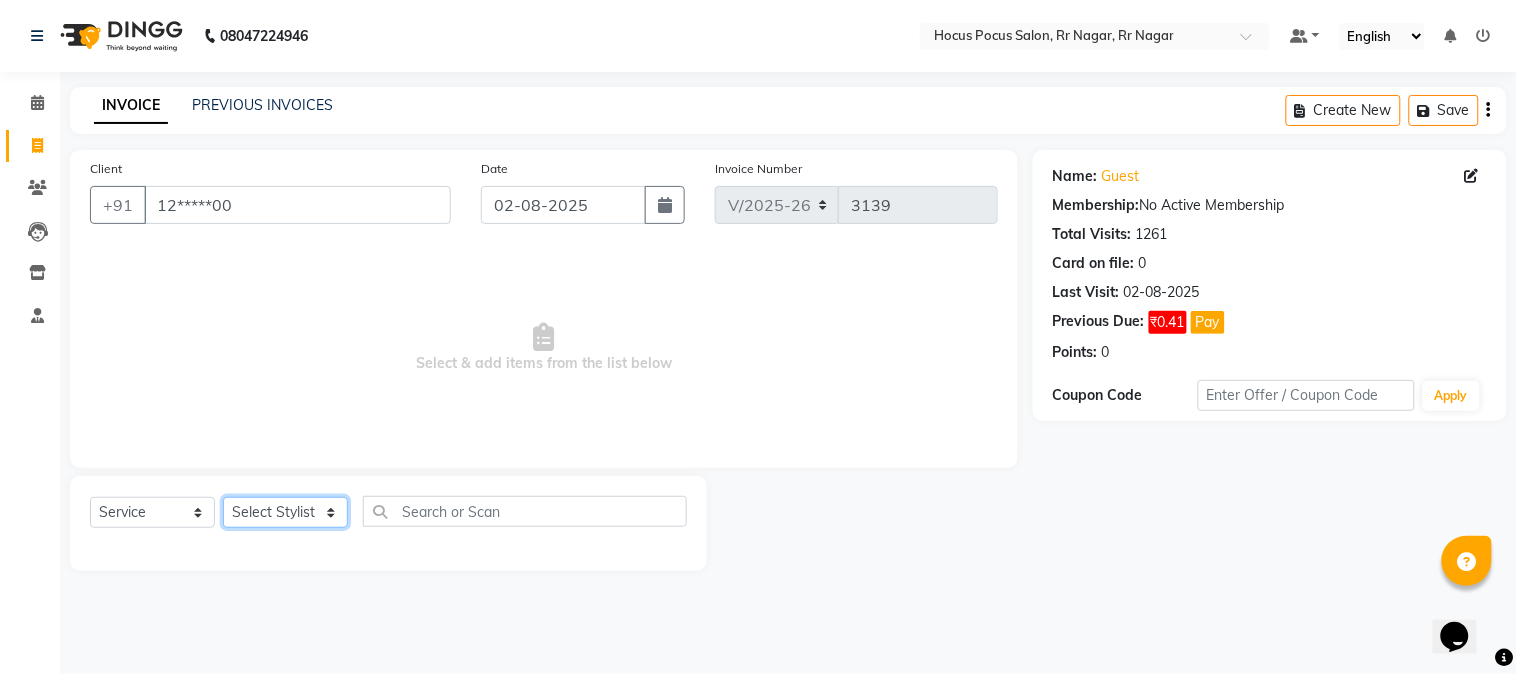 click on "Select Stylist Amar  Arjun Eliza hocus pocus Jonathan Maya Mona Neha Ravi Salima Sonam" 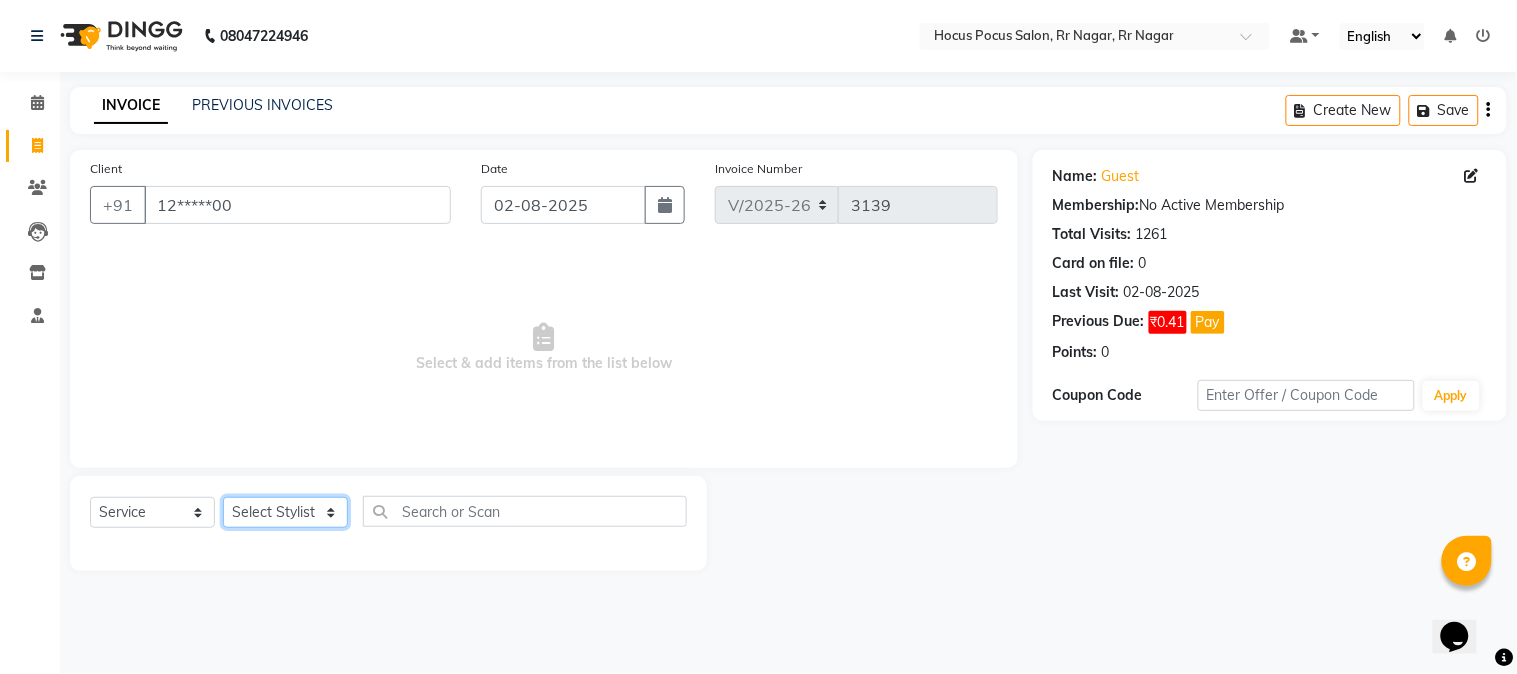 select on "32993" 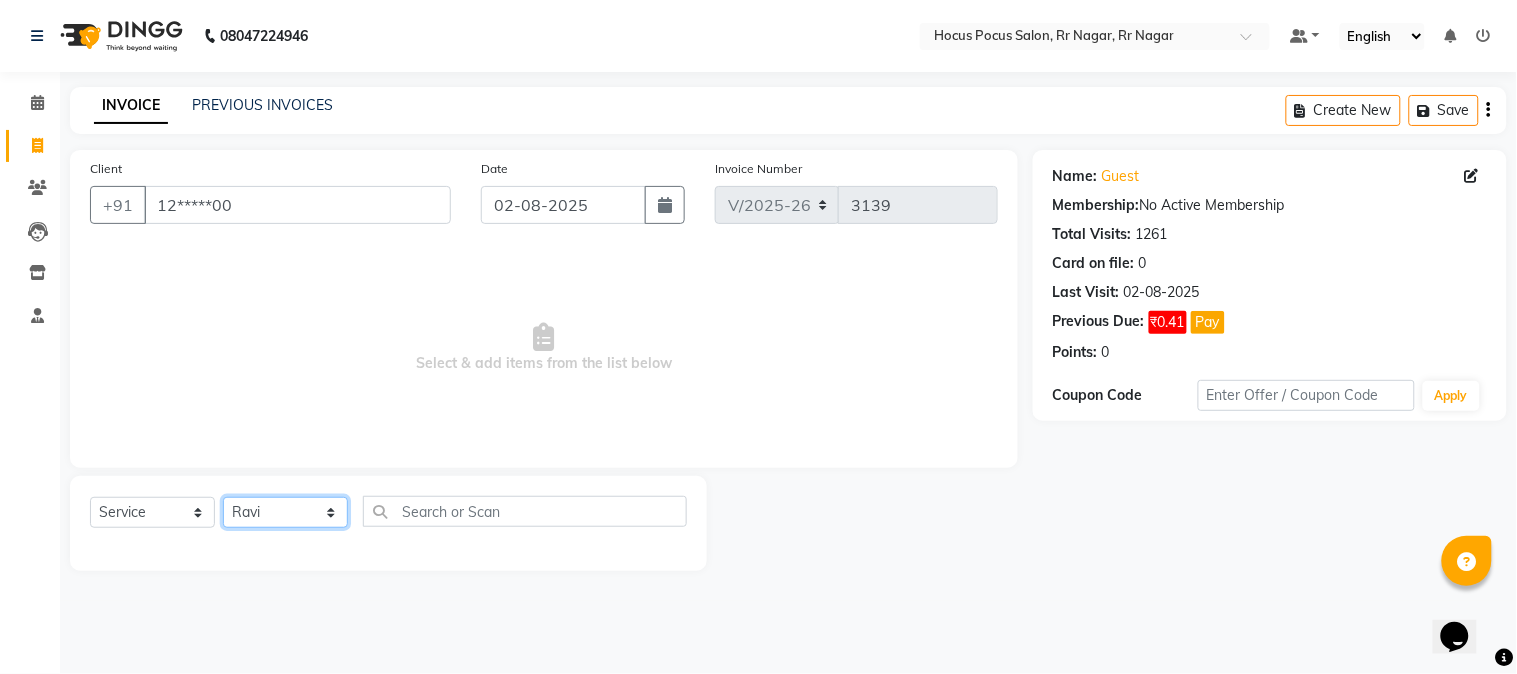 click on "Select Stylist Amar  Arjun Eliza hocus pocus Jonathan Maya Mona Neha Ravi Salima Sonam" 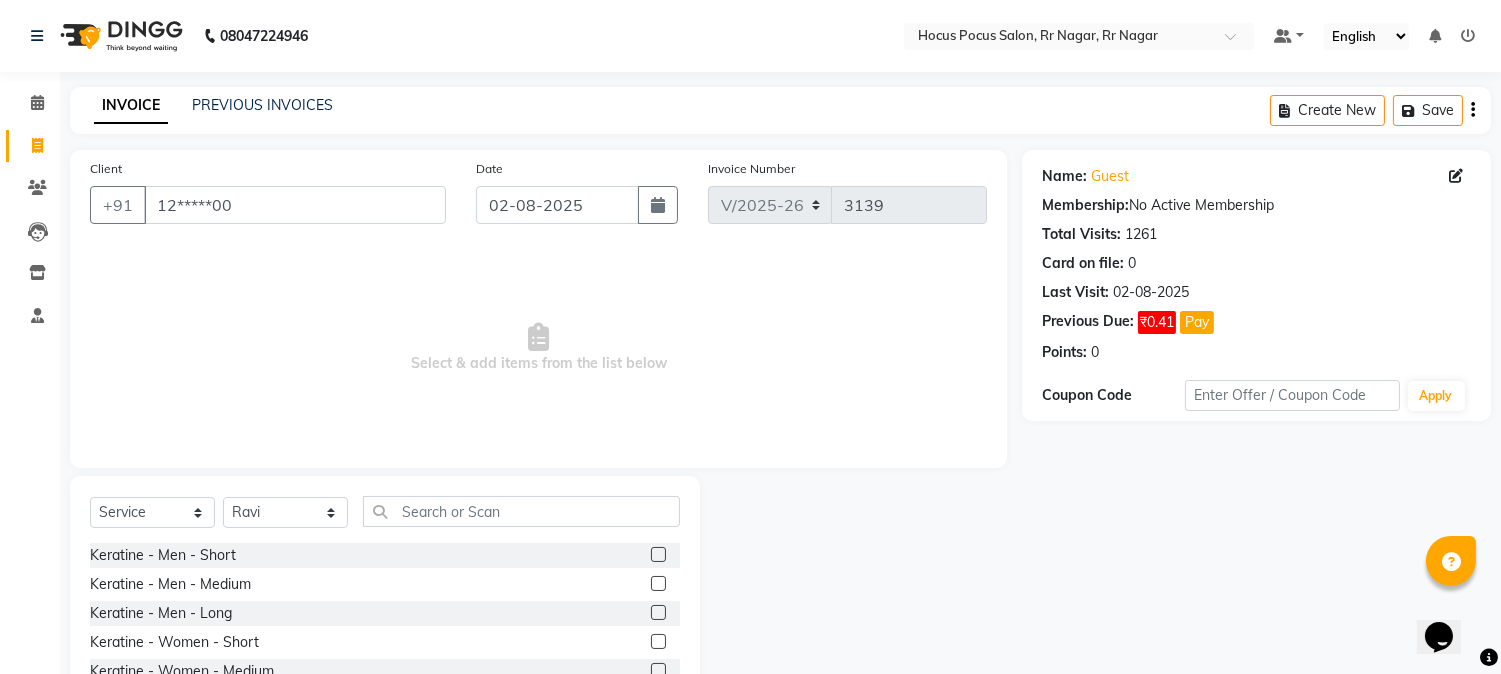 click on "Select  Service  Product  Membership  Package Voucher Prepaid Gift Card  Select Stylist Amar  Arjun Eliza hocus pocus Jonathan Maya Mona Neha Ravi Salima Sonam" 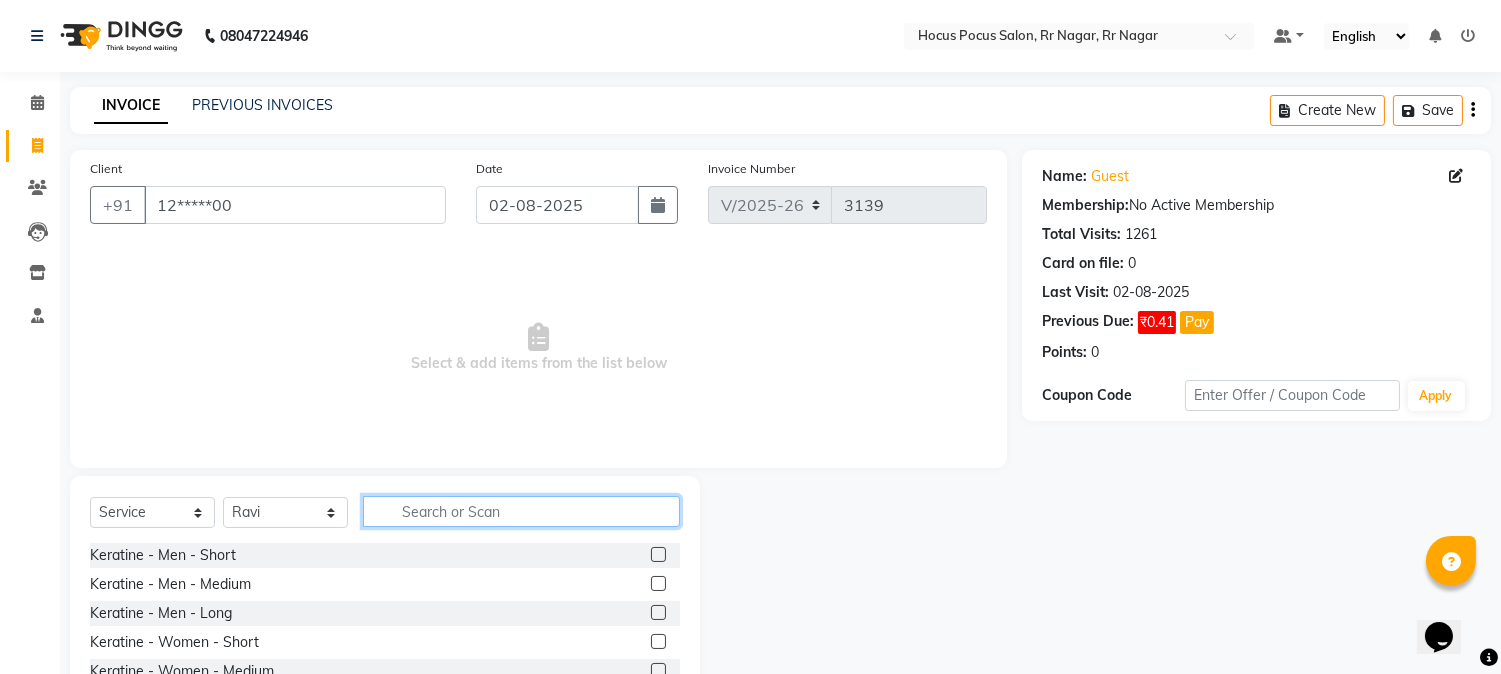 click 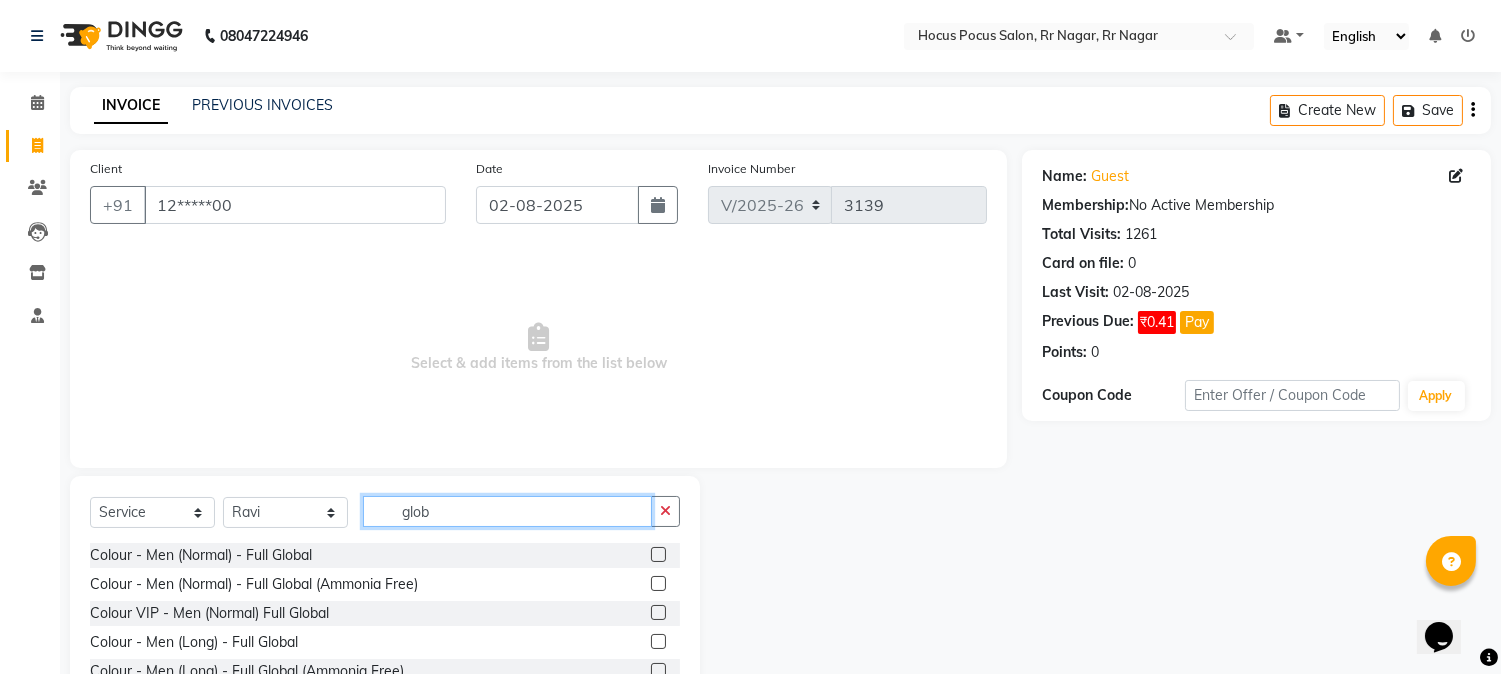 type on "glob" 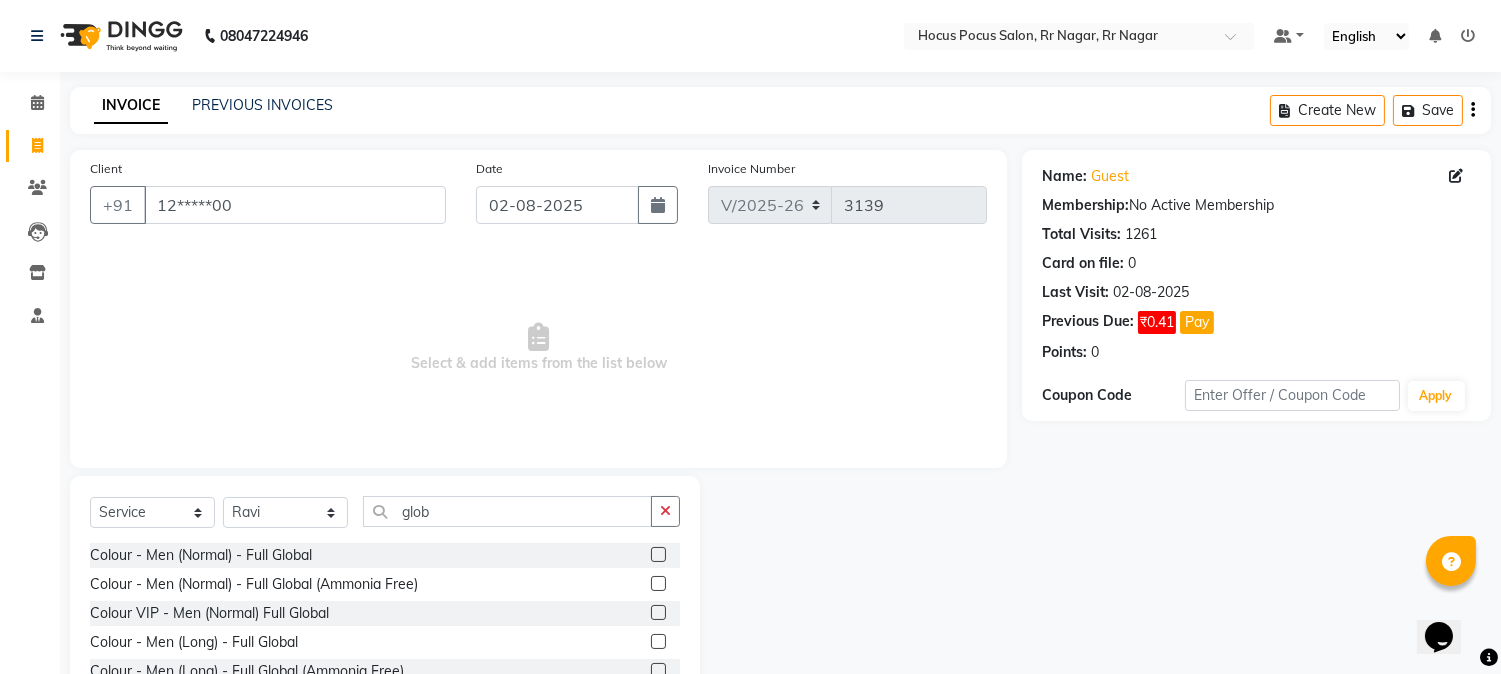 click 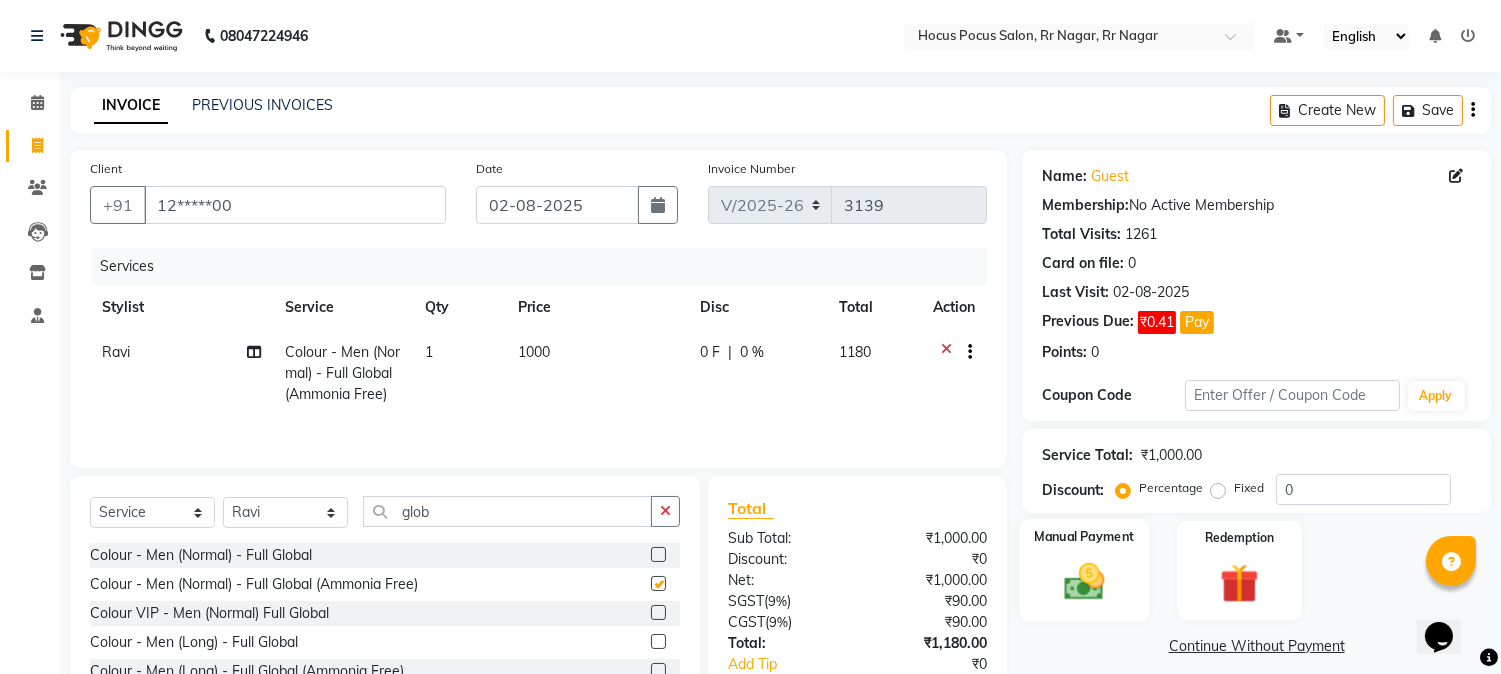 checkbox on "false" 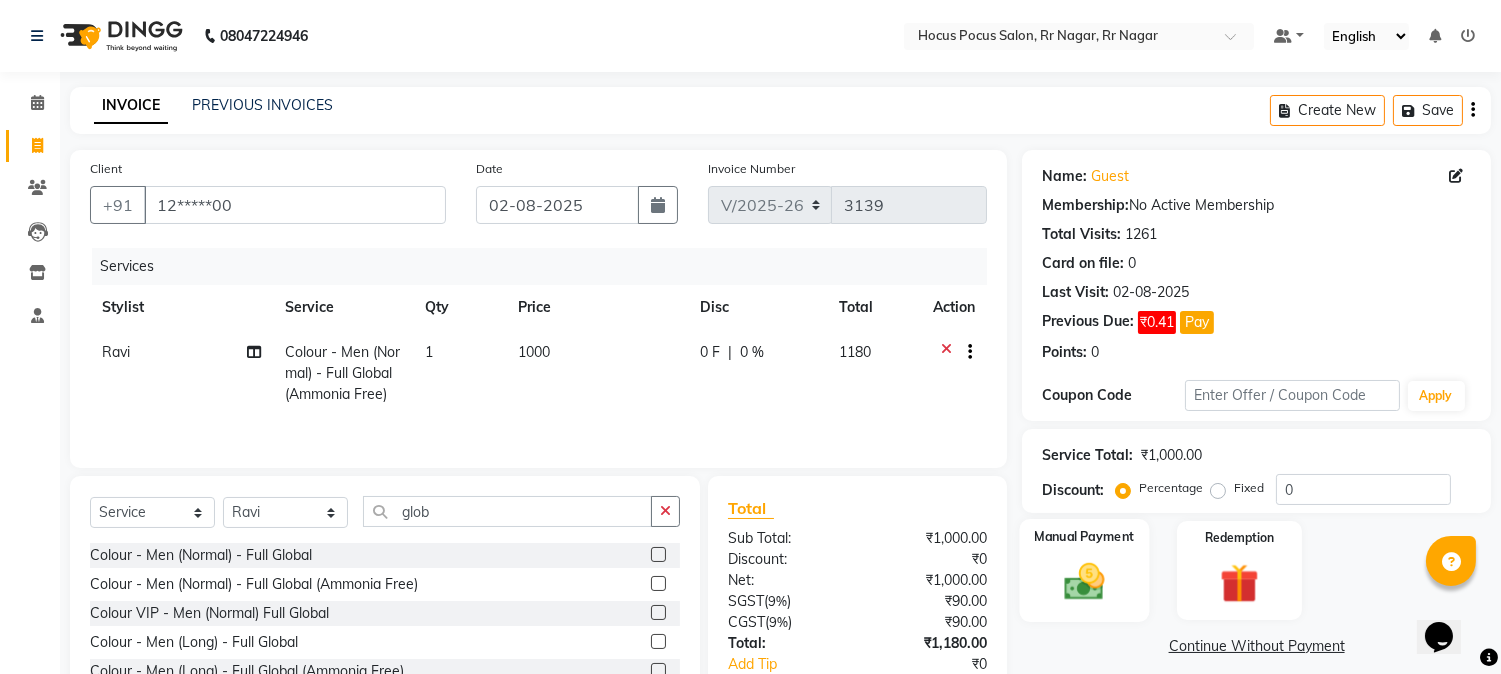 click on "Manual Payment" 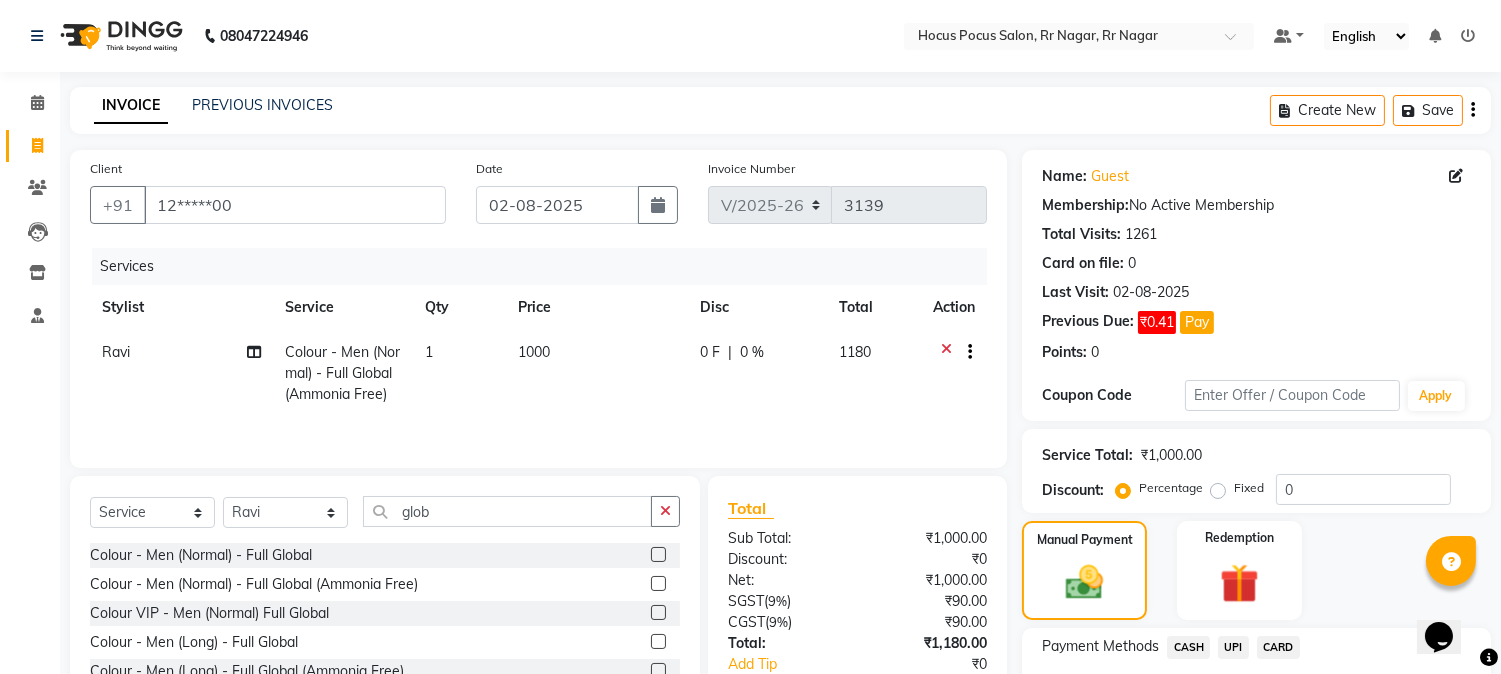 scroll, scrollTop: 100, scrollLeft: 0, axis: vertical 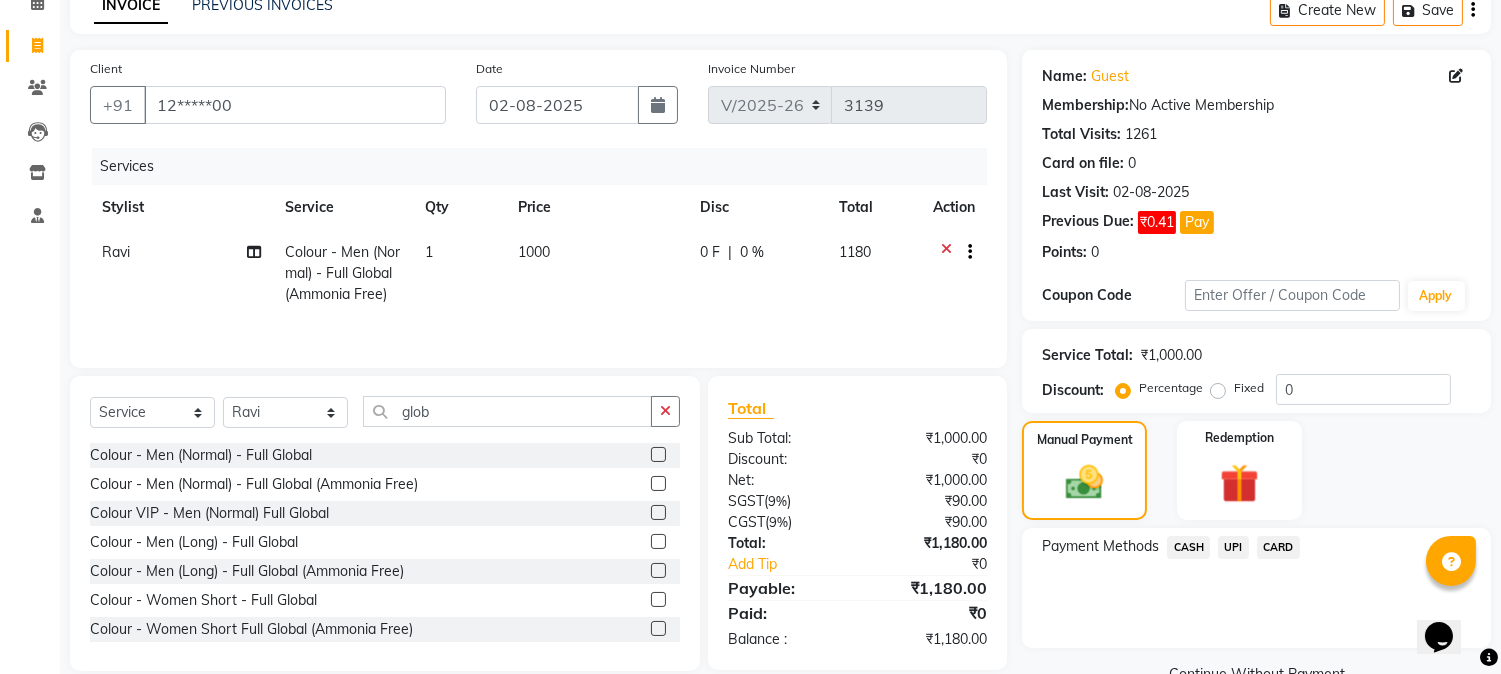 click on "UPI" 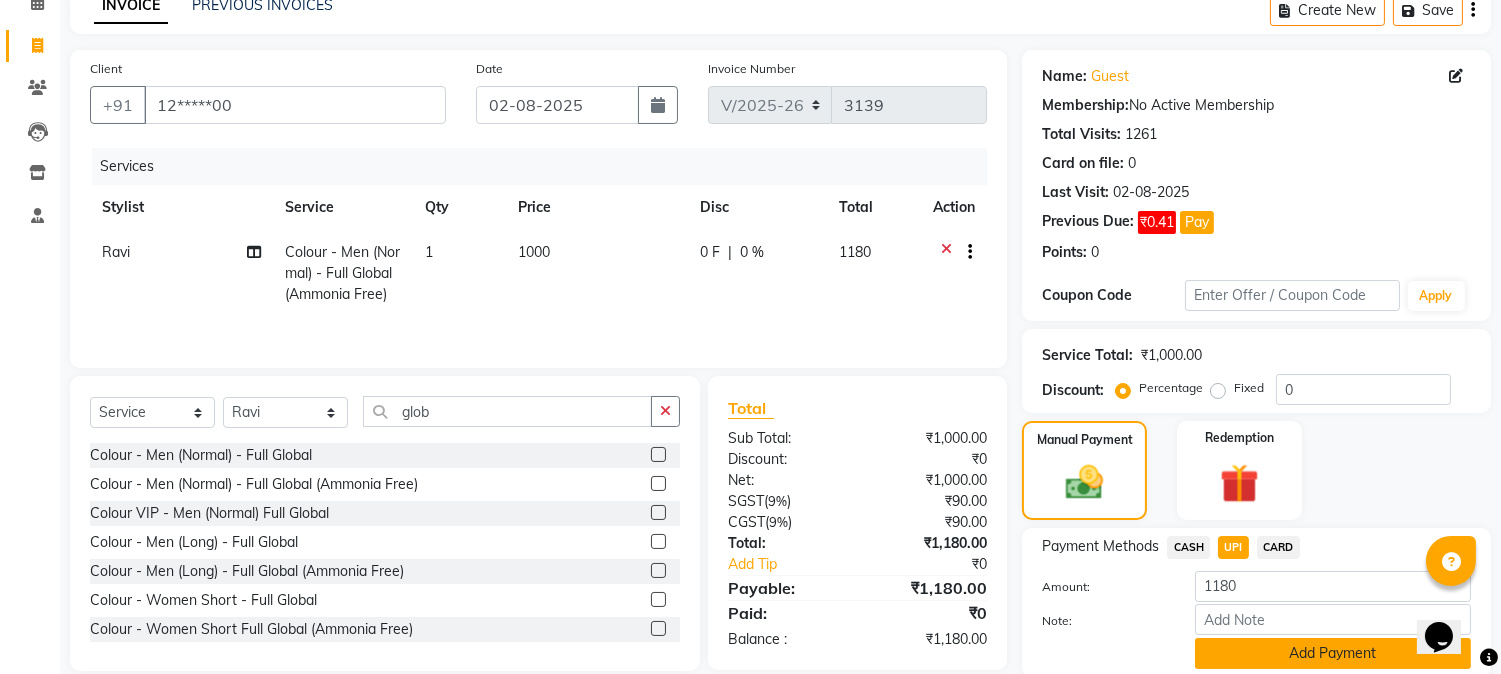 click on "Add Payment" 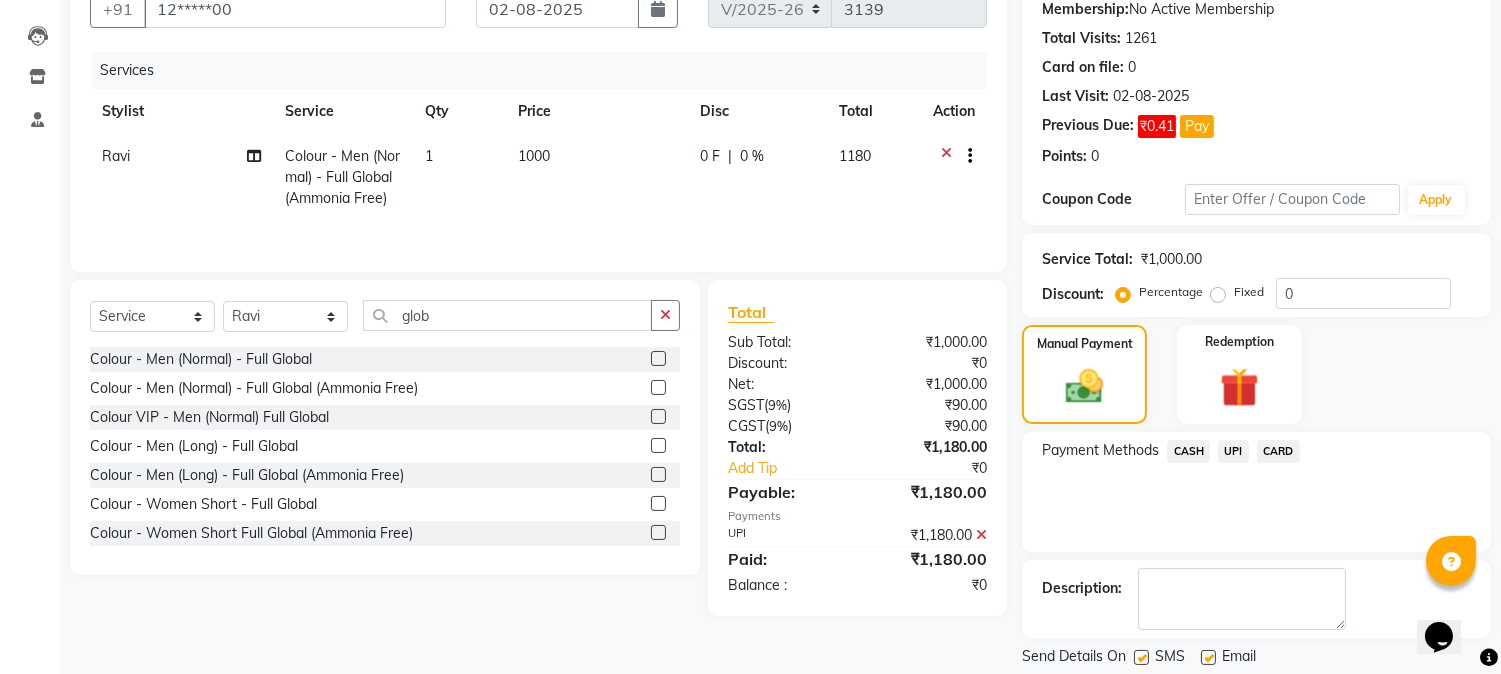 scroll, scrollTop: 257, scrollLeft: 0, axis: vertical 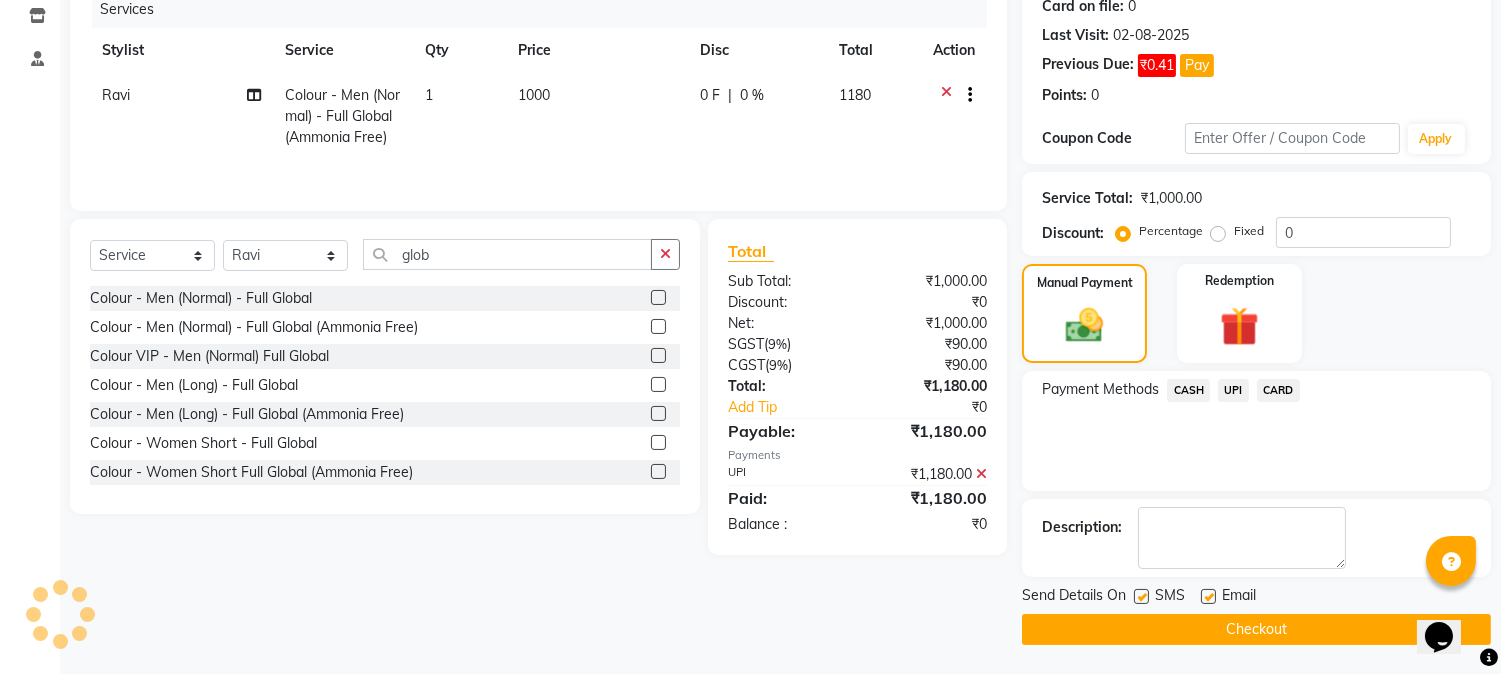 click on "Checkout" 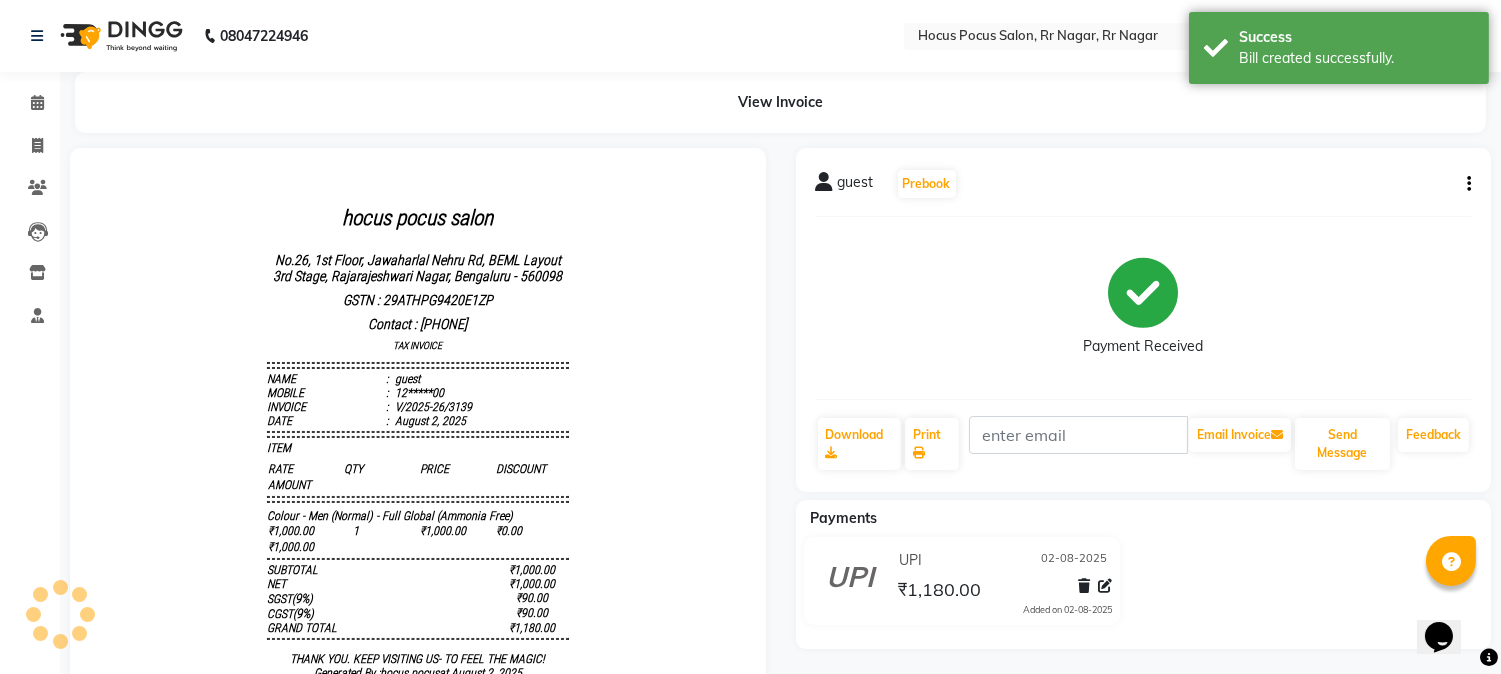 scroll, scrollTop: 0, scrollLeft: 0, axis: both 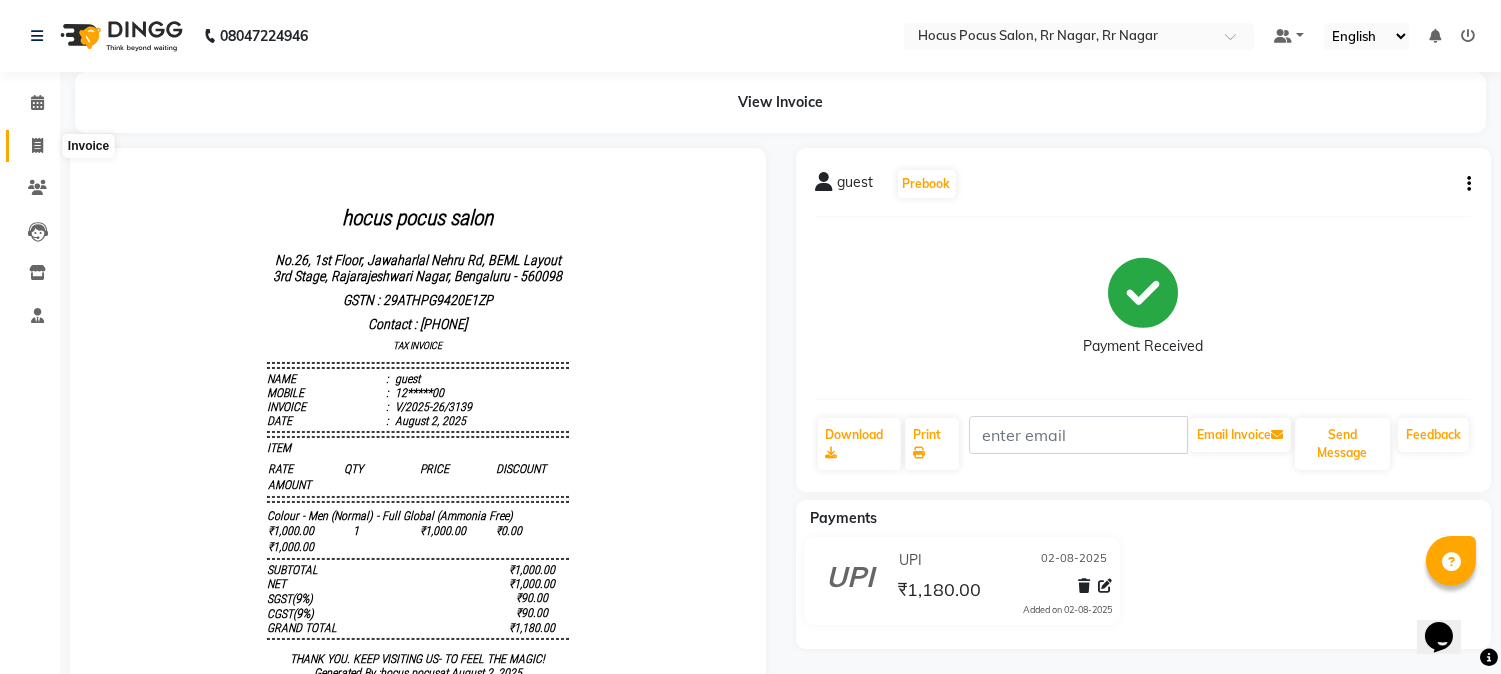 click 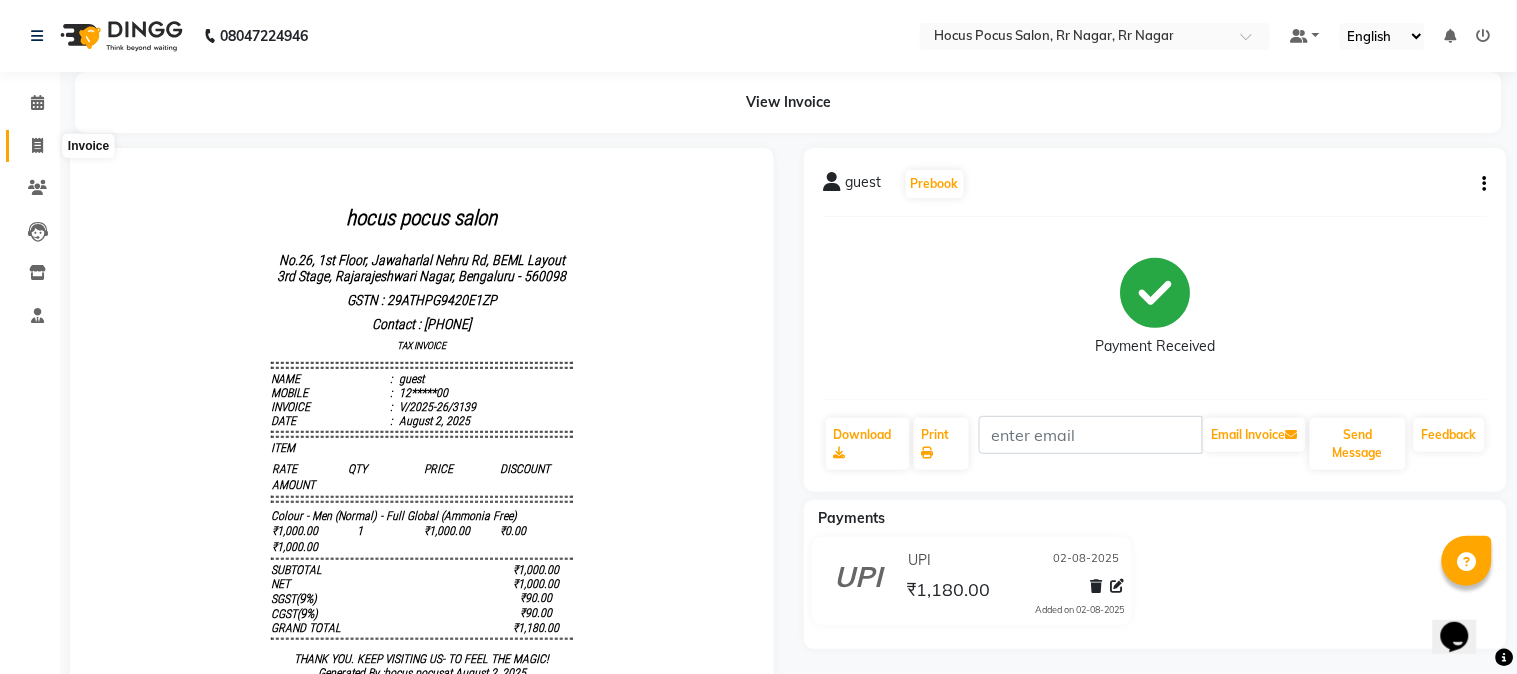select on "service" 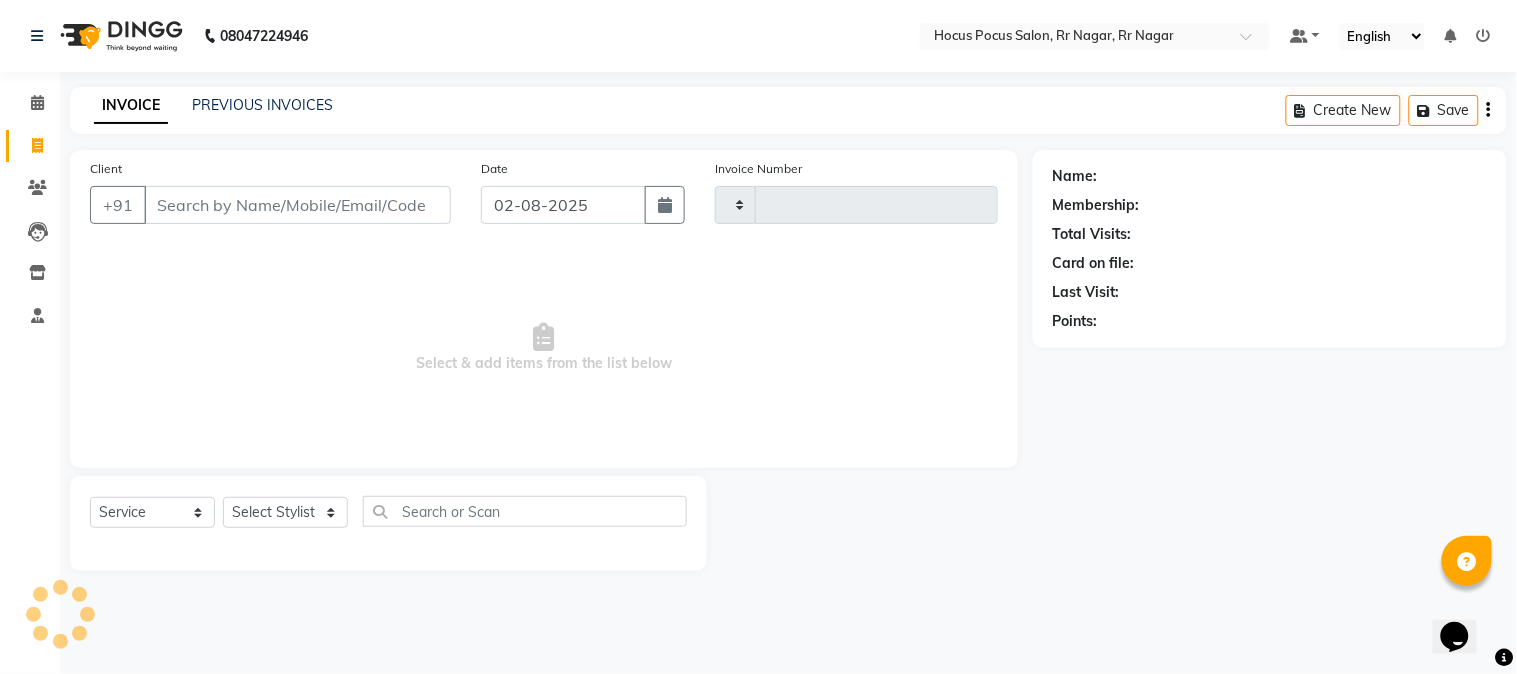 type on "3140" 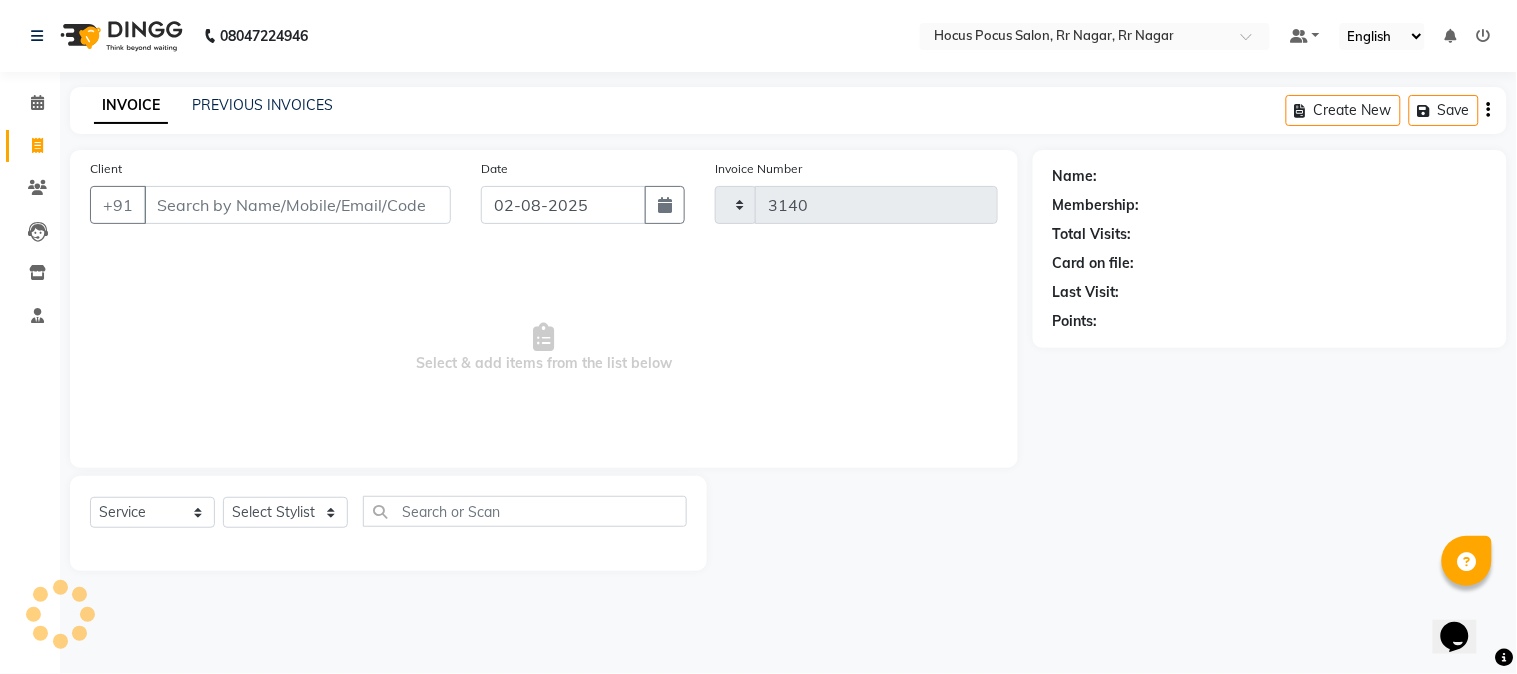 select on "5019" 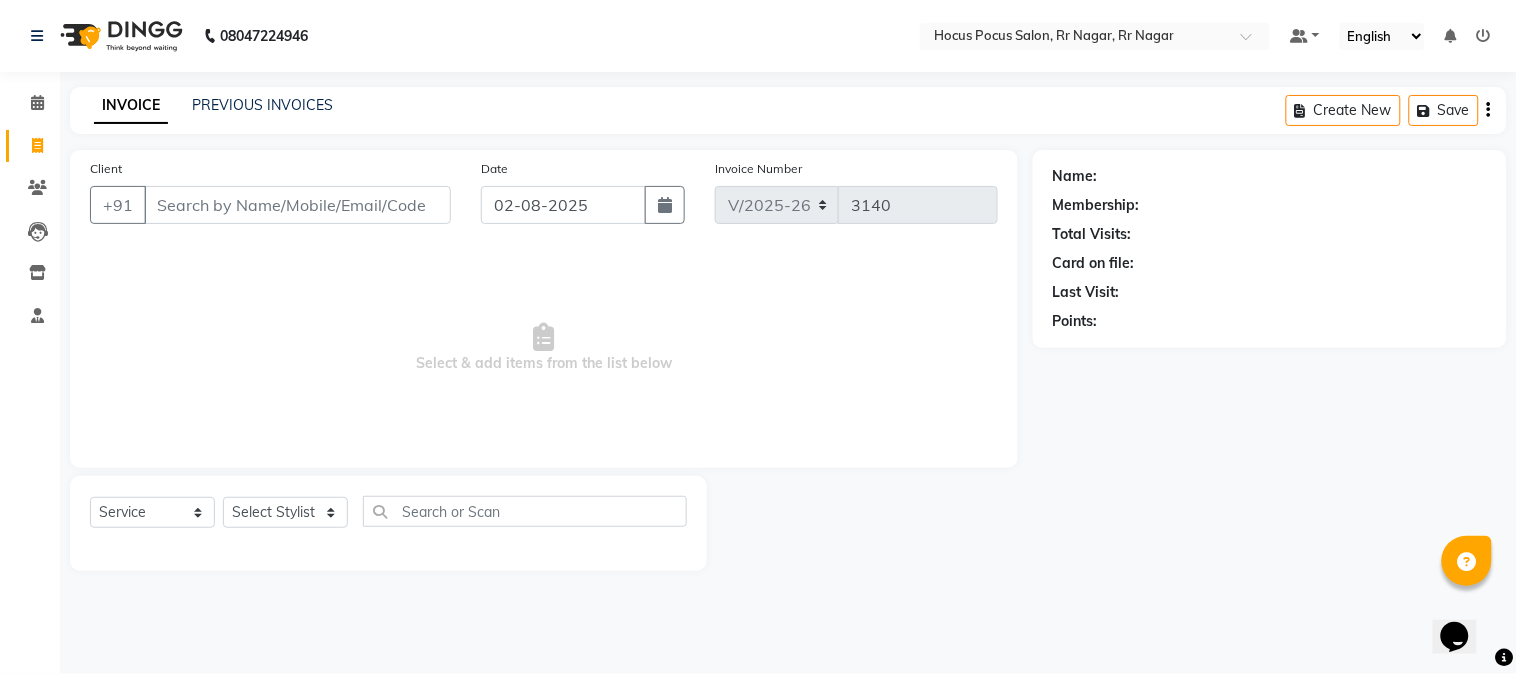 click on "INVOICE PREVIOUS INVOICES Create New   Save" 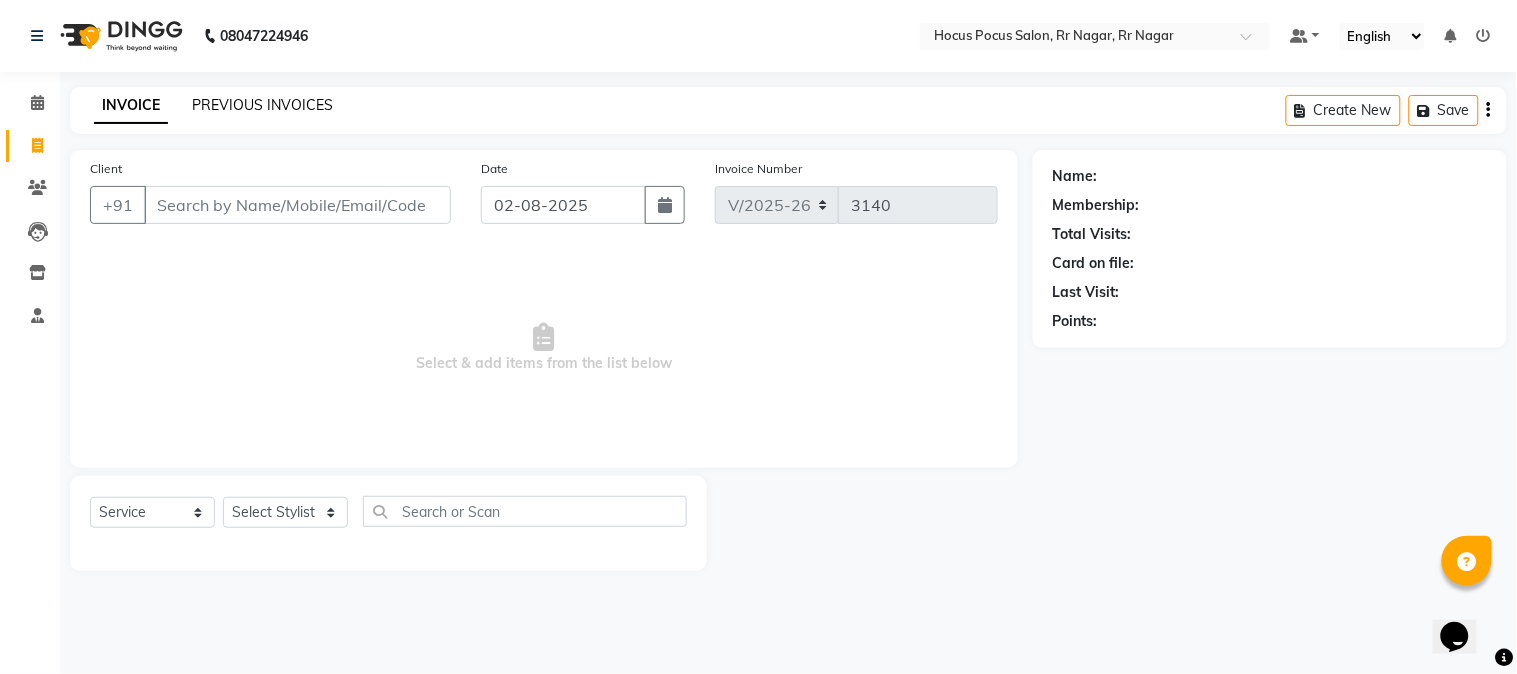 click on "PREVIOUS INVOICES" 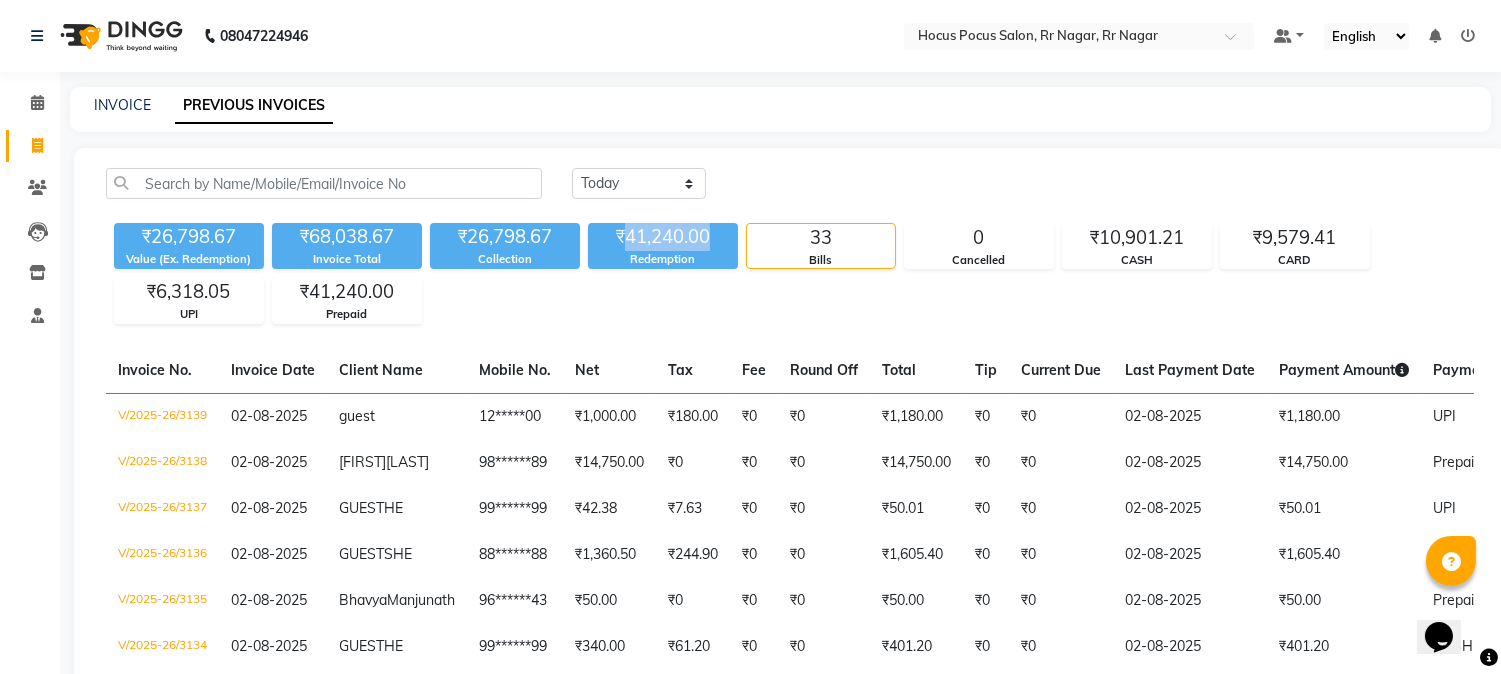 drag, startPoint x: 624, startPoint y: 240, endPoint x: 738, endPoint y: 235, distance: 114.1096 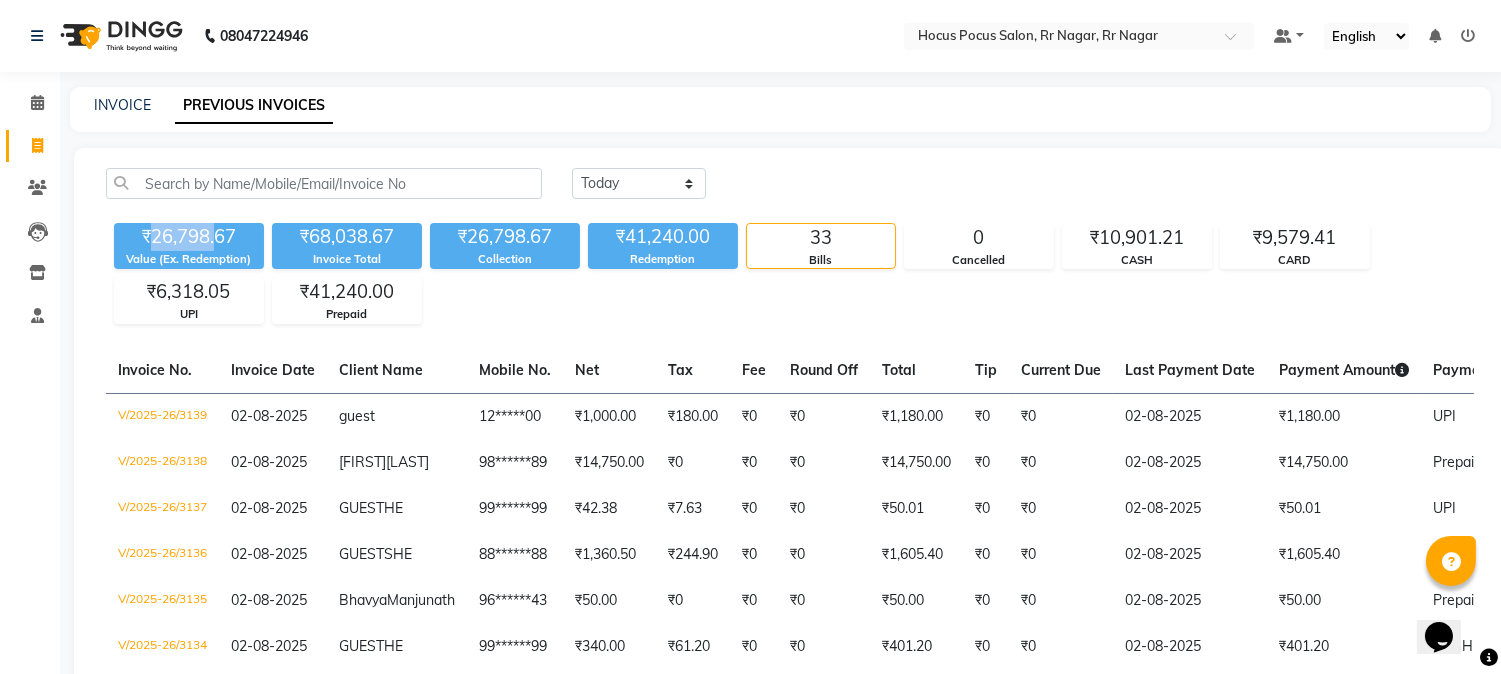 drag, startPoint x: 146, startPoint y: 235, endPoint x: 216, endPoint y: 234, distance: 70.00714 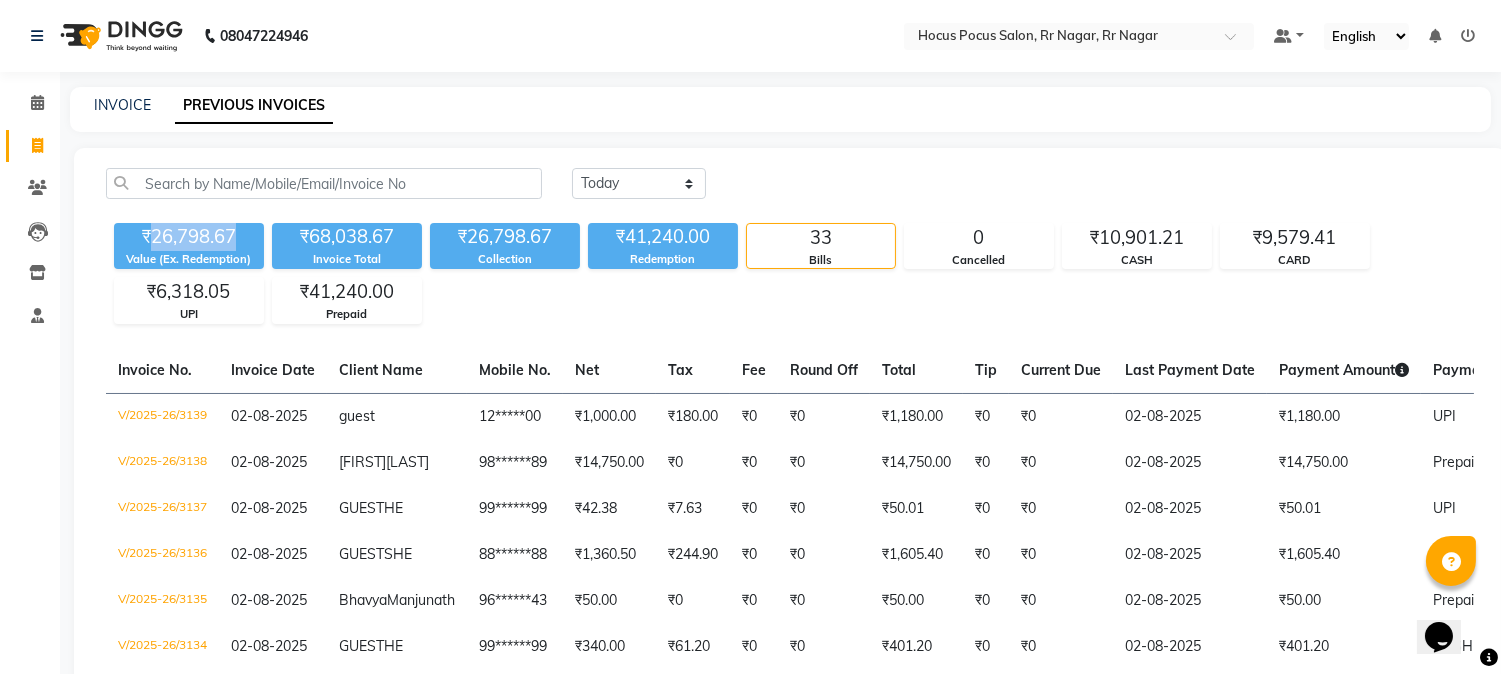 drag, startPoint x: 261, startPoint y: 237, endPoint x: 146, endPoint y: 241, distance: 115.06954 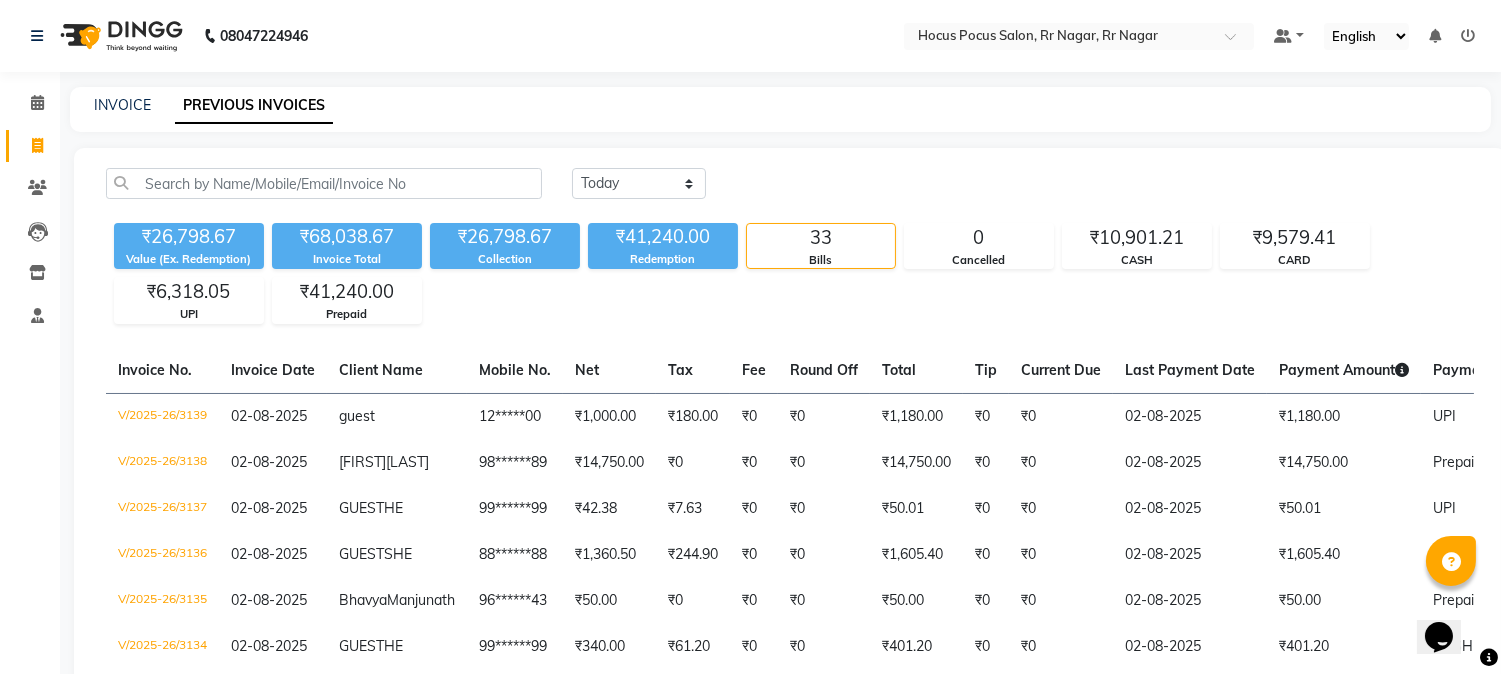 click on "Today Yesterday Custom Range" 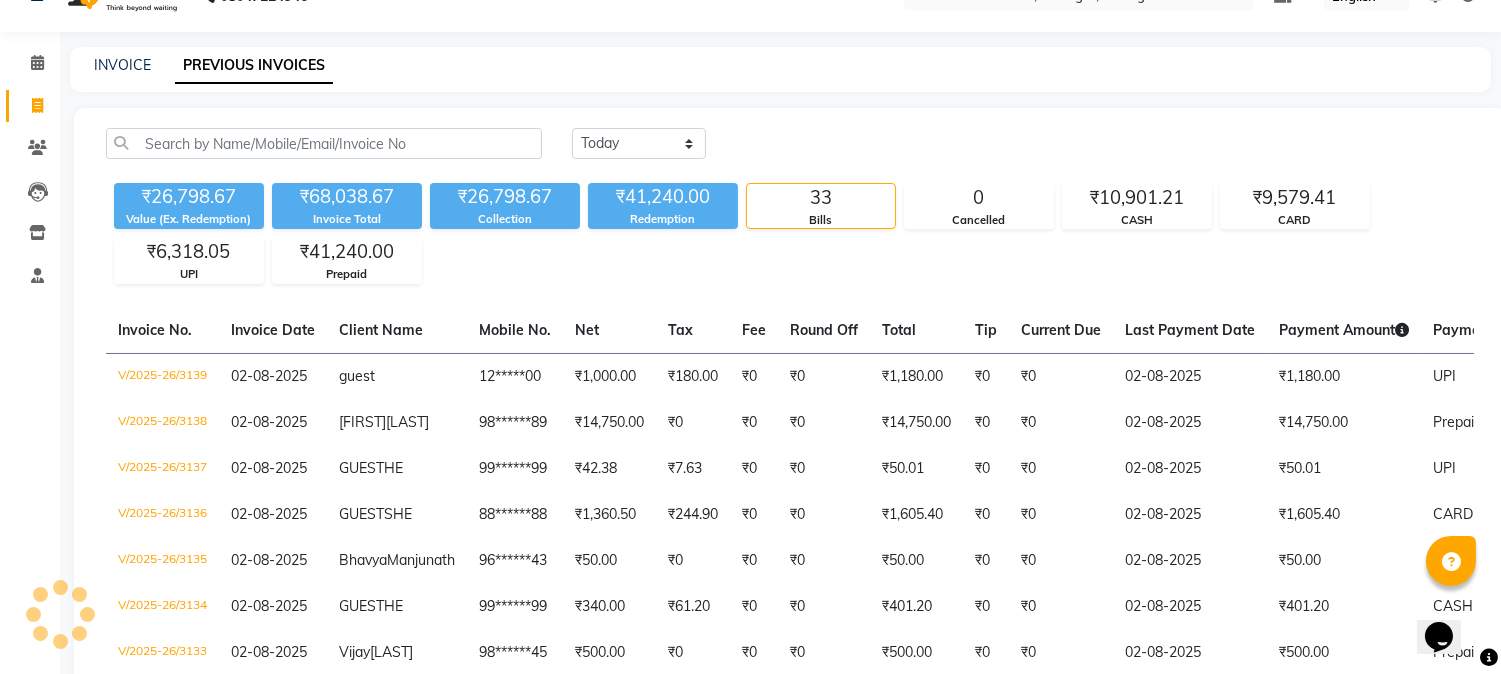 scroll, scrollTop: 0, scrollLeft: 0, axis: both 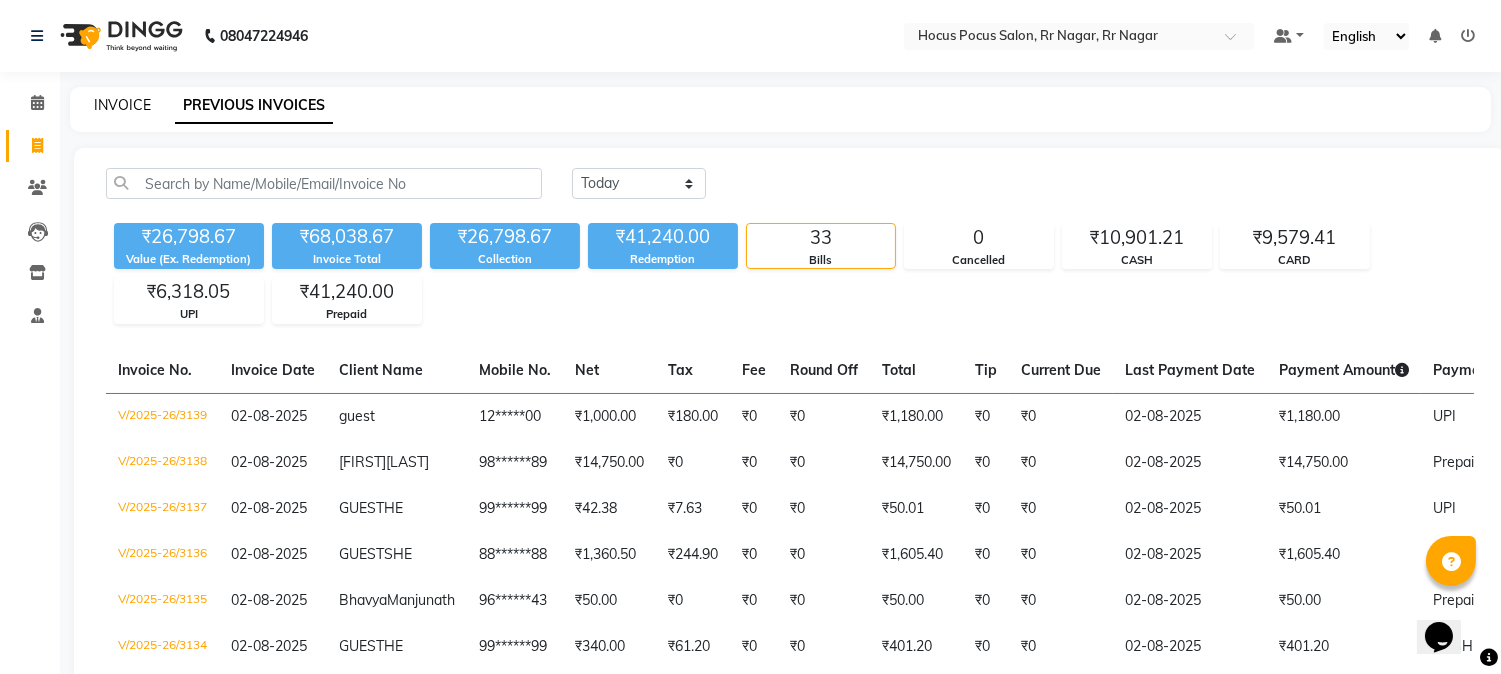 click on "INVOICE" 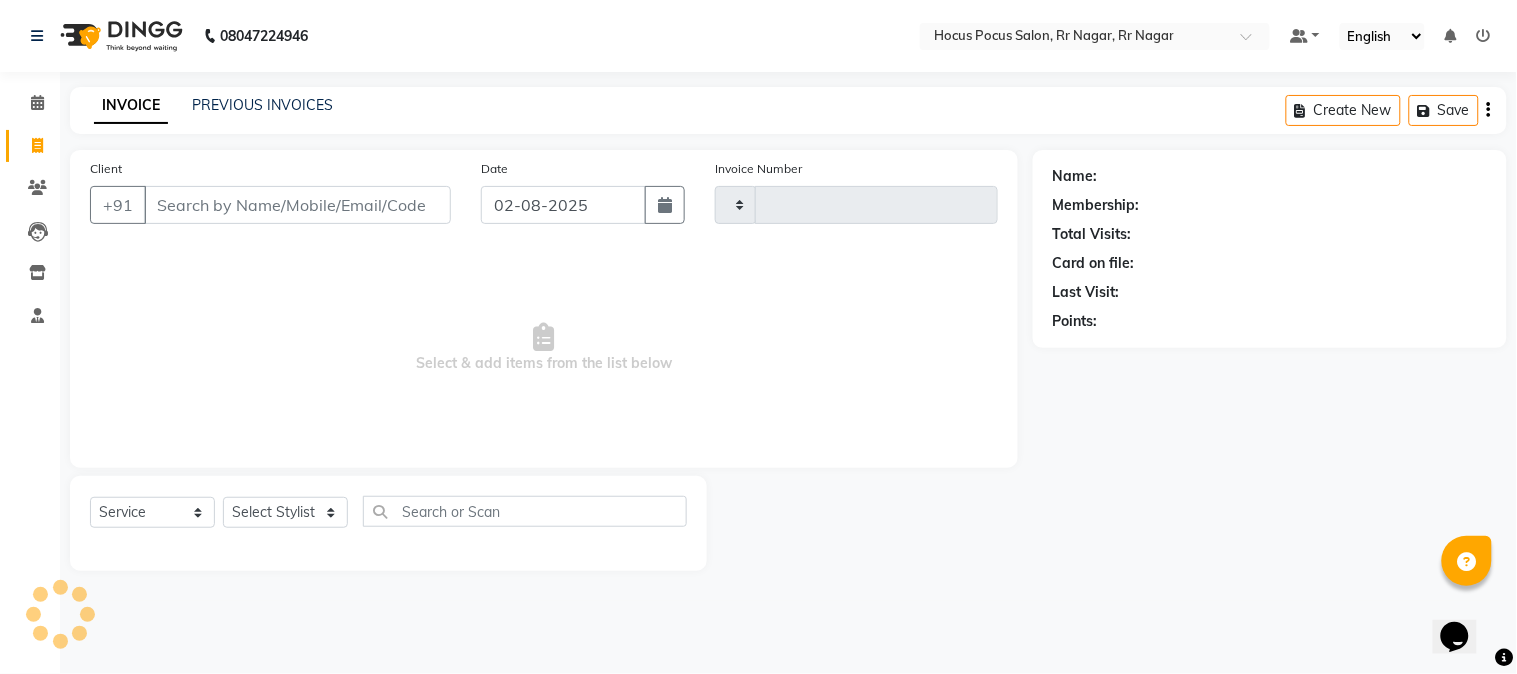 type on "3140" 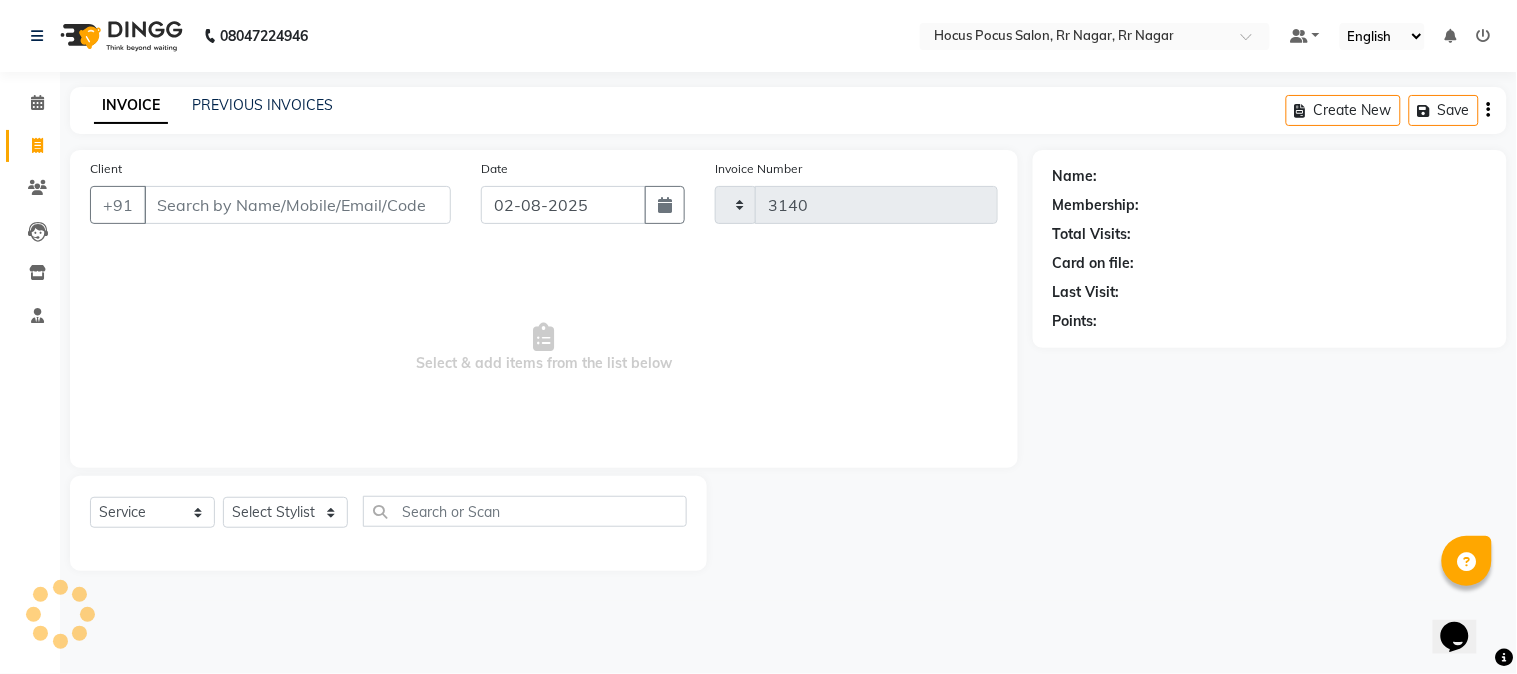 select on "5019" 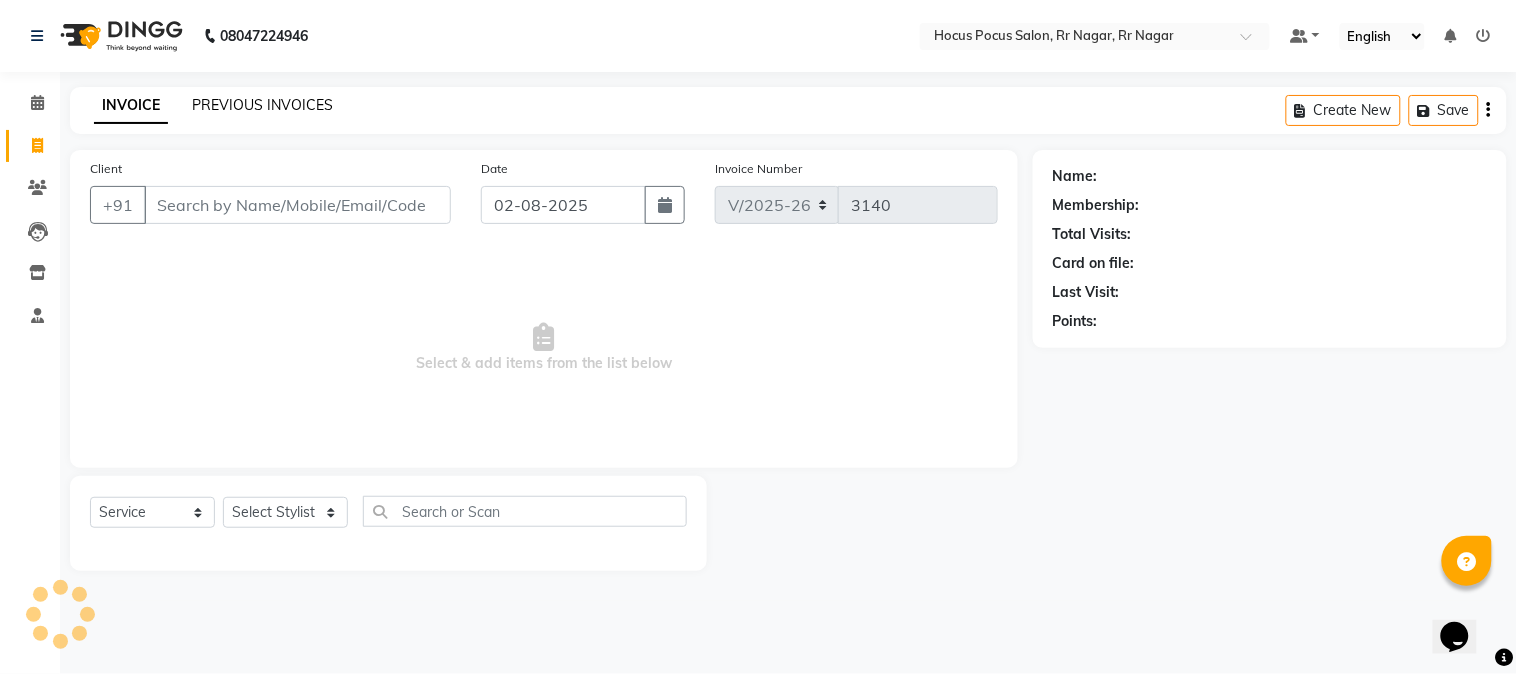 click on "PREVIOUS INVOICES" 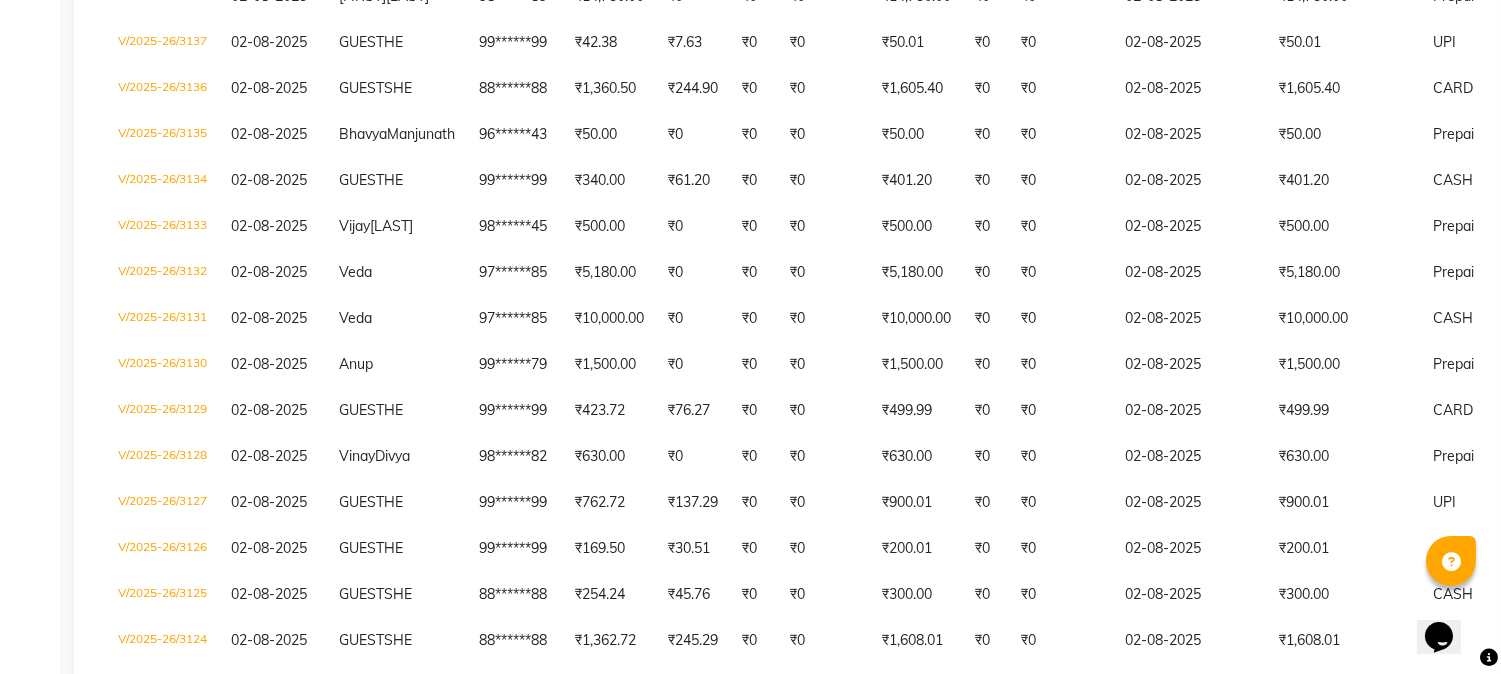 scroll, scrollTop: 495, scrollLeft: 0, axis: vertical 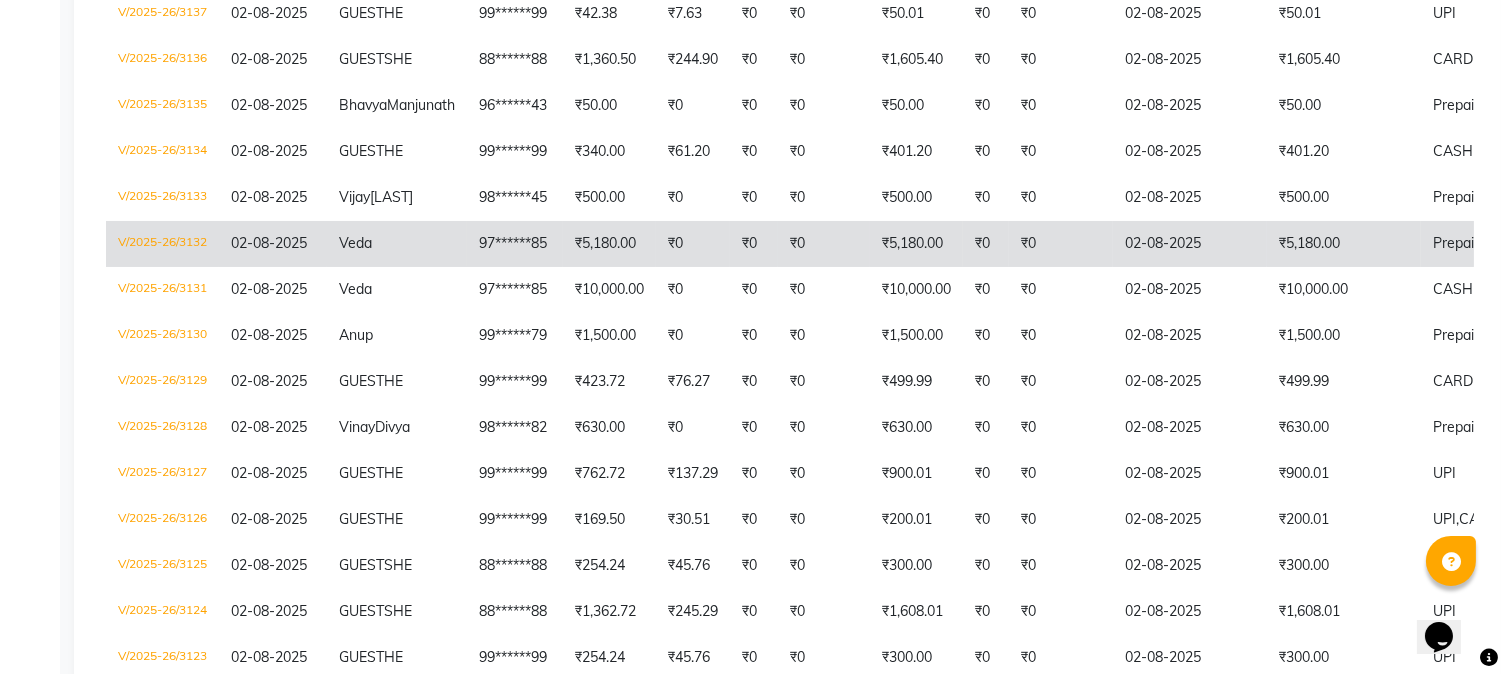 click on "Veda" 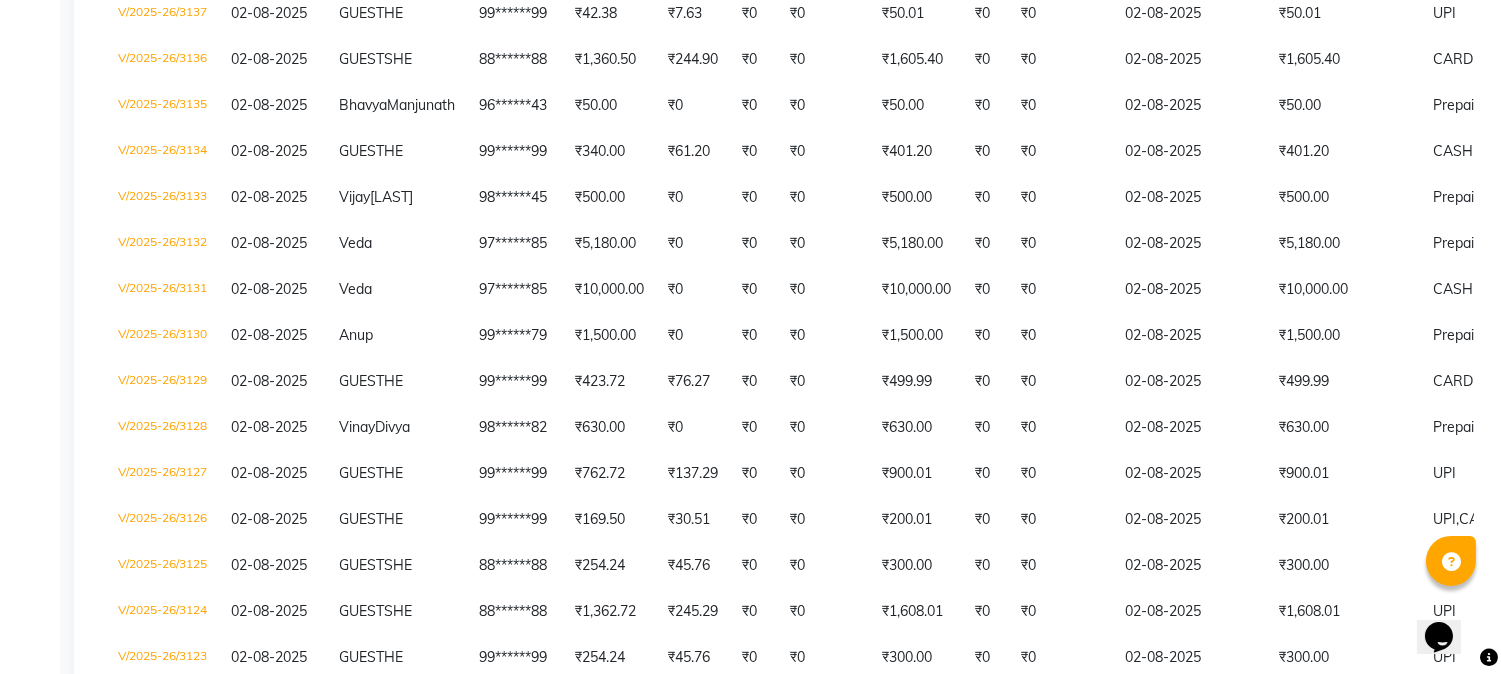 scroll, scrollTop: 0, scrollLeft: 0, axis: both 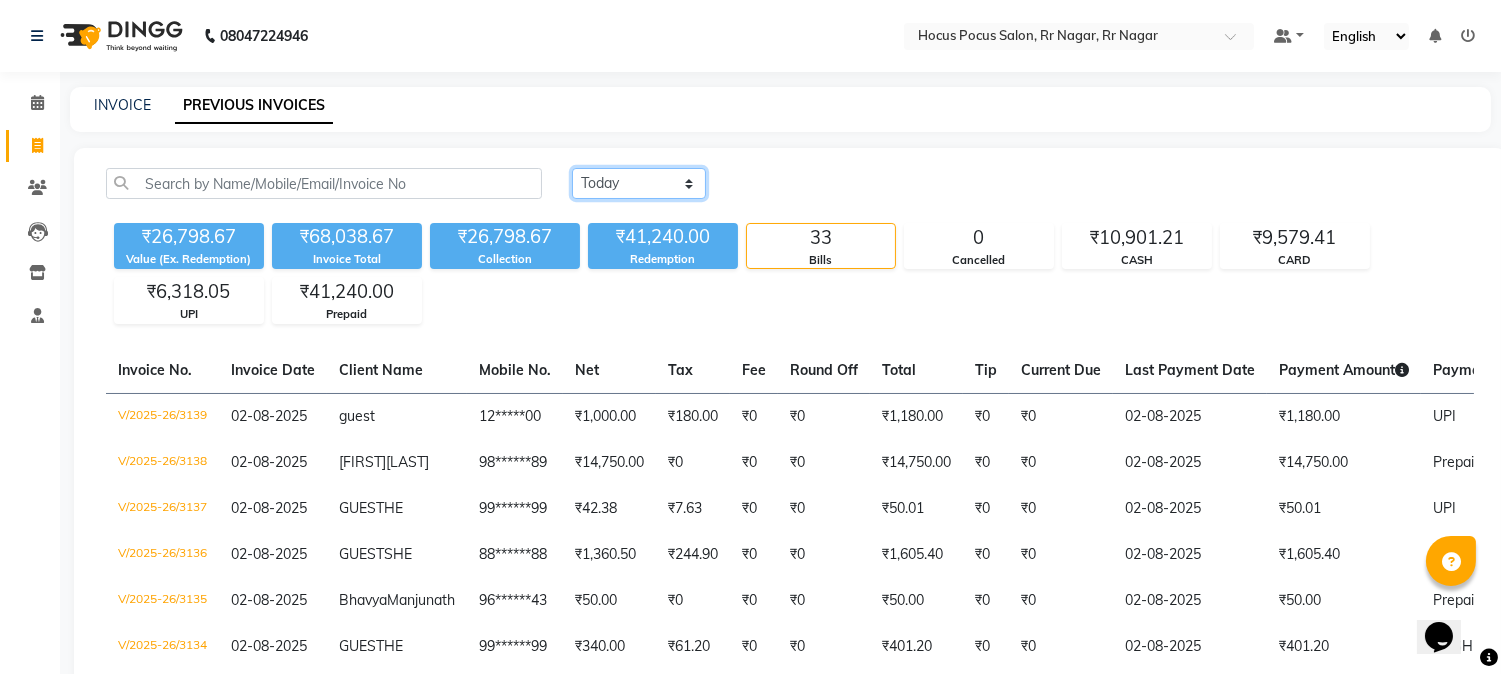 drag, startPoint x: 616, startPoint y: 176, endPoint x: 618, endPoint y: 193, distance: 17.117243 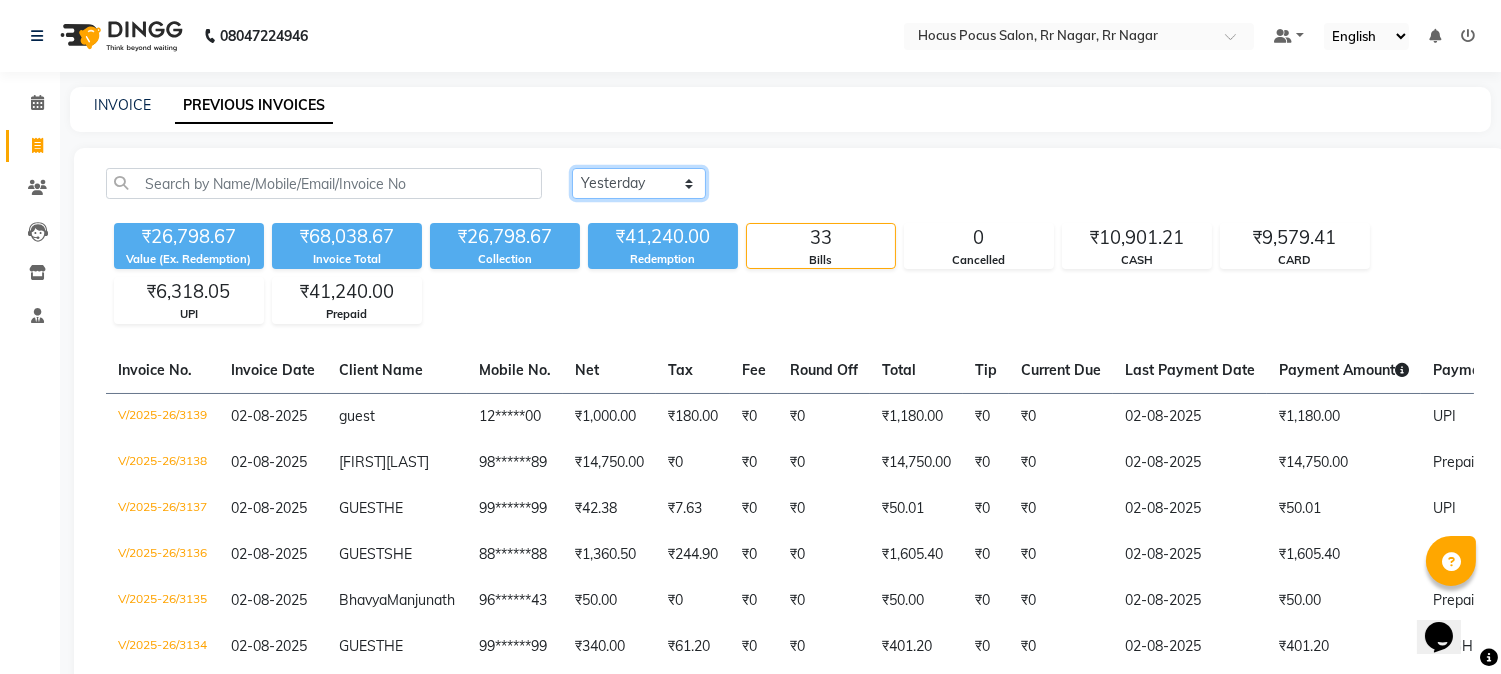 click on "Today Yesterday Custom Range" 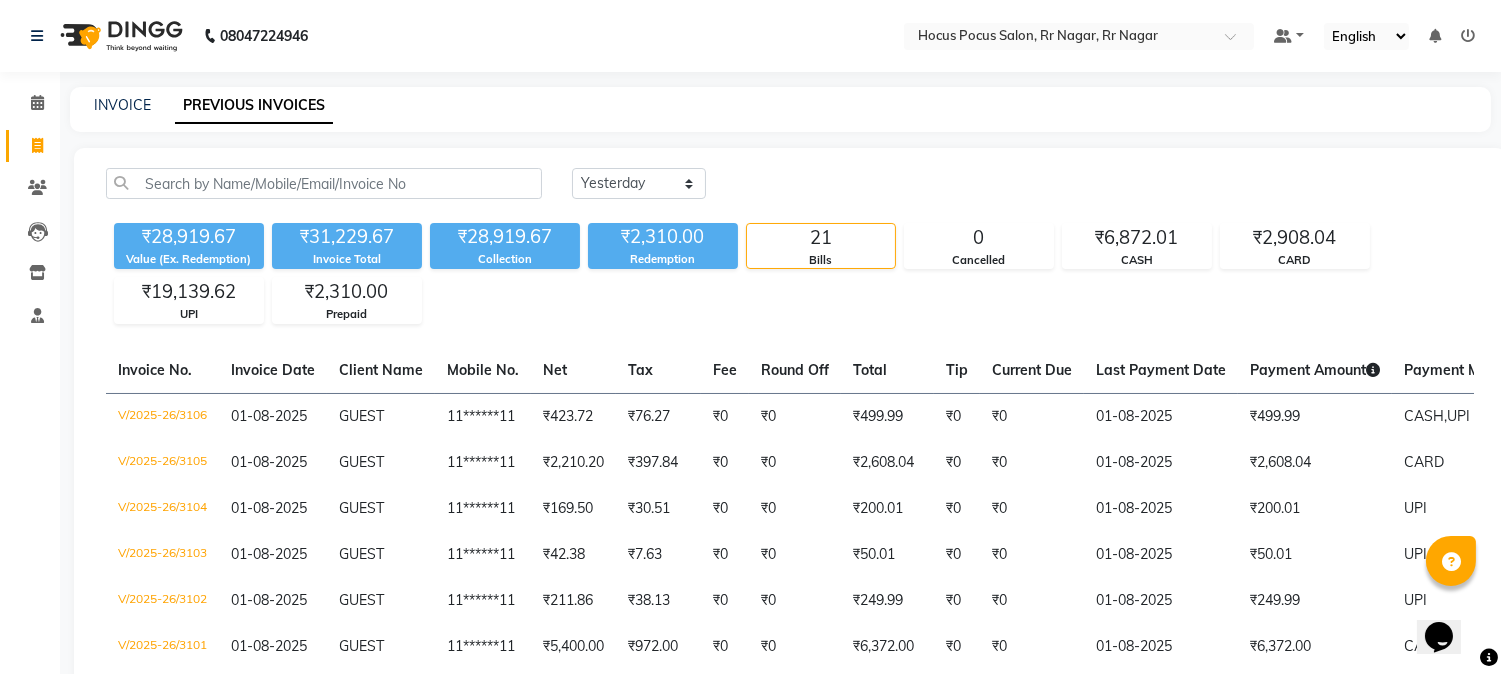 click on "INVOICE PREVIOUS INVOICES" 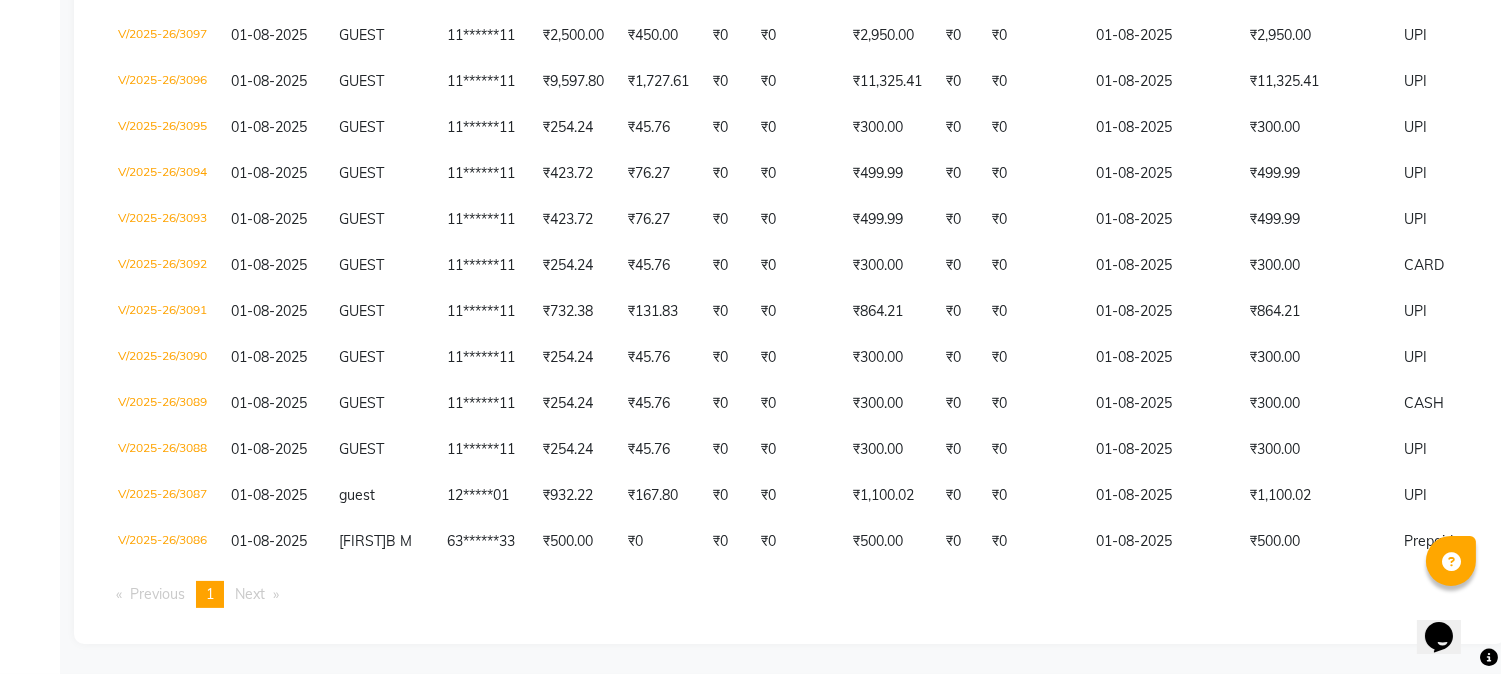 scroll, scrollTop: 804, scrollLeft: 0, axis: vertical 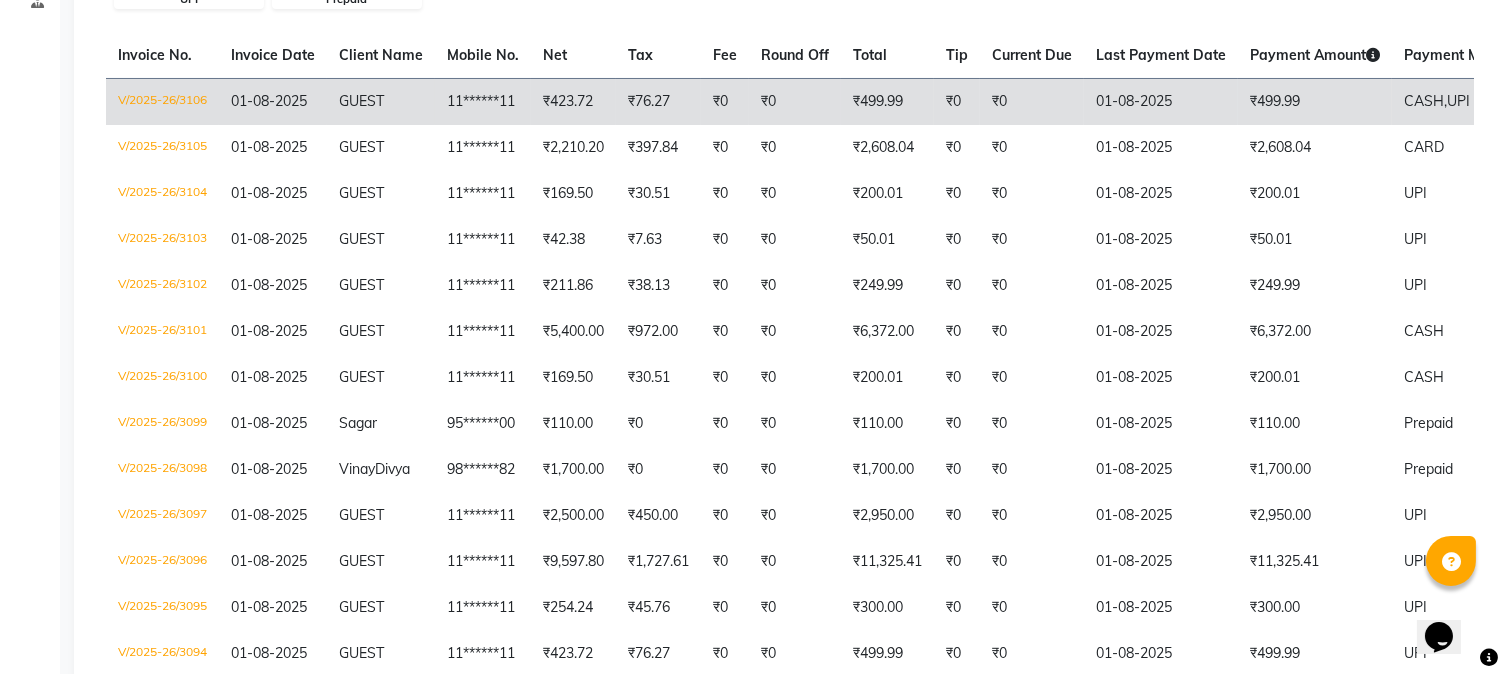 click on "₹499.99" 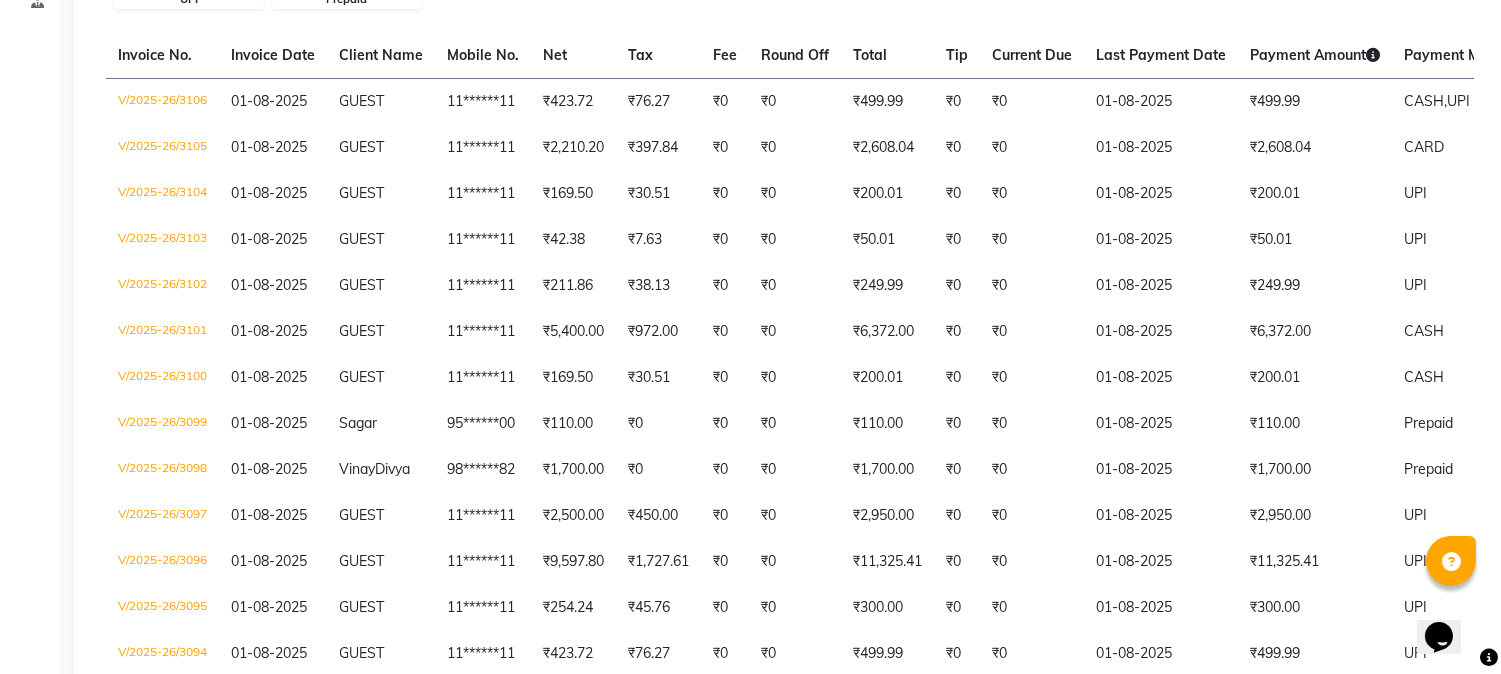 scroll, scrollTop: 0, scrollLeft: 0, axis: both 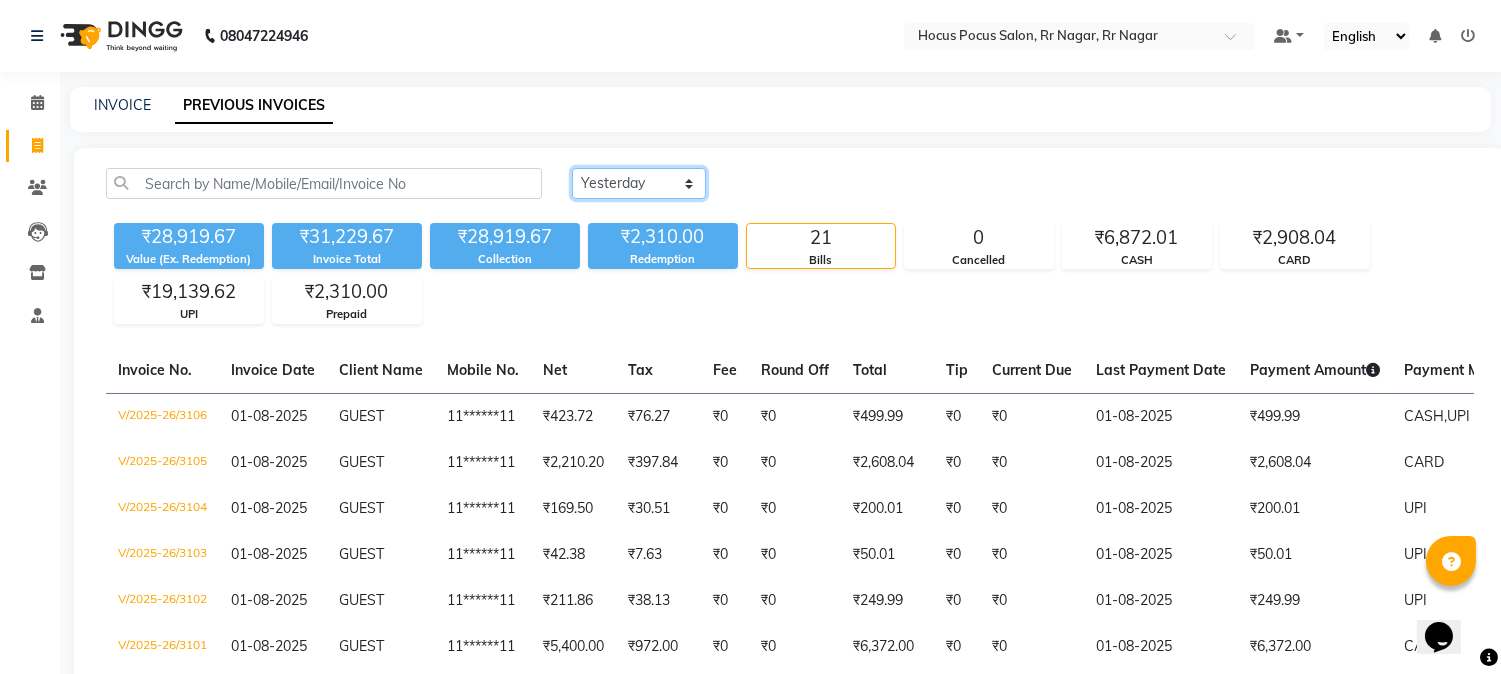 click on "Today Yesterday Custom Range" 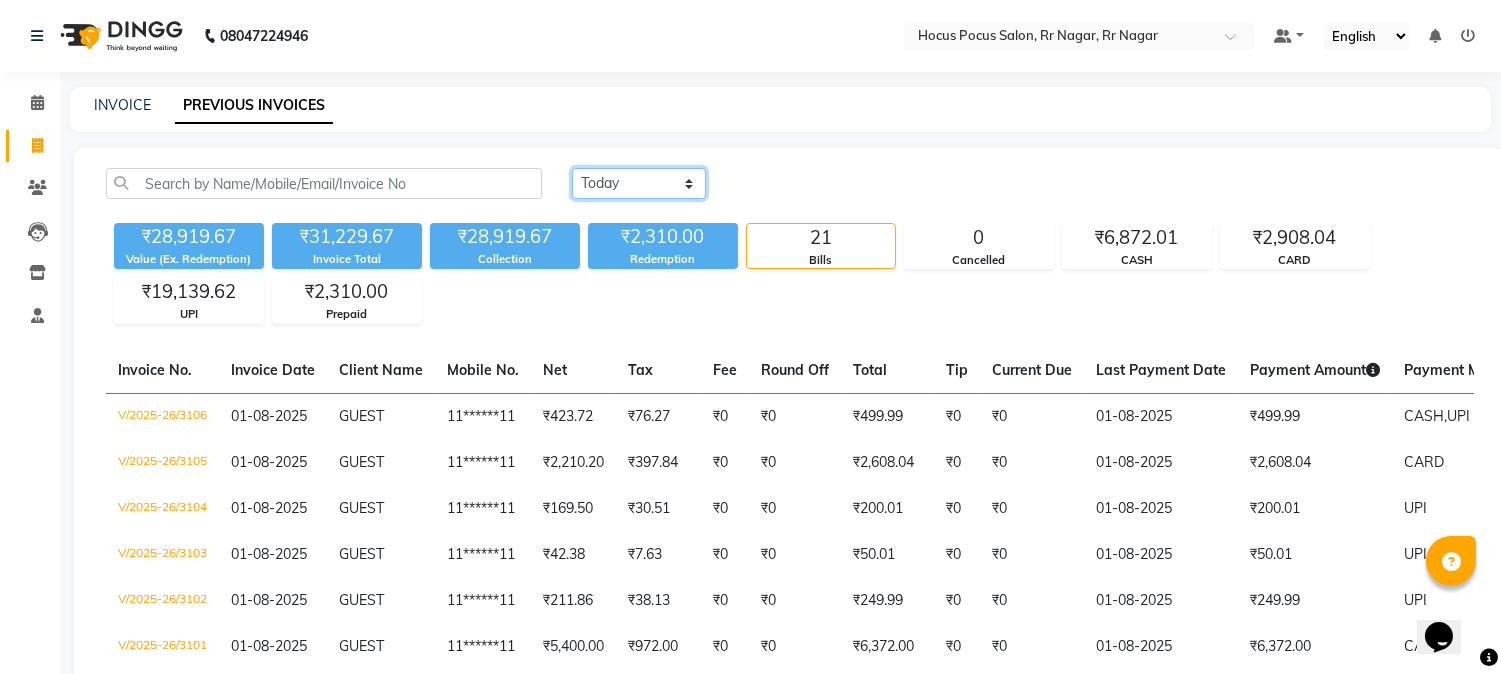 click on "Today Yesterday Custom Range" 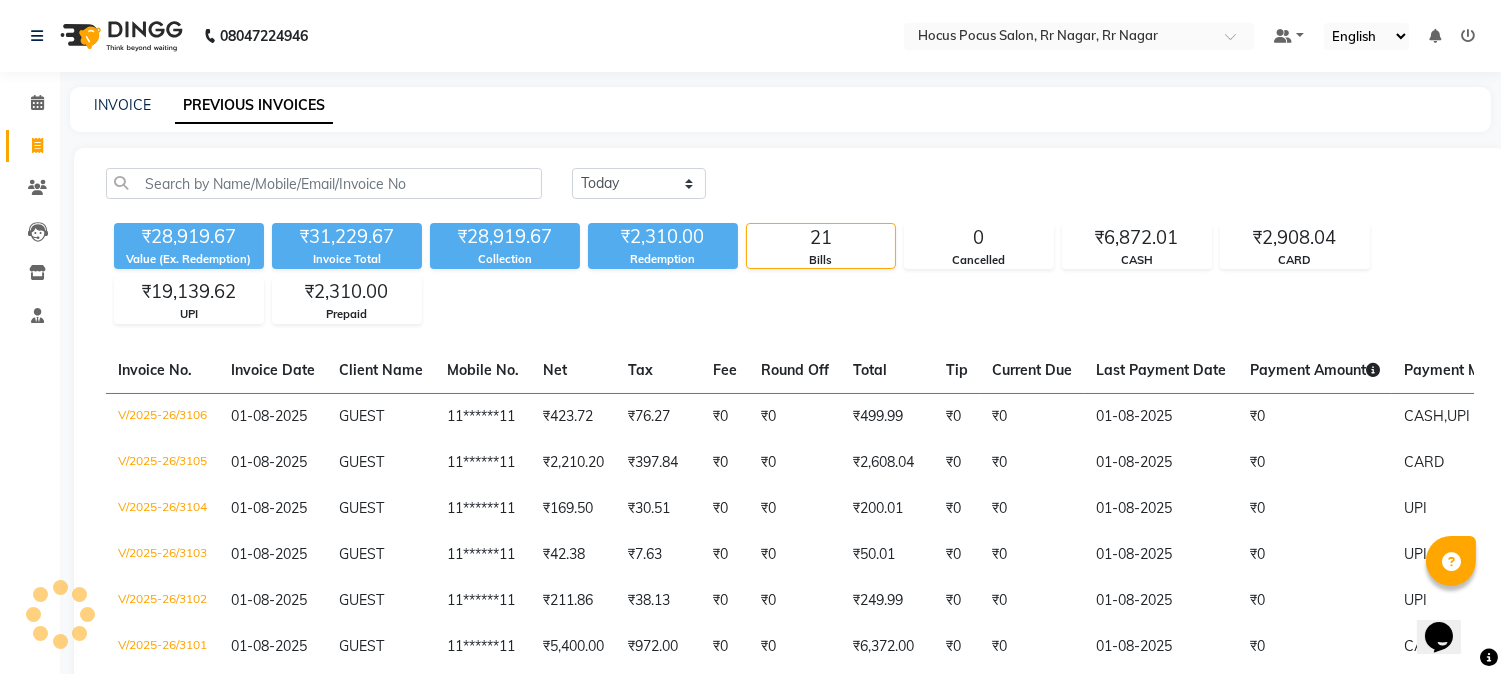 click on "INVOICE PREVIOUS INVOICES Today Yesterday Custom Range ₹28,919.67 Value (Ex. Redemption) ₹31,229.67 Invoice Total  ₹28,919.67 Collection ₹2,310.00 Redemption 21 Bills 0 Cancelled ₹6,872.01 CASH ₹2,908.04 CARD ₹19,139.62 UPI ₹2,310.00 Prepaid  Invoice No.   Invoice Date   Client Name   Mobile No.   Net   Tax   Fee   Round Off   Total   Tip   Current Due   Last Payment Date   Payment Amount   Payment Methods   Cancel Reason   Status   V/2025-26/3106  01-08-2025 GUEST   11******11 ₹423.72 ₹76.27  ₹0  ₹0 ₹499.99 ₹0 ₹0 01-08-2025 ₹0  CASH,  UPI - PAID  V/2025-26/3105  01-08-2025 GUEST   11******11 ₹2,210.20 ₹397.84  ₹0  ₹0 ₹2,608.04 ₹0 ₹0 01-08-2025 ₹0  CARD - PAID  V/2025-26/3104  01-08-2025 GUEST   11******11 ₹169.50 ₹30.51  ₹0  ₹0 ₹200.01 ₹0 ₹0 01-08-2025 ₹0  UPI - PAID  V/2025-26/3103  01-08-2025 GUEST   11******11 ₹42.38 ₹7.63  ₹0  ₹0 ₹50.01 ₹0 ₹0 01-08-2025 ₹0  UPI - PAID  V/2025-26/3102  01-08-2025 GUEST   11******11 ₹211.86 -" 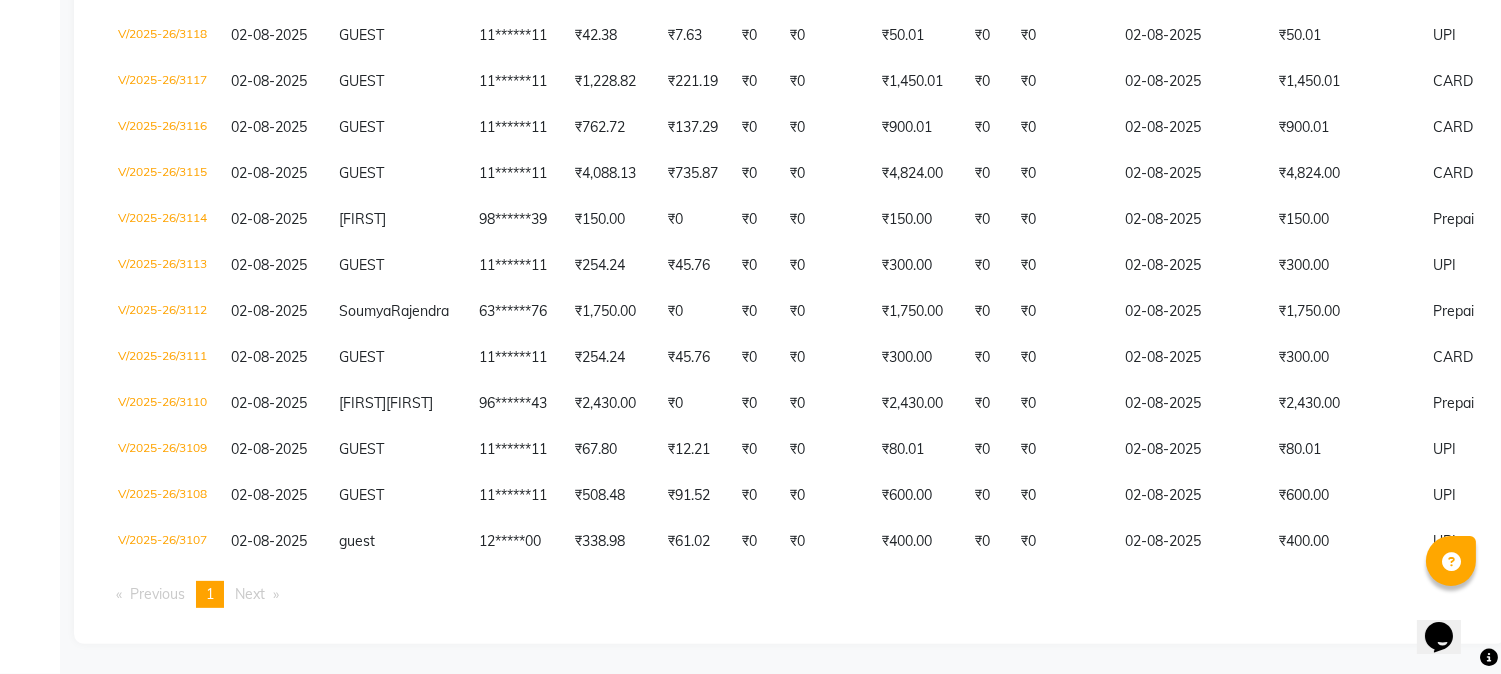 scroll, scrollTop: 1392, scrollLeft: 0, axis: vertical 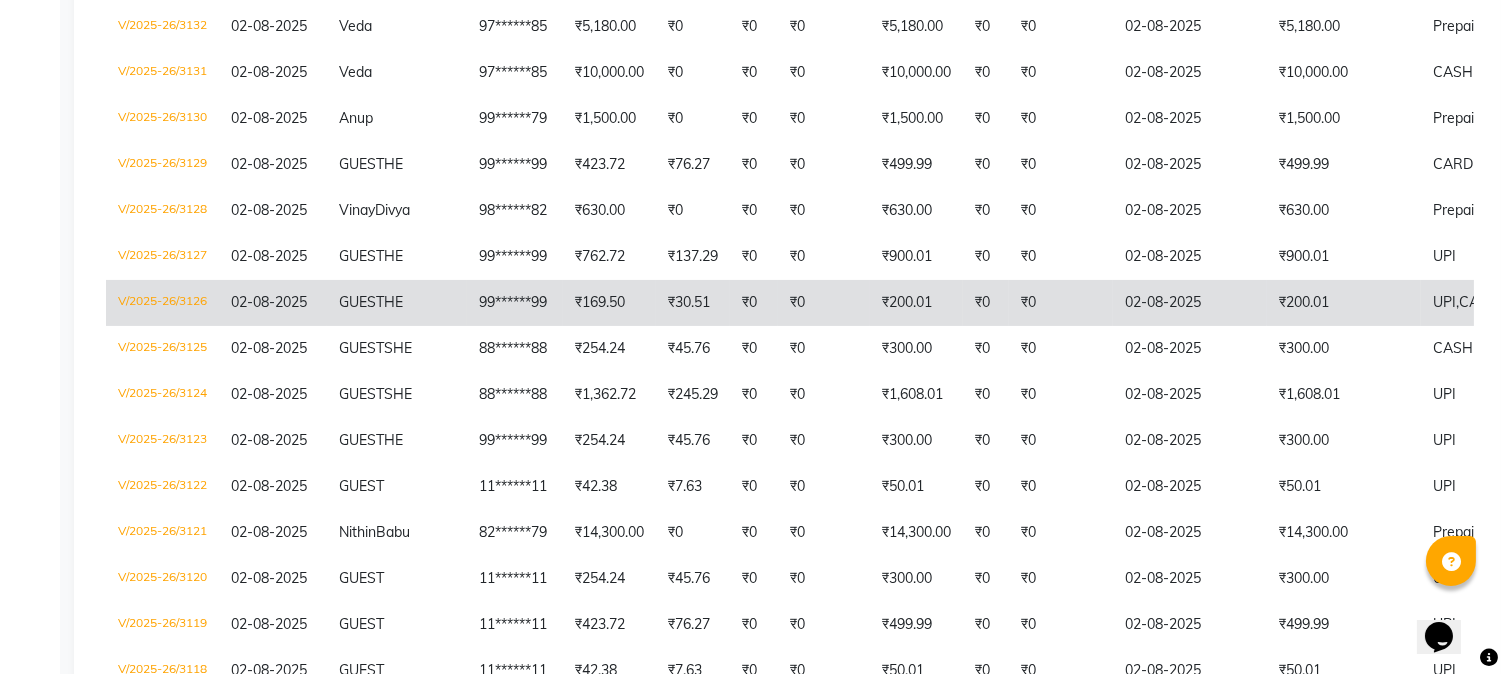 click on "₹200.01" 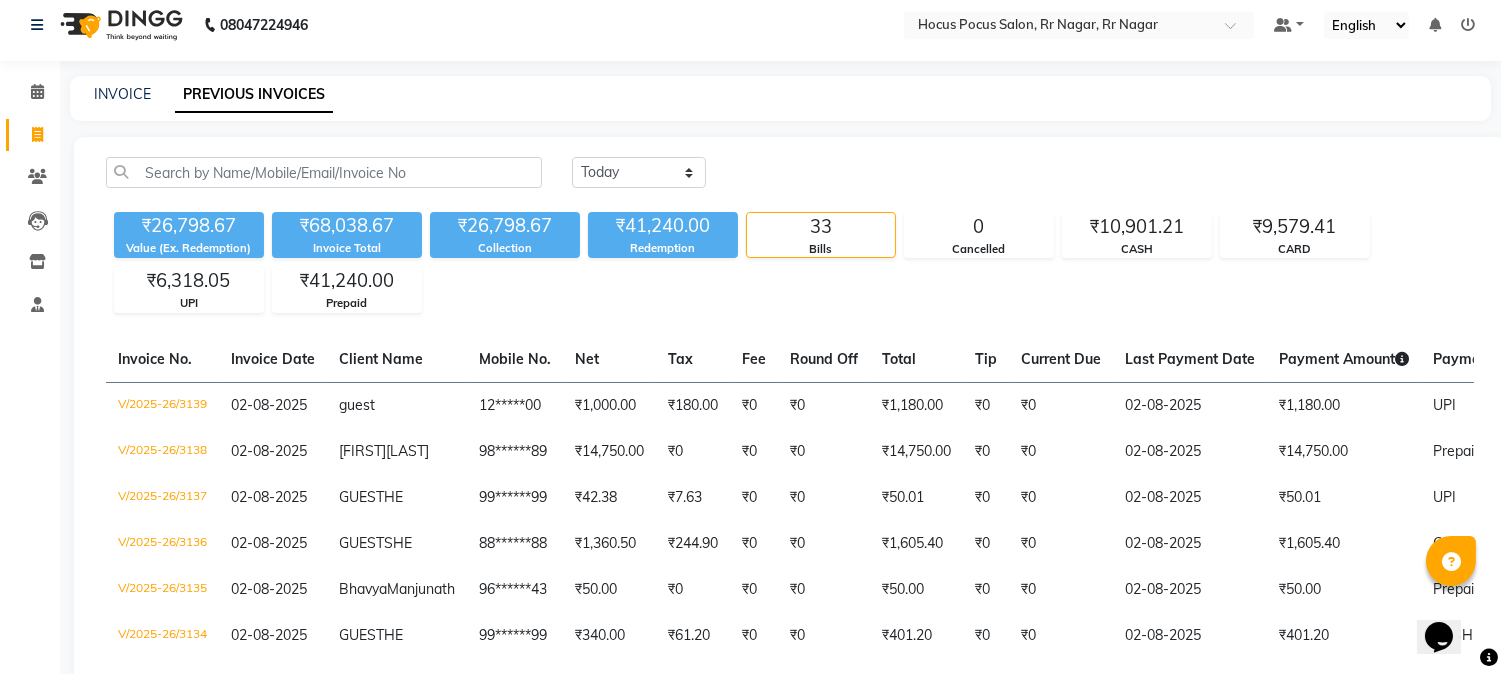 scroll, scrollTop: 3, scrollLeft: 0, axis: vertical 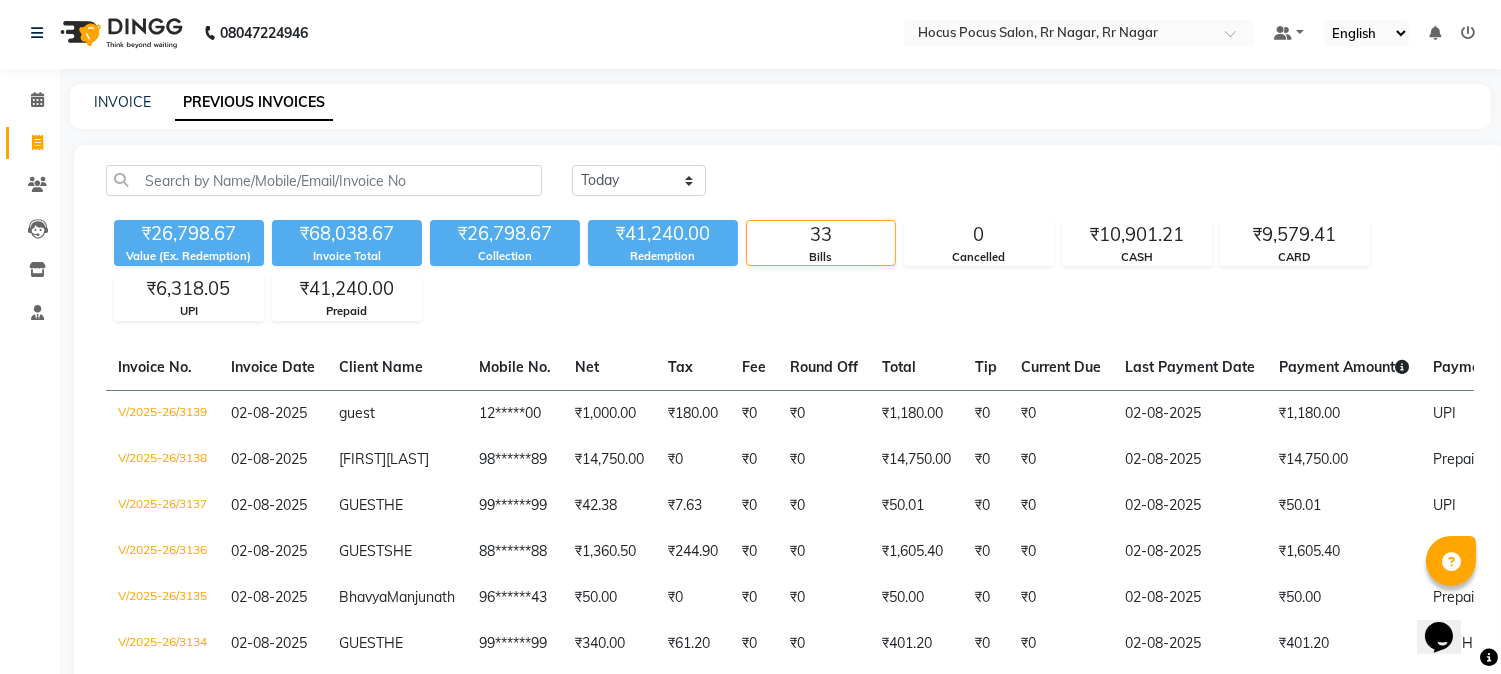drag, startPoint x: 1500, startPoint y: 201, endPoint x: 1498, endPoint y: 213, distance: 12.165525 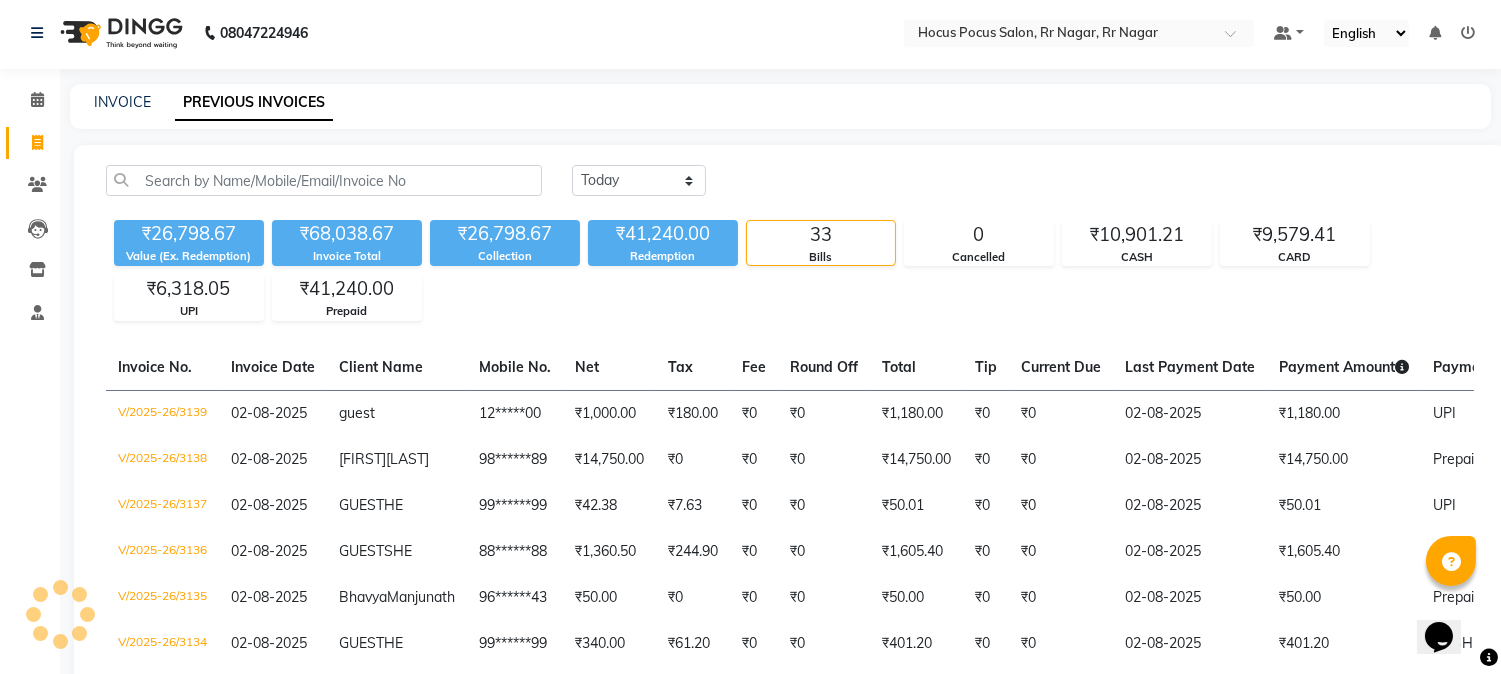 scroll, scrollTop: 40, scrollLeft: 0, axis: vertical 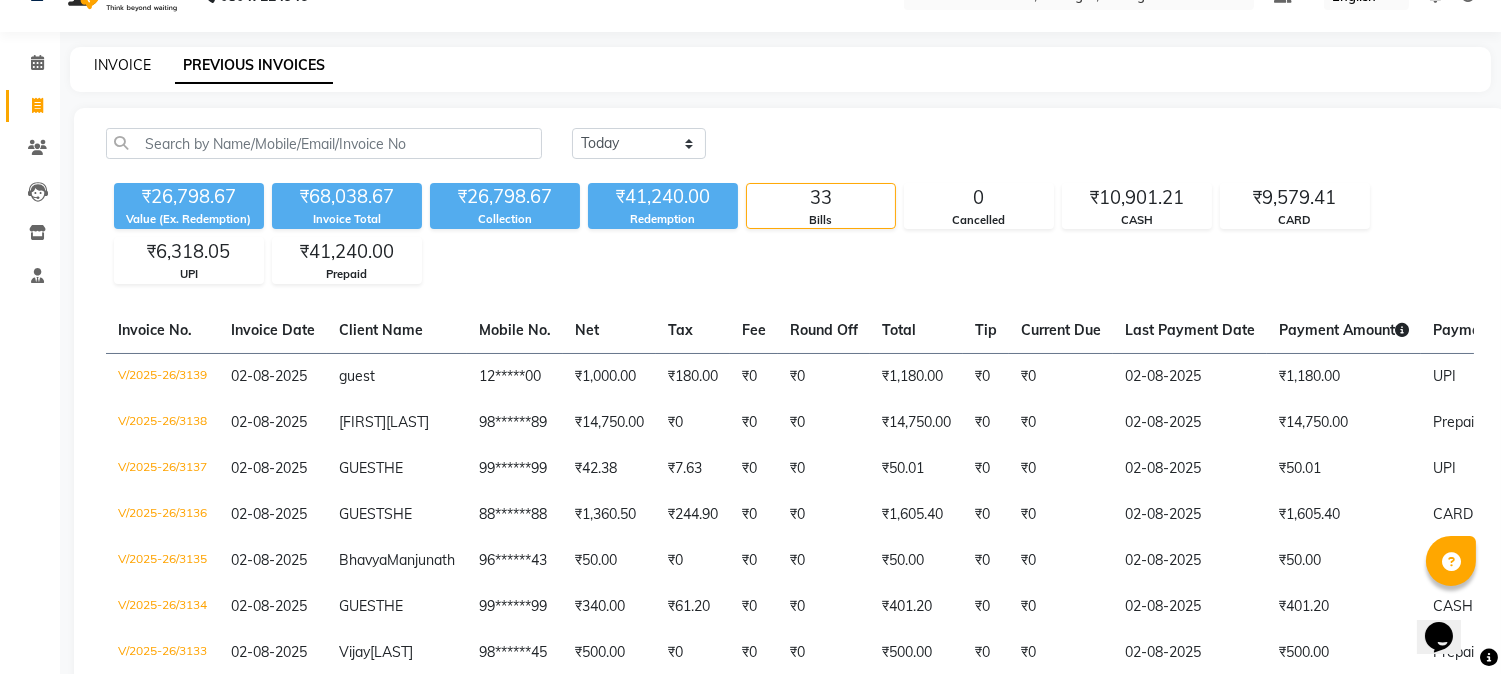click on "INVOICE" 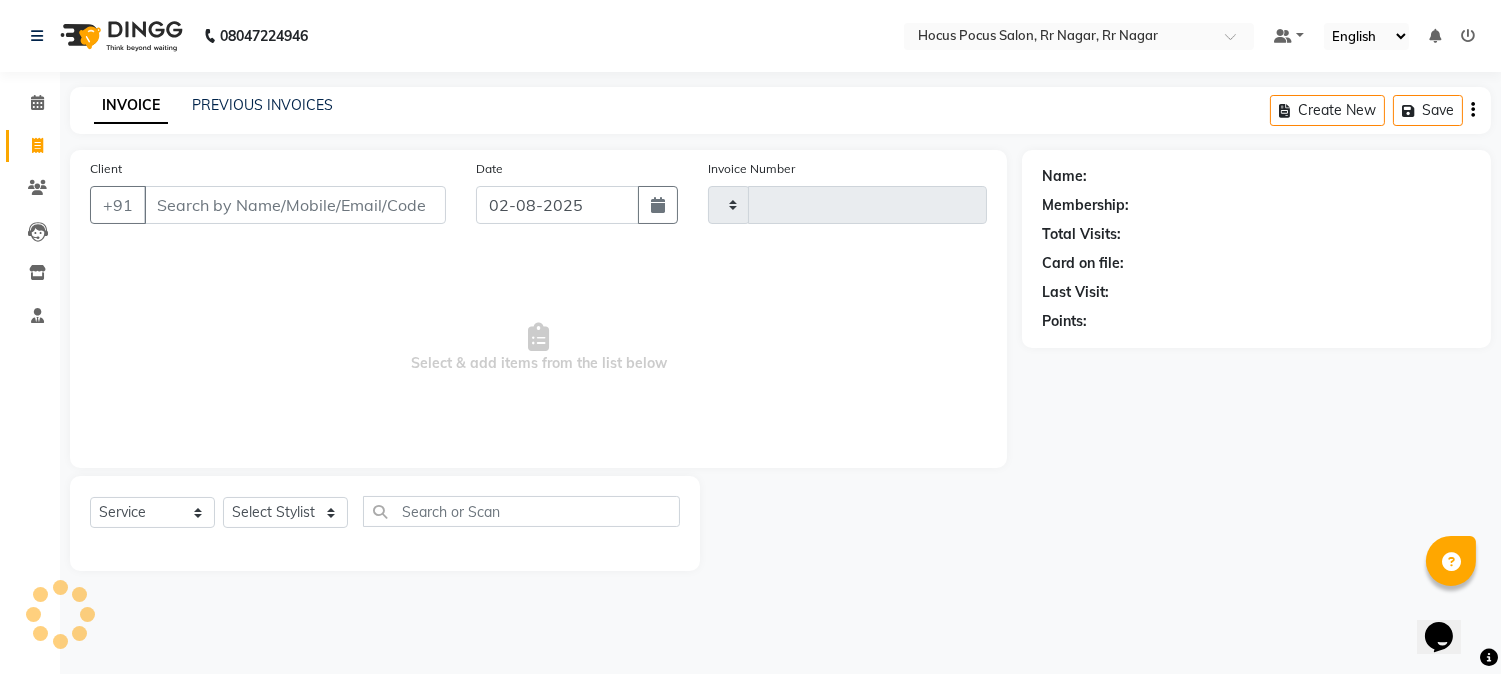 scroll, scrollTop: 0, scrollLeft: 0, axis: both 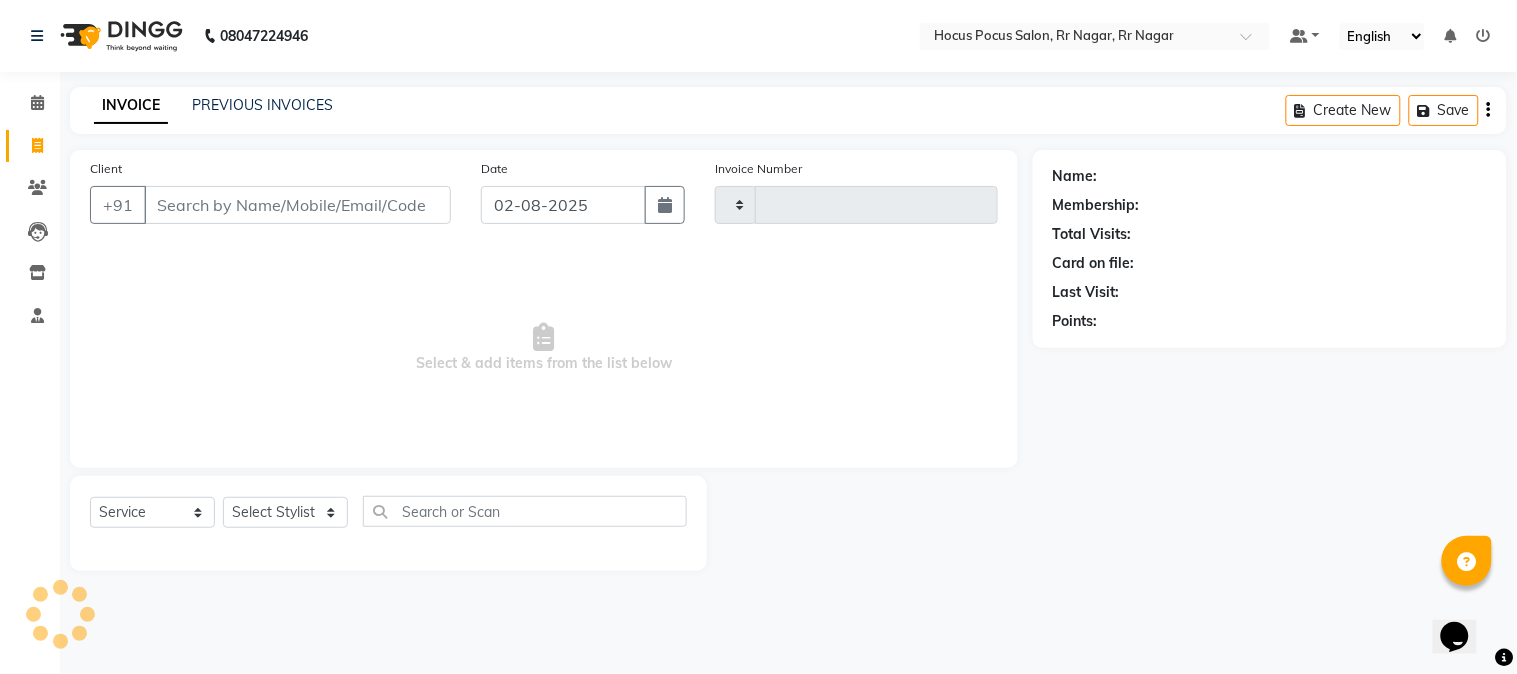 type on "3140" 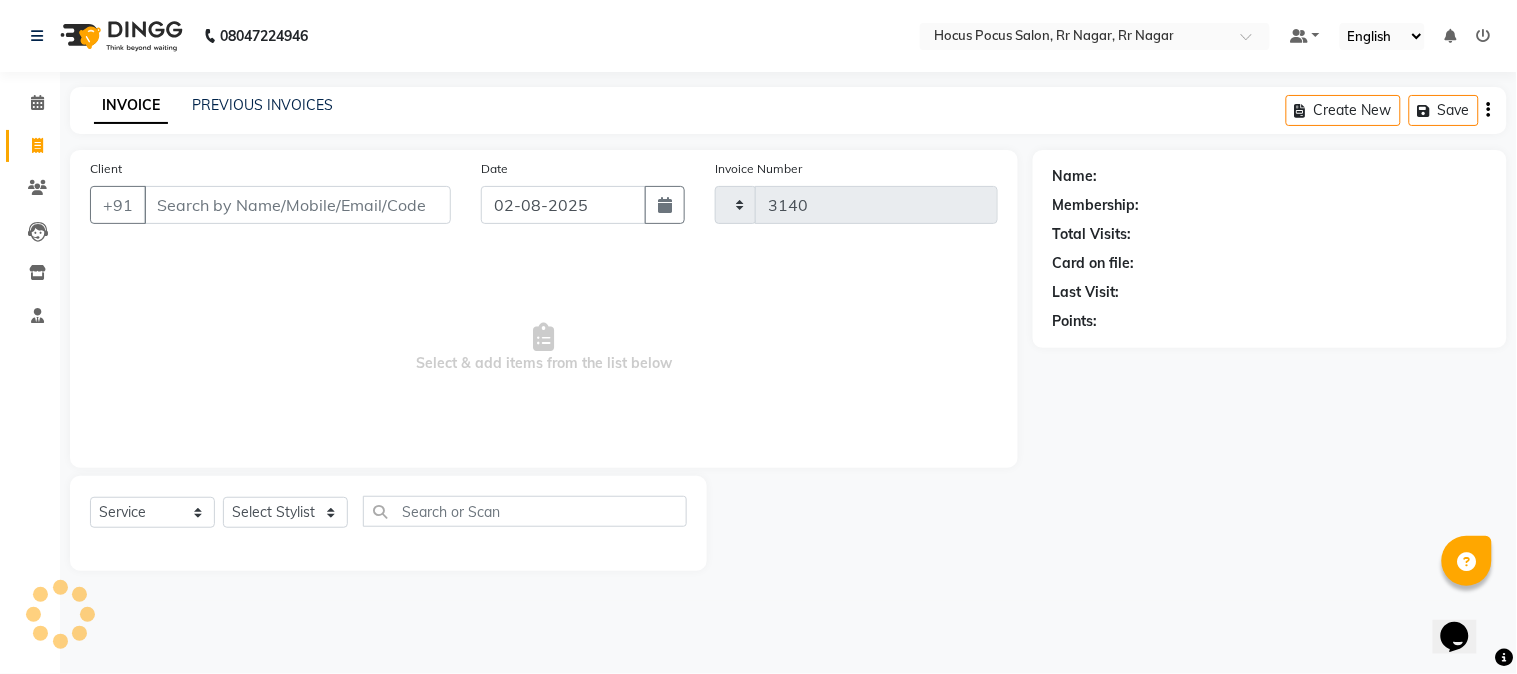 select on "5019" 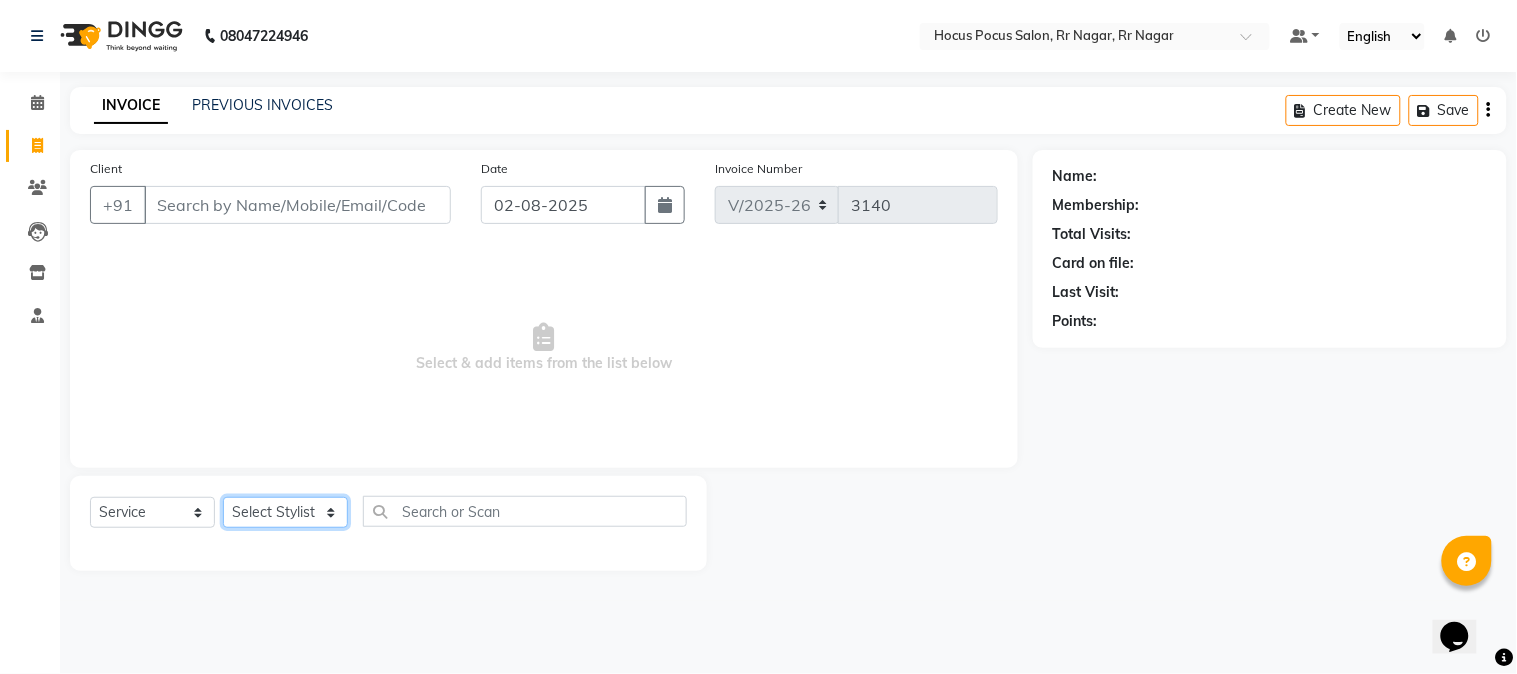 drag, startPoint x: 335, startPoint y: 523, endPoint x: 327, endPoint y: 516, distance: 10.630146 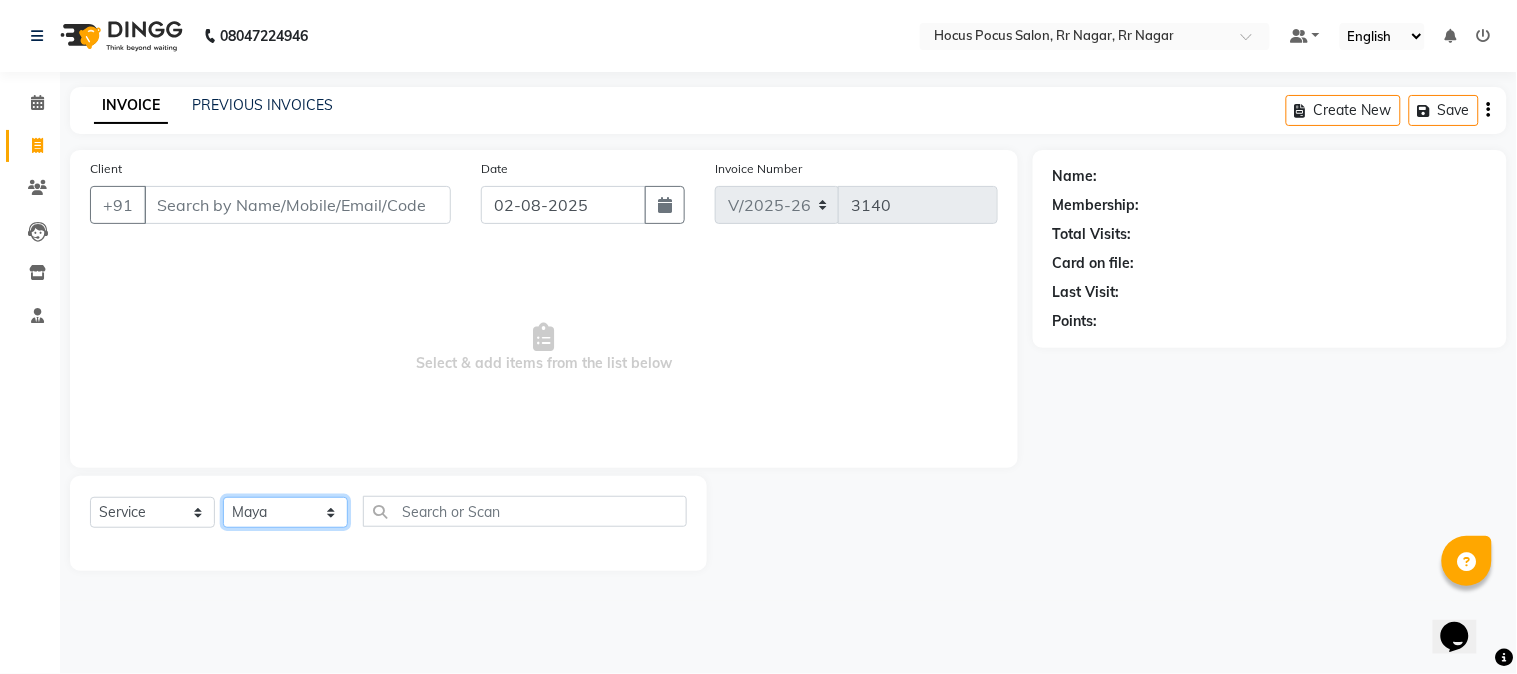 click on "Select Stylist Amar  Arjun Eliza hocus pocus Jonathan Maya Mona Neha Ravi Salima Sonam" 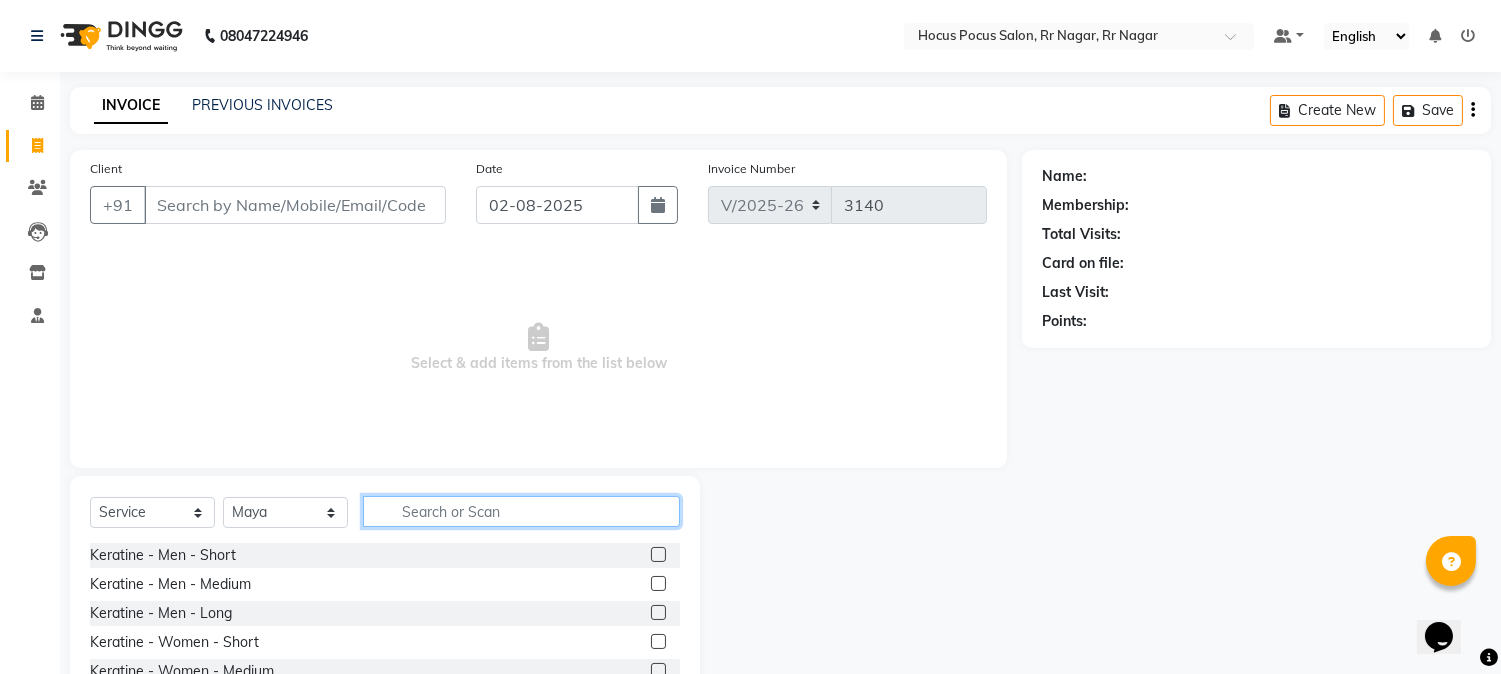 click 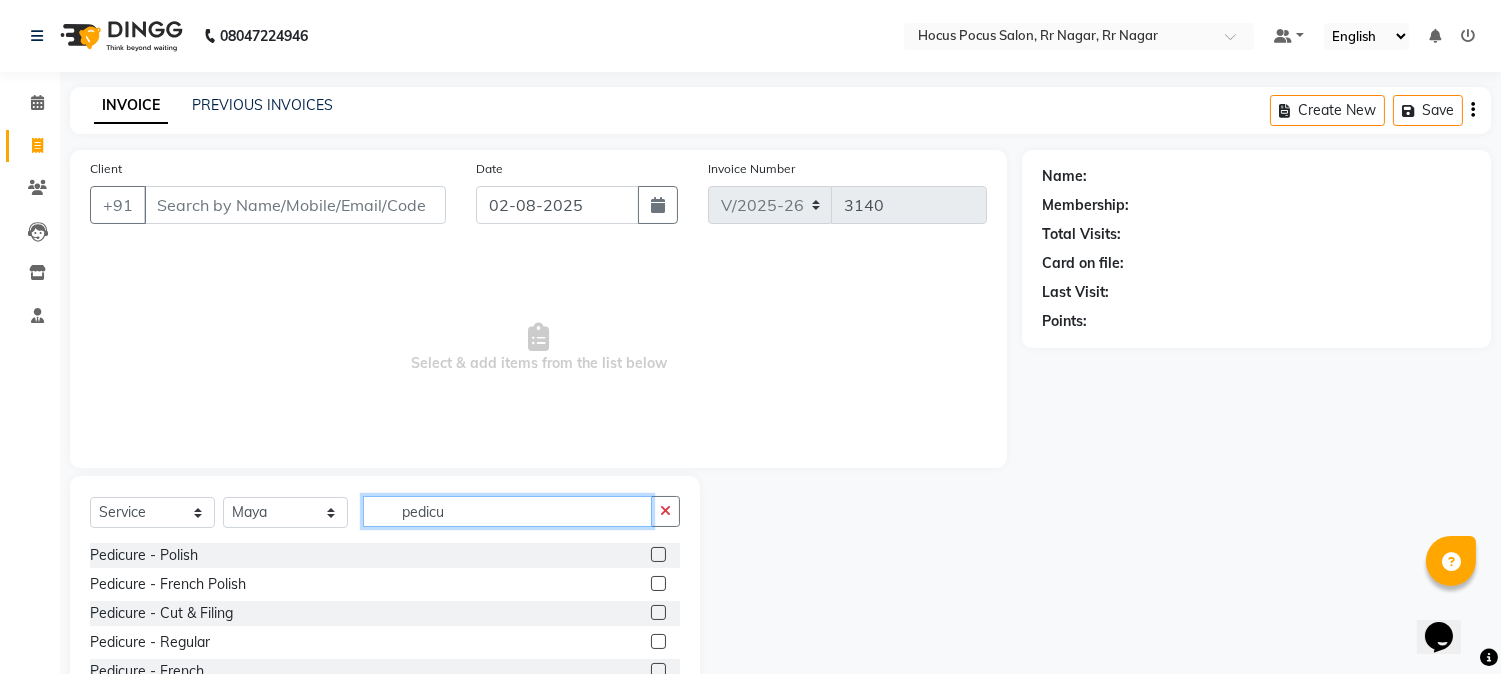 type on "pedicu" 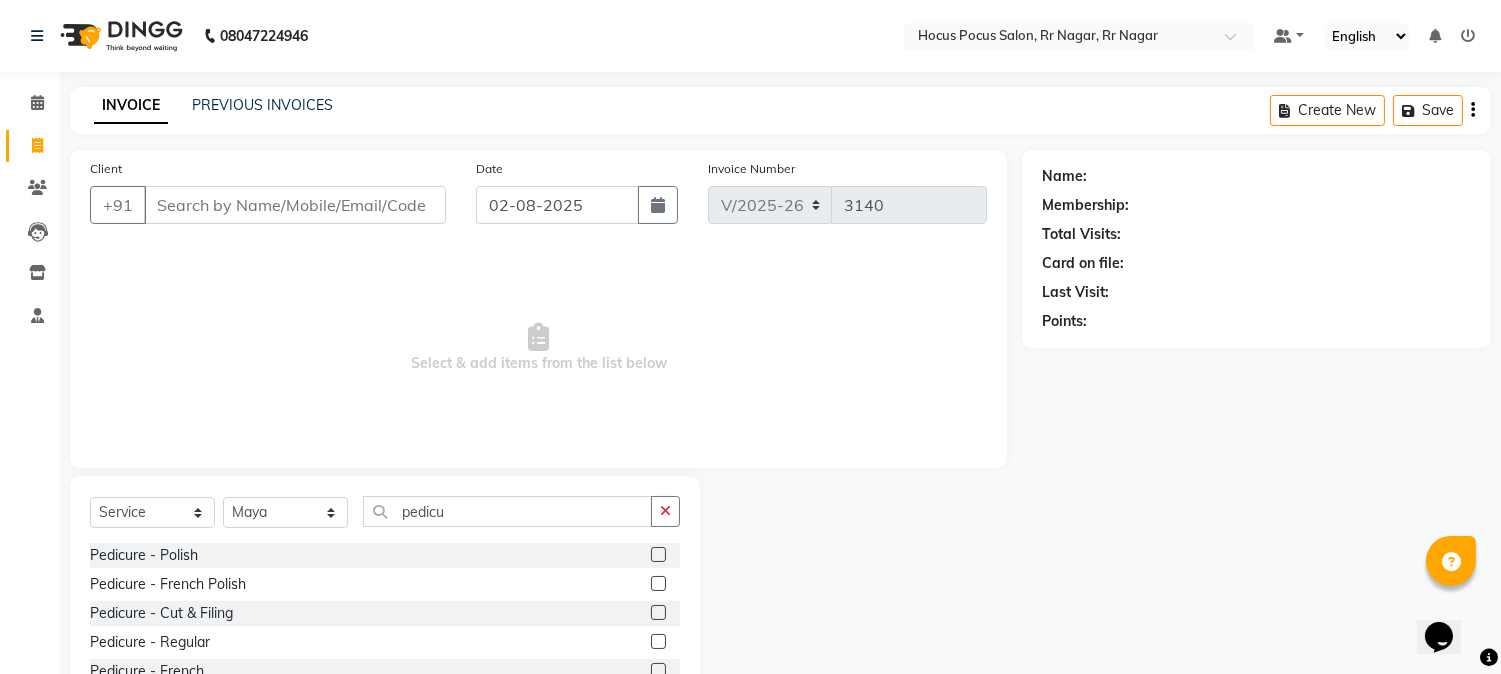 click 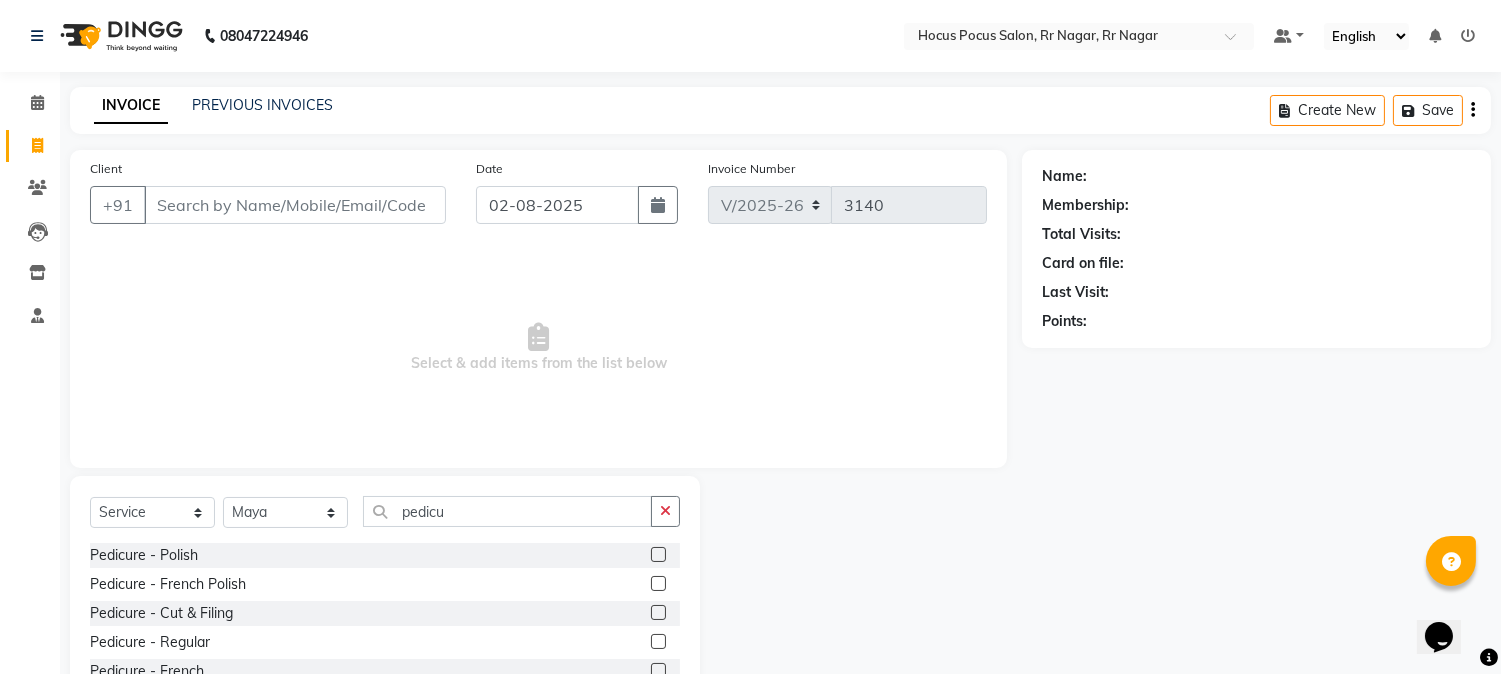 click 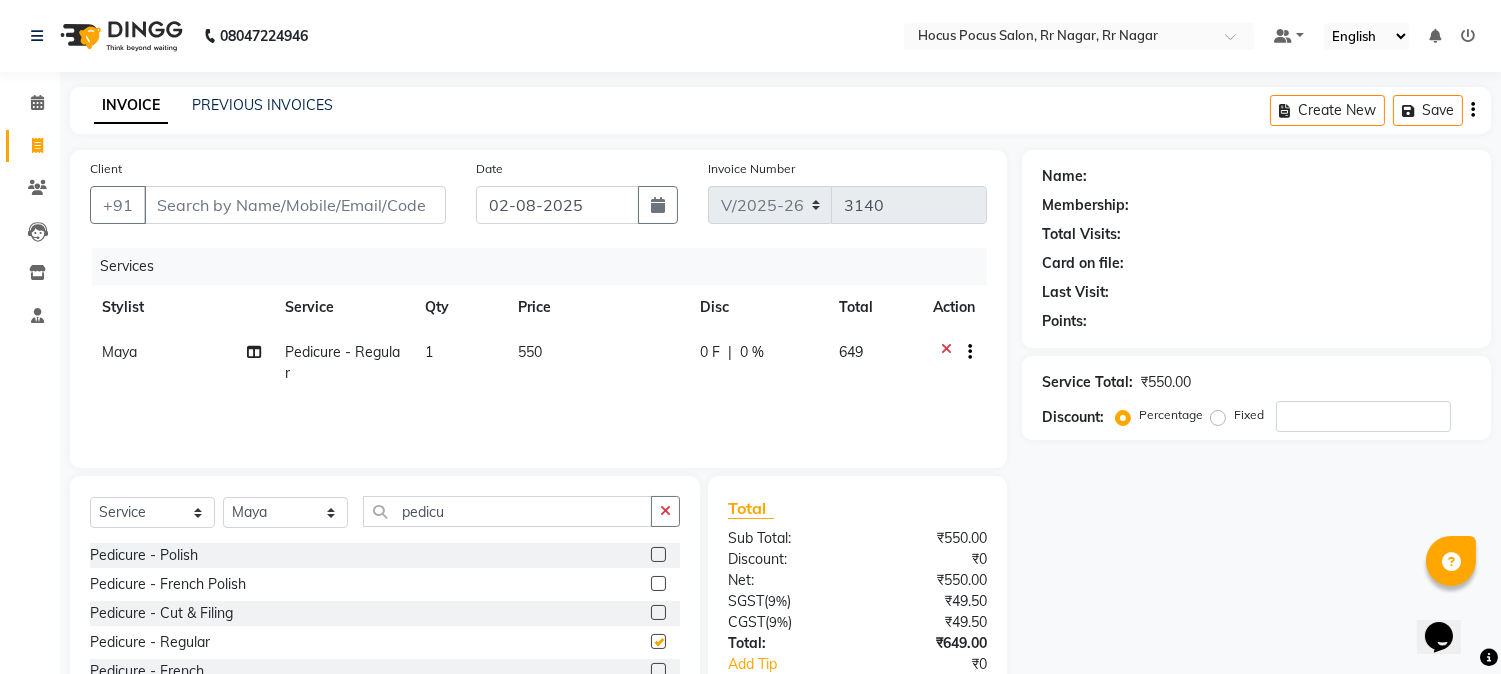 checkbox on "false" 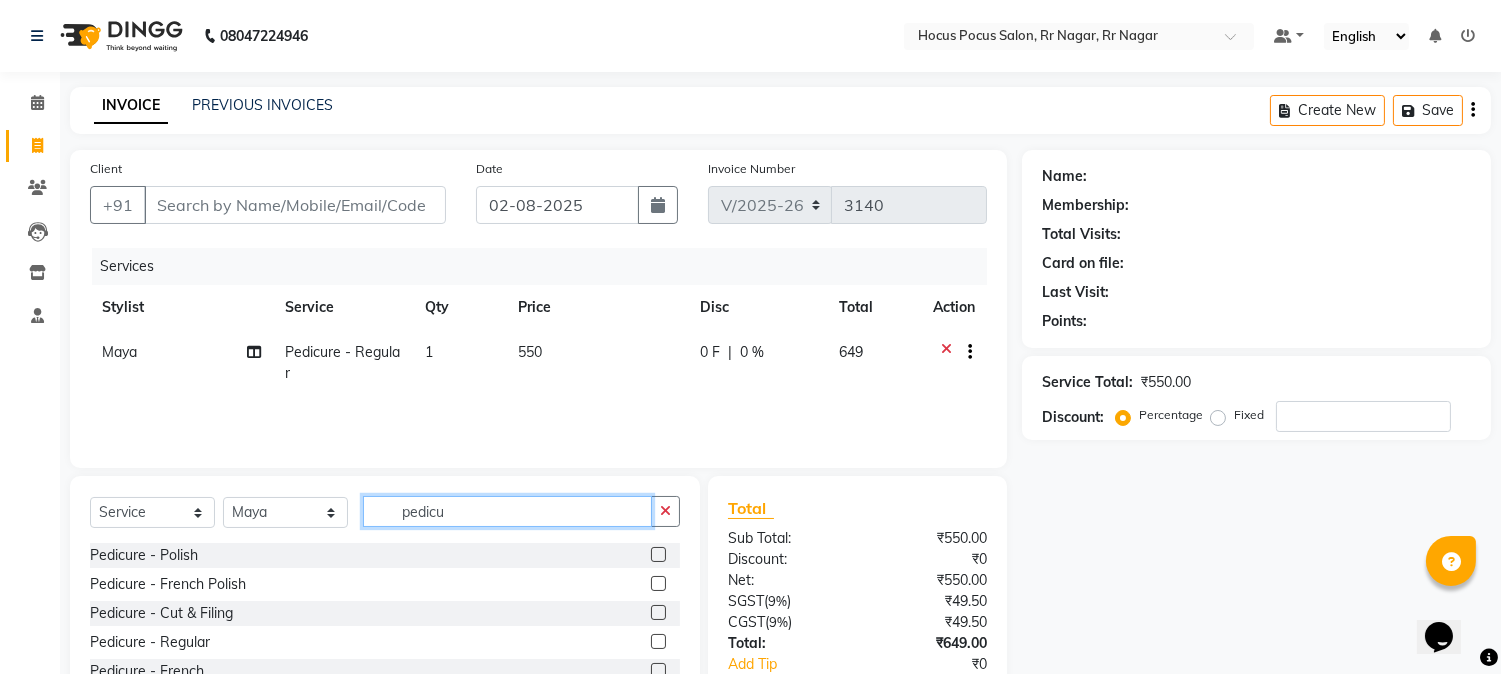click on "pedicu" 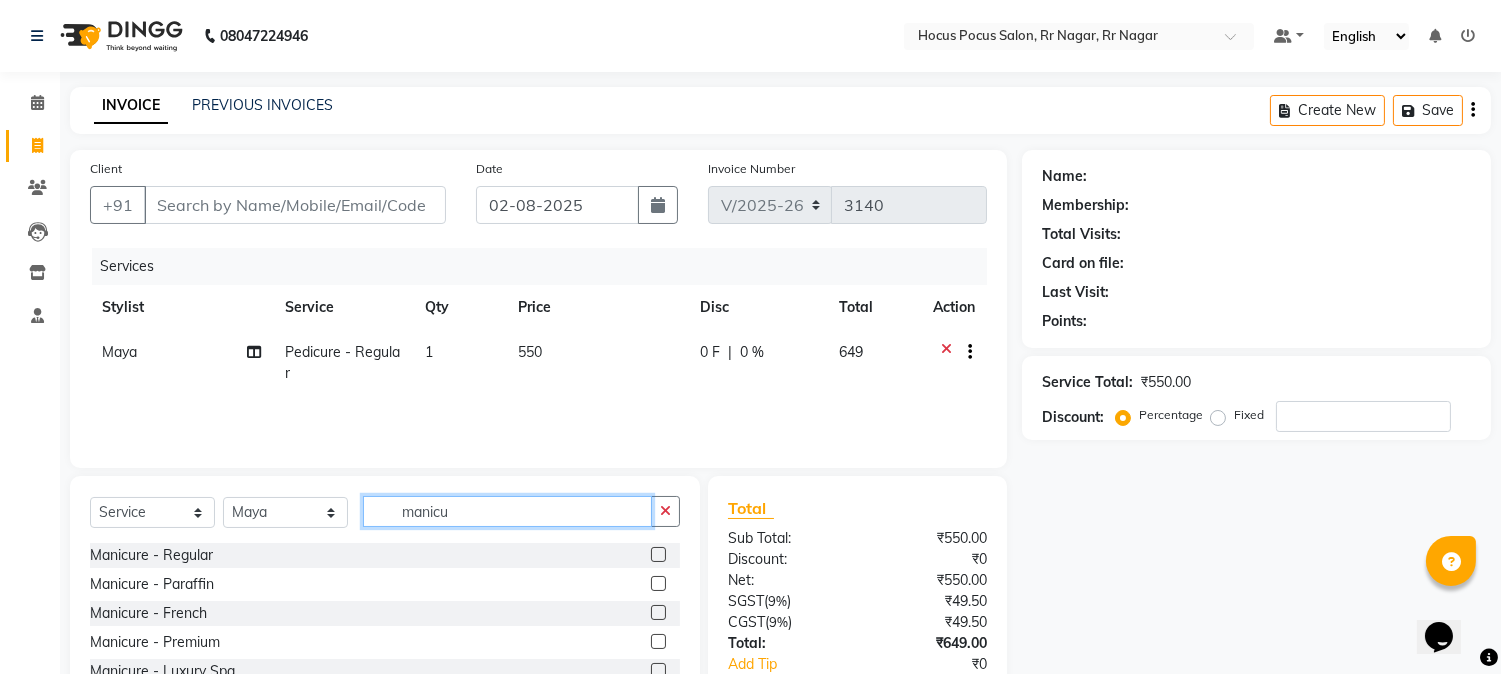 type on "manicu" 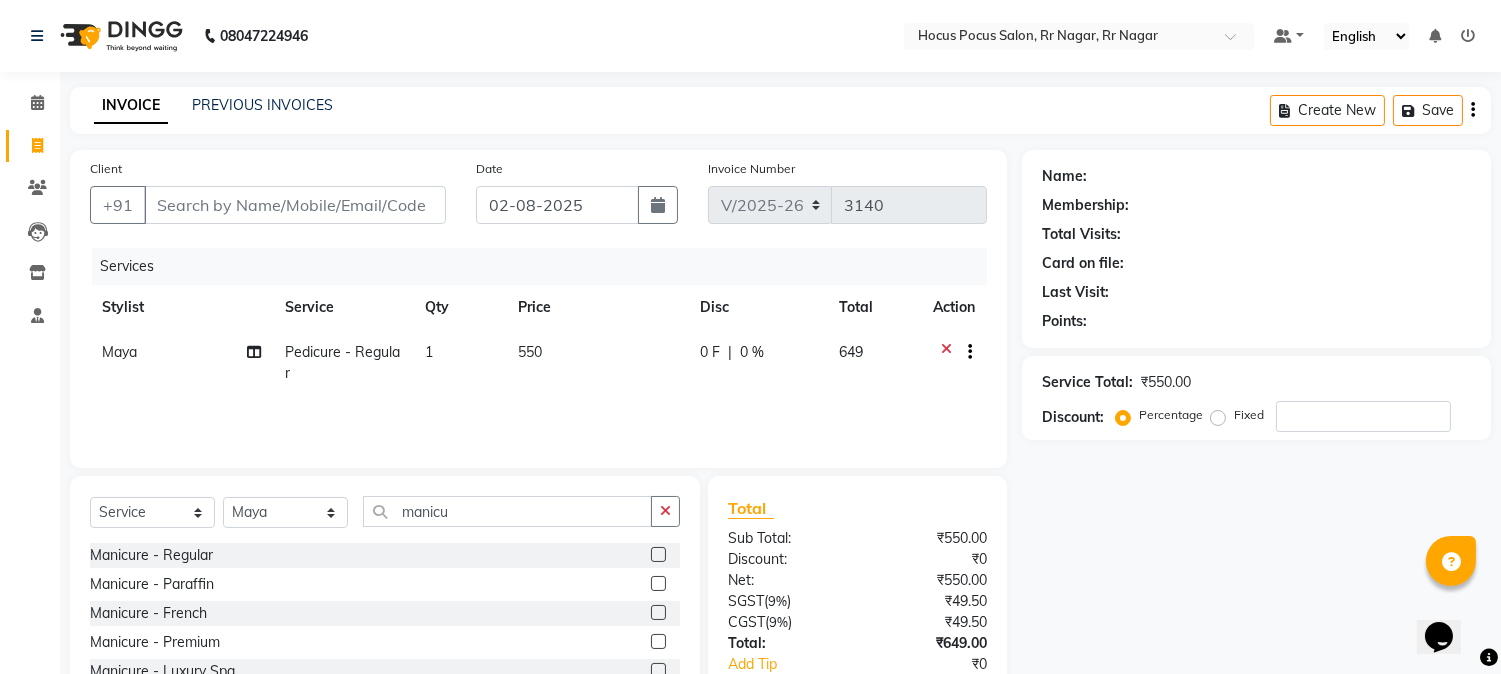 click 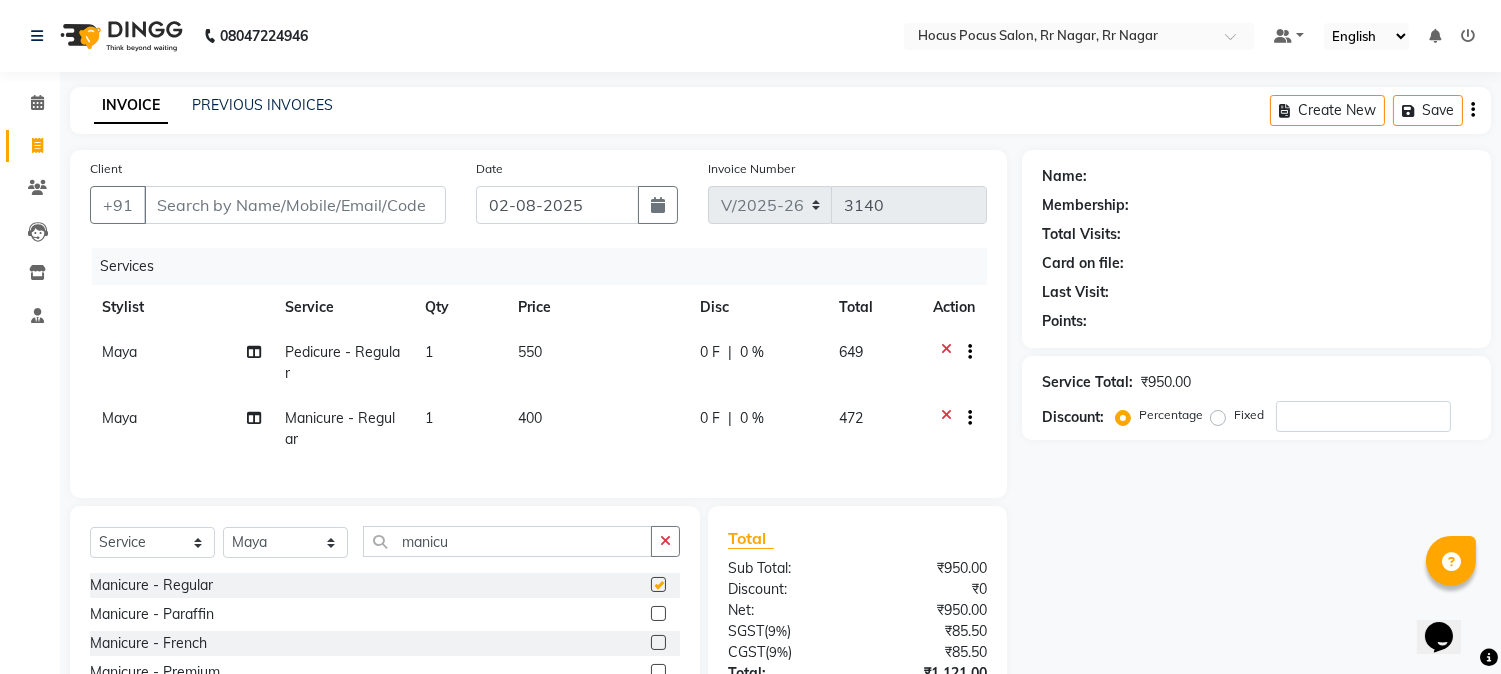 checkbox on "false" 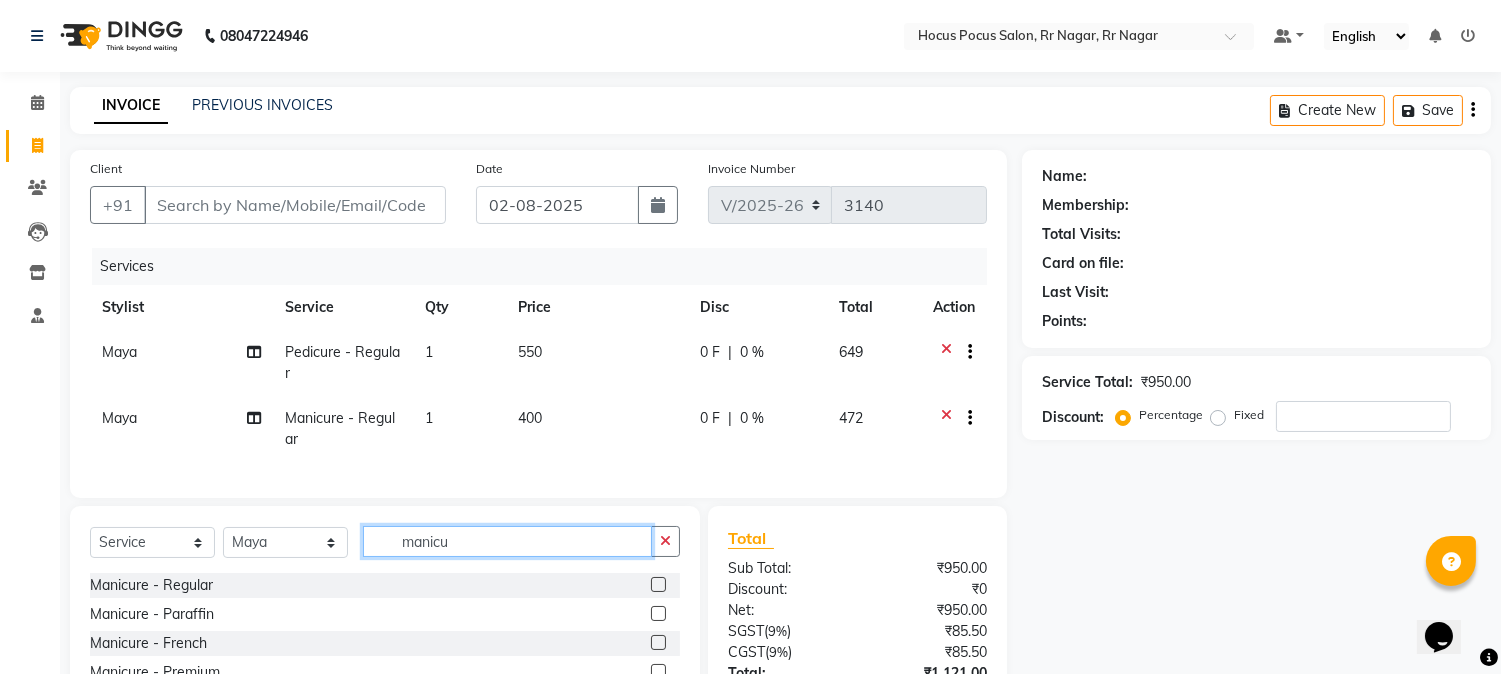 click on "manicu" 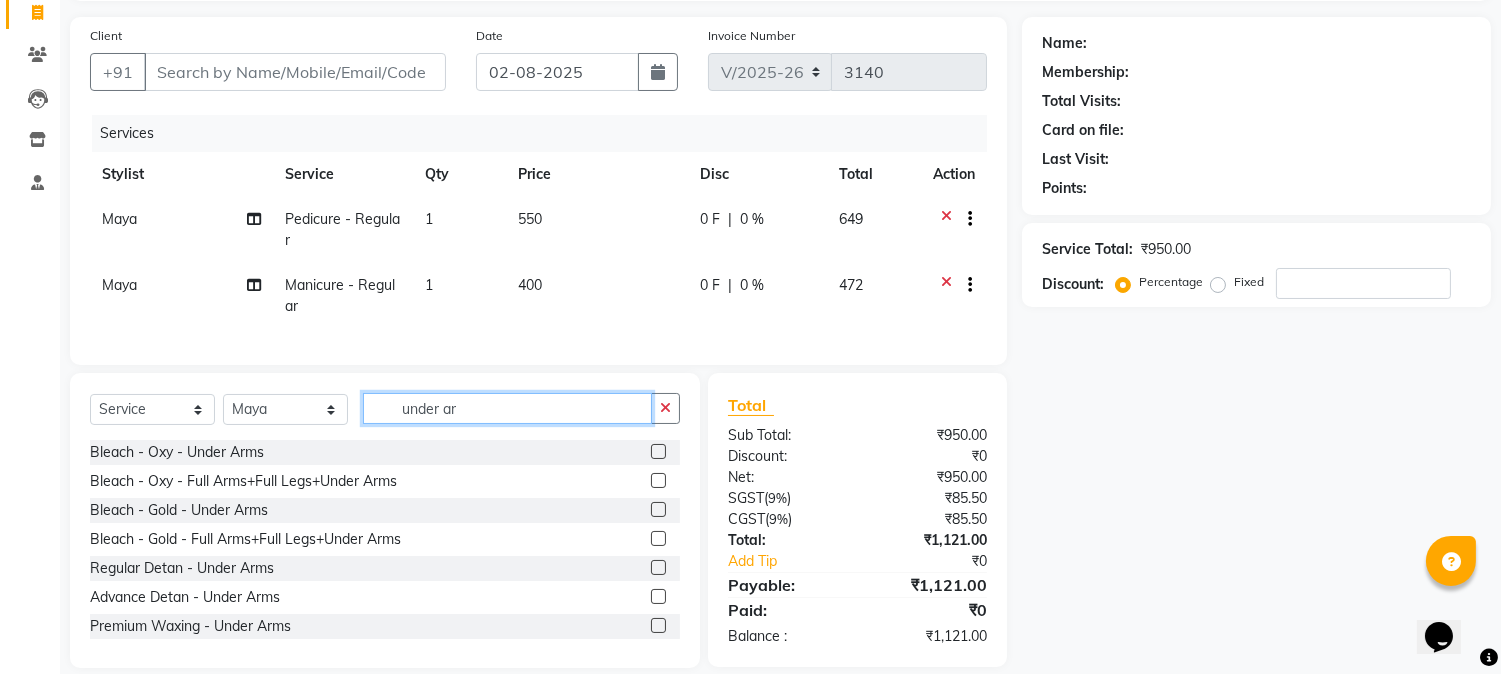 scroll, scrollTop: 173, scrollLeft: 0, axis: vertical 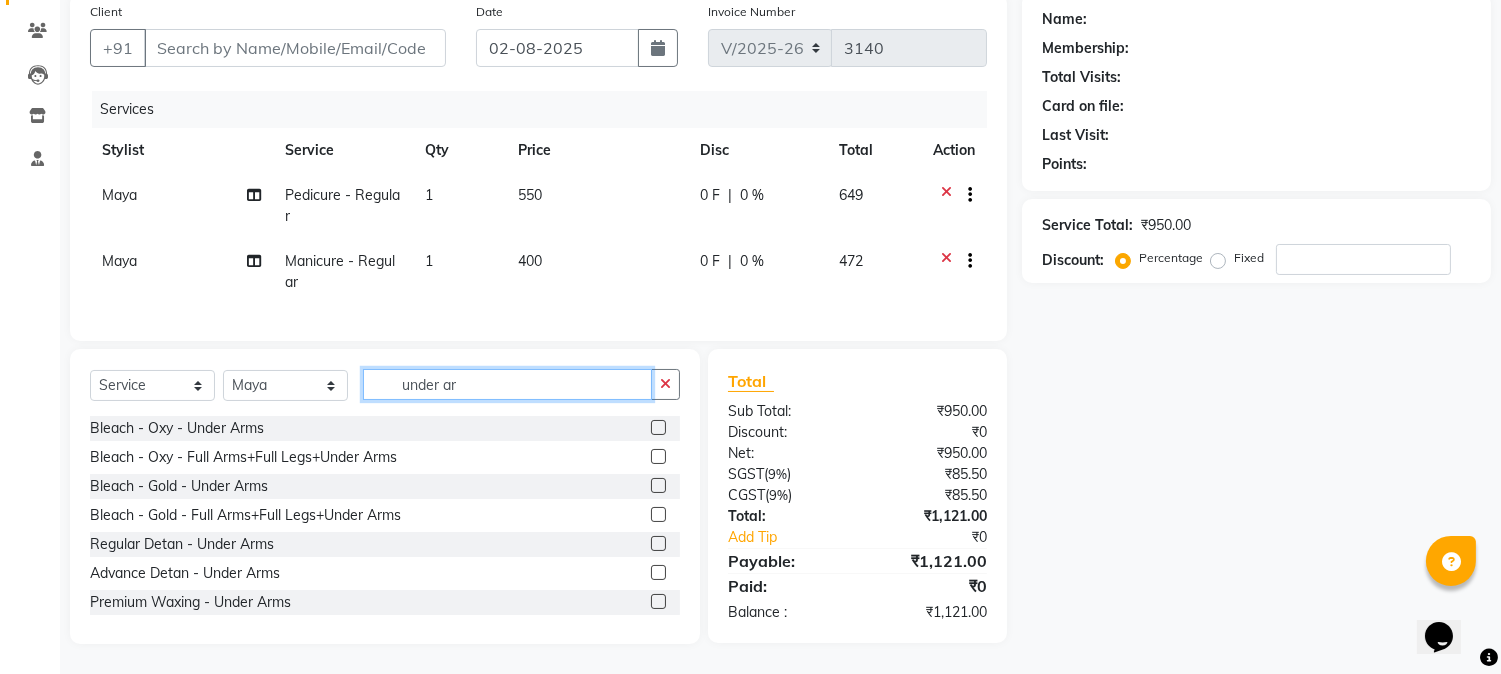 type on "under ar" 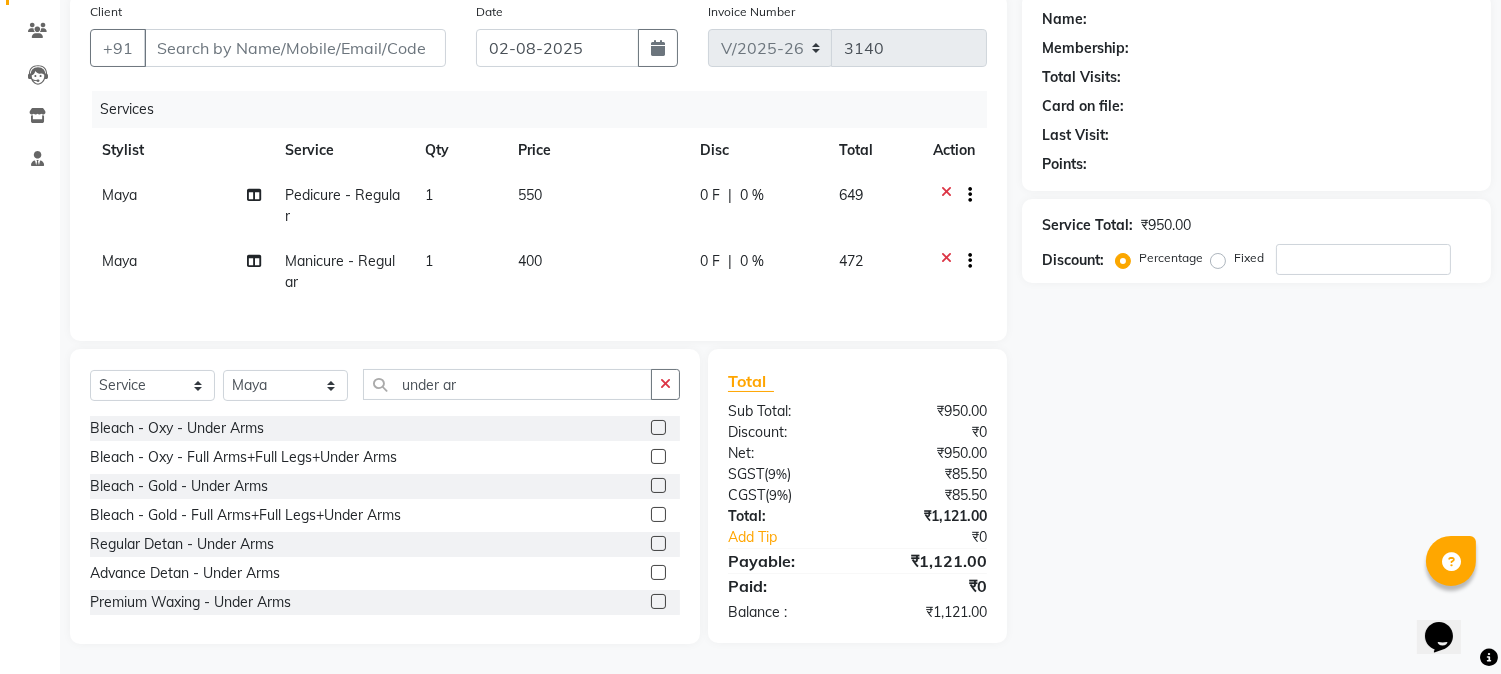 click 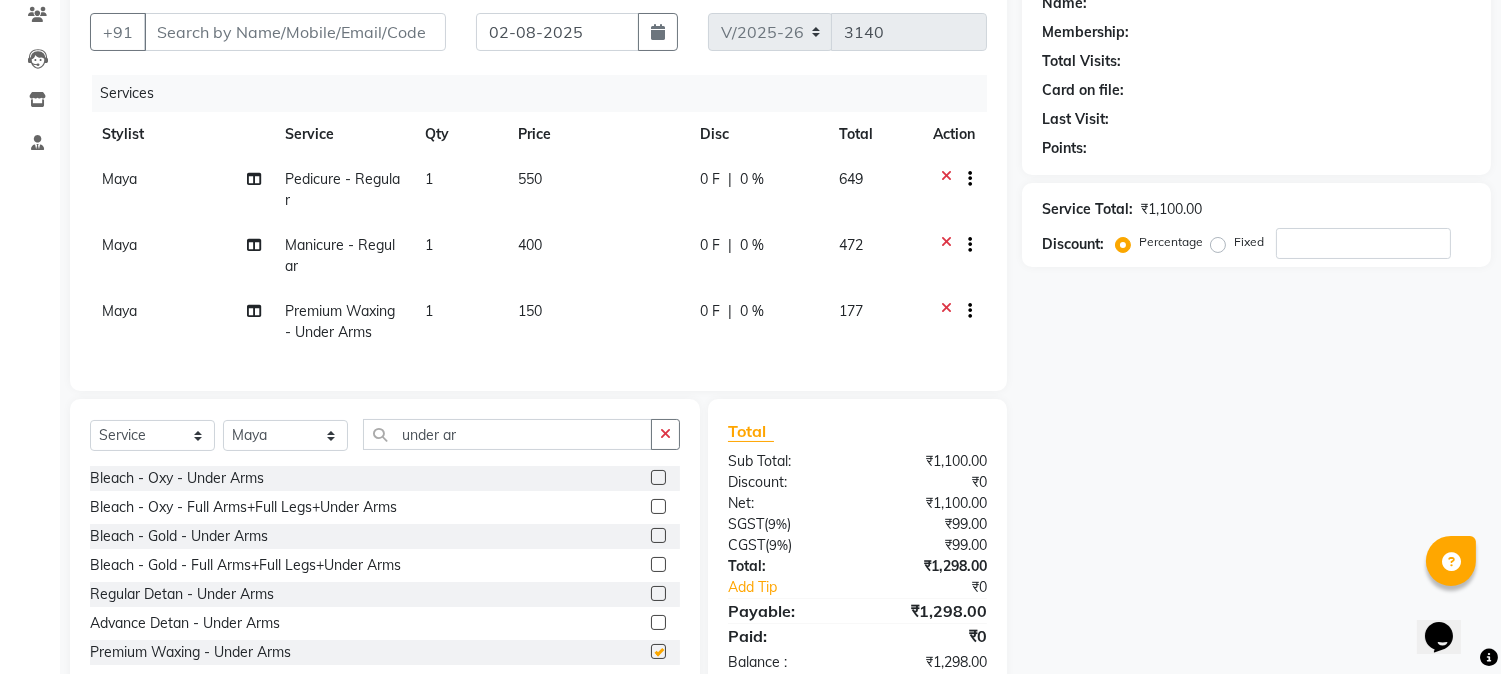 checkbox on "false" 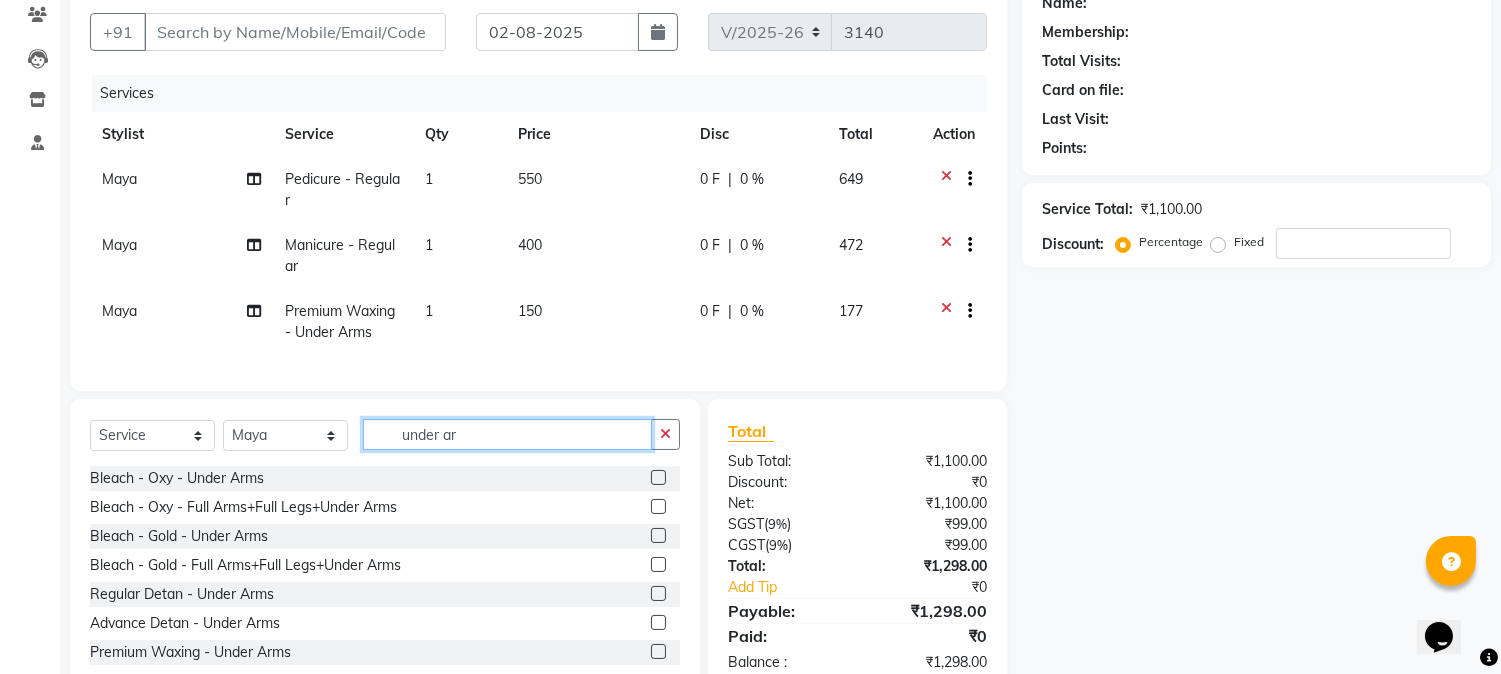 click on "under ar" 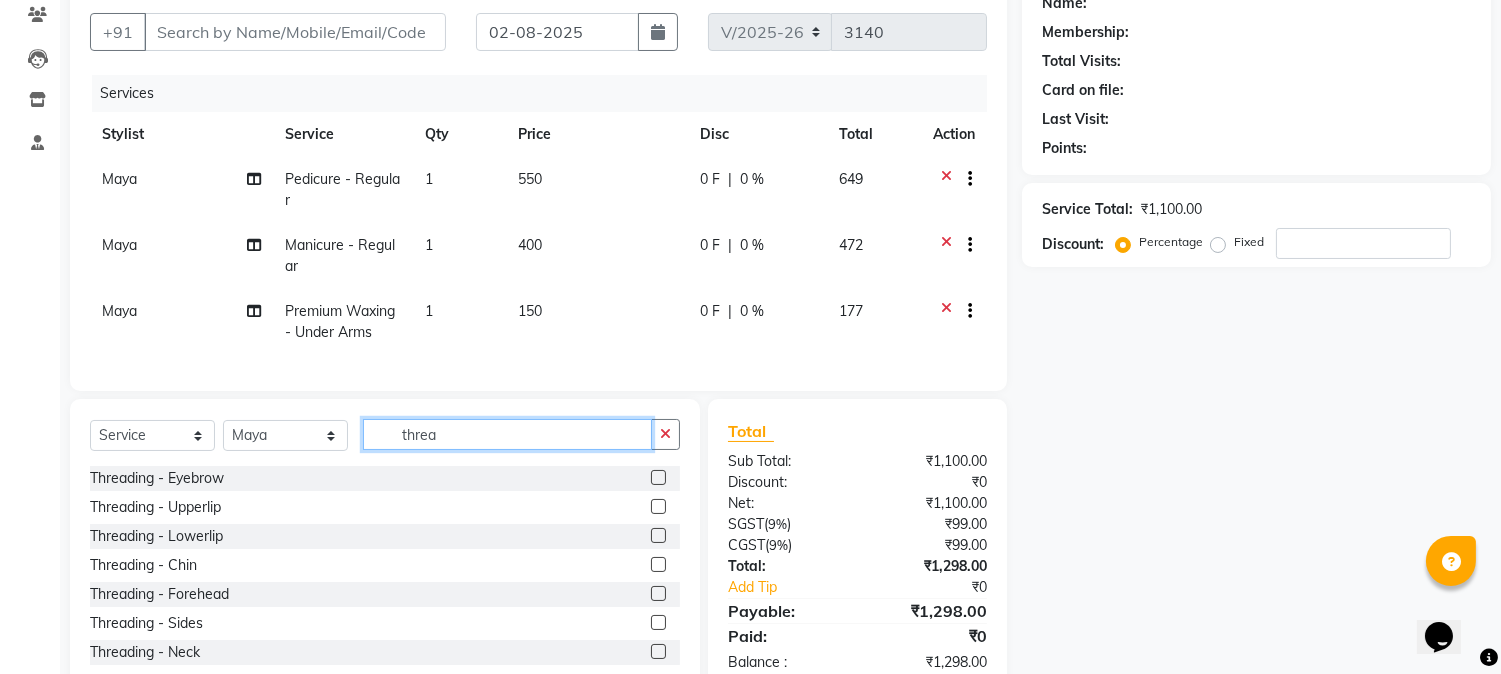 type on "threa" 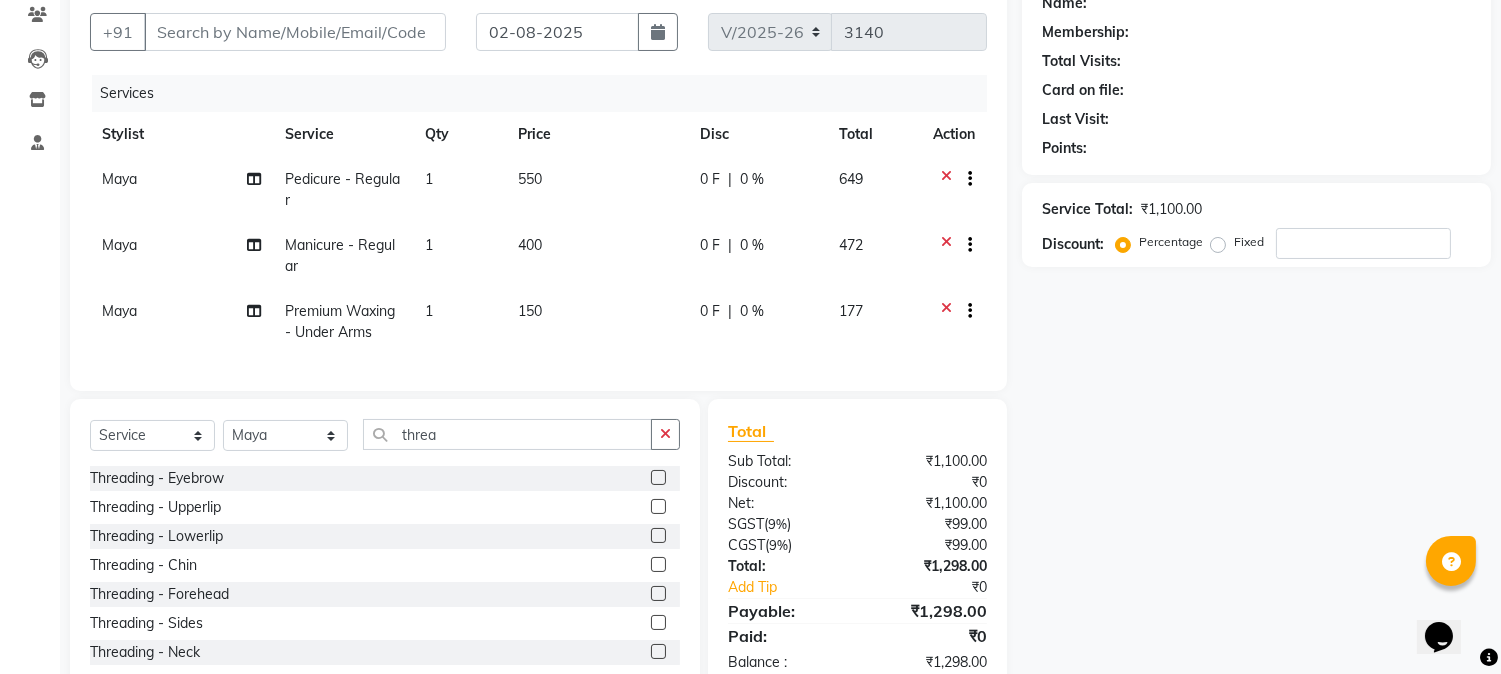 click 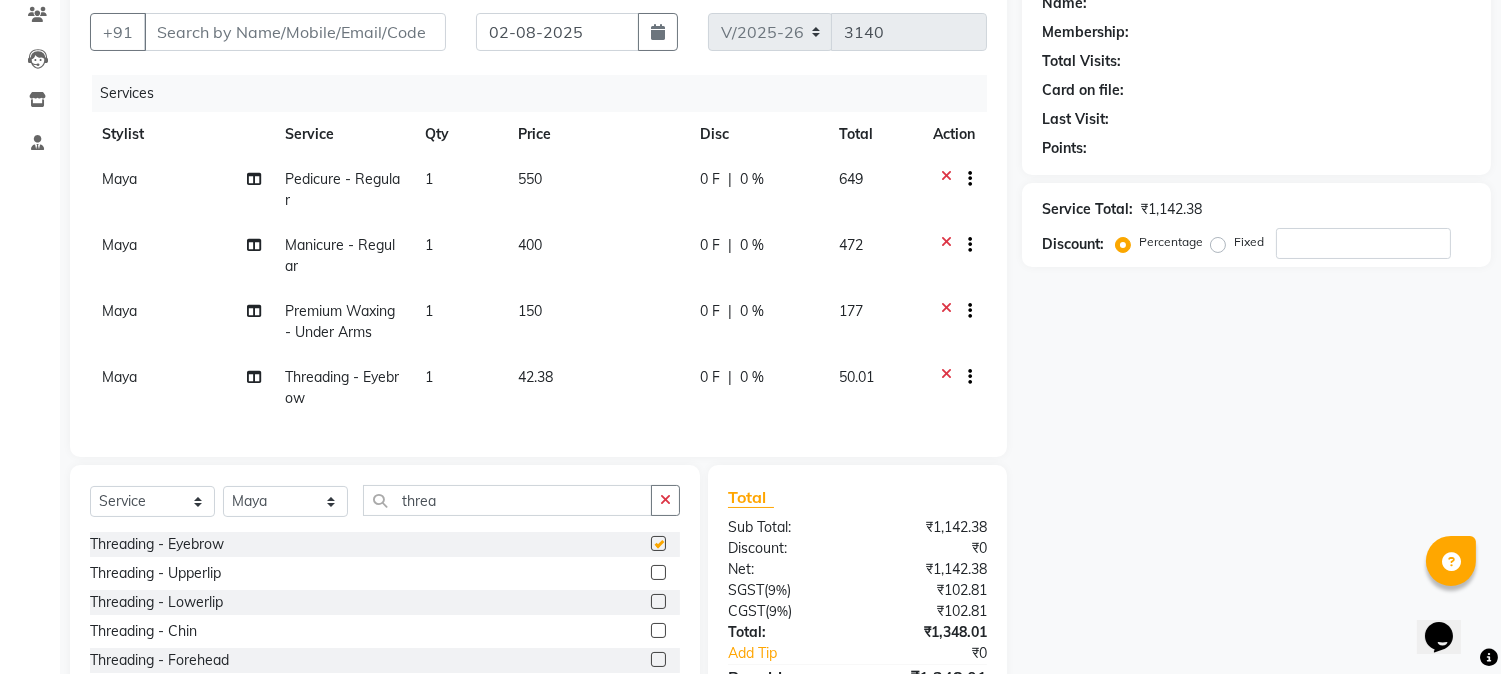 checkbox on "false" 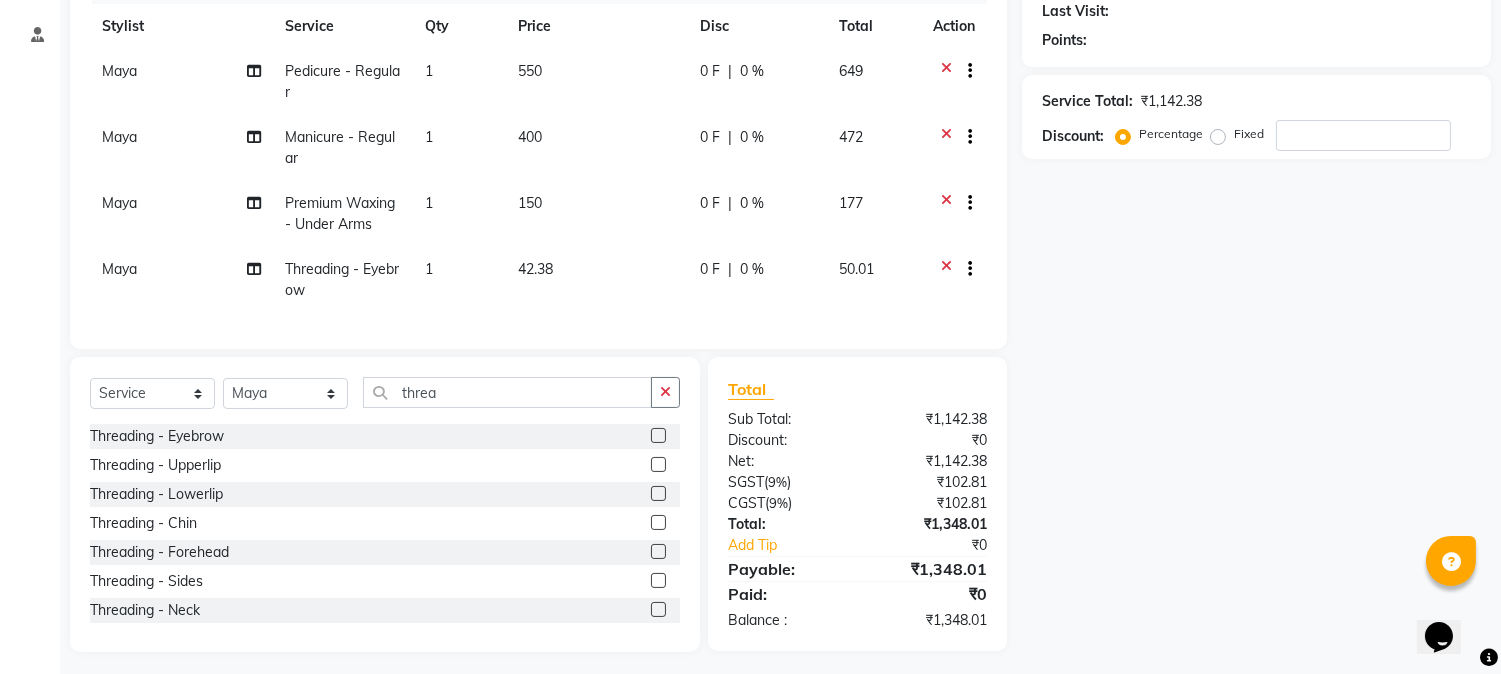 scroll, scrollTop: 305, scrollLeft: 0, axis: vertical 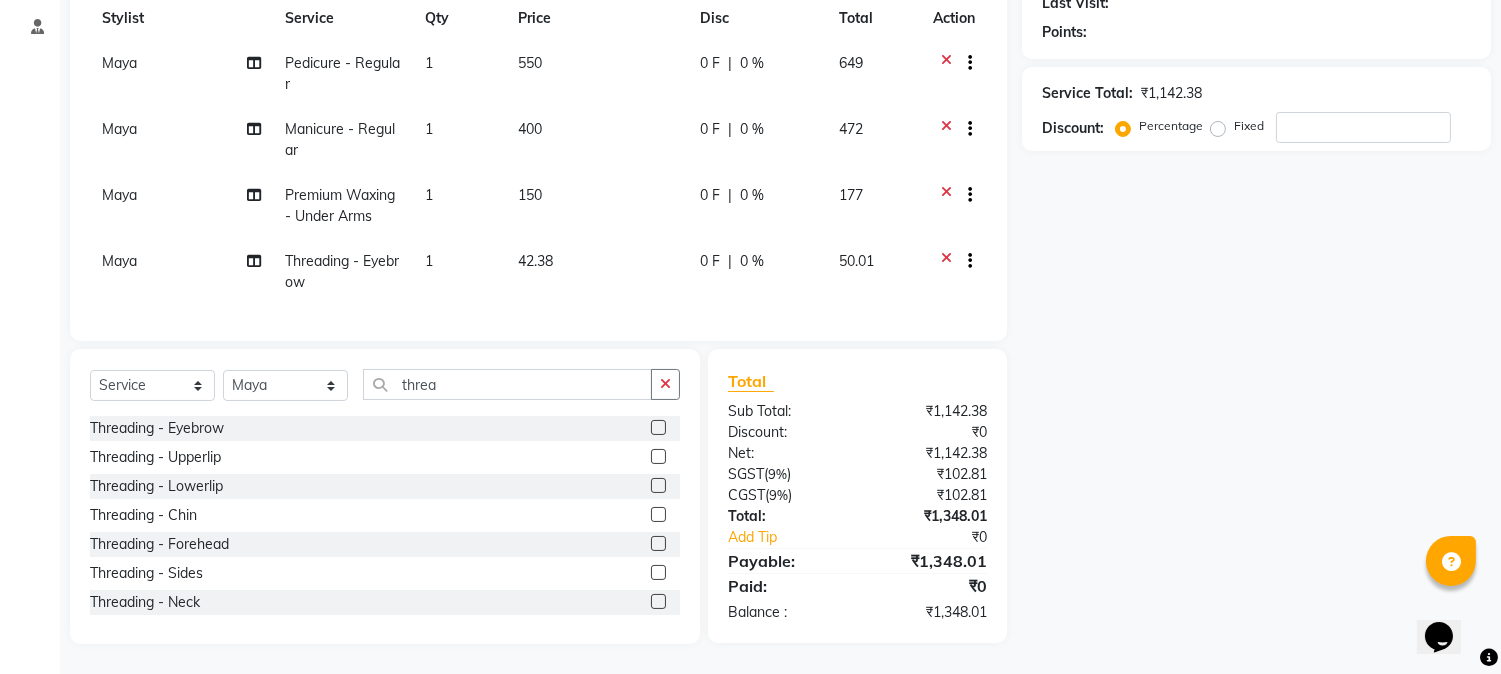click 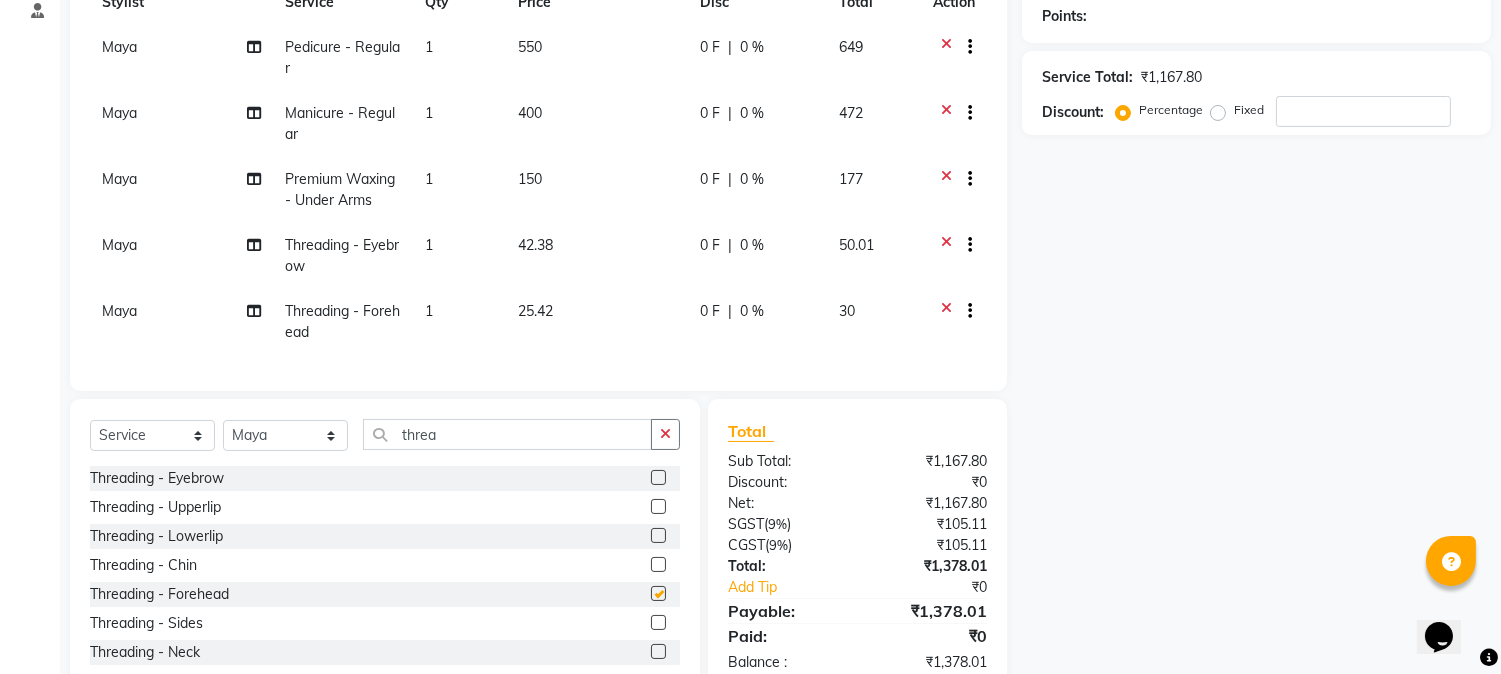checkbox on "false" 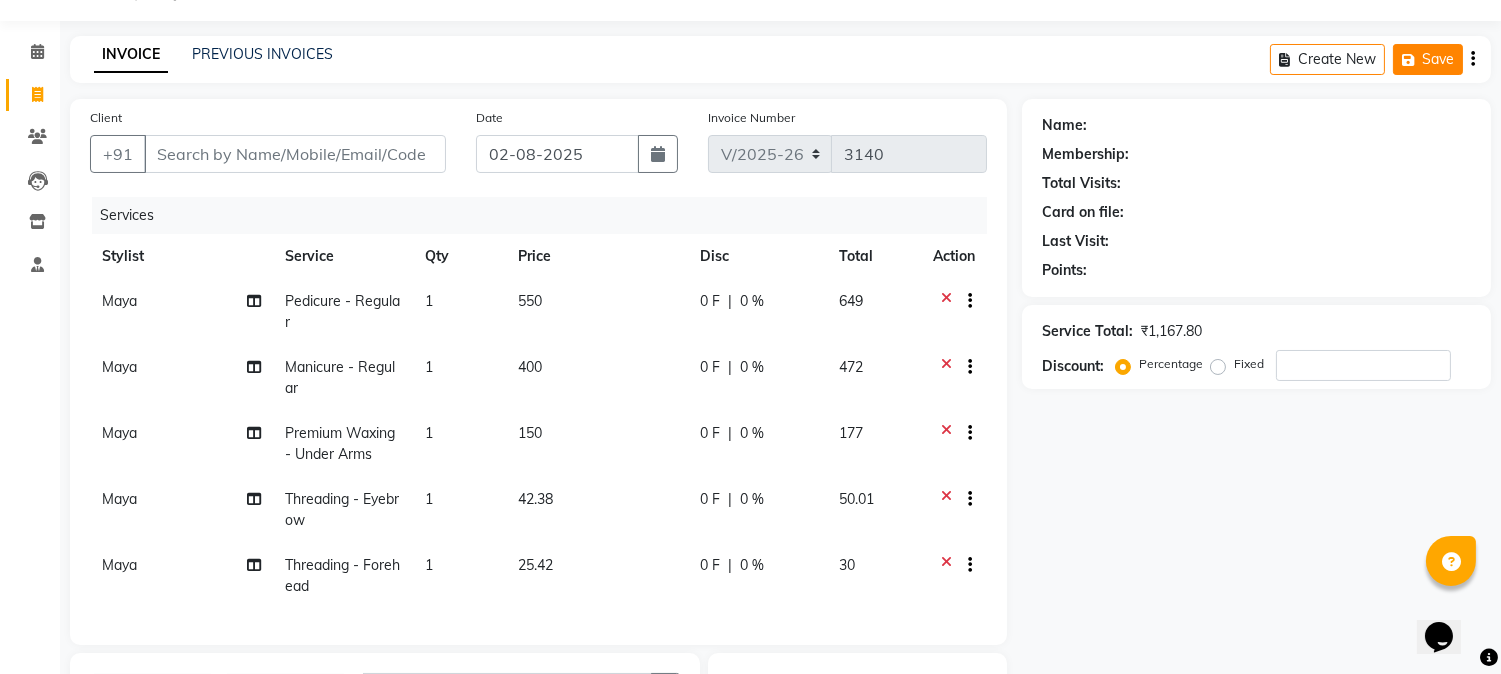 scroll, scrollTop: 0, scrollLeft: 0, axis: both 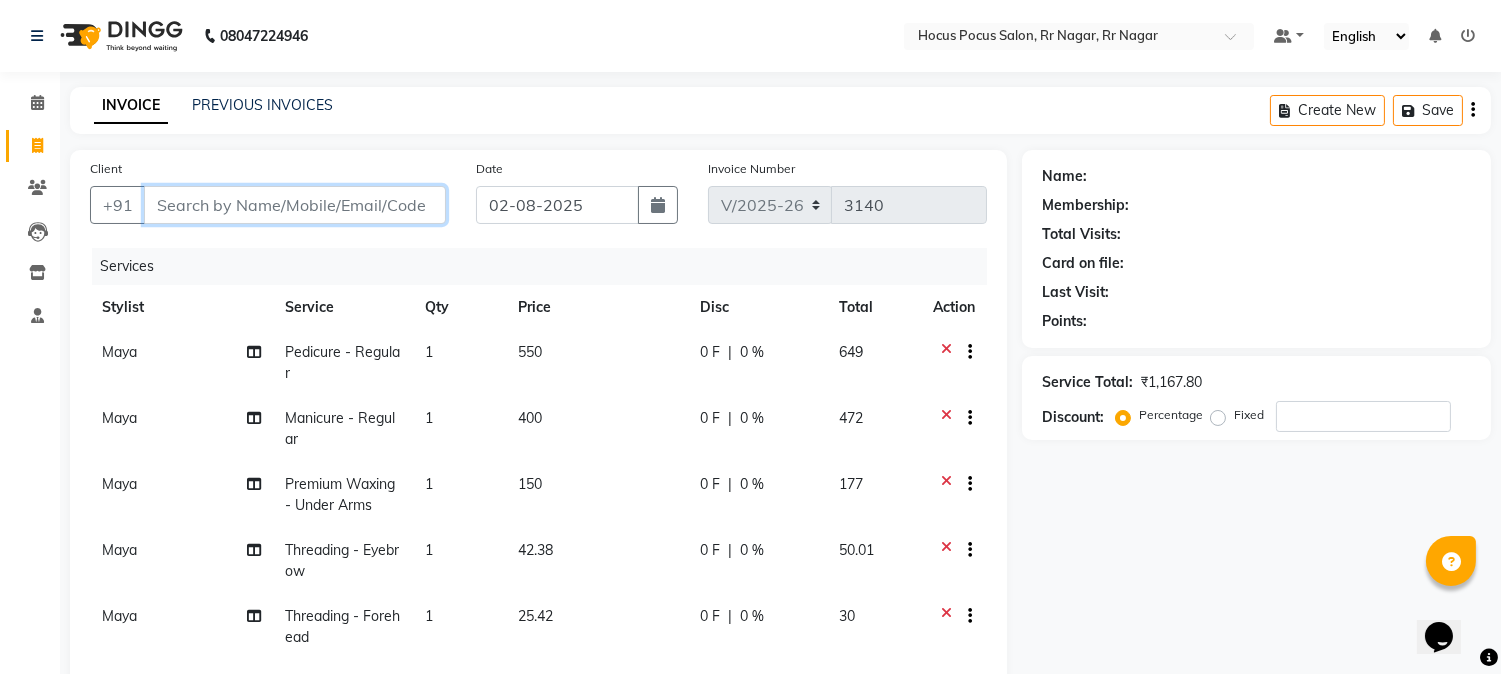 click on "Client" at bounding box center (295, 205) 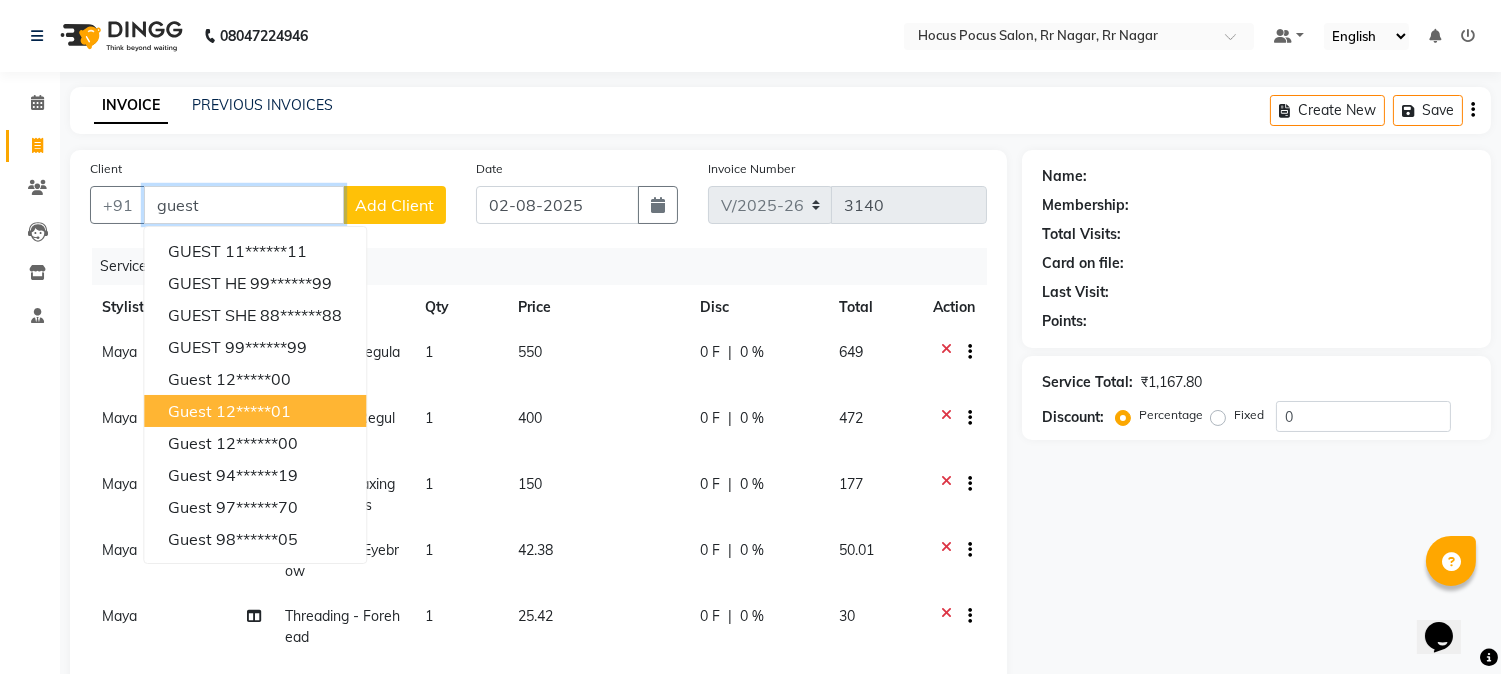 click on "guest  12*****01" at bounding box center (255, 411) 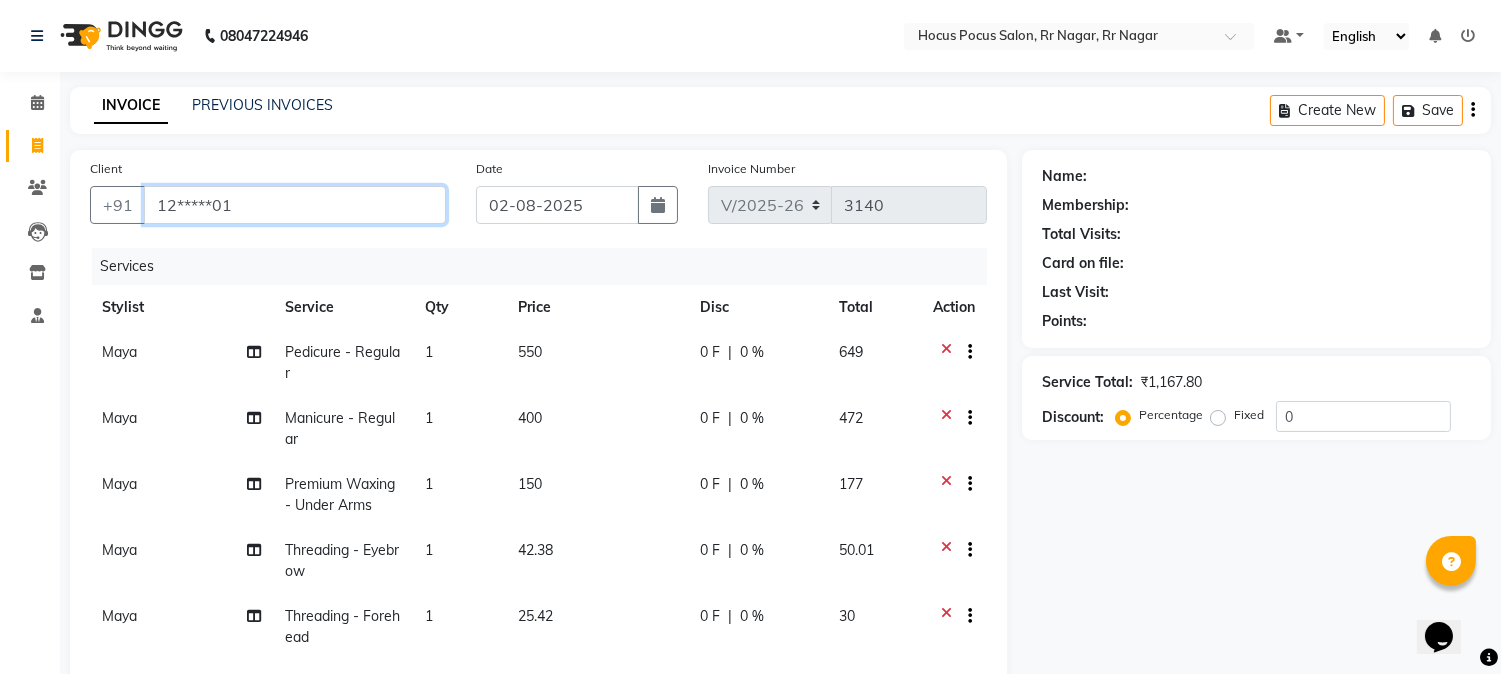 type on "12*****01" 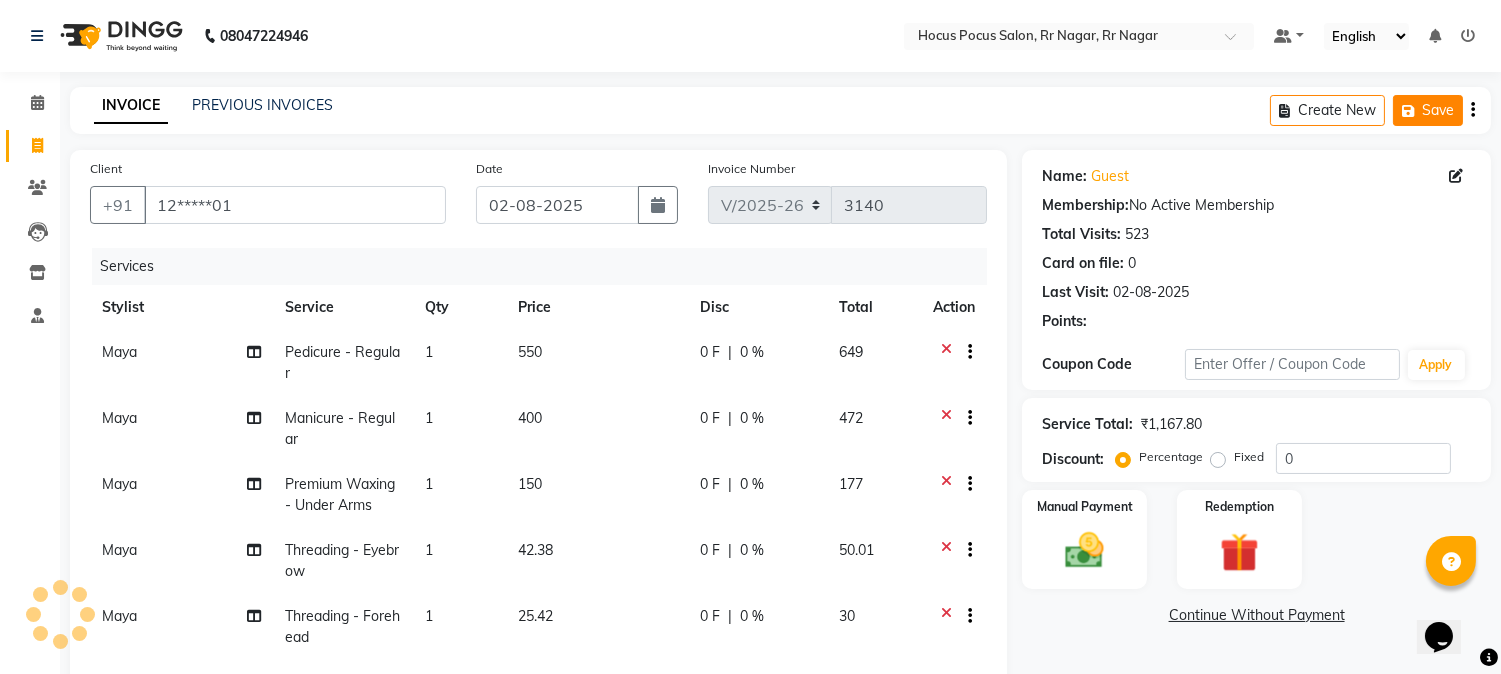 click on "Save" 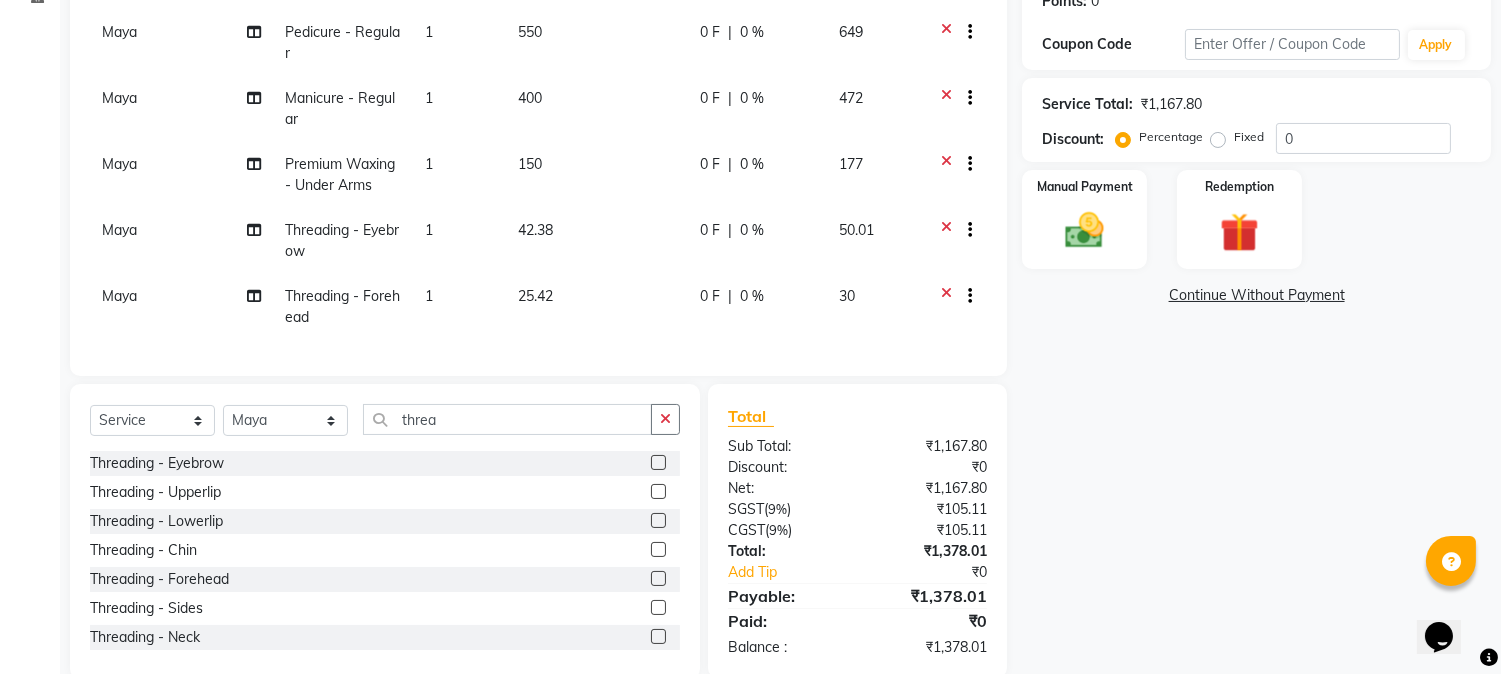 scroll, scrollTop: 371, scrollLeft: 0, axis: vertical 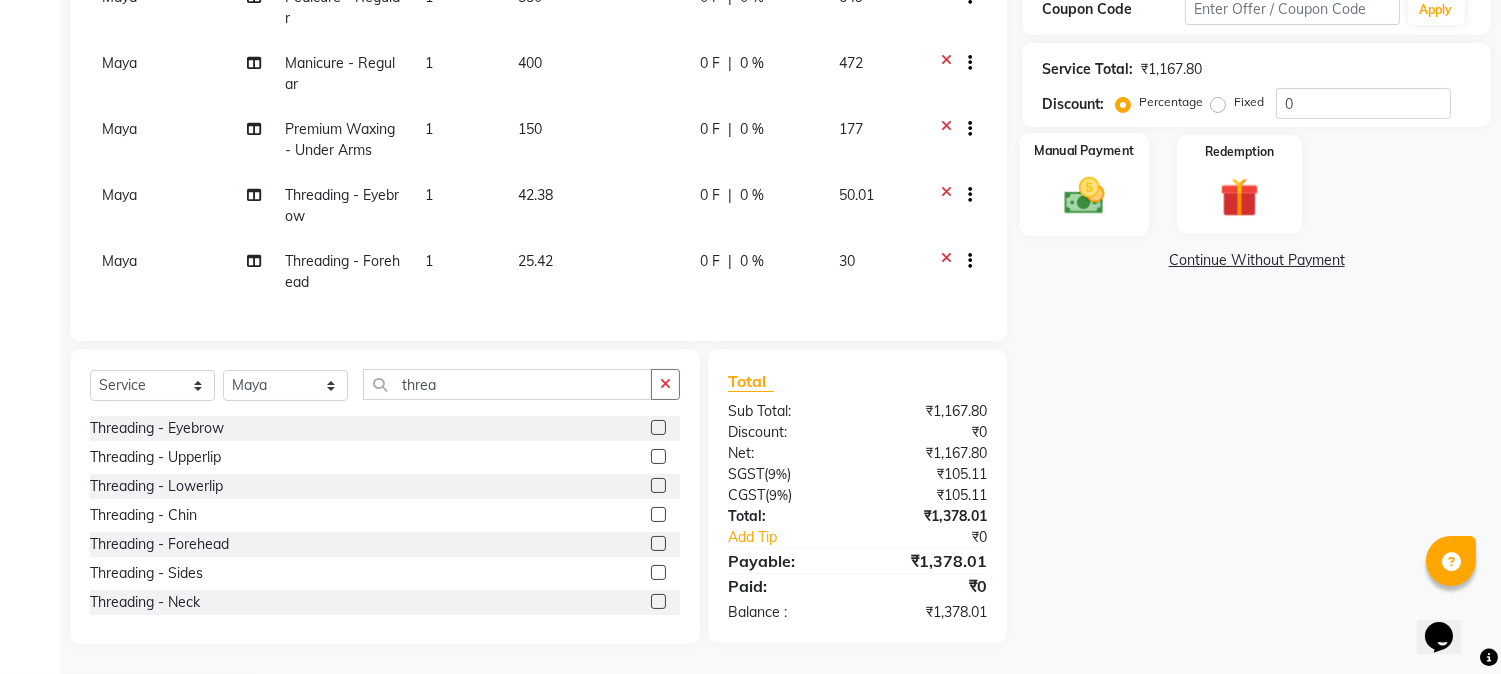 click 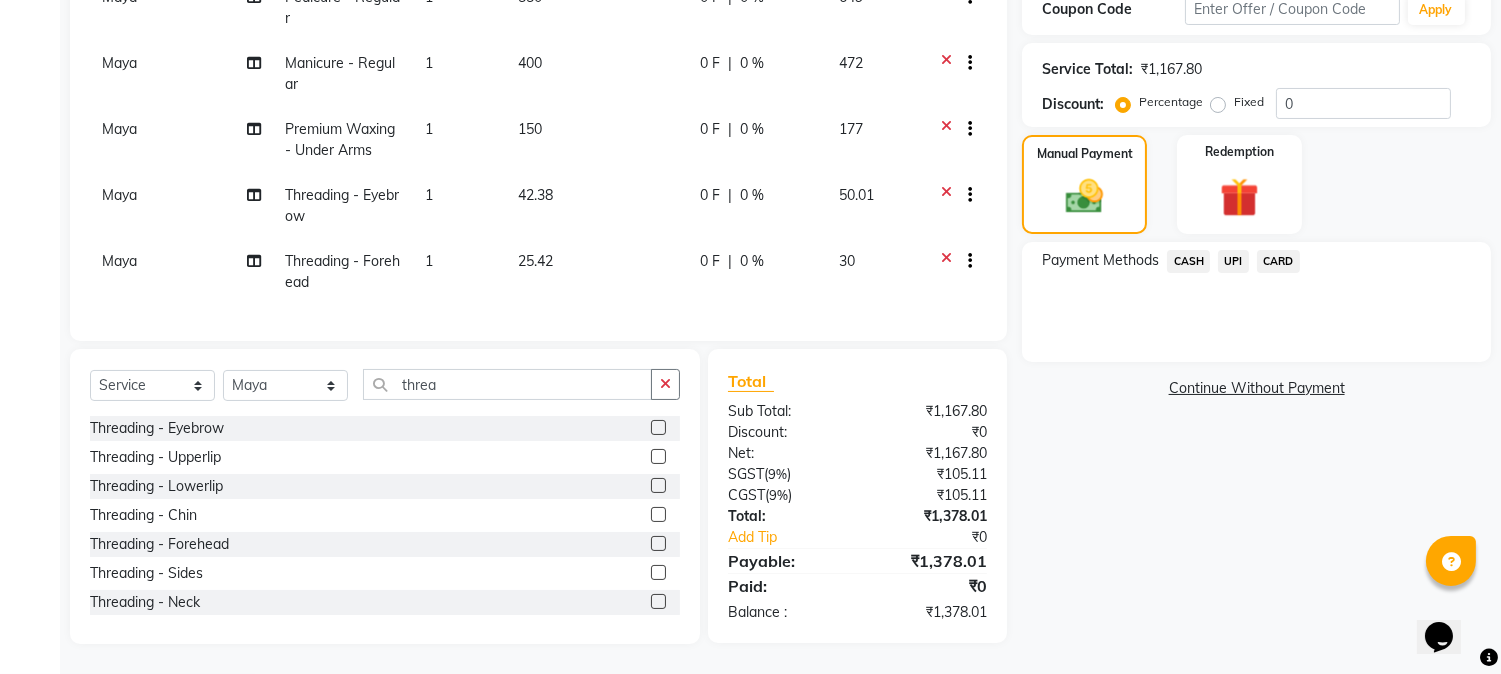 click on "UPI" 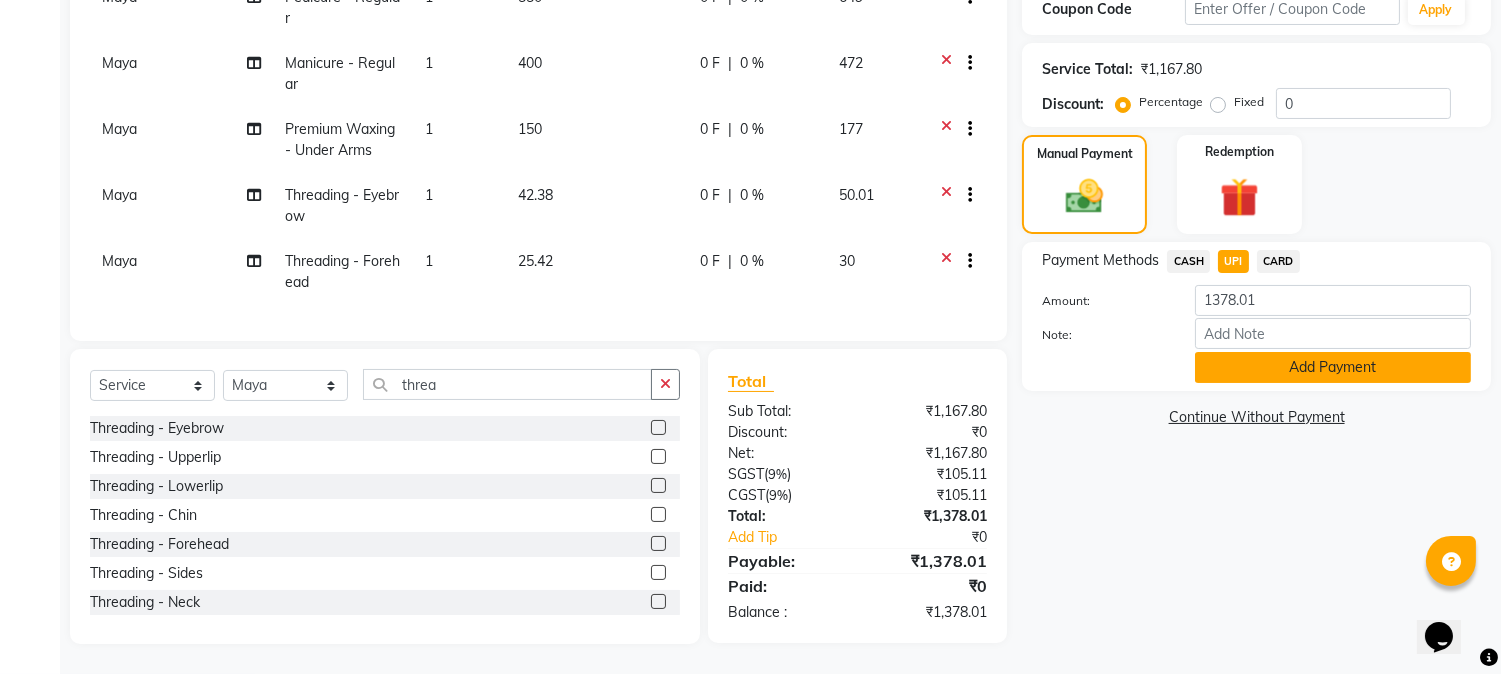 click on "Add Payment" 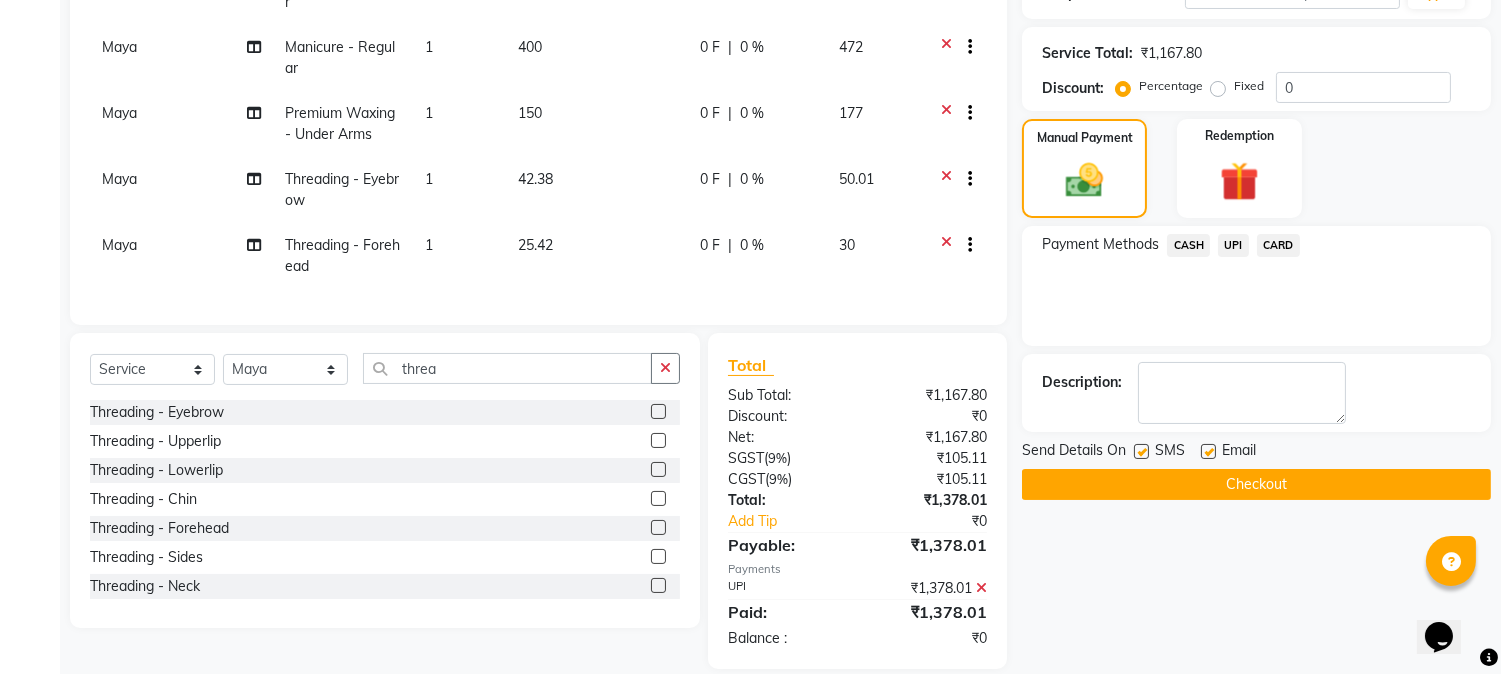 click on "Checkout" 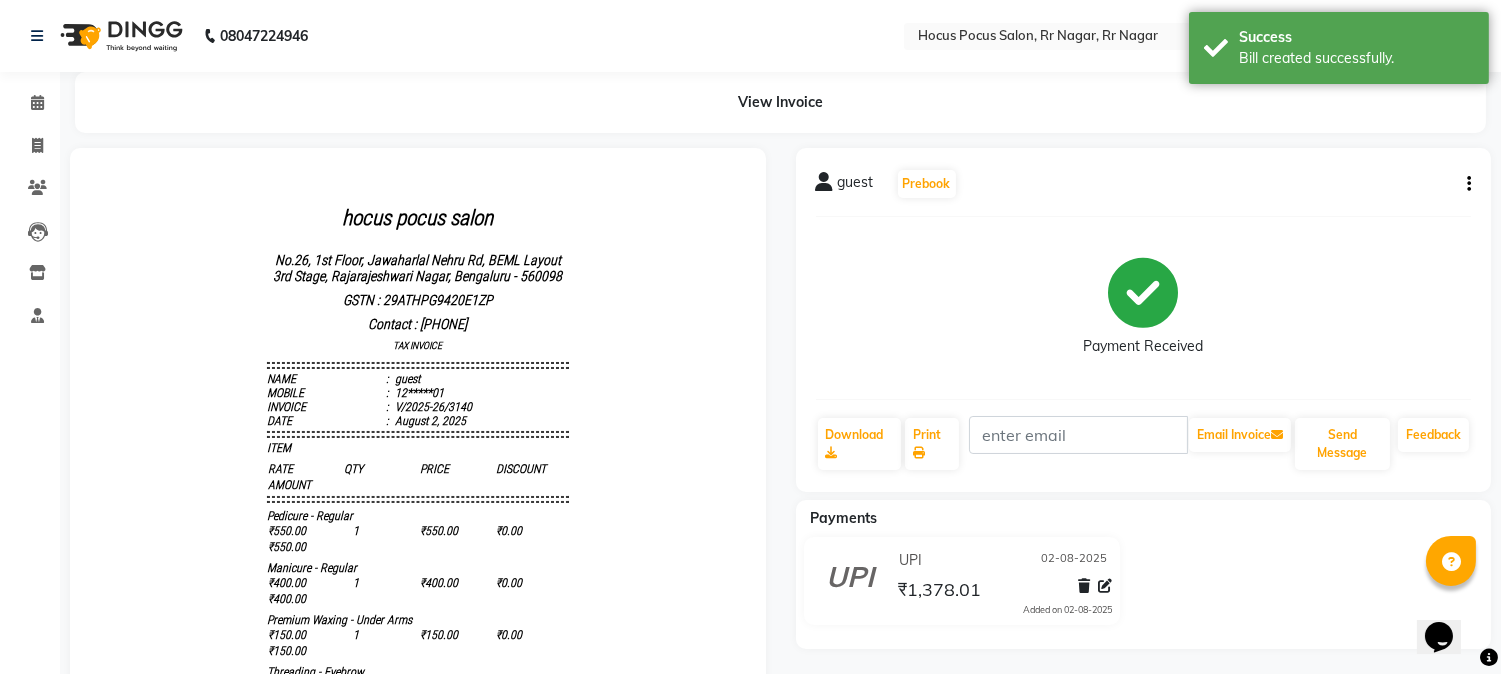 scroll, scrollTop: 15, scrollLeft: 0, axis: vertical 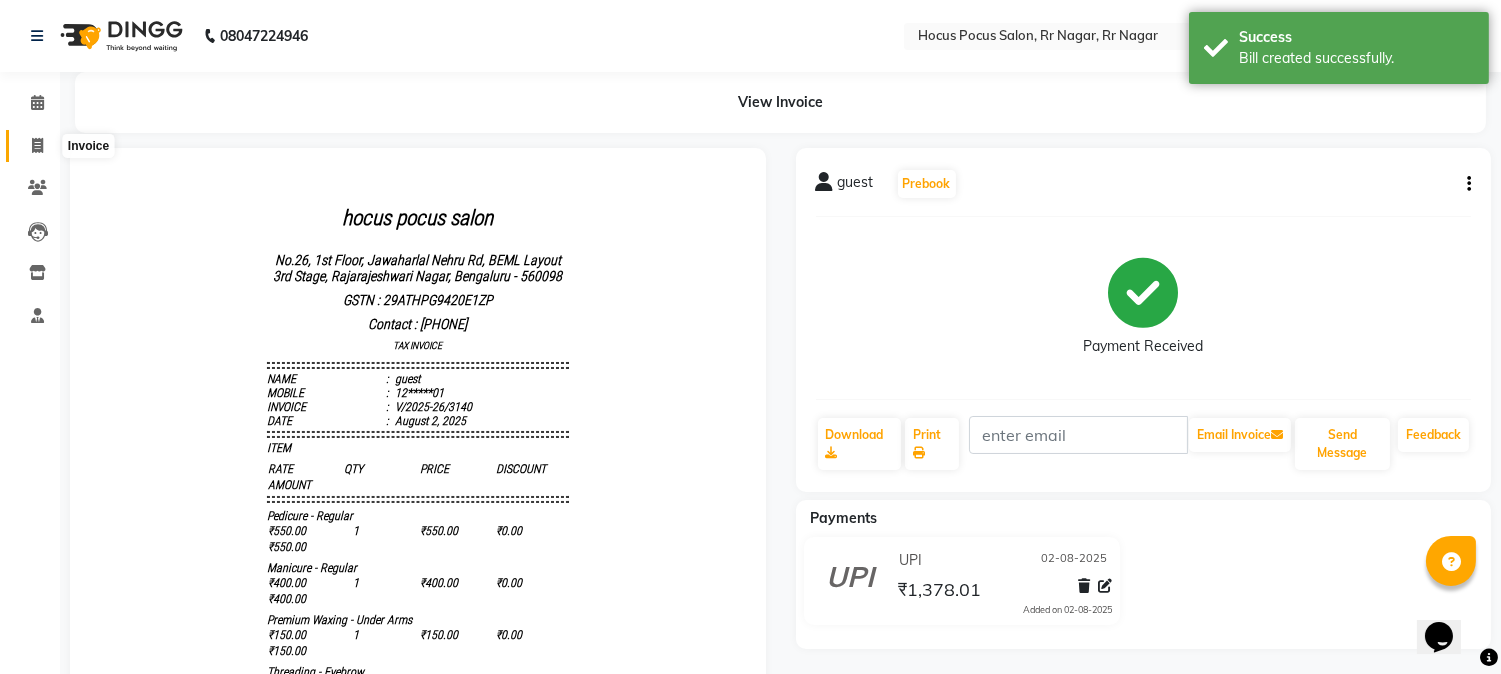 click 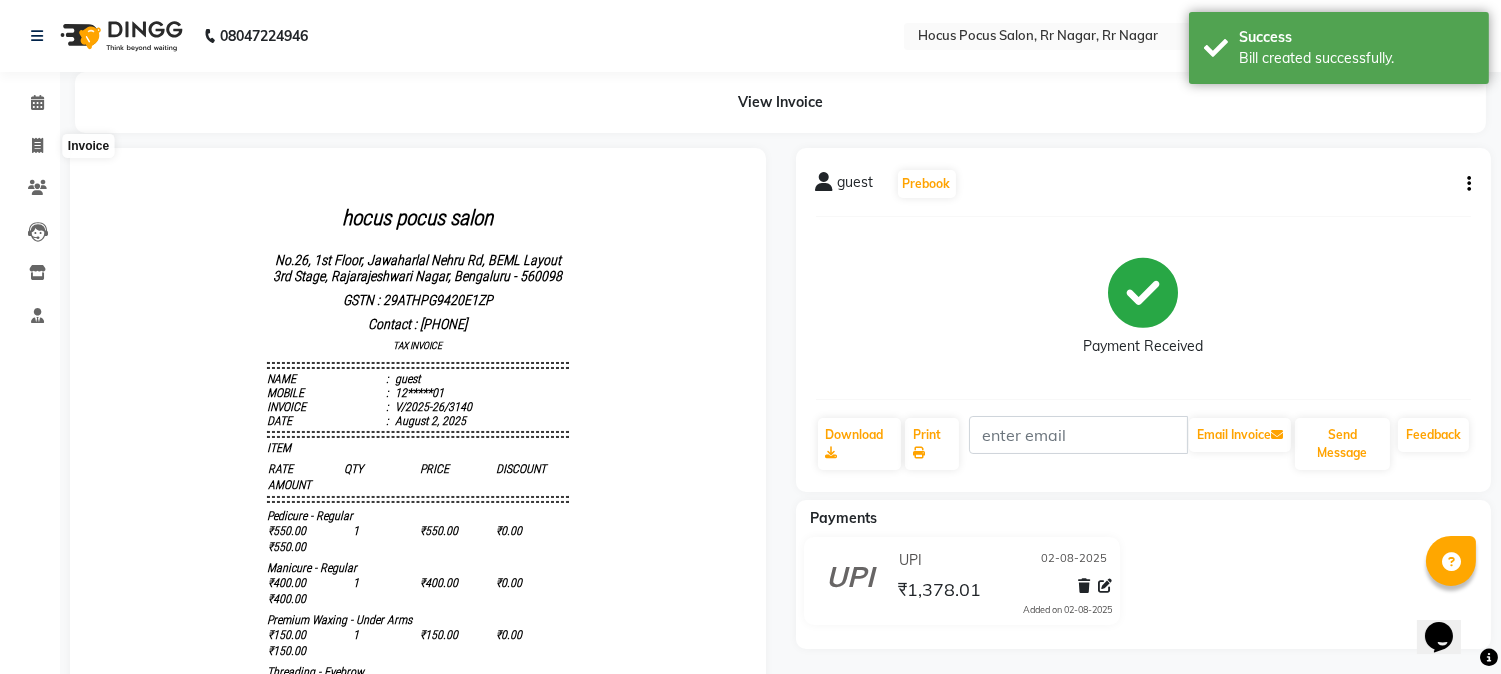 select on "service" 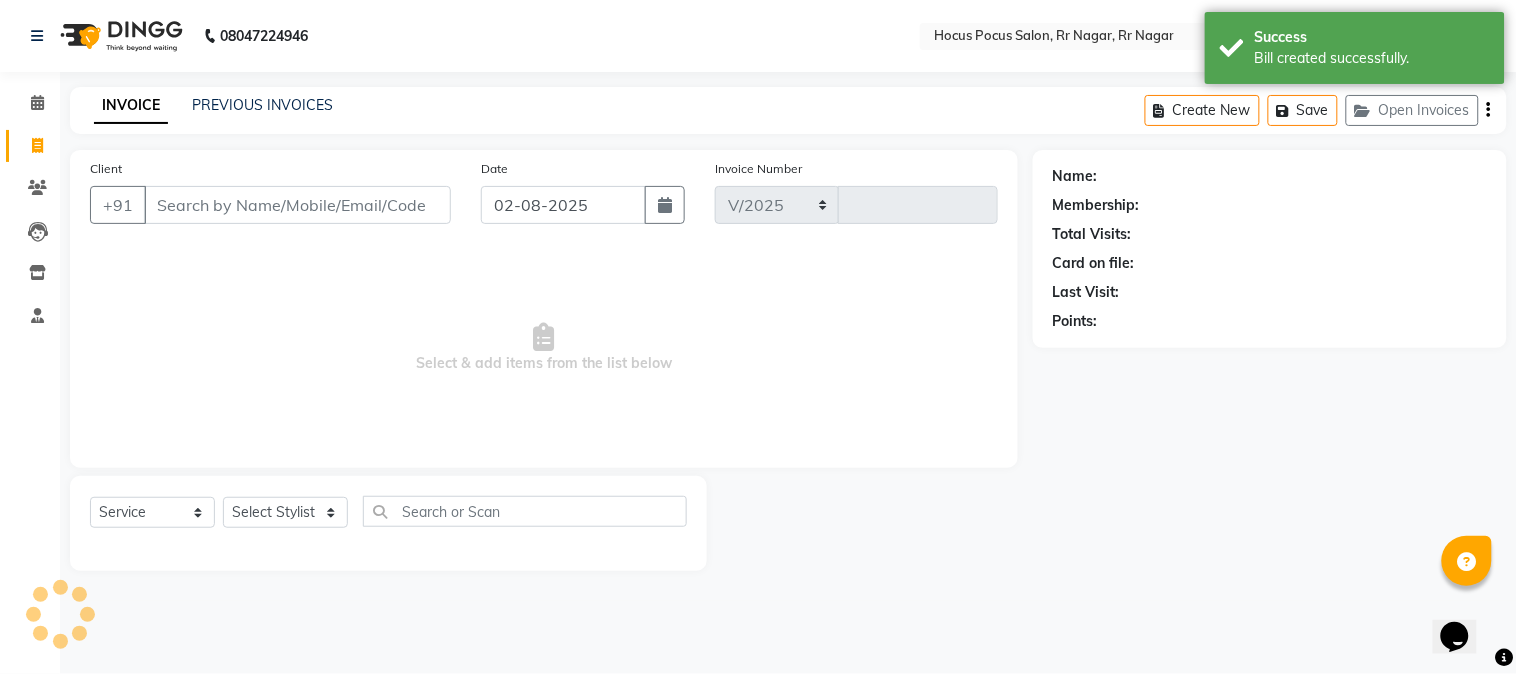 select on "5019" 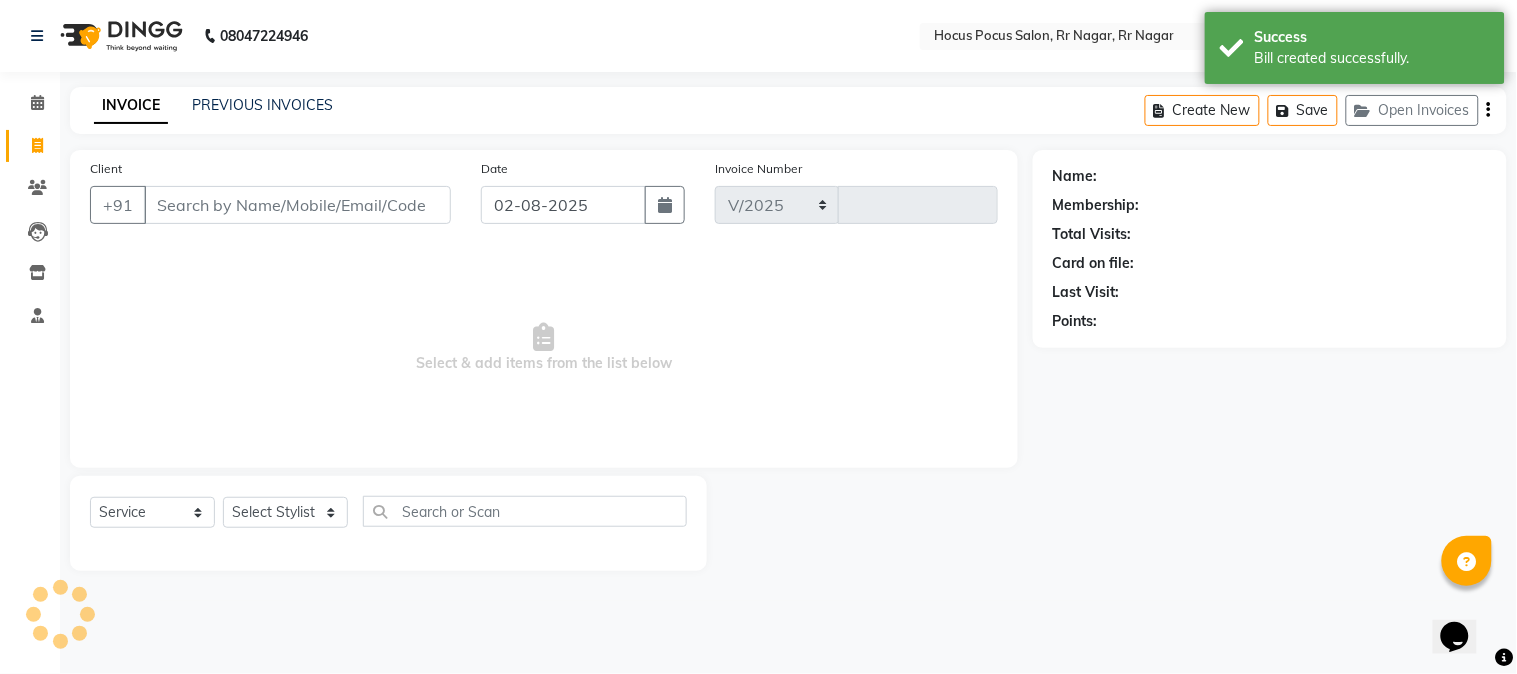 type on "3141" 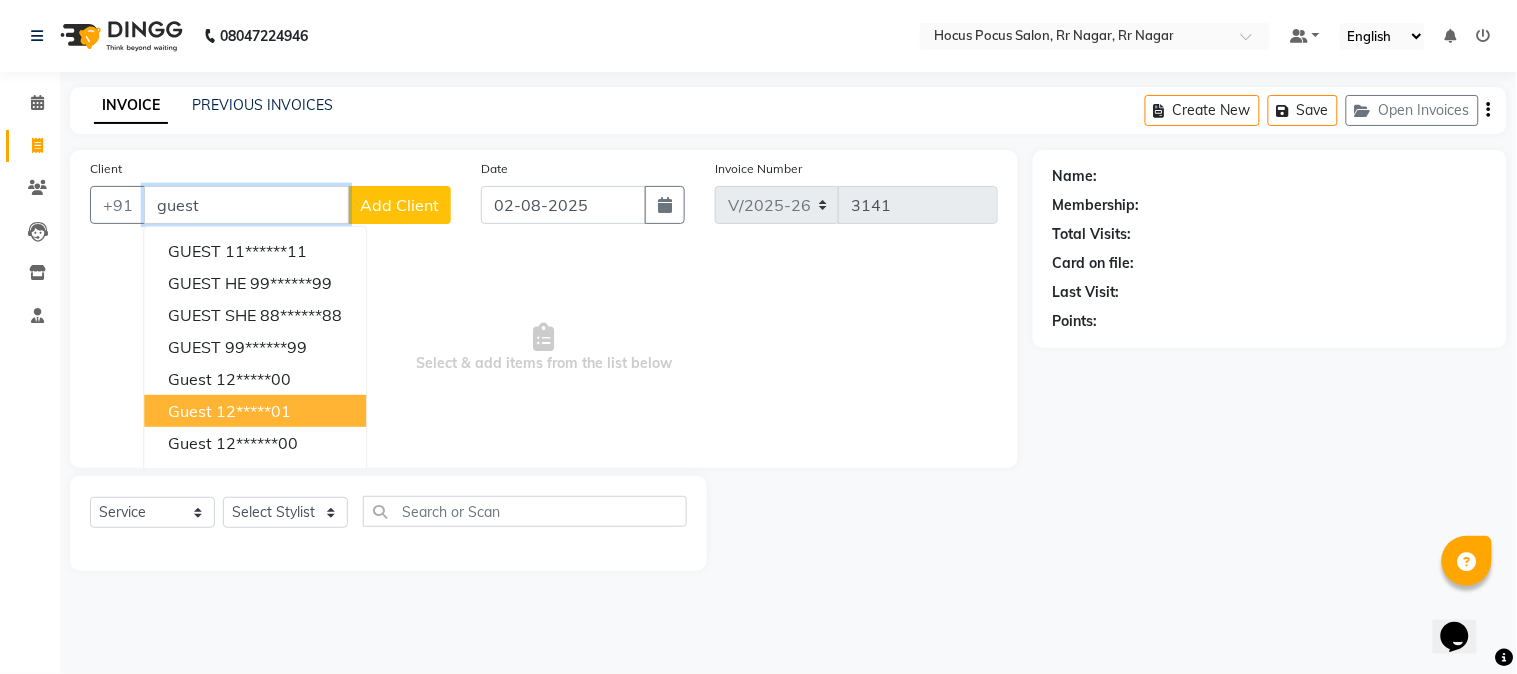 click on "guest  12*****01" at bounding box center (255, 411) 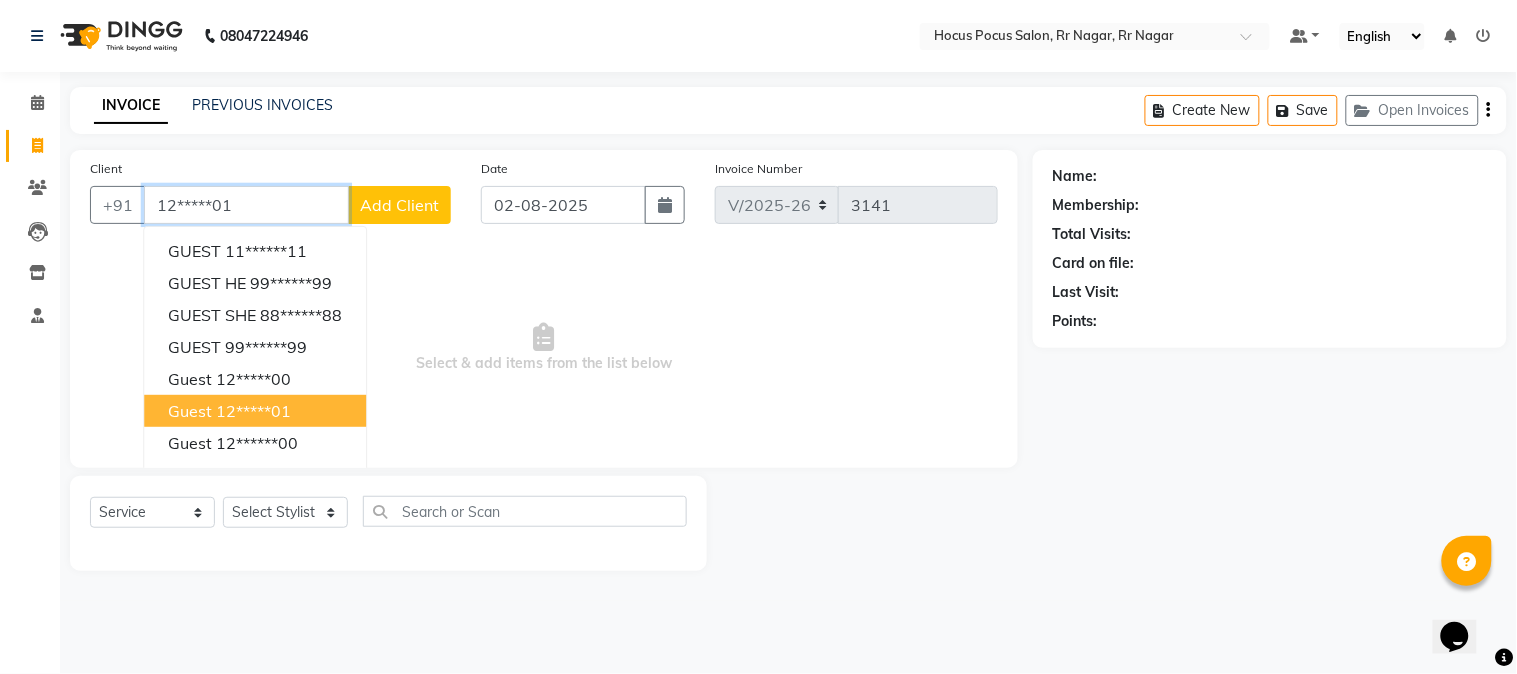 type on "12*****01" 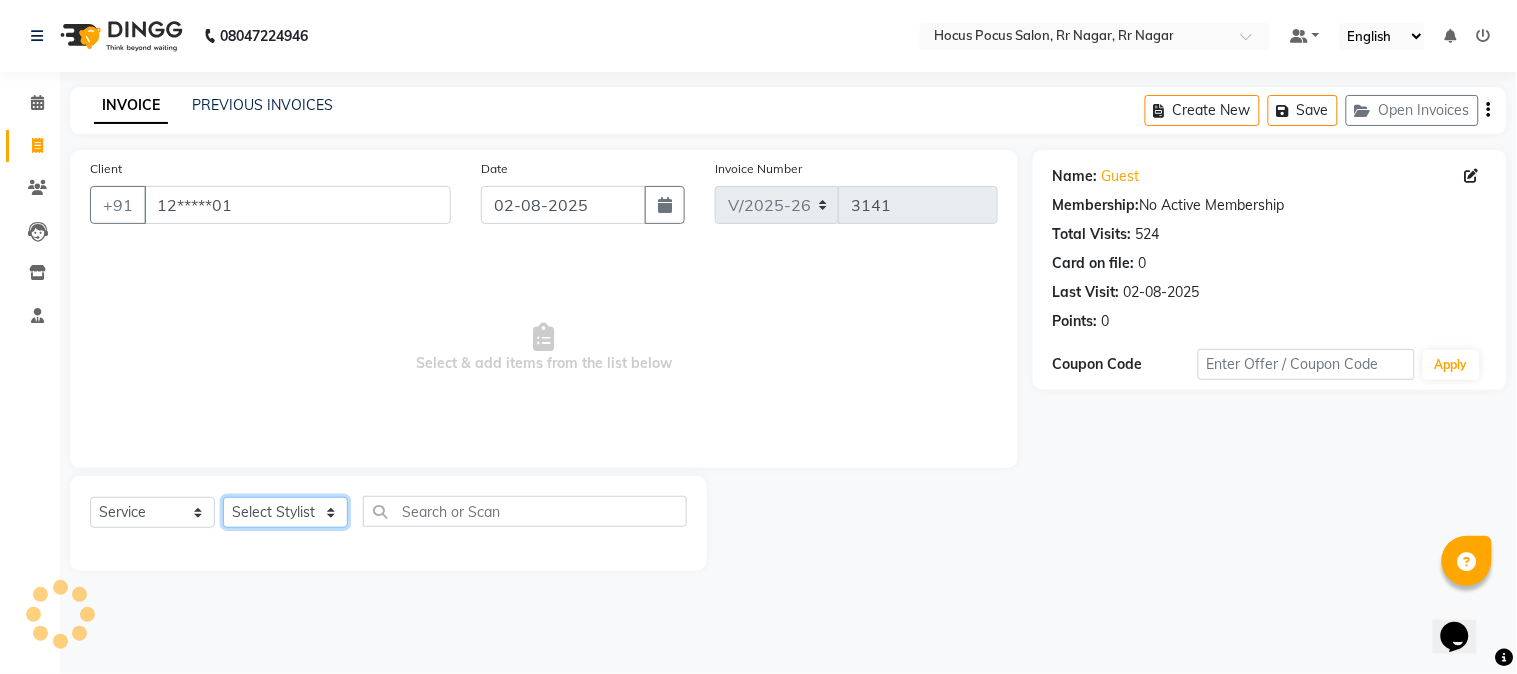 click on "Select Stylist Amar  Arjun Eliza hocus pocus Jonathan Maya Mona Neha Ravi Salima Sonam" 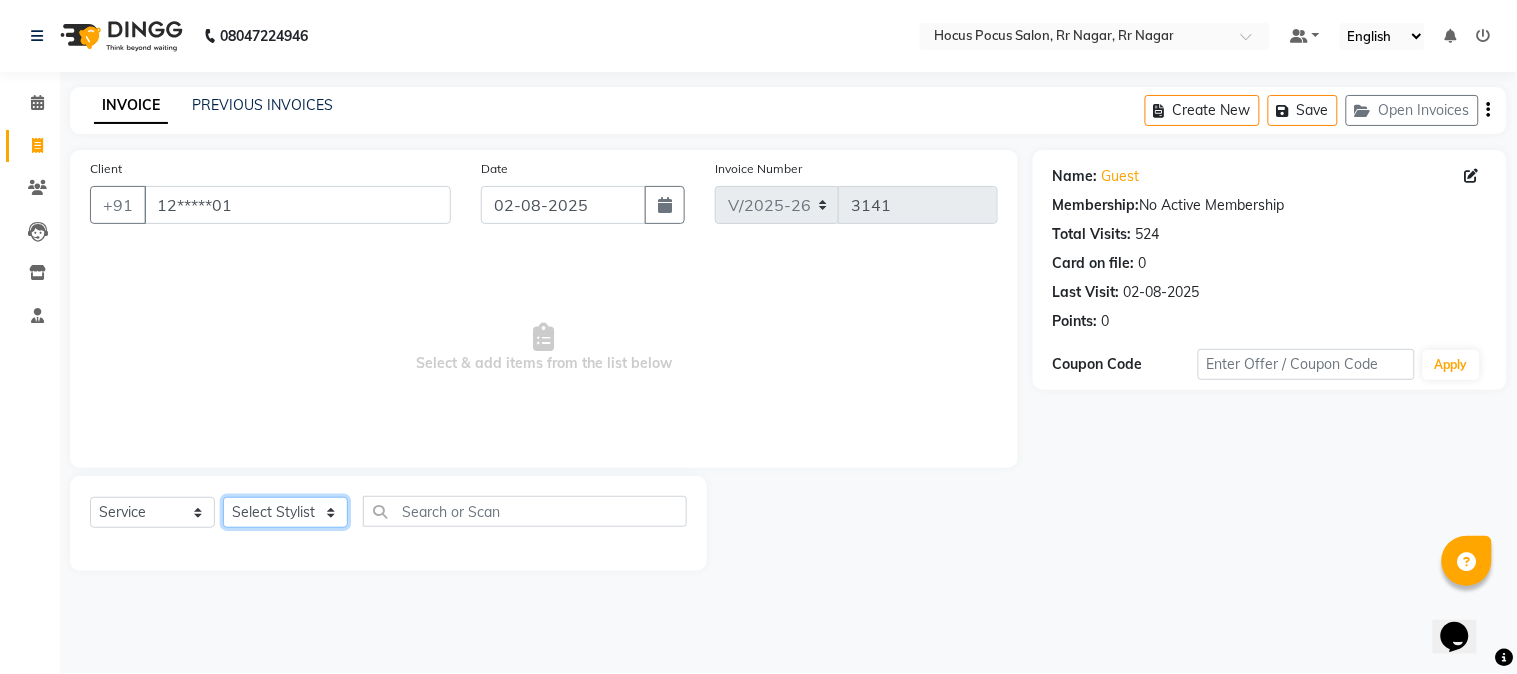 select on "32995" 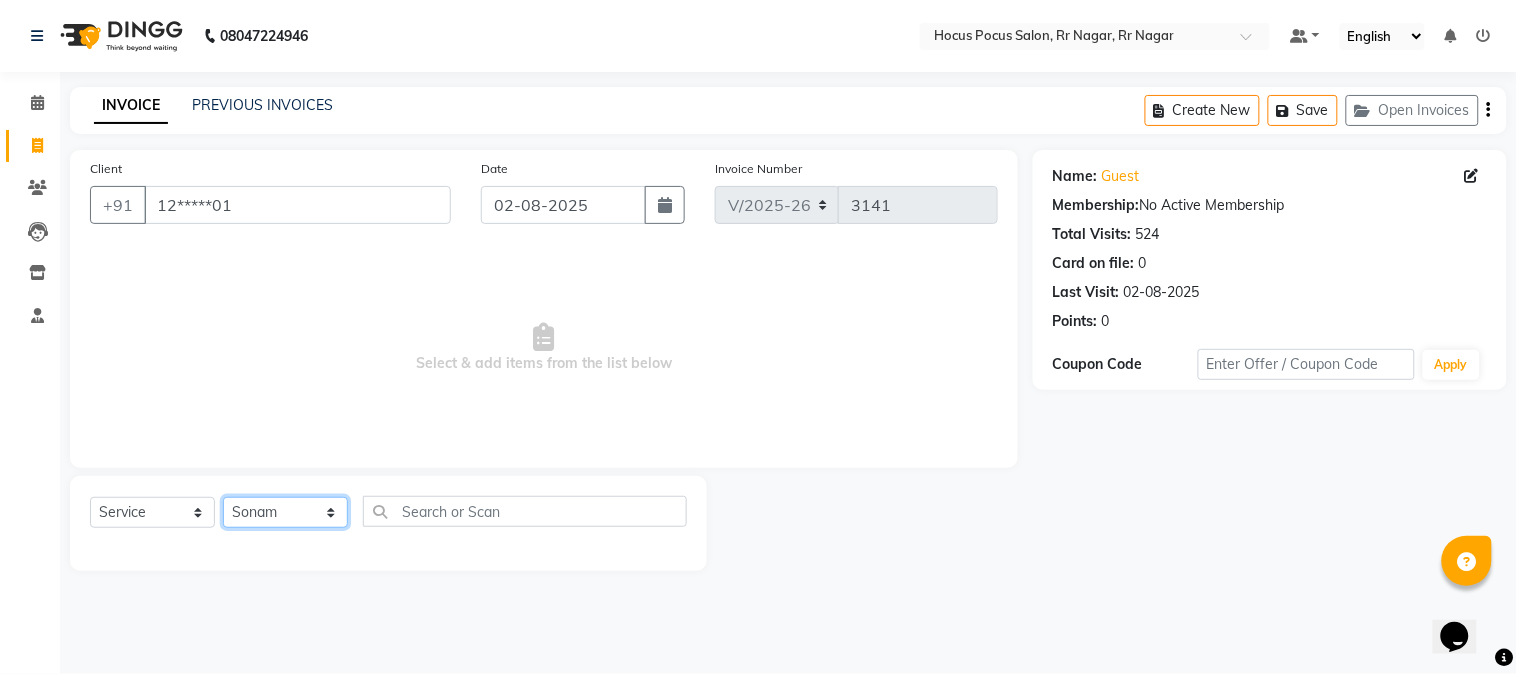 click on "Select Stylist Amar  Arjun Eliza hocus pocus Jonathan Maya Mona Neha Ravi Salima Sonam" 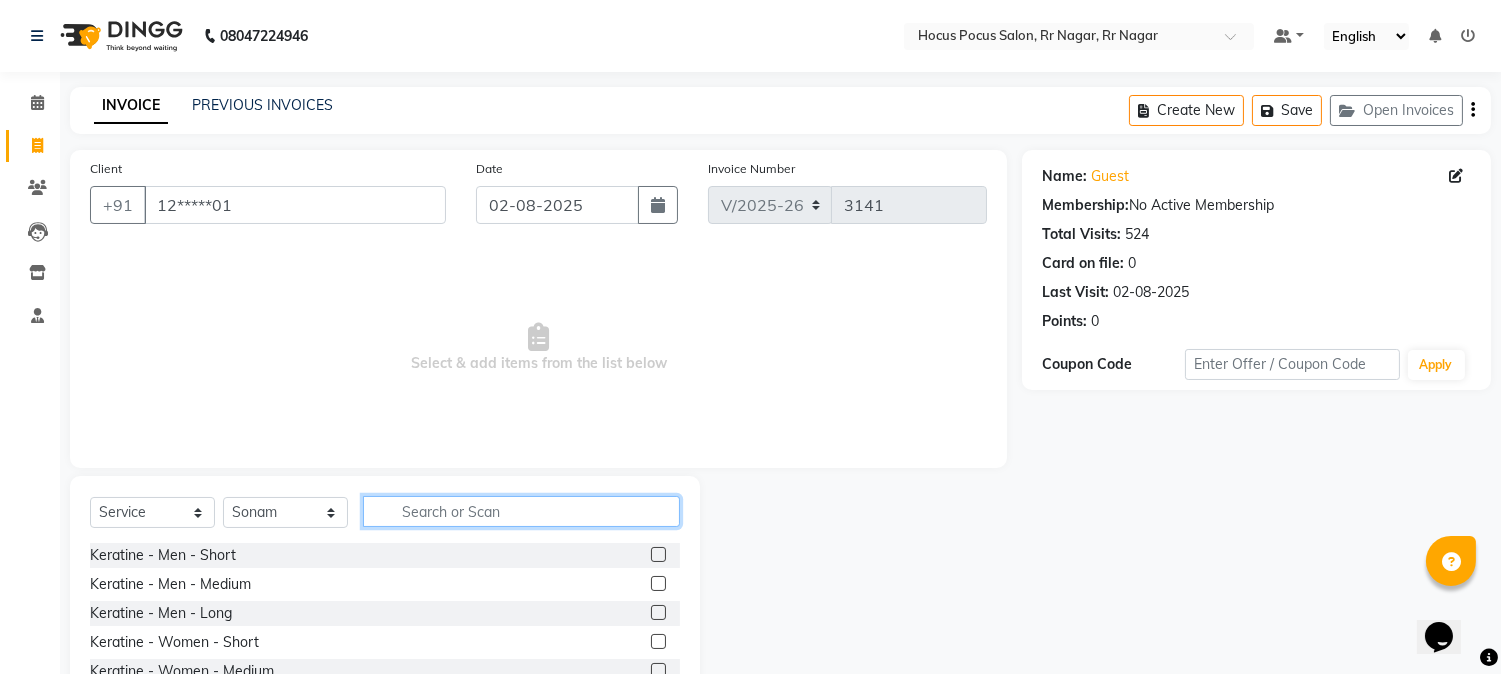 click 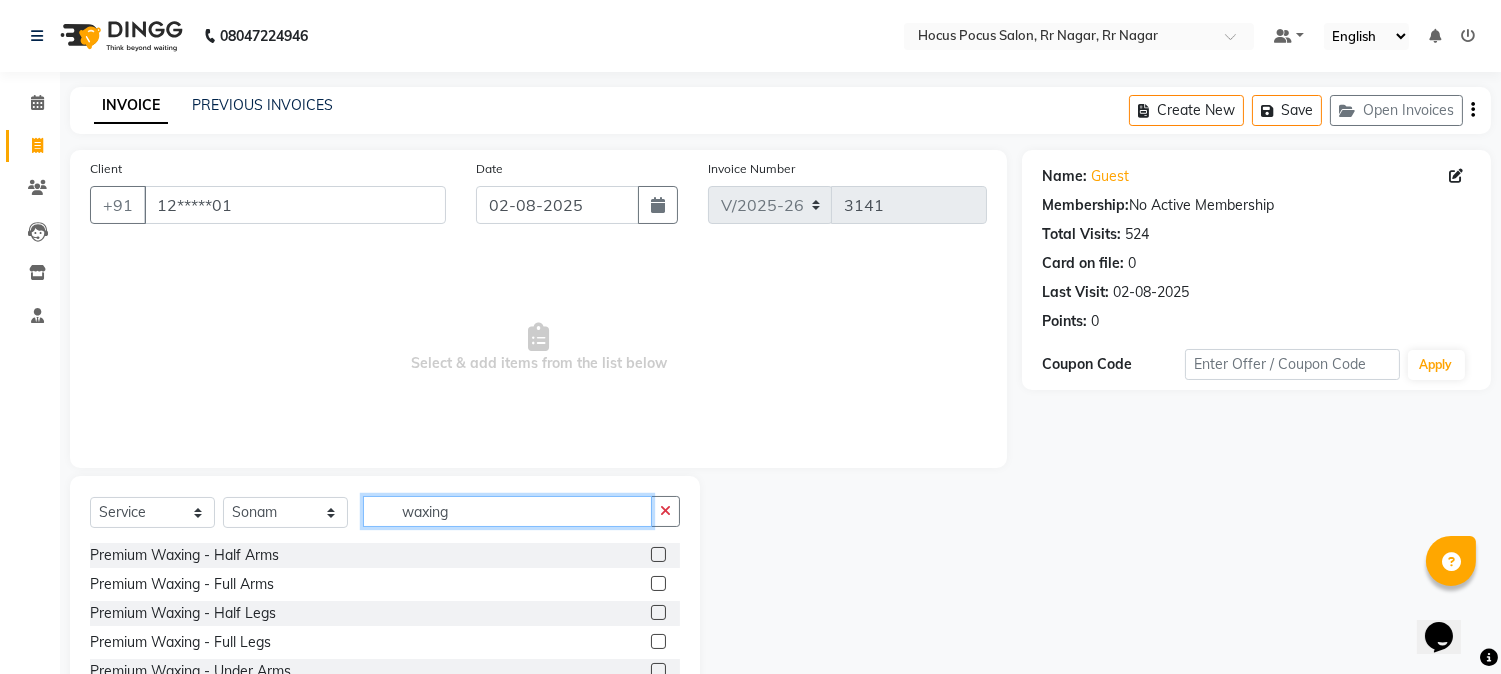 scroll, scrollTop: 126, scrollLeft: 0, axis: vertical 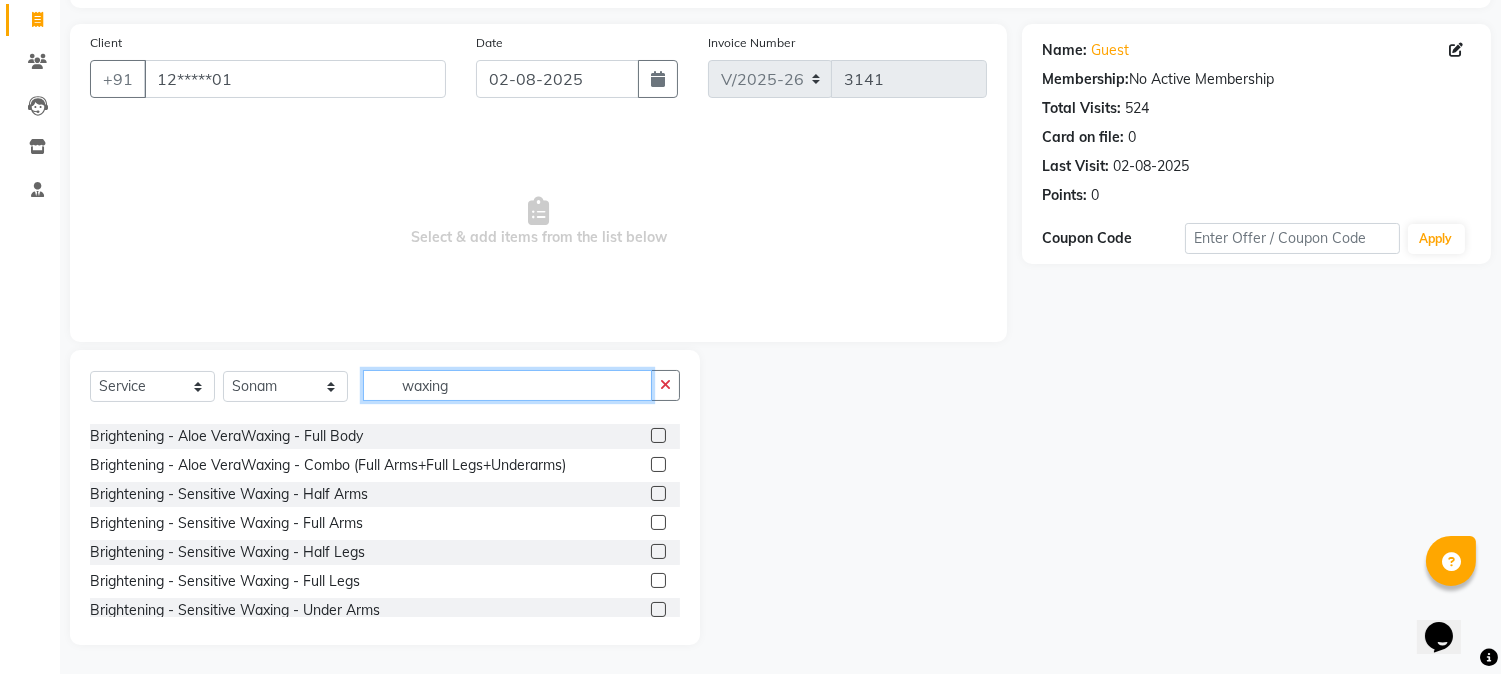 type on "waxing" 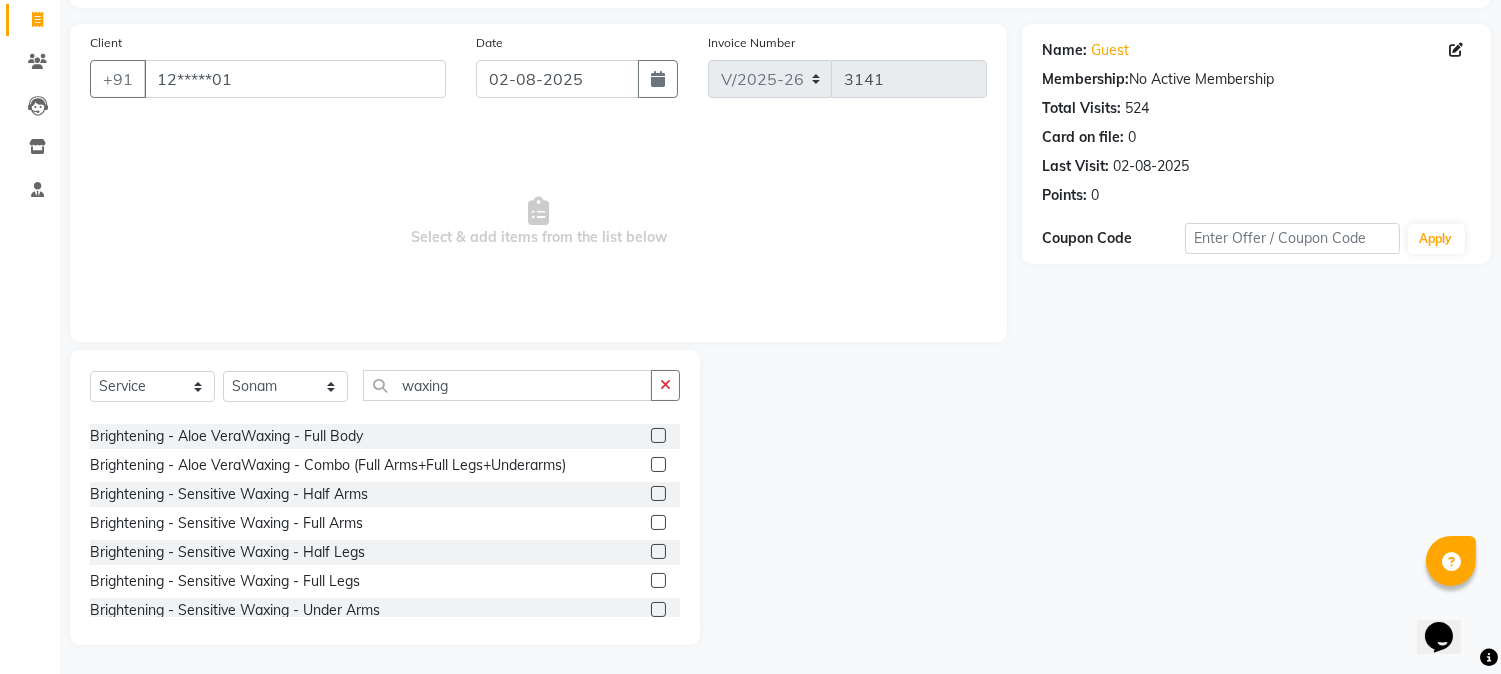 click 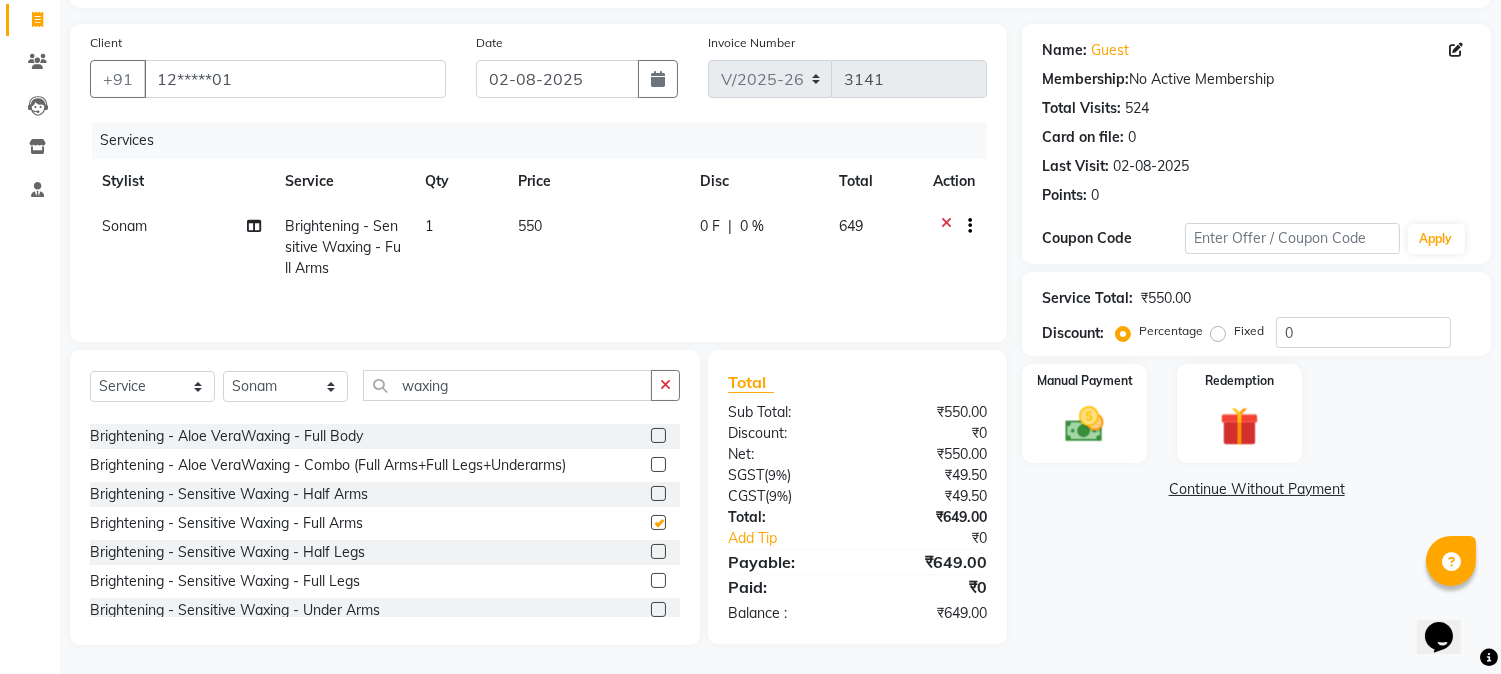 checkbox on "false" 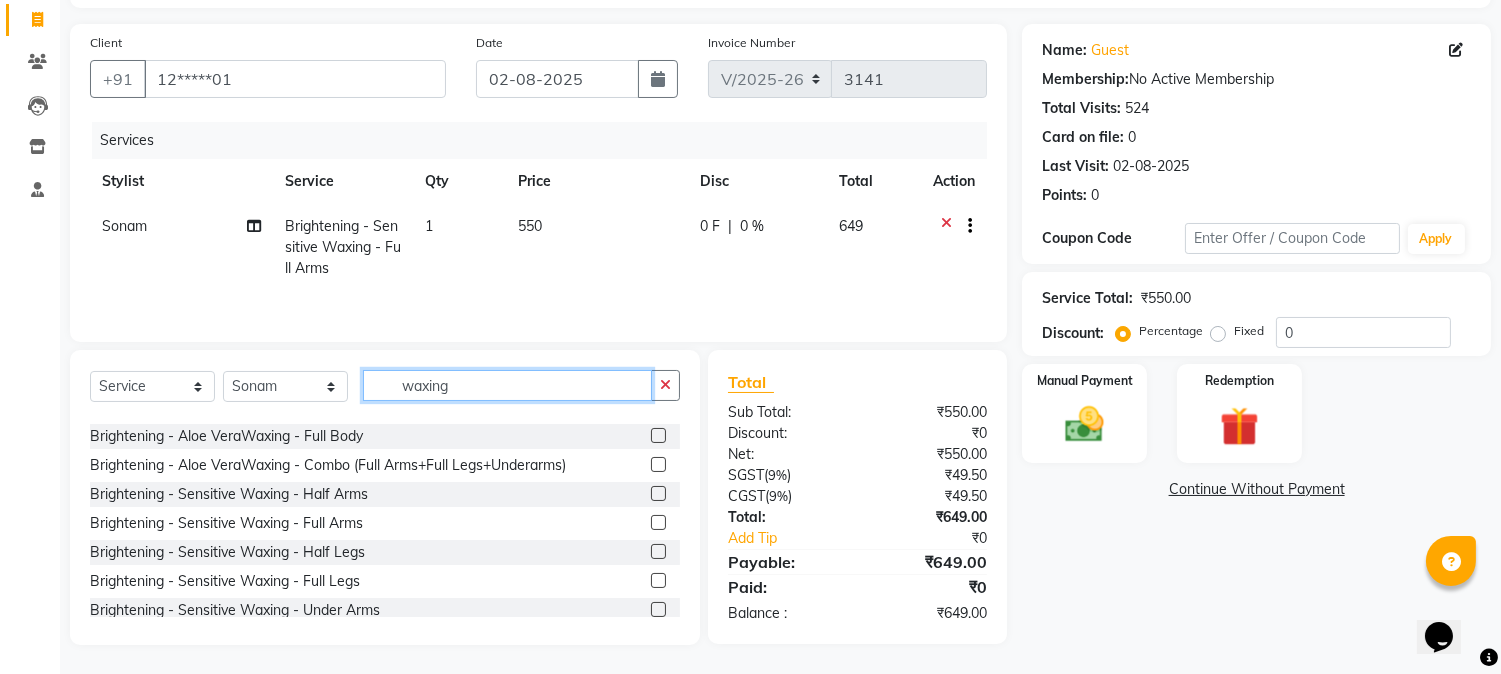 click on "waxing" 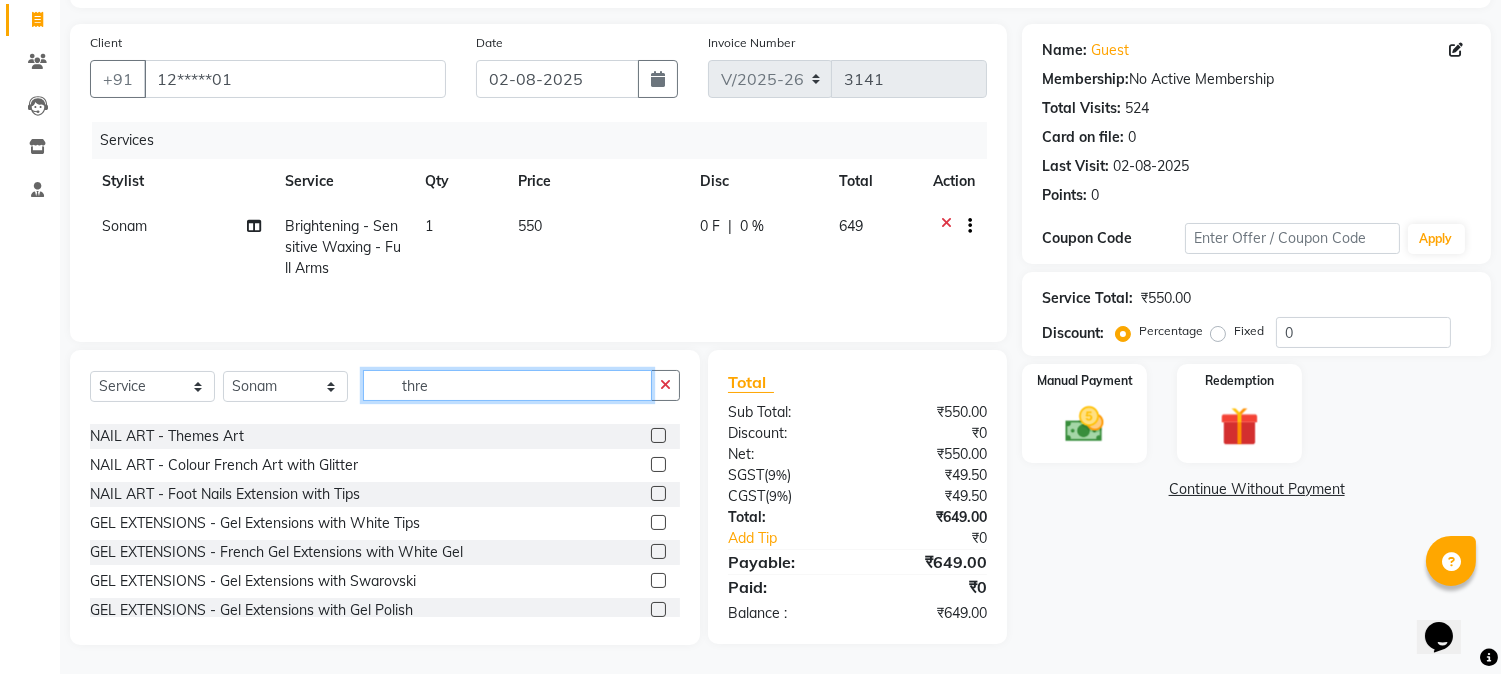 scroll, scrollTop: 32, scrollLeft: 0, axis: vertical 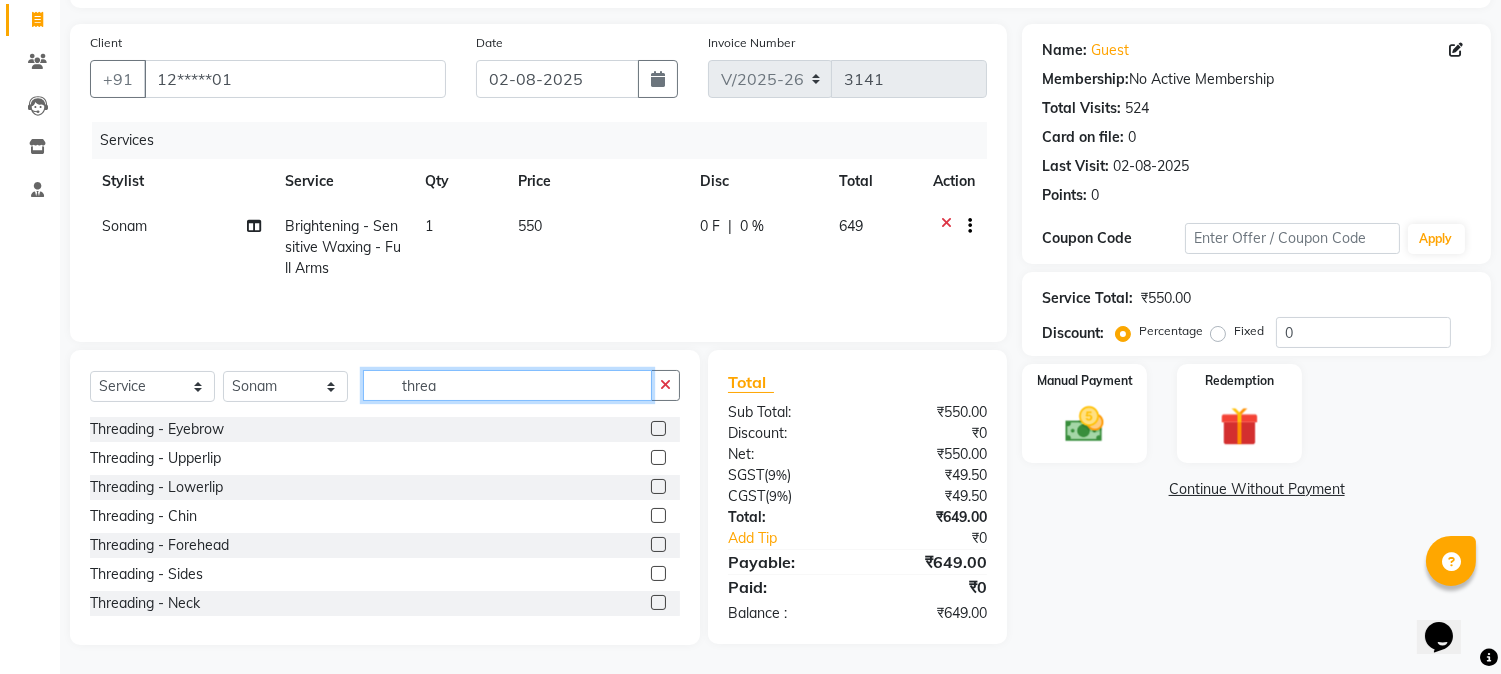 type on "threa" 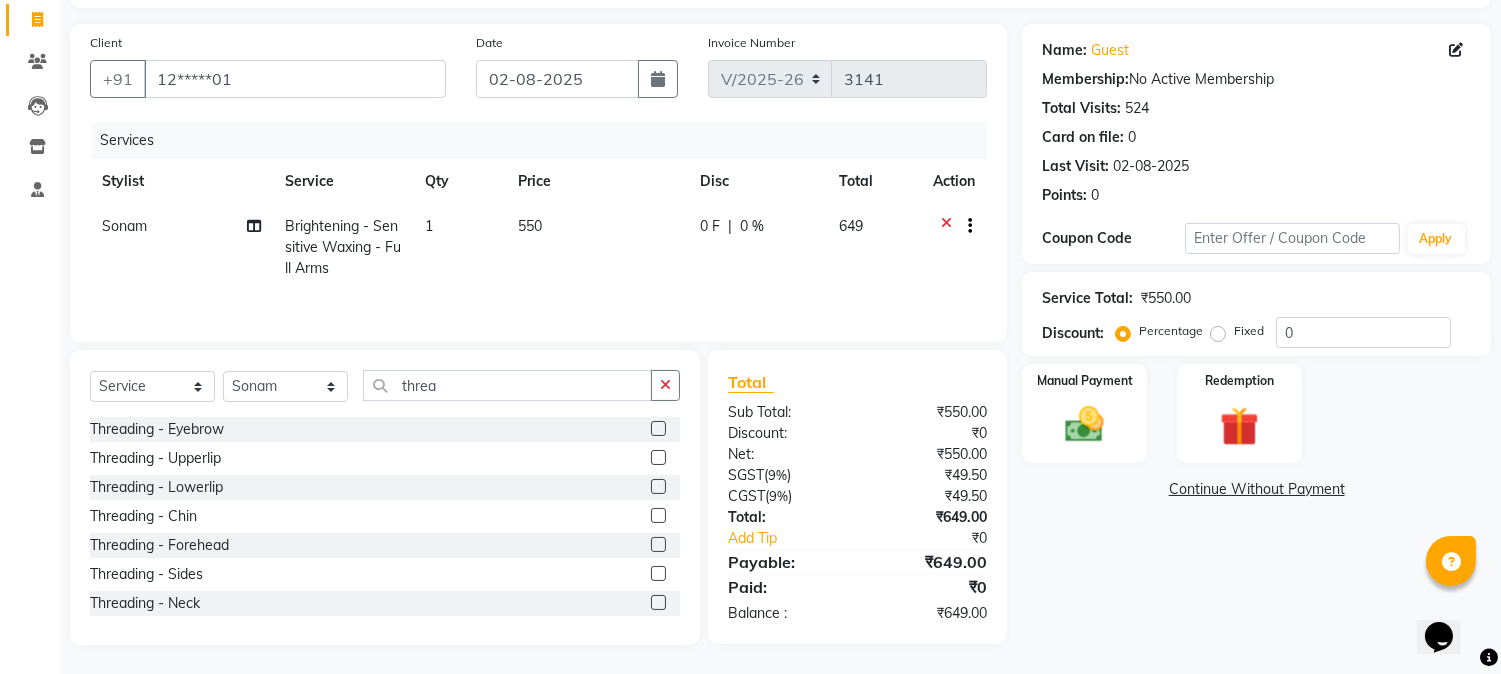 click 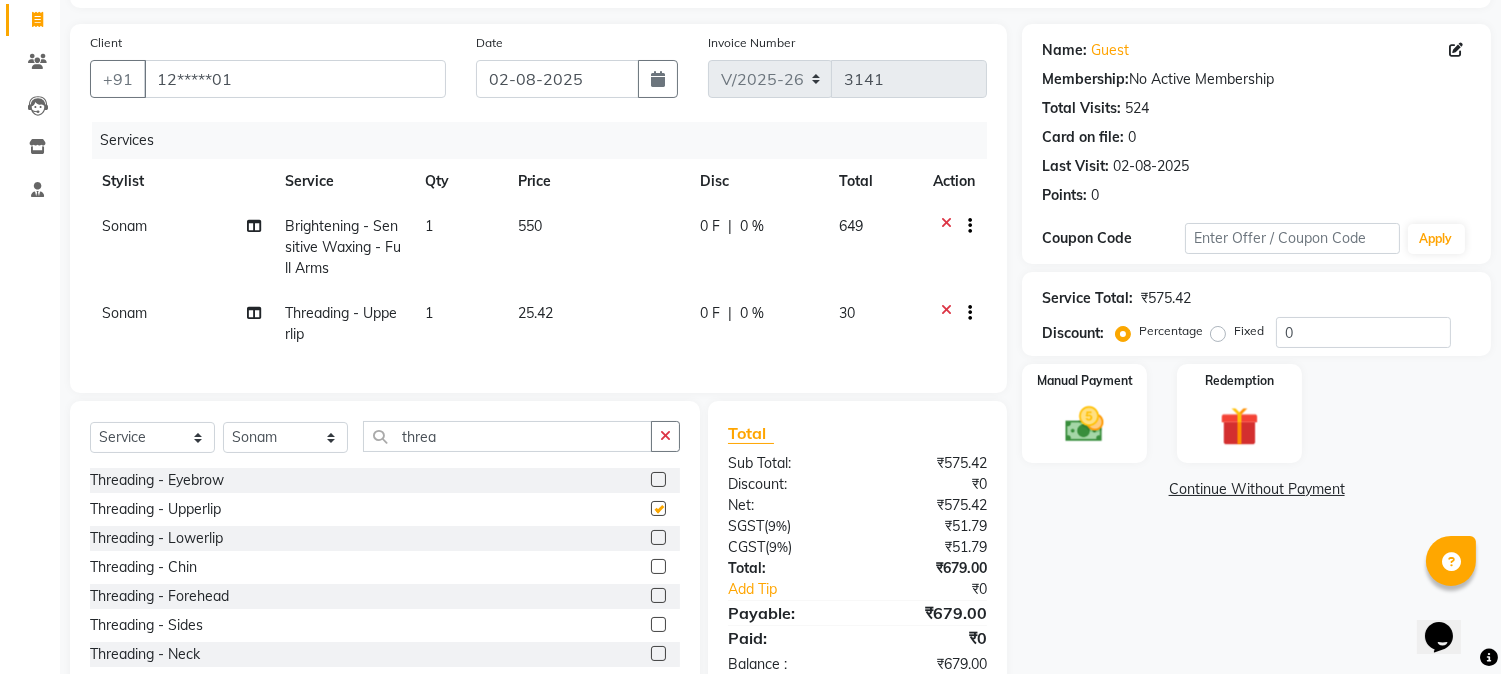 checkbox on "false" 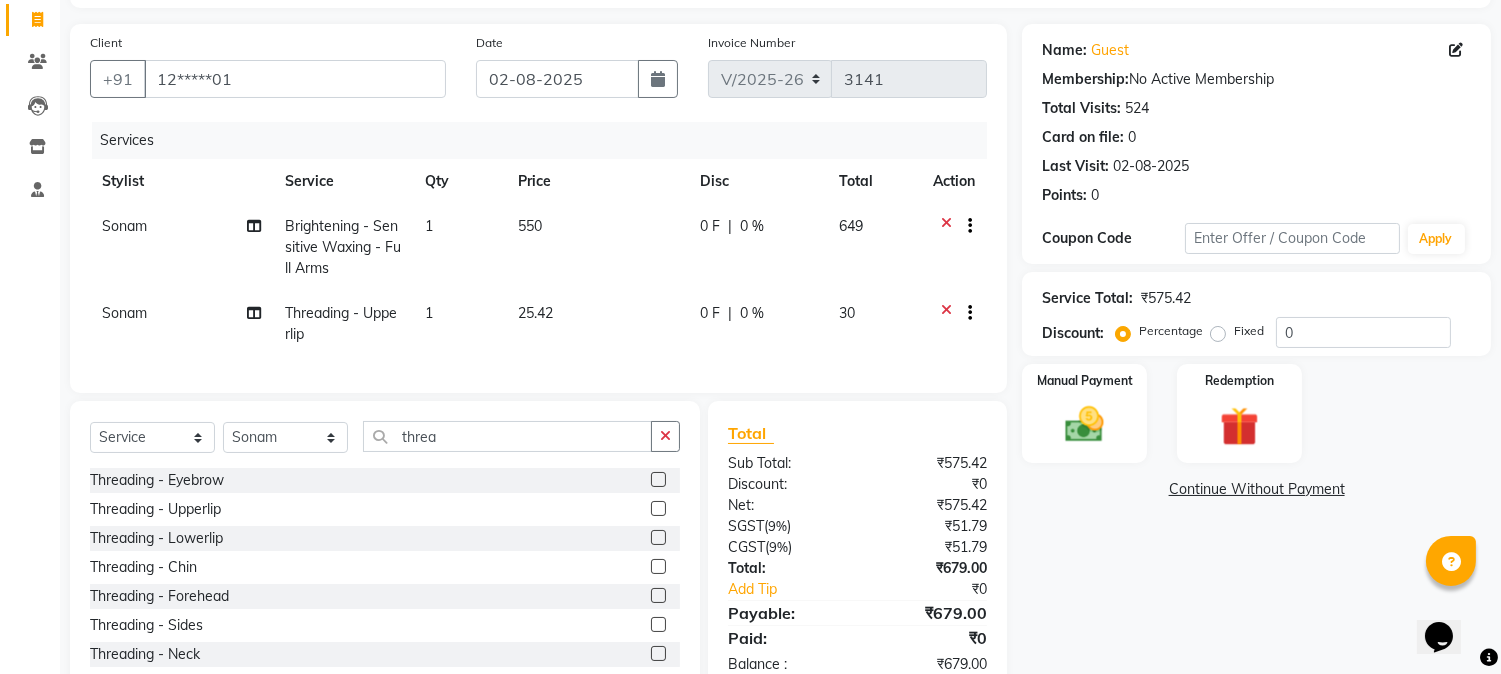 click 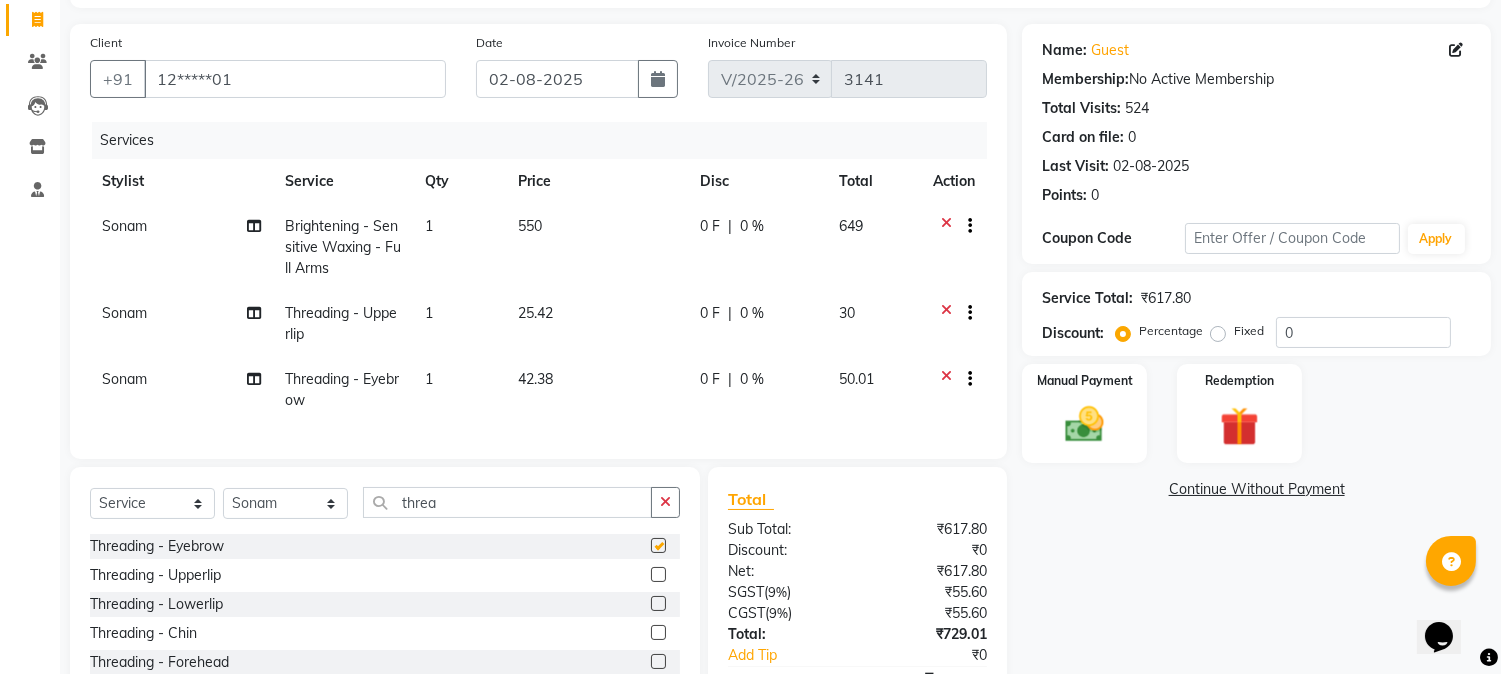 checkbox on "false" 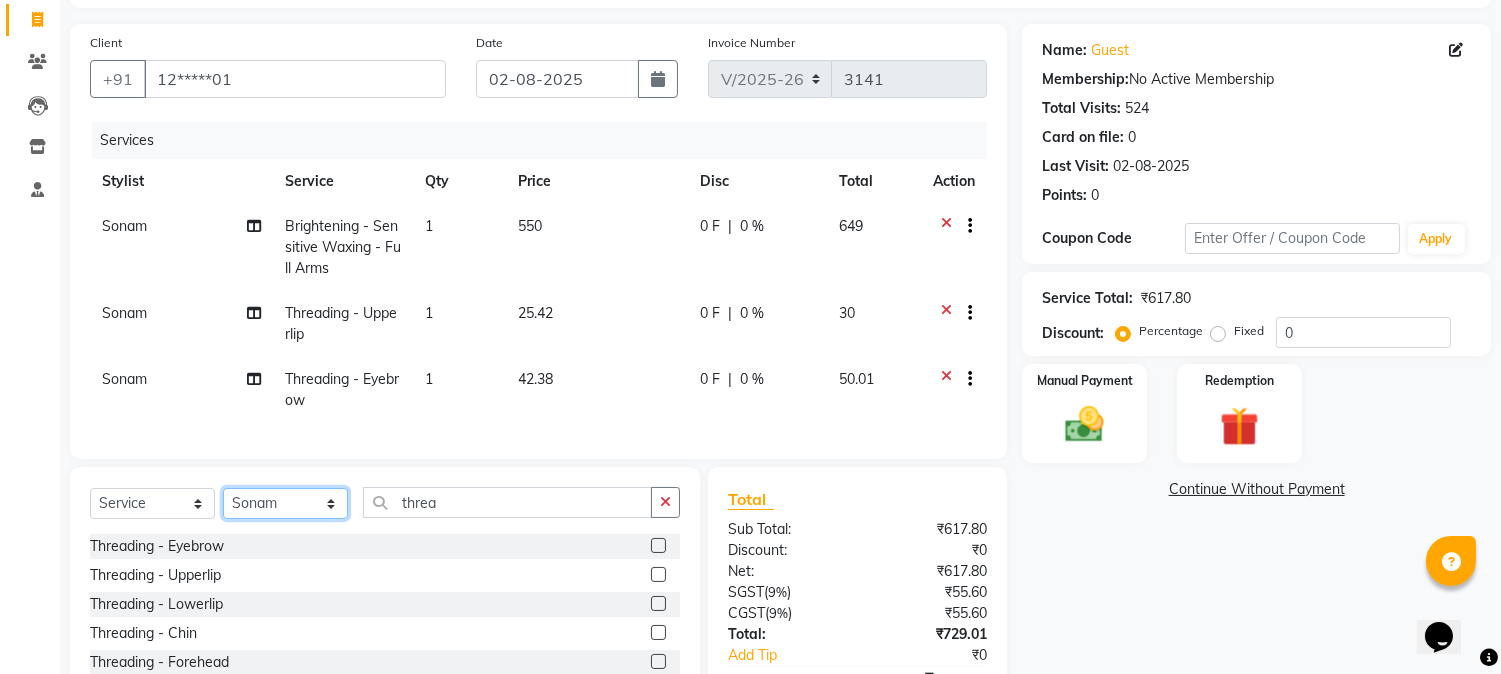 click on "Select Stylist Amar  Arjun Eliza hocus pocus Jonathan Maya Mona Neha Ravi Salima Sonam" 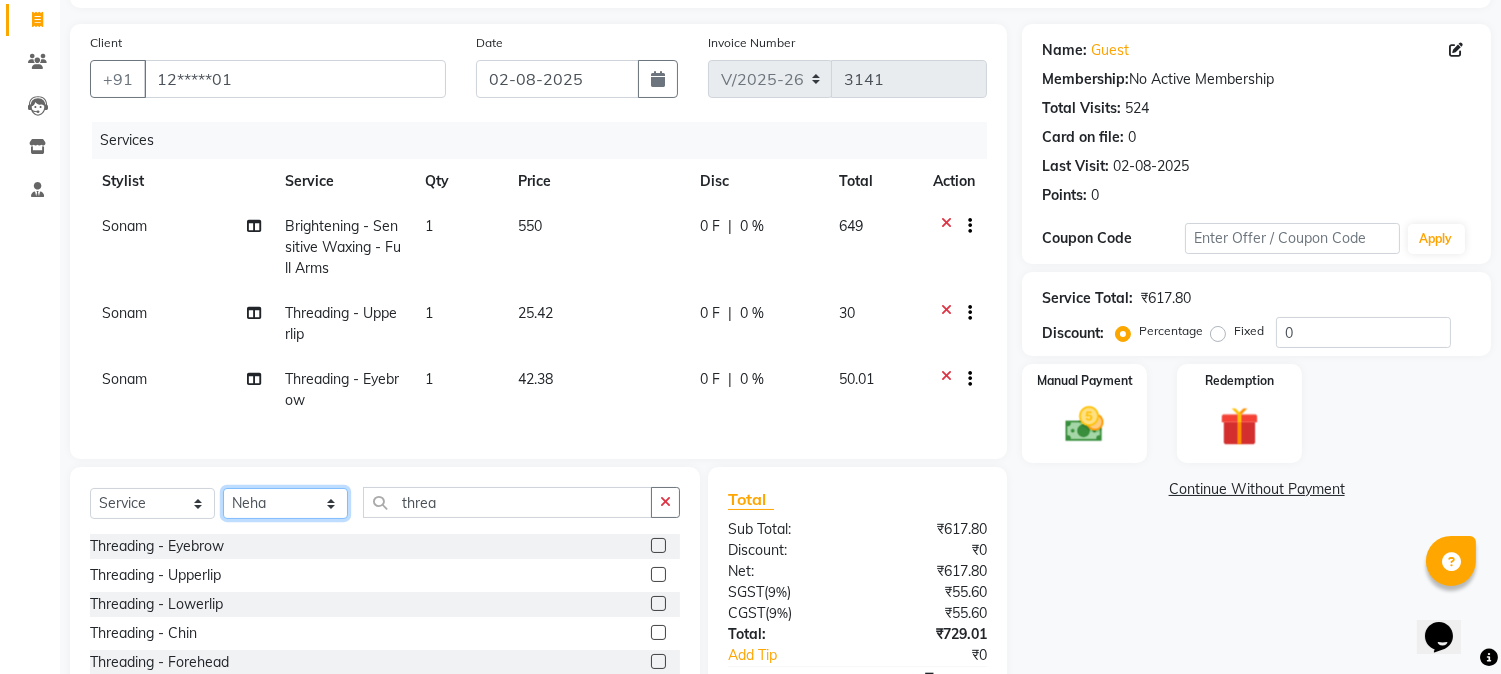 click on "Select Stylist Amar  Arjun Eliza hocus pocus Jonathan Maya Mona Neha Ravi Salima Sonam" 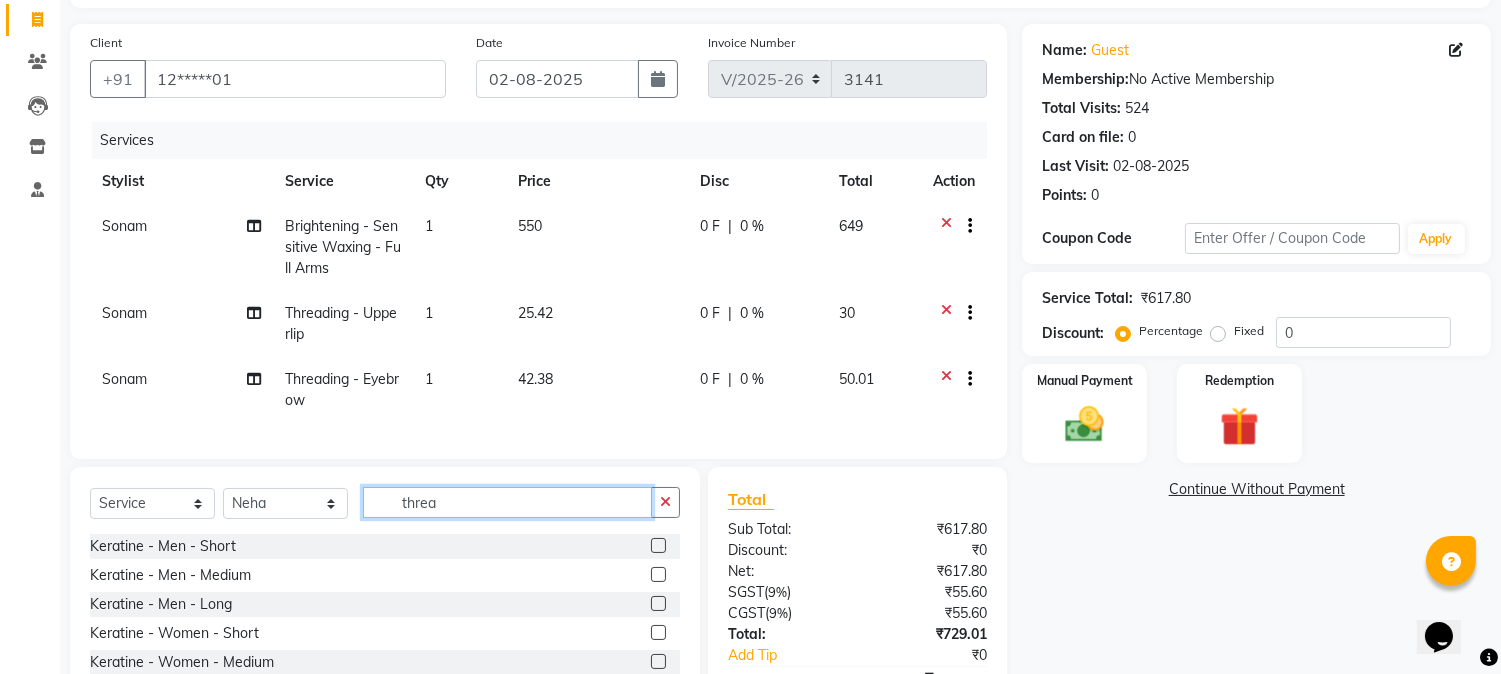 click on "threa" 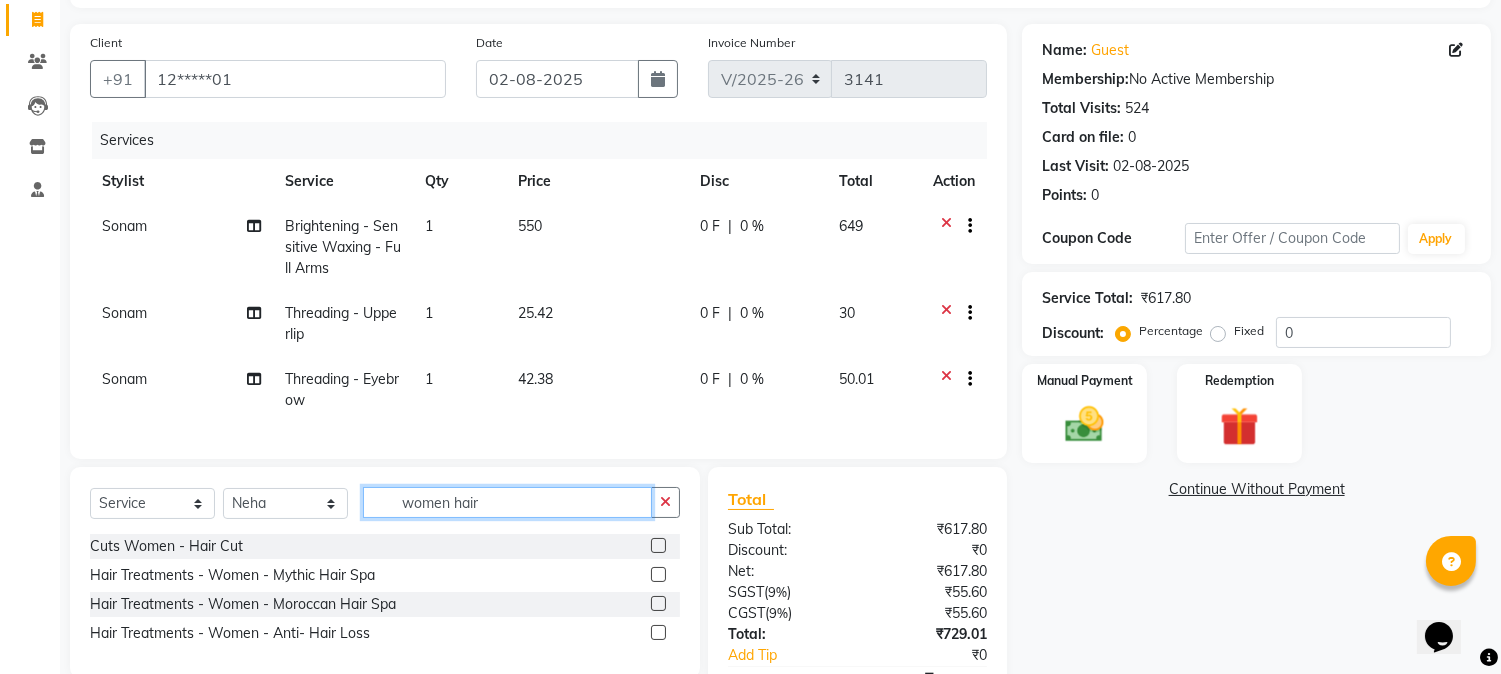 type on "women hair" 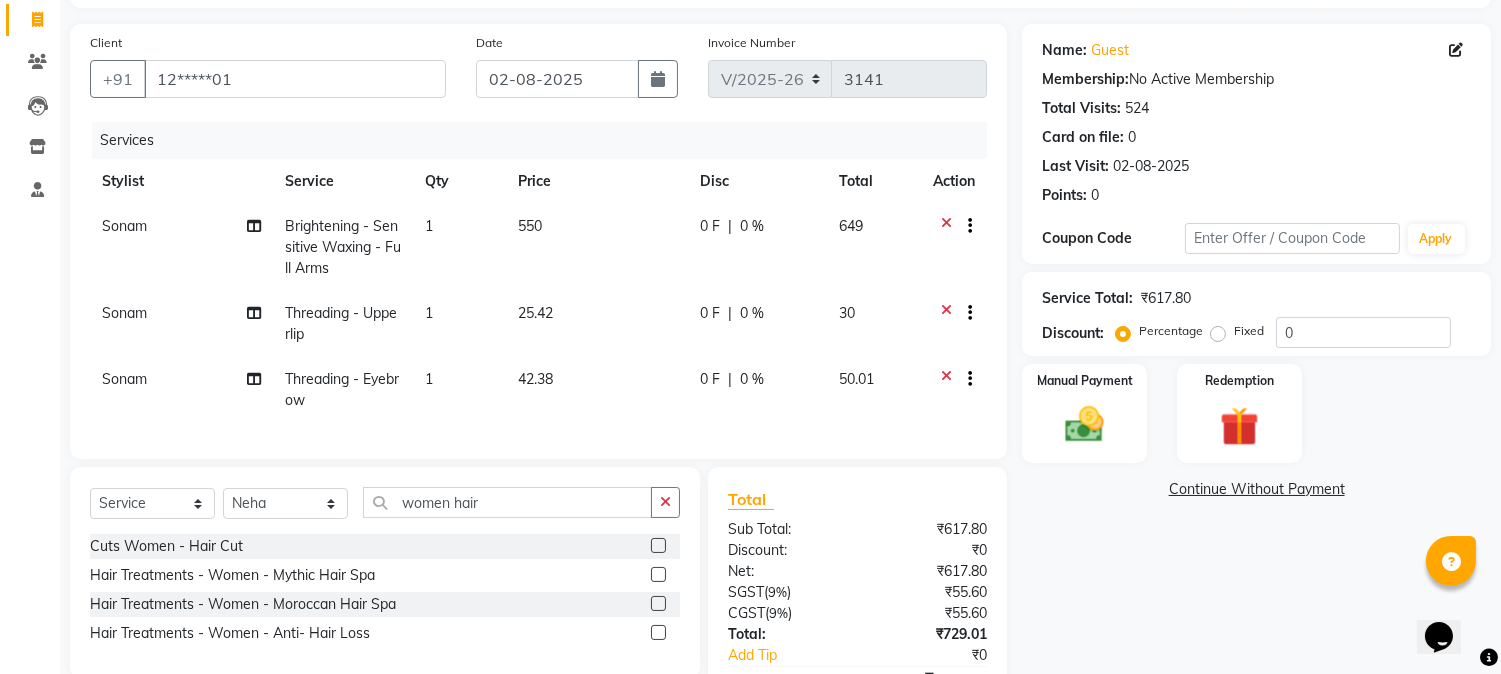 click 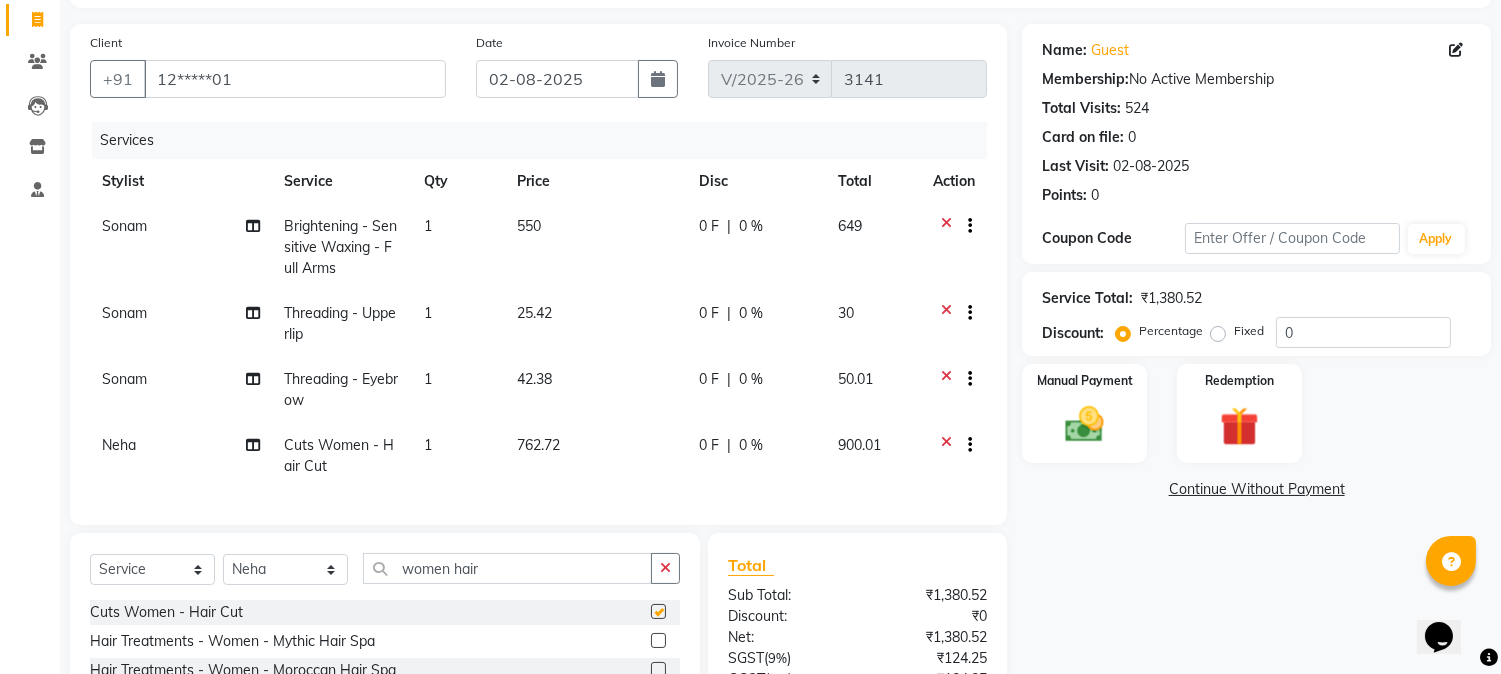 checkbox on "false" 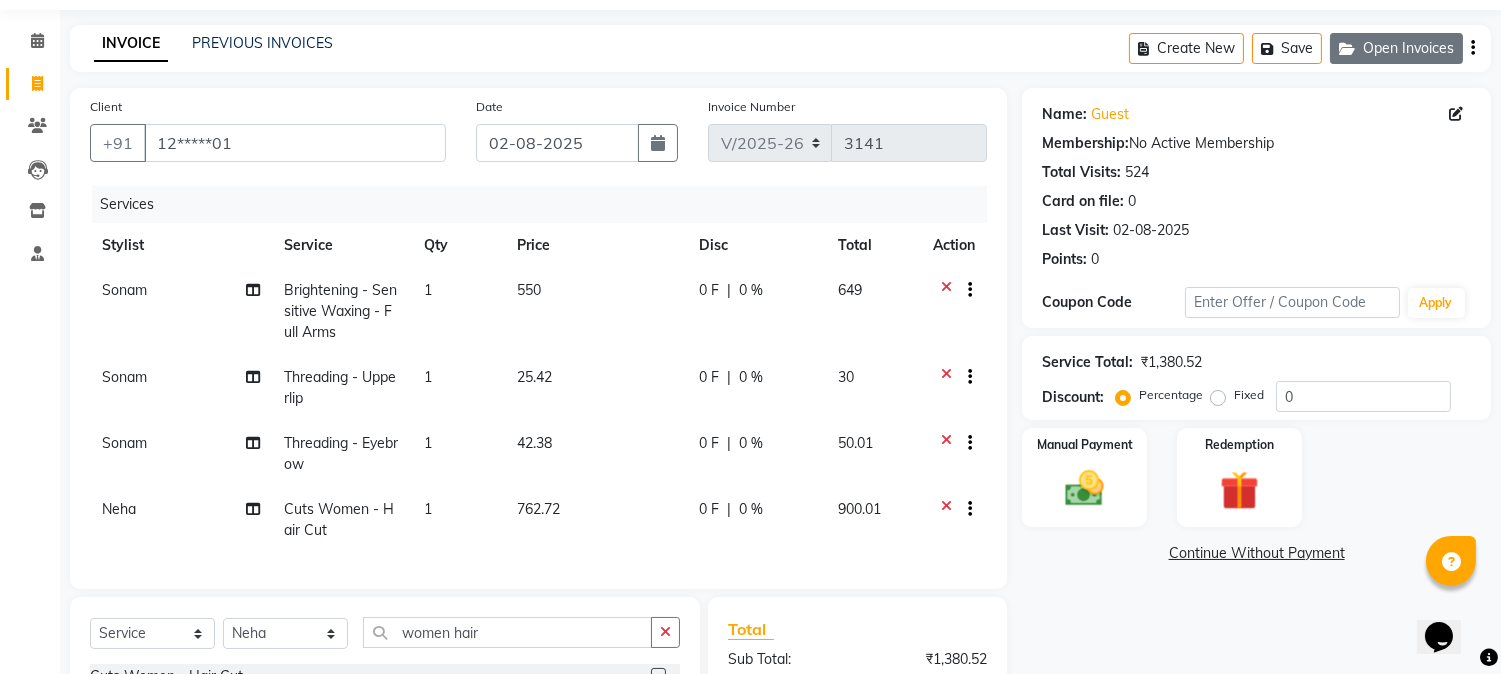 scroll, scrollTop: 0, scrollLeft: 0, axis: both 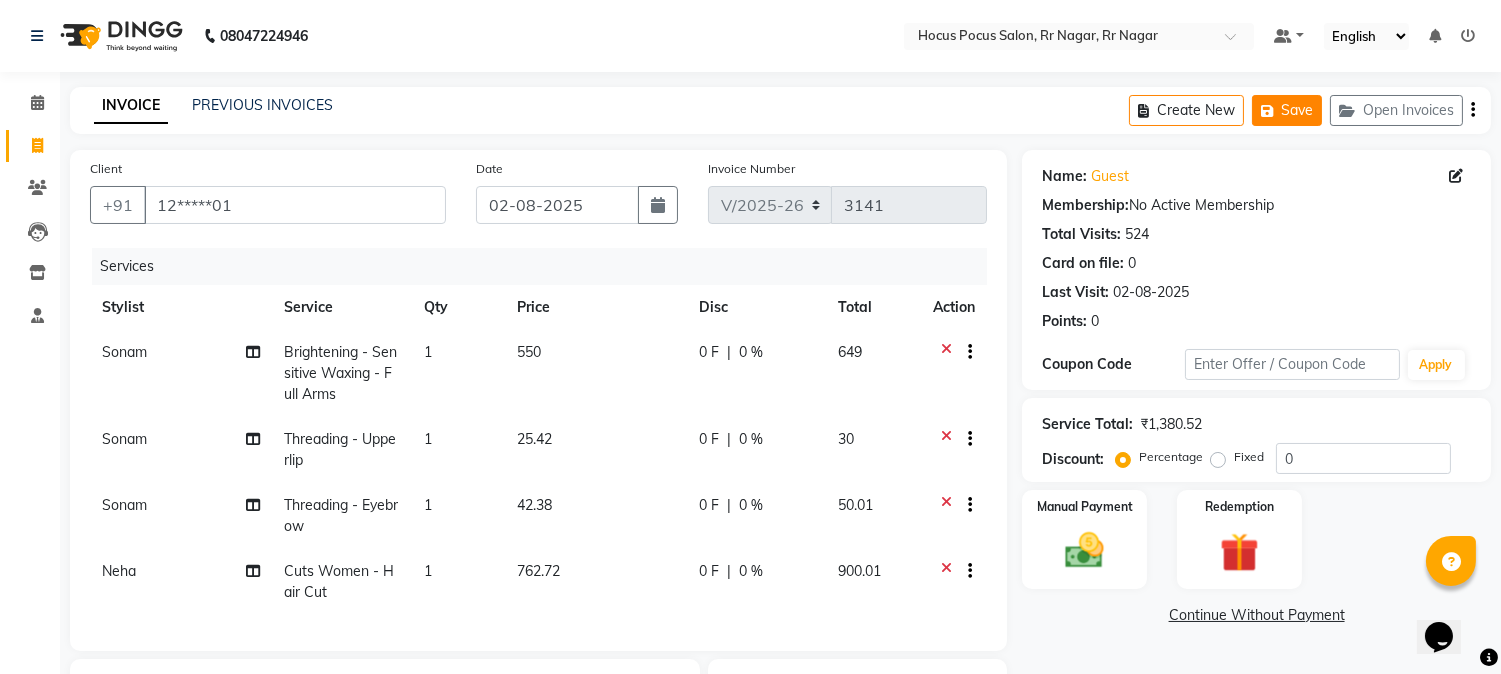 click on "Save" 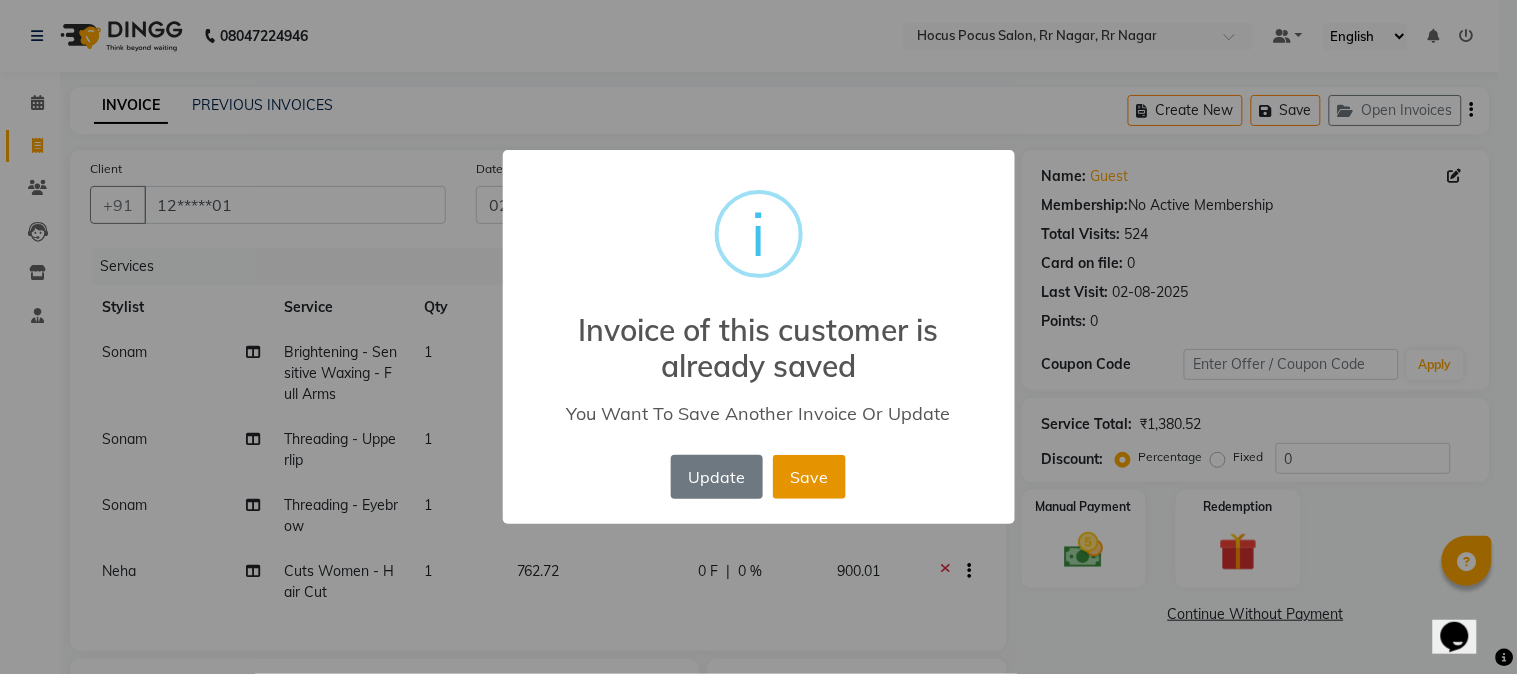 click on "Save" at bounding box center [809, 477] 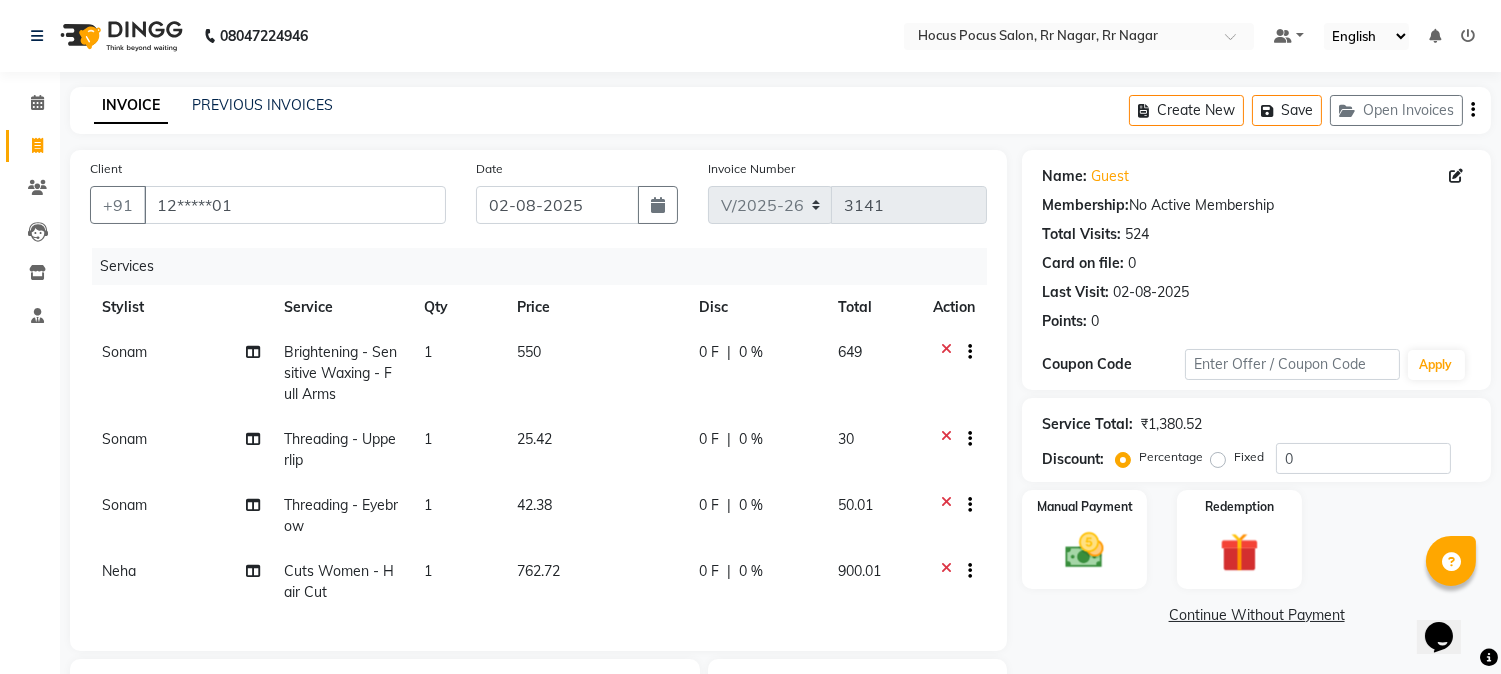 type 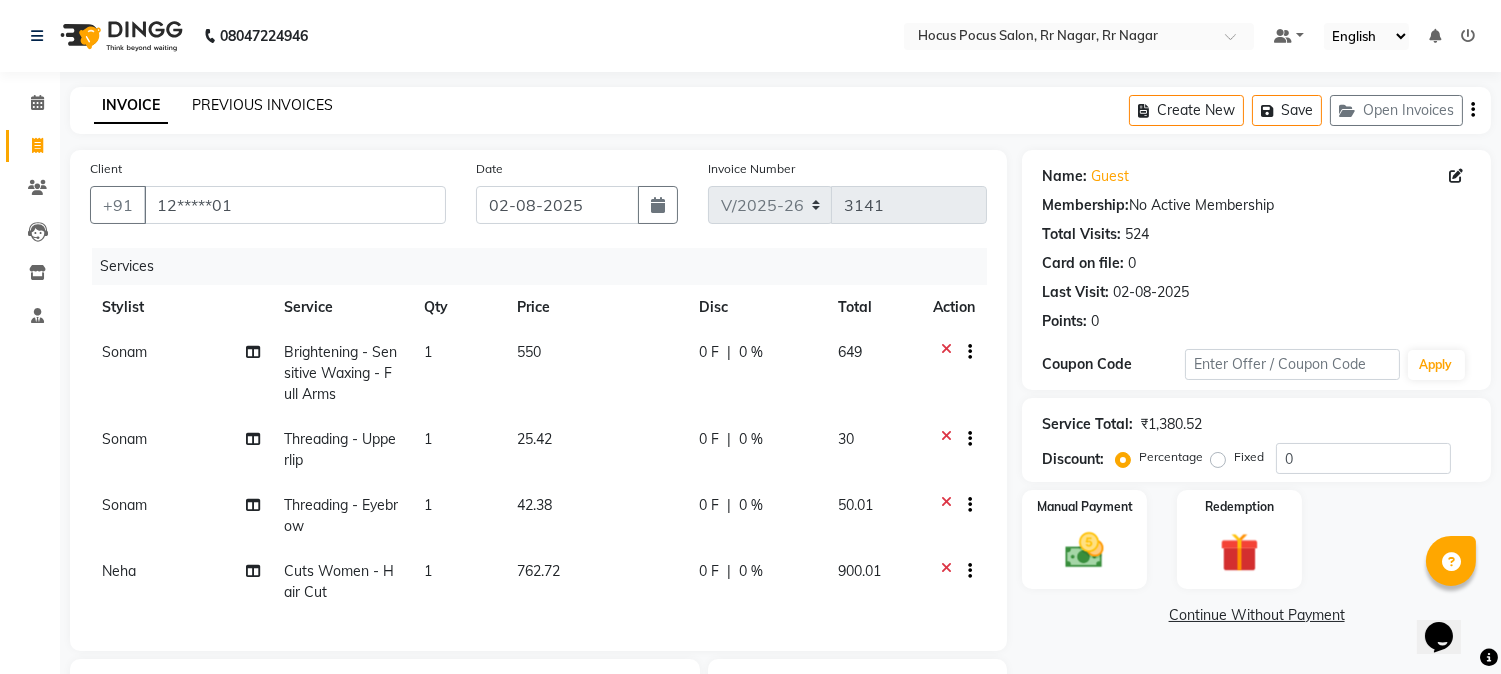 click on "PREVIOUS INVOICES" 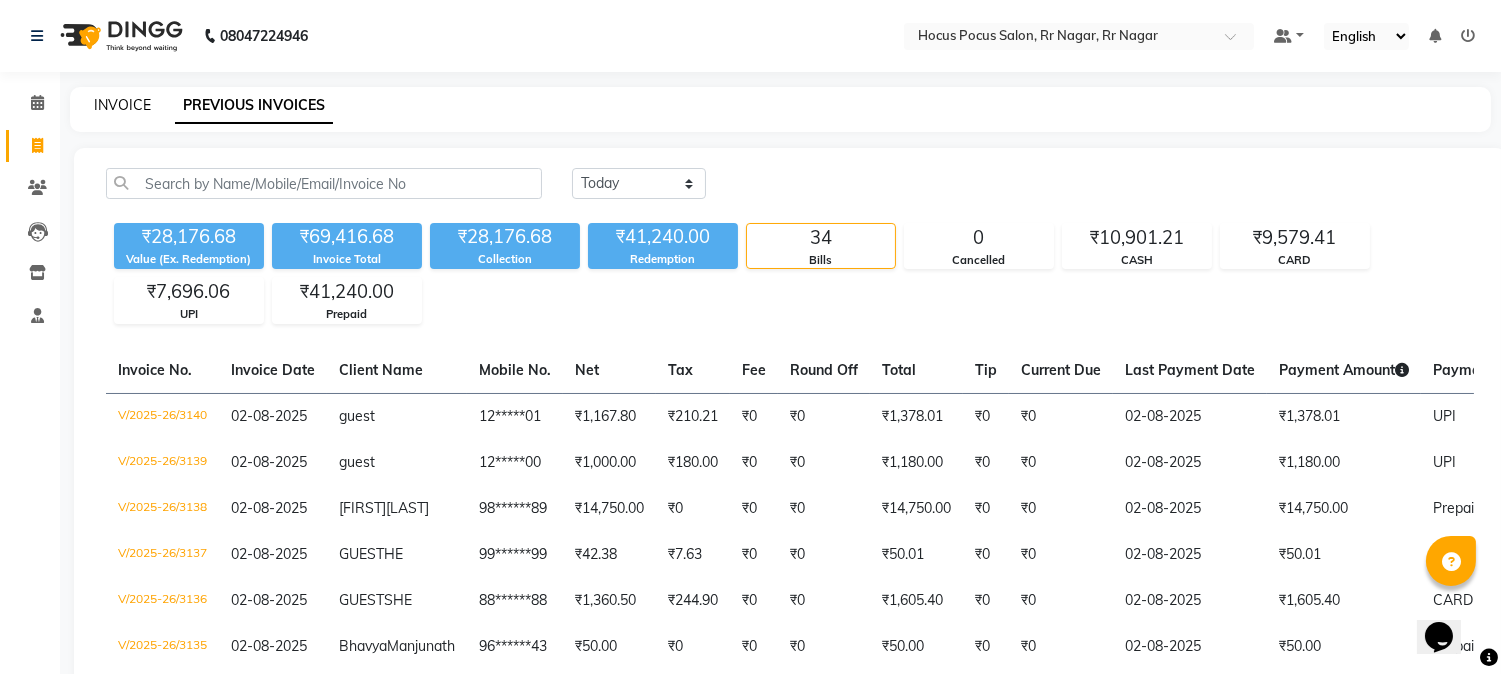 click on "INVOICE" 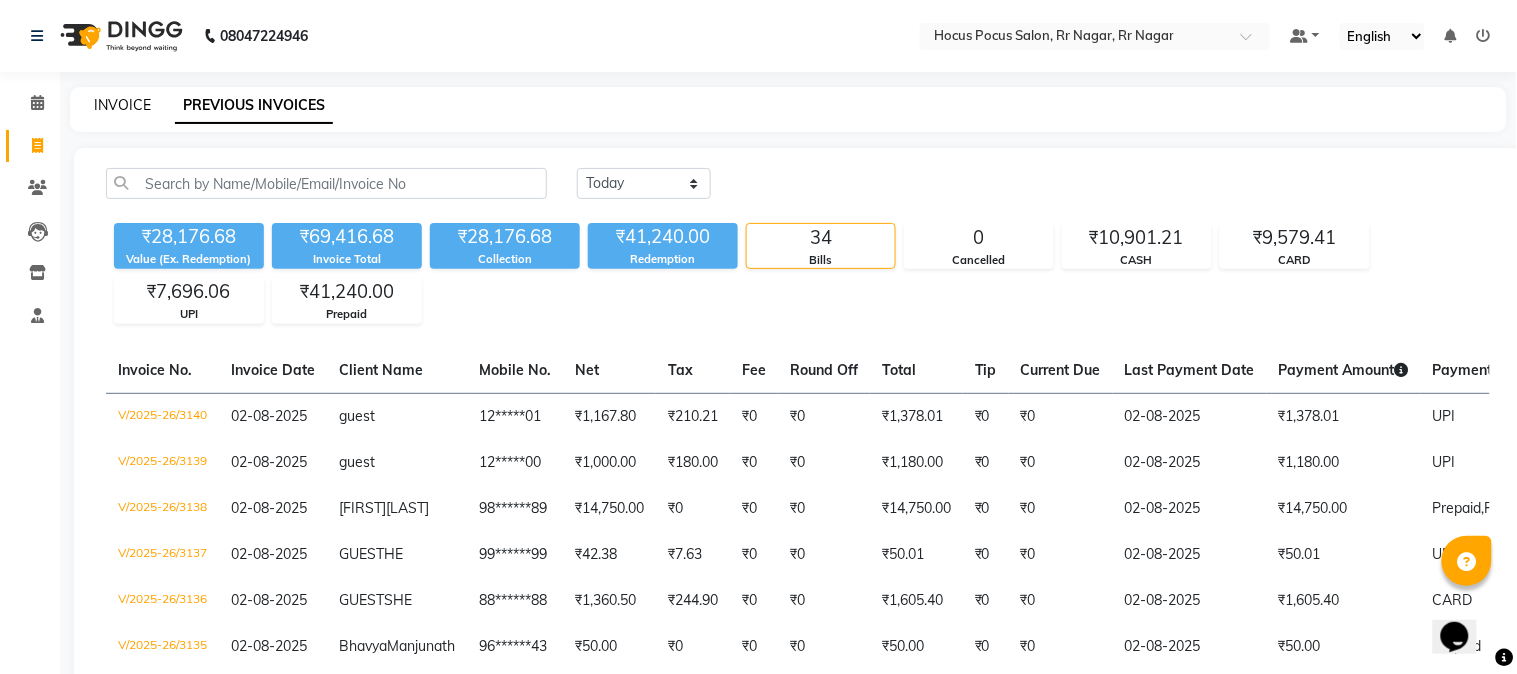 select on "5019" 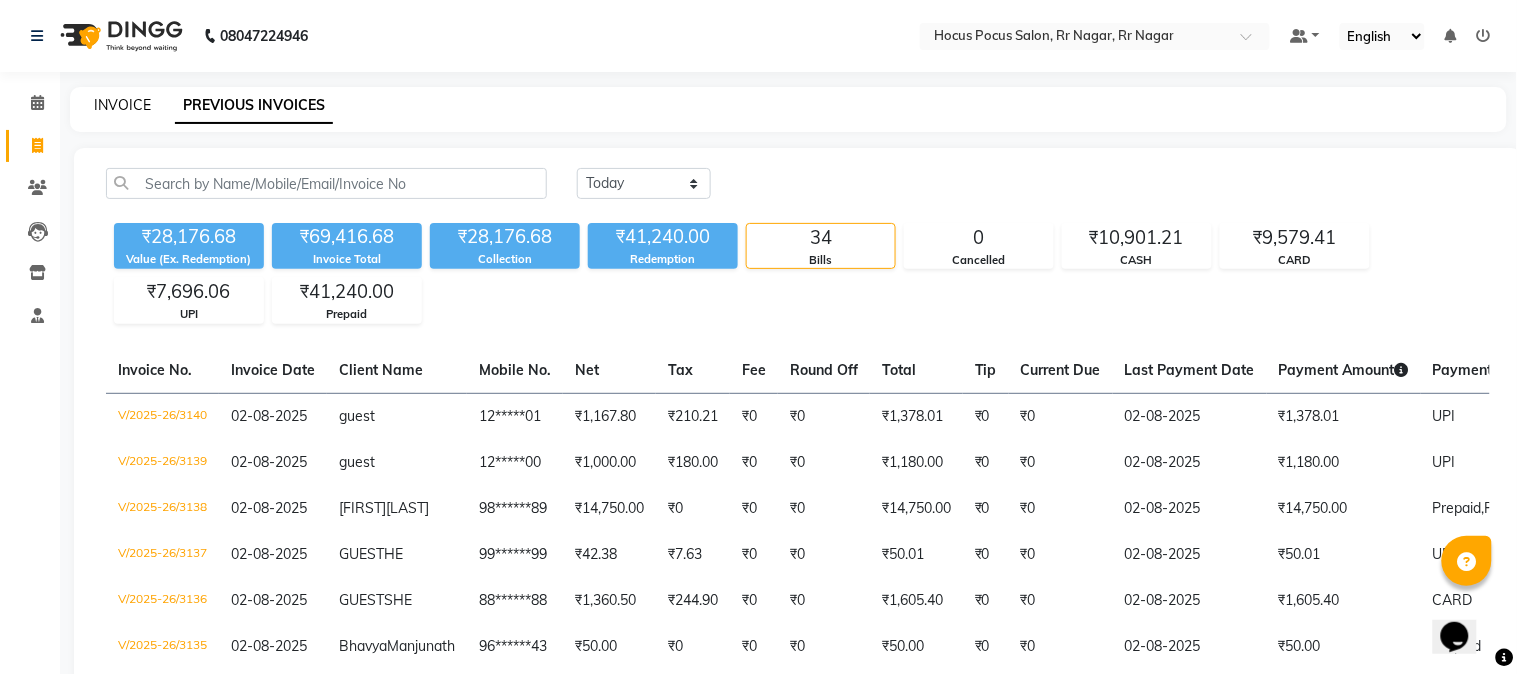 select on "service" 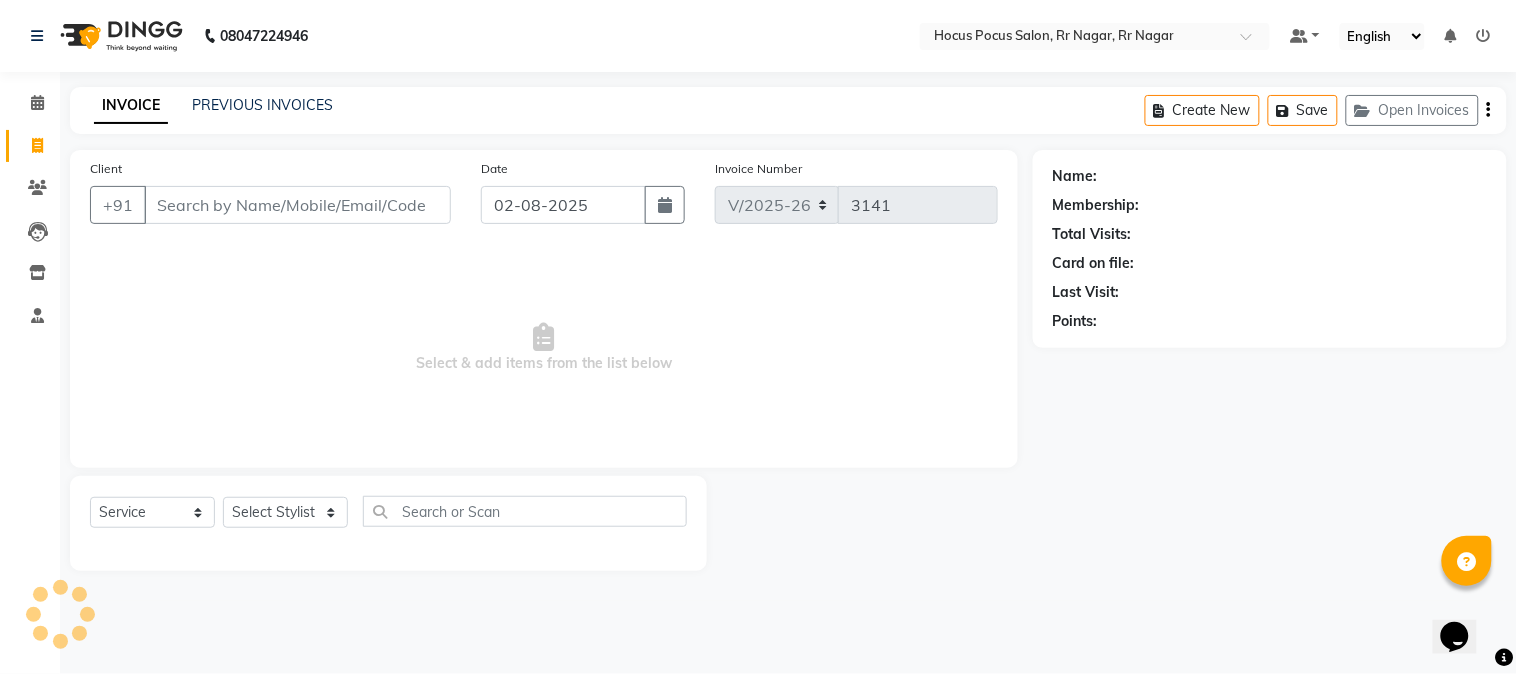 click on "Client" at bounding box center [297, 205] 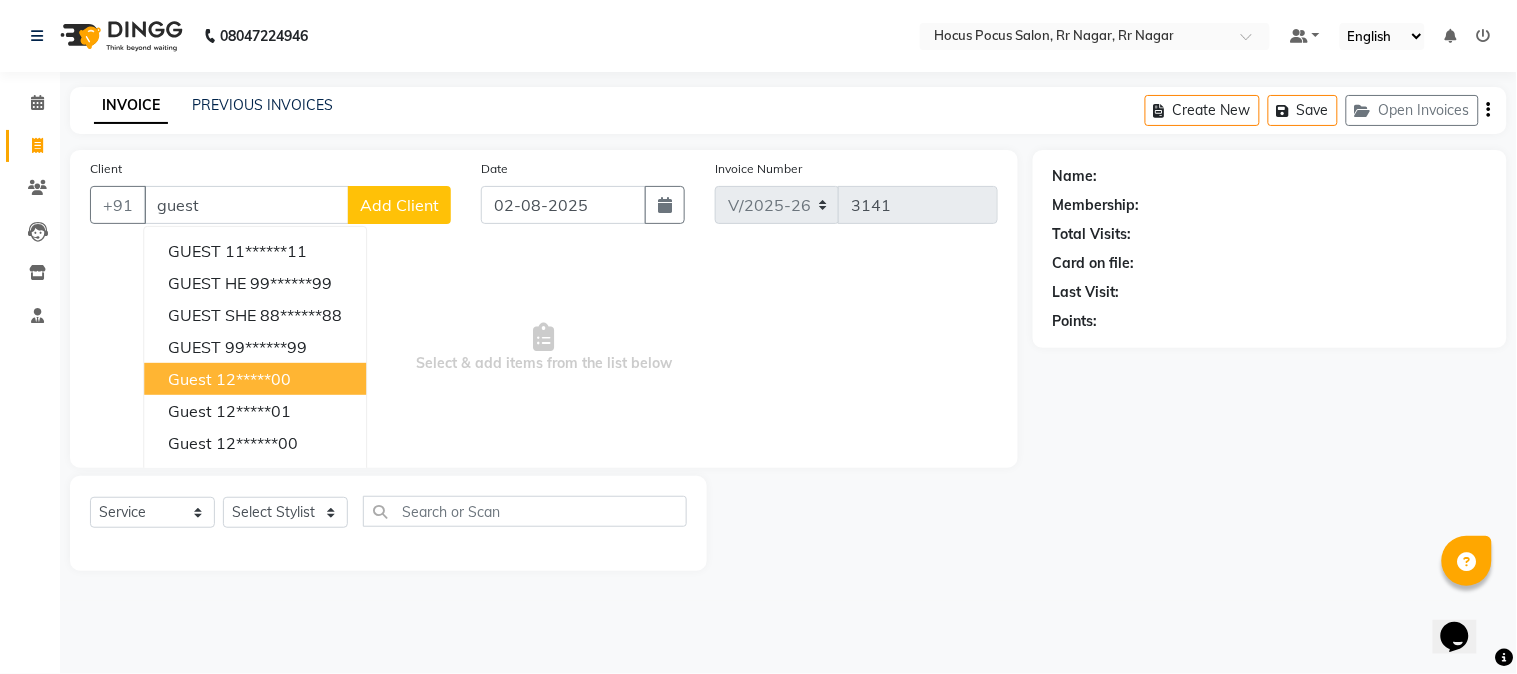 click on "12*****00" at bounding box center [253, 379] 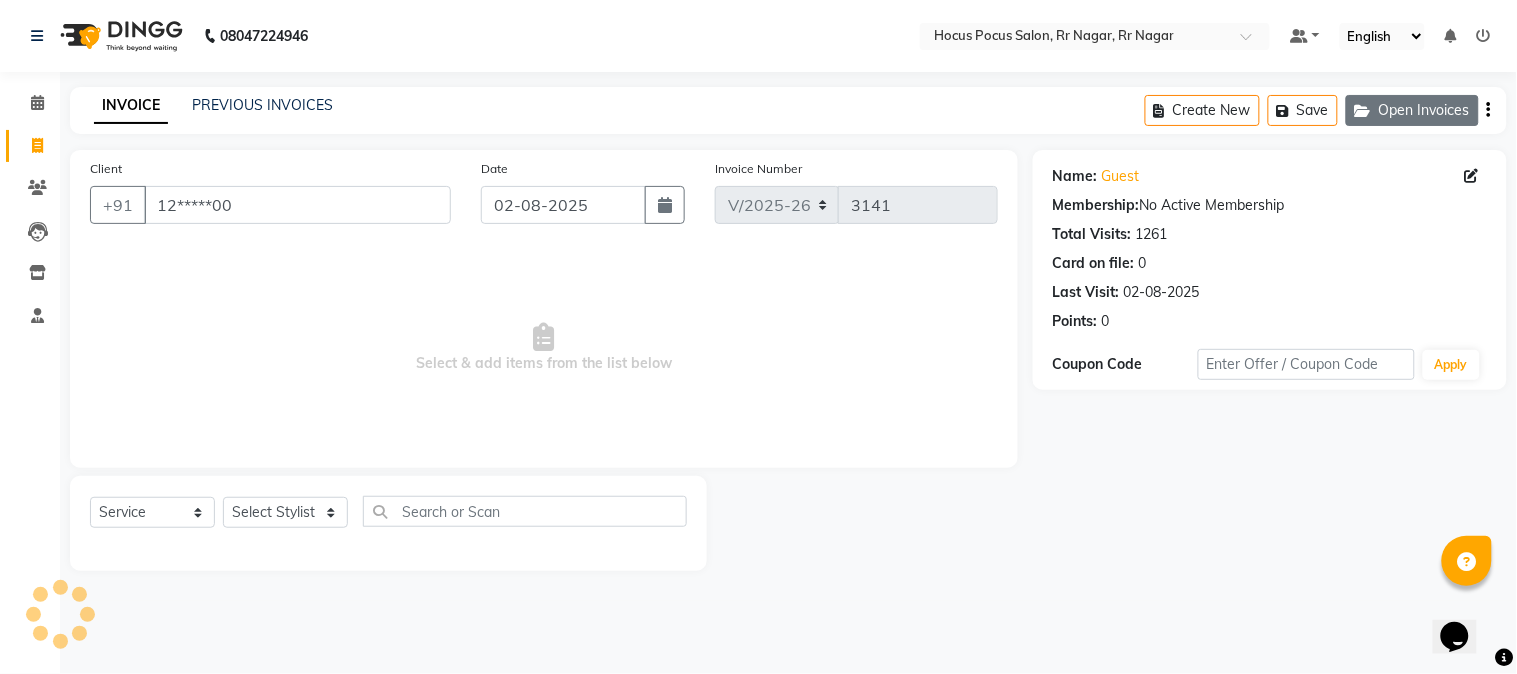 click 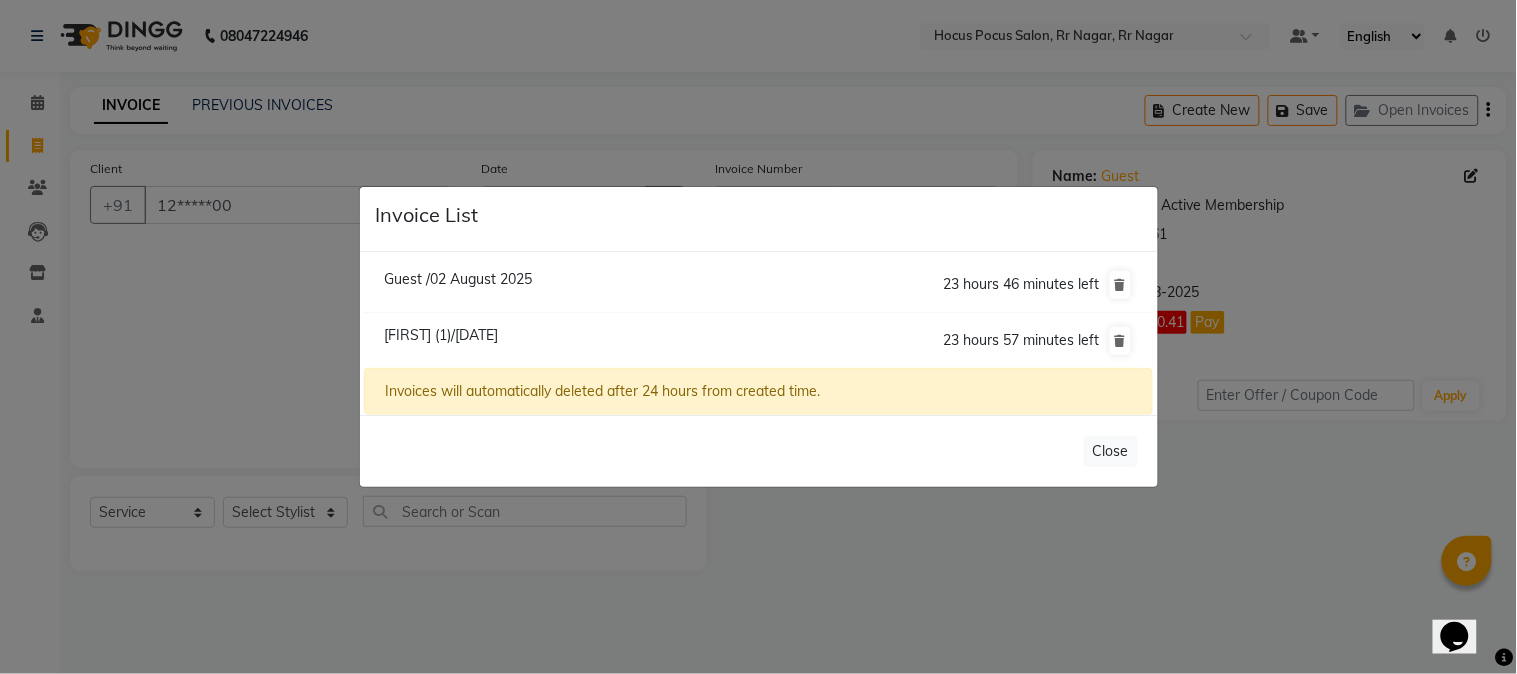 click on "Guest /02 August 2025" 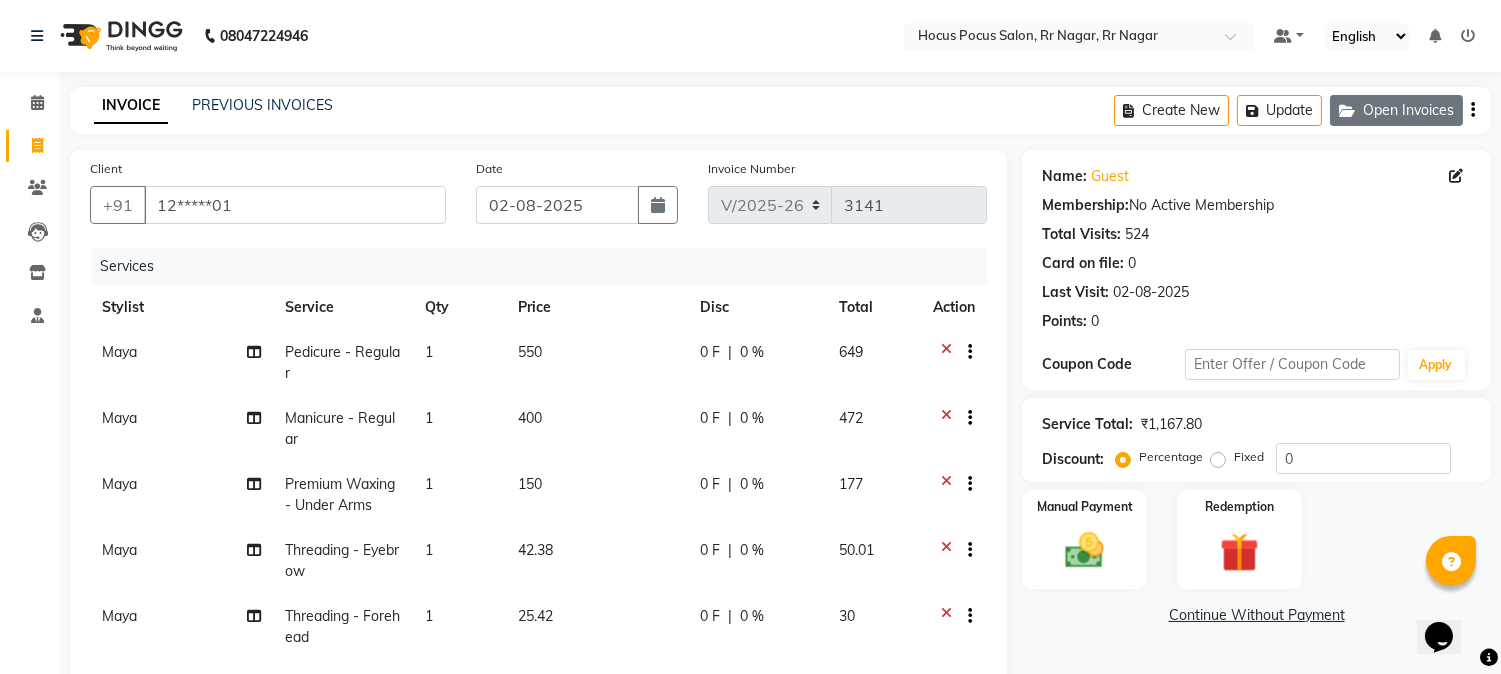click on "Open Invoices" 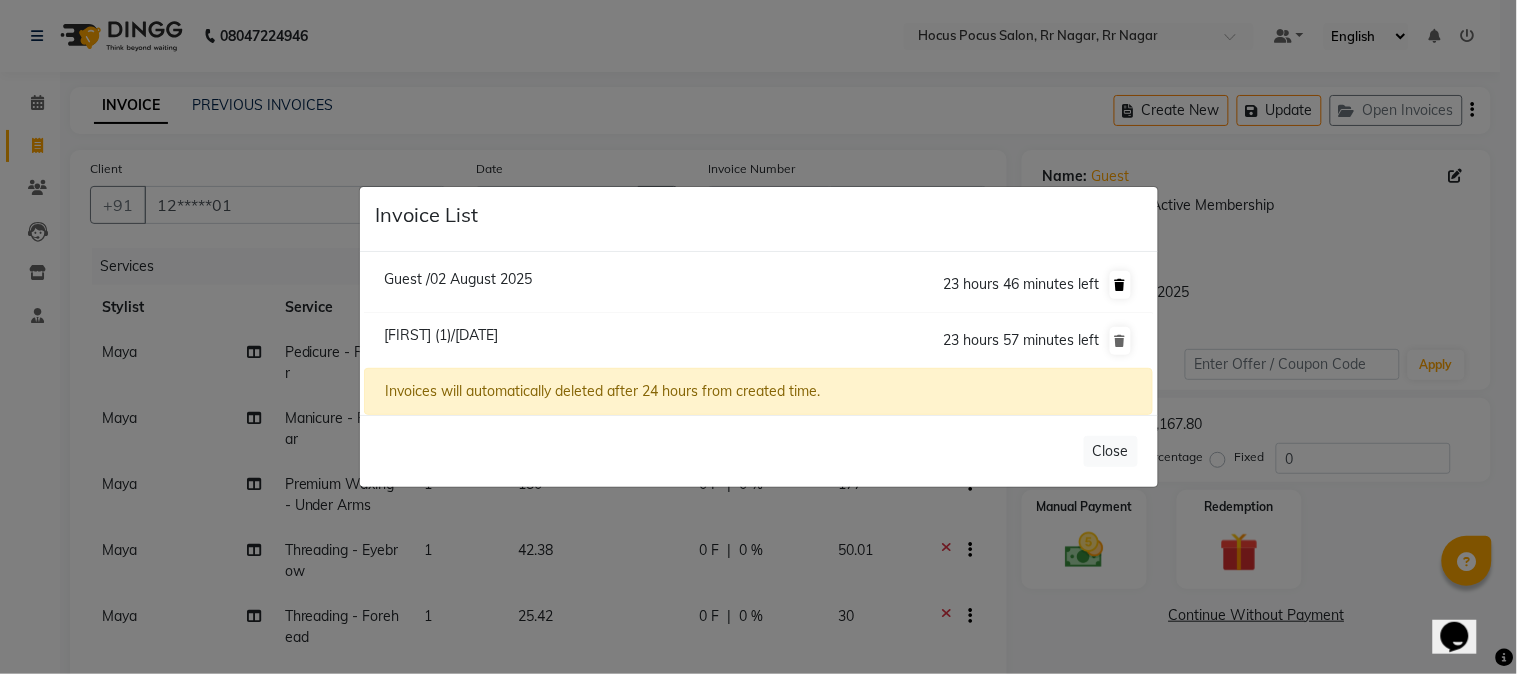 click 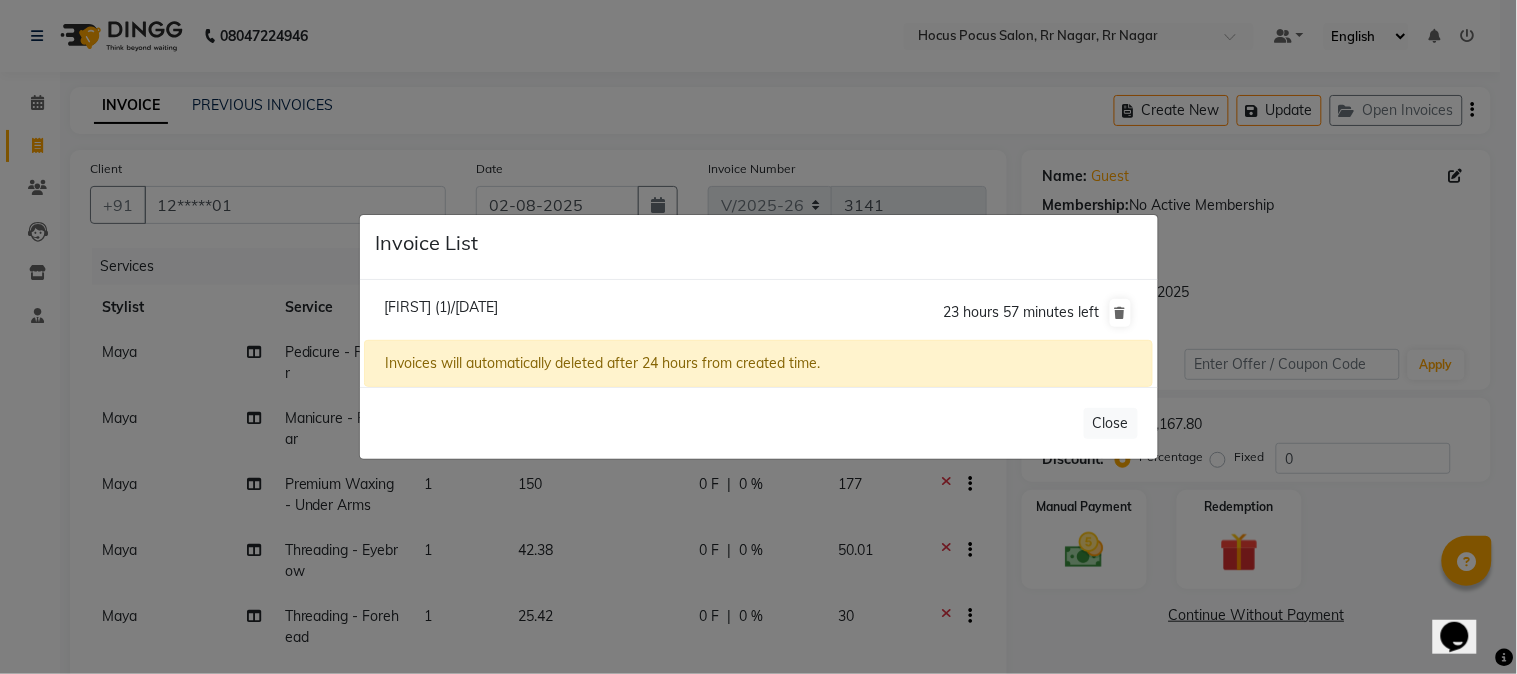 click on "Guest (1)/02 August 2025" 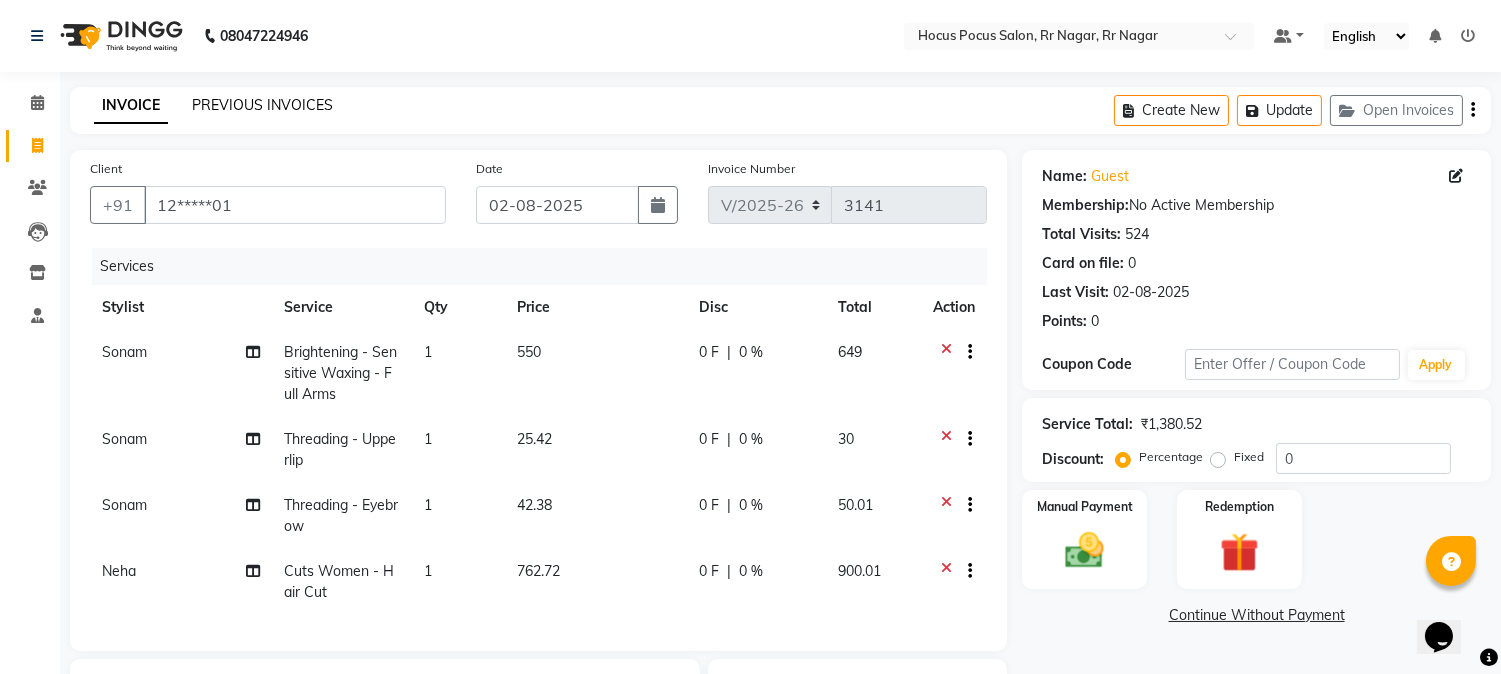 click on "PREVIOUS INVOICES" 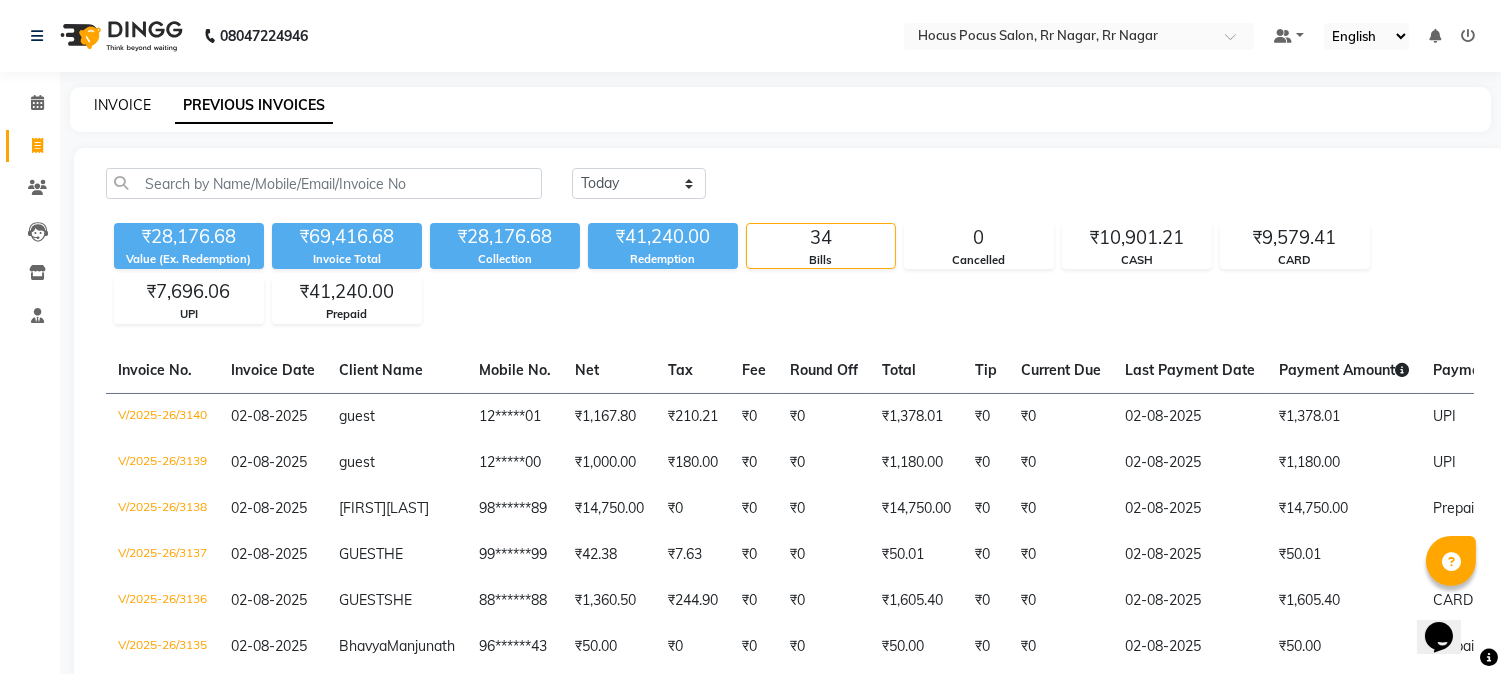 click on "INVOICE" 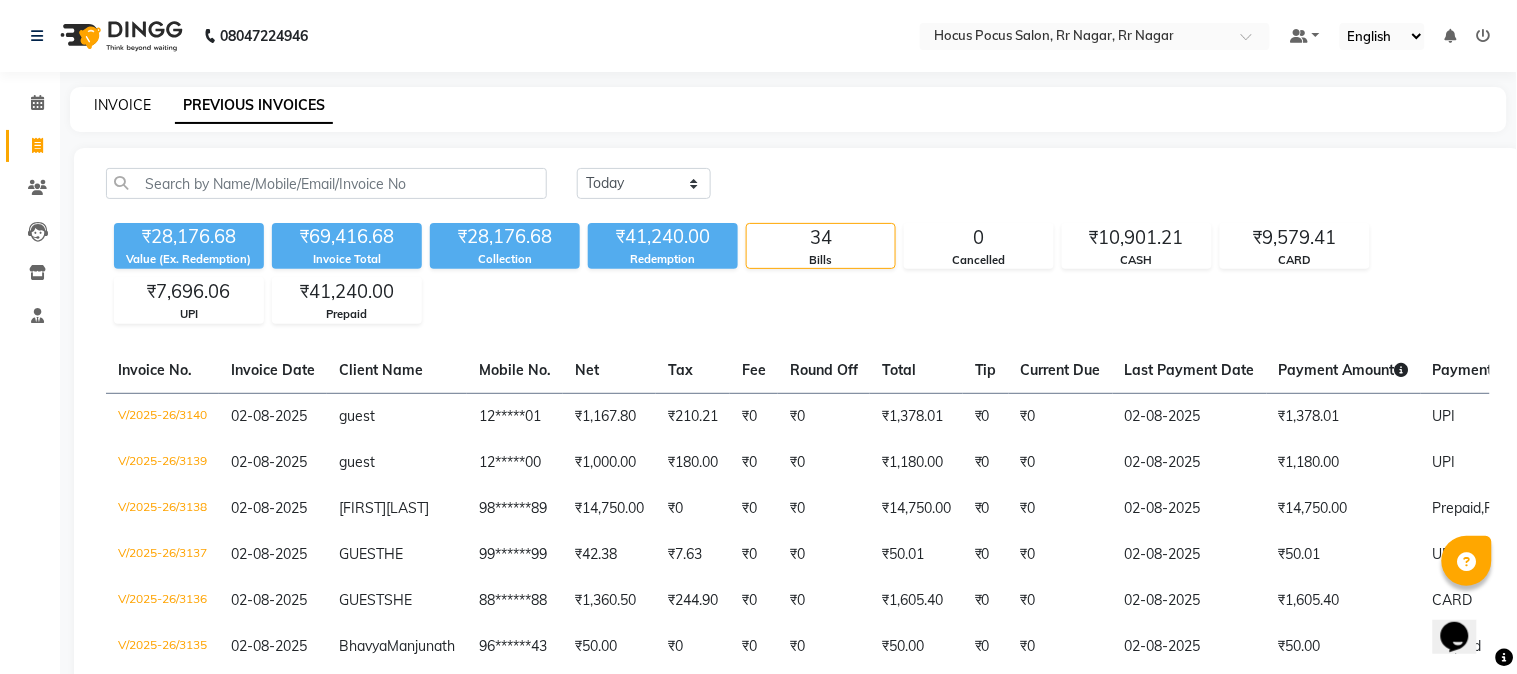 select on "5019" 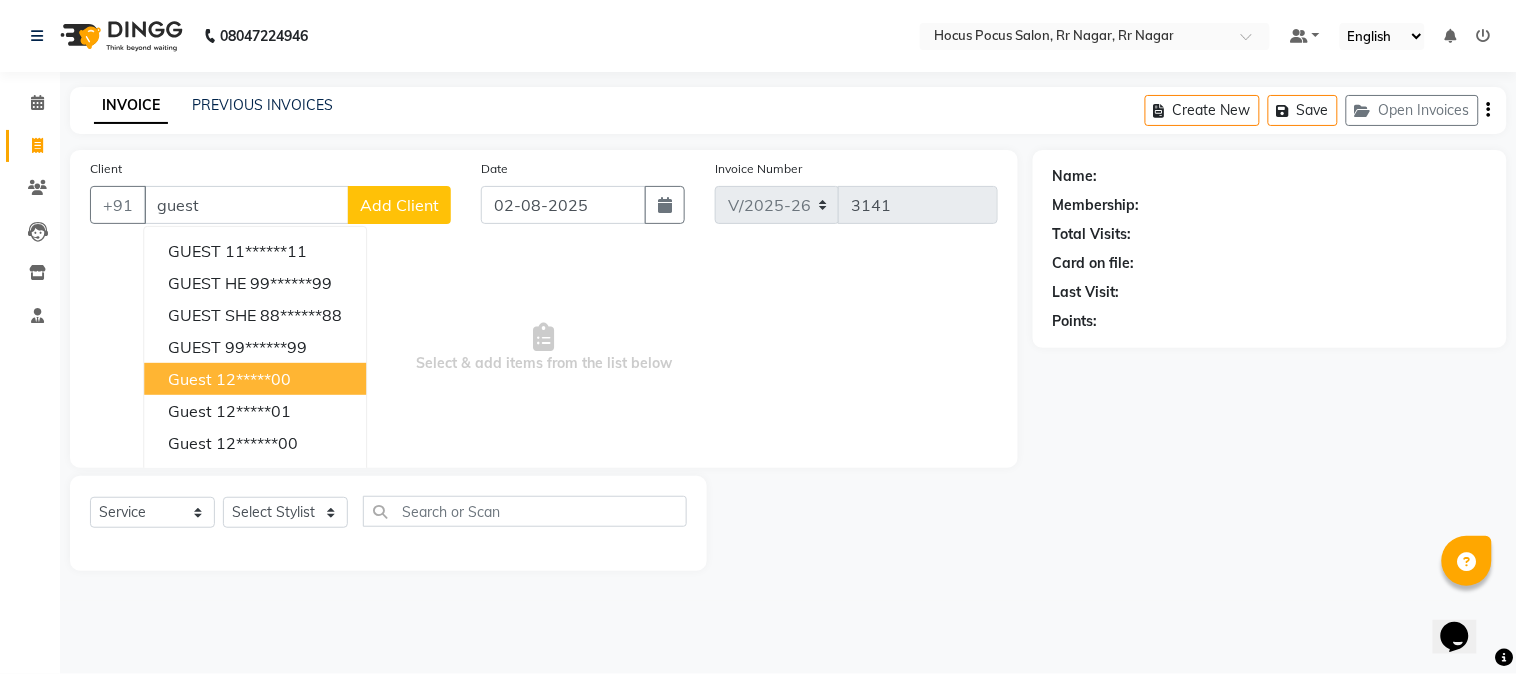 click on "12*****00" at bounding box center [253, 379] 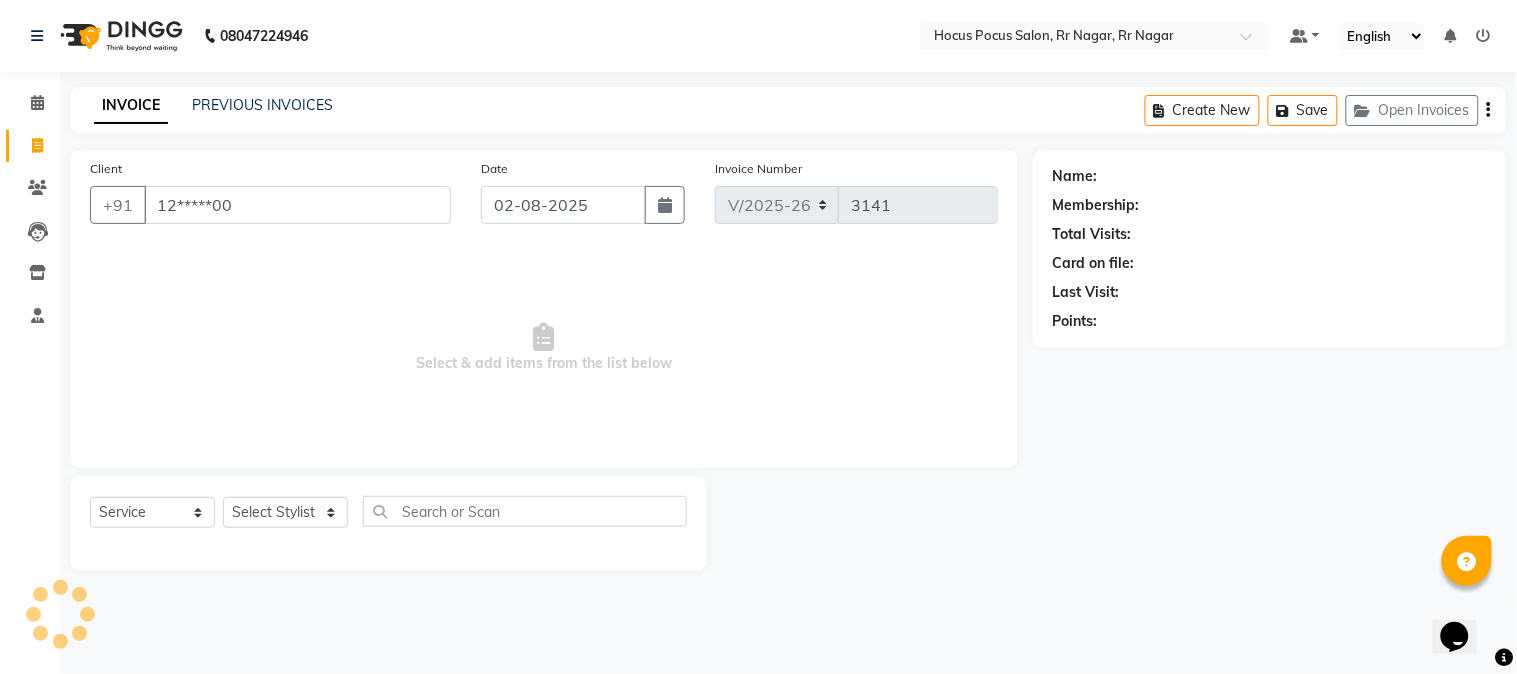 type on "12*****00" 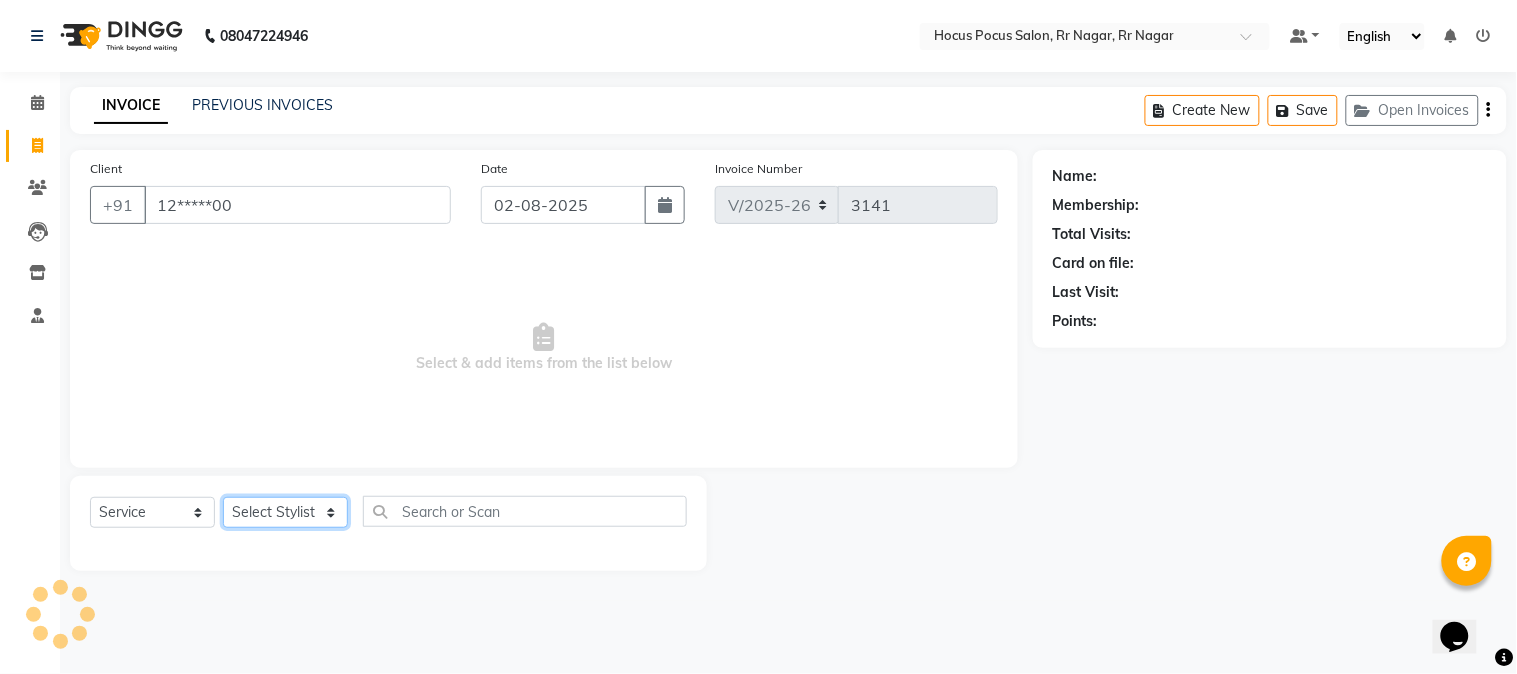 click on "Select Stylist Amar  Arjun Eliza hocus pocus Jonathan Maya Mona Neha Ravi Salima Sonam" 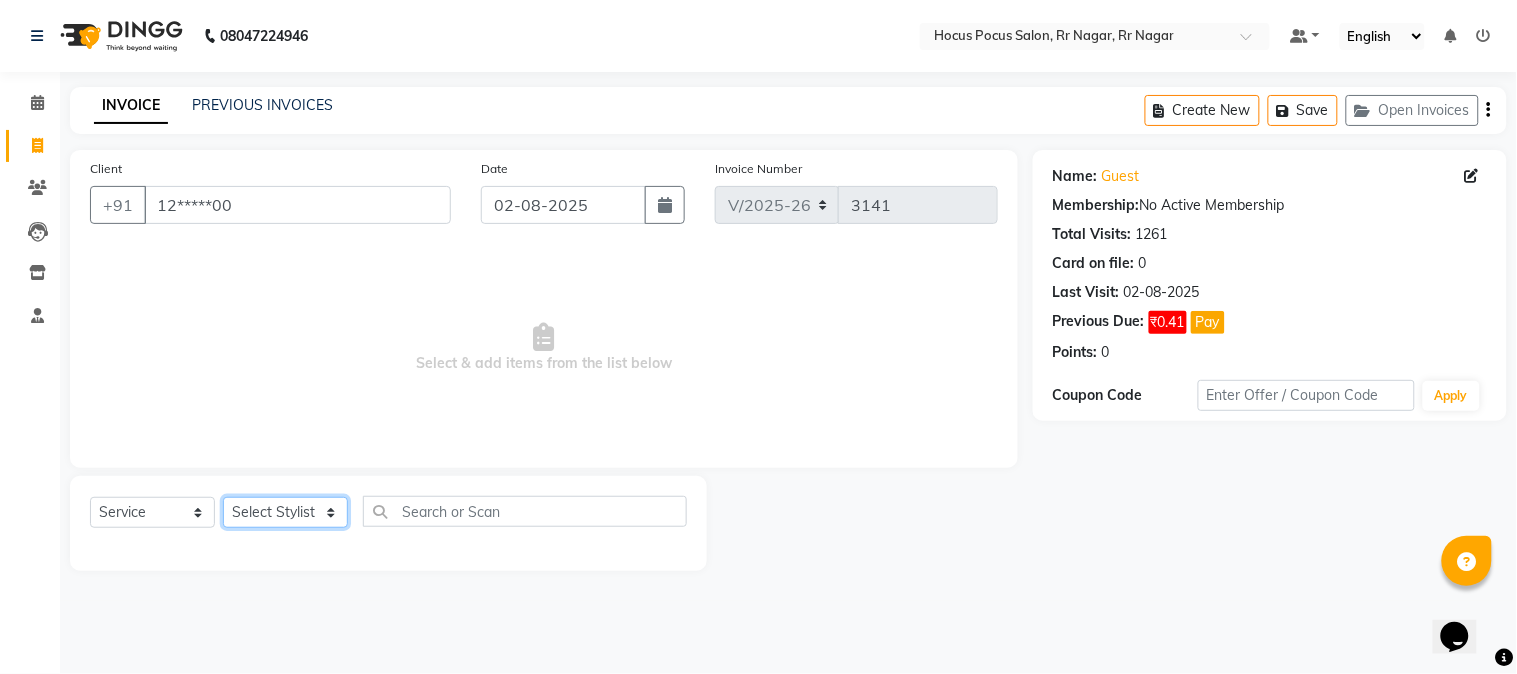 select on "61436" 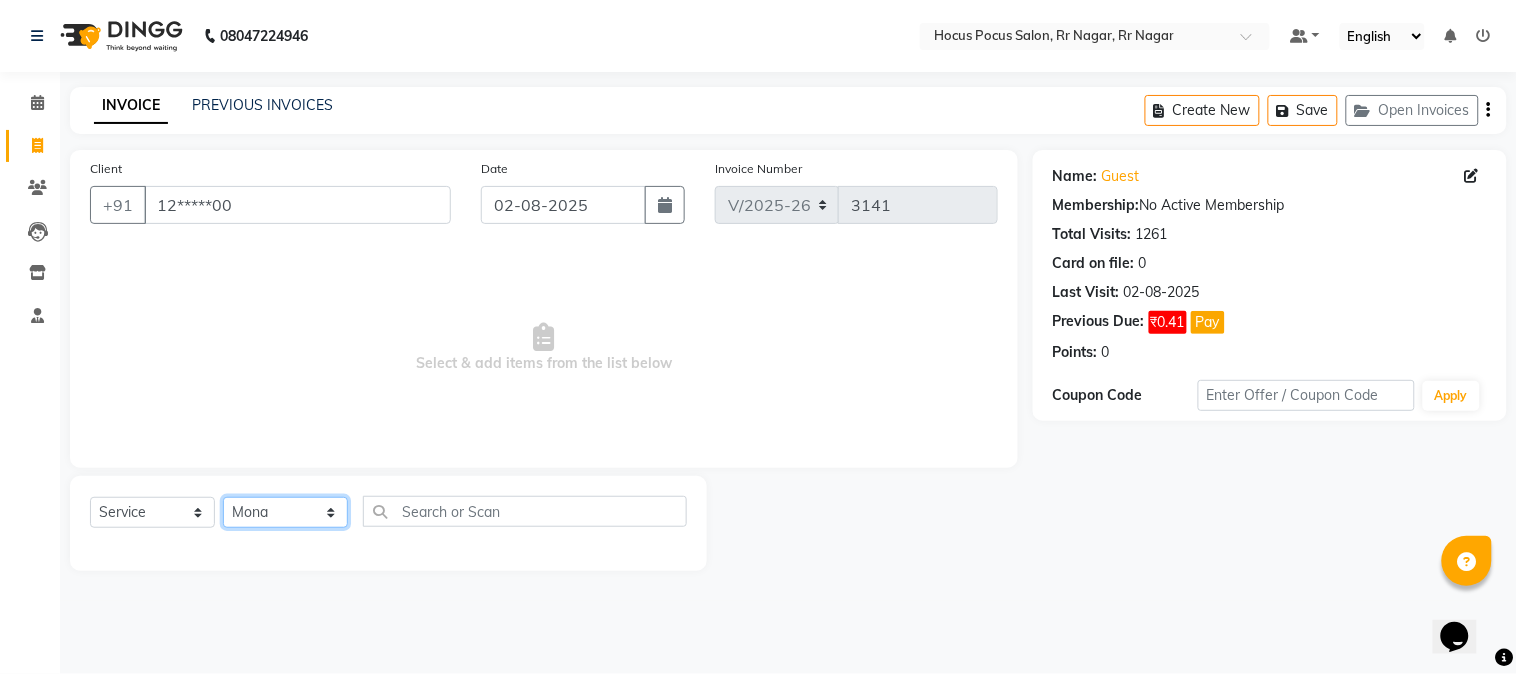 click on "Select Stylist Amar  Arjun Eliza hocus pocus Jonathan Maya Mona Neha Ravi Salima Sonam" 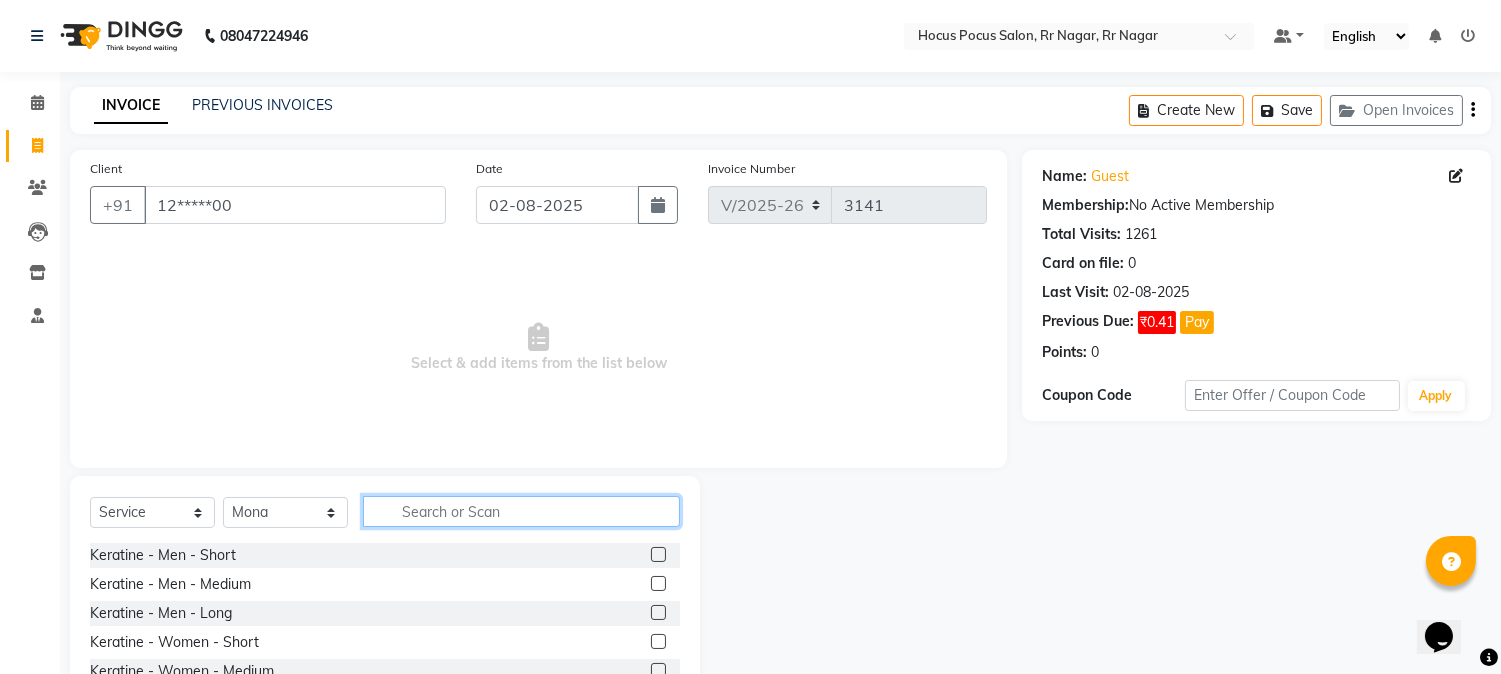 click 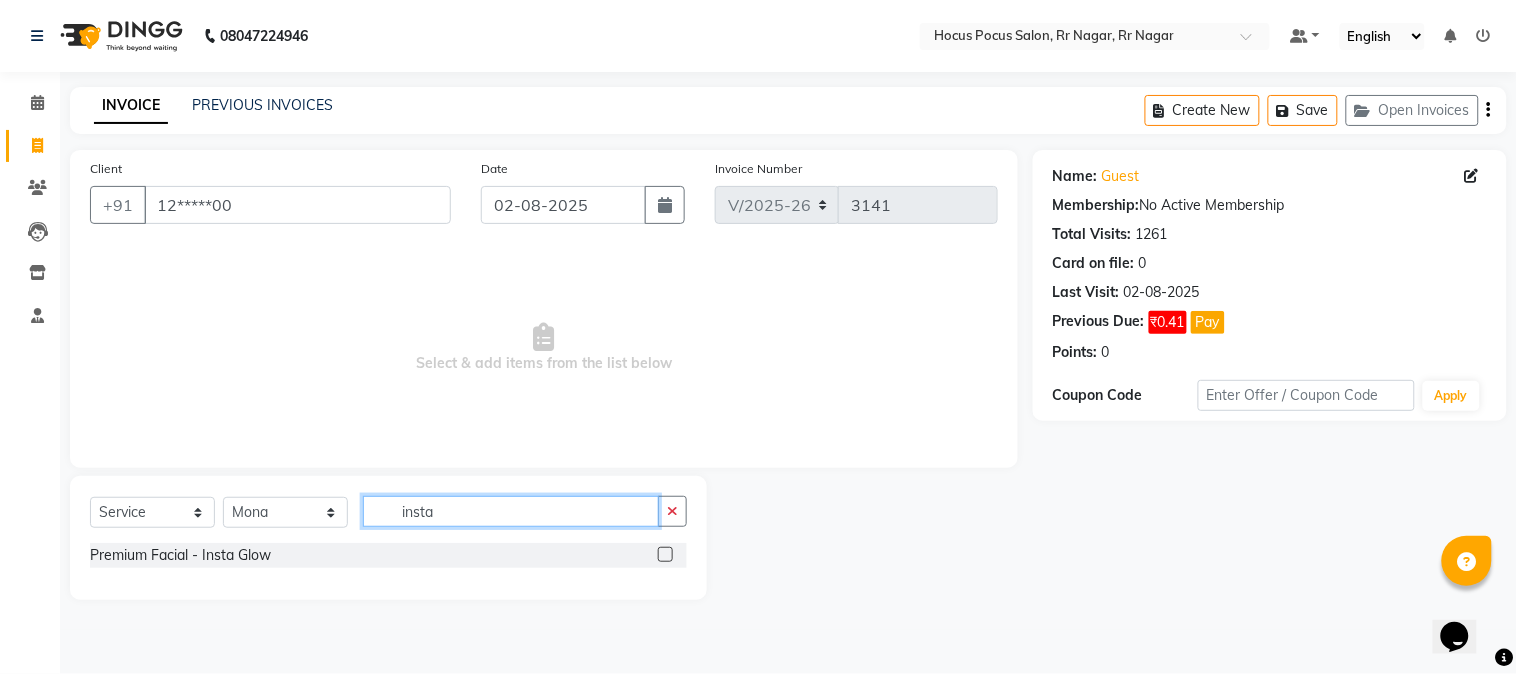 type on "insta" 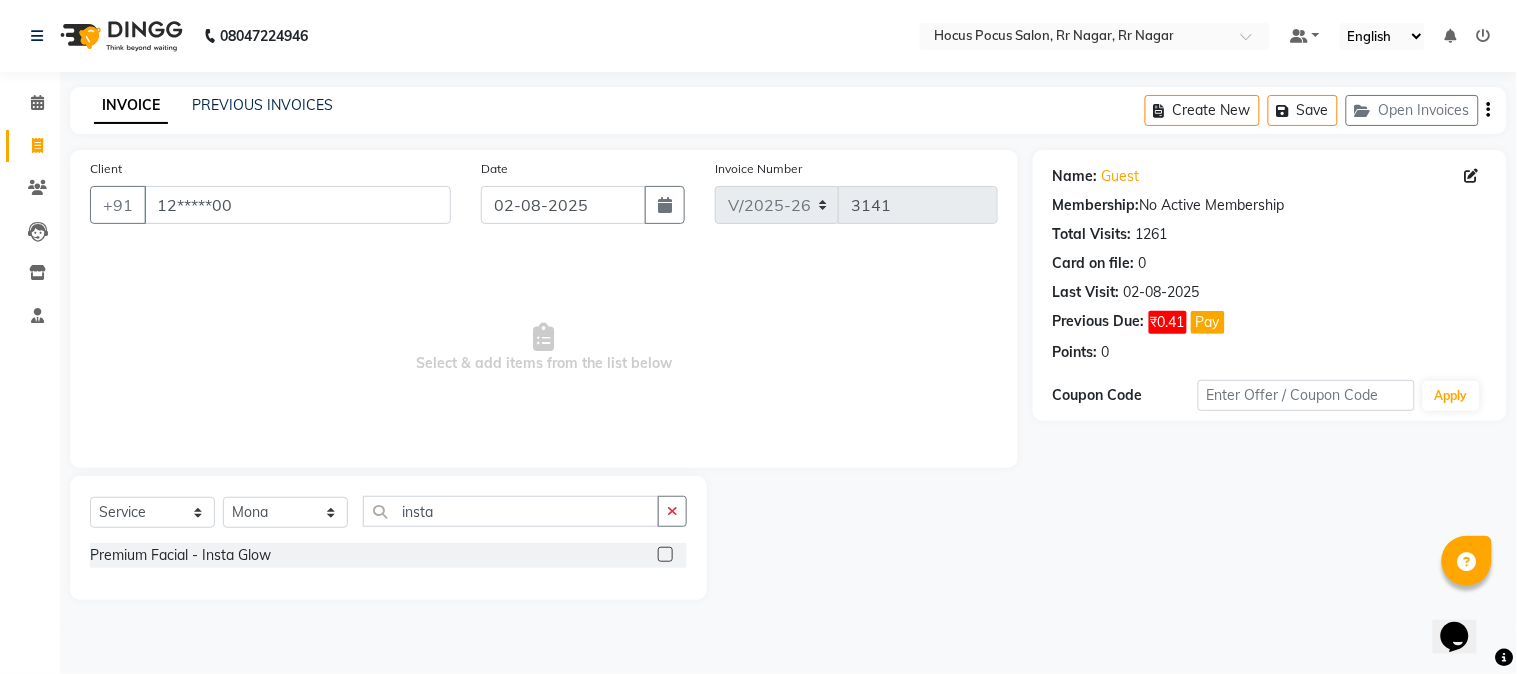 click 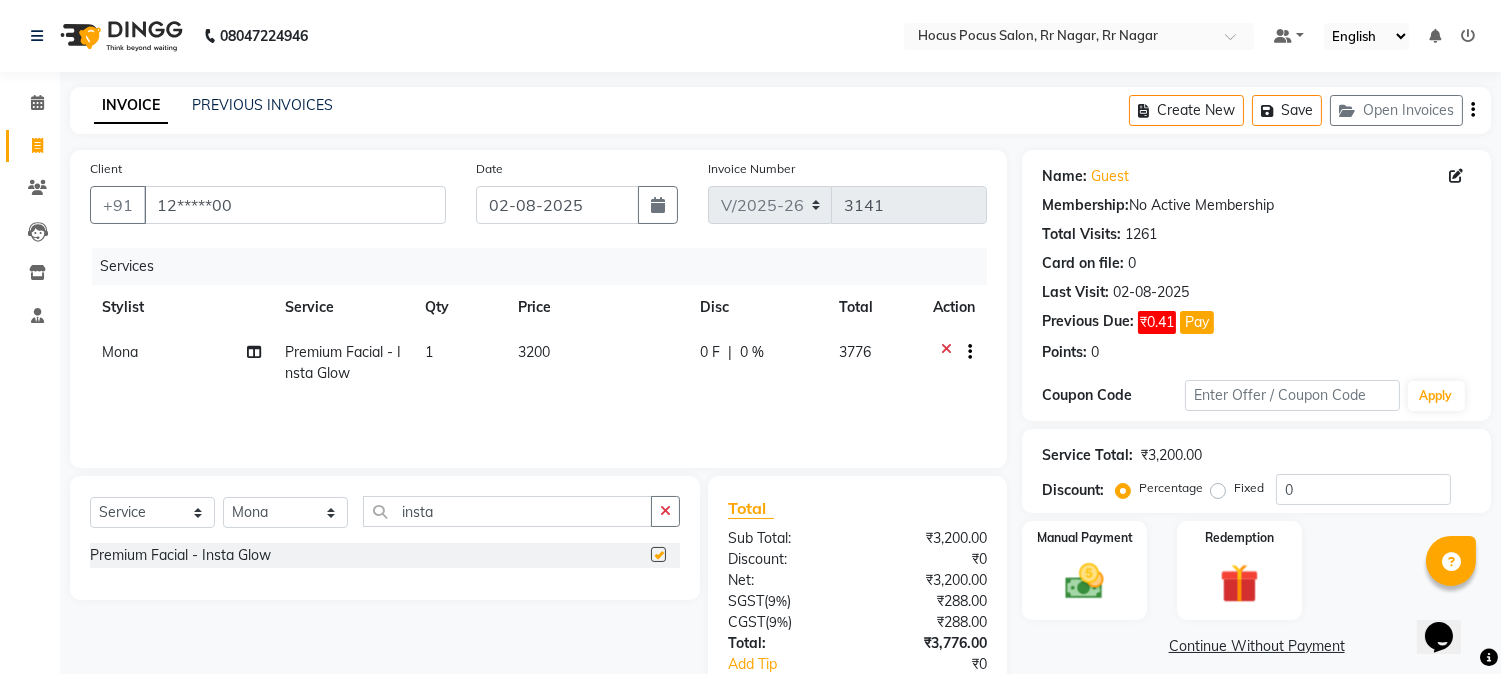 checkbox on "false" 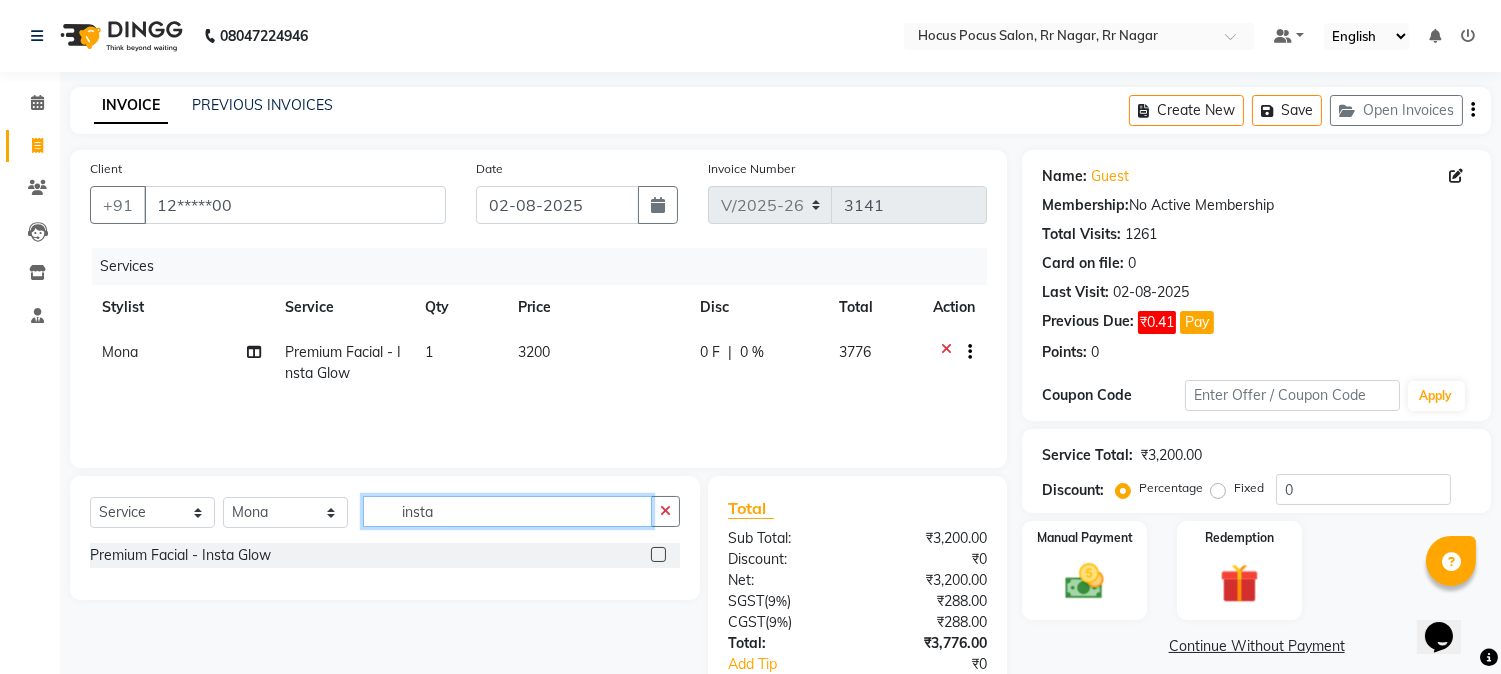 click on "insta" 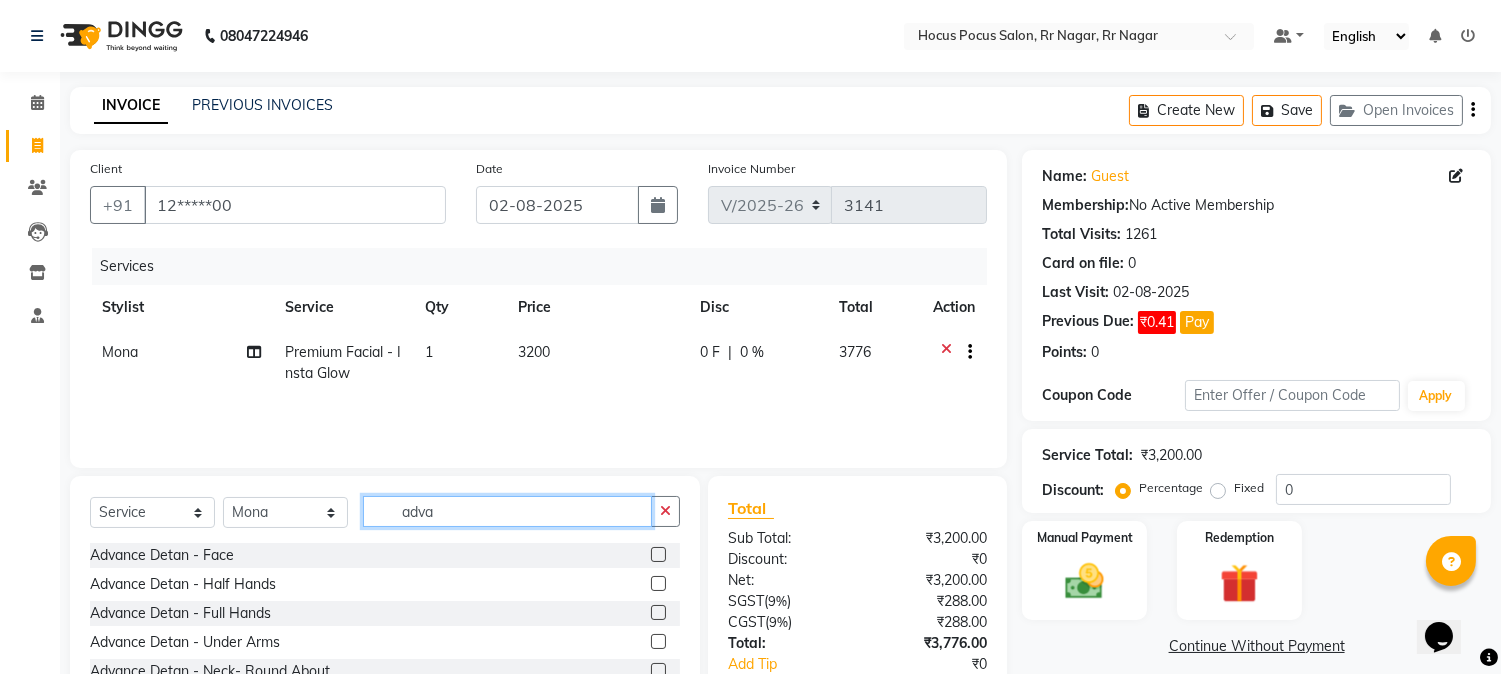 type on "adva" 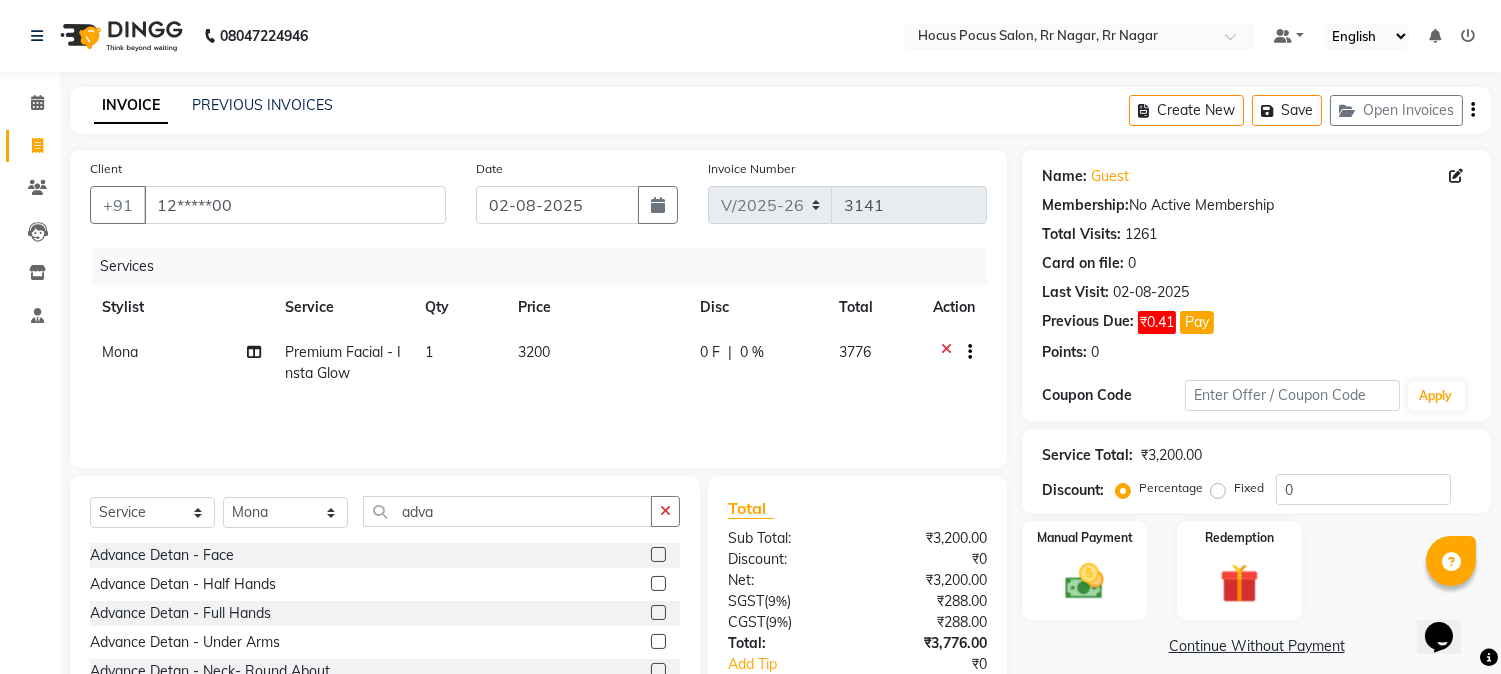 click 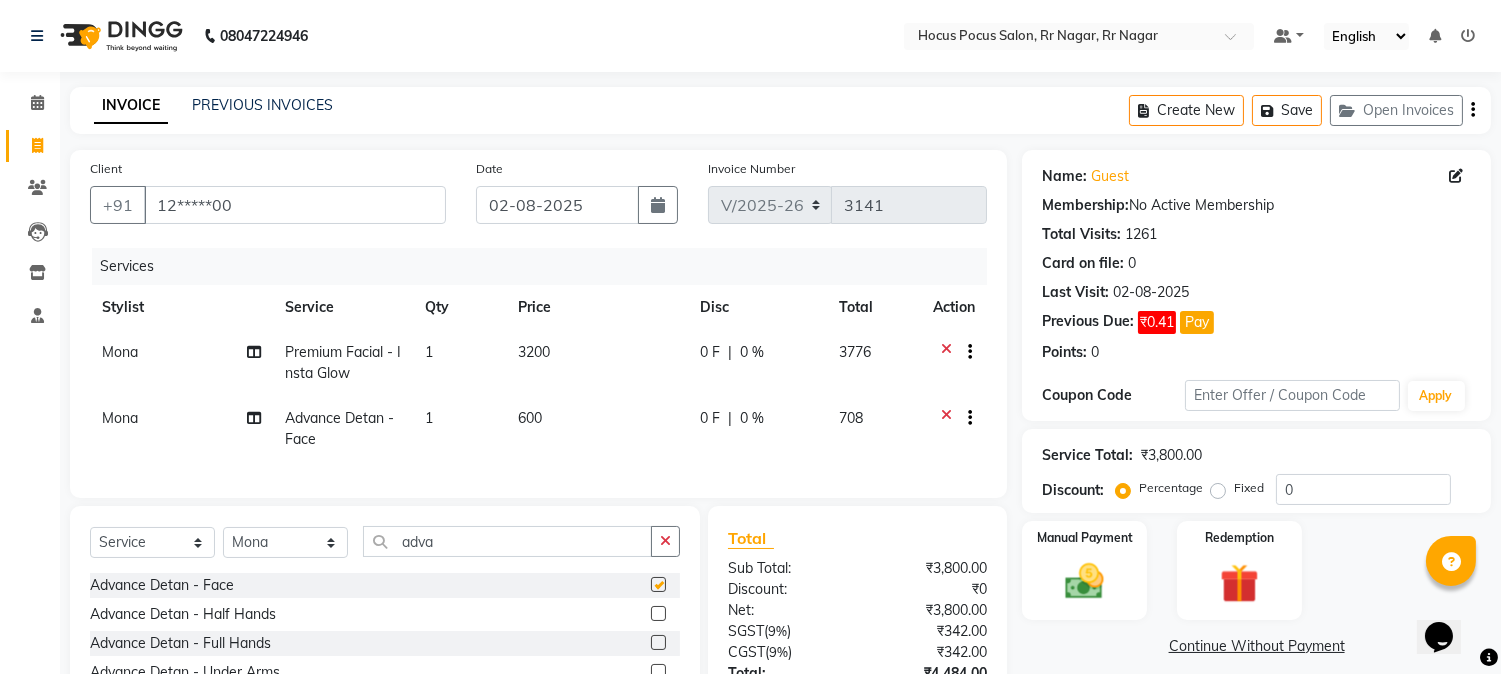 checkbox on "false" 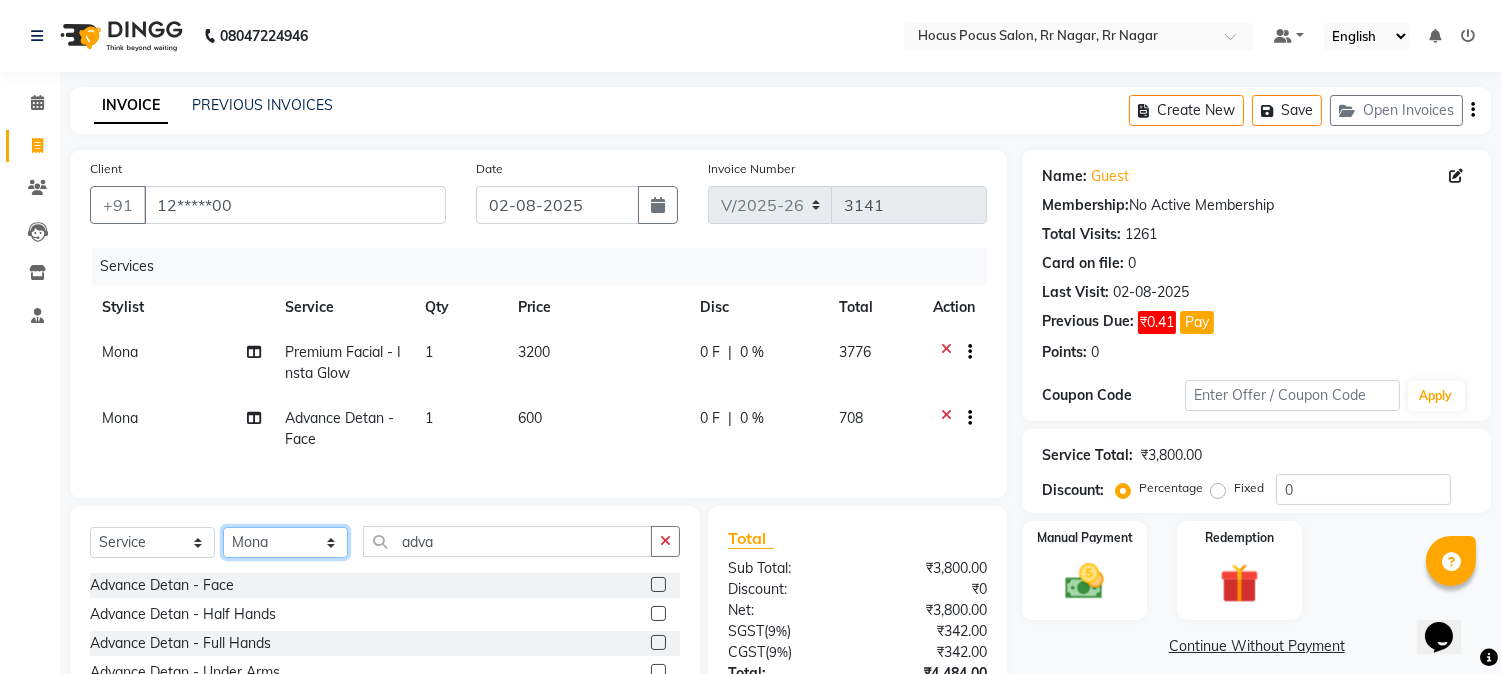 click on "Select Stylist Amar  Arjun Eliza hocus pocus Jonathan Maya Mona Neha Ravi Salima Sonam" 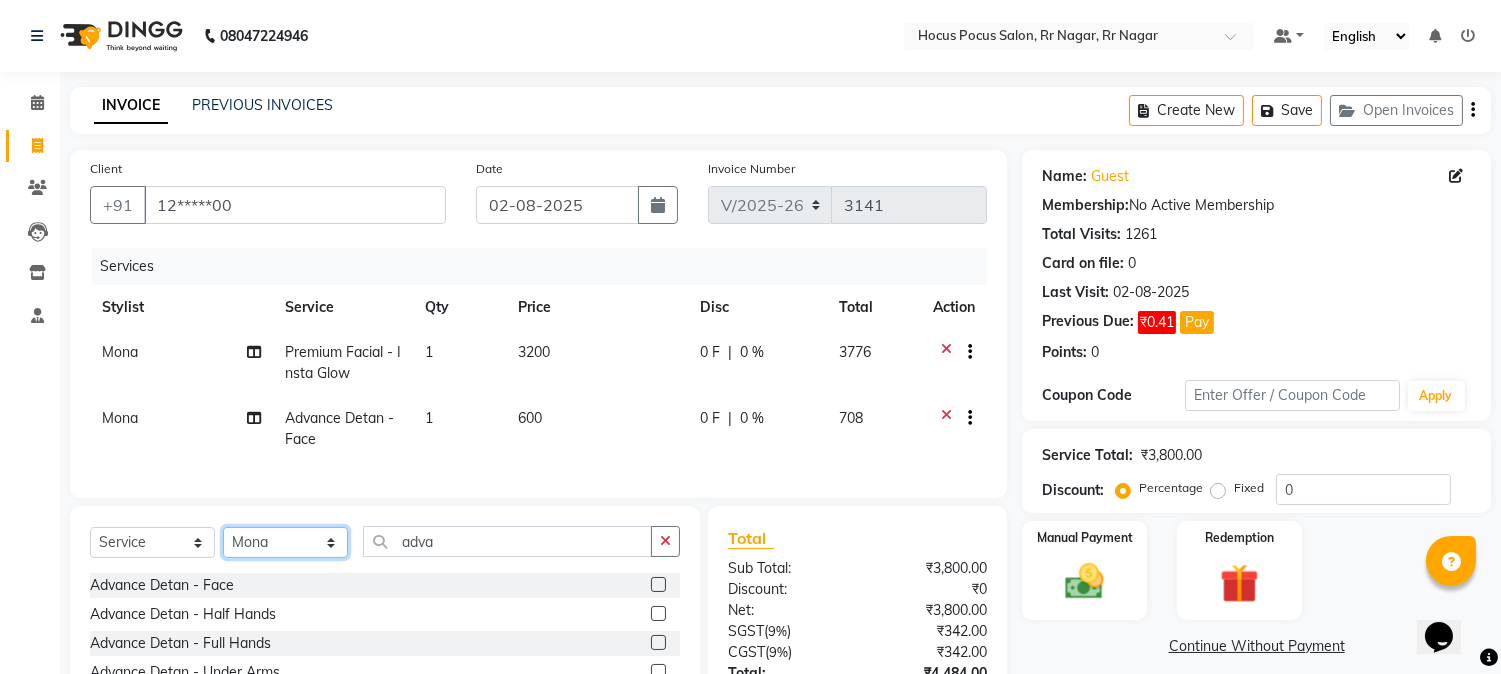select on "32987" 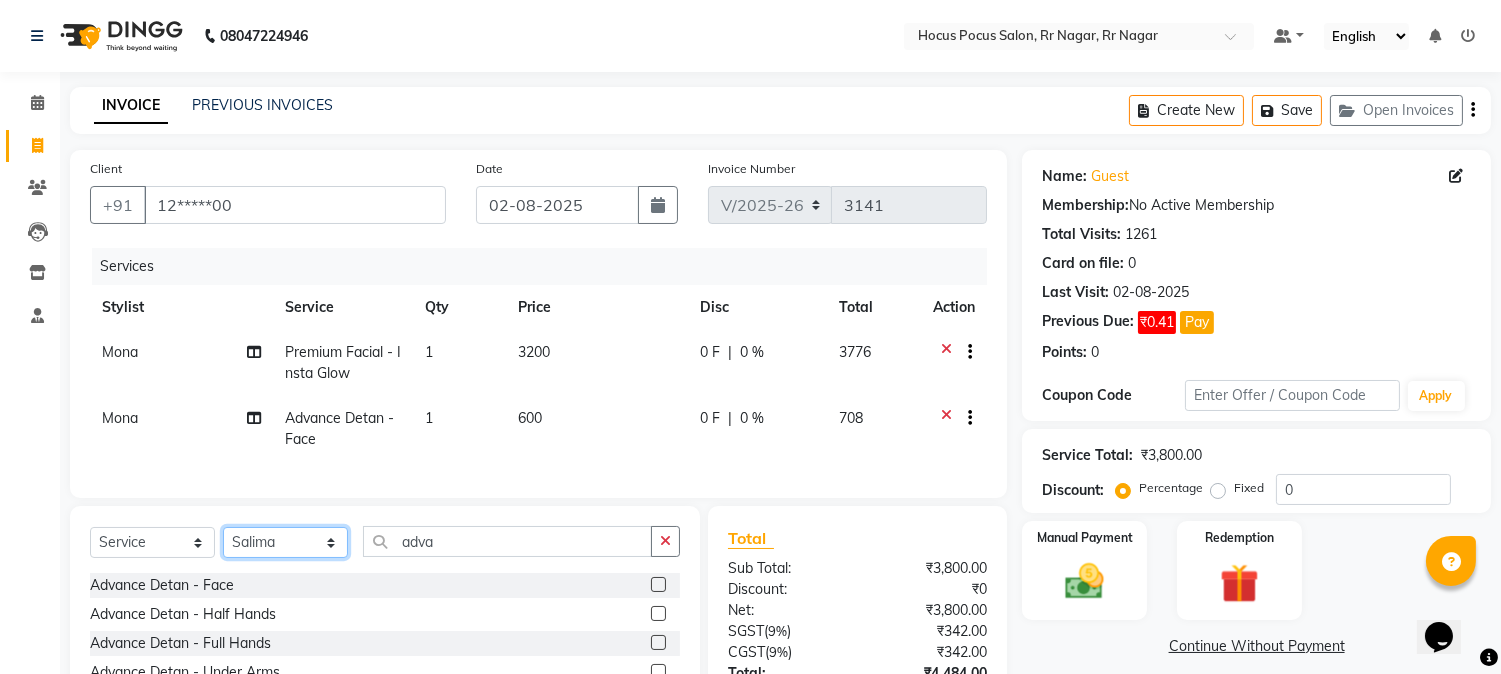 click on "Select Stylist Amar  Arjun Eliza hocus pocus Jonathan Maya Mona Neha Ravi Salima Sonam" 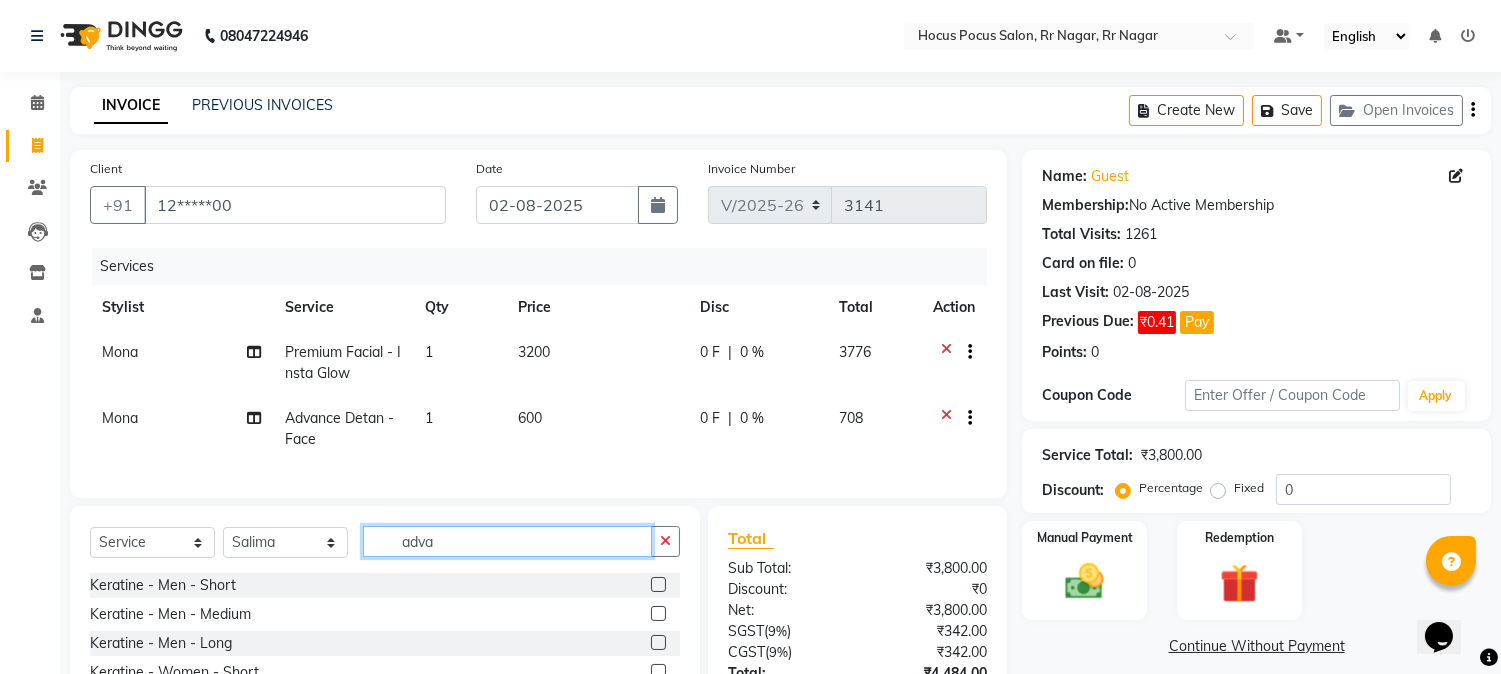 click on "adva" 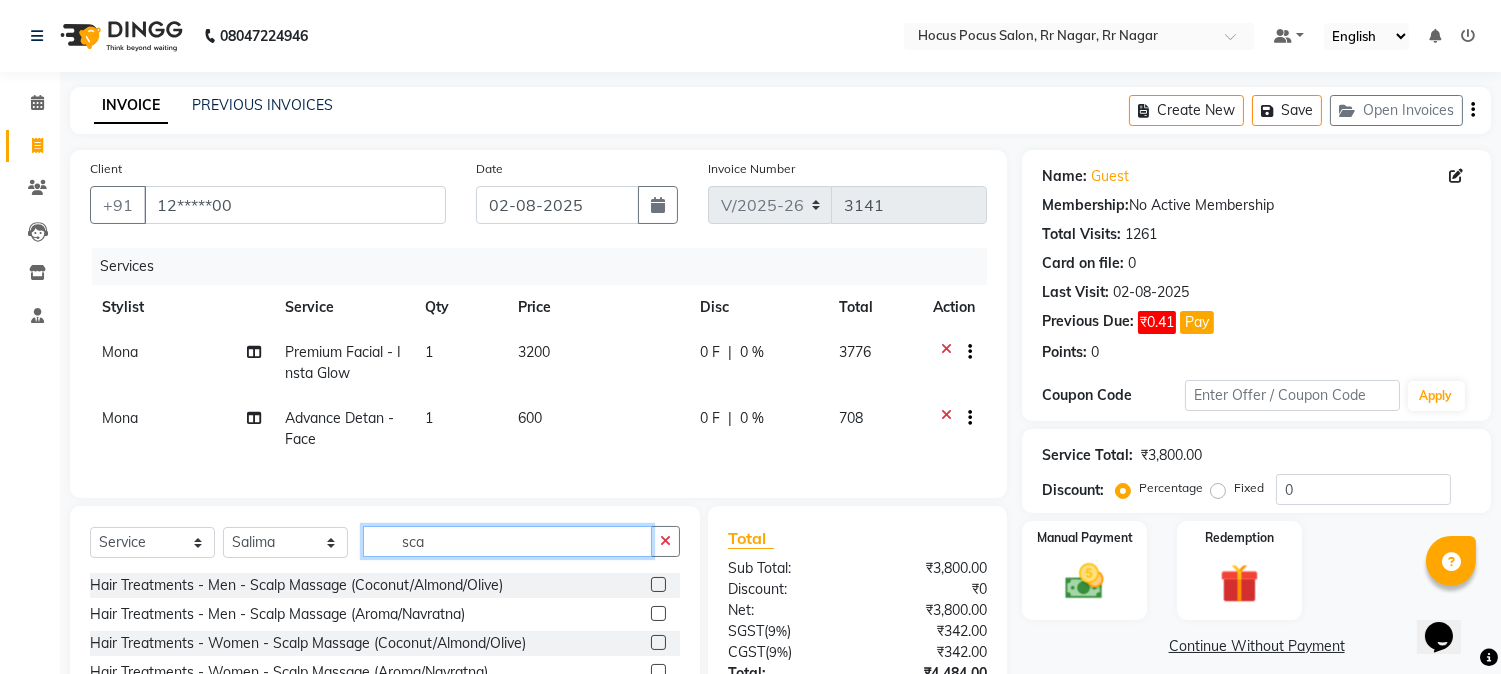 type on "sca" 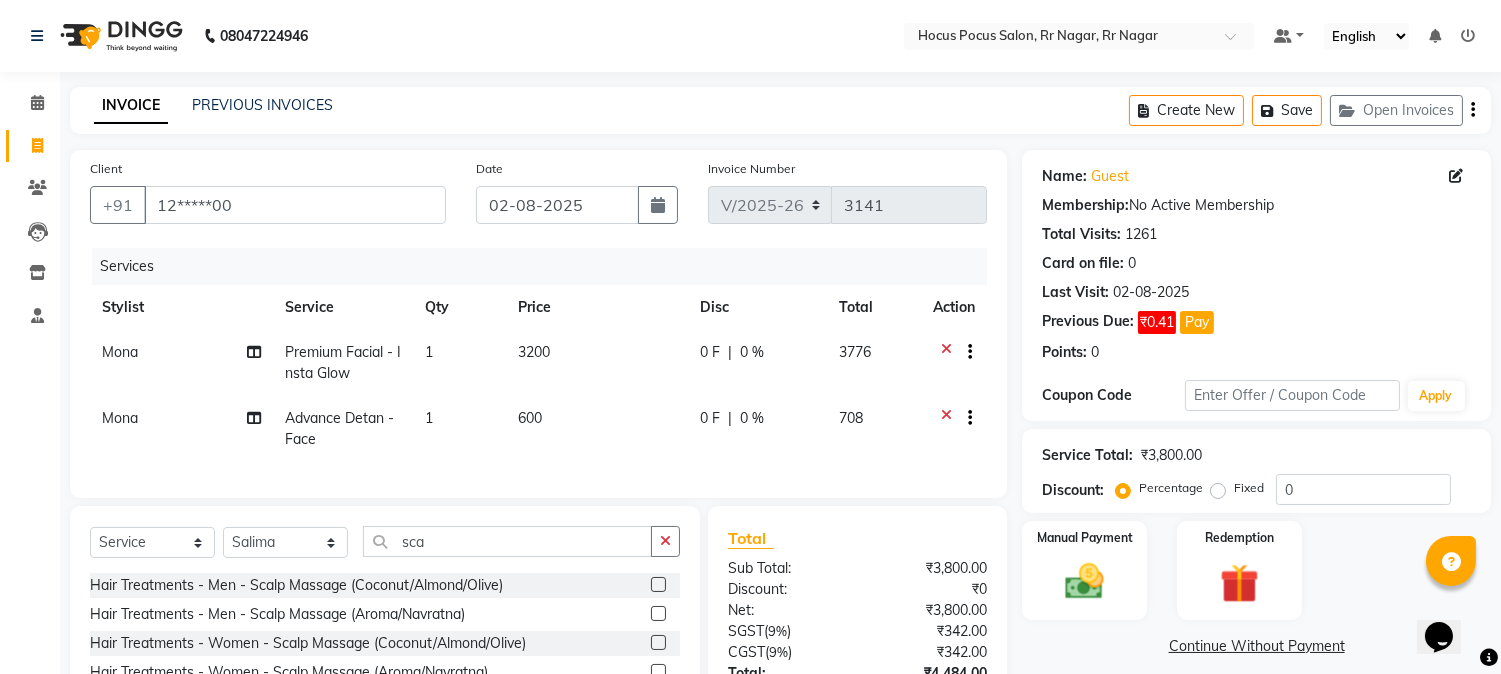 click 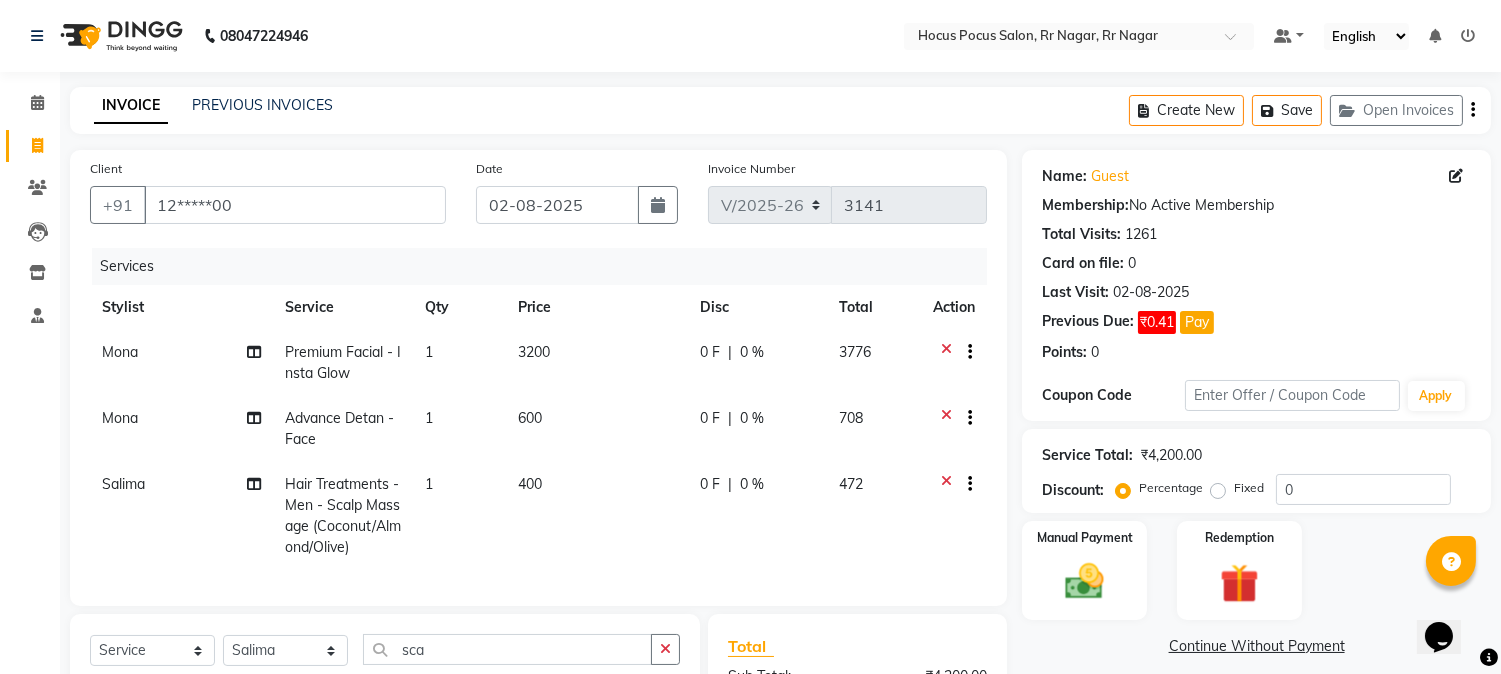 checkbox on "false" 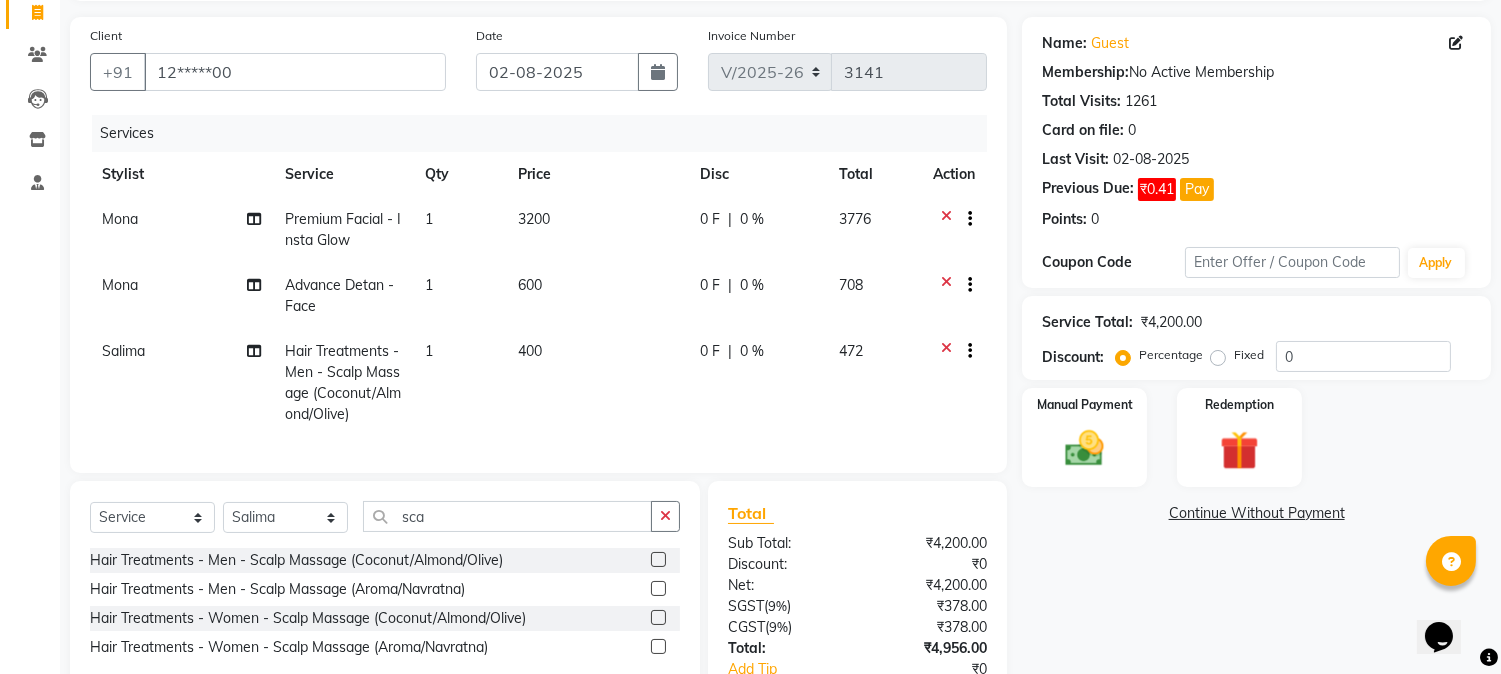 scroll, scrollTop: 166, scrollLeft: 0, axis: vertical 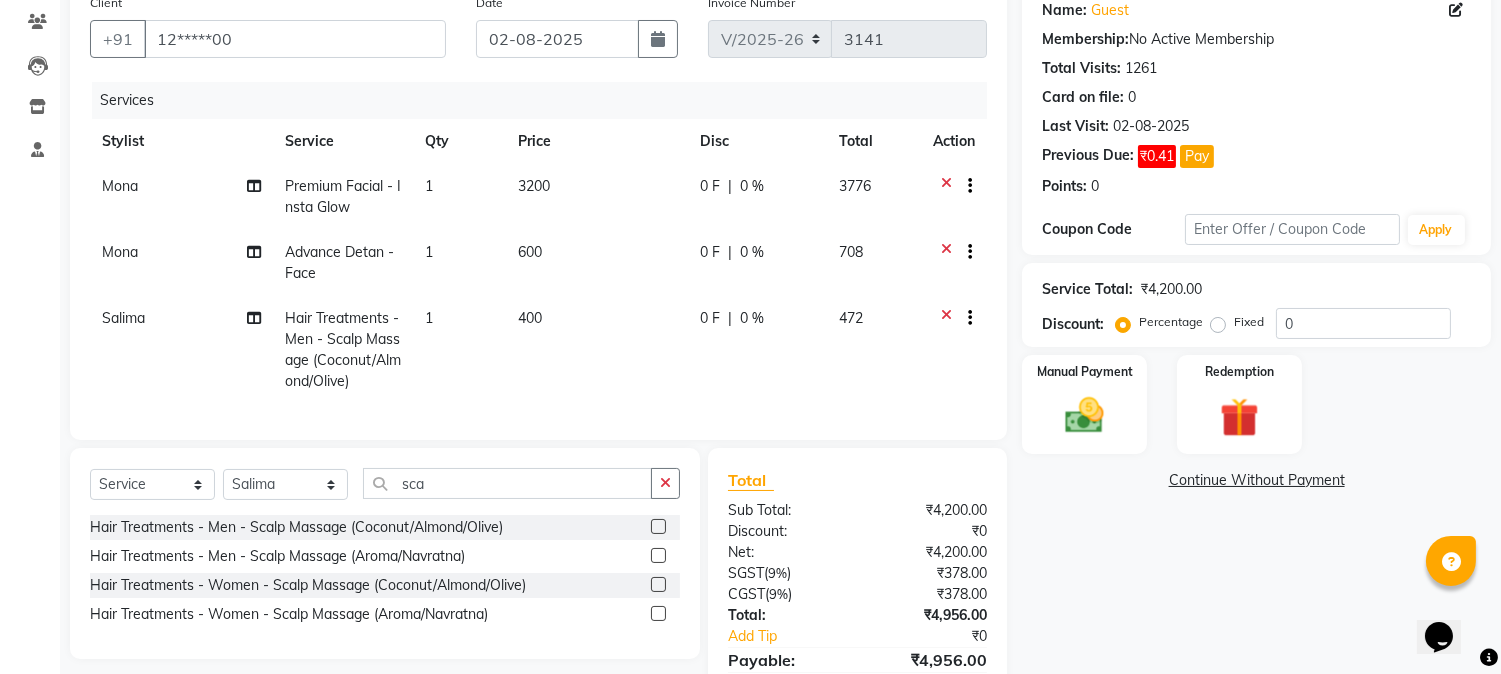 click on "Hair Treatments - Men  - Scalp Massage (Coconut/Almond/Olive)" 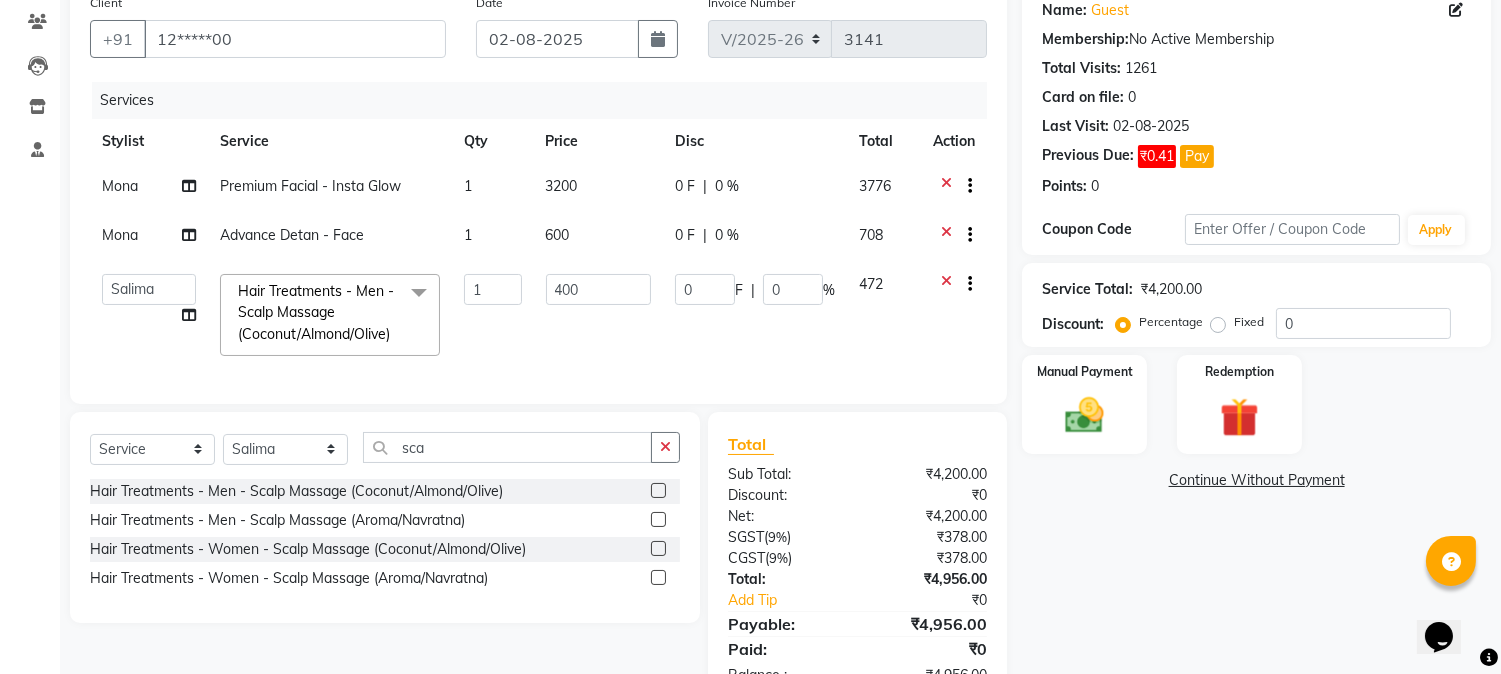 click 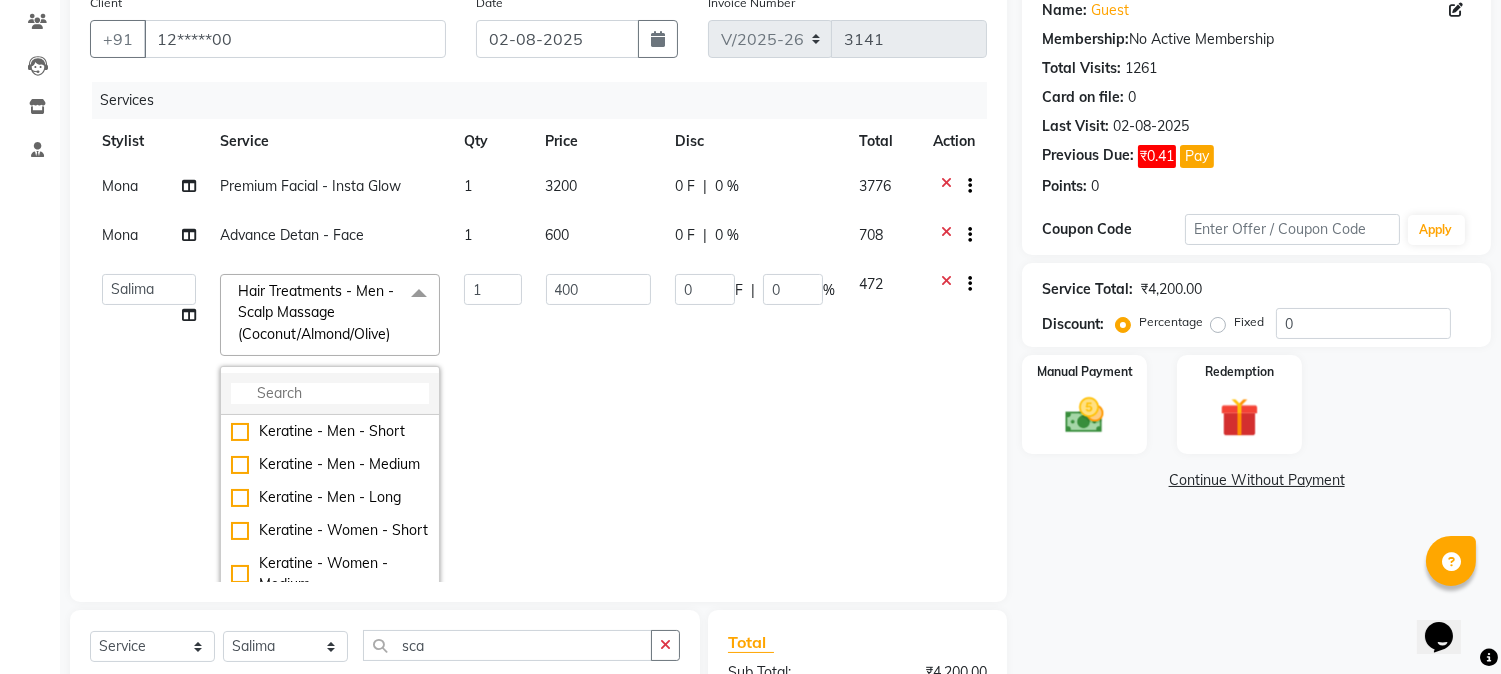 click 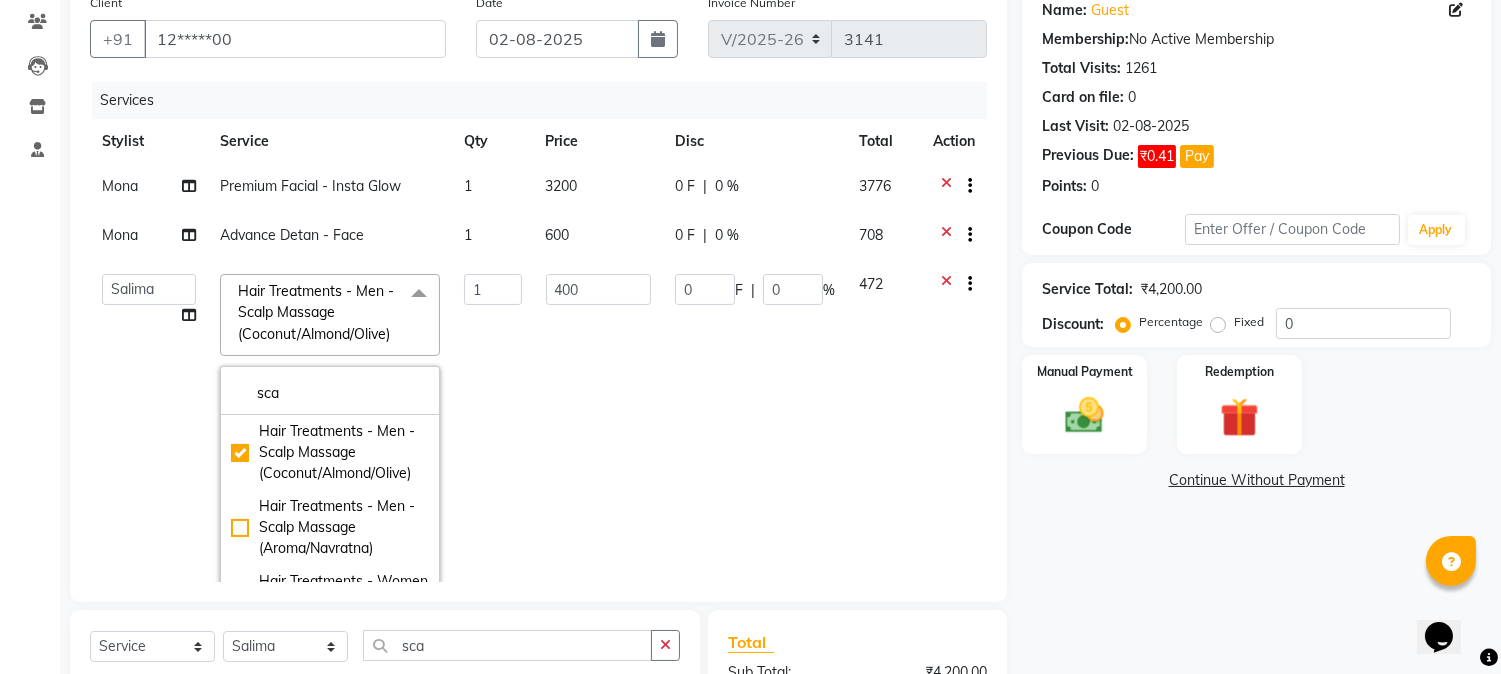 type on "sca" 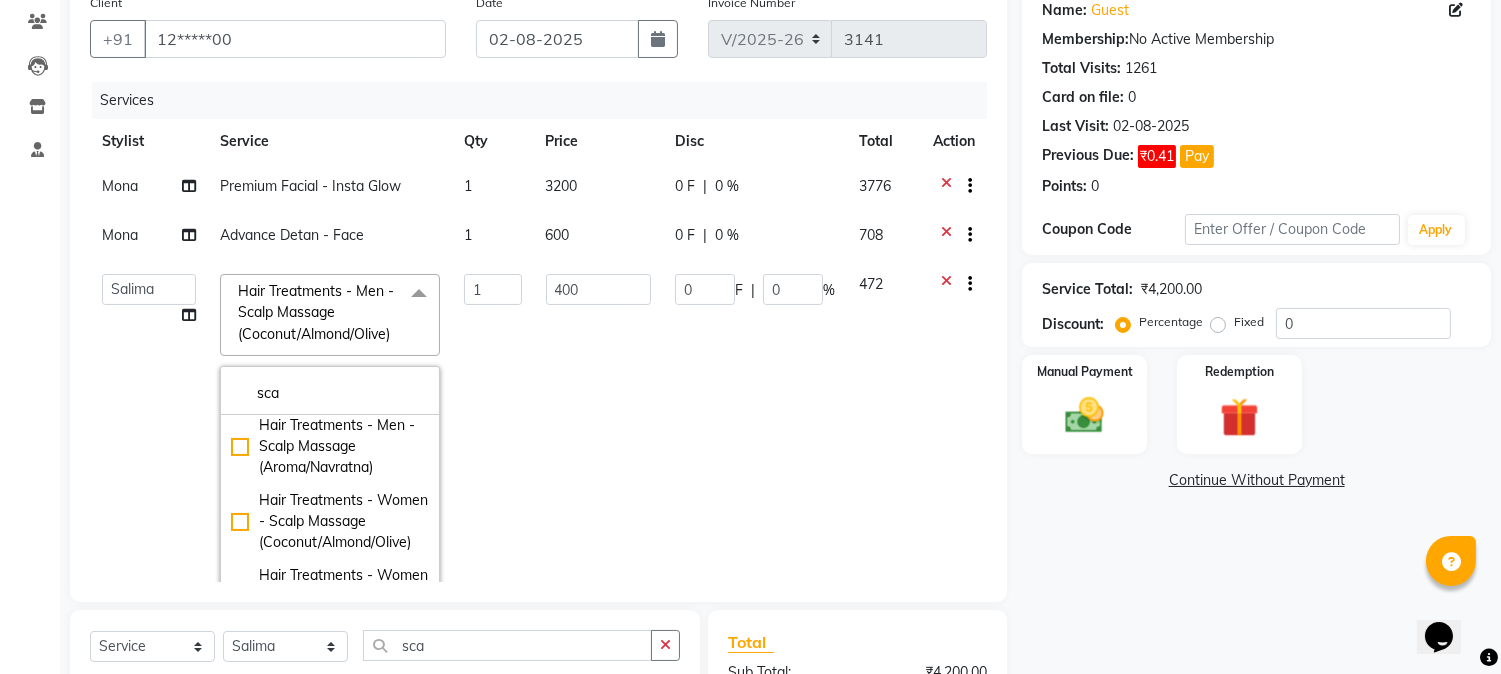 scroll, scrollTop: 86, scrollLeft: 0, axis: vertical 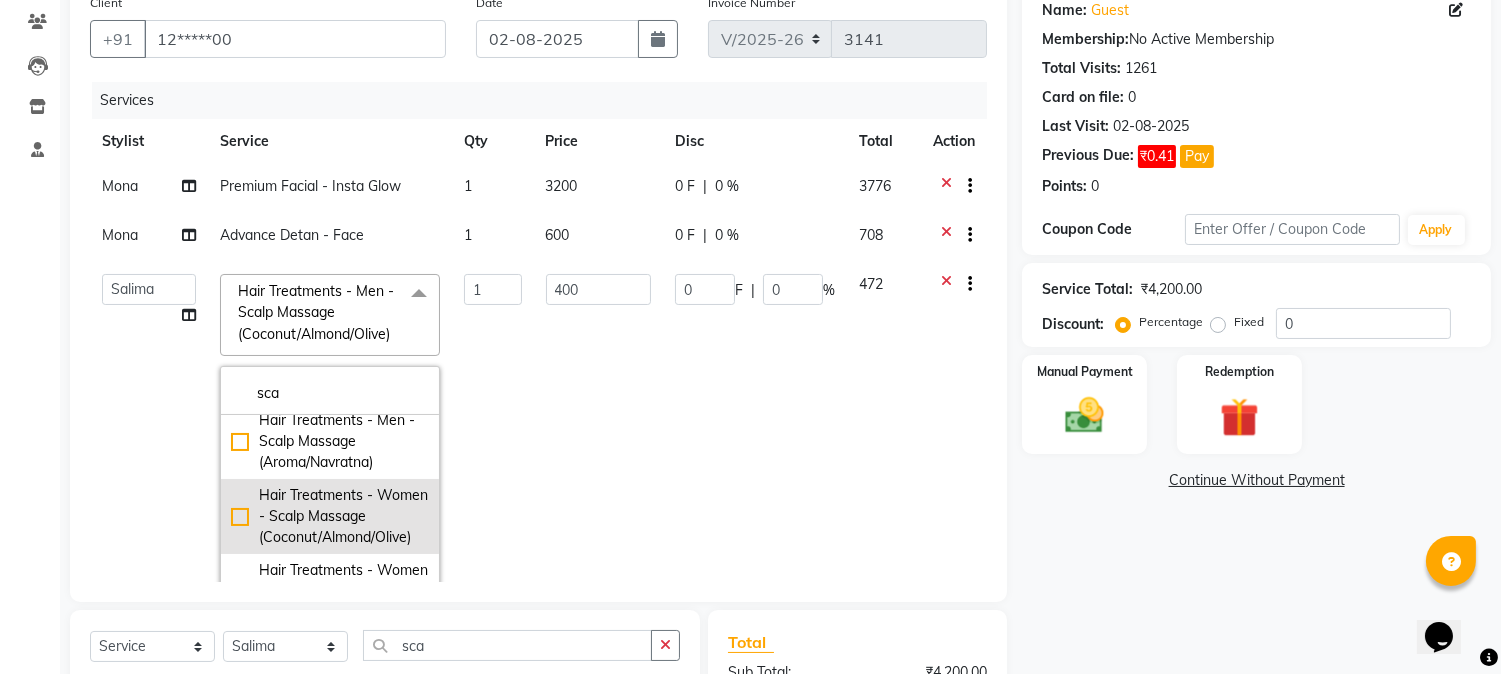 click on "Hair Treatments - Women - Scalp Massage (Coconut/Almond/Olive)" 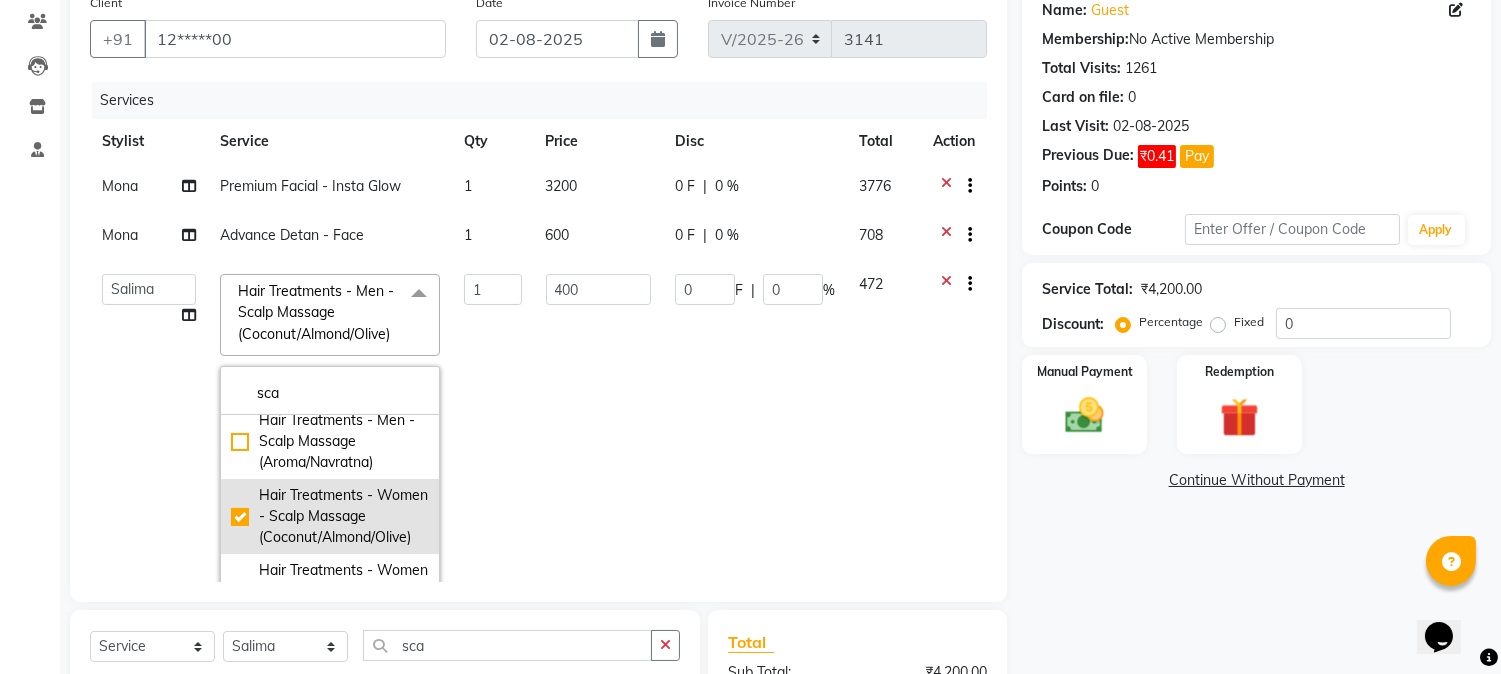 checkbox on "false" 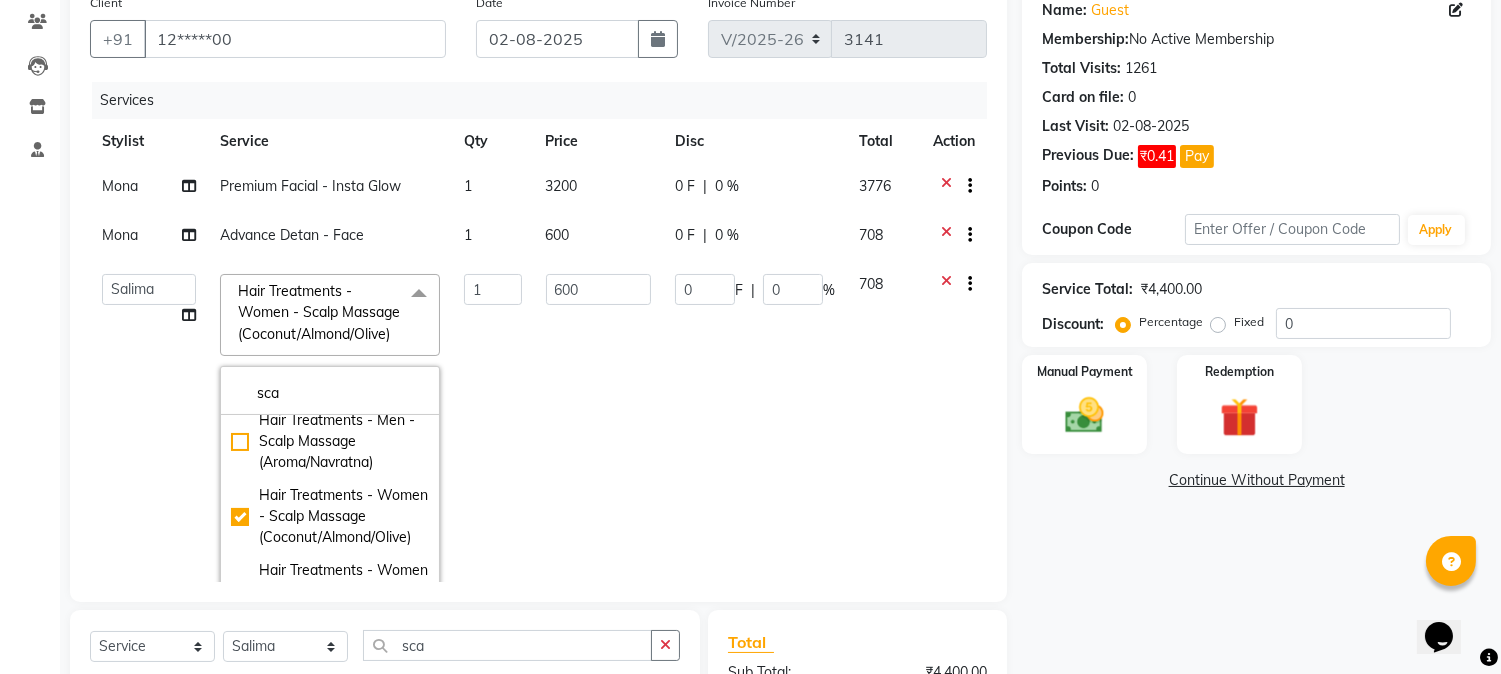 click on "Name: Guest  Membership:  No Active Membership  Total Visits:  1261 Card on file:  0 Last Visit:   02-08-2025 Previous Due:  ₹0.41 Pay Points:   0" 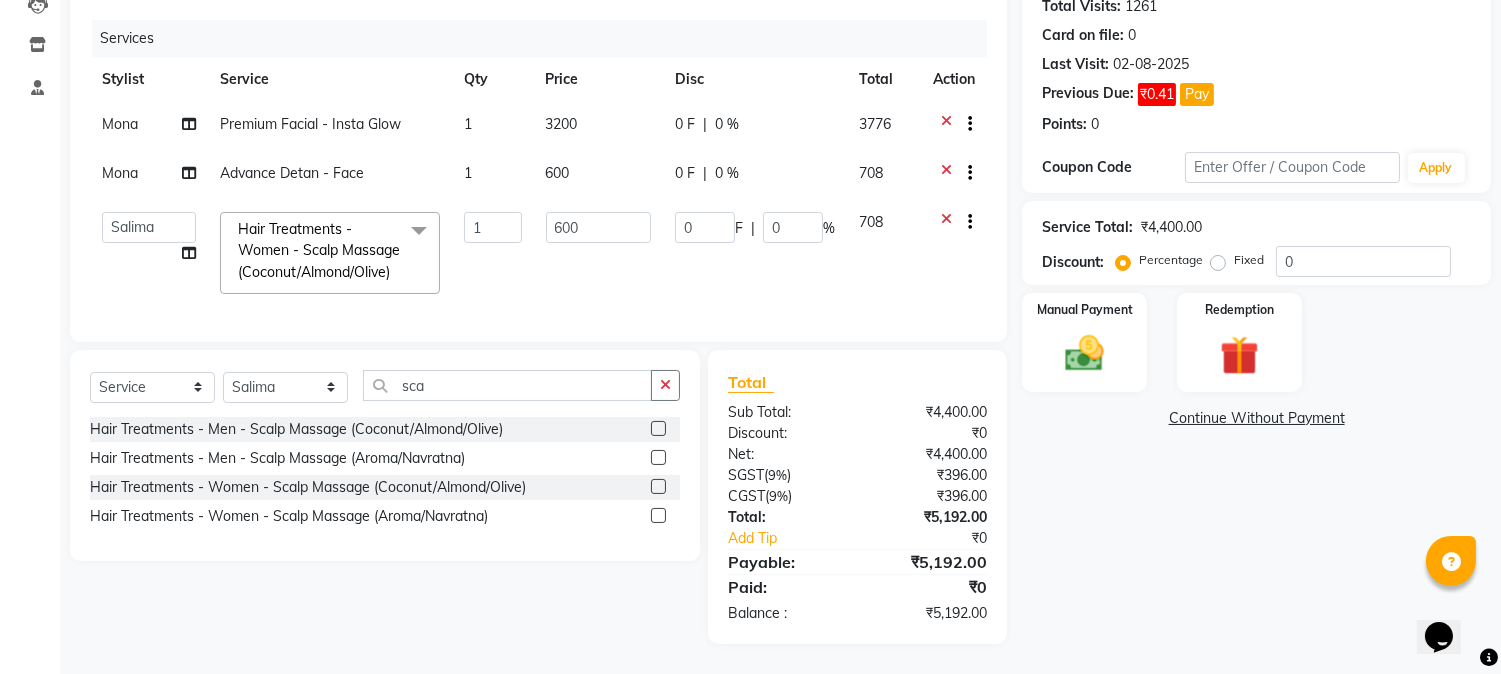 scroll, scrollTop: 244, scrollLeft: 0, axis: vertical 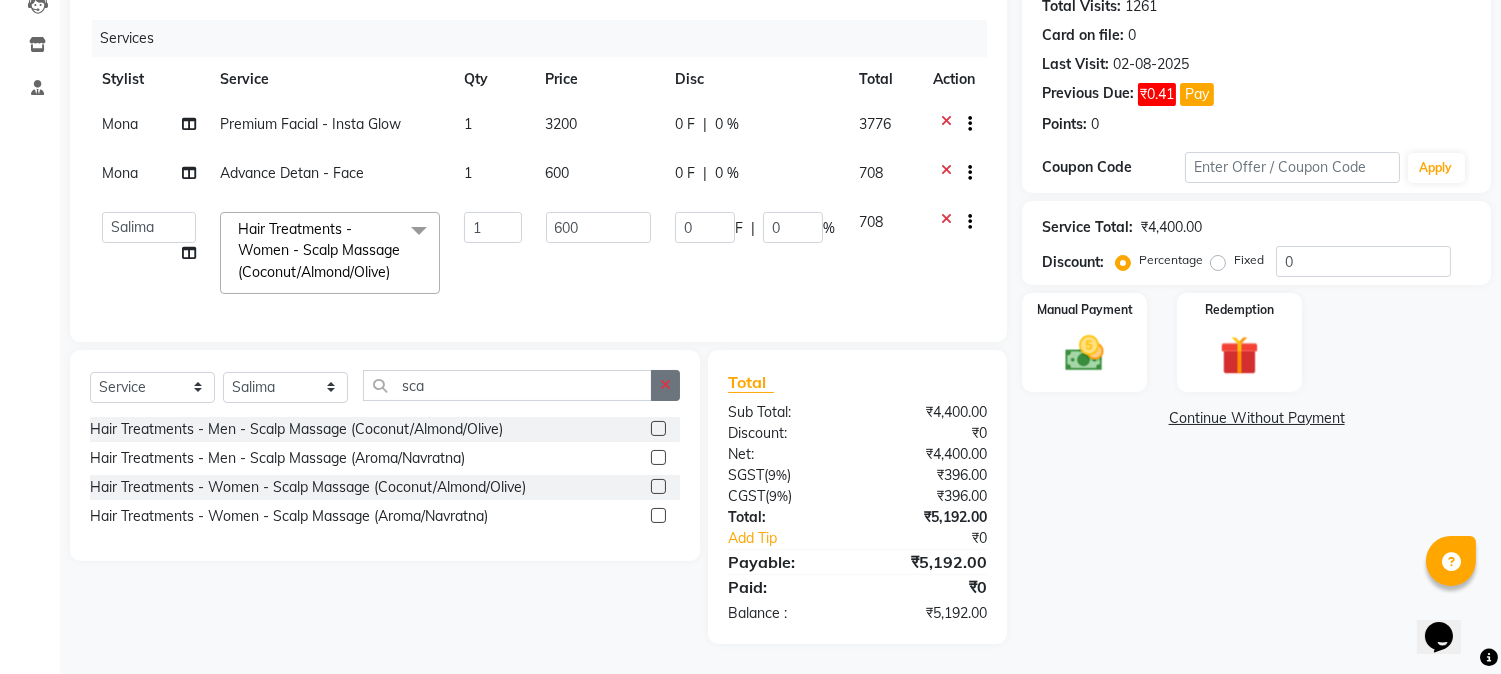 click 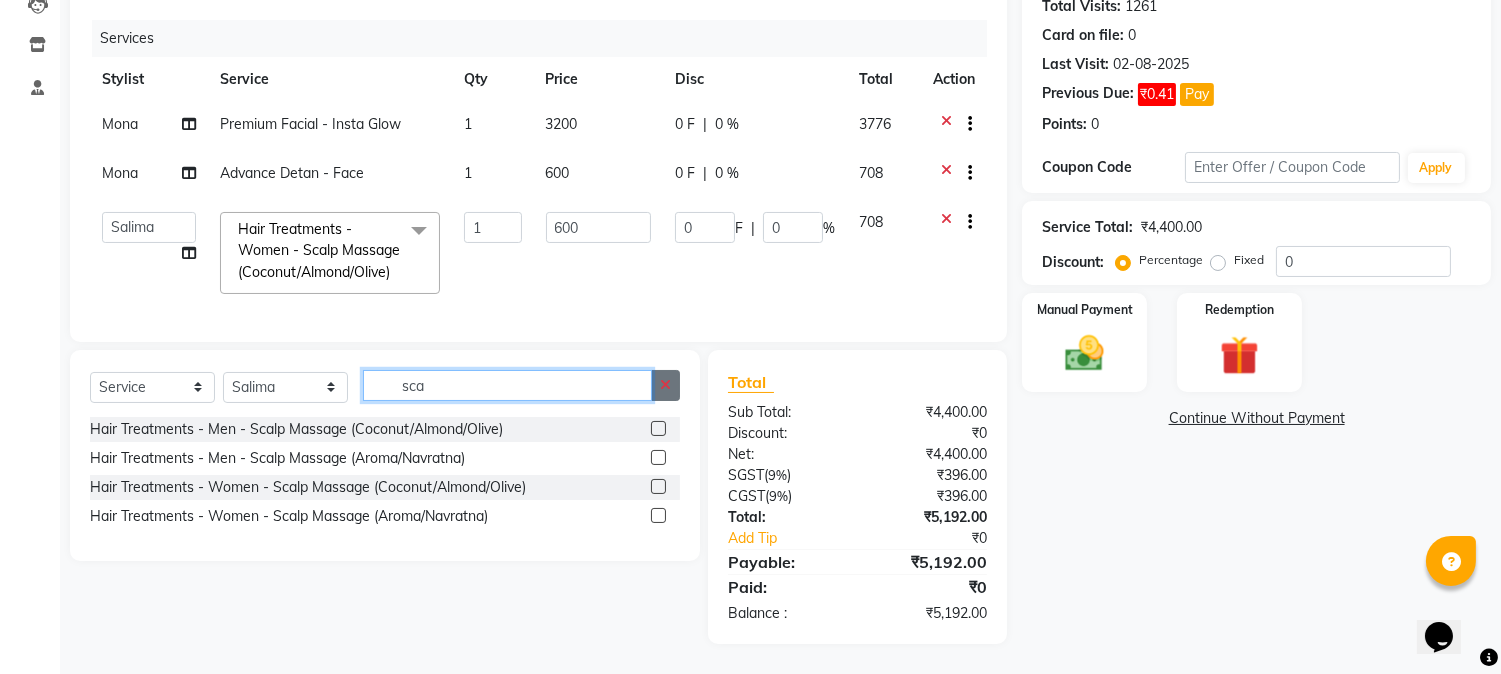 type 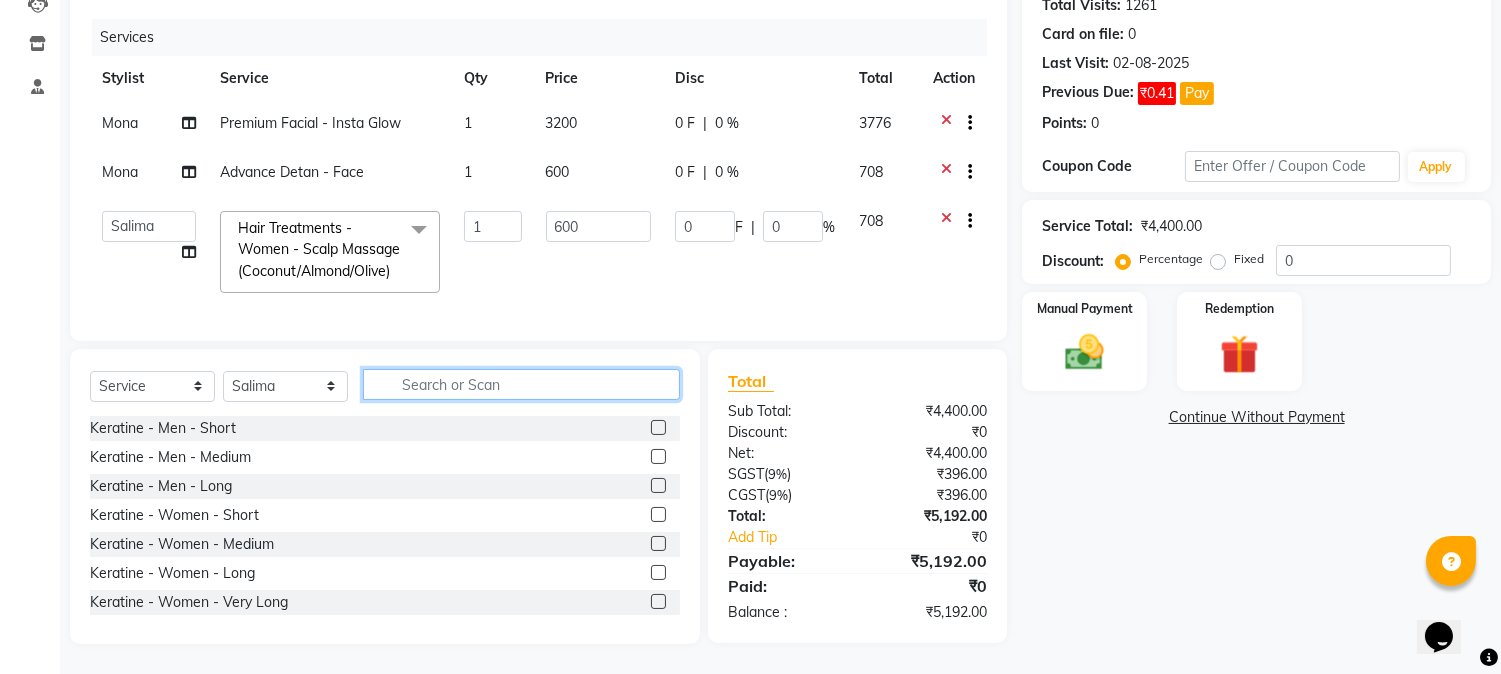 scroll, scrollTop: 245, scrollLeft: 0, axis: vertical 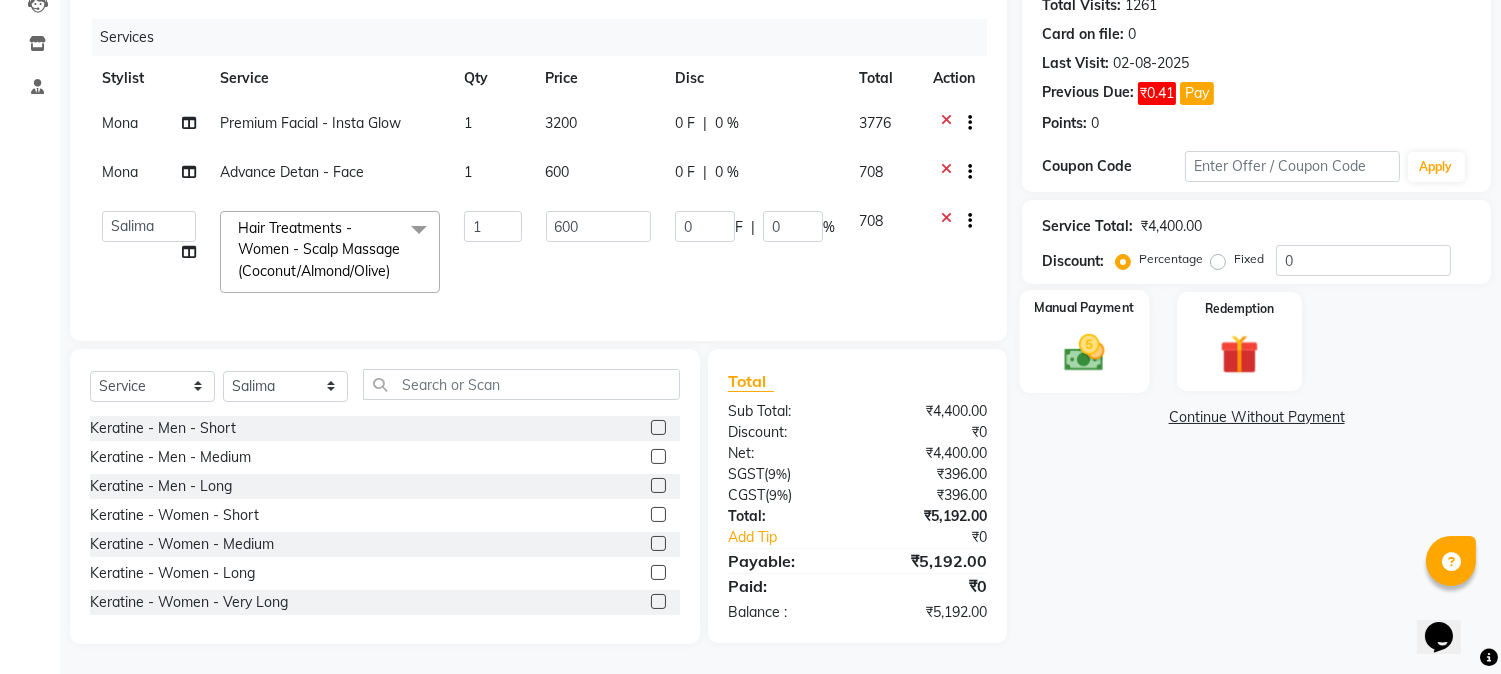 click on "Manual Payment" 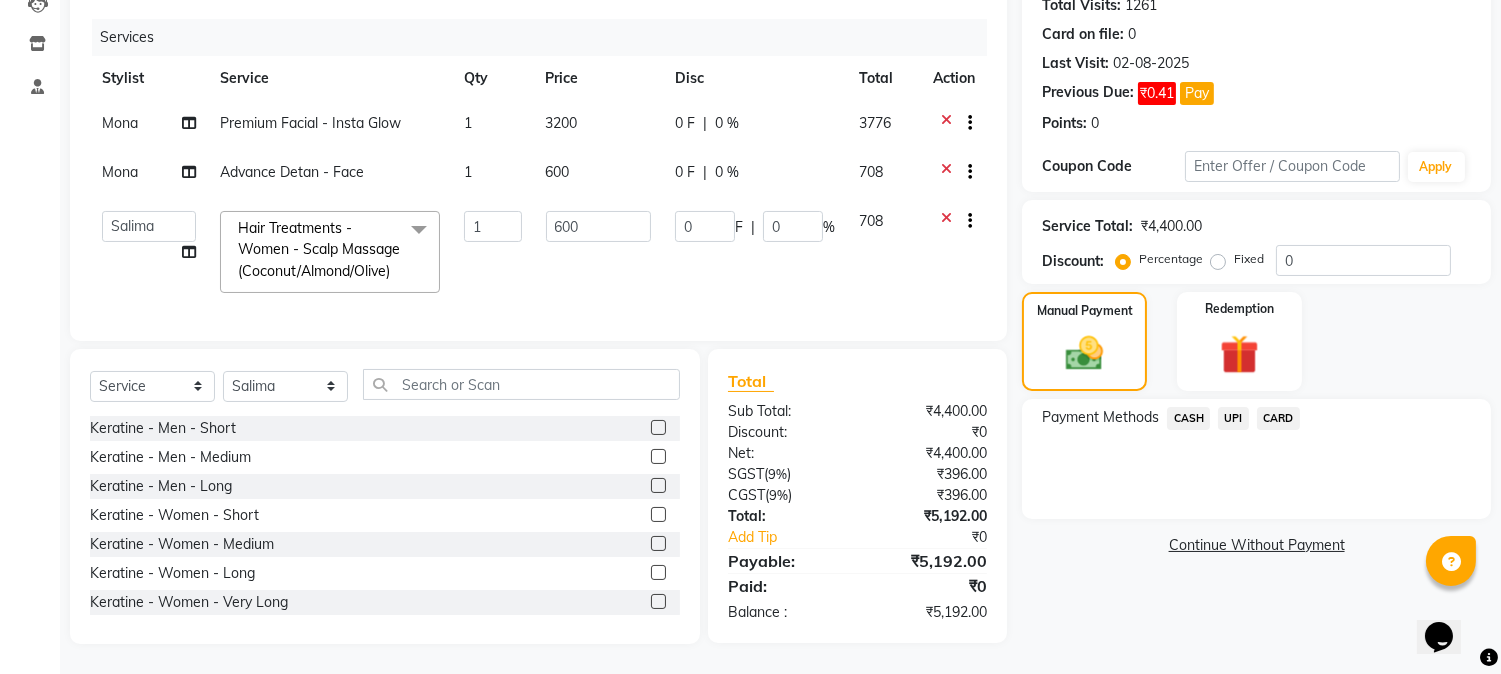click on "UPI" 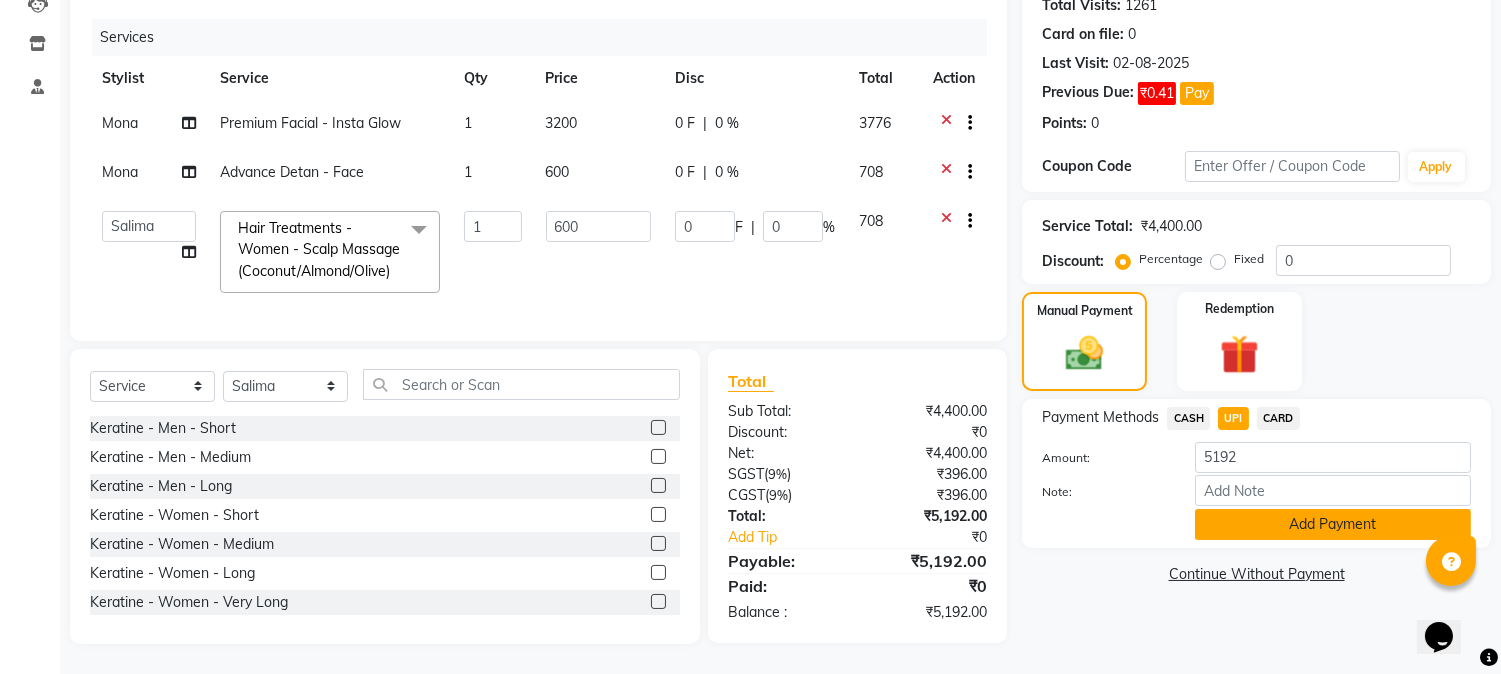 click on "Add Payment" 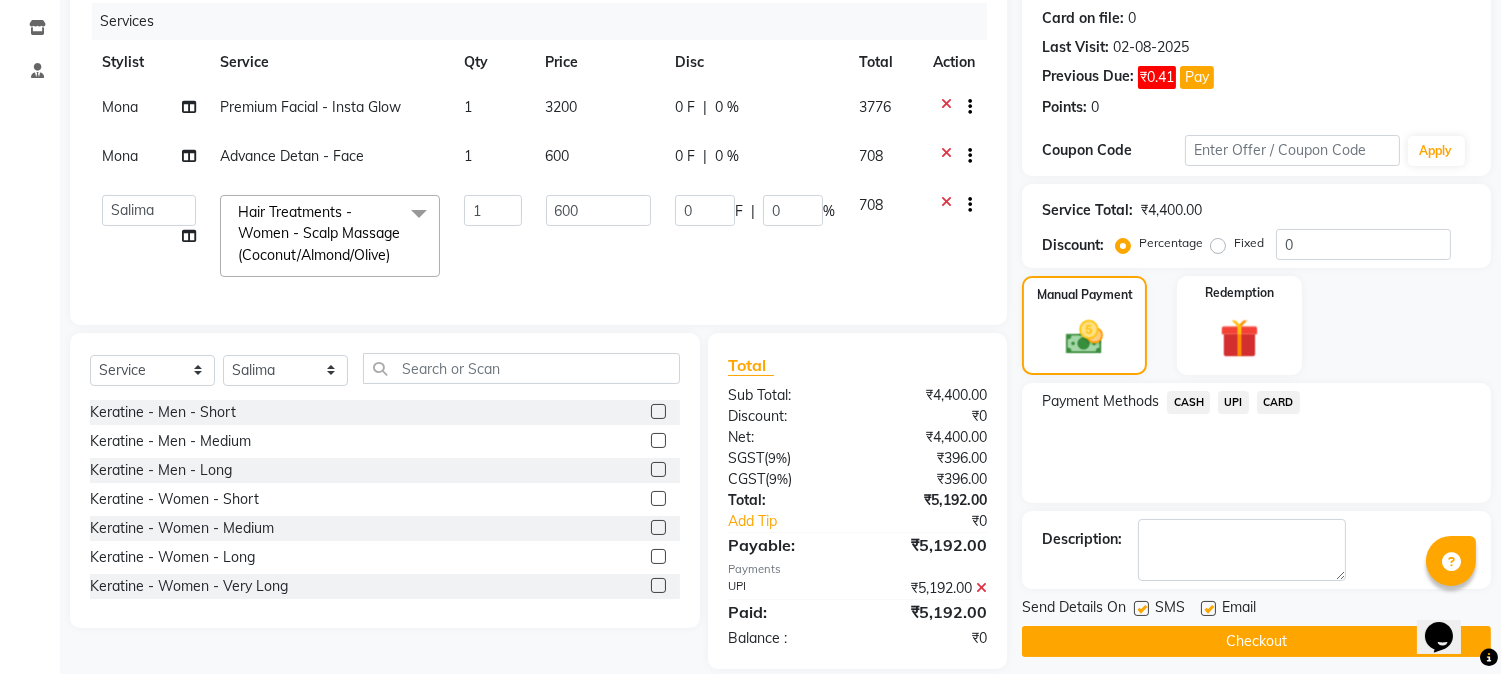 click on "Checkout" 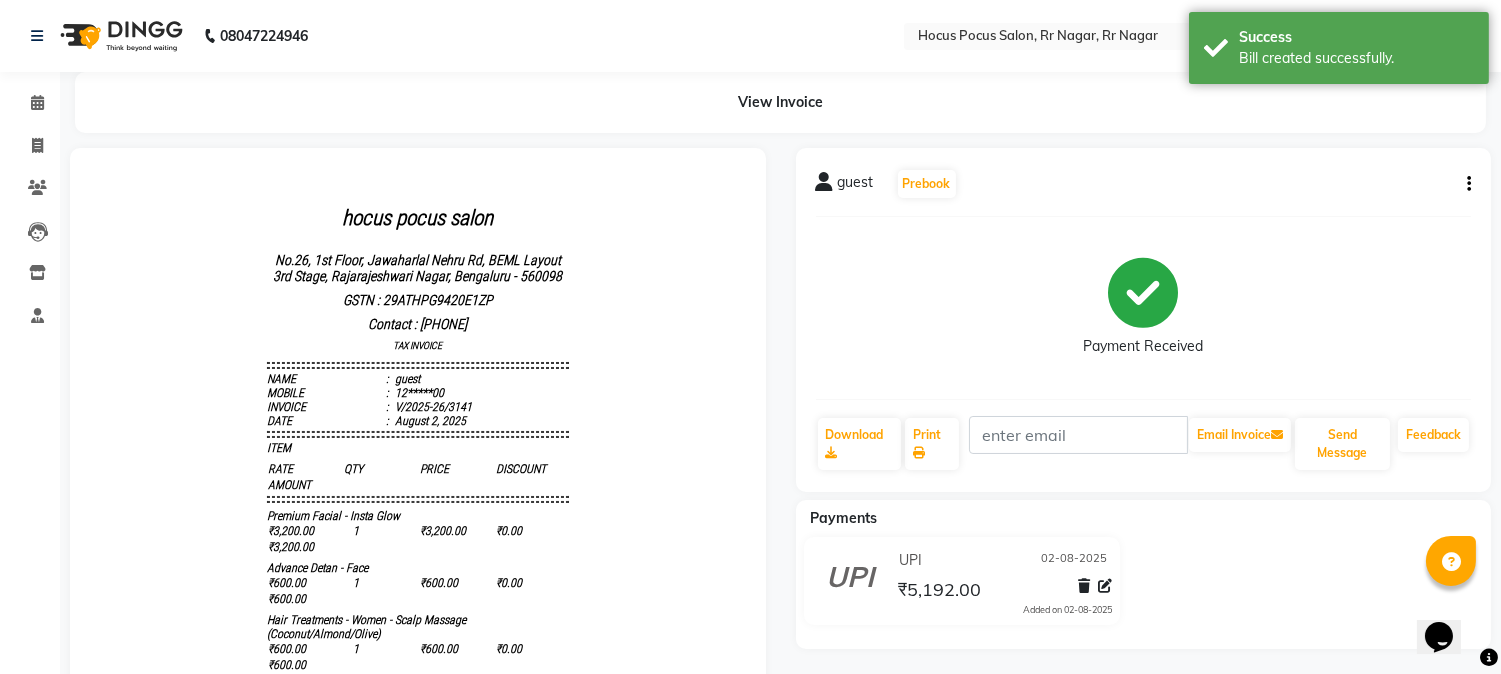 scroll, scrollTop: 0, scrollLeft: 0, axis: both 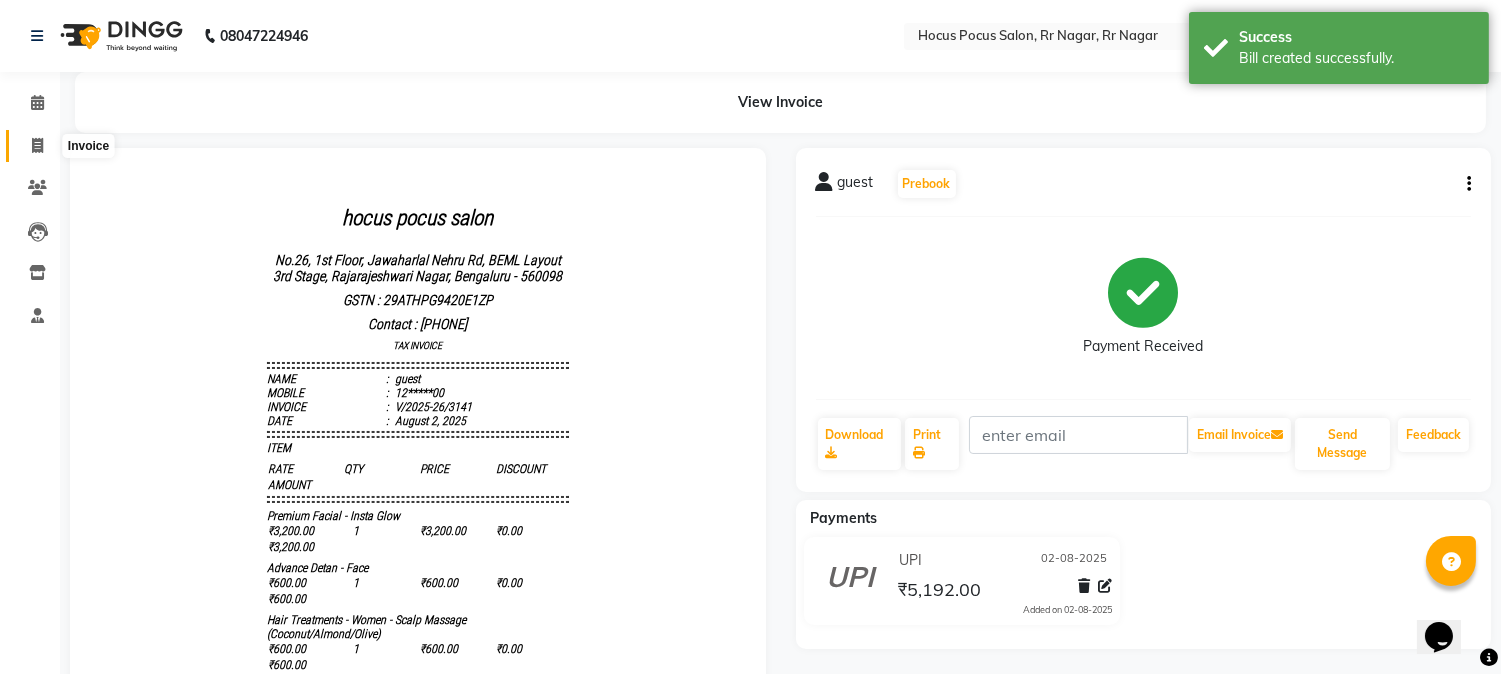 drag, startPoint x: 41, startPoint y: 141, endPoint x: 86, endPoint y: 160, distance: 48.8467 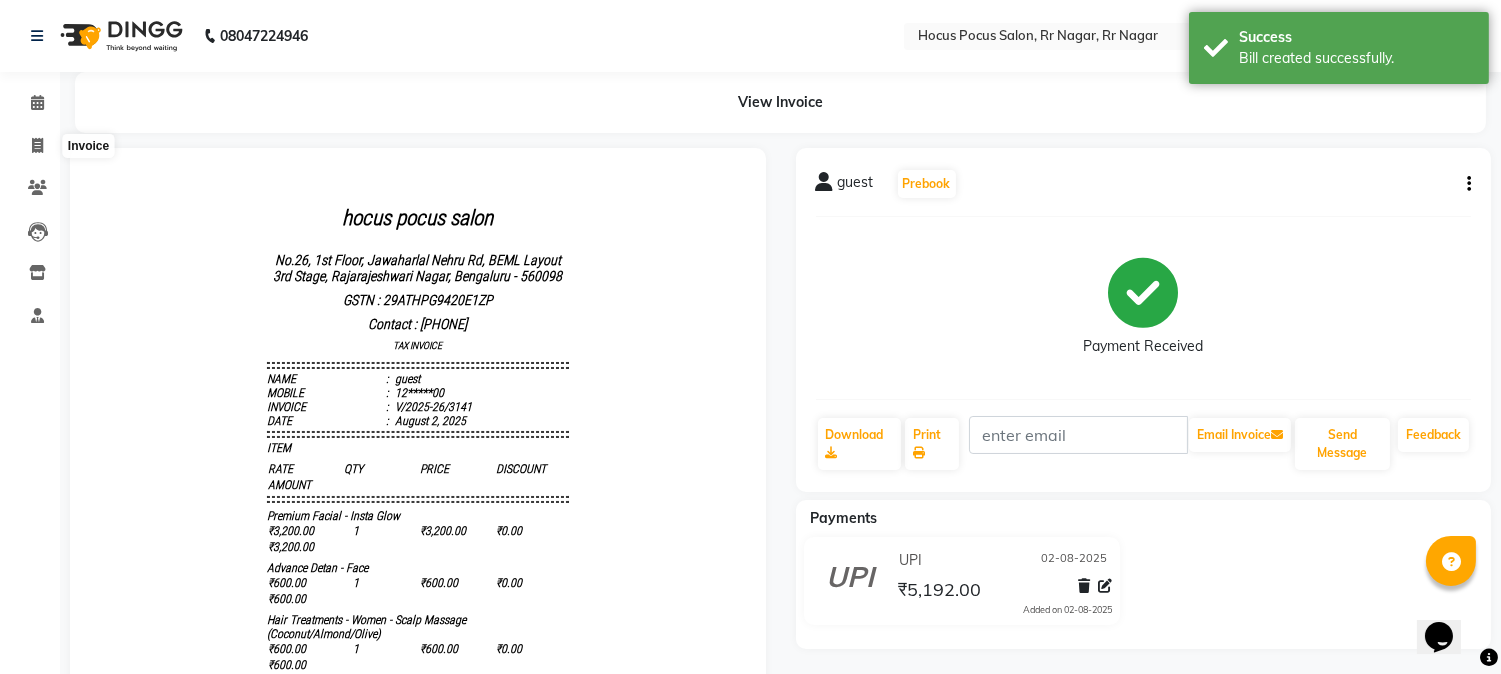 select on "service" 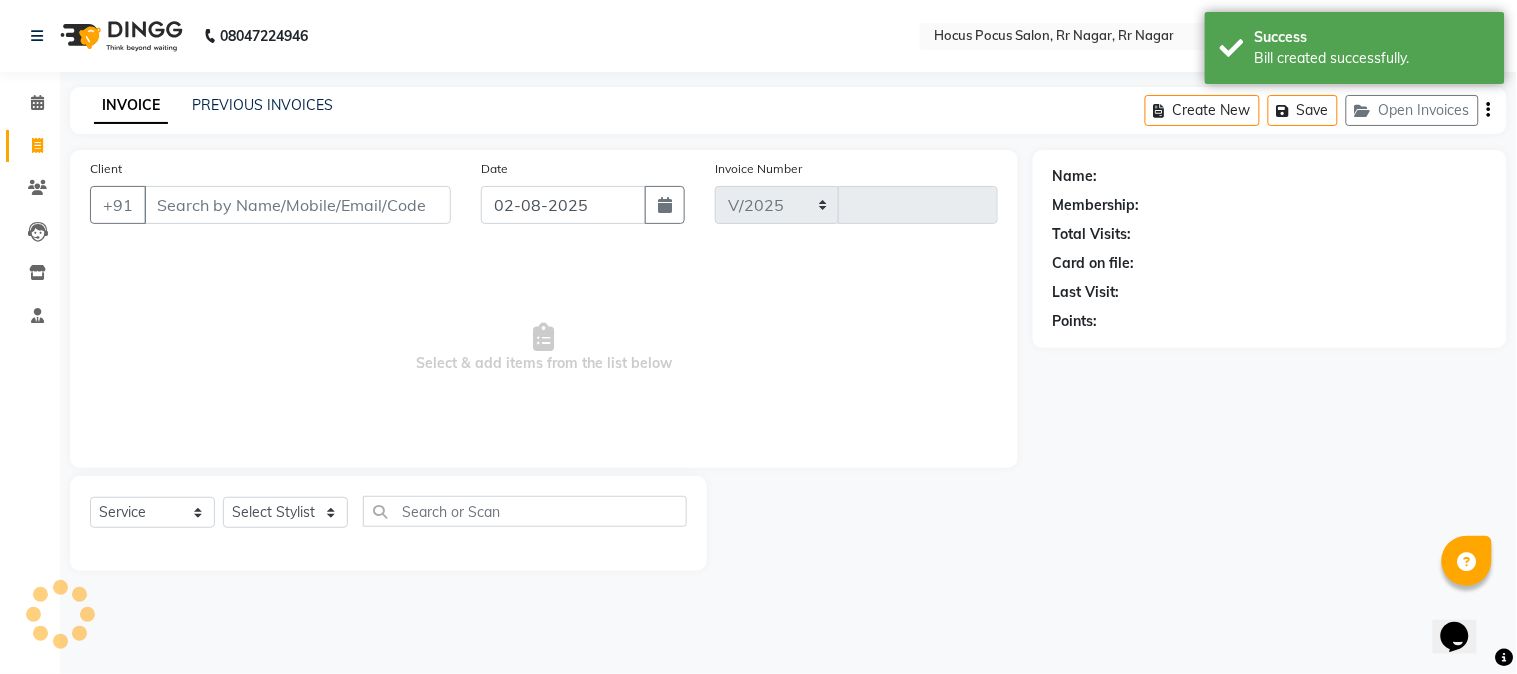 select on "5019" 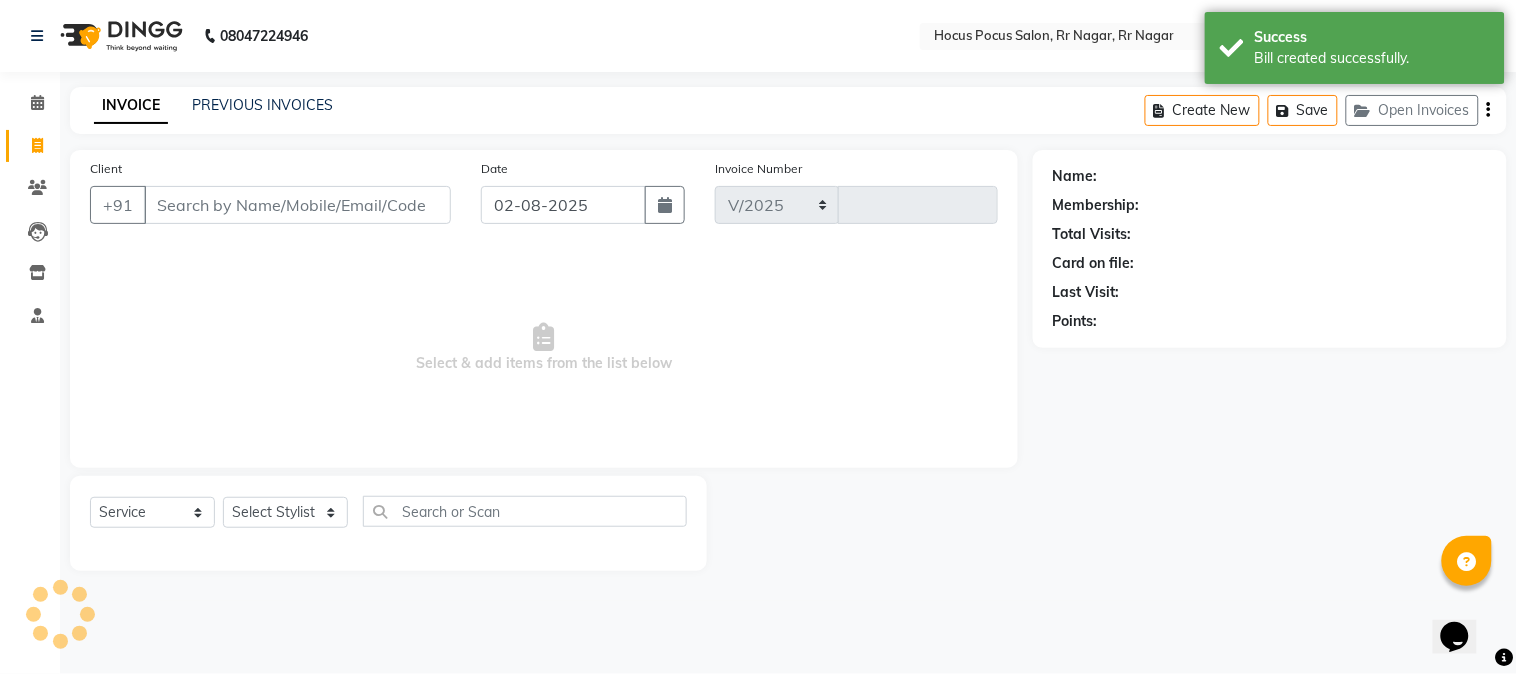type on "3142" 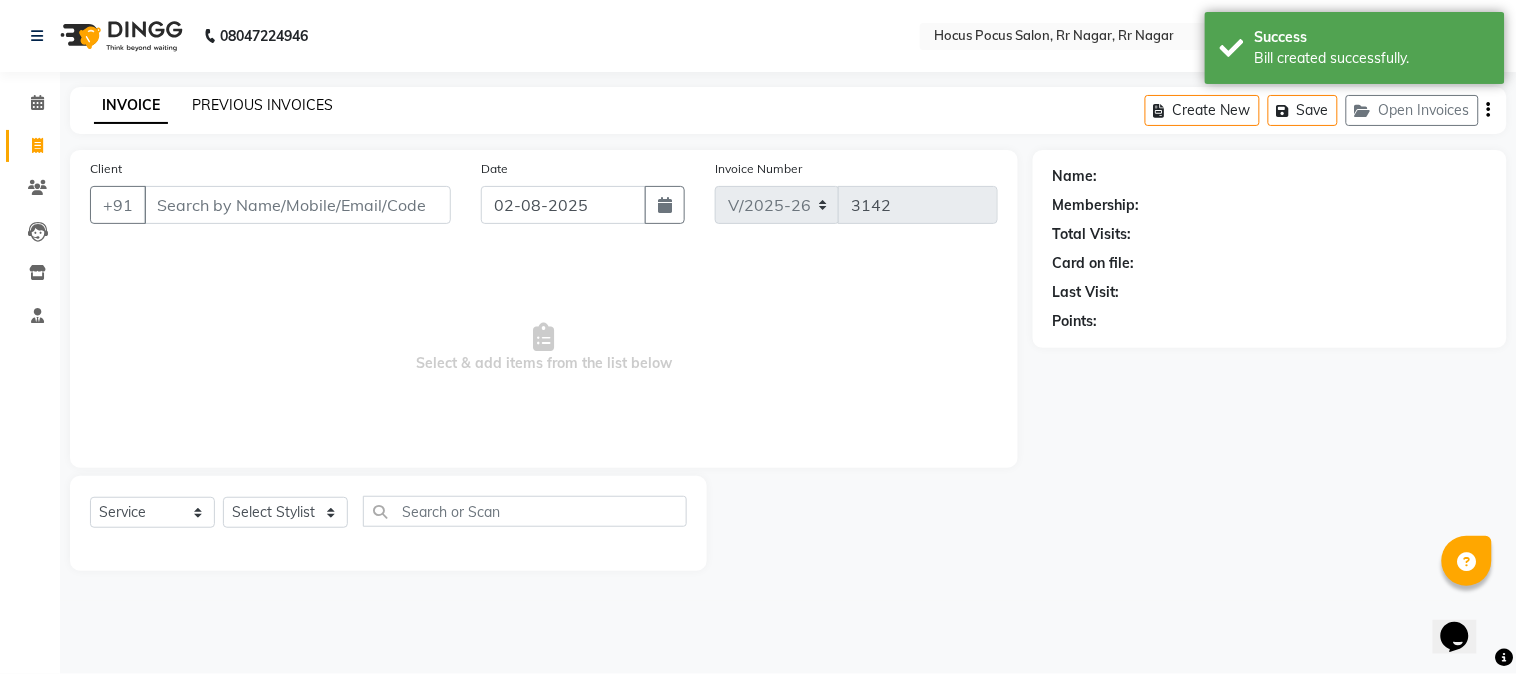 click on "PREVIOUS INVOICES" 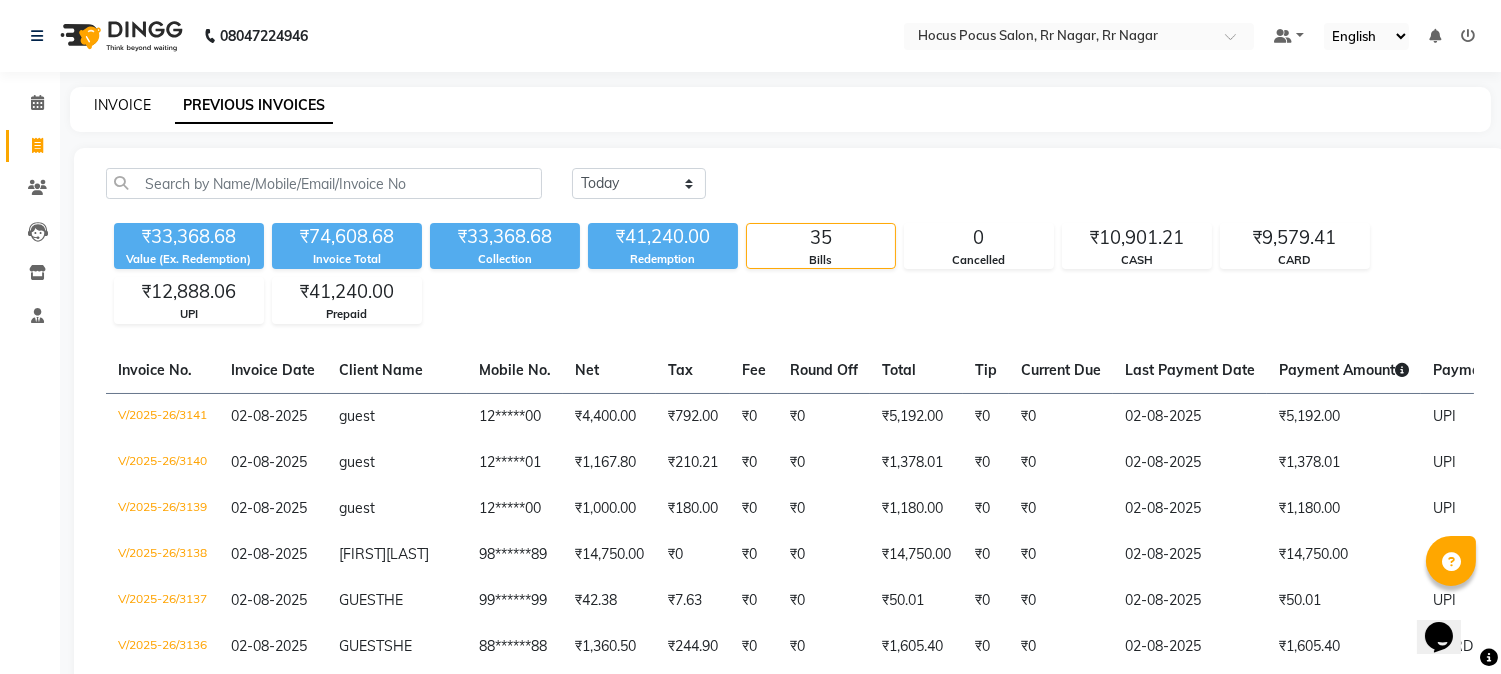 click on "INVOICE" 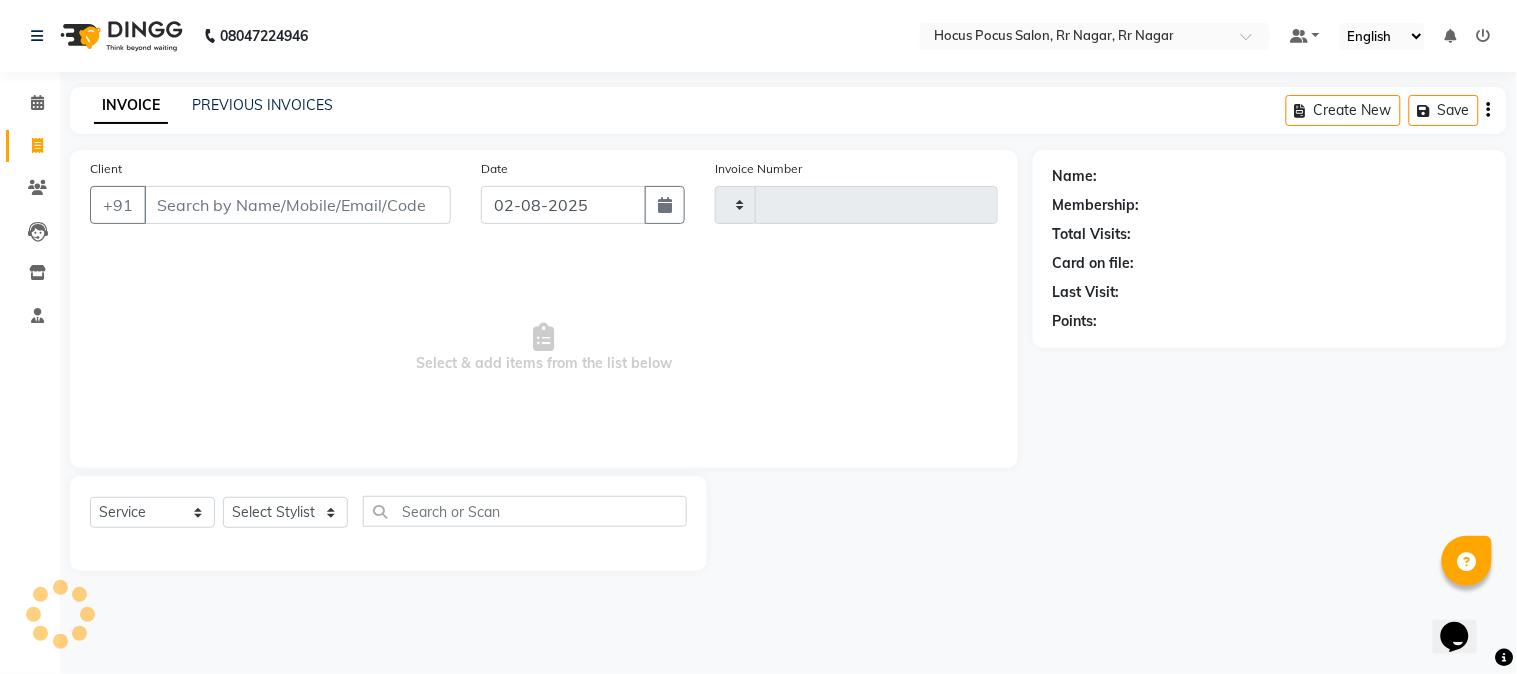 type on "3142" 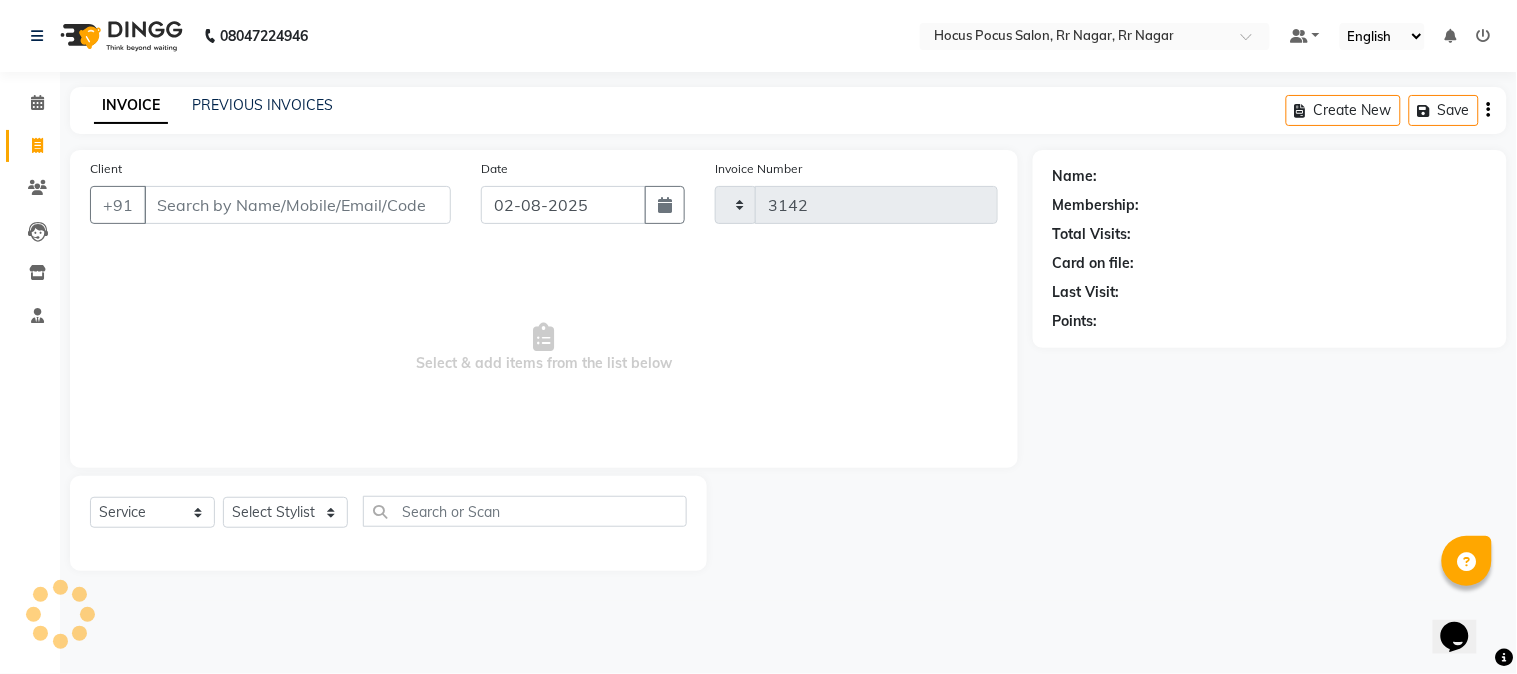 select on "5019" 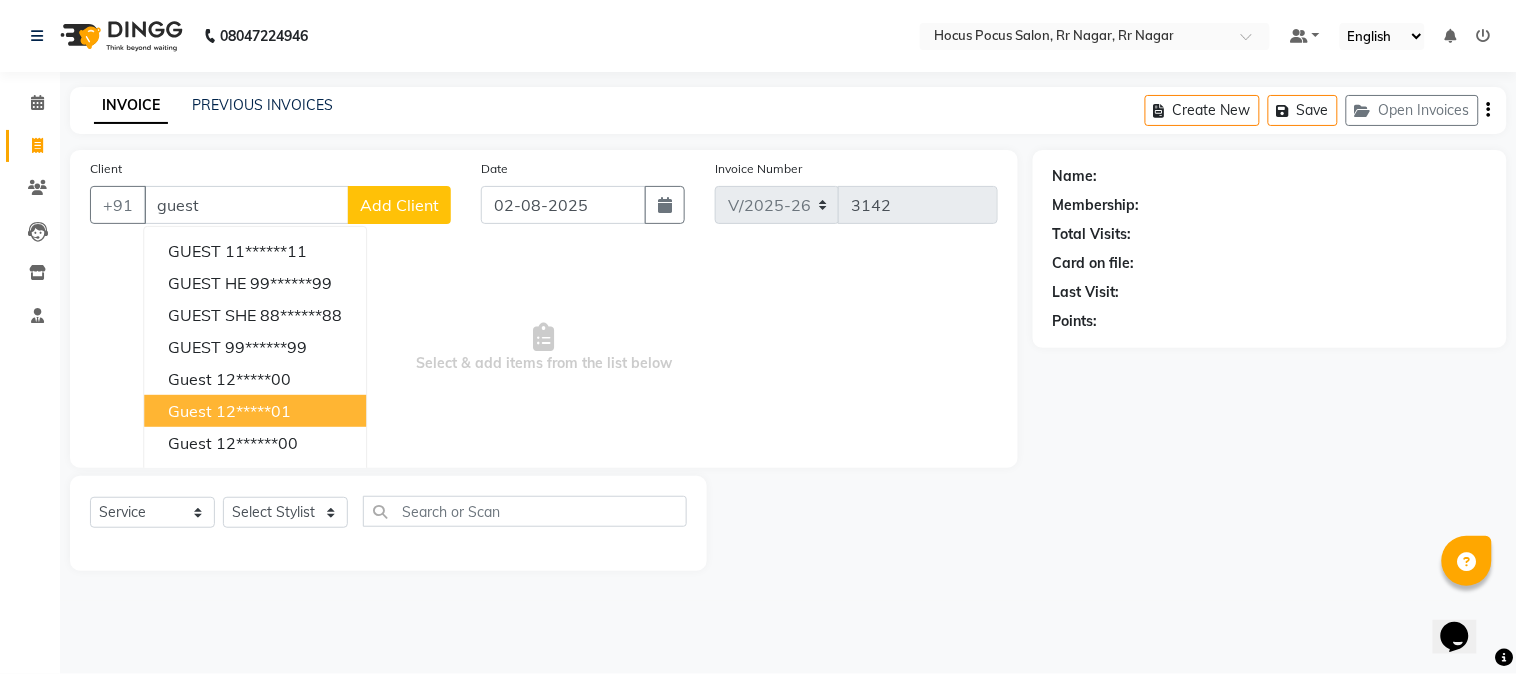 click on "guest  12*****01" at bounding box center (255, 411) 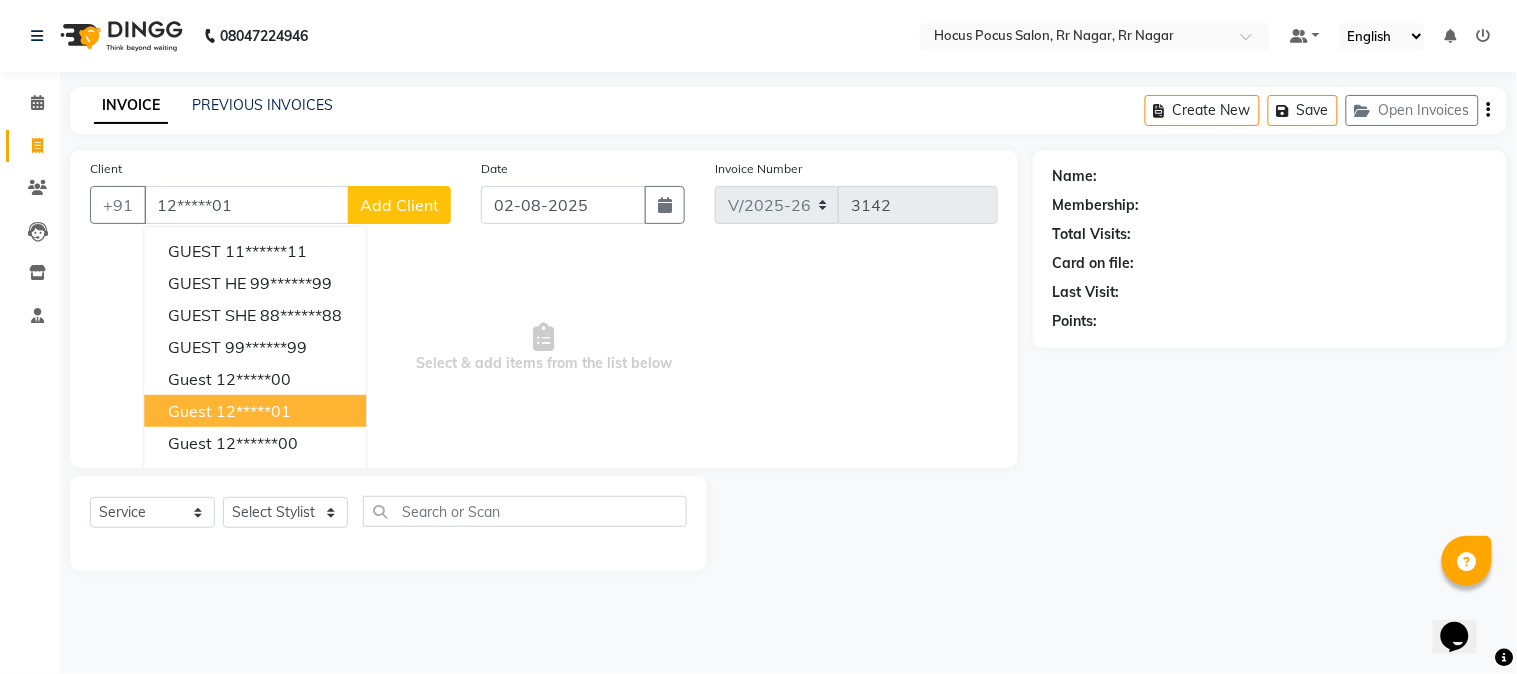 type on "12*****01" 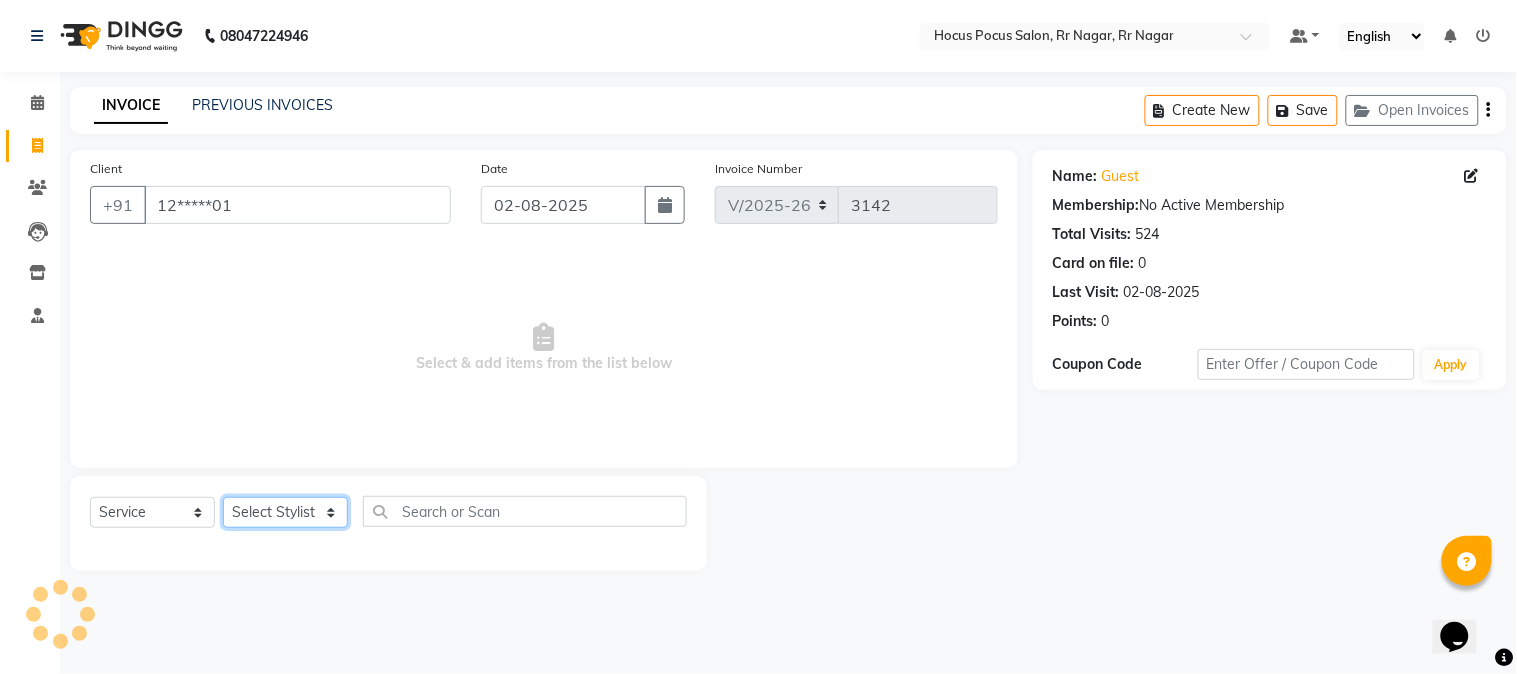 click on "Select Stylist Amar  Arjun Eliza hocus pocus Jonathan Maya Mona Neha Ravi Salima Sonam" 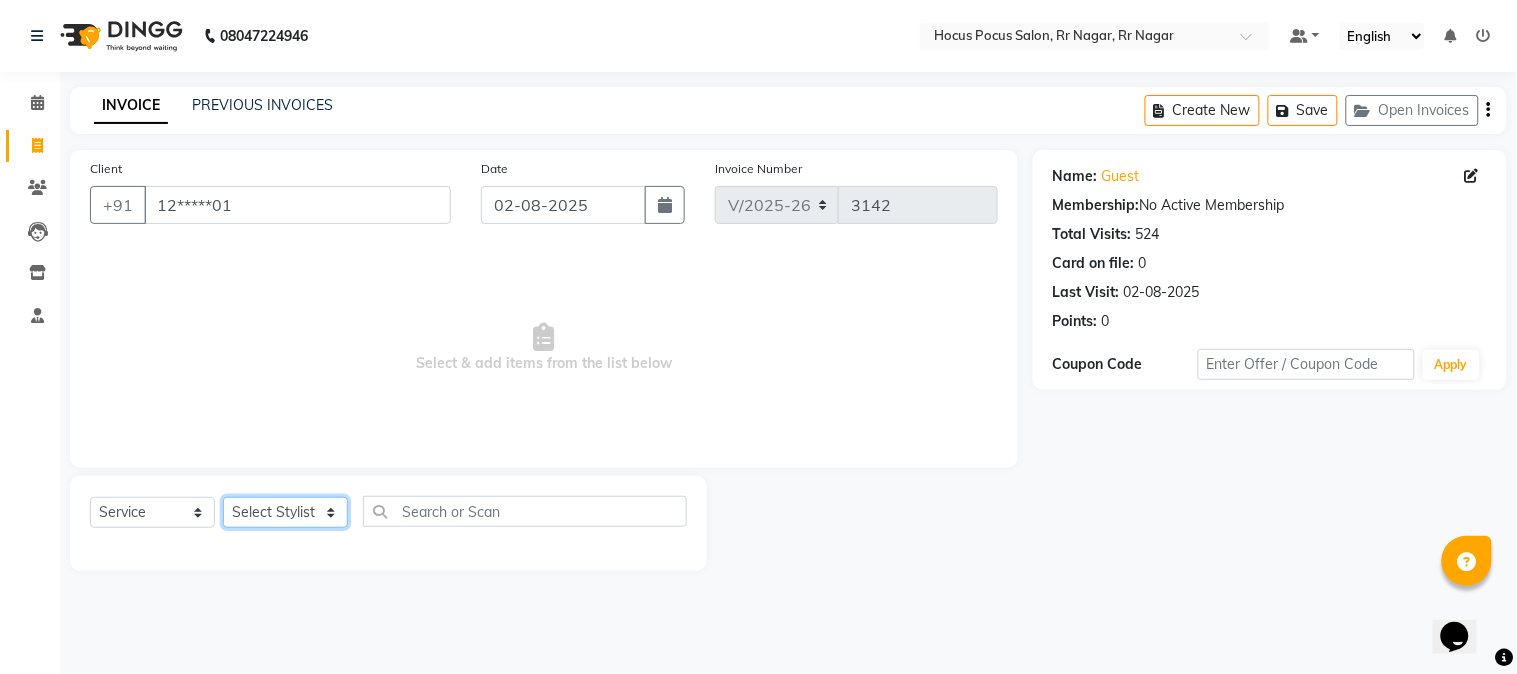 select on "32993" 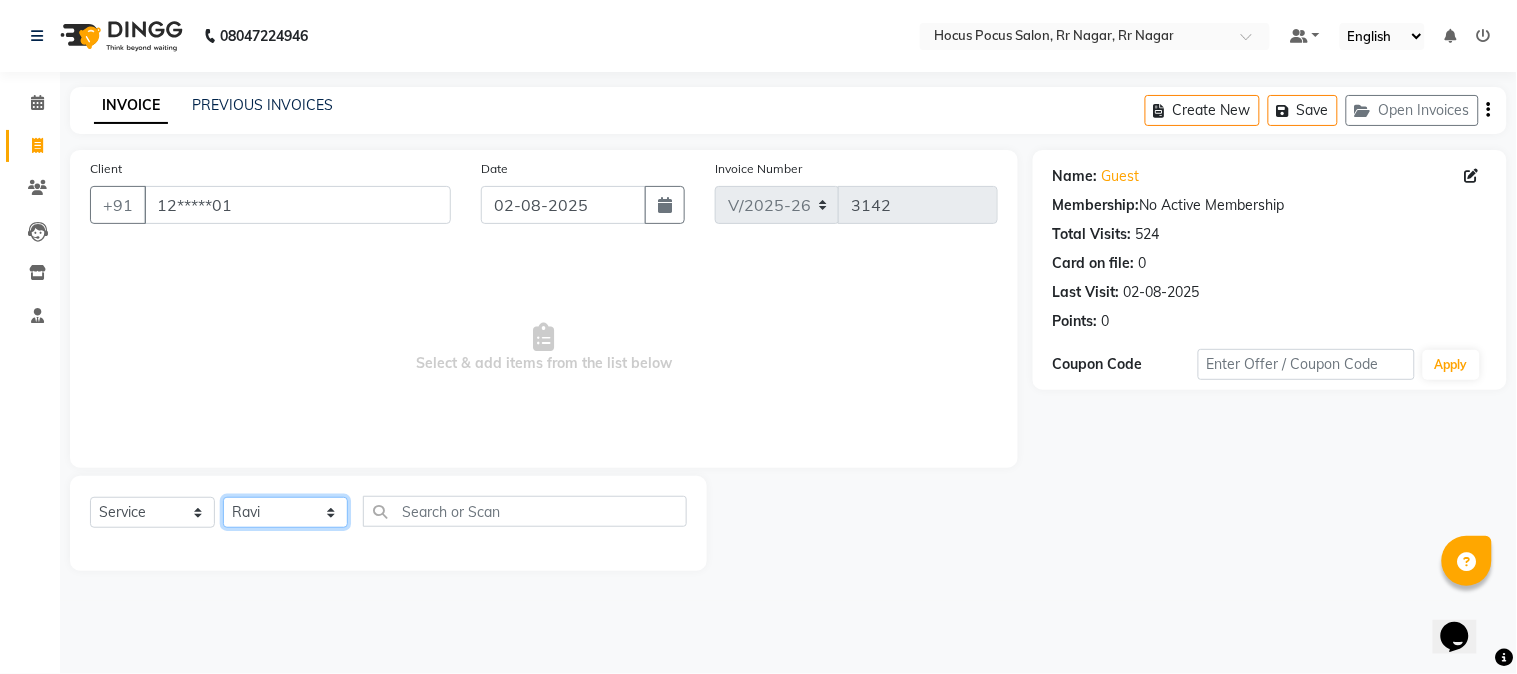 click on "Select Stylist Amar  Arjun Eliza hocus pocus Jonathan Maya Mona Neha Ravi Salima Sonam" 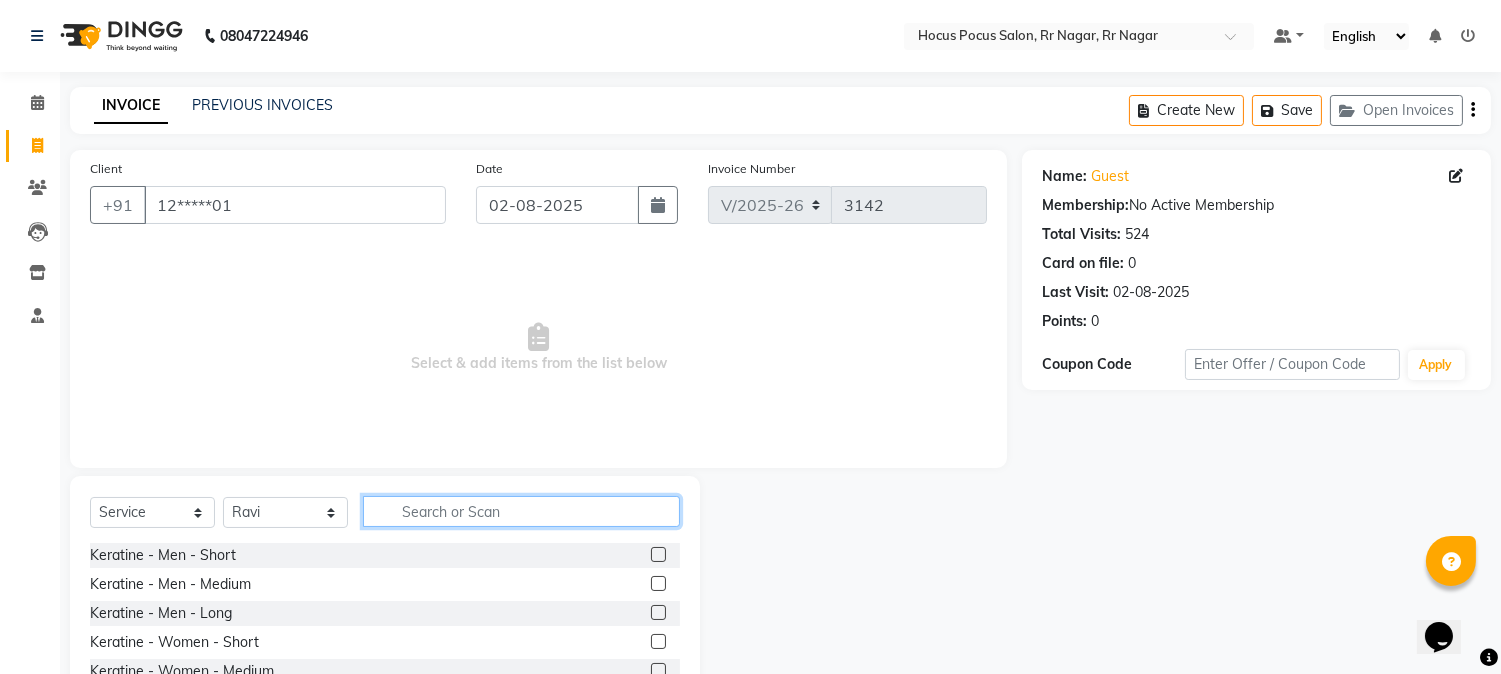 click 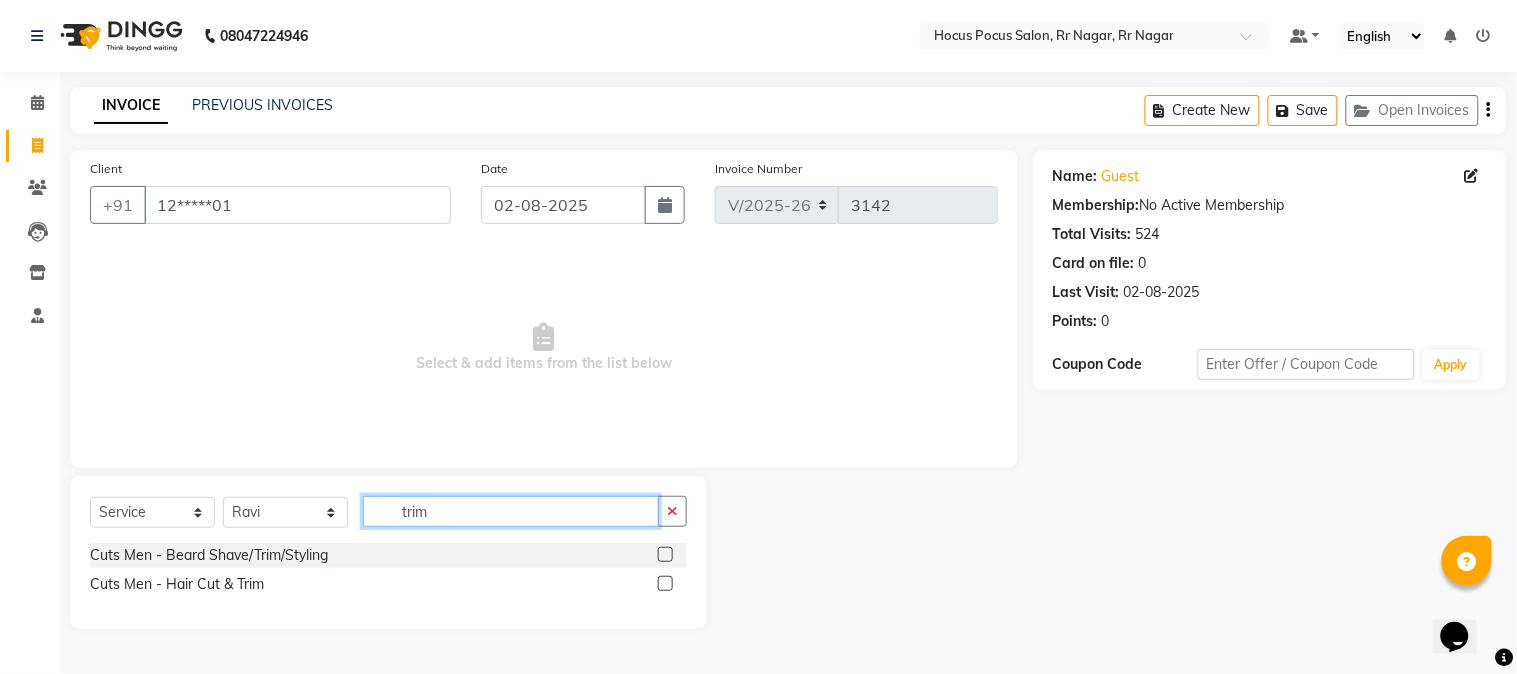 type 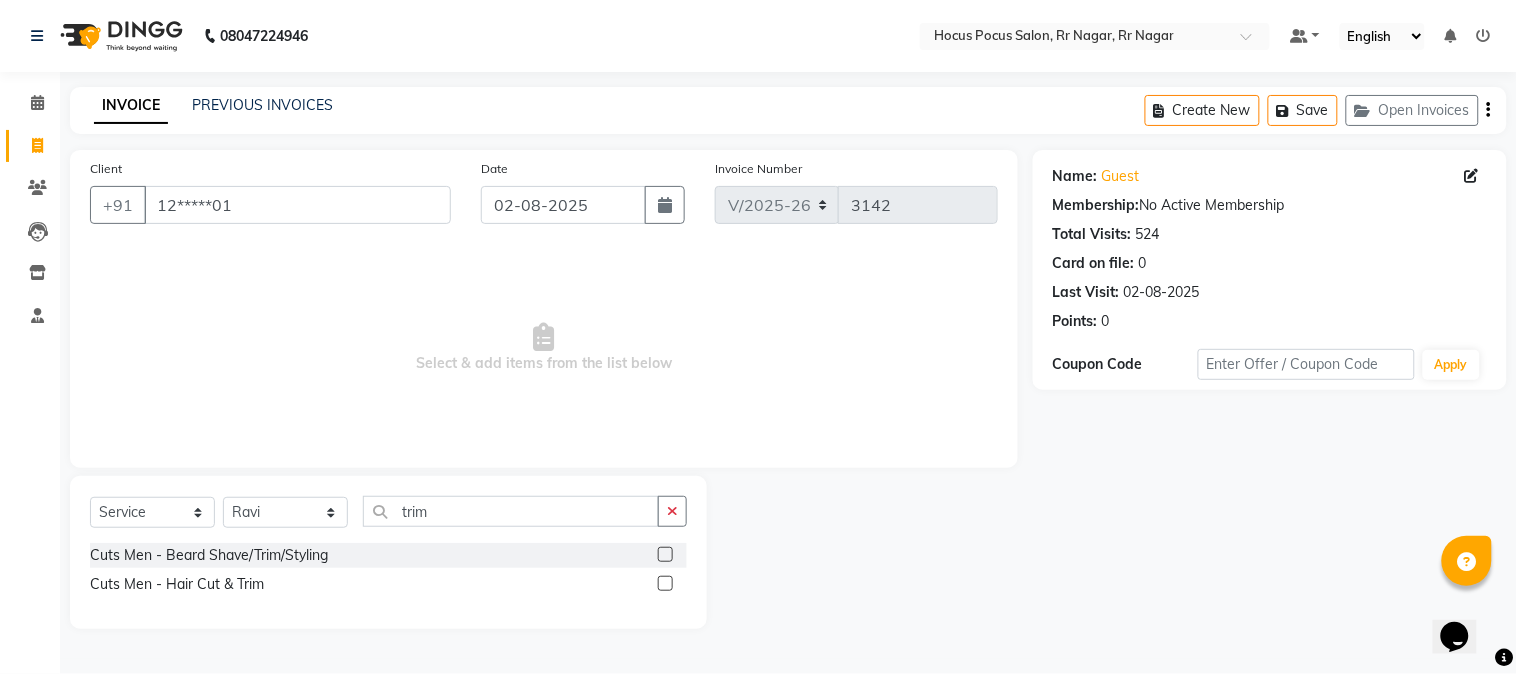 click 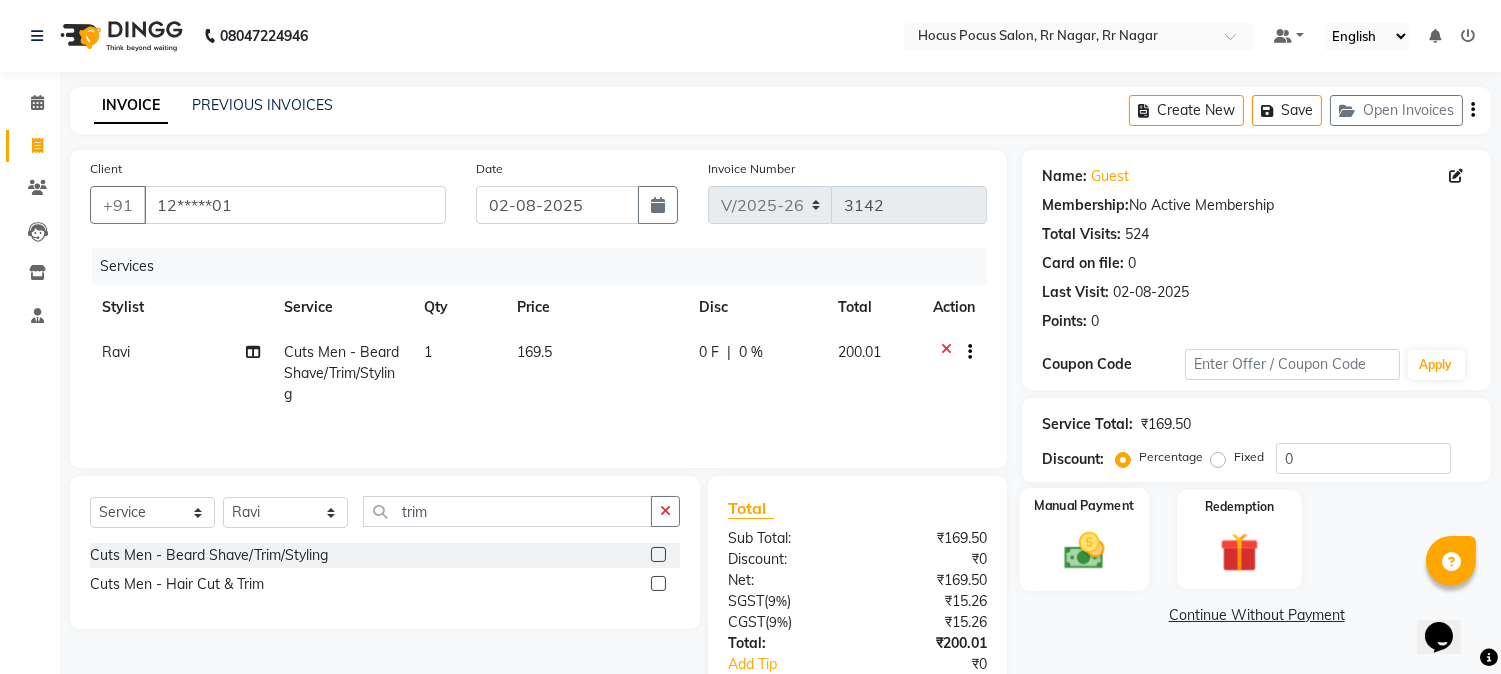 click 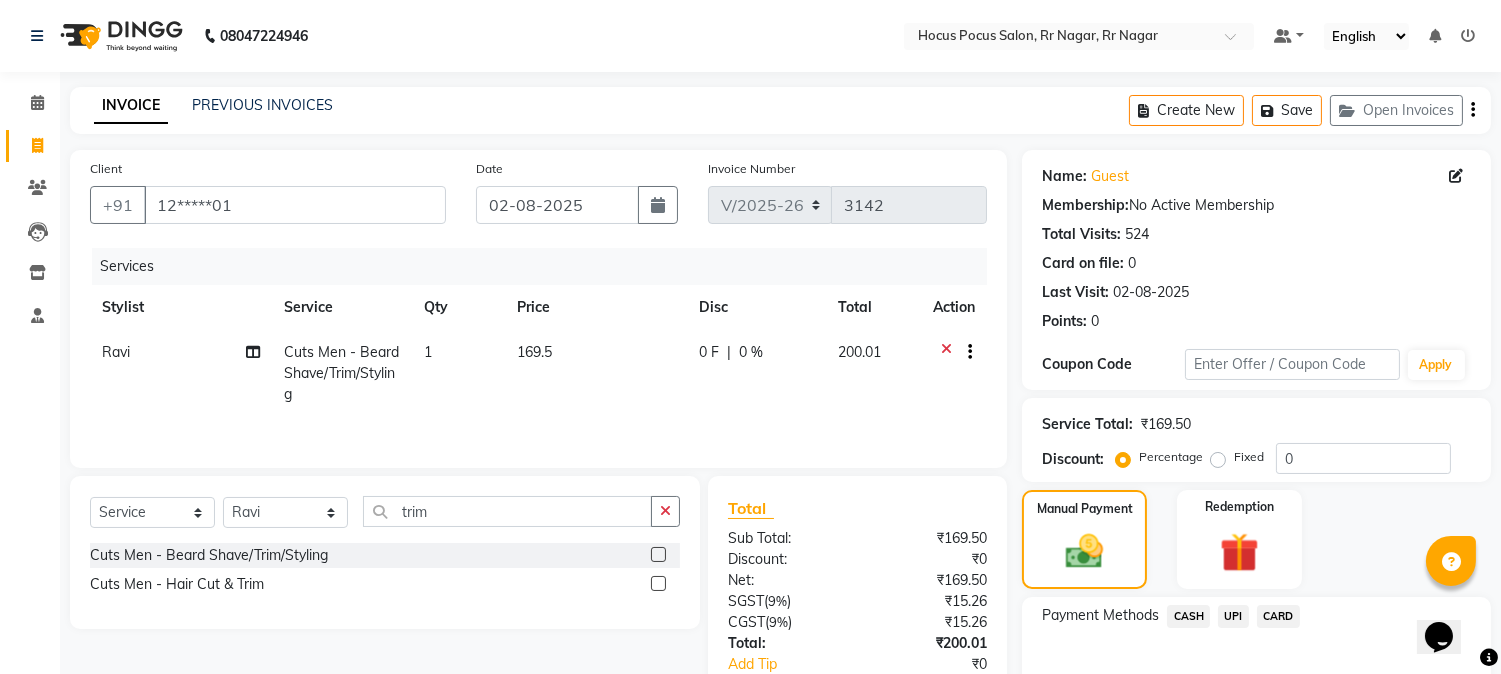 click on "UPI" 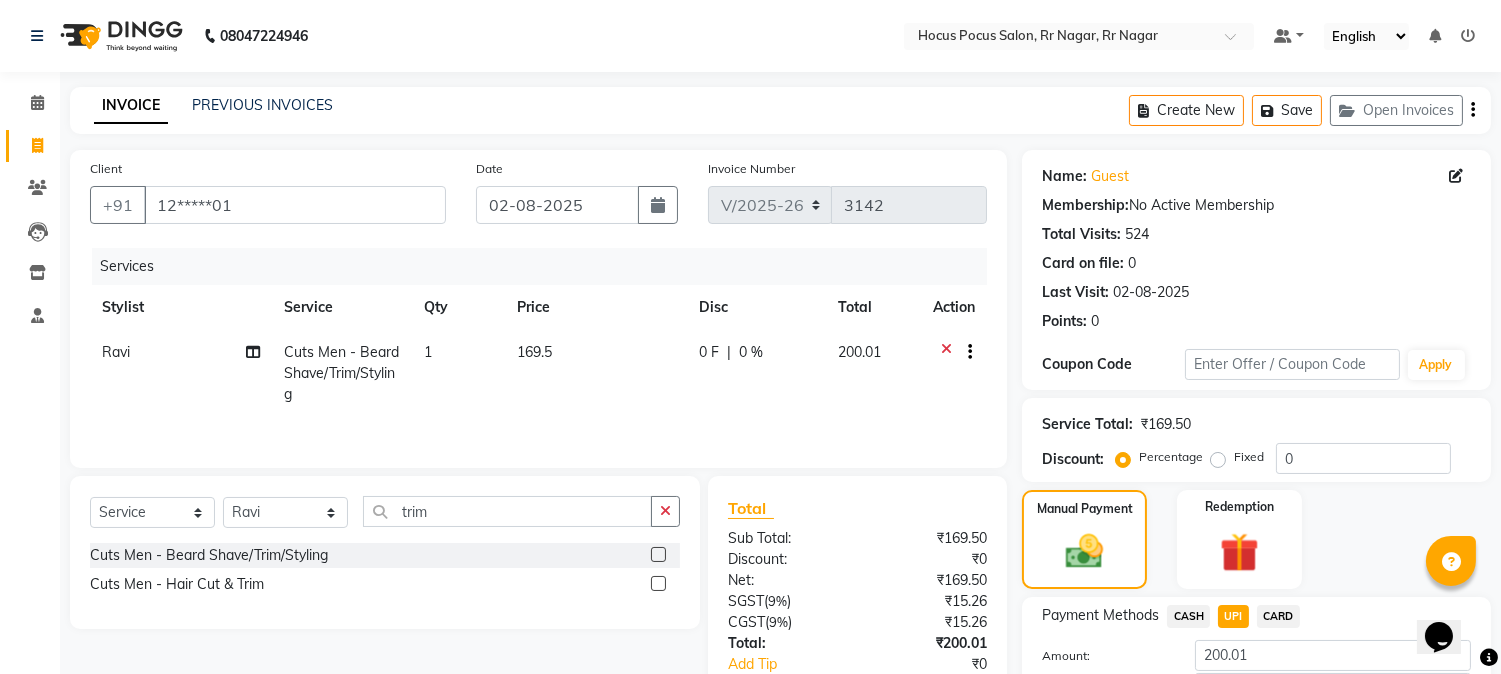 scroll, scrollTop: 142, scrollLeft: 0, axis: vertical 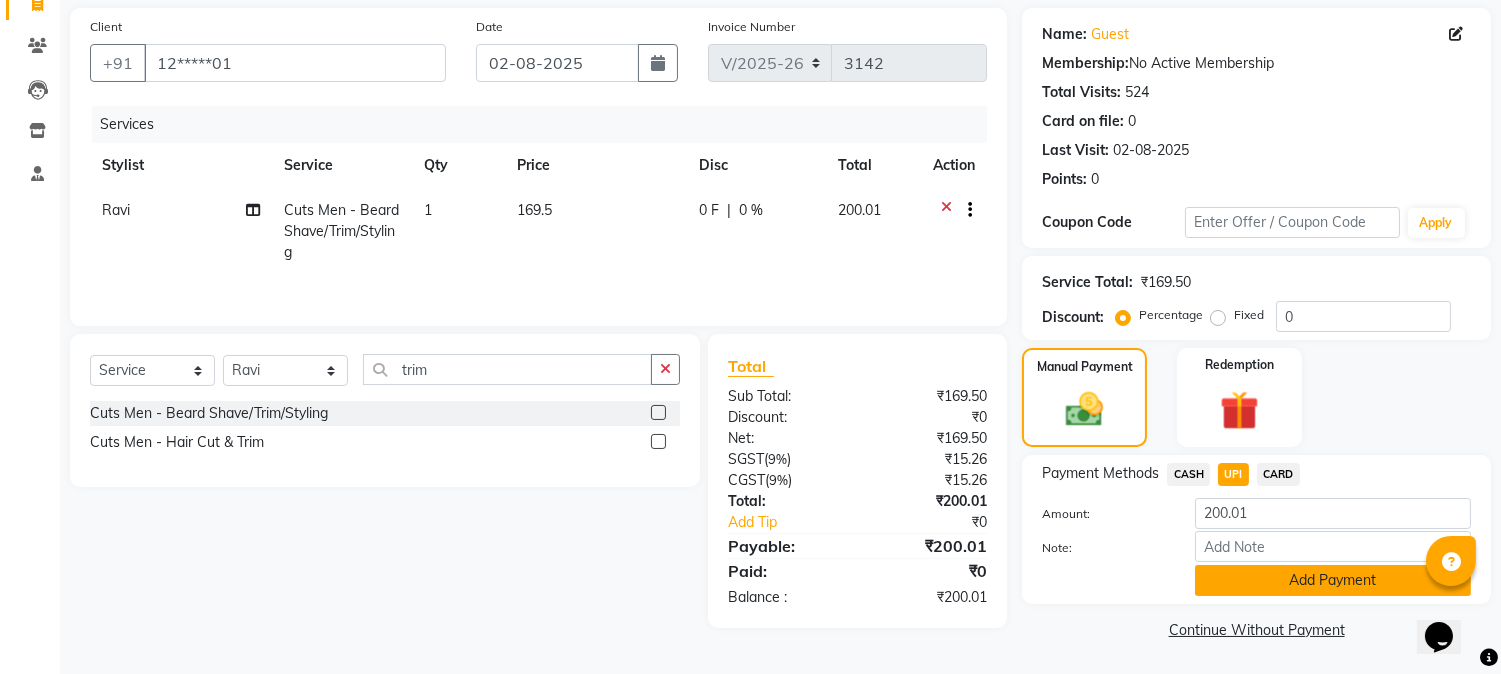 click on "Add Payment" 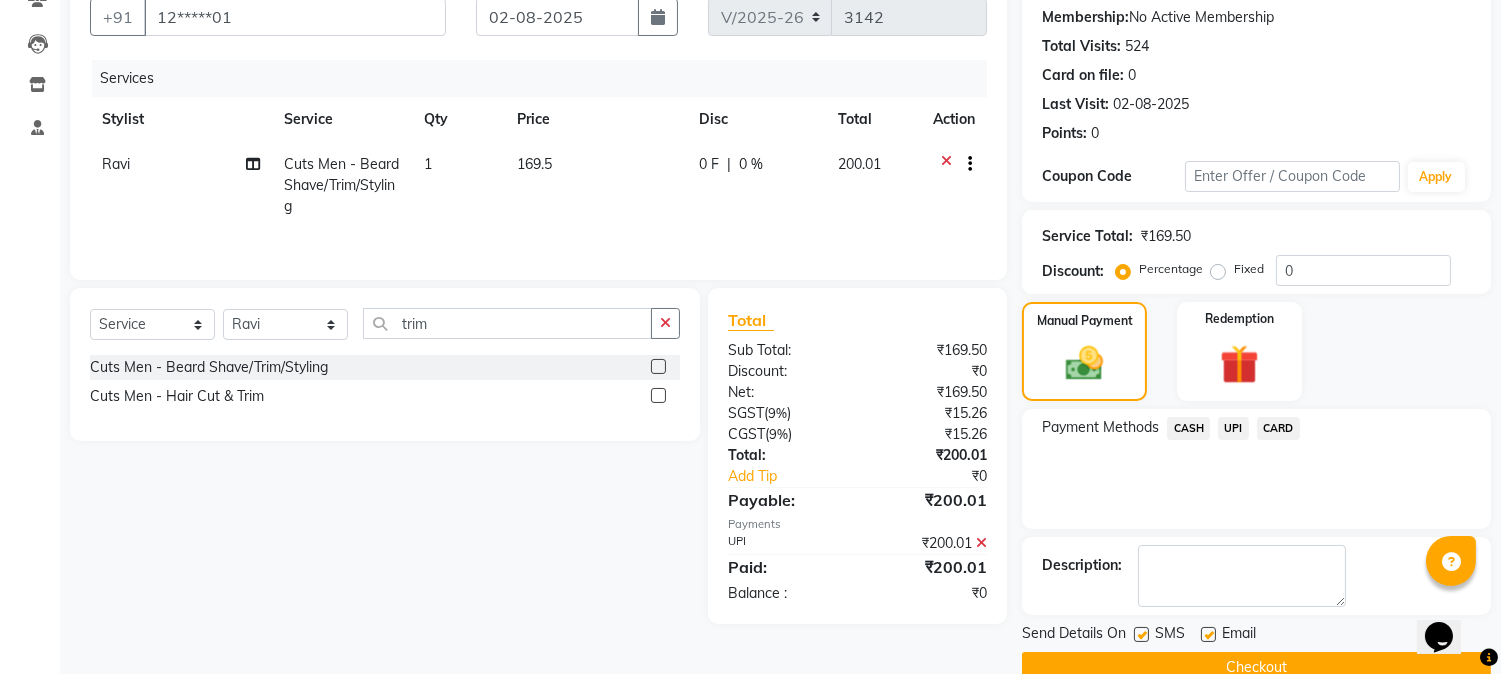 scroll, scrollTop: 225, scrollLeft: 0, axis: vertical 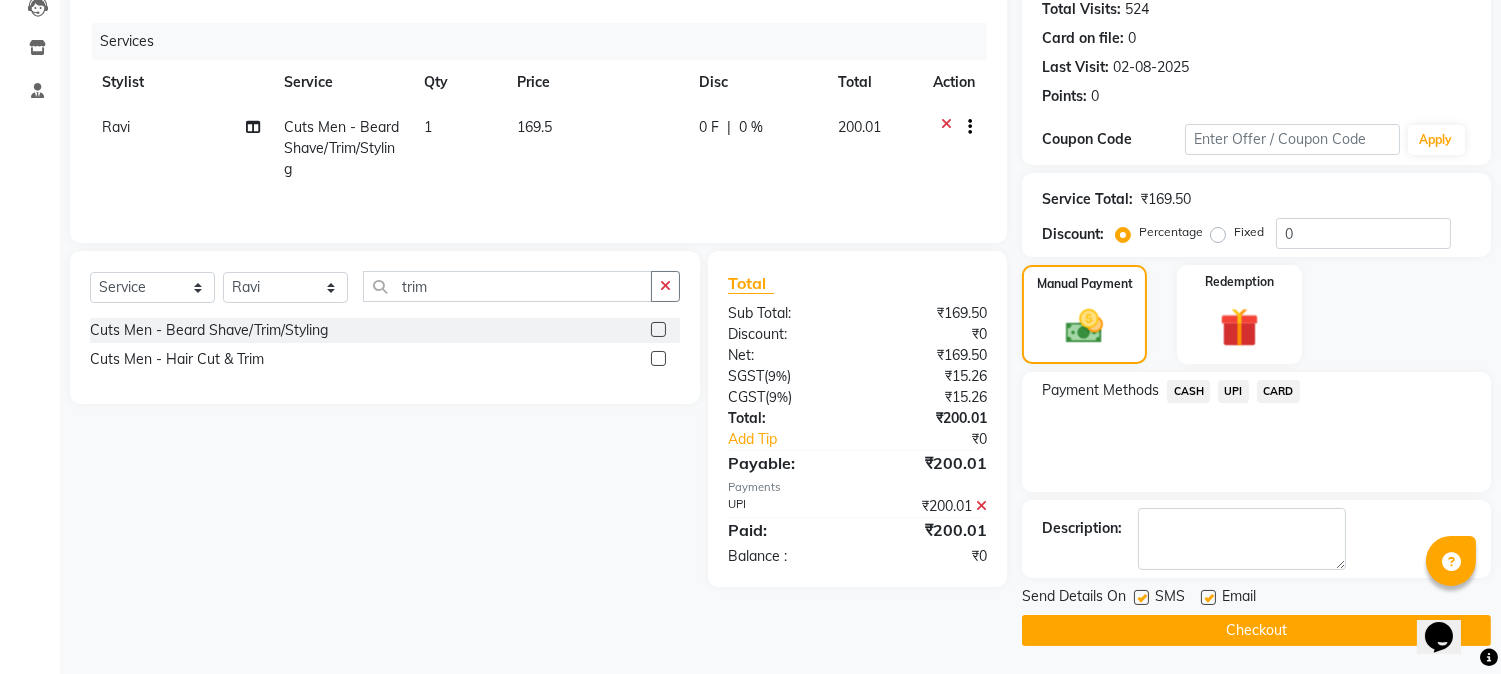 click on "Checkout" 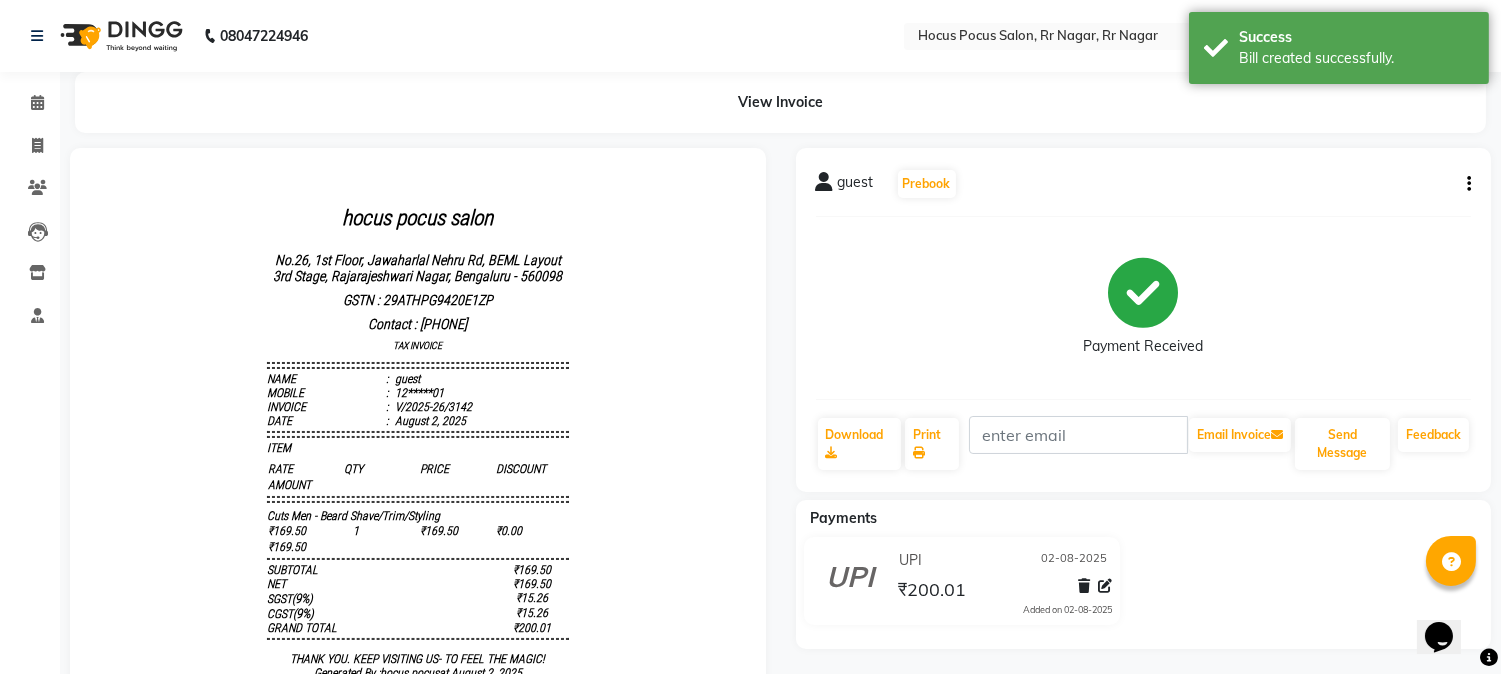 scroll, scrollTop: 0, scrollLeft: 0, axis: both 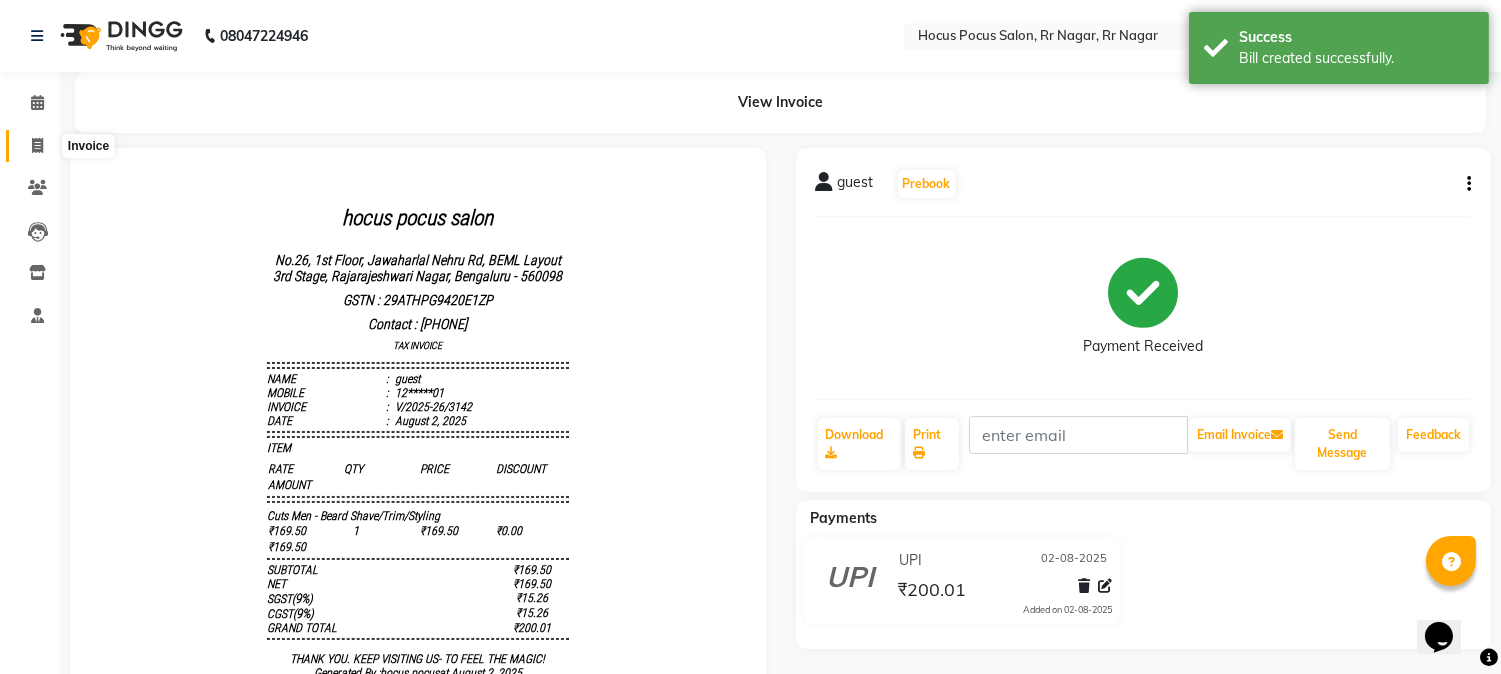 click 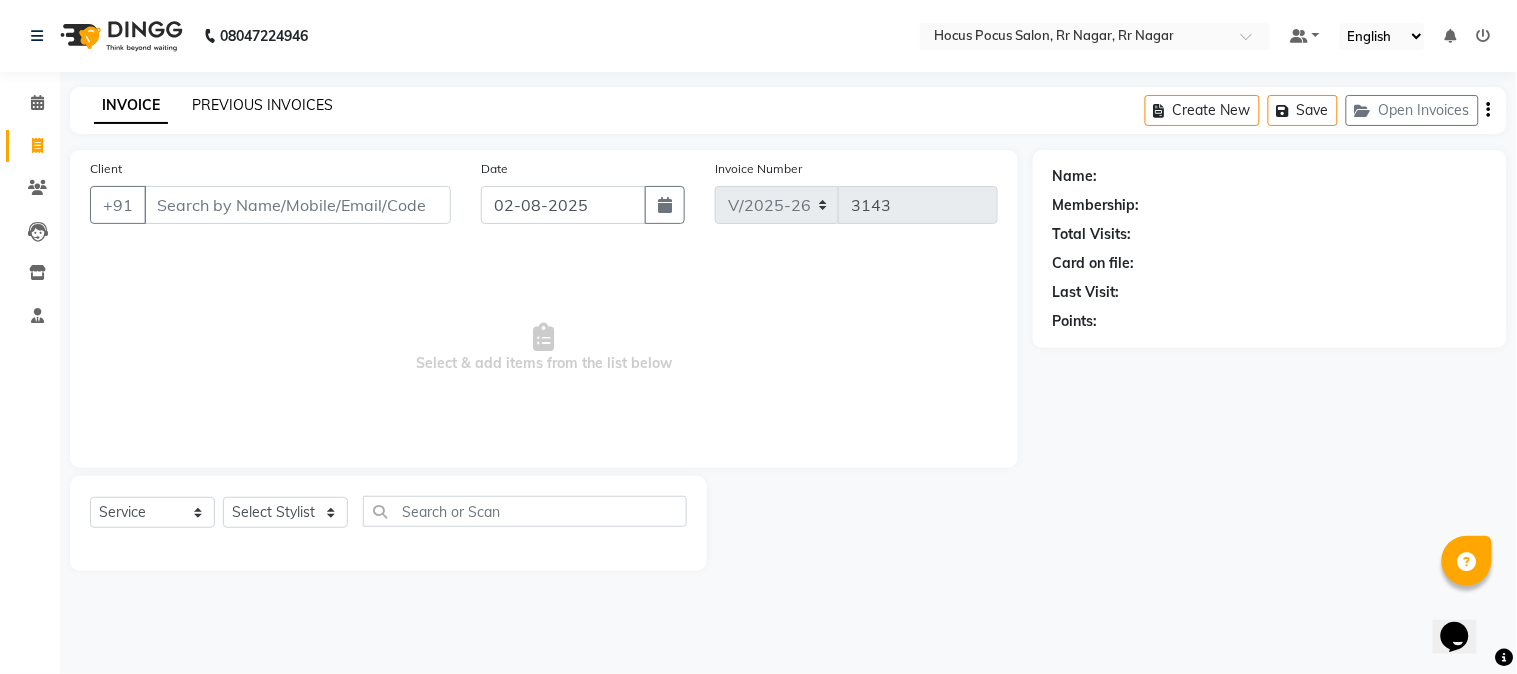 click on "PREVIOUS INVOICES" 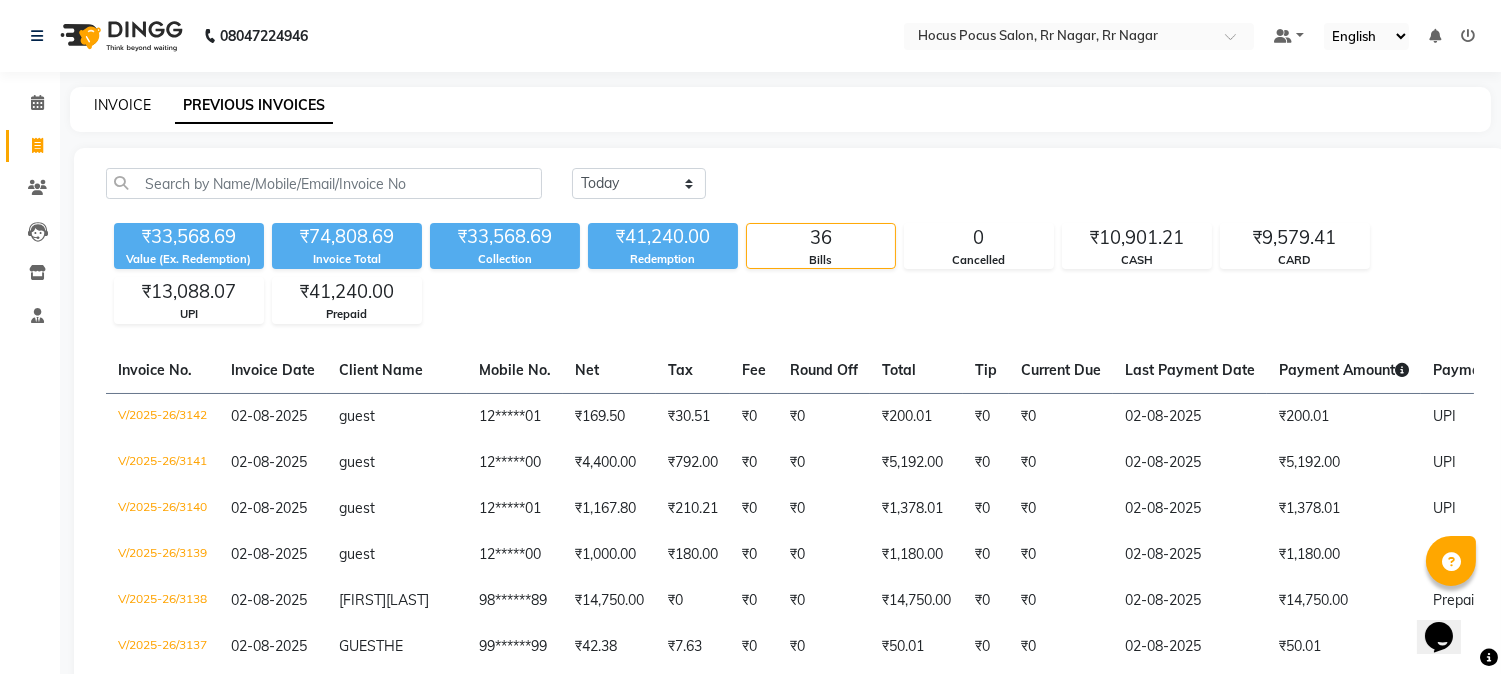 click on "INVOICE" 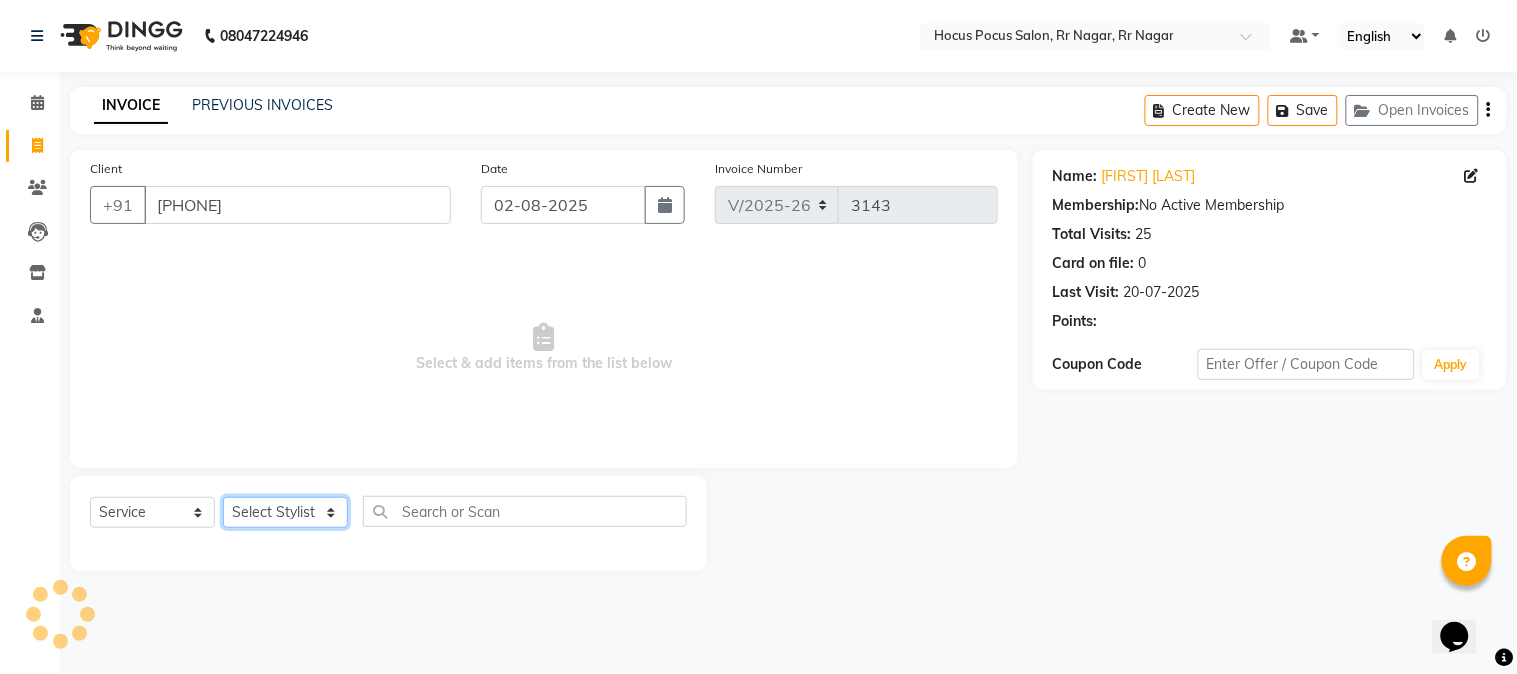 click on "Select Stylist Amar  Arjun Eliza hocus pocus Jonathan Maya Mona Neha Ravi Salima Sonam" 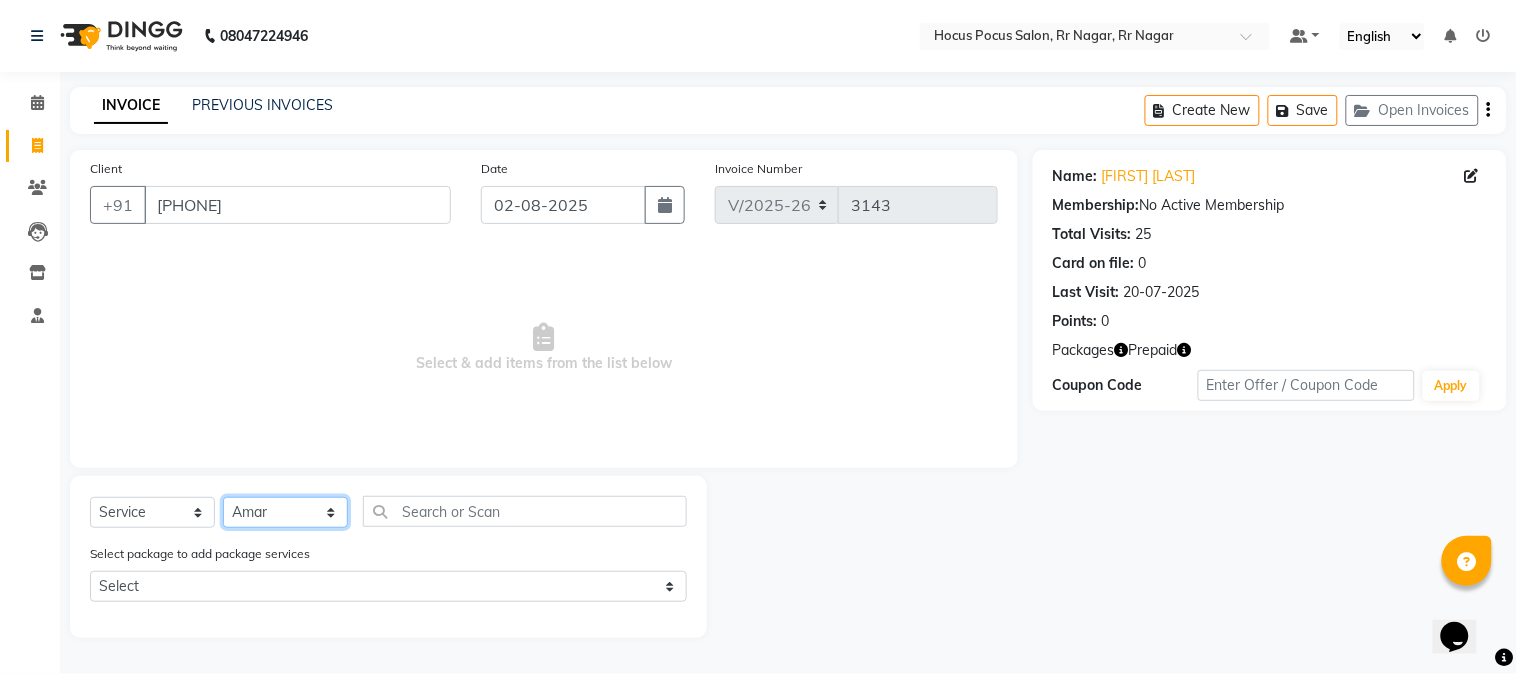 click on "Select Stylist Amar  Arjun Eliza hocus pocus Jonathan Maya Mona Neha Ravi Salima Sonam" 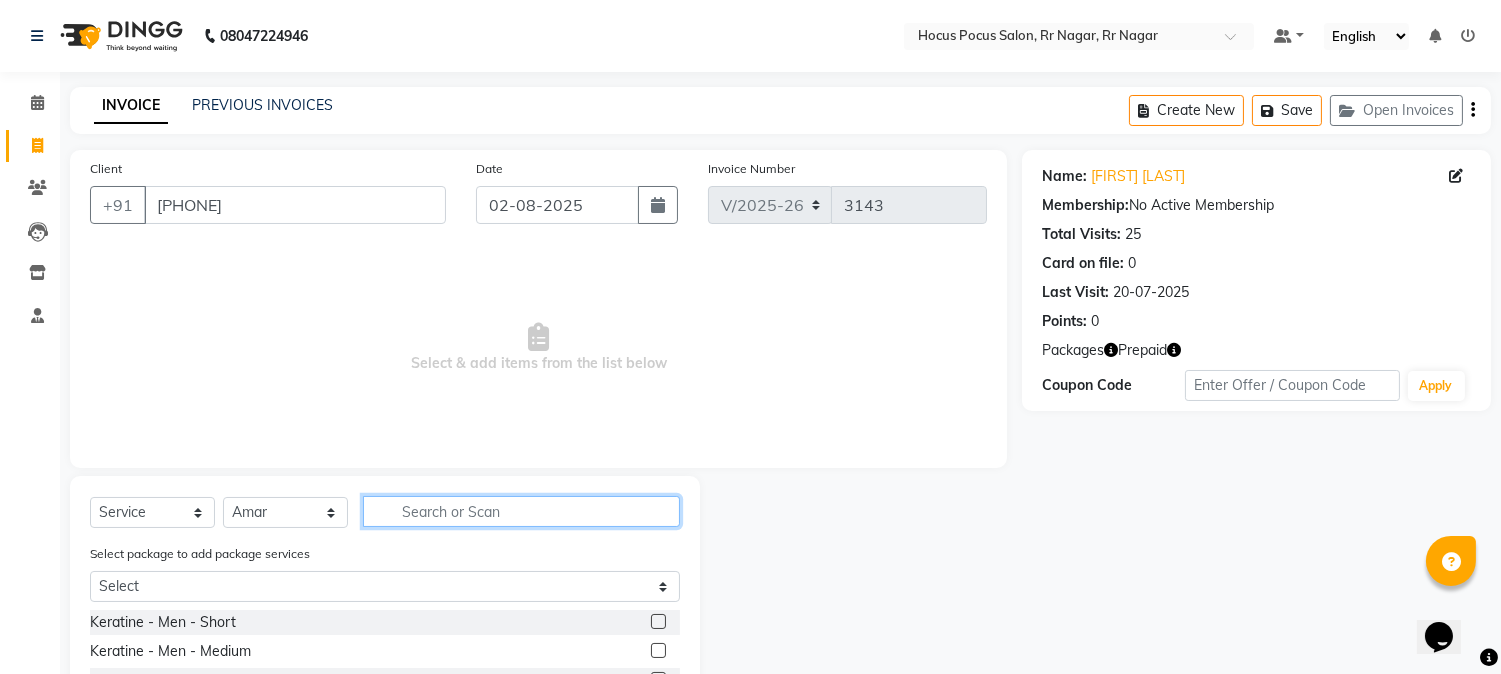click 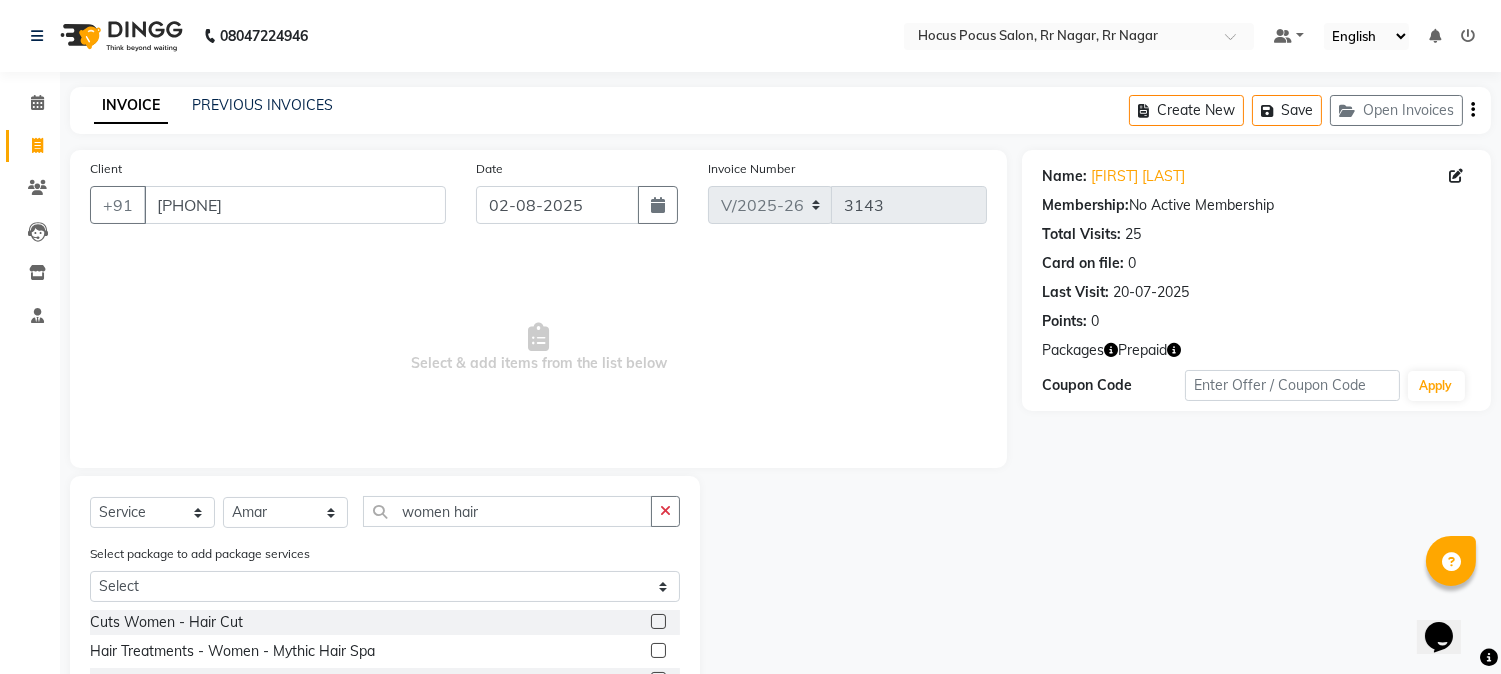 click 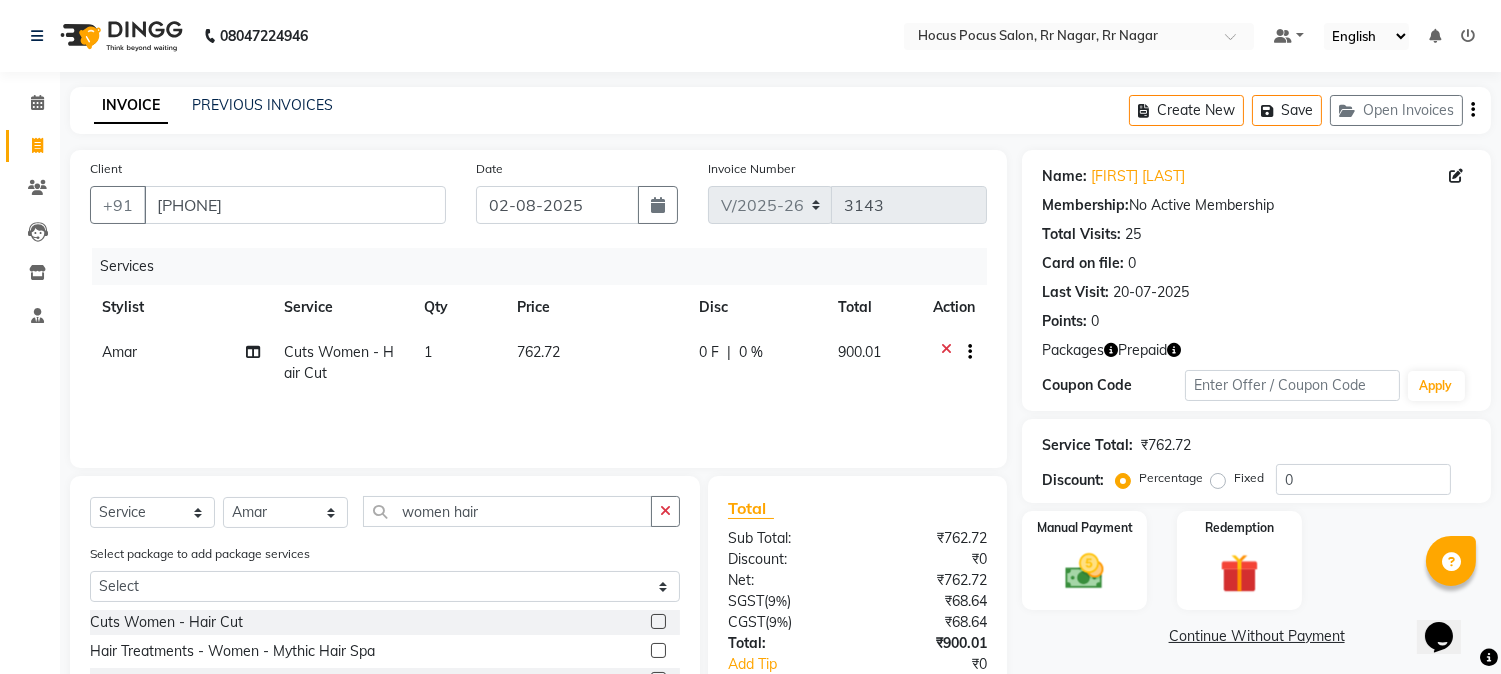 click on "762.72" 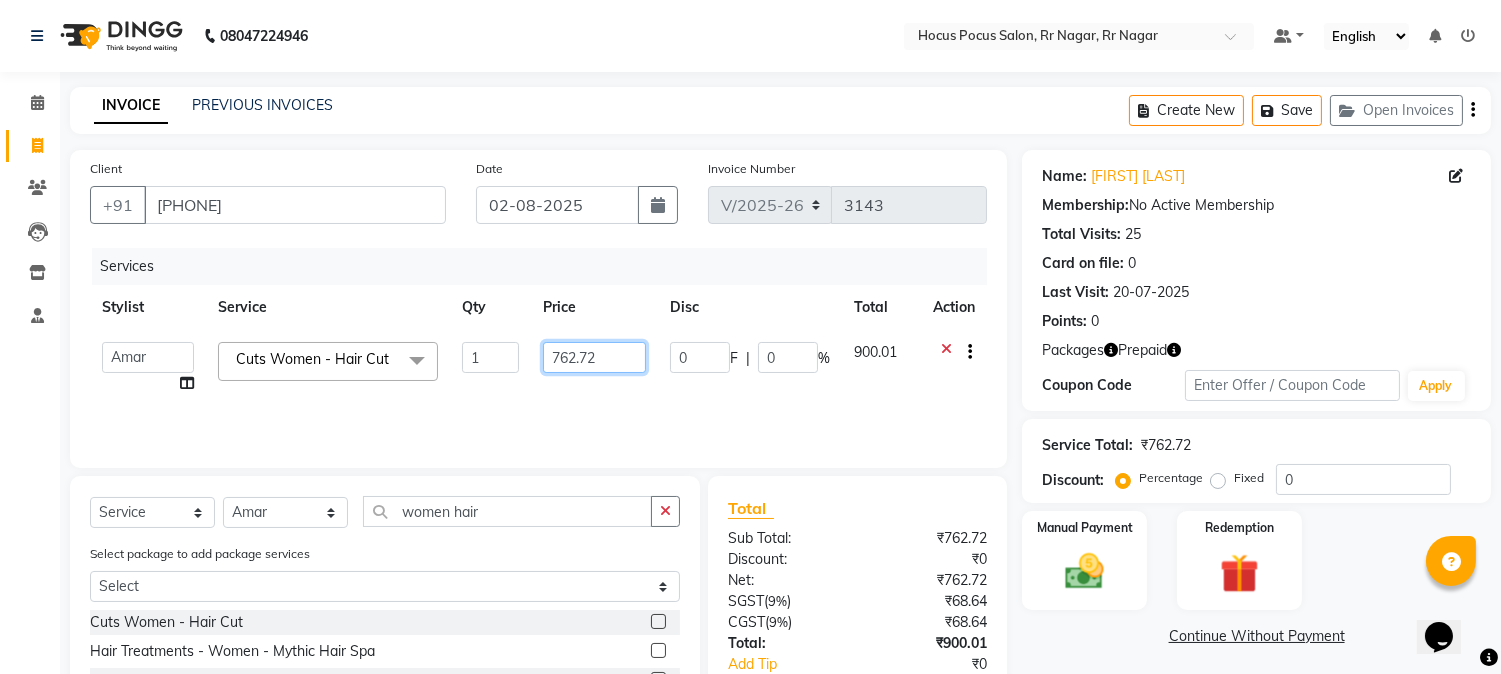 drag, startPoint x: 626, startPoint y: 346, endPoint x: 514, endPoint y: 362, distance: 113.137085 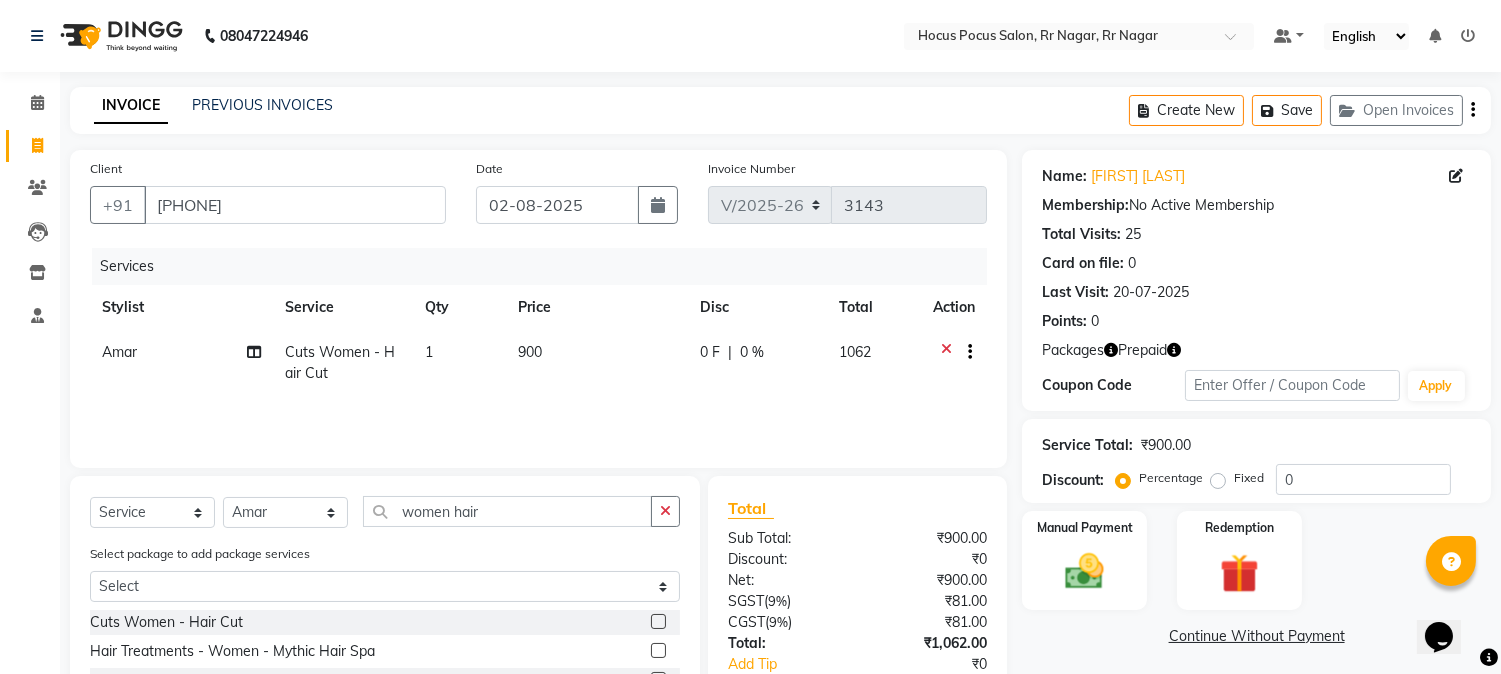 scroll, scrollTop: 125, scrollLeft: 0, axis: vertical 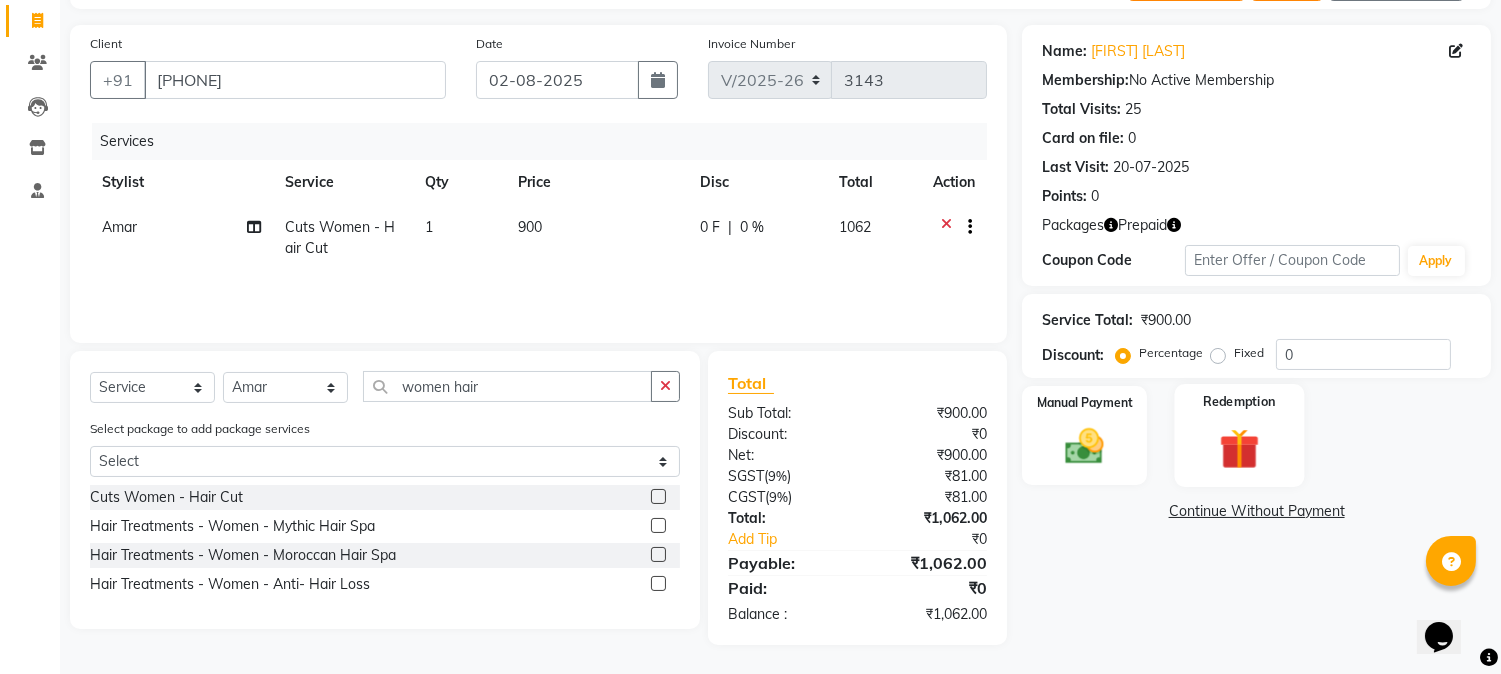 click 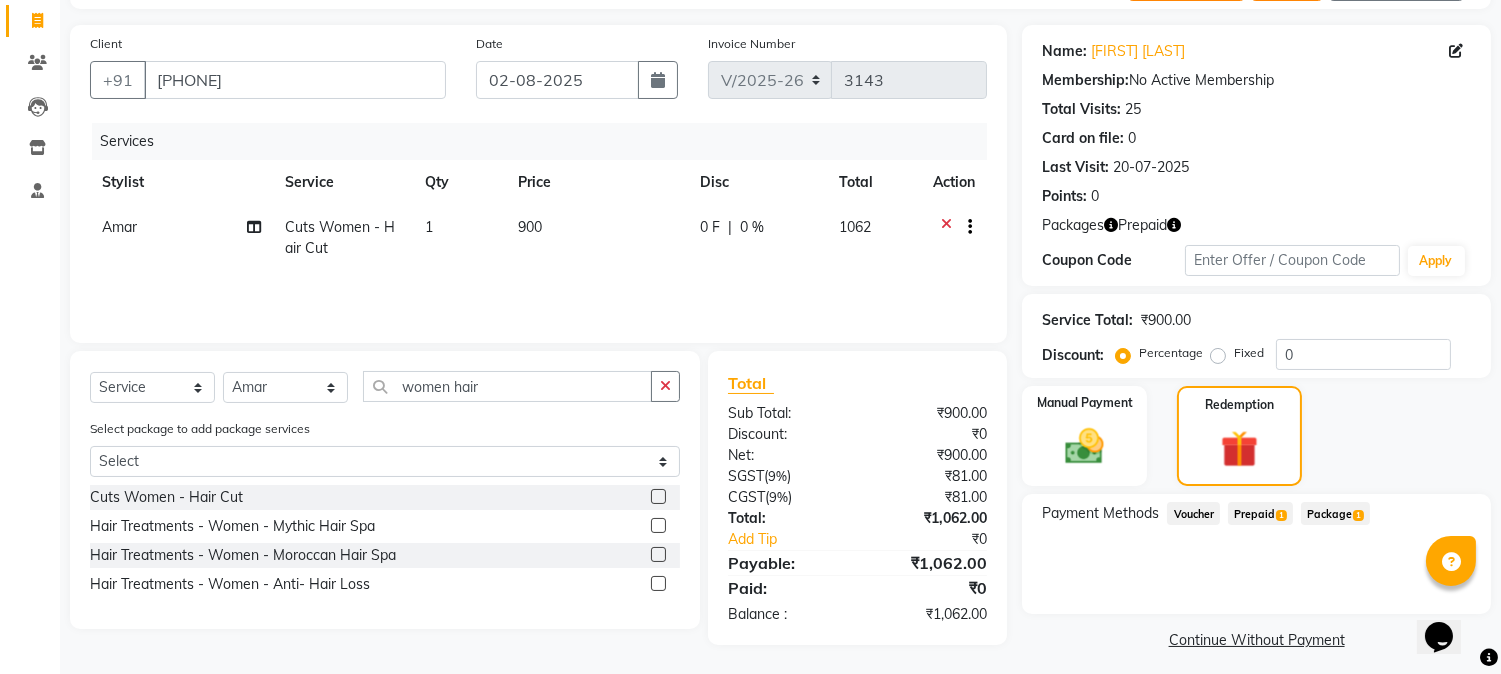 click on "Payment Methods  Voucher   Prepaid  1  Package  1" 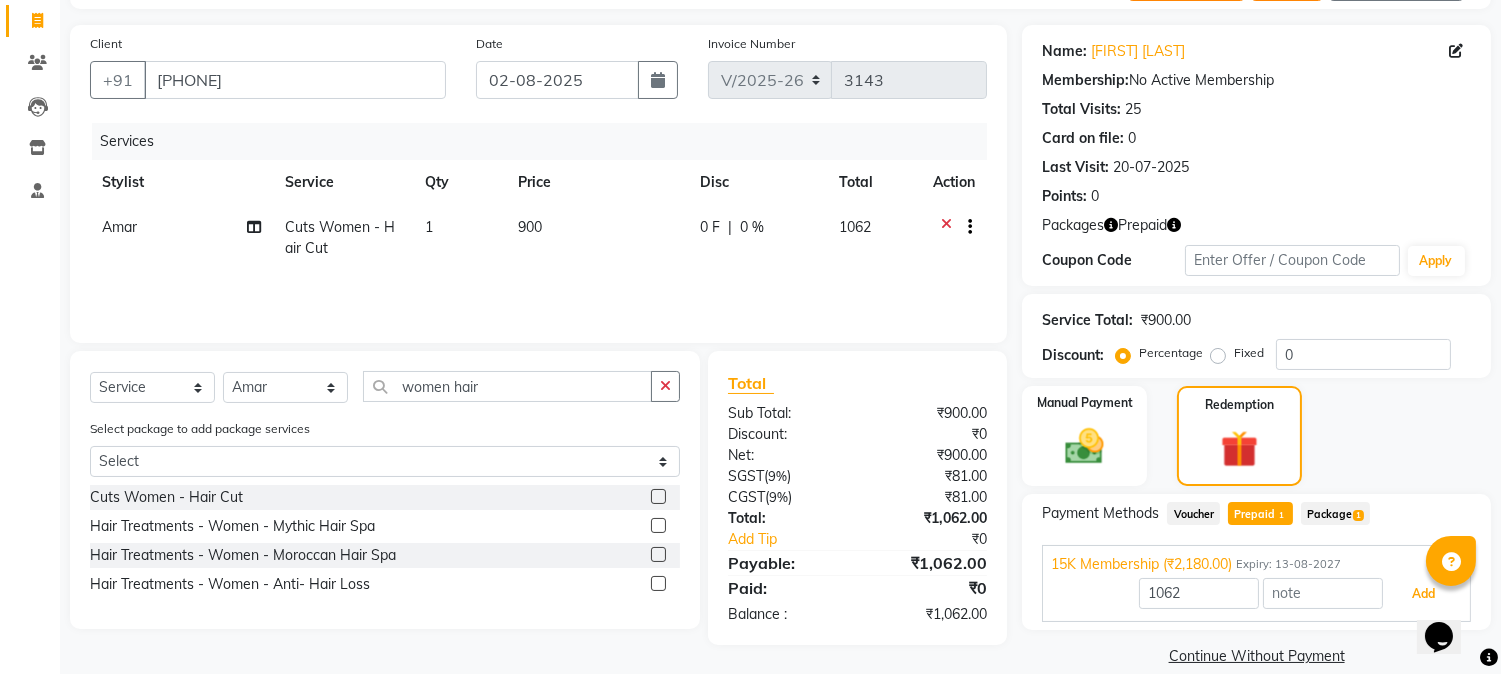 drag, startPoint x: 1401, startPoint y: 598, endPoint x: 1414, endPoint y: 607, distance: 15.811388 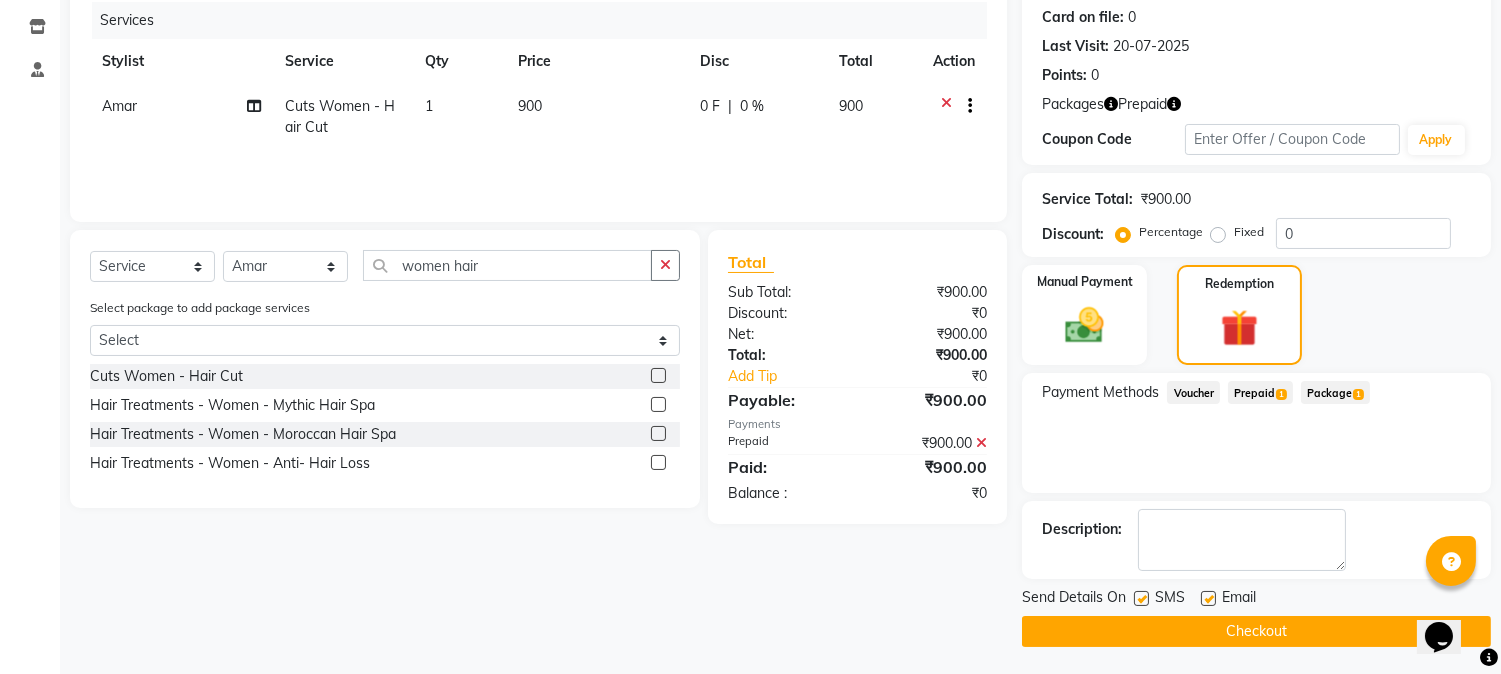 scroll, scrollTop: 247, scrollLeft: 0, axis: vertical 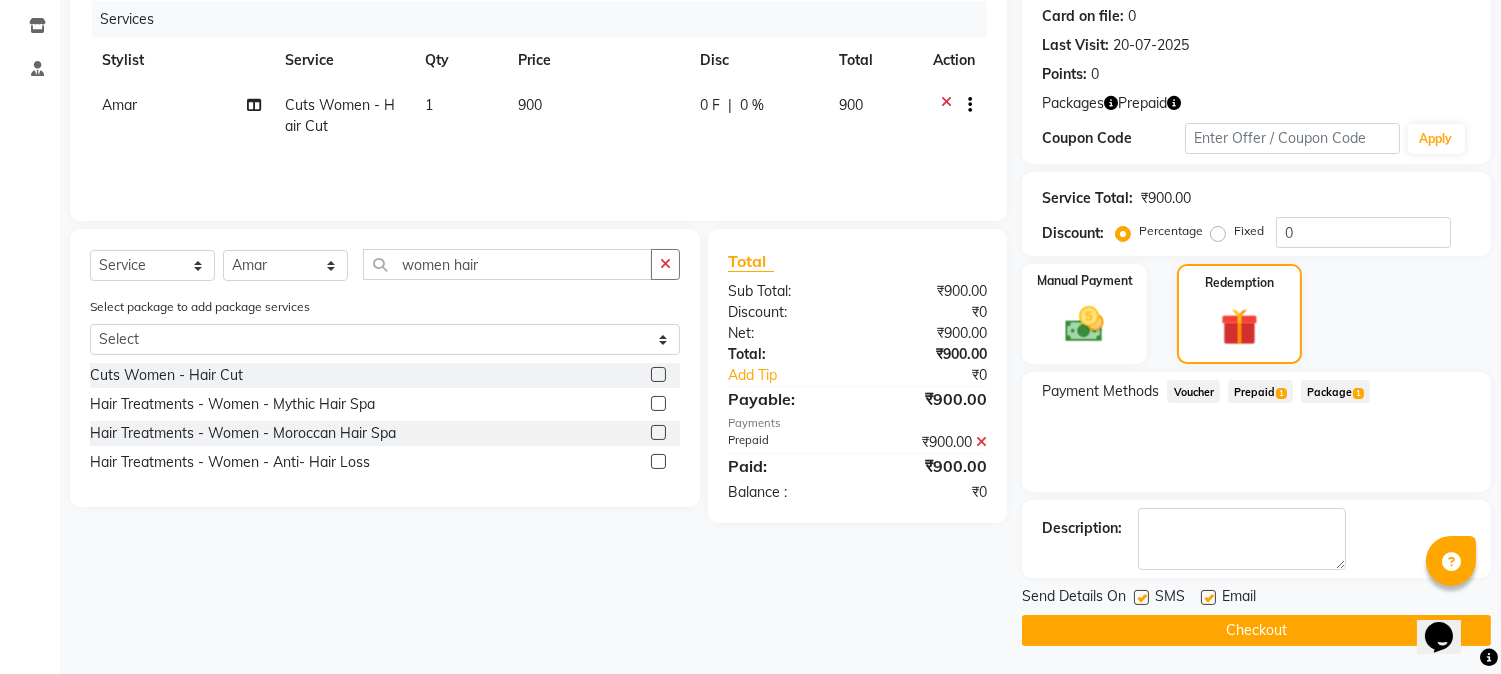click 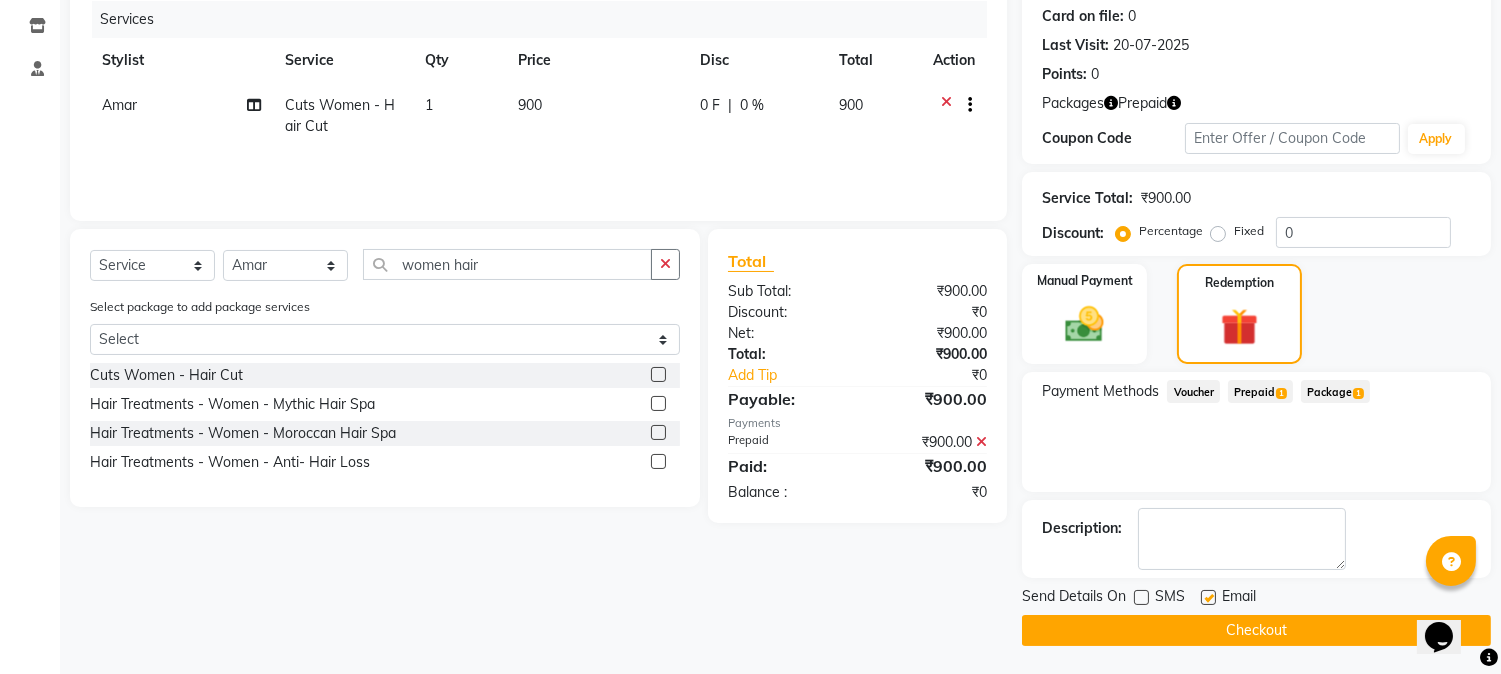 click on "Checkout" 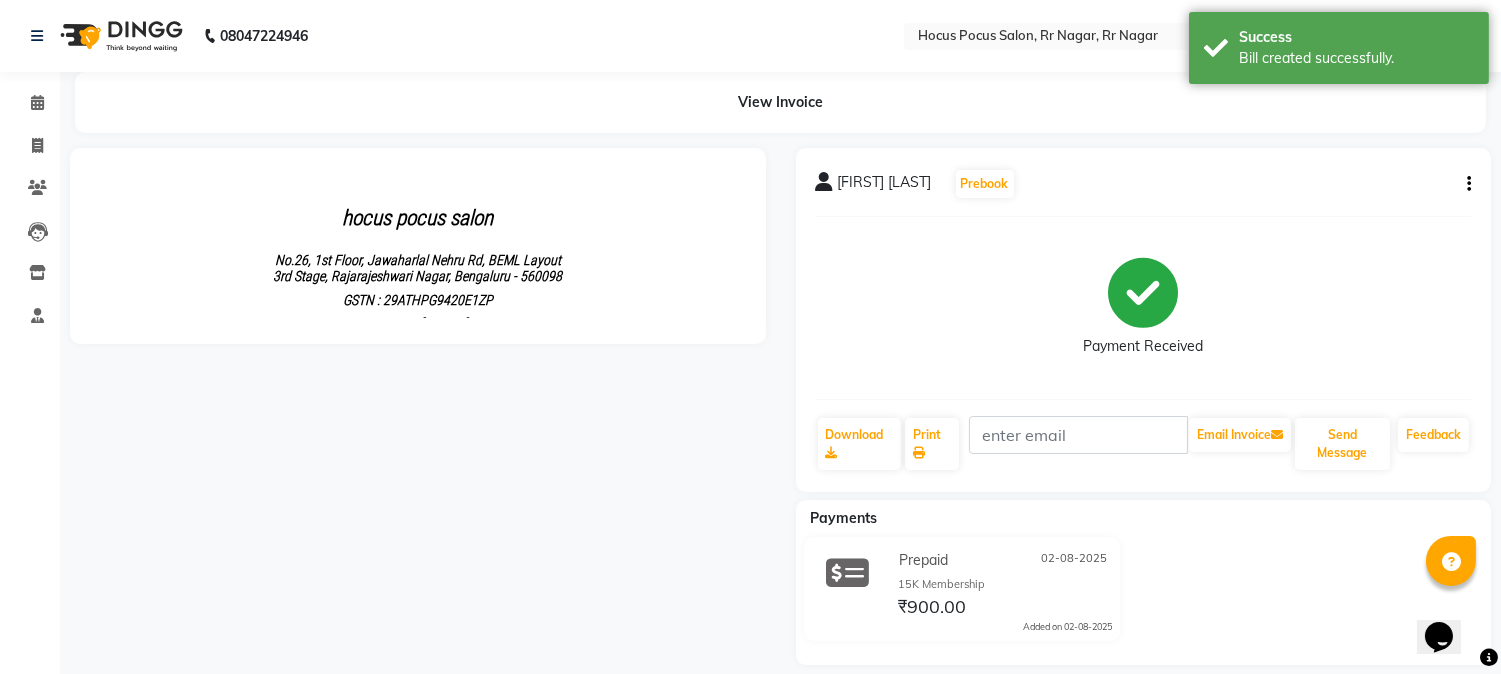 scroll, scrollTop: 0, scrollLeft: 0, axis: both 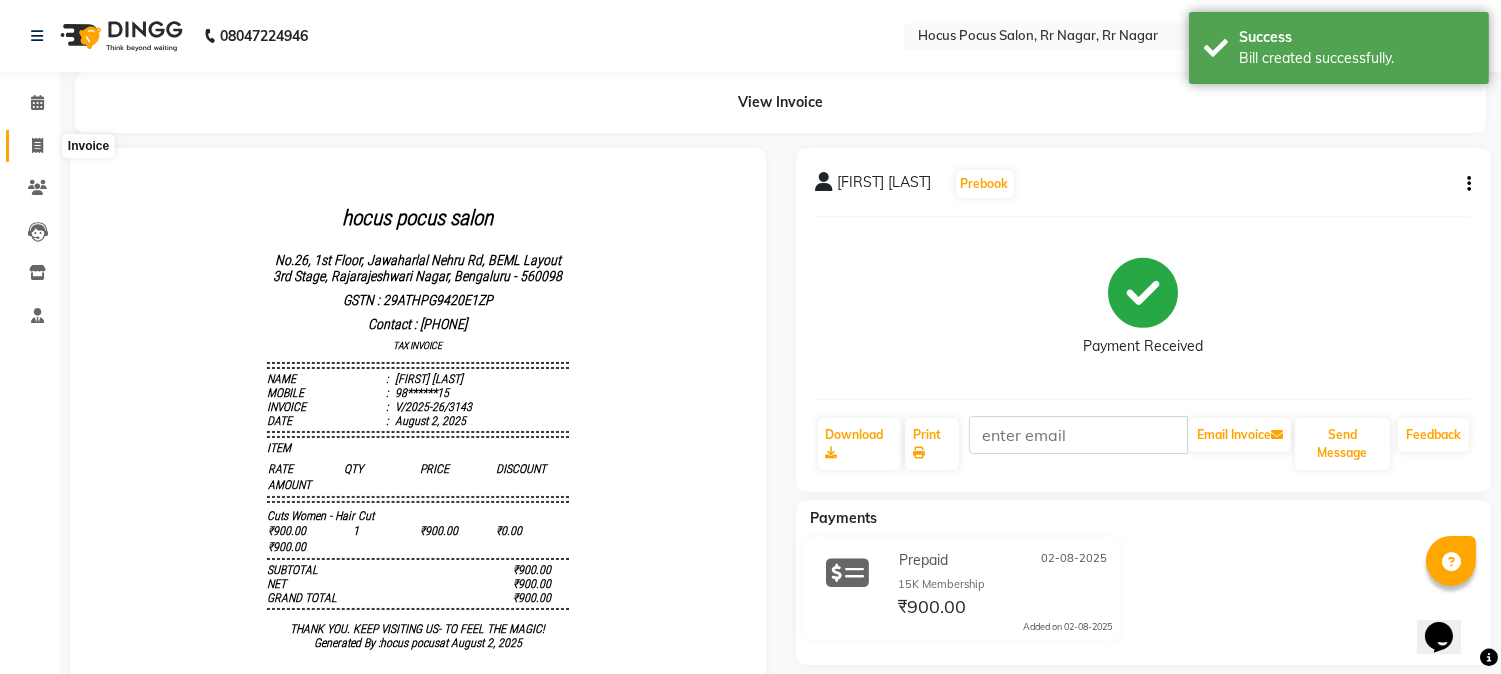 click 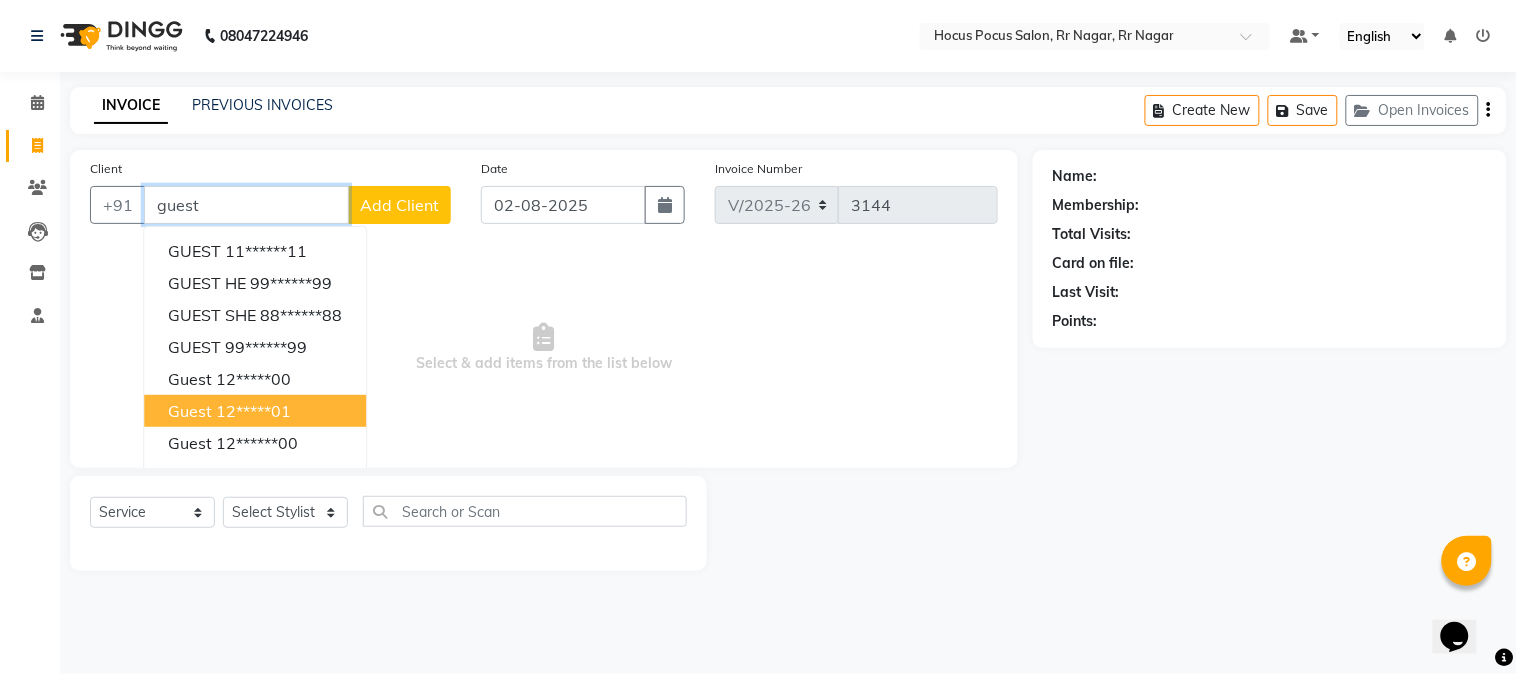 click on "guest  12*****01" at bounding box center [255, 411] 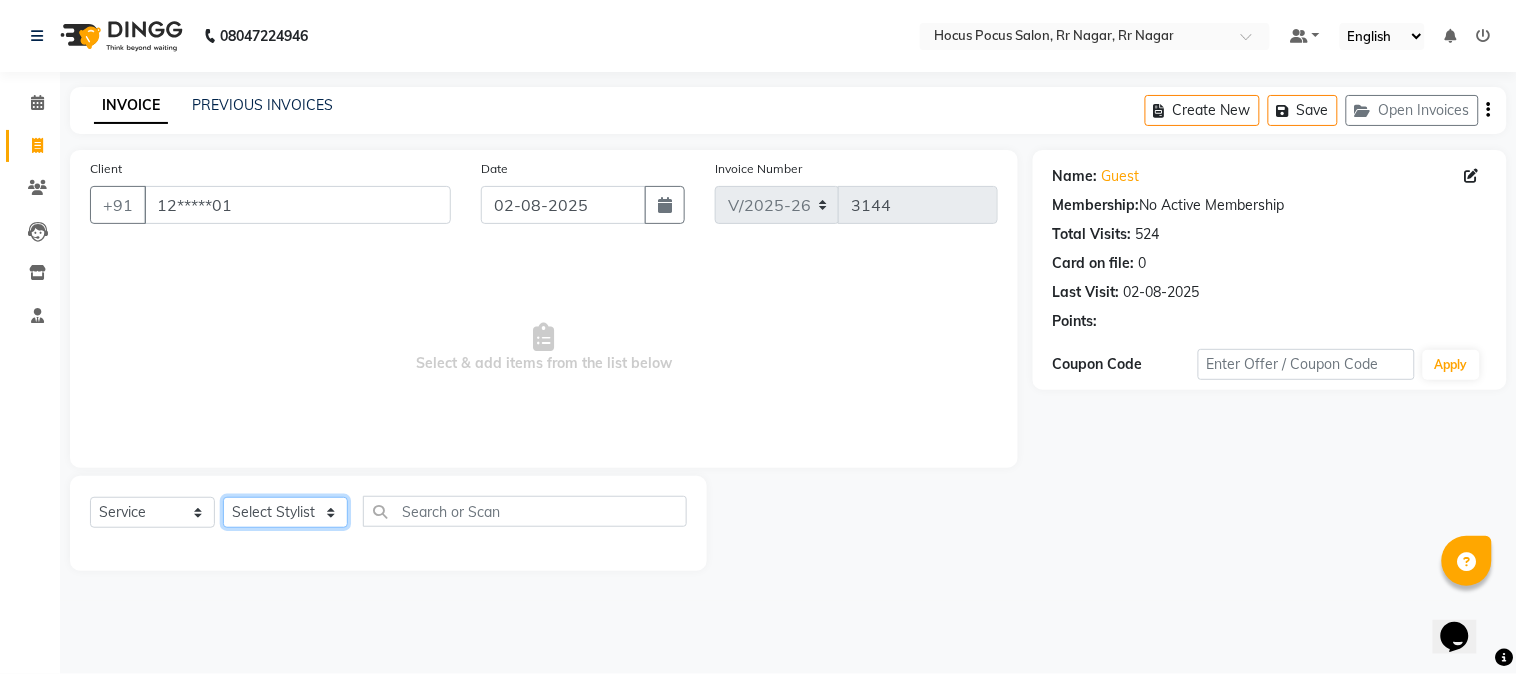 click on "Select Stylist Amar  Arjun Eliza hocus pocus Jonathan Maya Mona Neha Ravi Salima Sonam" 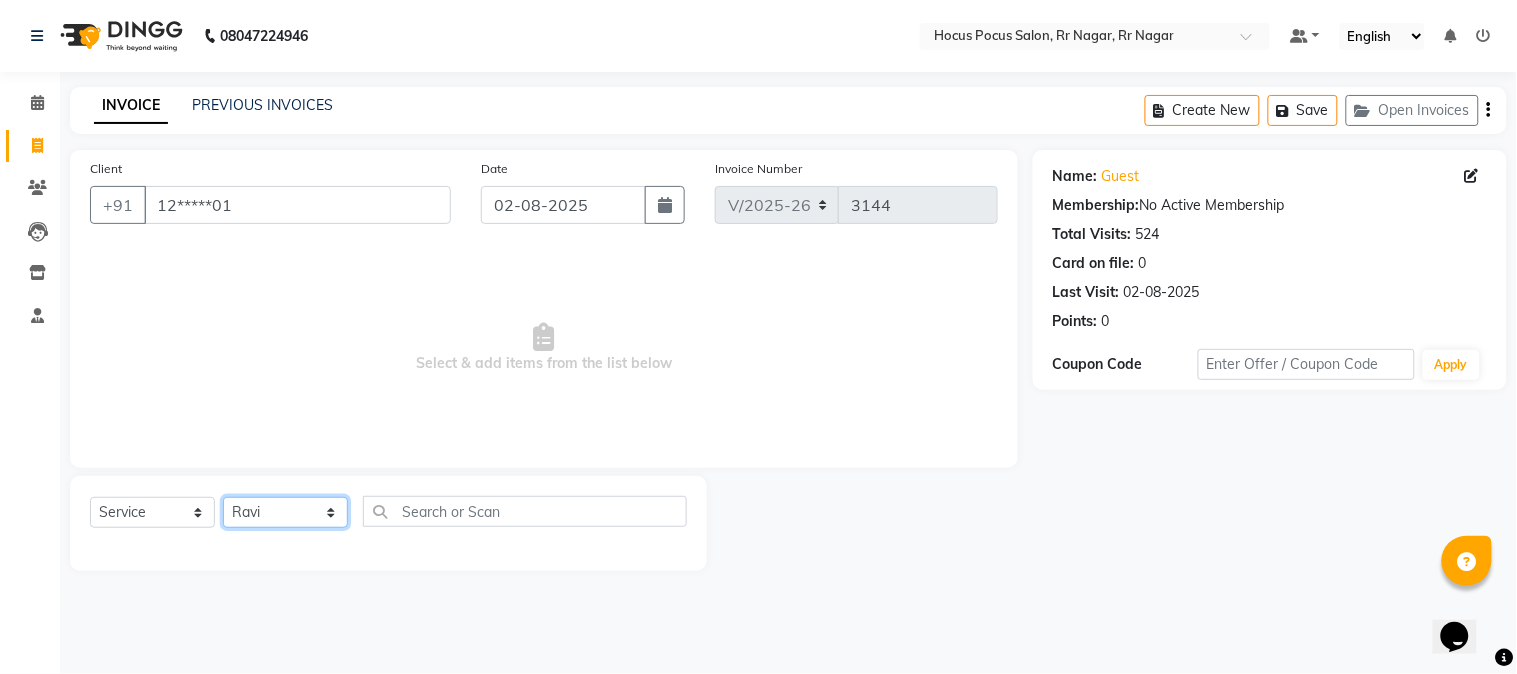click on "Select Stylist Amar  Arjun Eliza hocus pocus Jonathan Maya Mona Neha Ravi Salima Sonam" 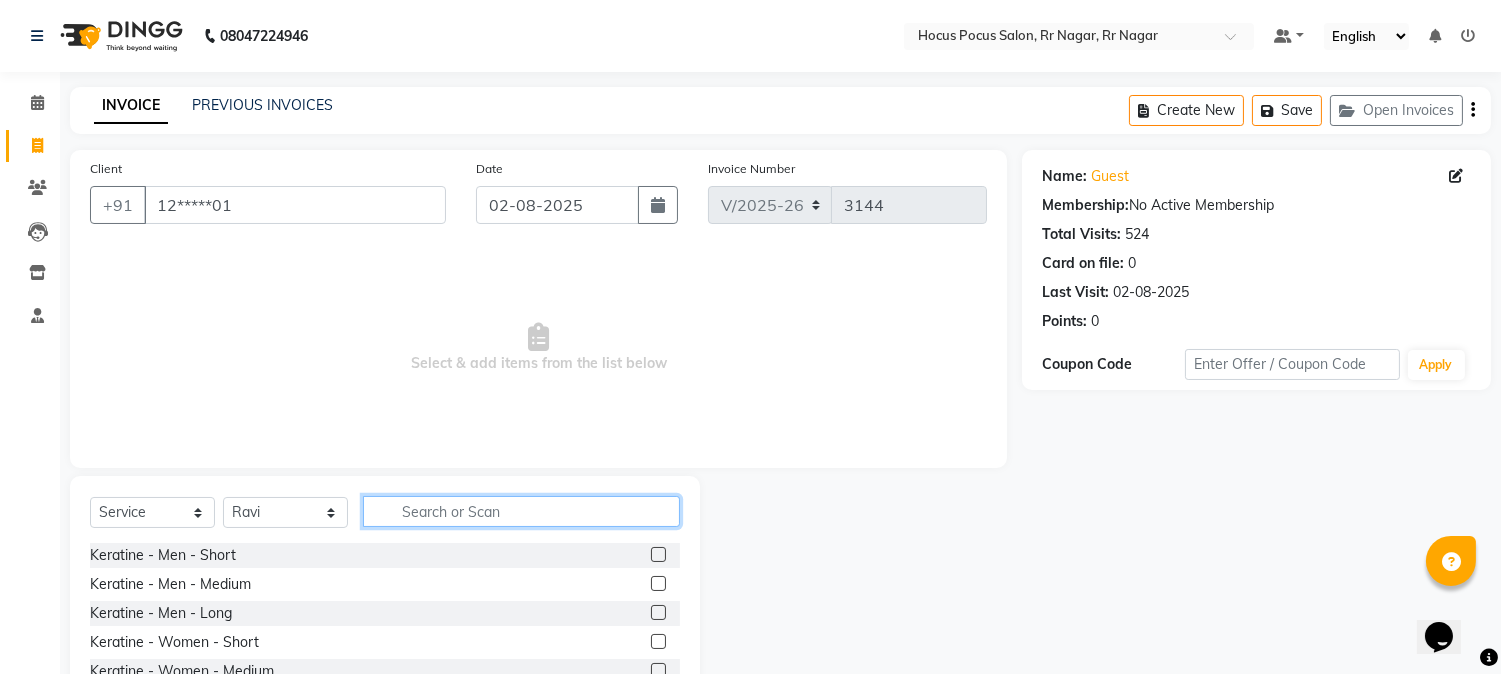 click 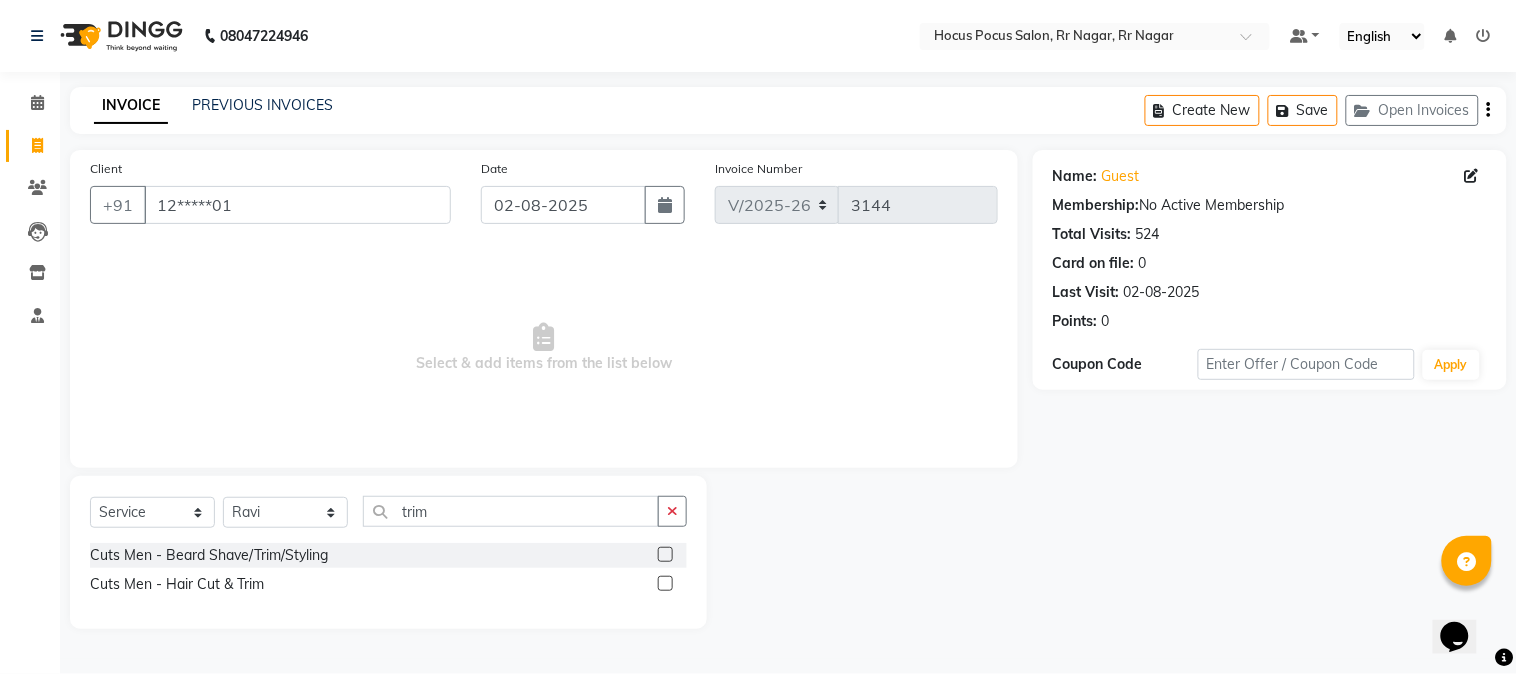 click 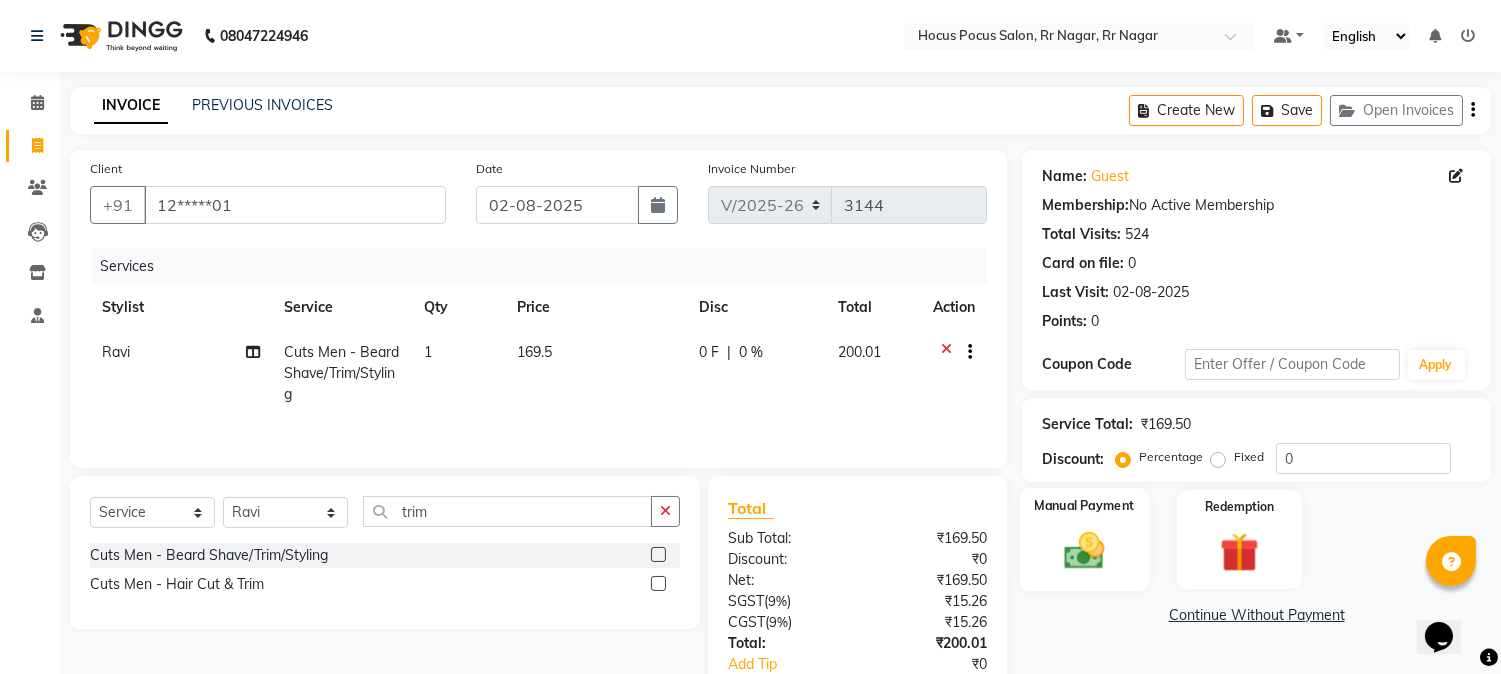click 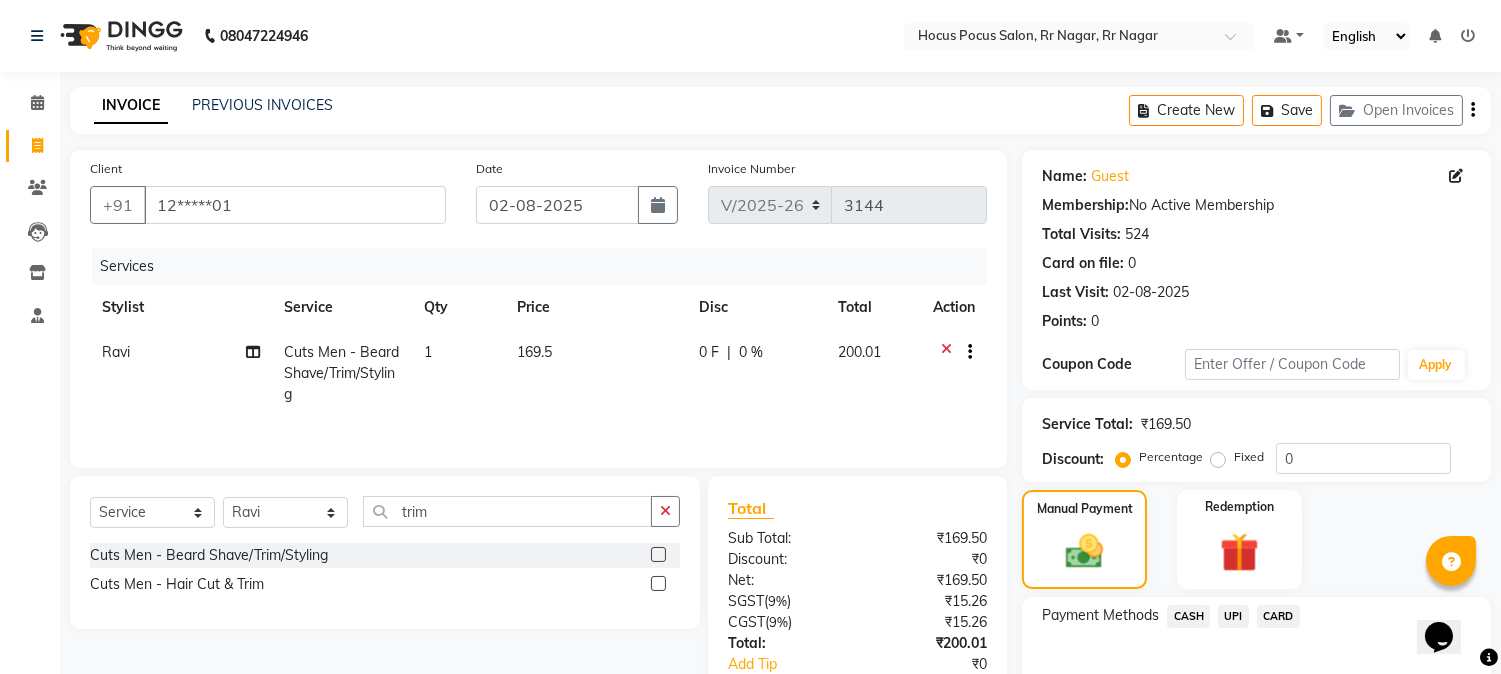 click on "CASH" 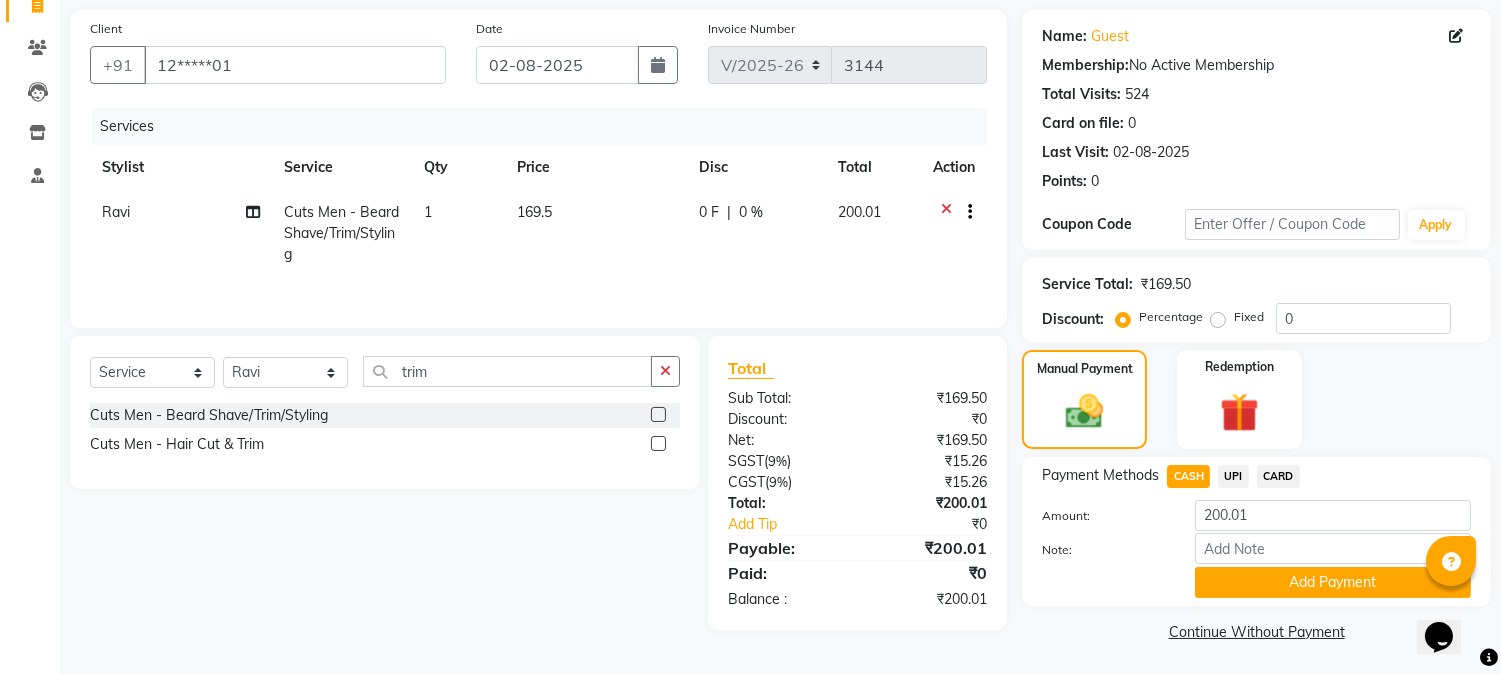 scroll, scrollTop: 142, scrollLeft: 0, axis: vertical 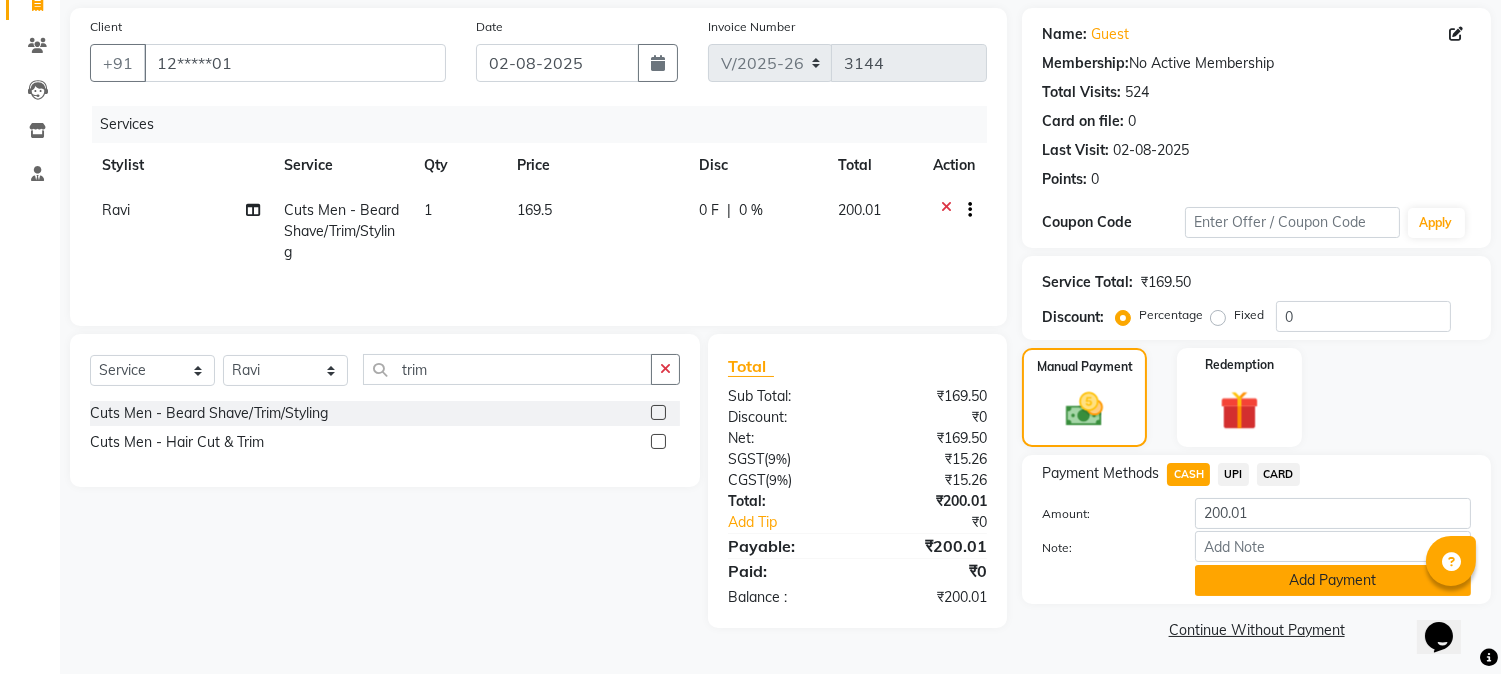 click on "Add Payment" 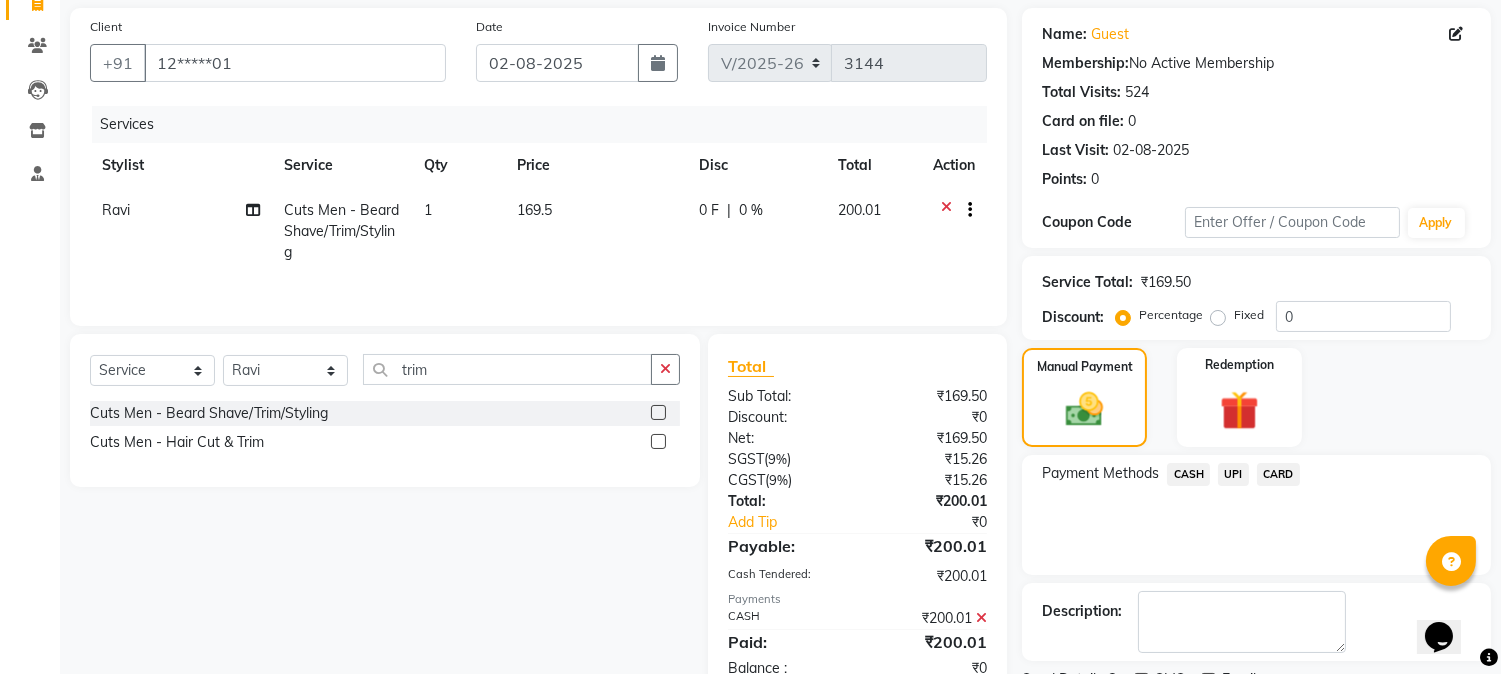scroll, scrollTop: 225, scrollLeft: 0, axis: vertical 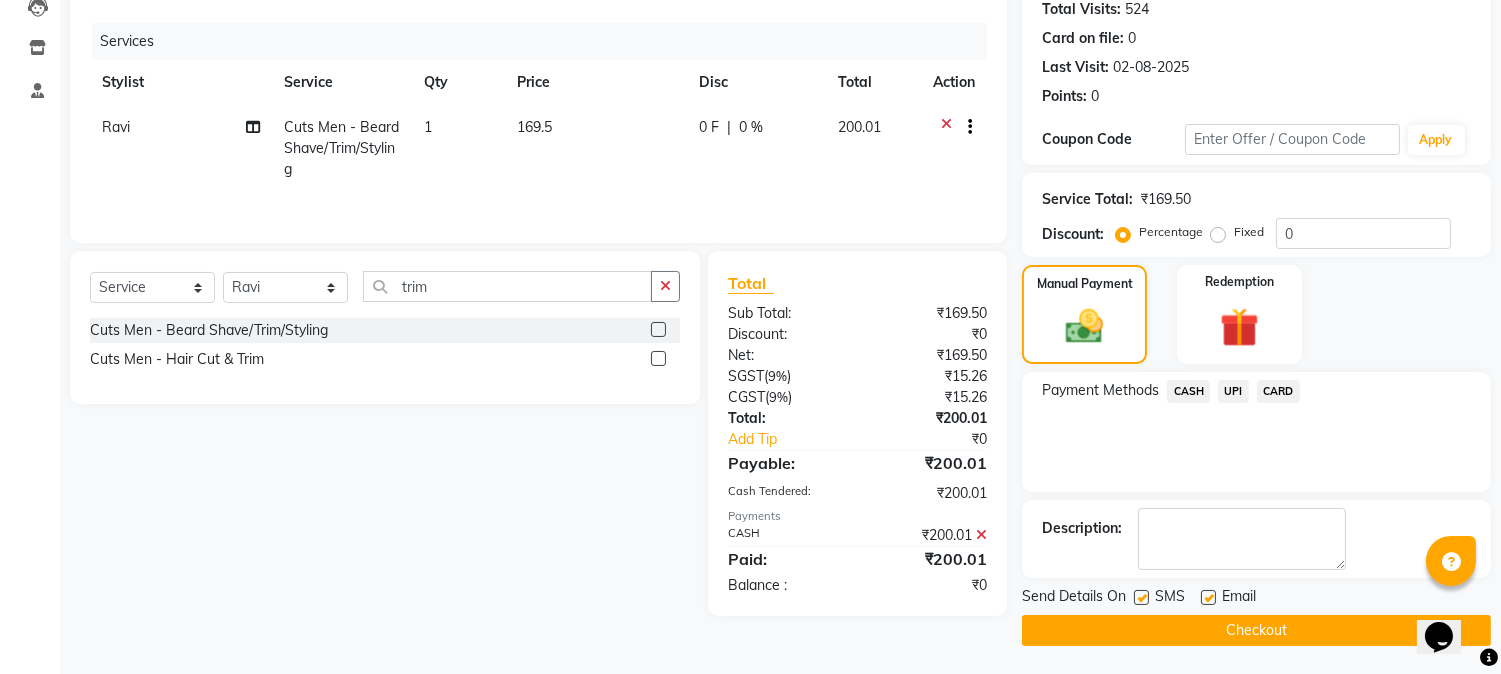 click on "Checkout" 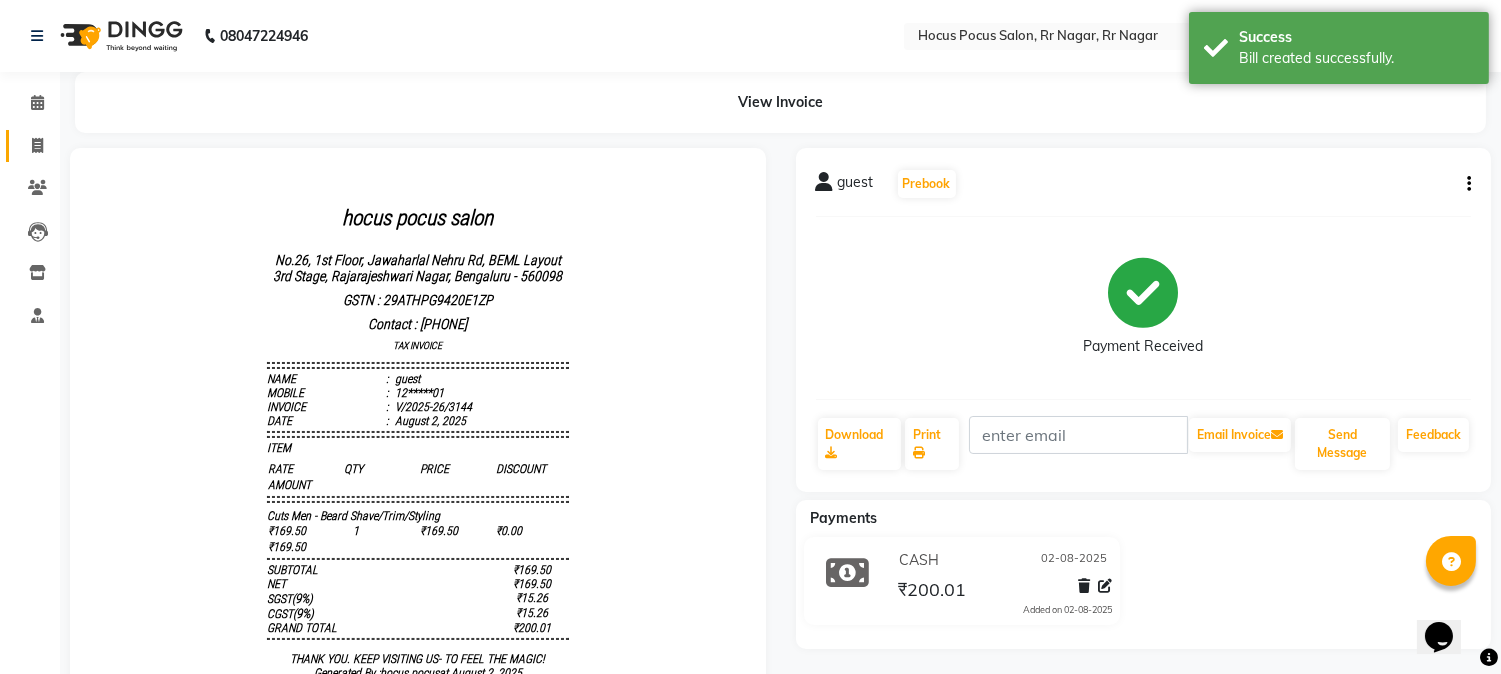 scroll, scrollTop: 0, scrollLeft: 0, axis: both 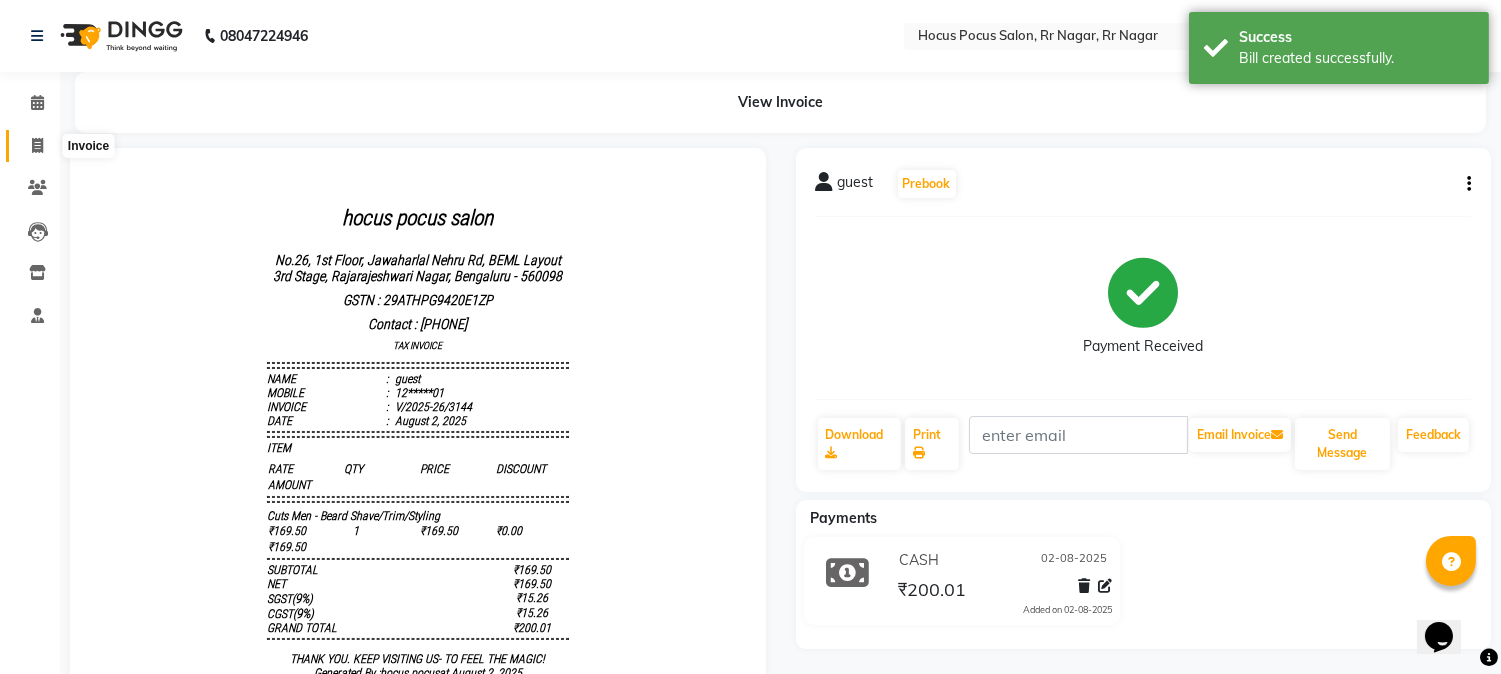 click 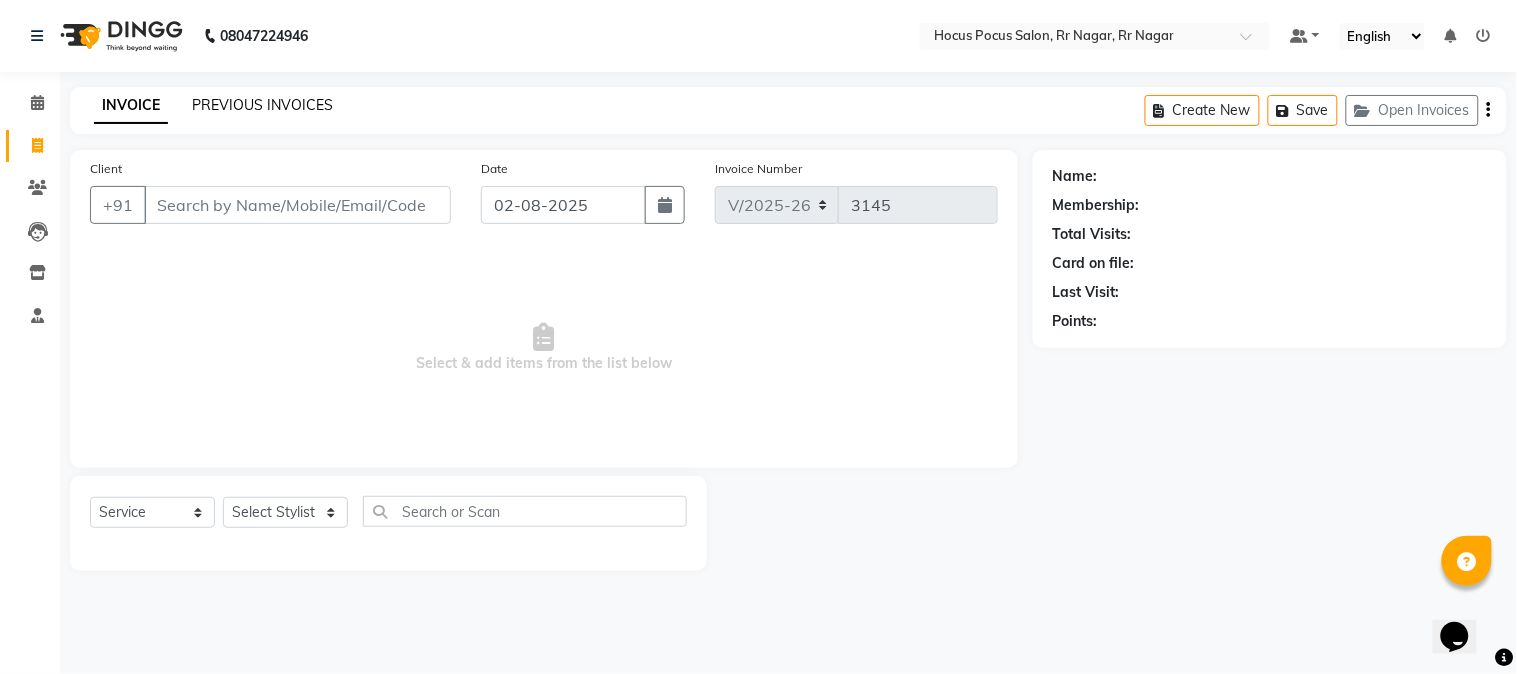 click on "PREVIOUS INVOICES" 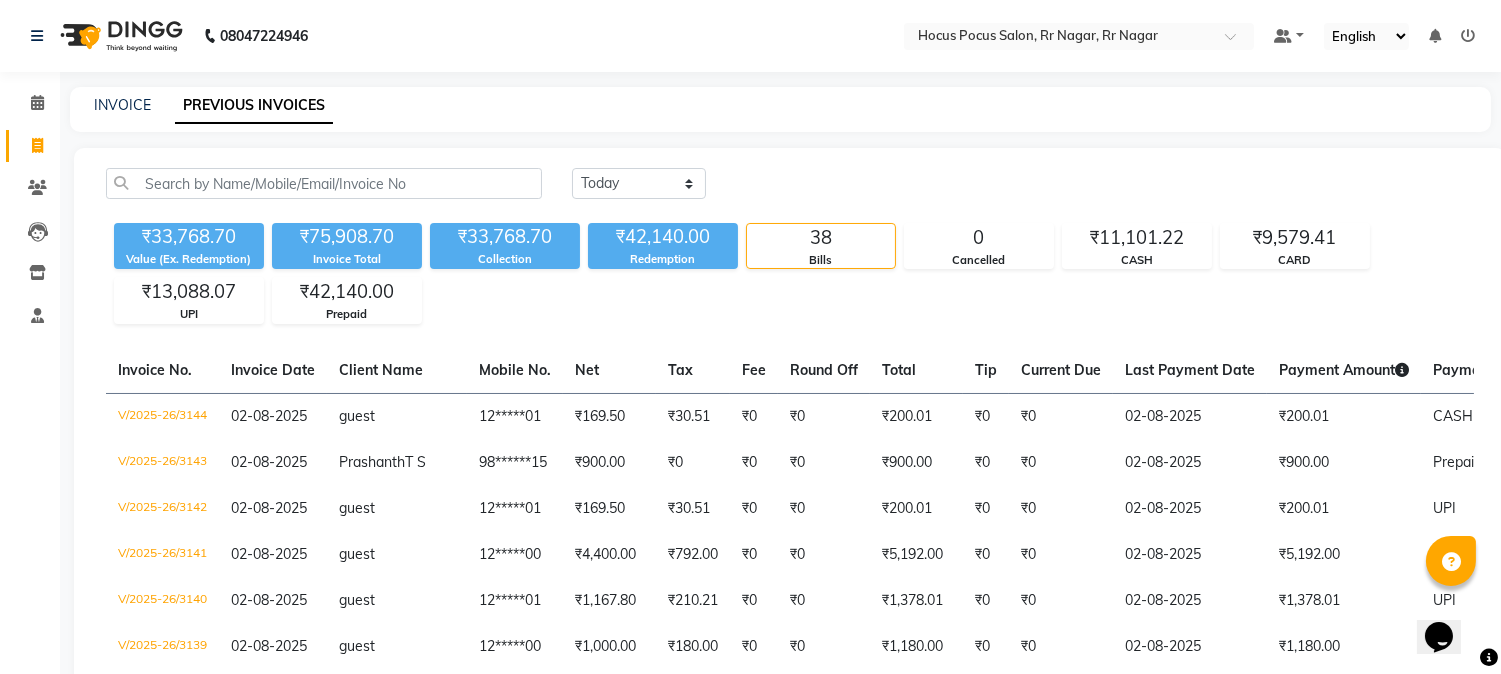 click on "Today Yesterday Custom Range ₹33,768.70 Value (Ex. Redemption) ₹75,908.70 Invoice Total  ₹33,768.70 Collection ₹42,140.00 Redemption 38 Bills 0 Cancelled ₹11,101.22 CASH ₹9,579.41 CARD ₹13,088.07 UPI ₹42,140.00 Prepaid  Invoice No.   Invoice Date   Client Name   Mobile No.   Net   Tax   Fee   Round Off   Total   Tip   Current Due   Last Payment Date   Payment Amount   Payment Methods   Cancel Reason   Status   V/2025-26/3144  02-08-2025 guest   12*****01 ₹169.50 ₹30.51  ₹0  ₹0 ₹200.01 ₹0 ₹0 02-08-2025 ₹200.01  CASH - PAID  V/2025-26/3143  02-08-2025 Prashanth  T S 98******15 ₹900.00 ₹0  ₹0  ₹0 ₹900.00 ₹0 ₹0 02-08-2025 ₹900.00  Prepaid - PAID  V/2025-26/3142  02-08-2025 guest   12*****01 ₹169.50 ₹30.51  ₹0  ₹0 ₹200.01 ₹0 ₹0 02-08-2025 ₹200.01  UPI - PAID  V/2025-26/3141  02-08-2025 guest   12*****00 ₹4,400.00 ₹792.00  ₹0  ₹0 ₹5,192.00 ₹0 ₹0 02-08-2025 ₹5,192.00  UPI - PAID  V/2025-26/3140  02-08-2025 guest   12*****01 ₹1,167.80 -" 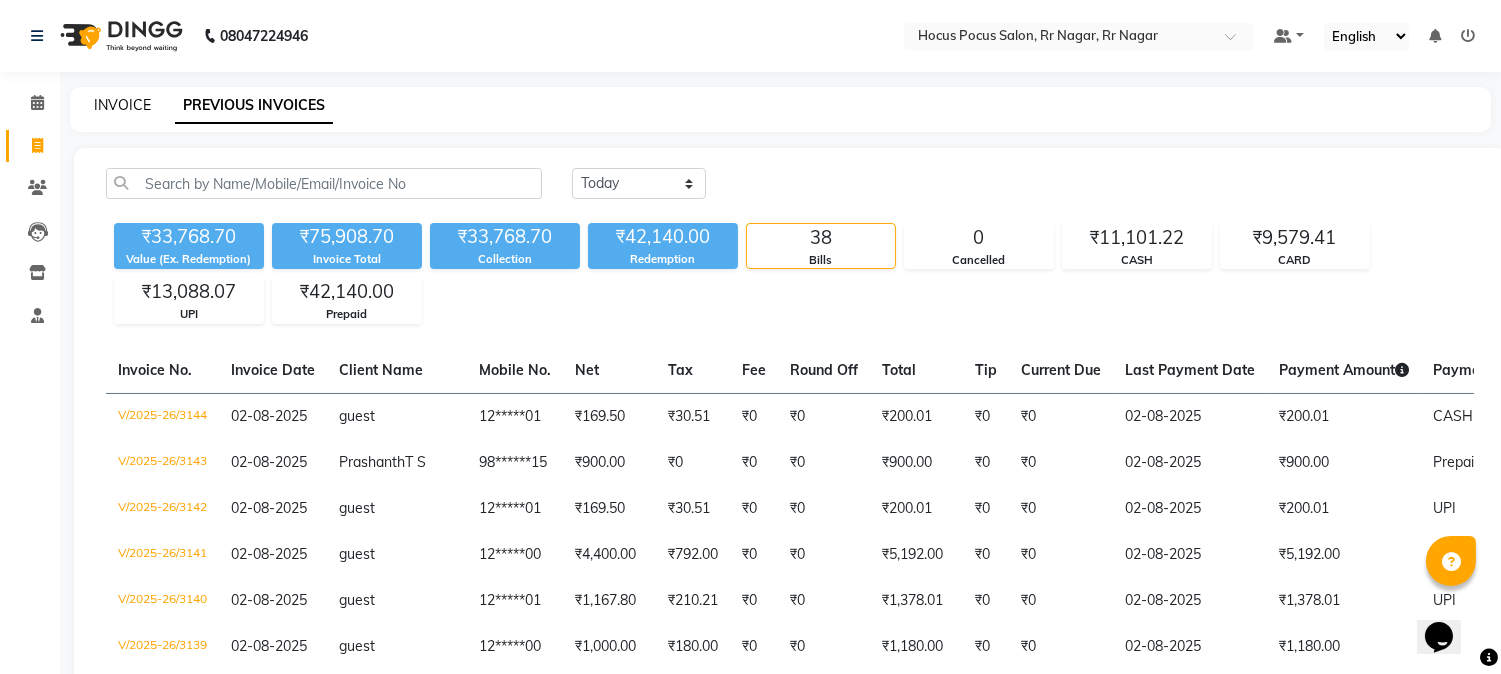 click on "INVOICE" 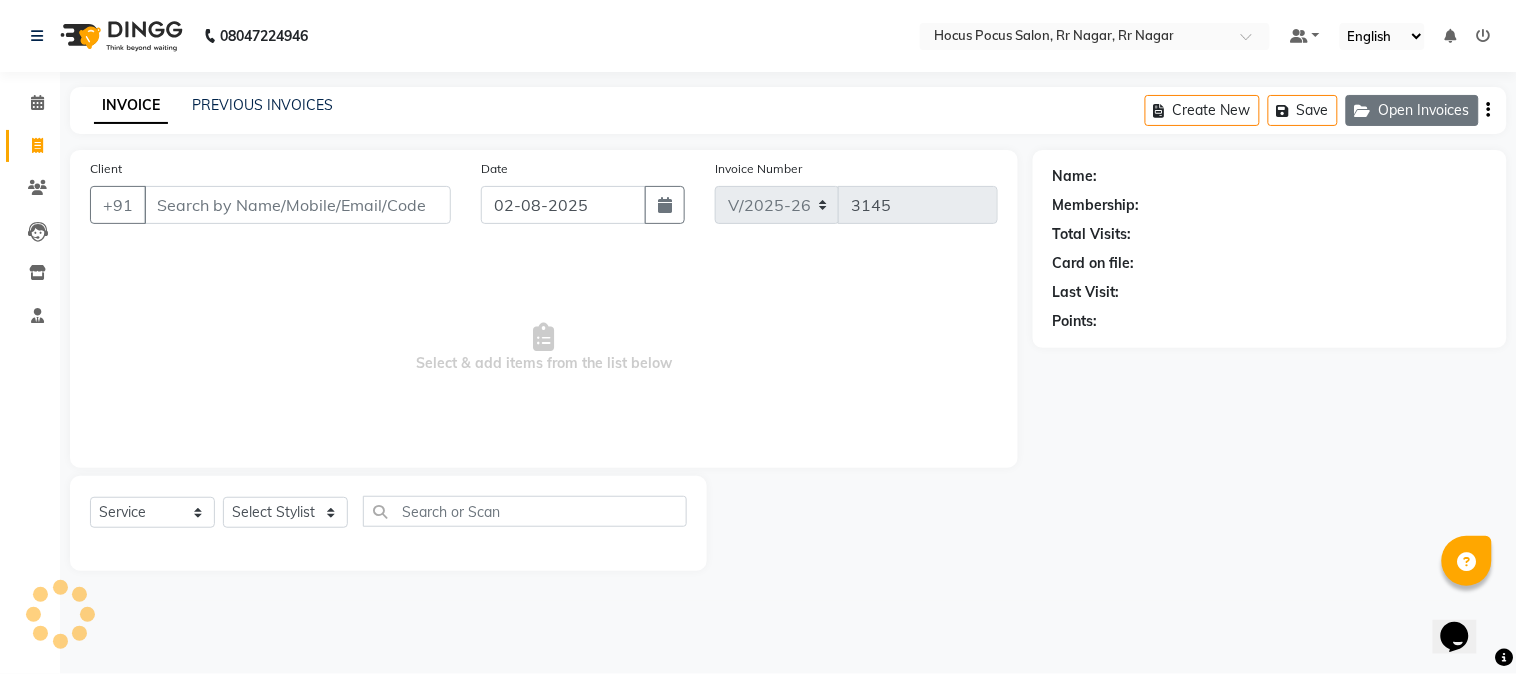 click on "Open Invoices" 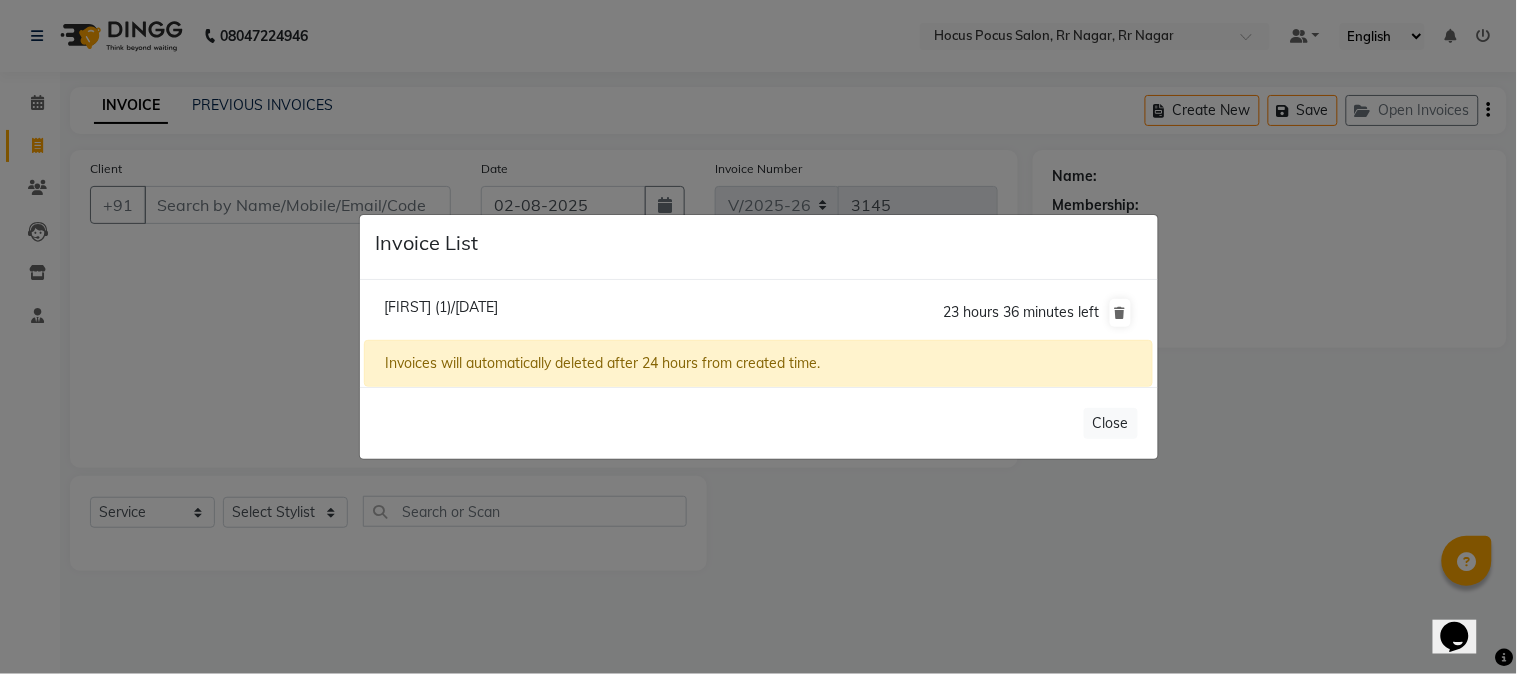 click on "Guest (1)/02 August 2025" 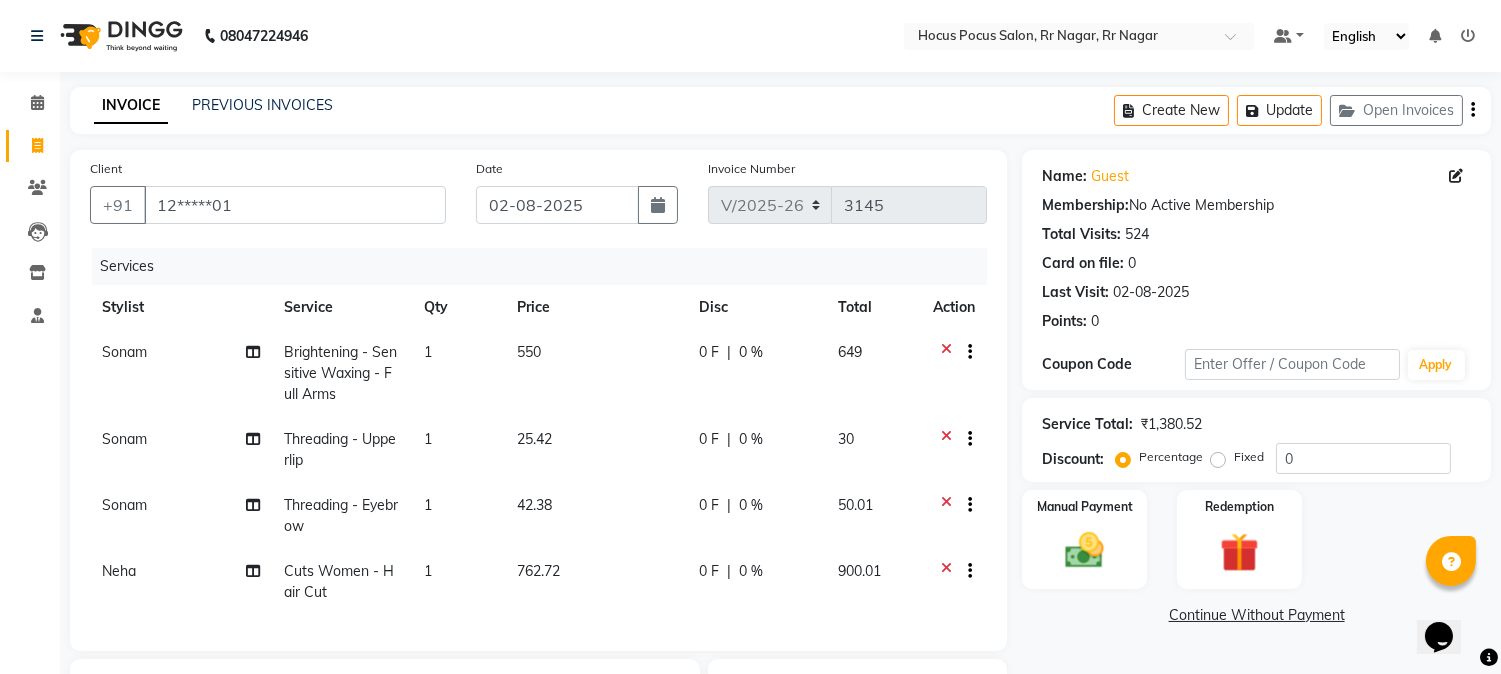 click on "08047224946 Select Location × Hocus Pocus Salon, Rr Nagar, Rr Nagar Default Panel My Panel English ENGLISH Español العربية मराठी हिंदी ગુજરાતી தமிழ் 中文 Notifications nothing to show ☀ hocus pocus salon, rr nagar, RR Nagar  Calendar  Invoice  Clients  Leads   Inventory  Staff Completed InProgress Upcoming Dropped Tentative Check-In Confirm Bookings Segments Page Builder INVOICE PREVIOUS INVOICES Create New   Update   Open Invoices  Client +91 12*****01 Date 02-08-2025 Invoice Number V/2025 V/2025-26 3145 Services Stylist Service Qty Price Disc Total Action Sonam Brightening - Sensitive Waxing  - Full Arms 1 550 0 F | 0 % 649 Sonam Threading - Upperlip 1 25.42 0 F | 0 % 30 Sonam Threading - Eyebrow 1 42.38 0 F | 0 % 50.01 Neha Cuts Women  - Hair Cut 1 762.72 0 F | 0 % 900.01 Select  Service  Product  Membership  Package Voucher Prepaid Gift Card  Select Stylist Amar  Arjun Eliza hocus pocus Jonathan Maya Mona Neha Ravi Salima Sonam Total Discount:" at bounding box center (750, 491) 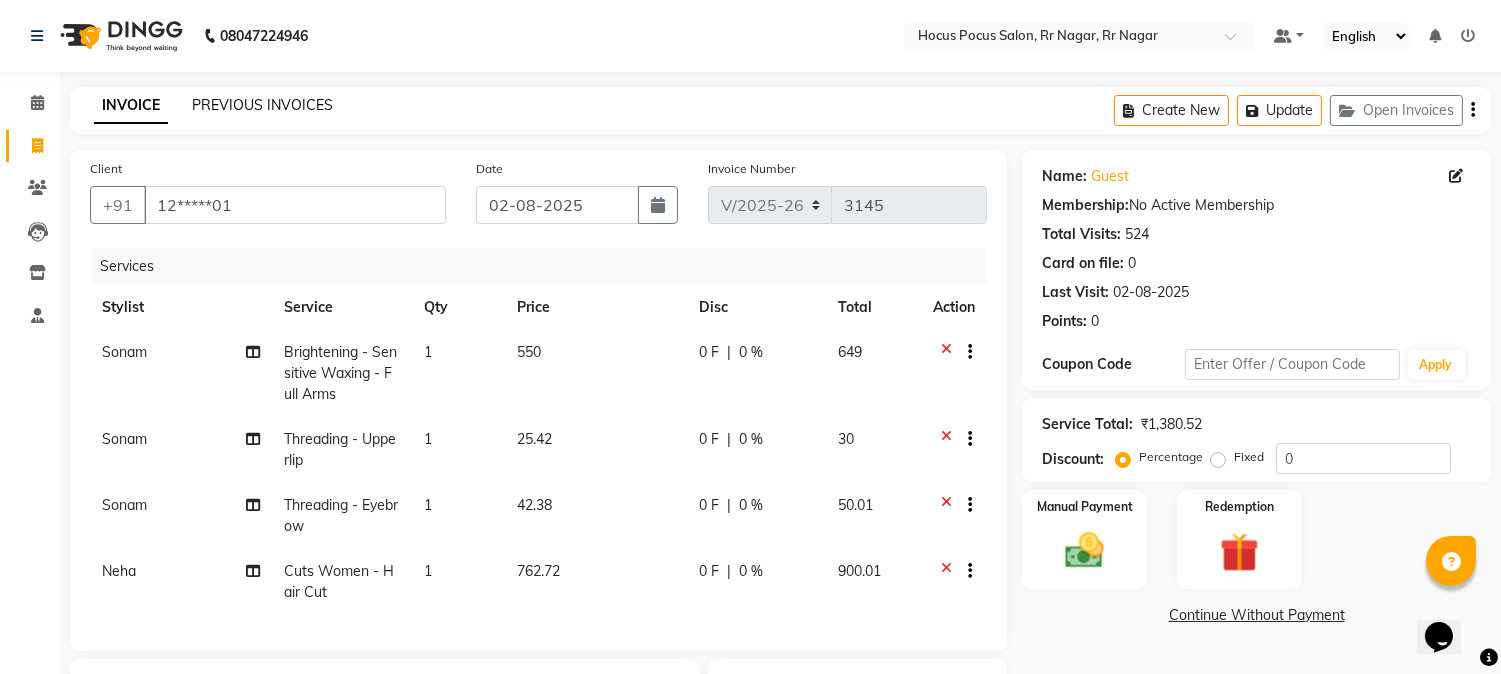 click on "PREVIOUS INVOICES" 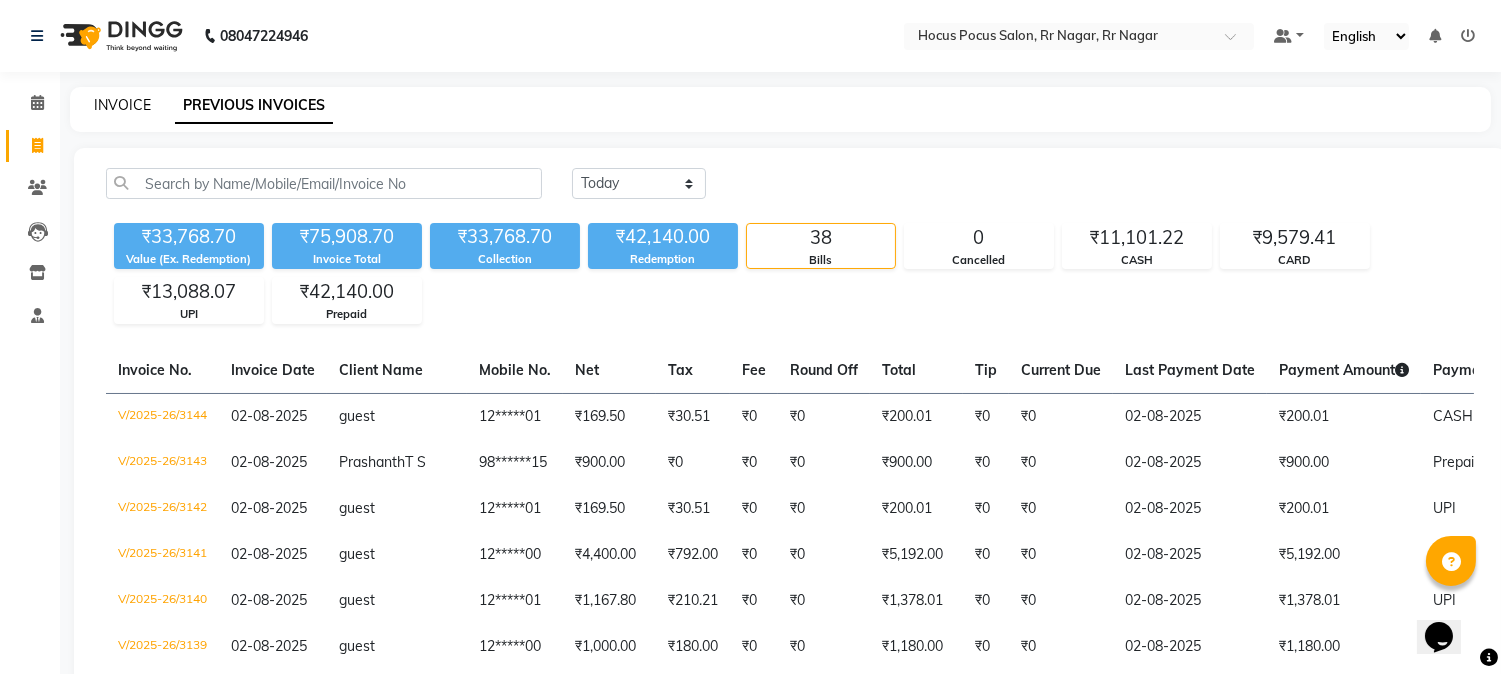 click on "INVOICE" 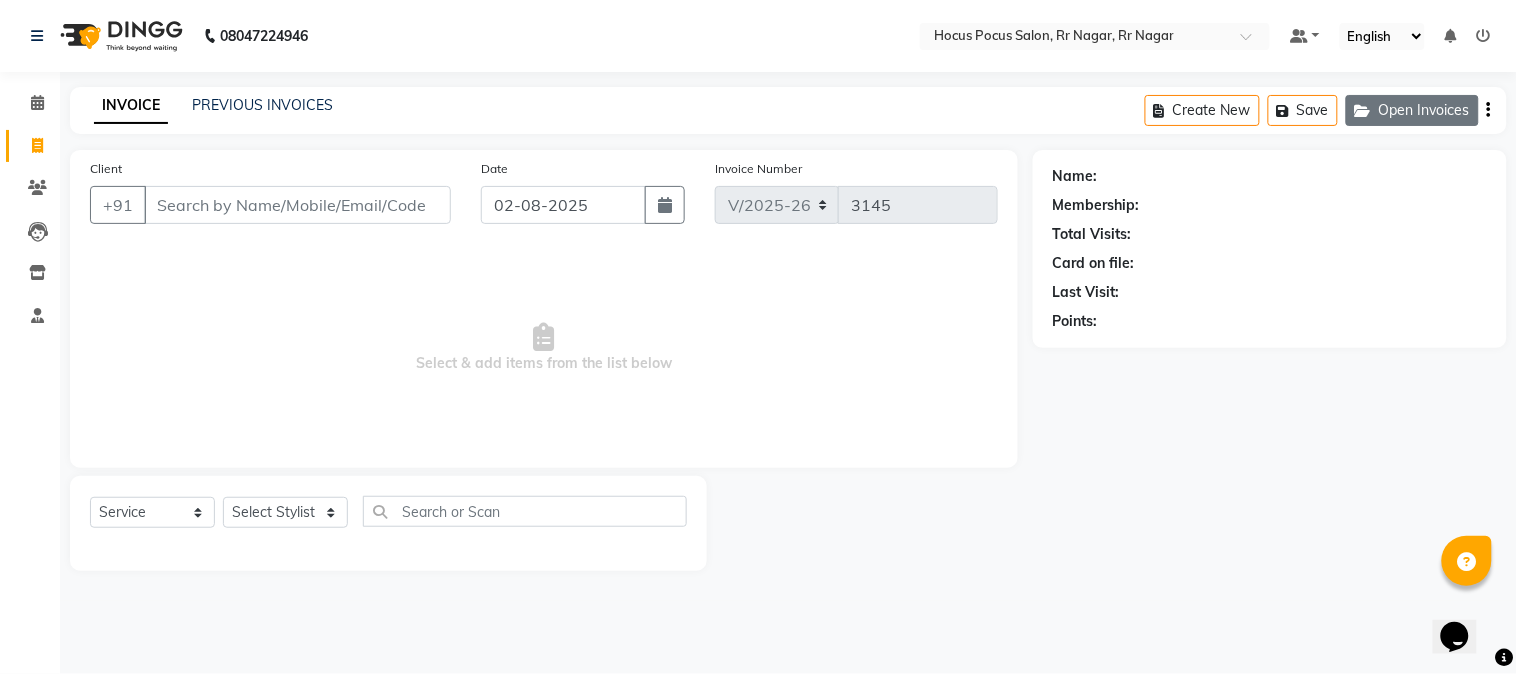 click 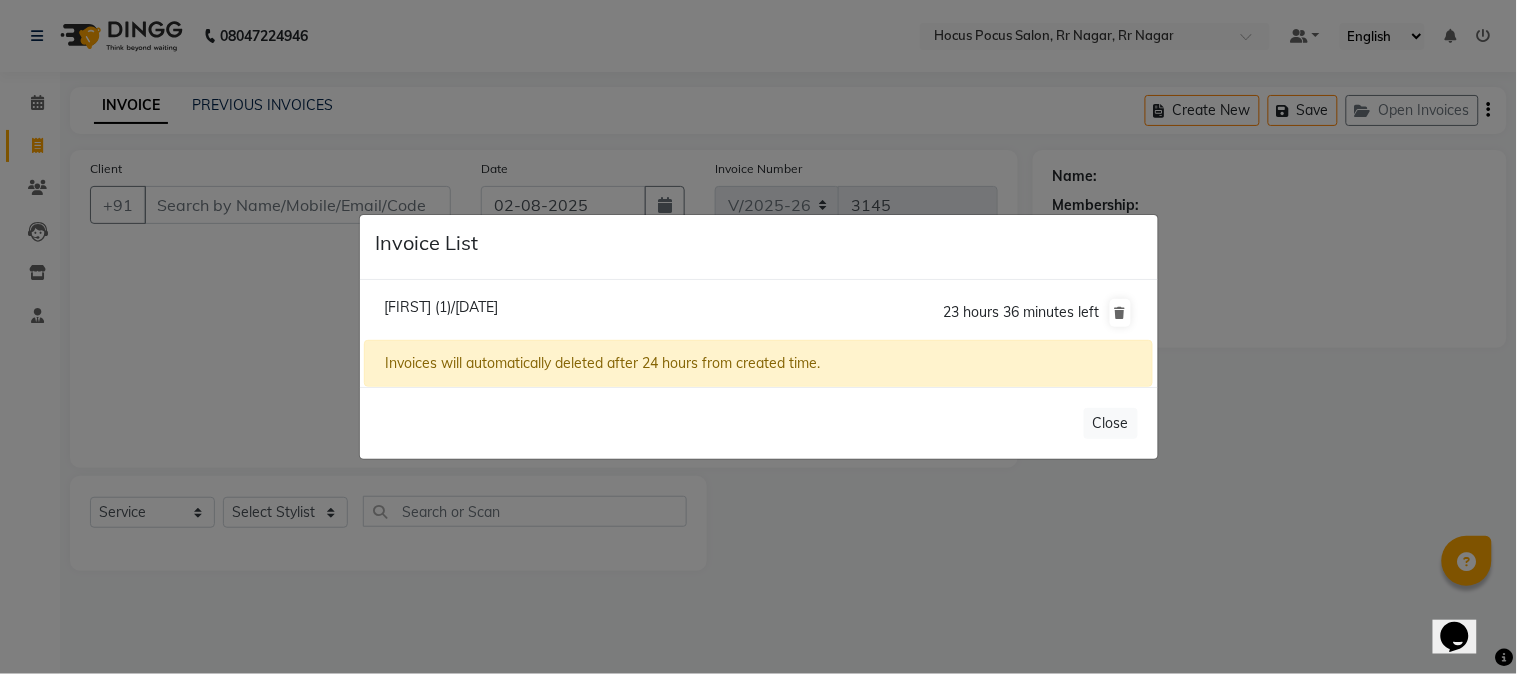click on "Guest (1)/02 August 2025" 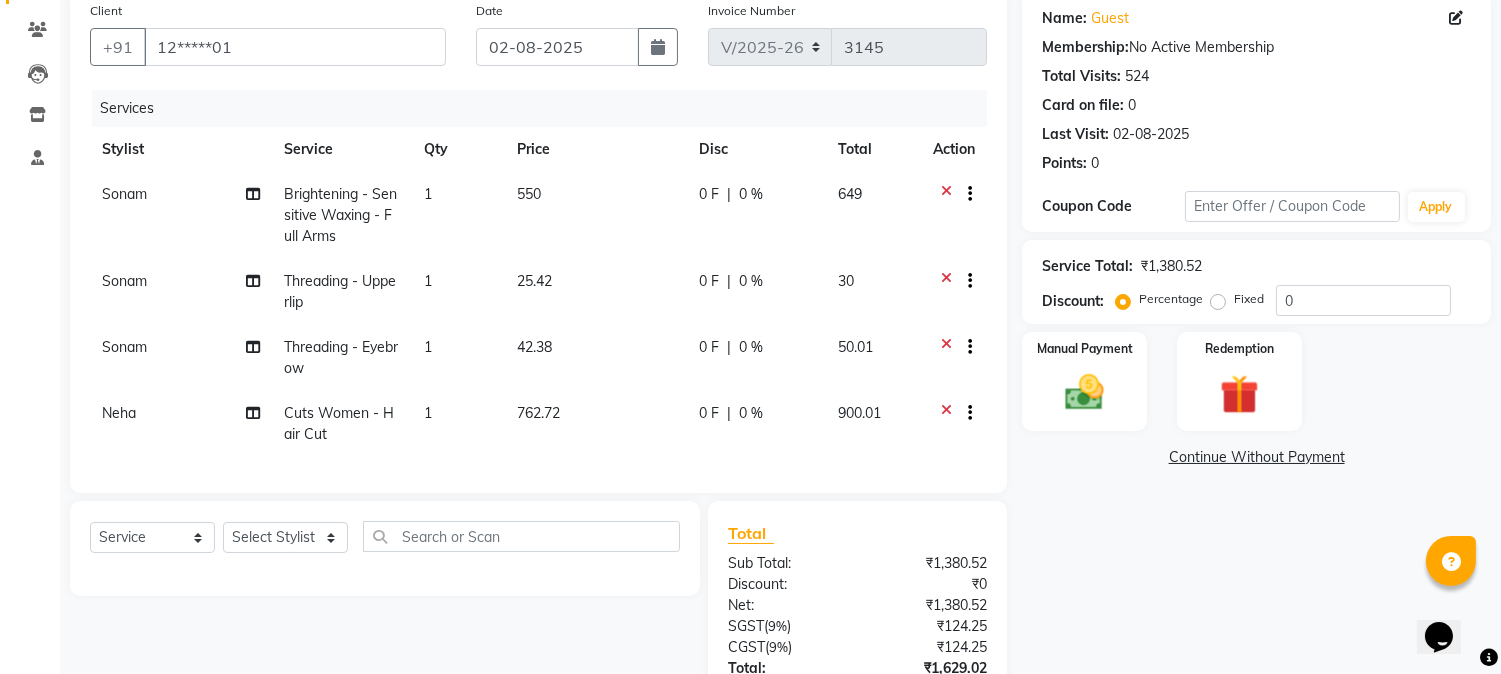 scroll, scrollTop: 325, scrollLeft: 0, axis: vertical 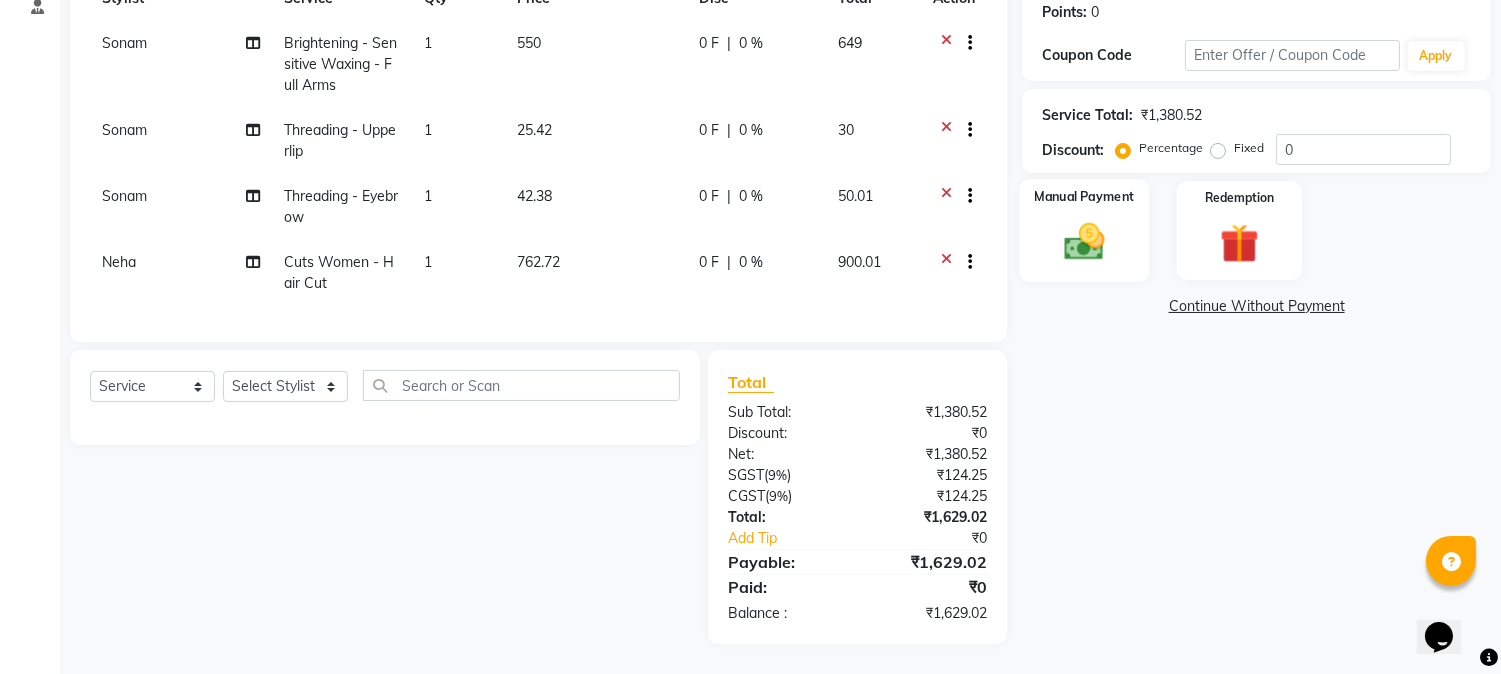 click 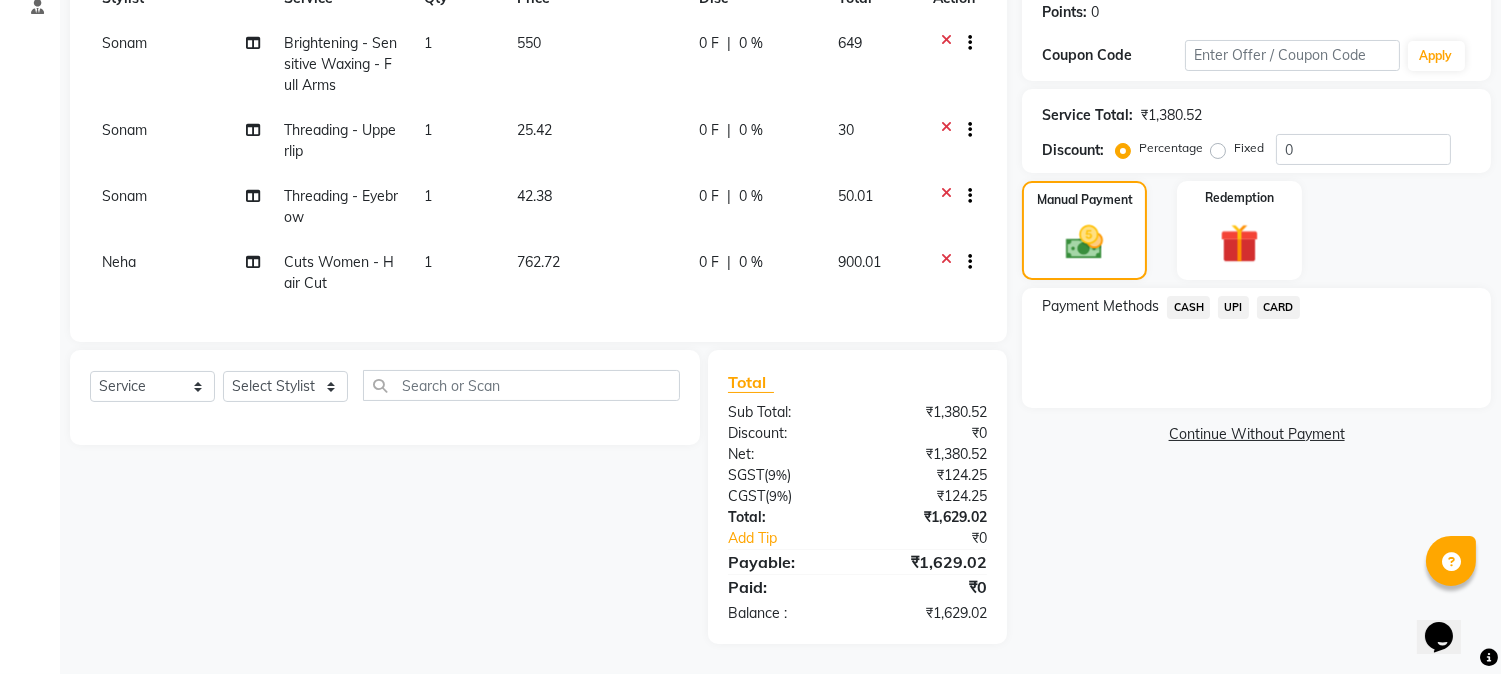 click on "UPI" 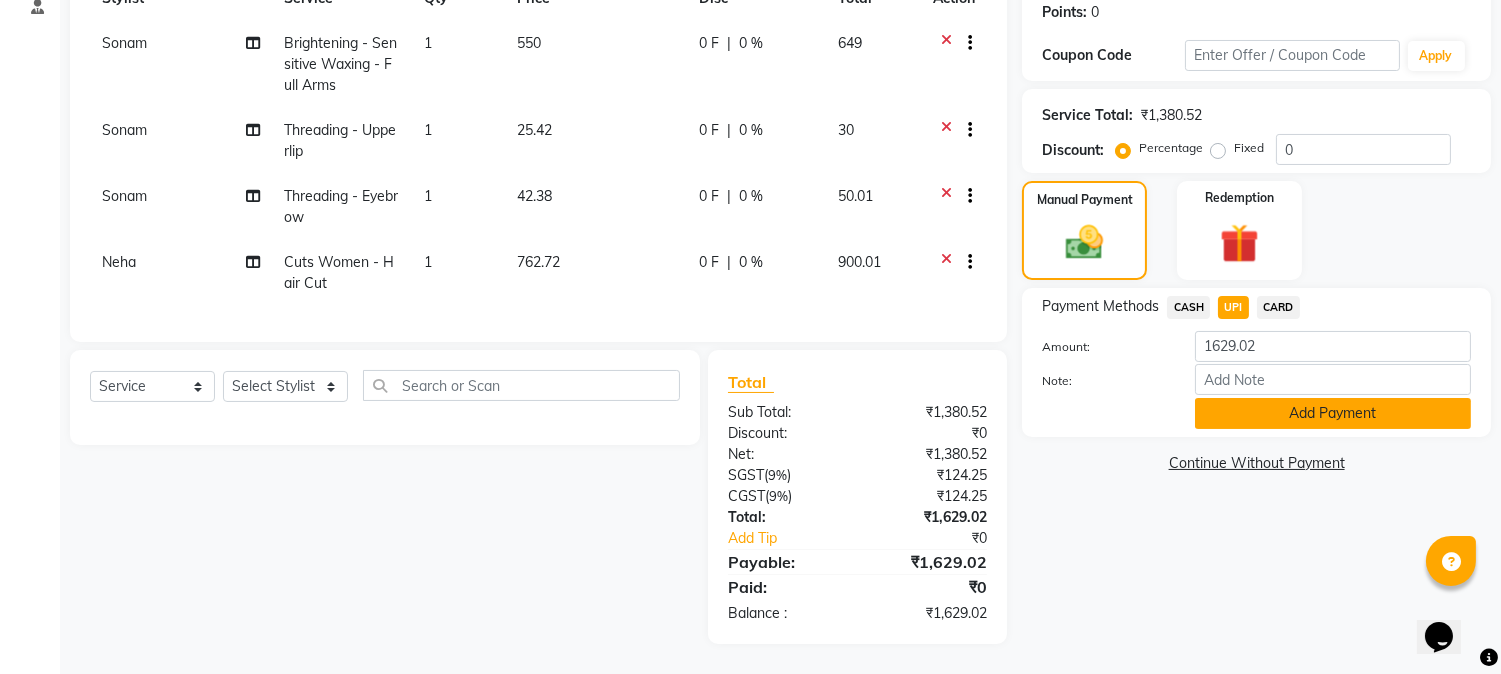click on "Add Payment" 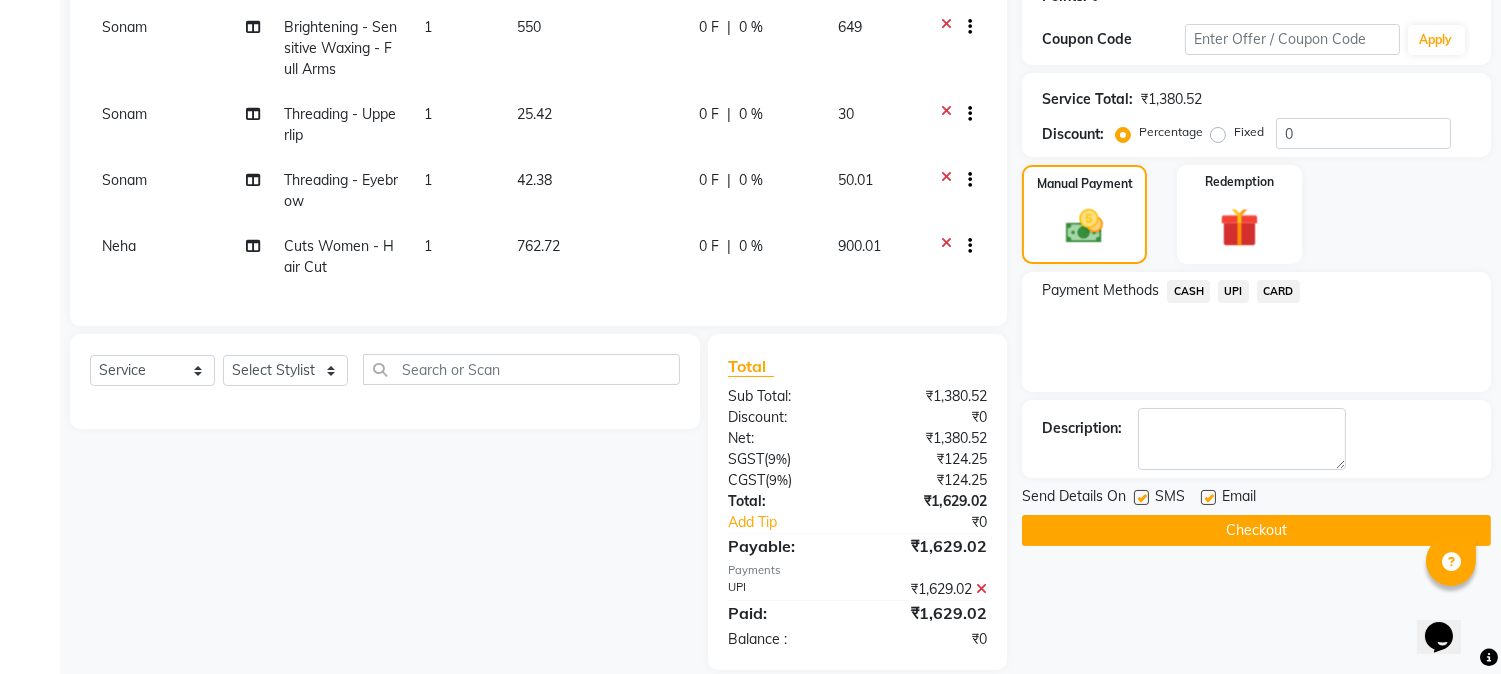 click on "Checkout" 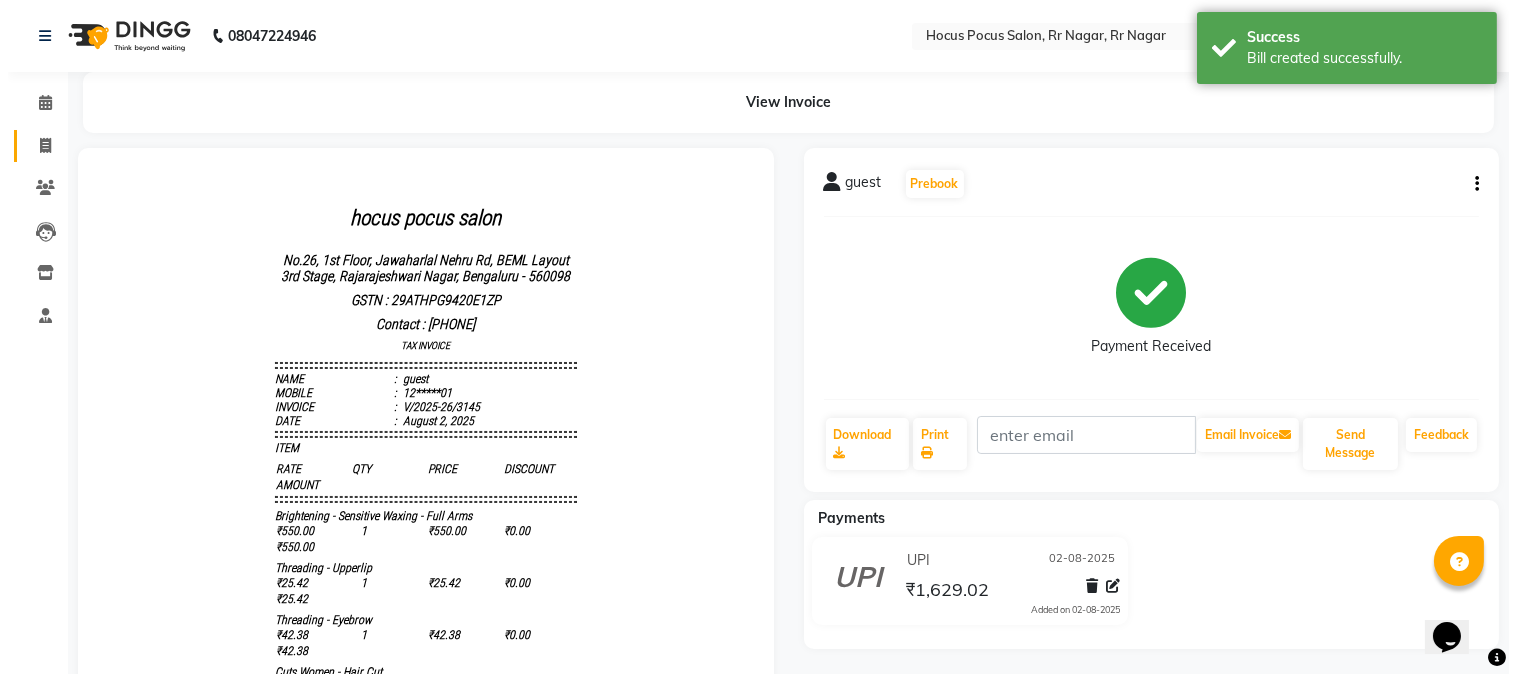 scroll, scrollTop: 0, scrollLeft: 0, axis: both 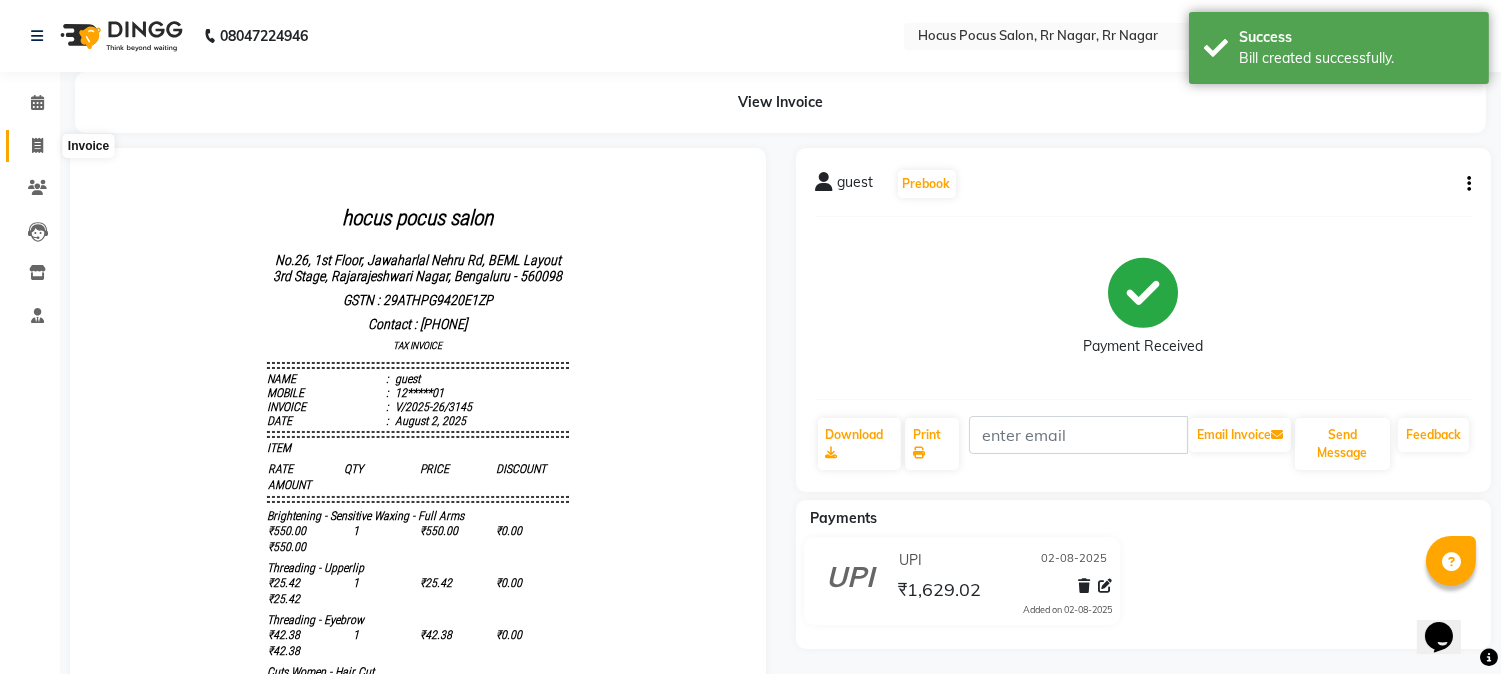 click 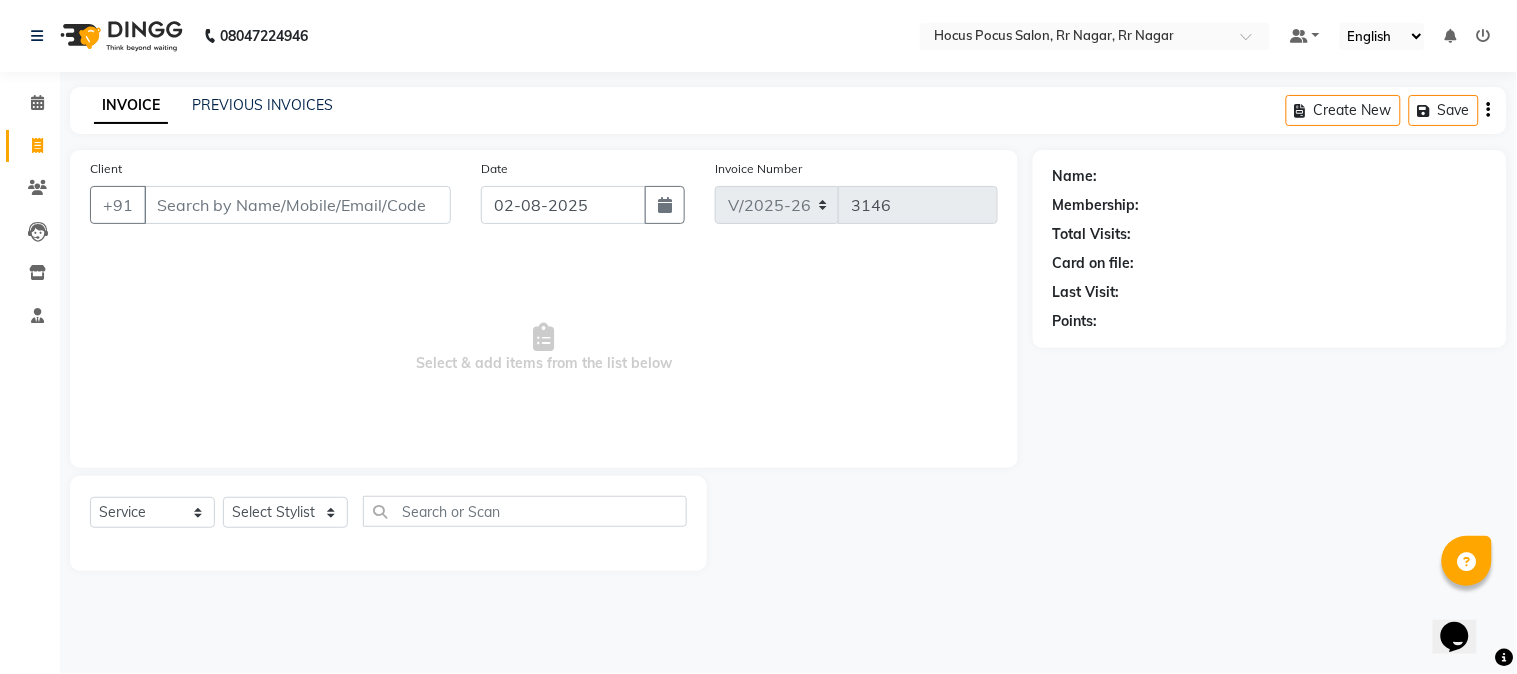 click 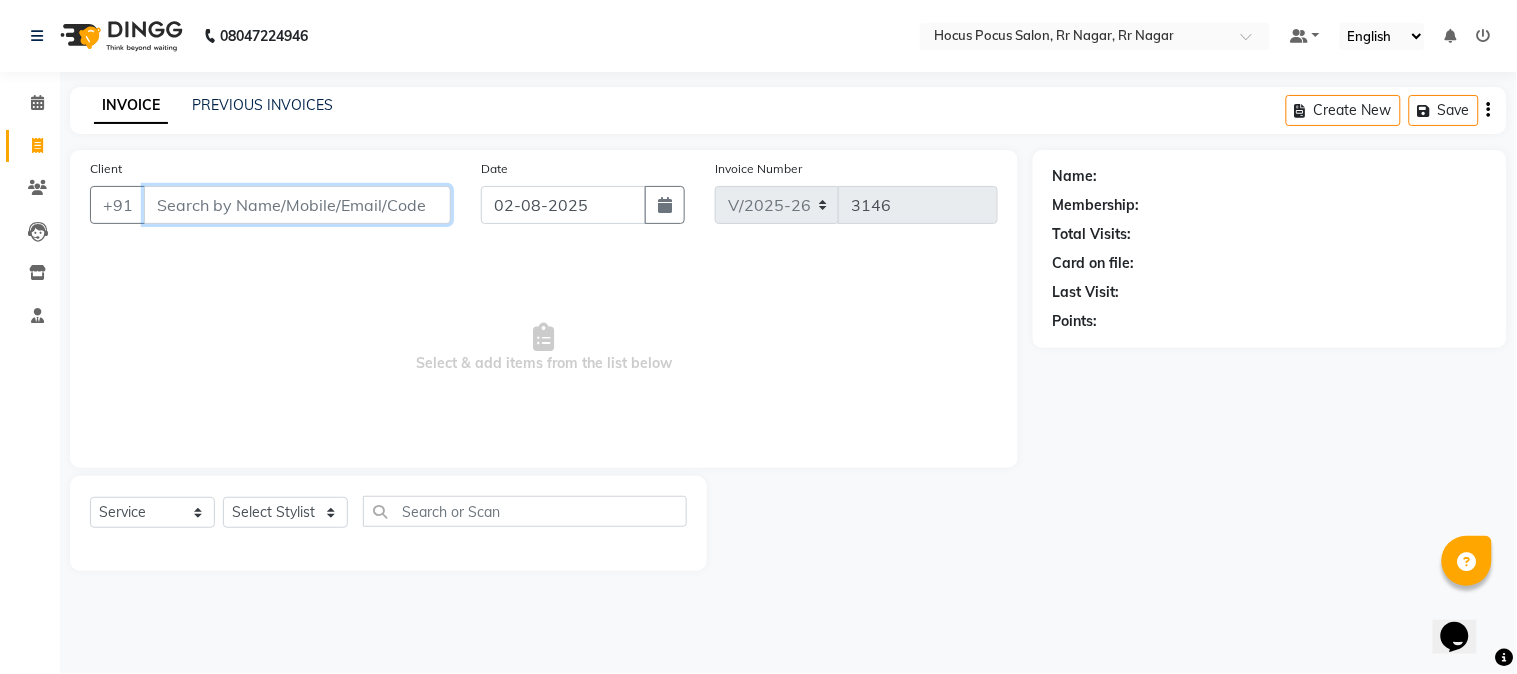 click on "Client" at bounding box center [297, 205] 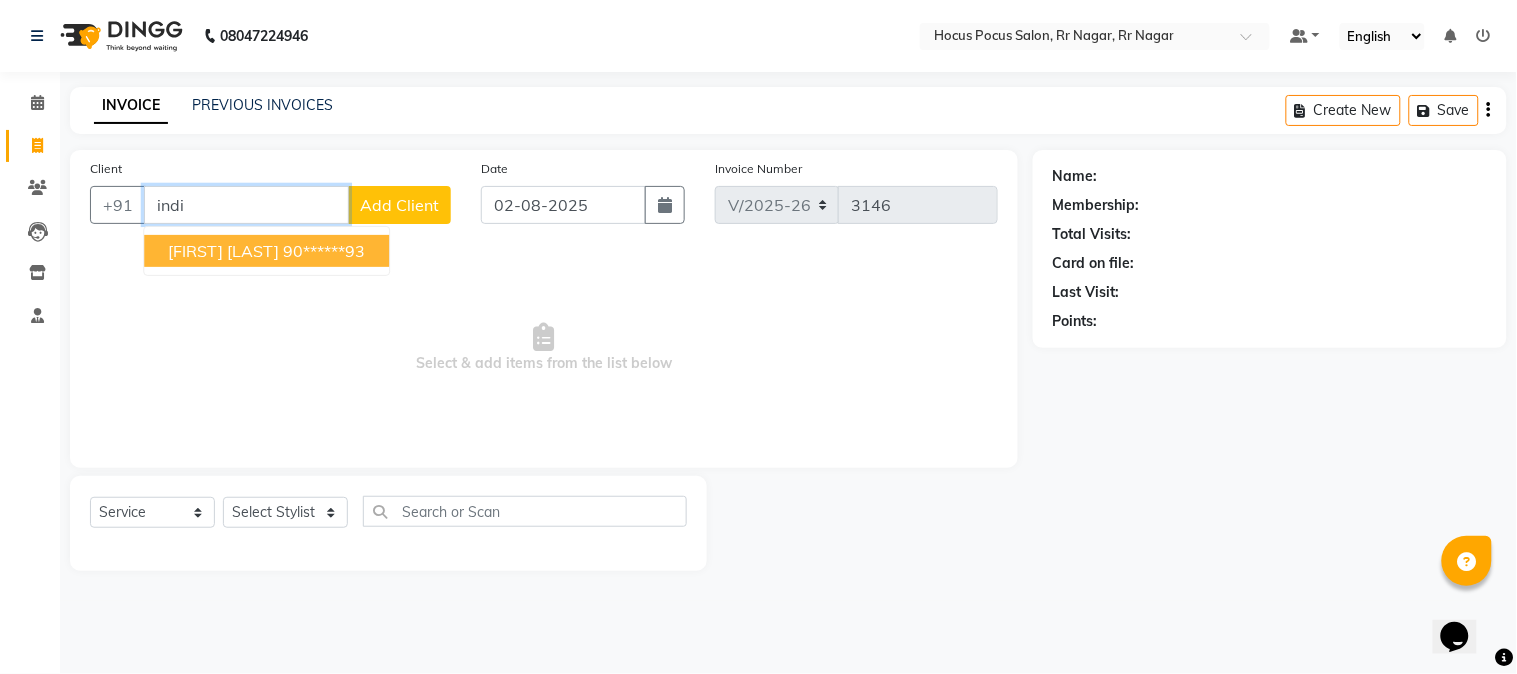 click on "90******93" at bounding box center [324, 251] 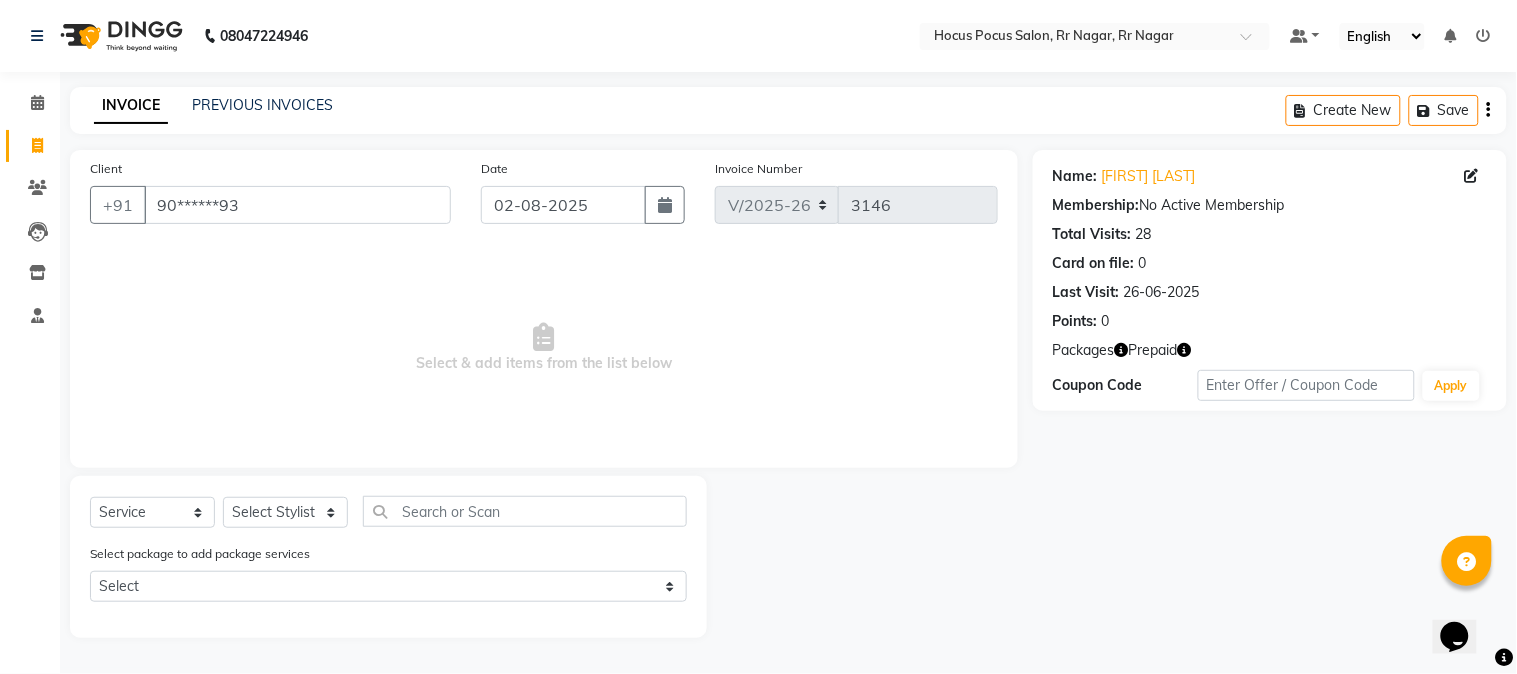 click 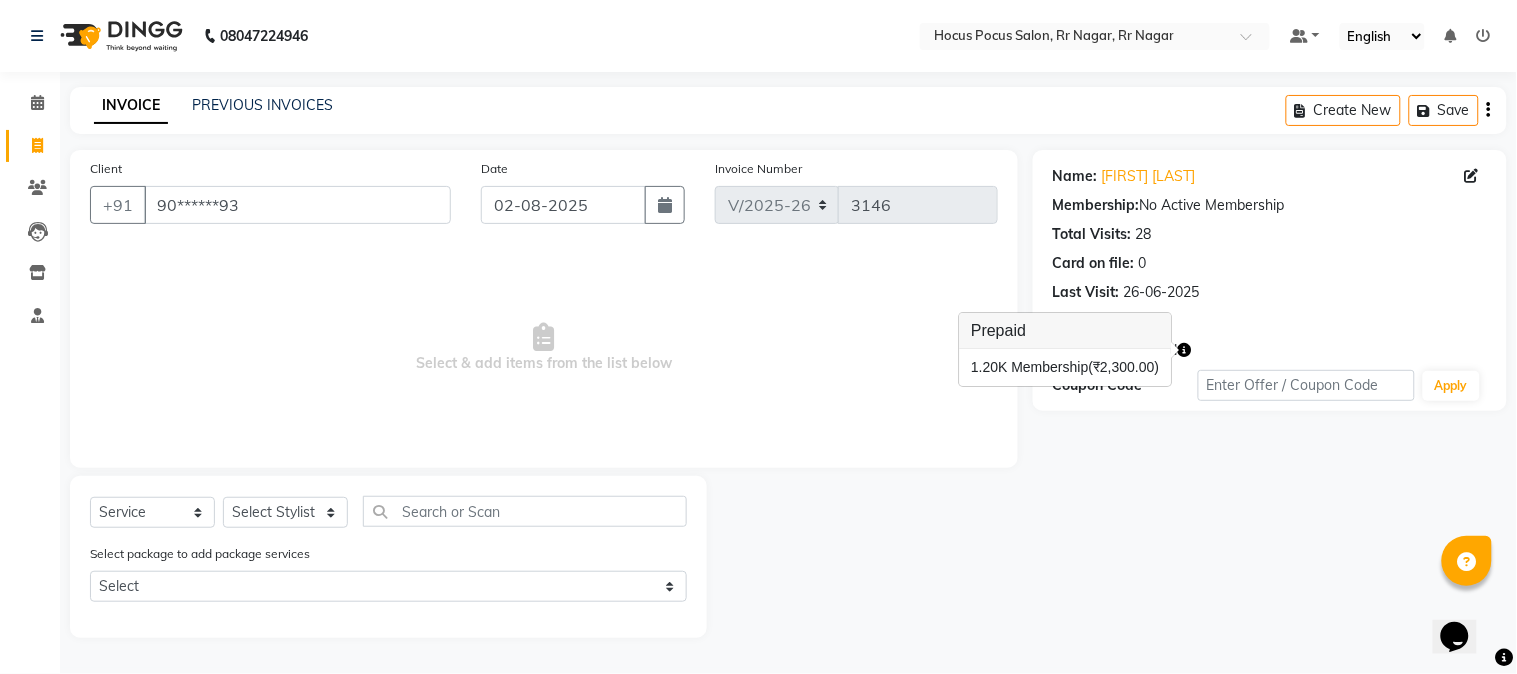 click on "Card on file:  0" 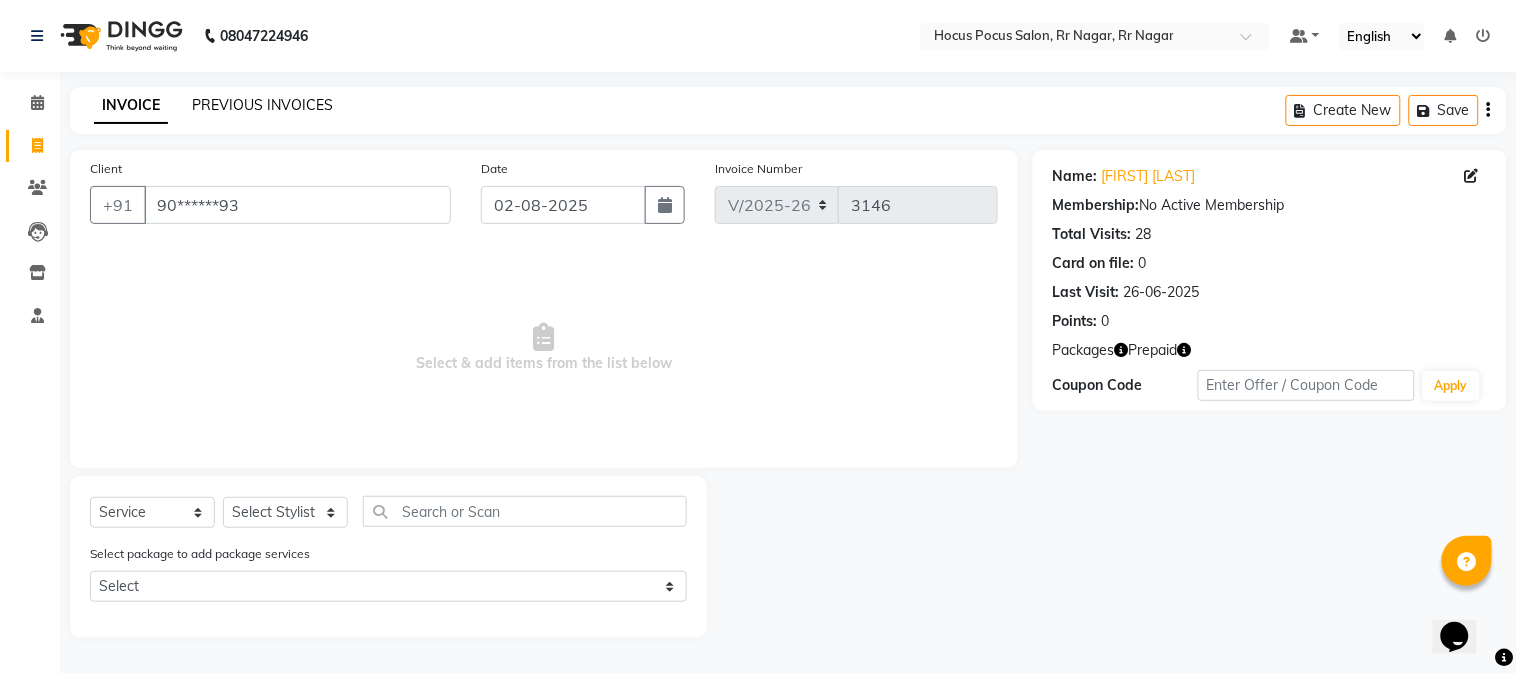 click on "PREVIOUS INVOICES" 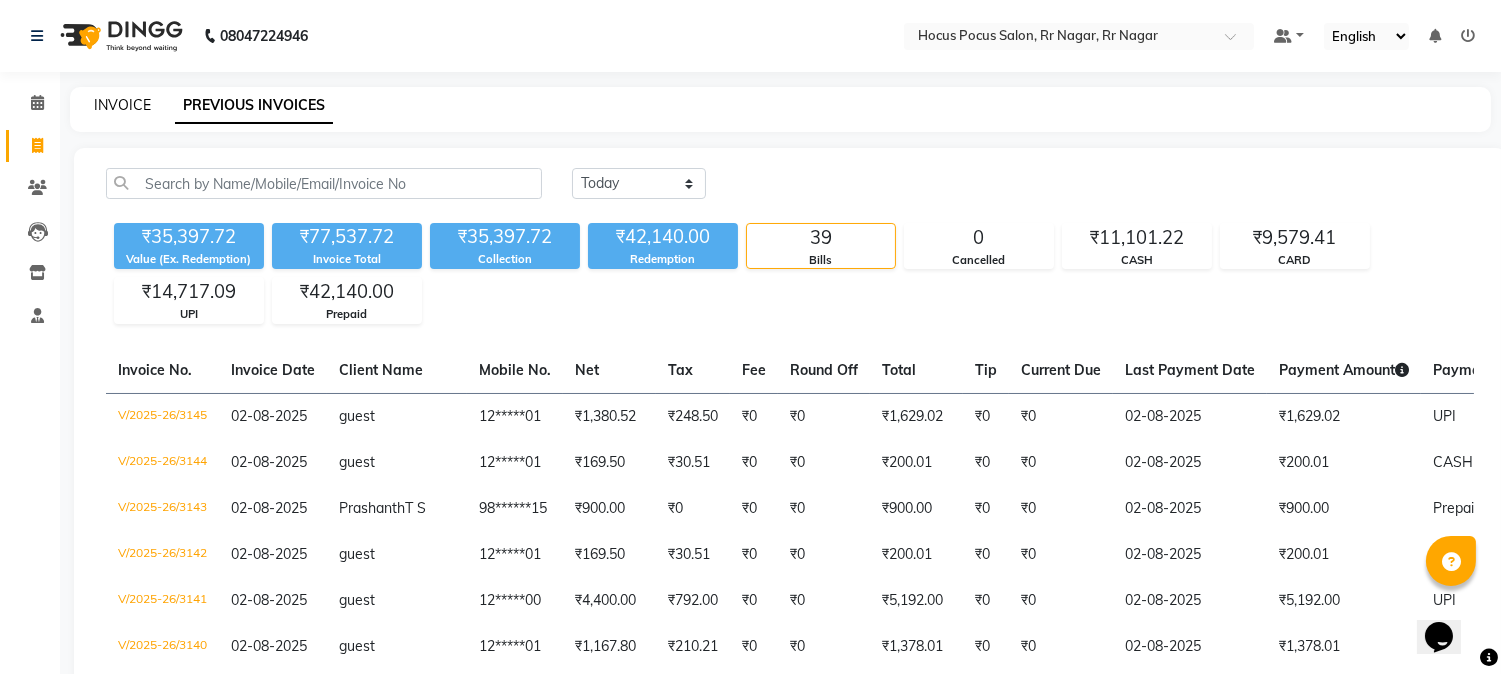 click on "INVOICE" 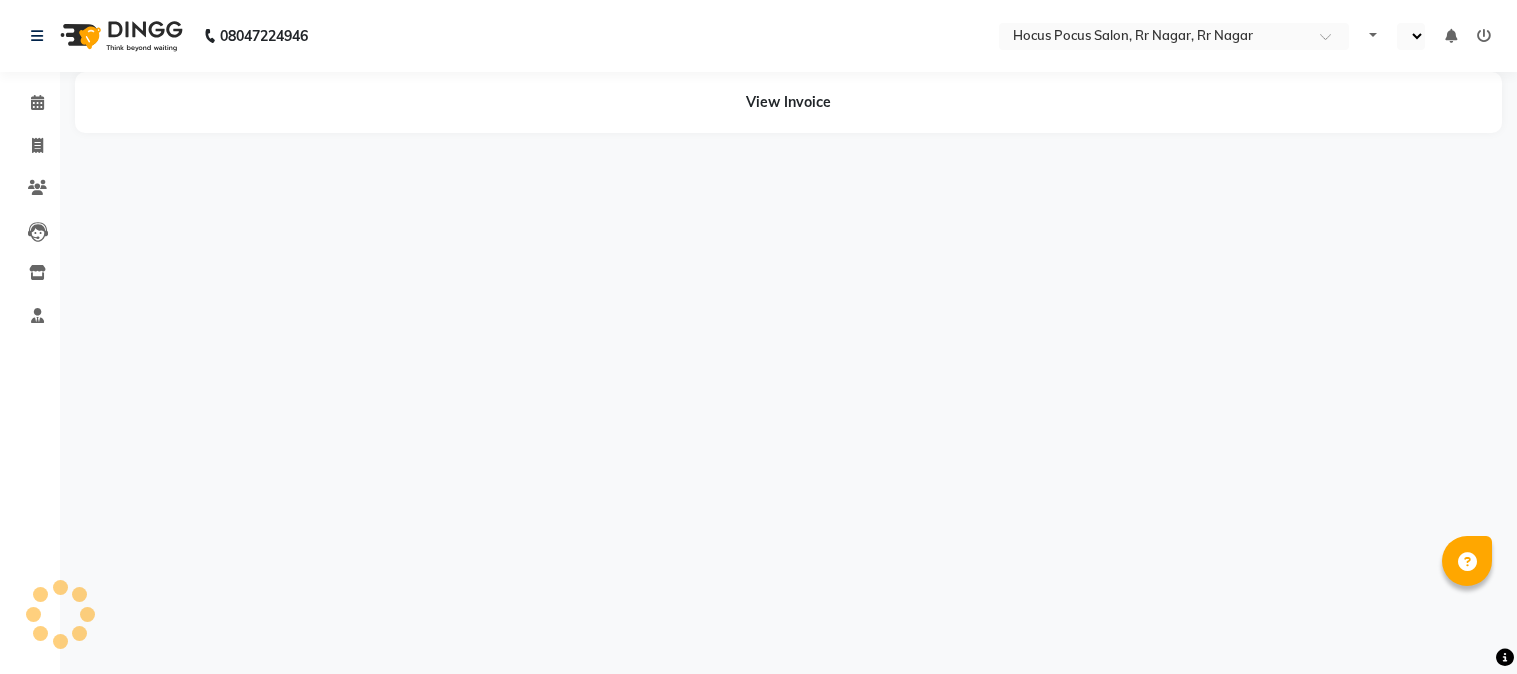 select on "en" 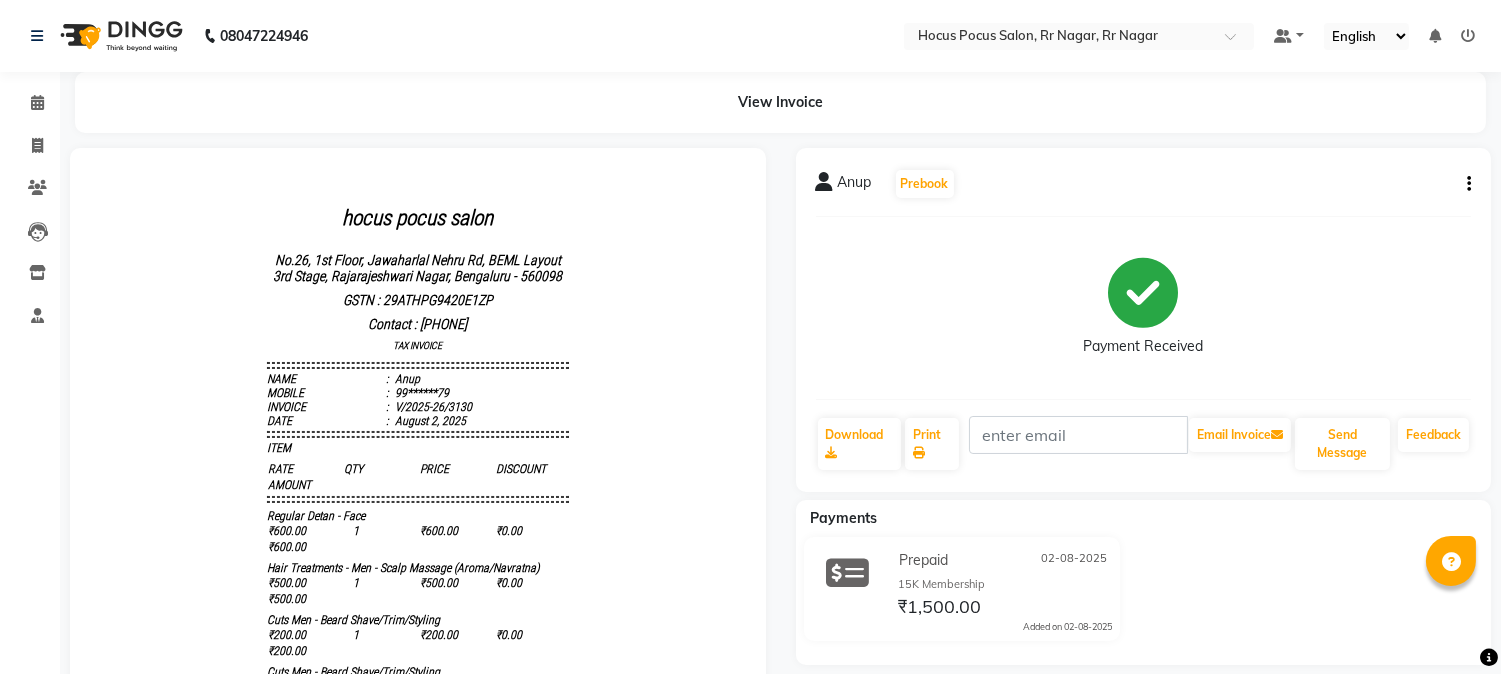 scroll, scrollTop: 0, scrollLeft: 0, axis: both 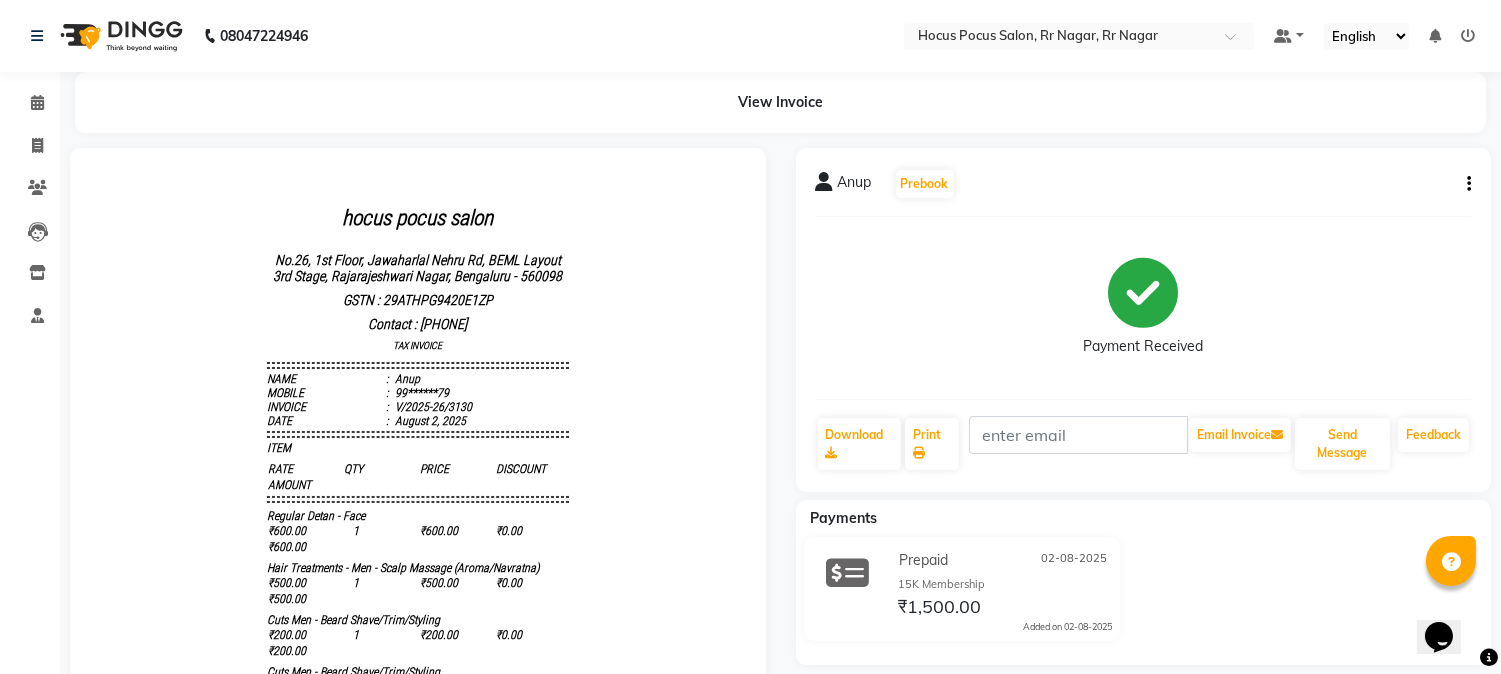 click 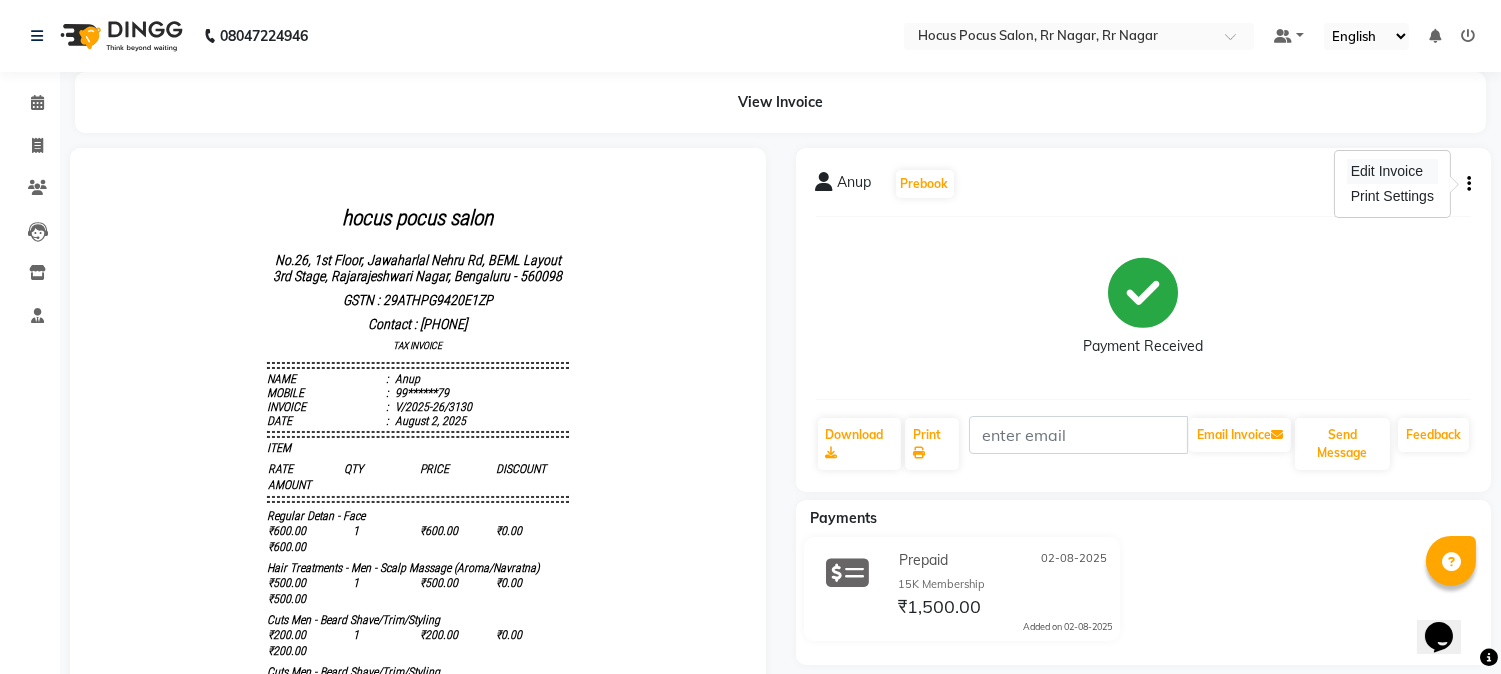 click on "Edit Invoice" at bounding box center (1392, 171) 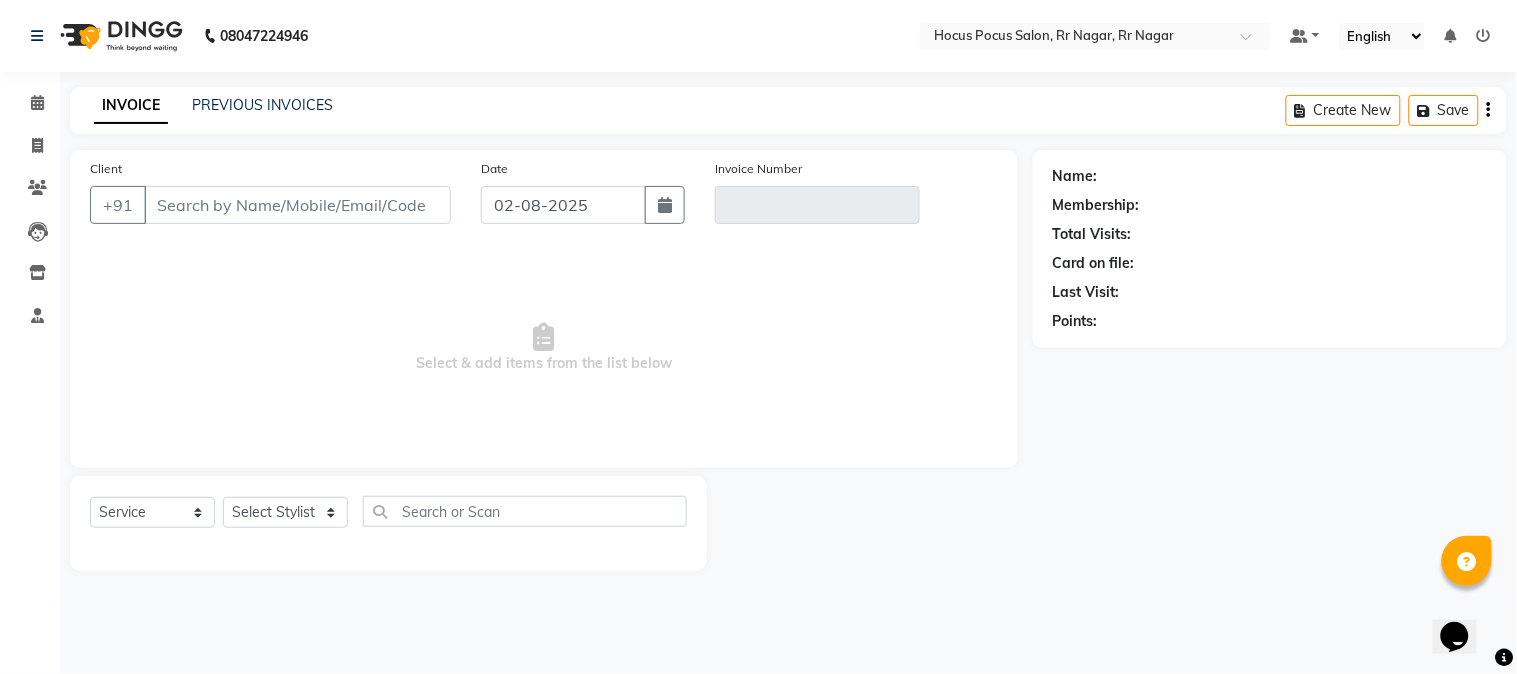 type on "99******79" 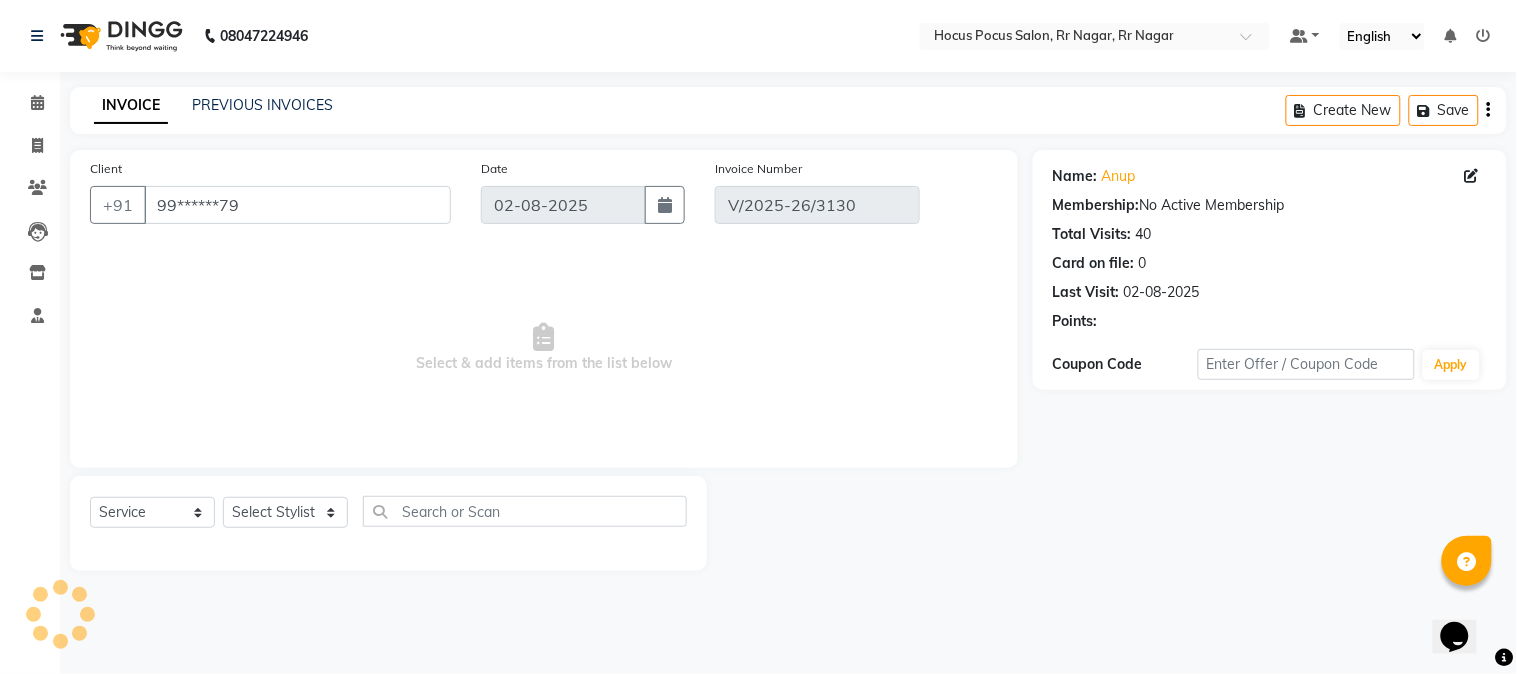 select on "select" 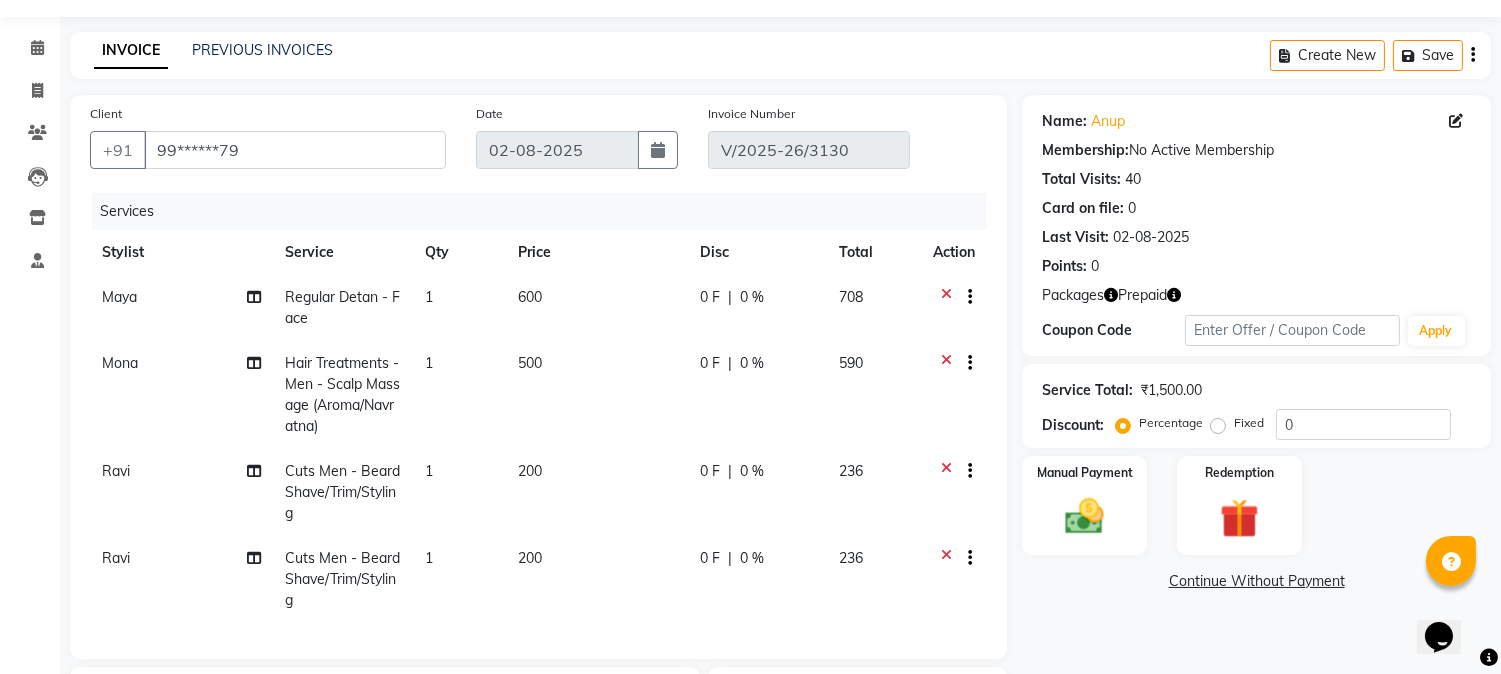 scroll, scrollTop: 388, scrollLeft: 0, axis: vertical 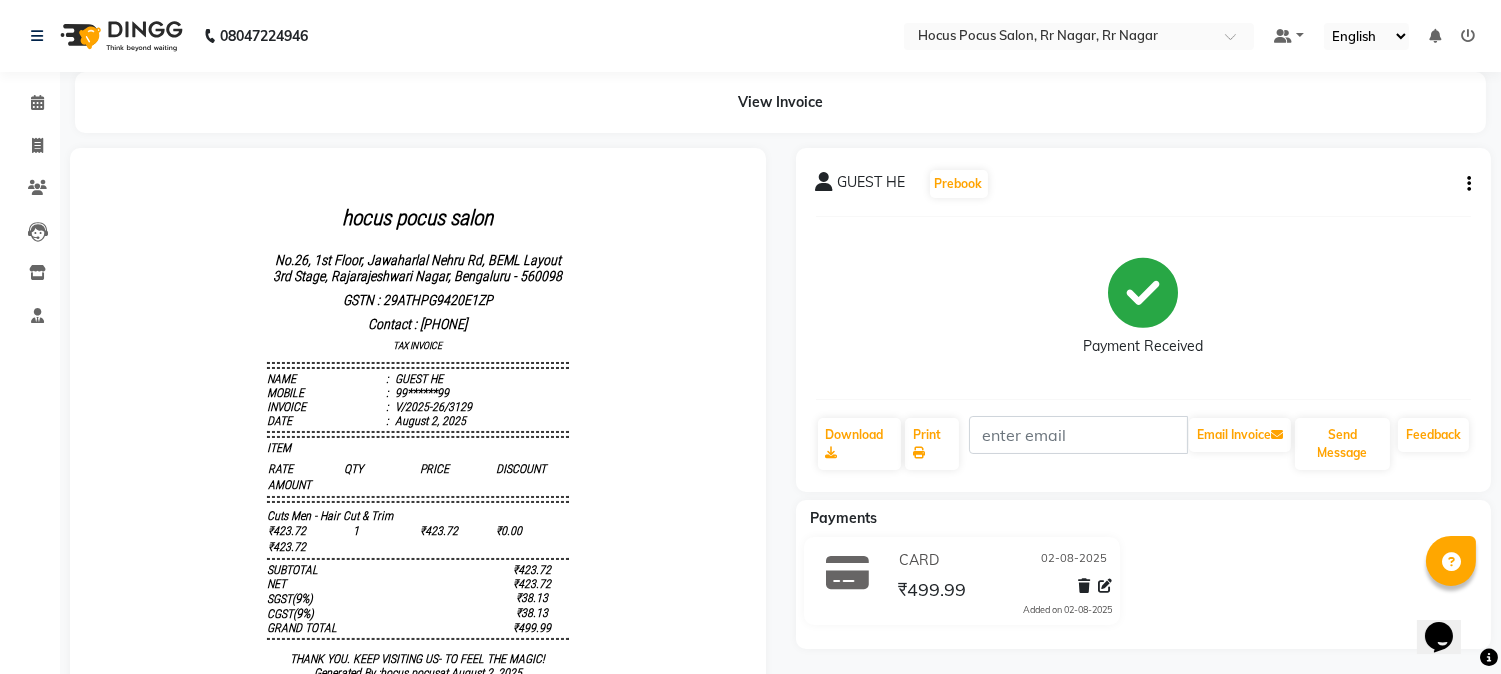 click 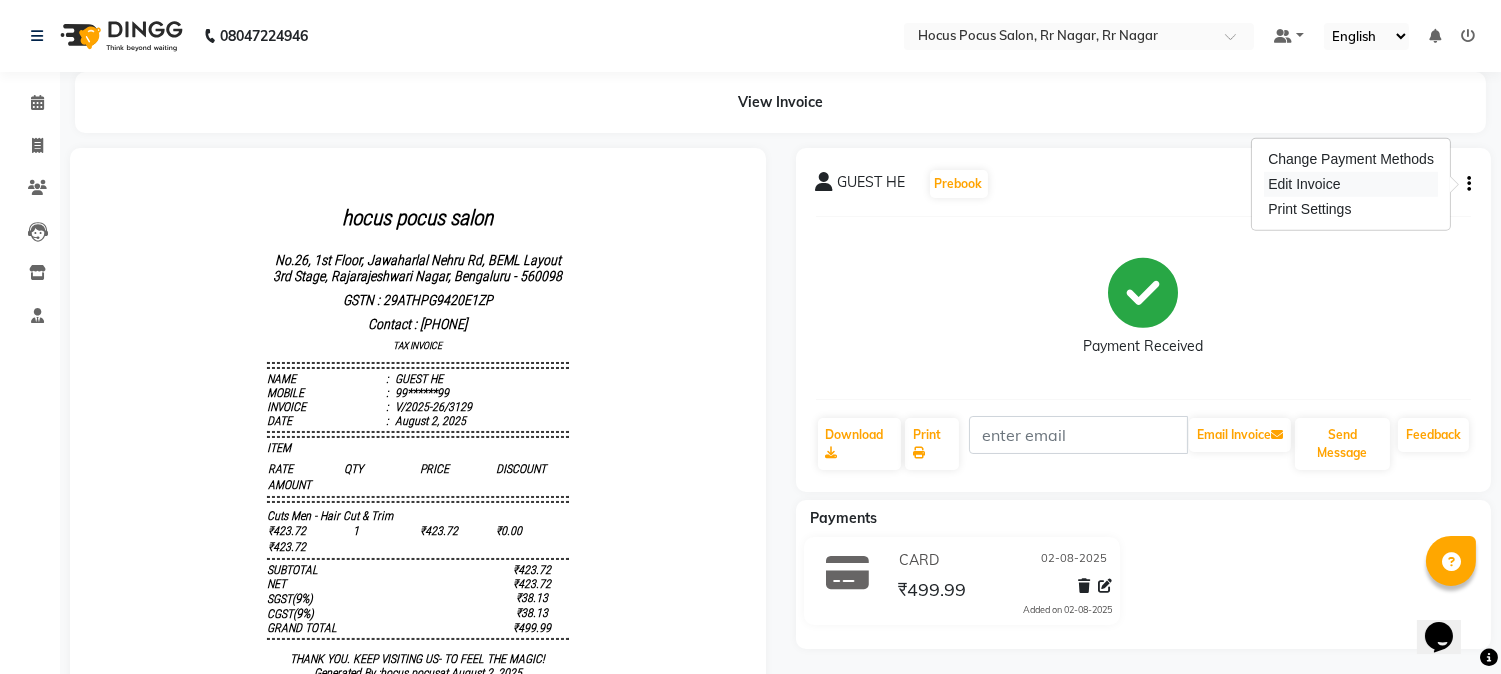 click on "Edit Invoice" at bounding box center [1351, 184] 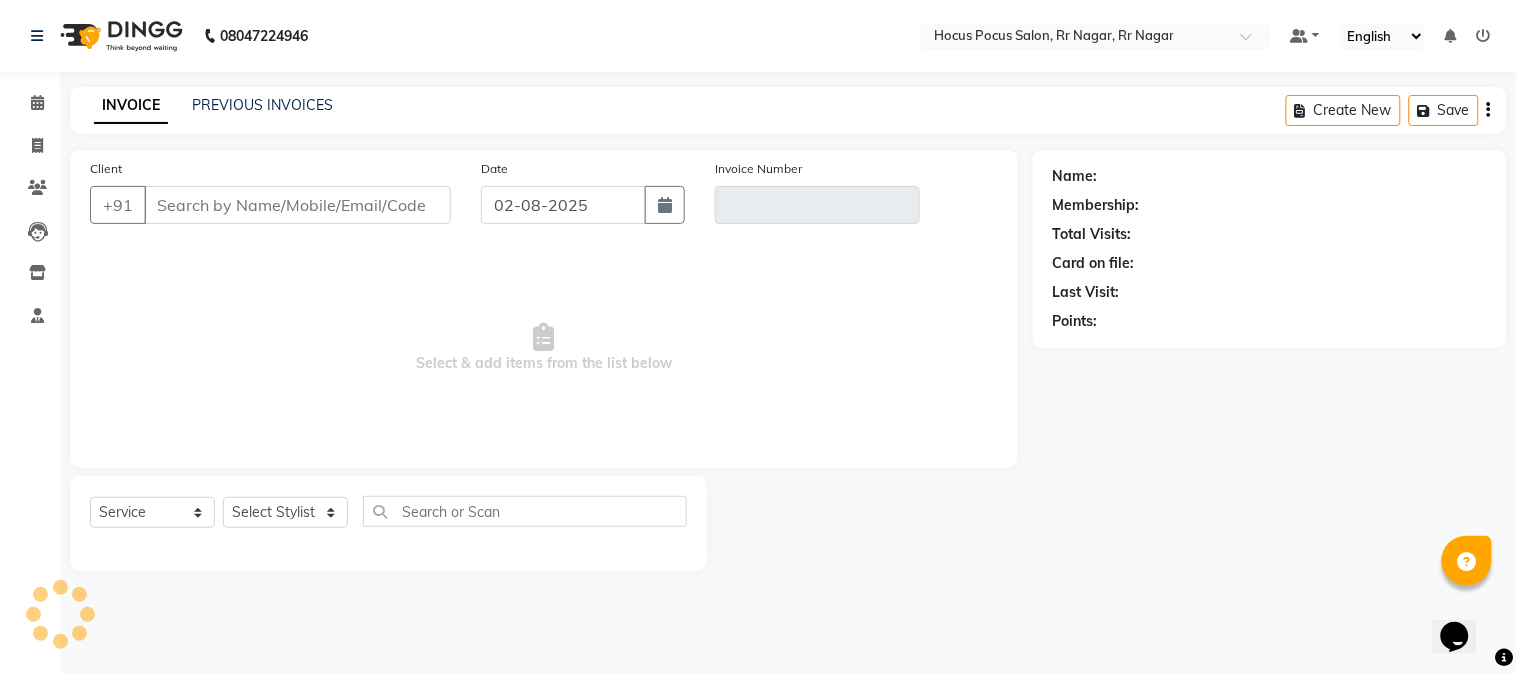 type on "99******99" 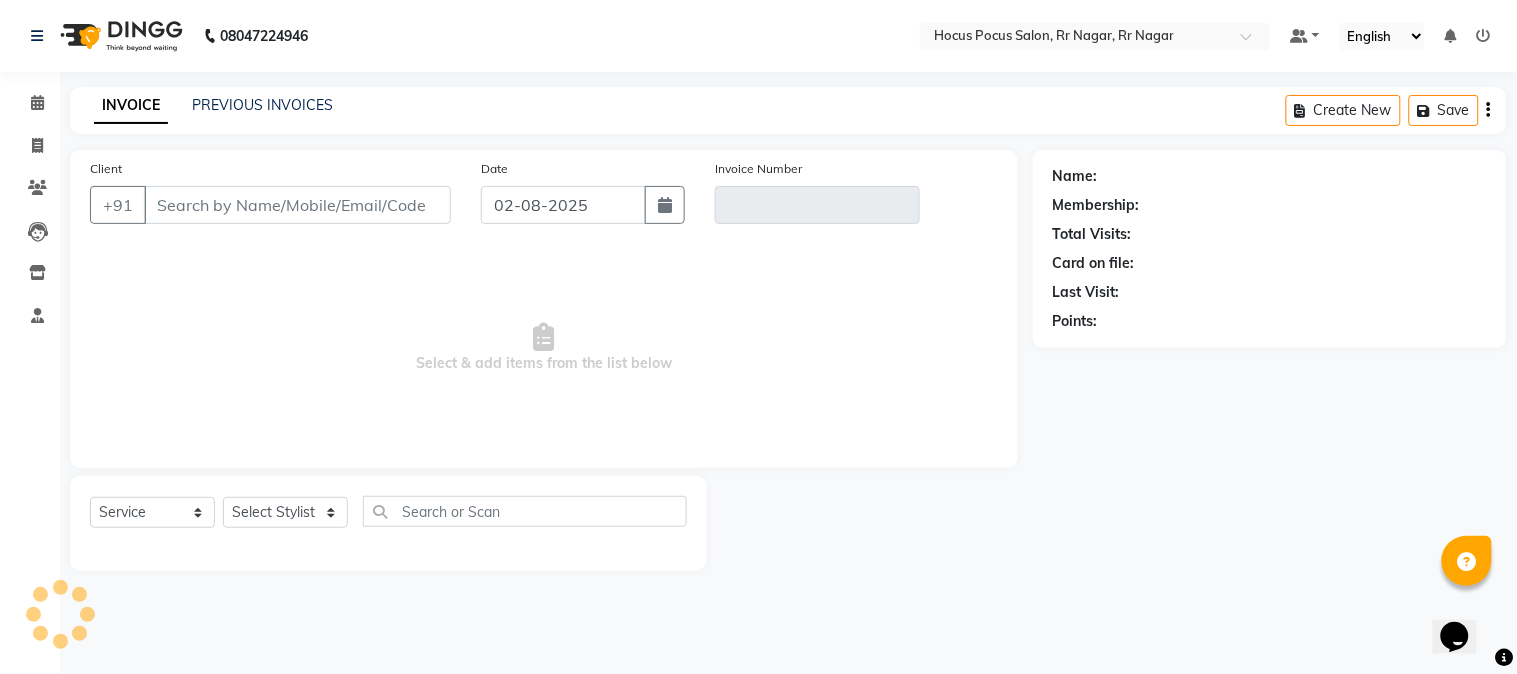 type on "V/2025-26/3129" 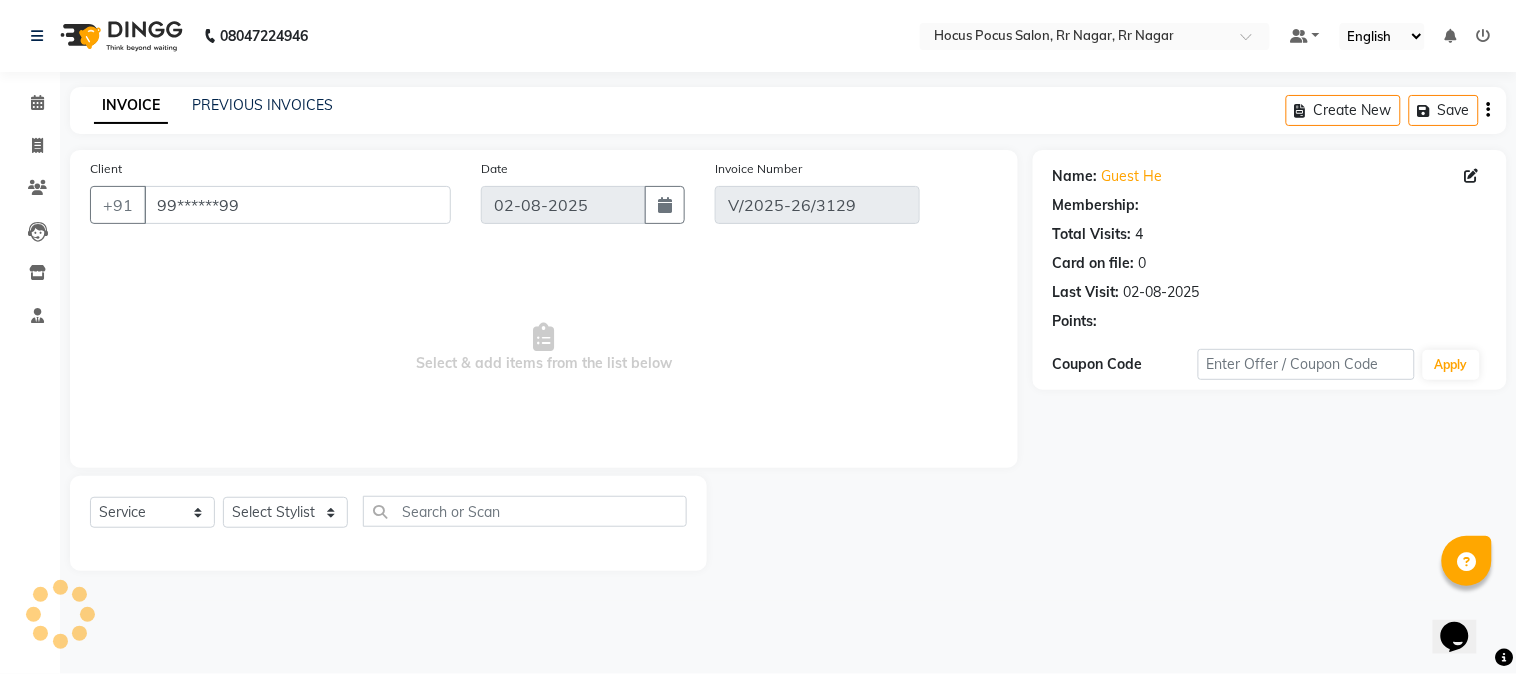 select on "select" 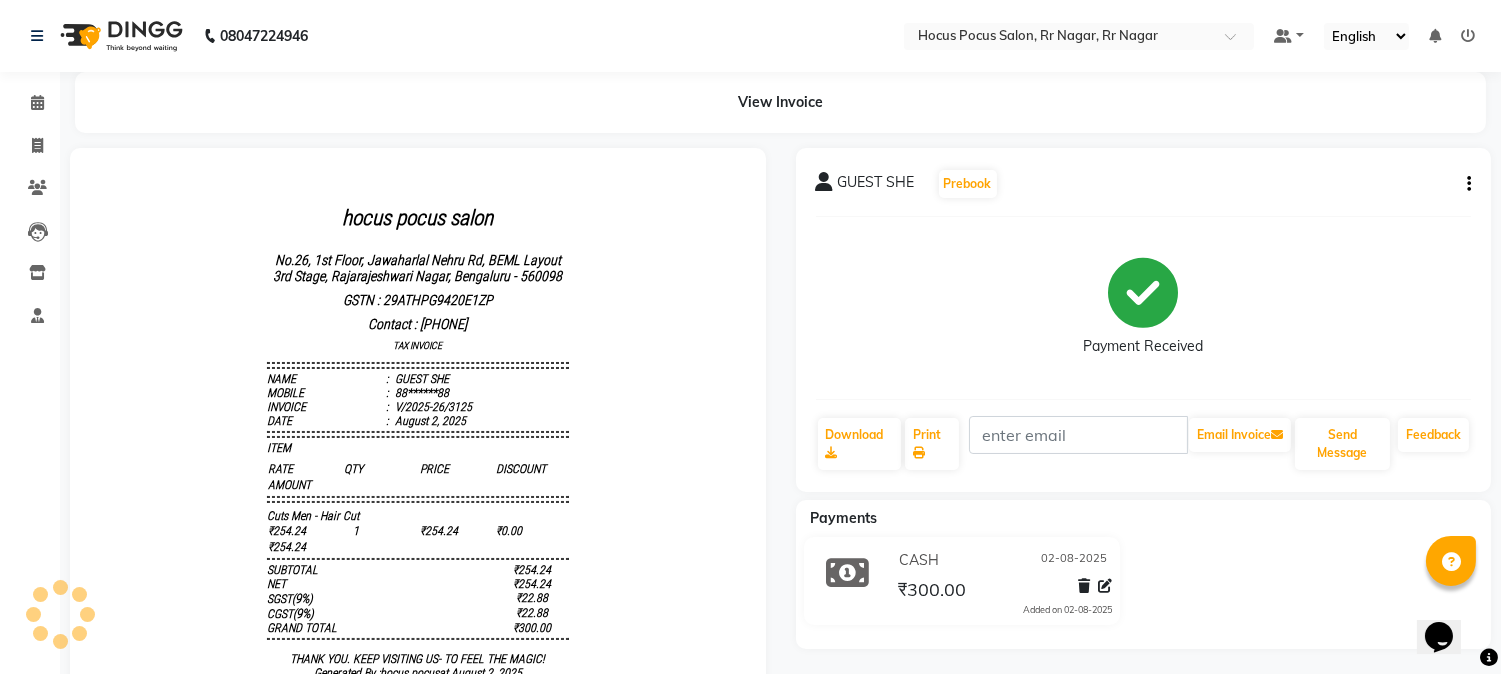 scroll, scrollTop: 0, scrollLeft: 0, axis: both 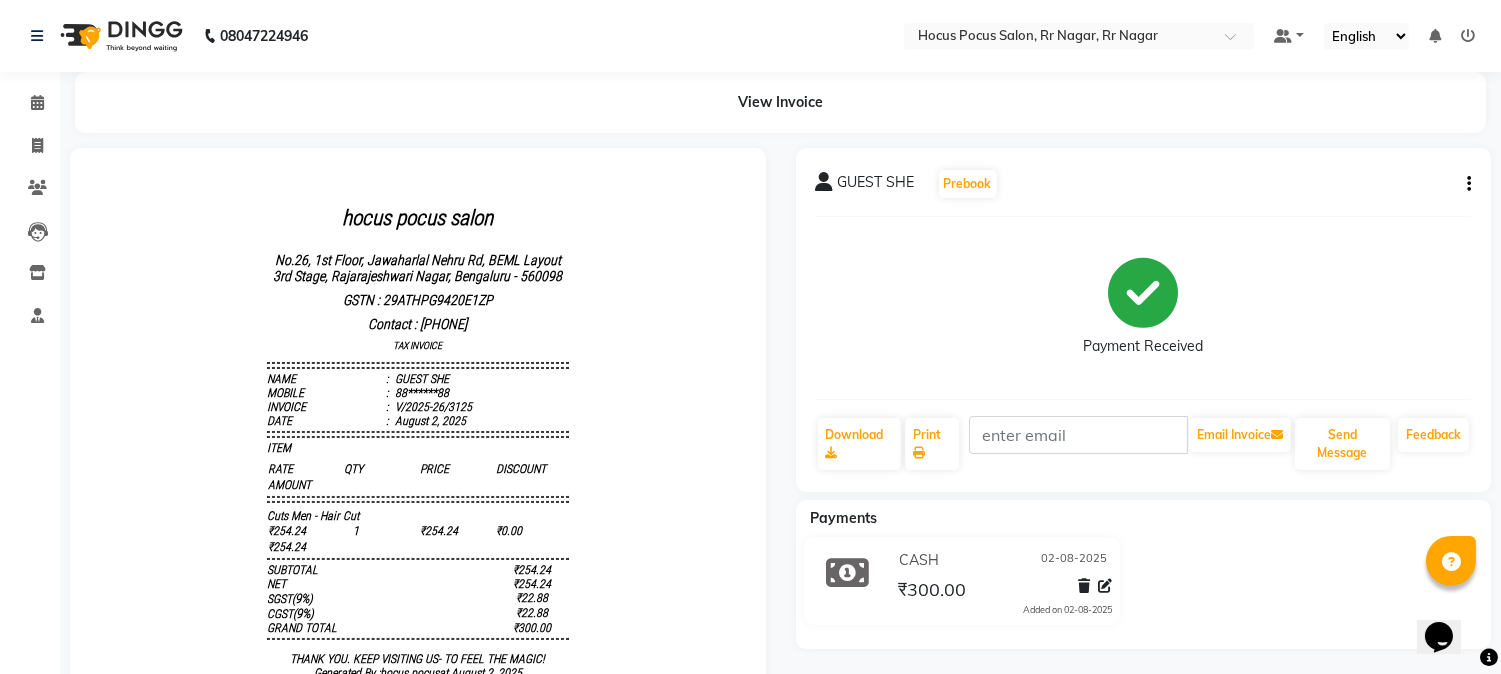click 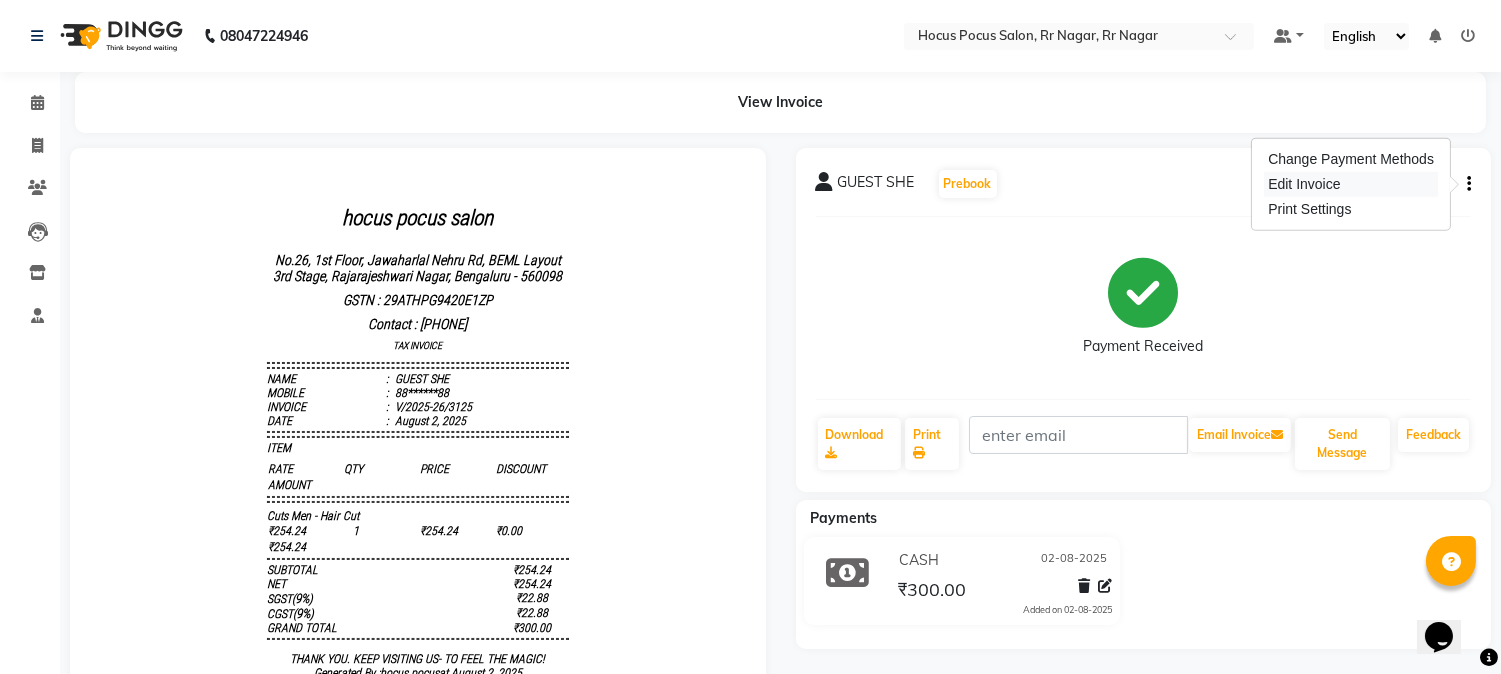 click on "Edit Invoice" at bounding box center (1351, 184) 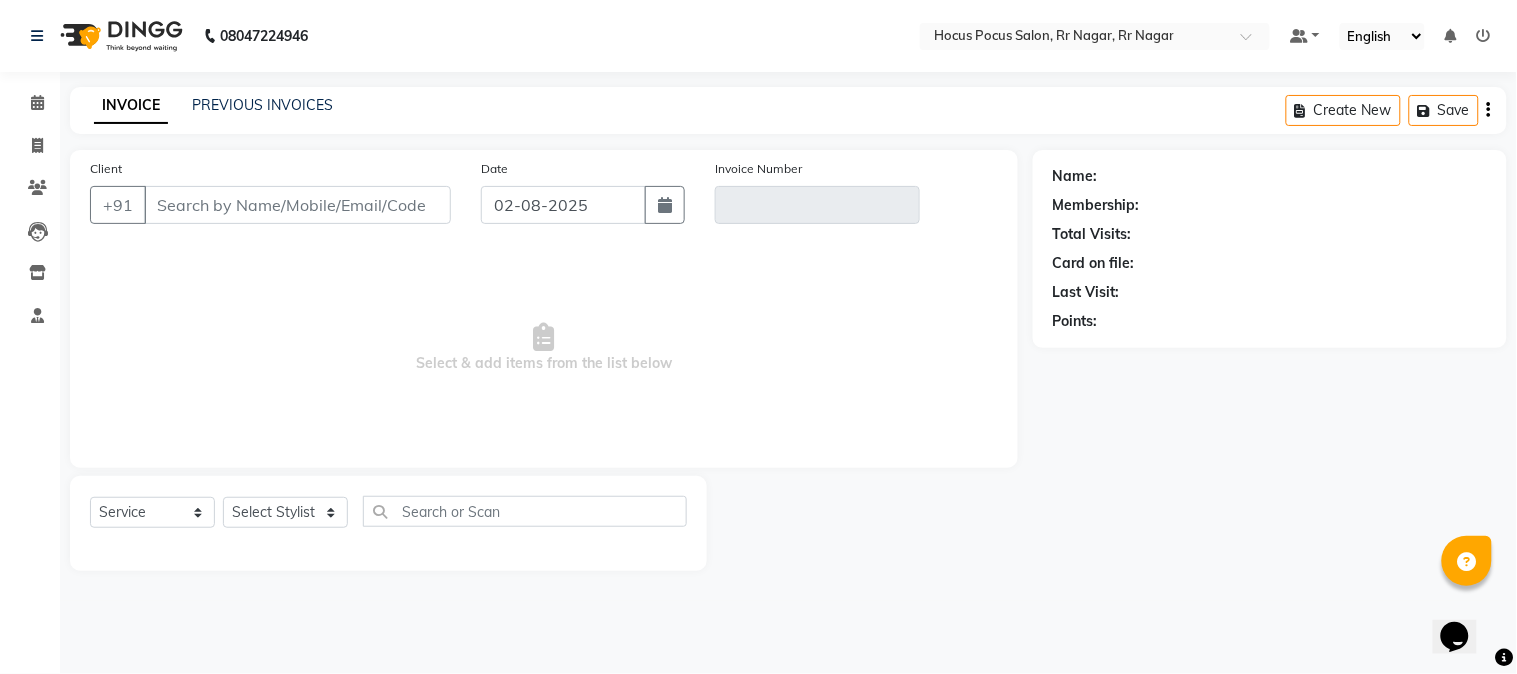 type on "88******88" 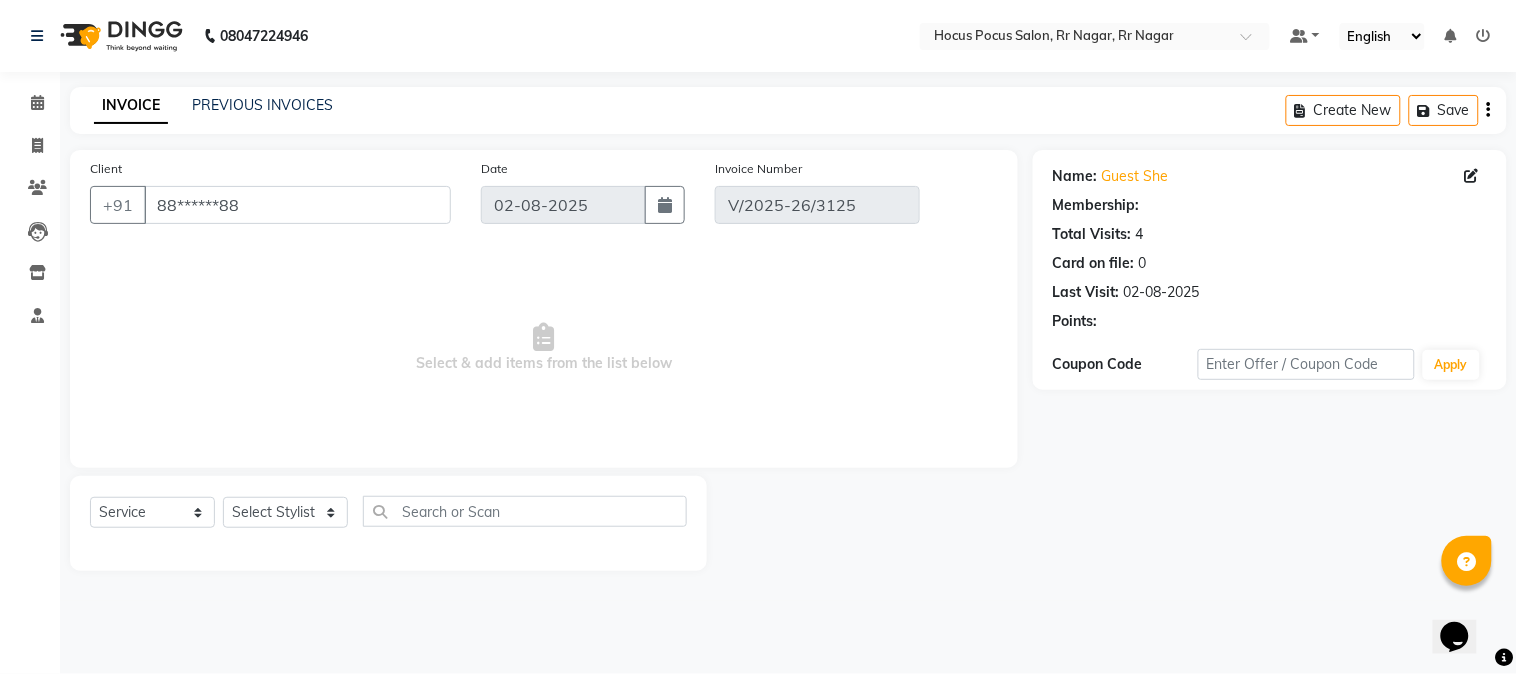 select on "select" 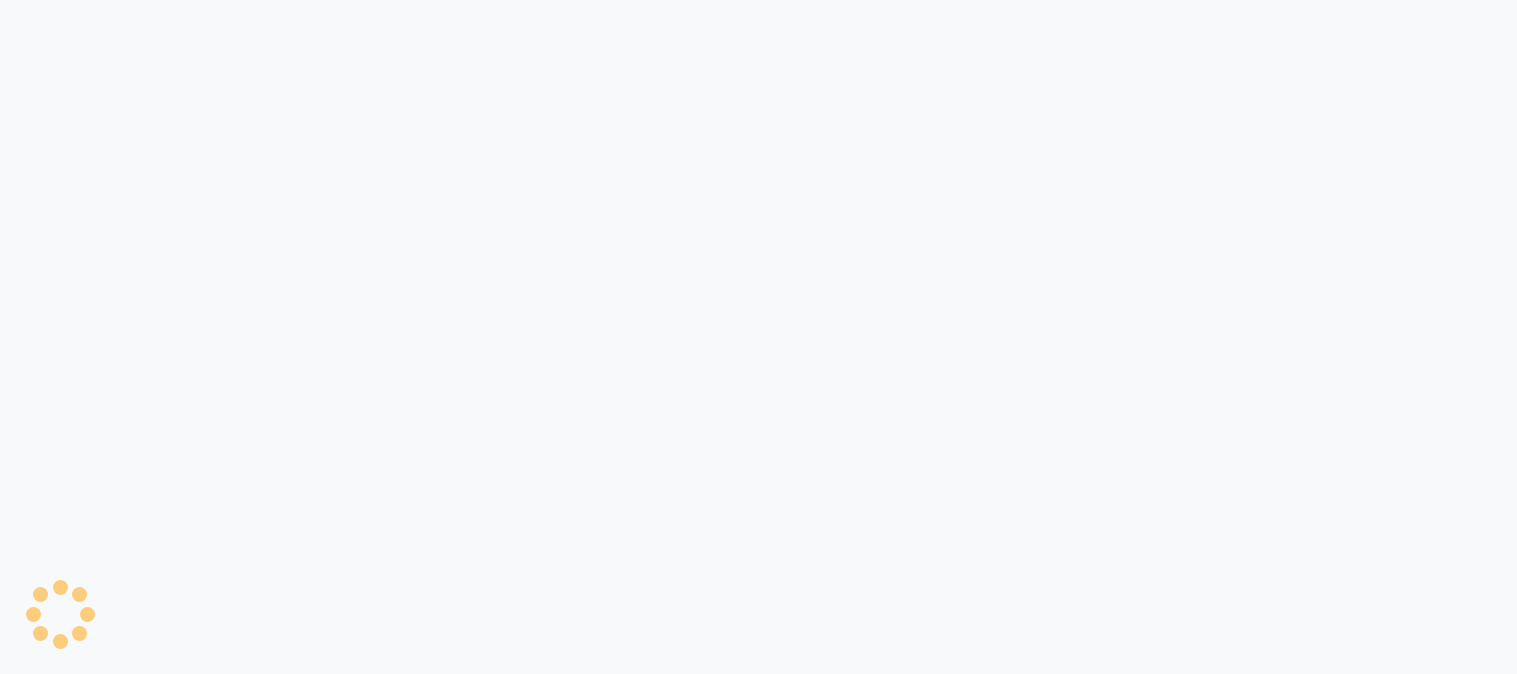scroll, scrollTop: 0, scrollLeft: 0, axis: both 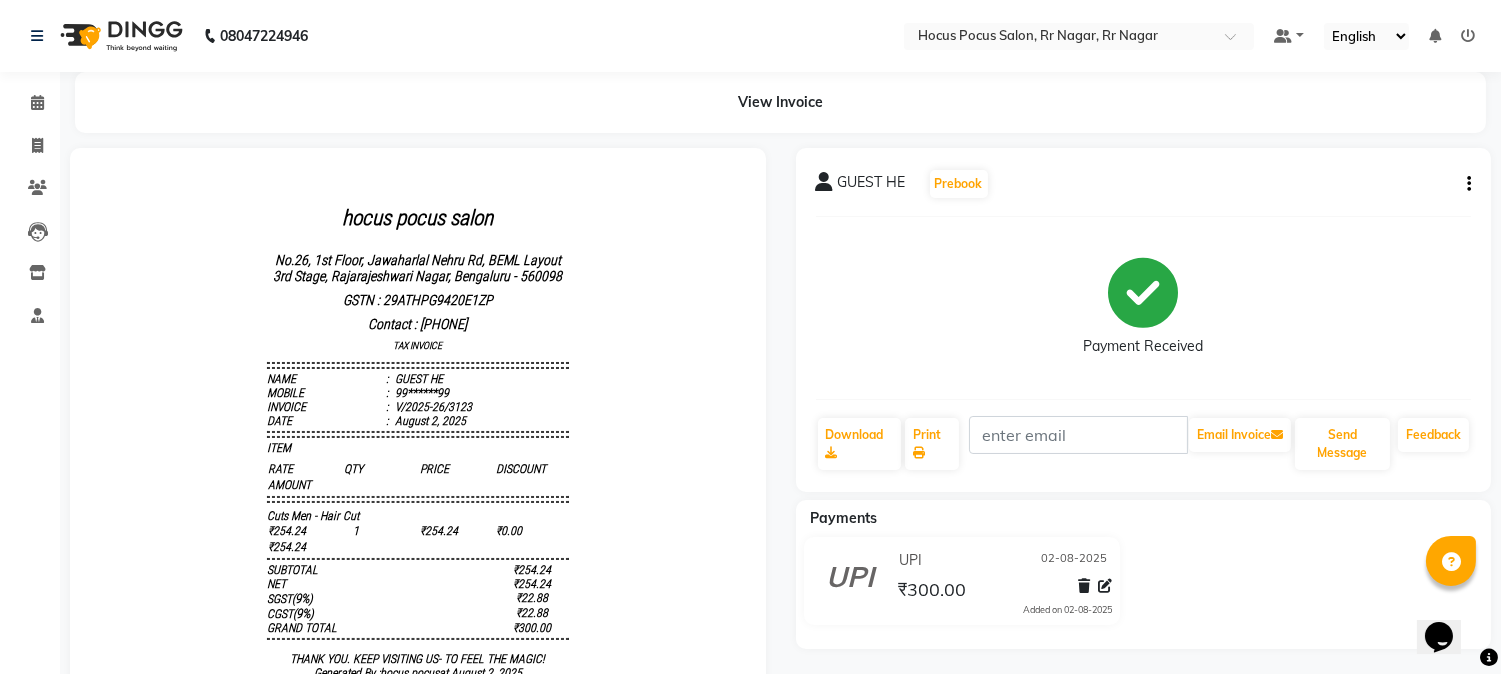 click 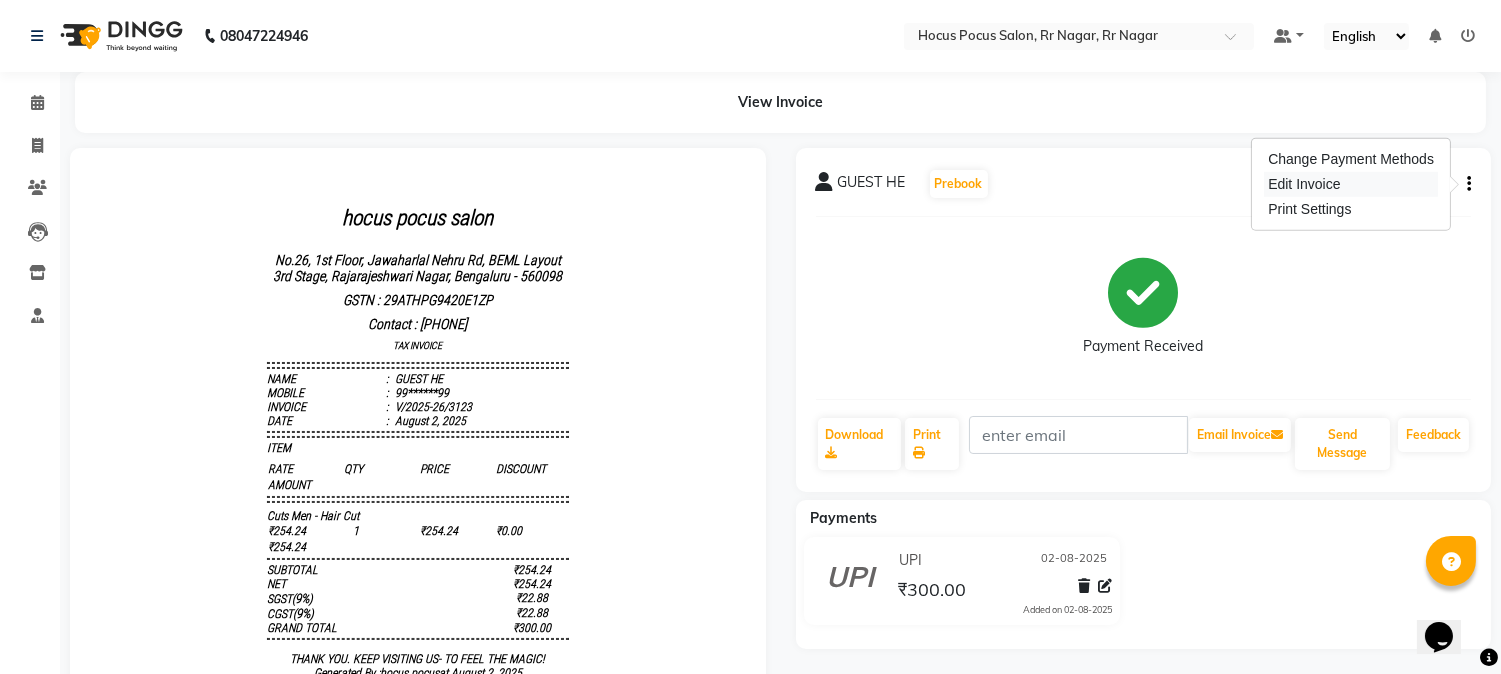 click on "Edit Invoice" at bounding box center [1351, 184] 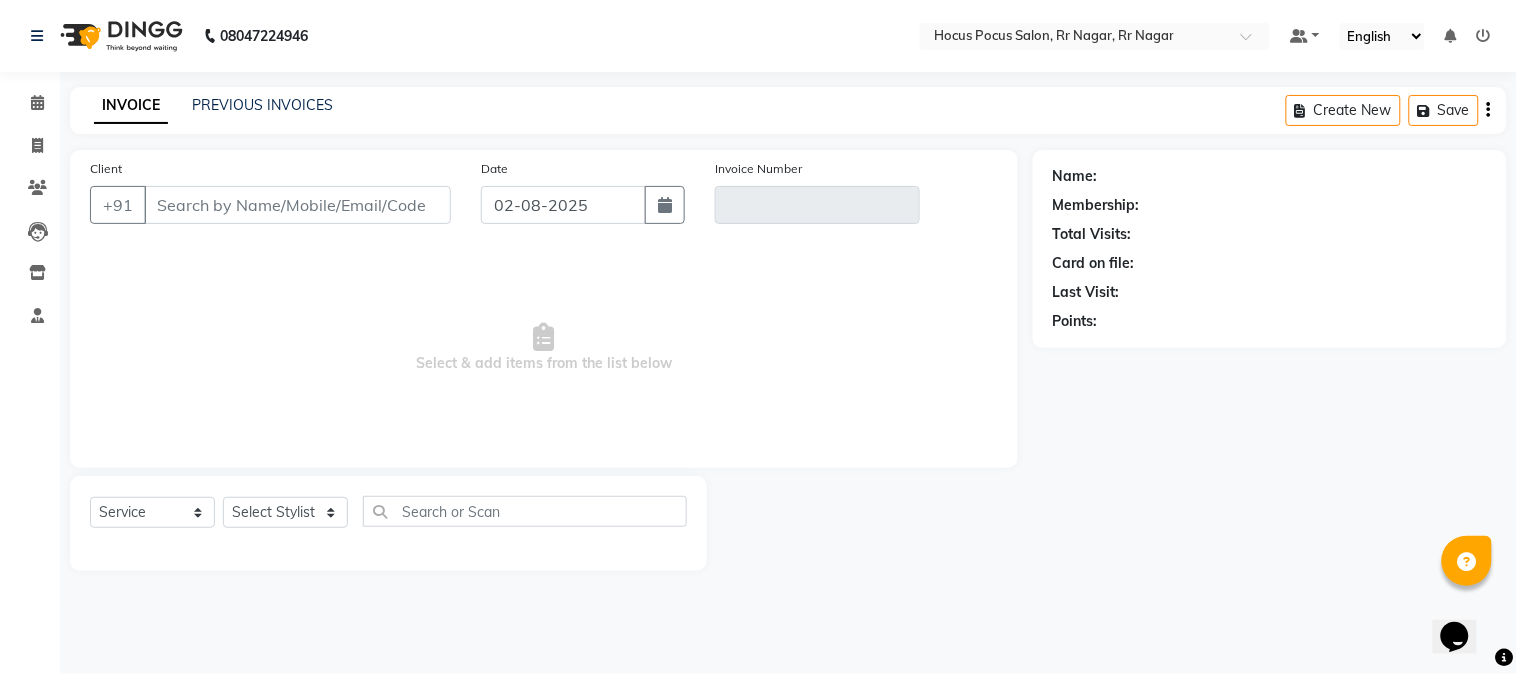 type on "99******99" 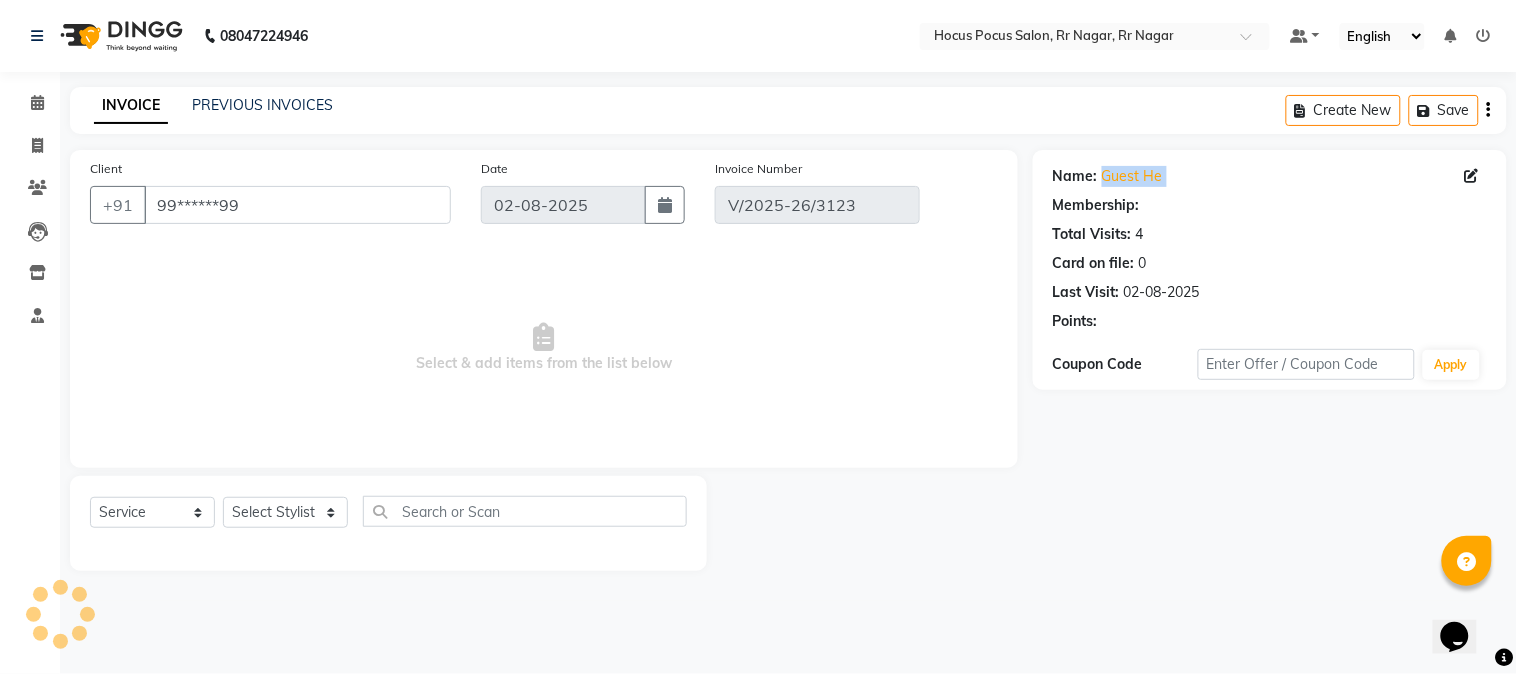 select on "select" 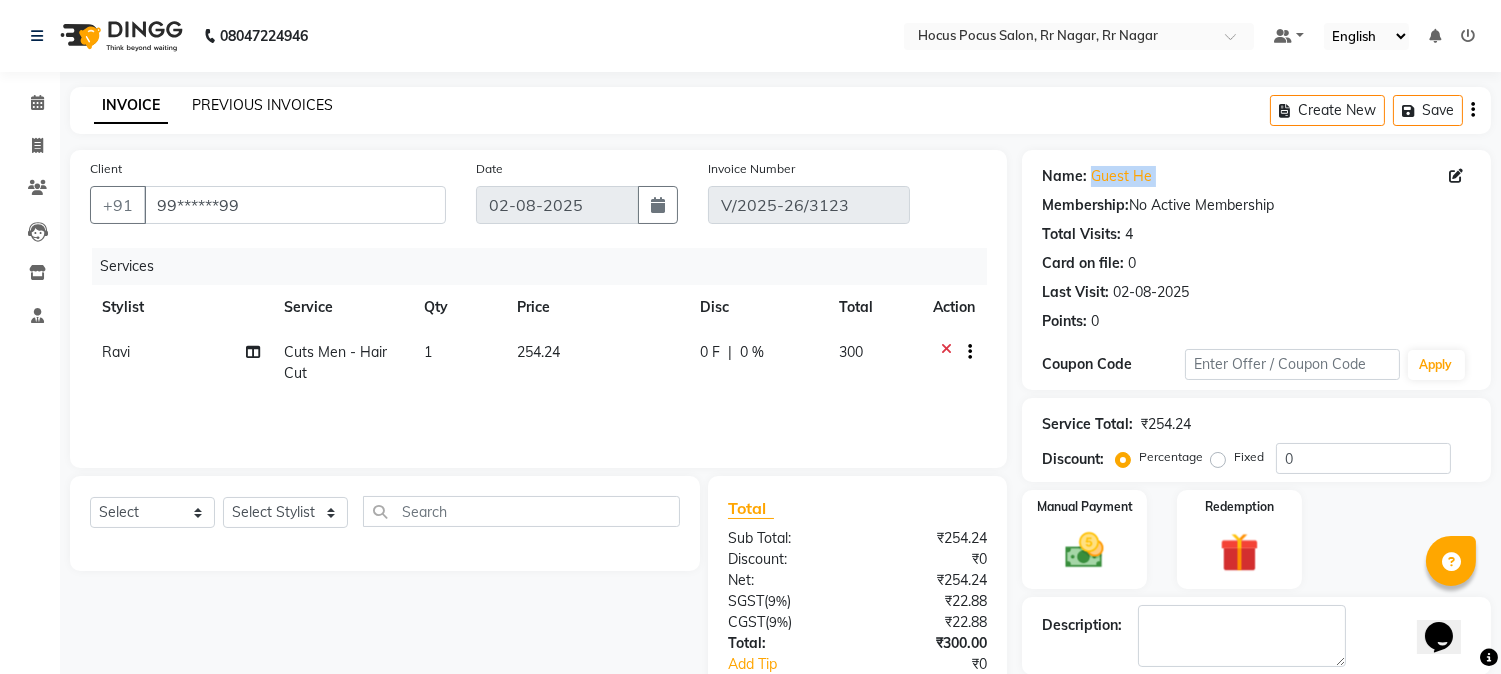click on "PREVIOUS INVOICES" 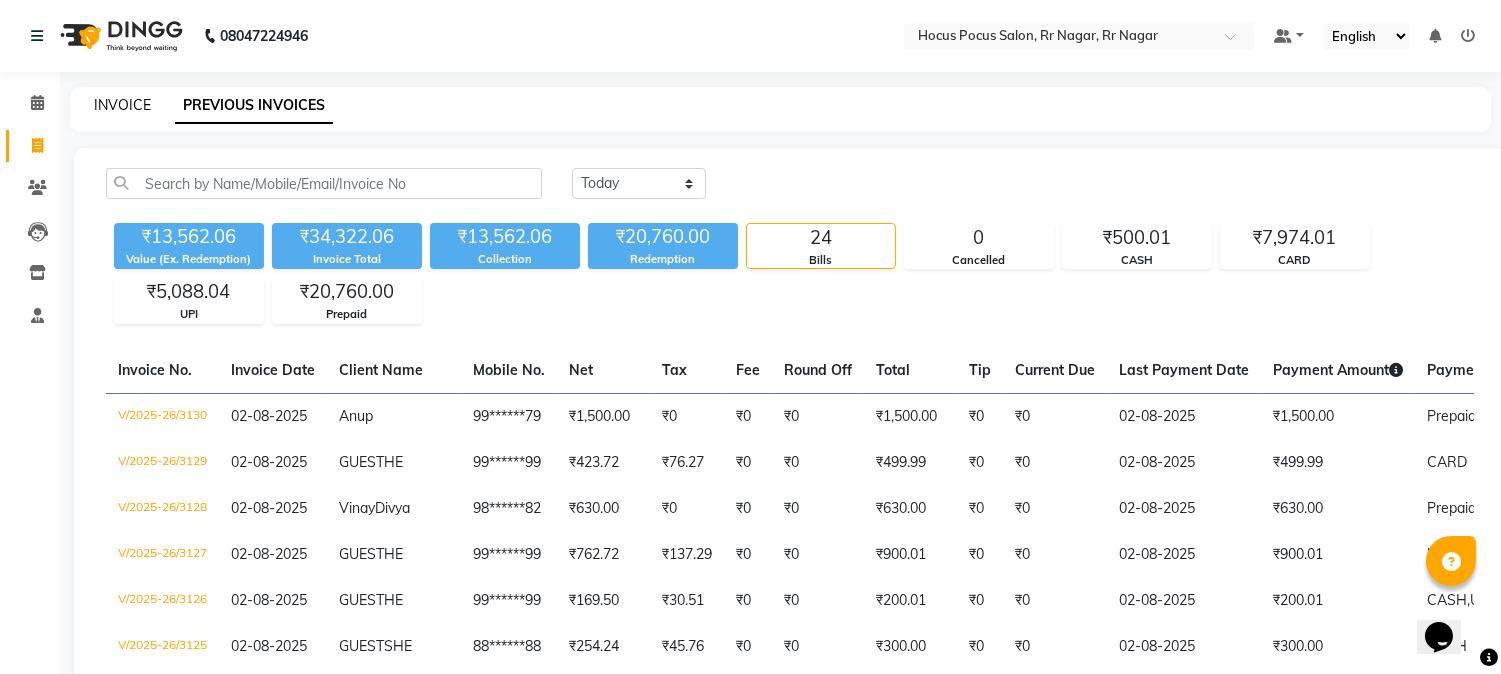 click on "INVOICE" 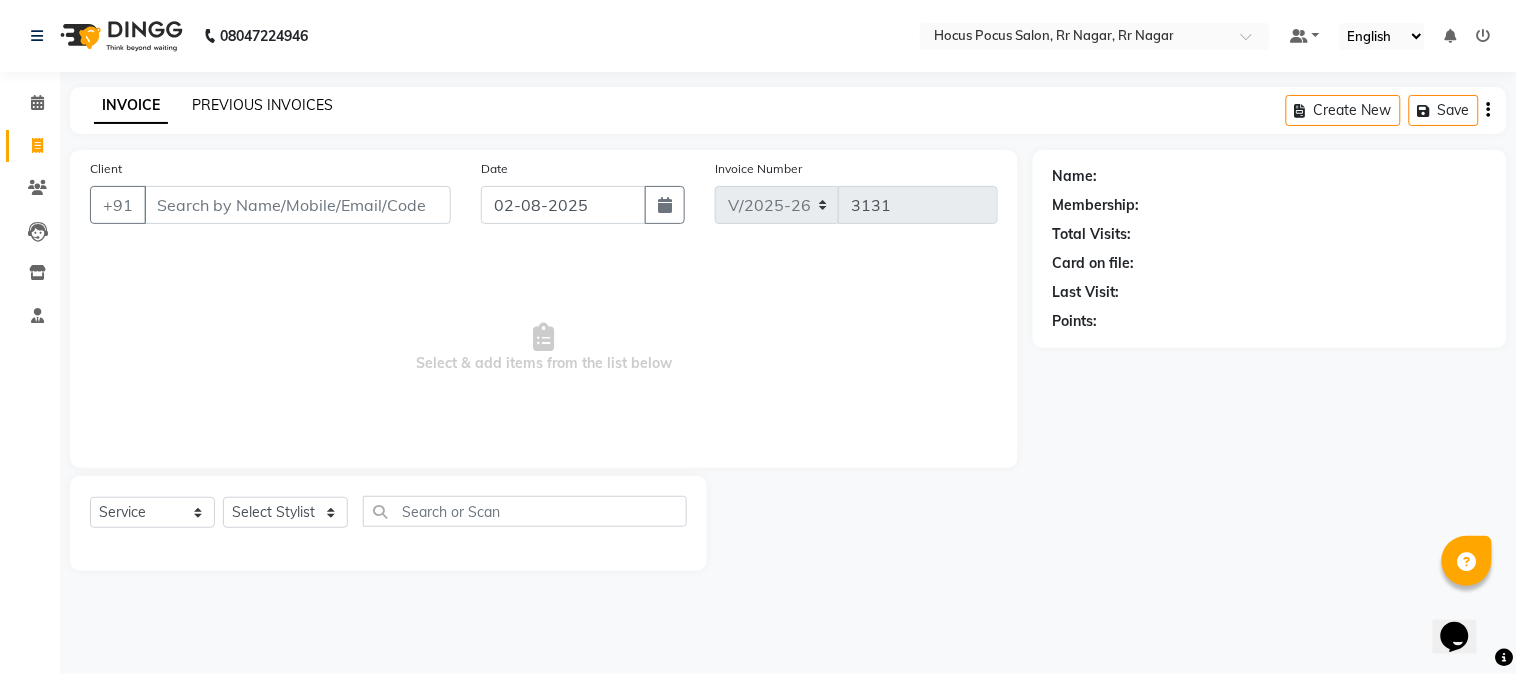 drag, startPoint x: 268, startPoint y: 92, endPoint x: 265, endPoint y: 103, distance: 11.401754 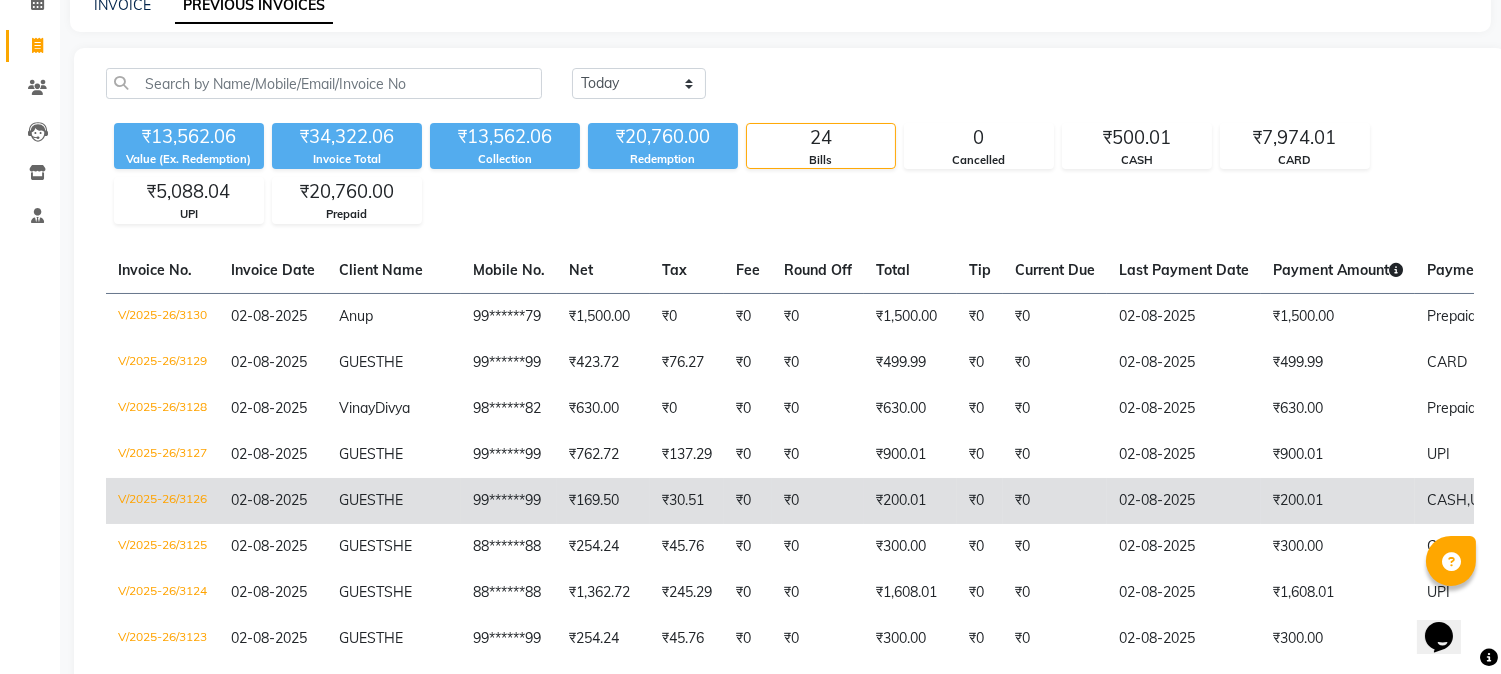 scroll, scrollTop: 111, scrollLeft: 0, axis: vertical 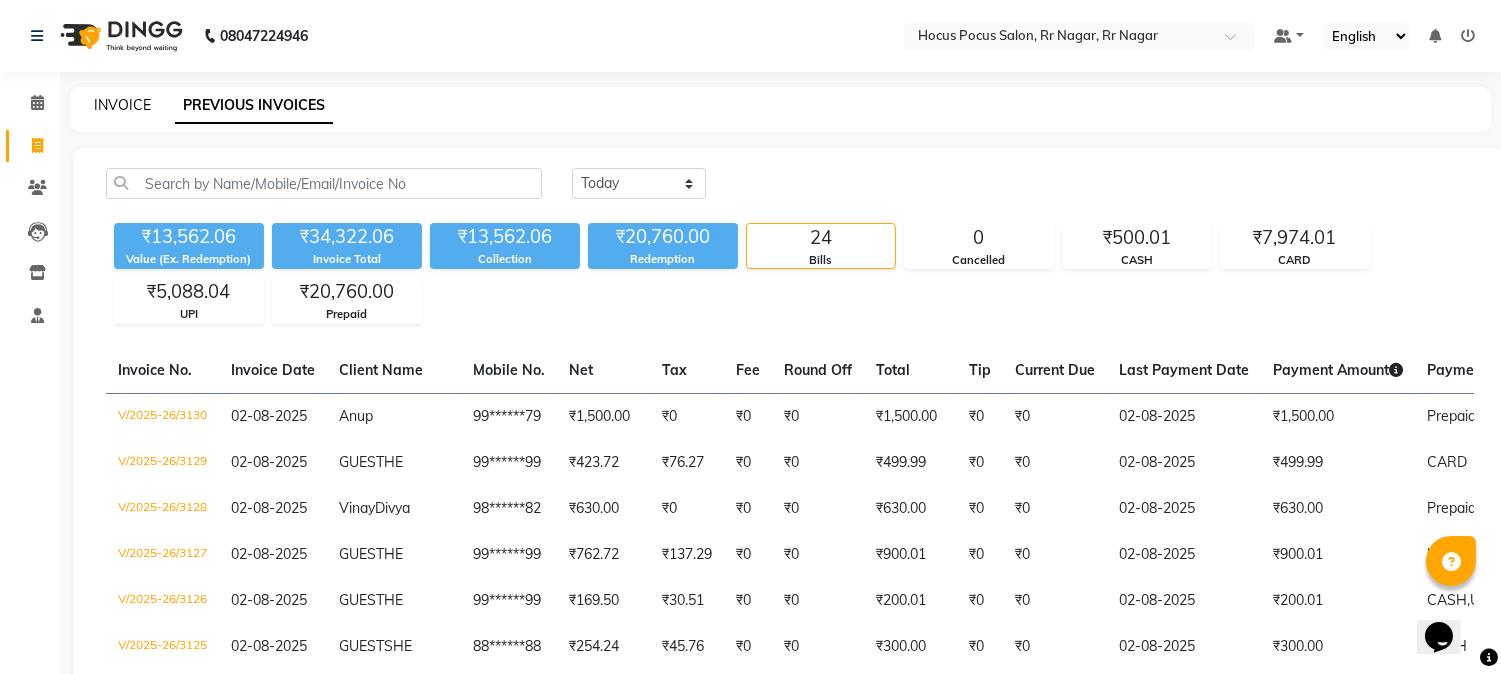 click on "INVOICE" 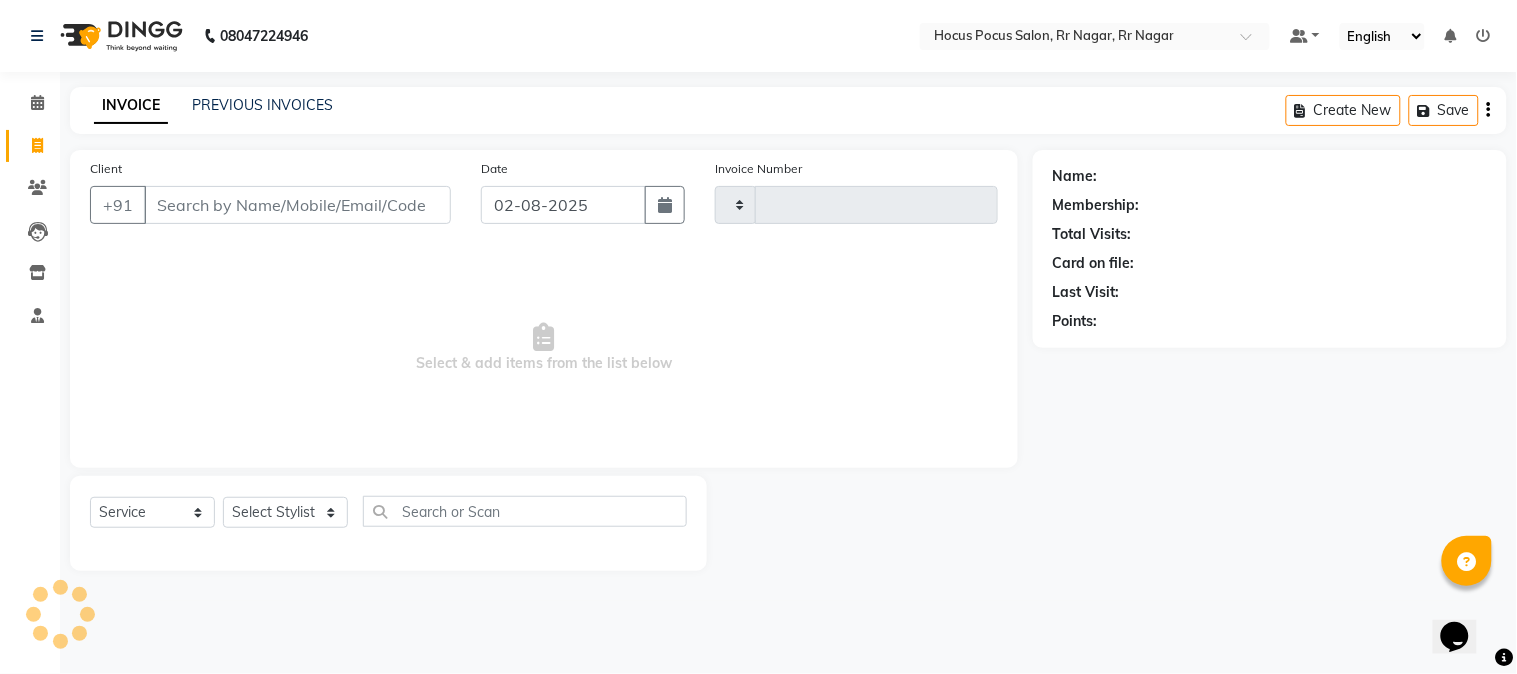type on "3131" 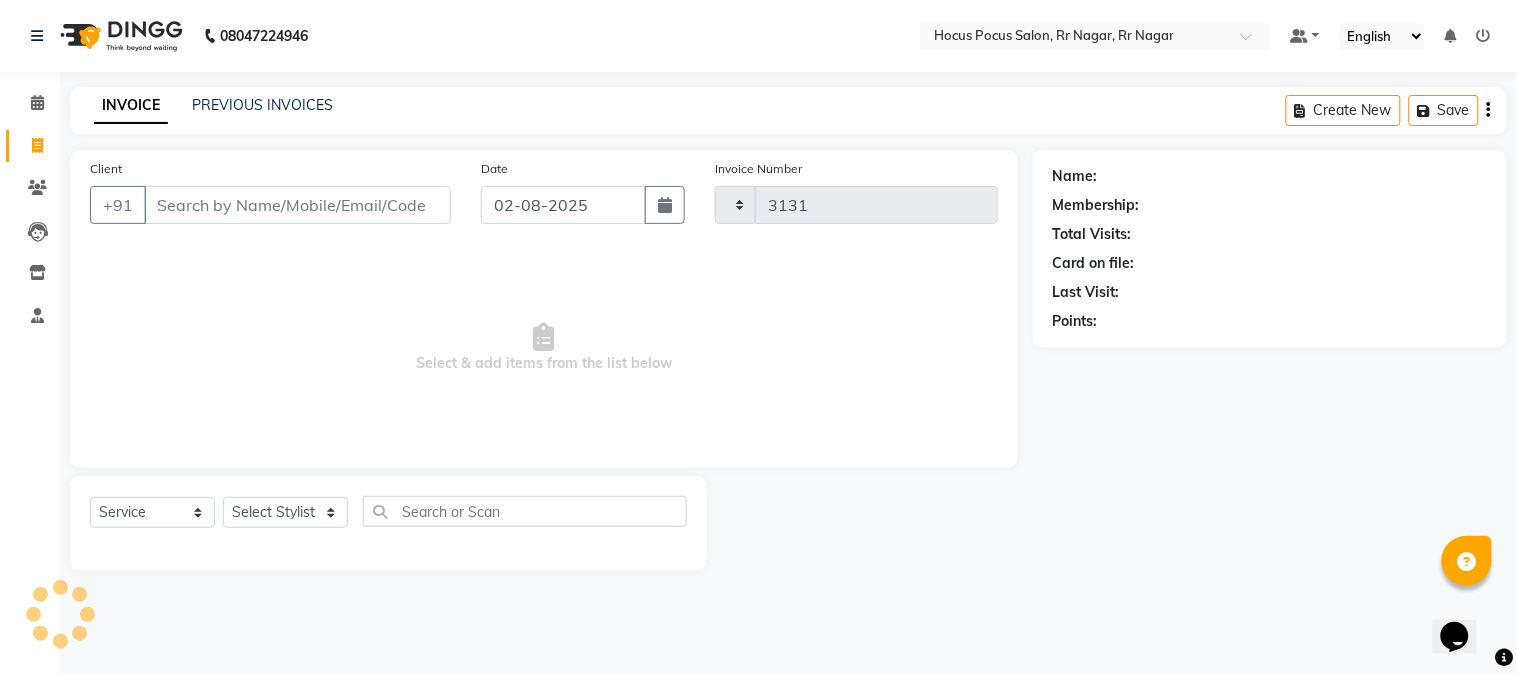 select on "5019" 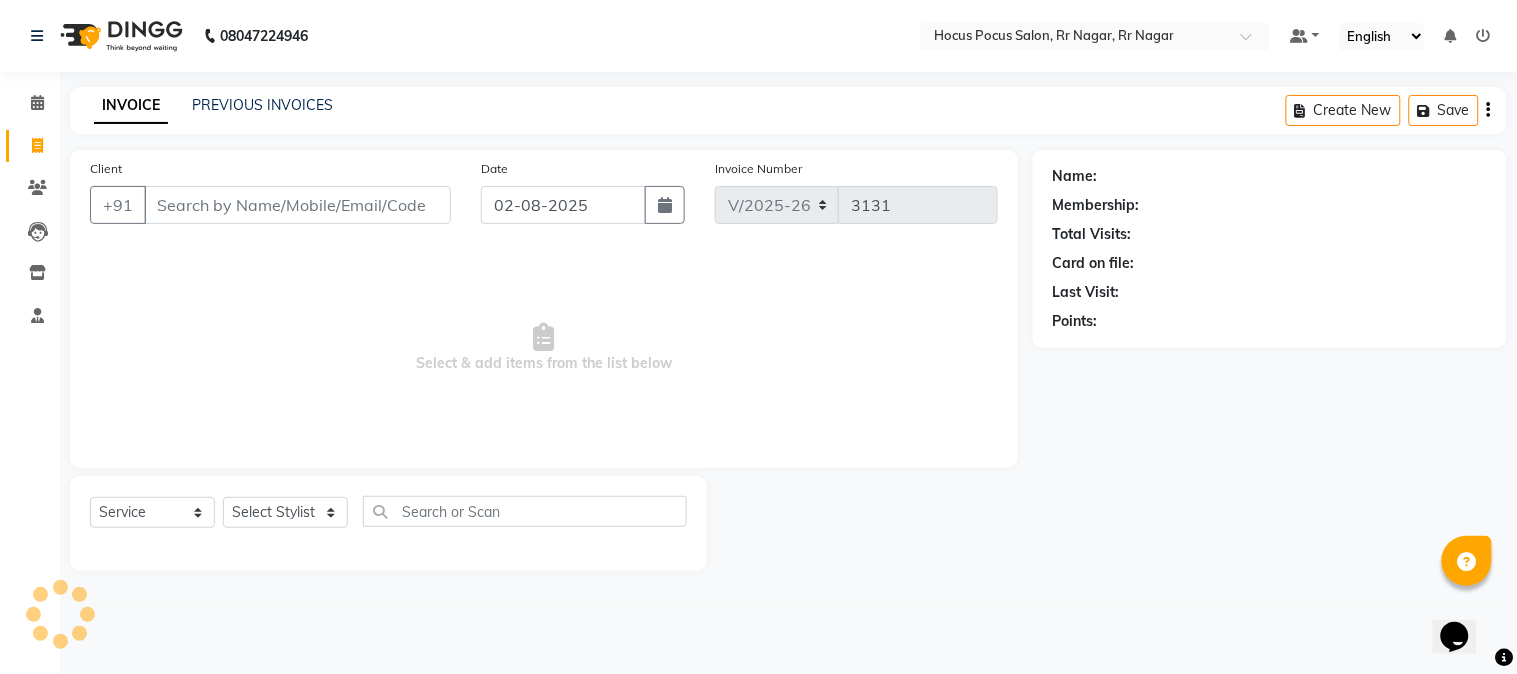 click on "Client" at bounding box center [297, 205] 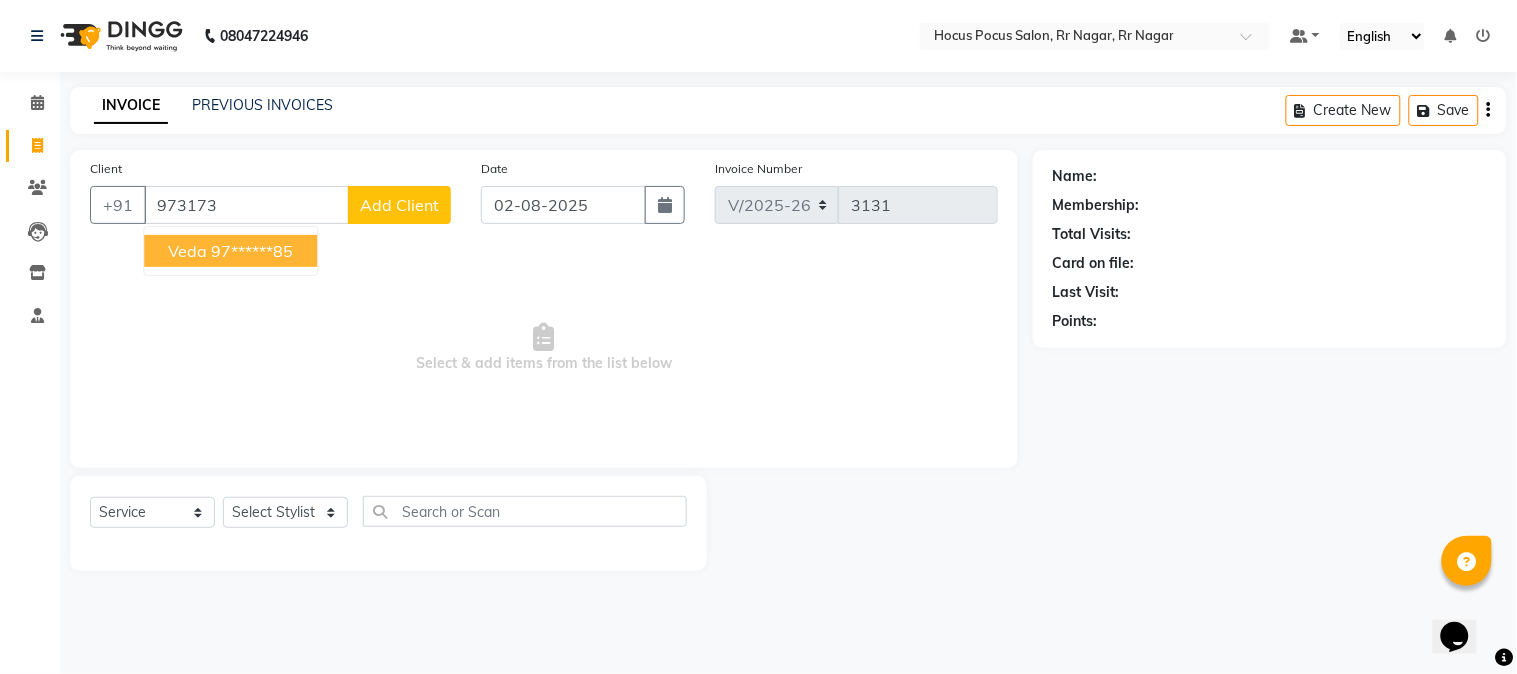 click on "97******85" at bounding box center (252, 251) 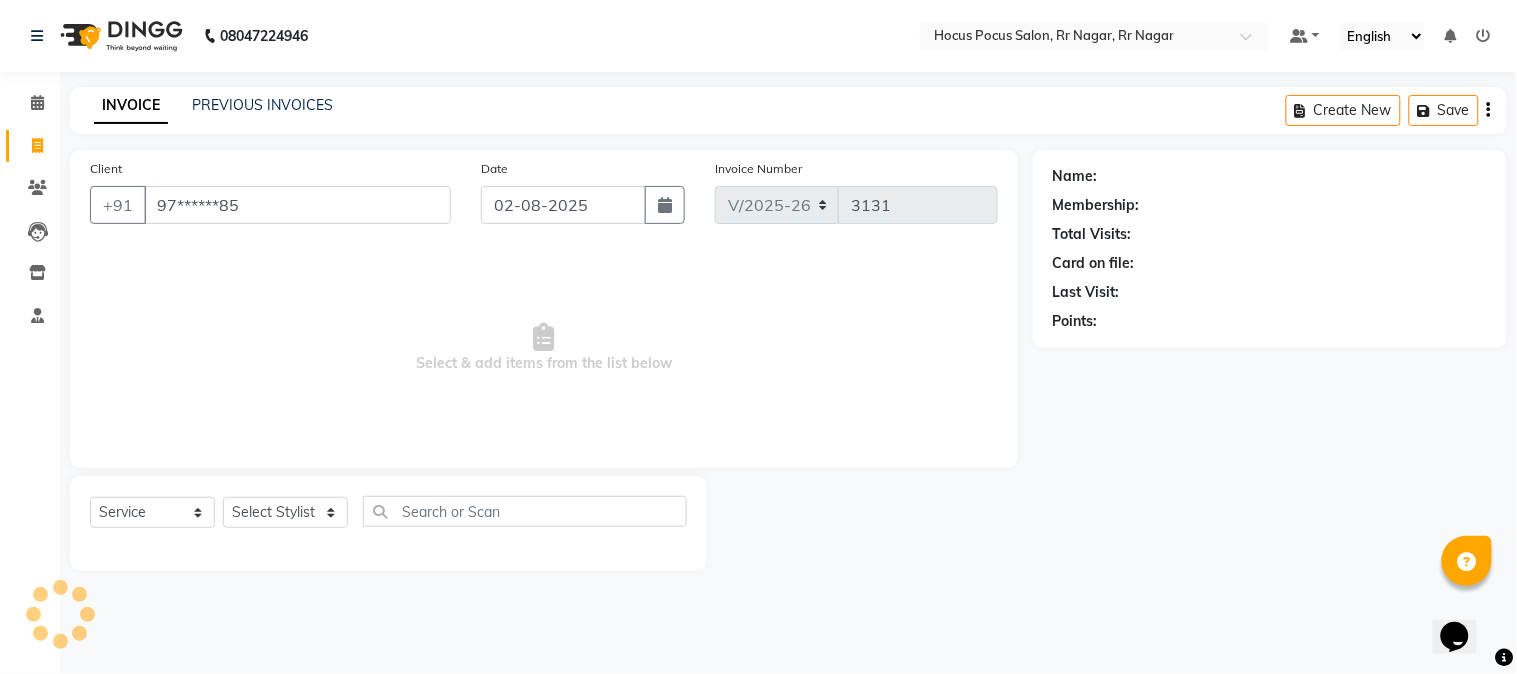 type on "97******85" 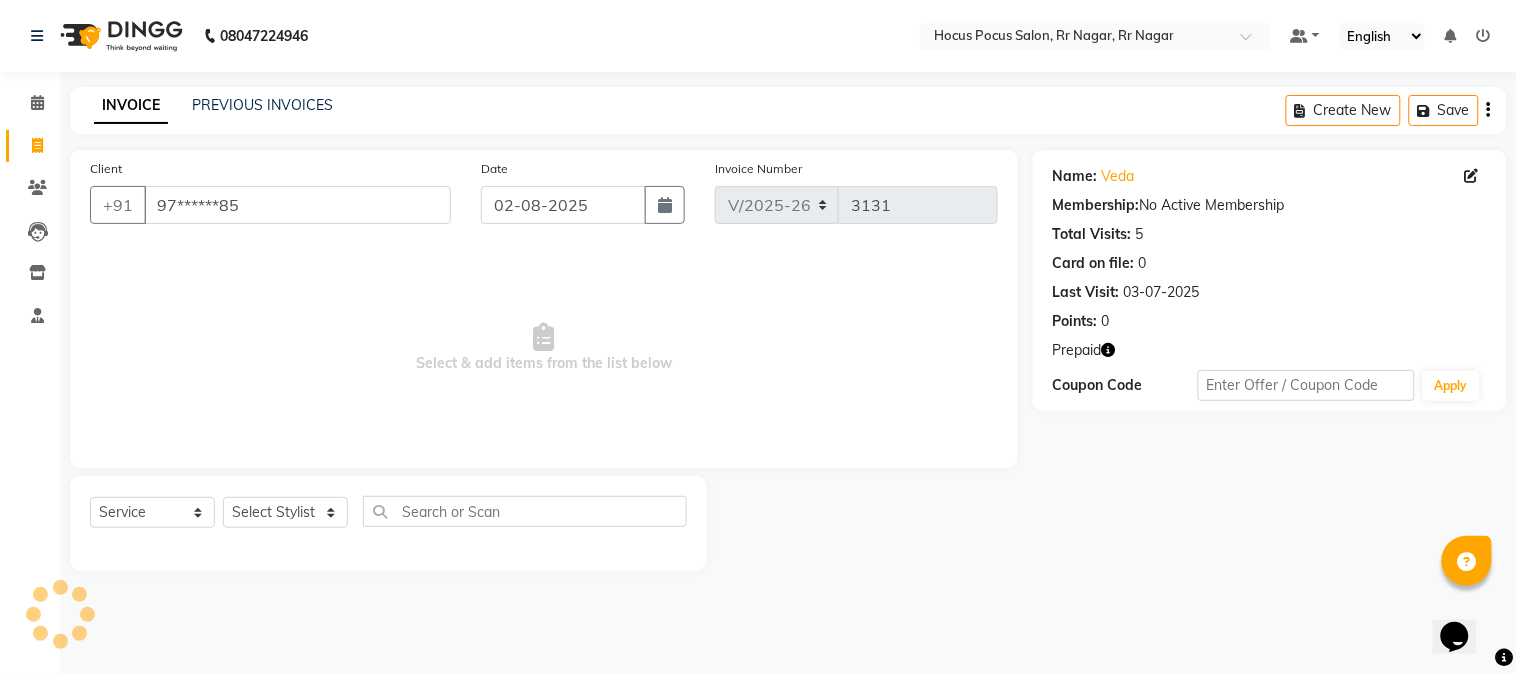 click 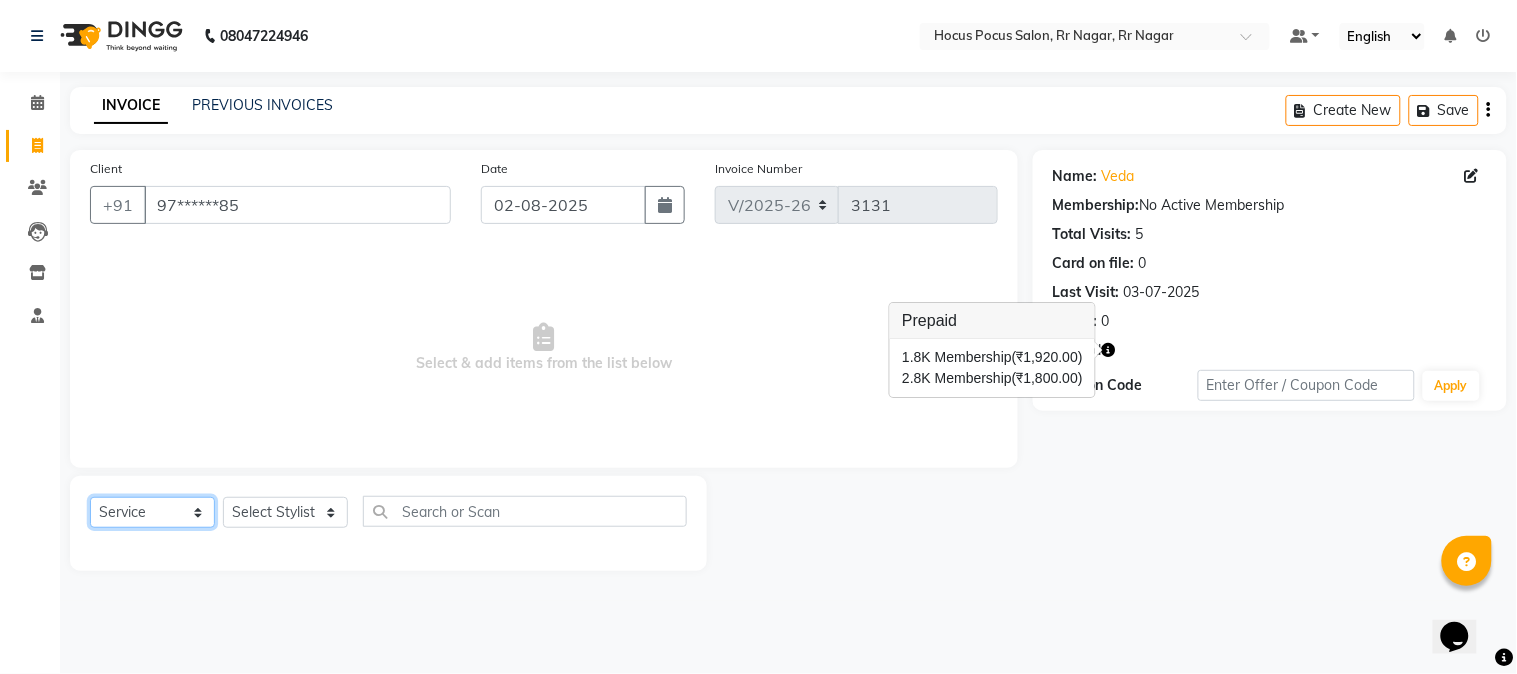 click on "Select  Service  Product  Membership  Package Voucher Prepaid Gift Card" 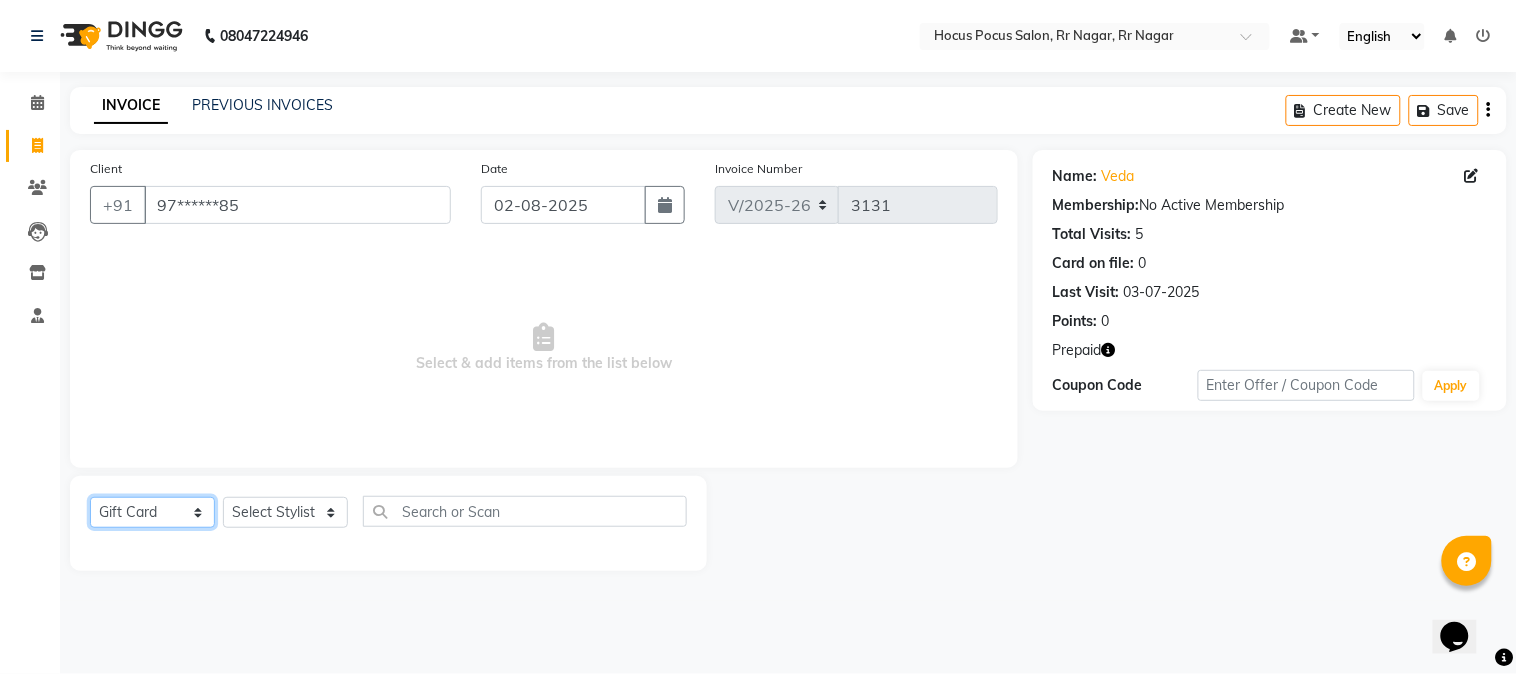 click on "Select  Service  Product  Membership  Package Voucher Prepaid Gift Card" 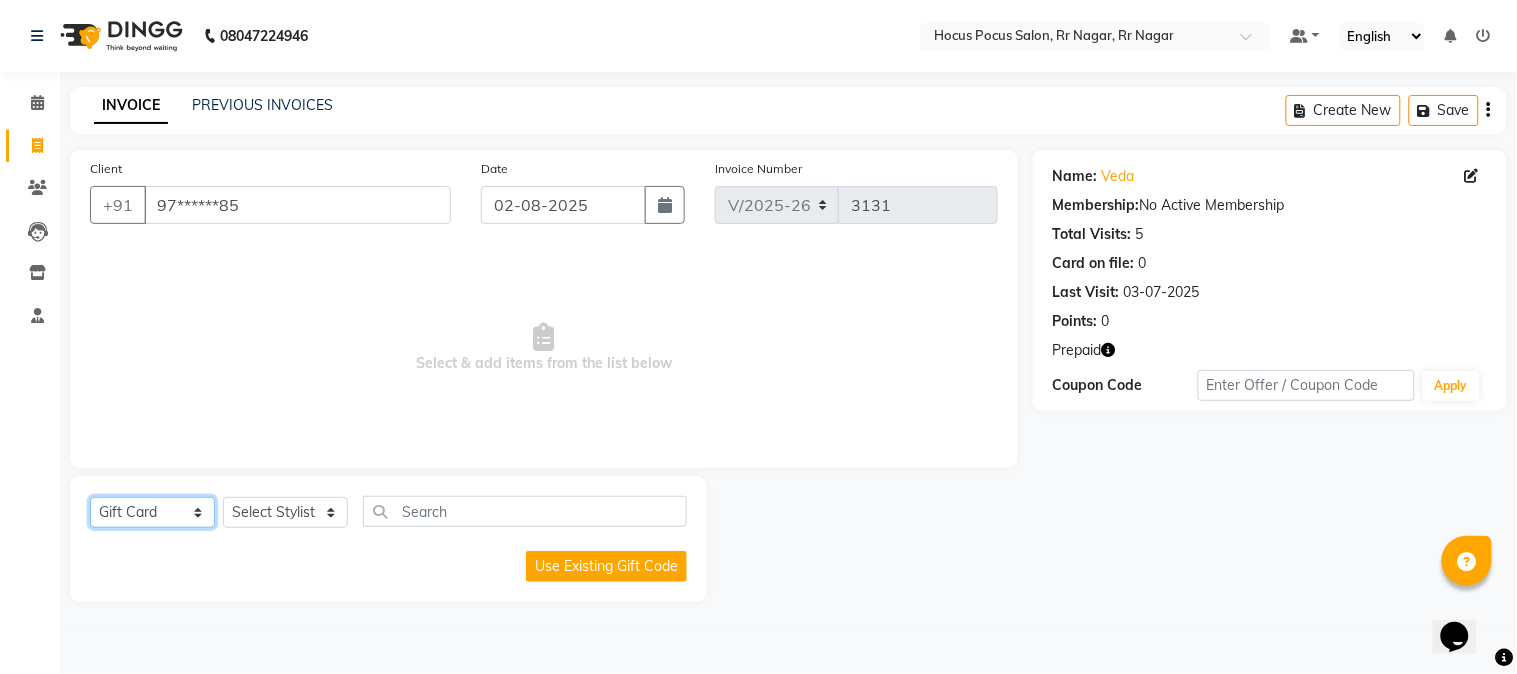 drag, startPoint x: 164, startPoint y: 514, endPoint x: 165, endPoint y: 501, distance: 13.038404 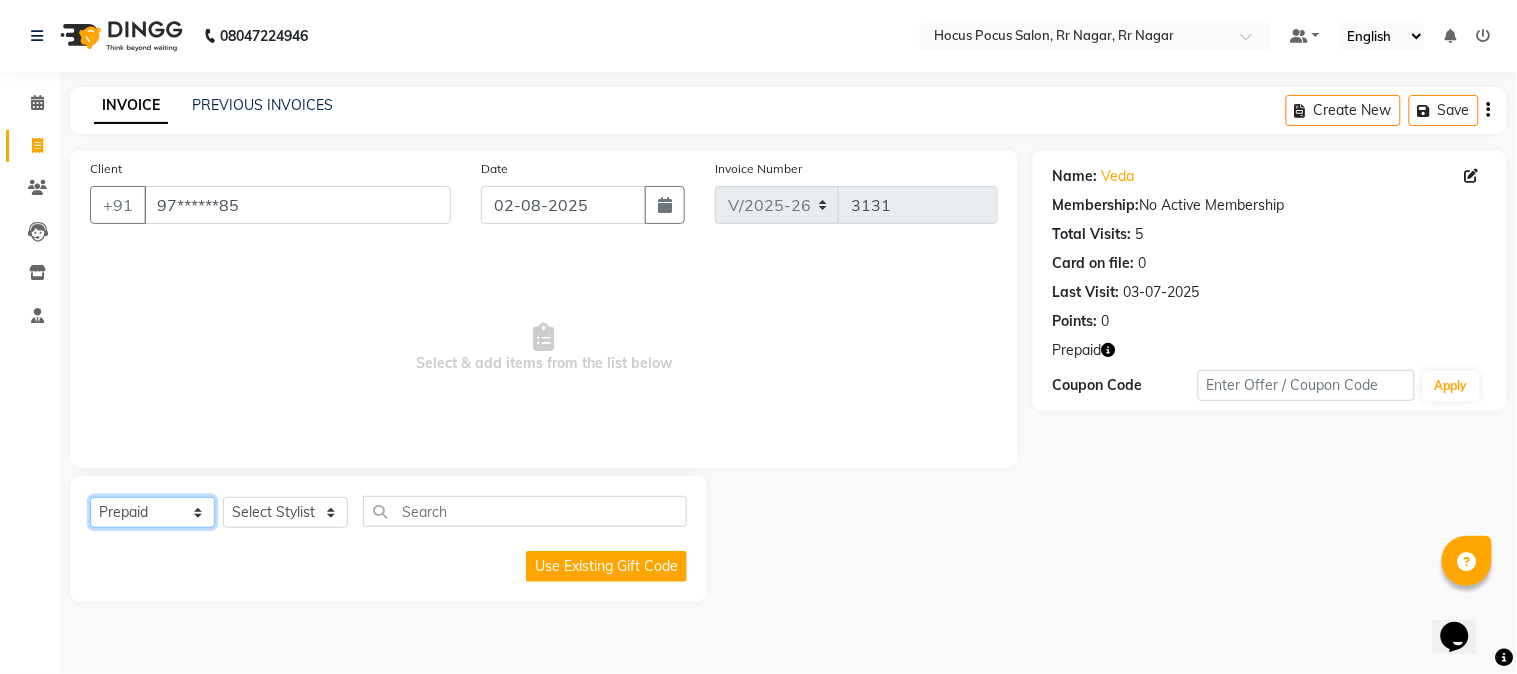 click on "Select  Service  Product  Membership  Package Voucher Prepaid Gift Card" 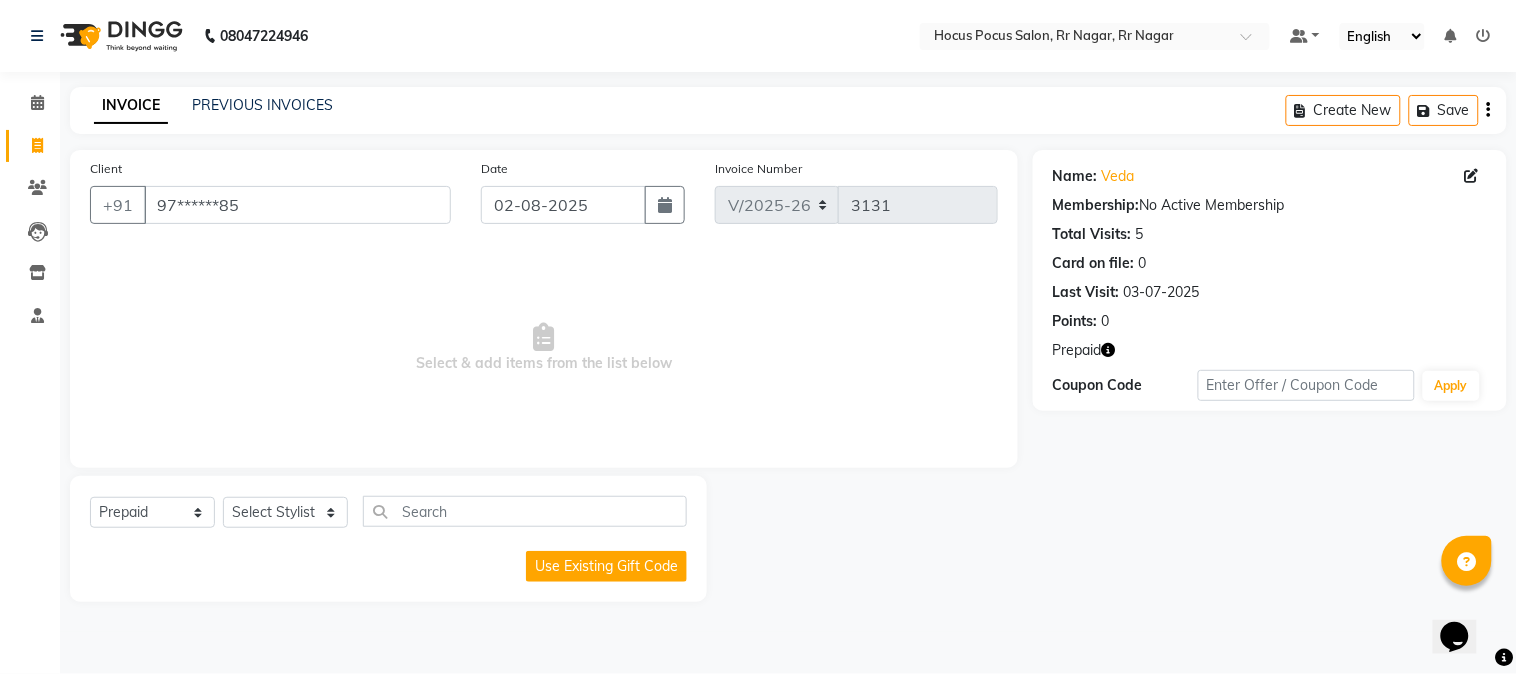 click on "Client +91 [PHONE] Date [DATE] Invoice Number V/2025 V/2025-26 3131  Select & add items from the list below" 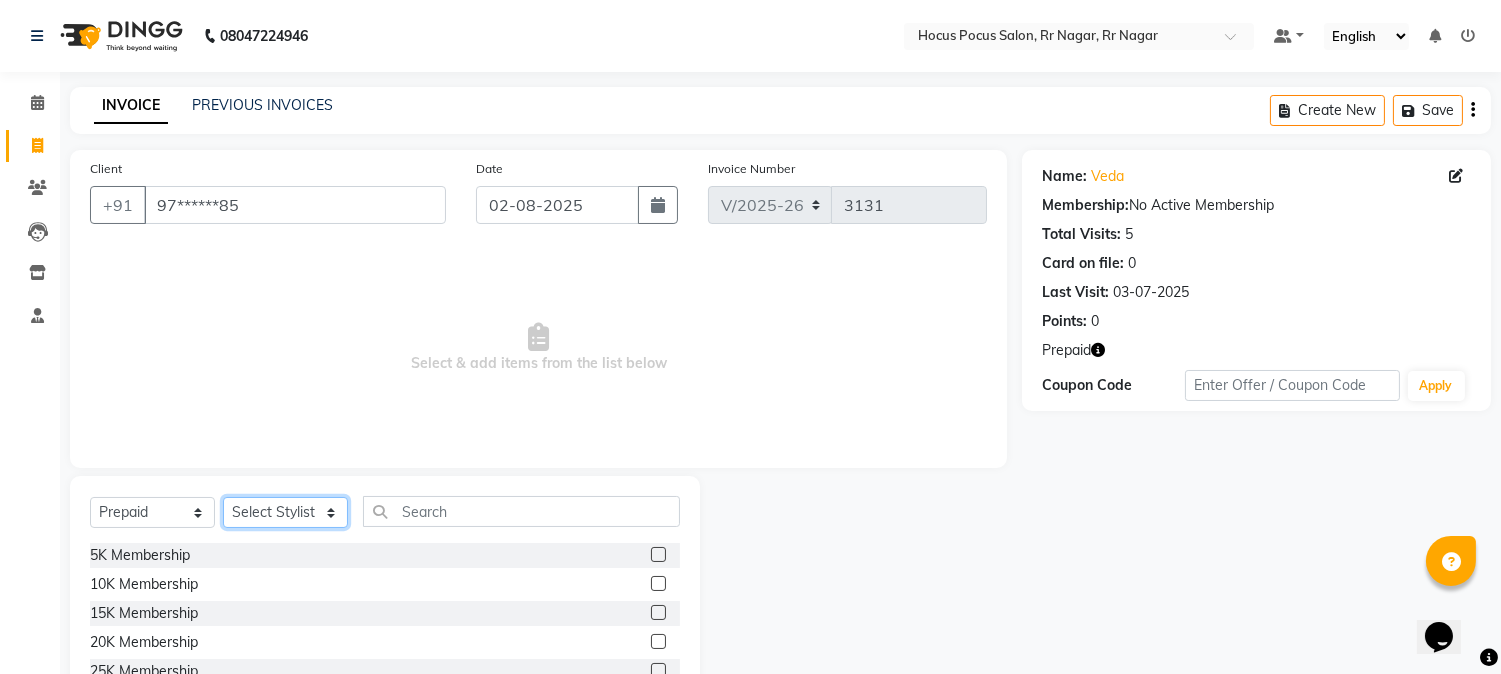 drag, startPoint x: 298, startPoint y: 514, endPoint x: 298, endPoint y: 498, distance: 16 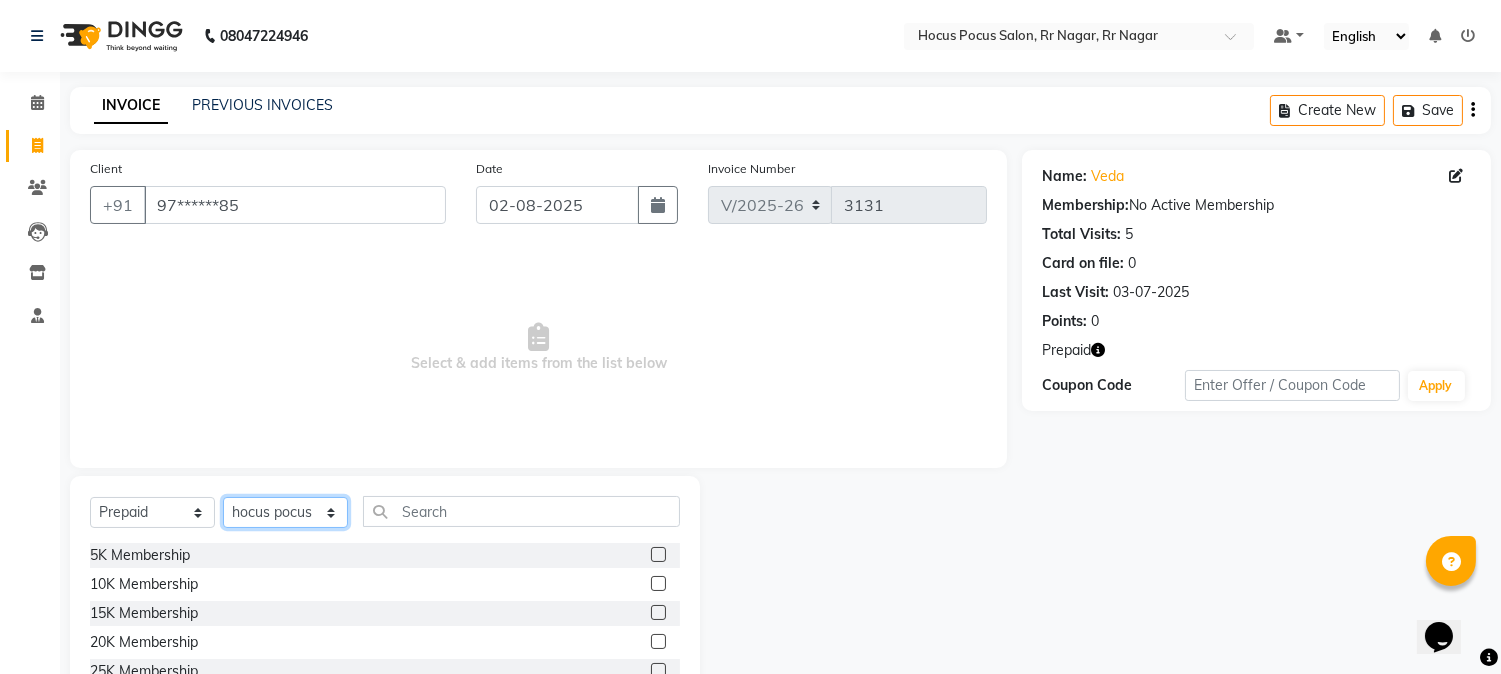 click on "Select Stylist Amar  Arjun Eliza hocus pocus Jonathan Maya Mona Neha Ravi Salima Sonam" 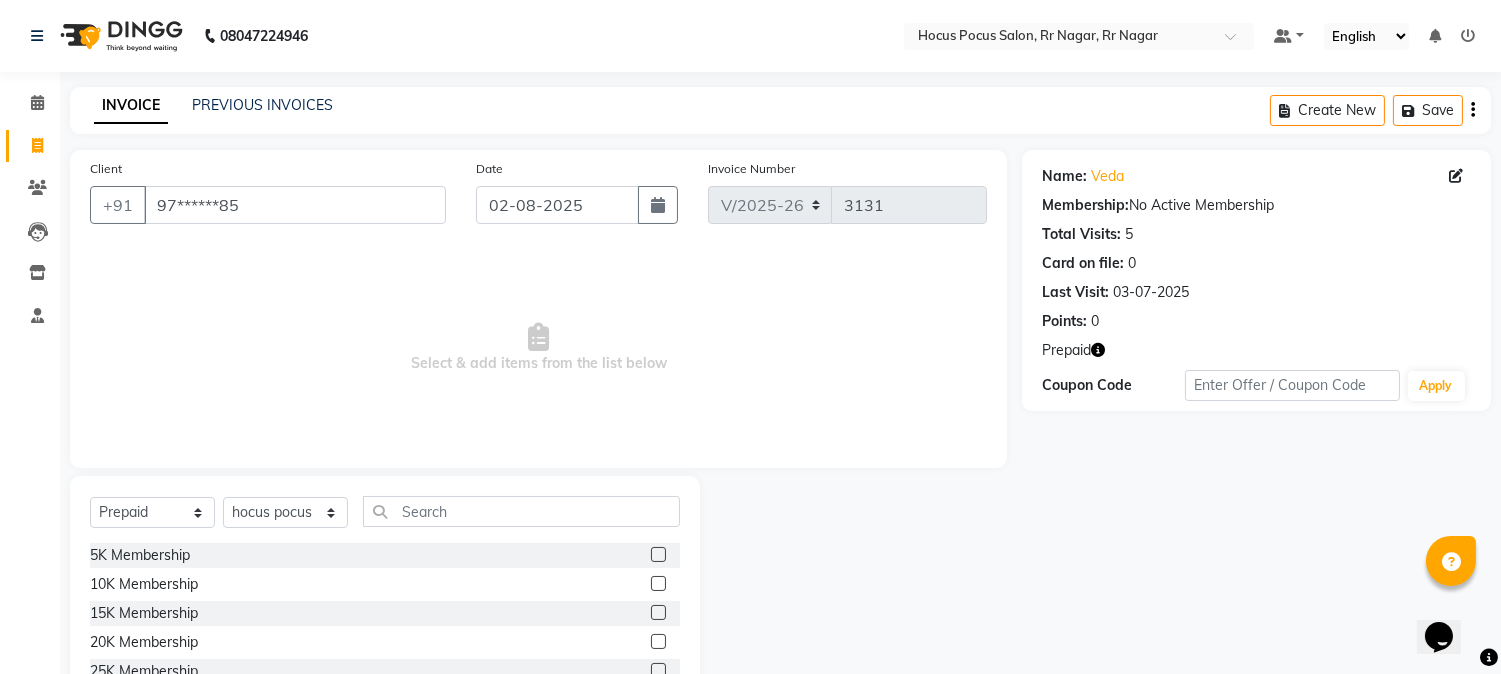 click 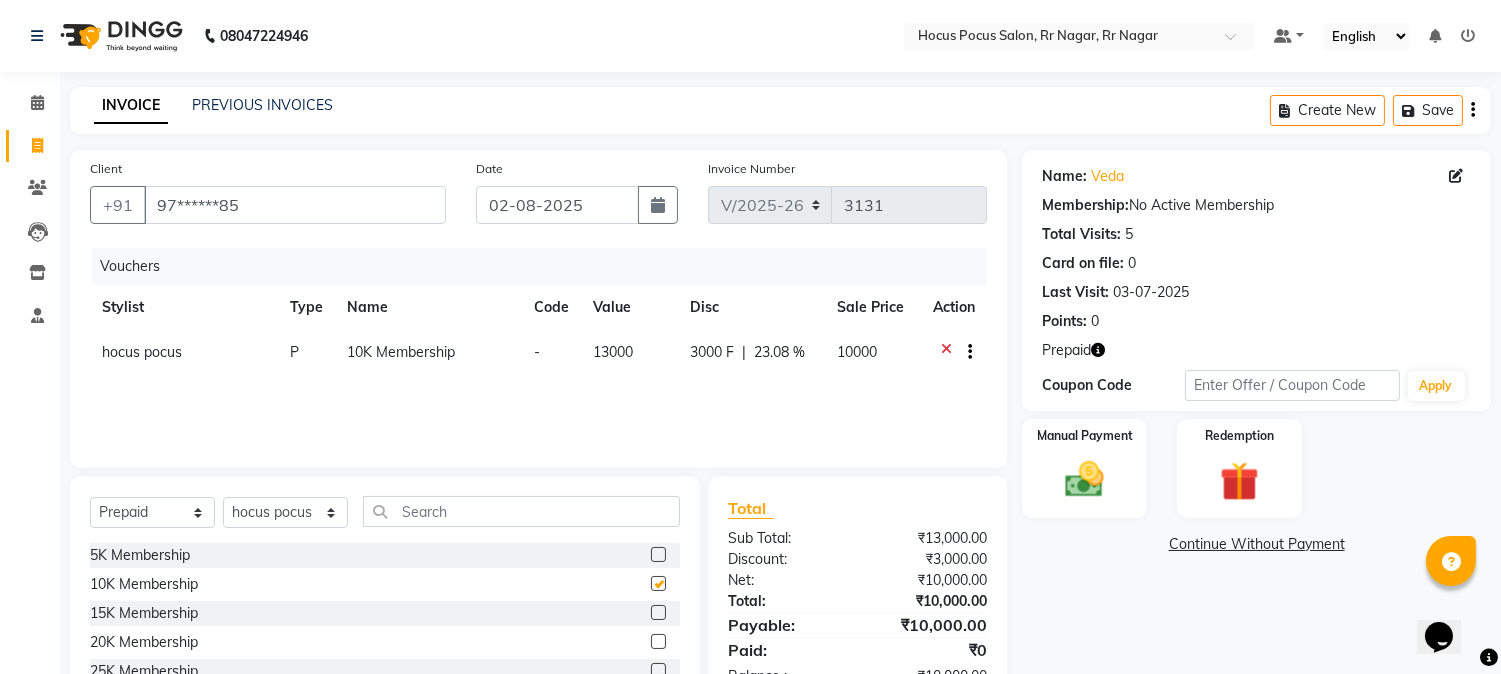 checkbox on "false" 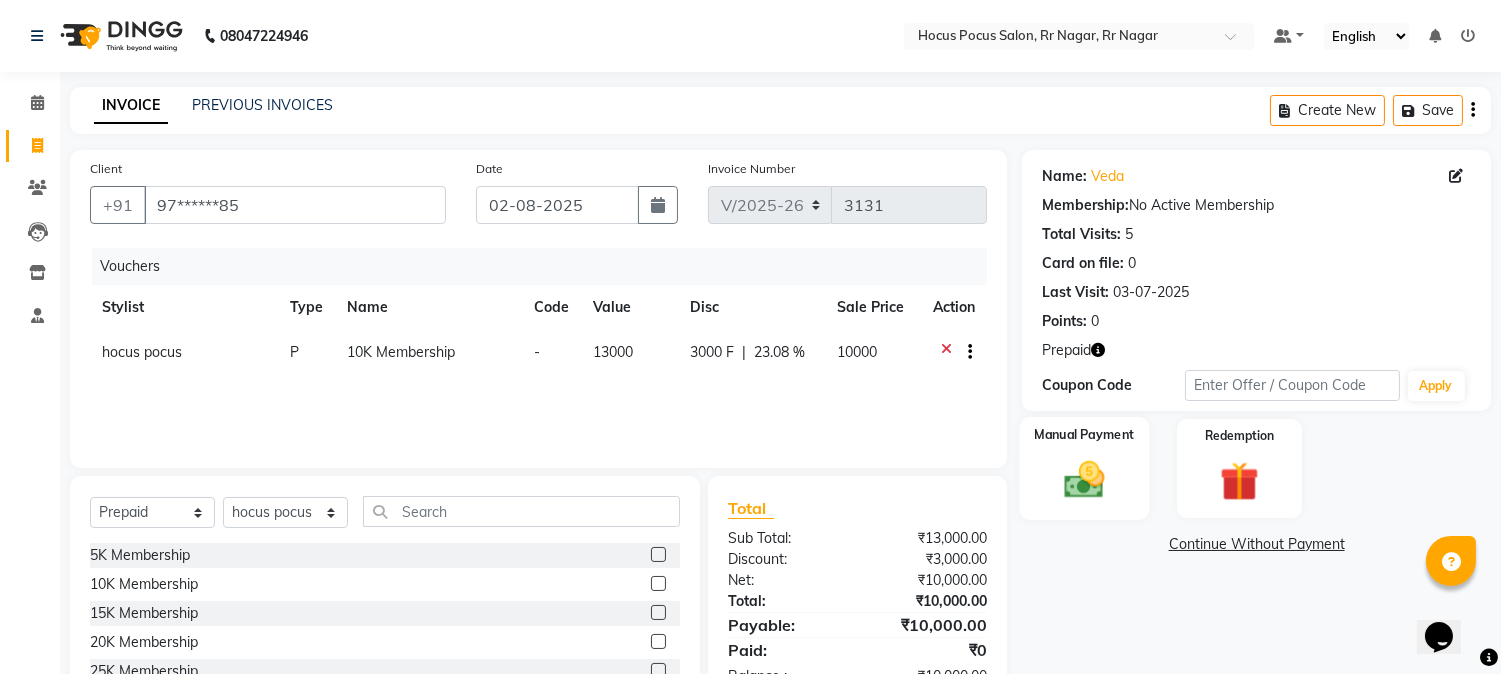 click 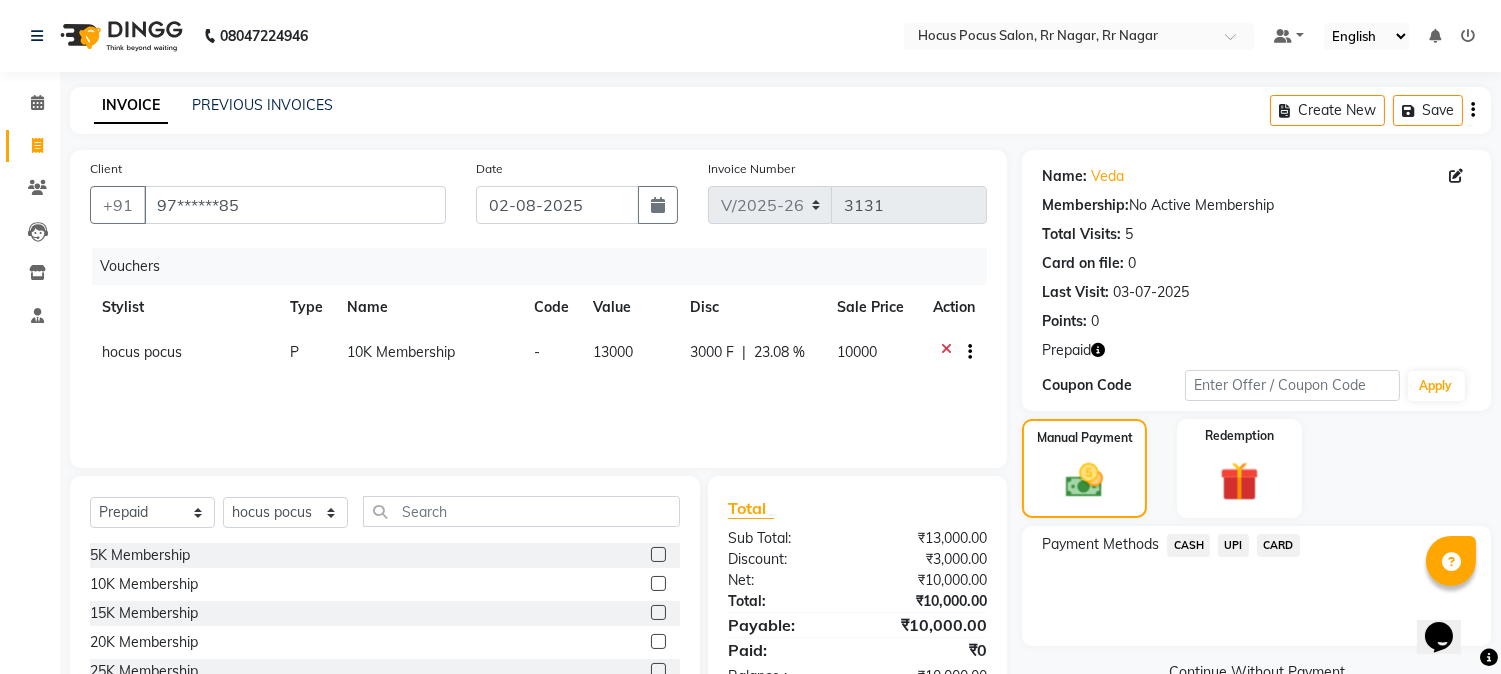 click on "CASH" 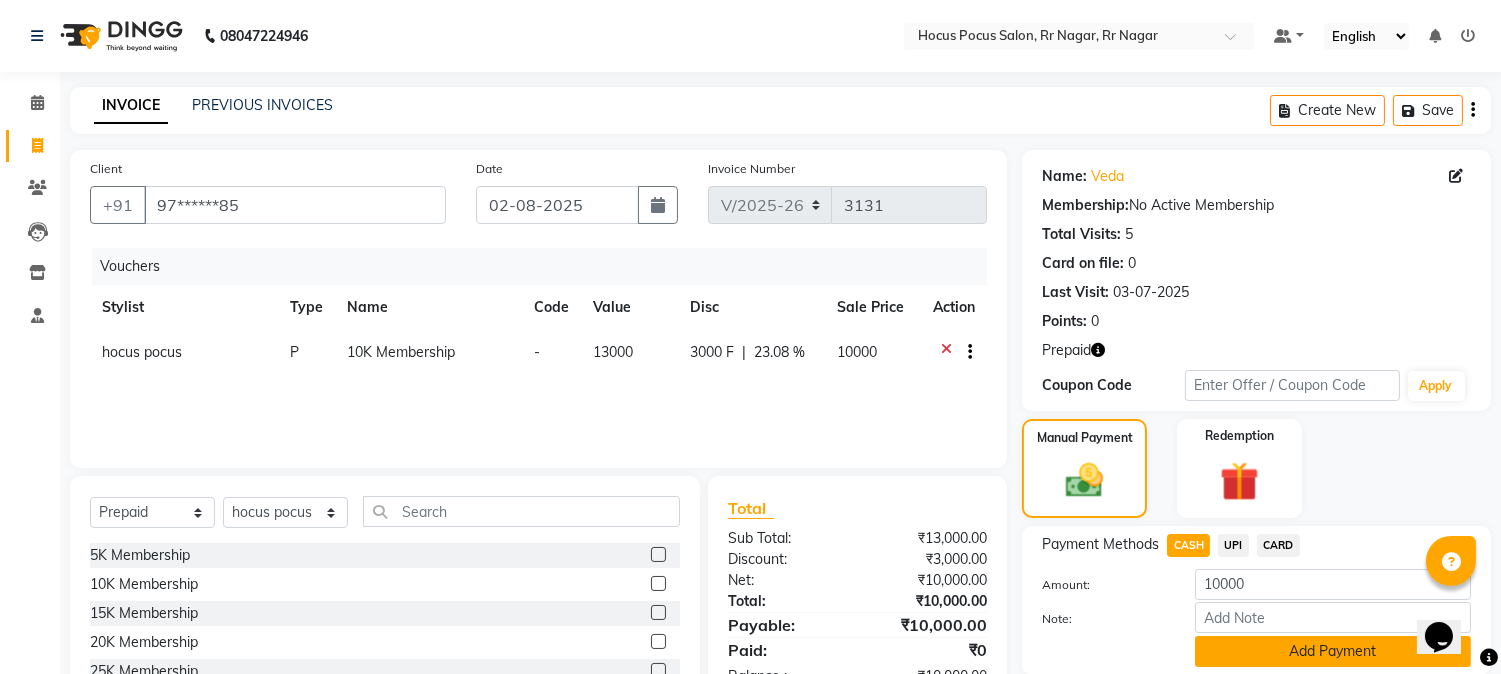 drag, startPoint x: 1295, startPoint y: 648, endPoint x: 1320, endPoint y: 645, distance: 25.179358 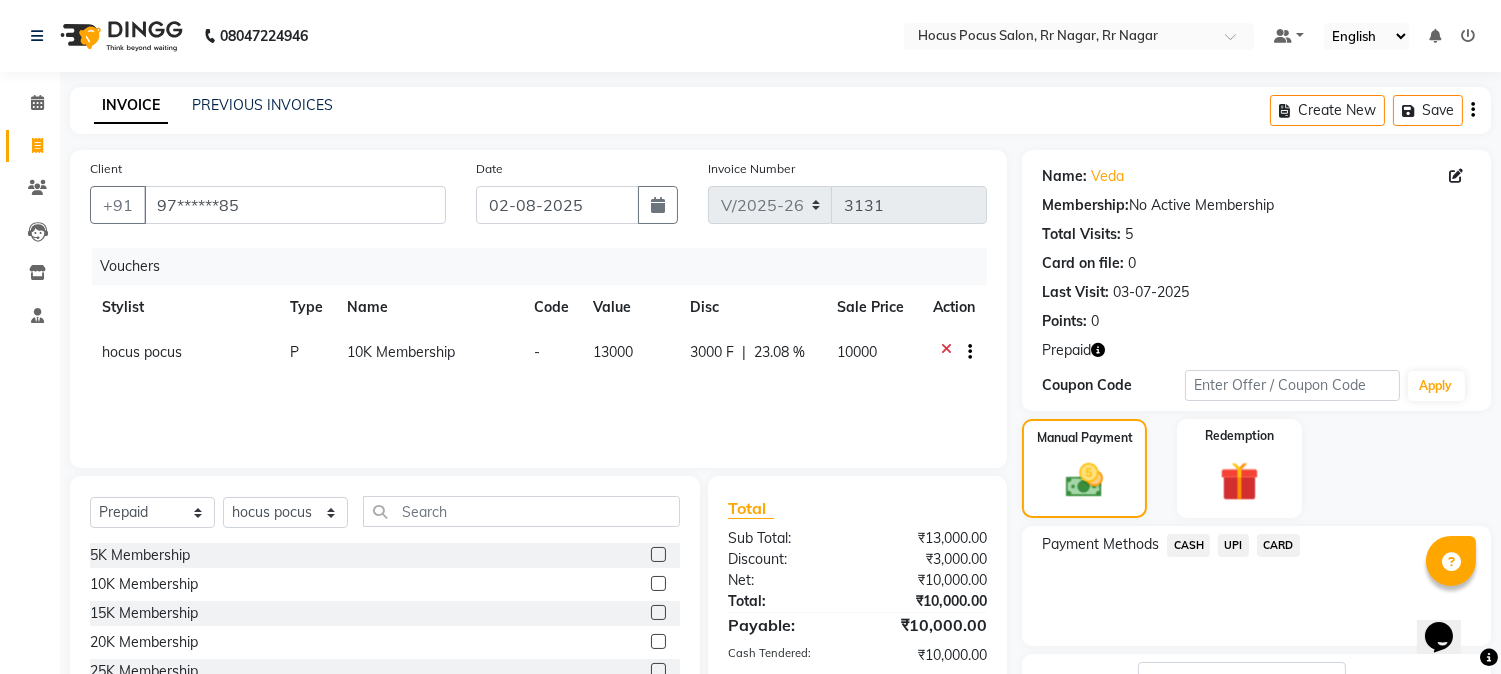 scroll, scrollTop: 155, scrollLeft: 0, axis: vertical 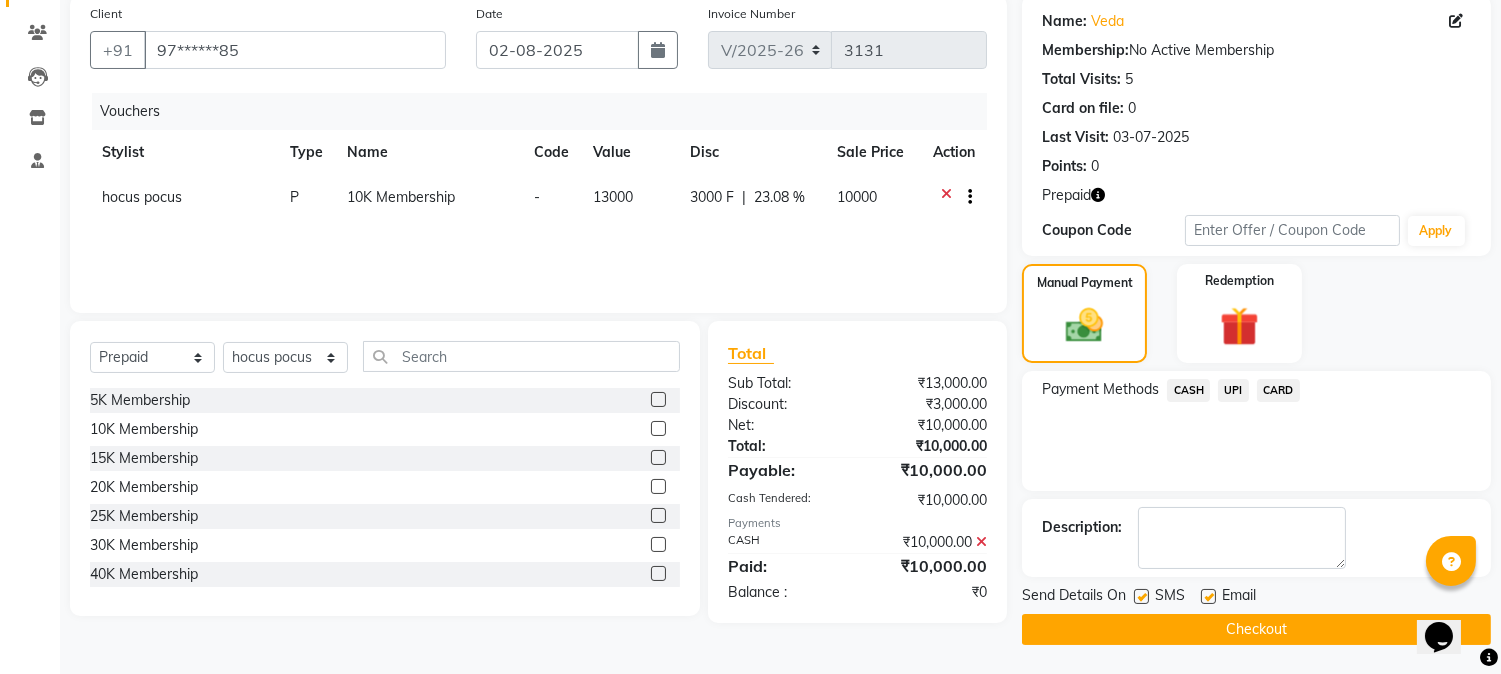 click 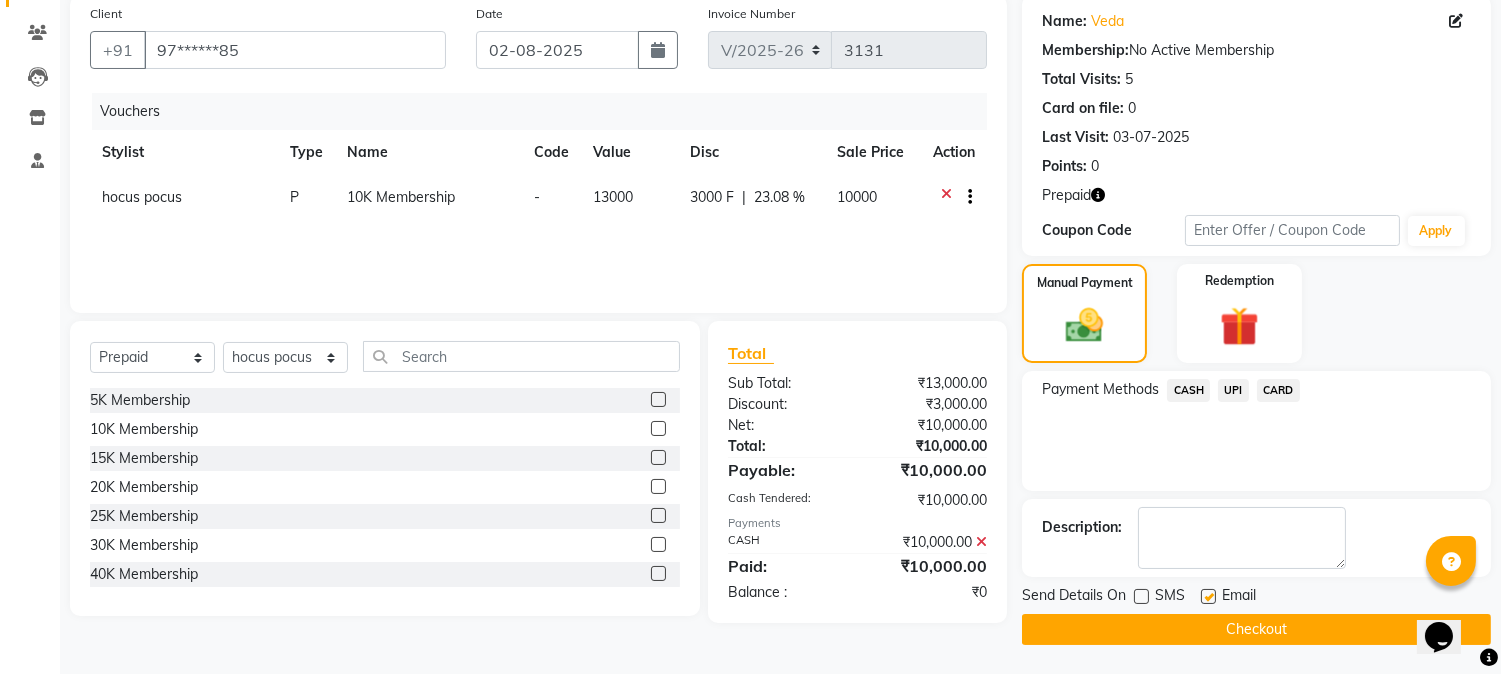click on "Checkout" 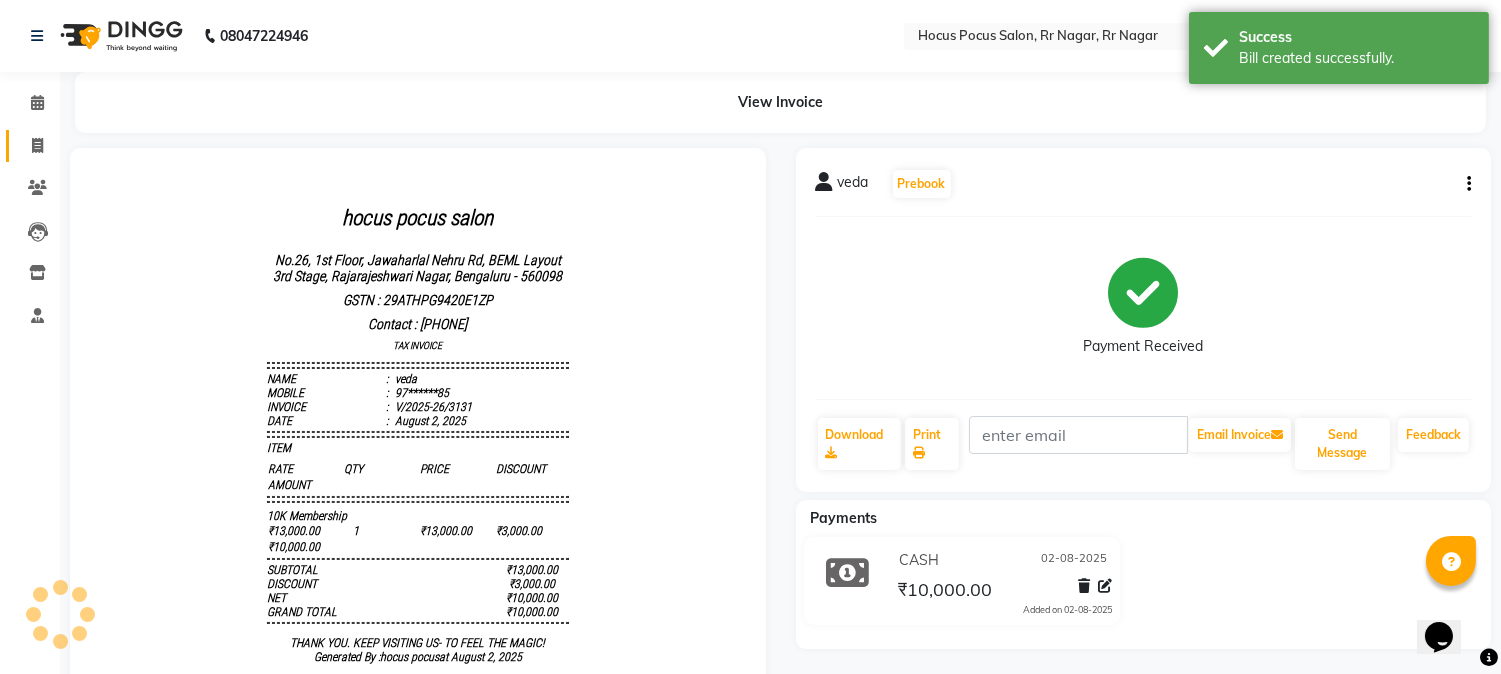 scroll, scrollTop: 0, scrollLeft: 0, axis: both 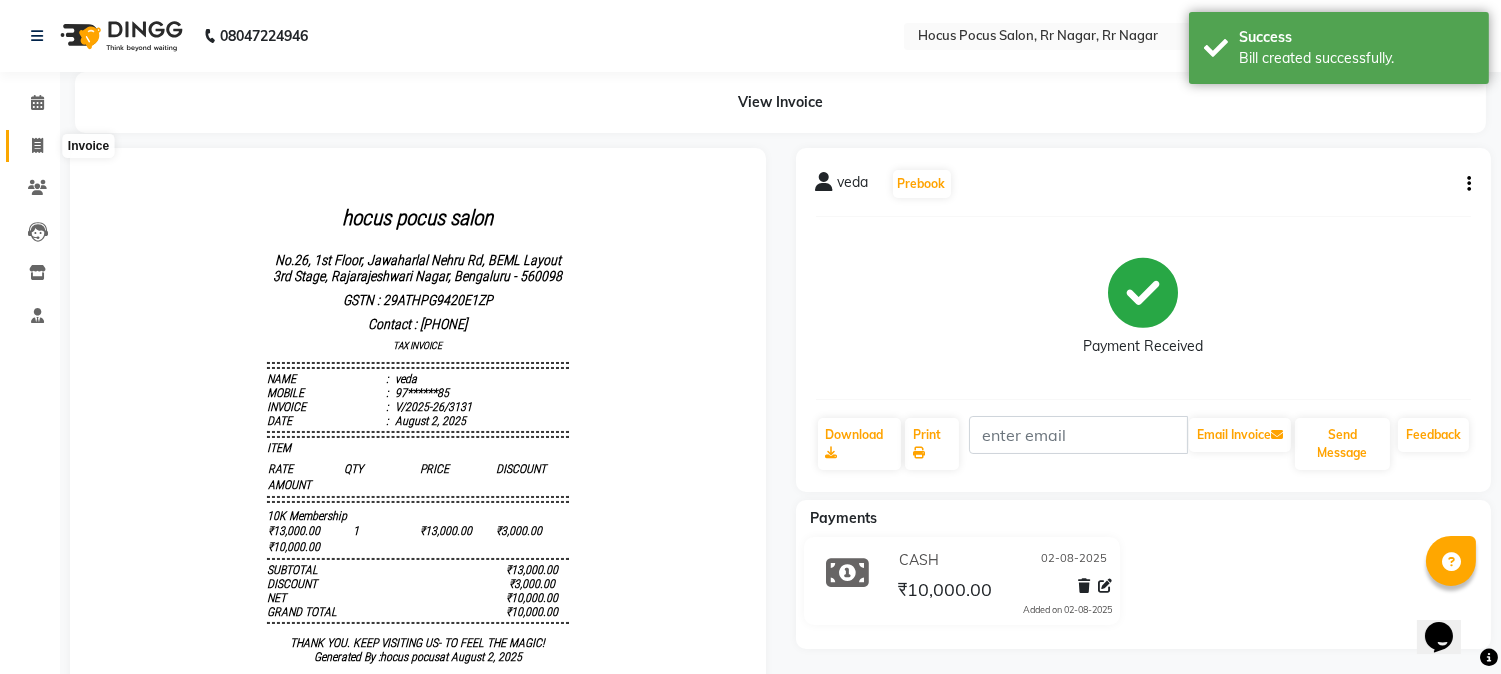click 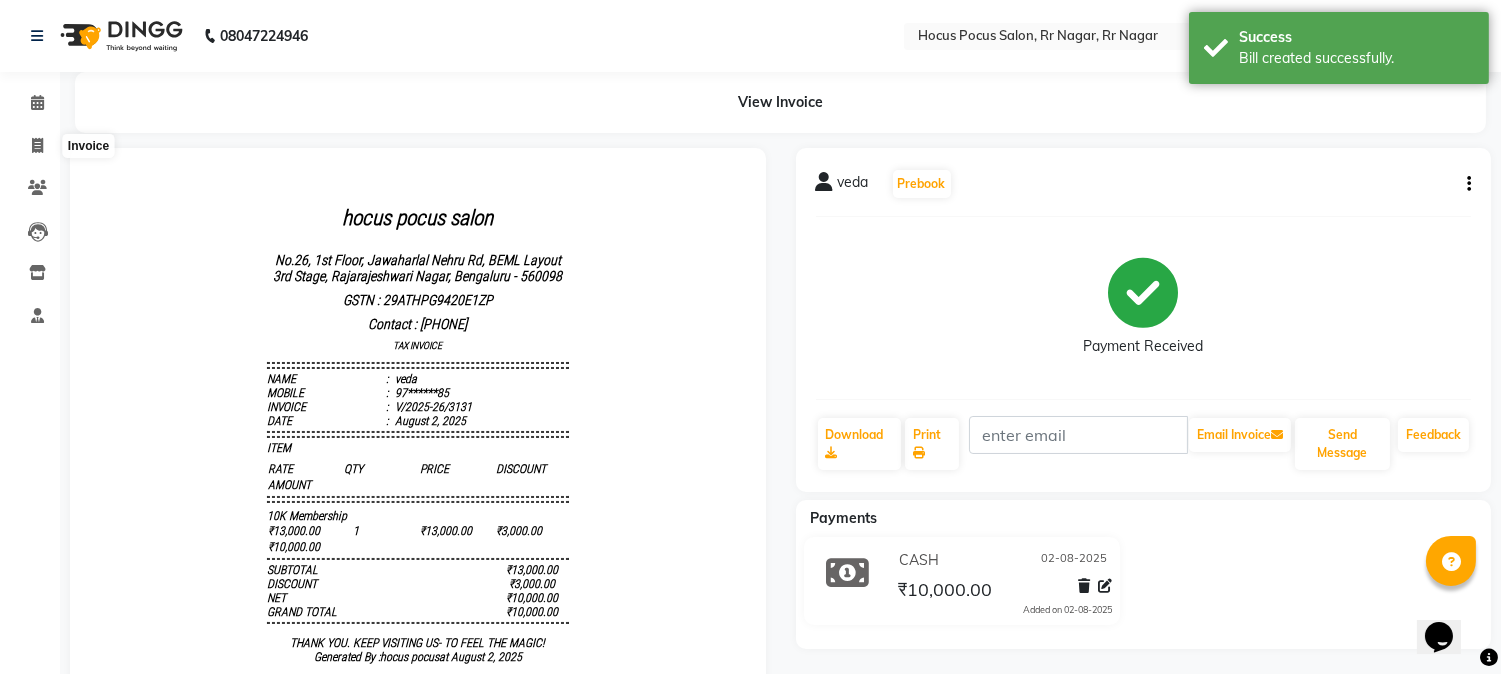 select on "5019" 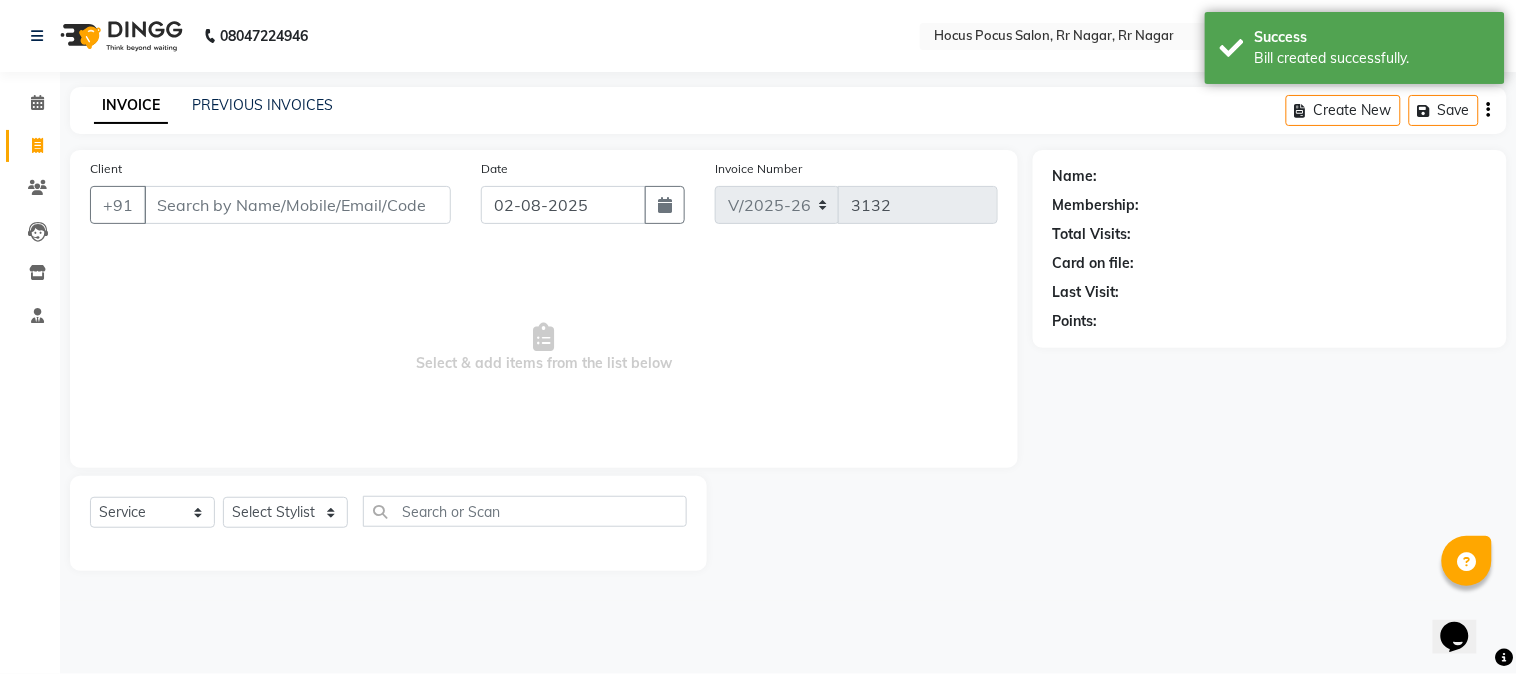 click on "Client" at bounding box center (297, 205) 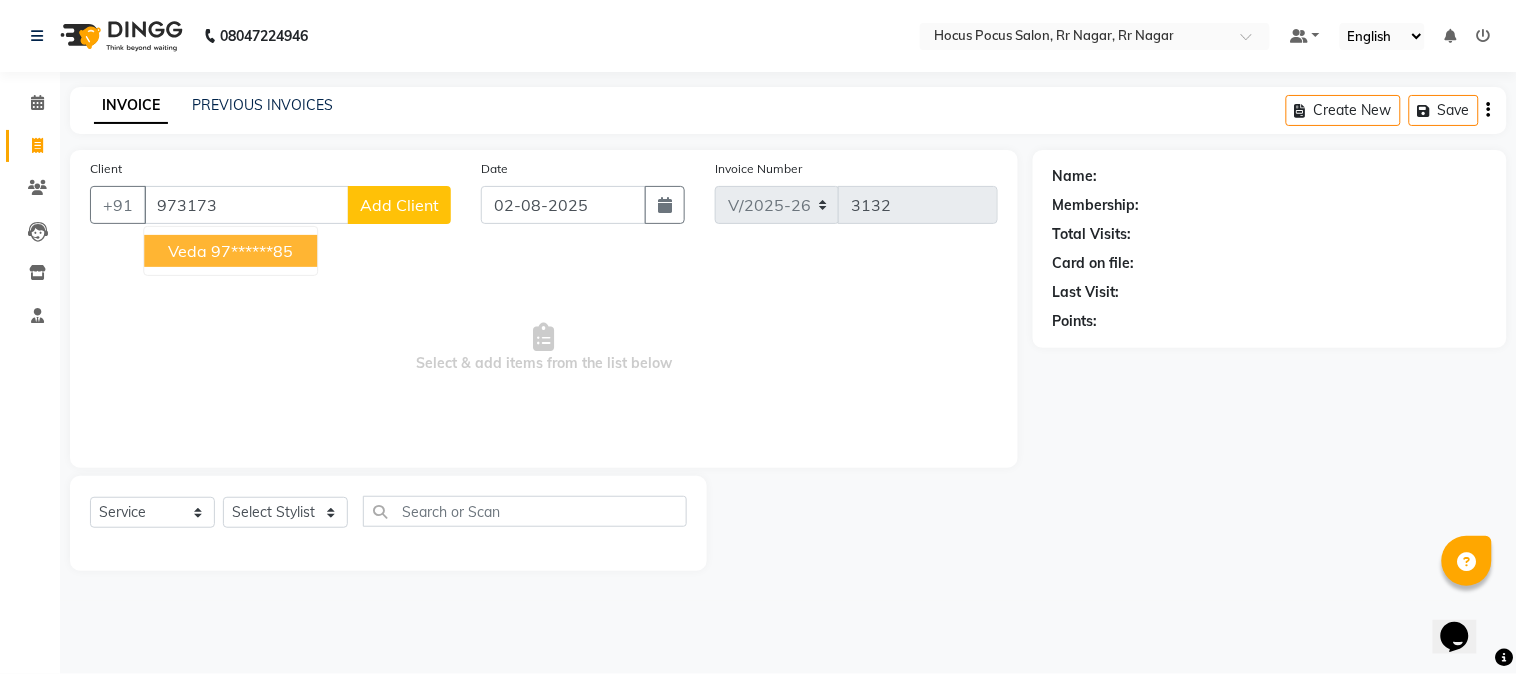 click on "97******85" at bounding box center [252, 251] 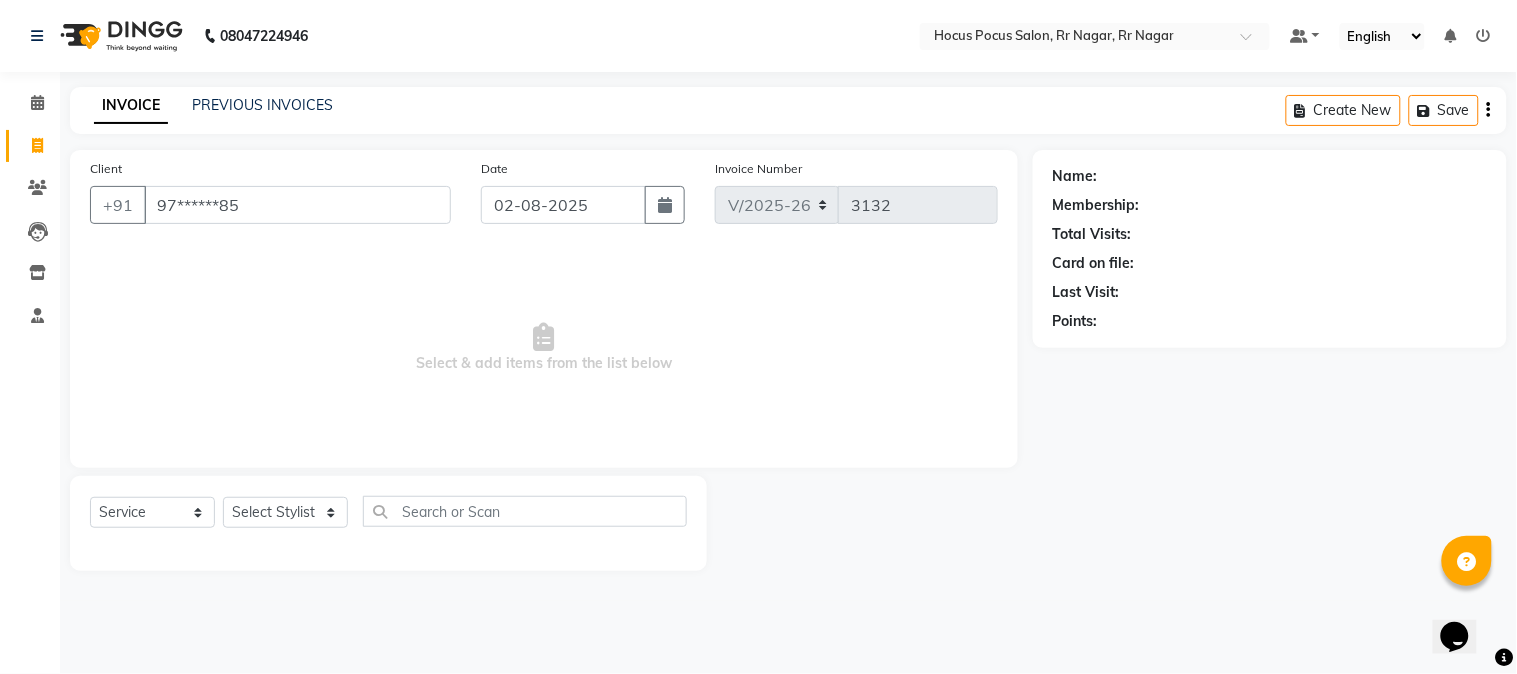 type on "97******85" 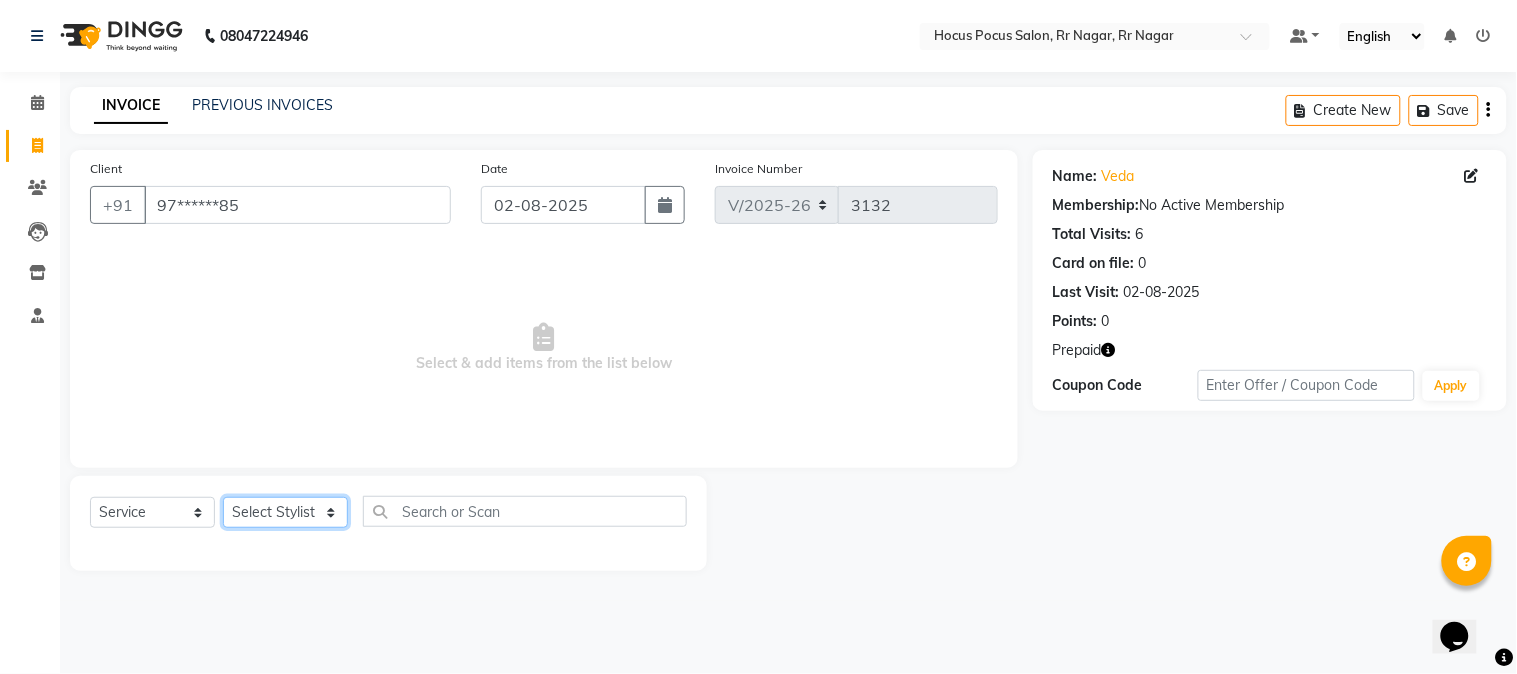 click on "Select Stylist Amar  Arjun Eliza hocus pocus Jonathan Maya Mona Neha Ravi Salima Sonam" 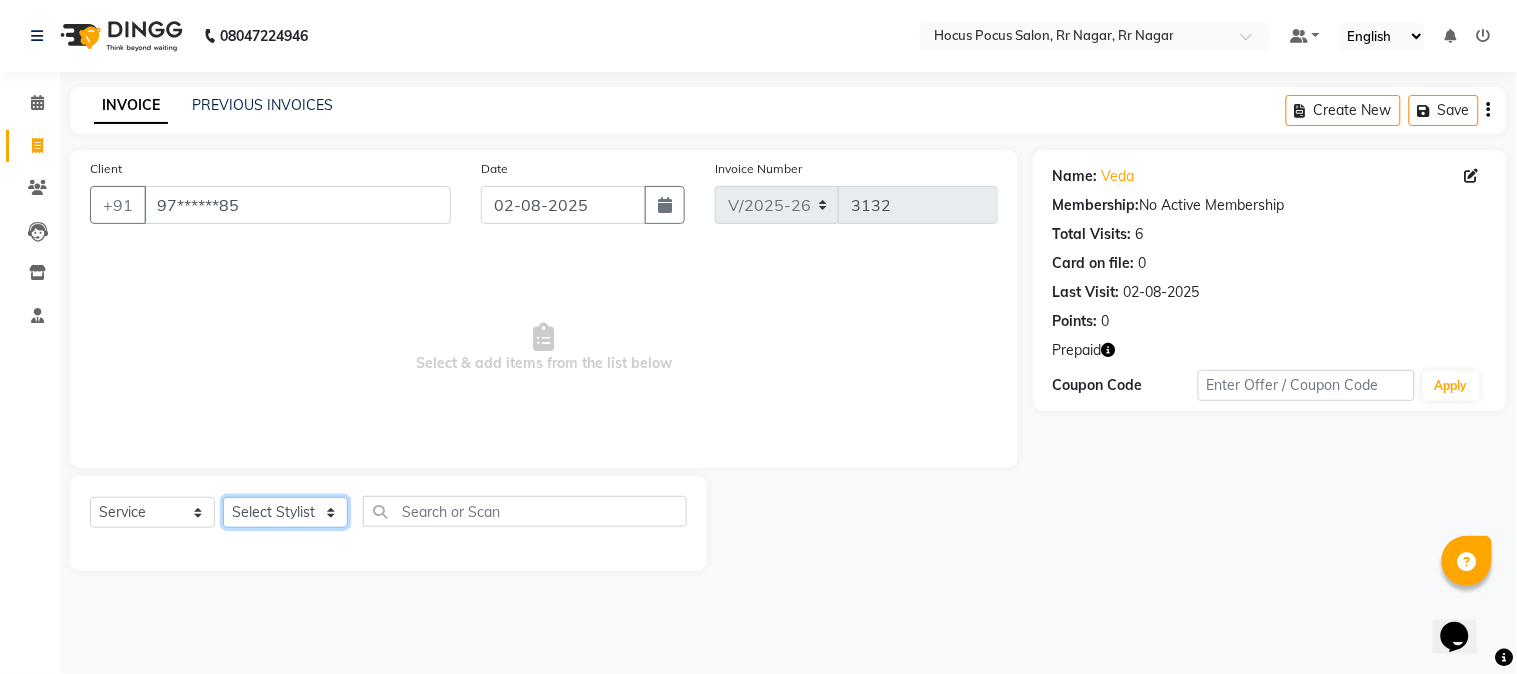 select on "86623" 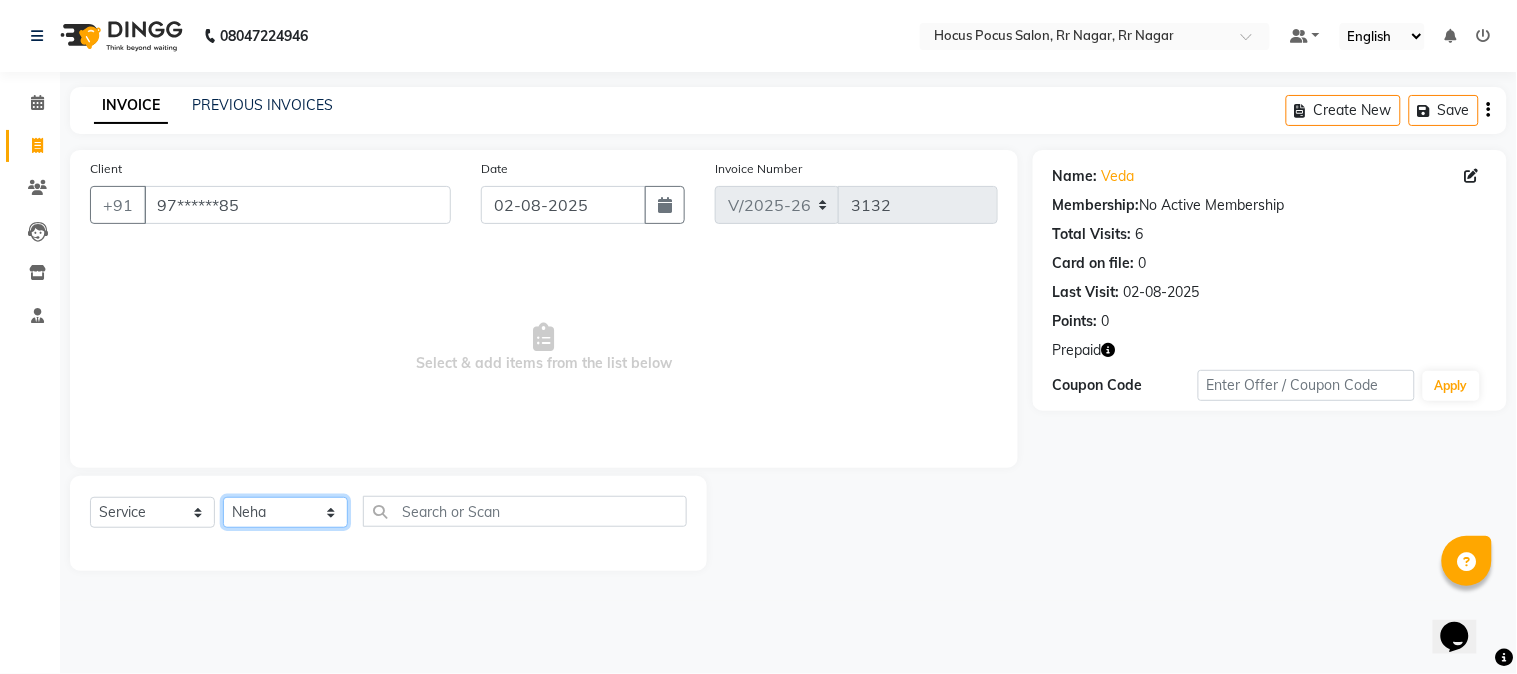 click on "Select Stylist Amar  Arjun Eliza hocus pocus Jonathan Maya Mona Neha Ravi Salima Sonam" 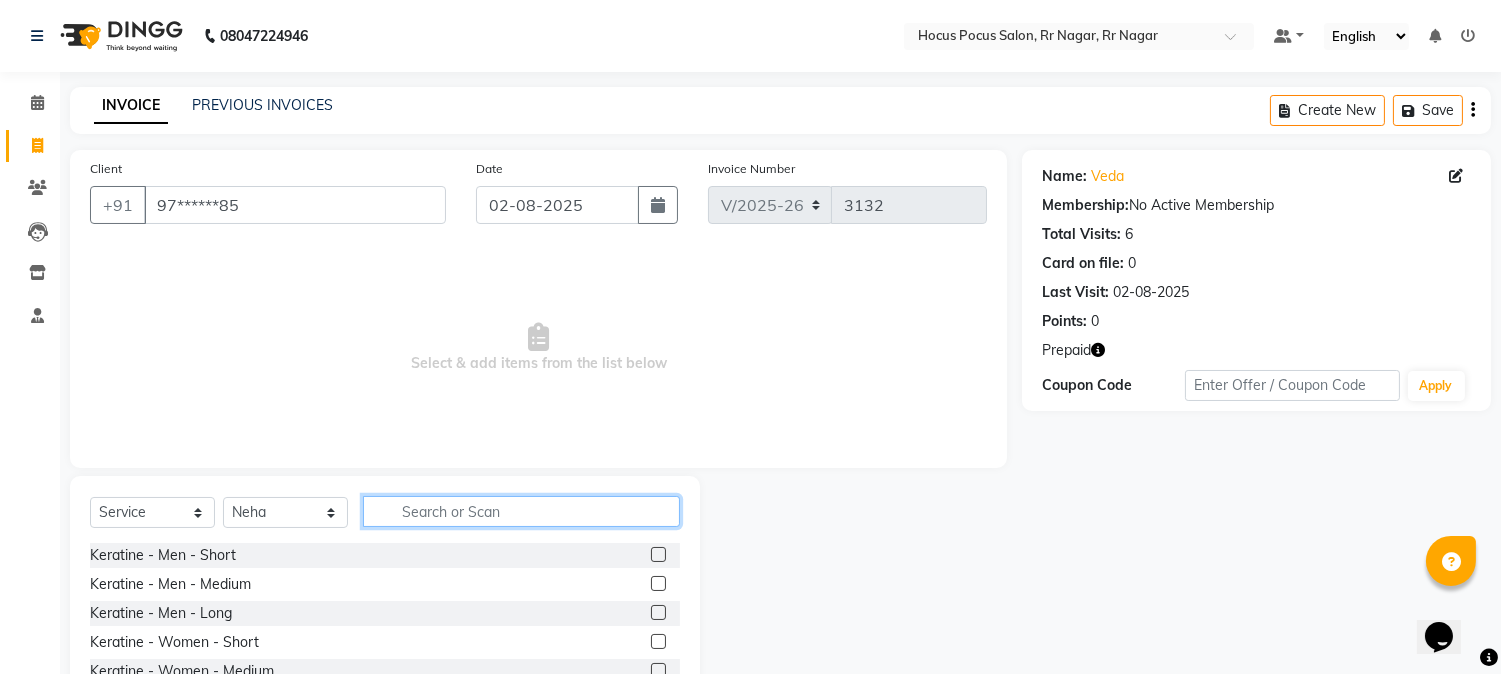 click 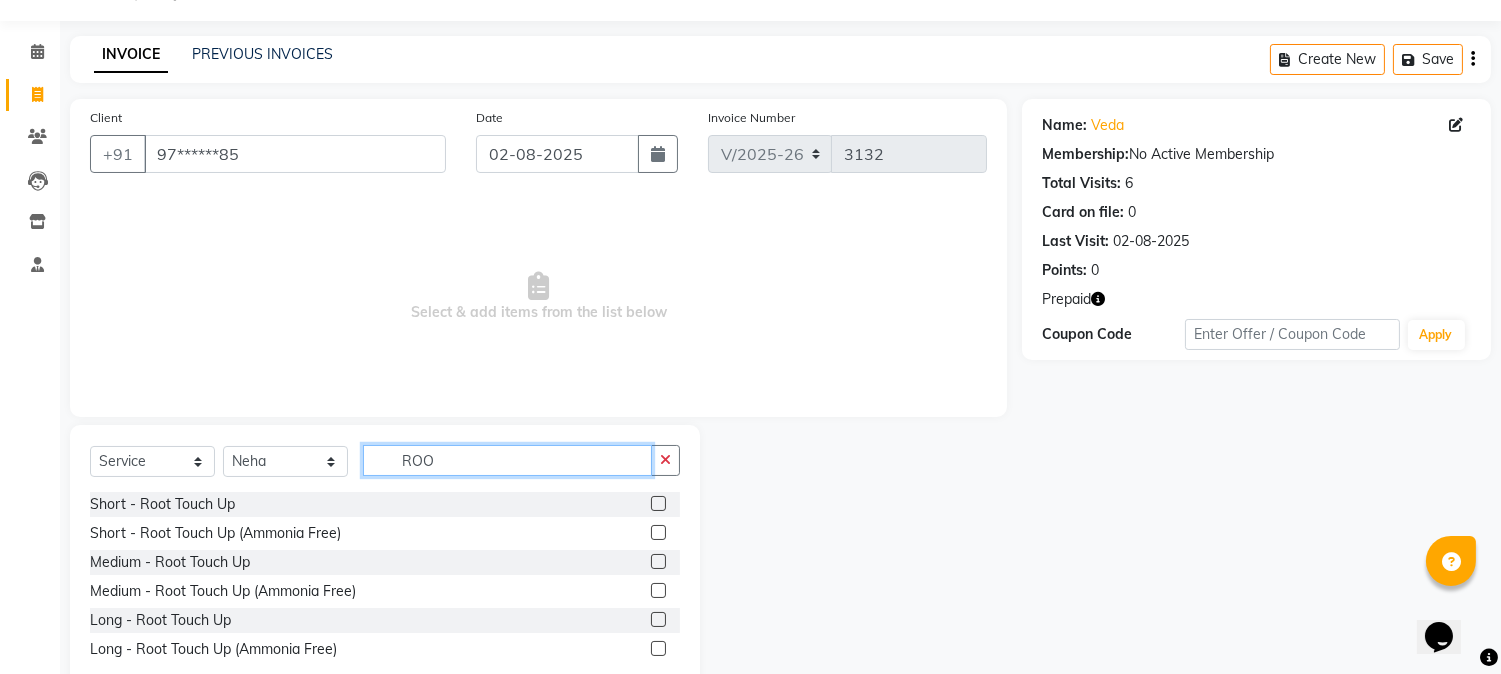 scroll, scrollTop: 101, scrollLeft: 0, axis: vertical 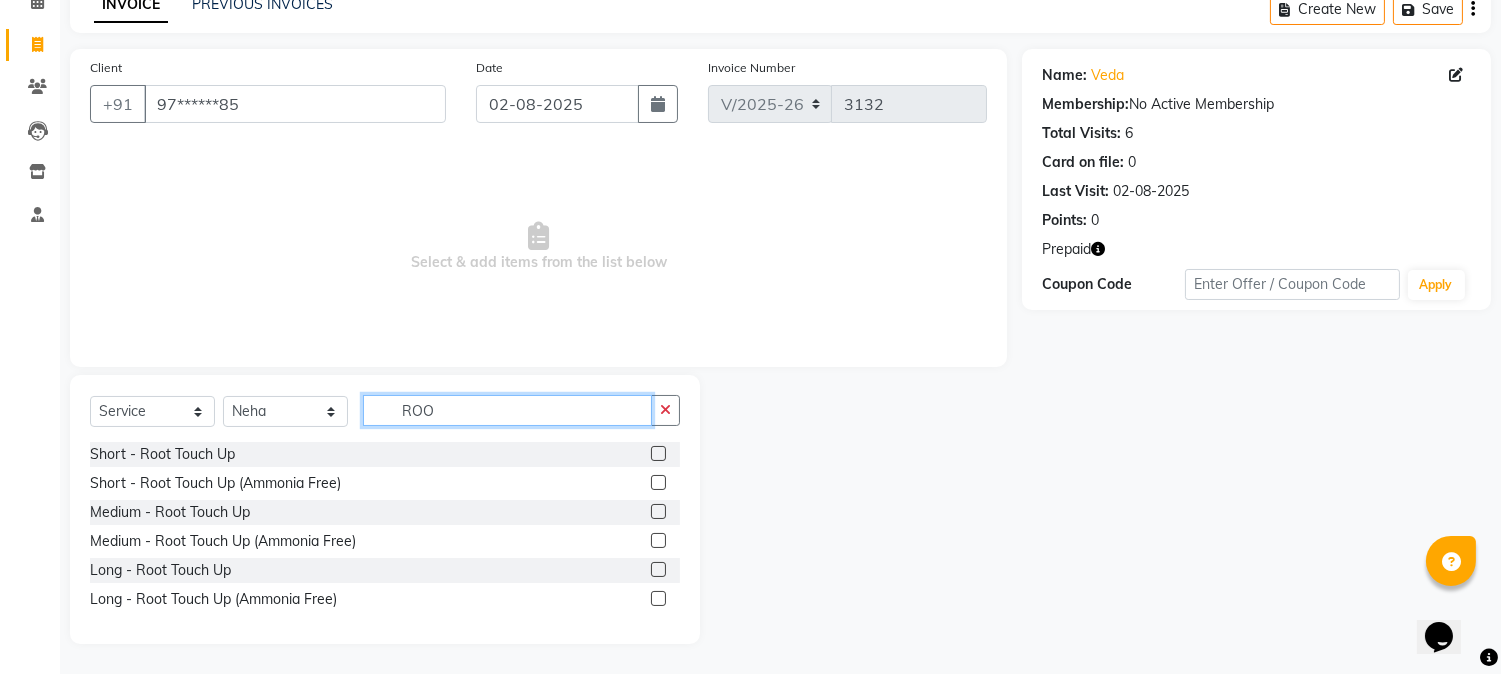 click on "ROO" 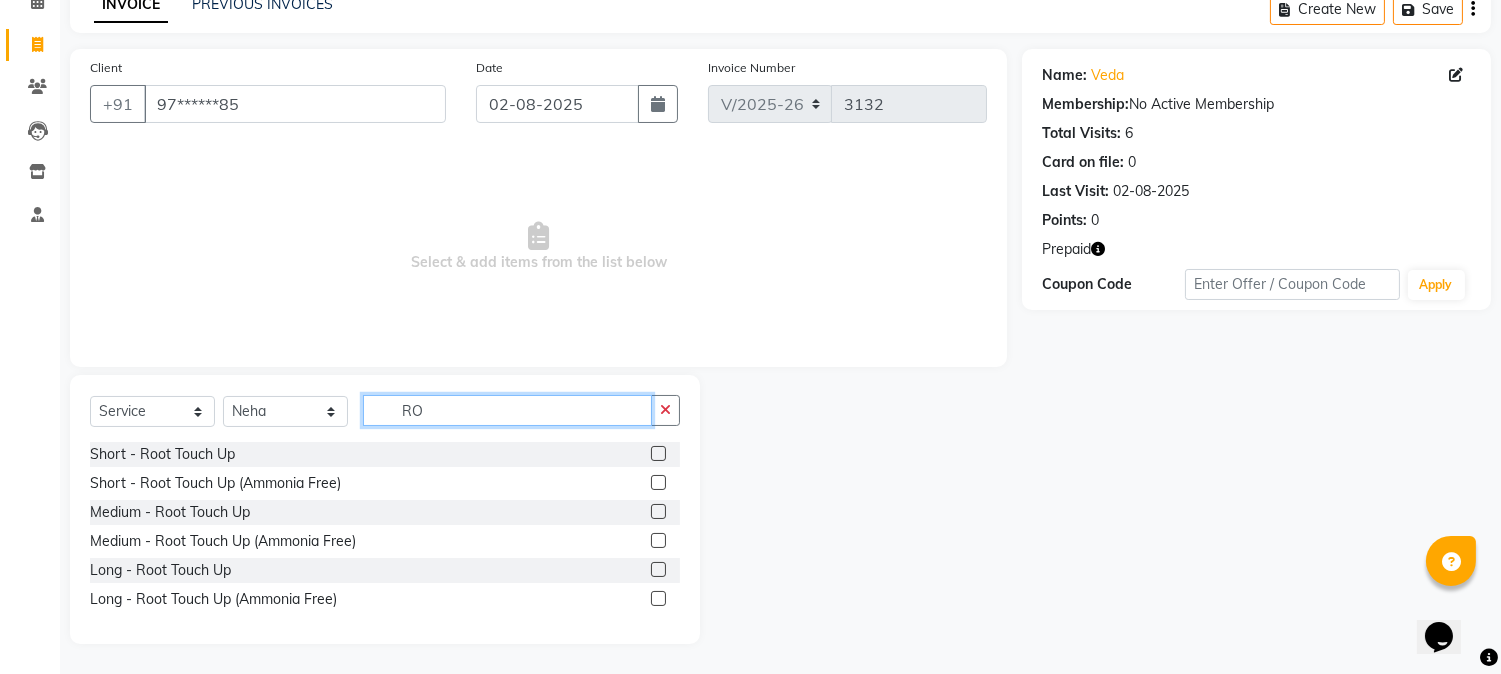 type on "R" 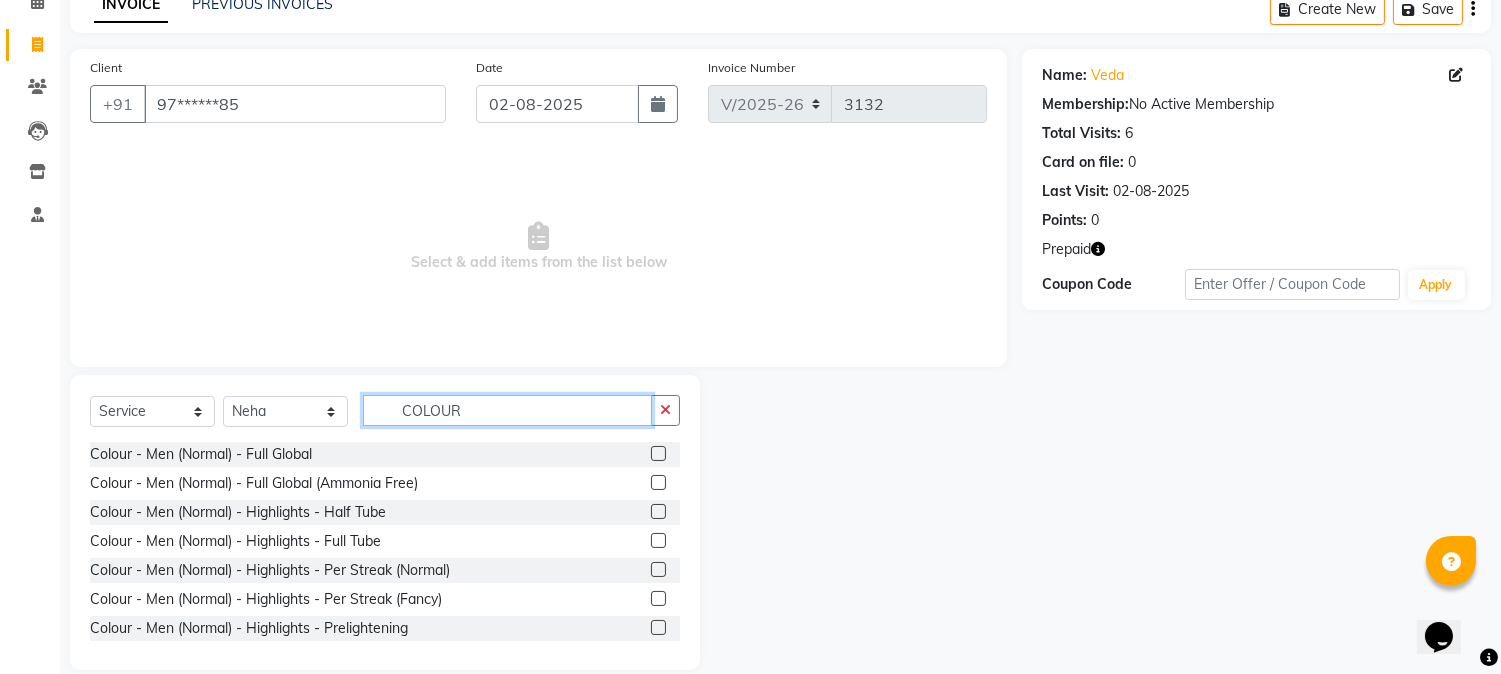 scroll, scrollTop: 174, scrollLeft: 0, axis: vertical 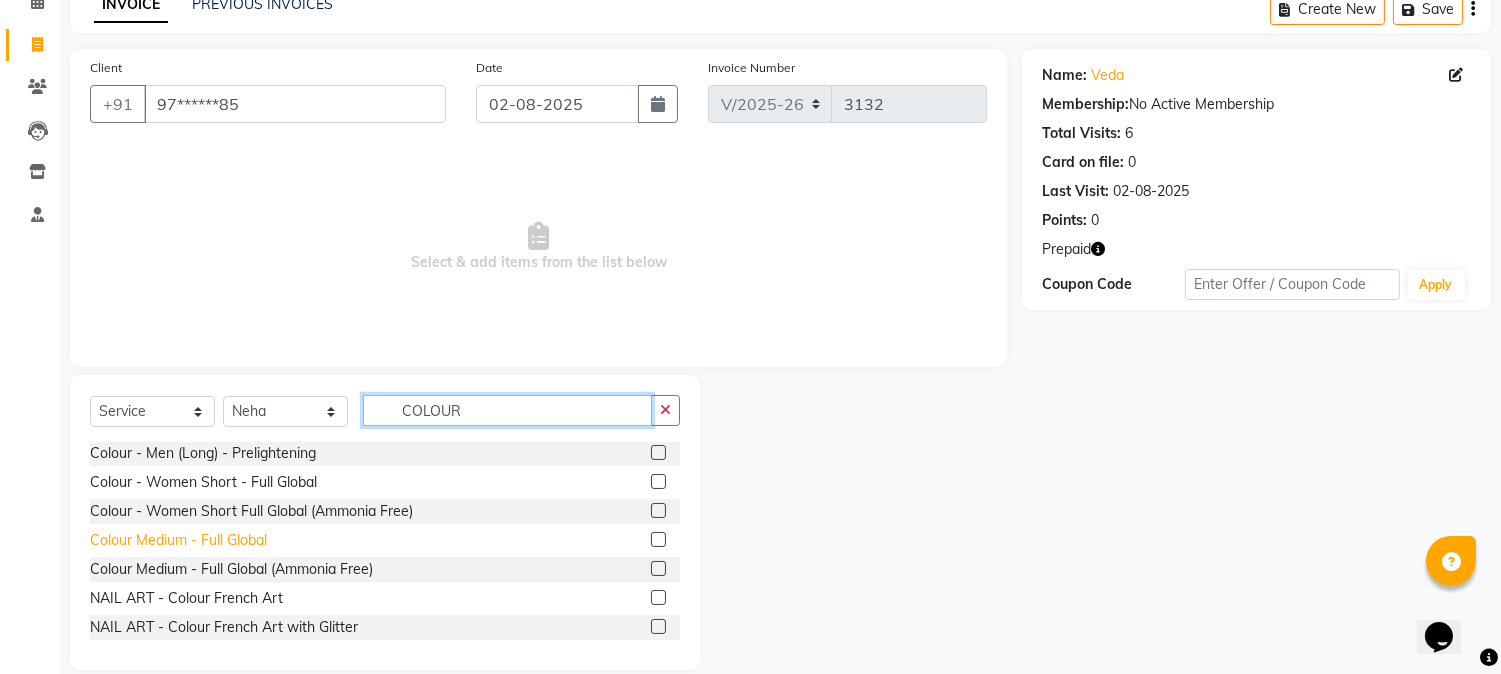 type on "COLOUR" 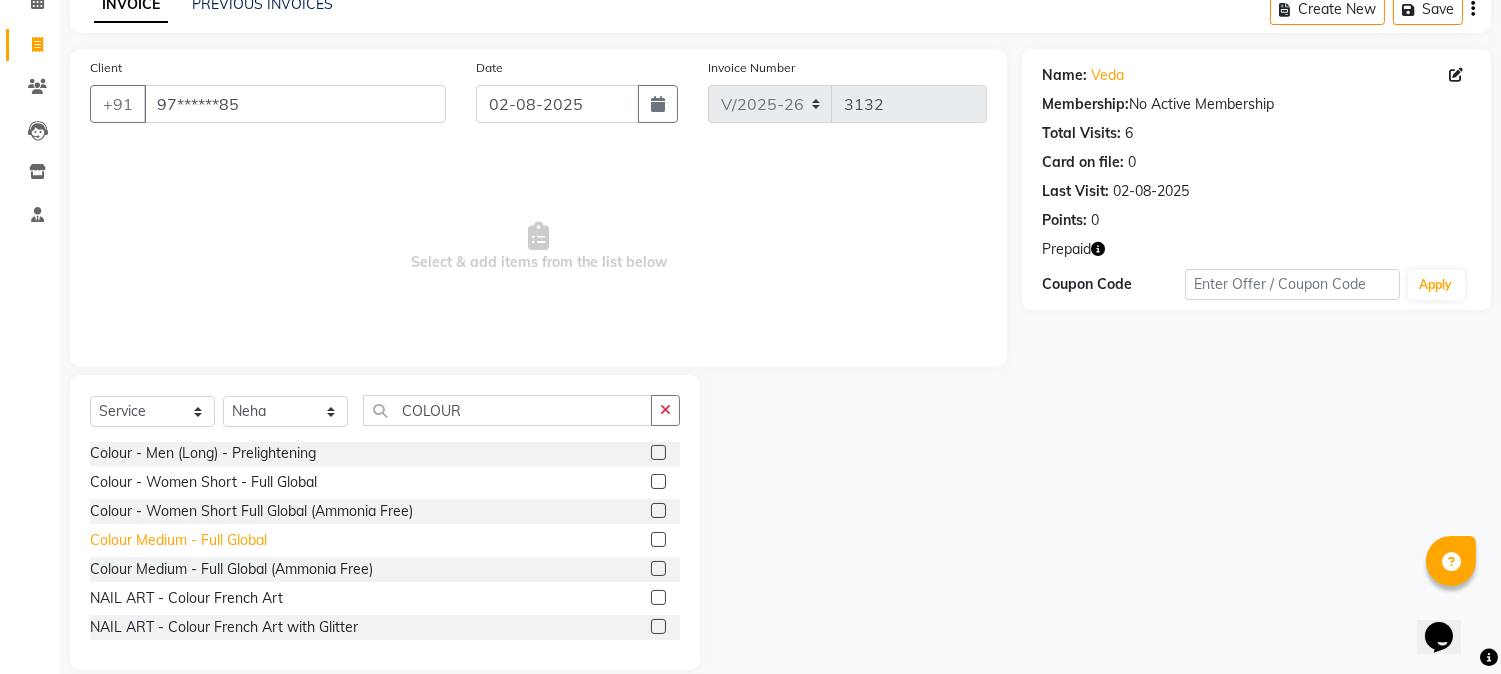 click on "Colour Medium - Full Global" 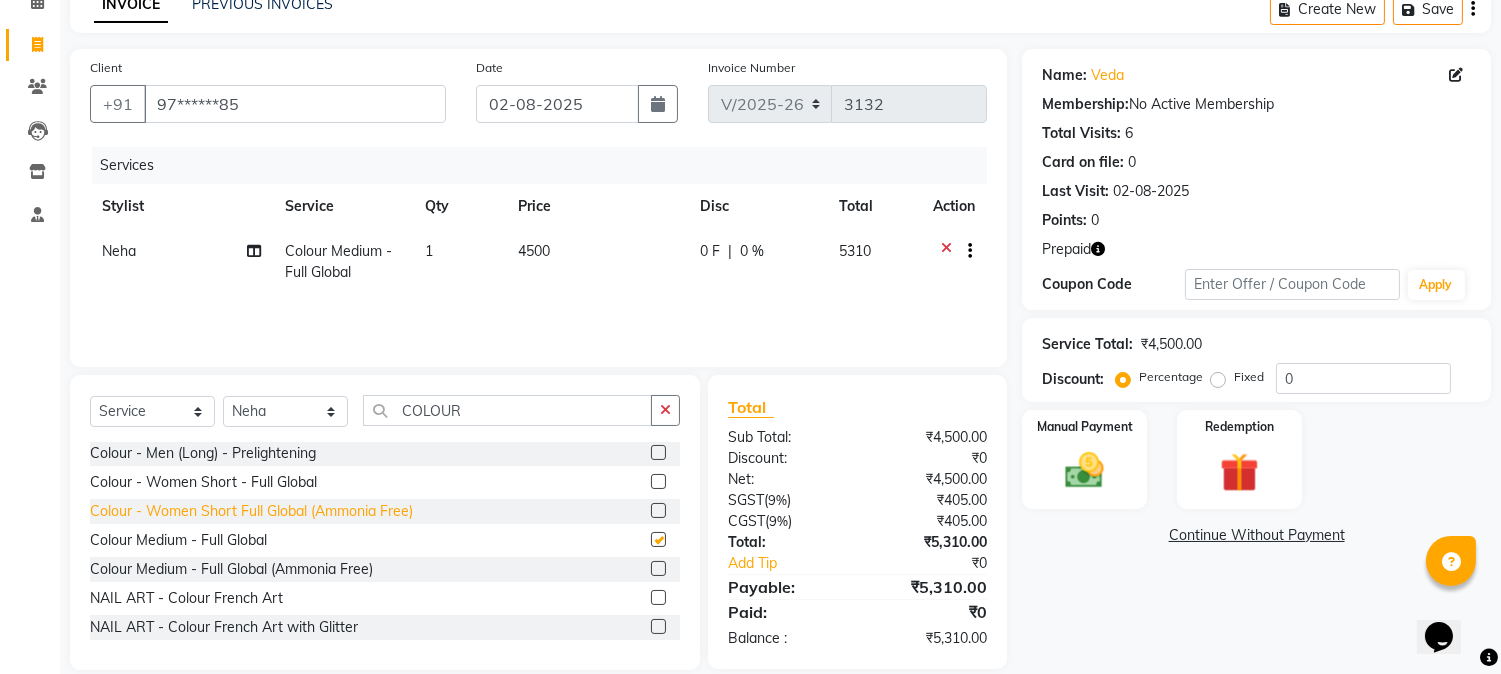 checkbox on "false" 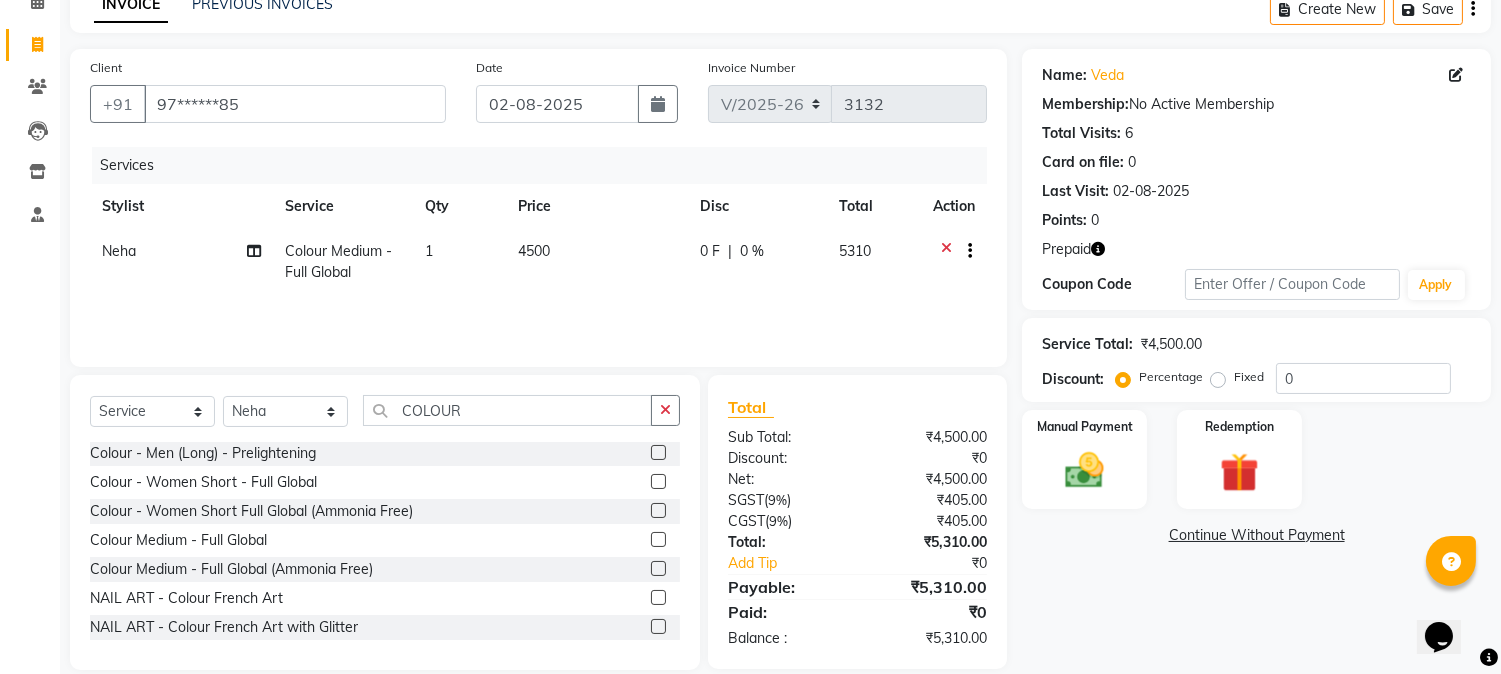 click on "4500" 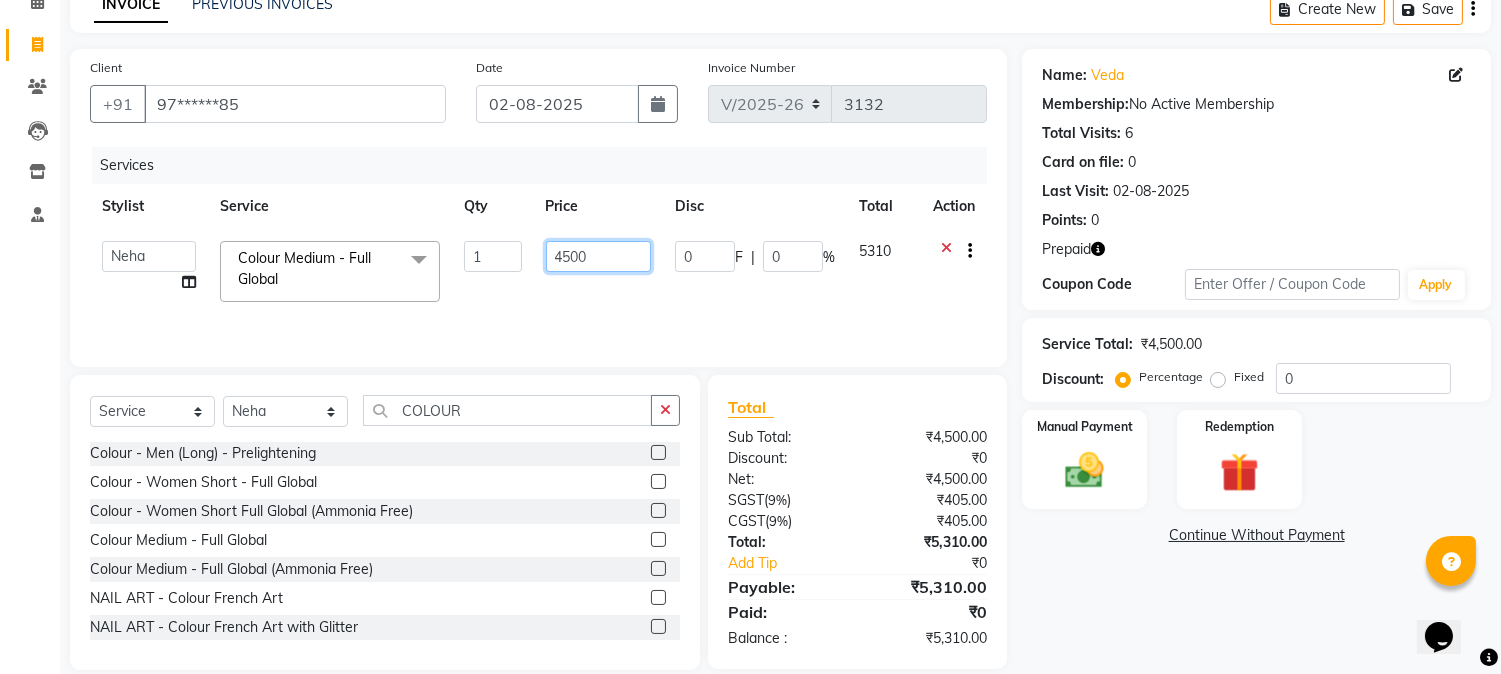 click on "4500" 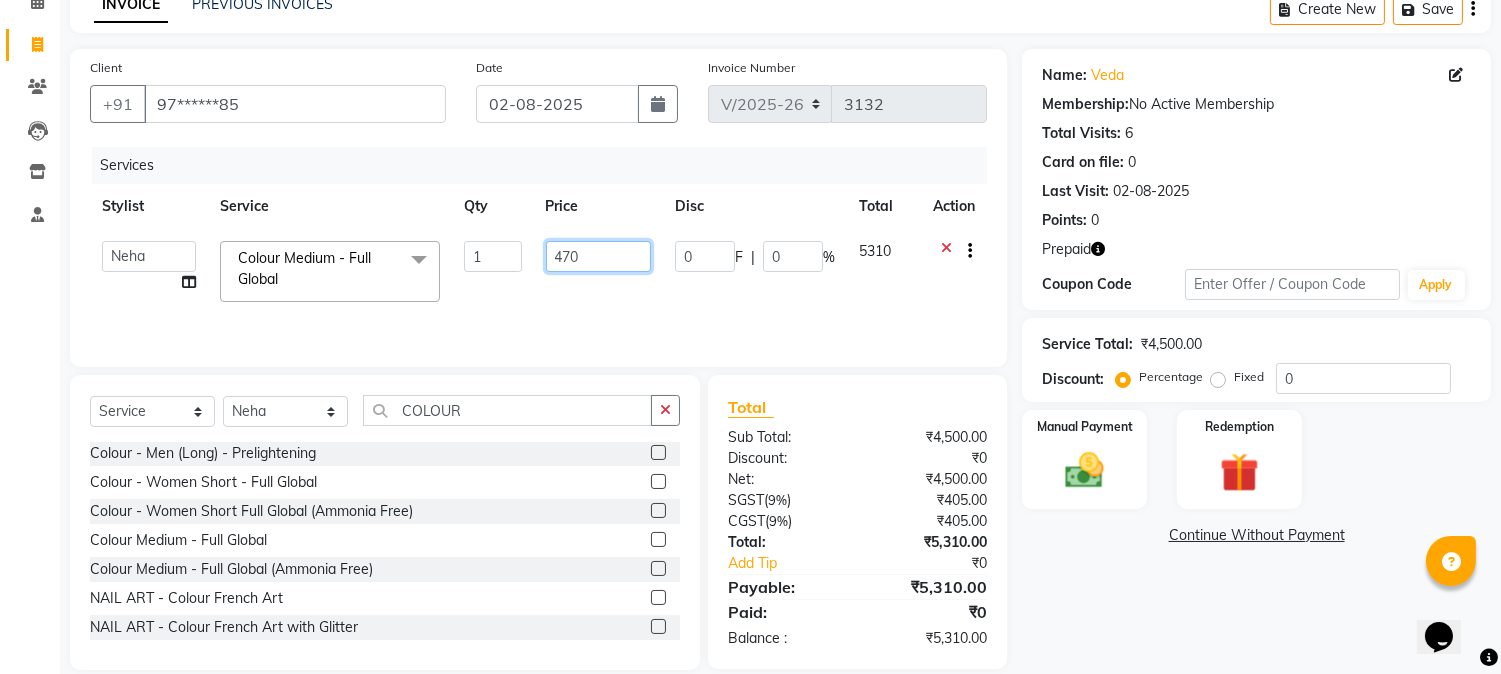 type on "4700" 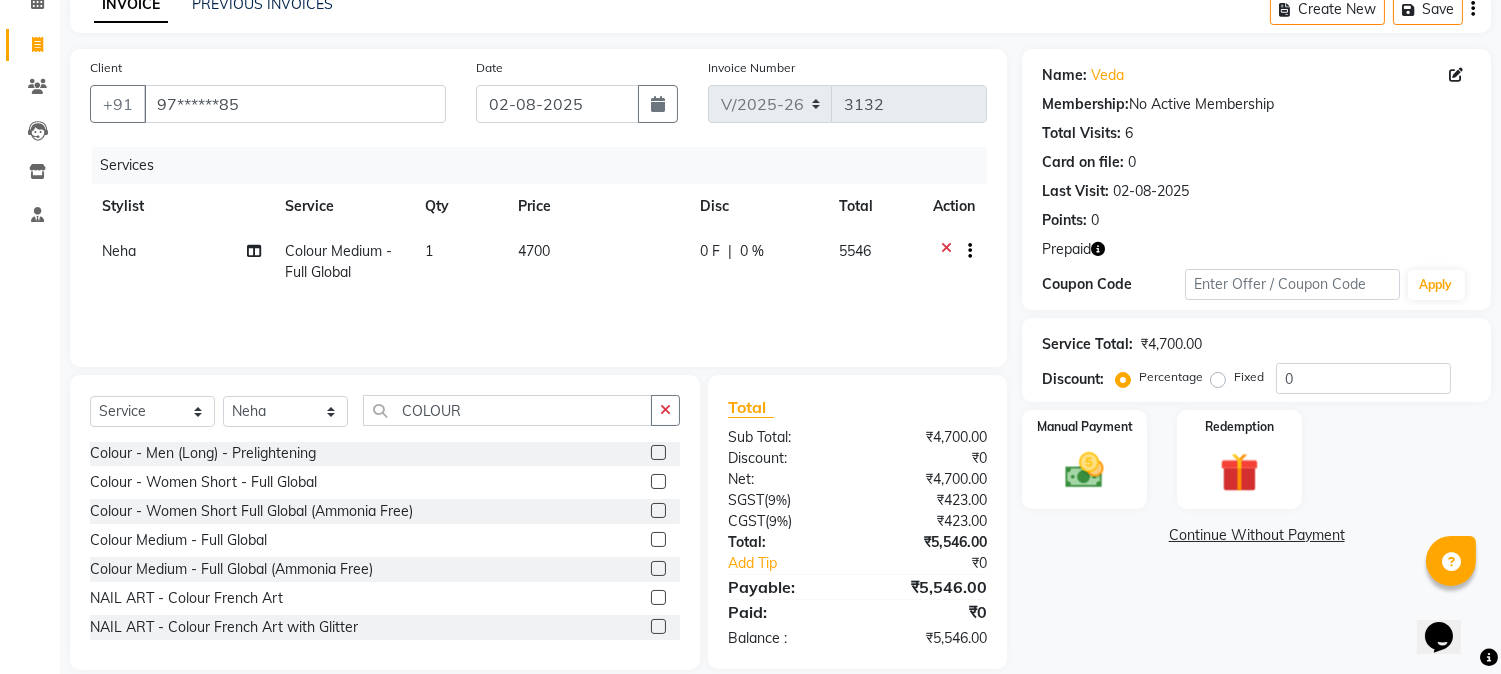 click on "Services Stylist Service Qty Price Disc Total Action Neha Colour Medium - Full Global 1 4700 0 F | 0 % 5546" 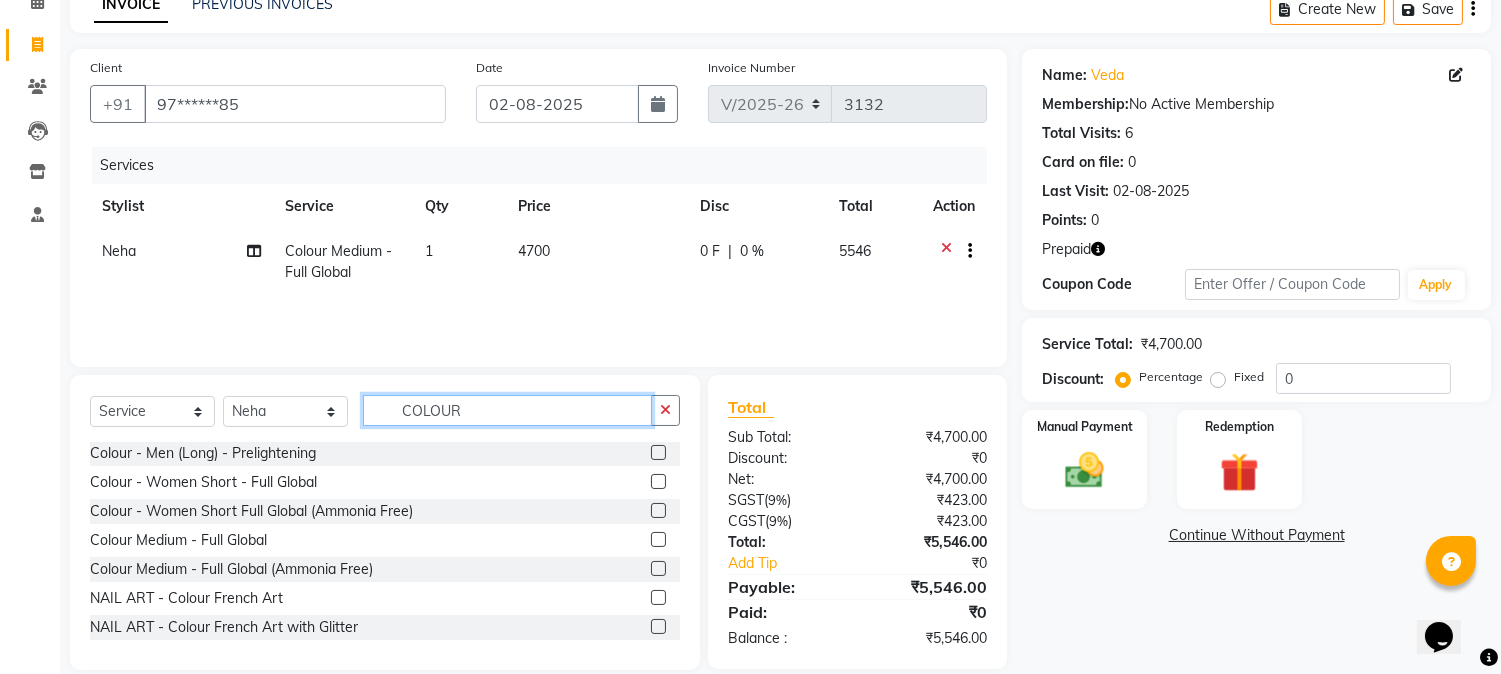 click on "COLOUR" 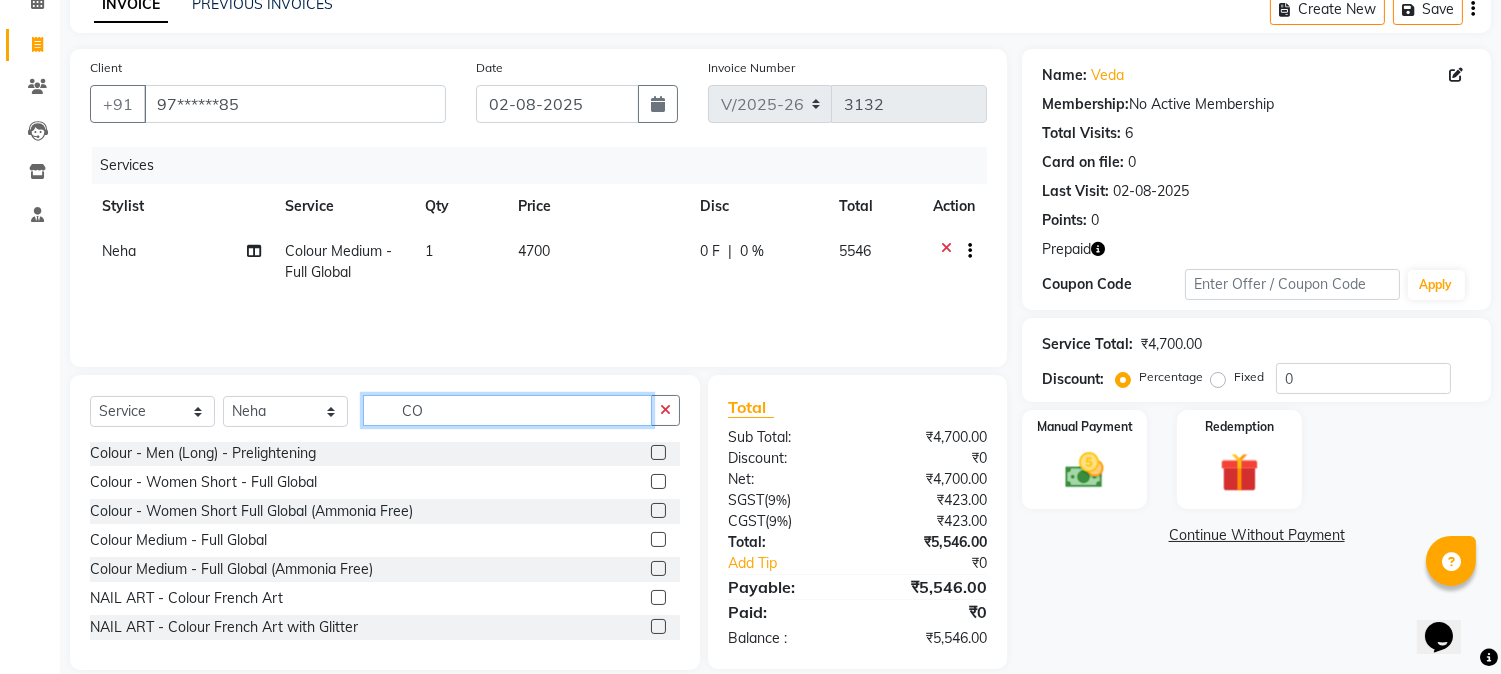 type on "C" 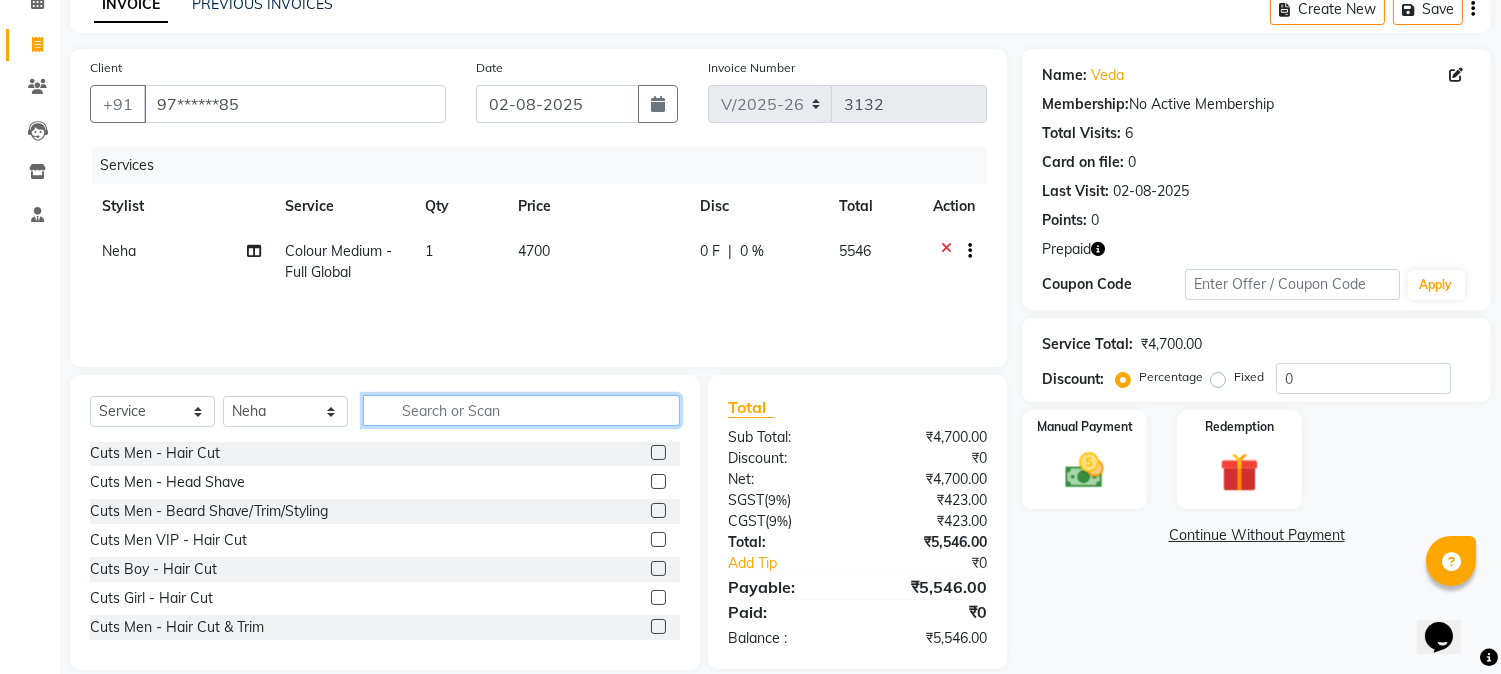 drag, startPoint x: 435, startPoint y: 415, endPoint x: 408, endPoint y: 410, distance: 27.45906 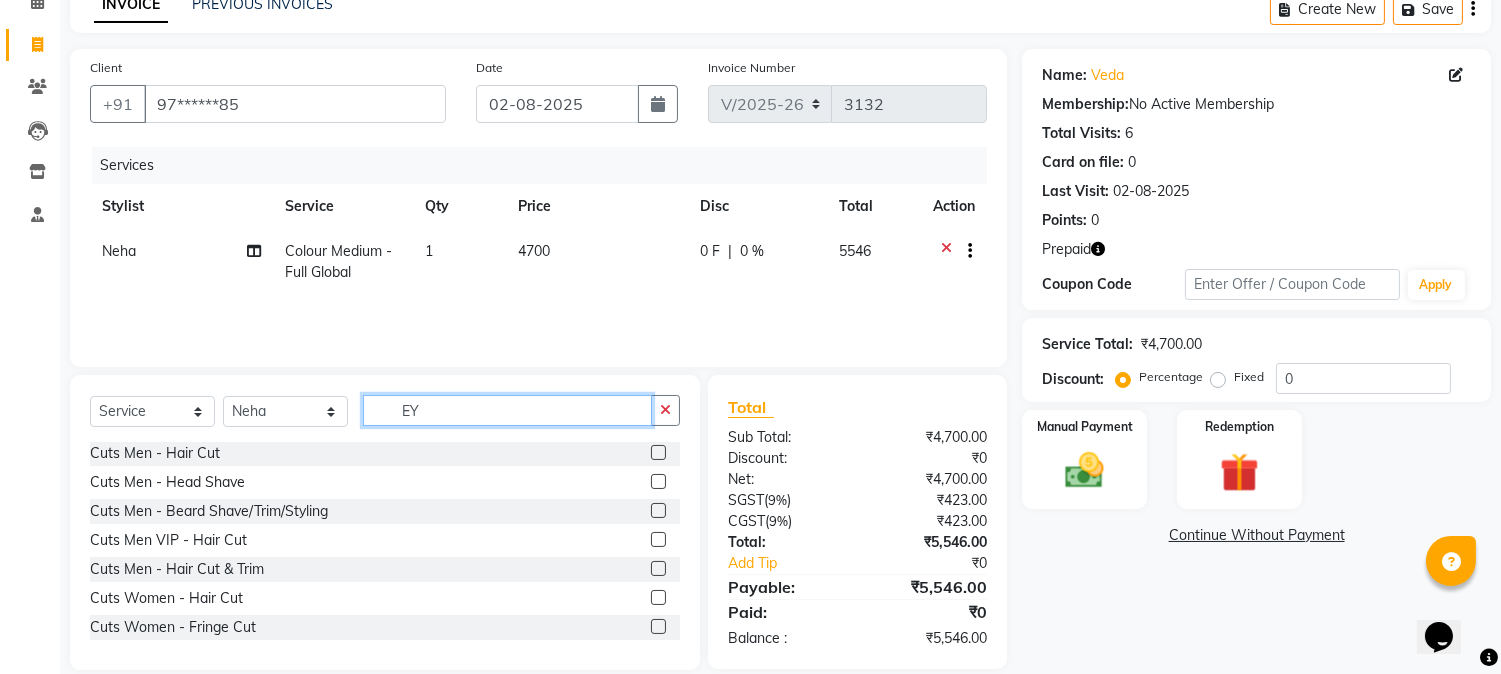 scroll, scrollTop: 0, scrollLeft: 0, axis: both 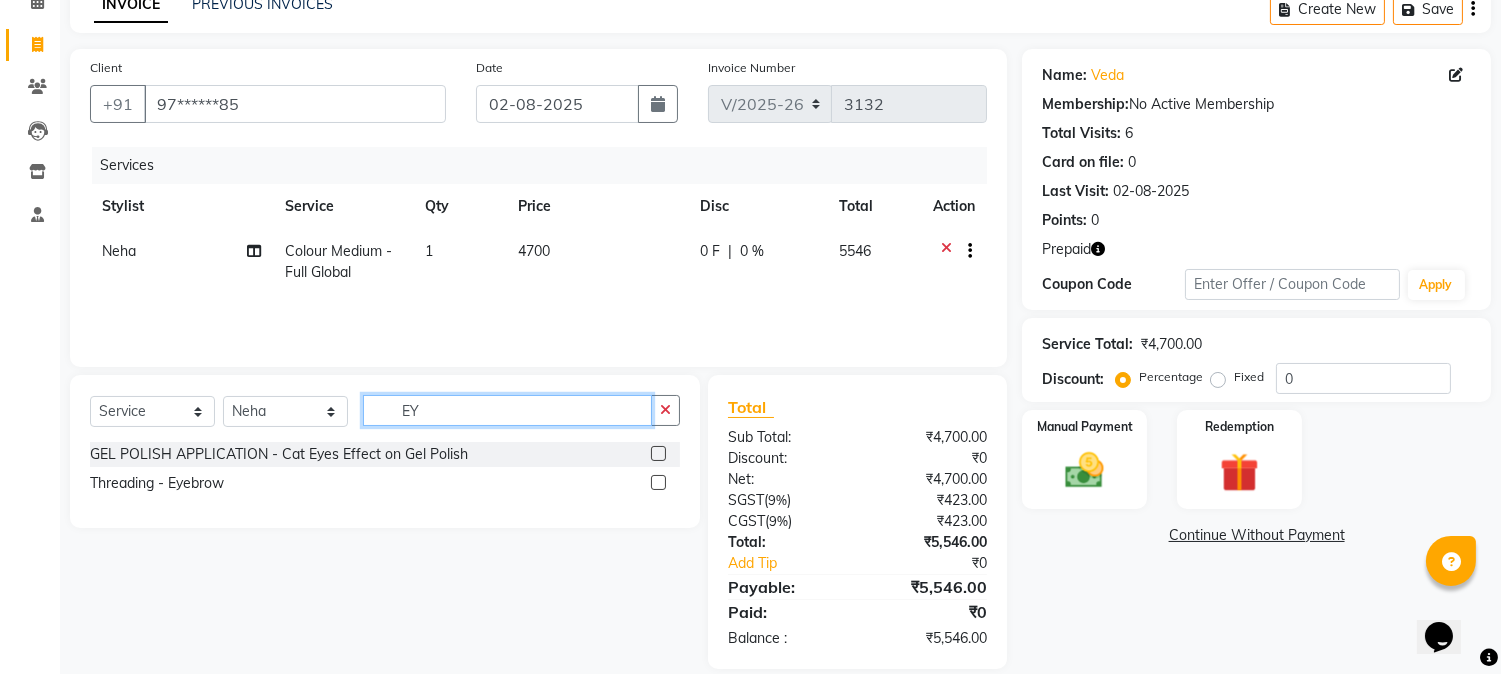 type on "EY" 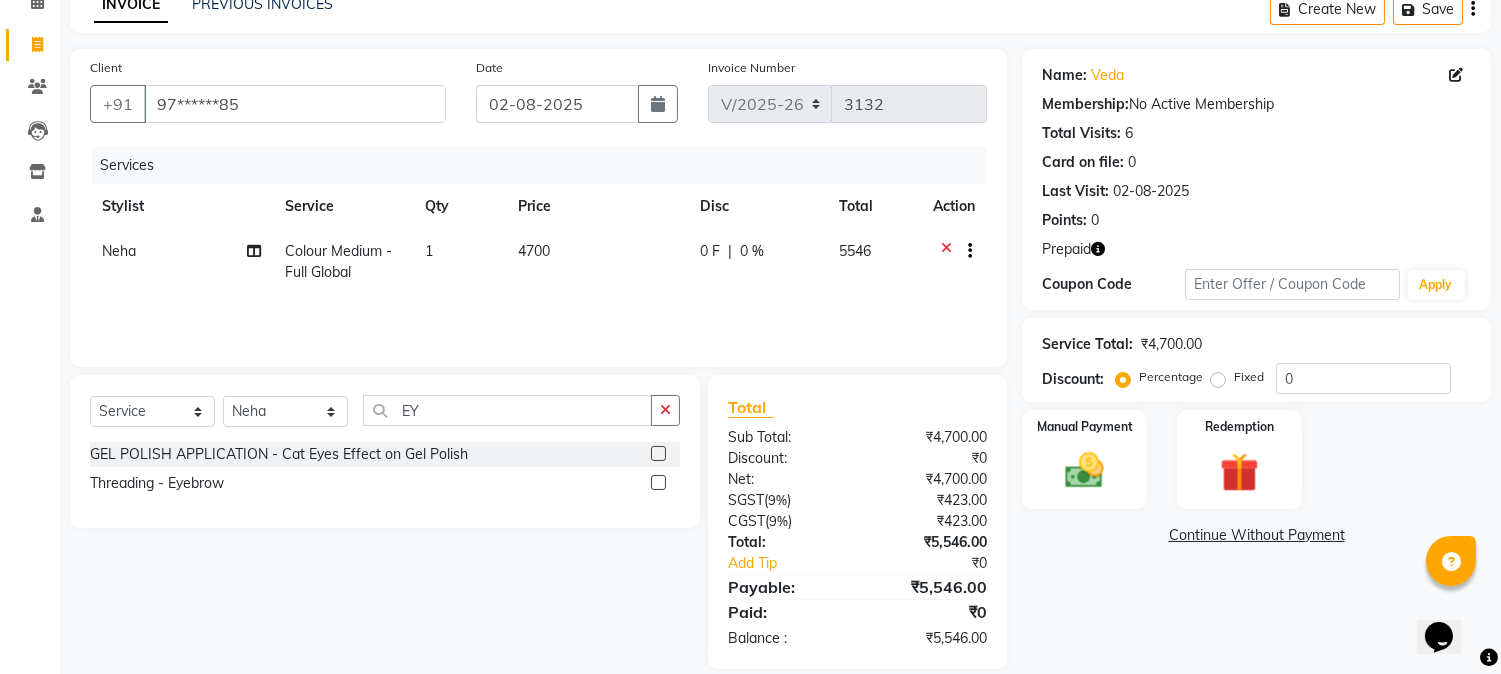 drag, startPoint x: 654, startPoint y: 483, endPoint x: 612, endPoint y: 374, distance: 116.81181 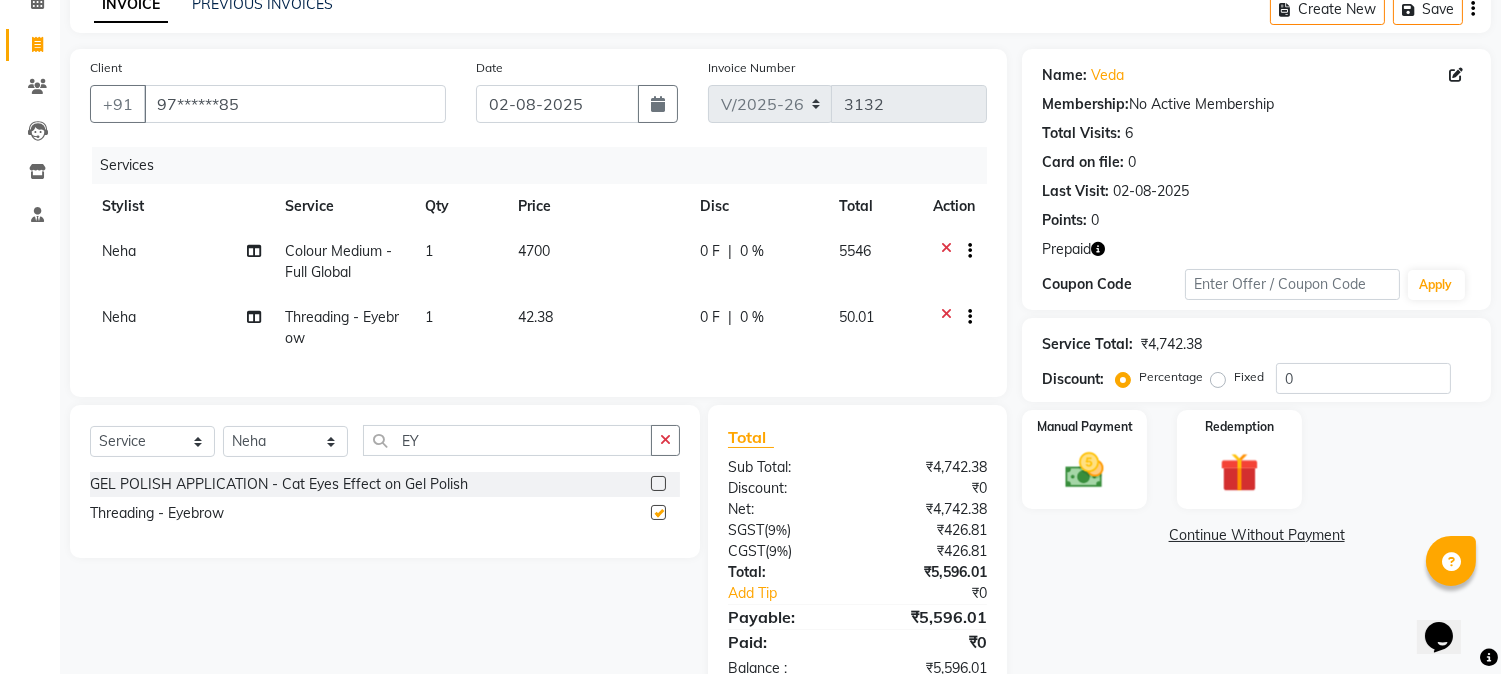 click on "42.38" 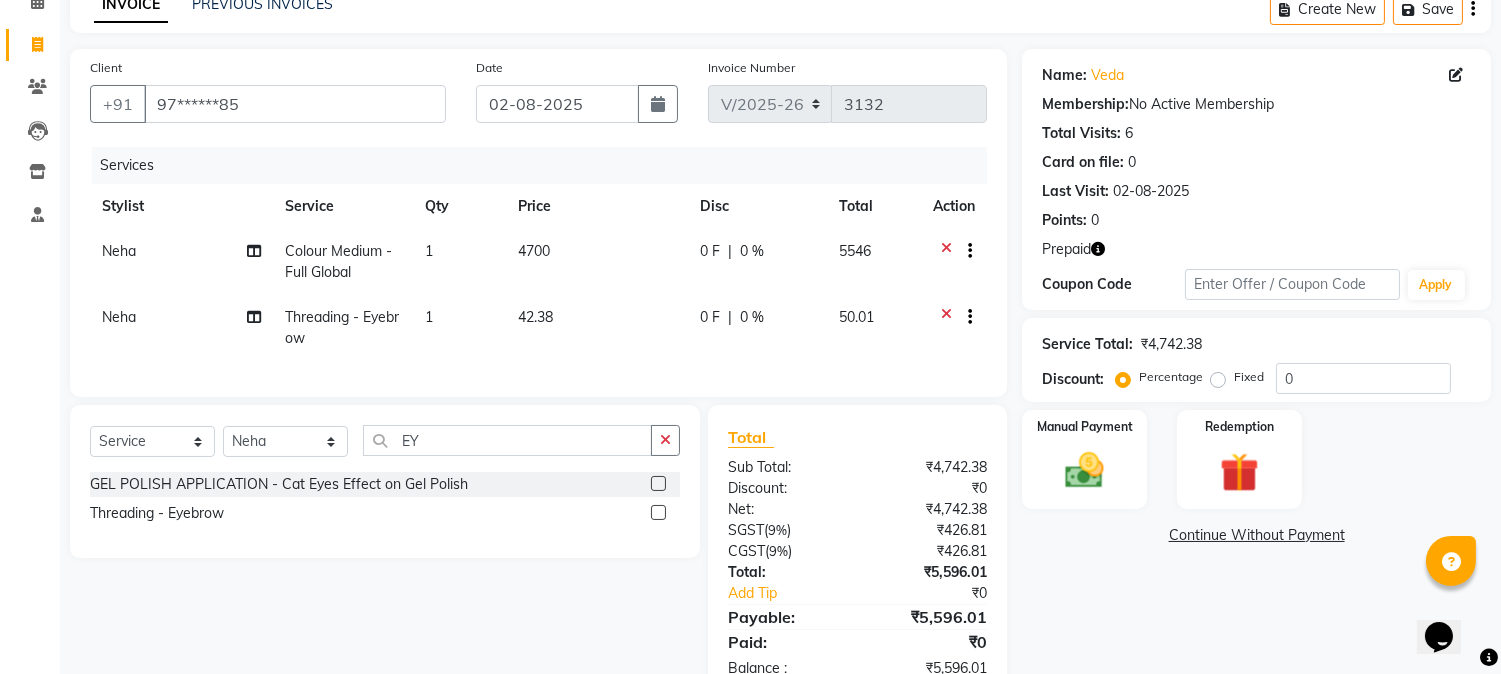 checkbox on "false" 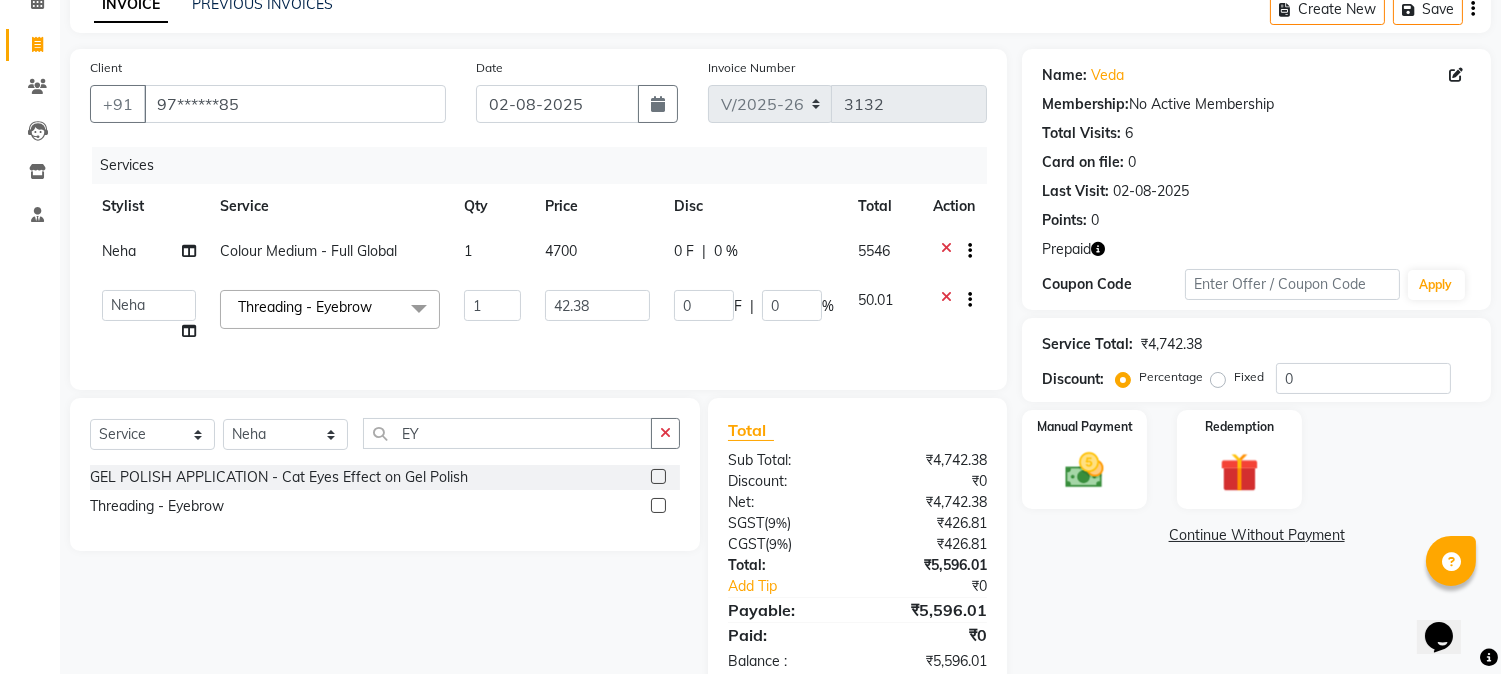 click on "42.38" 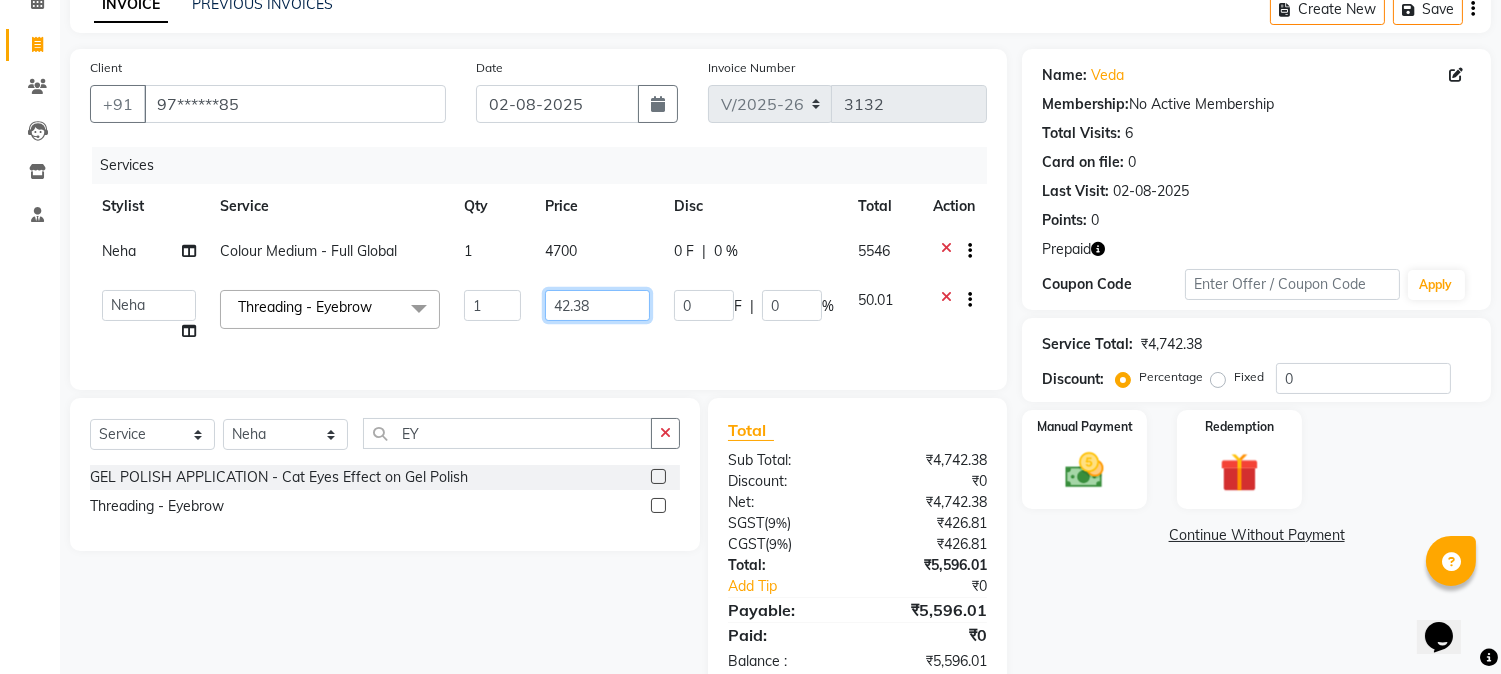 click on "42.38" 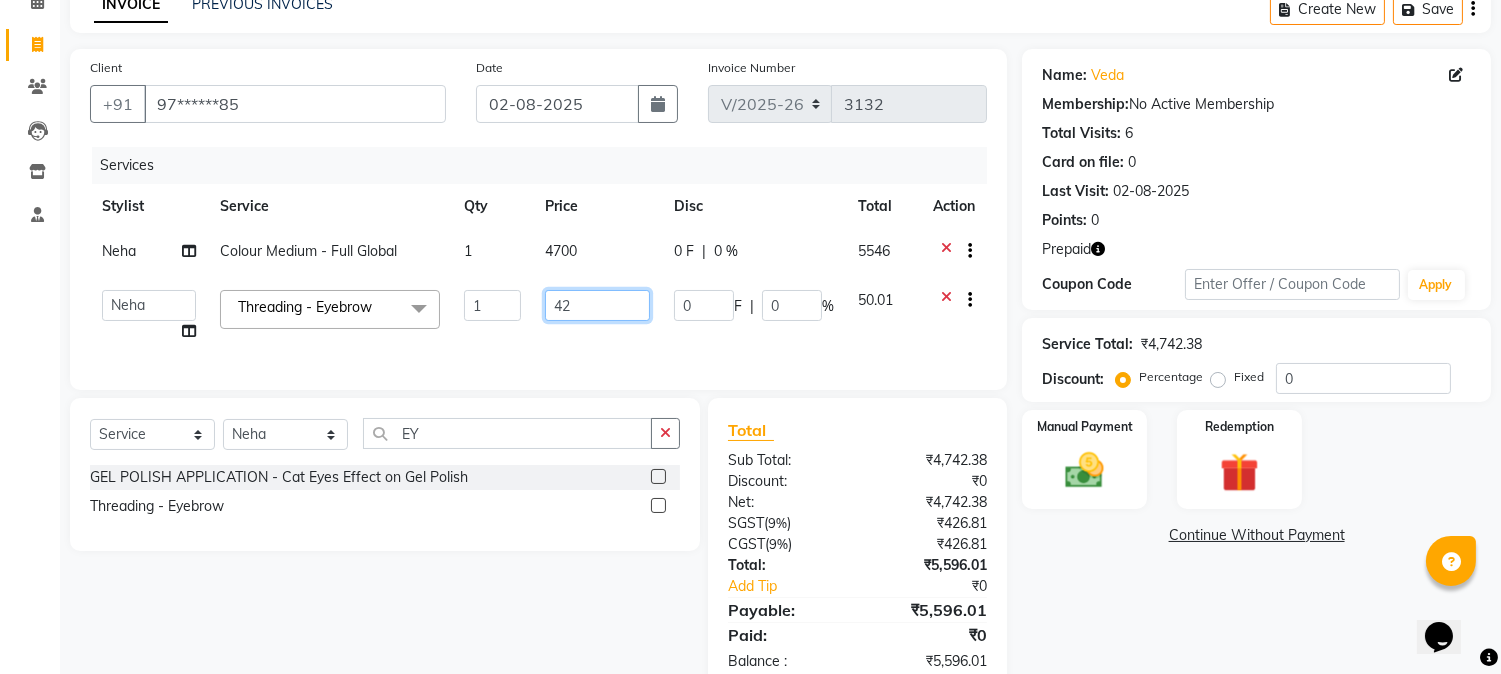 type on "4" 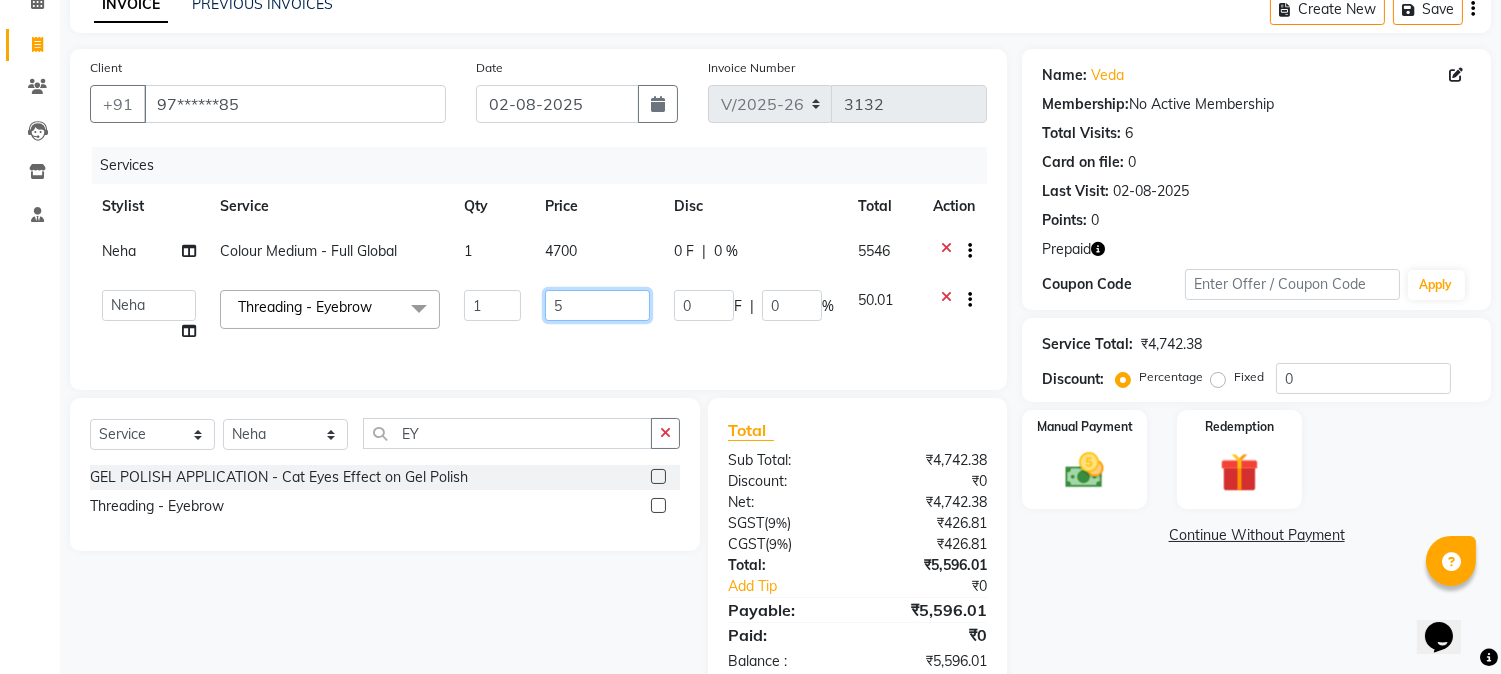 type on "50" 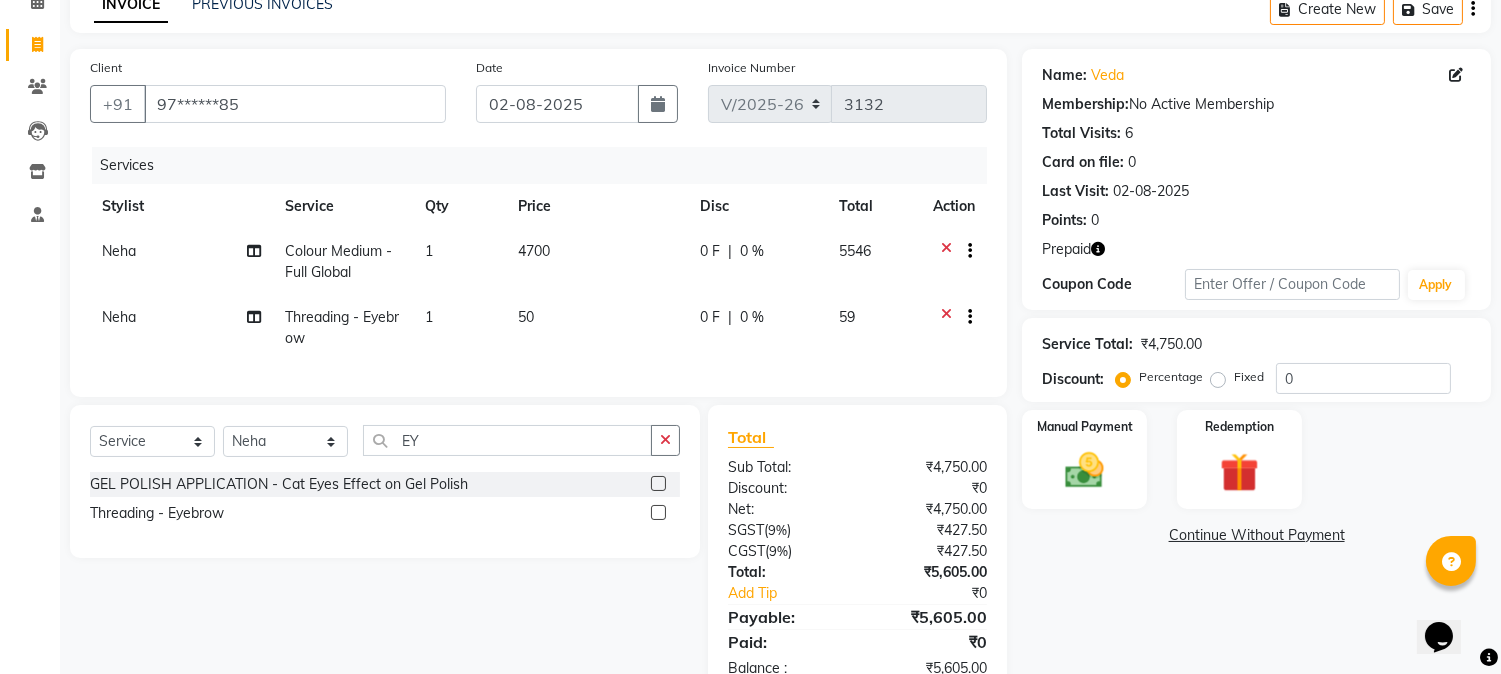 click on "50" 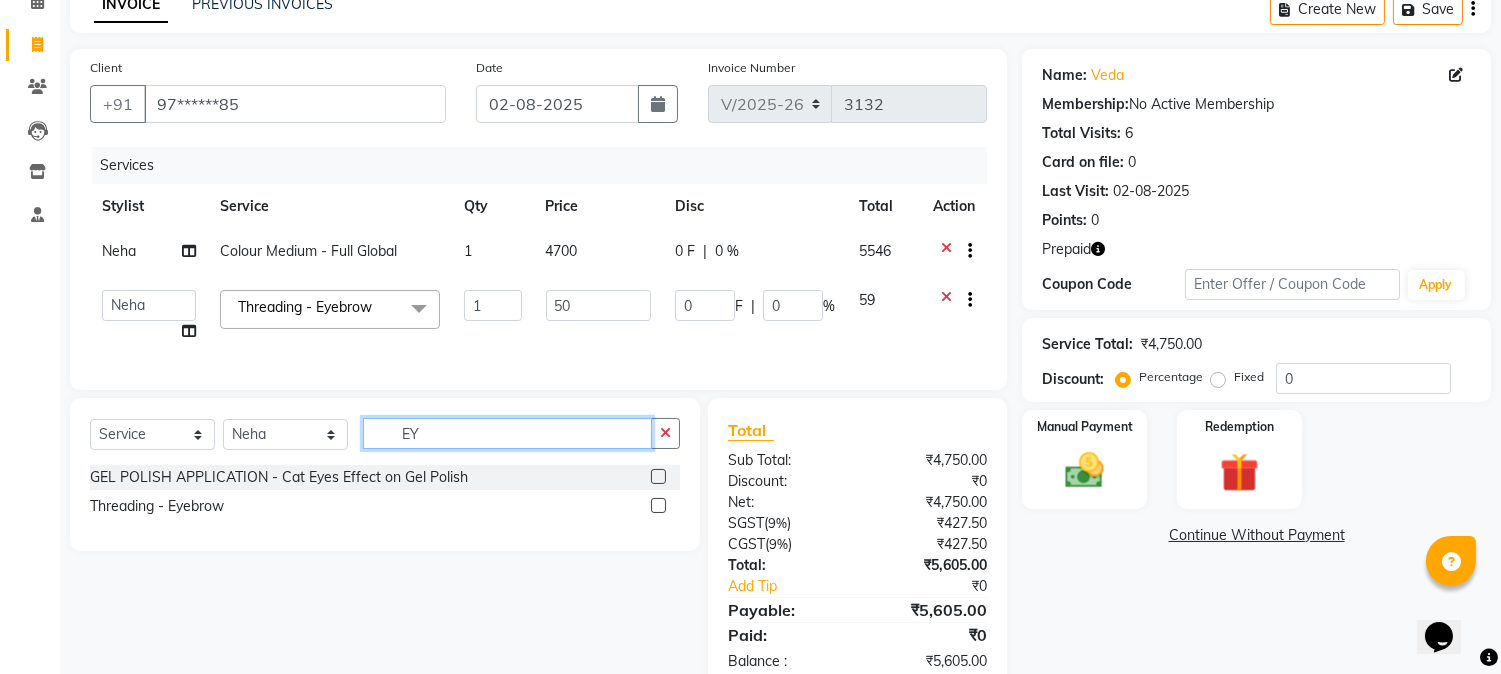 click on "EY" 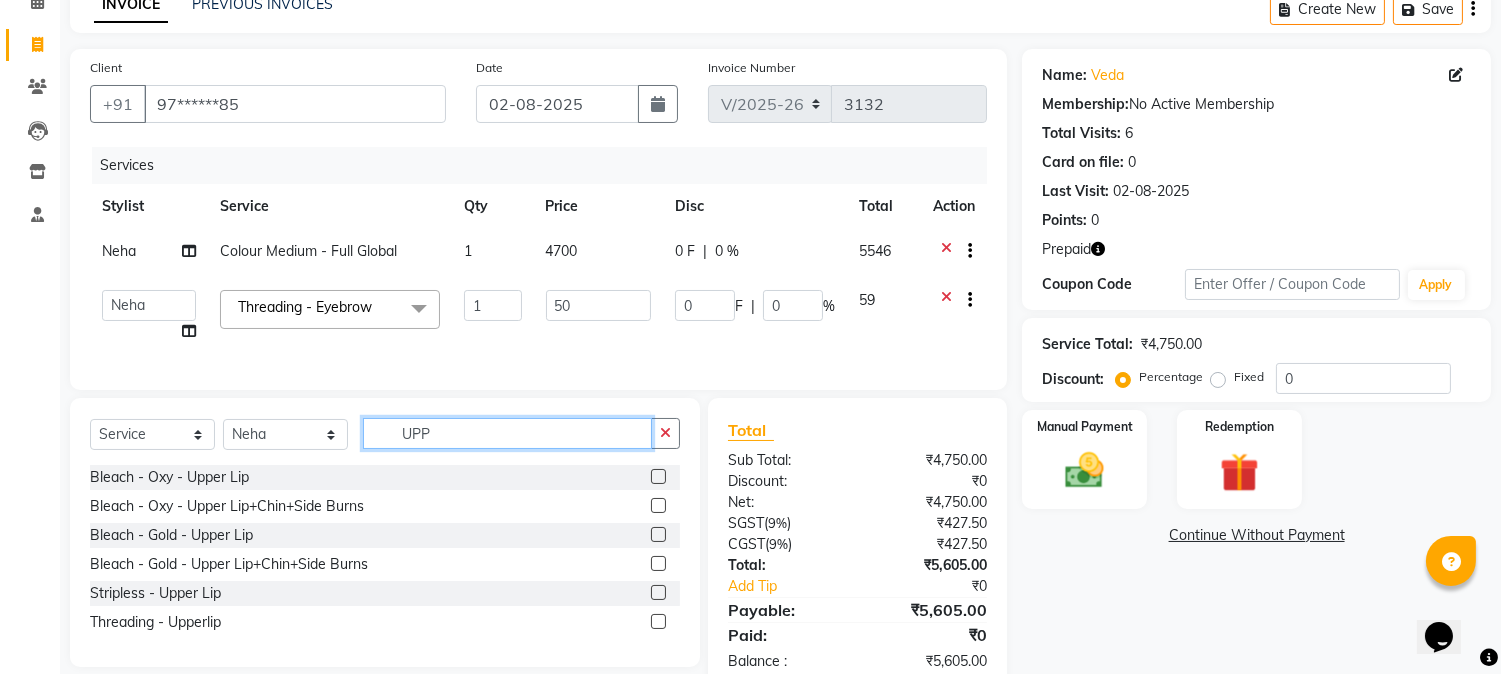 type on "UPP" 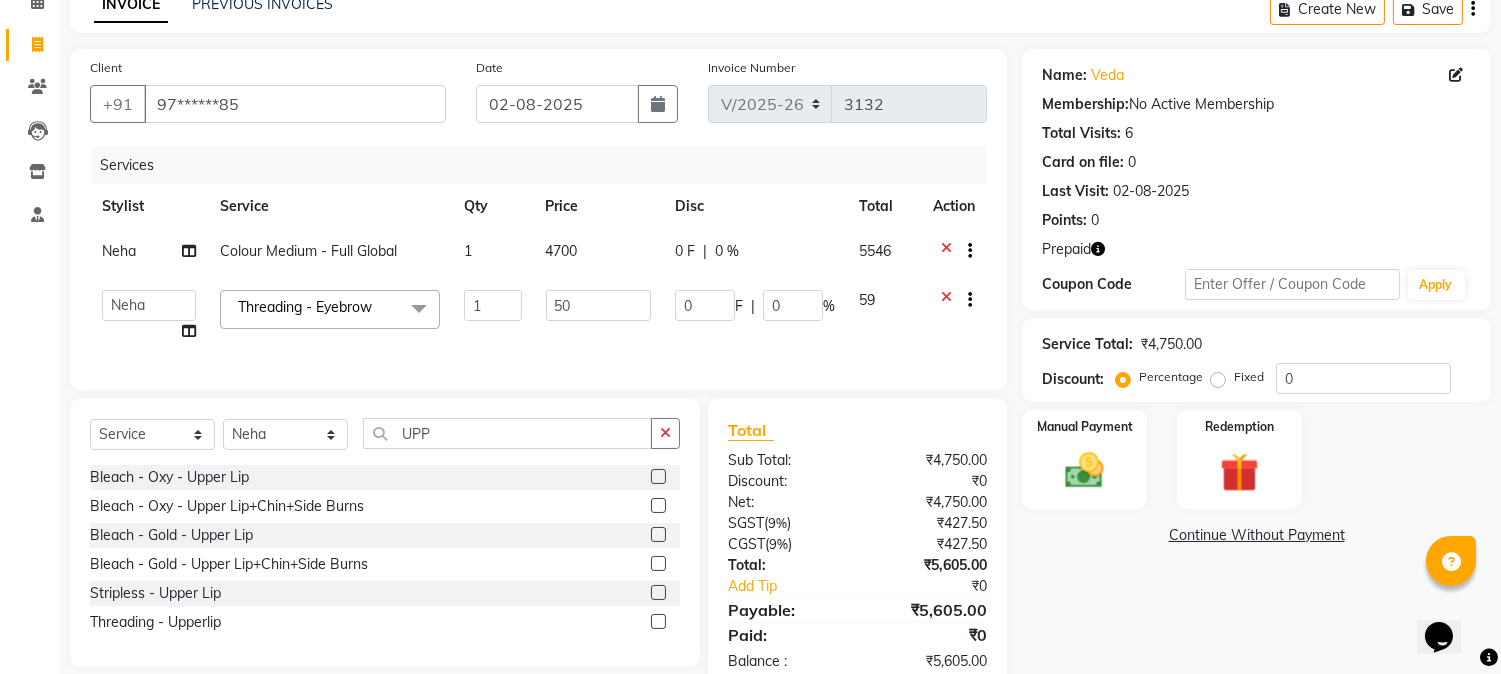 click 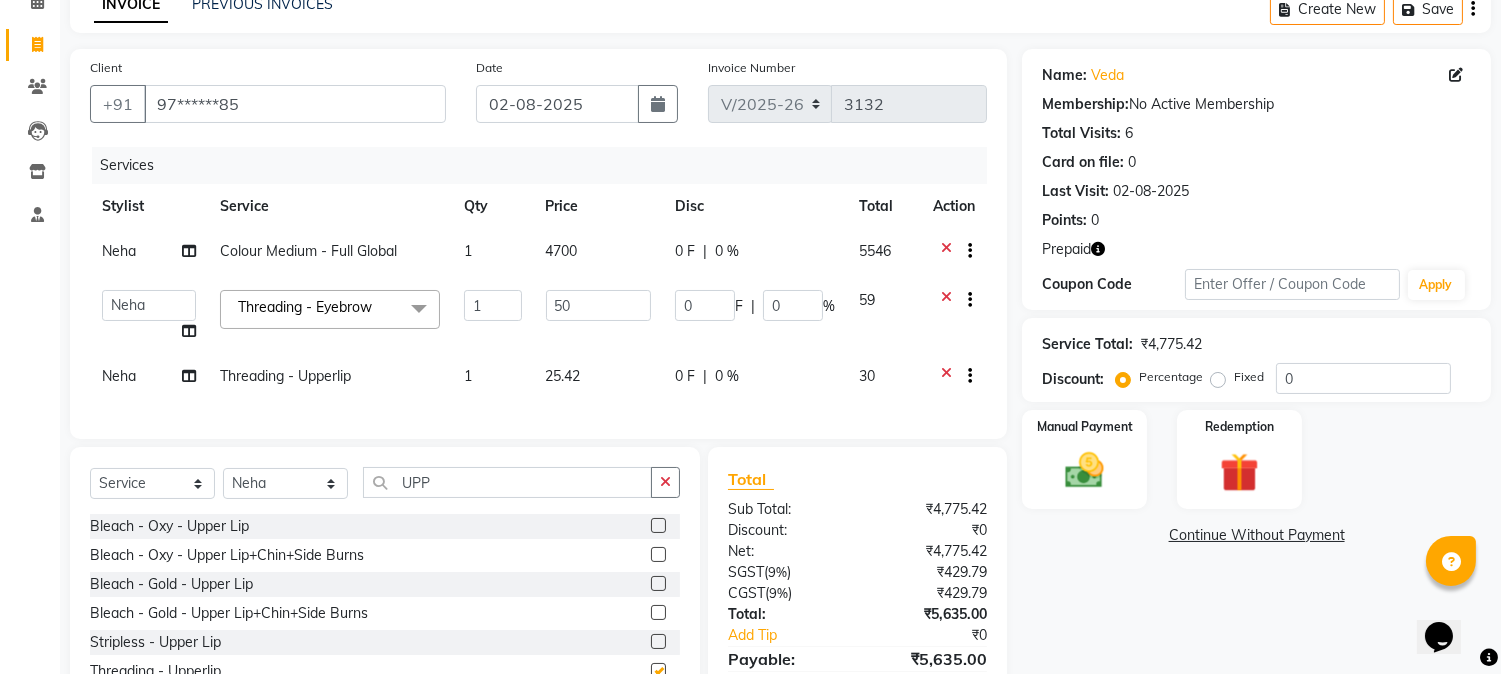checkbox on "false" 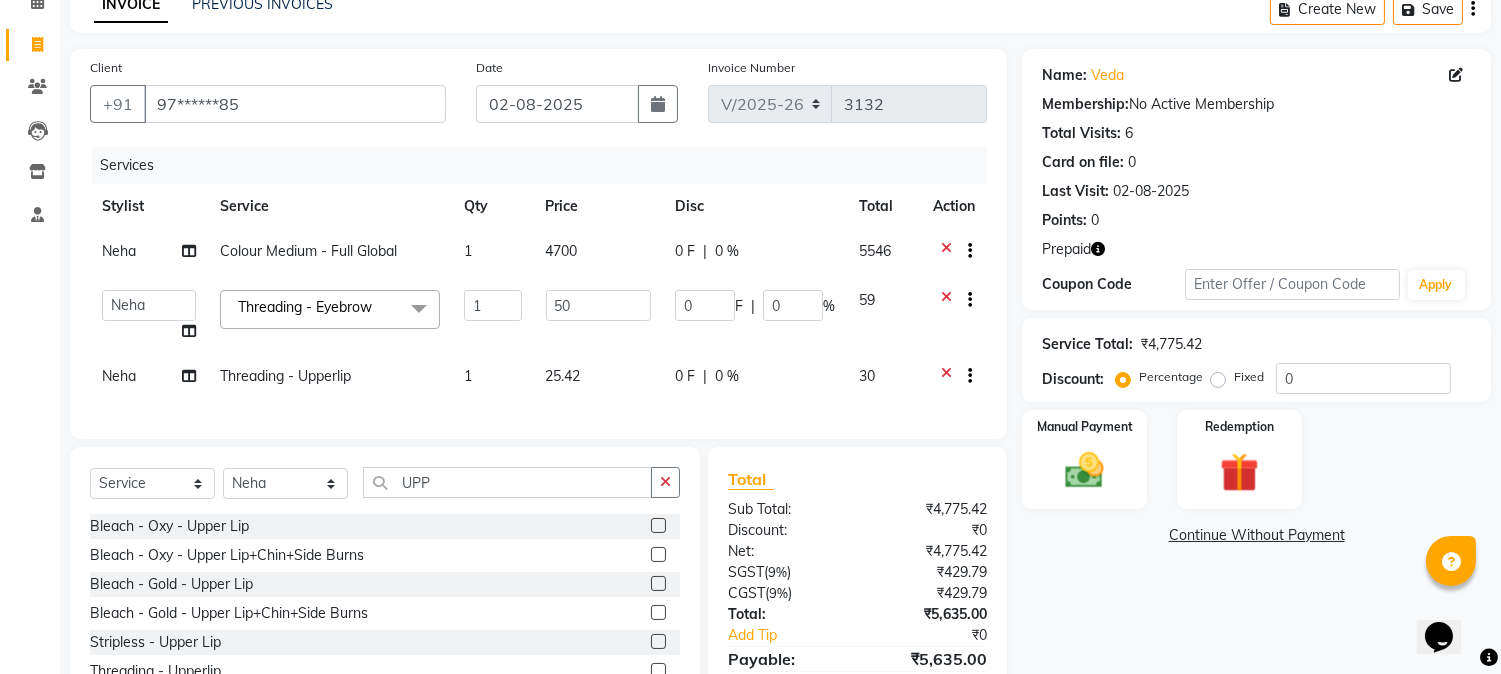 click on "25.42" 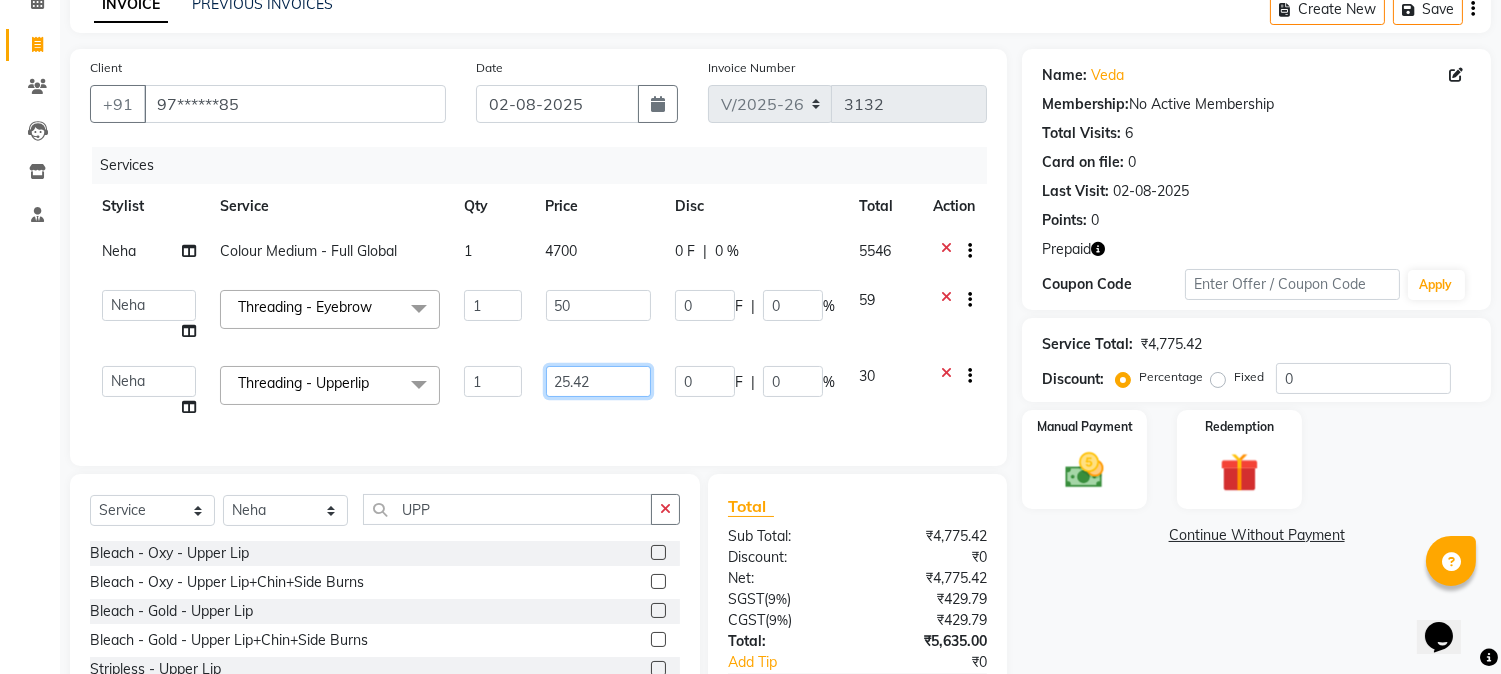 click on "25.42" 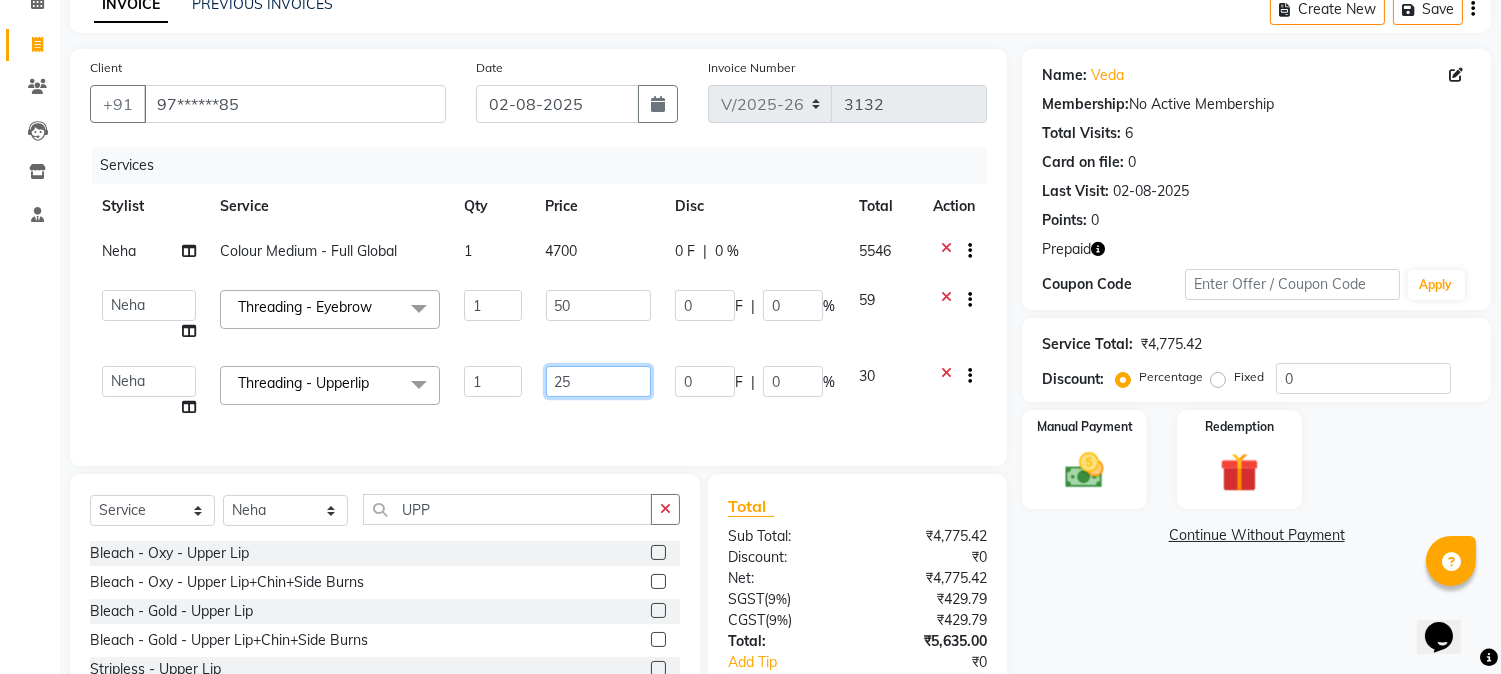 type on "2" 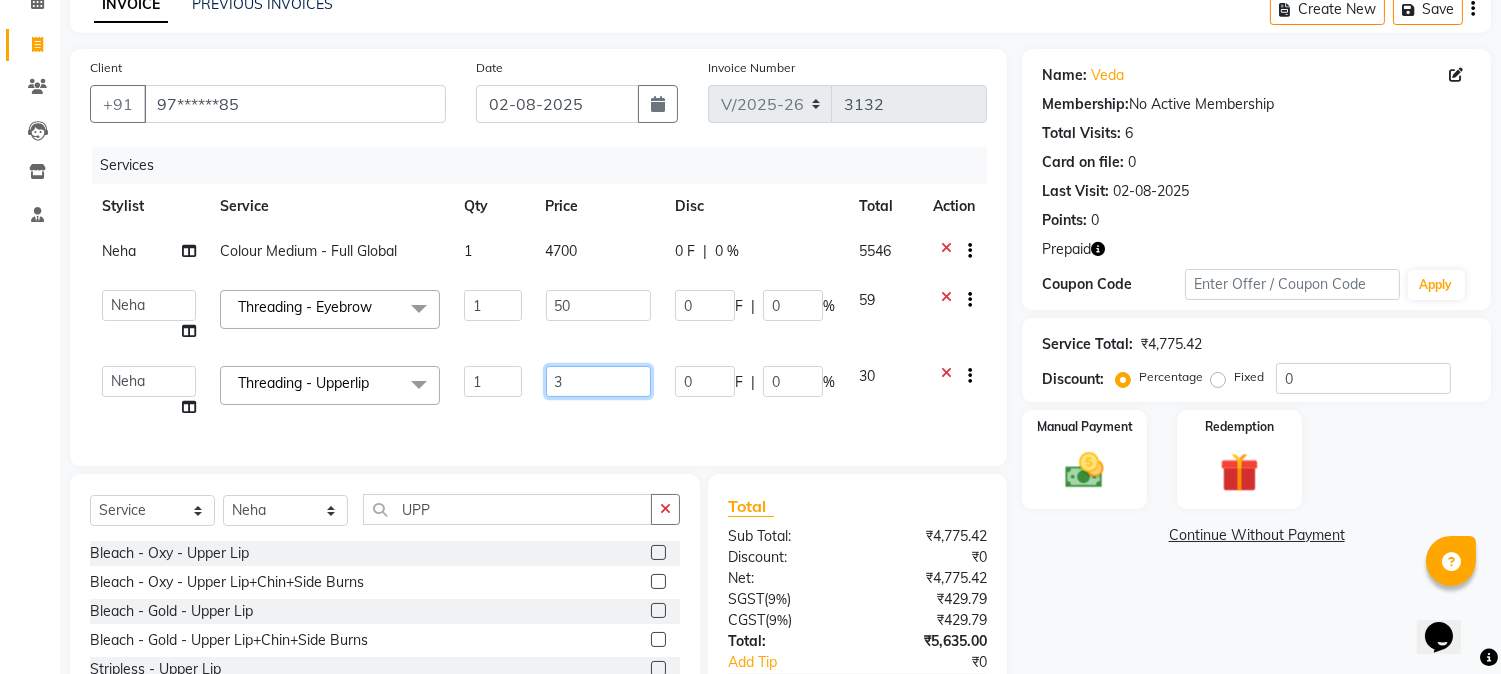 type on "30" 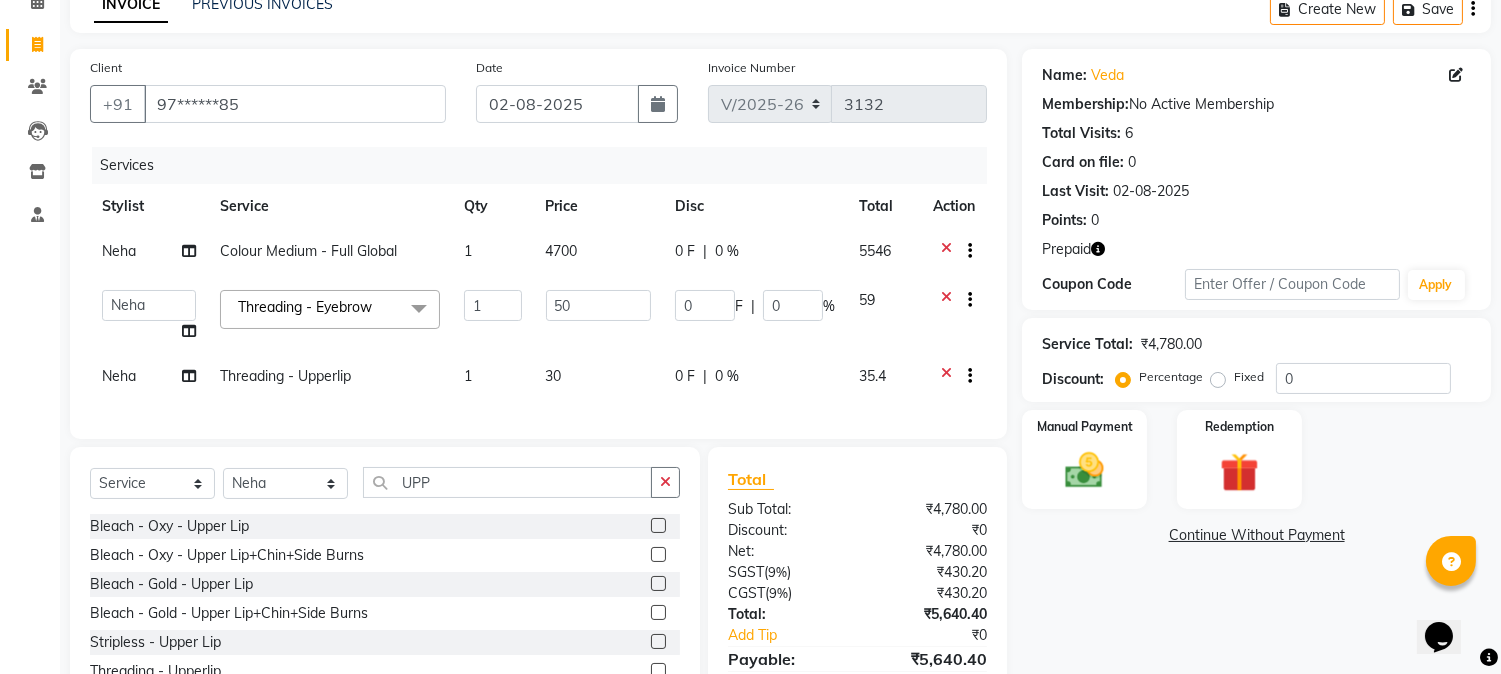 click on "Services Stylist Service Qty Price Disc Total Action Neha Colour Medium - Full Global 1 4700 0 F | 0 % 5546  Amar    Arjun   Eliza   hocus pocus   Jonathan   Maya   Mona   Neha   Ravi   Salima   Sonam  Threading - Eyebrow  x Keratine - Men - Short Keratine - Men - Medium Keratine - Men - Long Keratine - Women - Short Keratine - Women - Medium Keratine - Women - Long Keratine - Women - Very Long Smoothing Treatment - Men  - Short Smoothing Treatment - Men  - Medium Smoothing Treatment - Men  - Long Rebounding/Smoothening/Straightening - Women  - Short Rebounding/Smoothening/Straightening - Women  - Medium Rebounding/Smoothening/Straightening - Women  - Long Rebounding/Smoothening/Straightening - Women  - Very Long Fringe - Short Fringe - Medium Fringe - Long Fringe - Very Long Cuts Men - Hair Cut Cuts Men - Head Shave Cuts Men - Beard Shave/Trim/Styling Cuts Men VIP - Hair Cut Cuts Boy - Hair Cut Cuts Girl - Hair Cut Cuts Men - Hair Cut & Trim Cuts Women  - Hair Cut Cuts Women  - Fringe Cut Colour - Mustache" 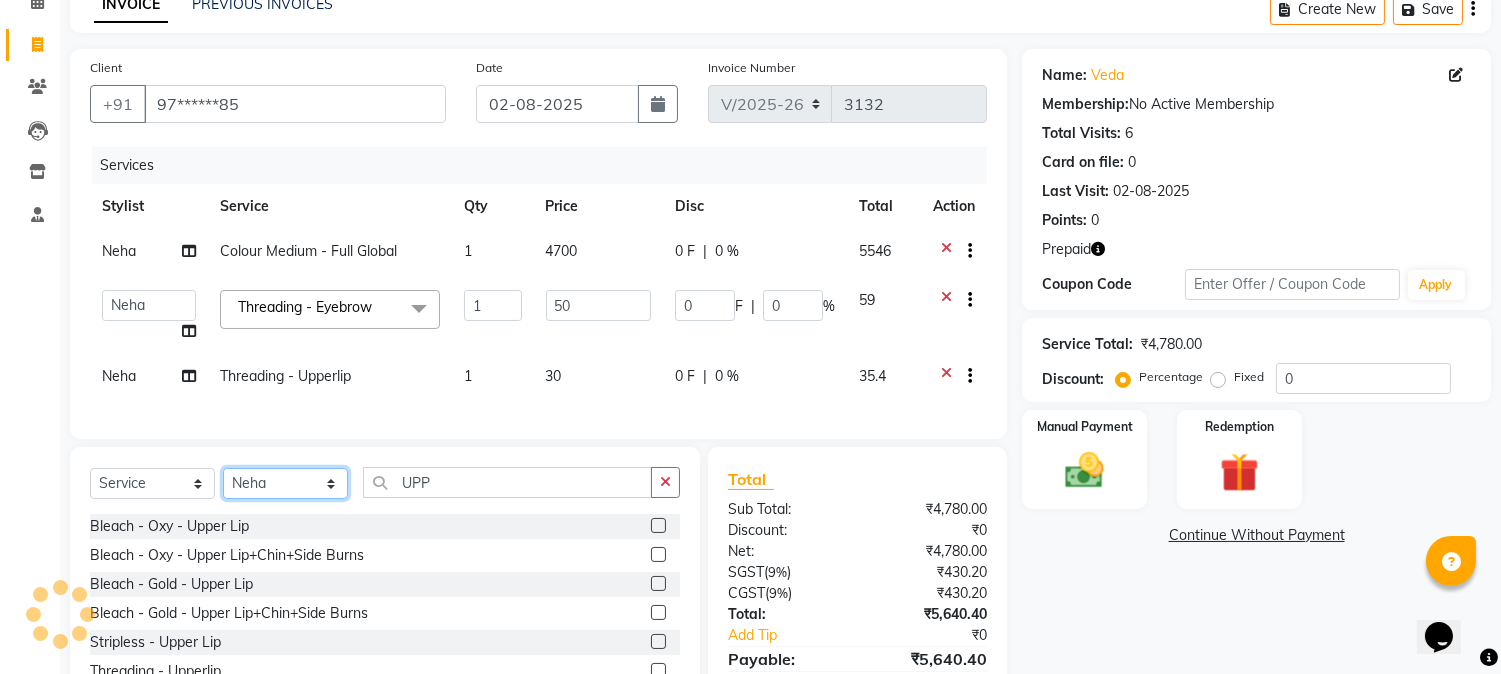 click on "Select Stylist Amar  Arjun Eliza hocus pocus Jonathan Maya Mona Neha Ravi Salima Sonam" 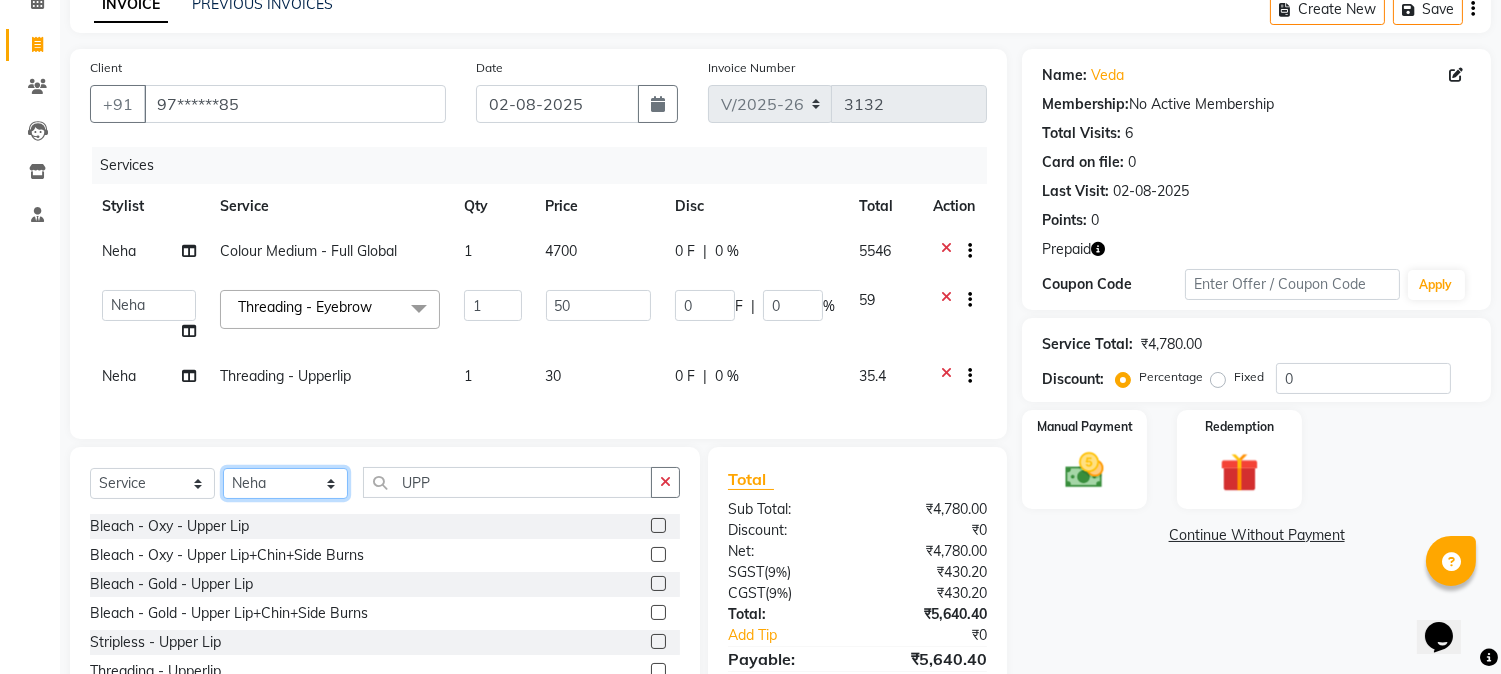 select on "32988" 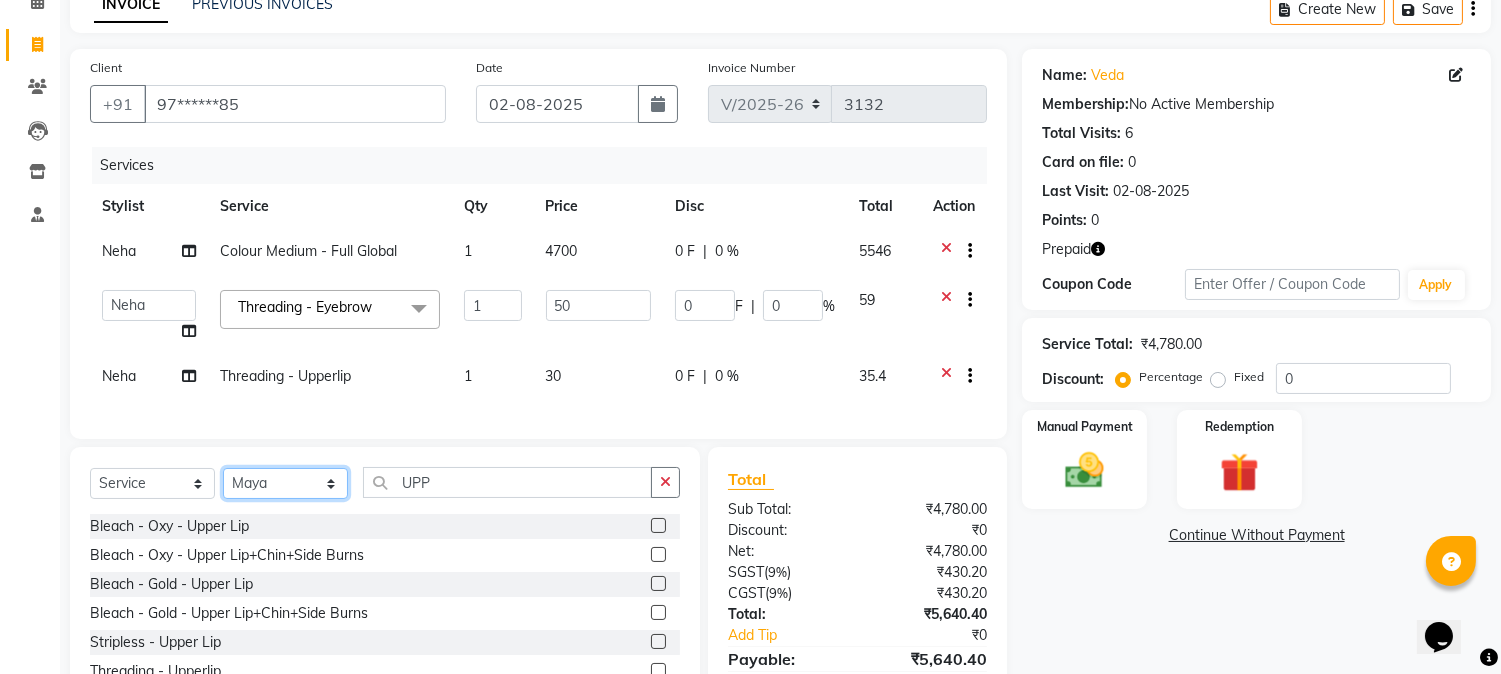 click on "Select Stylist Amar  Arjun Eliza hocus pocus Jonathan Maya Mona Neha Ravi Salima Sonam" 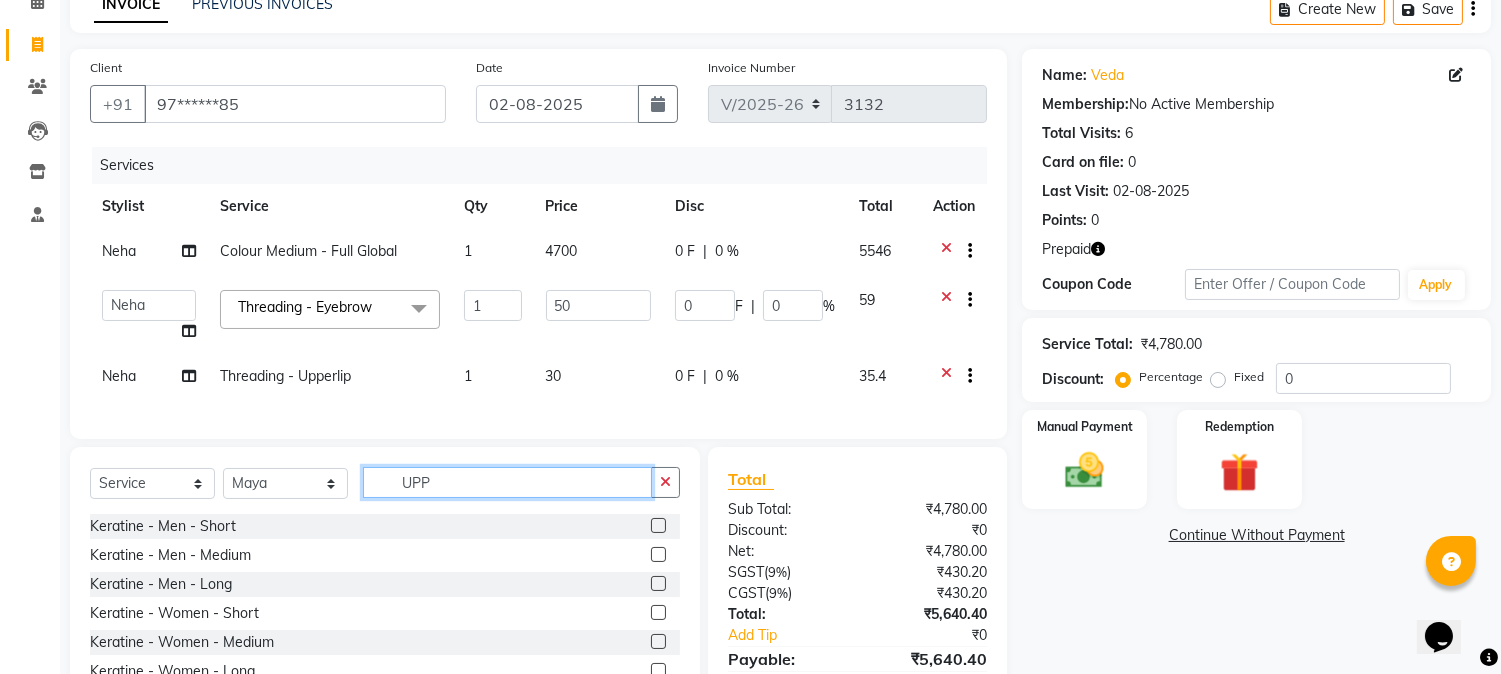 click on "UPP" 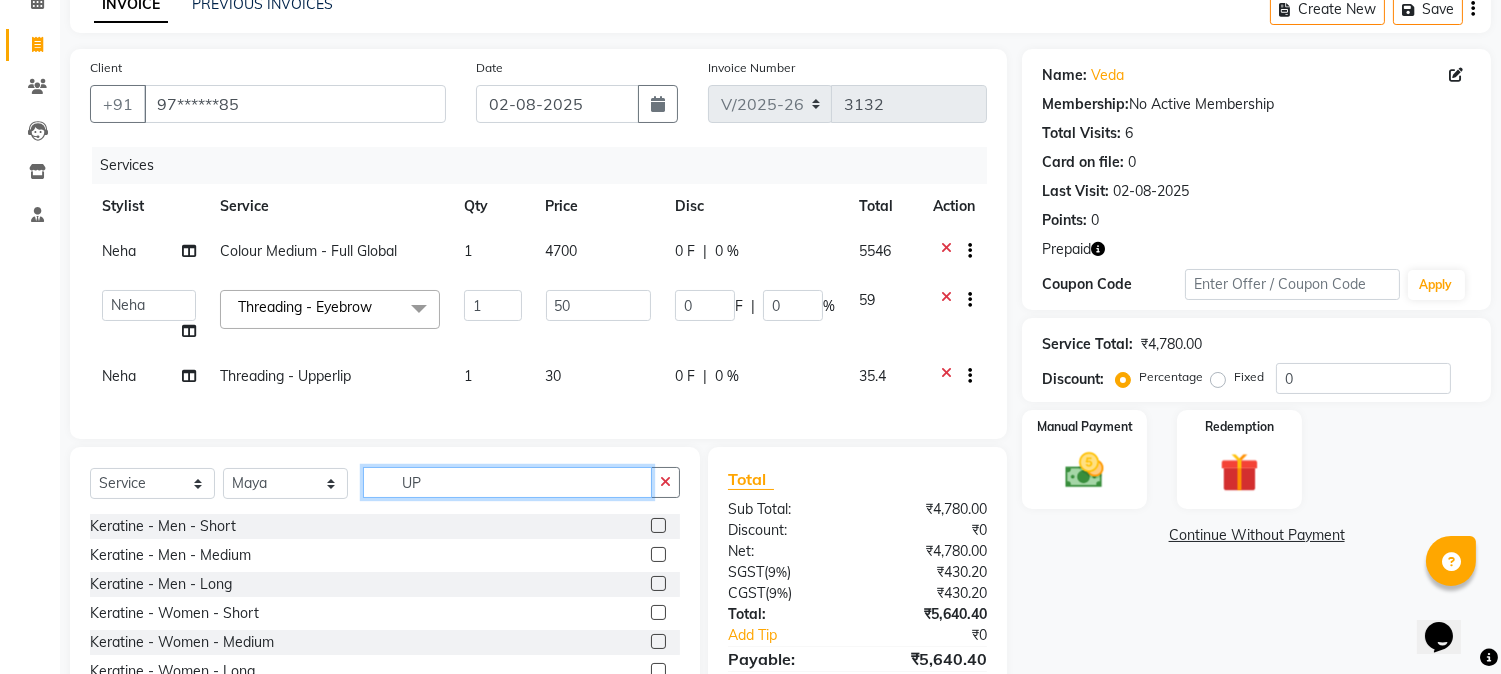 type on "U" 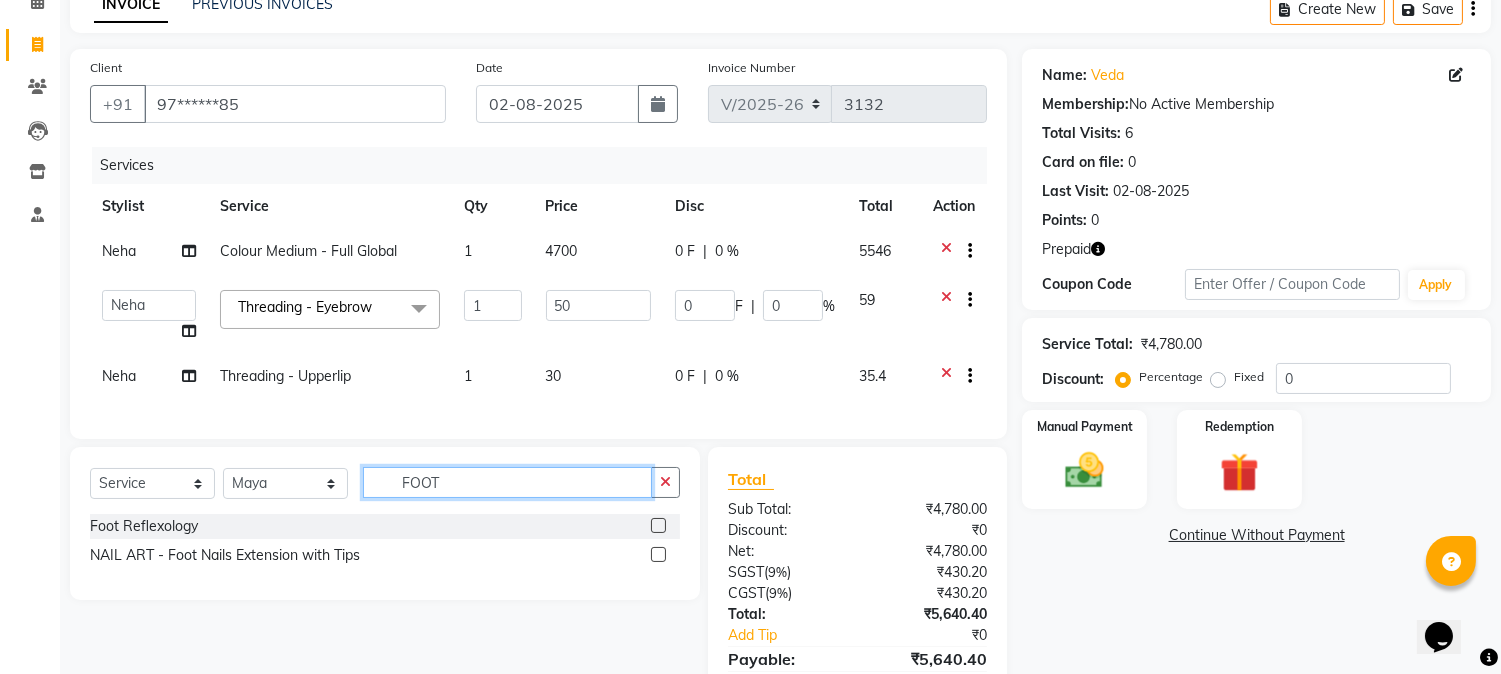 type on "FOOT" 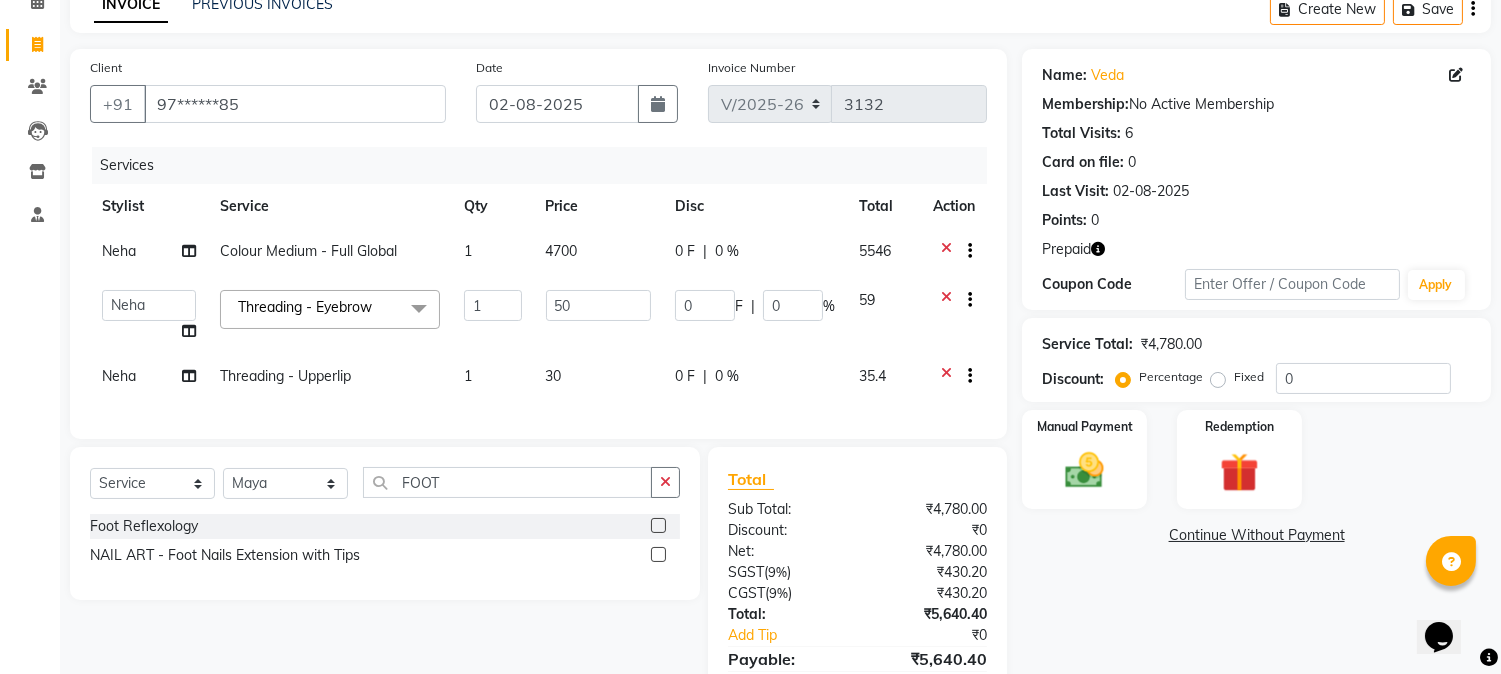 click 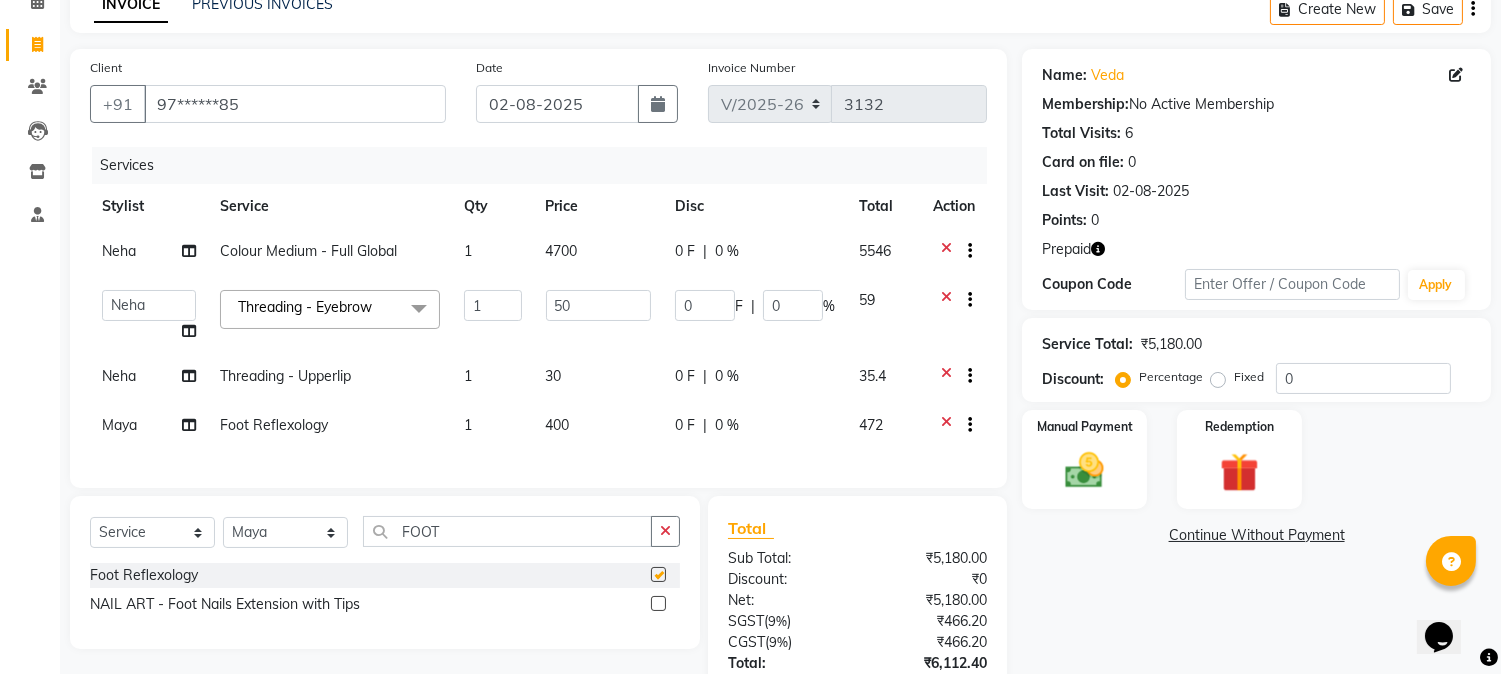 checkbox on "false" 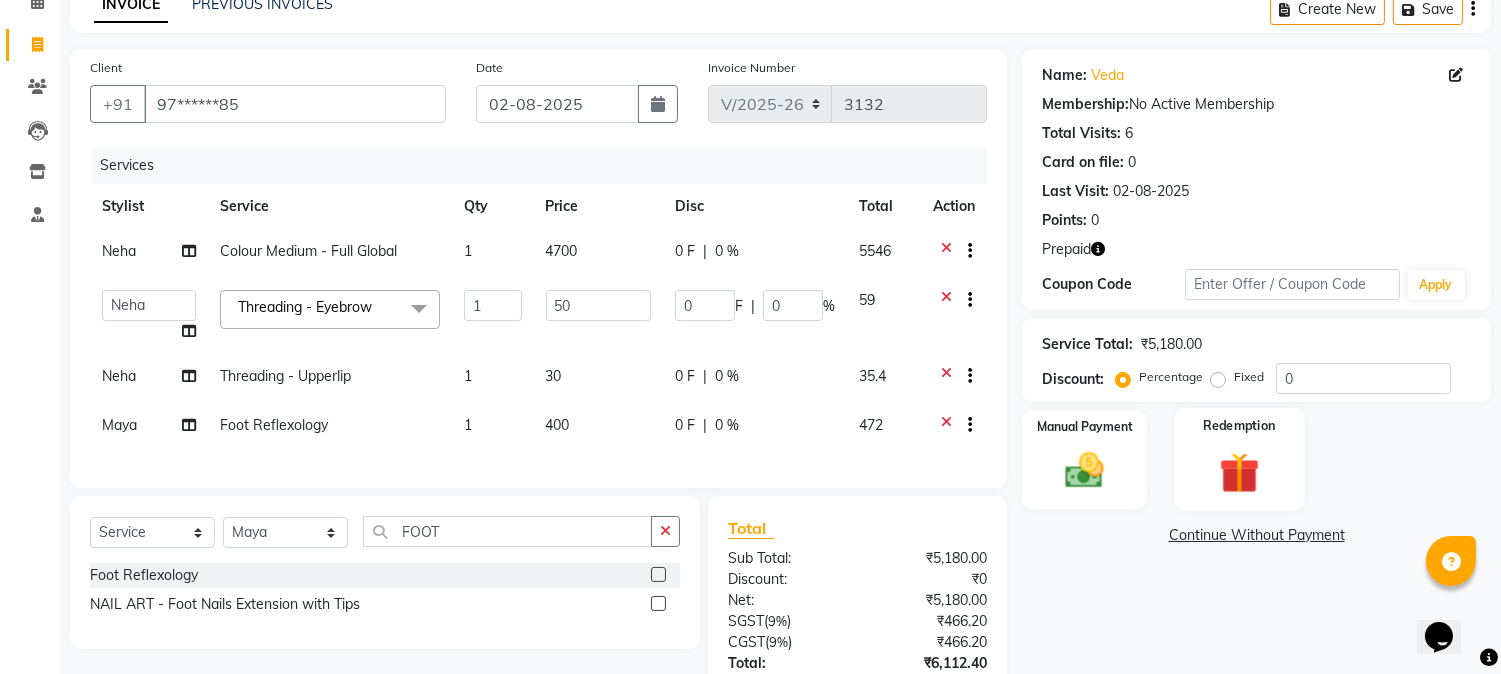 click on "Redemption" 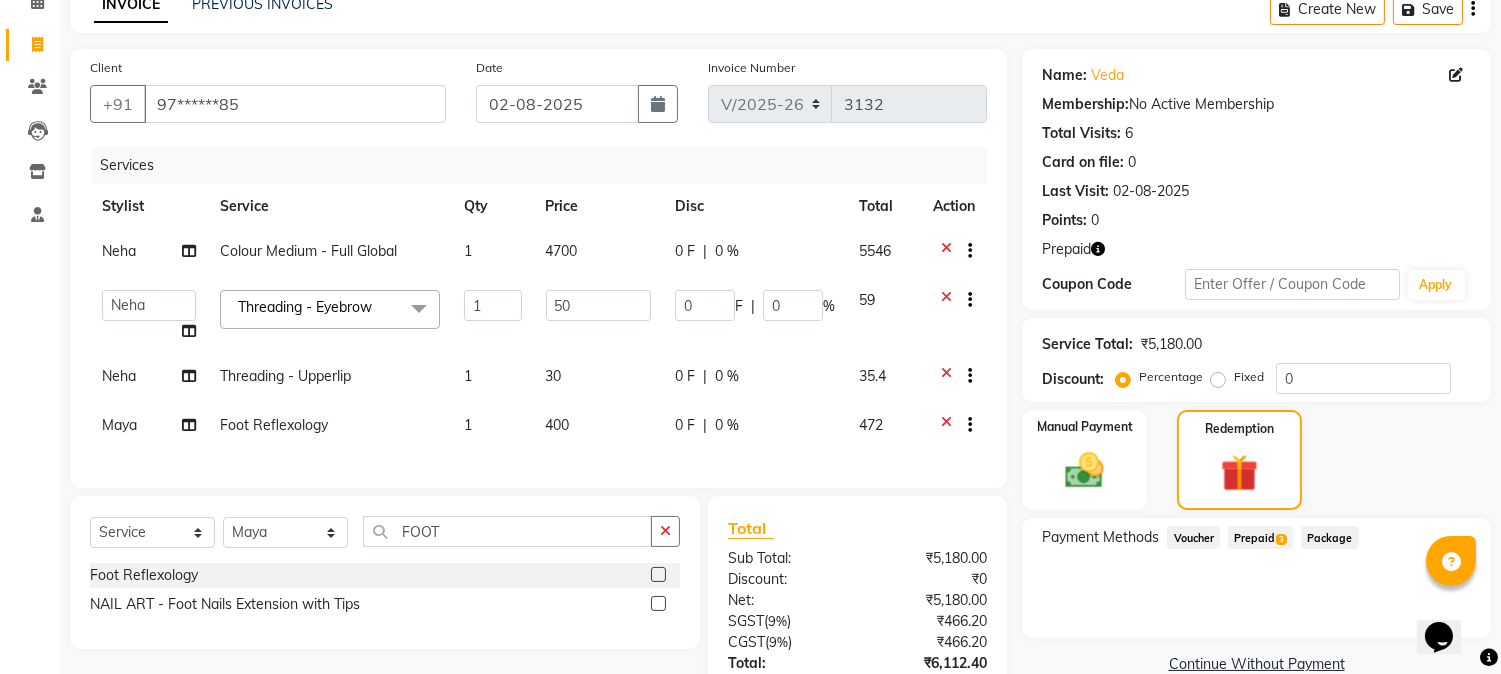 click on "Prepaid  3" 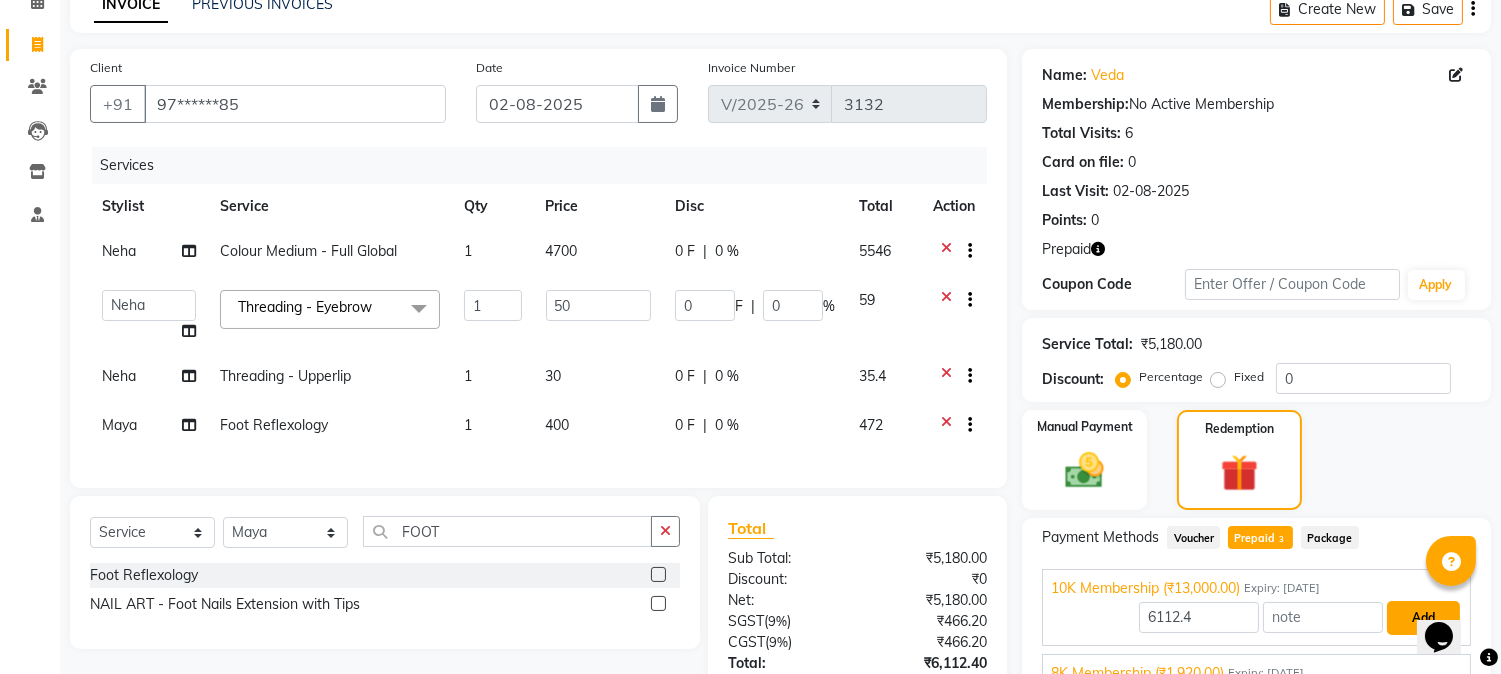click on "Add" at bounding box center (1423, 618) 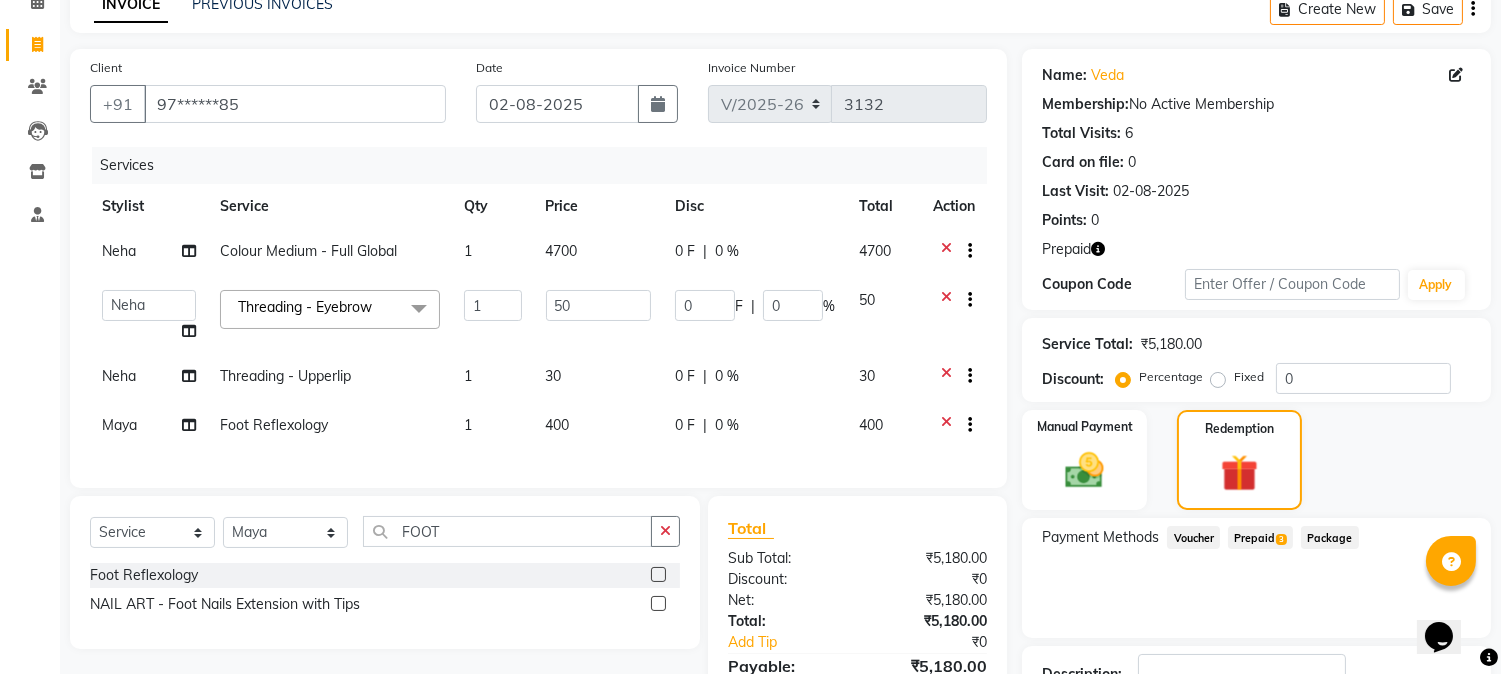 scroll, scrollTop: 263, scrollLeft: 0, axis: vertical 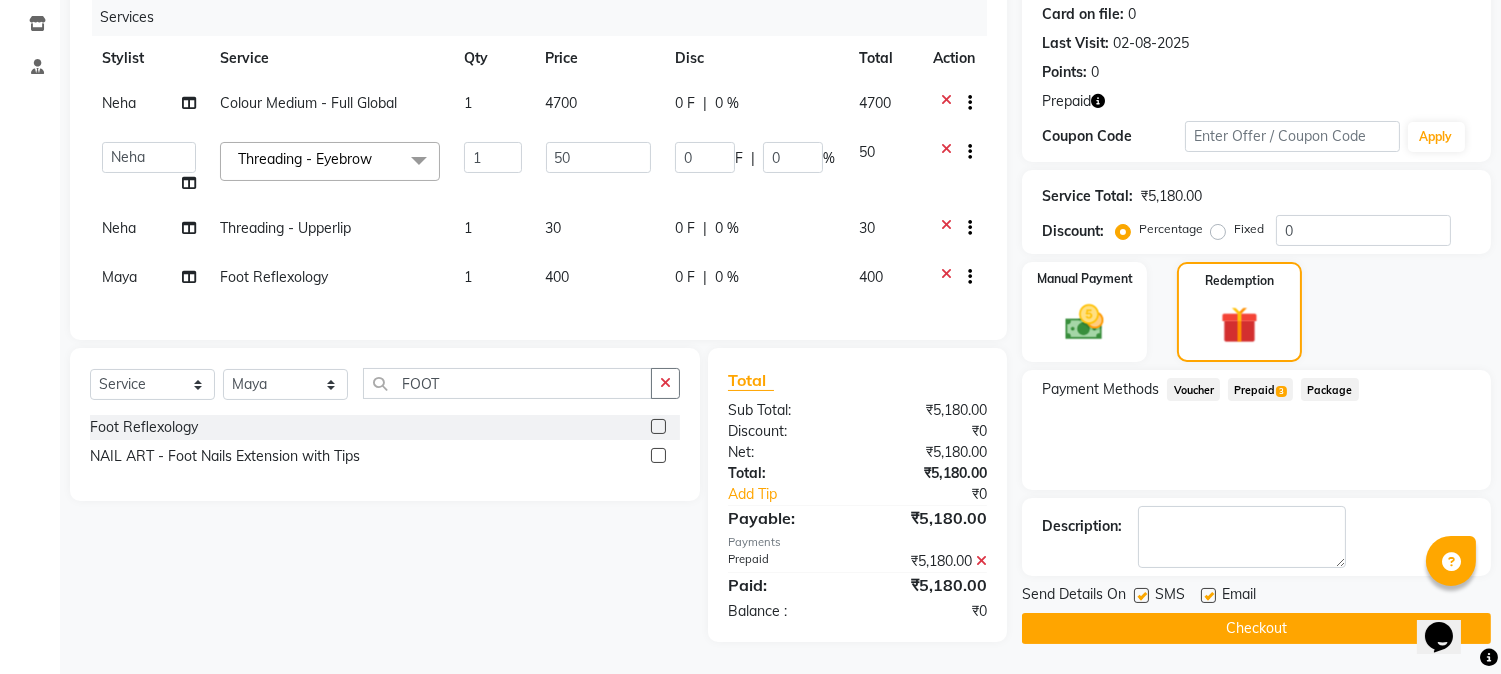 click 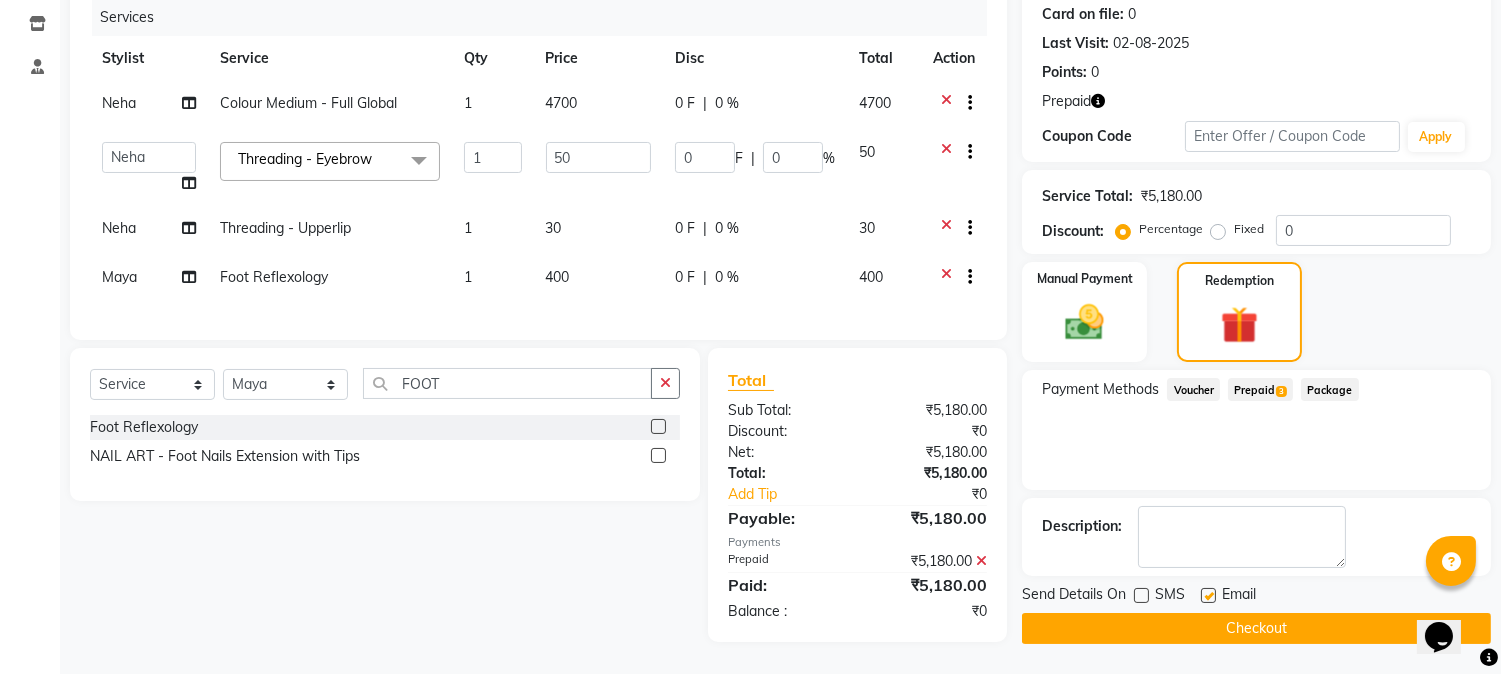 click on "Checkout" 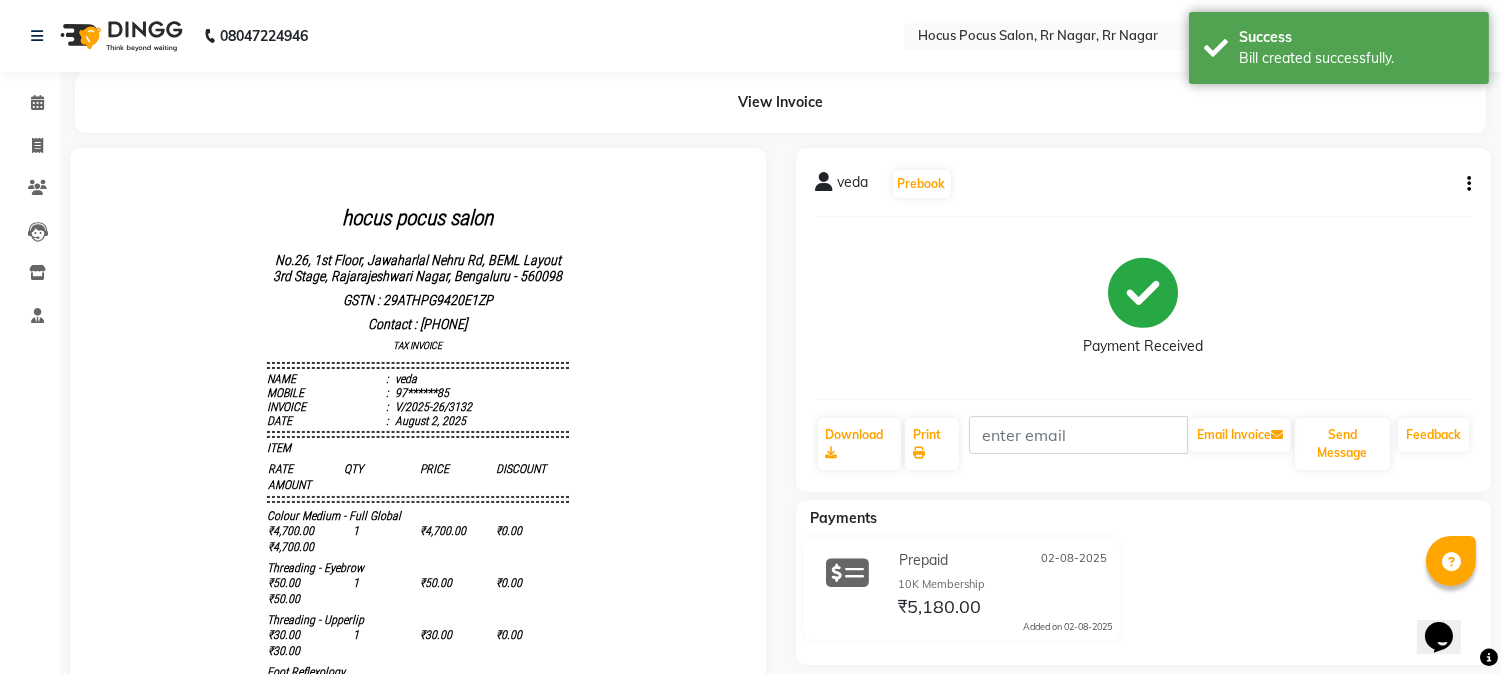 scroll, scrollTop: 0, scrollLeft: 0, axis: both 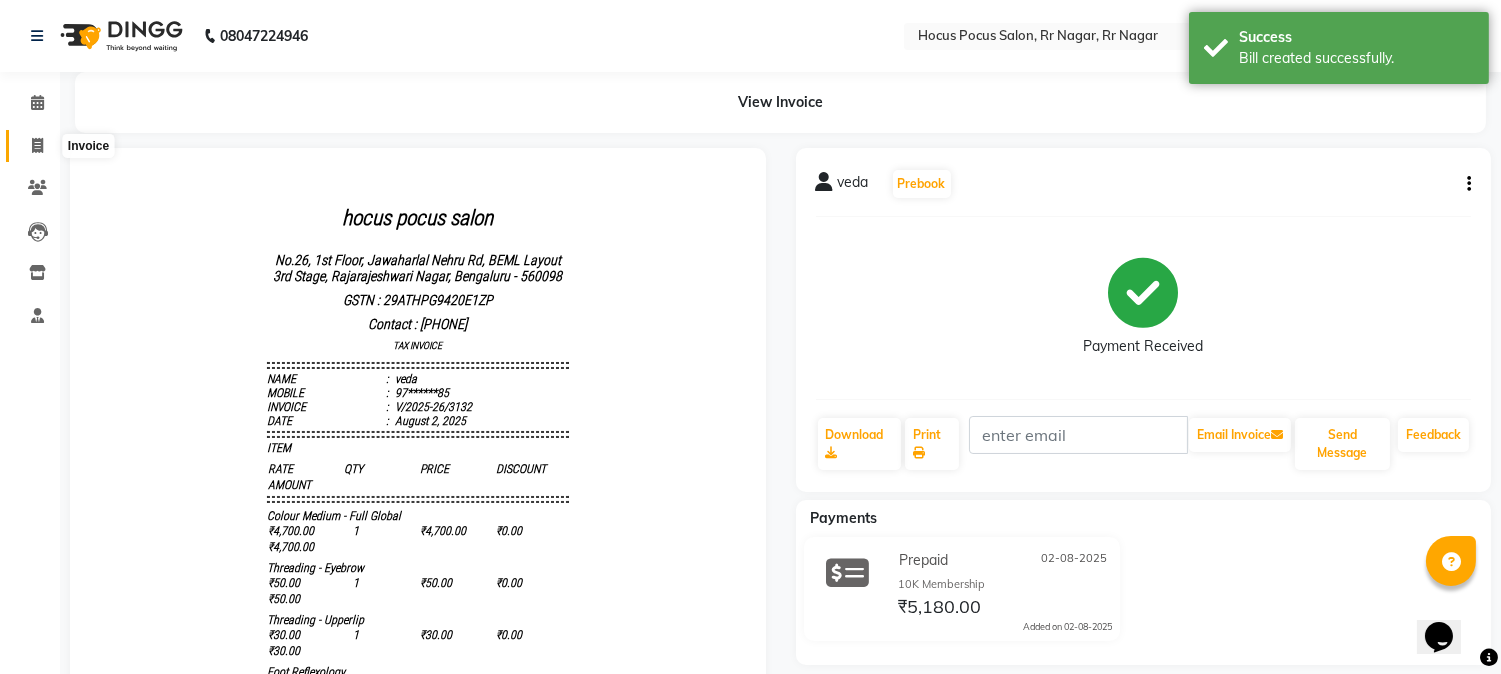 click 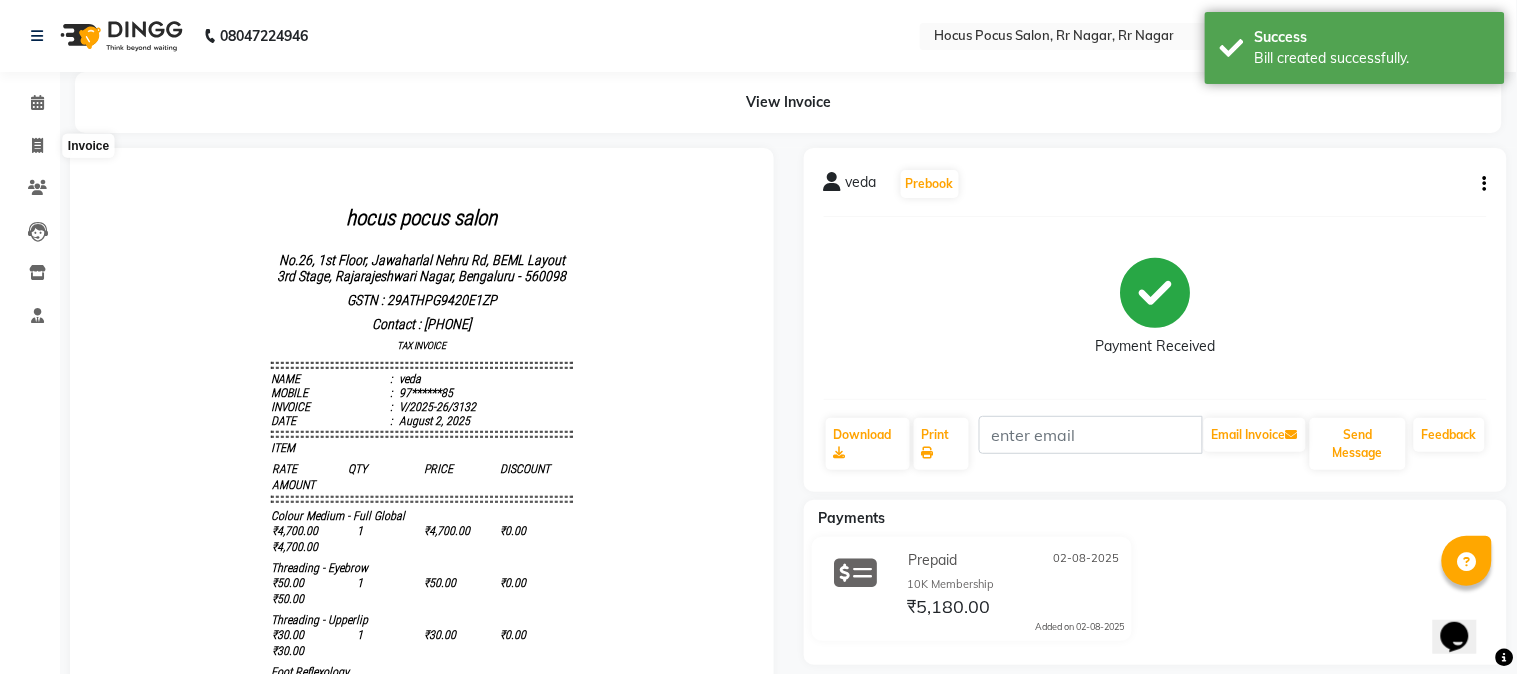 select on "5019" 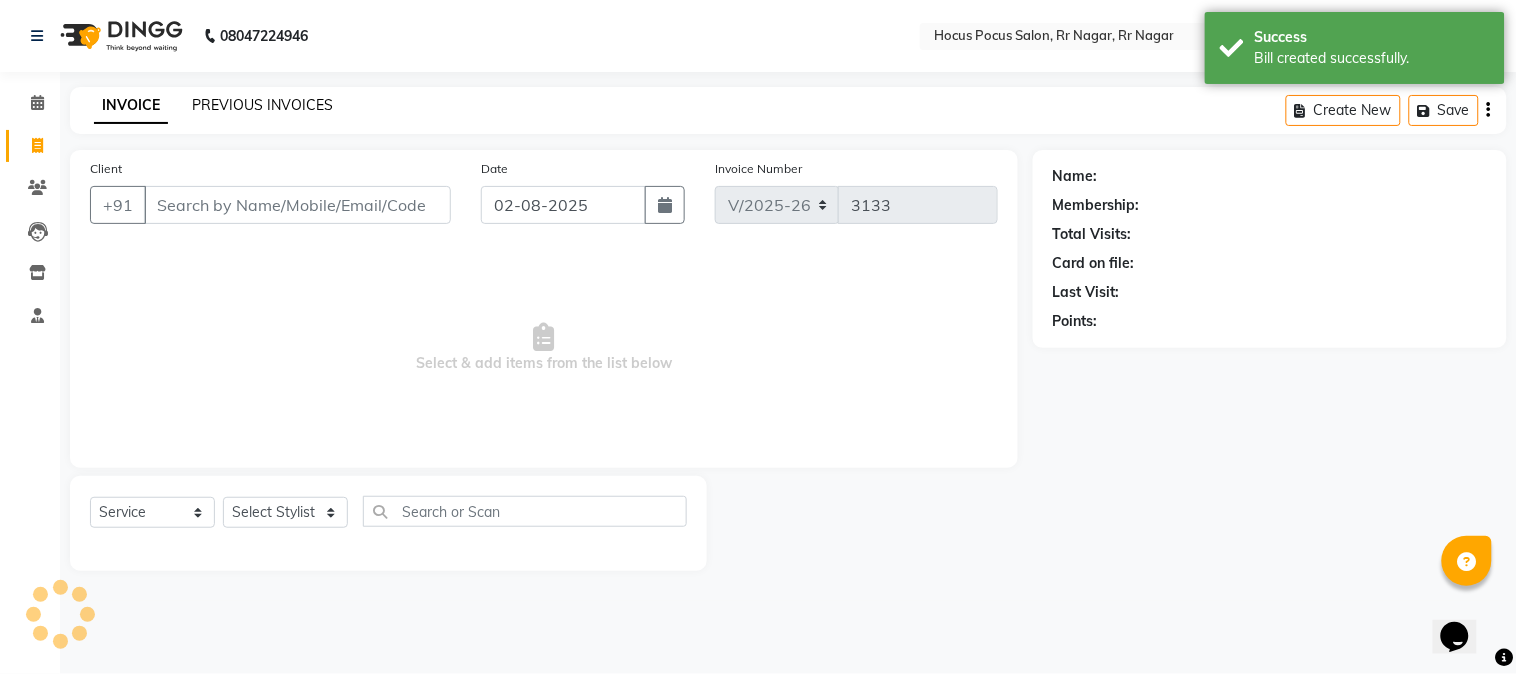click on "PREVIOUS INVOICES" 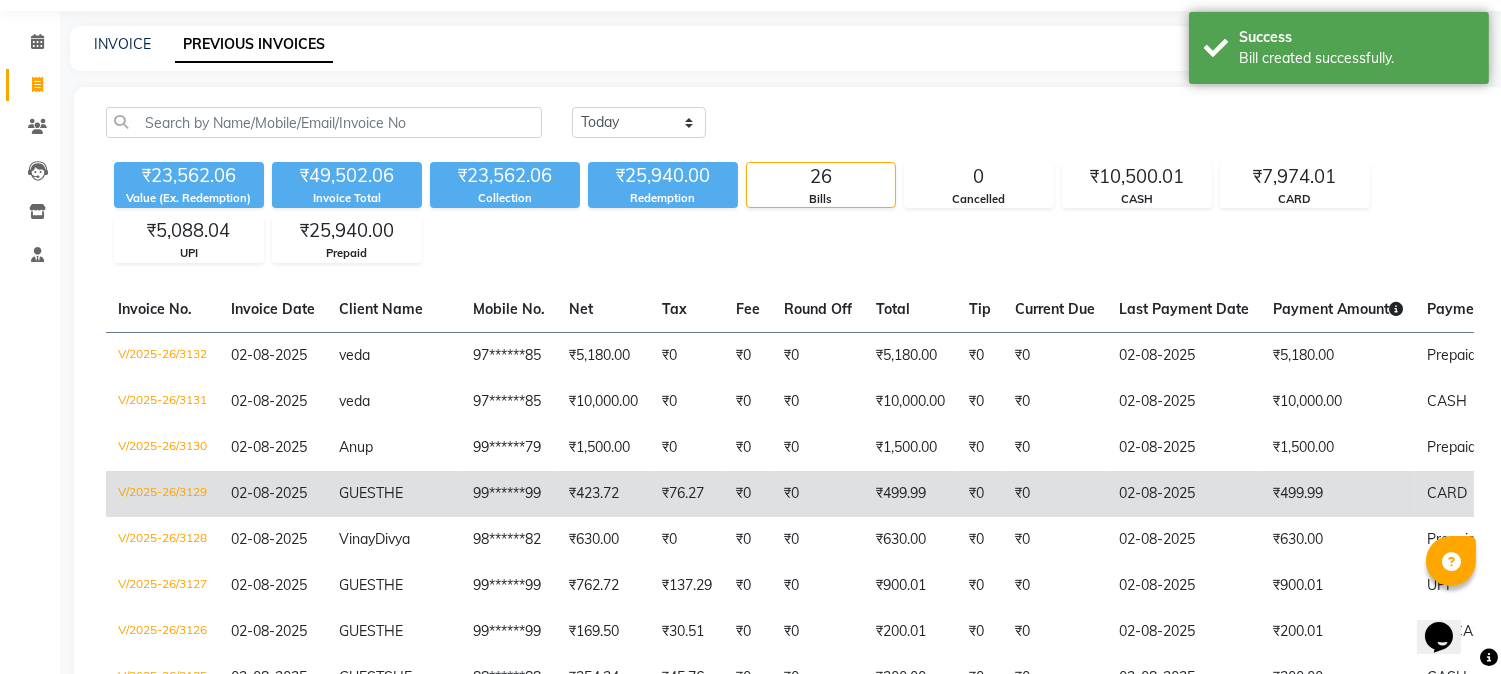 scroll, scrollTop: 111, scrollLeft: 0, axis: vertical 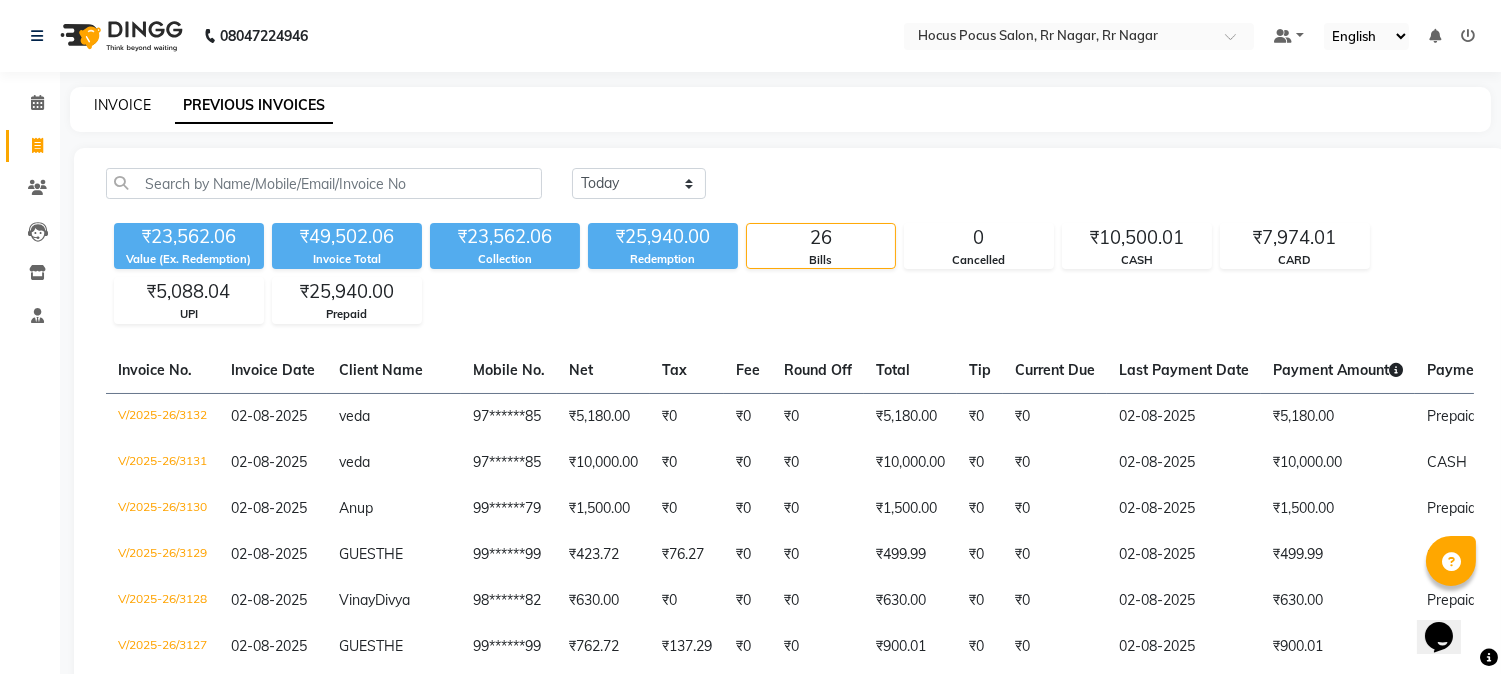 click on "INVOICE" 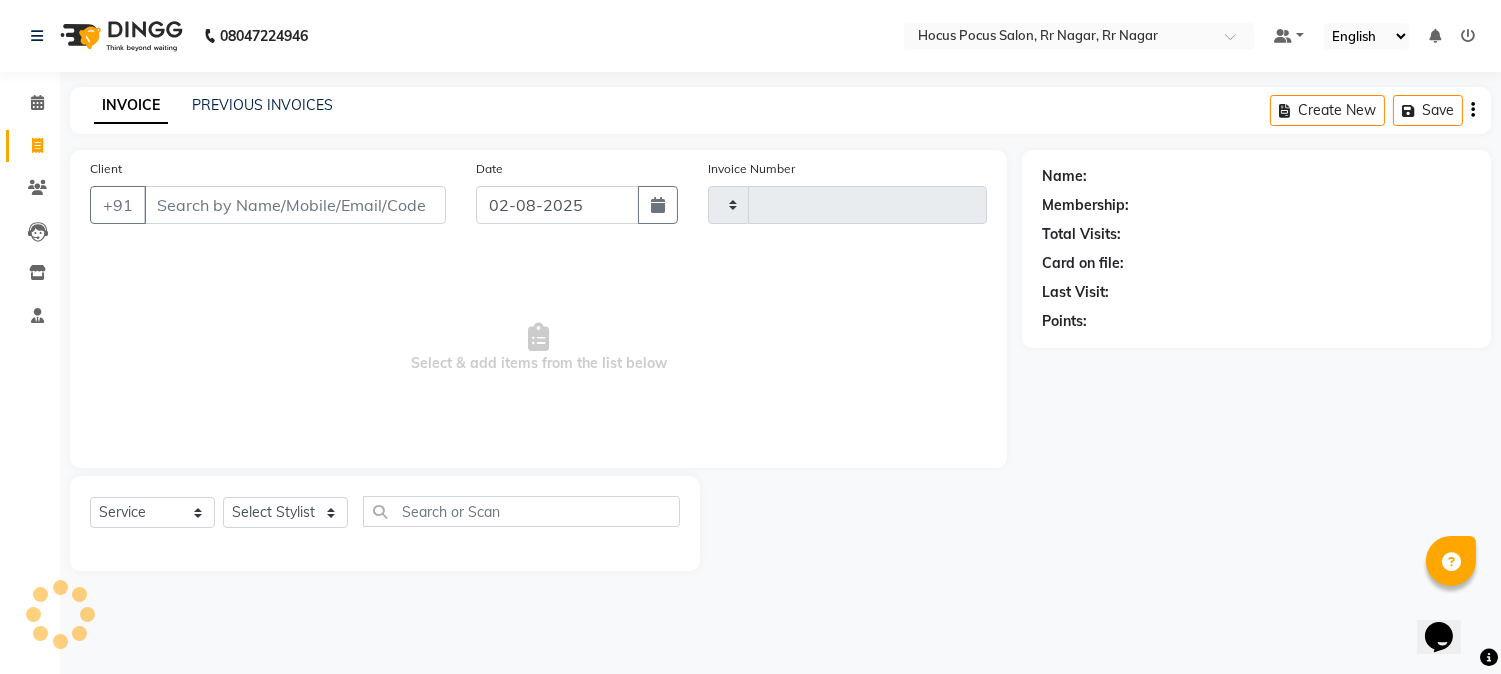 type on "3133" 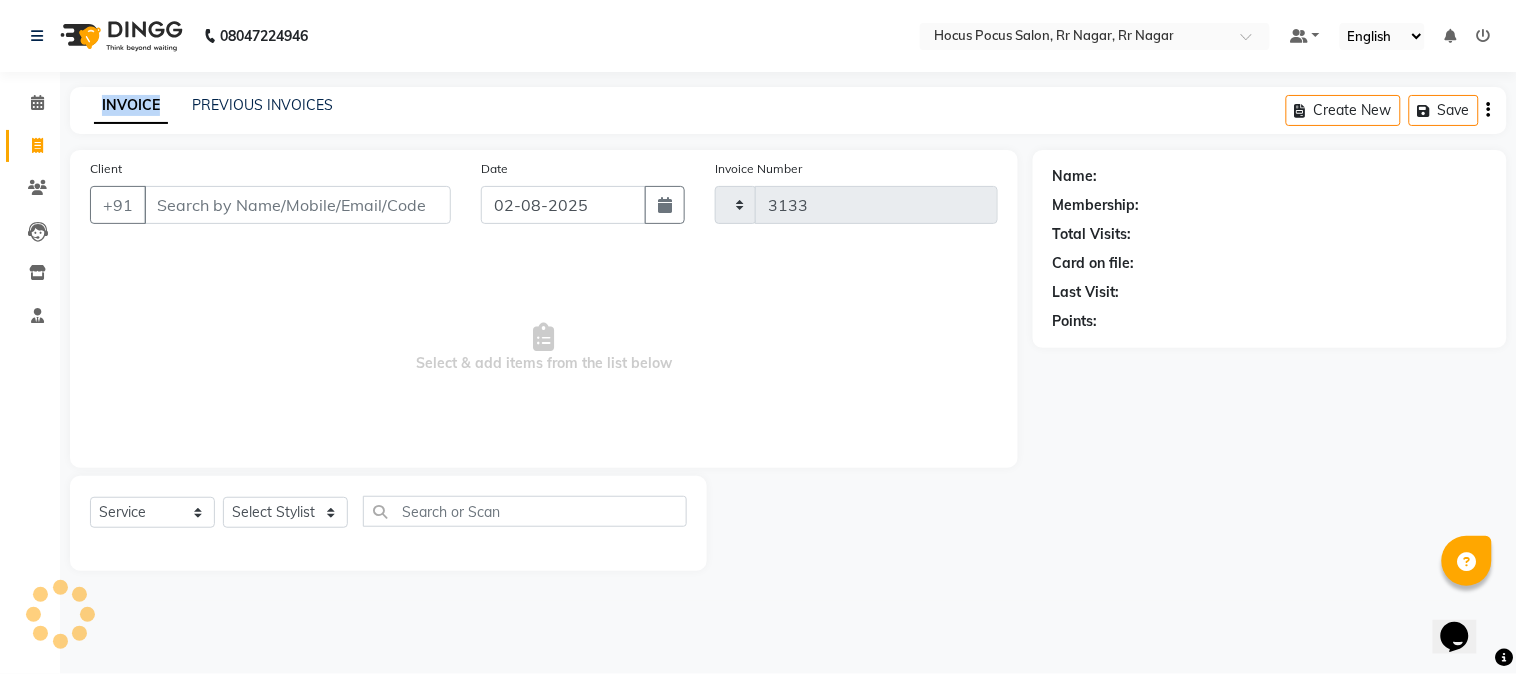 select on "5019" 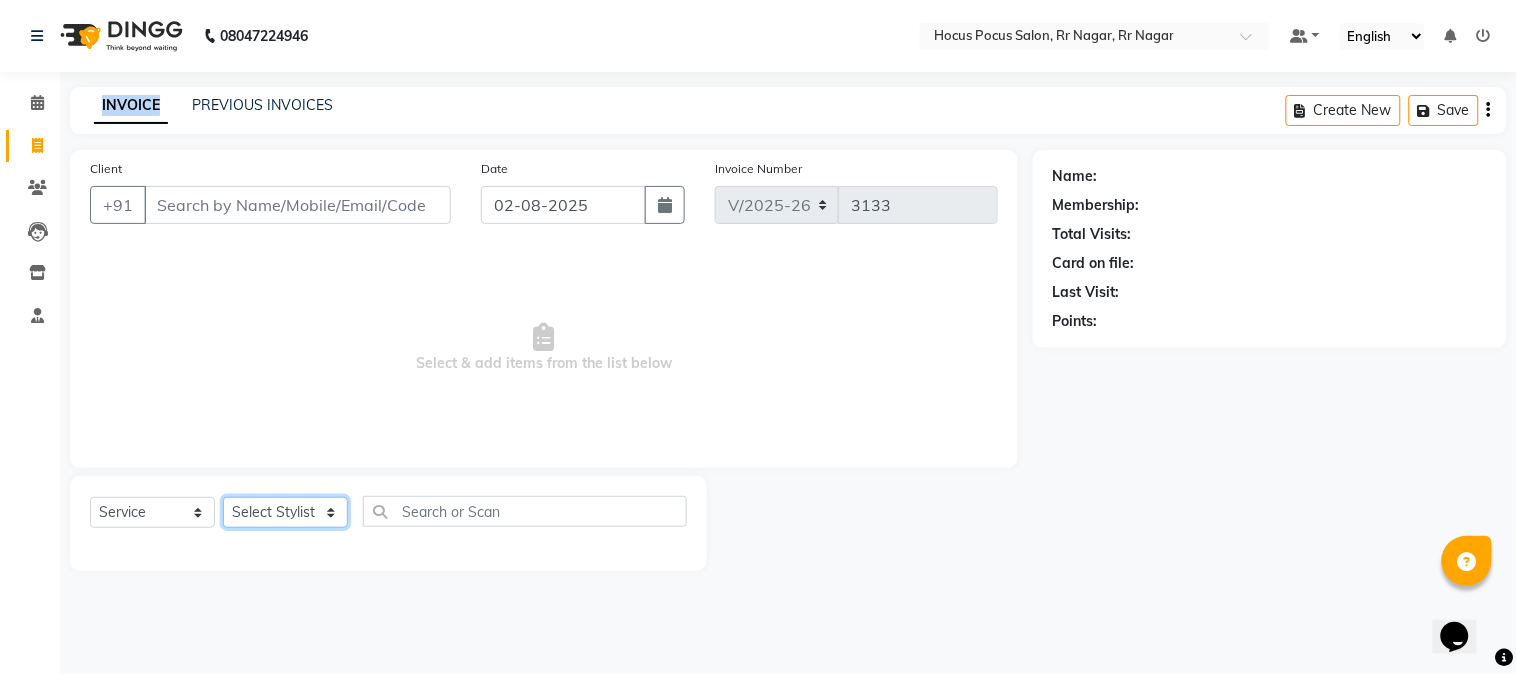 click on "Select Stylist Amar  Arjun Eliza hocus pocus Jonathan Maya Mona Neha Ravi Salima Sonam" 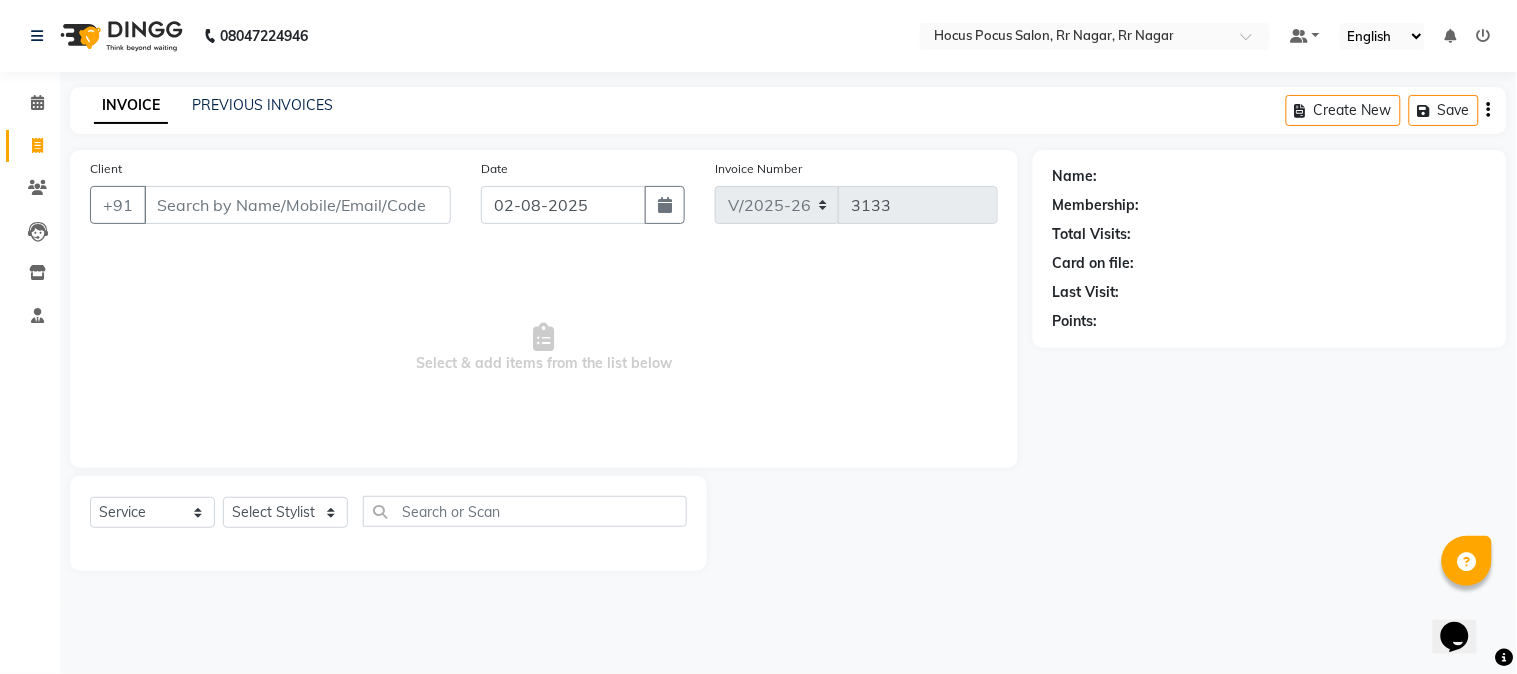click on "Select & add items from the list below" at bounding box center [544, 348] 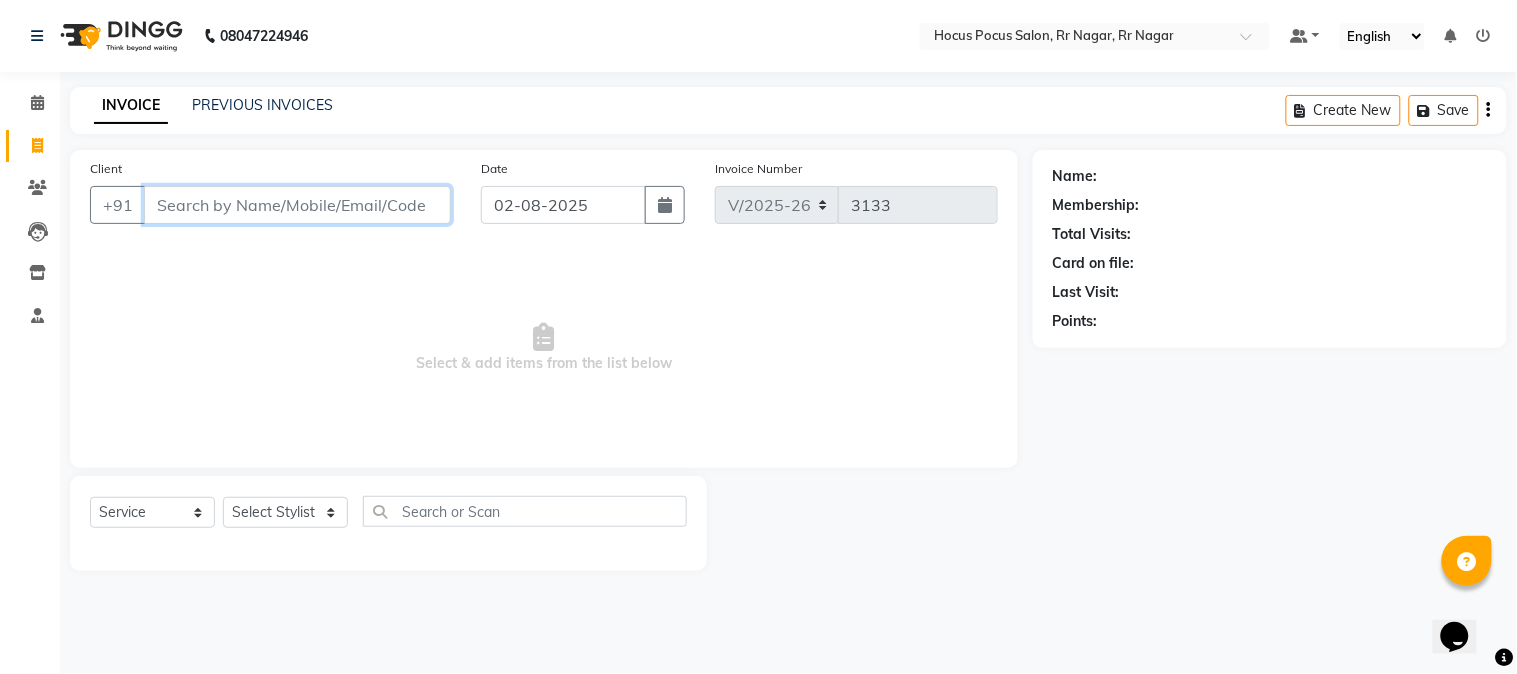 click on "Client" at bounding box center (297, 205) 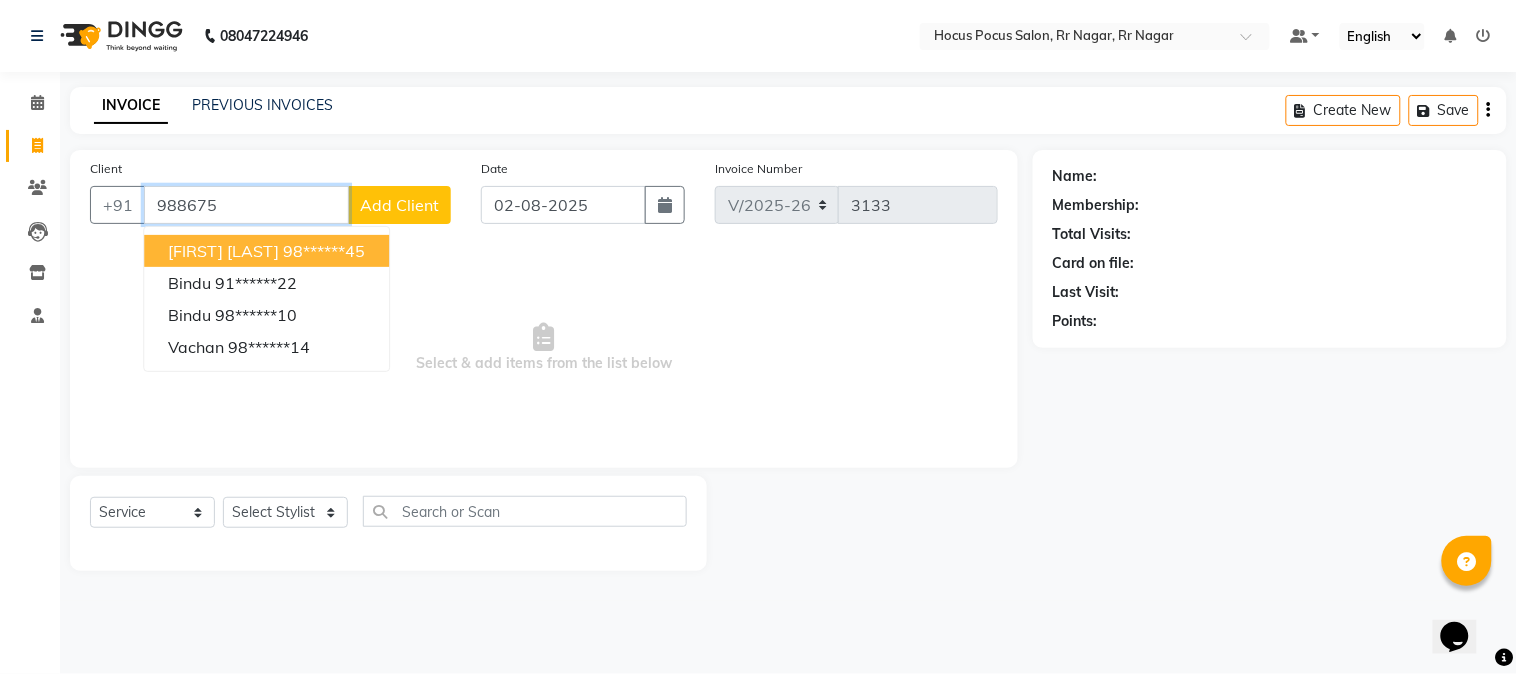 click on "98******45" at bounding box center (324, 251) 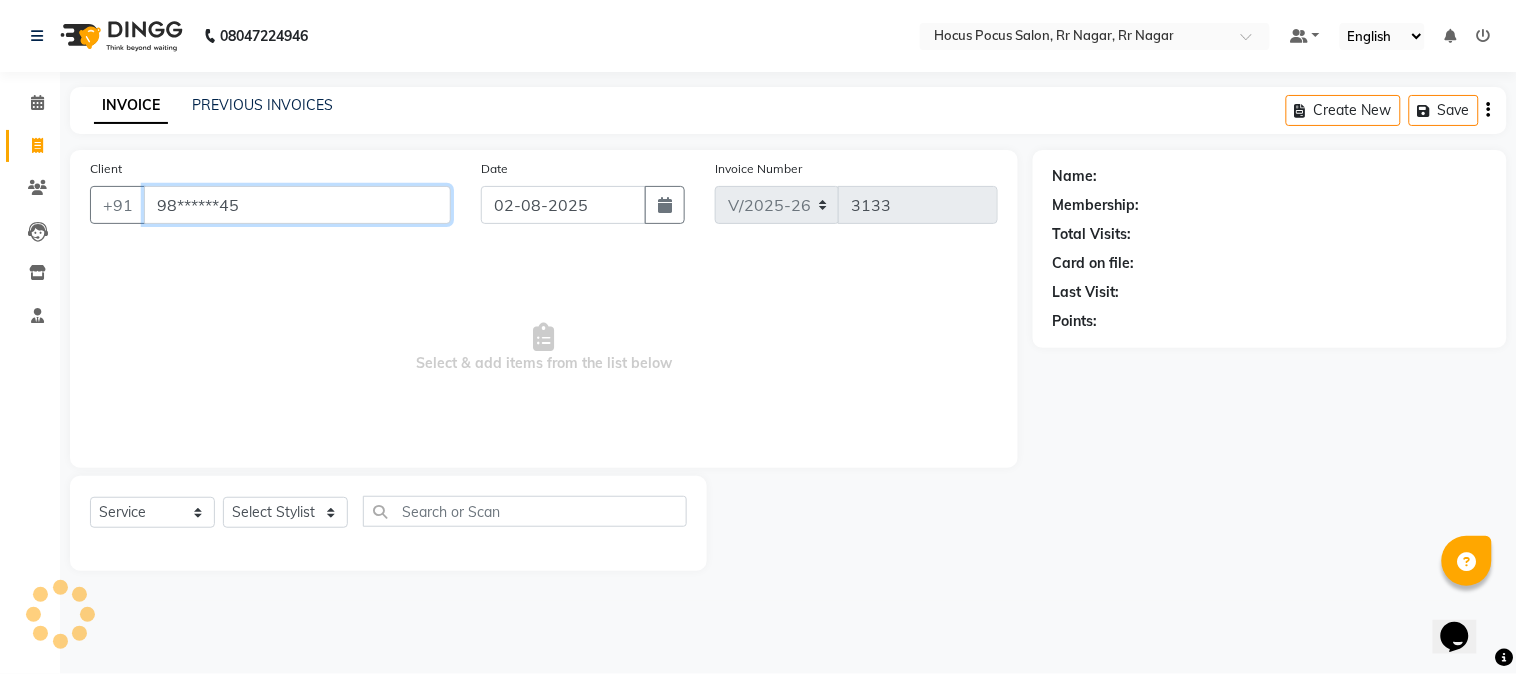 type on "98******45" 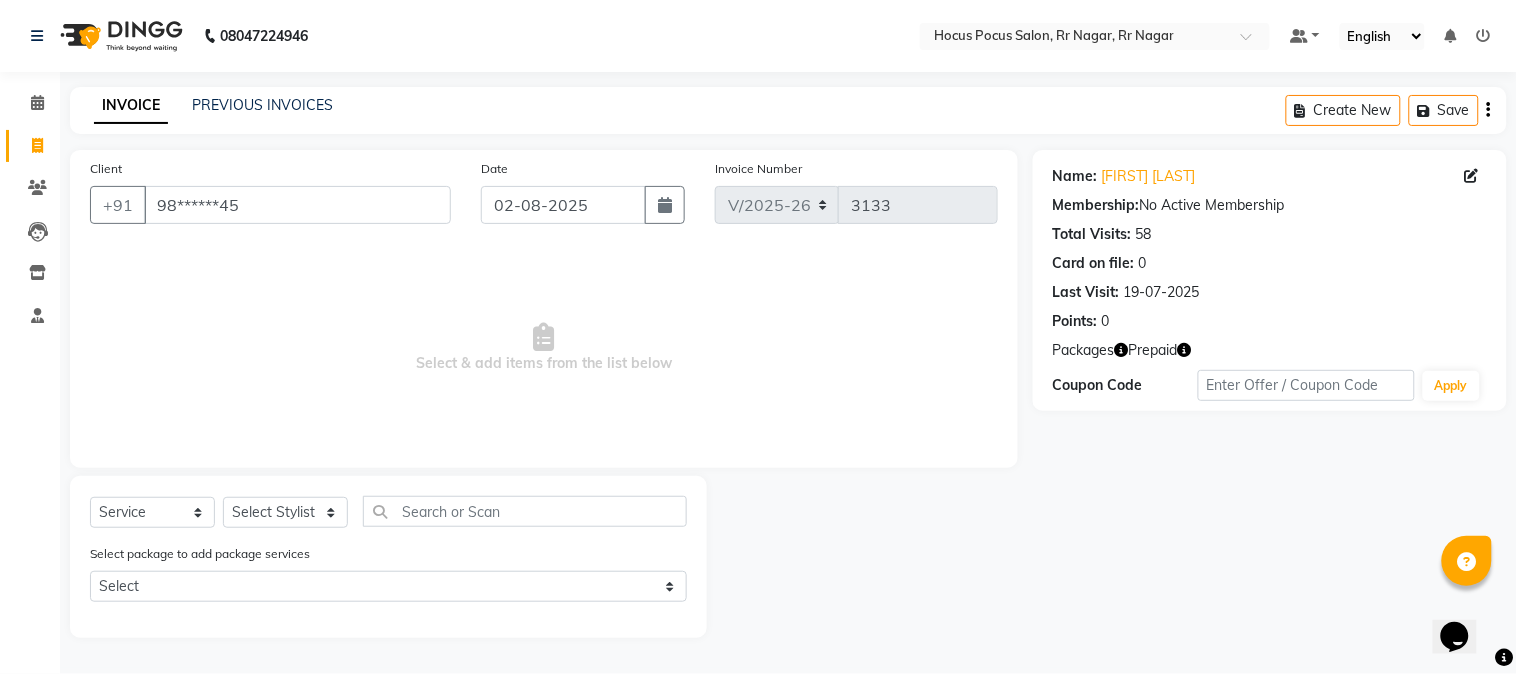 click 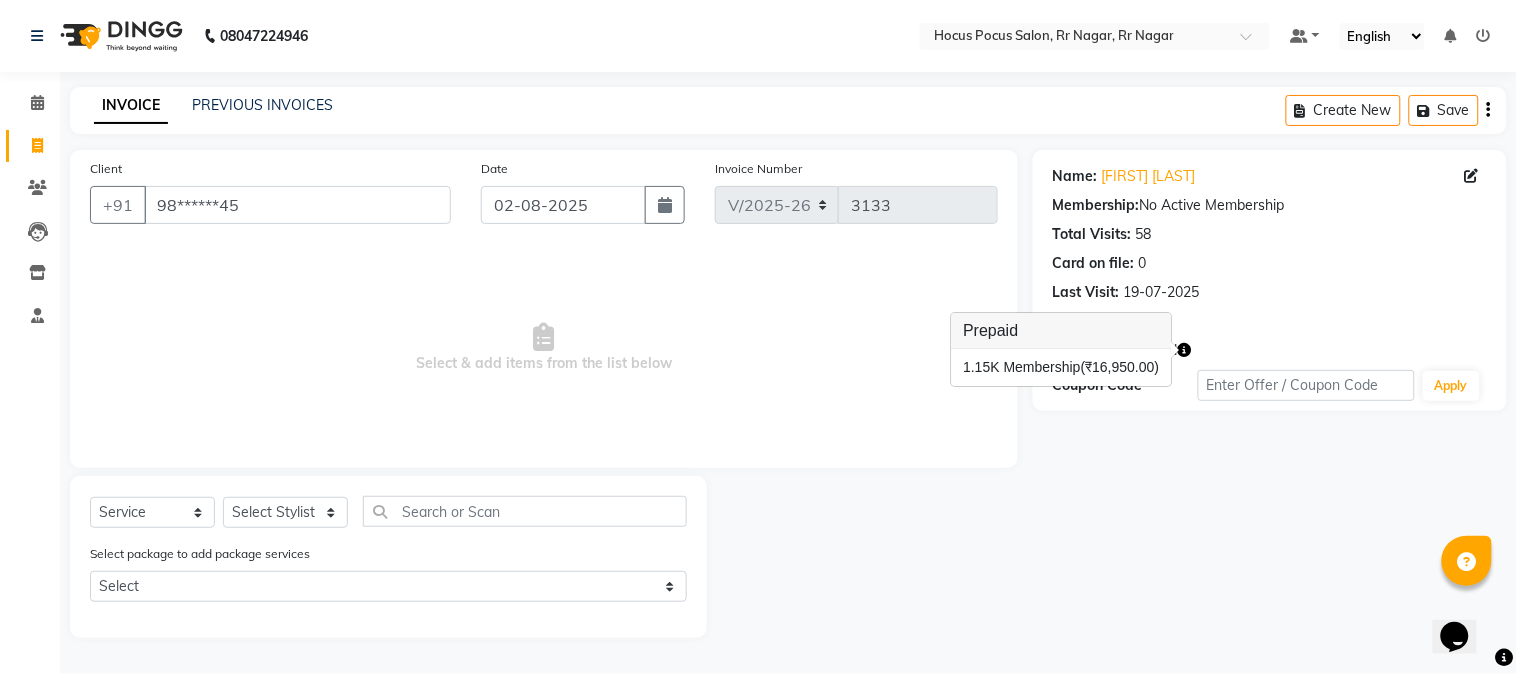 click 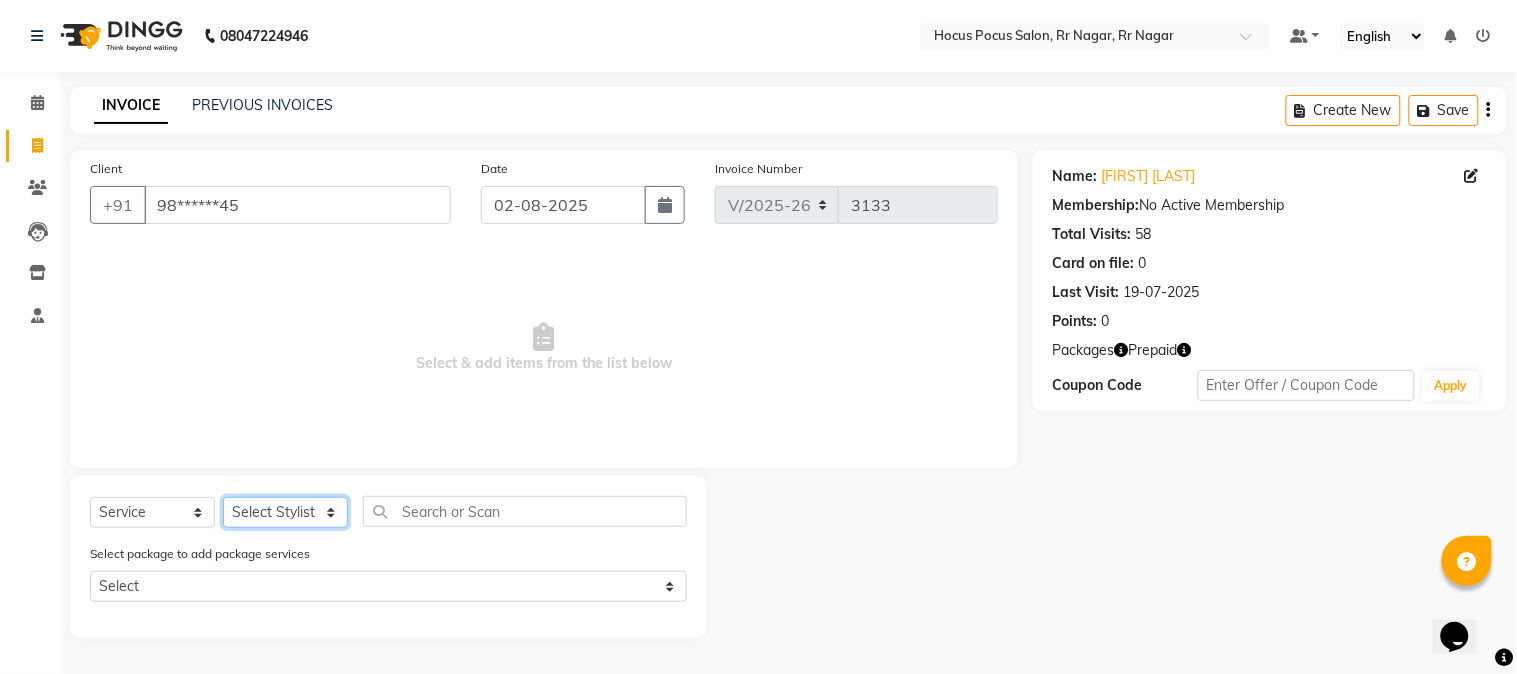 click on "Select Stylist Amar  Arjun Eliza hocus pocus Jonathan Maya Mona Neha Ravi Salima Sonam" 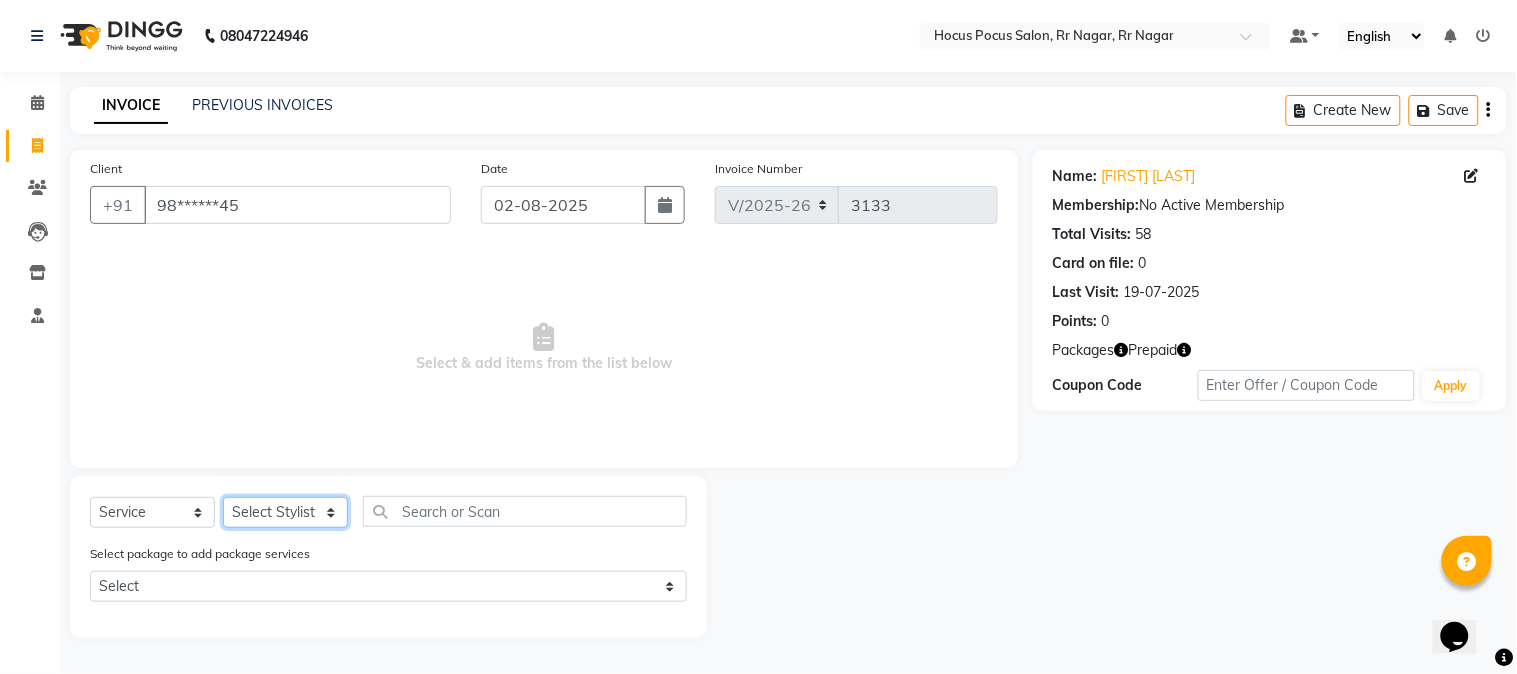 select on "85060" 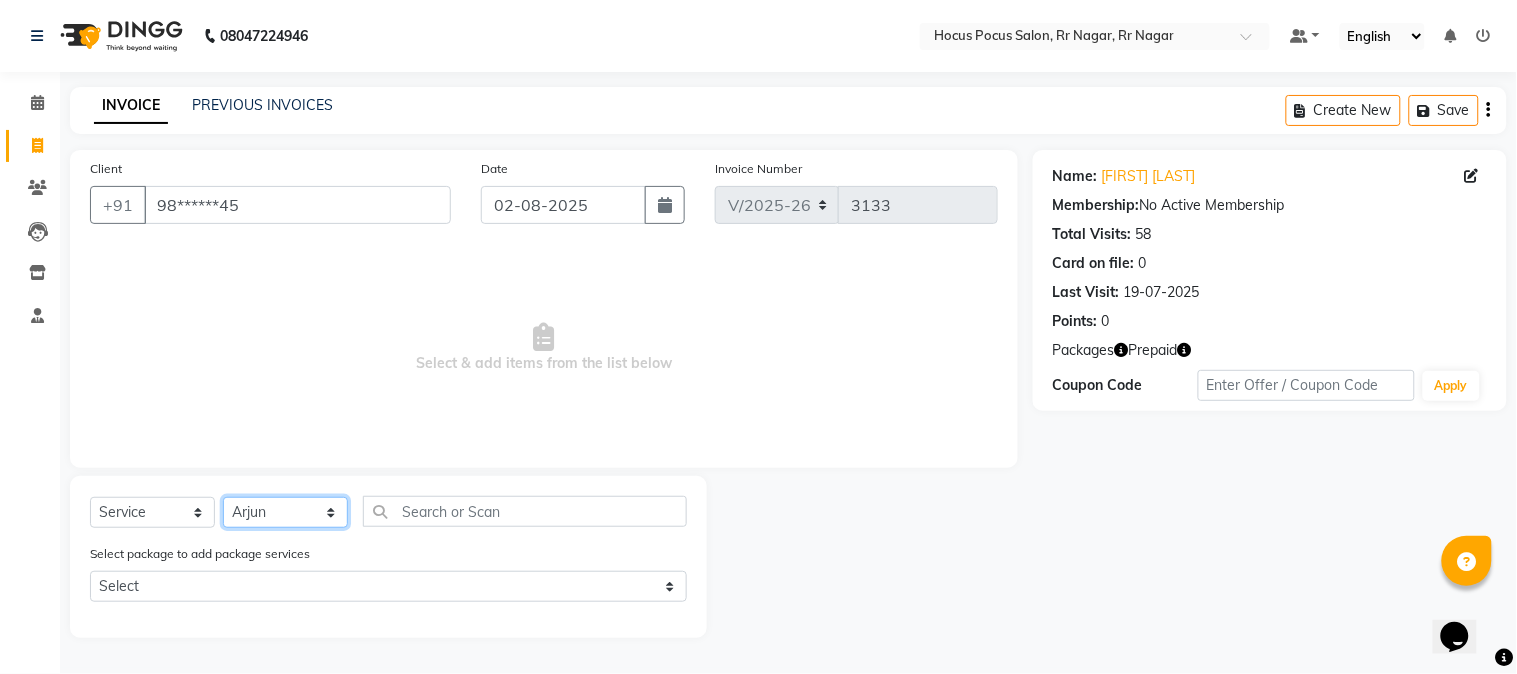 click on "Select Stylist Amar  Arjun Eliza hocus pocus Jonathan Maya Mona Neha Ravi Salima Sonam" 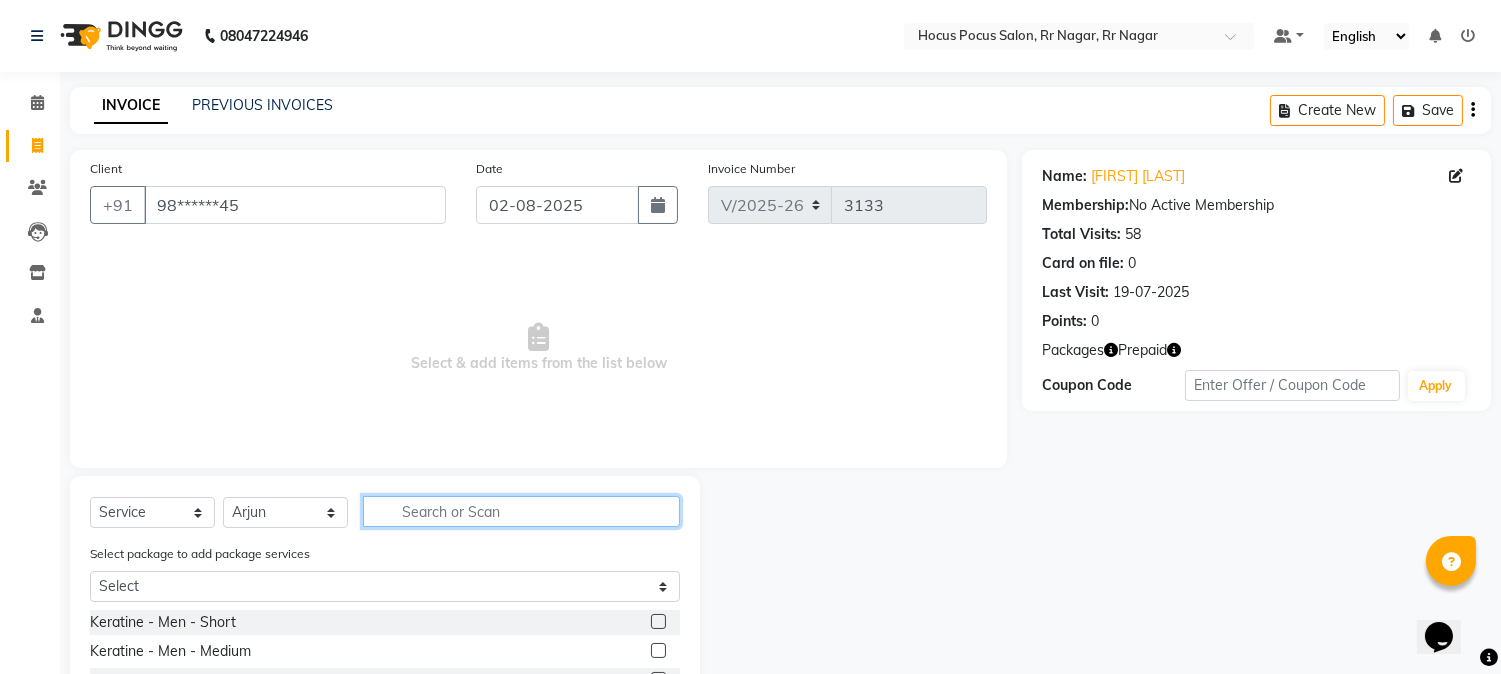 click 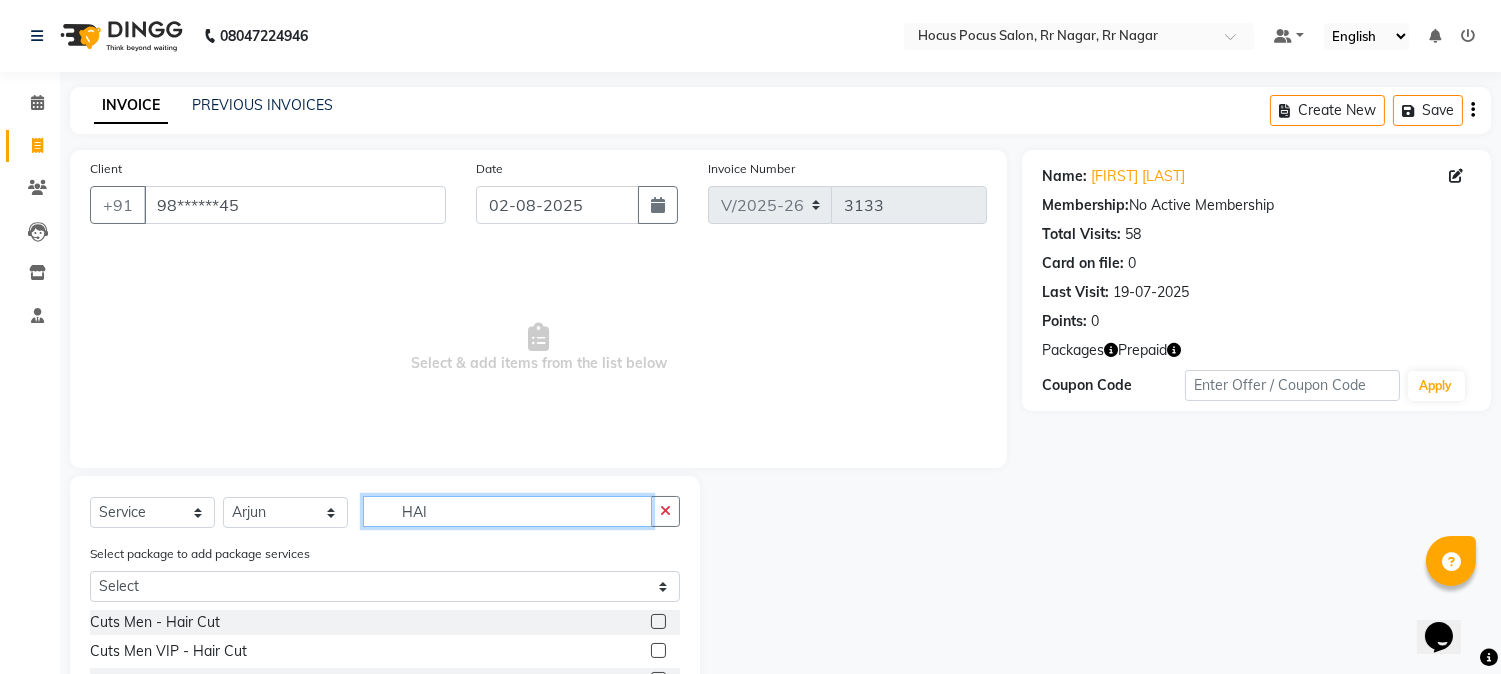 scroll, scrollTop: 194, scrollLeft: 0, axis: vertical 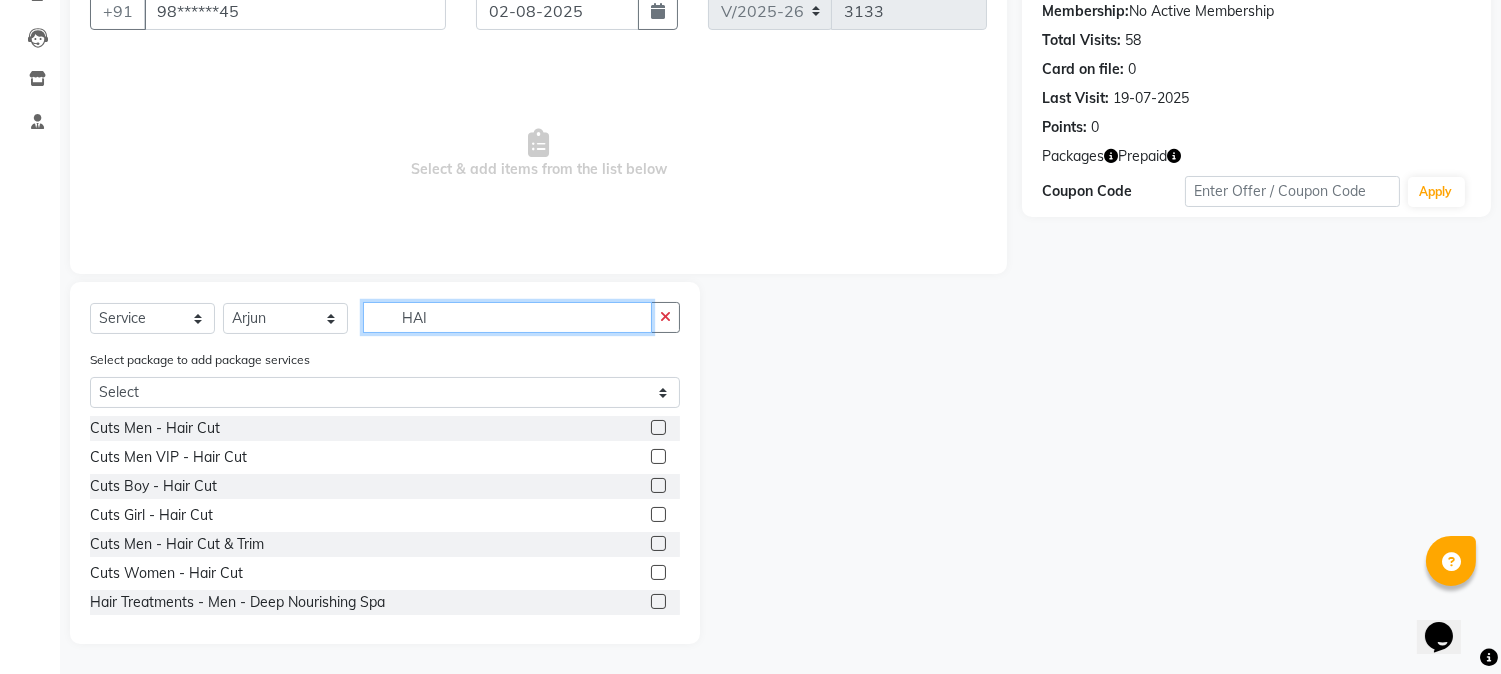 type on "HAI" 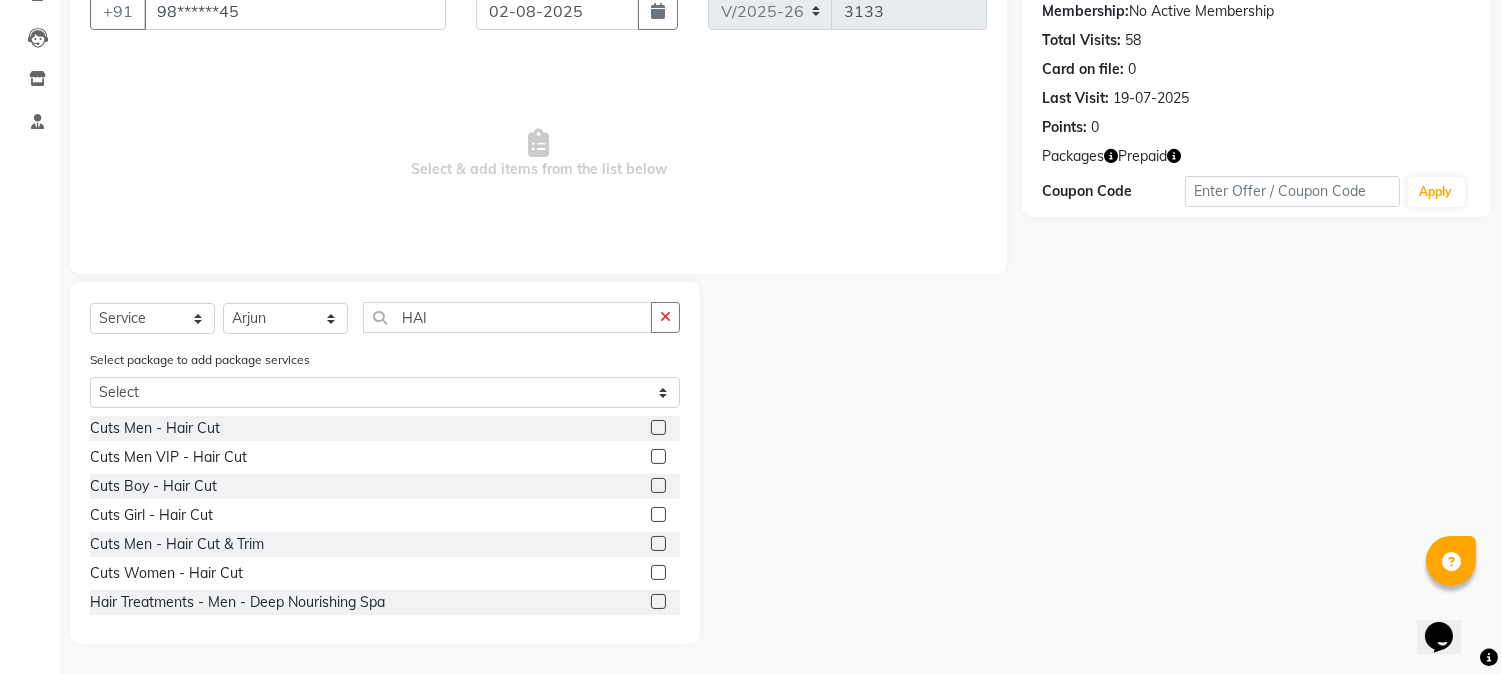 click 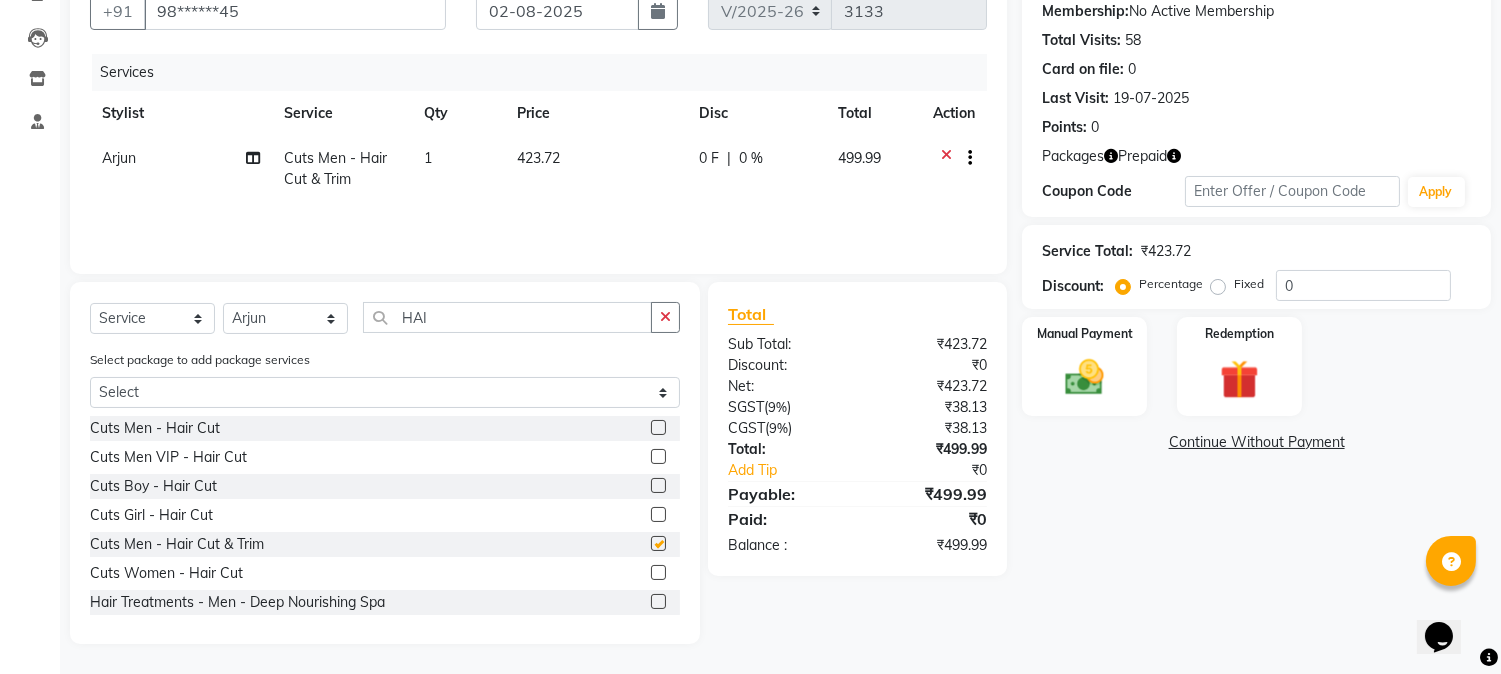 checkbox on "false" 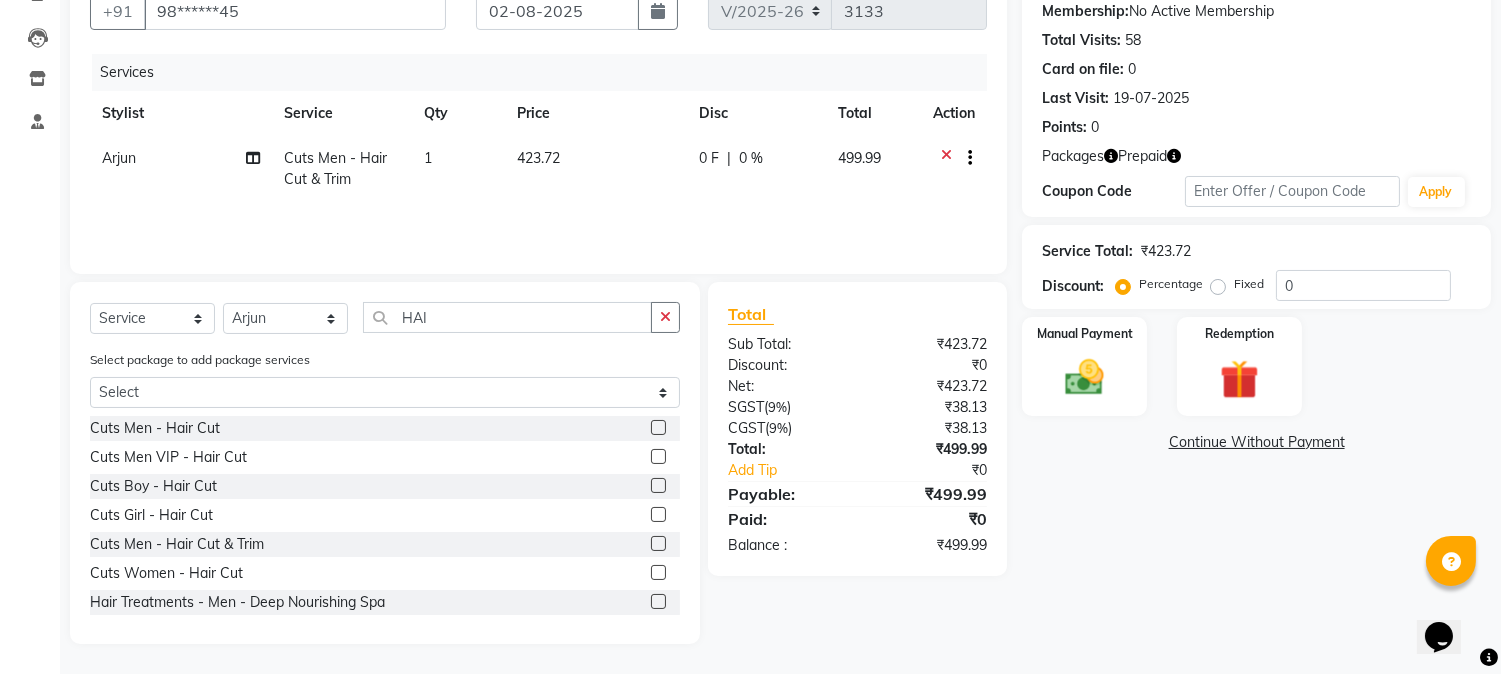 click on "423.72" 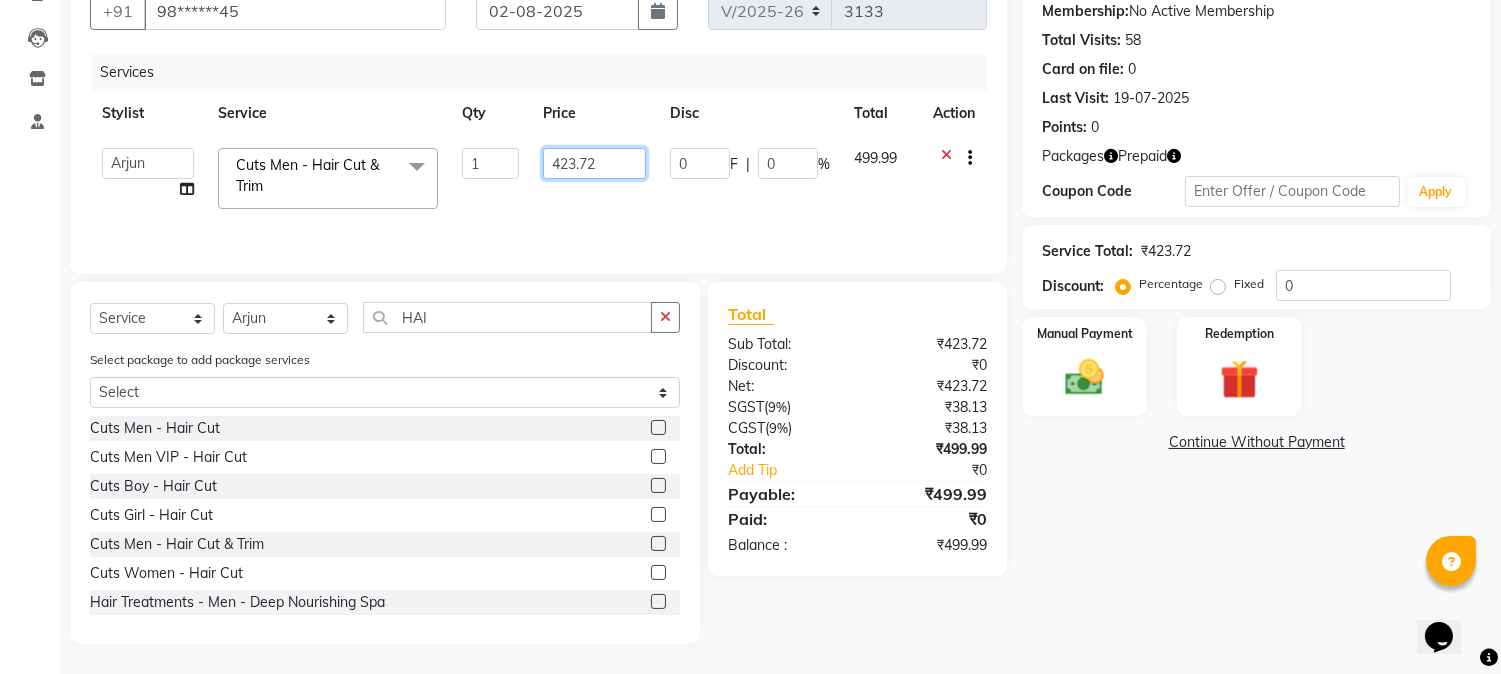 click on "423.72" 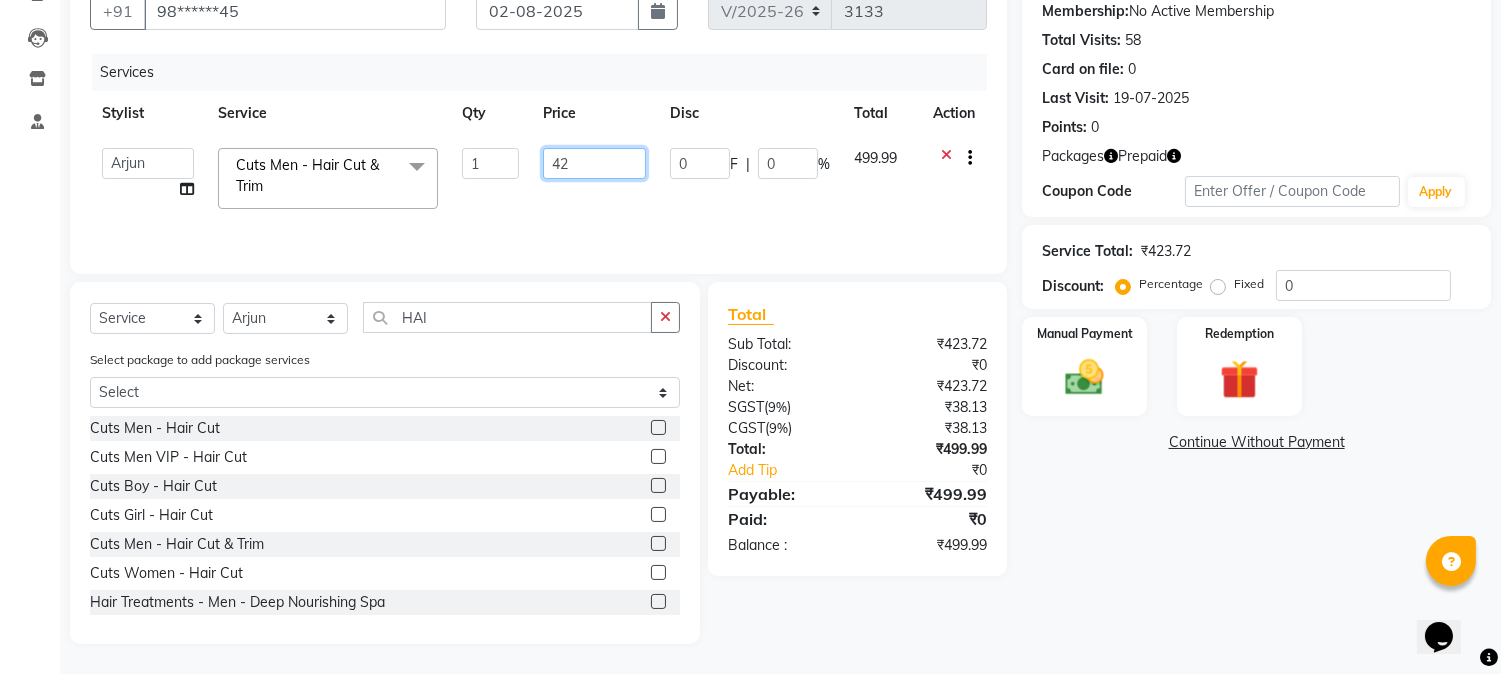 type on "4" 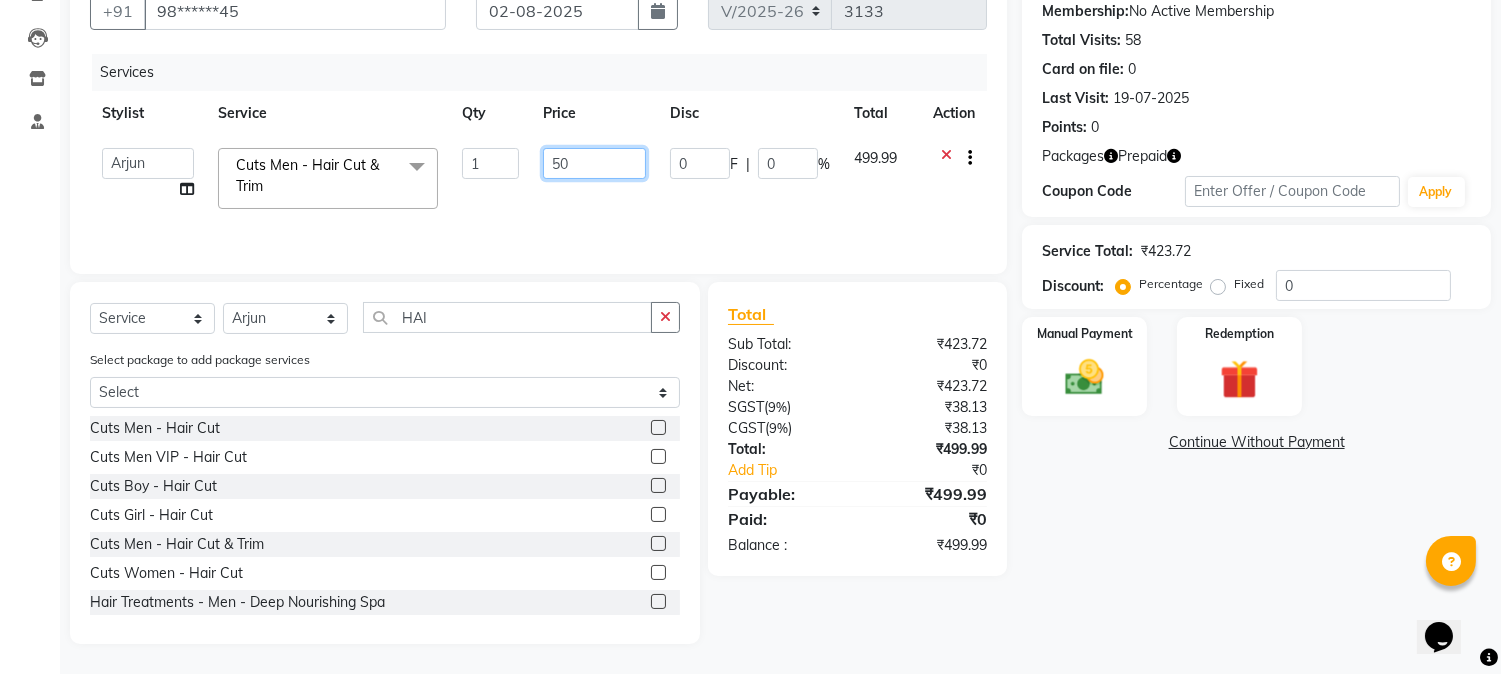 type on "500" 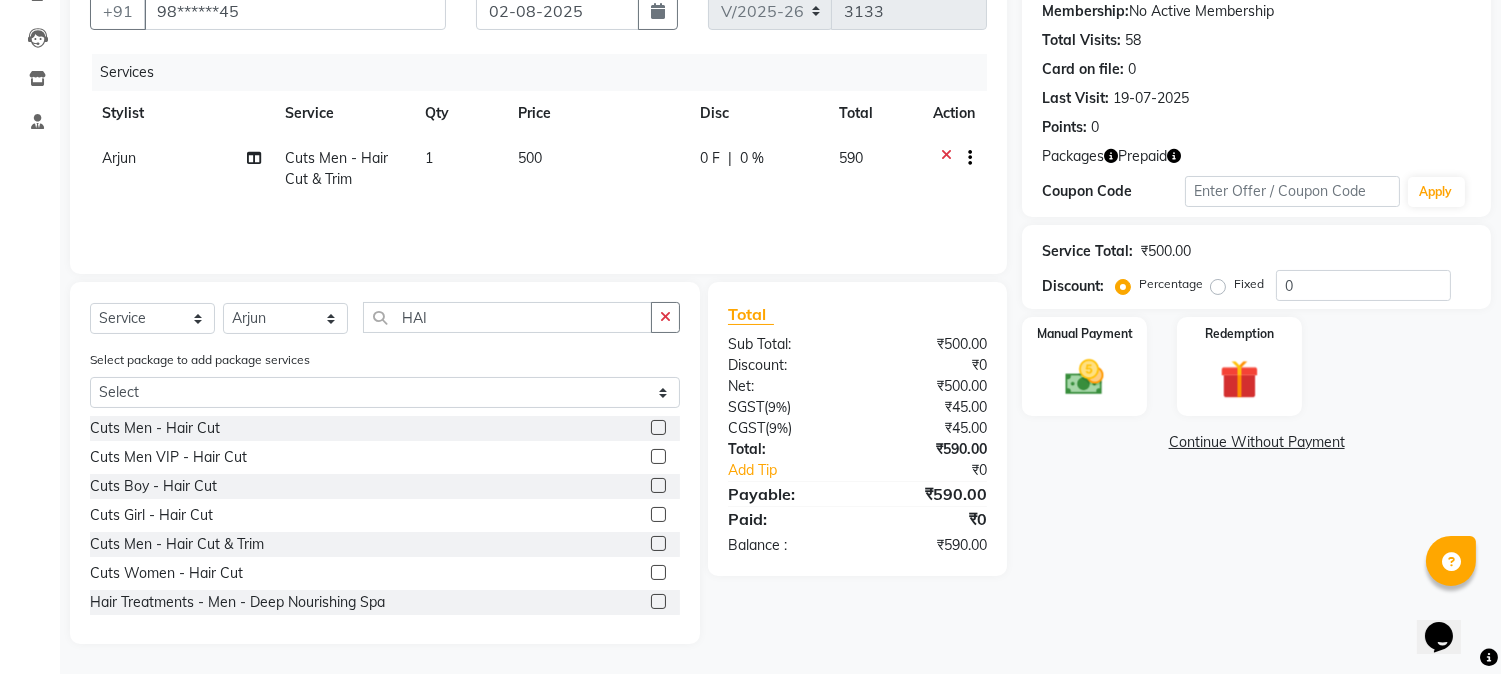 click on "Services Stylist Service Qty Price Disc Total Action Arjun Cuts Men - Hair Cut & Trim 1 500 0 F | 0 % 590" 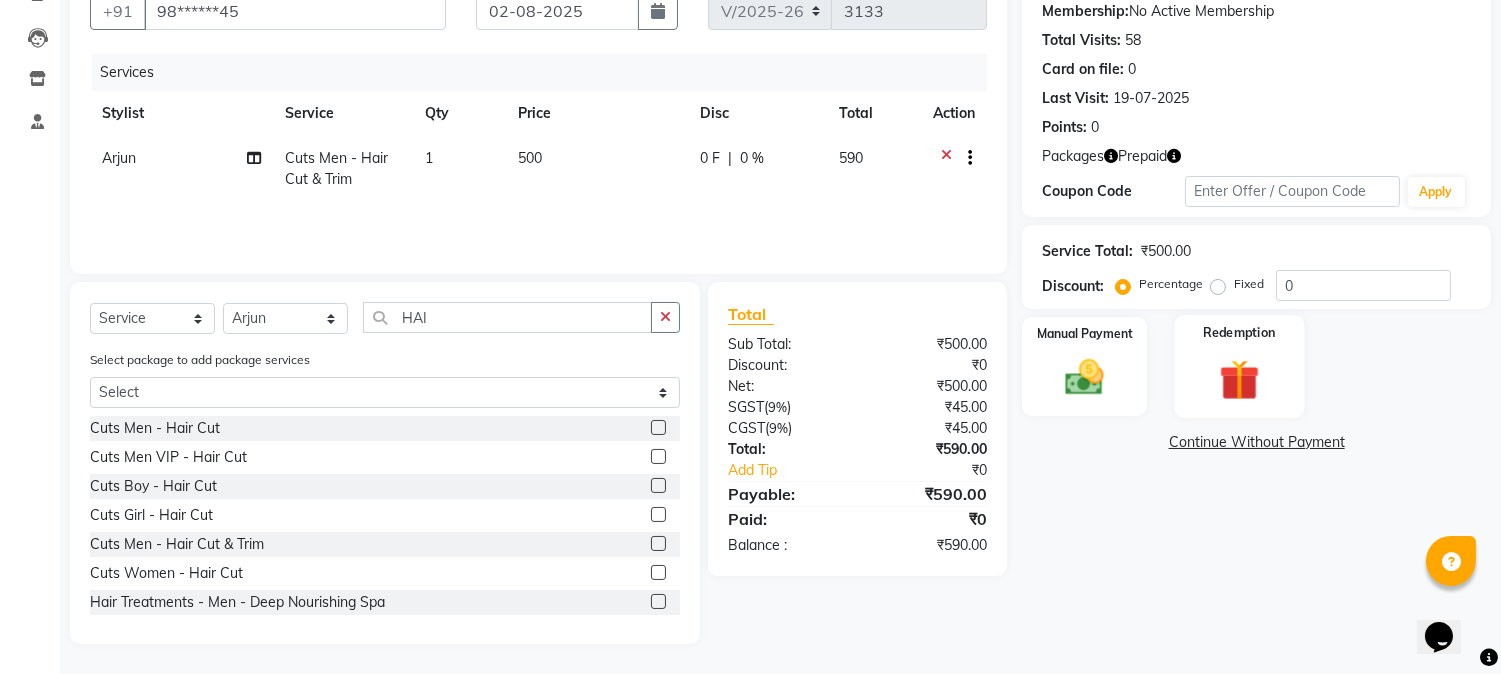 click on "Redemption" 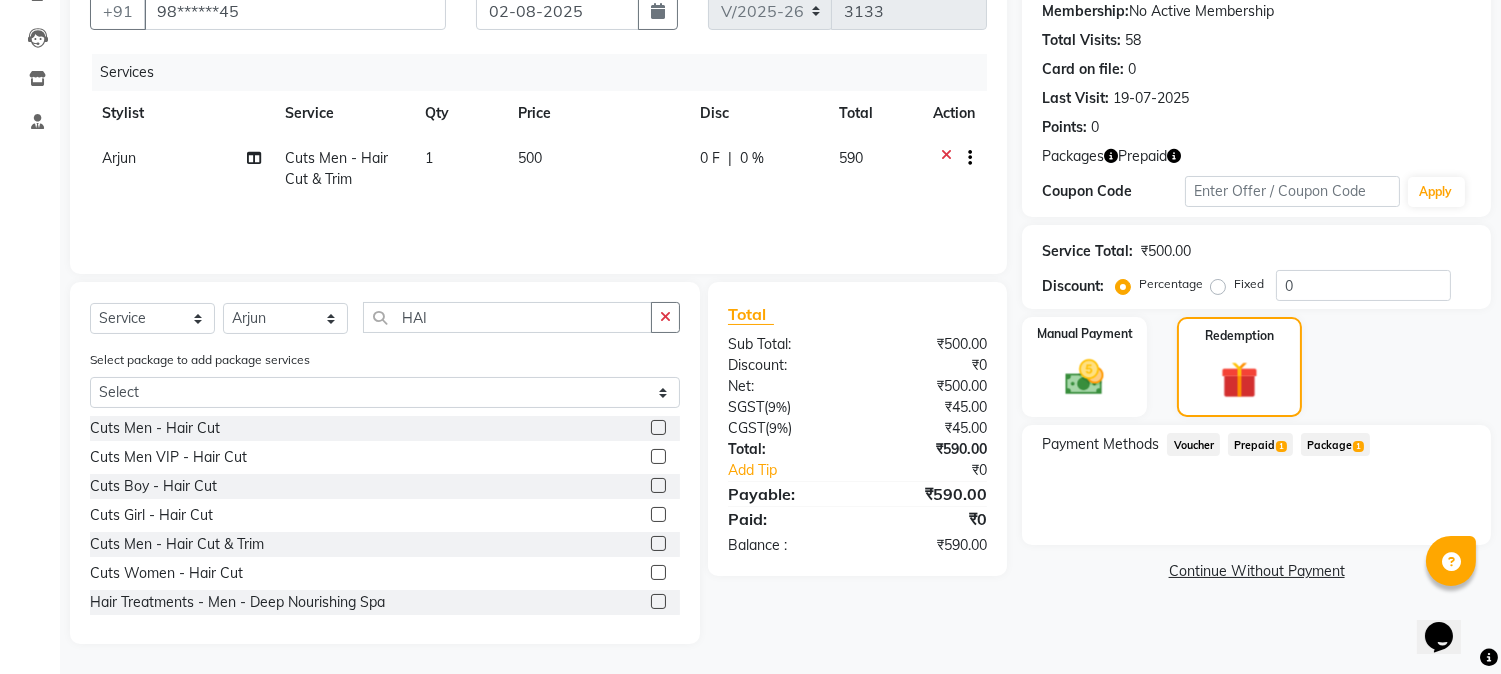 click on "Prepaid  1" 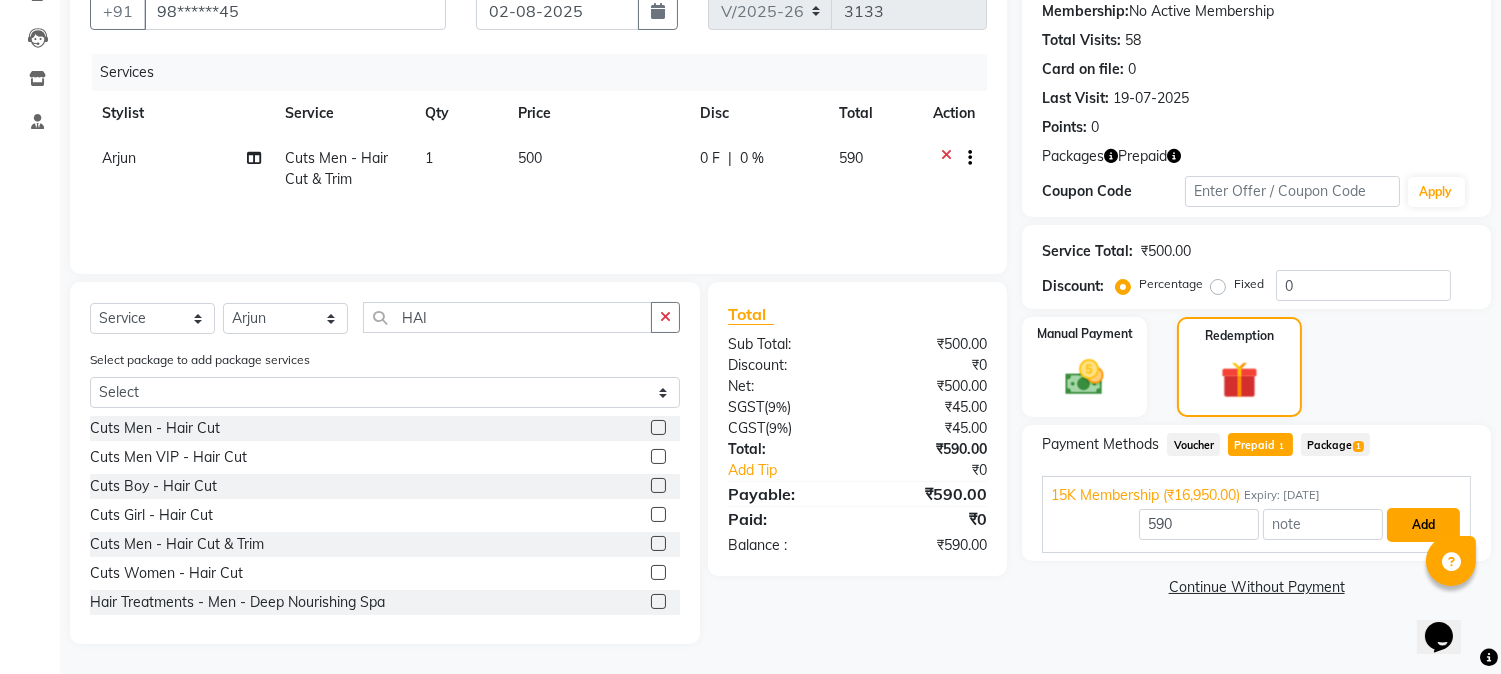 click on "Add" at bounding box center (1423, 525) 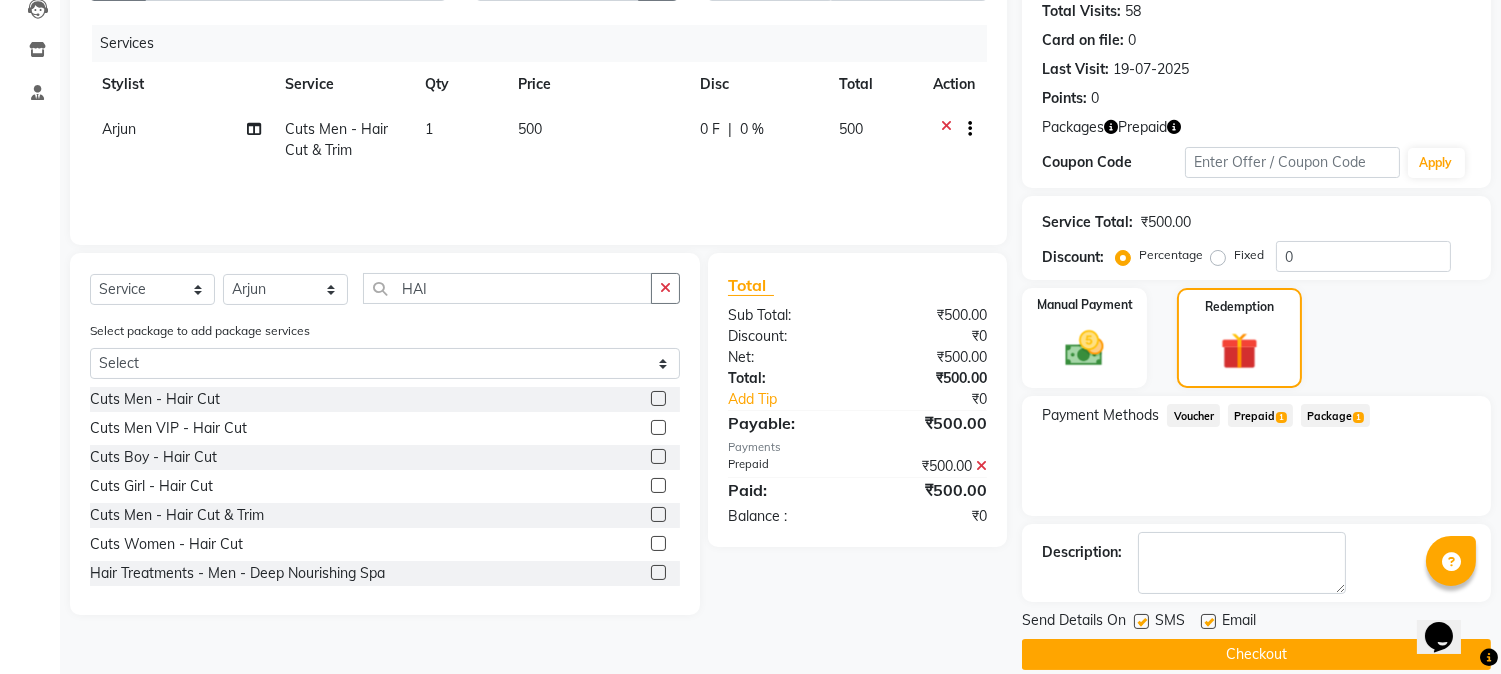 scroll, scrollTop: 247, scrollLeft: 0, axis: vertical 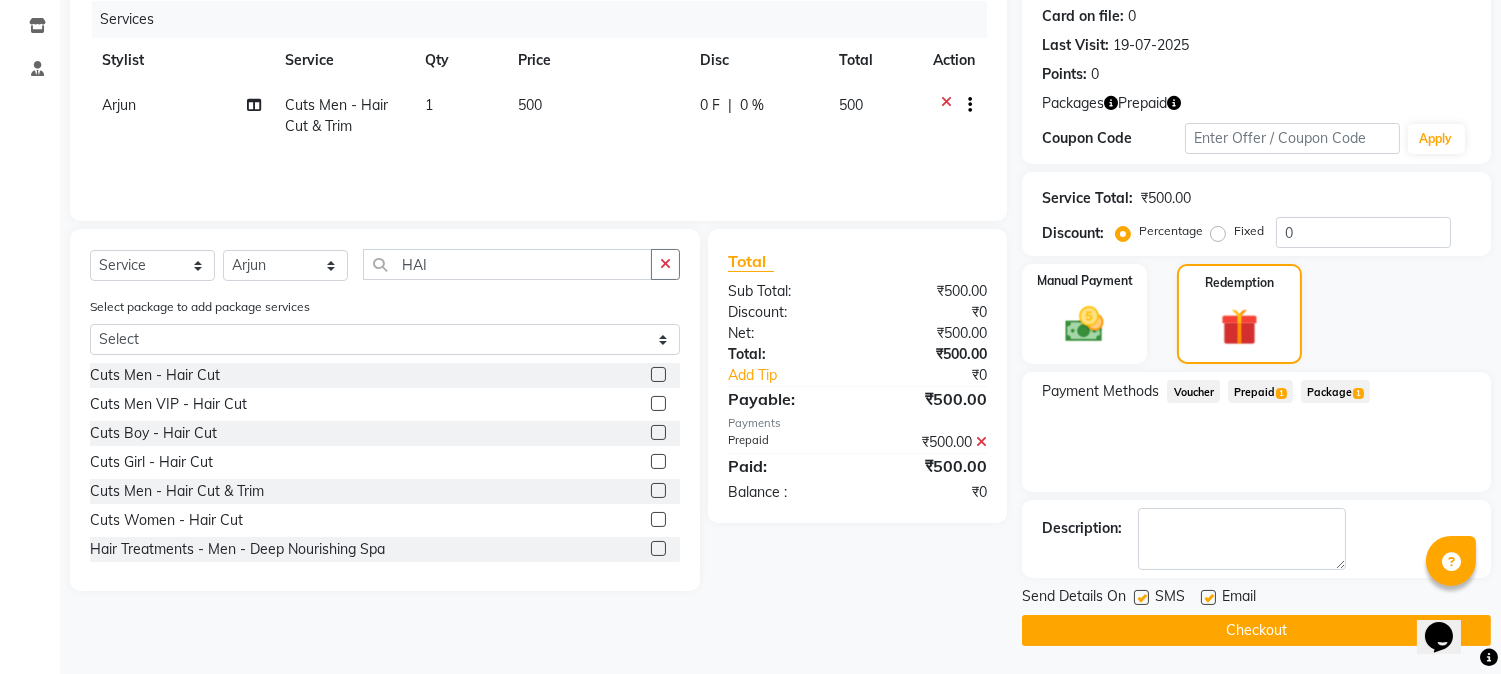click 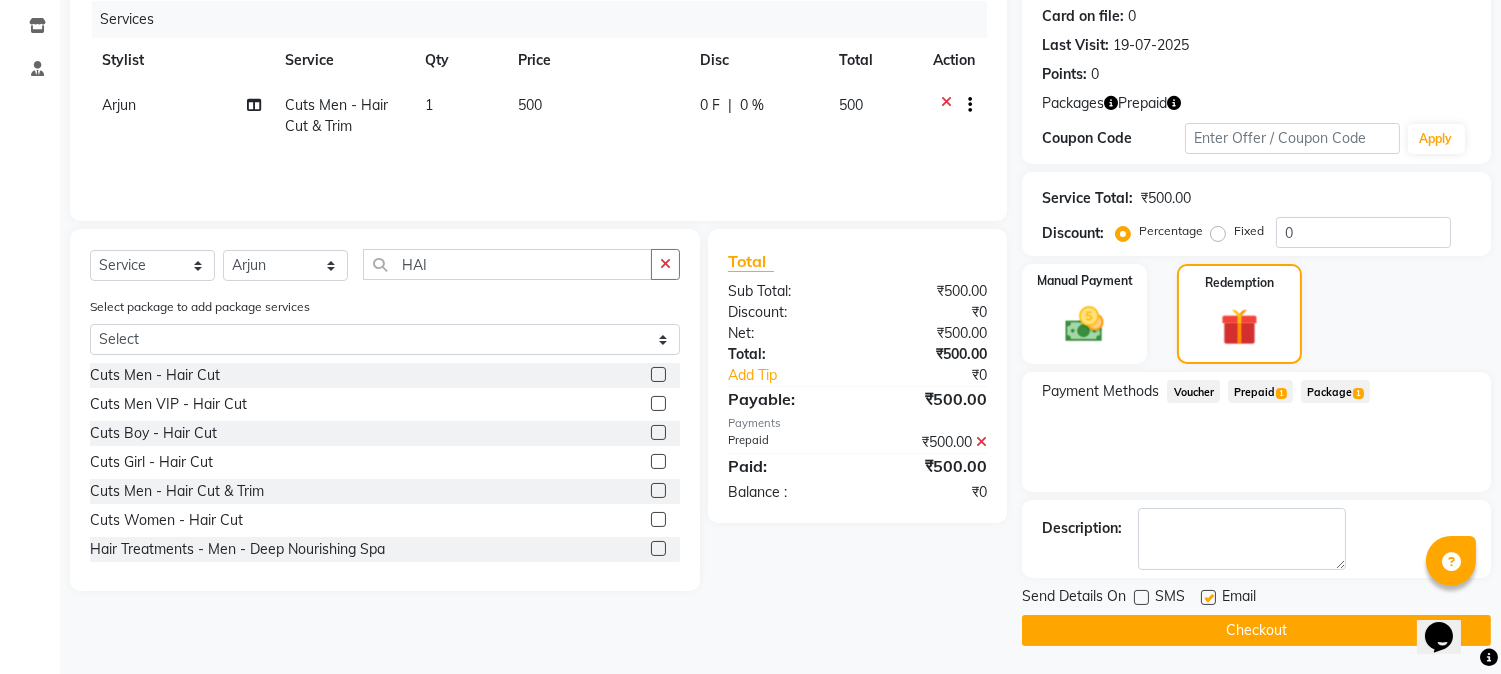 click on "Checkout" 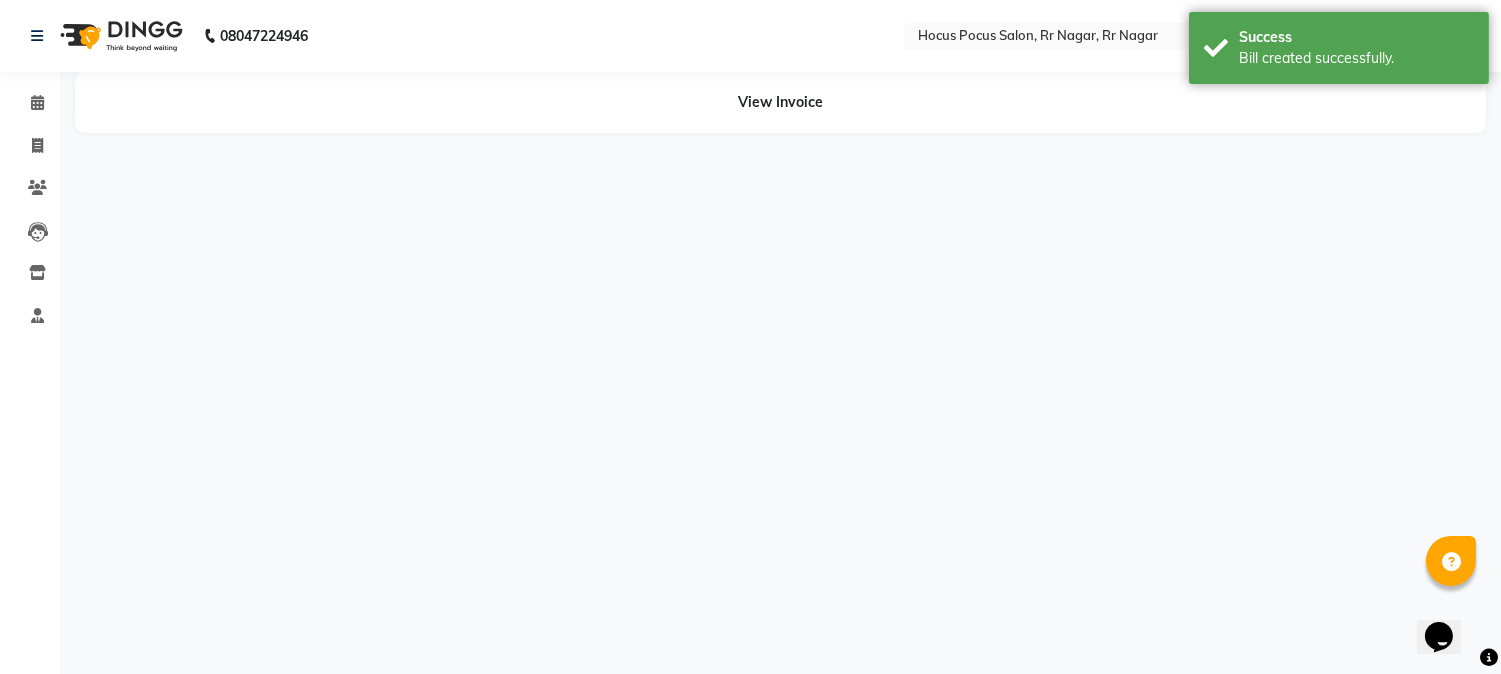 scroll, scrollTop: 0, scrollLeft: 0, axis: both 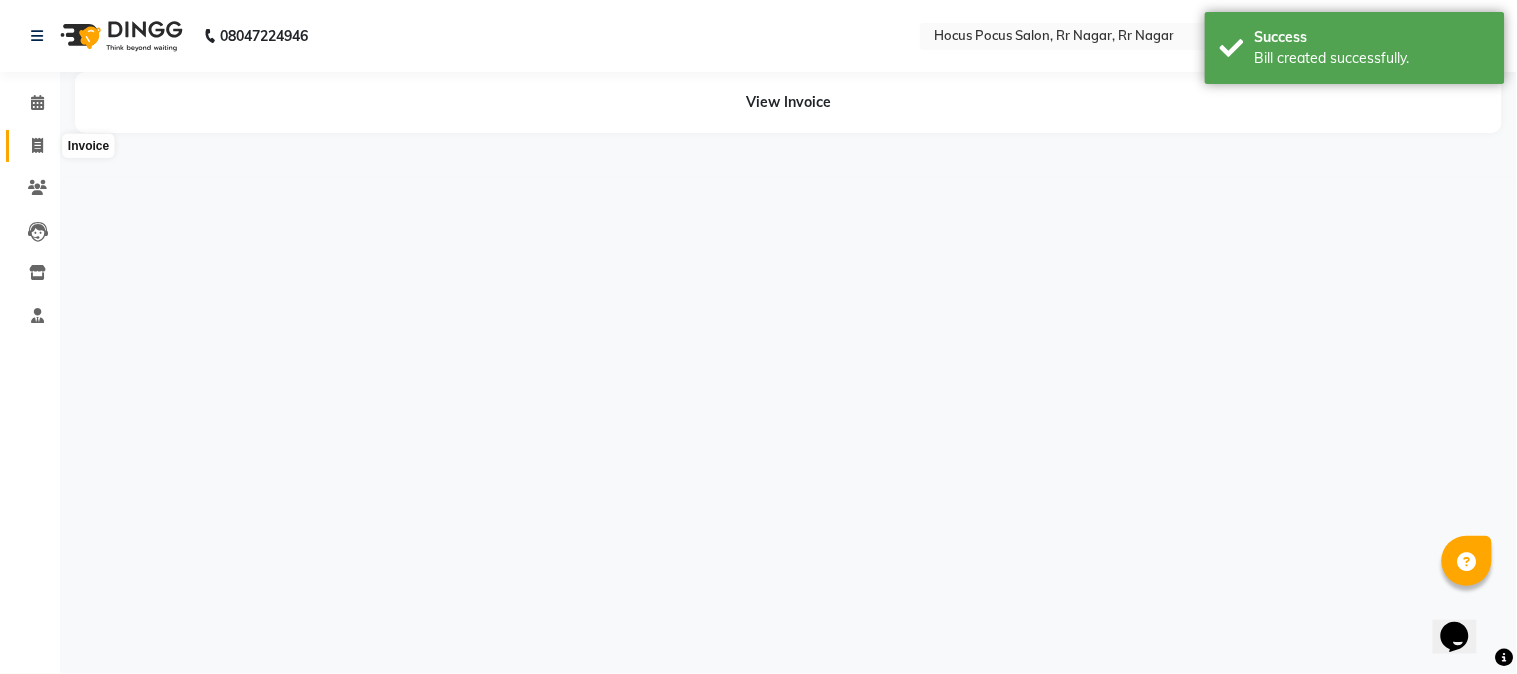 click 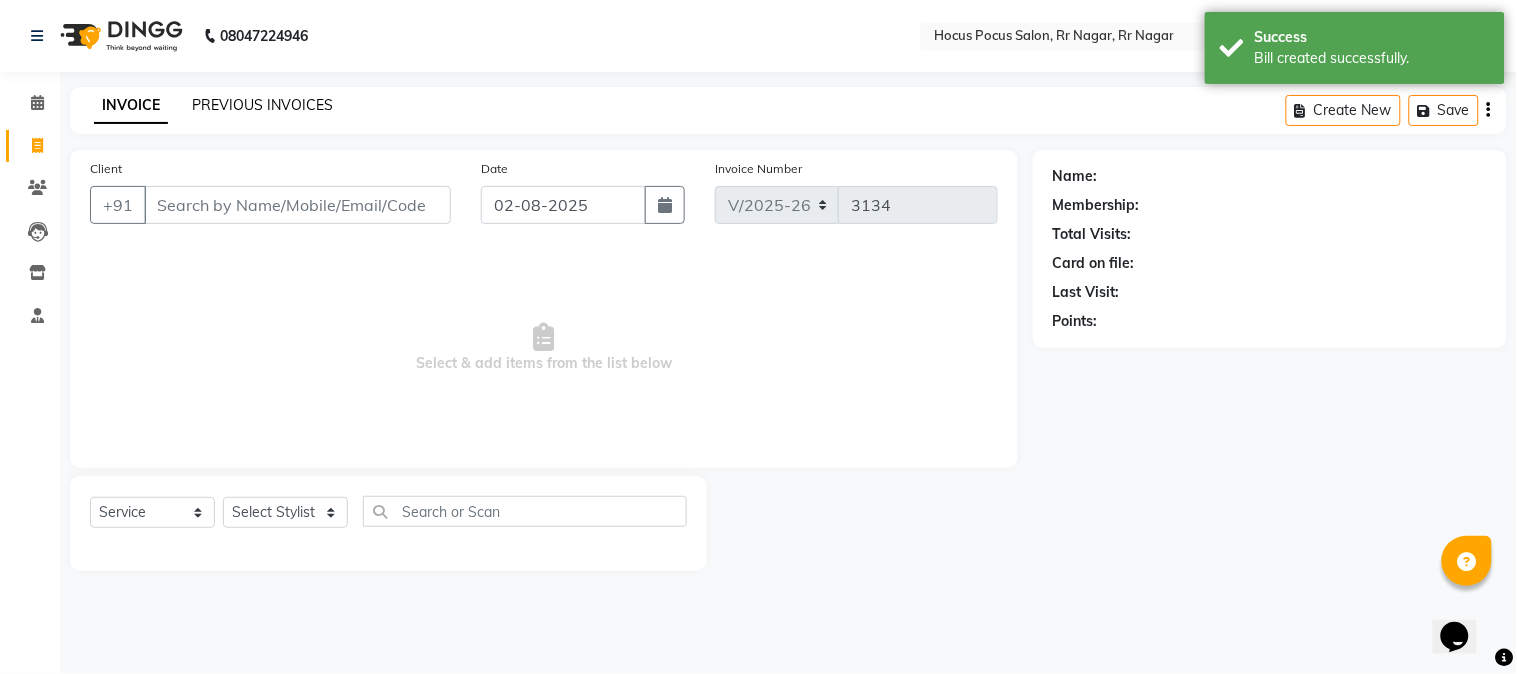 click on "PREVIOUS INVOICES" 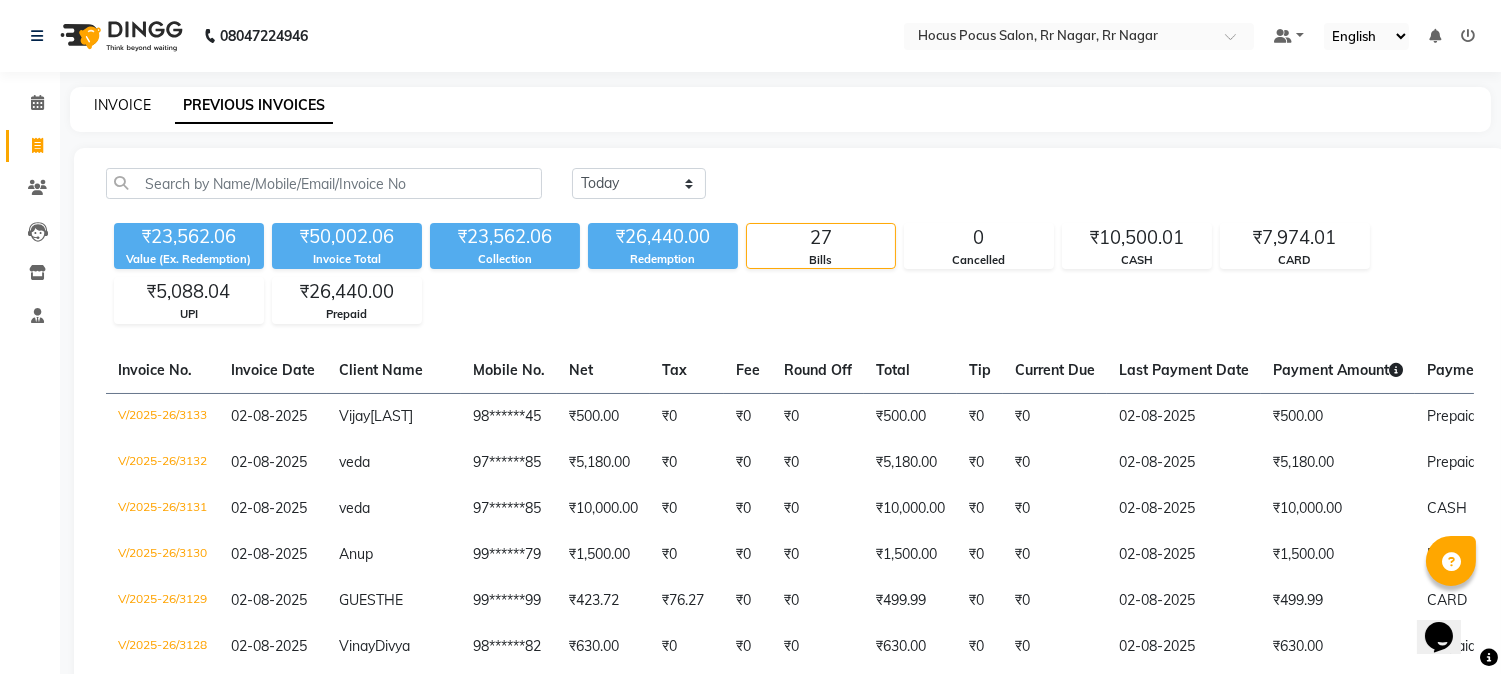 click on "INVOICE" 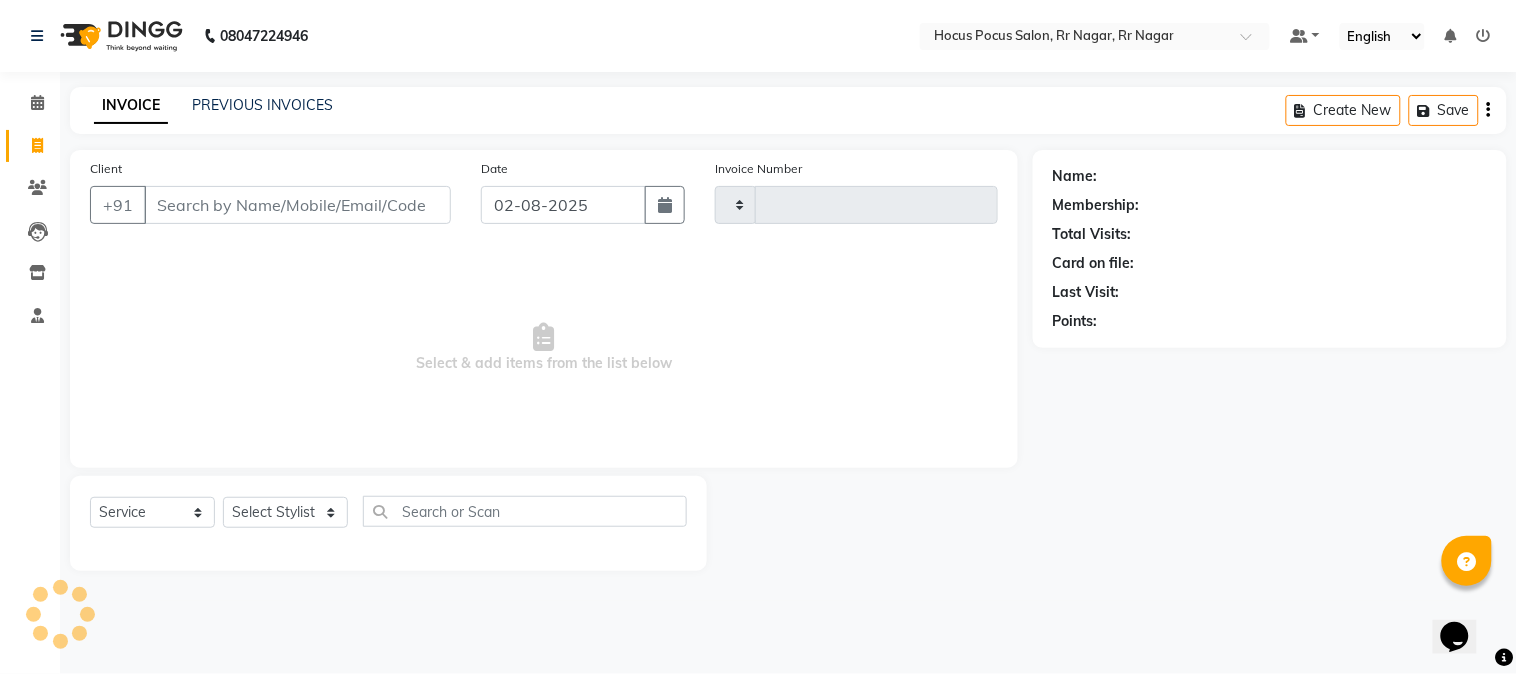 type on "3134" 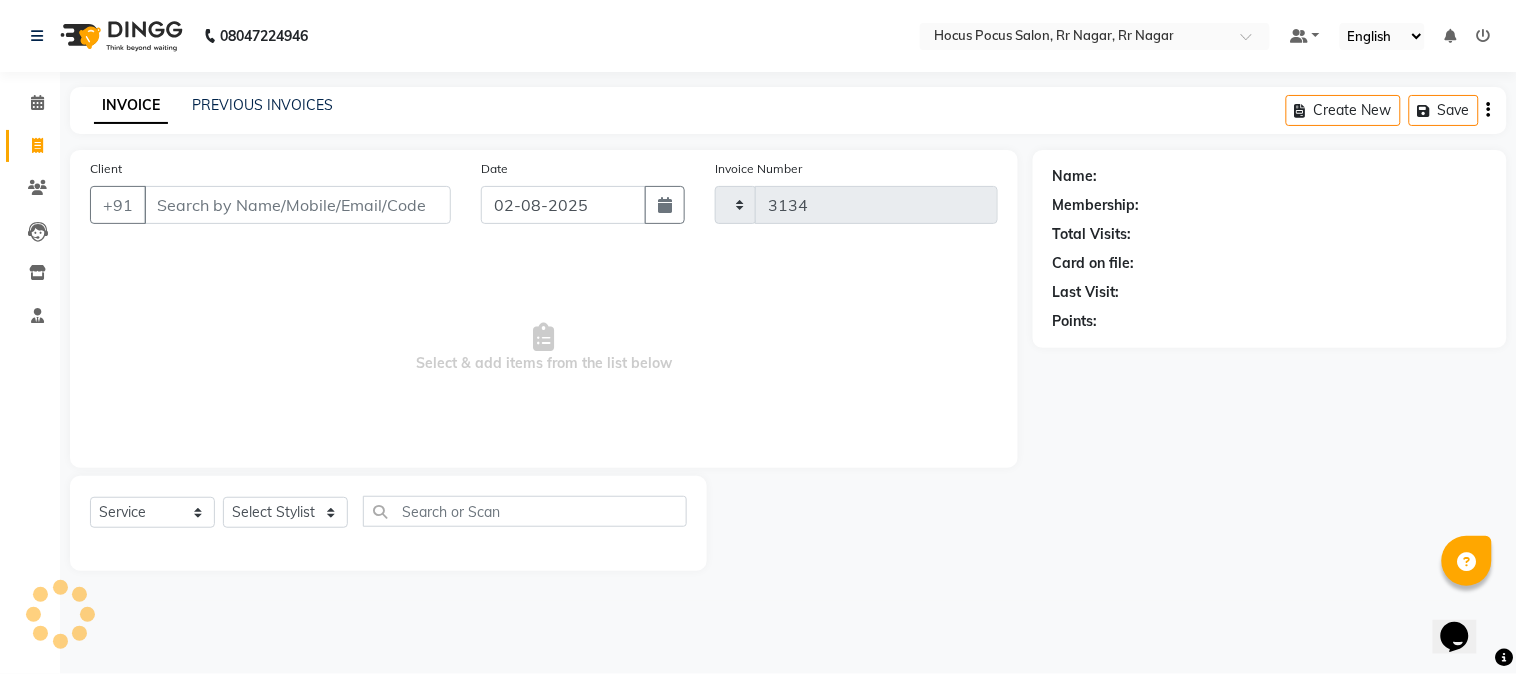 select on "5019" 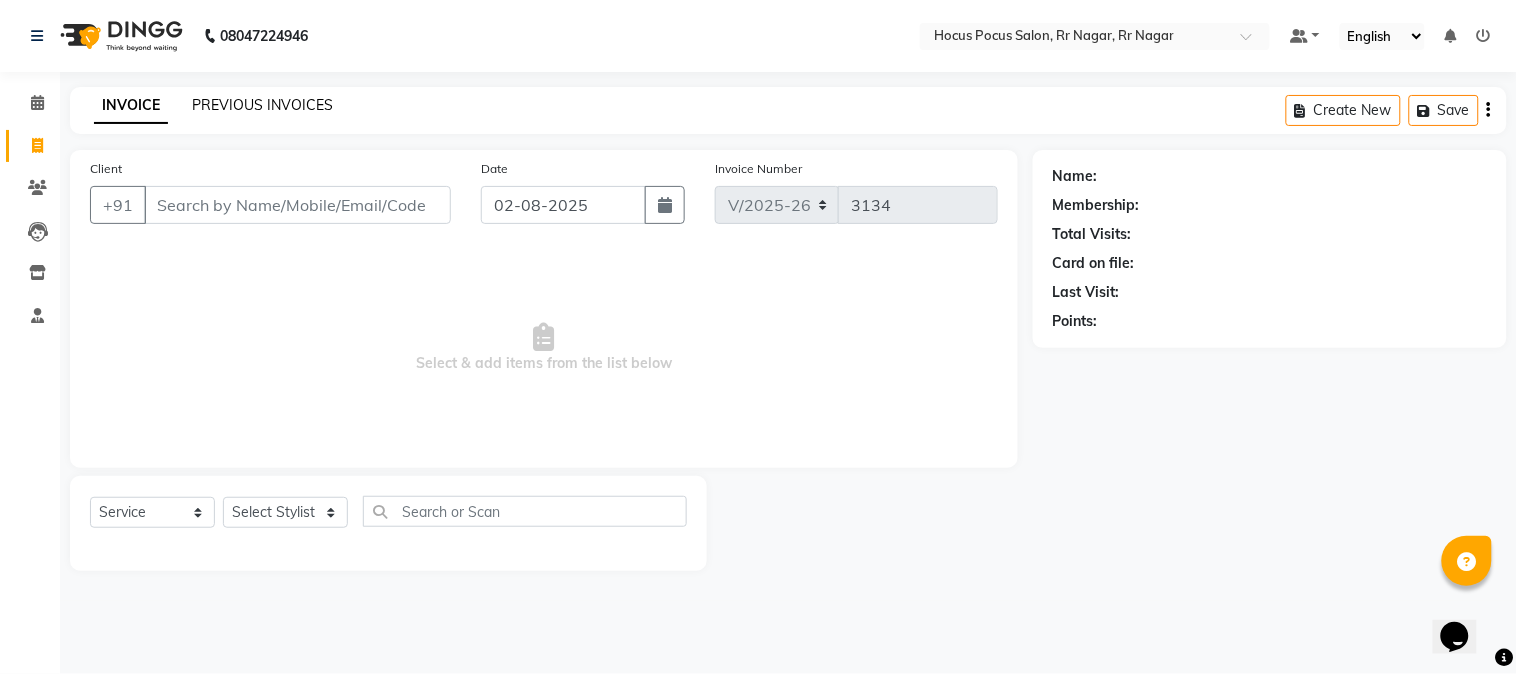click on "PREVIOUS INVOICES" 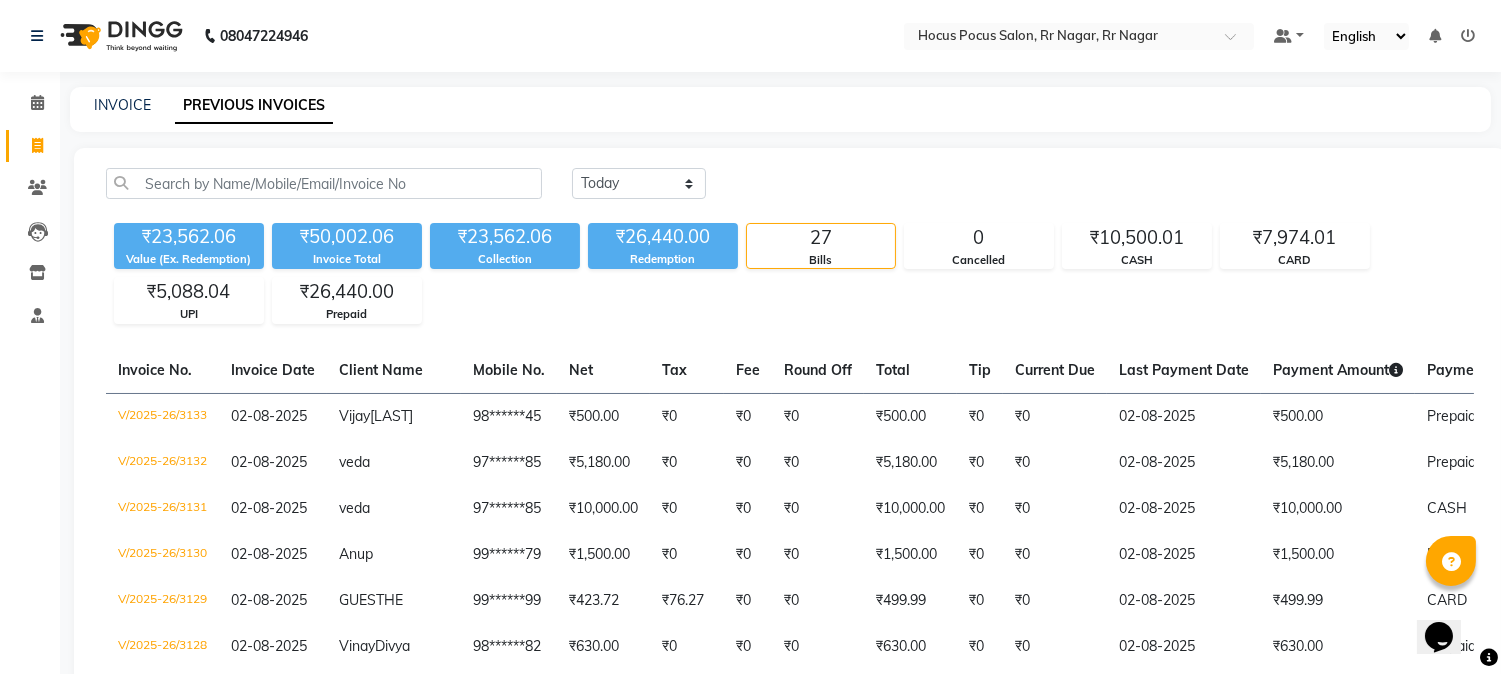 scroll, scrollTop: 590, scrollLeft: 0, axis: vertical 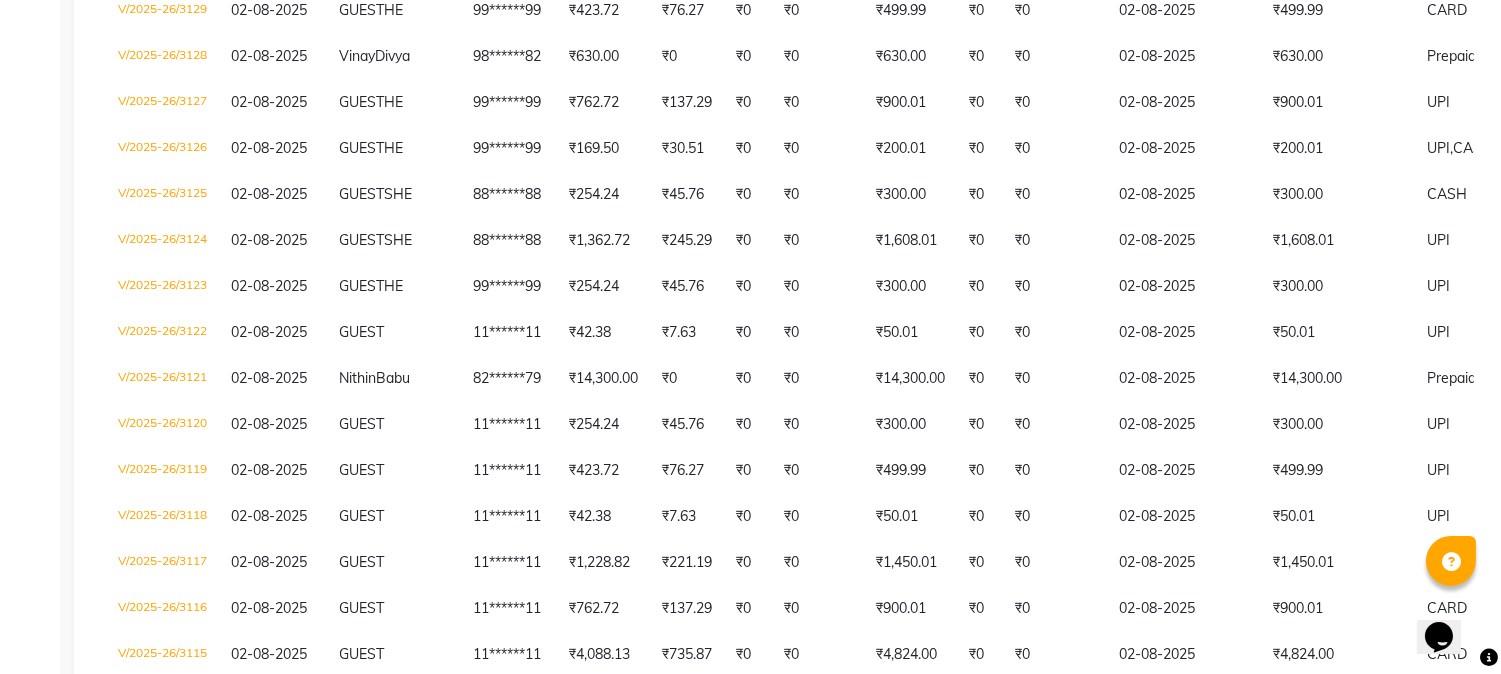 click on "Today Yesterday Custom Range ₹23,562.06 Value (Ex. Redemption) ₹50,002.06 Invoice Total  ₹23,562.06 Collection ₹26,440.00 Redemption 27 Bills 0 Cancelled ₹10,500.01 CASH ₹7,974.01 CARD ₹5,088.04 UPI ₹26,440.00 Prepaid  Invoice No.   Invoice Date   Client Name   Mobile No.   Net   Tax   Fee   Round Off   Total   Tip   Current Due   Last Payment Date   Payment Amount   Payment Methods   Cancel Reason   Status   V/2025-26/3133  02-08-2025 Vijay  Dutt 98******45 ₹500.00 ₹0  ₹0  ₹0 ₹500.00 ₹0 ₹0 02-08-2025 ₹500.00  Prepaid - PAID  V/2025-26/3132  02-08-2025 veda   97******85 ₹5,180.00 ₹0  ₹0  ₹0 ₹5,180.00 ₹0 ₹0 02-08-2025 ₹5,180.00  Prepaid - PAID  V/2025-26/3131  02-08-2025 veda   97******85 ₹10,000.00 ₹0  ₹0  ₹0 ₹10,000.00 ₹0 ₹0 02-08-2025 ₹10,000.00  CASH - PAID  V/2025-26/3130  02-08-2025 Anup   99******79 ₹1,500.00 ₹0  ₹0  ₹0 ₹1,500.00 ₹0 ₹0 02-08-2025 ₹1,500.00  Prepaid - PAID  V/2025-26/3129  02-08-2025 GUEST  HE 99******99 ₹0" 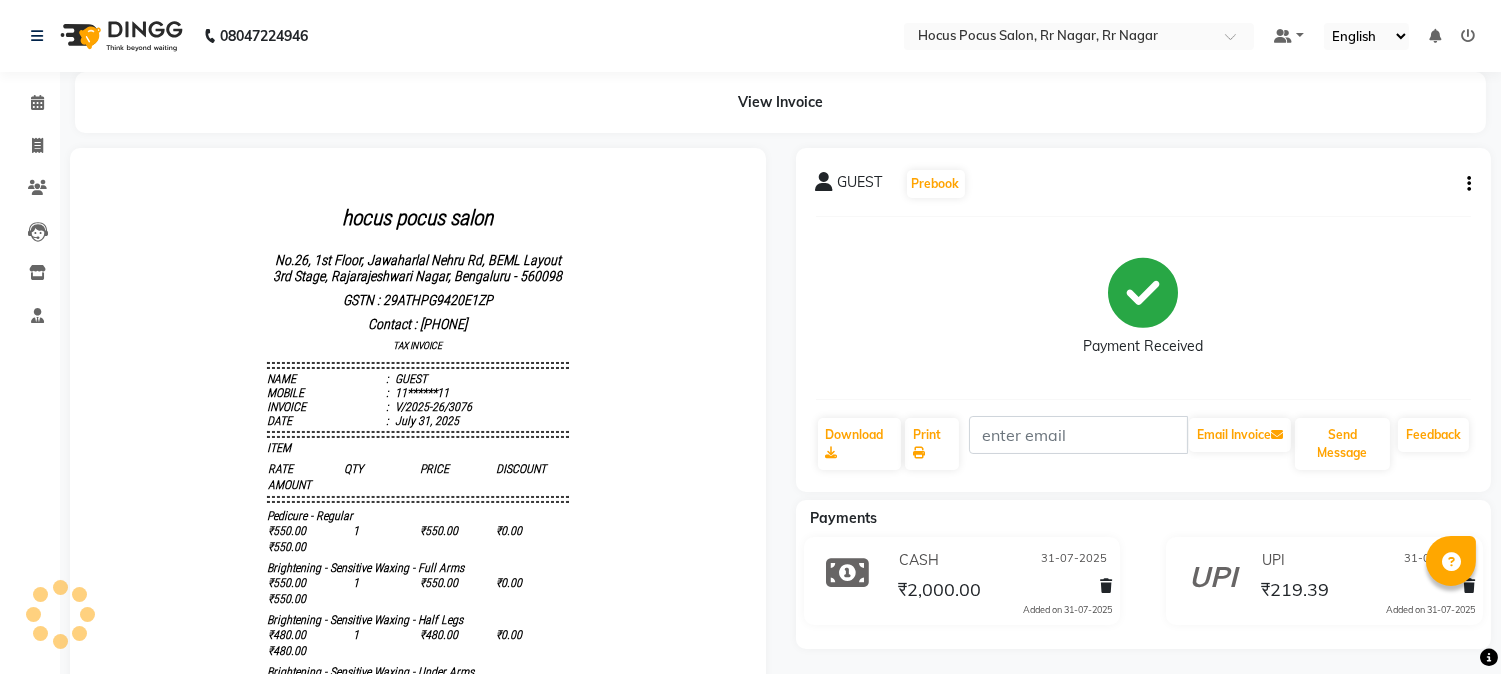 scroll, scrollTop: 0, scrollLeft: 0, axis: both 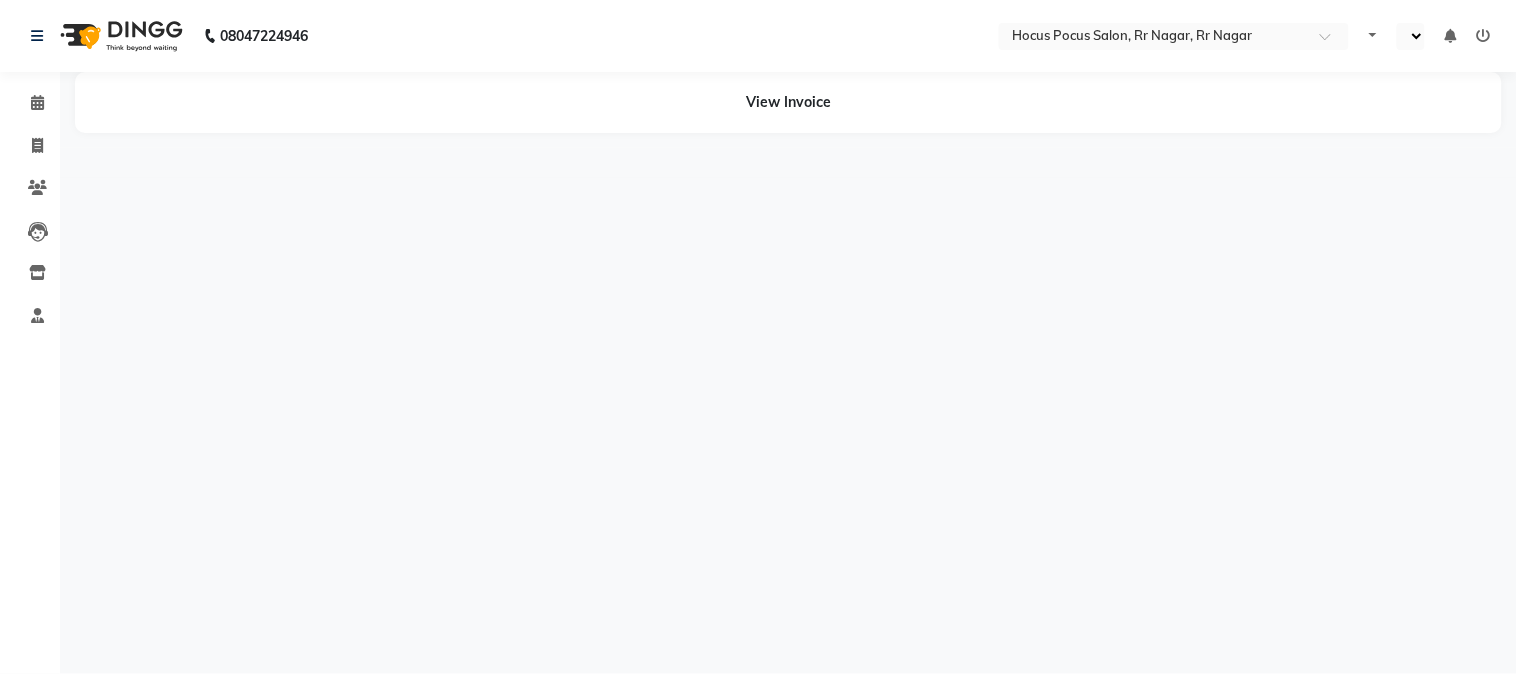 select on "en" 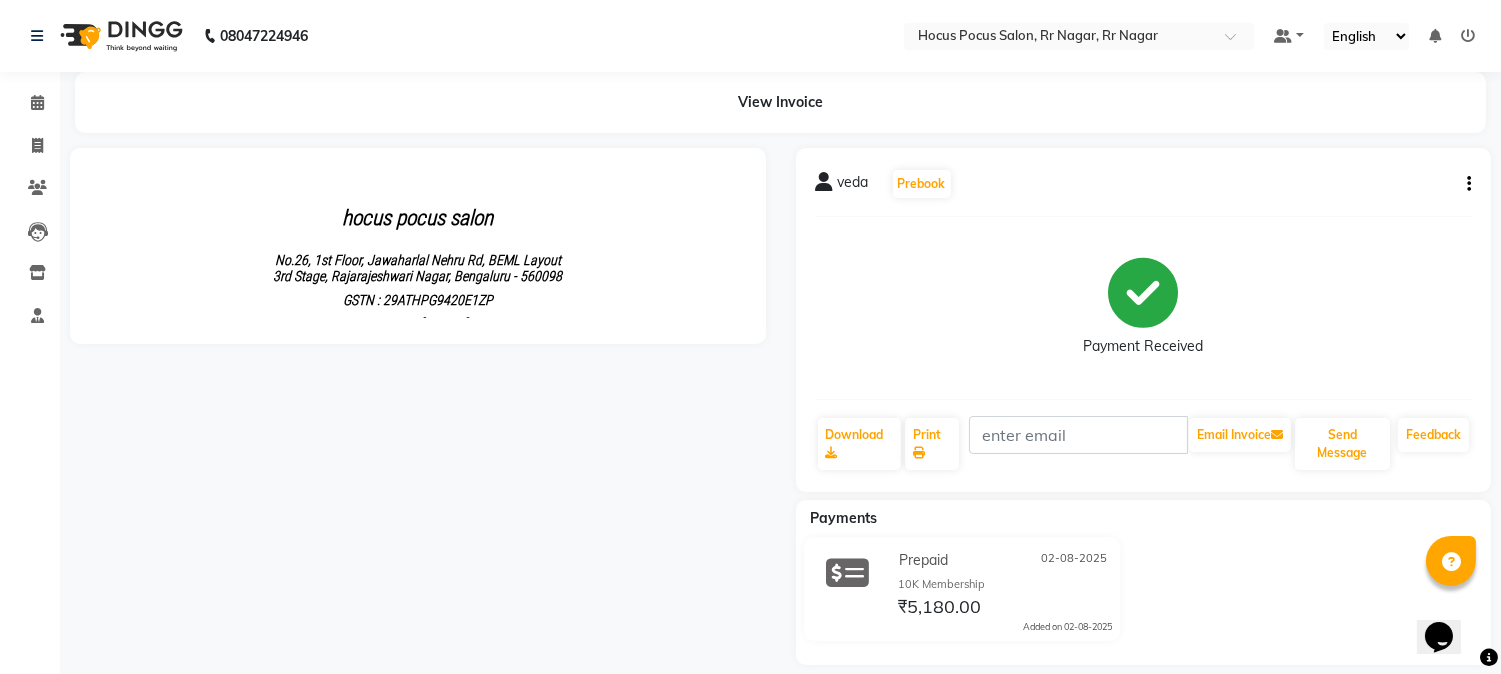 scroll, scrollTop: 0, scrollLeft: 0, axis: both 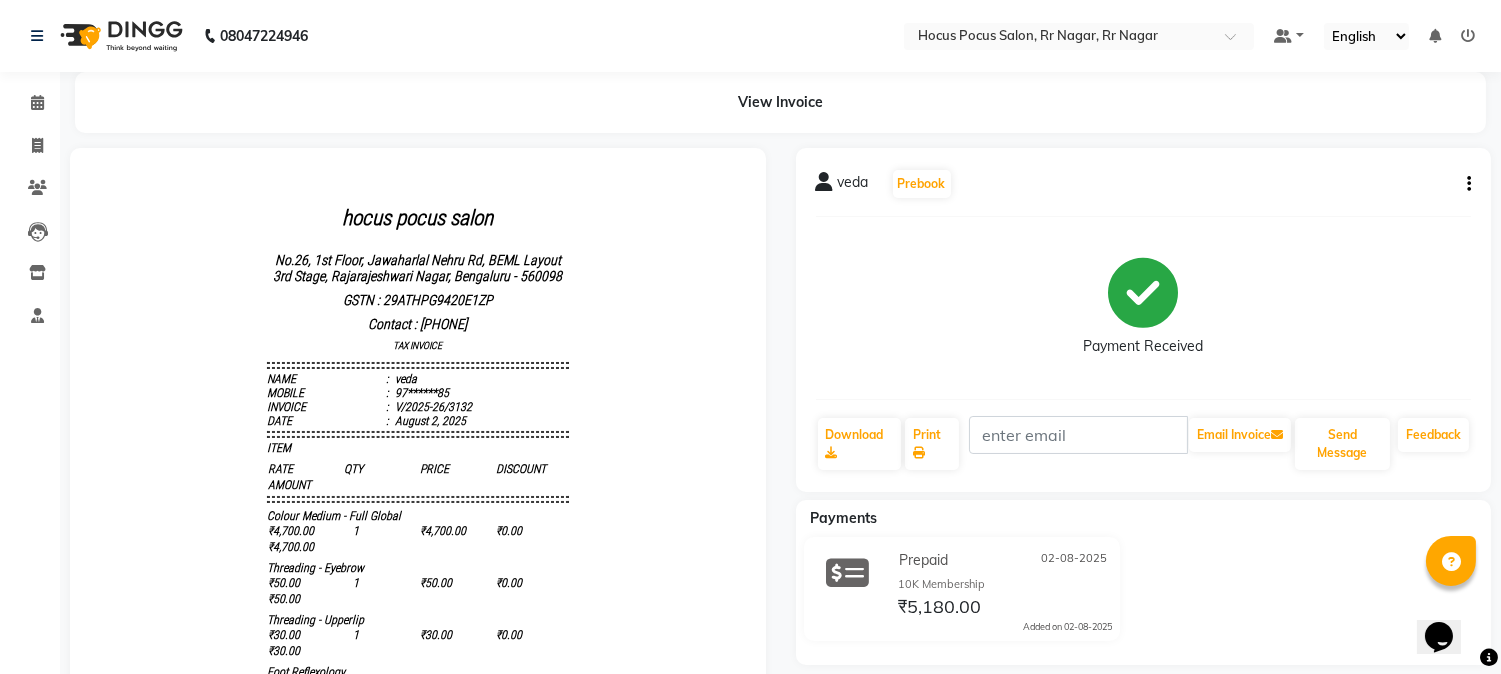 click 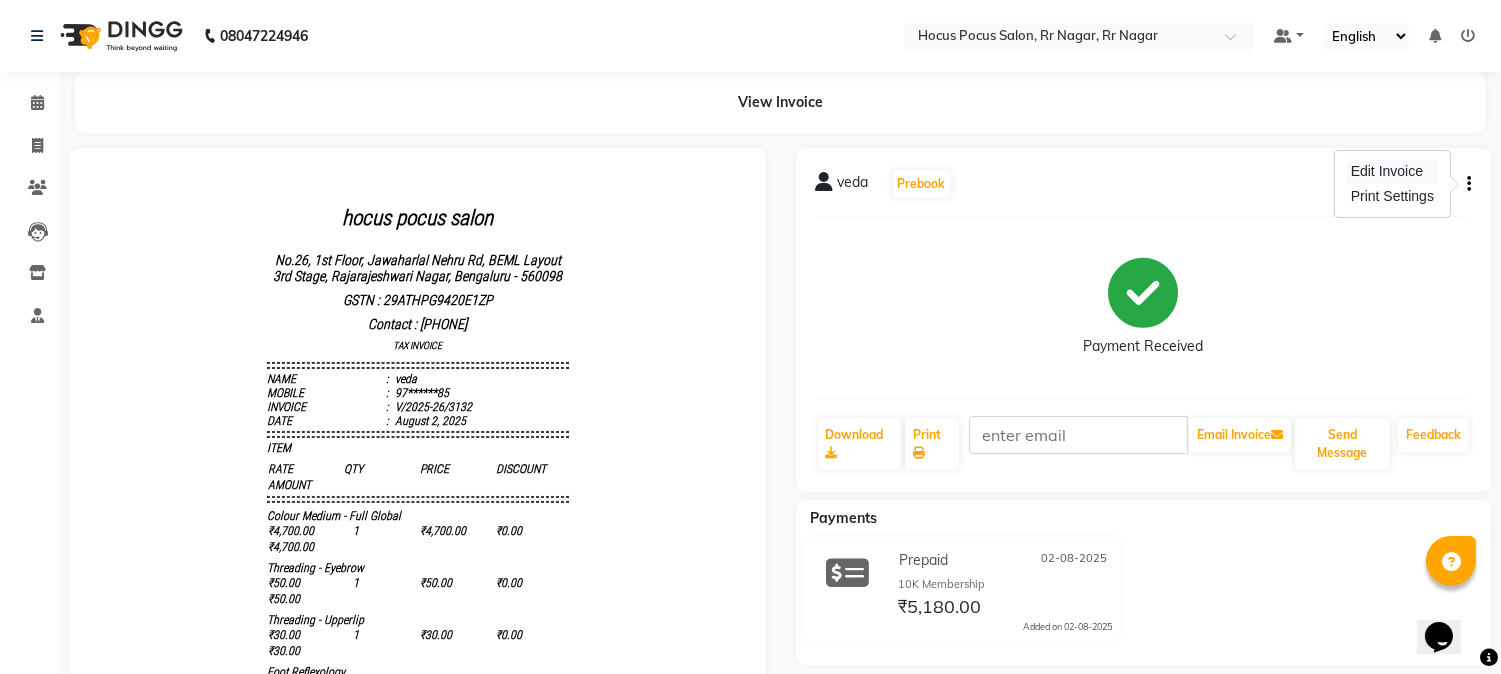 click on "Edit Invoice" at bounding box center [1392, 171] 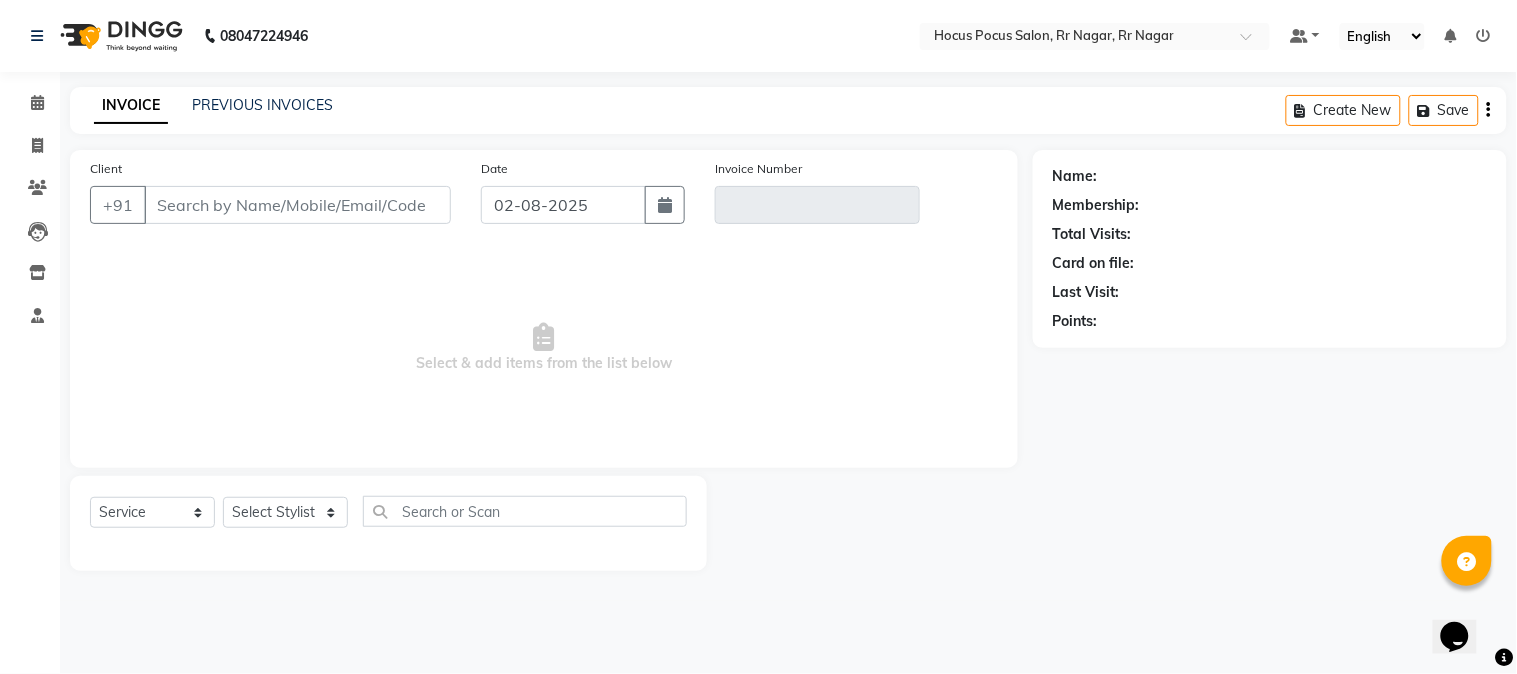 type on "97******85" 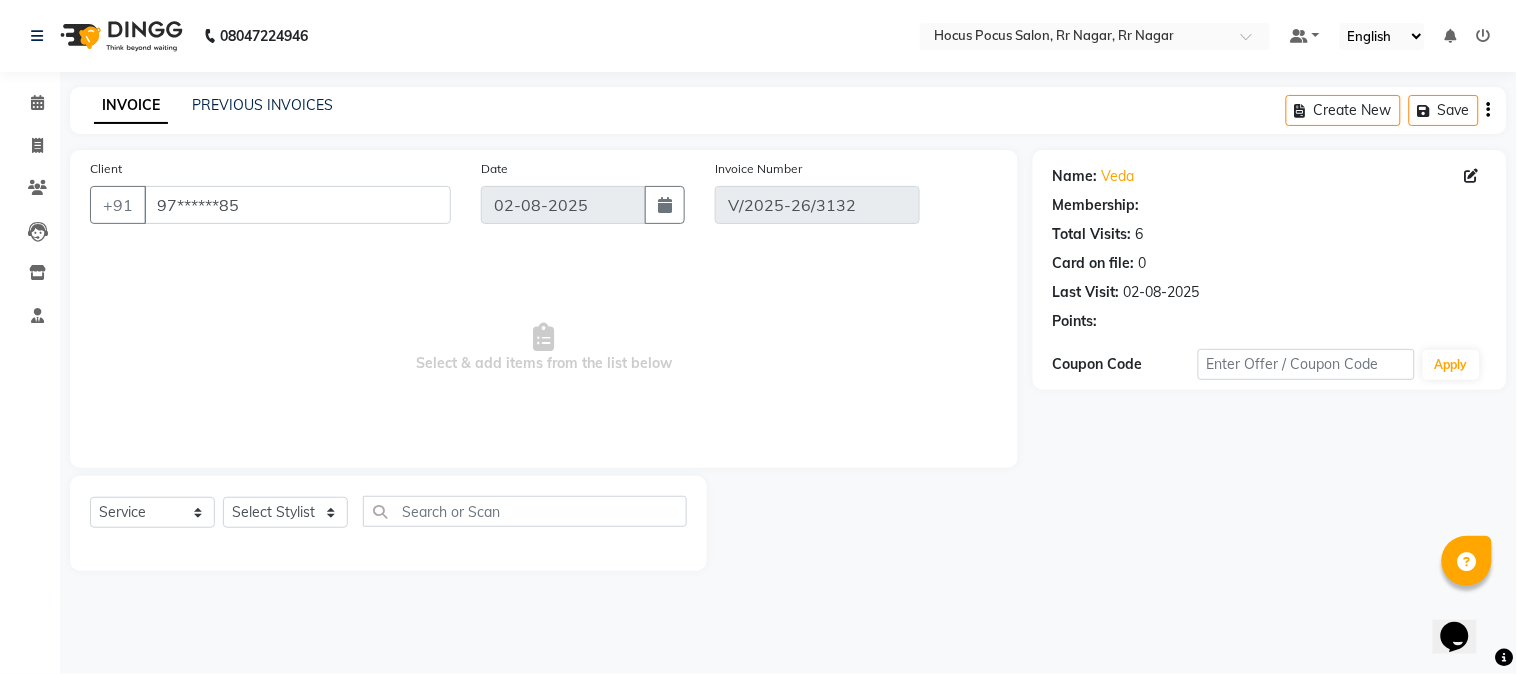 select on "select" 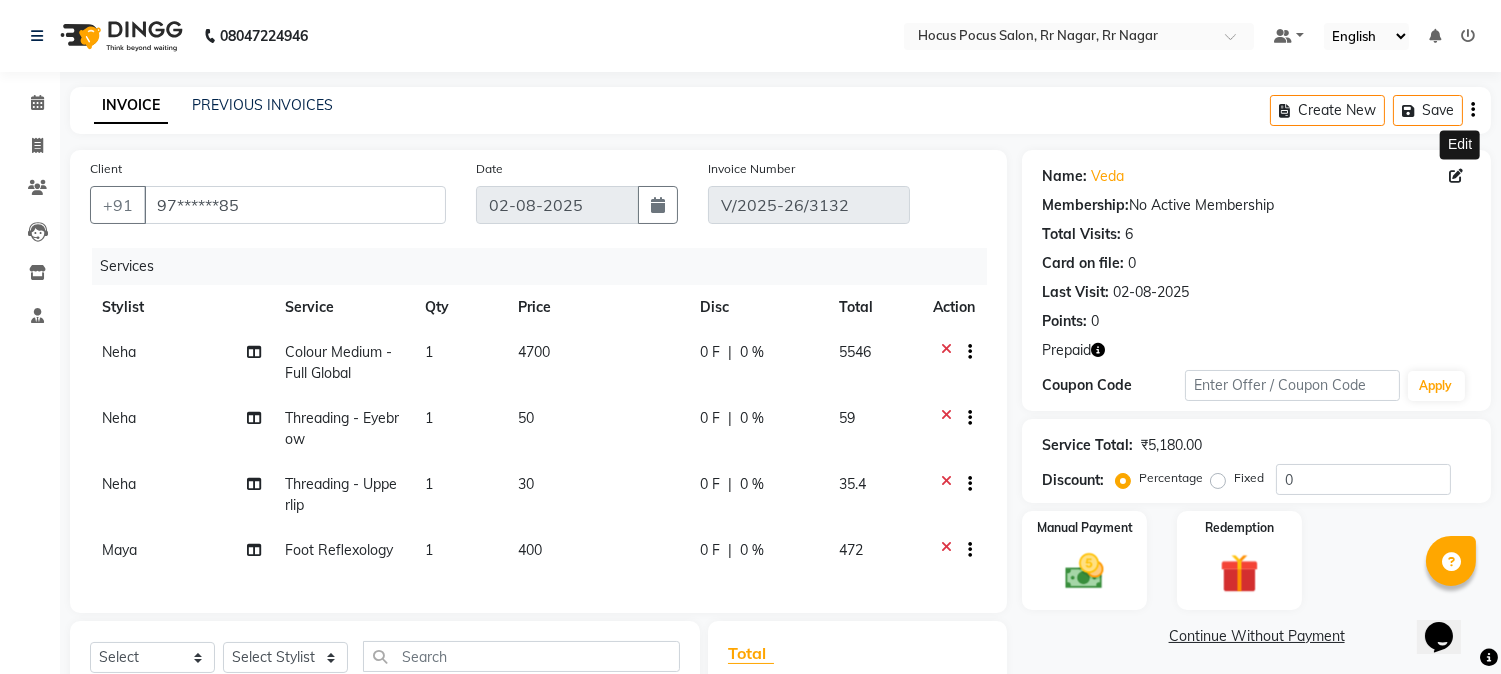 click 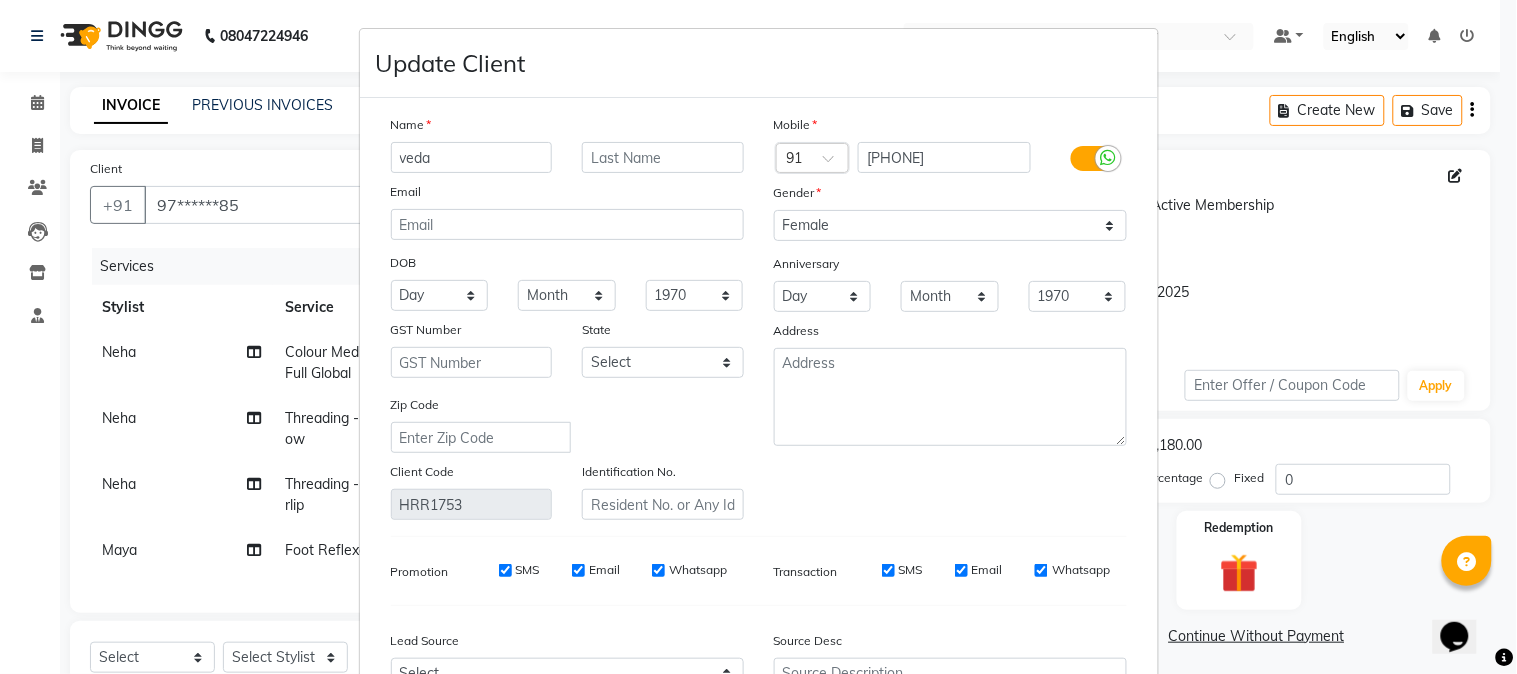 click on "veda" at bounding box center (472, 157) 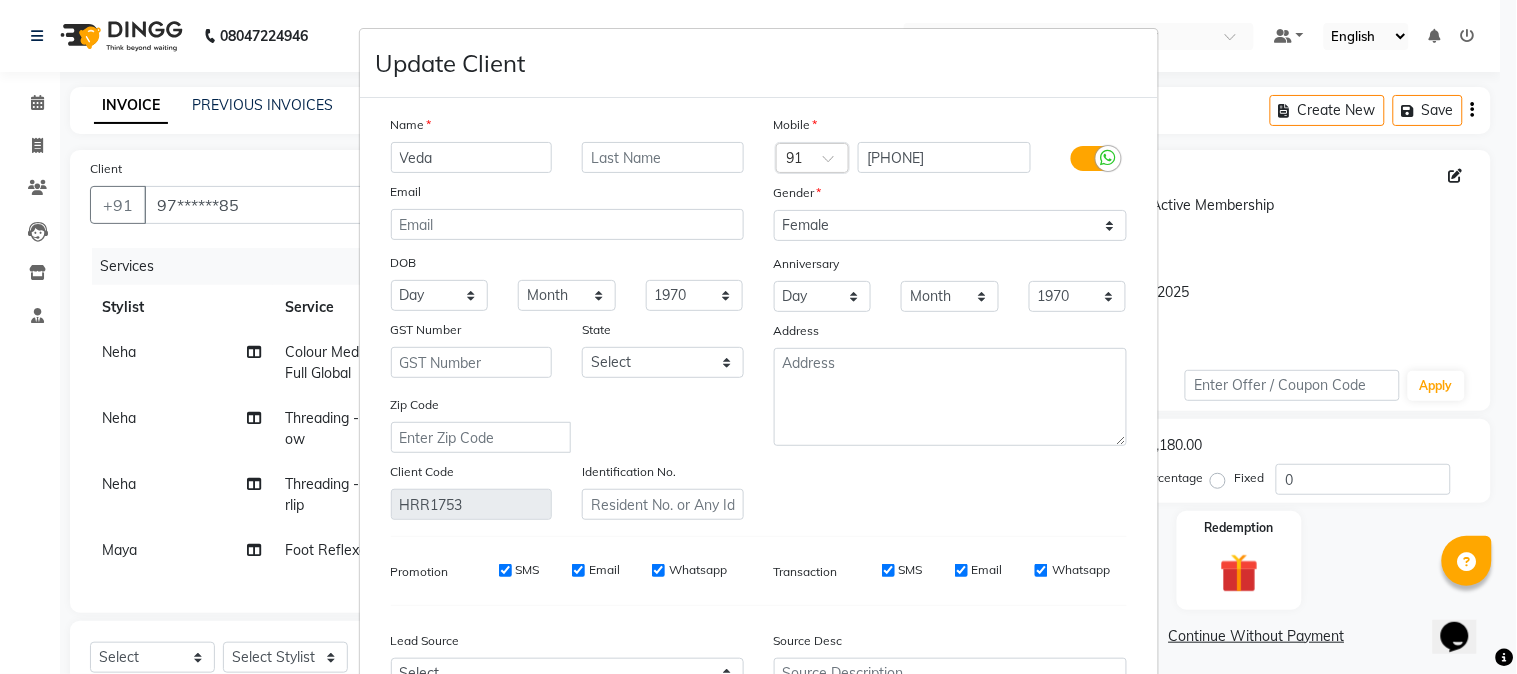 type on "Veda" 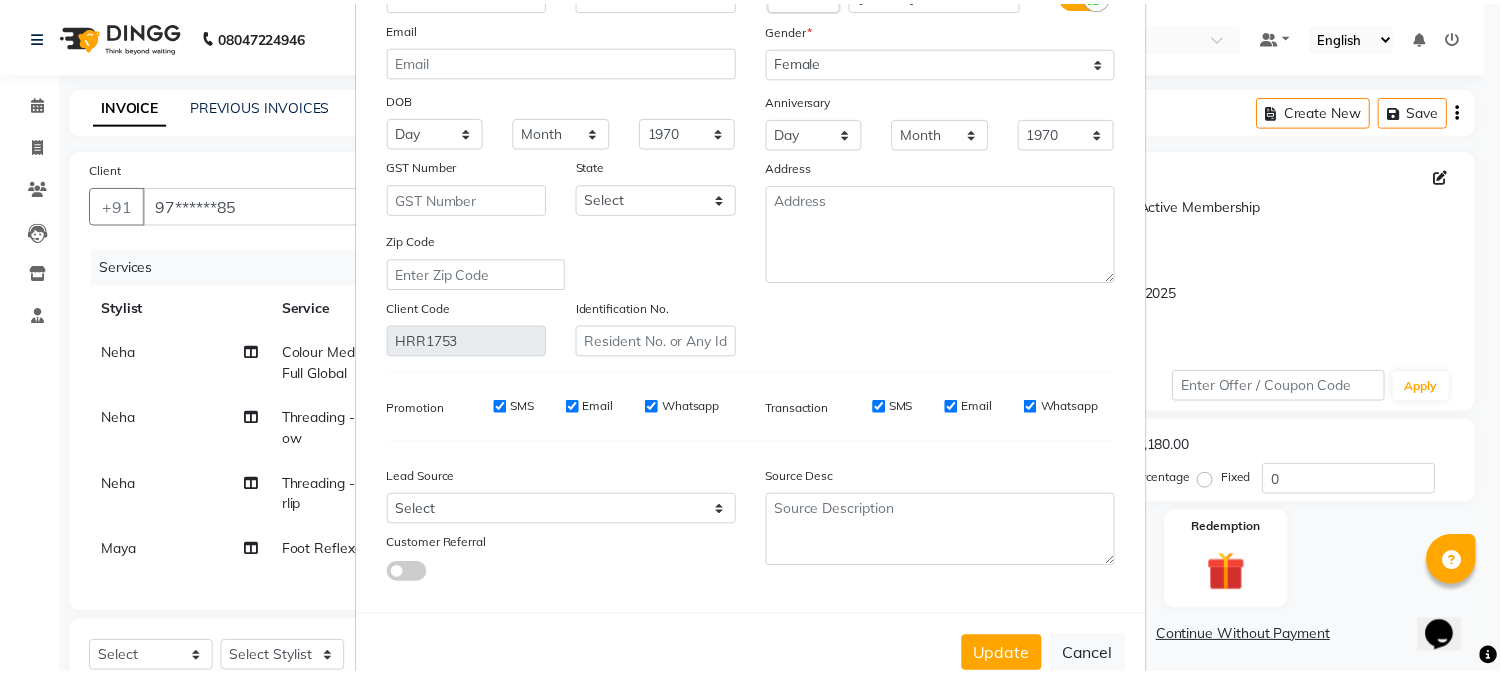 scroll, scrollTop: 172, scrollLeft: 0, axis: vertical 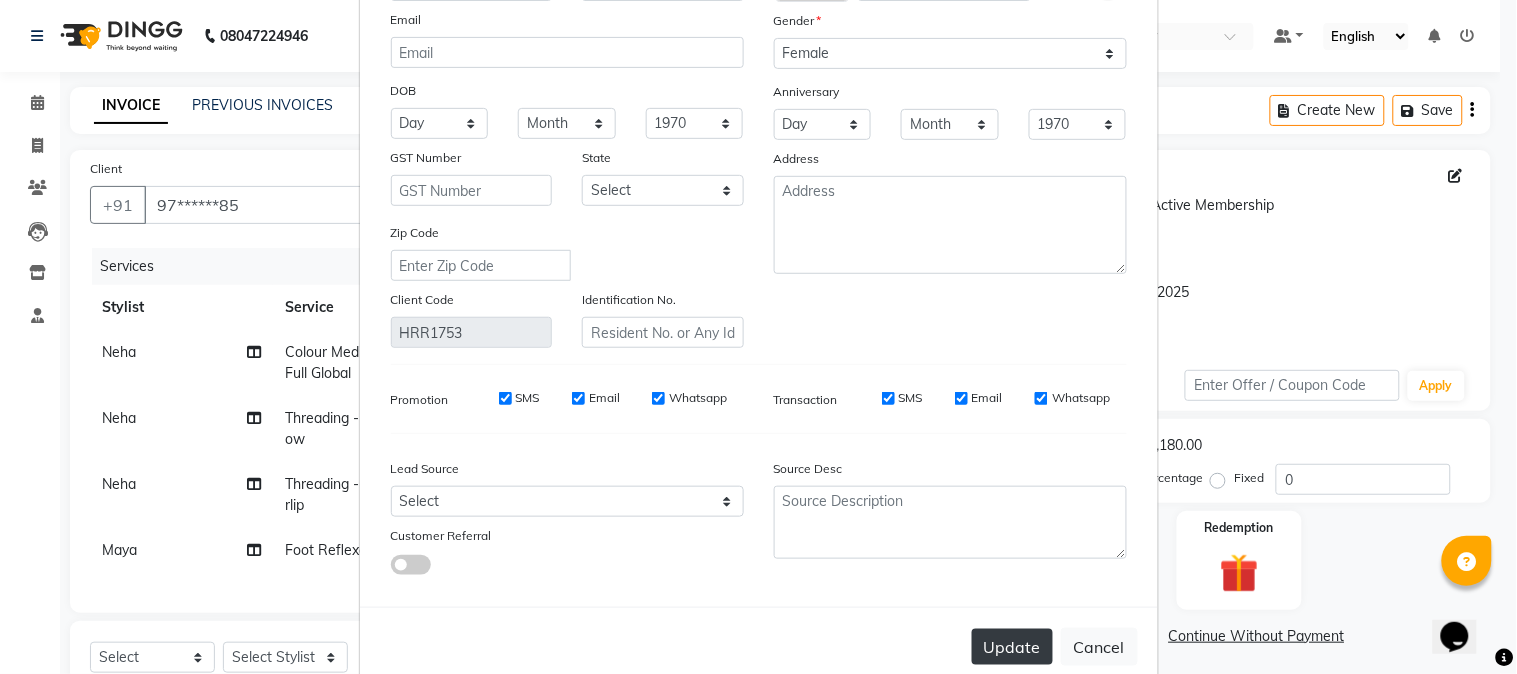 click on "Update" at bounding box center [1012, 647] 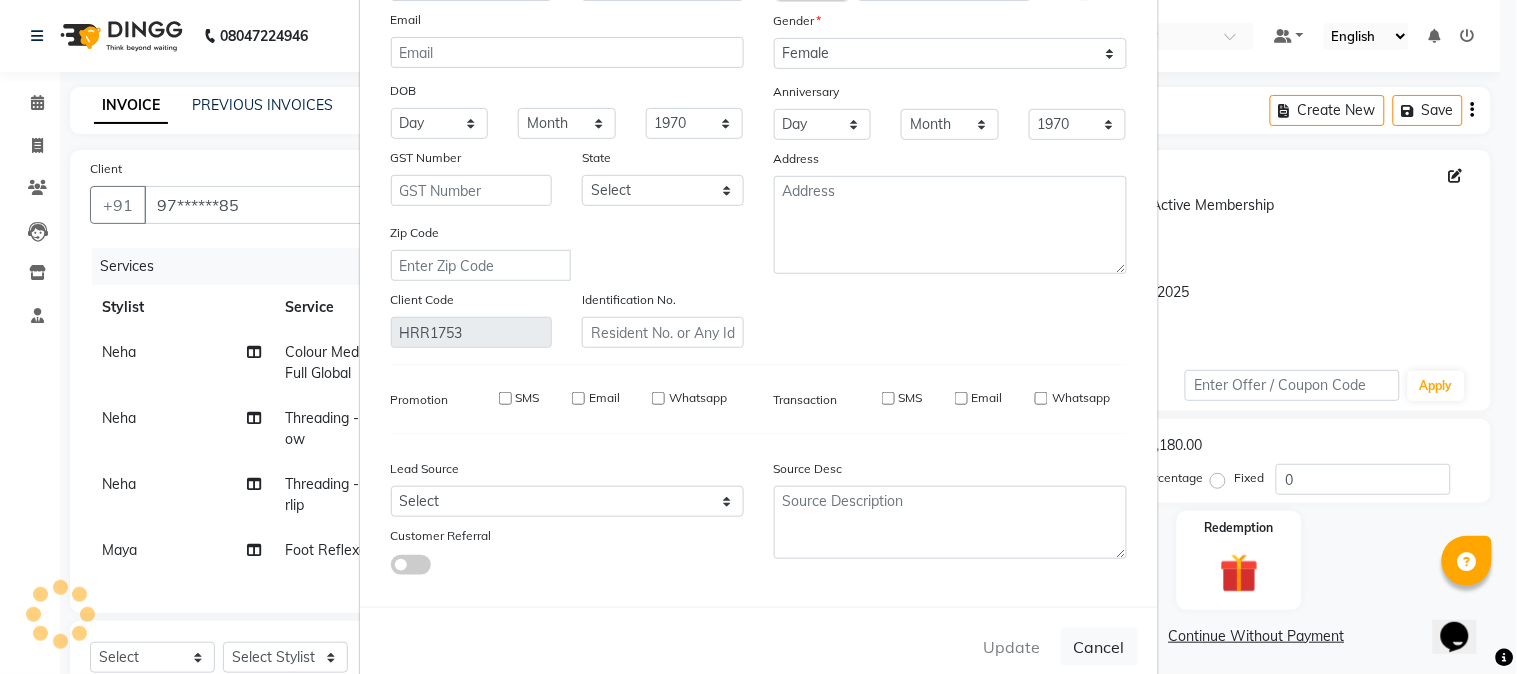 type 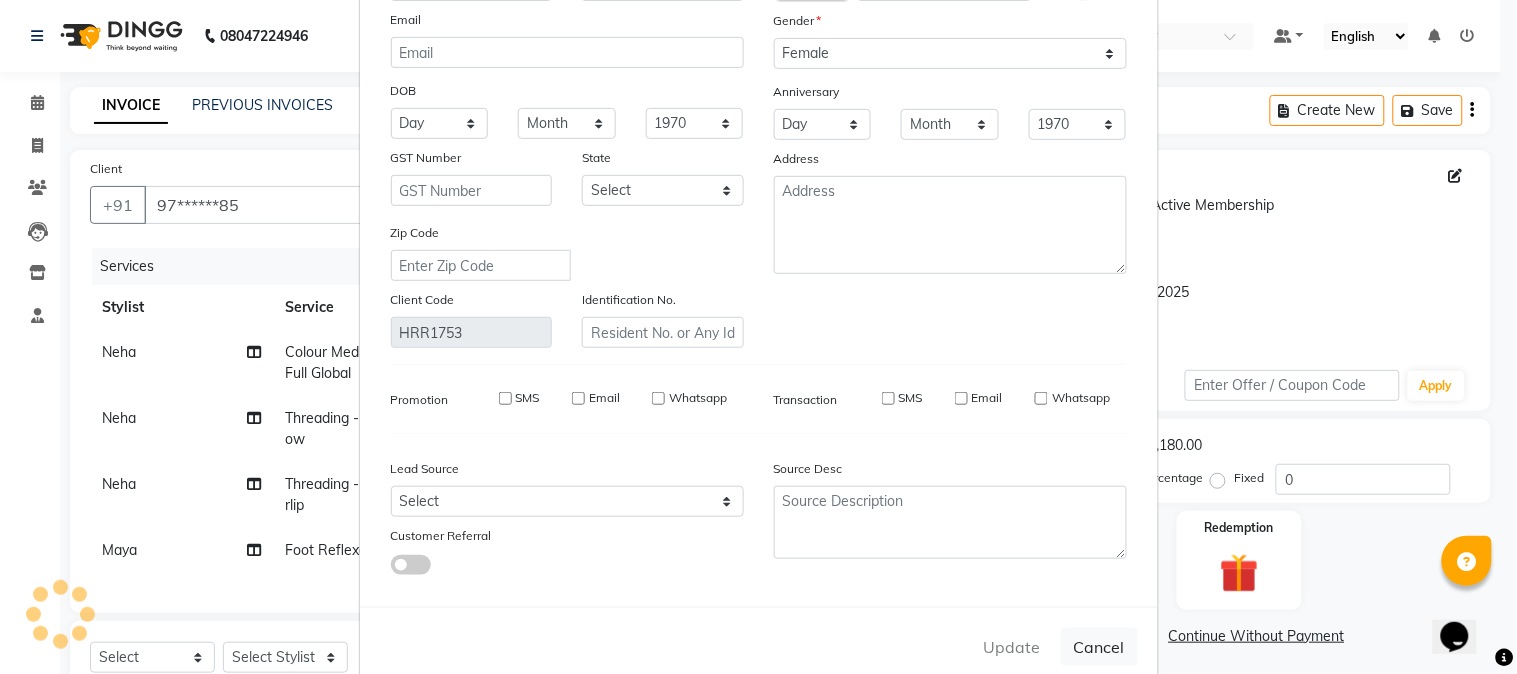 select 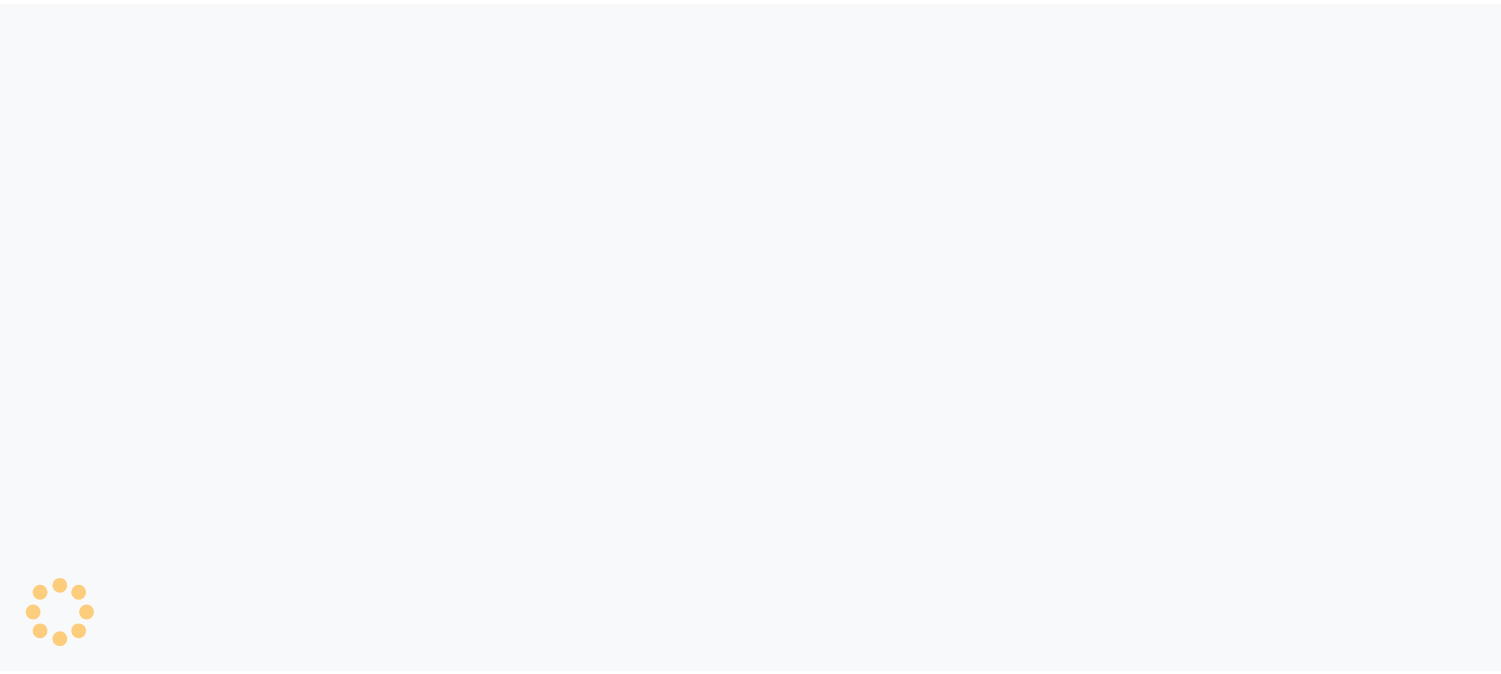 scroll, scrollTop: 0, scrollLeft: 0, axis: both 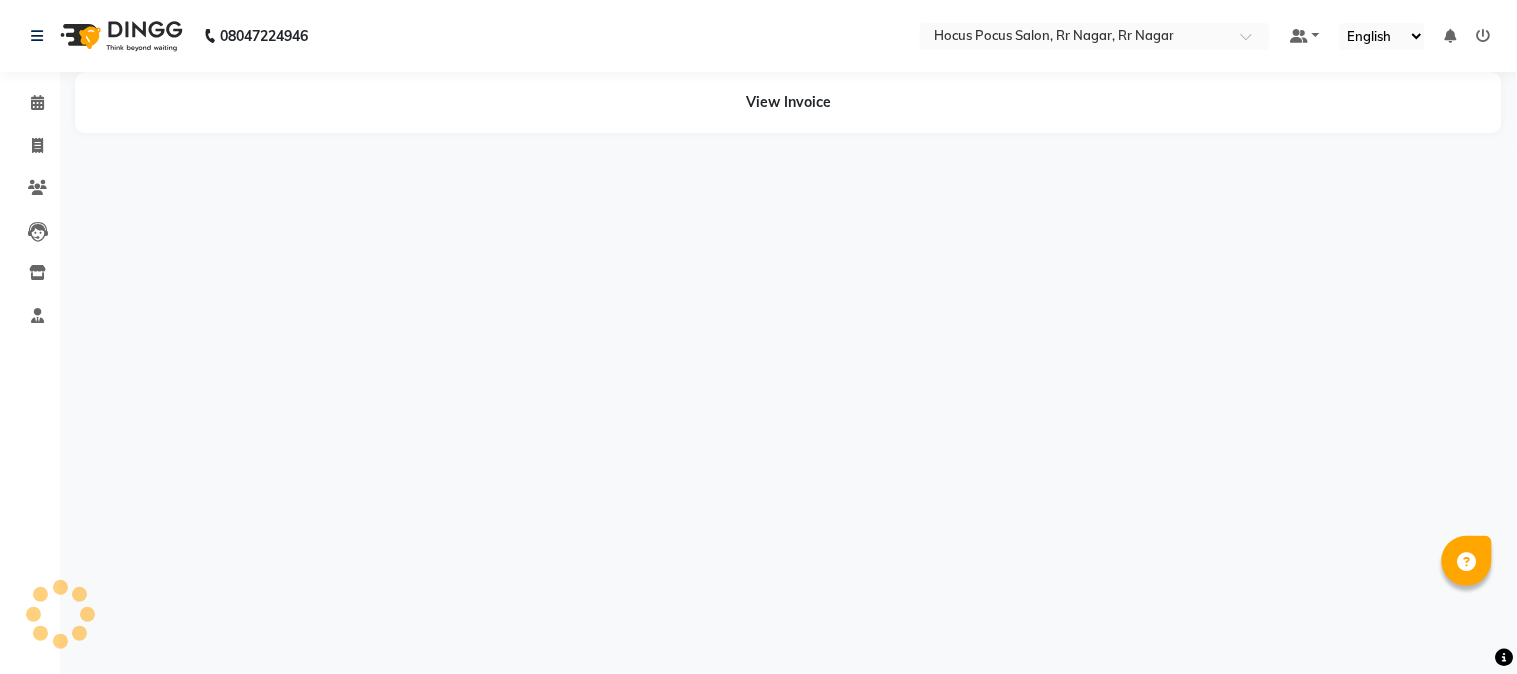 select on "en" 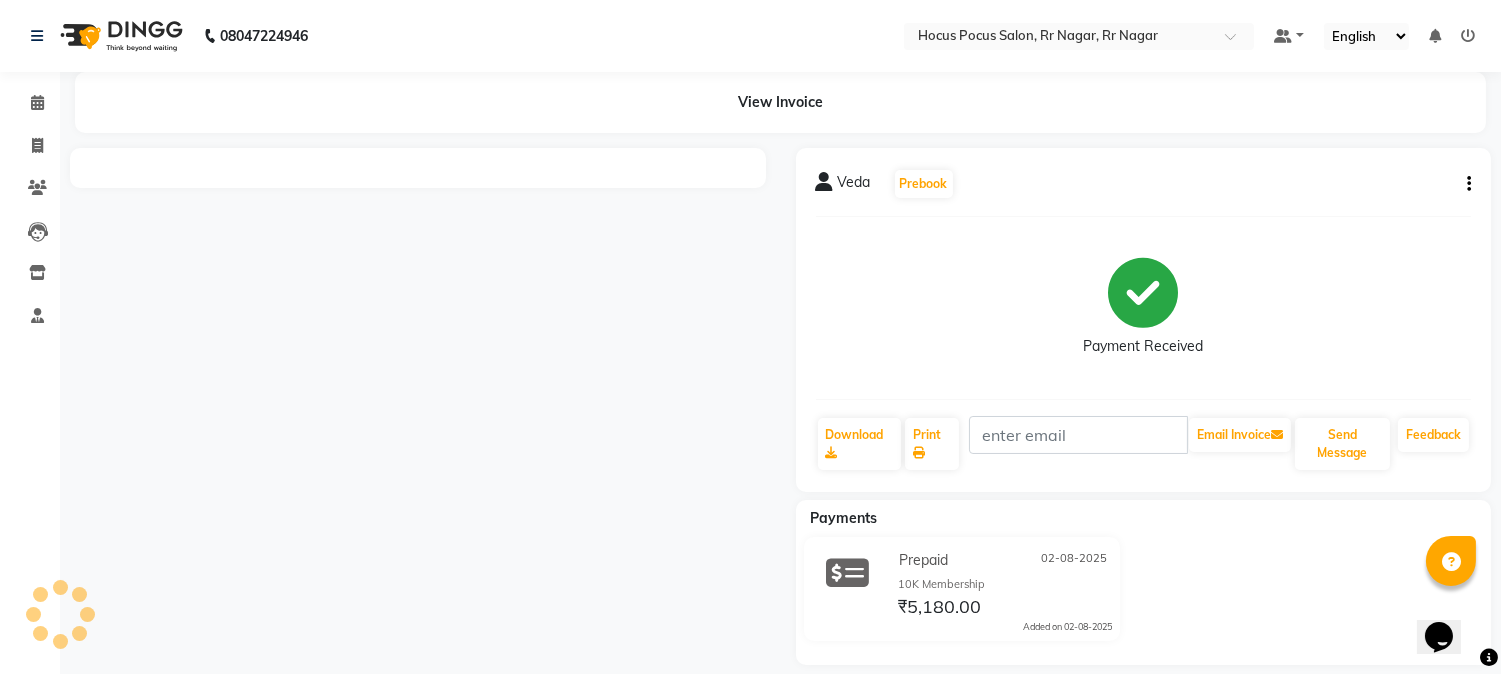 scroll, scrollTop: 0, scrollLeft: 0, axis: both 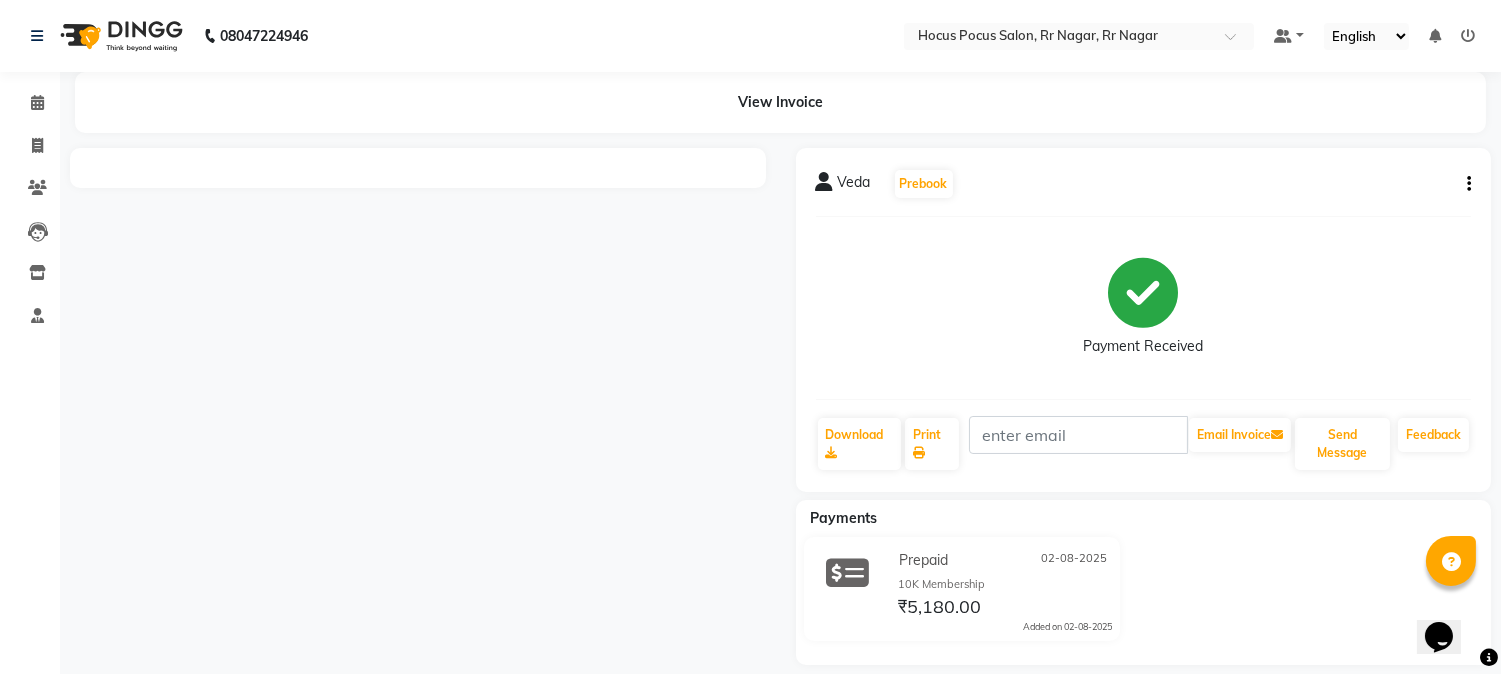 click 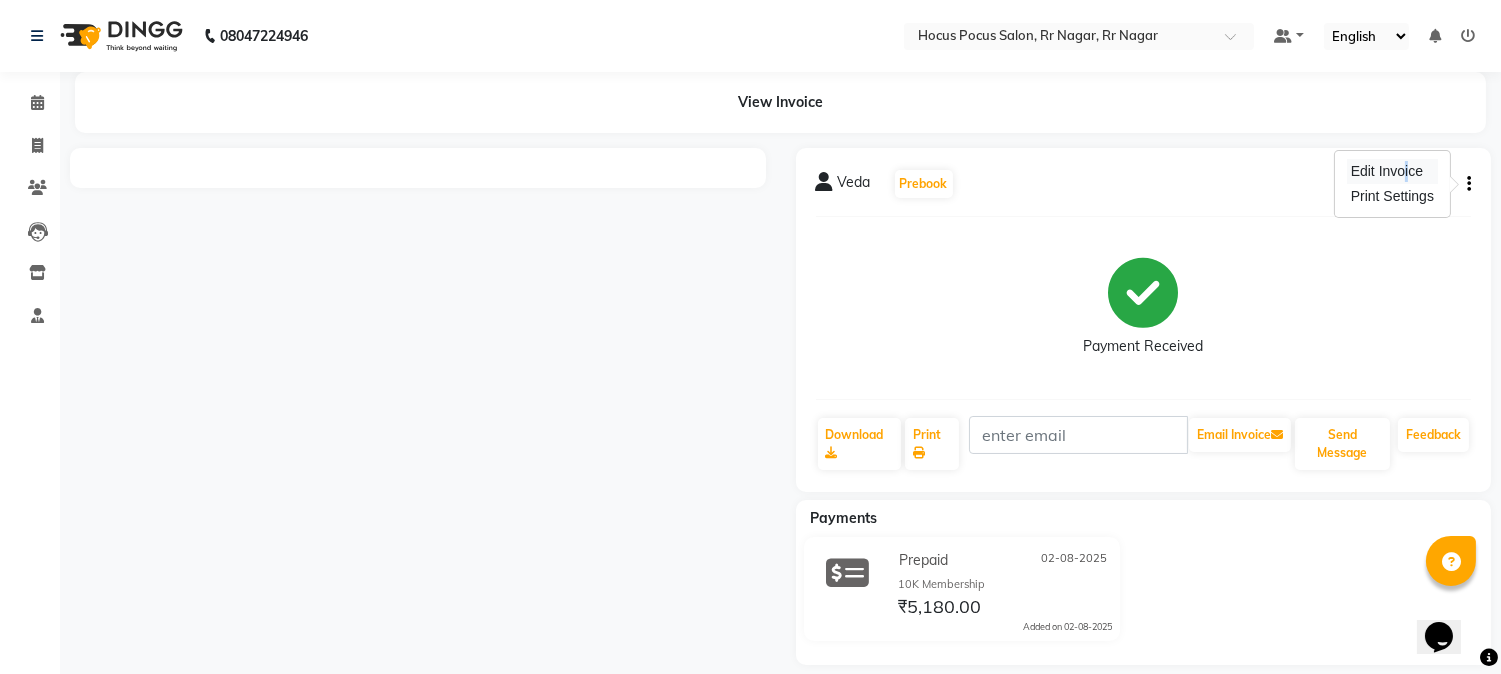 click on "Edit Invoice" at bounding box center (1392, 171) 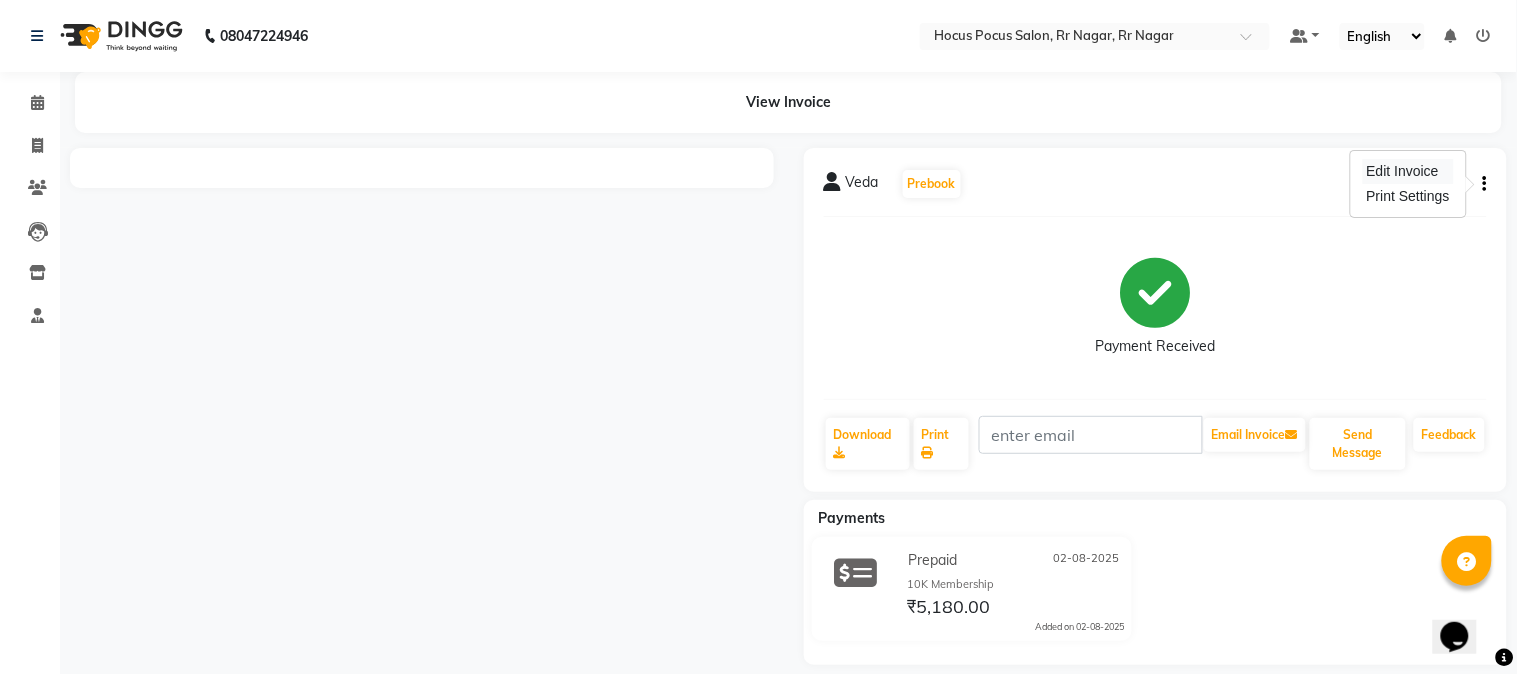 select on "service" 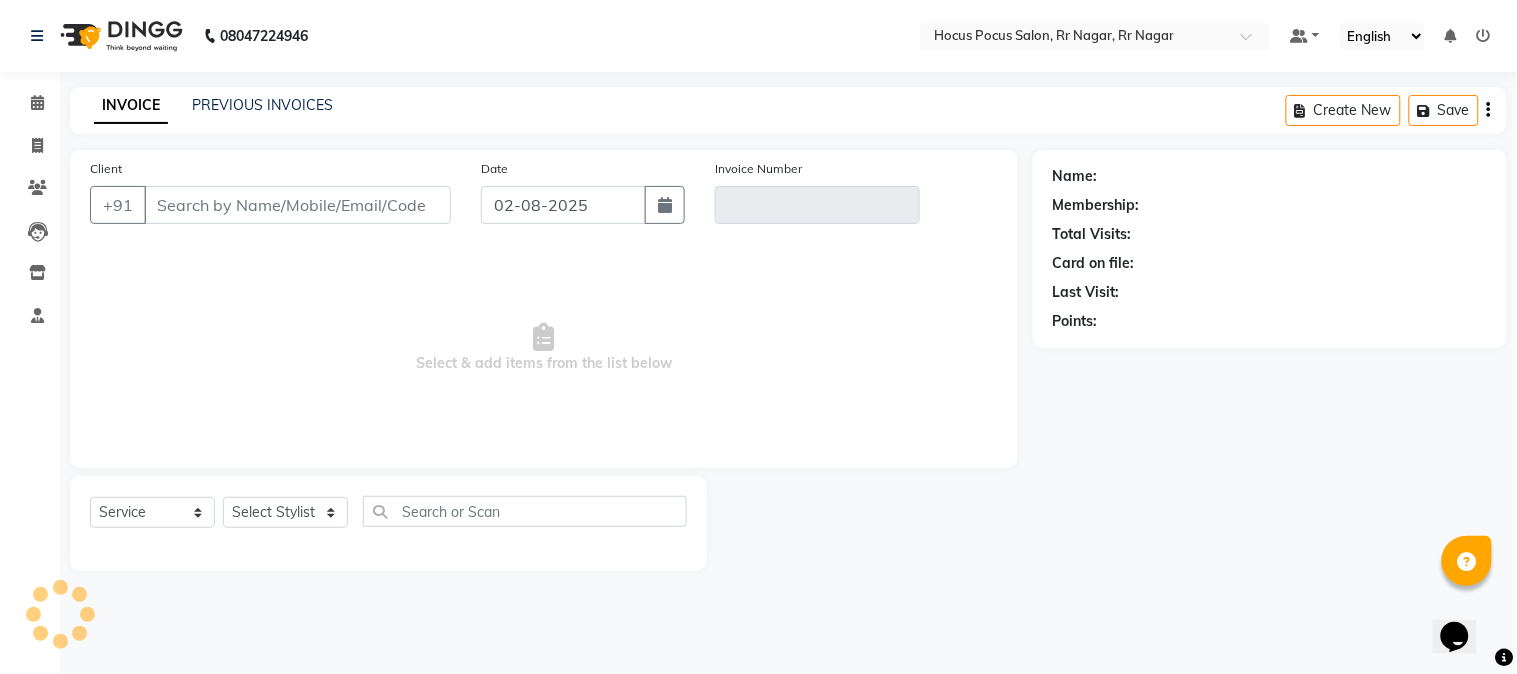 type on "97******85" 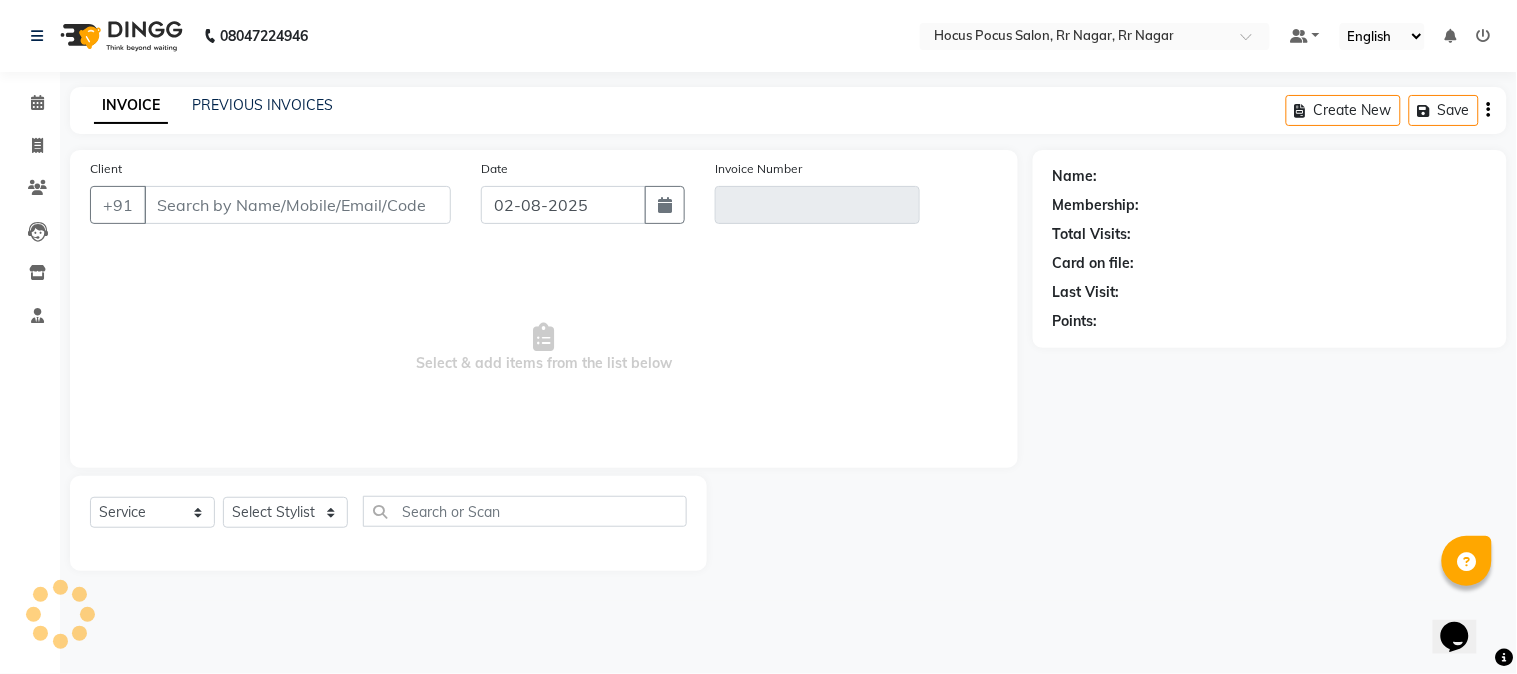 type on "V/2025-26/3132" 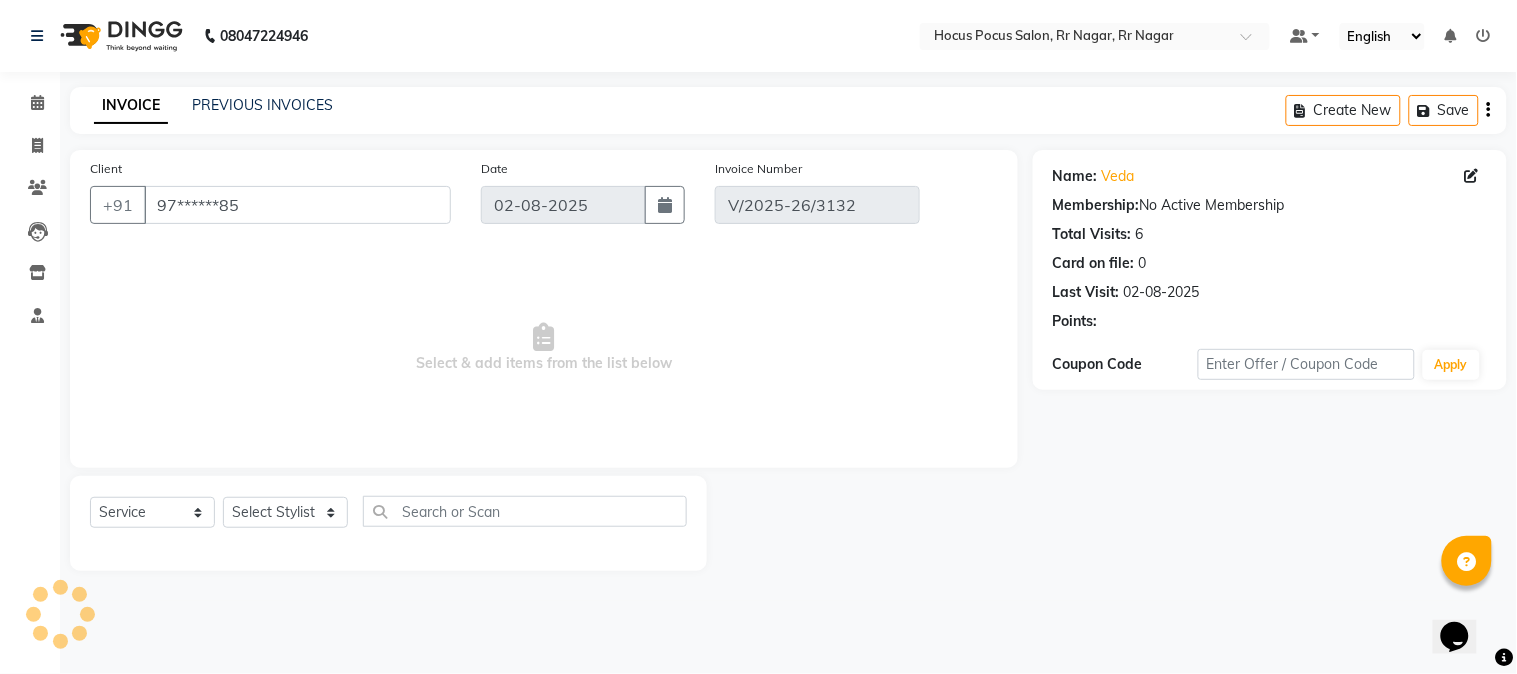 select on "select" 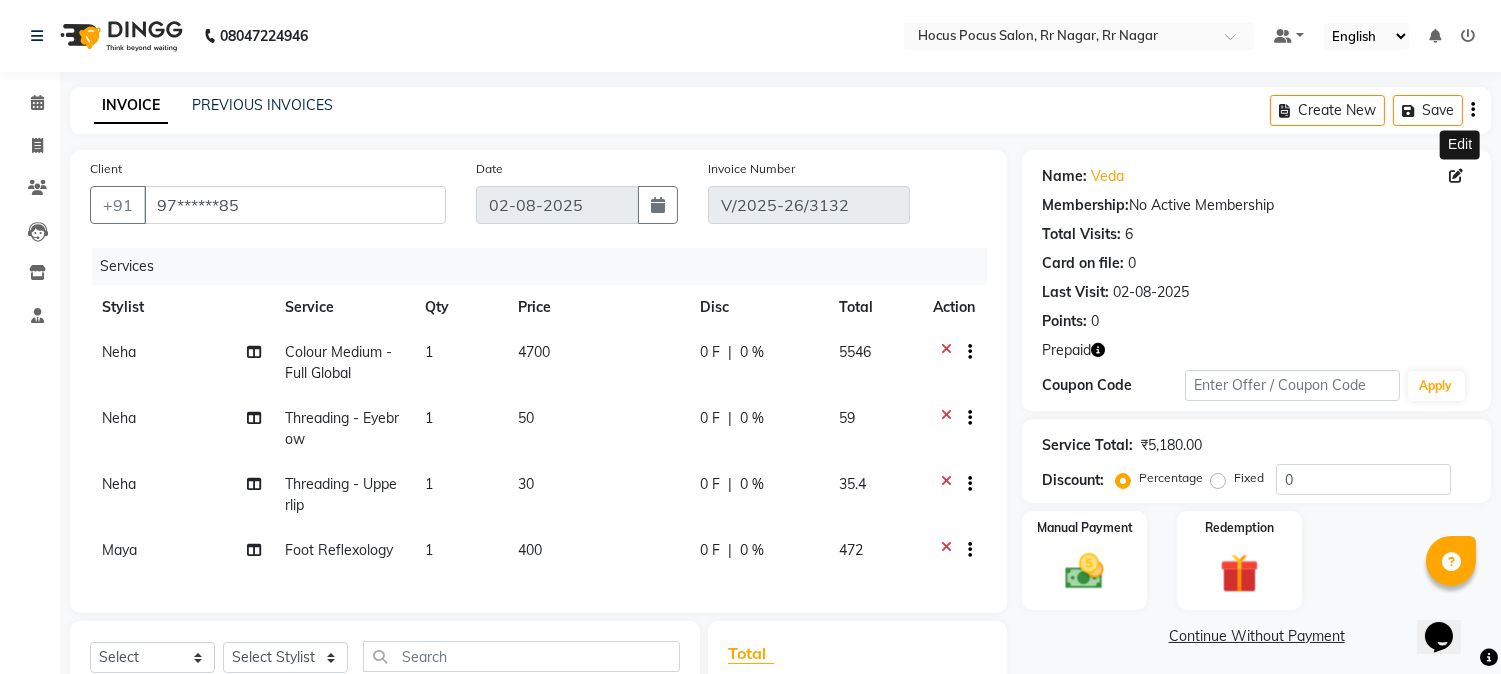 click 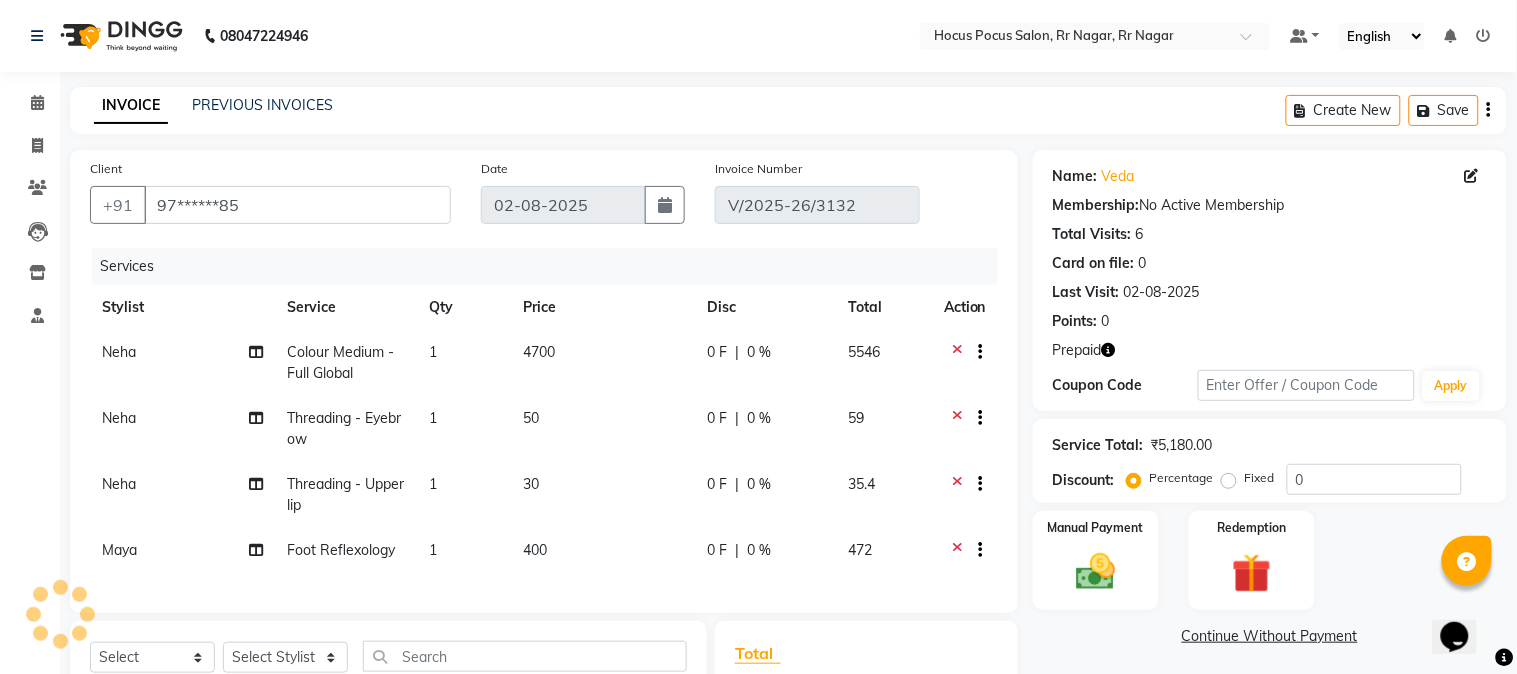 select on "female" 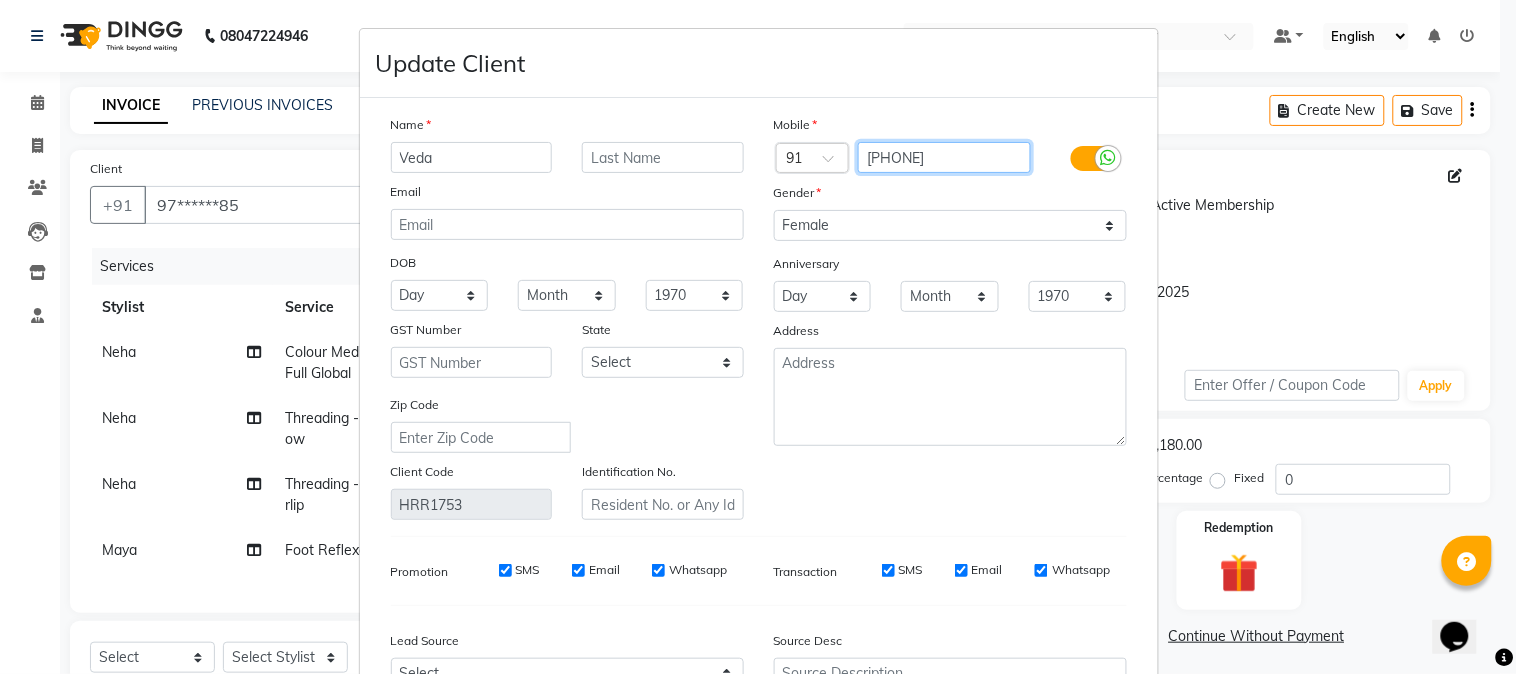 click on "[PHONE]" at bounding box center [944, 157] 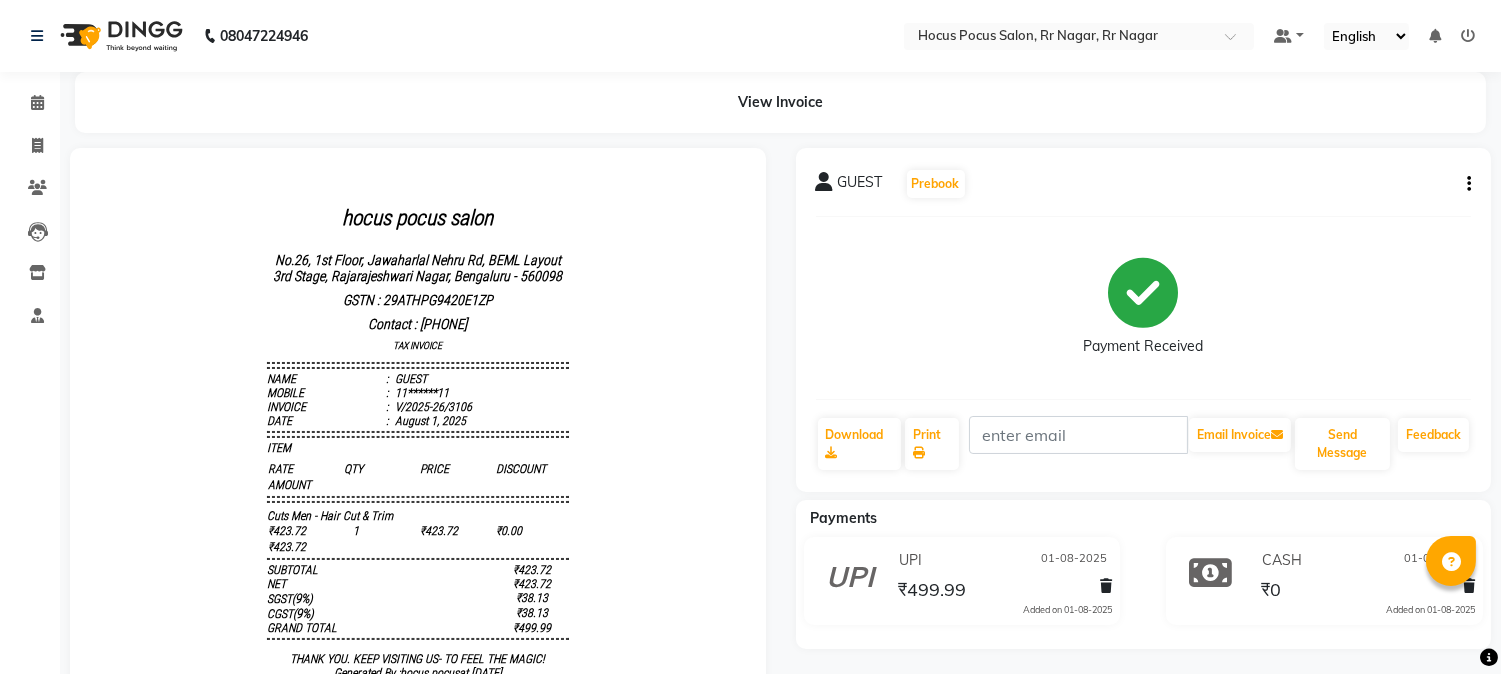 scroll, scrollTop: 0, scrollLeft: 0, axis: both 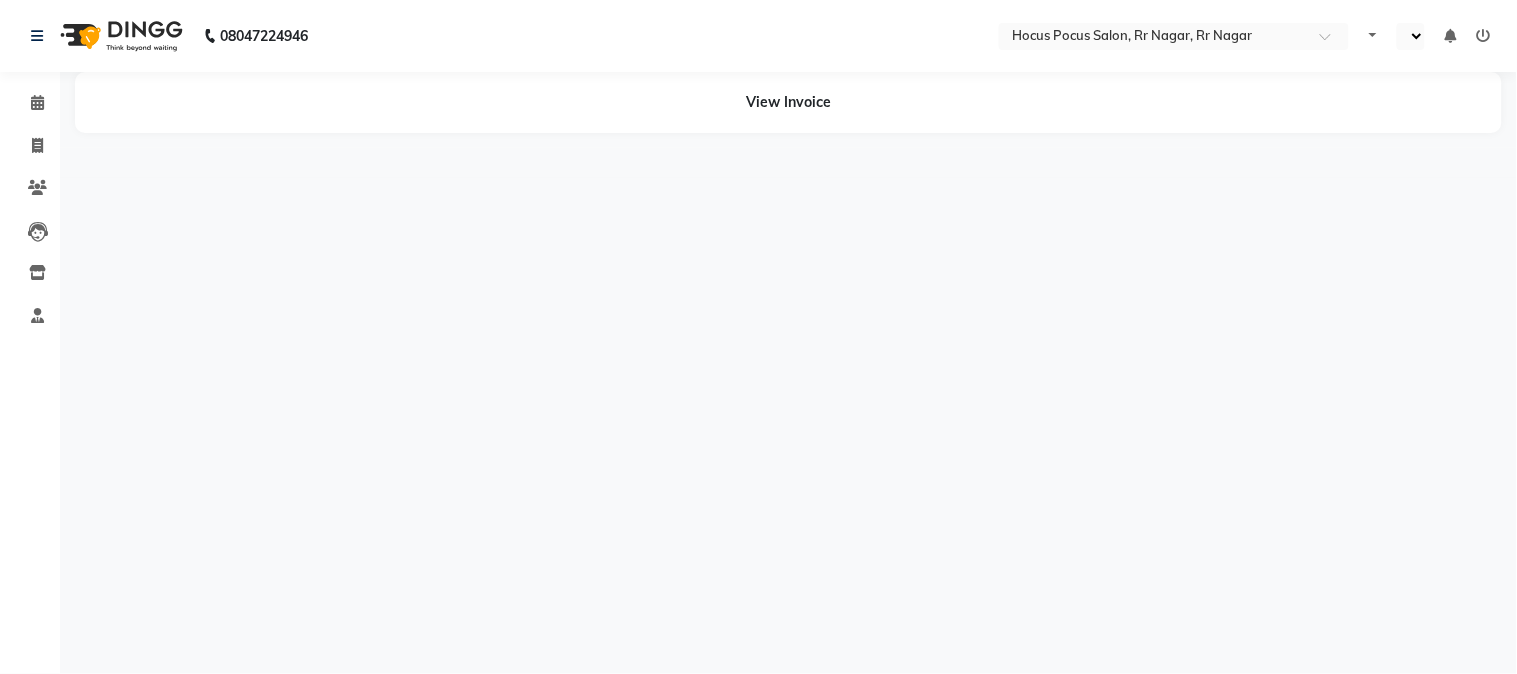 select on "en" 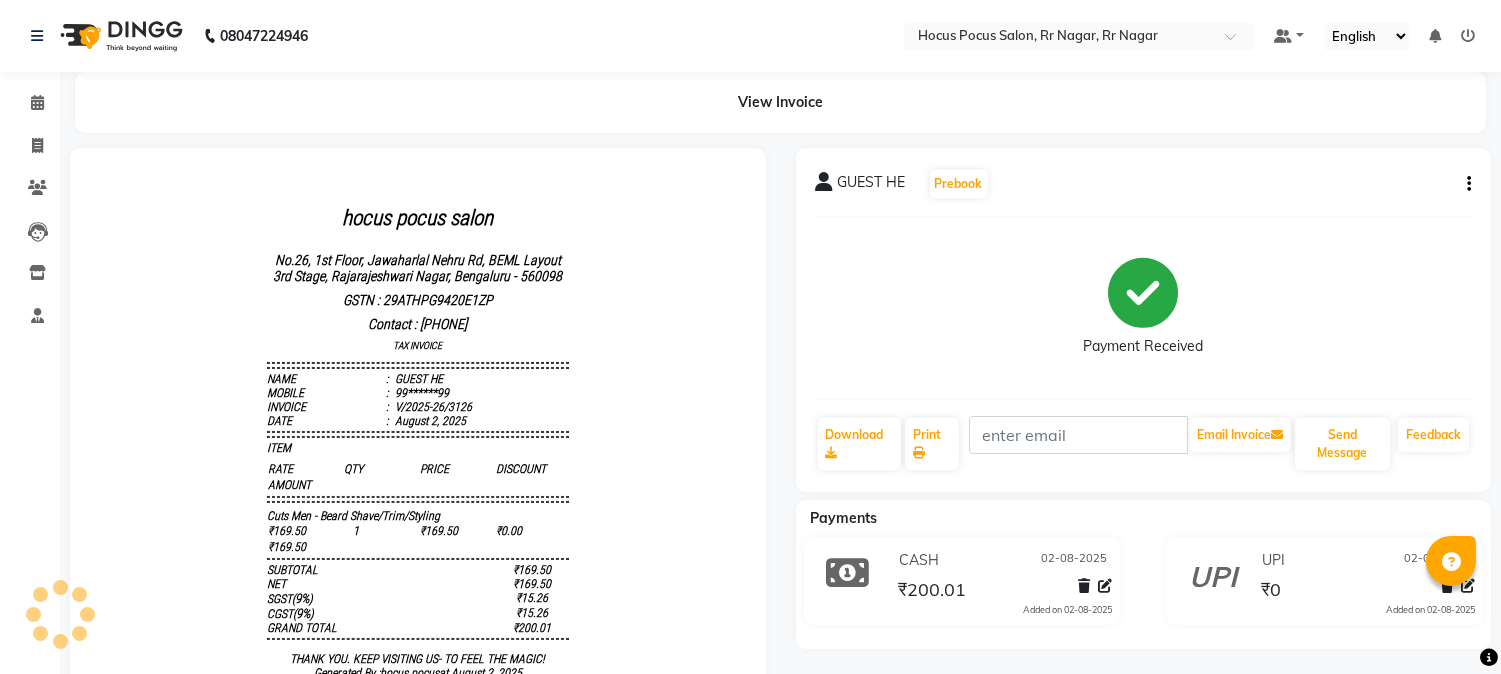 scroll, scrollTop: 0, scrollLeft: 0, axis: both 